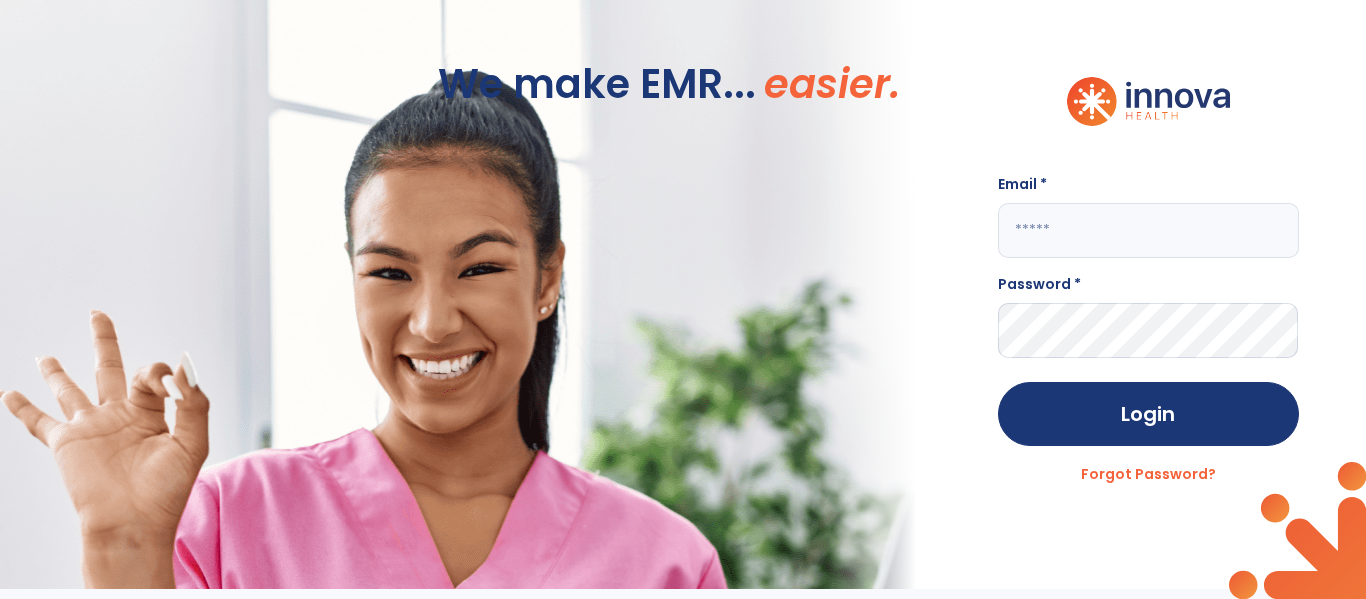 scroll, scrollTop: 0, scrollLeft: 0, axis: both 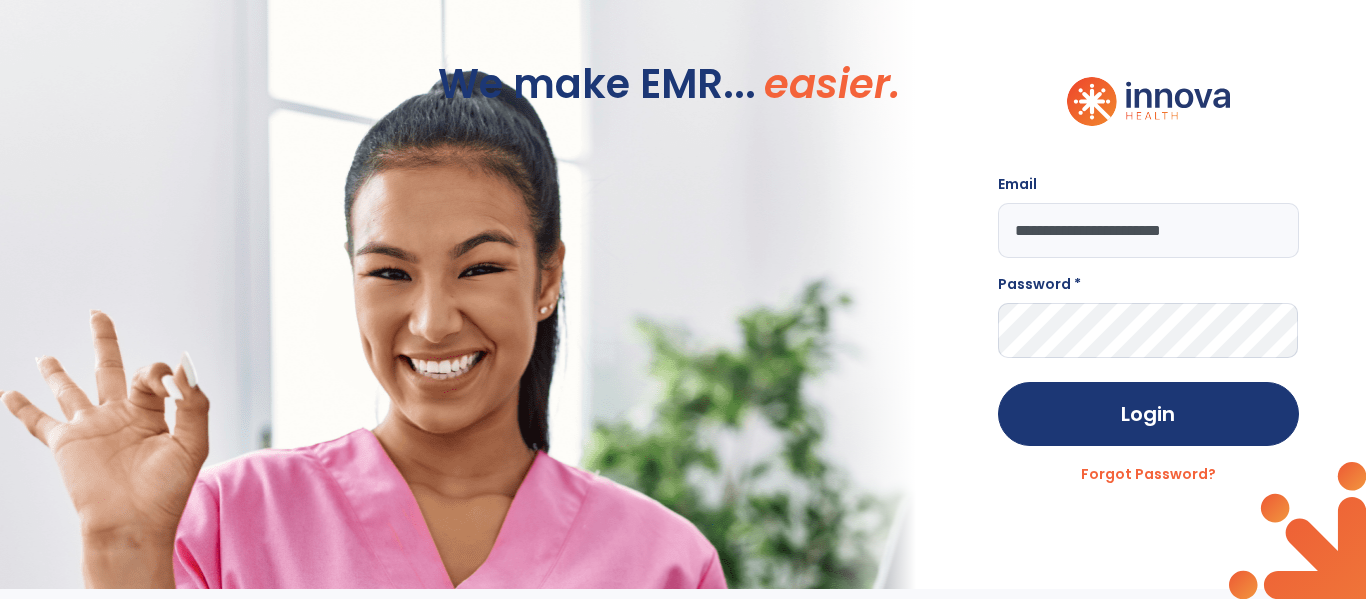 type on "**********" 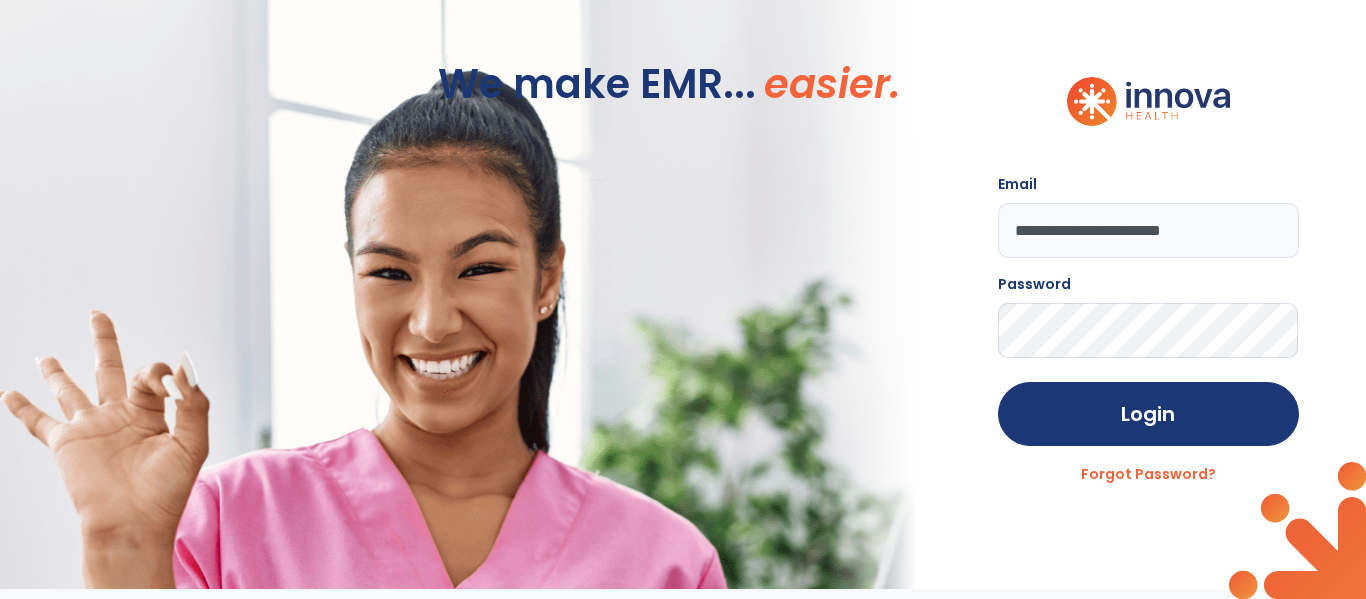 click on "Login" 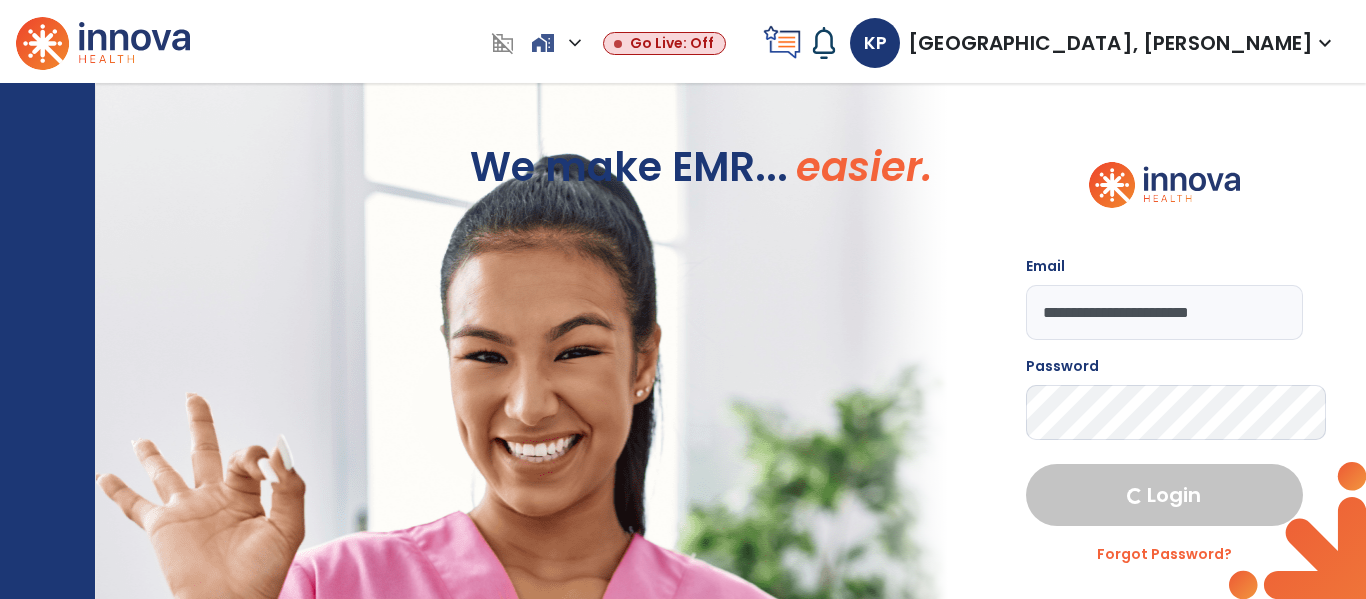 select on "****" 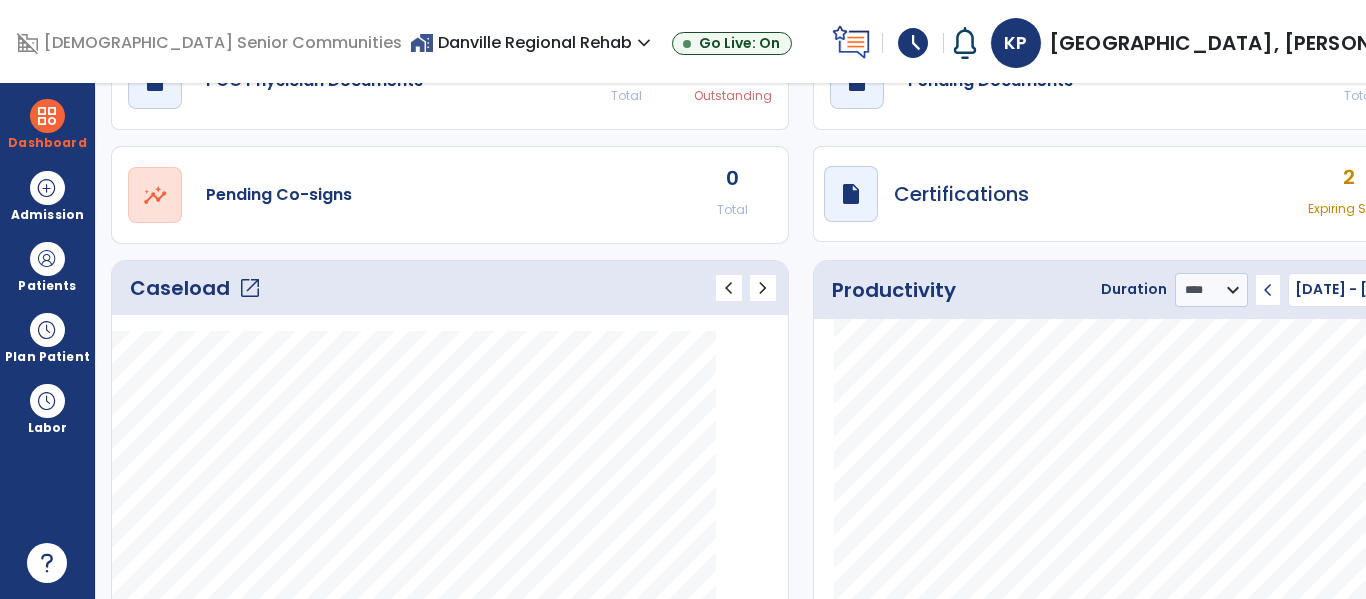 click on "open_in_new" 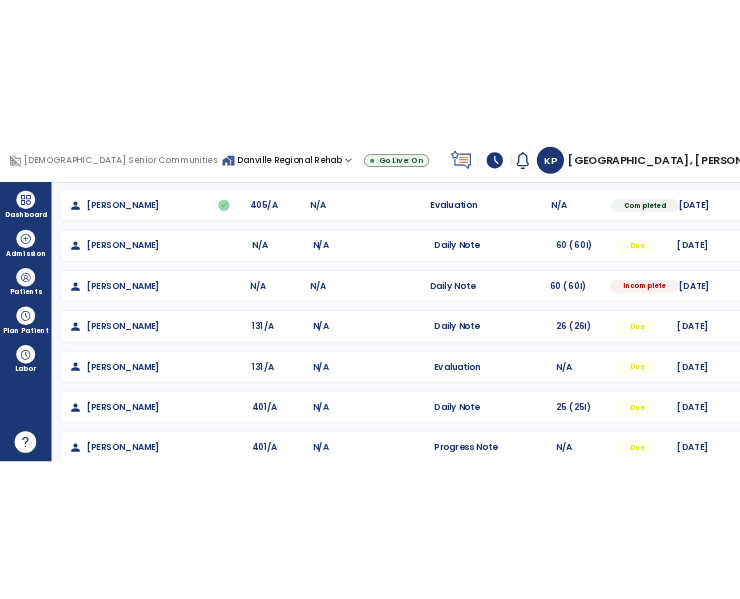 scroll, scrollTop: 456, scrollLeft: 0, axis: vertical 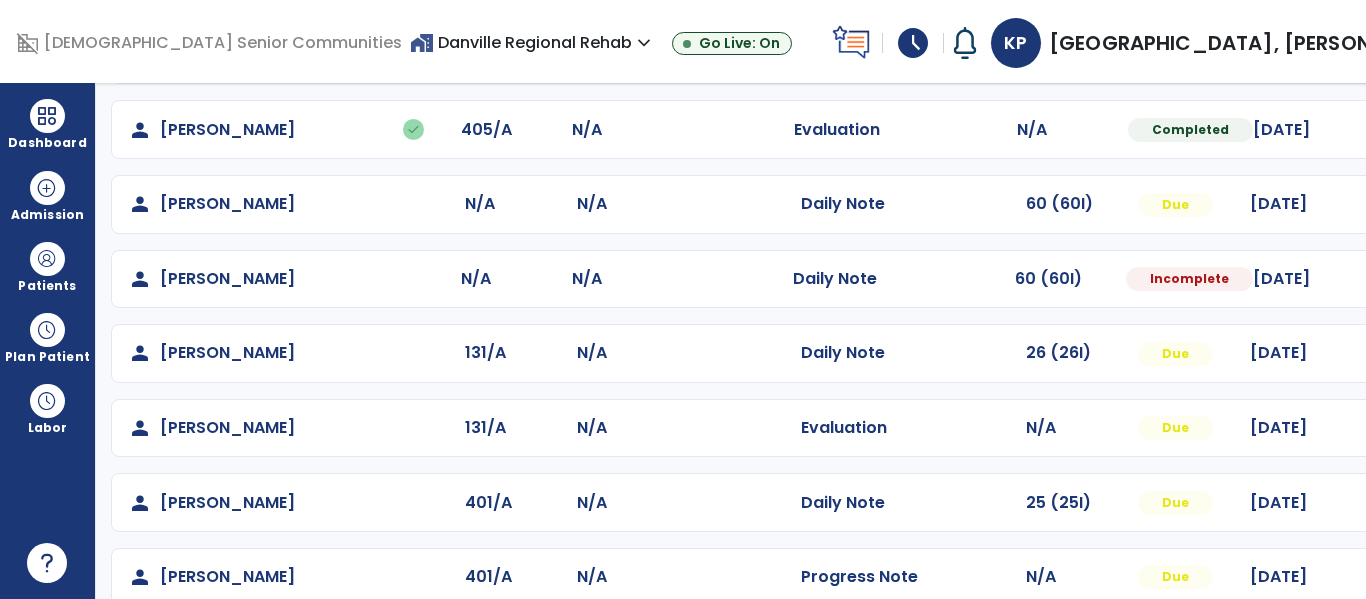 click at bounding box center (1427, -94) 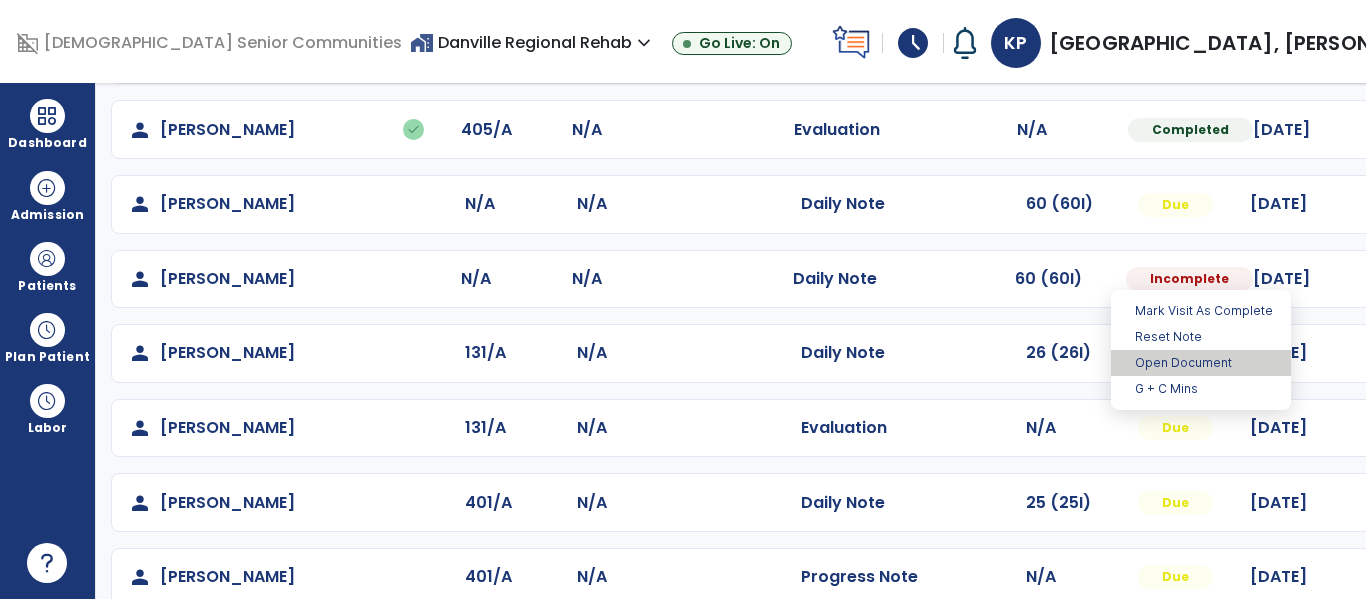 click on "Open Document" at bounding box center (1201, 363) 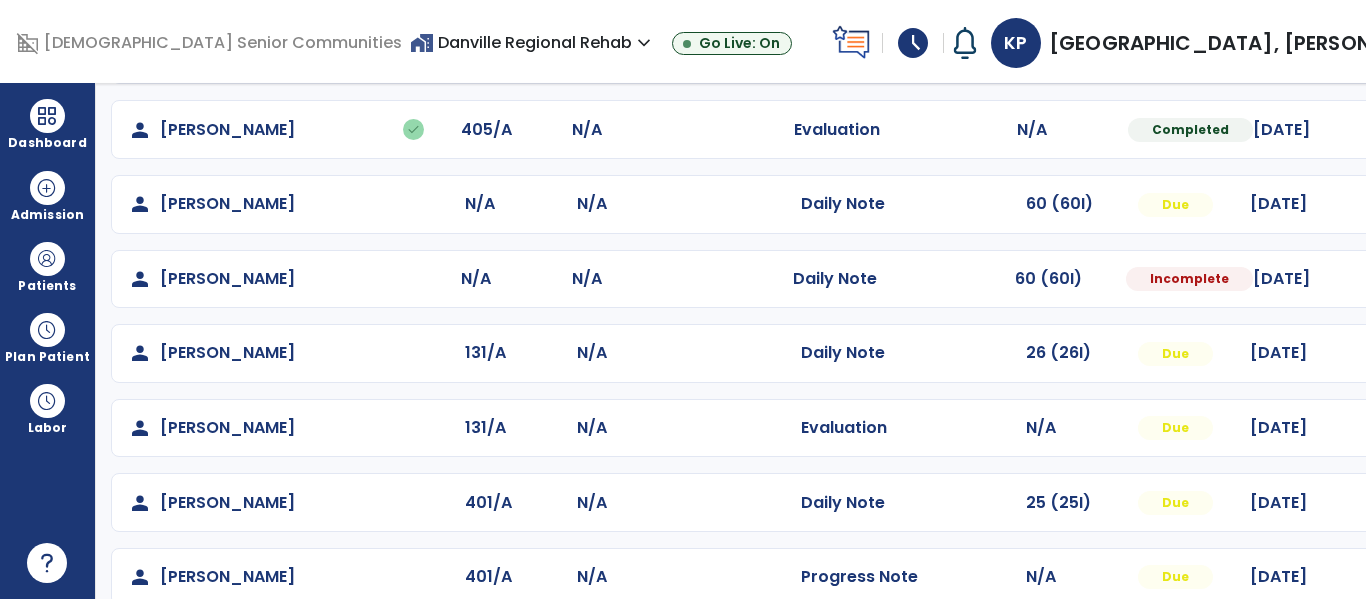 select on "*" 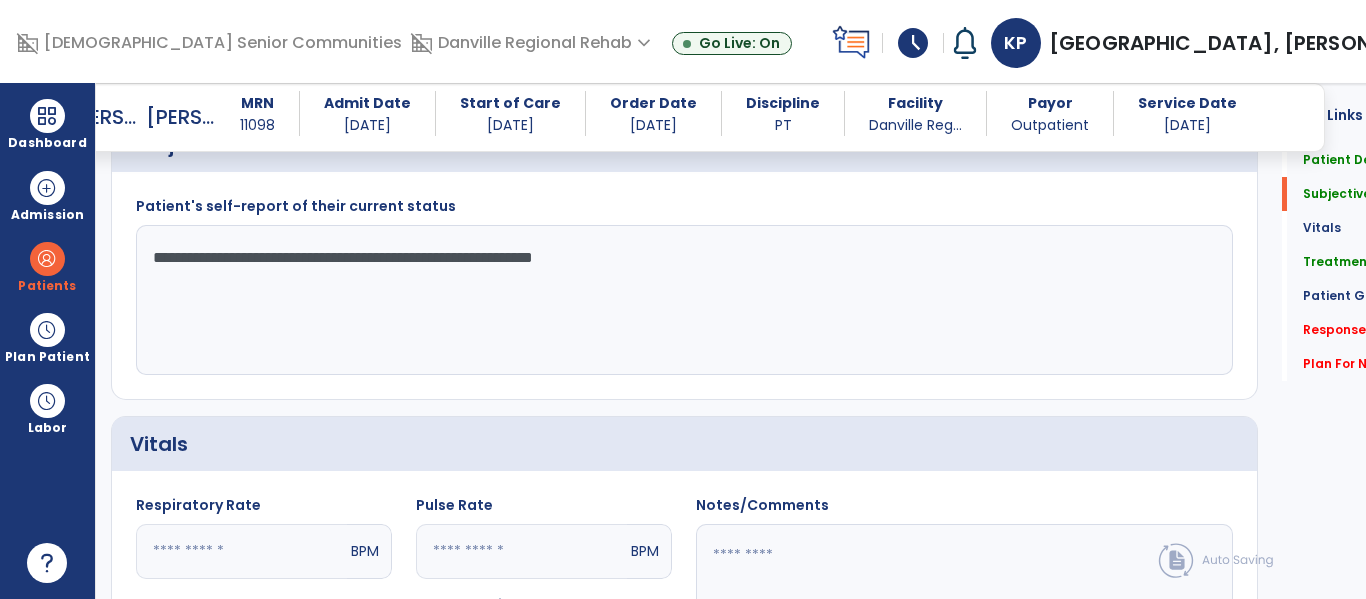 scroll, scrollTop: 453, scrollLeft: 0, axis: vertical 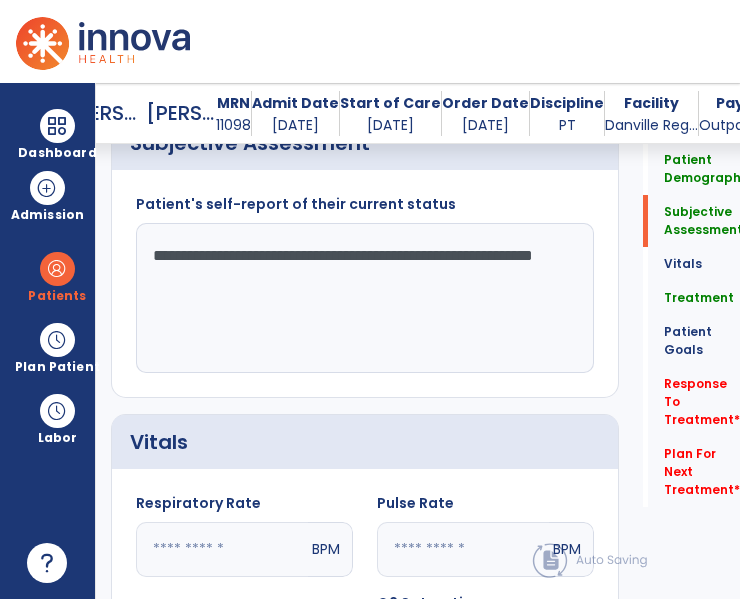 click on "Patient Demographics  Medical Diagnosis   Treatment Diagnosis   Precautions   Contraindications
Code
Description
Pdpm Clinical Category
R29.6 to" 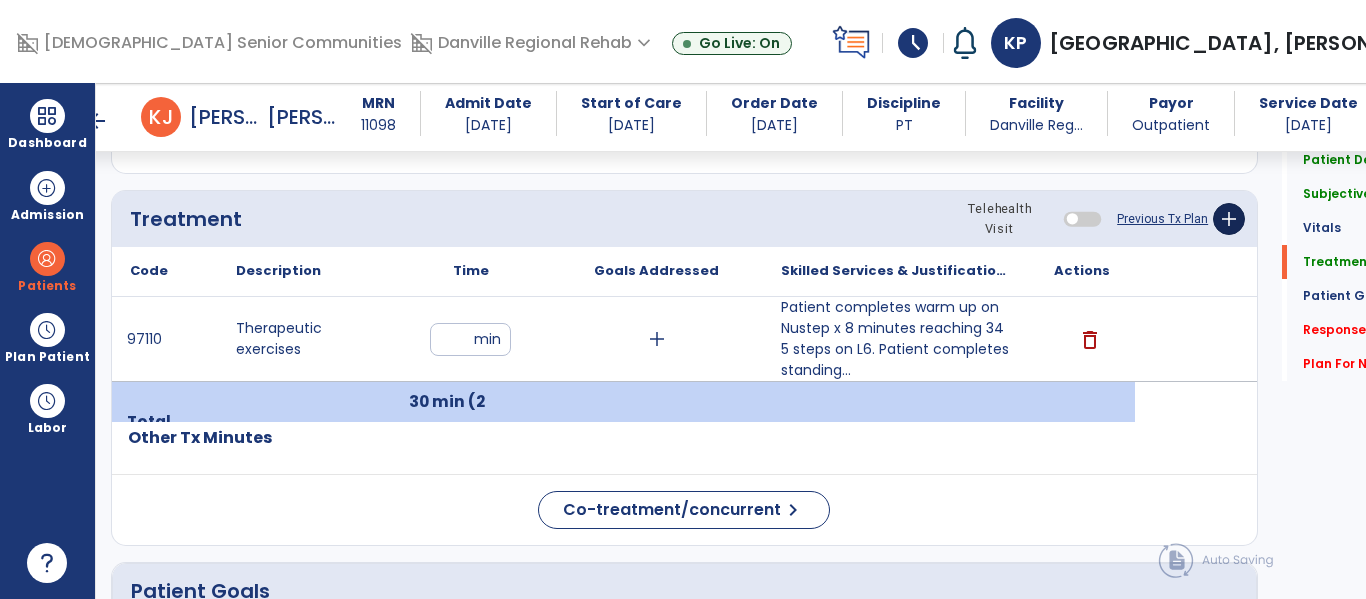 click on "add" 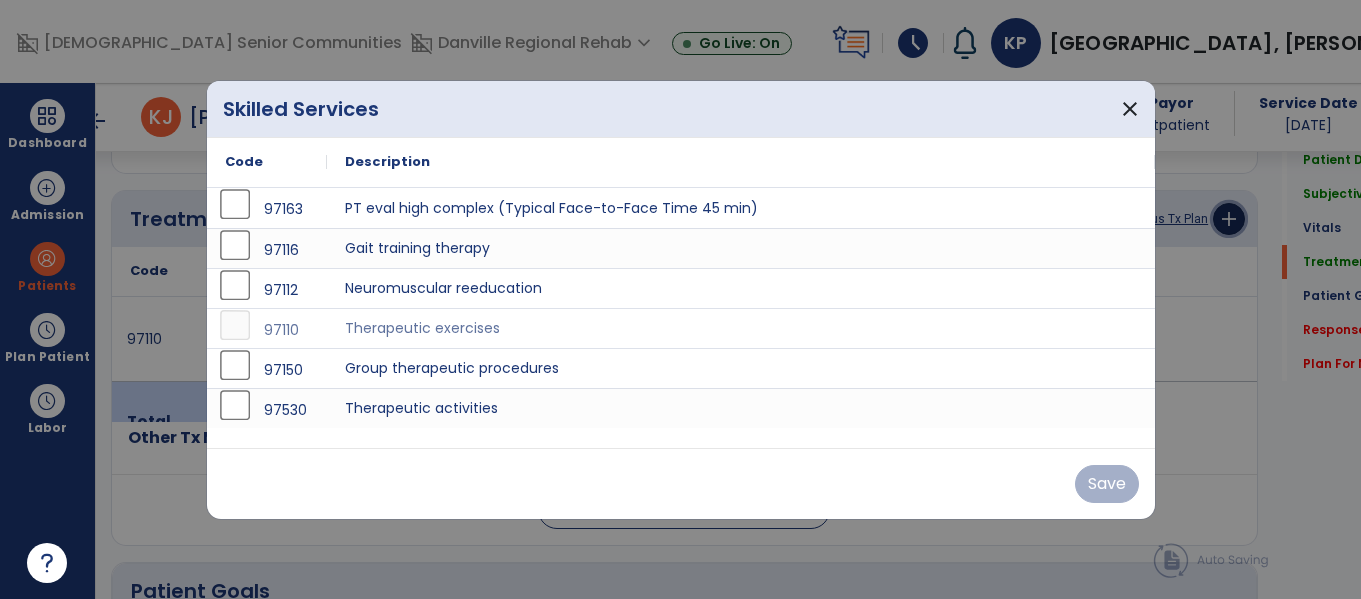 scroll, scrollTop: 1099, scrollLeft: 0, axis: vertical 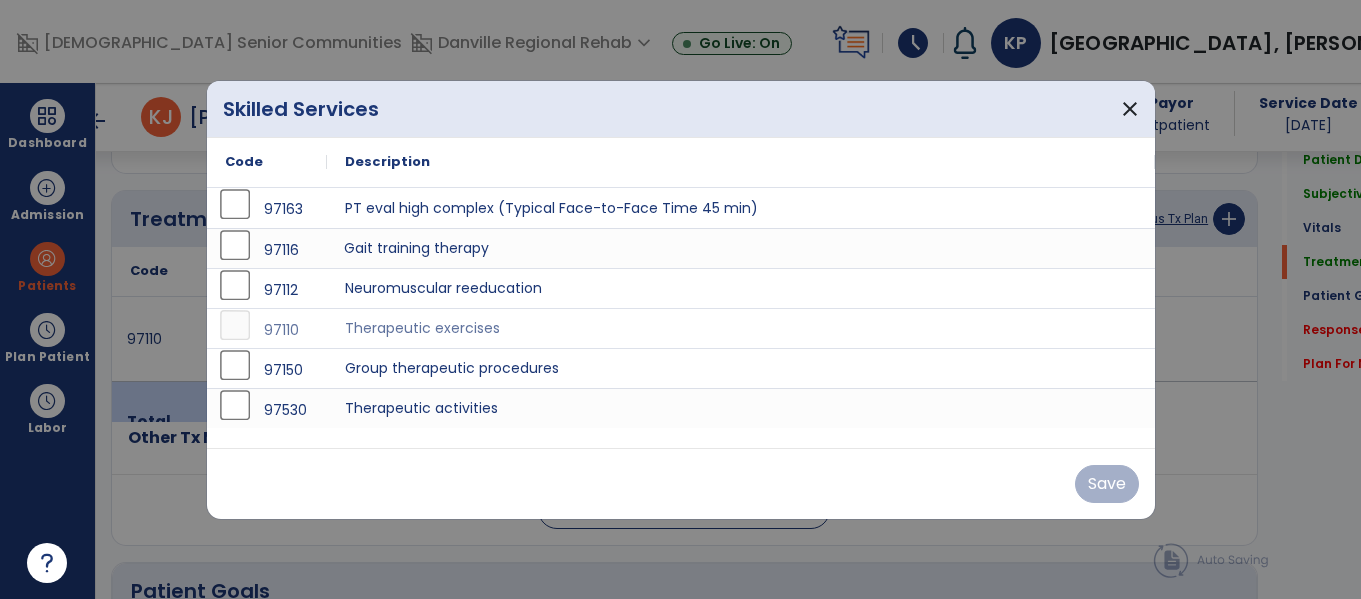 click on "Gait training therapy" at bounding box center [741, 248] 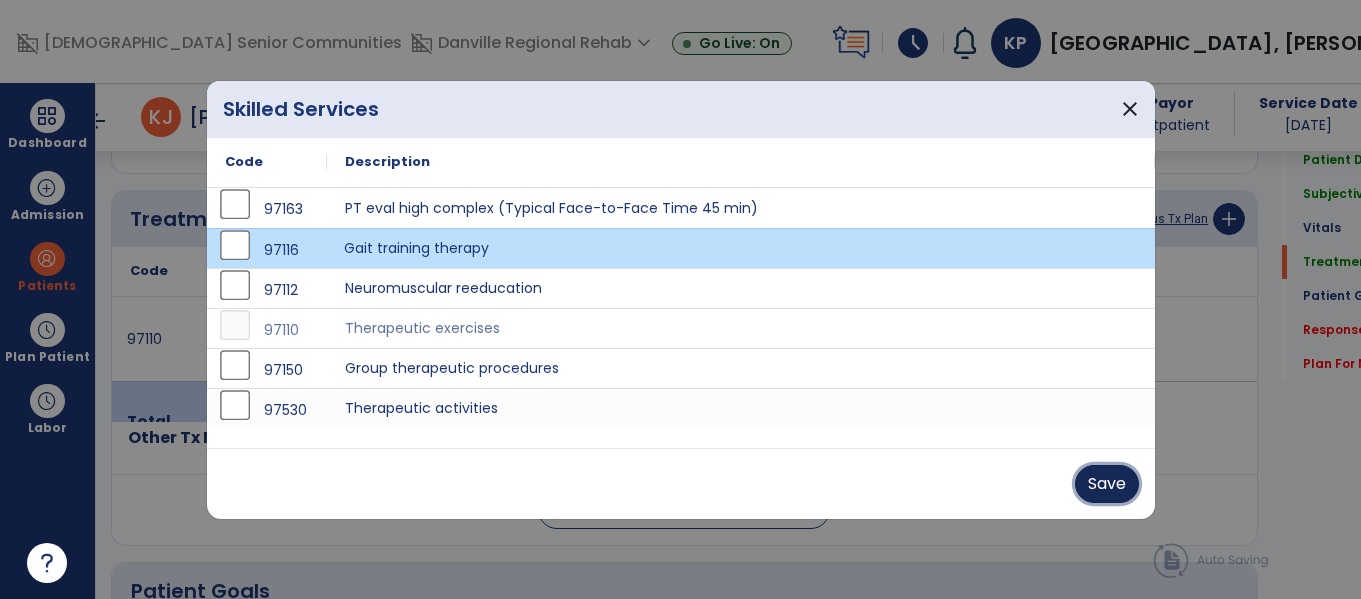 click on "Save" at bounding box center (1107, 484) 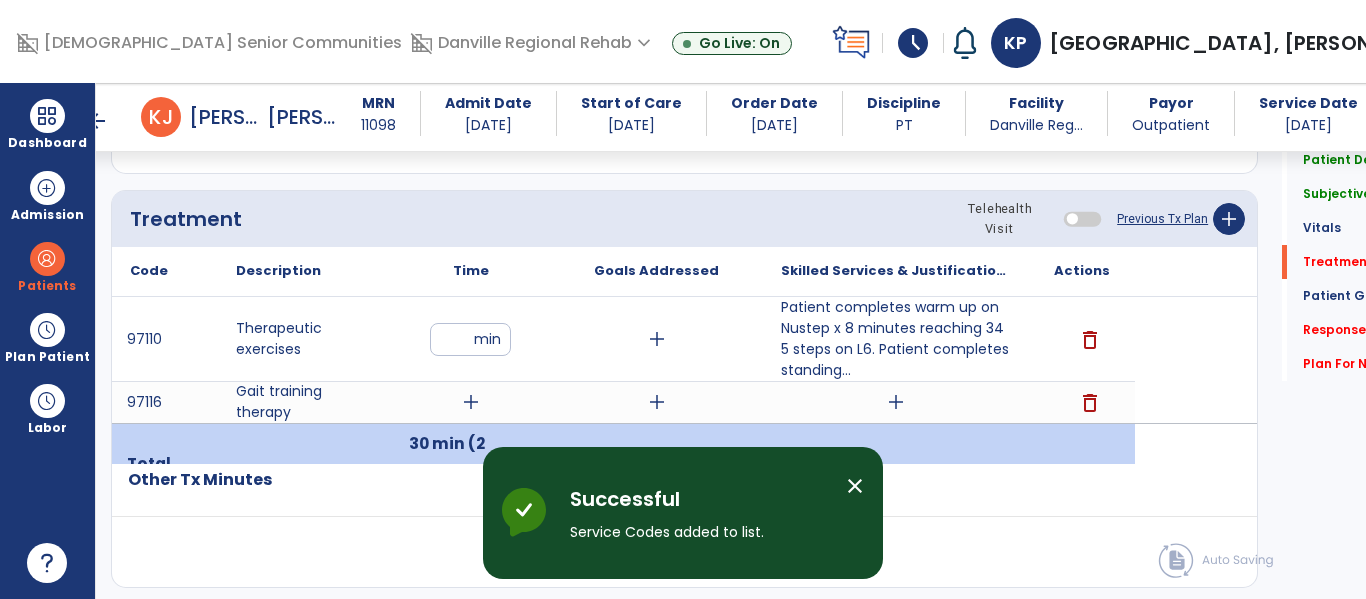 click on "**" at bounding box center [470, 339] 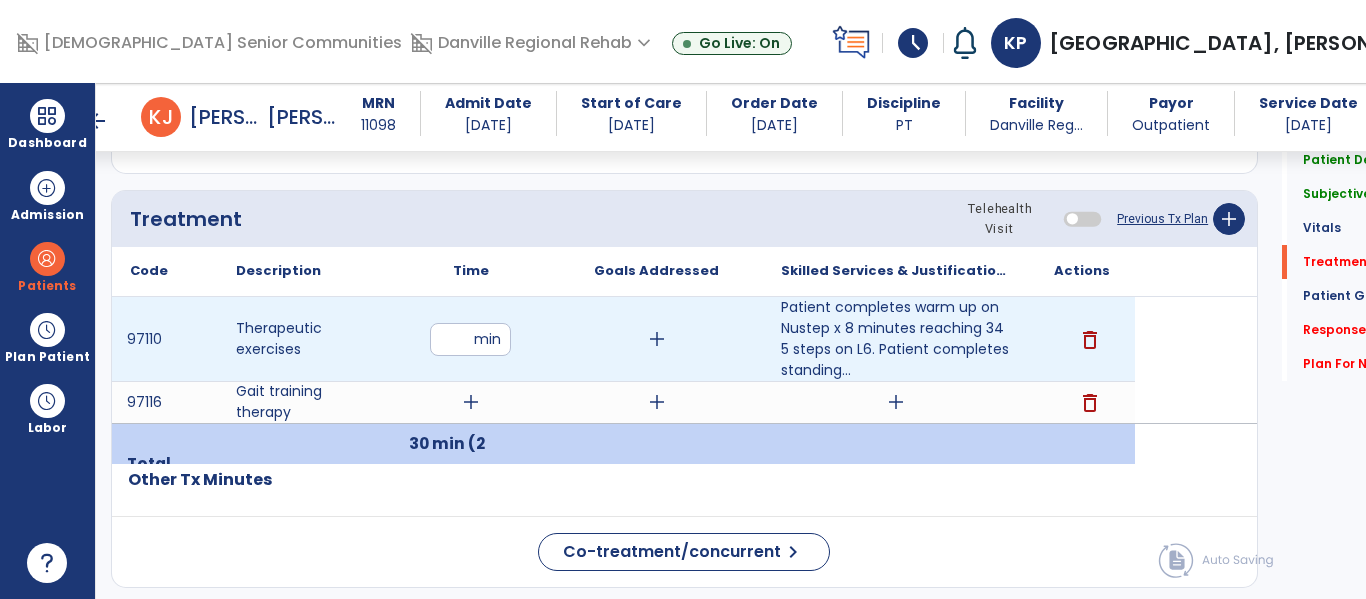 type on "*" 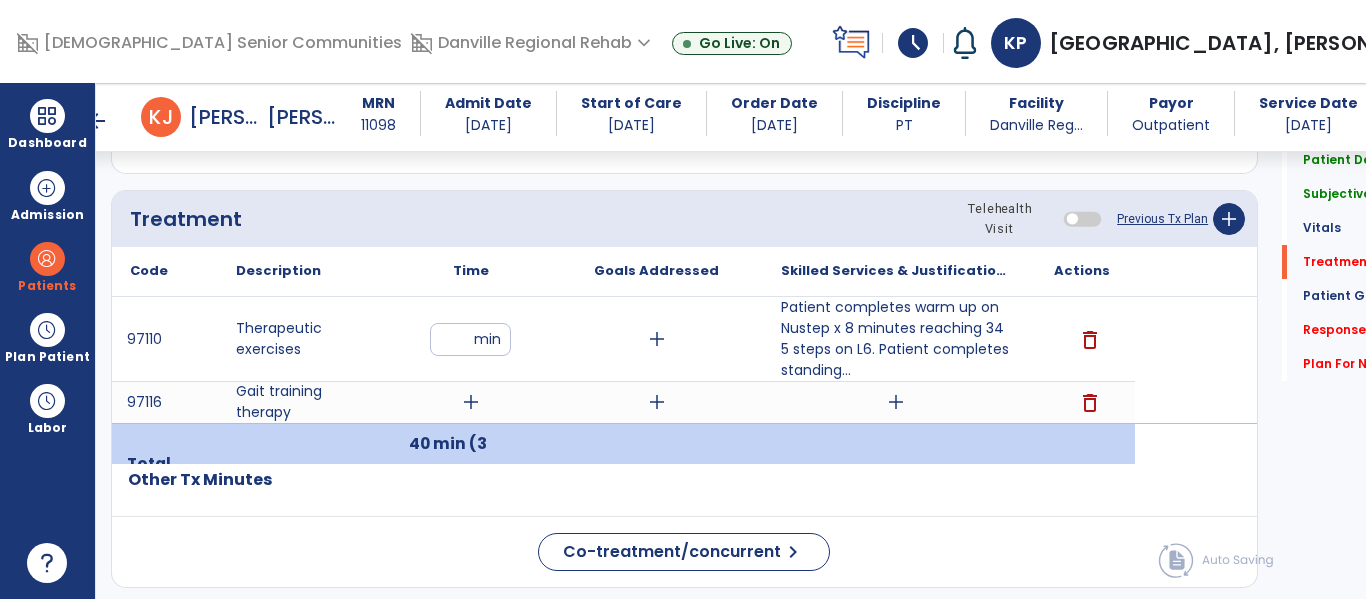 click on "add" at bounding box center [471, 402] 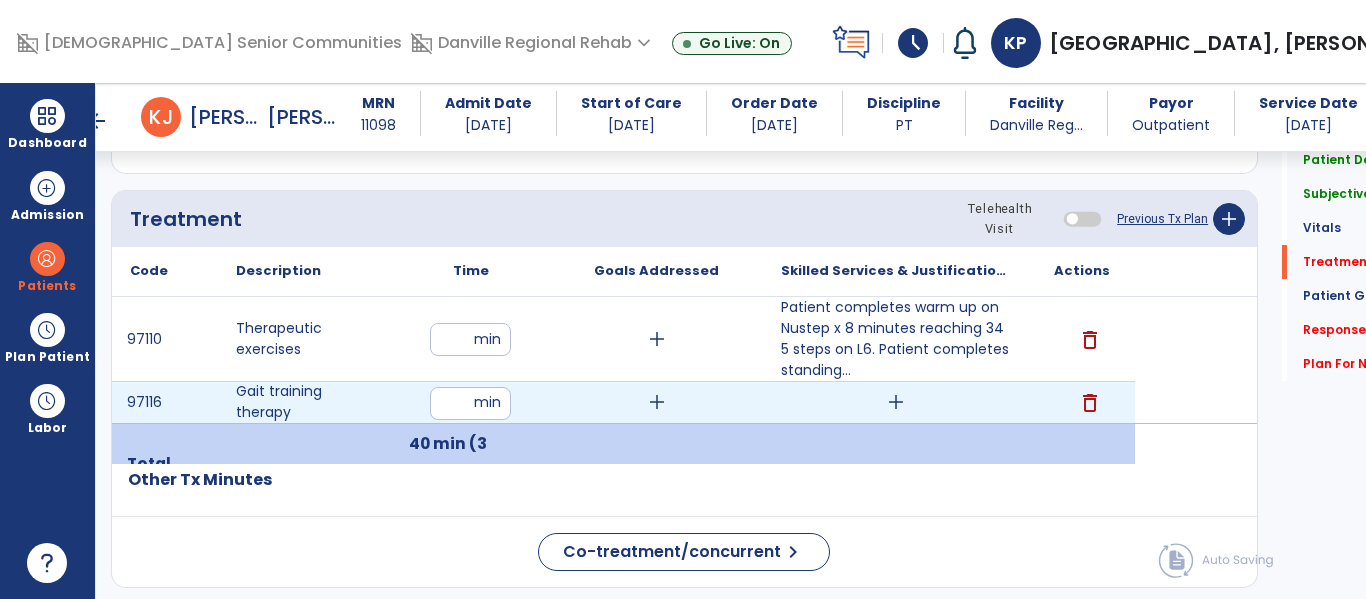 type on "**" 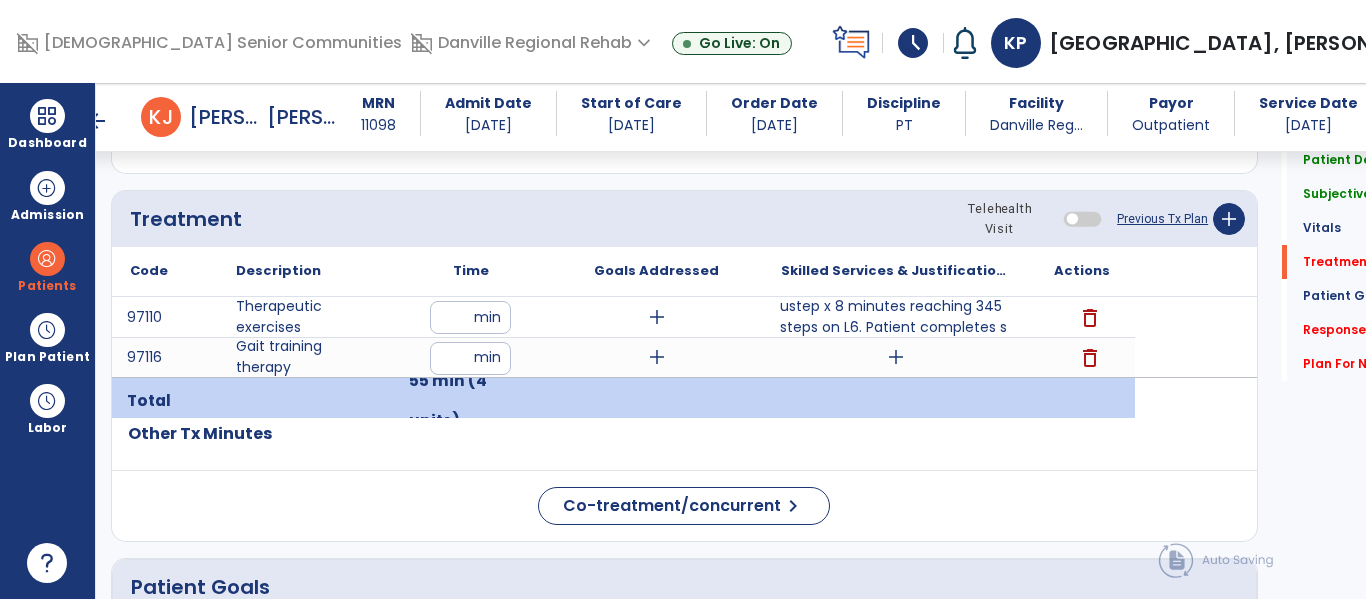 click on "Patient completes warm up on Nustep x 8 minutes reaching 345 steps on L6. Patient completes standing..." at bounding box center [896, 317] 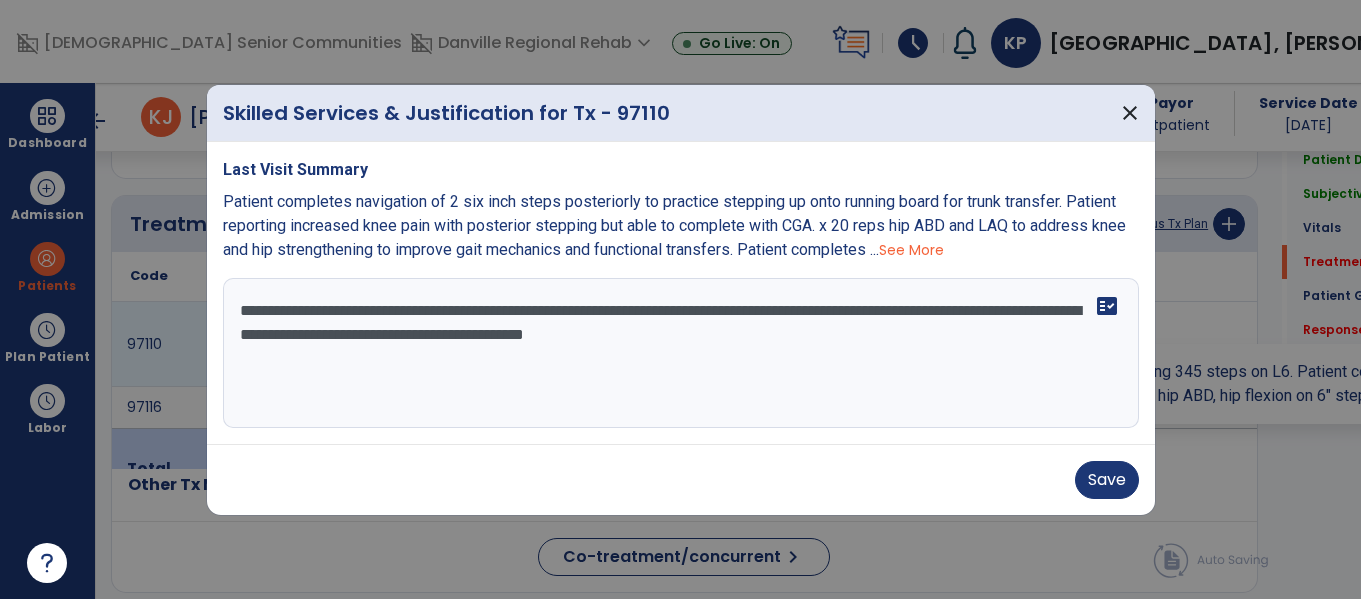 scroll, scrollTop: 1099, scrollLeft: 0, axis: vertical 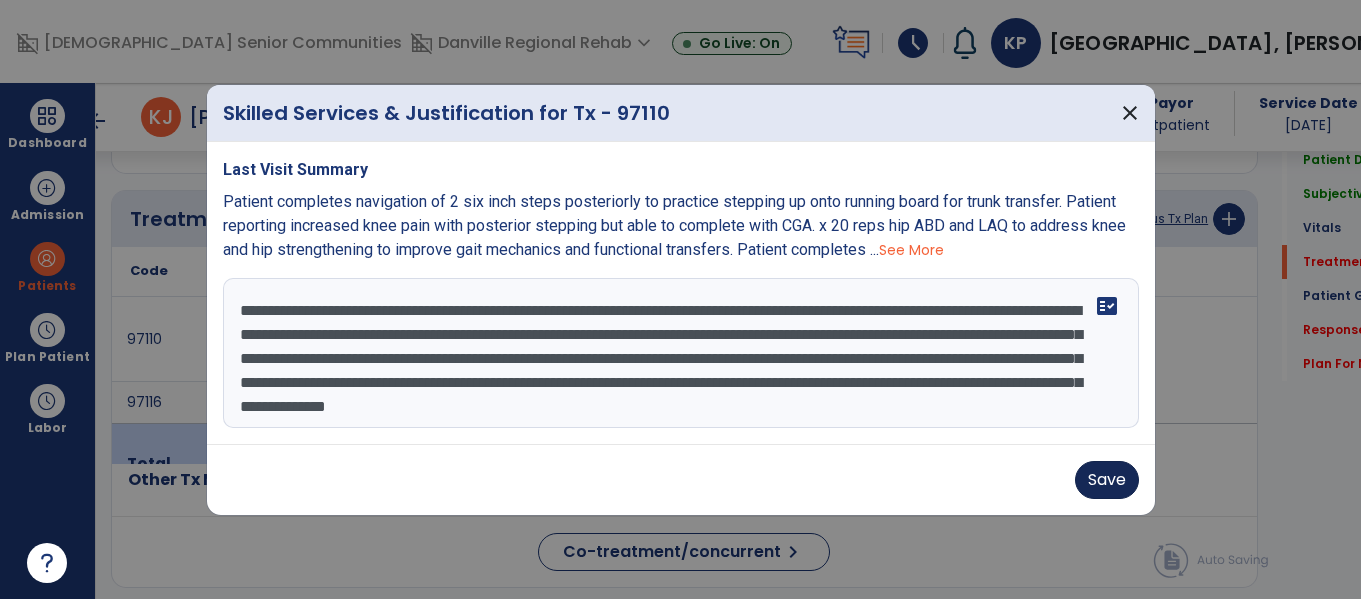 type on "**********" 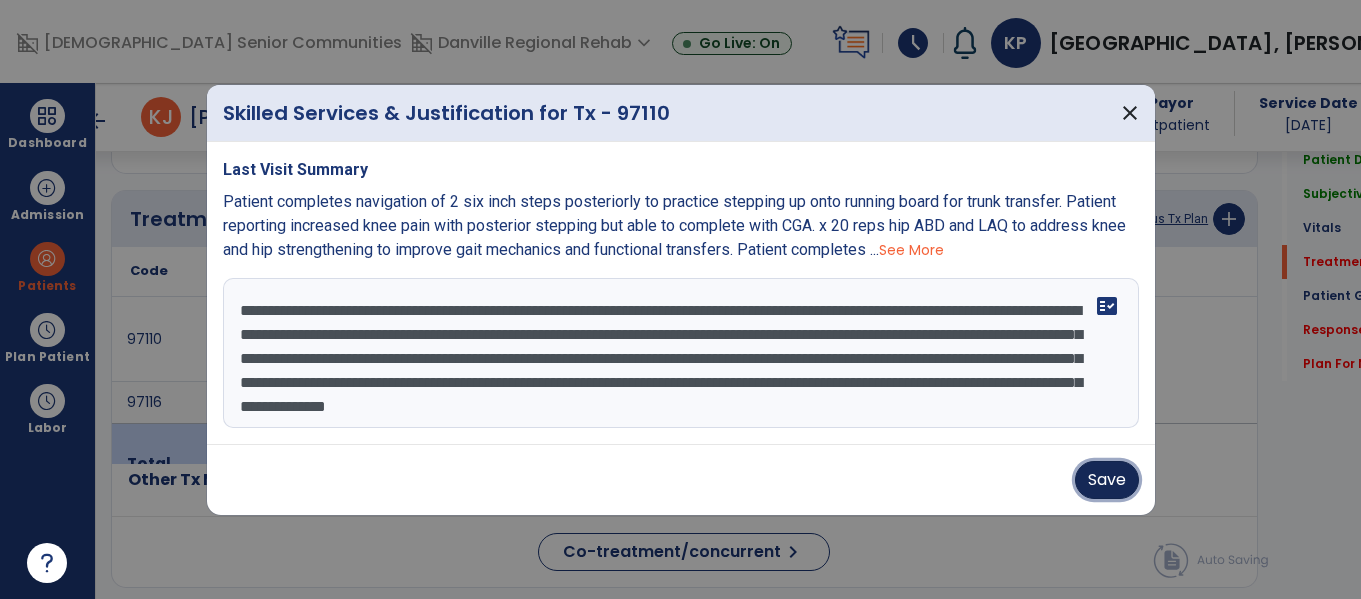 click on "Save" at bounding box center (1107, 480) 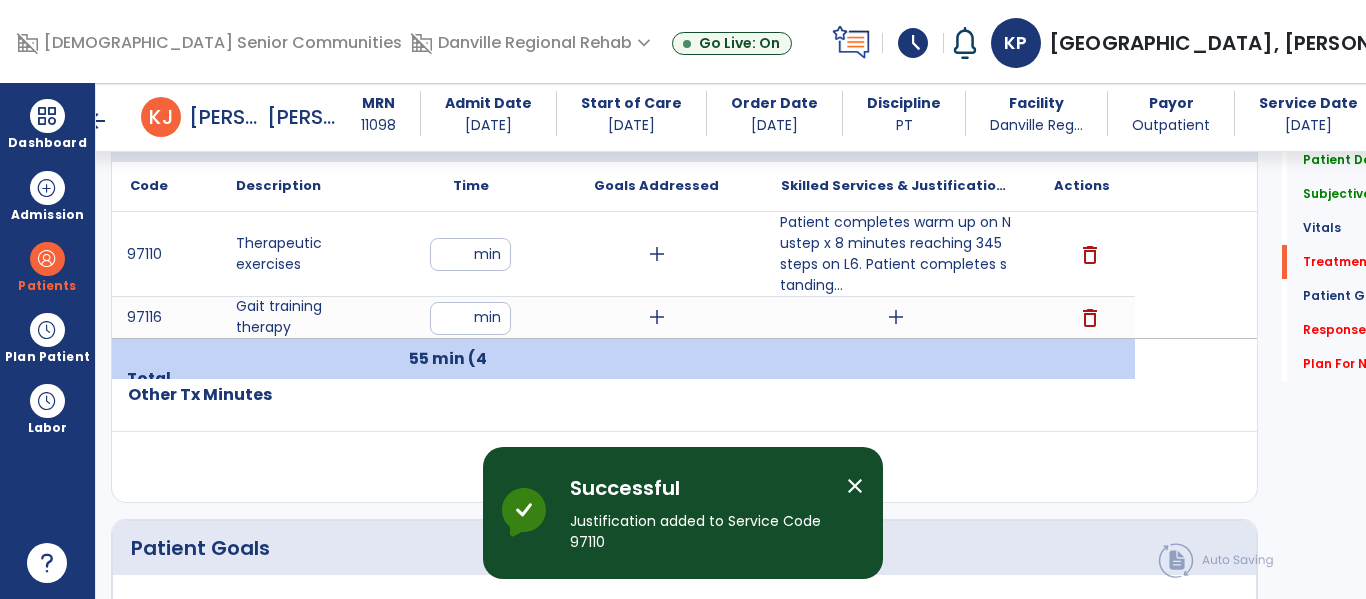 click on "add" at bounding box center [896, 317] 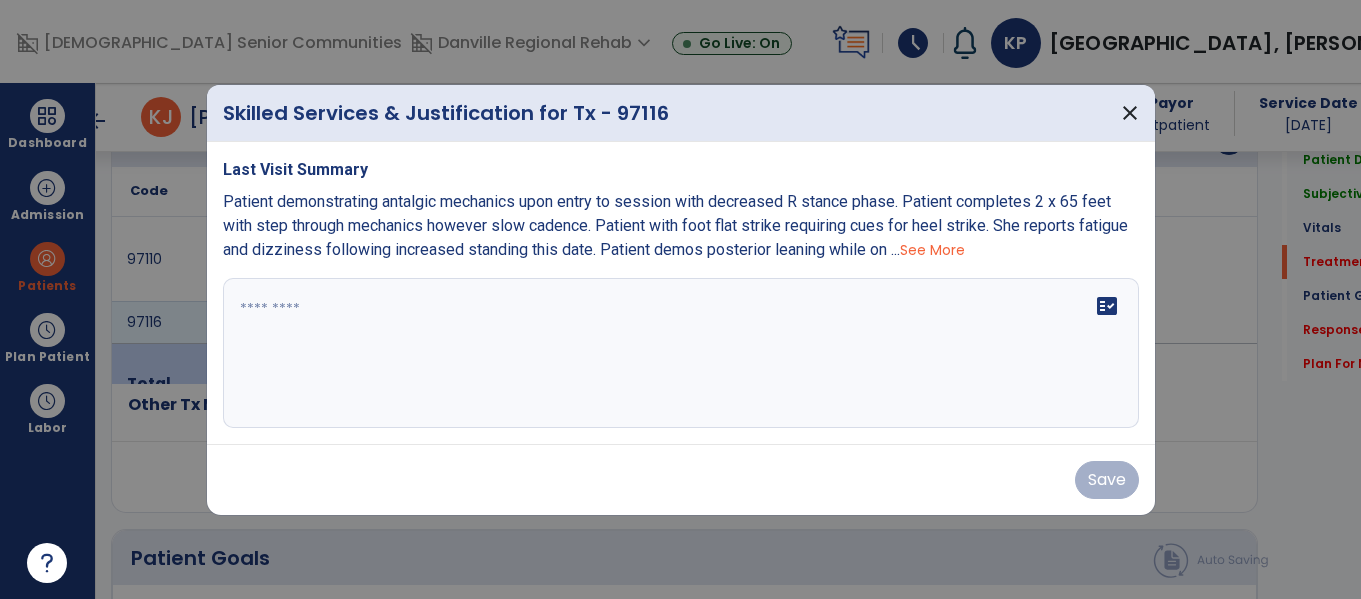 scroll, scrollTop: 1184, scrollLeft: 0, axis: vertical 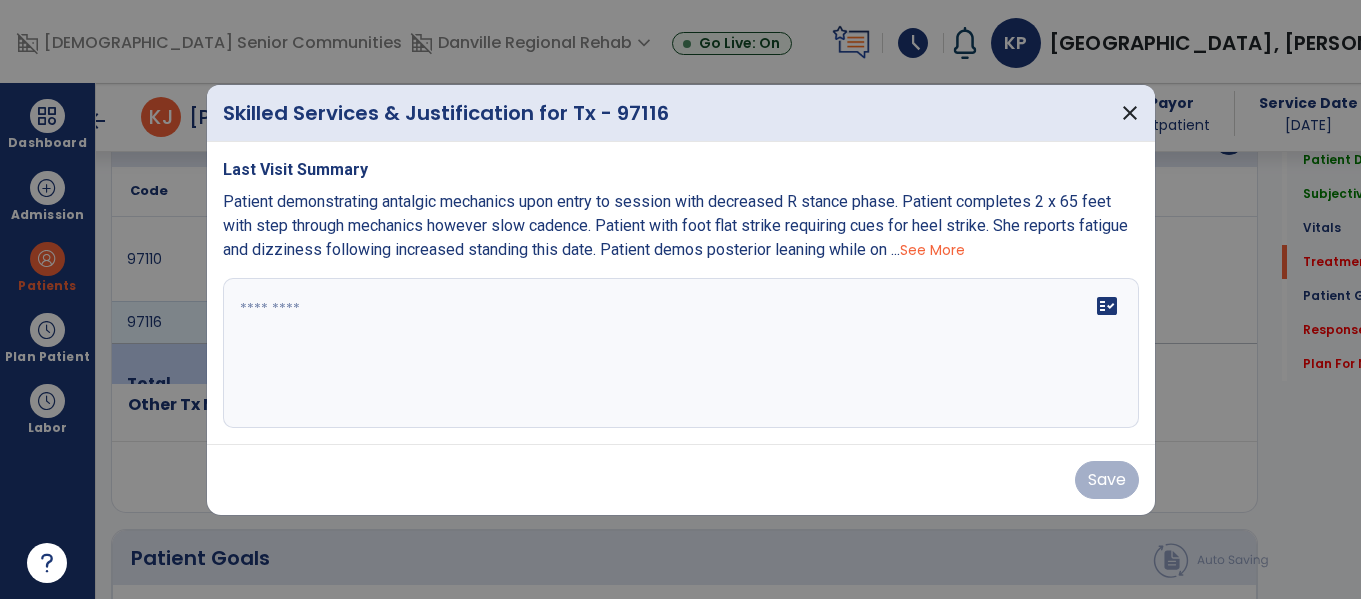 click at bounding box center (681, 353) 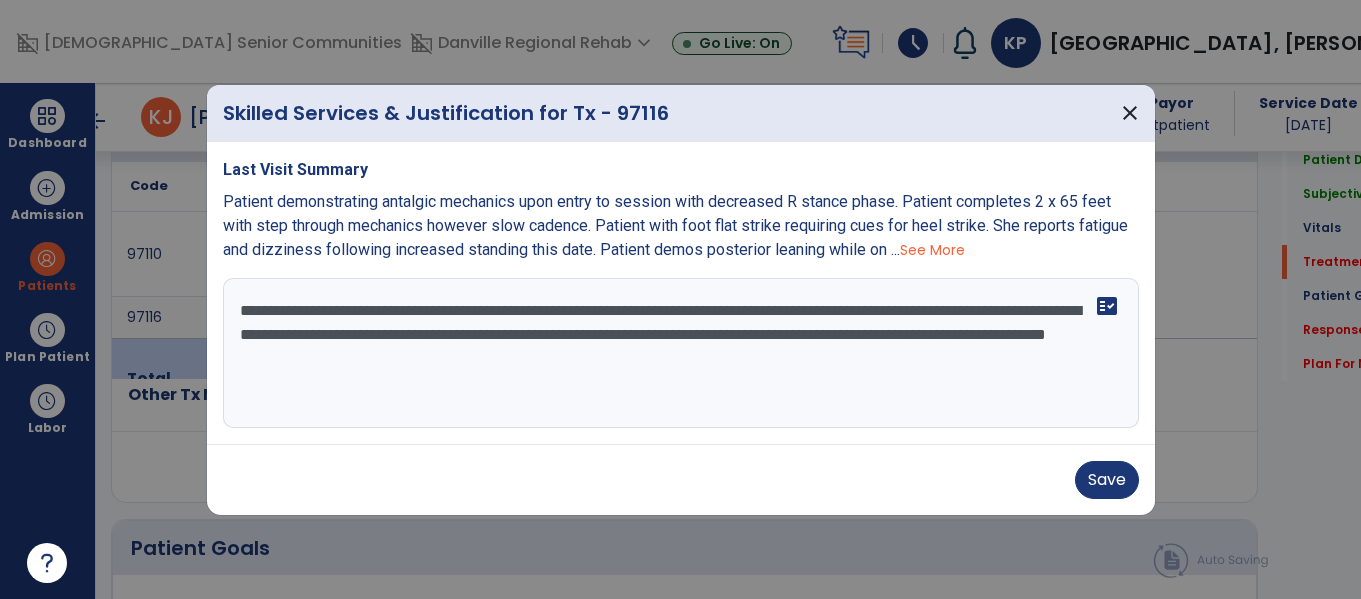 click on "**********" at bounding box center [681, 353] 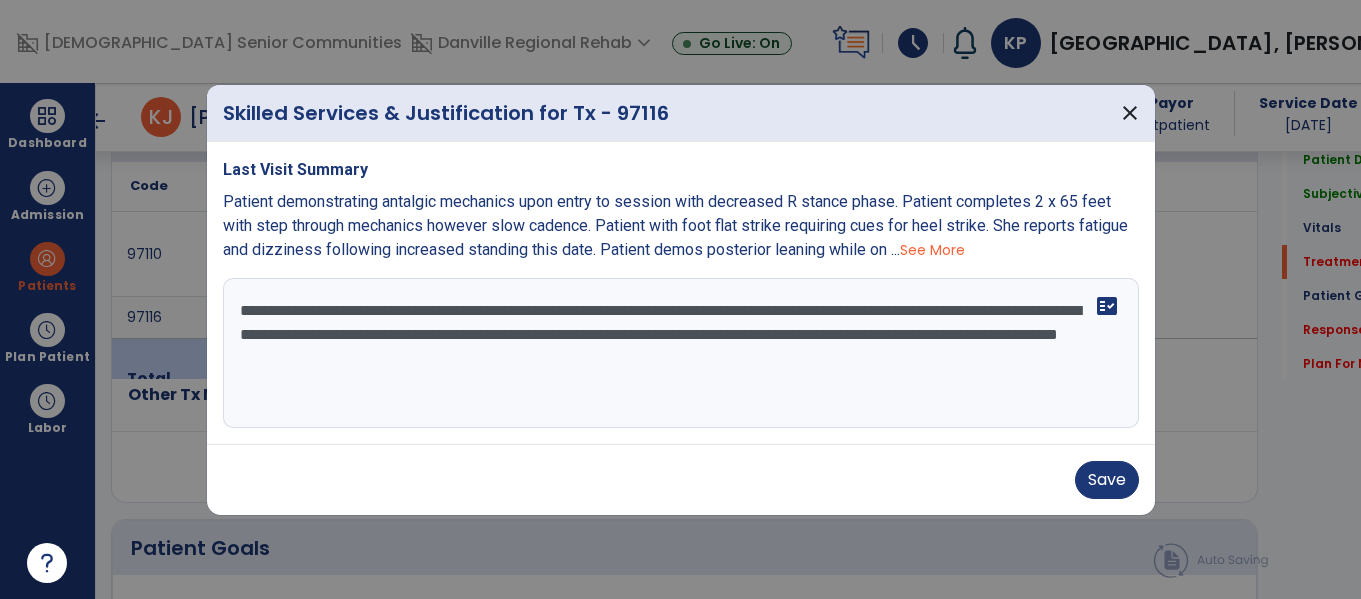 click on "**********" at bounding box center [681, 353] 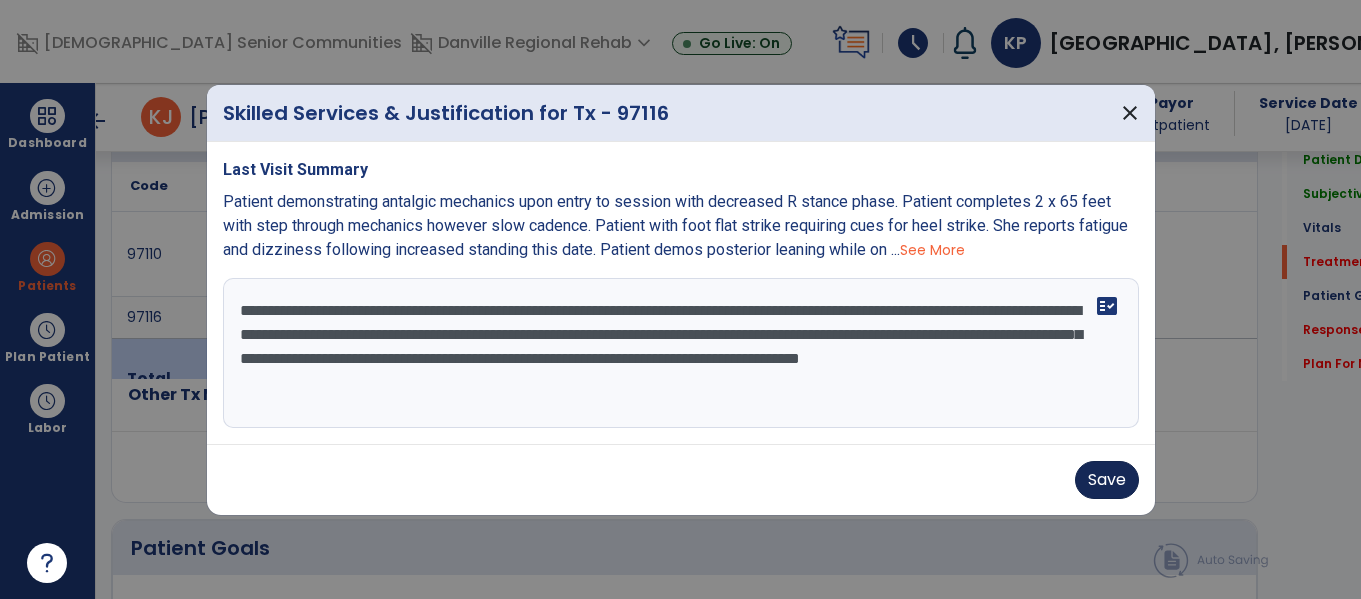 type on "**********" 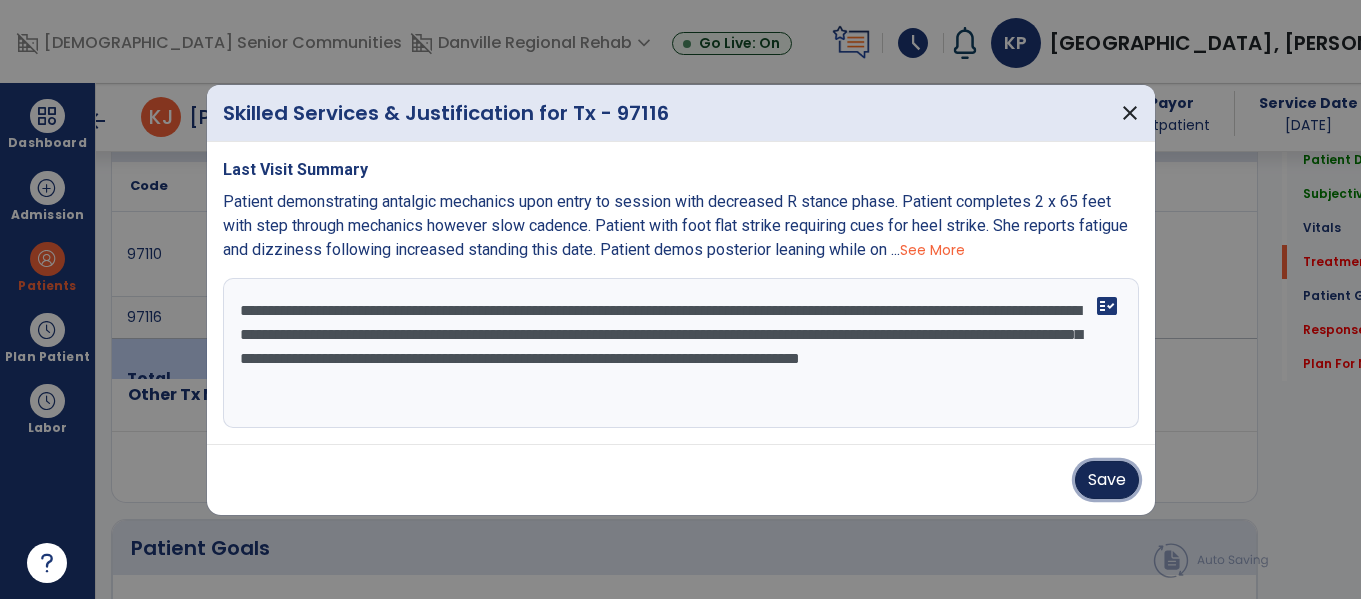 click on "Save" at bounding box center (1107, 480) 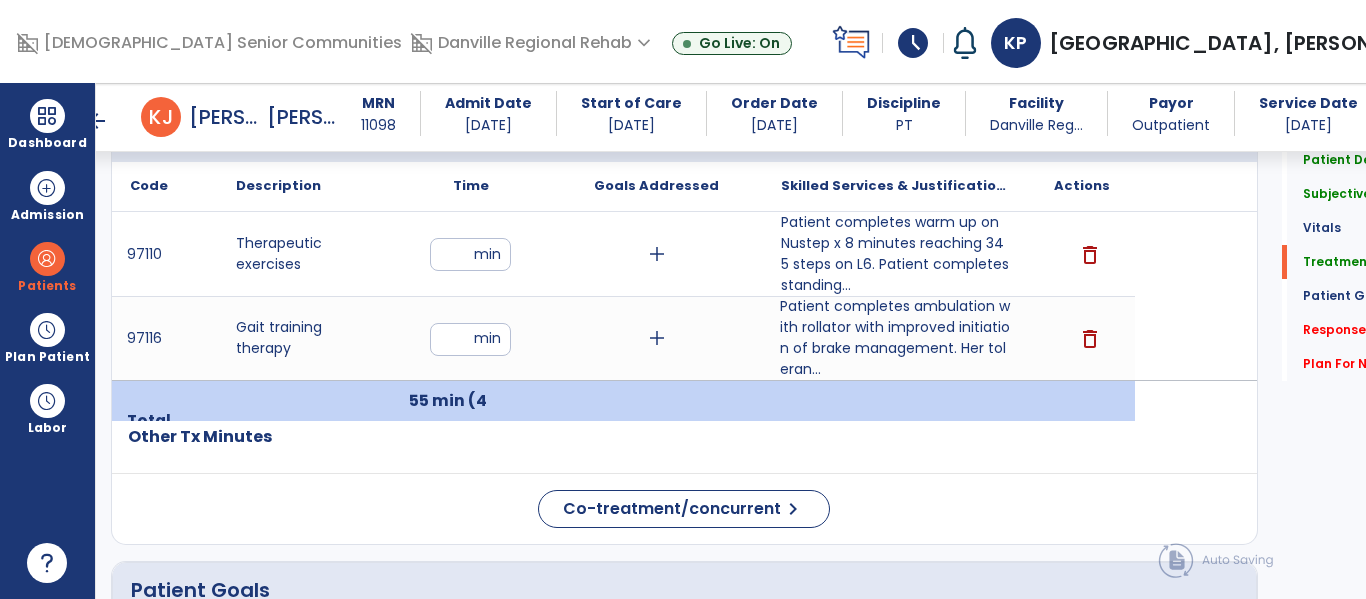 click on "**" at bounding box center [470, 254] 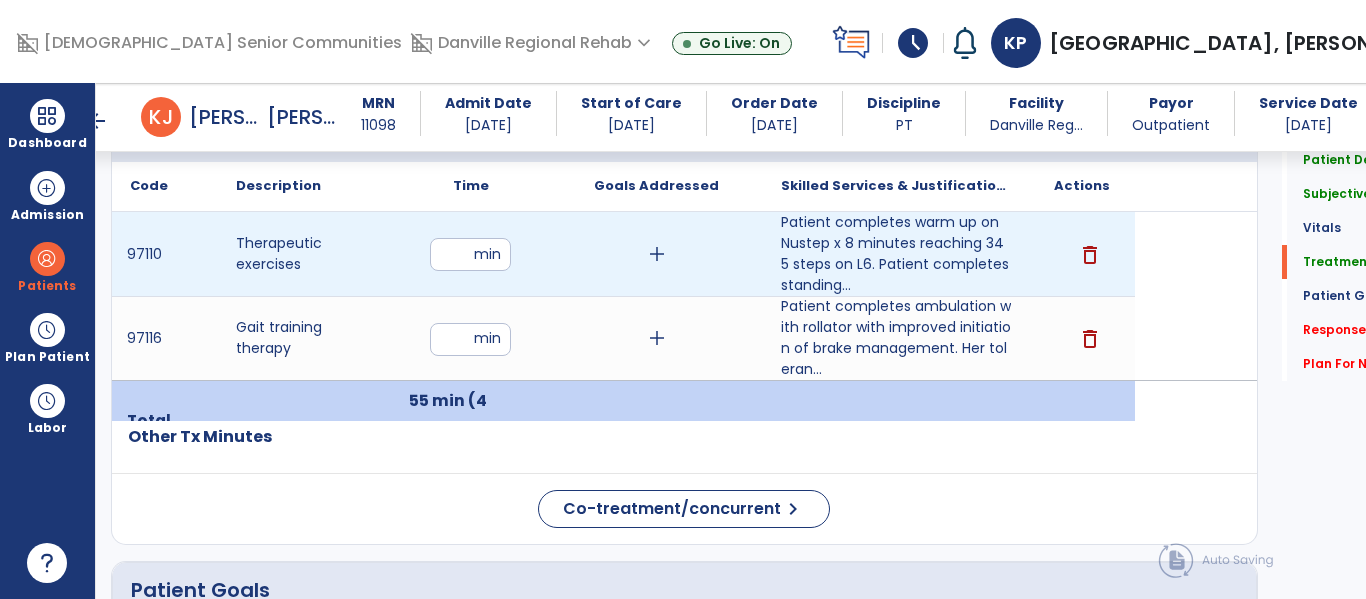 type on "**" 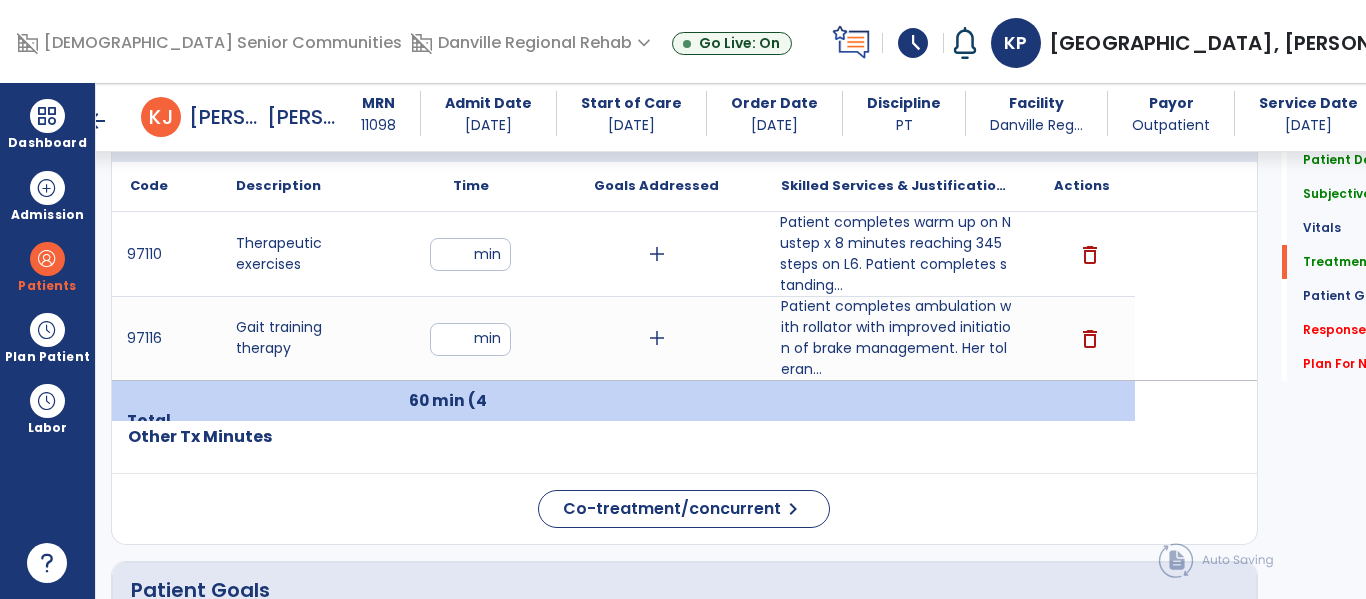 click on "Patient completes warm up on Nustep x 8 minutes reaching 345 steps on L6. Patient completes standing..." at bounding box center [896, 254] 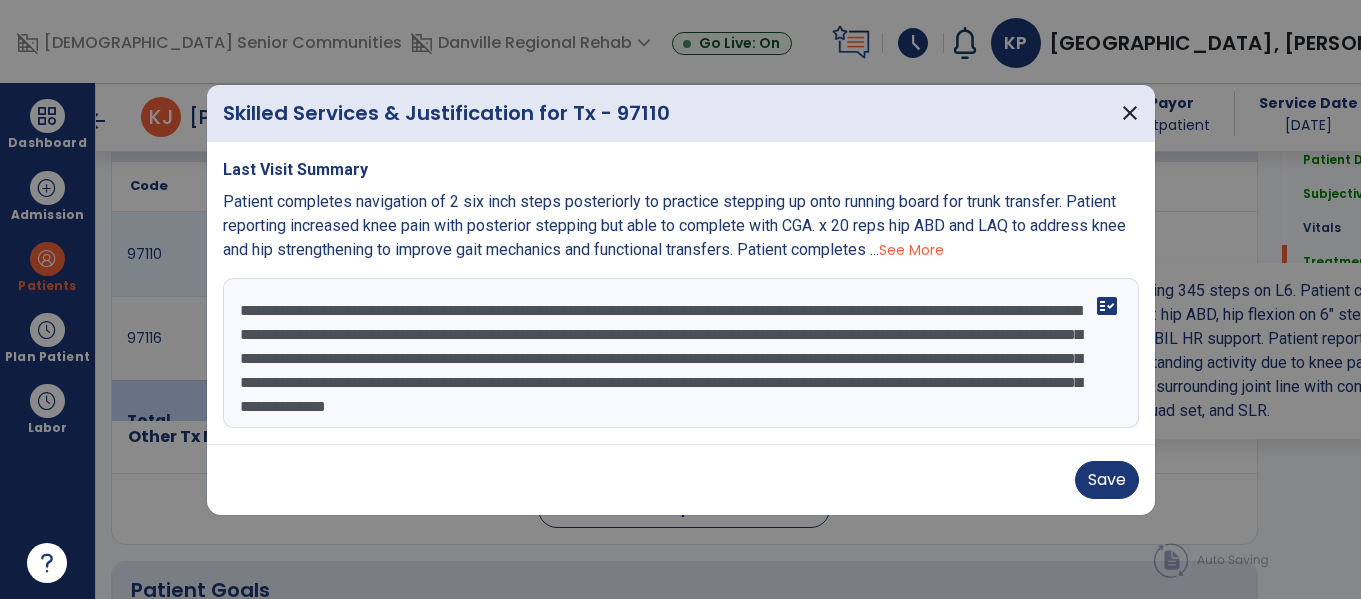 scroll, scrollTop: 1184, scrollLeft: 0, axis: vertical 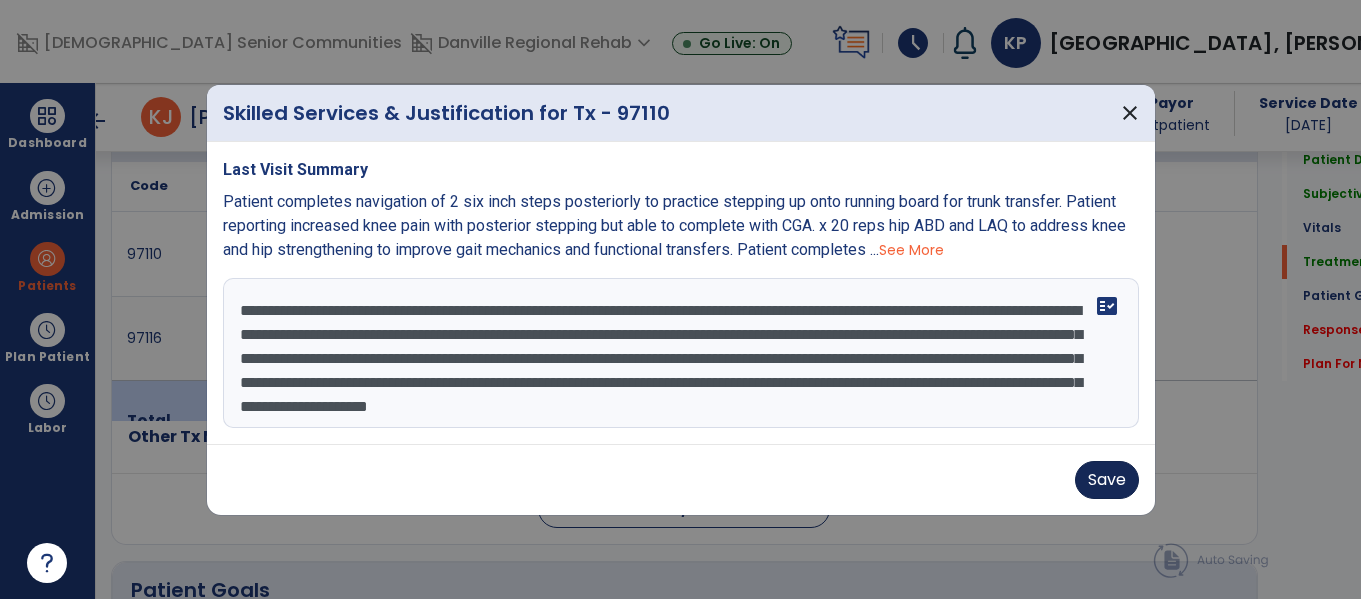 type on "**********" 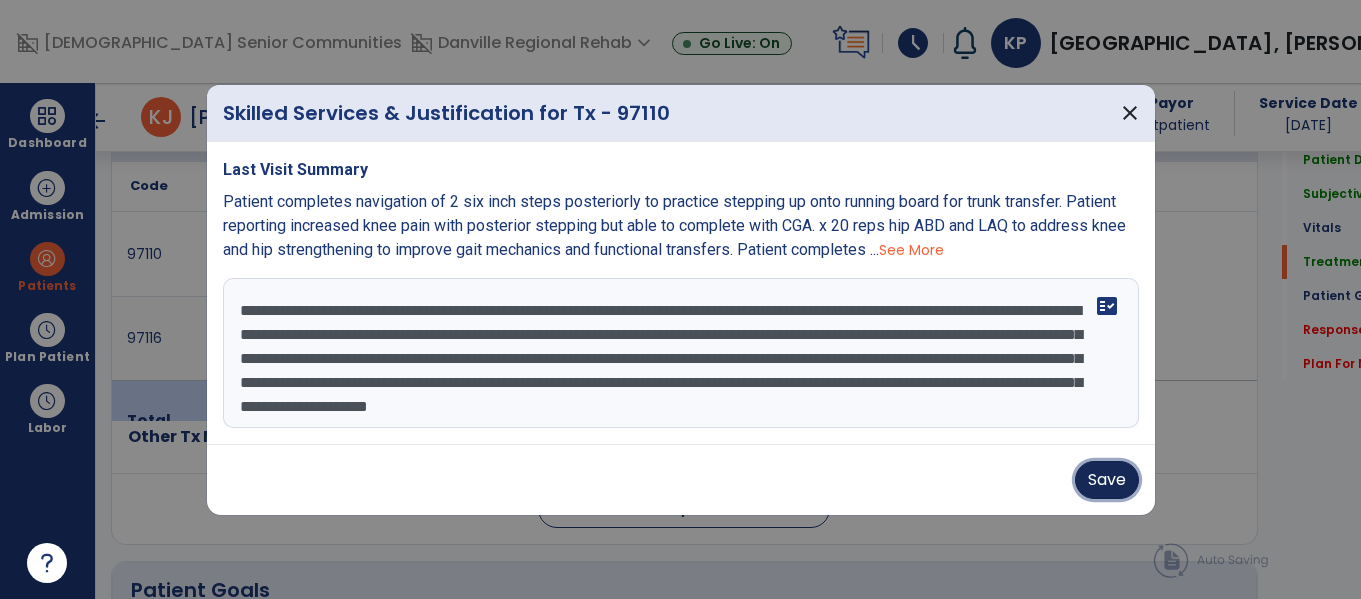 click on "Save" at bounding box center (1107, 480) 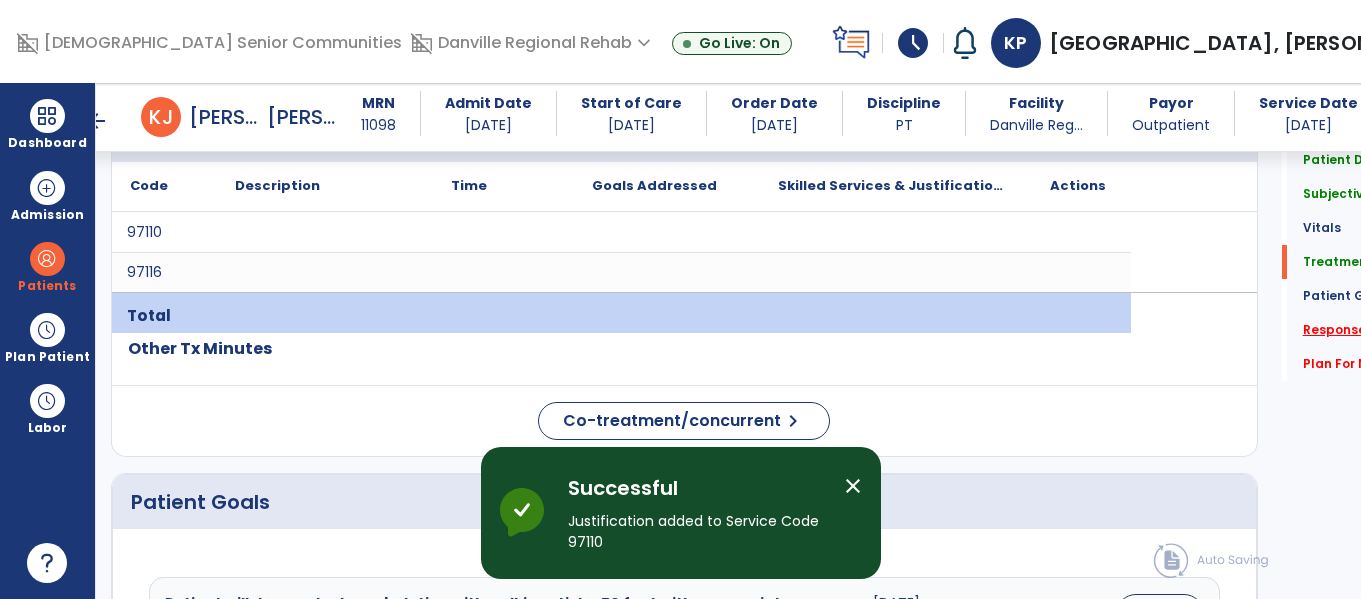 click on "Response To Treatment   *" 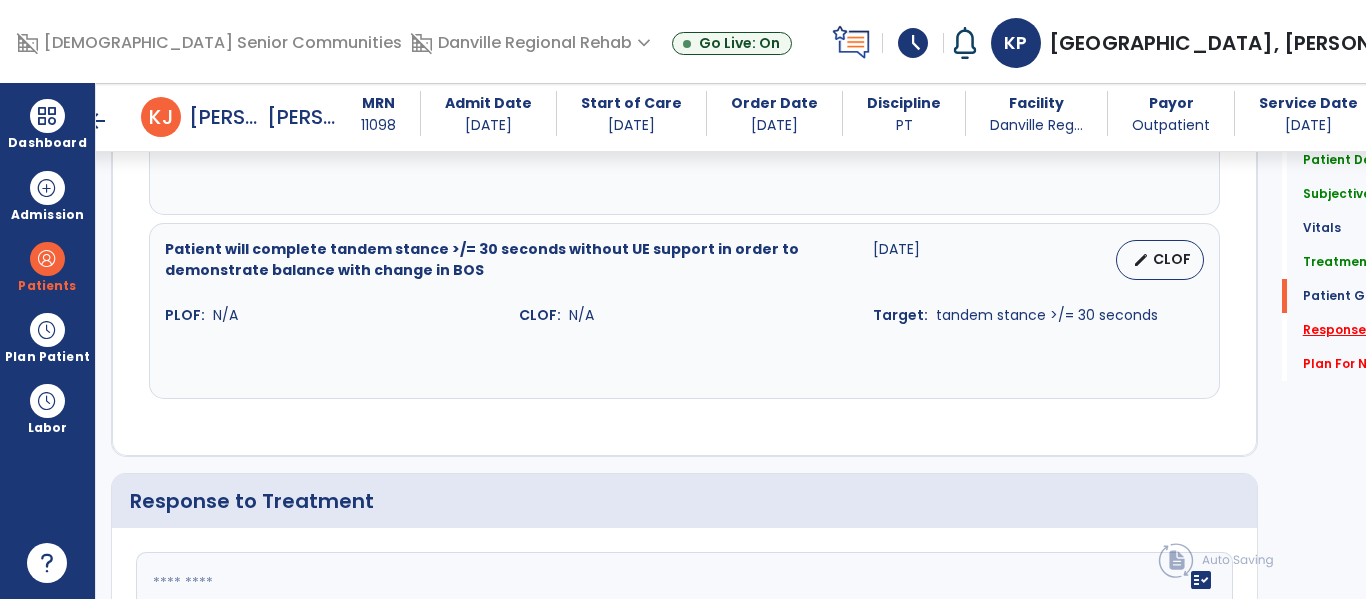 scroll, scrollTop: 3187, scrollLeft: 0, axis: vertical 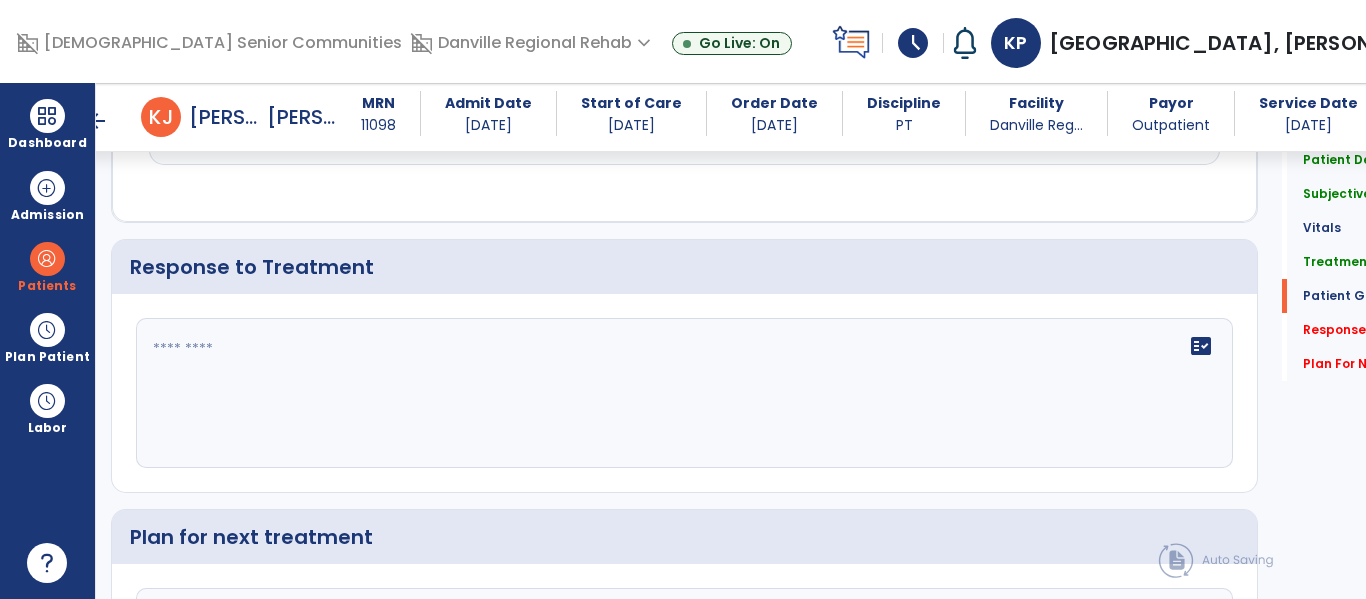 click 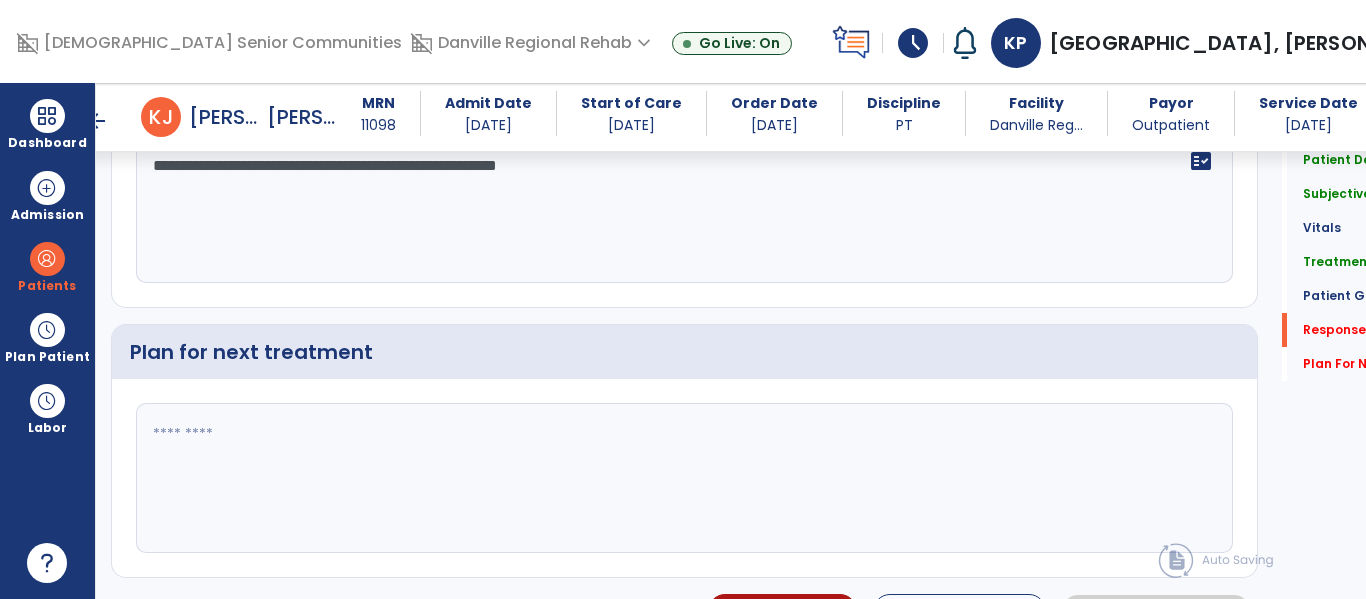 scroll, scrollTop: 3393, scrollLeft: 0, axis: vertical 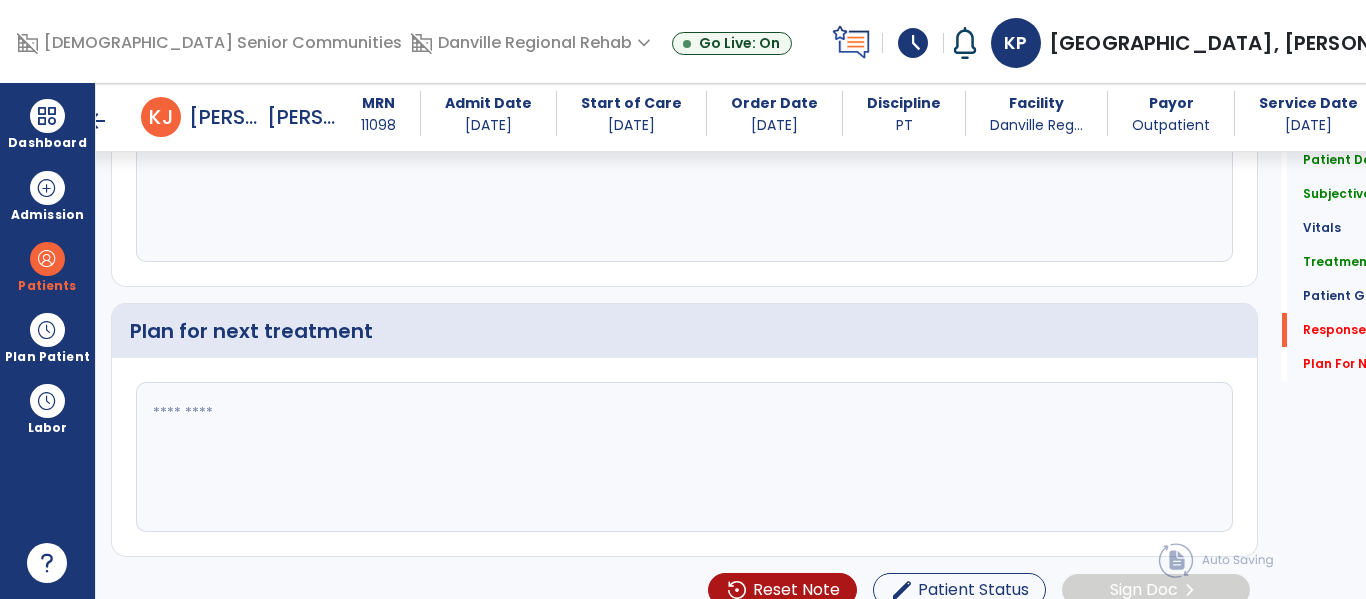 type on "**********" 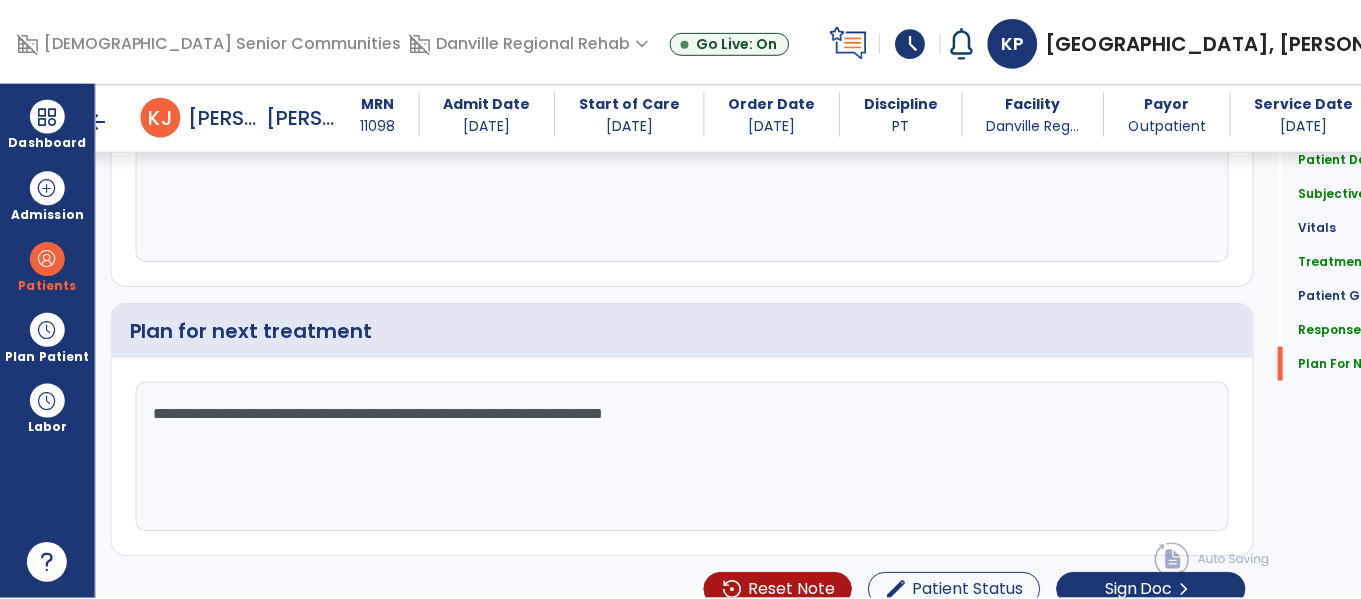 scroll, scrollTop: 3480, scrollLeft: 0, axis: vertical 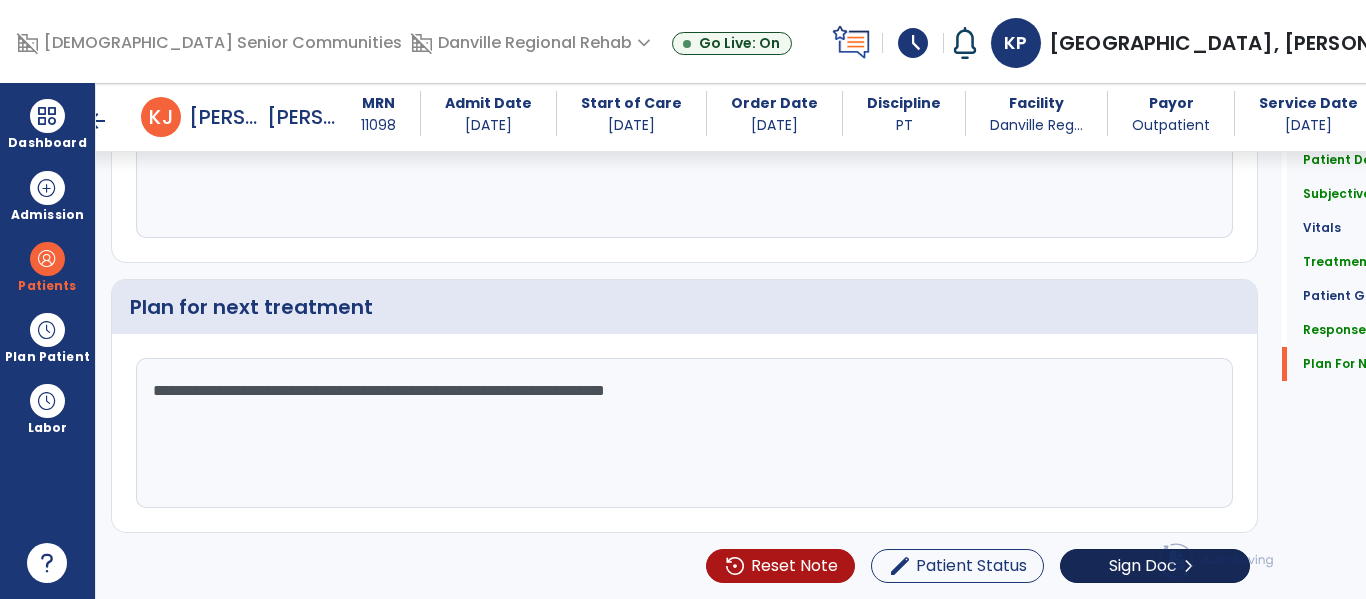 type on "**********" 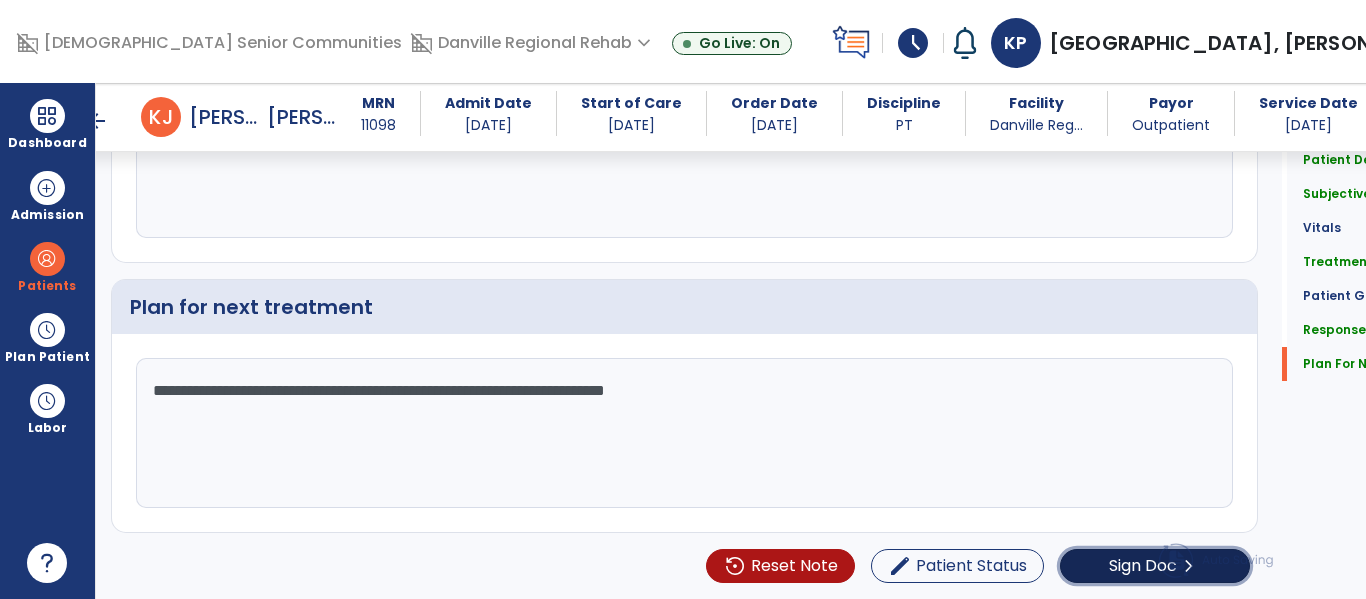 click on "Sign Doc" 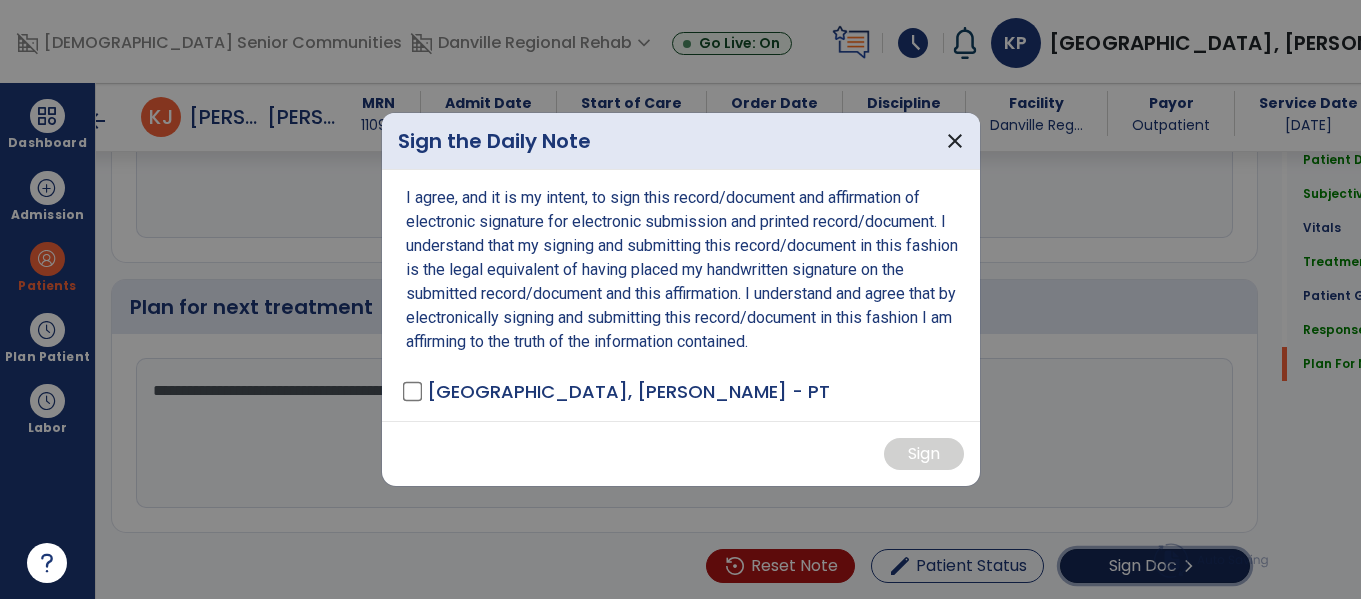 scroll, scrollTop: 3480, scrollLeft: 0, axis: vertical 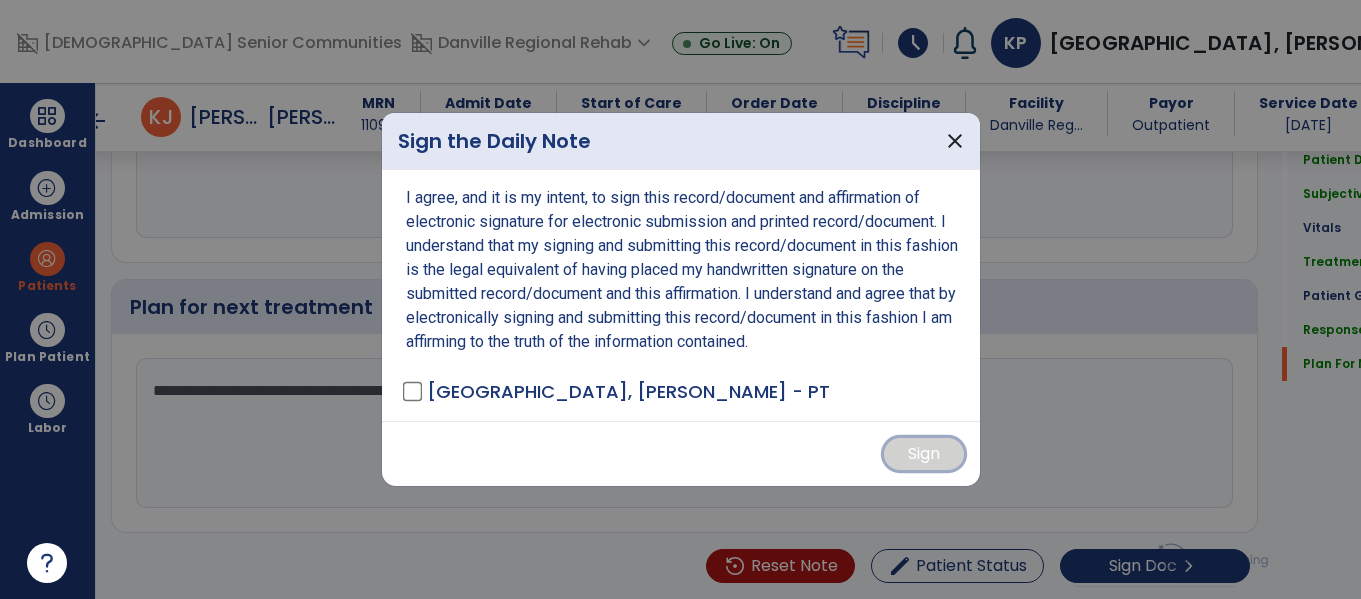 click on "Sign" at bounding box center (924, 454) 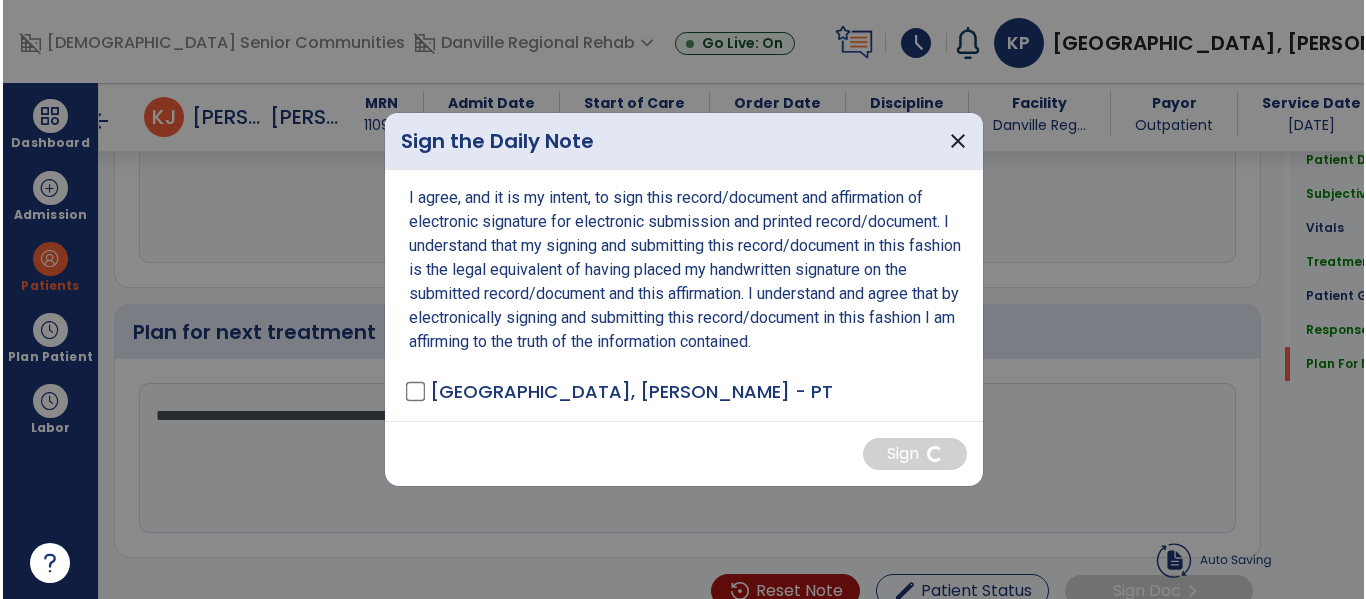 scroll, scrollTop: 3480, scrollLeft: 0, axis: vertical 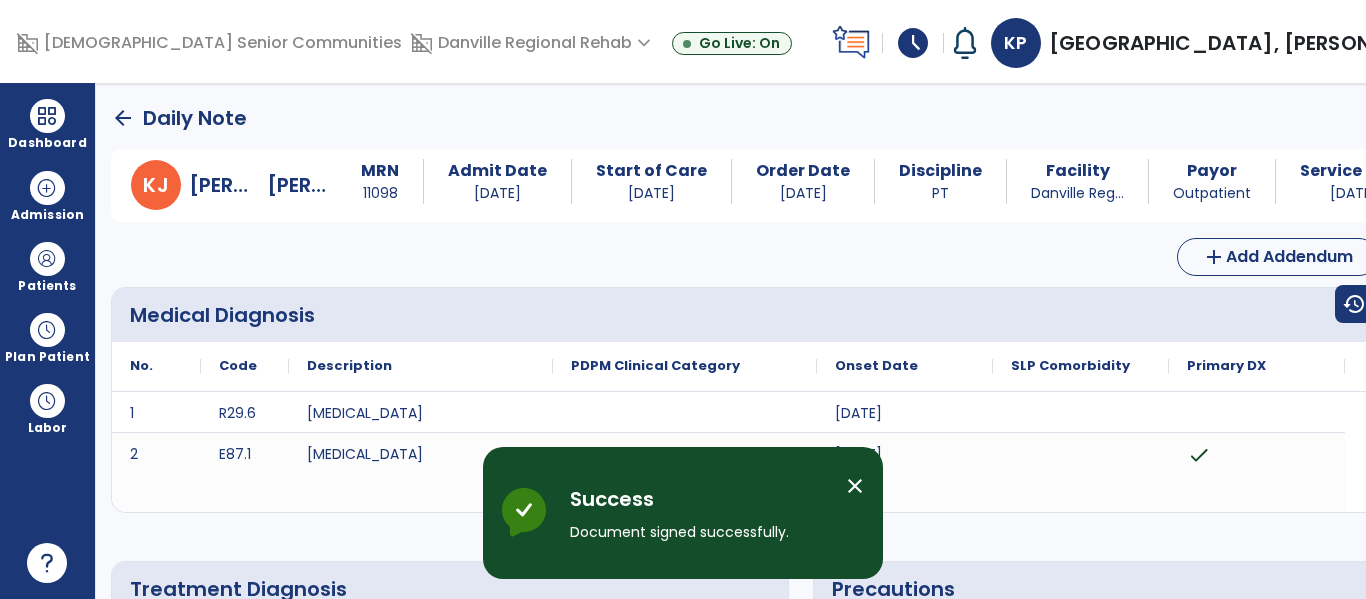 click on "arrow_back" 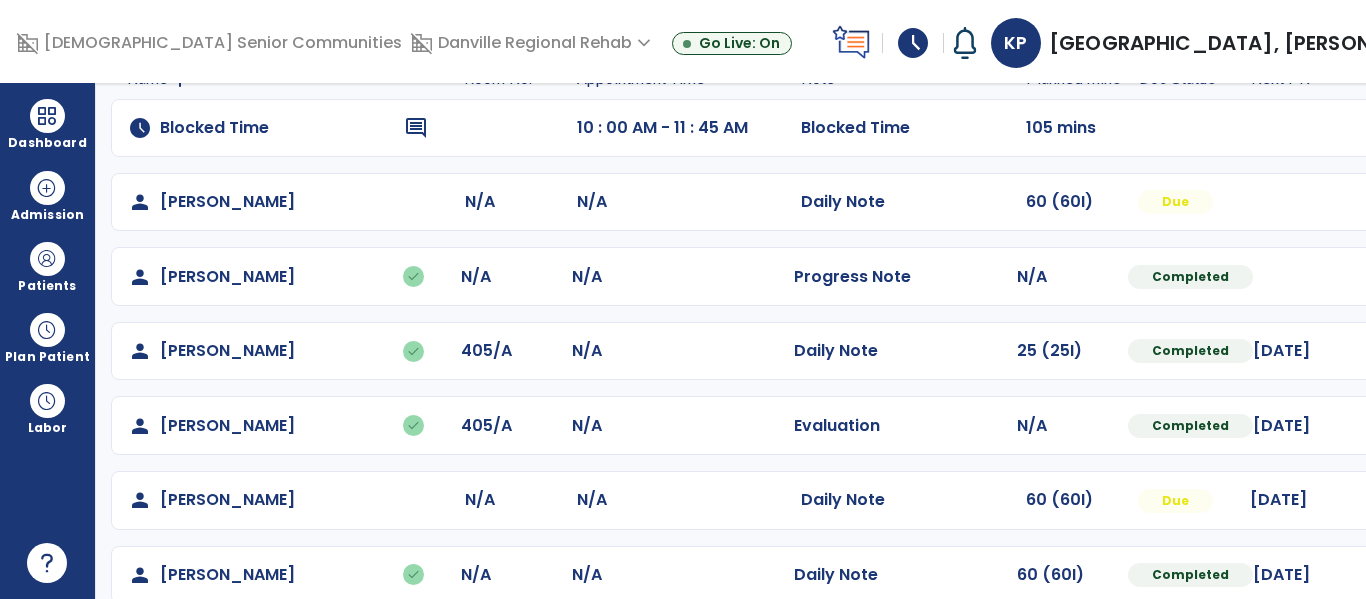 scroll, scrollTop: 159, scrollLeft: 0, axis: vertical 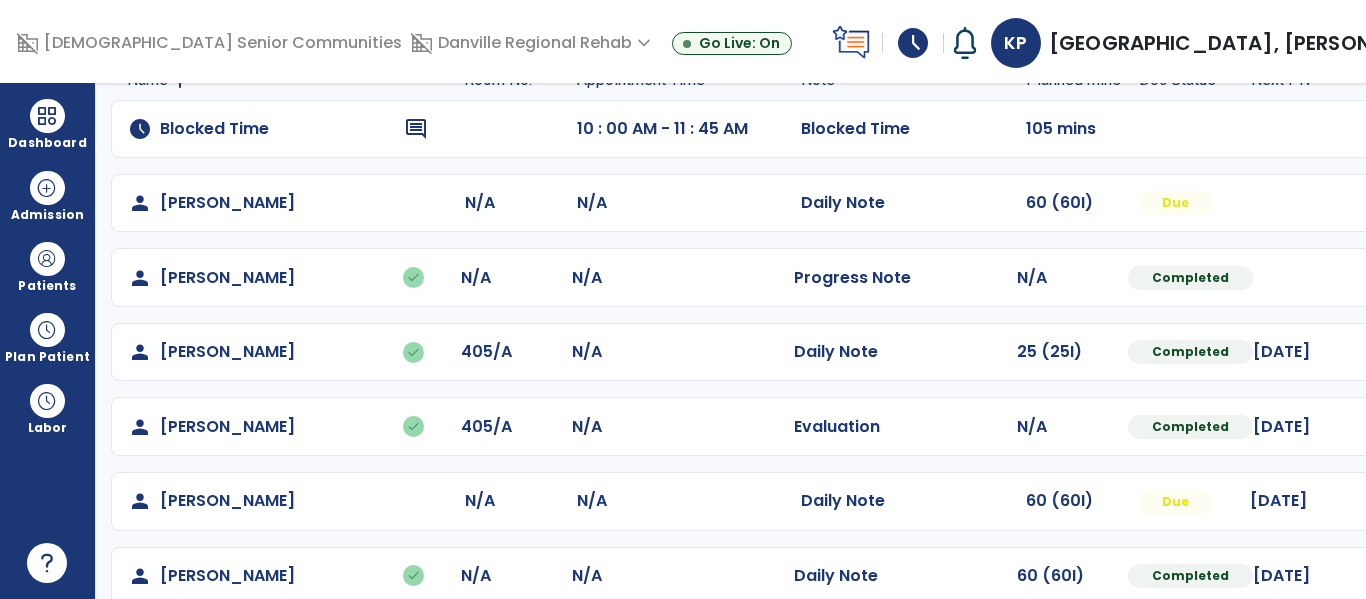 click at bounding box center [1427, 203] 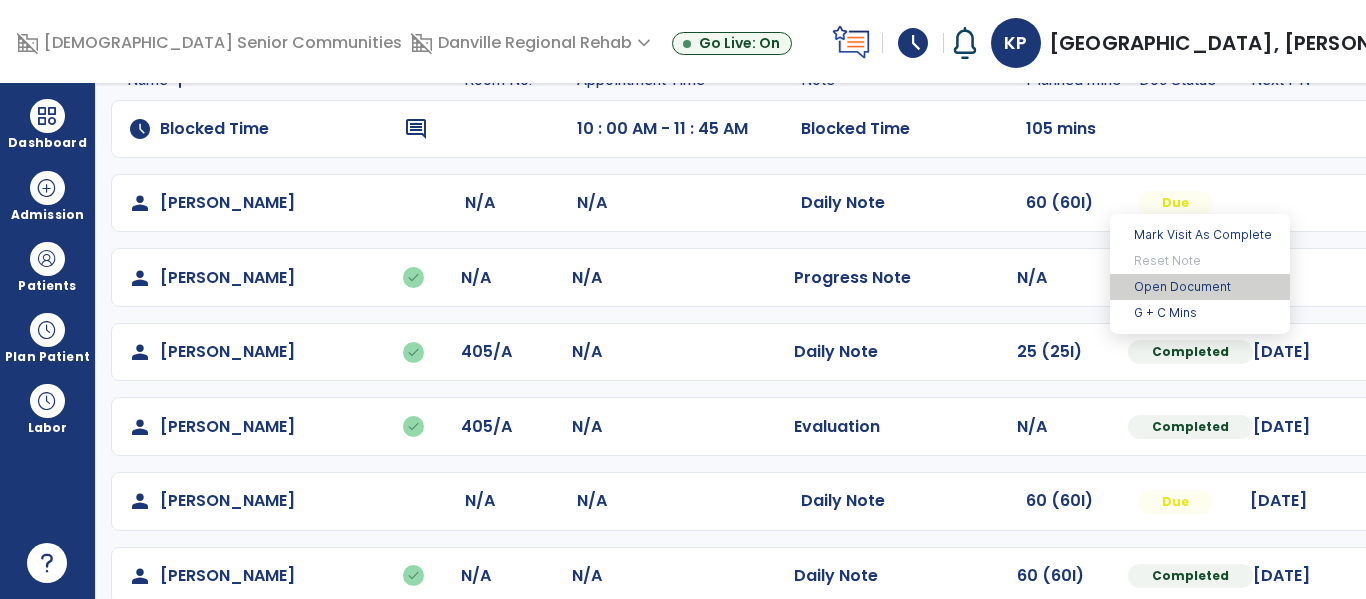 click on "Open Document" at bounding box center (1200, 287) 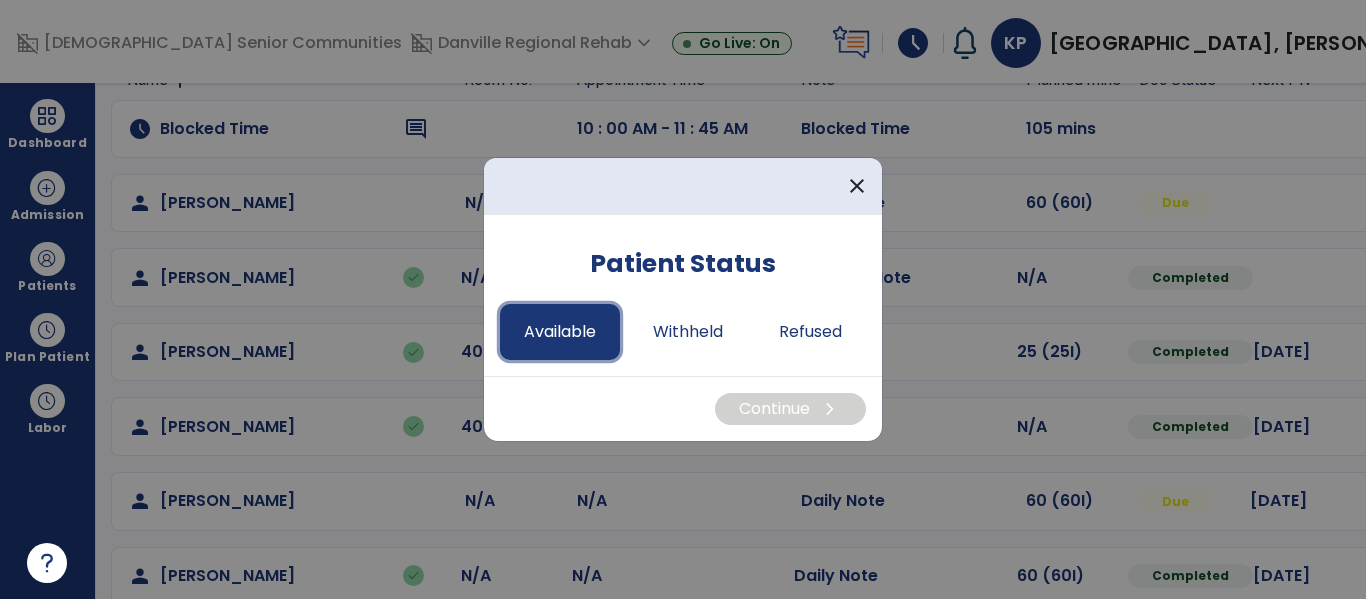 click on "Available" at bounding box center (560, 332) 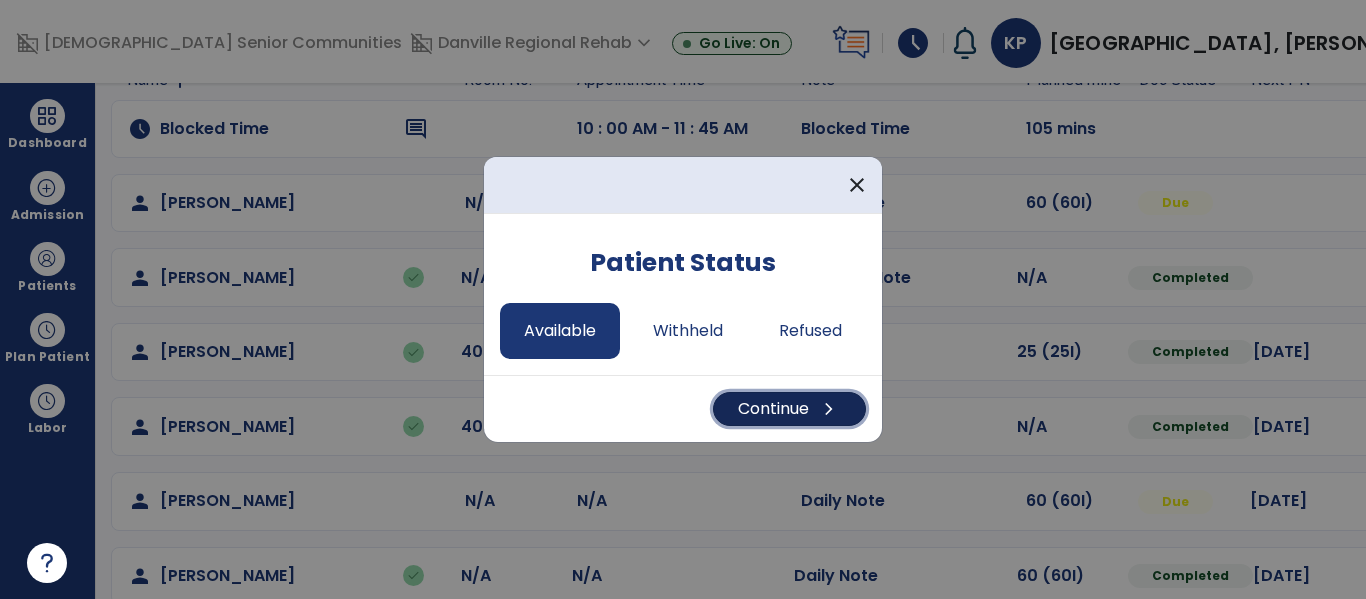 click on "Continue   chevron_right" at bounding box center [789, 409] 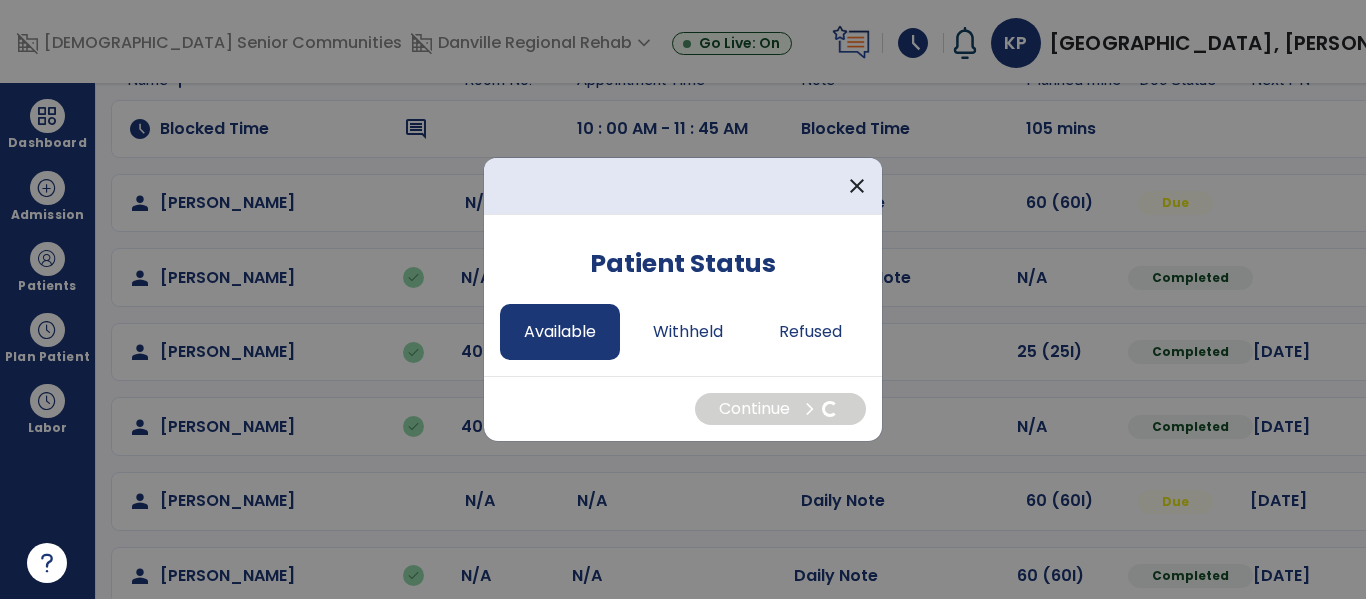 select on "*" 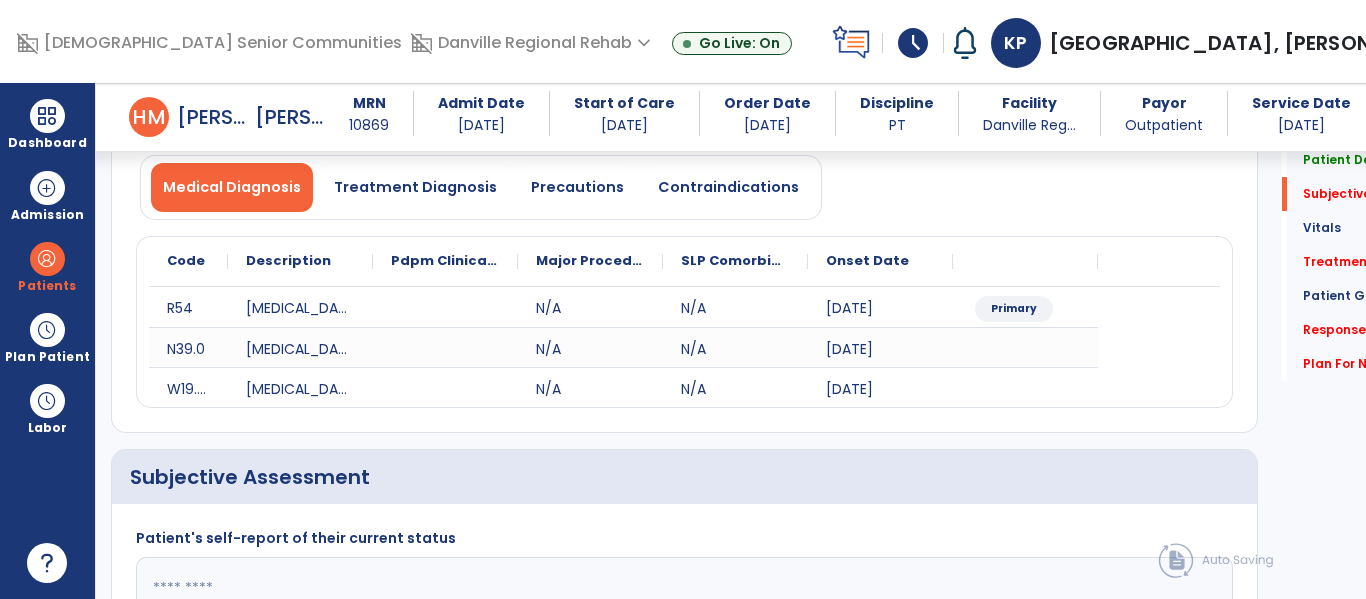 scroll, scrollTop: 375, scrollLeft: 0, axis: vertical 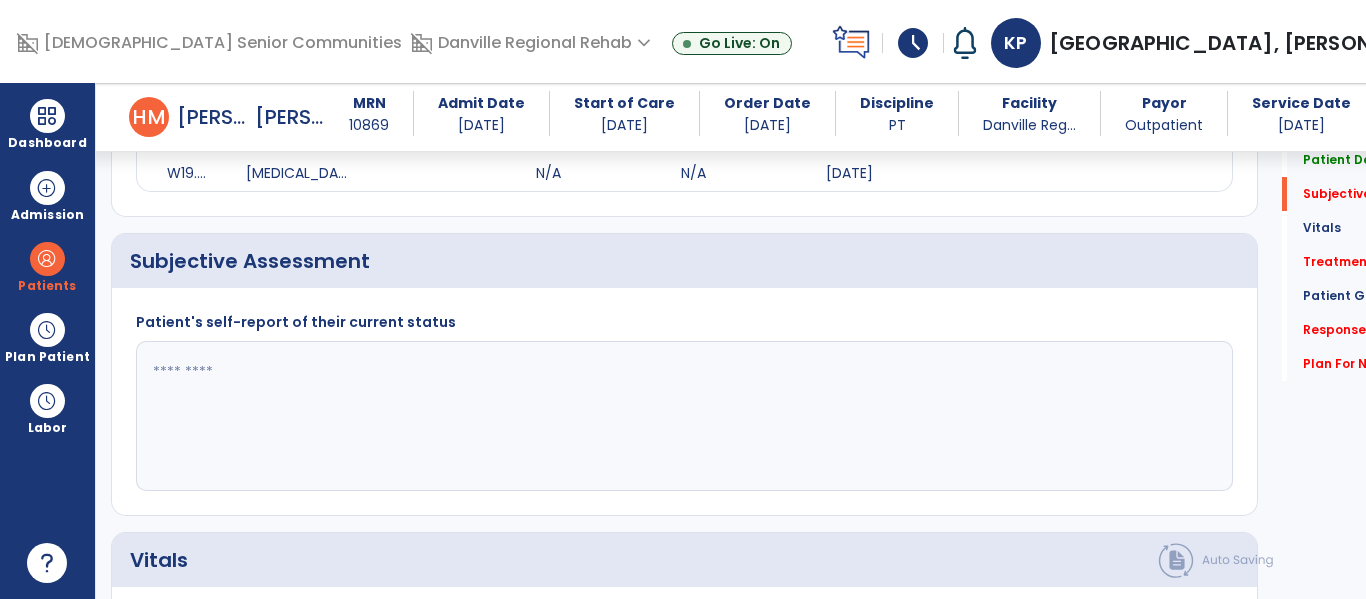 click 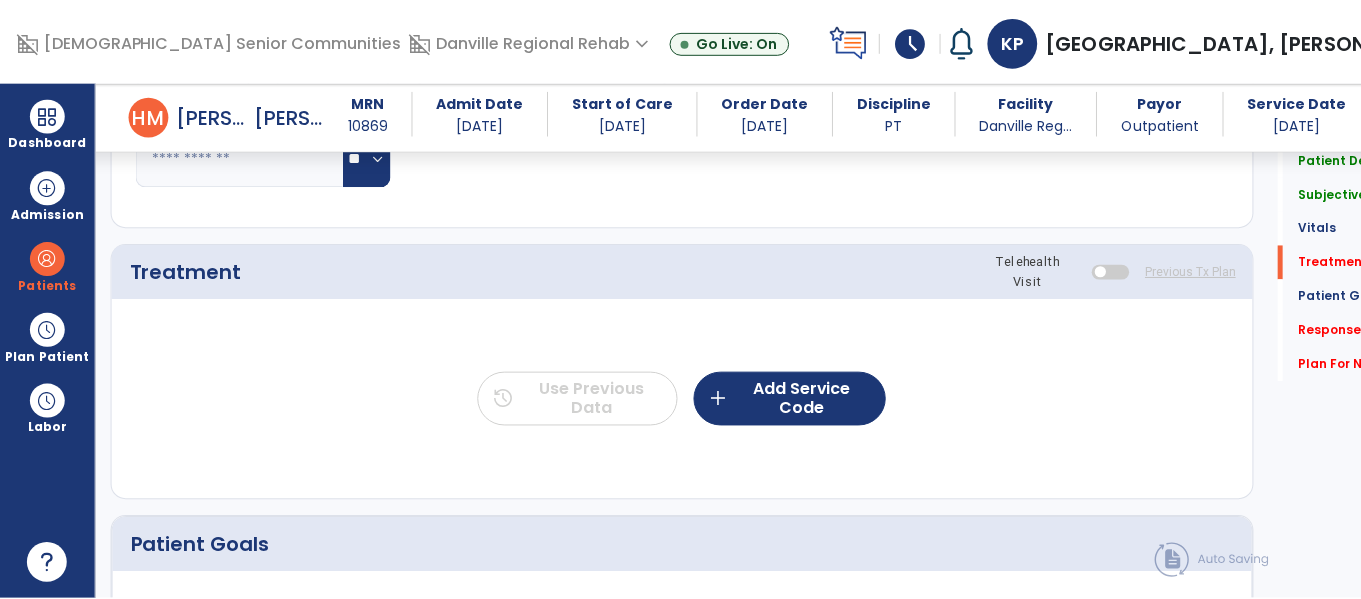 scroll, scrollTop: 1194, scrollLeft: 0, axis: vertical 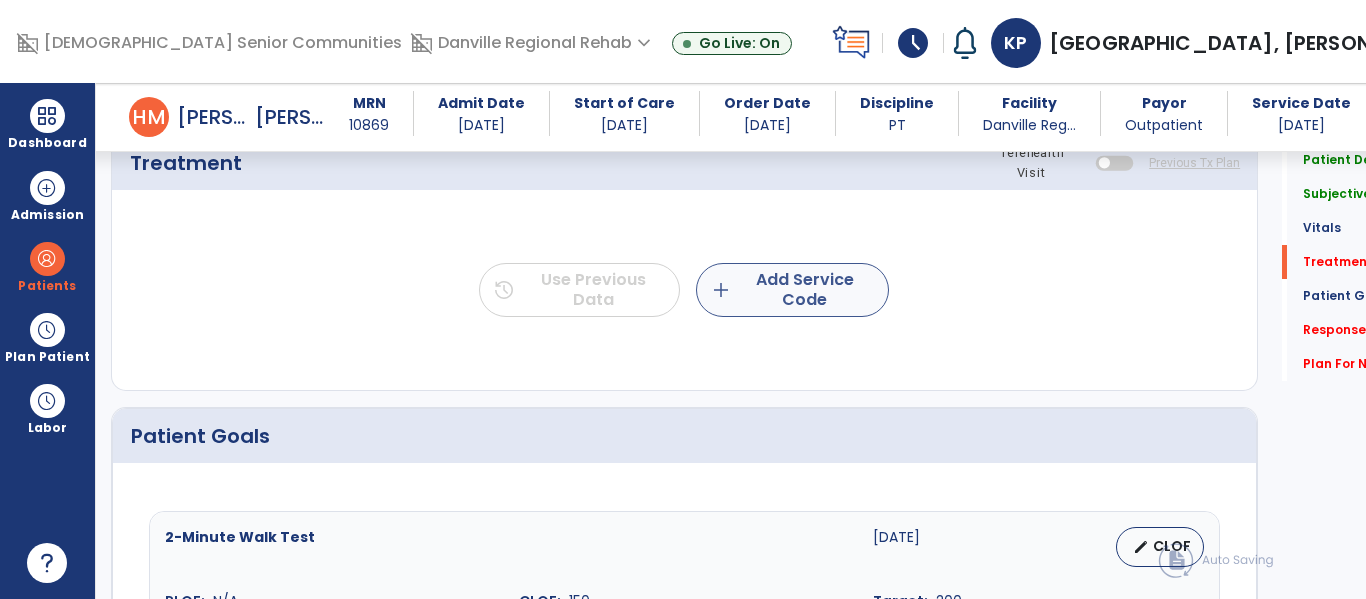 type on "**********" 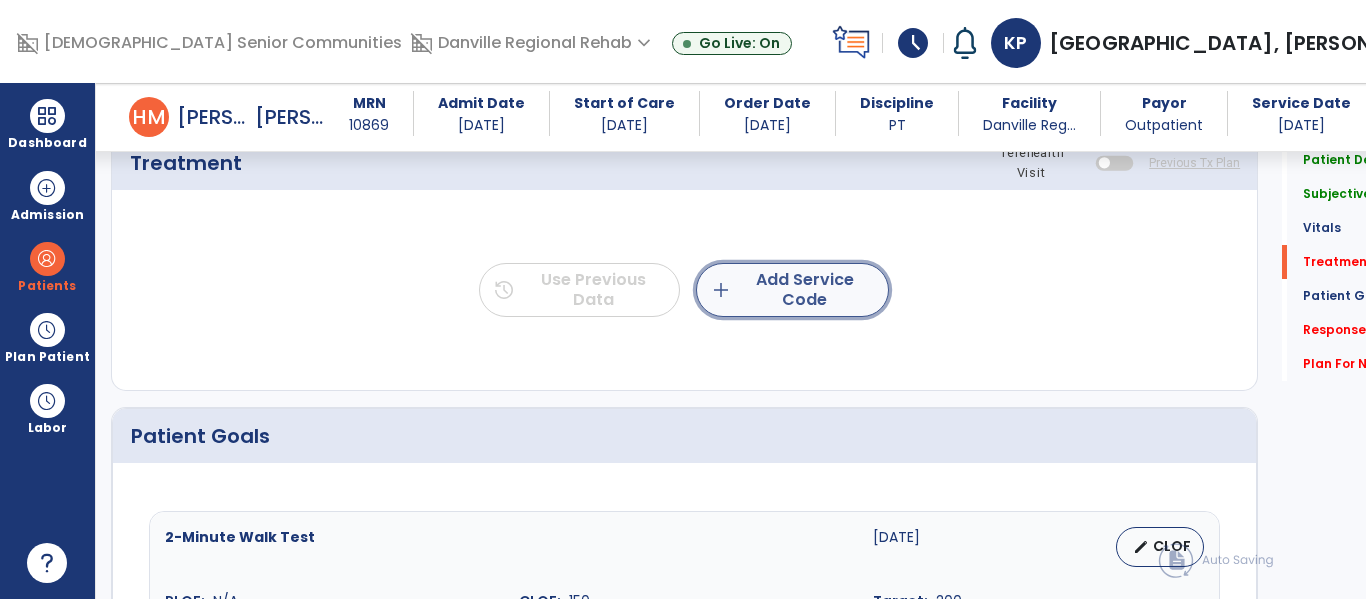 click on "add  Add Service Code" 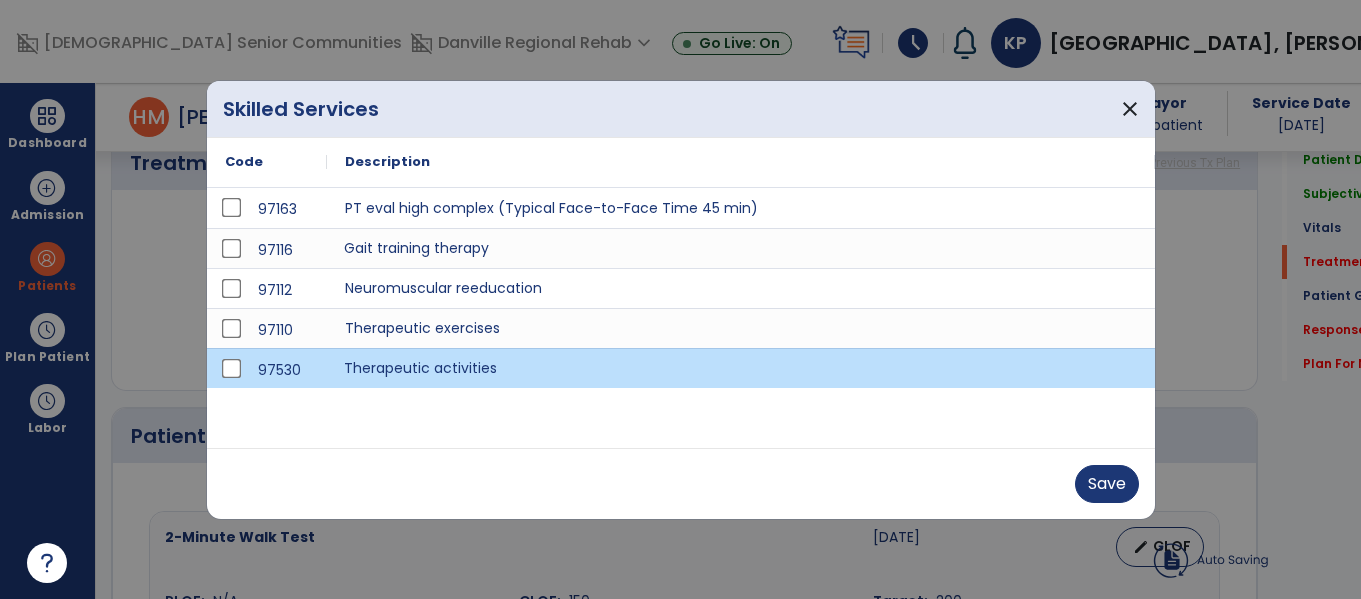 click on "Gait training therapy" at bounding box center (741, 248) 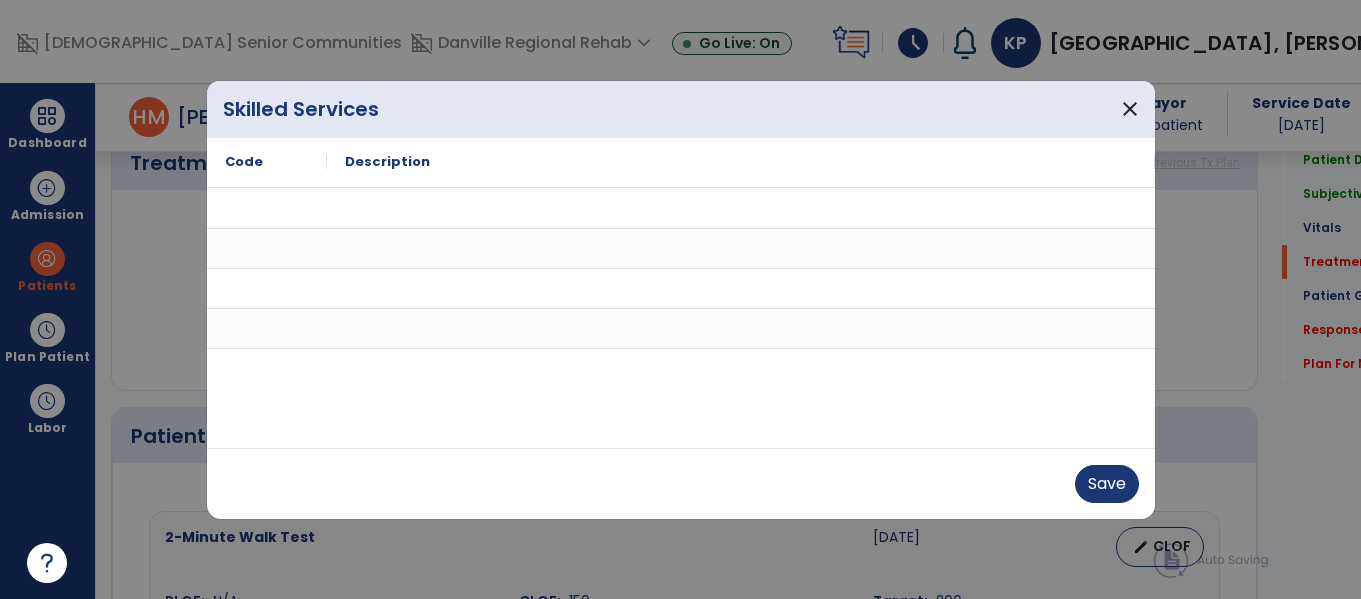 click at bounding box center [681, 328] 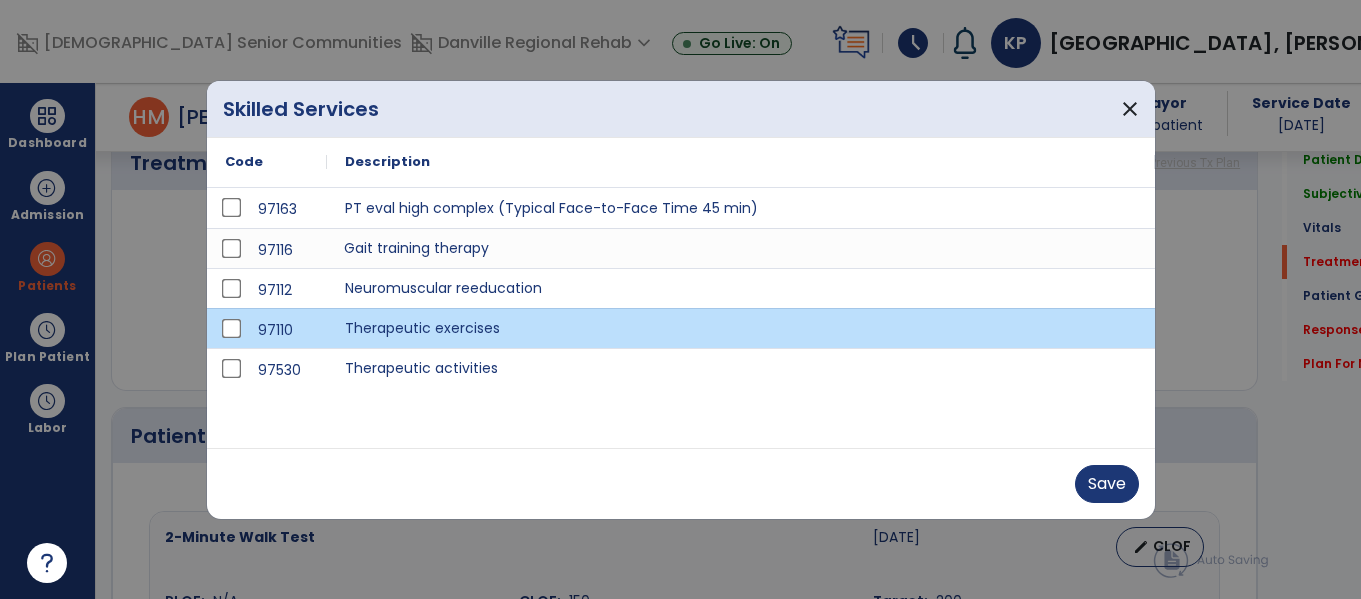 click on "Gait training therapy" at bounding box center [741, 248] 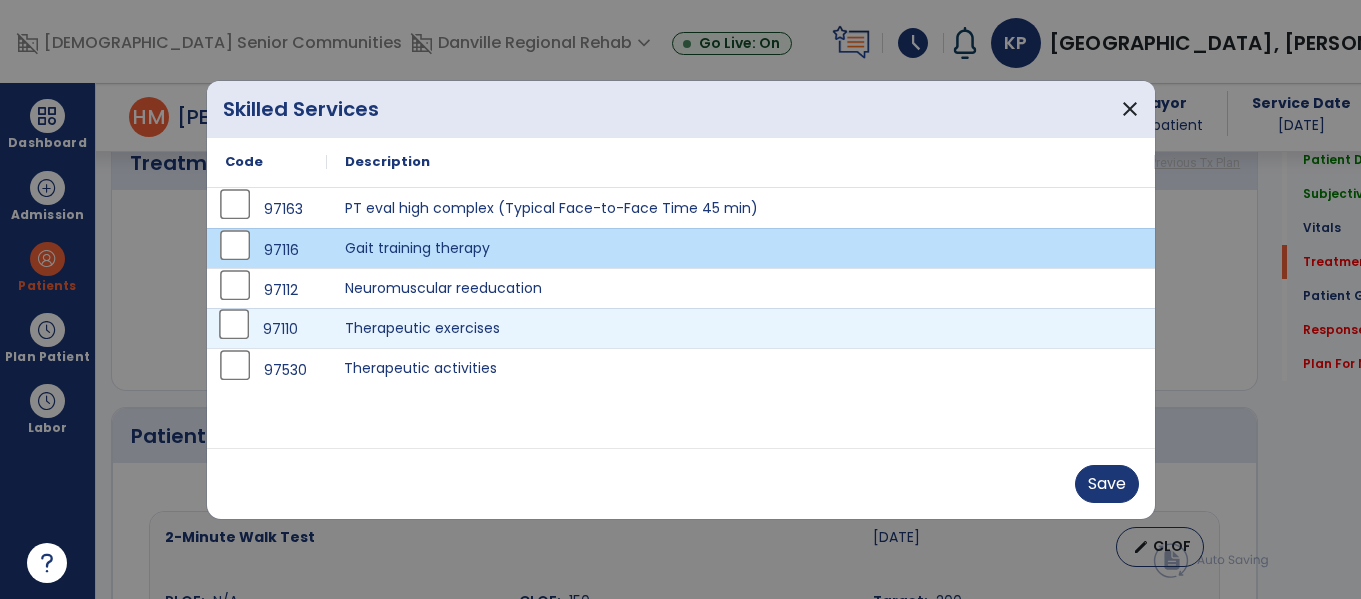 click on "Therapeutic activities" at bounding box center (741, 368) 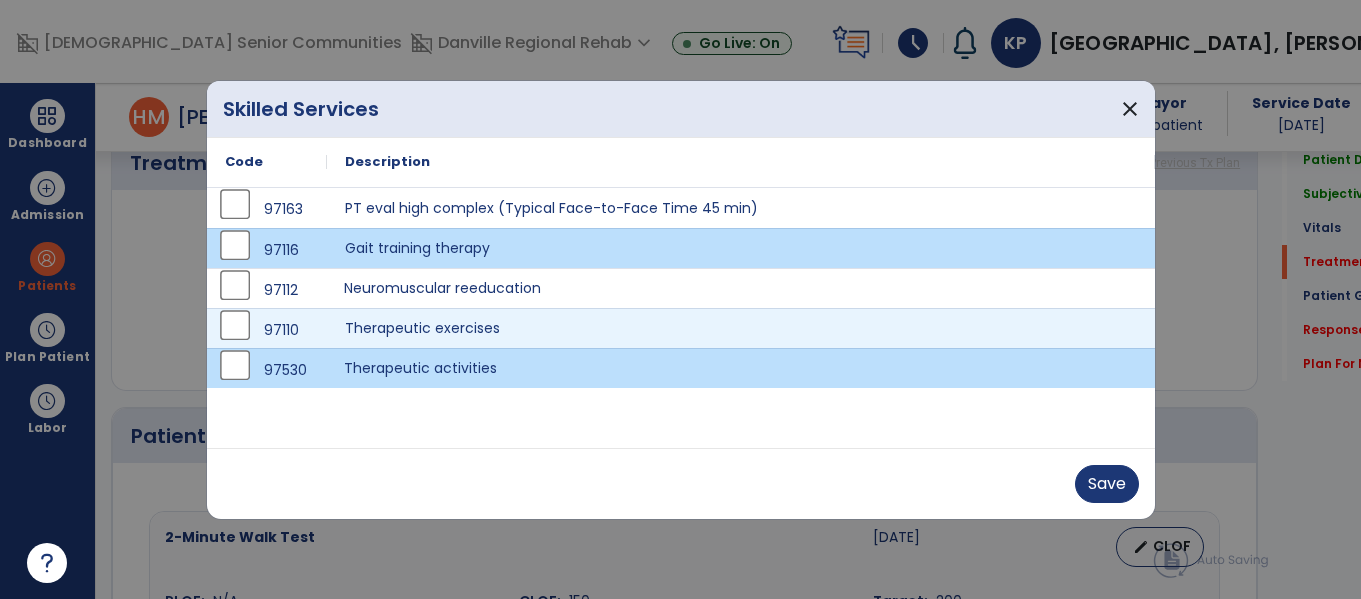 click on "Neuromuscular reeducation" at bounding box center [741, 288] 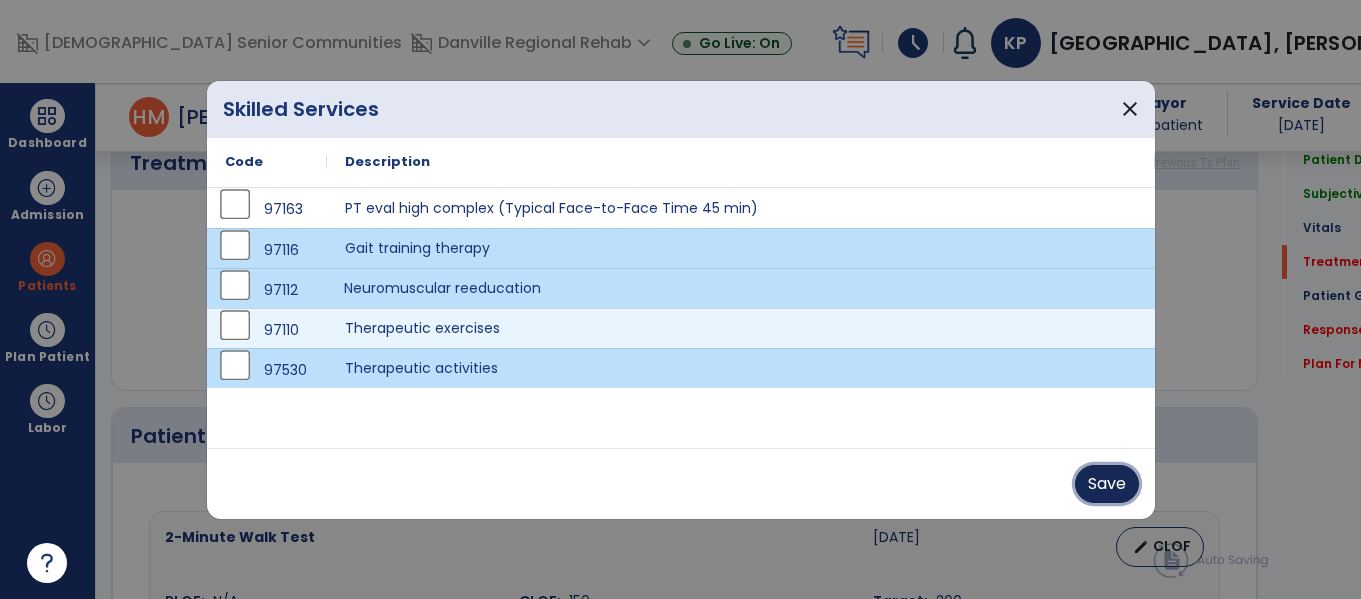 click on "Save" at bounding box center [1107, 484] 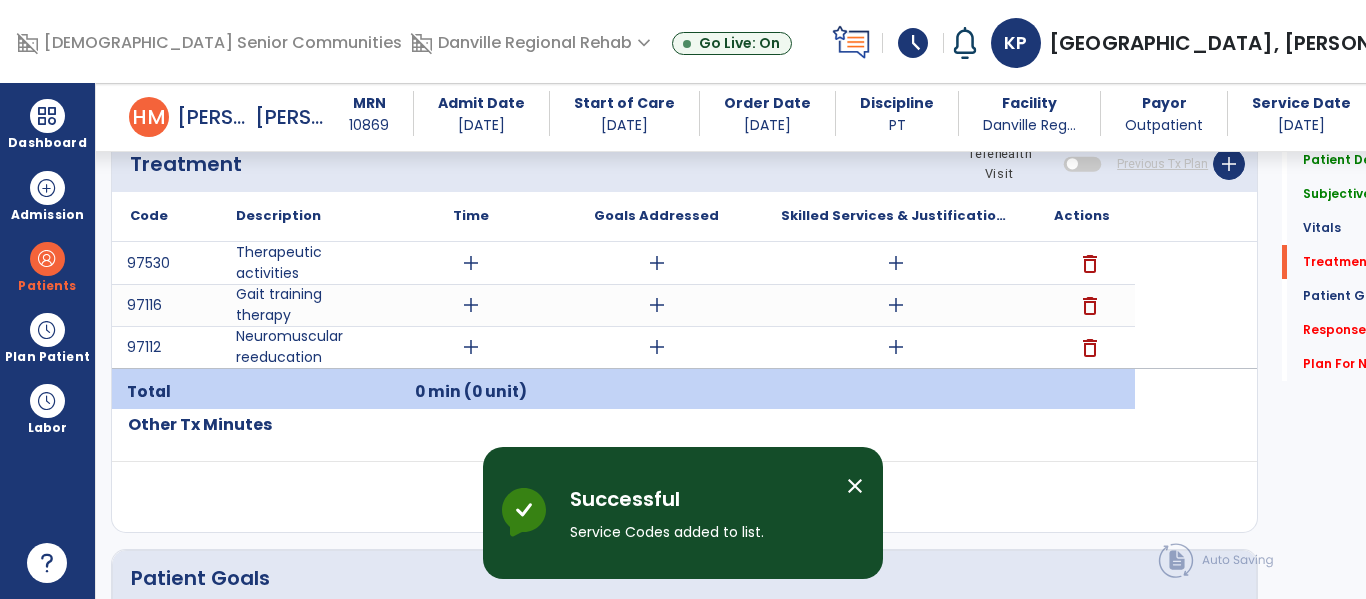 click on "add" at bounding box center [471, 347] 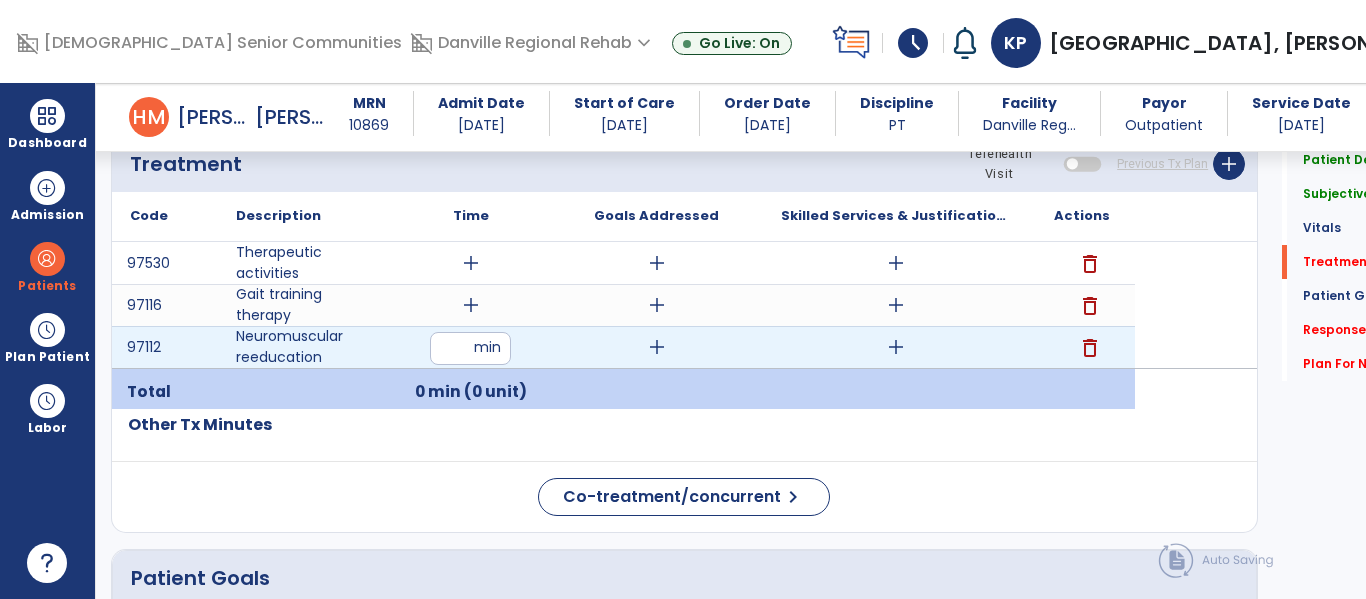 type on "**" 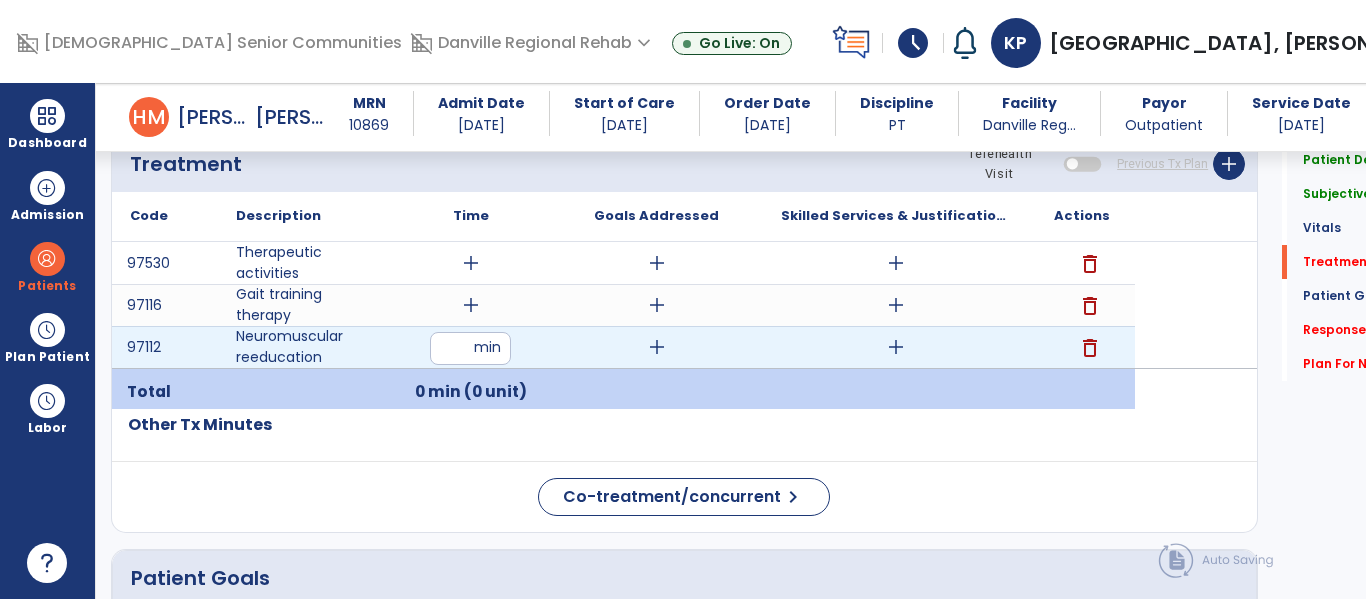 click on "Code
Description
Time" 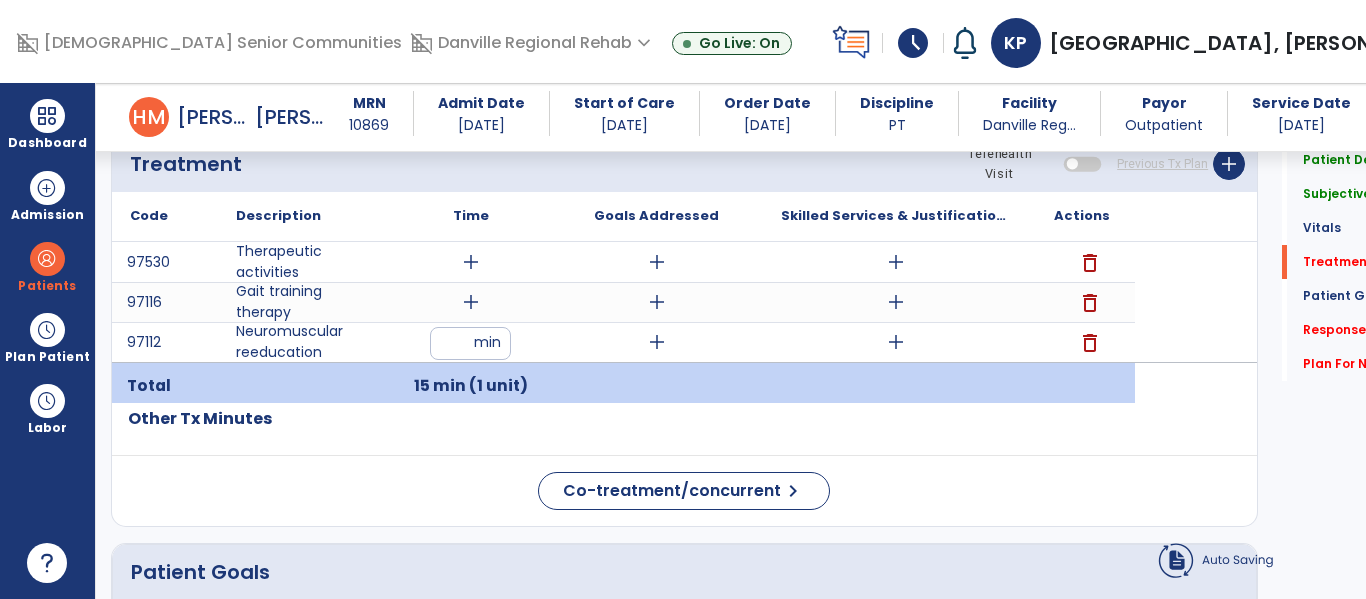 click on "add" at bounding box center [896, 342] 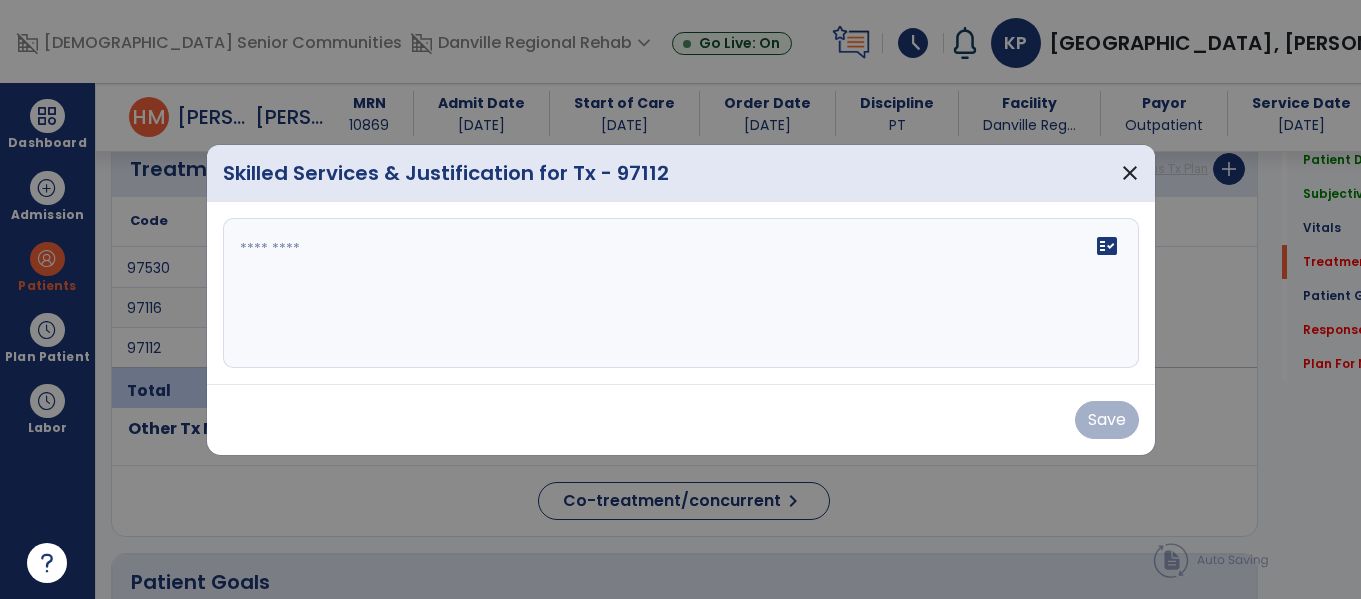 click on "fact_check" at bounding box center (681, 293) 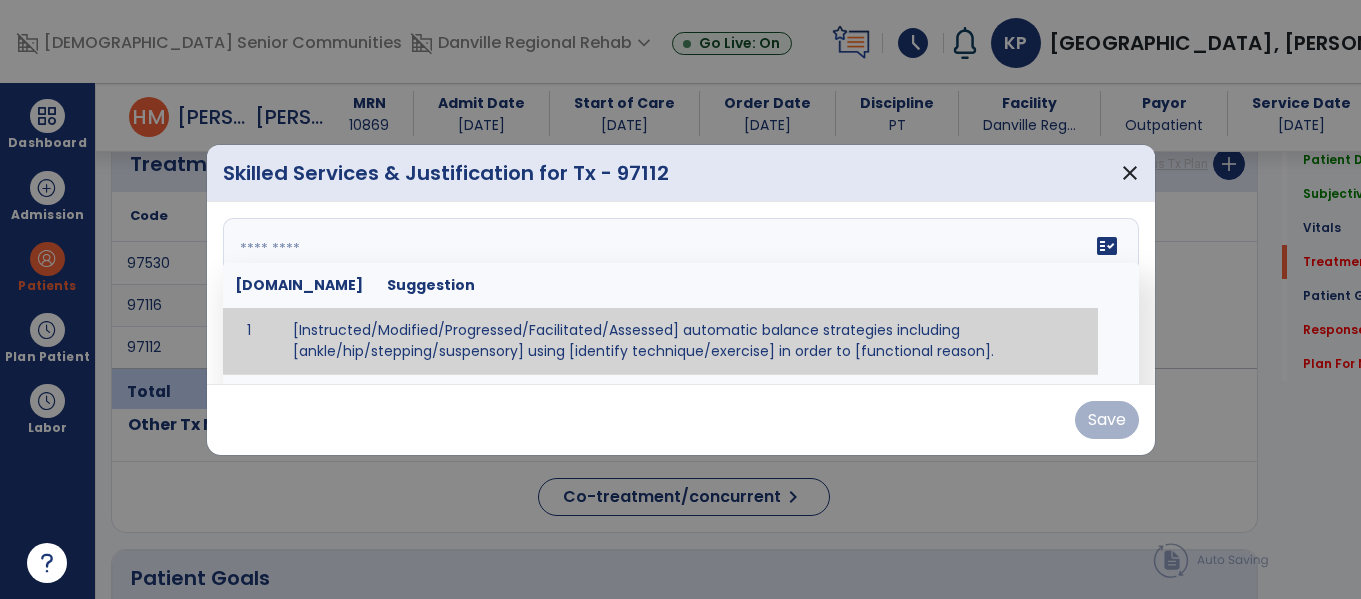 scroll, scrollTop: 1194, scrollLeft: 0, axis: vertical 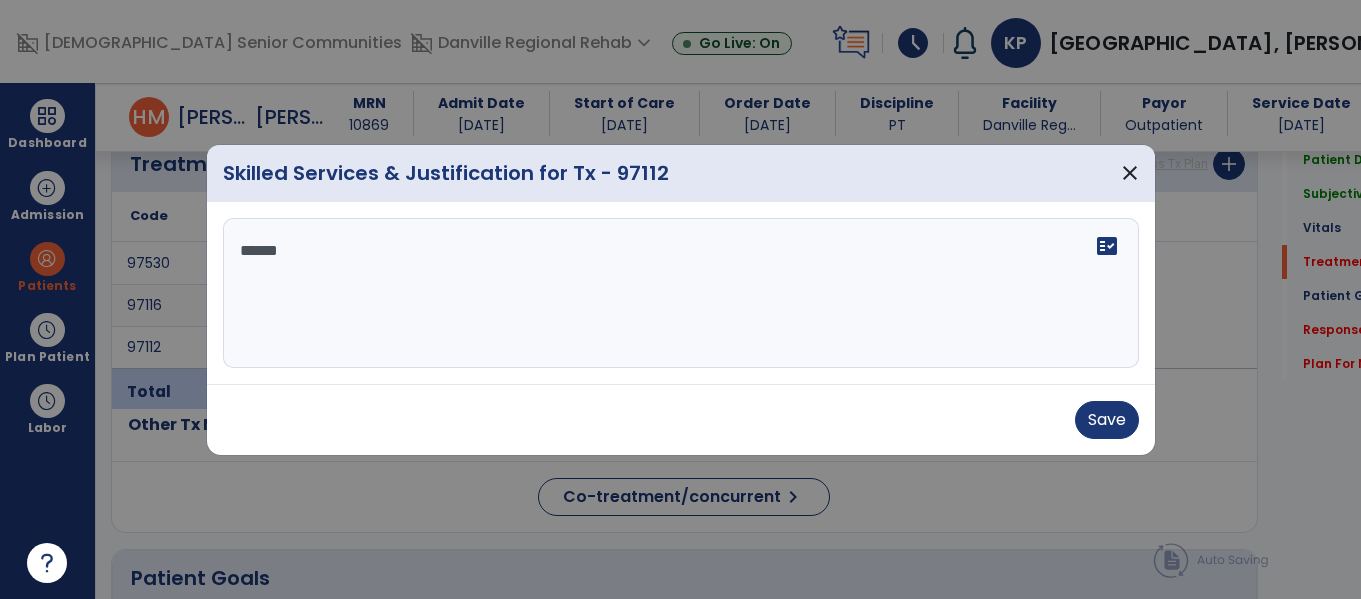 type on "*******" 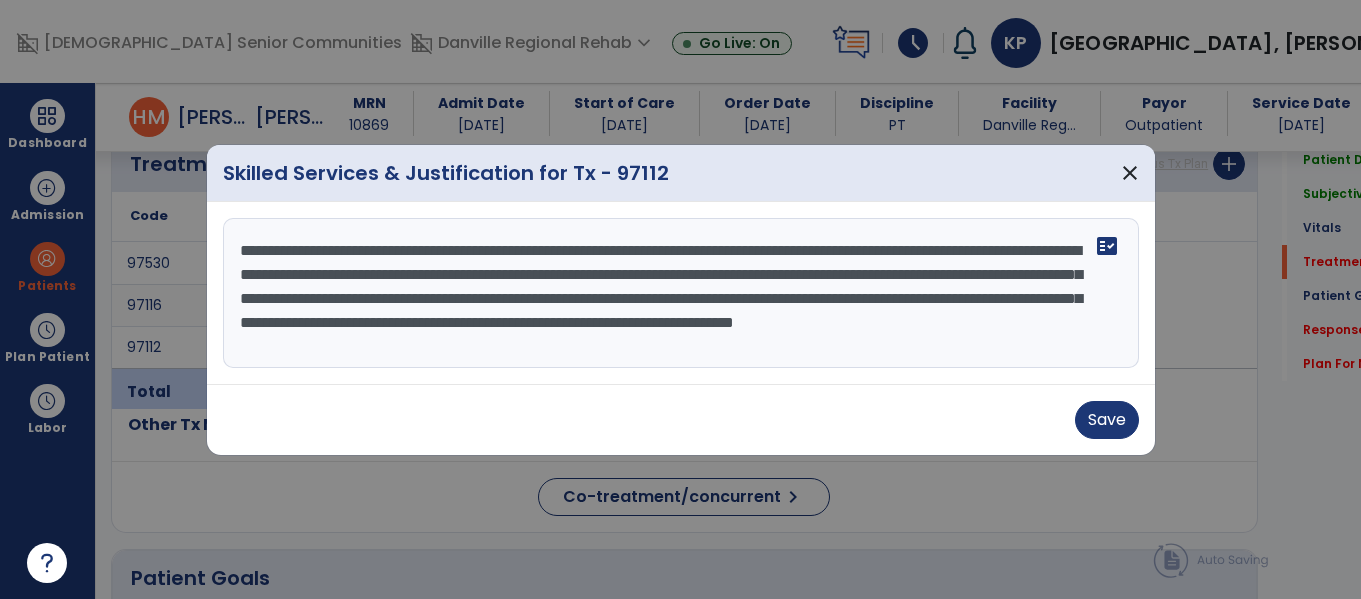 scroll, scrollTop: 16, scrollLeft: 0, axis: vertical 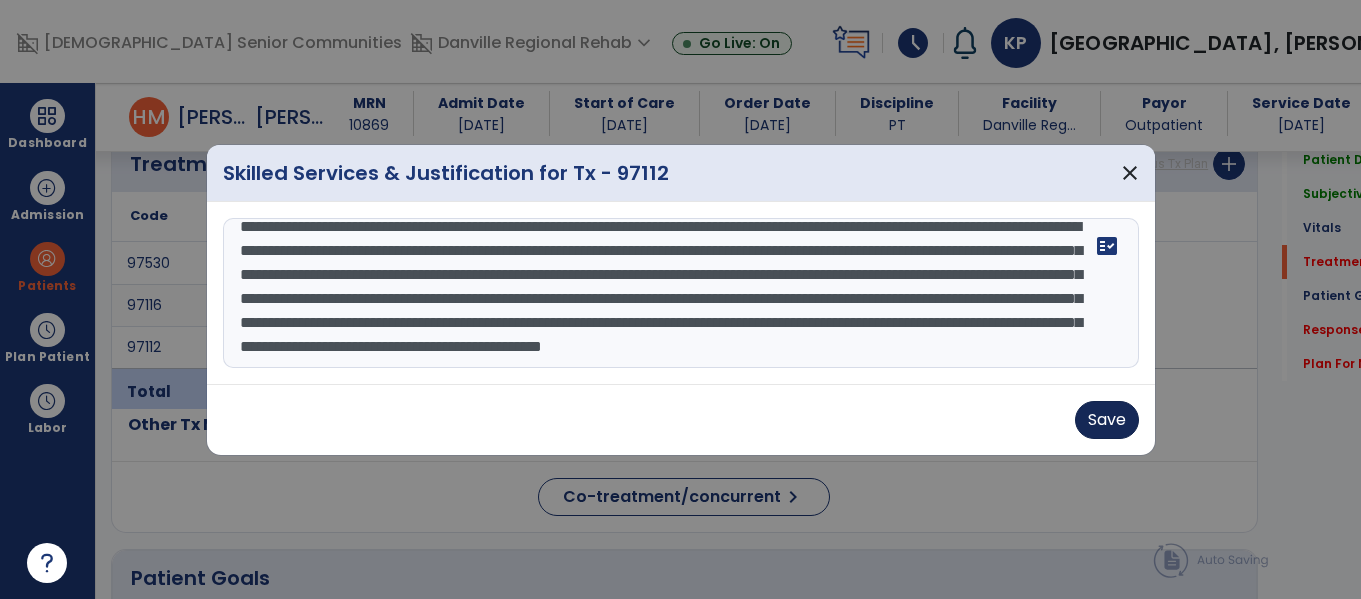 type on "**********" 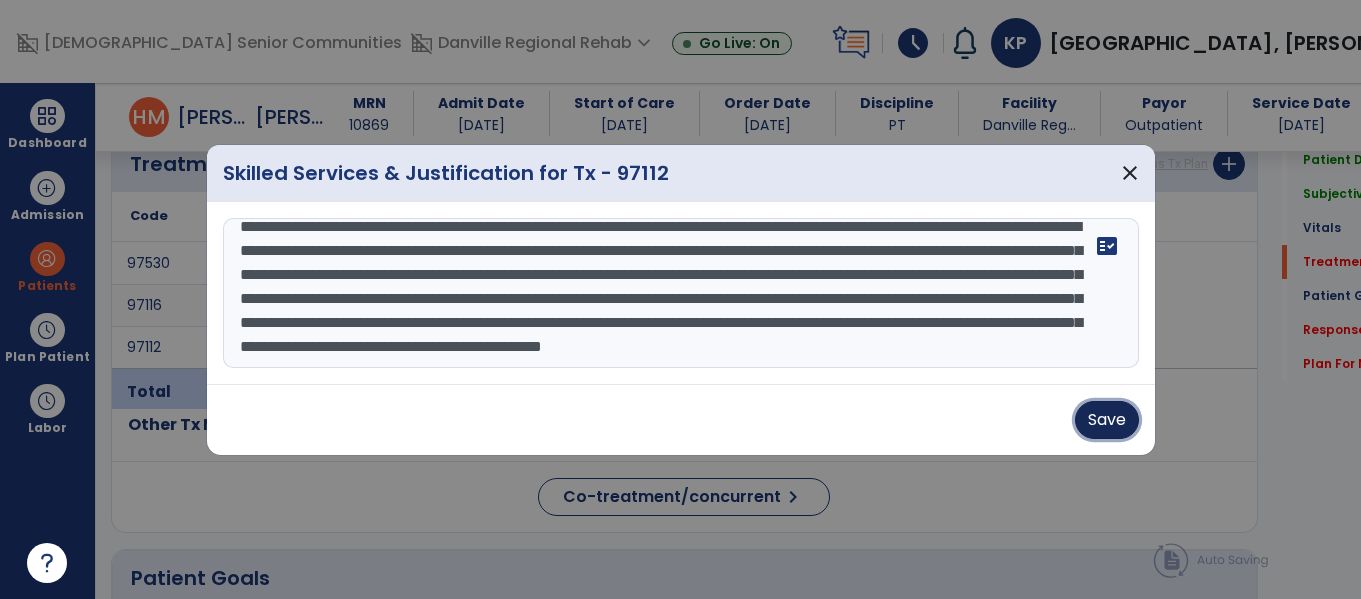 click on "Save" at bounding box center (1107, 420) 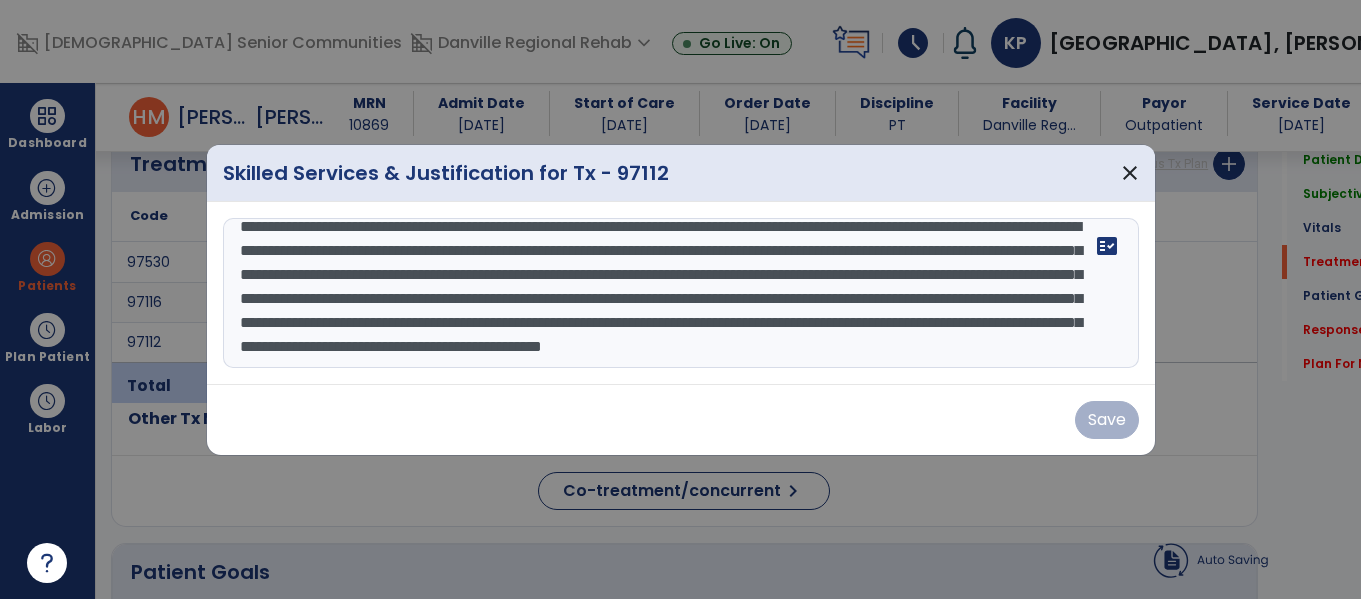 click on "Save" at bounding box center (681, 420) 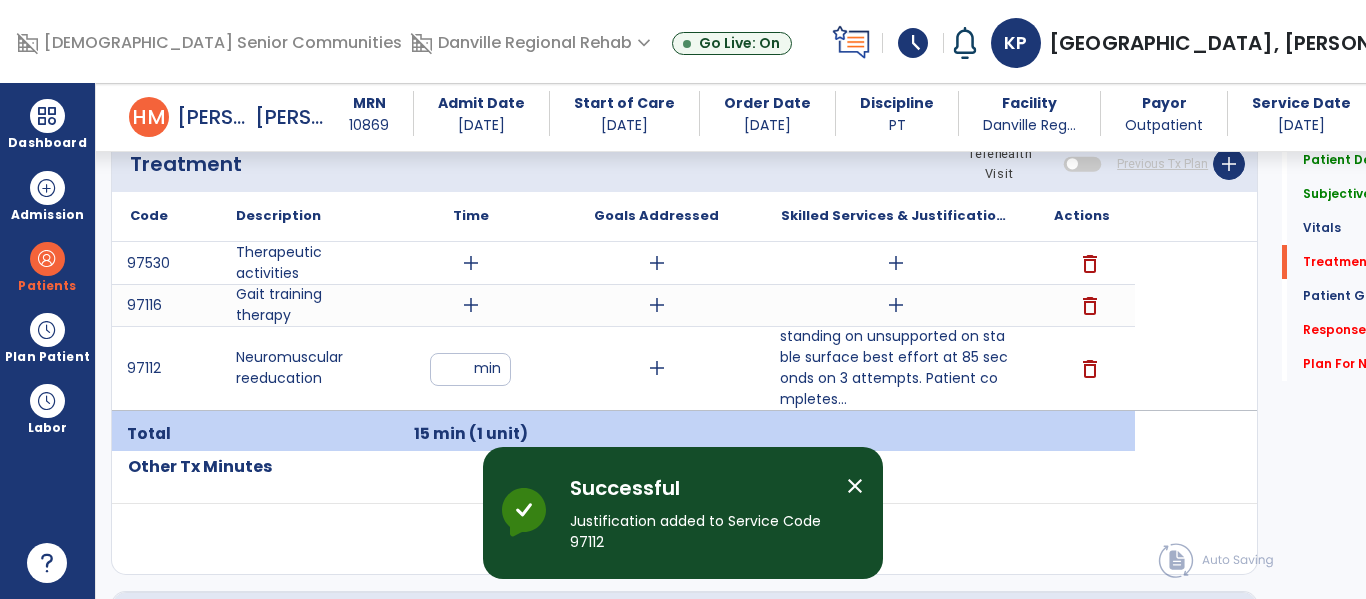 click on "**" at bounding box center (470, 369) 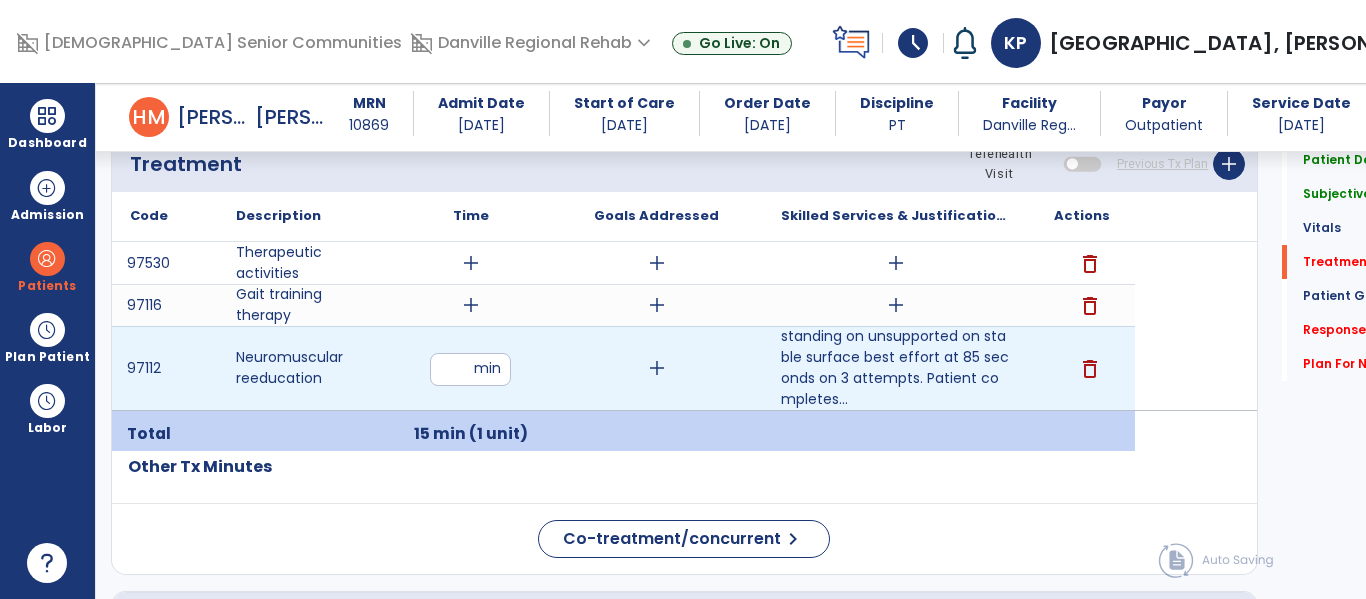type on "**" 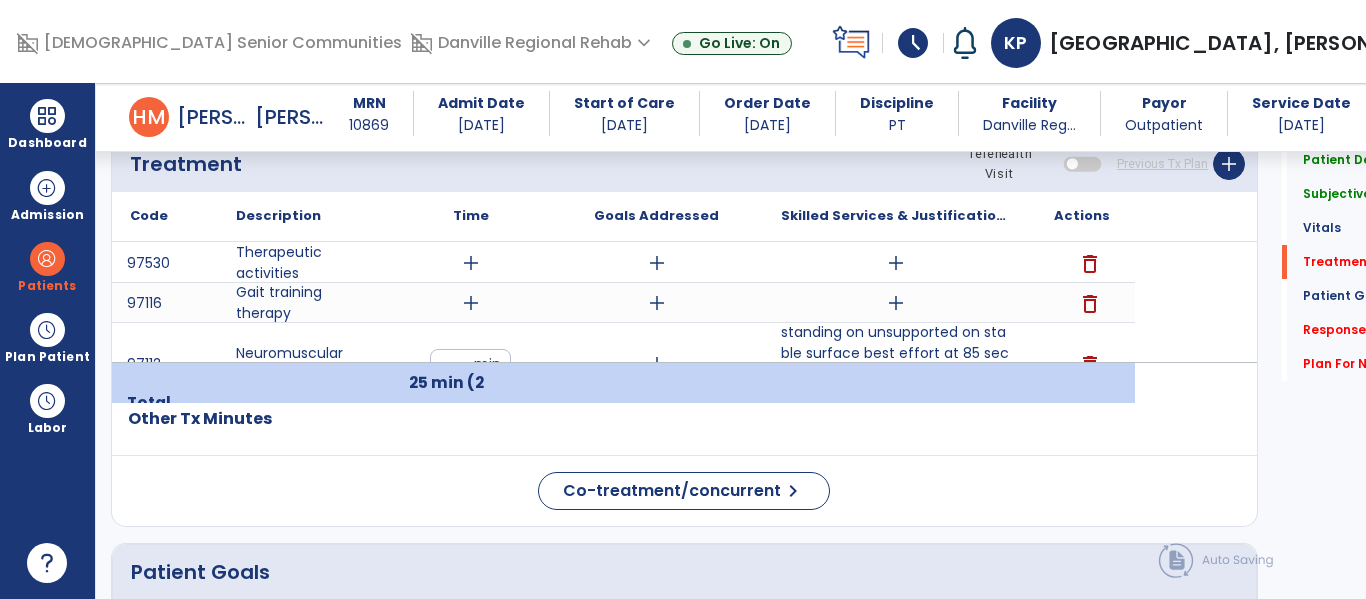 click on "add" at bounding box center [471, 303] 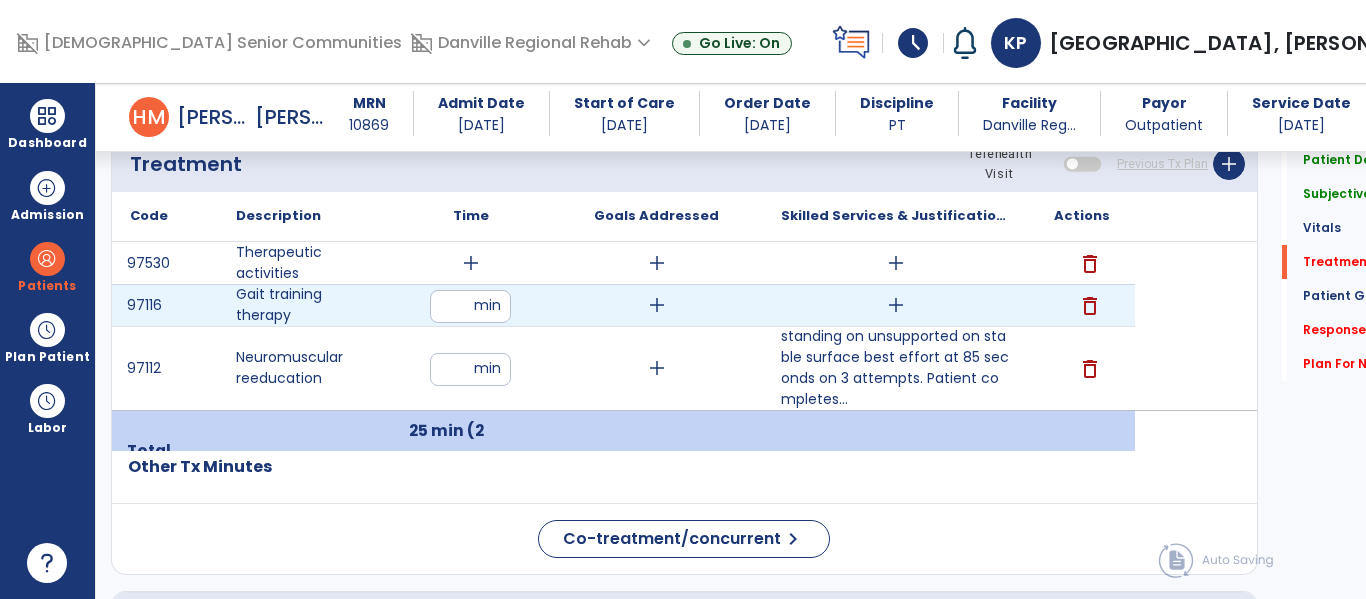 type on "**" 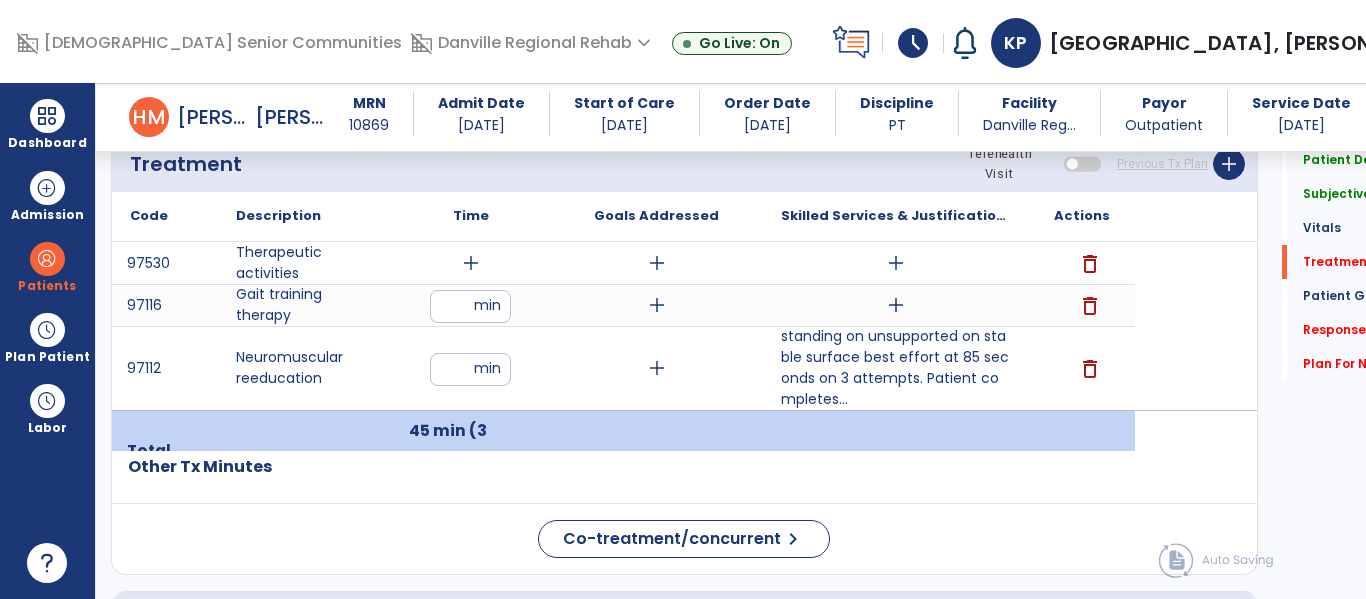 click on "delete" at bounding box center [1090, 264] 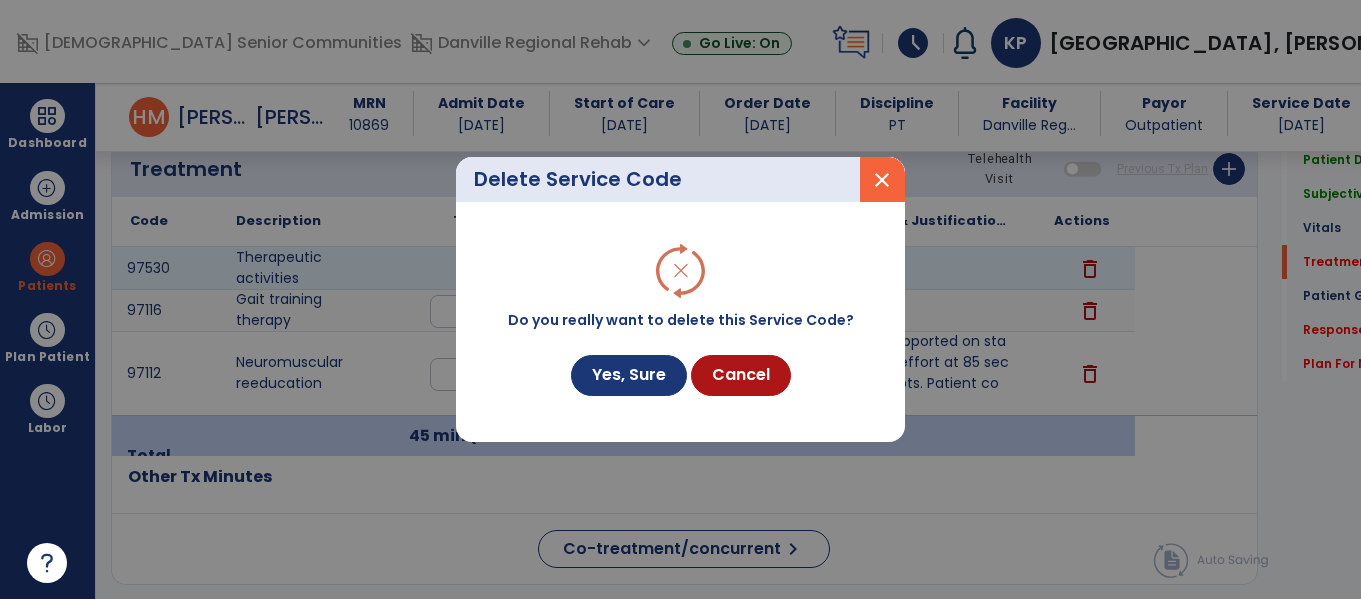 scroll, scrollTop: 1194, scrollLeft: 0, axis: vertical 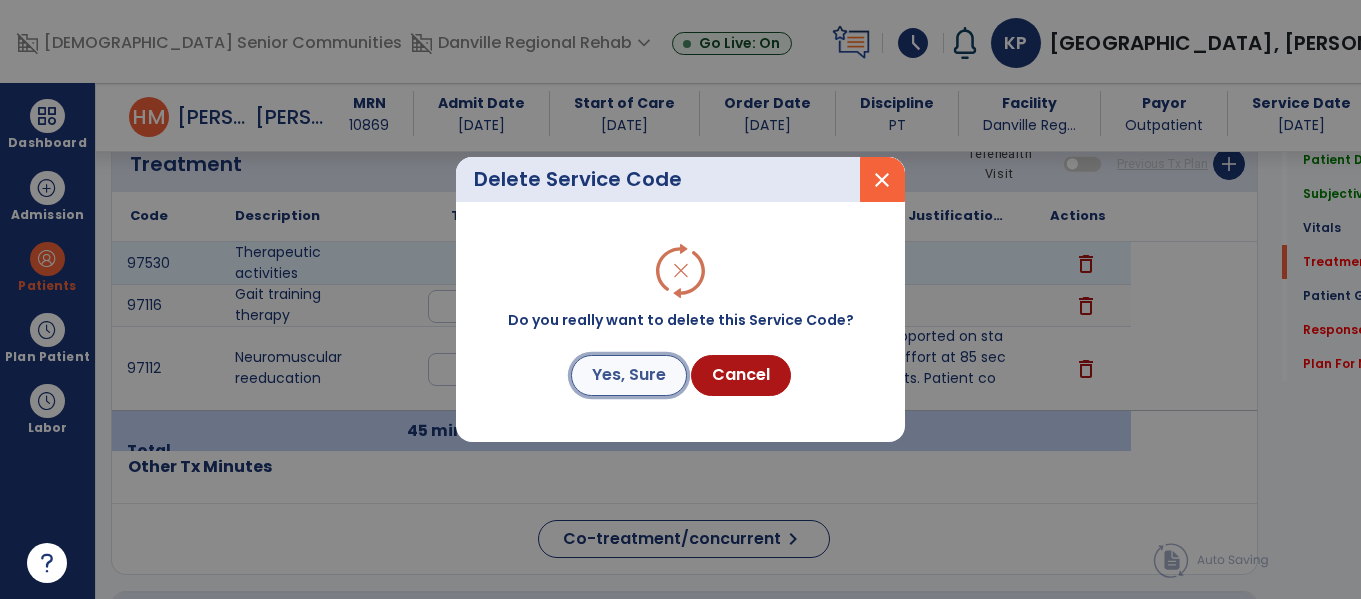 click on "Yes, Sure" at bounding box center (629, 375) 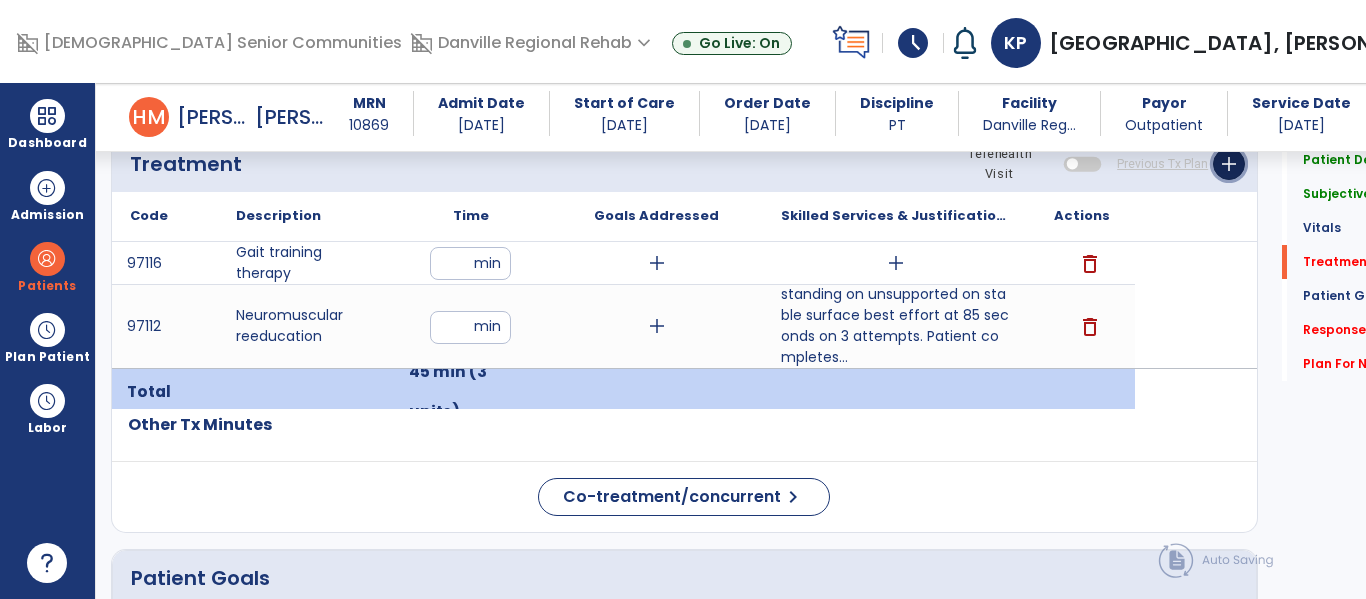 click on "add" 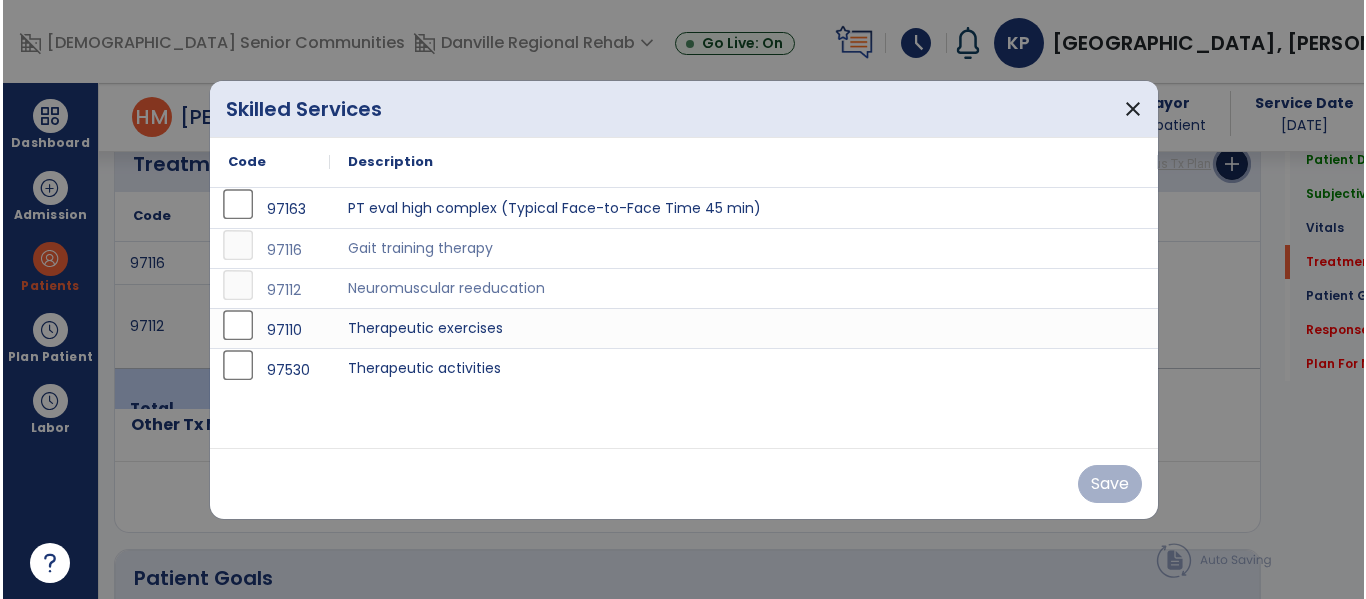 scroll, scrollTop: 1194, scrollLeft: 0, axis: vertical 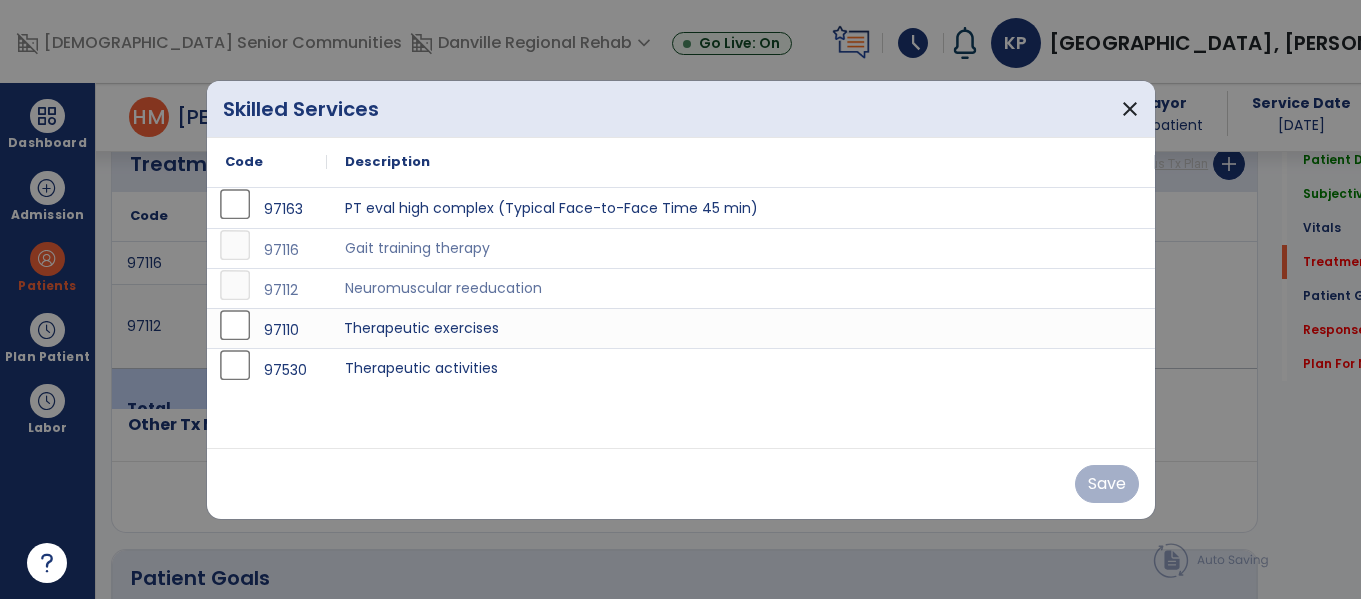 click on "Therapeutic exercises" at bounding box center (741, 328) 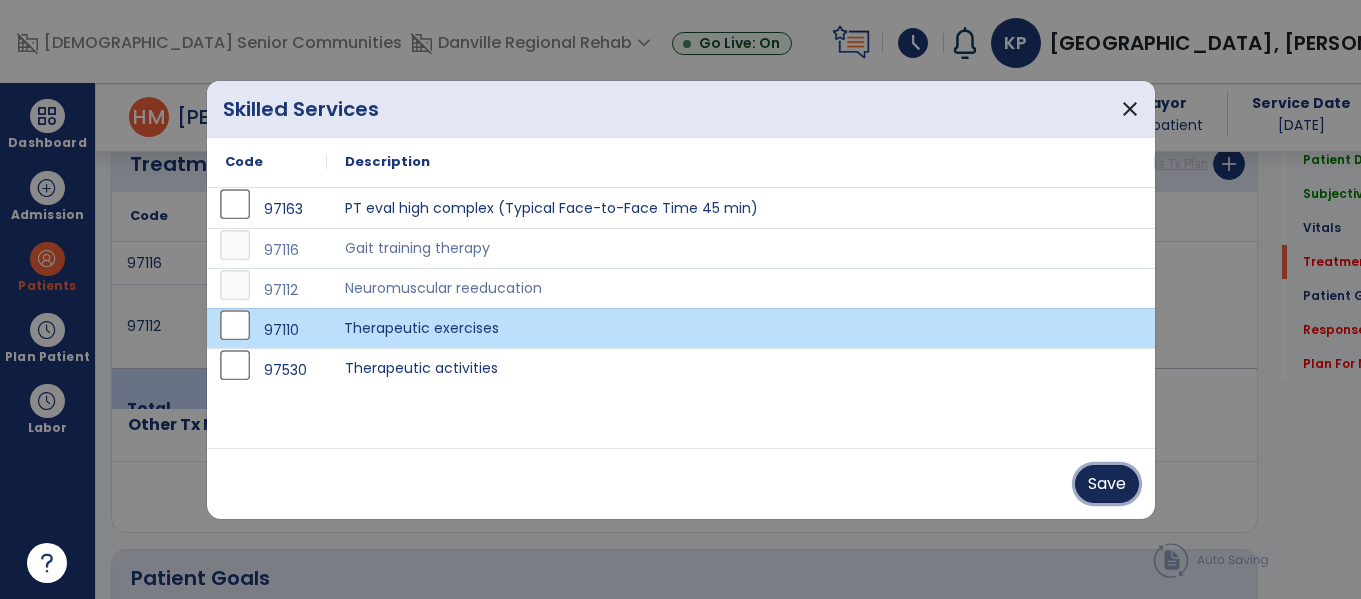 click on "Save" at bounding box center [1107, 484] 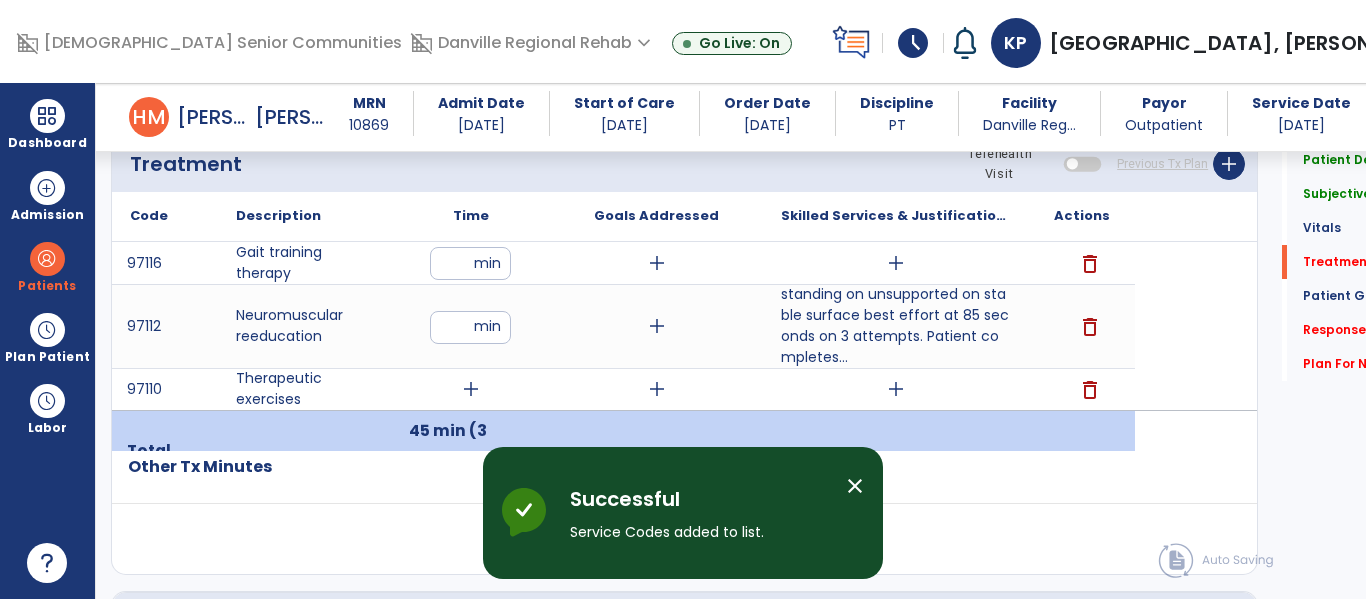 click on "add" at bounding box center [471, 389] 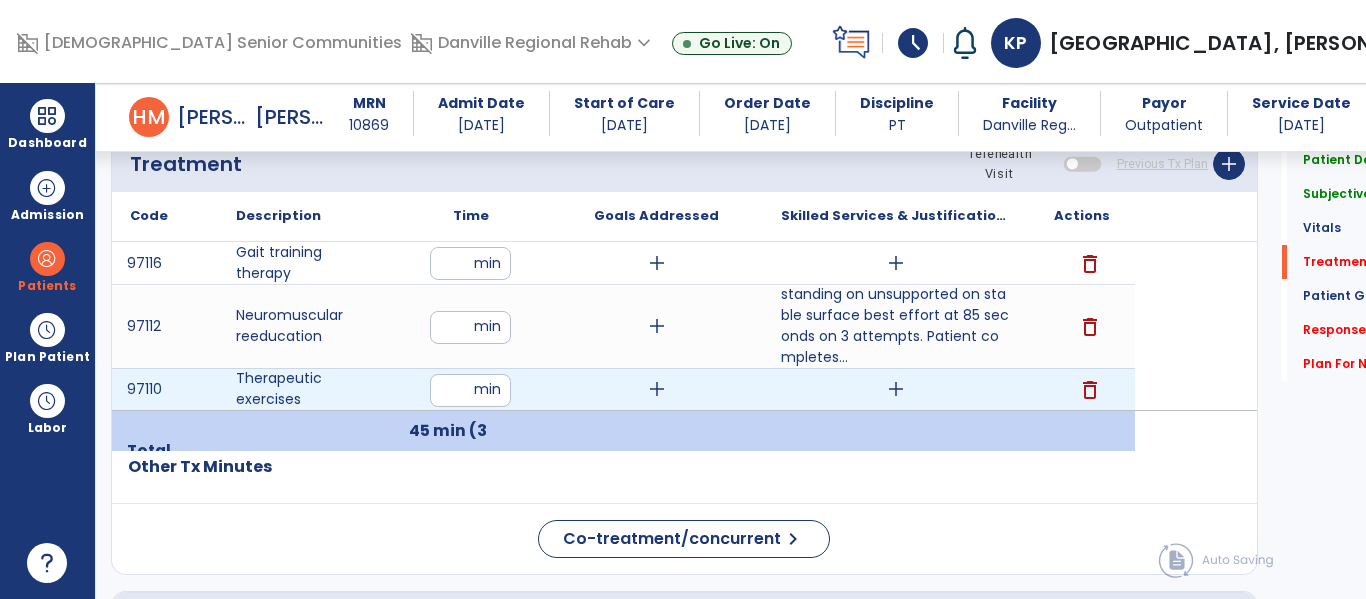 type on "**" 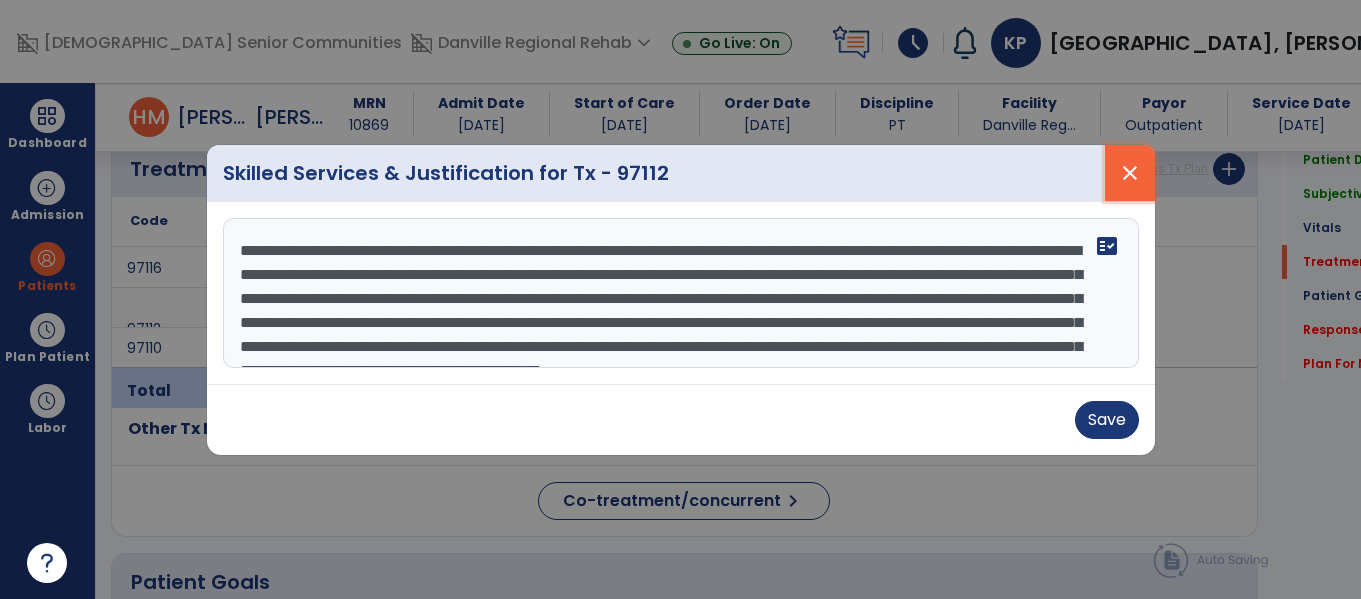 click on "close" at bounding box center (1130, 173) 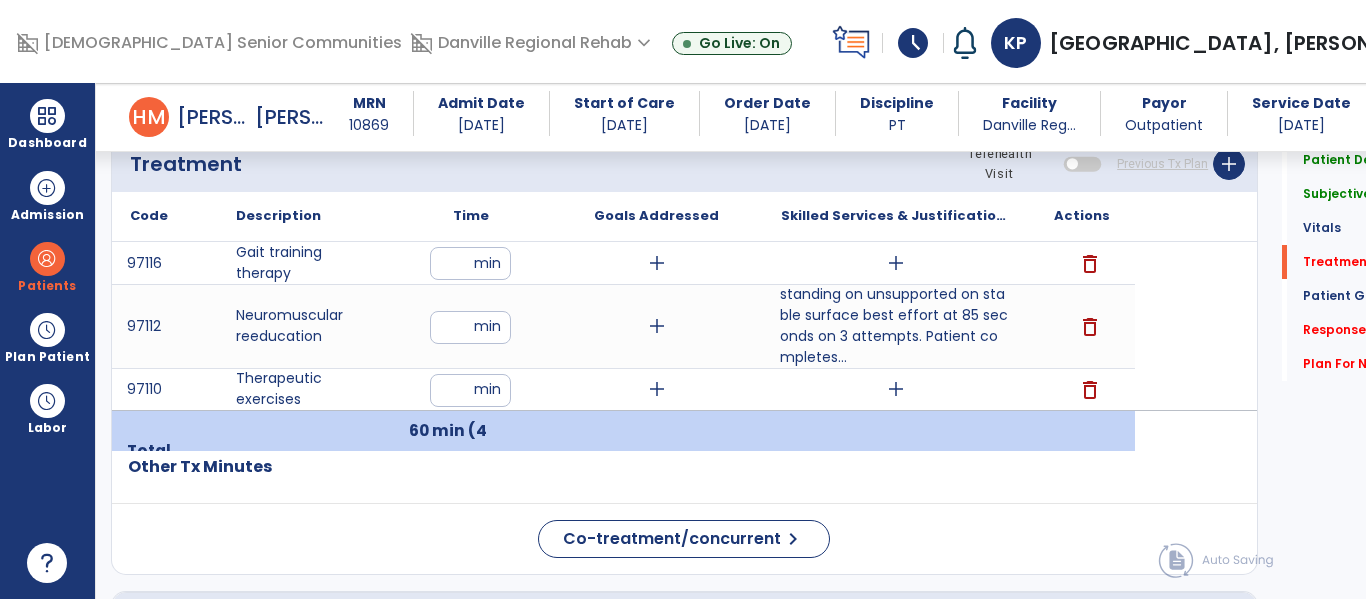 click on "add" at bounding box center (896, 263) 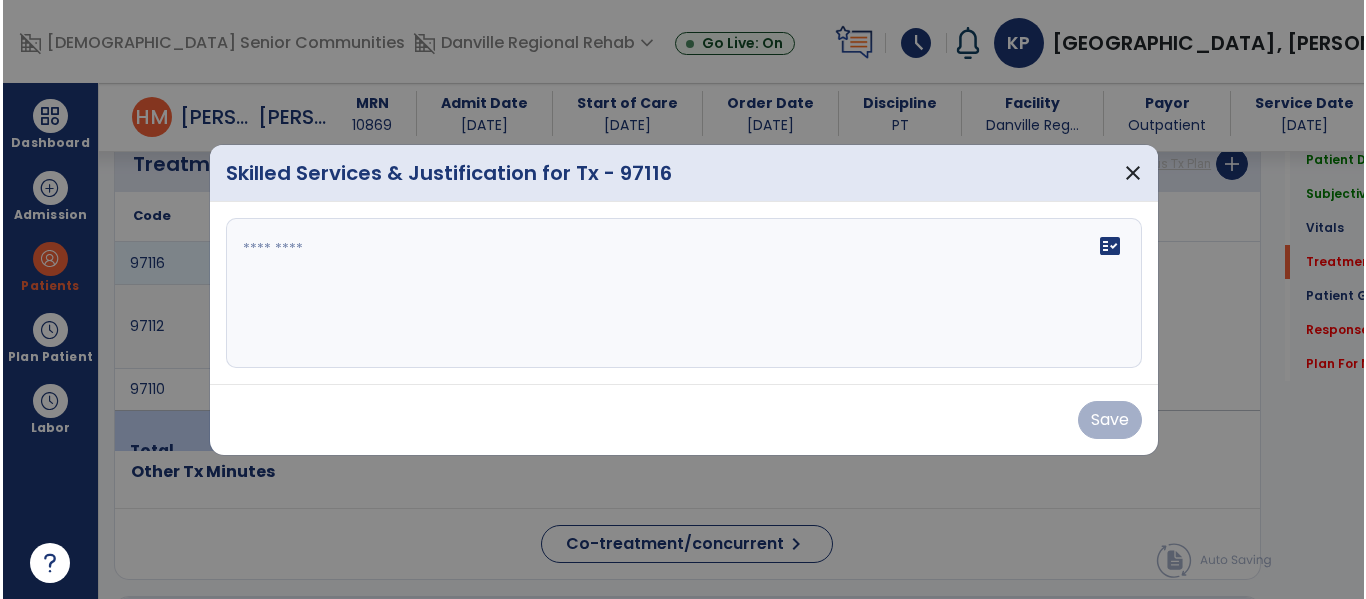 scroll, scrollTop: 1194, scrollLeft: 0, axis: vertical 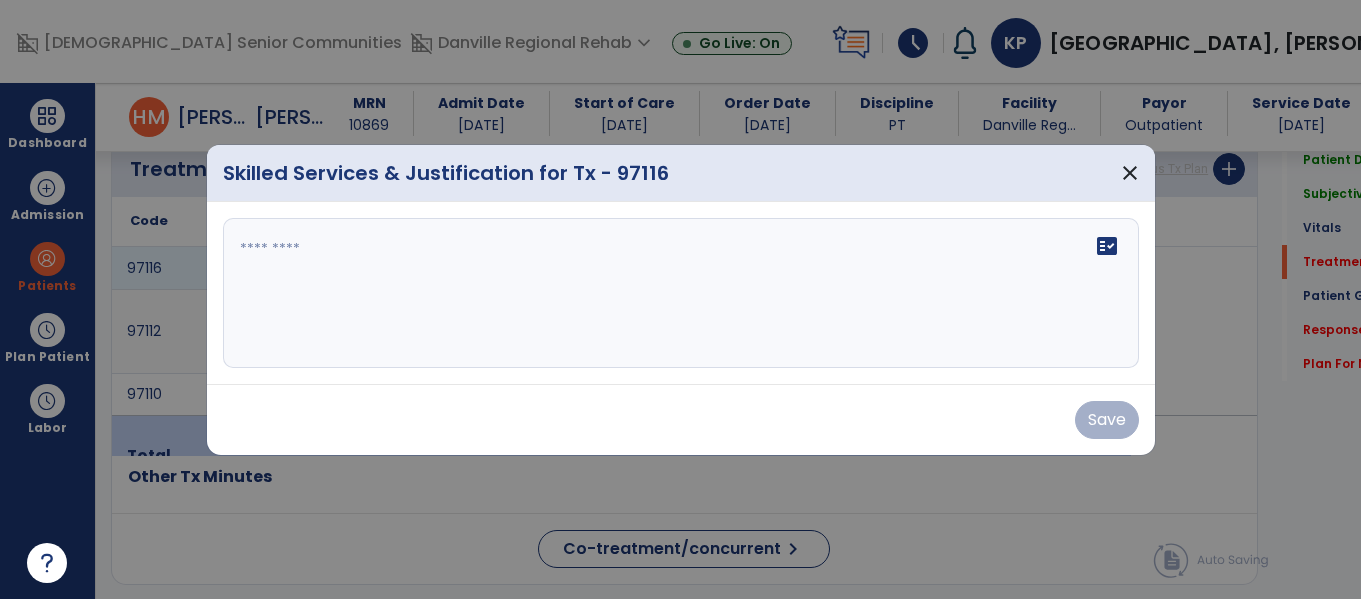 click on "fact_check" at bounding box center (681, 293) 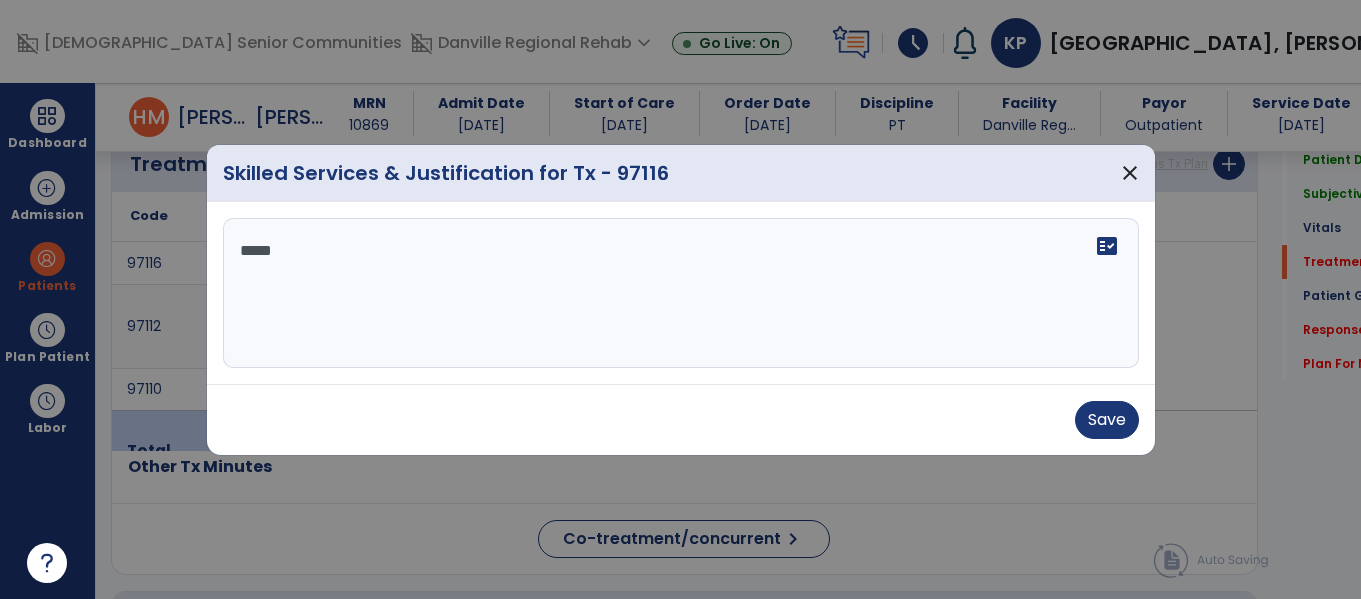 type on "******" 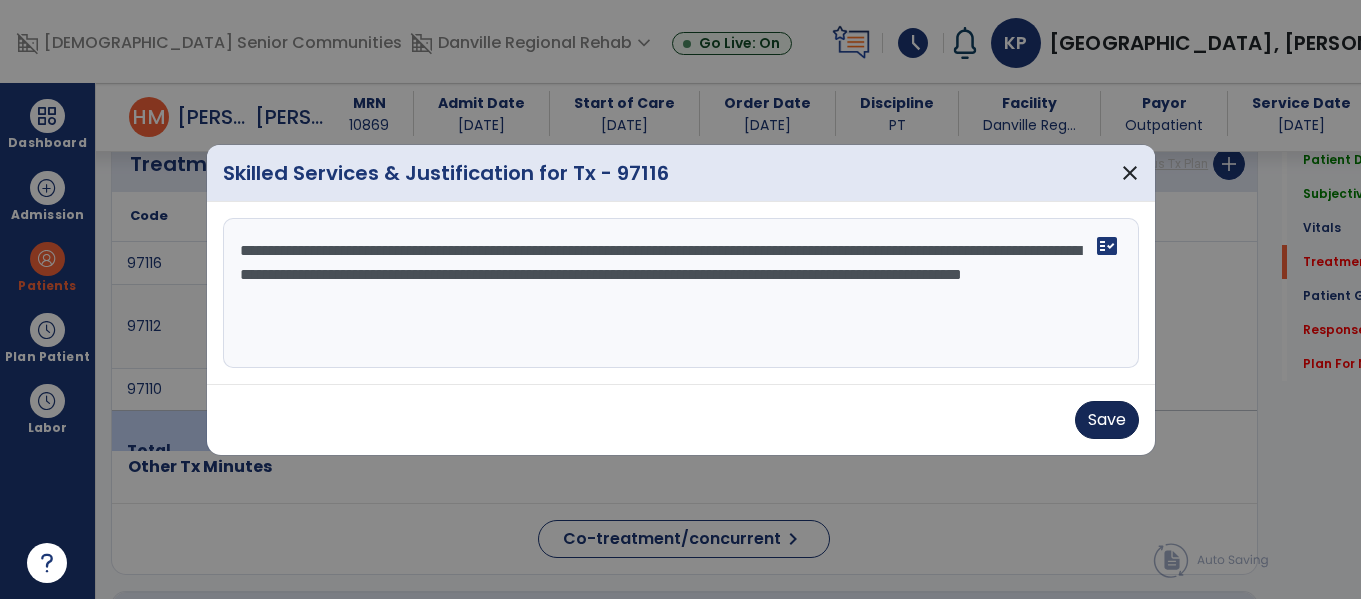 type on "**********" 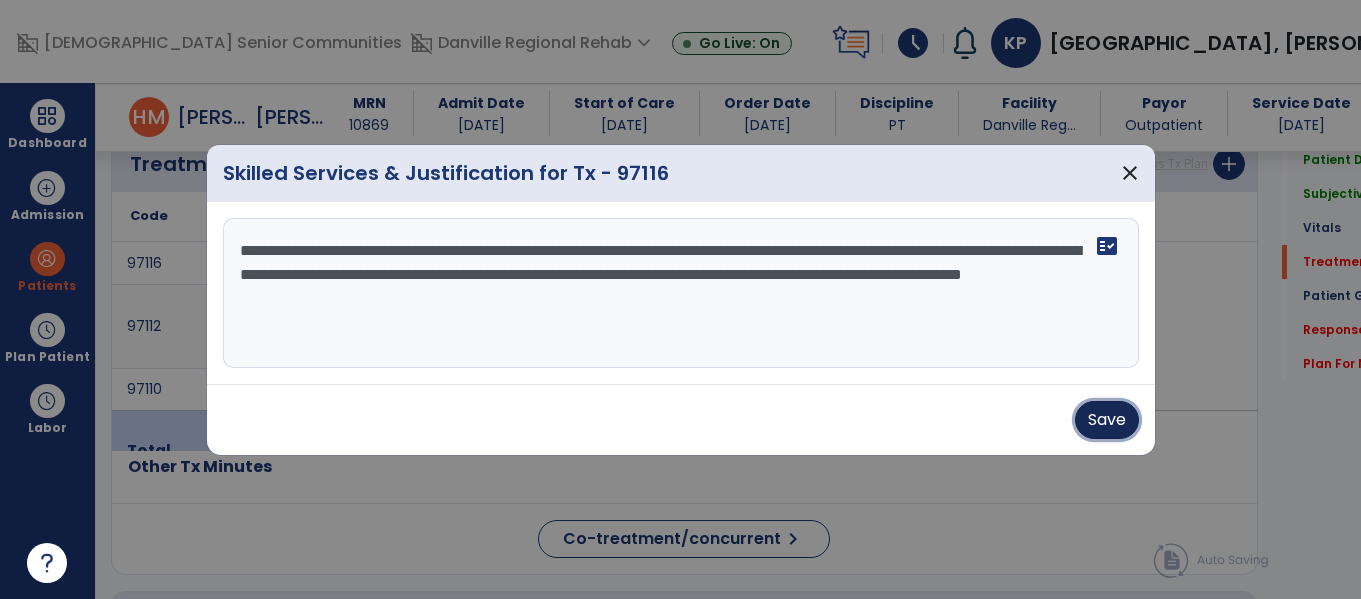 click on "Save" at bounding box center [1107, 420] 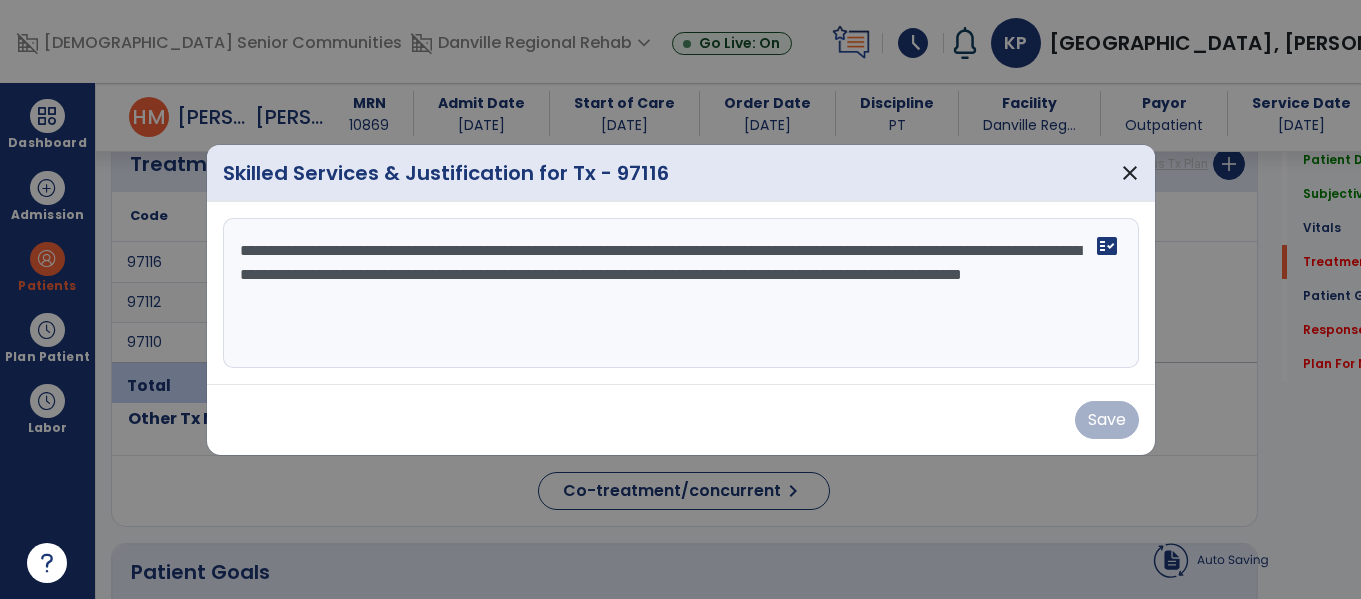 click at bounding box center (680, 299) 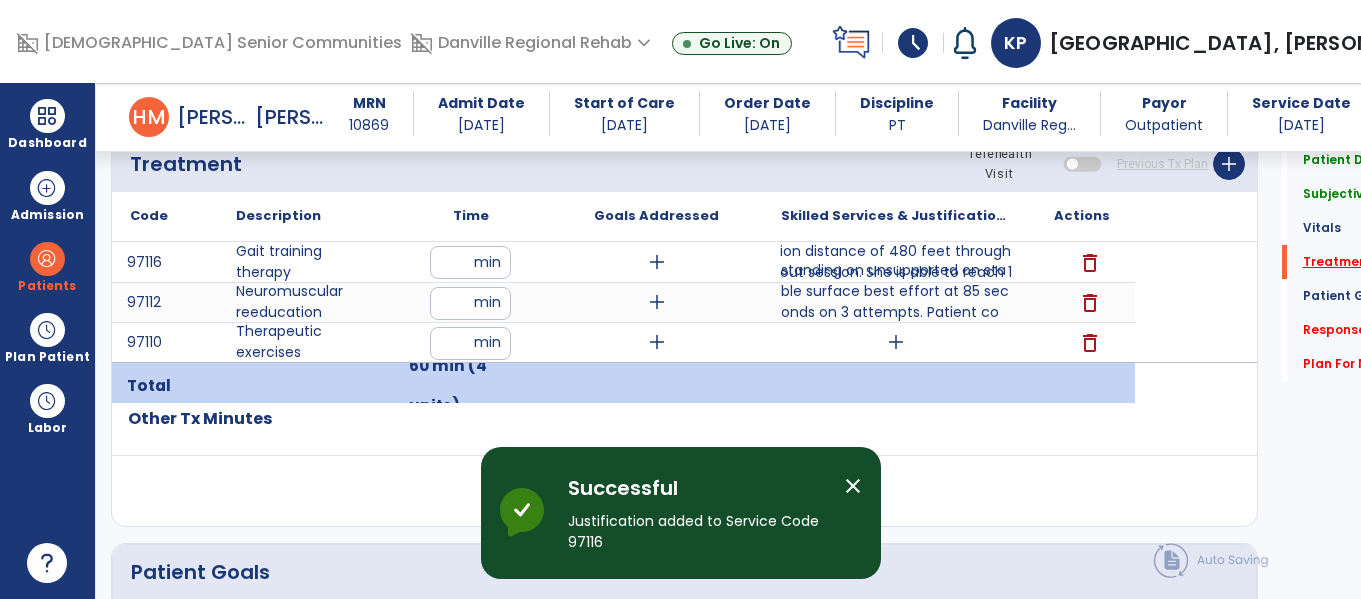 click on "Treatment   *" 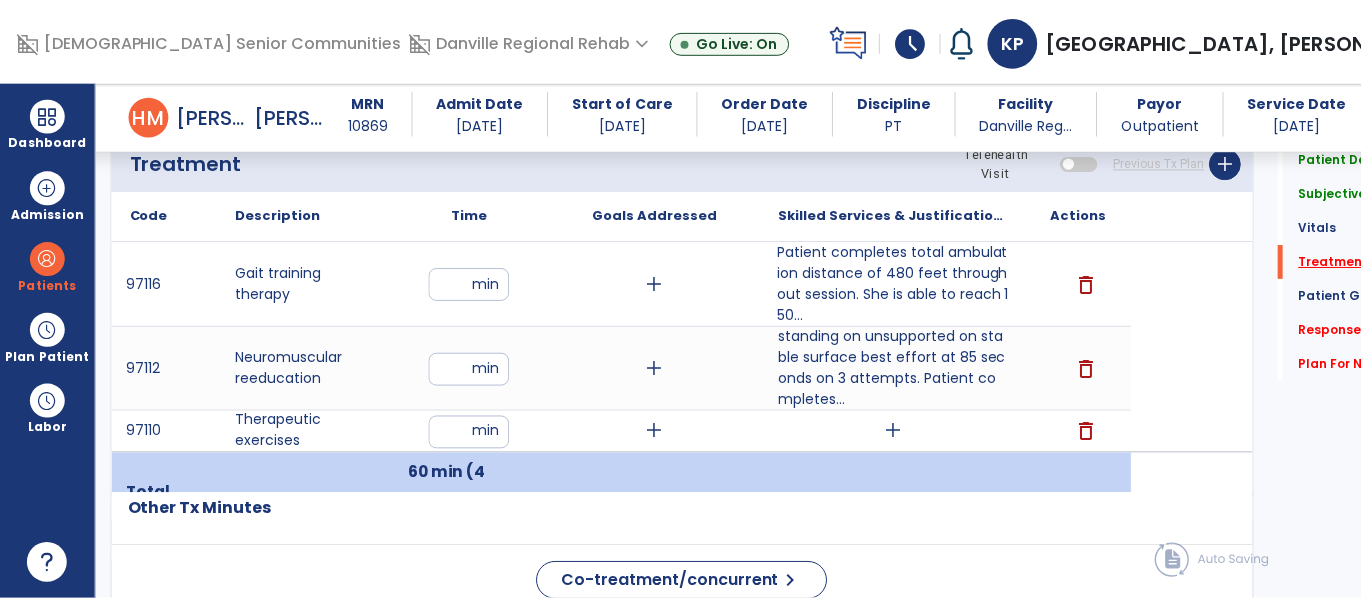scroll, scrollTop: 1184, scrollLeft: 0, axis: vertical 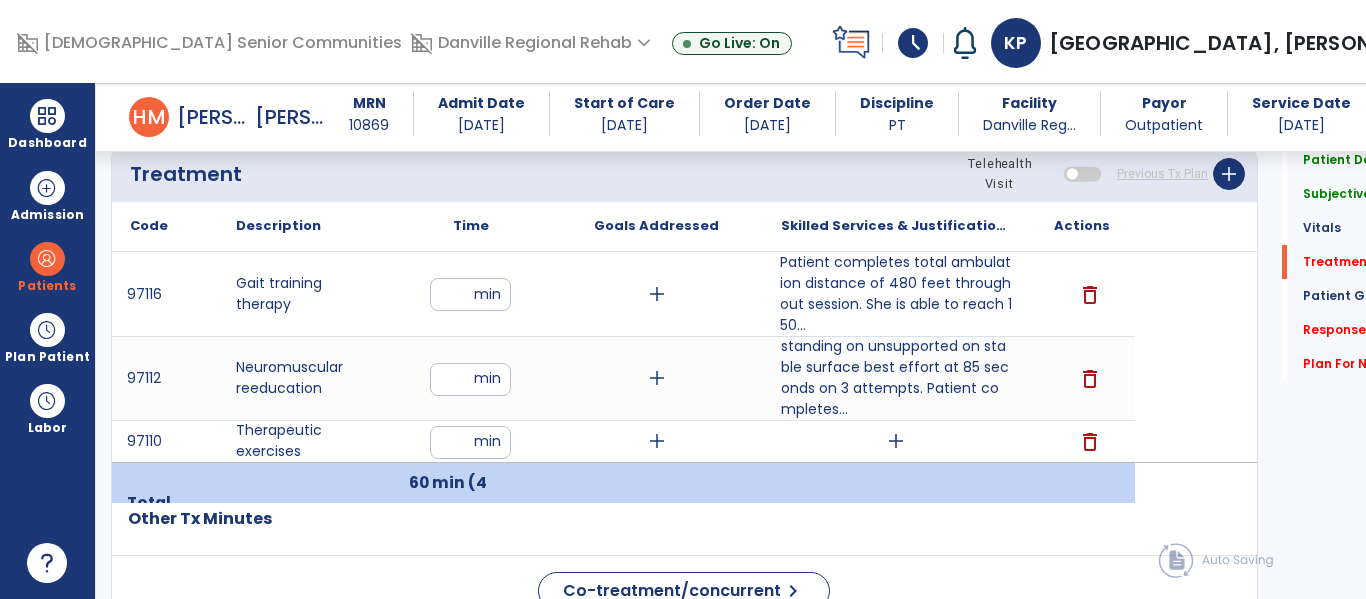 click on "add" at bounding box center (896, 441) 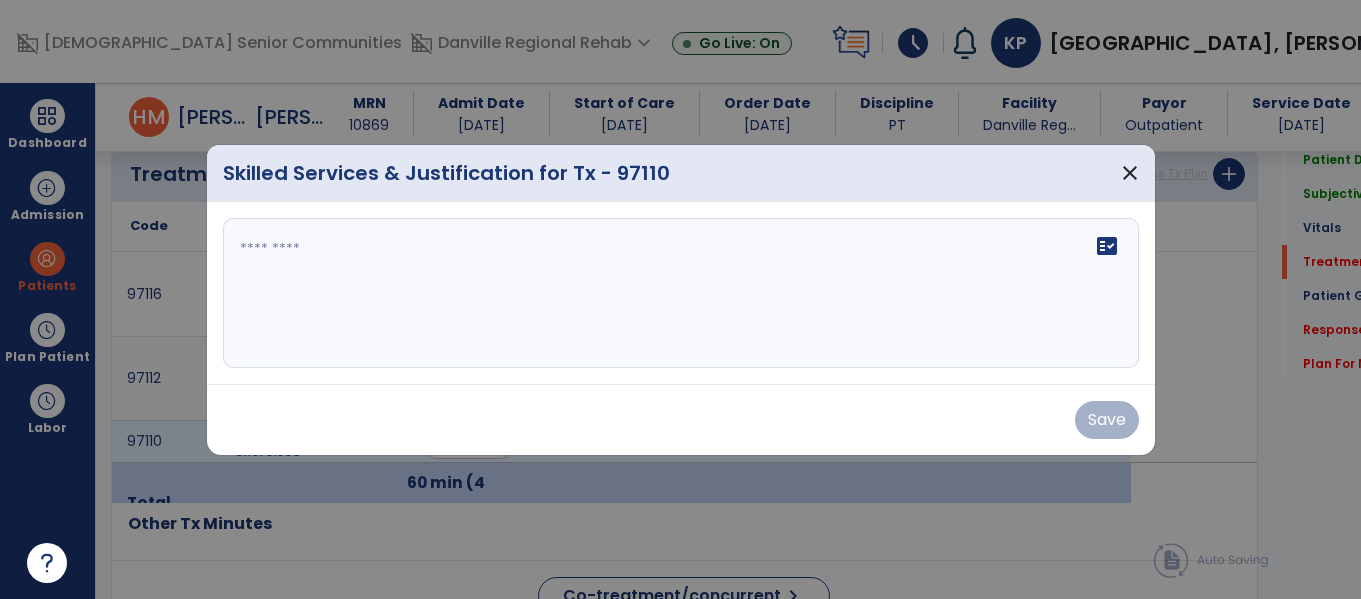 scroll, scrollTop: 1184, scrollLeft: 0, axis: vertical 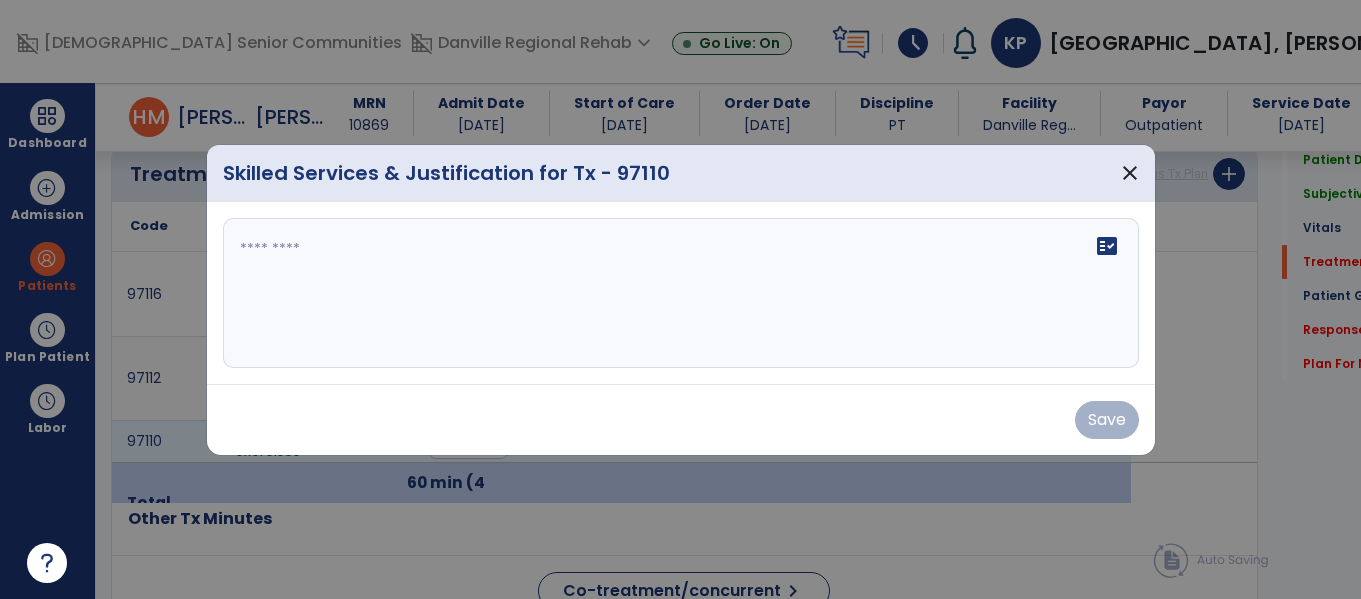 click on "fact_check" at bounding box center (681, 293) 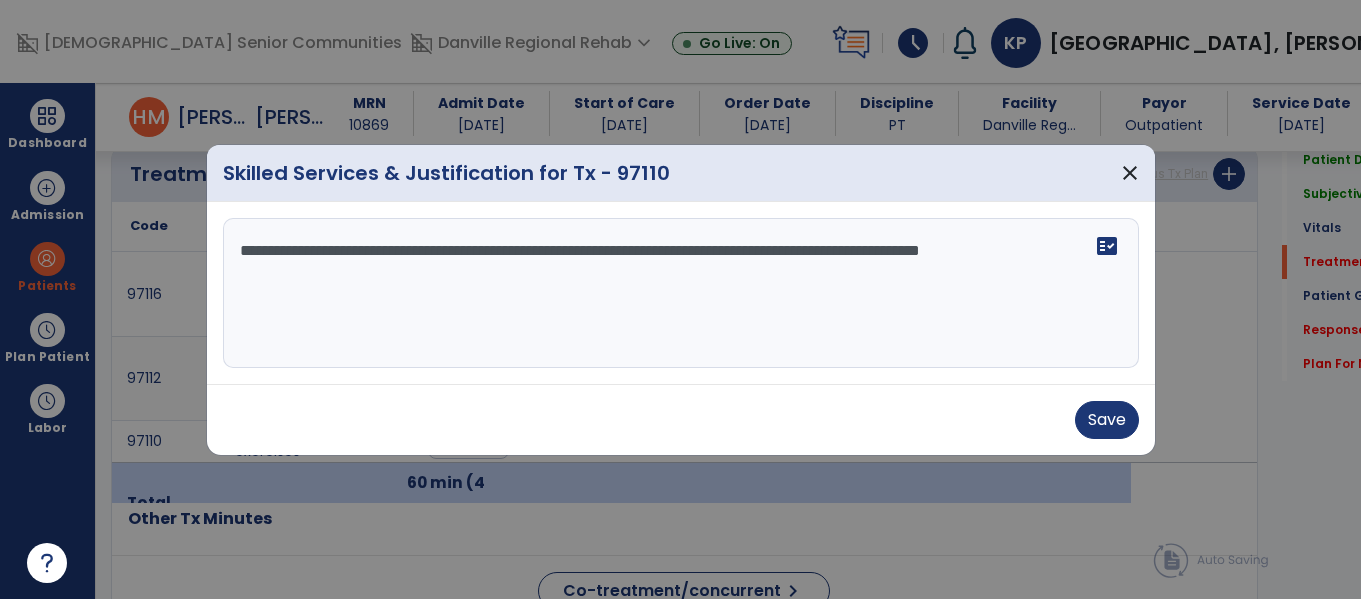 type on "**********" 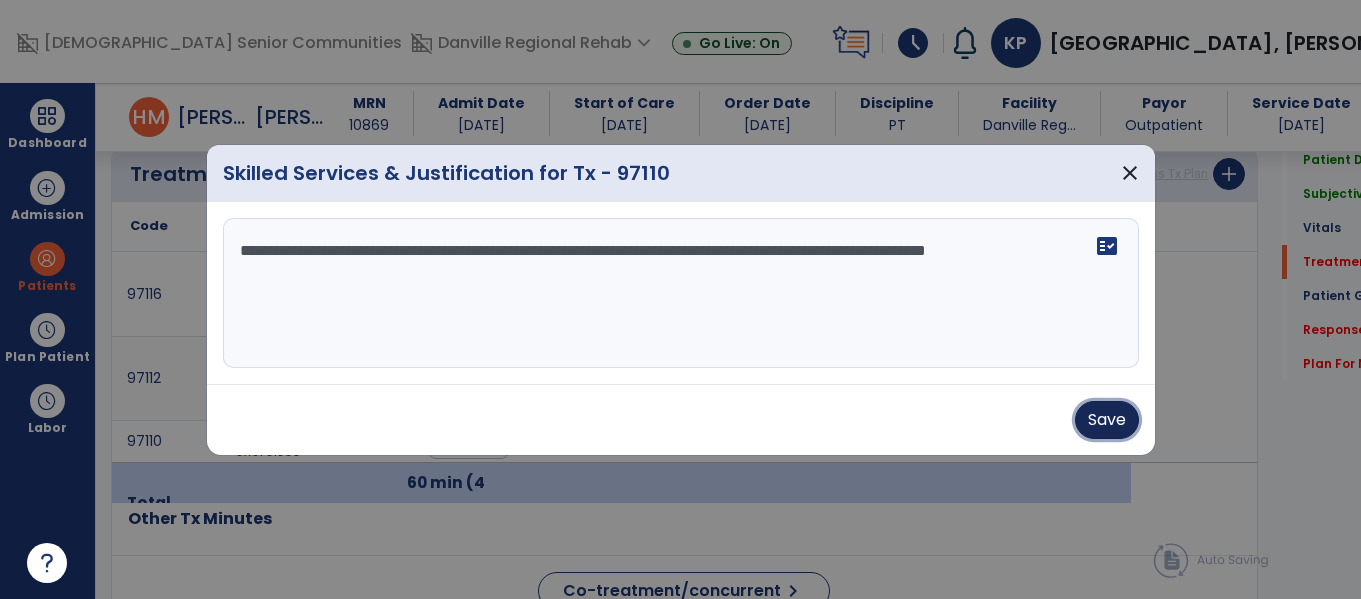 click on "Save" at bounding box center (1107, 420) 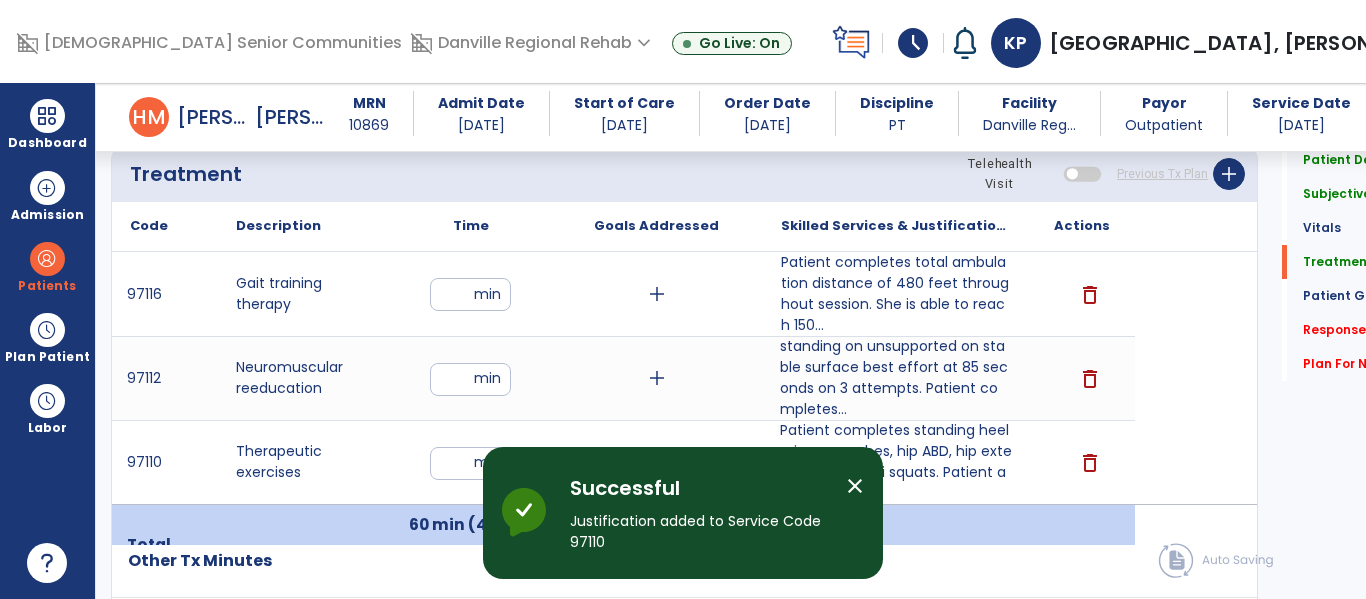 click on "standing on unsupported on stable surface best effort at 85 seconds on 3 attempts. Patient completes..." at bounding box center [896, 378] 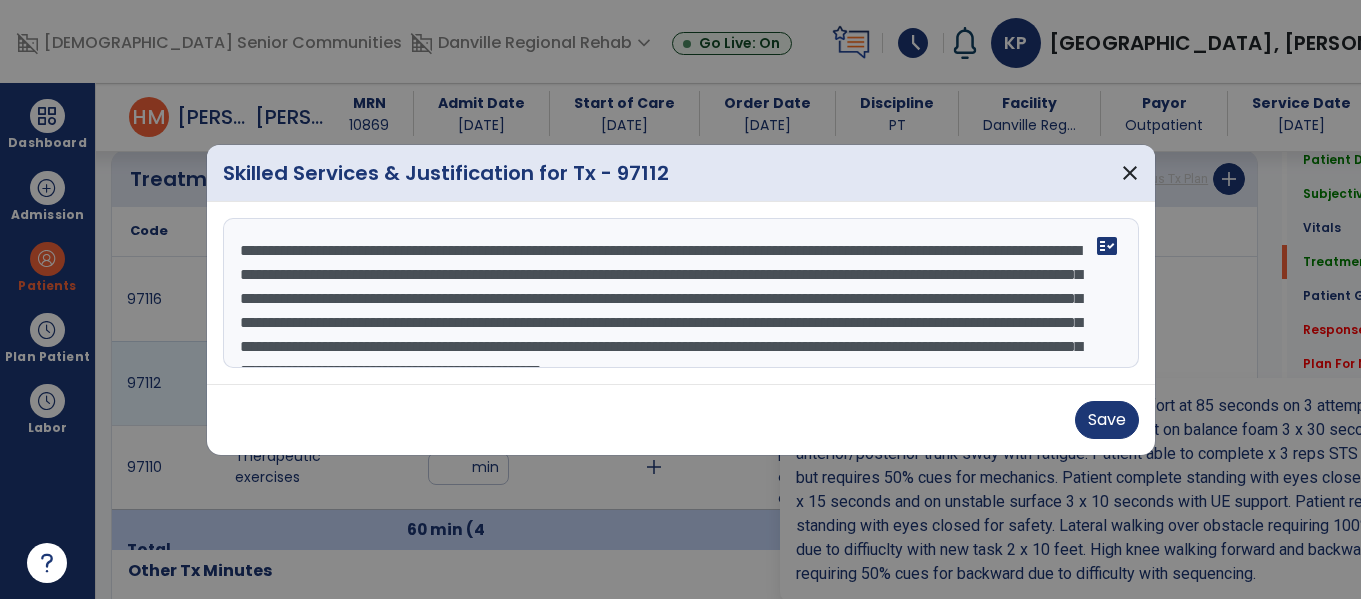 scroll, scrollTop: 1184, scrollLeft: 0, axis: vertical 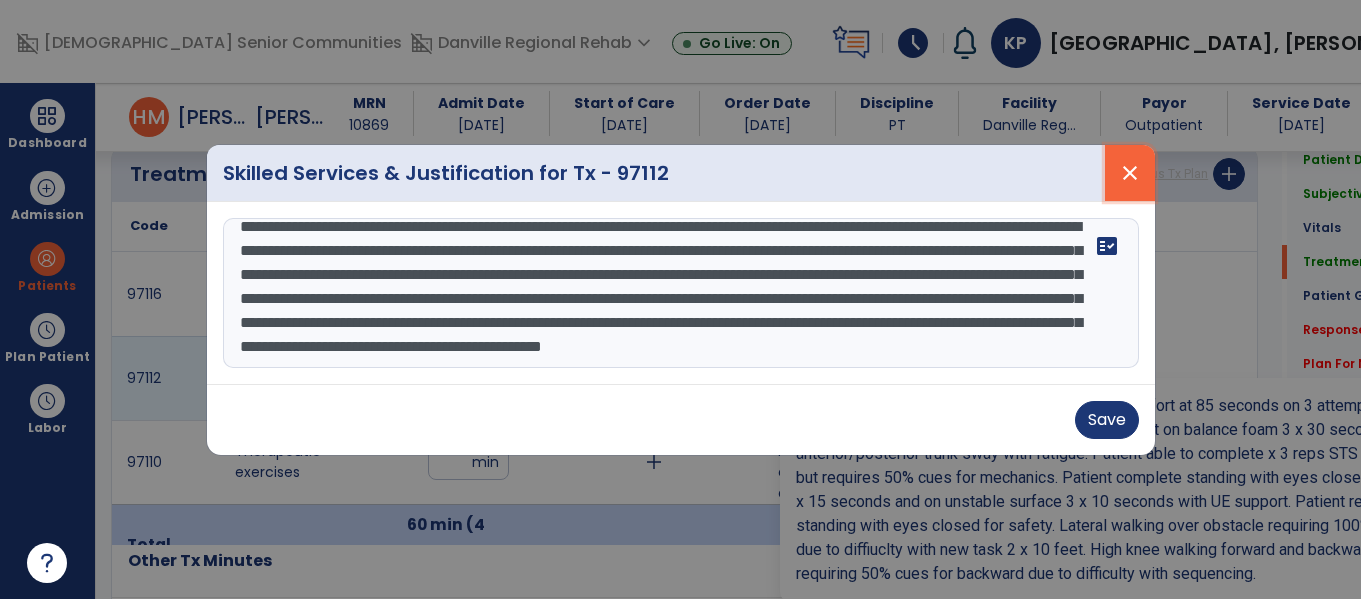 click on "close" at bounding box center (1130, 173) 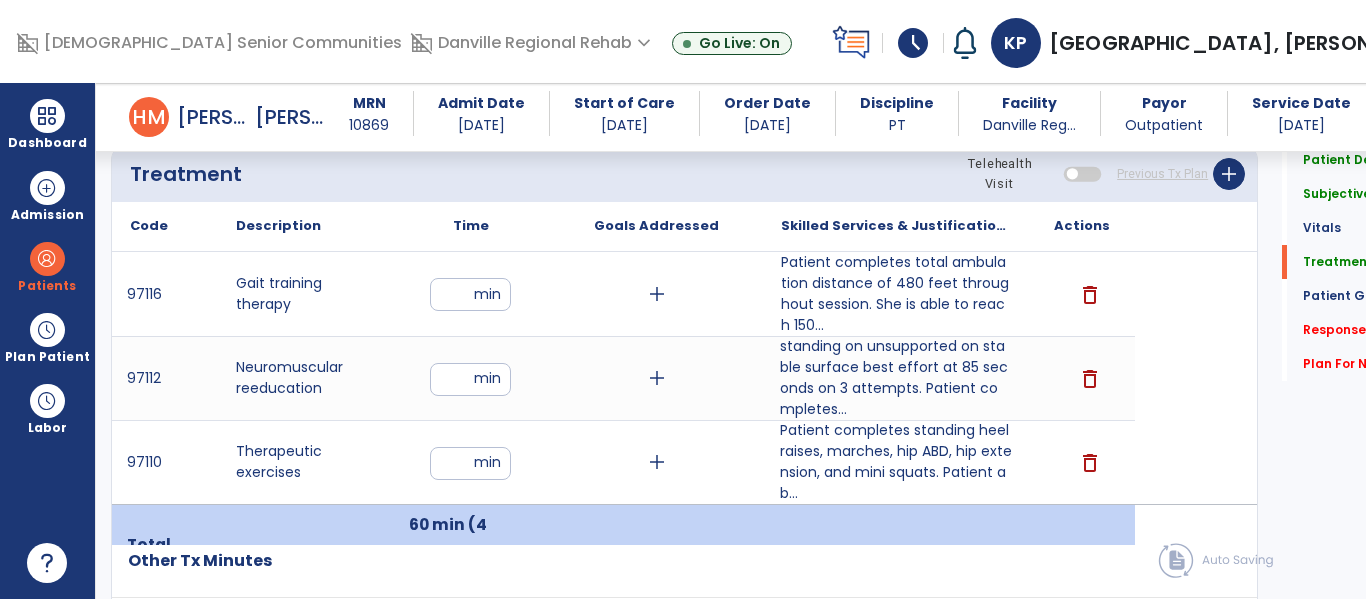click on "Patient completes standing heel raises, marches, hip ABD, hip extension, and mini squats. Patient ab..." at bounding box center (896, 462) 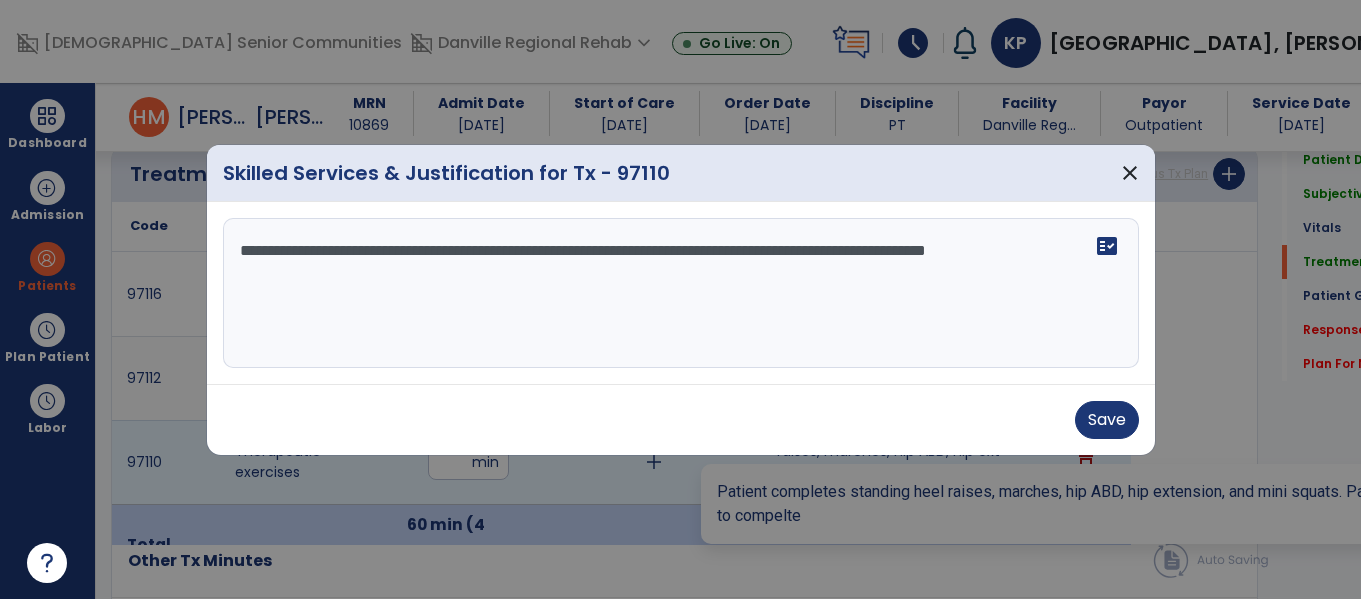 click on "**********" at bounding box center [681, 293] 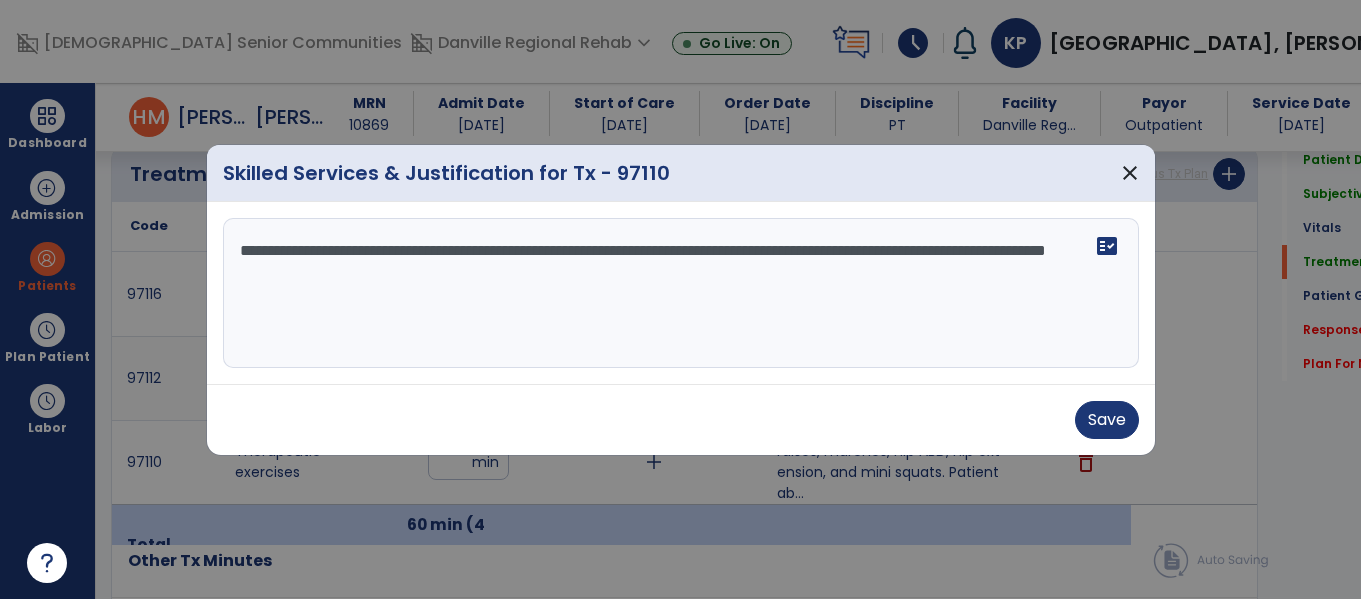 click on "**********" at bounding box center [681, 293] 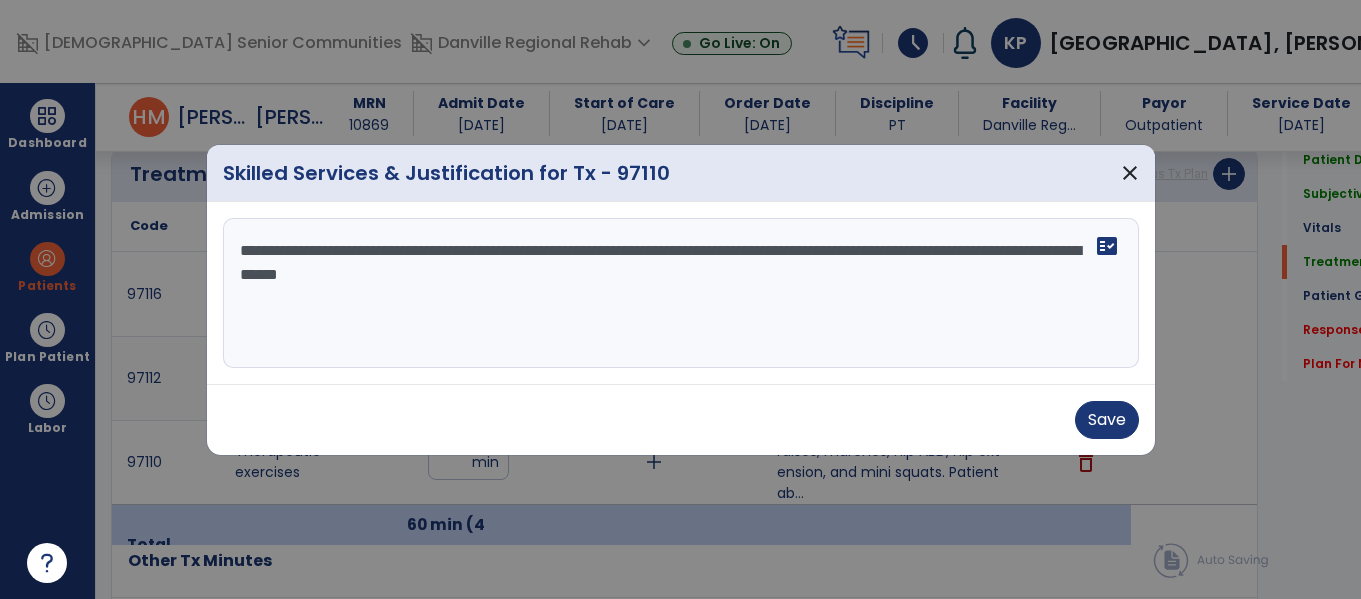 click on "**********" at bounding box center [681, 293] 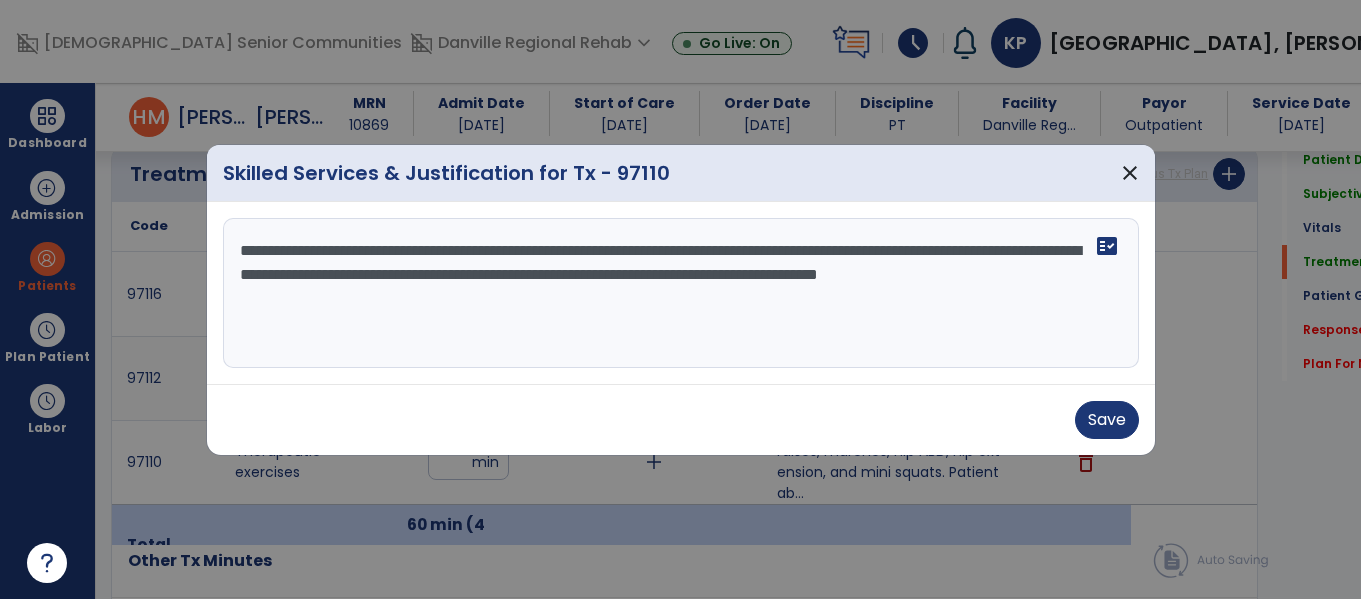 type on "**********" 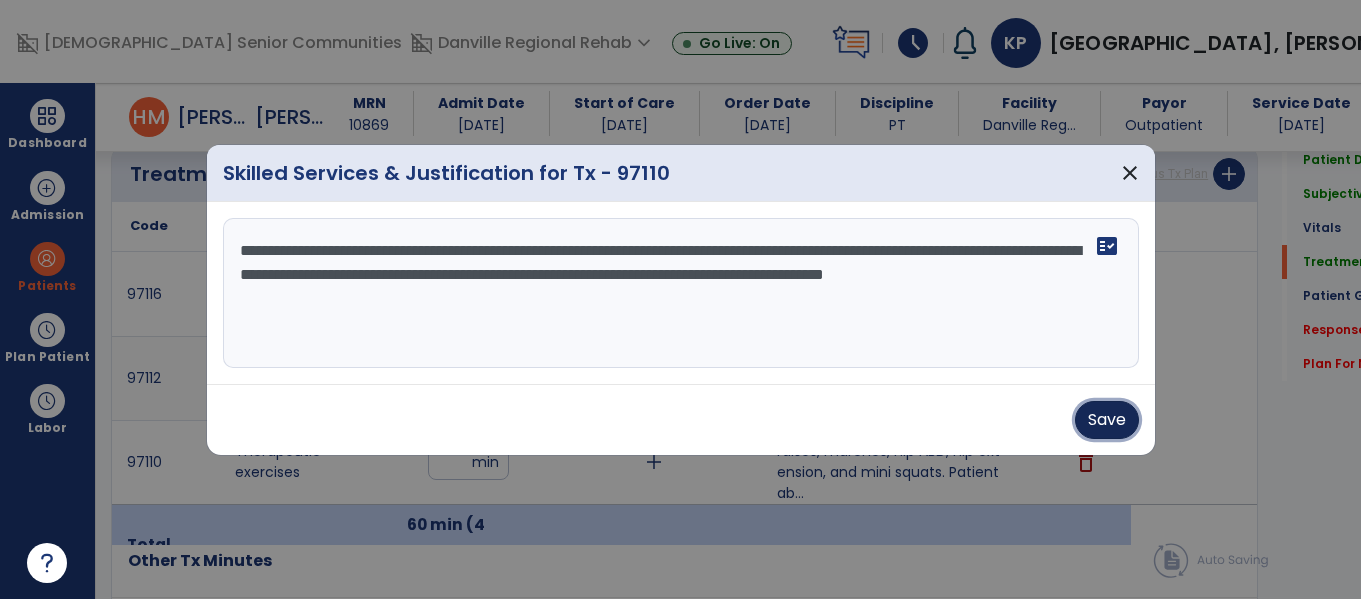 click on "Save" at bounding box center [1107, 420] 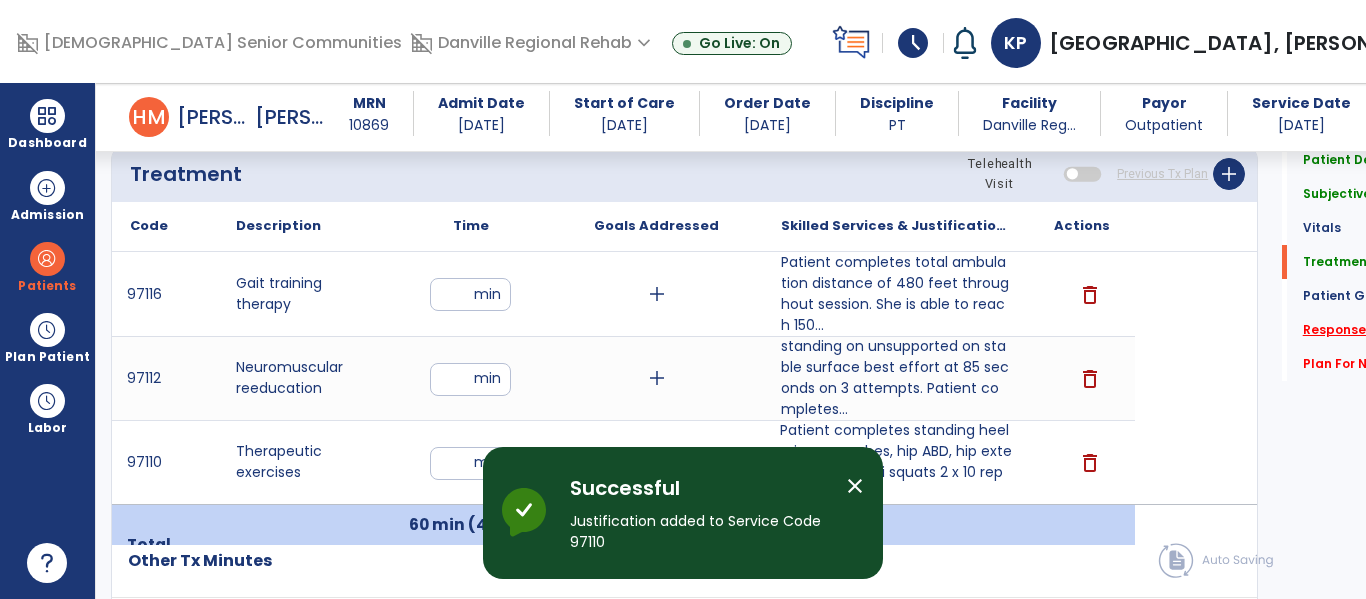 click on "Response To Treatment   *" 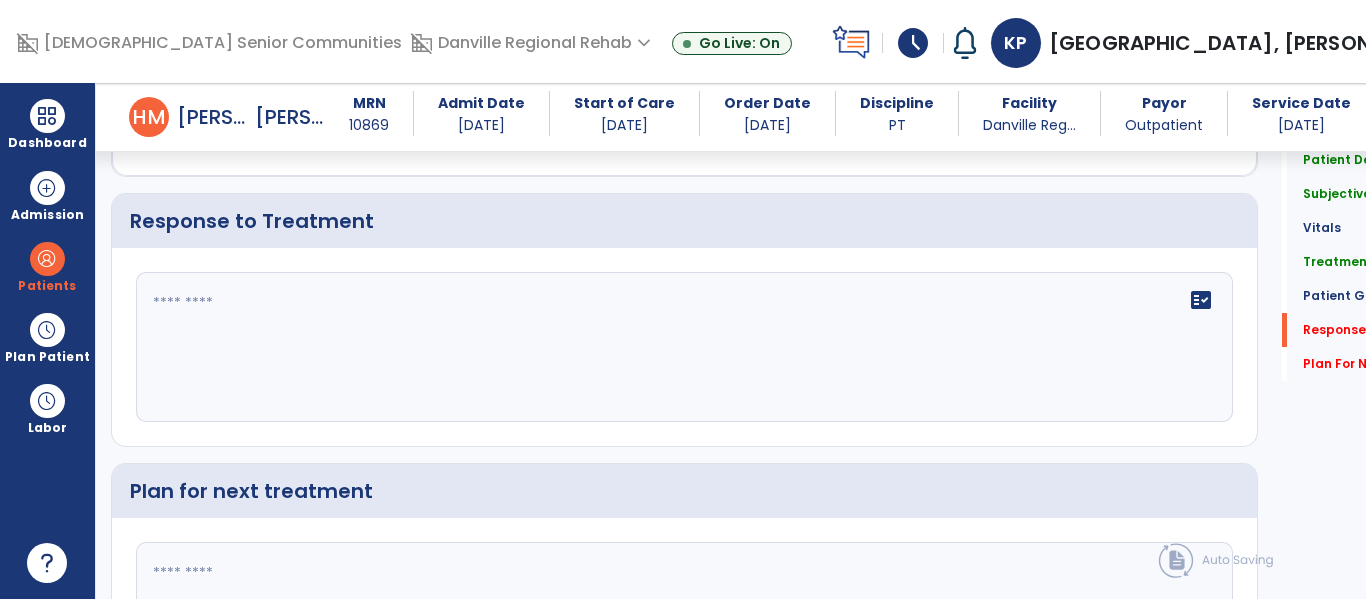 click on "fact_check" 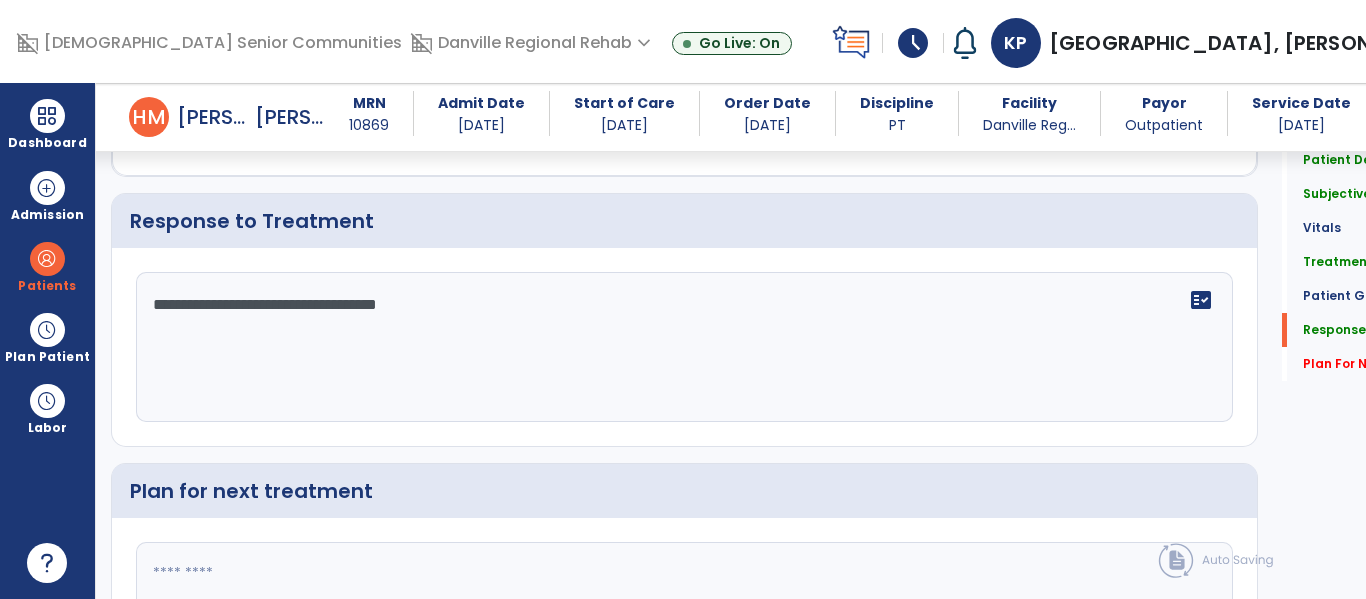 scroll, scrollTop: 2839, scrollLeft: 0, axis: vertical 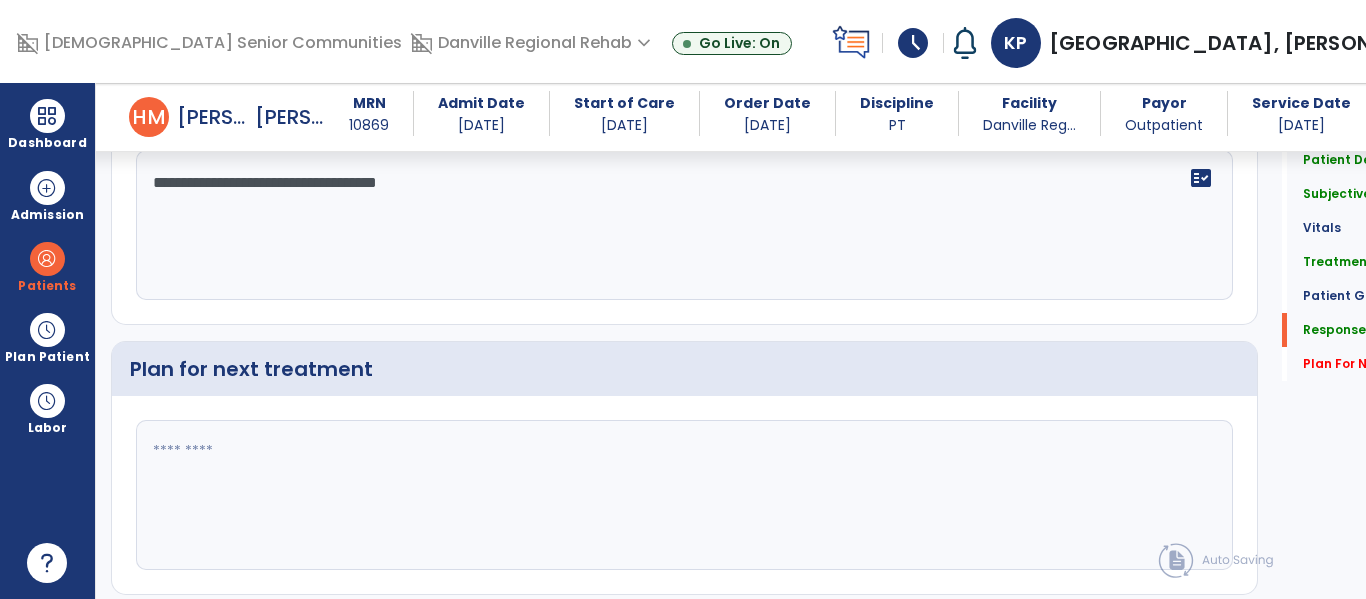 type on "**********" 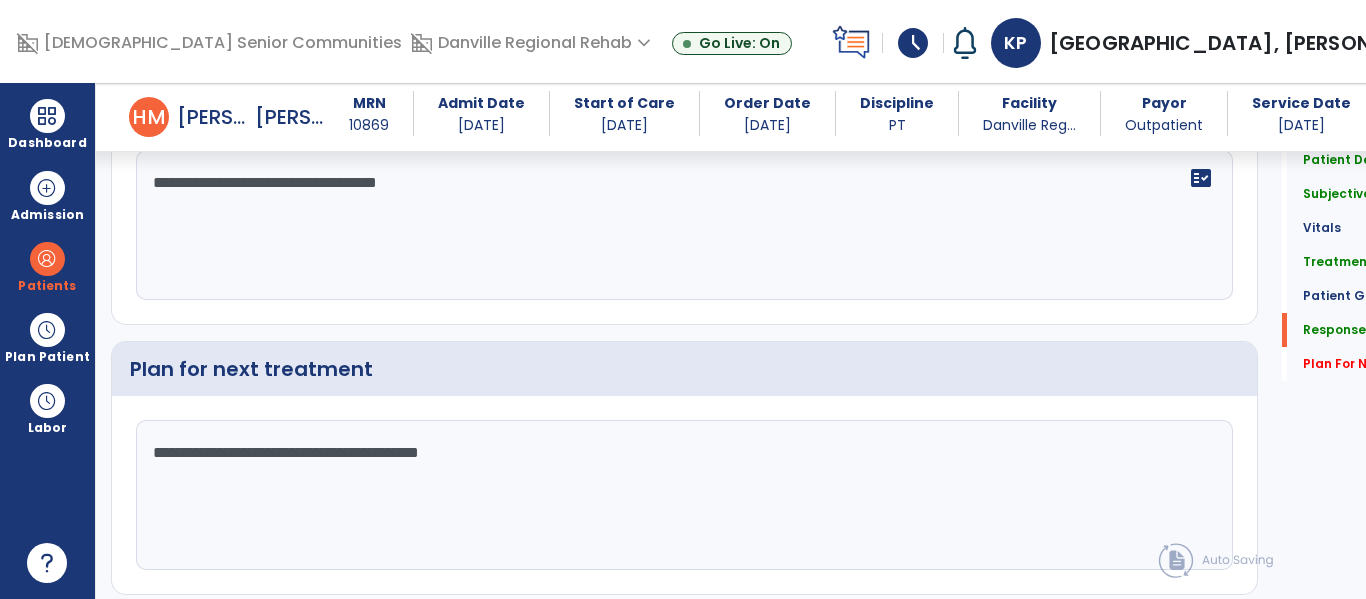 scroll, scrollTop: 2922, scrollLeft: 0, axis: vertical 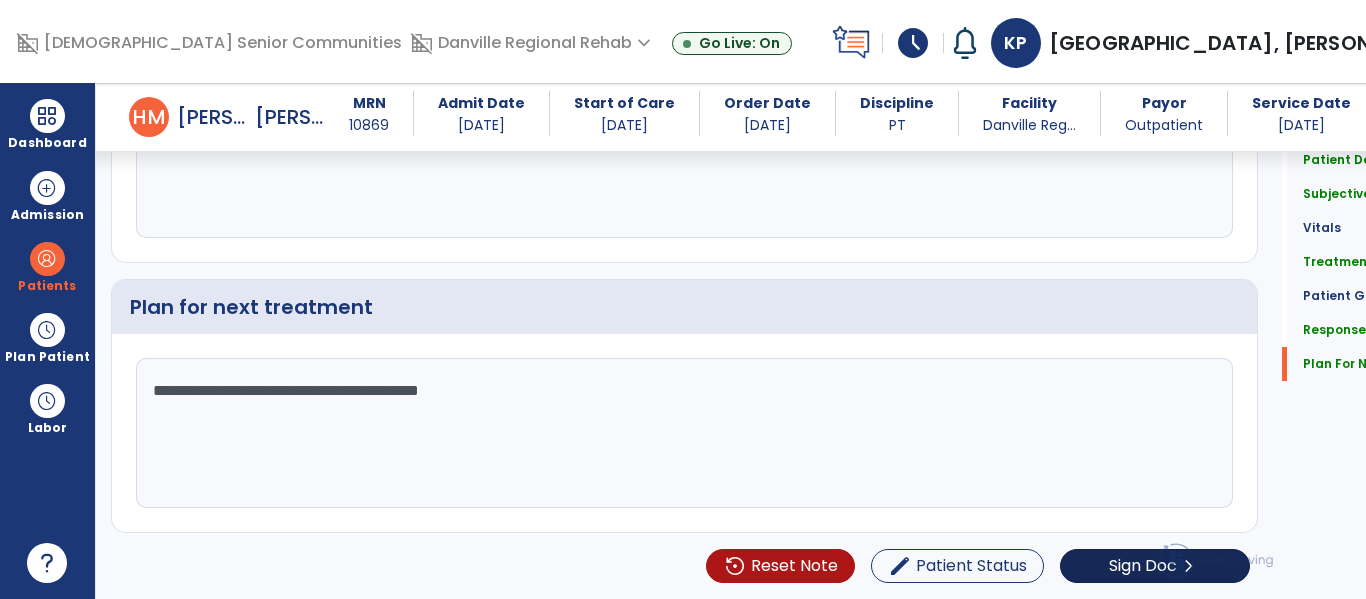 type on "**********" 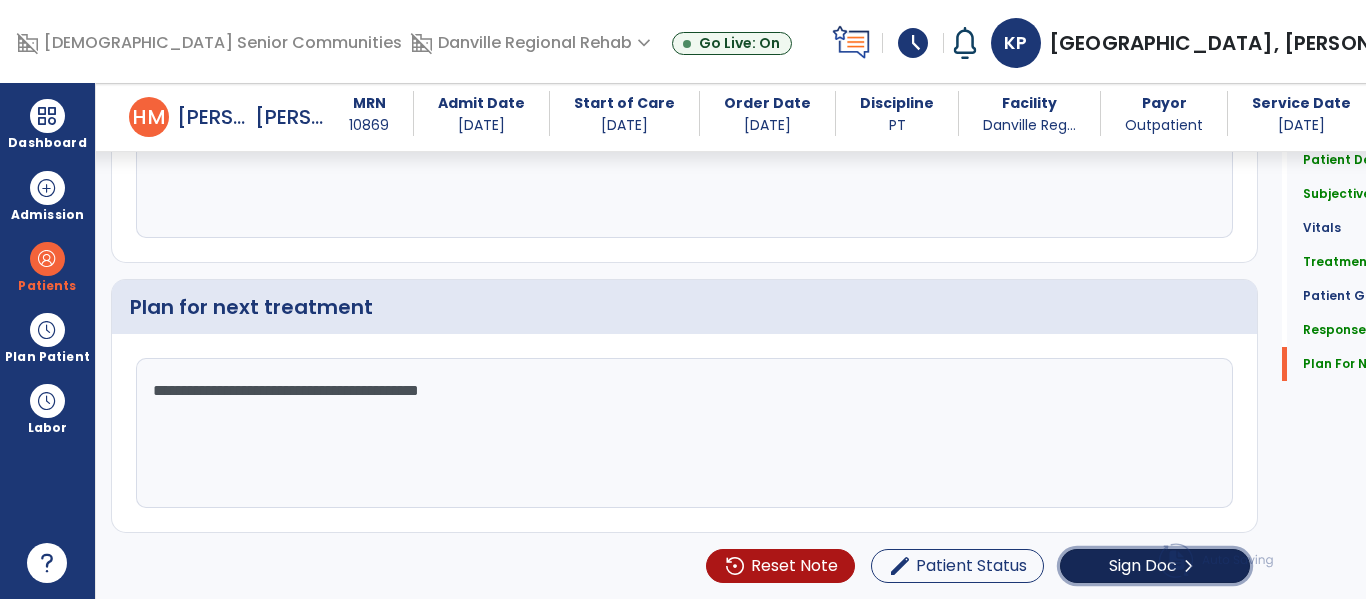click on "Sign Doc" 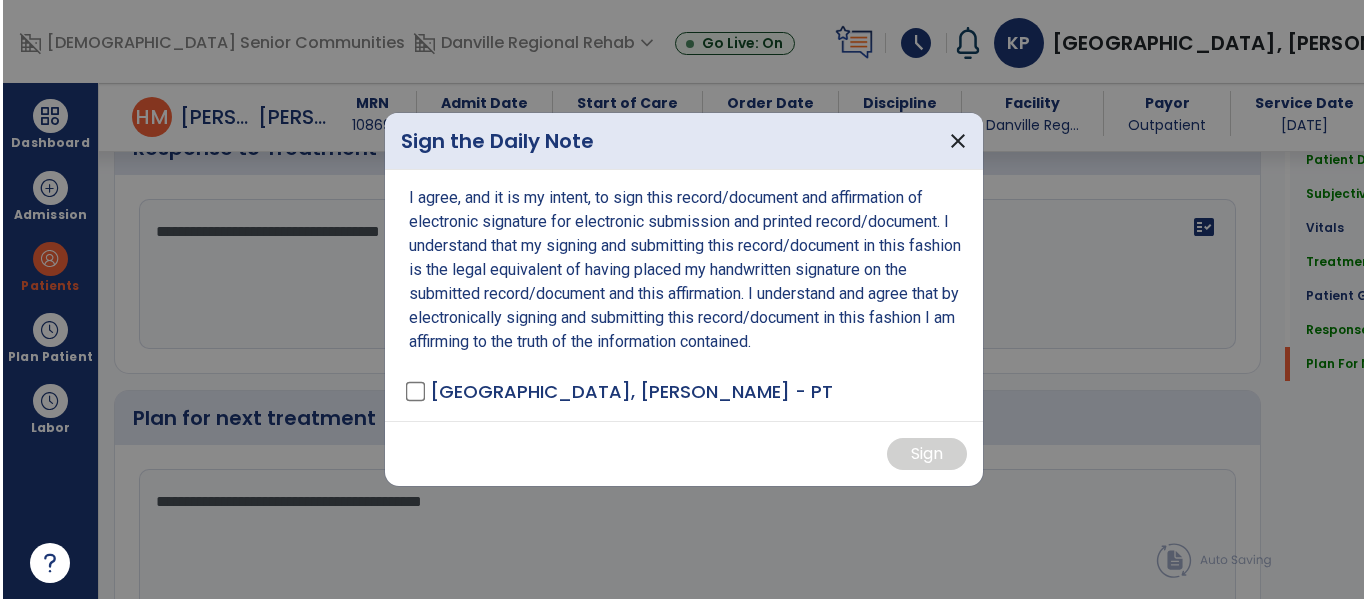 scroll, scrollTop: 2922, scrollLeft: 0, axis: vertical 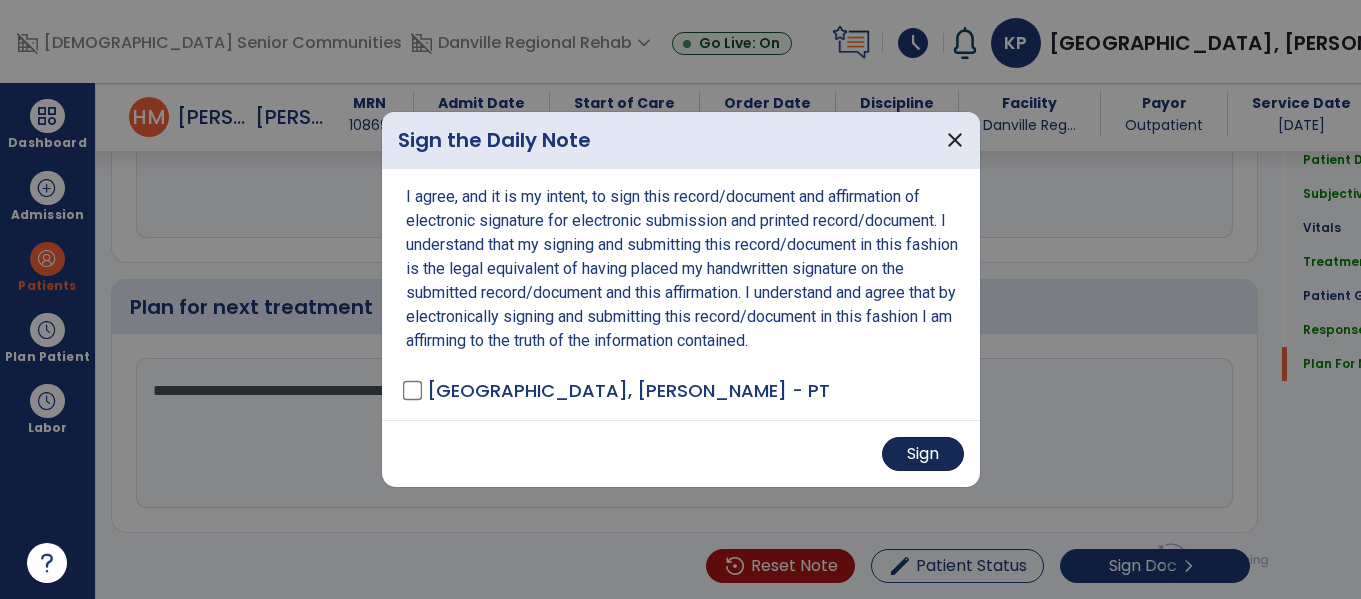 click on "Sign" at bounding box center [923, 454] 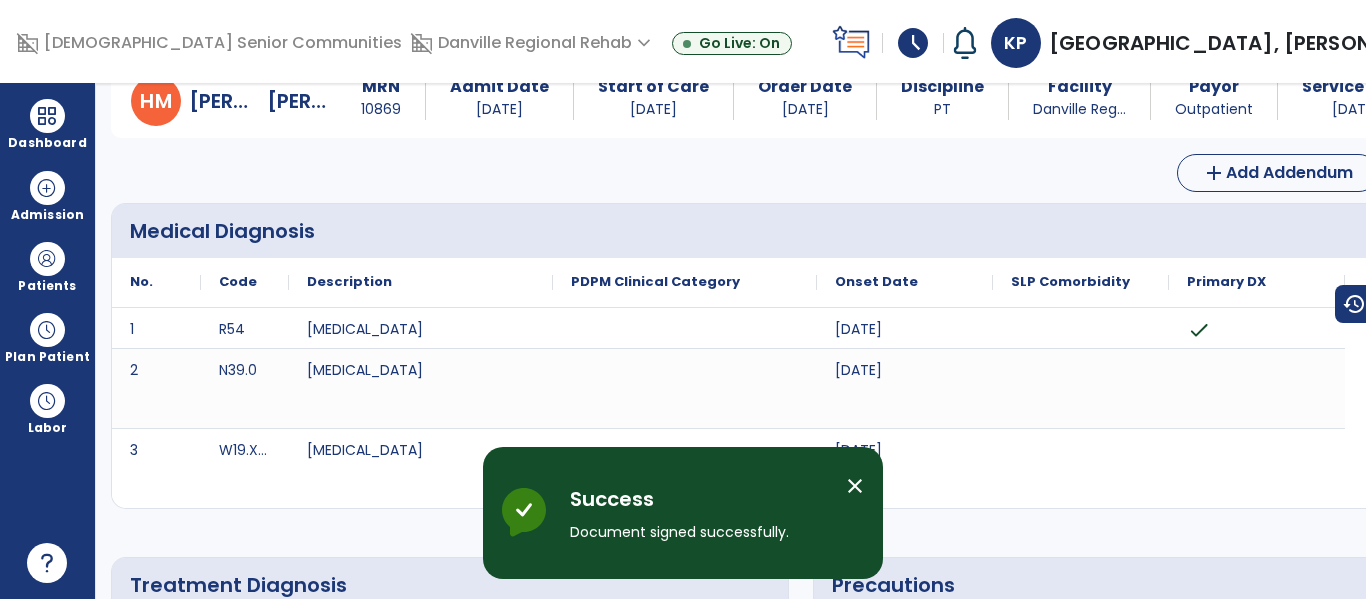 scroll, scrollTop: 0, scrollLeft: 0, axis: both 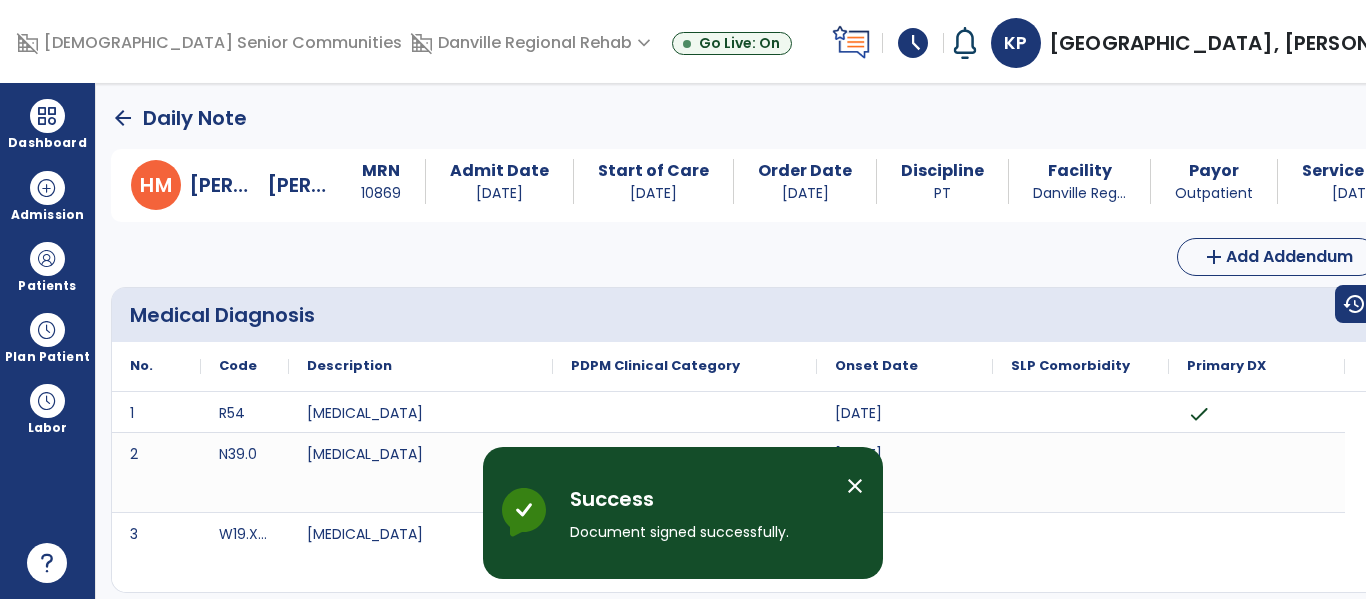 click on "arrow_back" 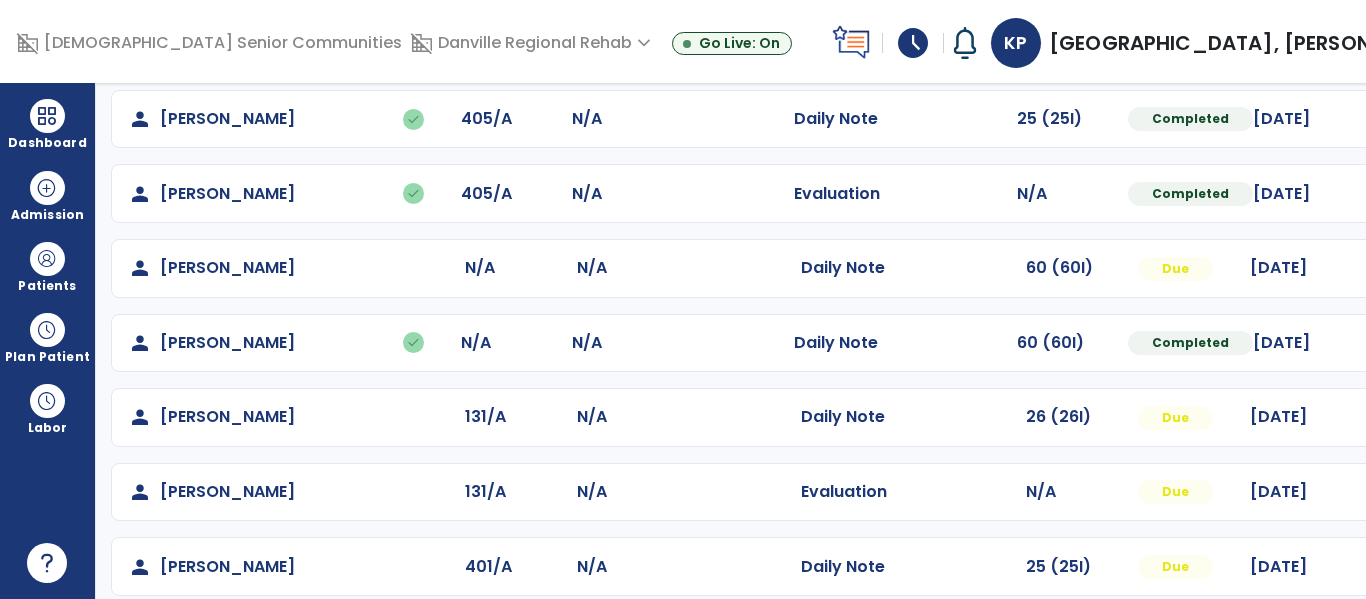 scroll, scrollTop: 395, scrollLeft: 0, axis: vertical 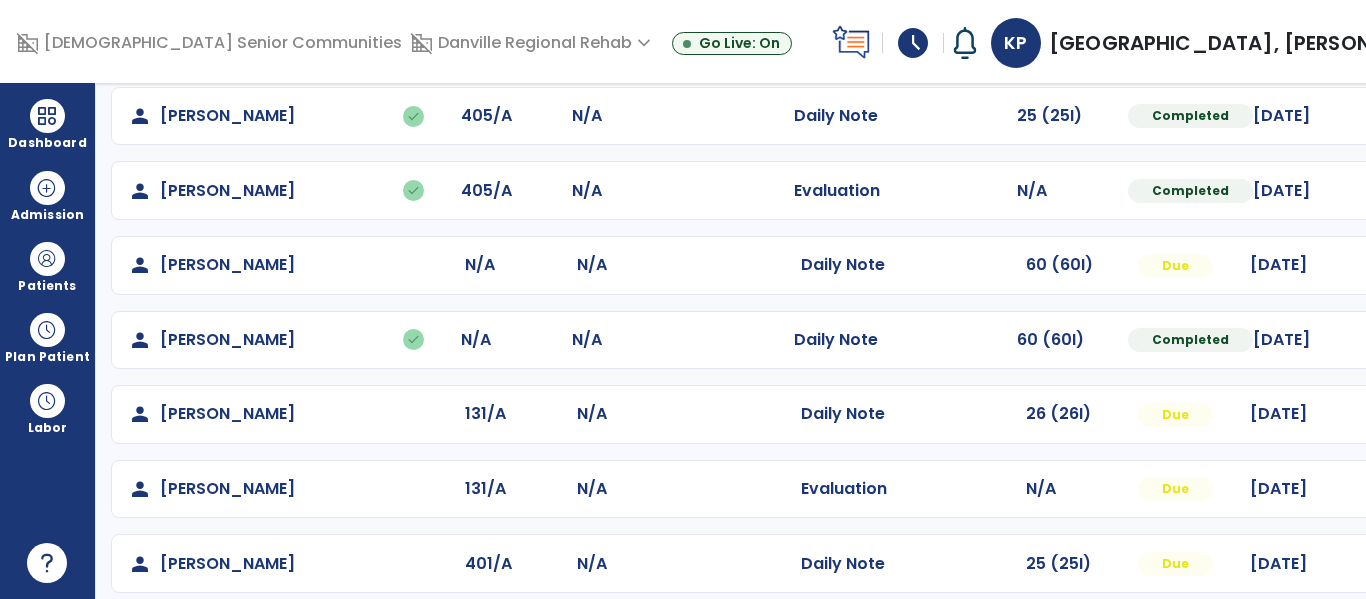 click at bounding box center (1427, -33) 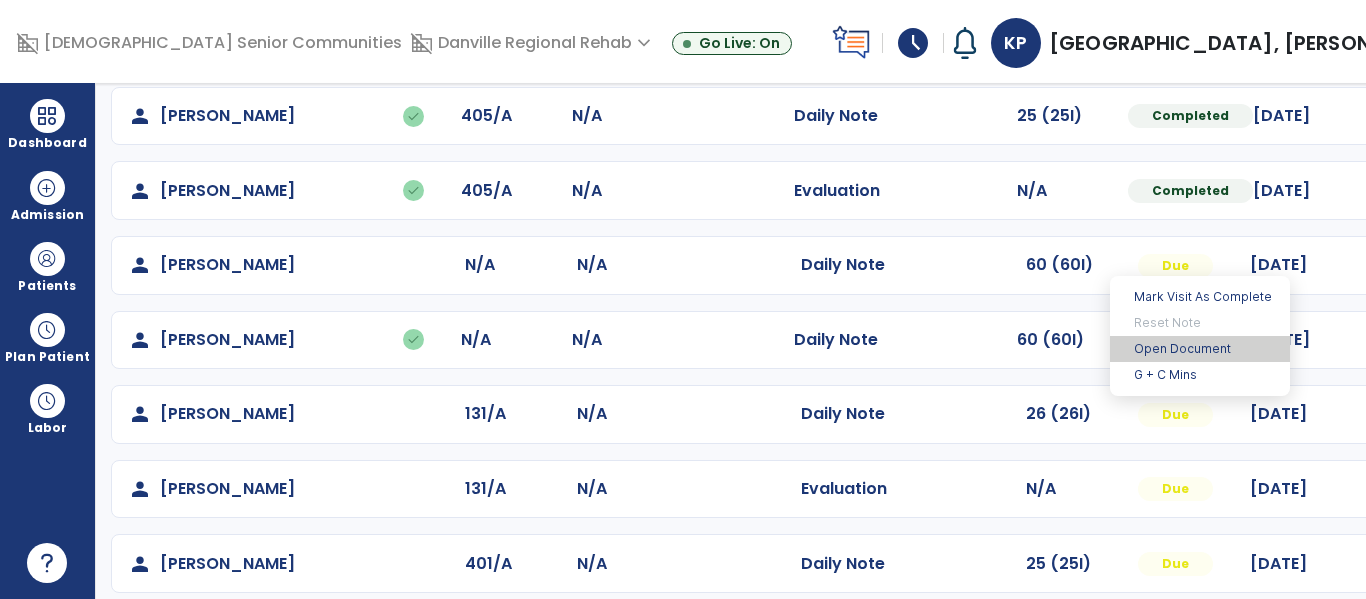 click on "Open Document" at bounding box center (1200, 349) 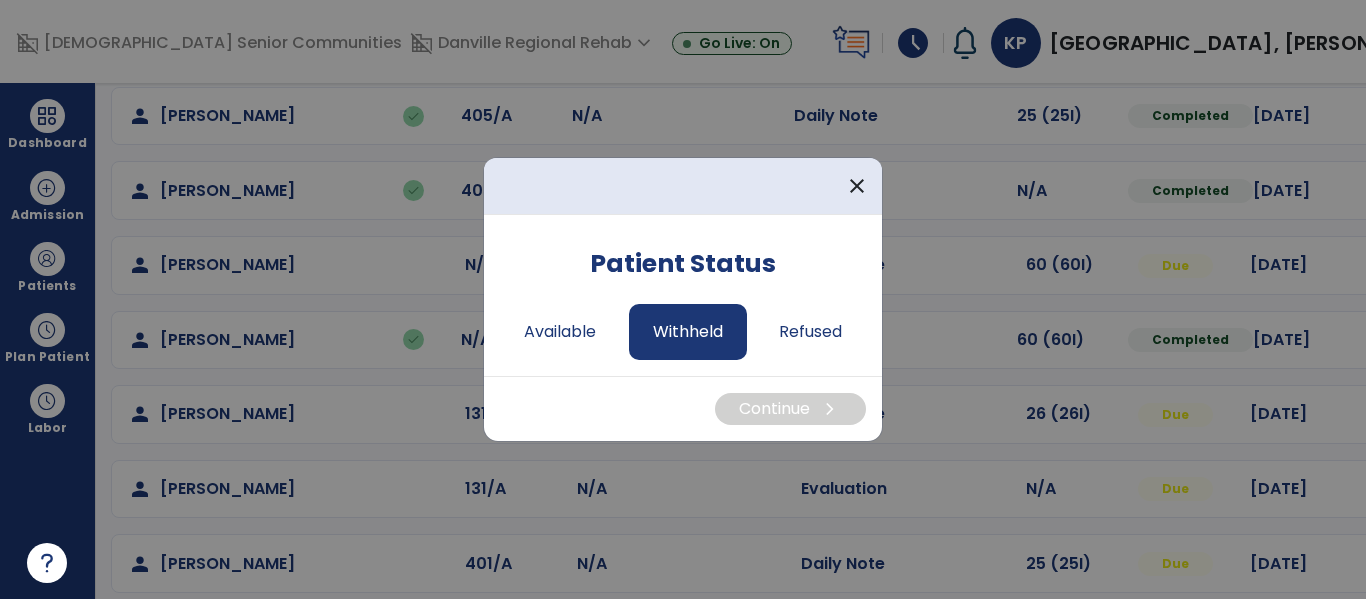 click on "Withheld" at bounding box center [688, 332] 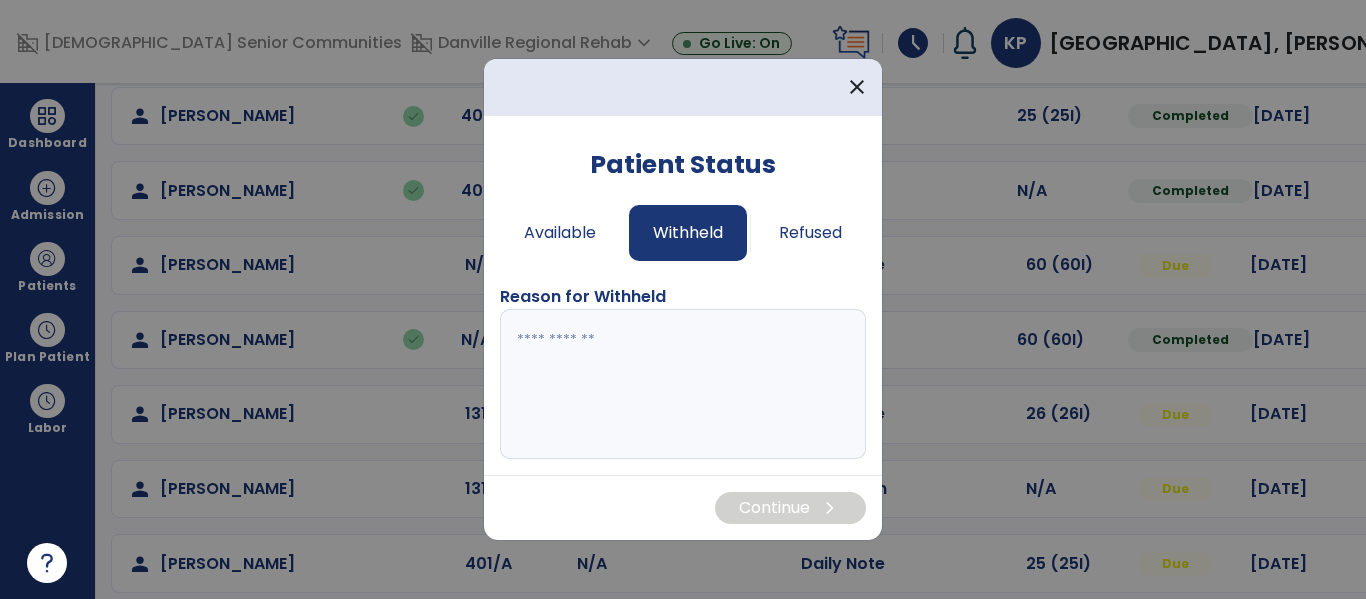 click at bounding box center [683, 384] 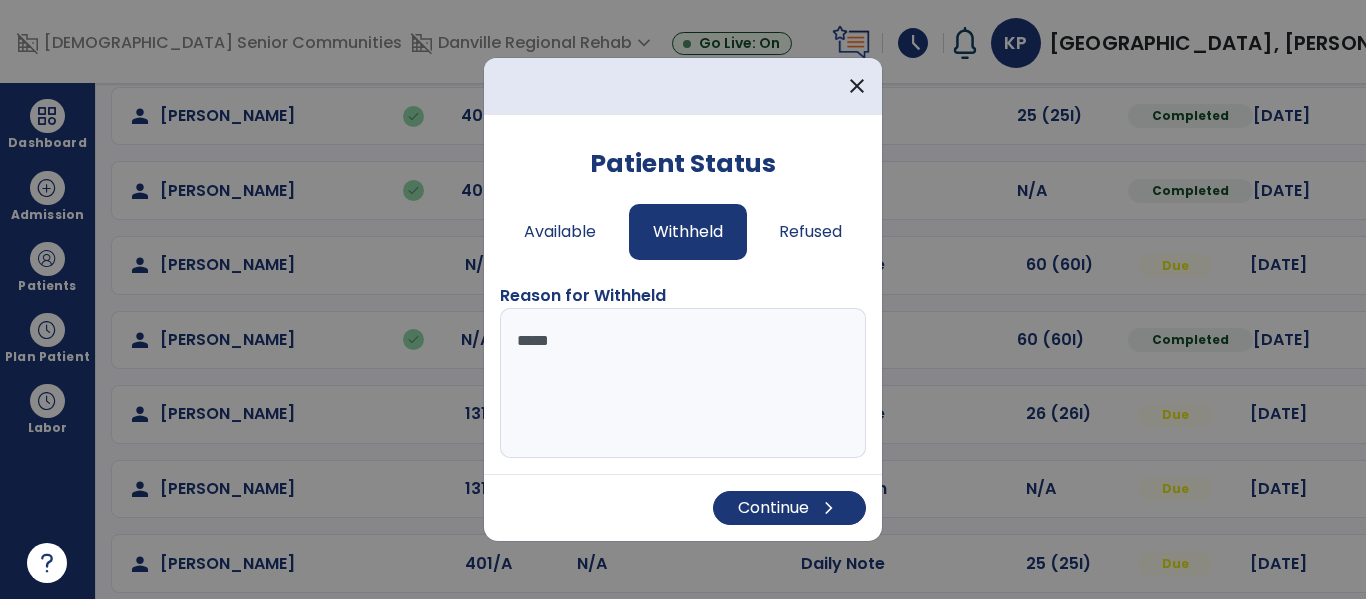 type on "******" 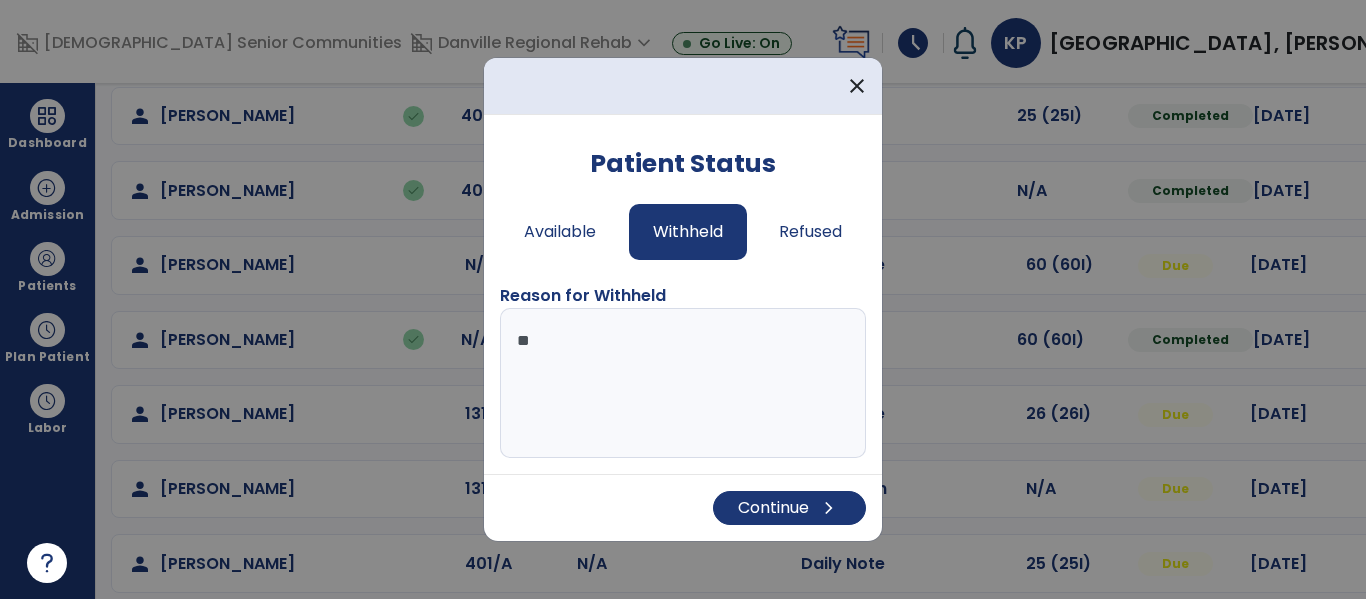 type on "*" 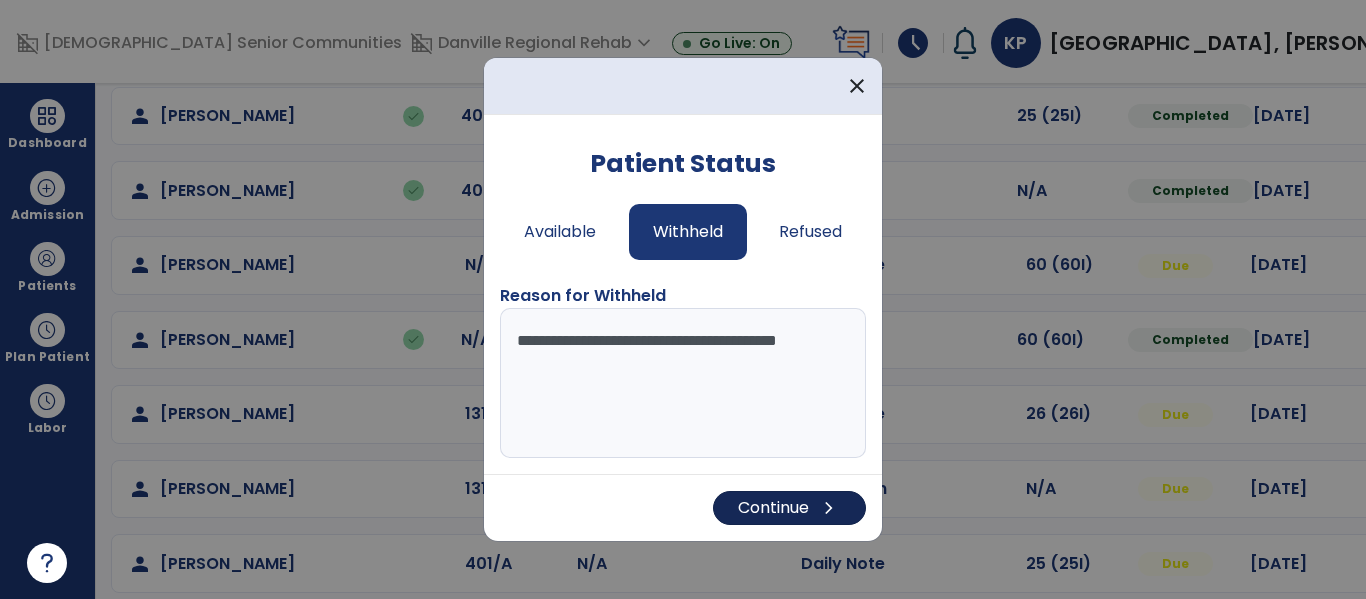 type on "**********" 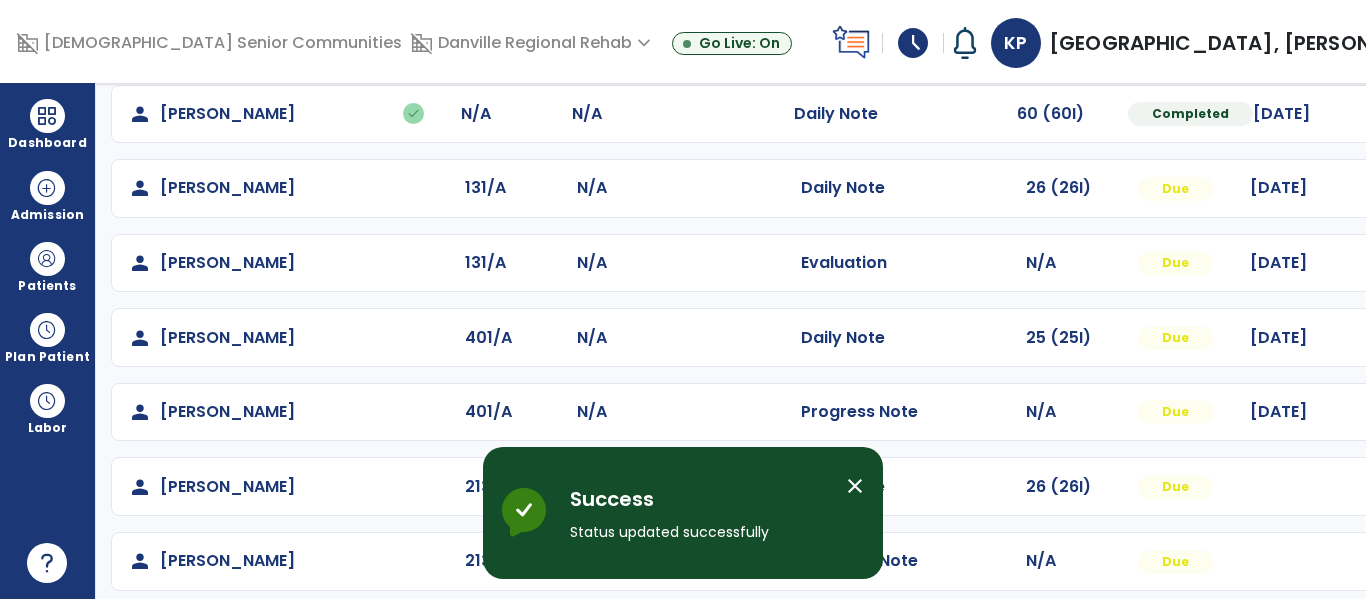 scroll, scrollTop: 637, scrollLeft: 0, axis: vertical 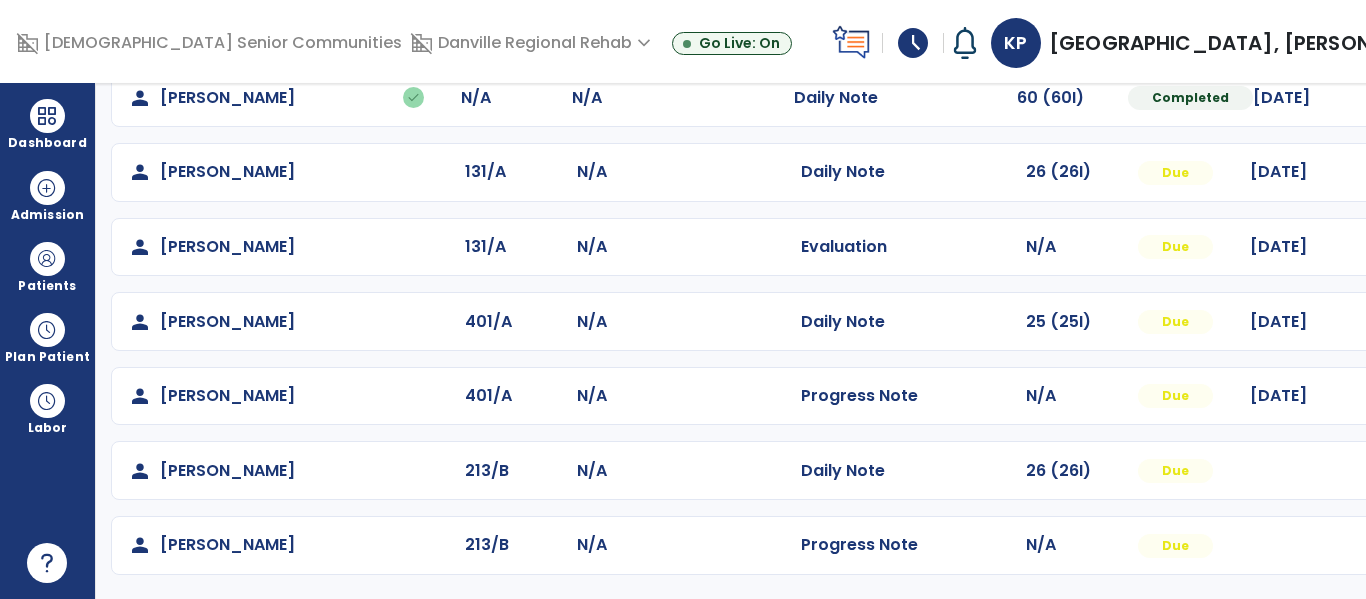 click at bounding box center [1427, -275] 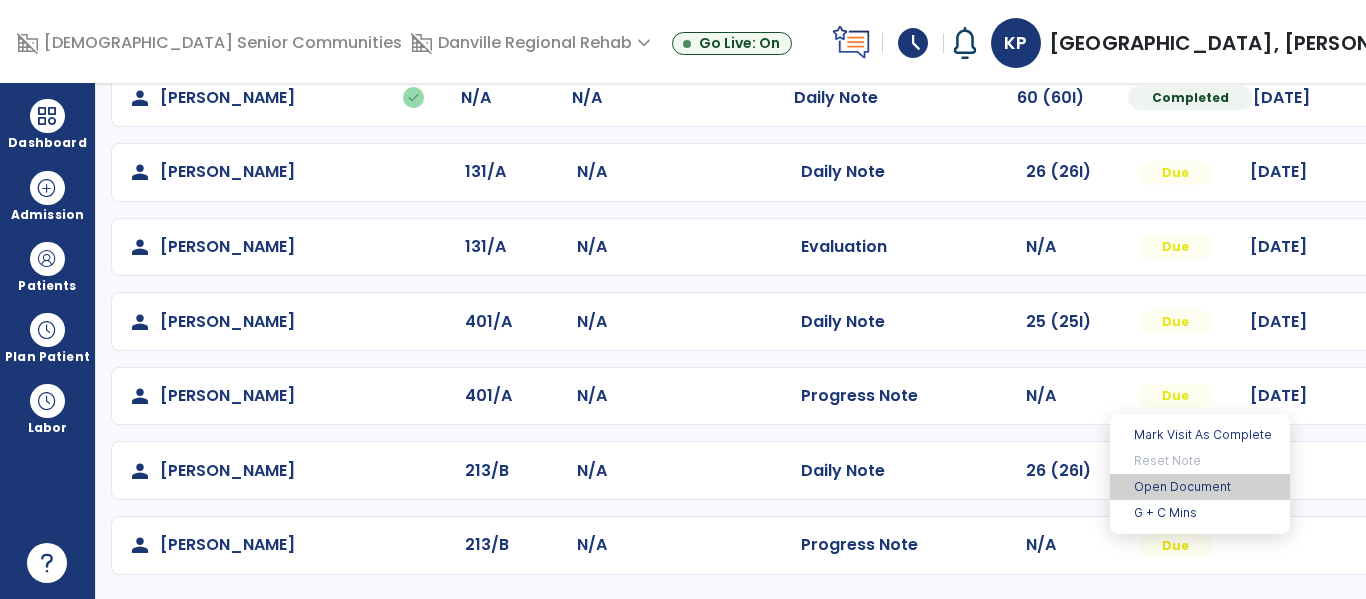 click on "Open Document" at bounding box center [1200, 487] 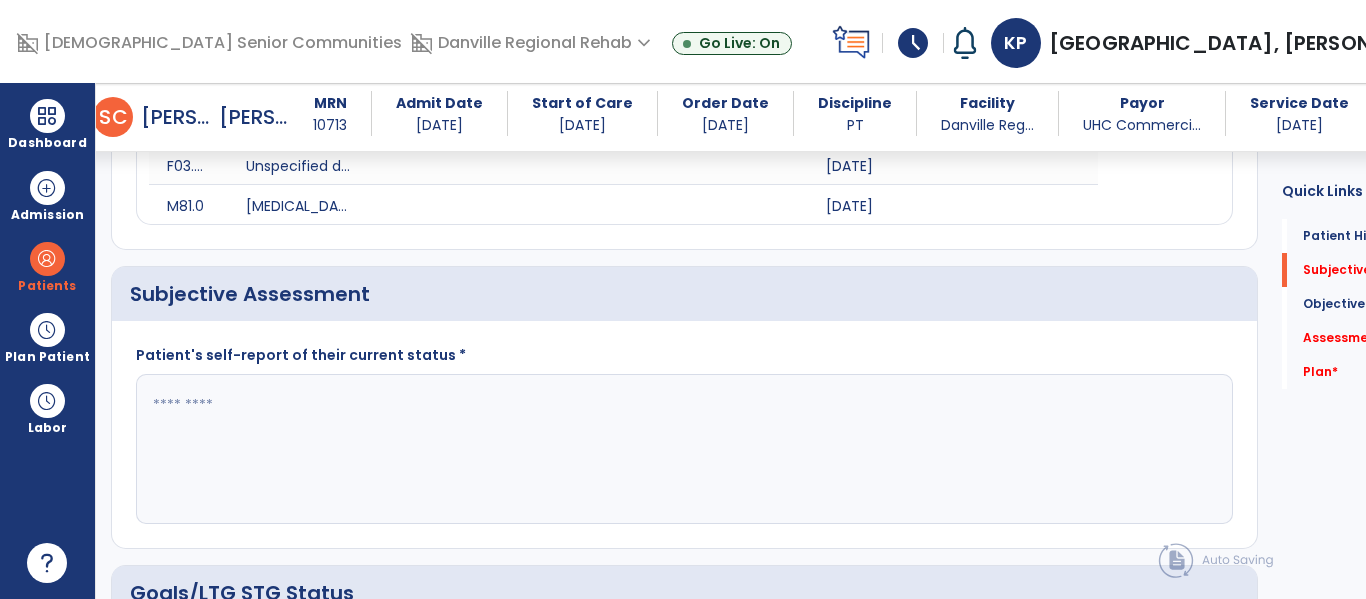 scroll, scrollTop: 341, scrollLeft: 0, axis: vertical 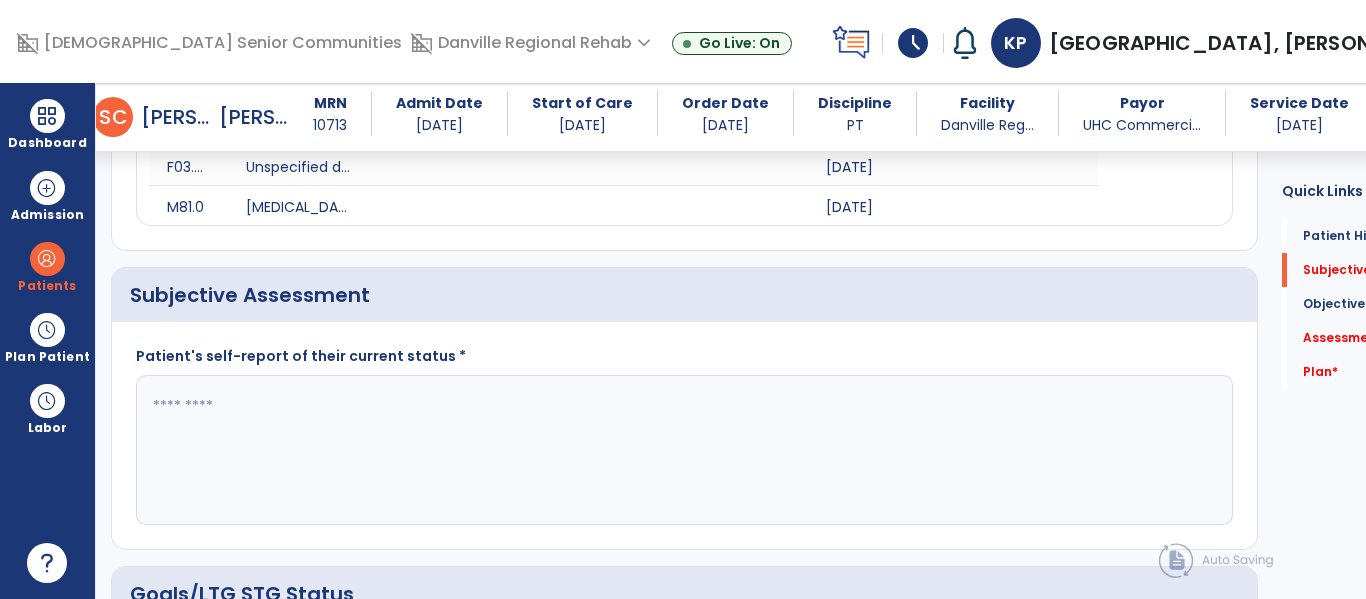 click 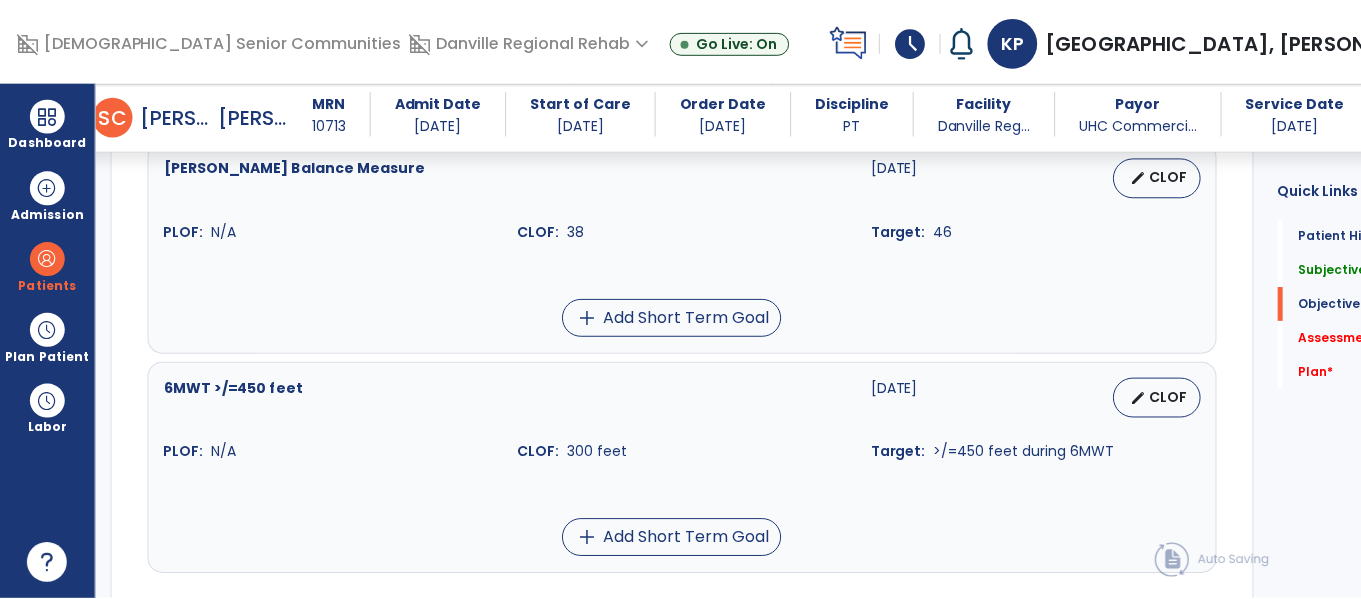 scroll, scrollTop: 1425, scrollLeft: 0, axis: vertical 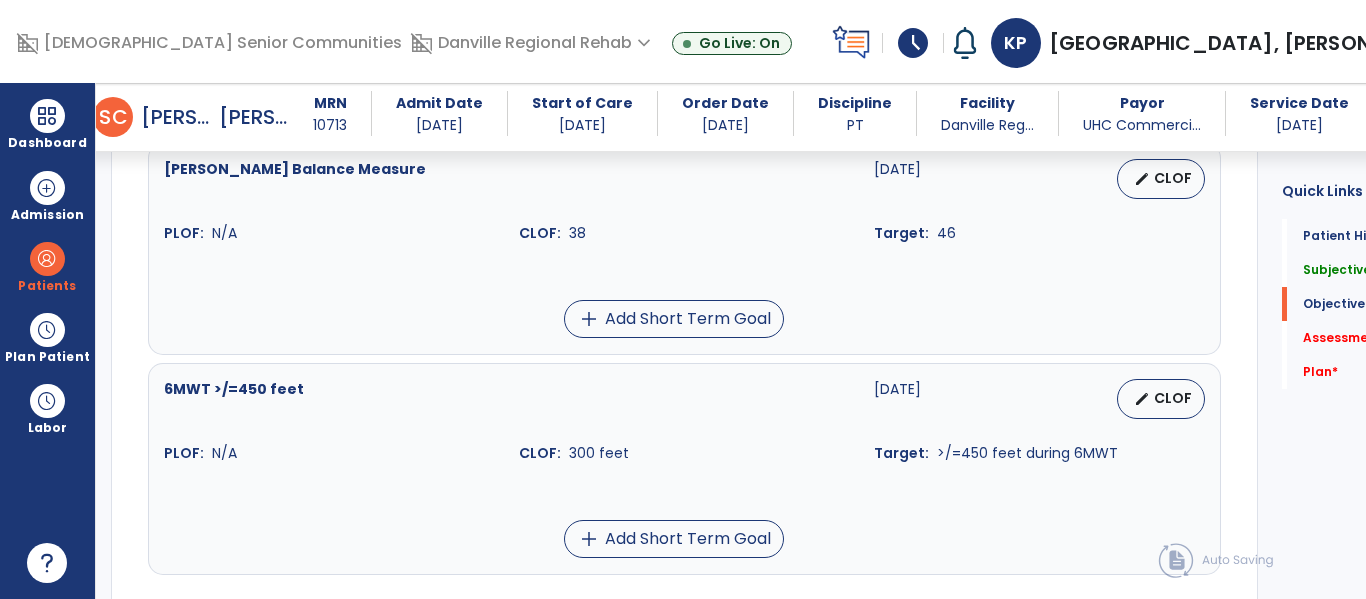 type on "**********" 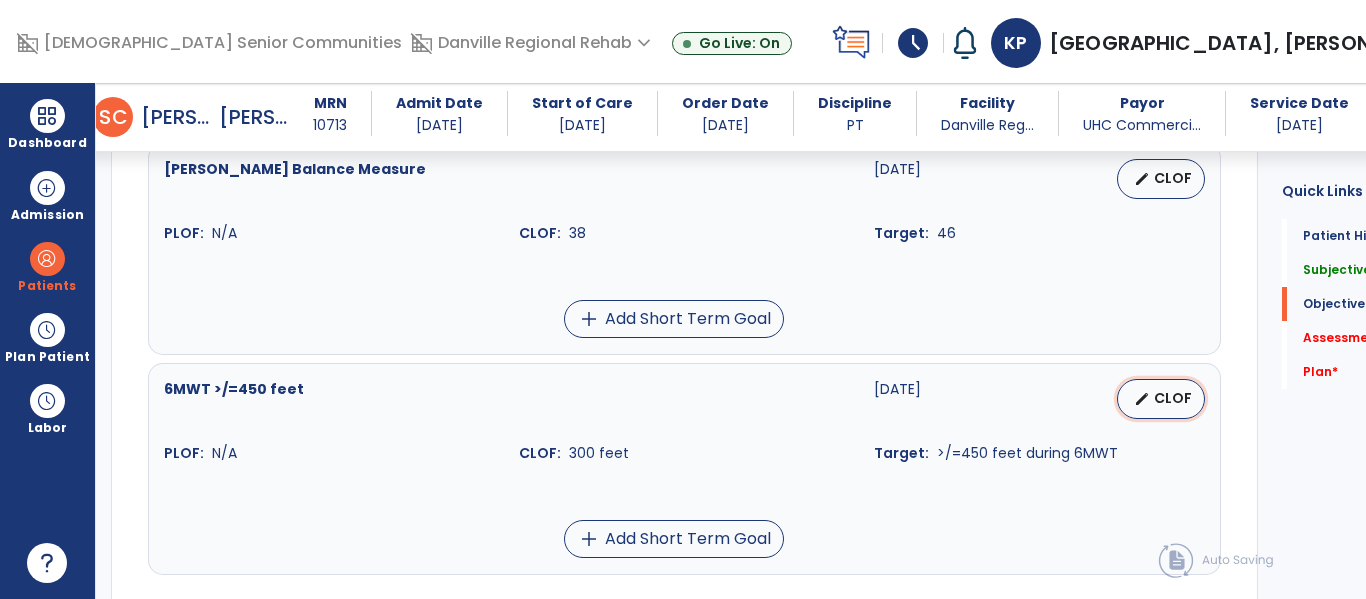 click on "edit   CLOF" at bounding box center [1161, 399] 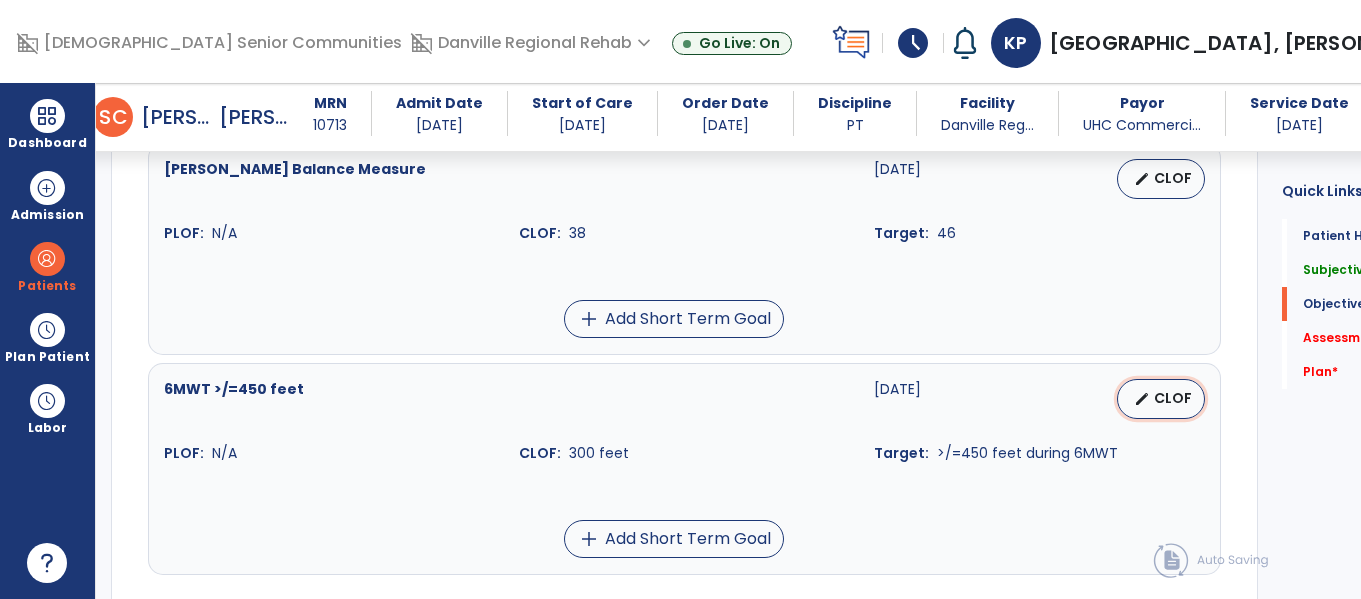 select on "********" 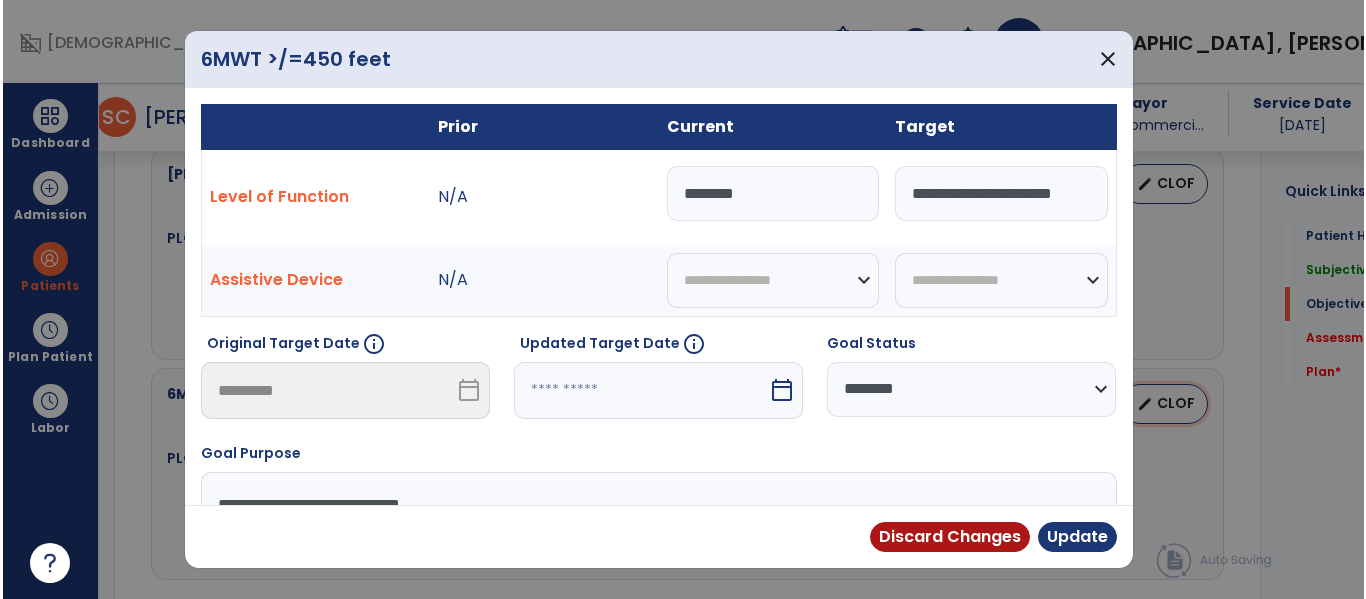 scroll, scrollTop: 1425, scrollLeft: 0, axis: vertical 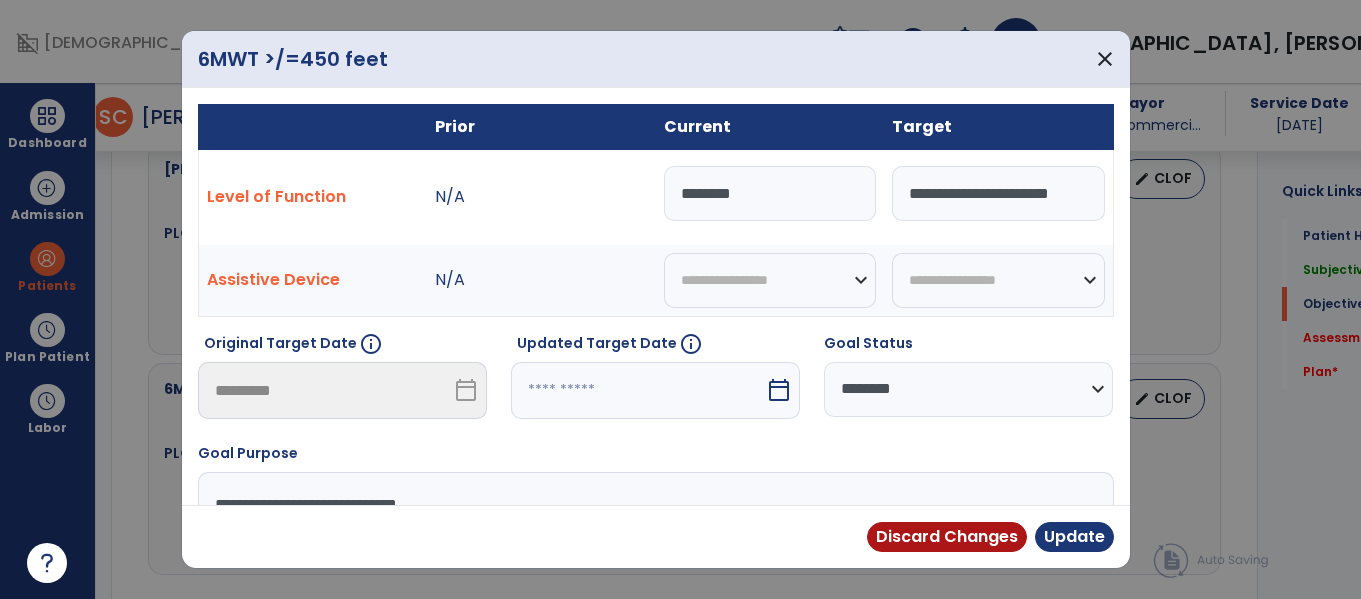 click on "********" at bounding box center [770, 193] 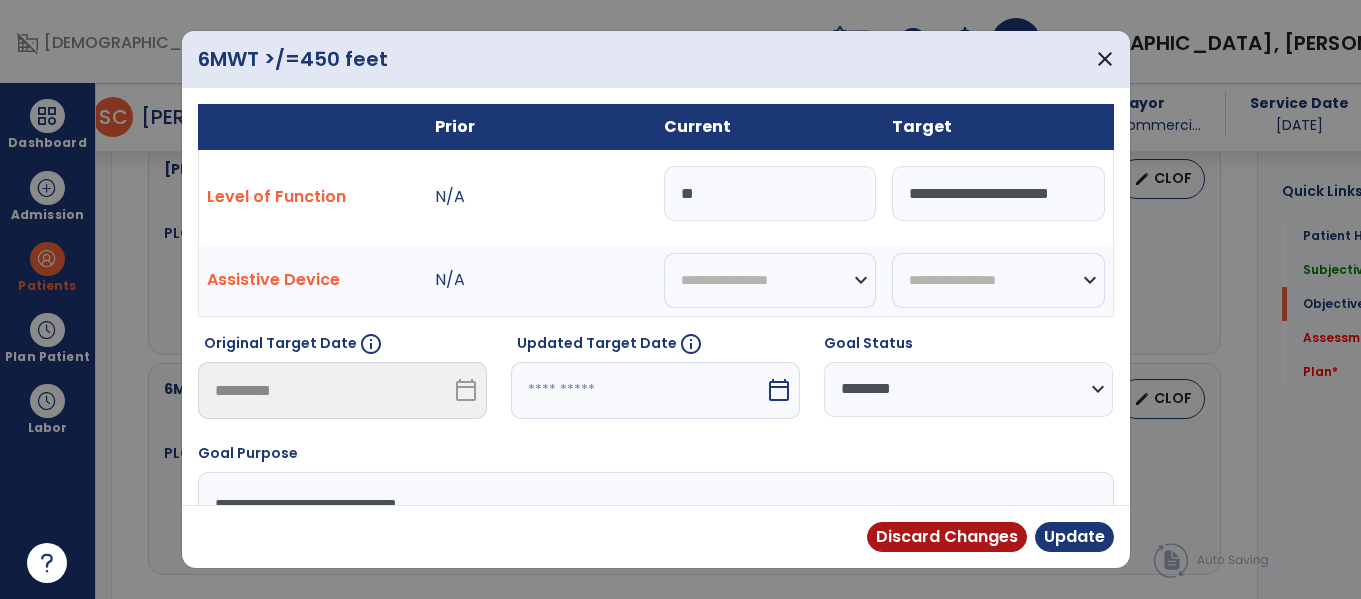 type on "*" 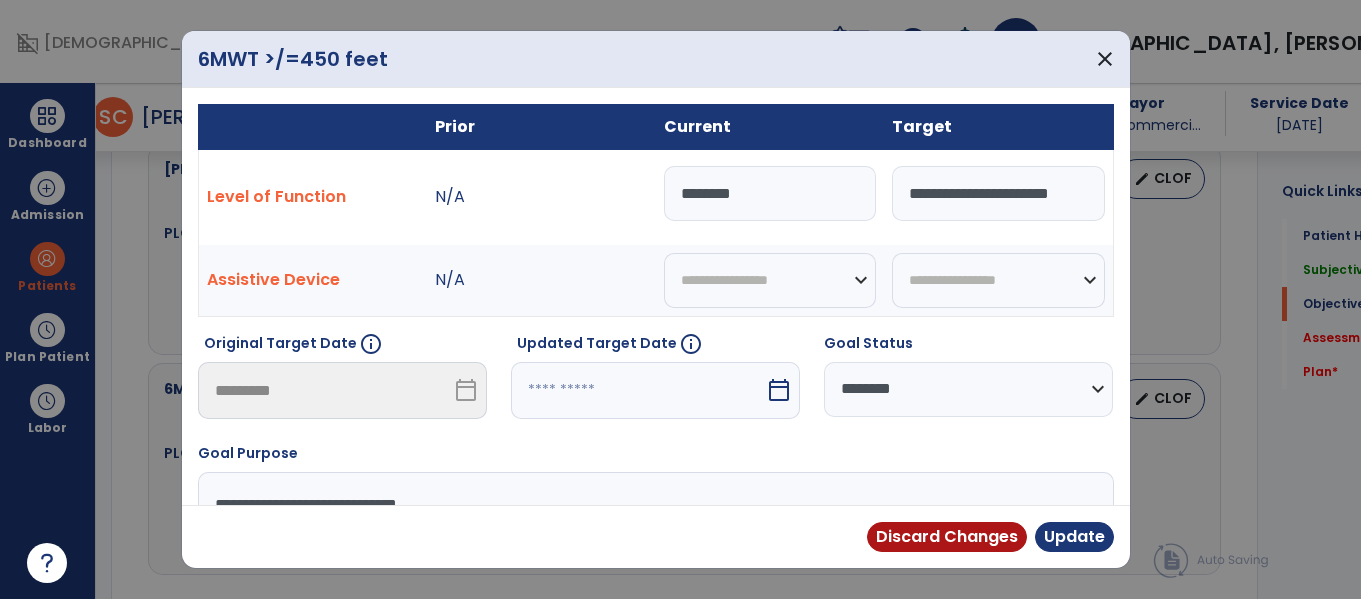 type on "********" 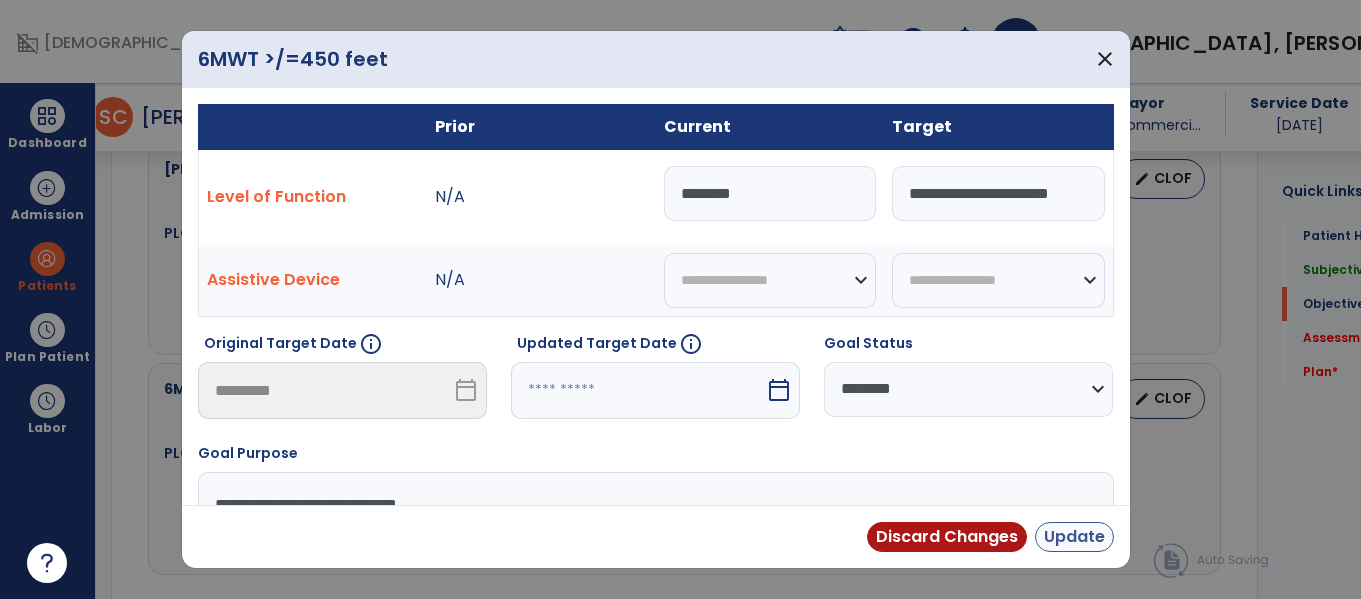 click on "Update" at bounding box center [1074, 537] 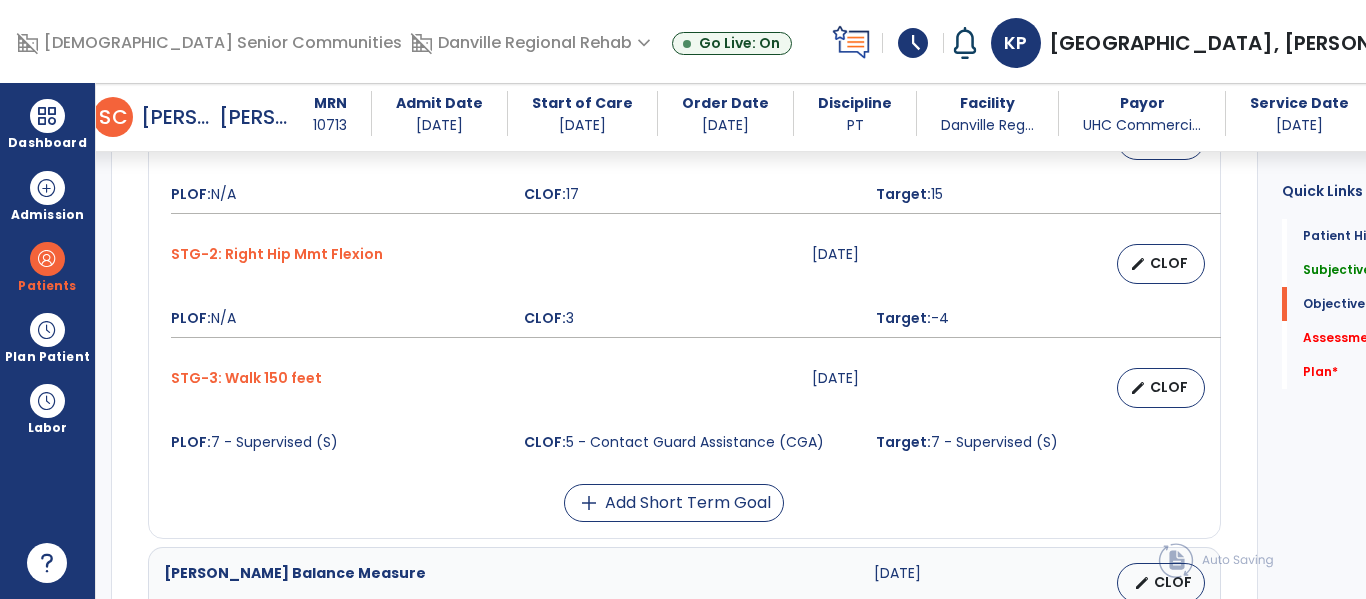 click on "CLOF" at bounding box center (1169, 387) 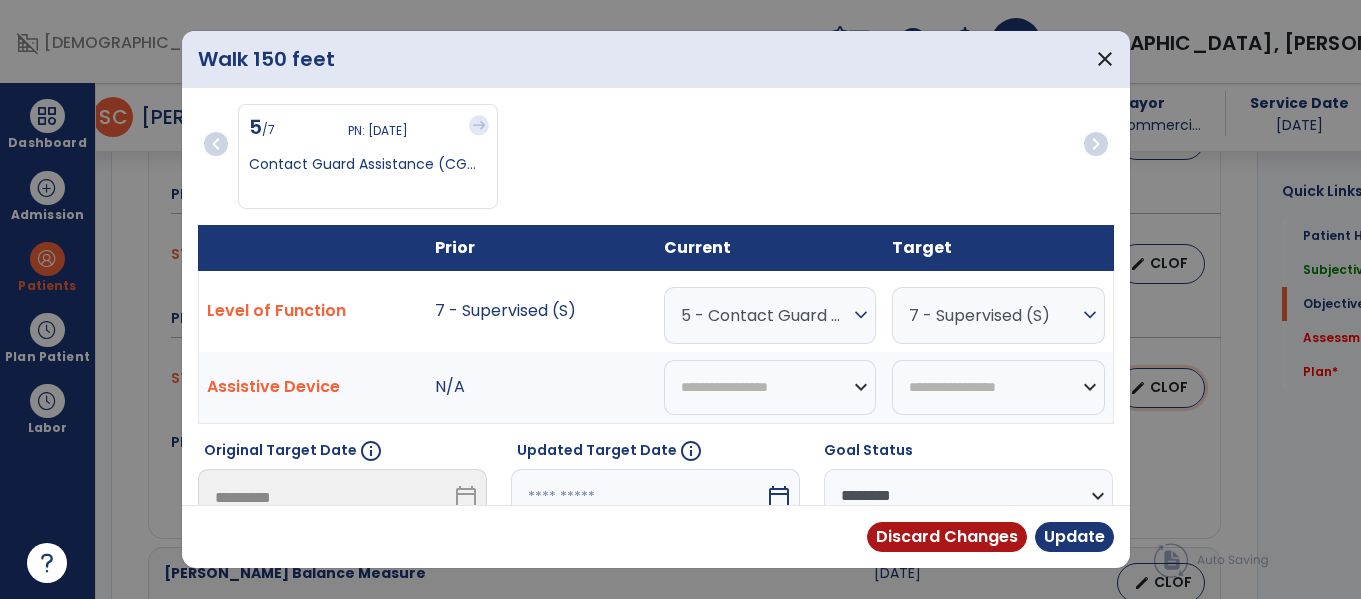 scroll, scrollTop: 1021, scrollLeft: 0, axis: vertical 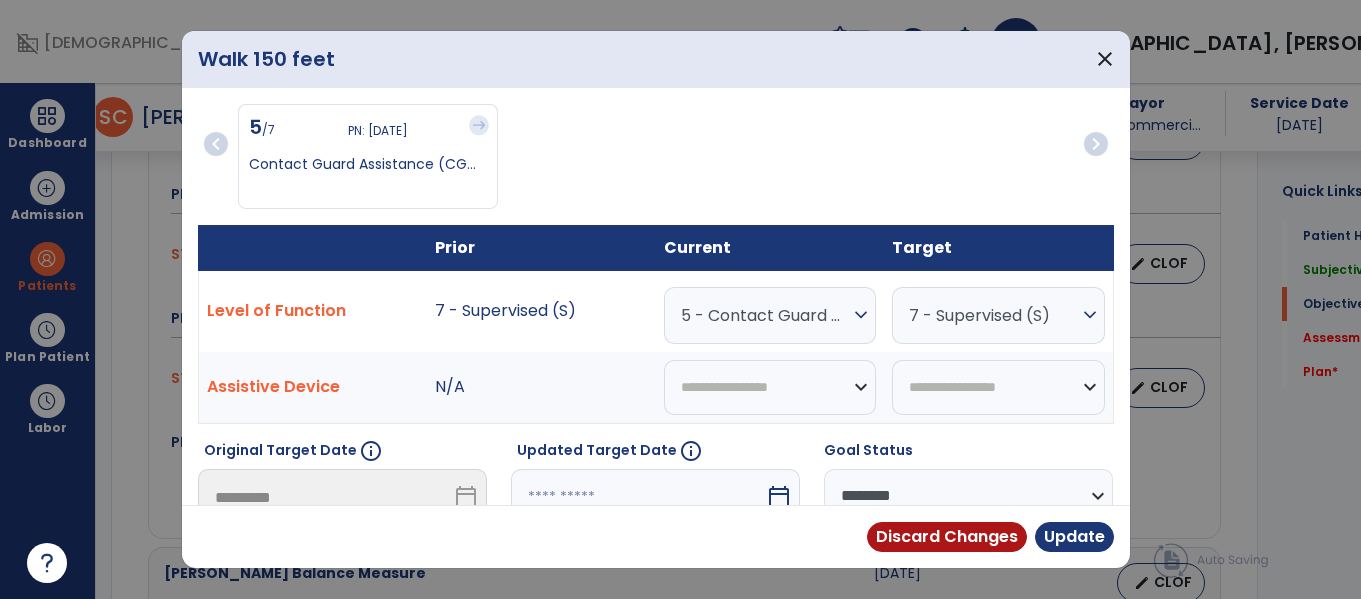 click on "5 - Contact Guard Assistance (CGA)" at bounding box center [765, 315] 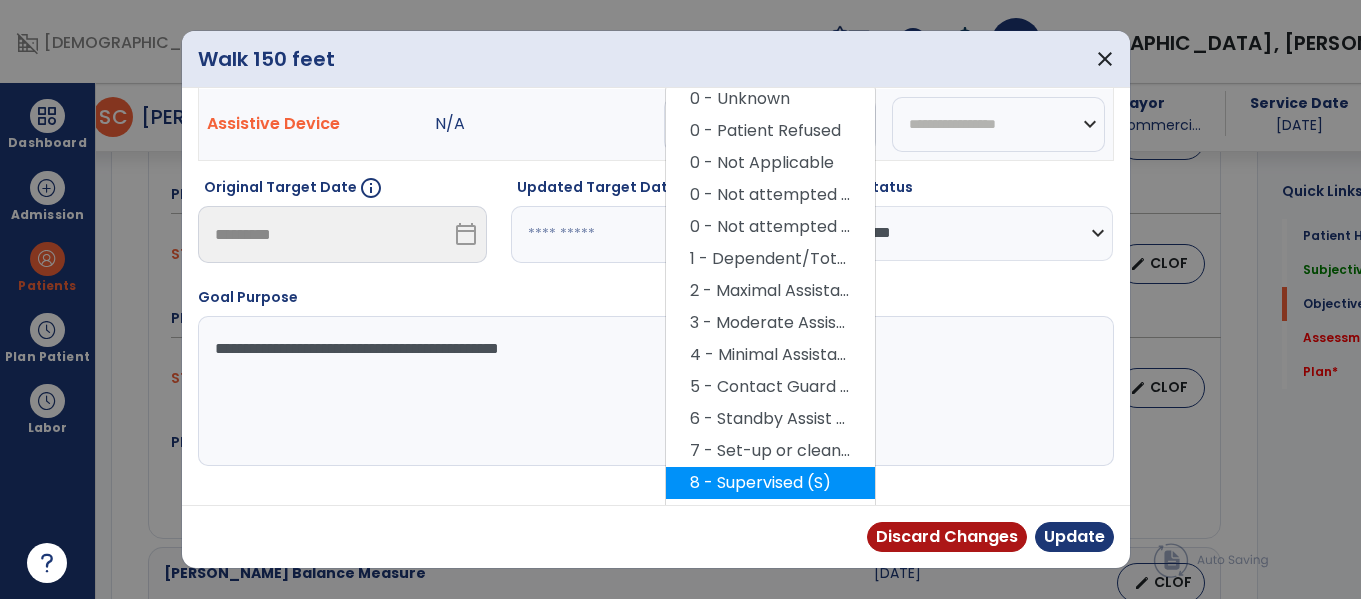 click on "8 - Supervised (S)" at bounding box center [770, 483] 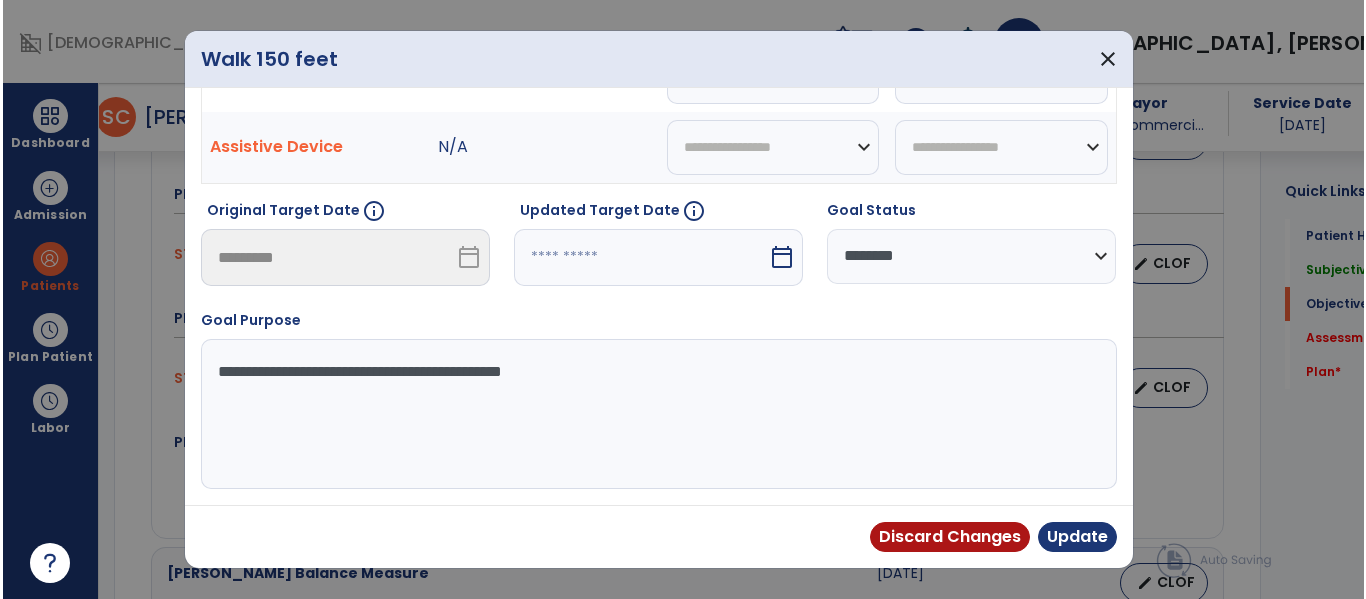 scroll, scrollTop: 240, scrollLeft: 0, axis: vertical 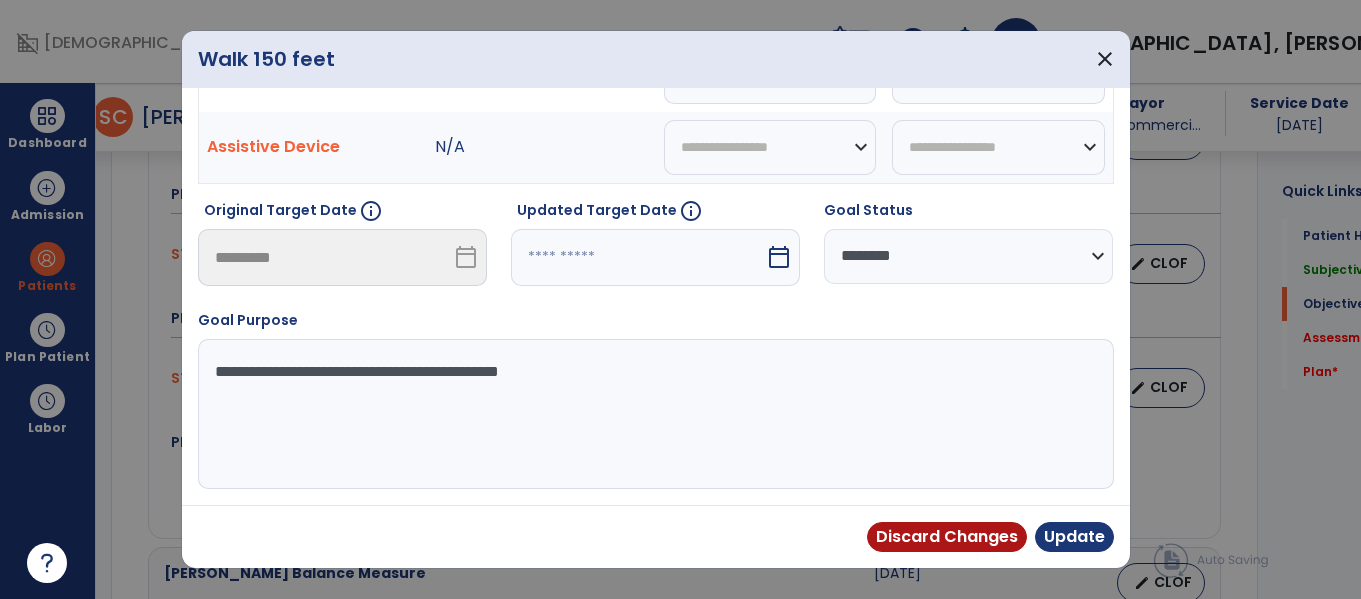 click on "**********" at bounding box center (968, 256) 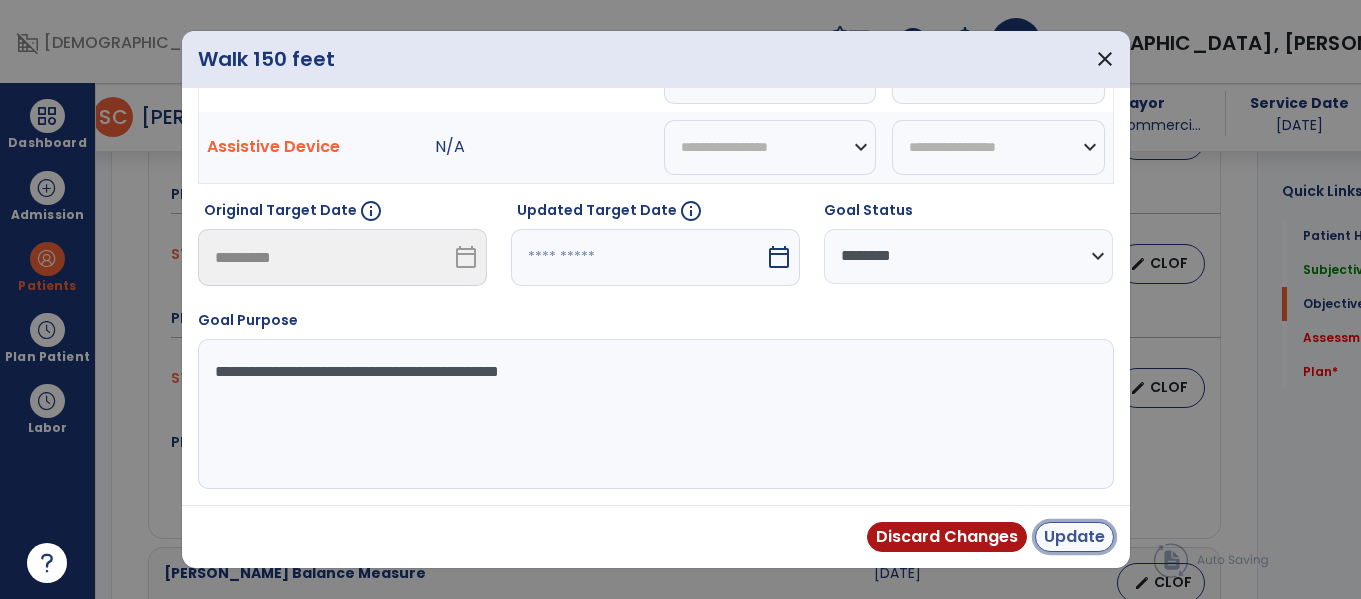 click on "Update" at bounding box center (1074, 537) 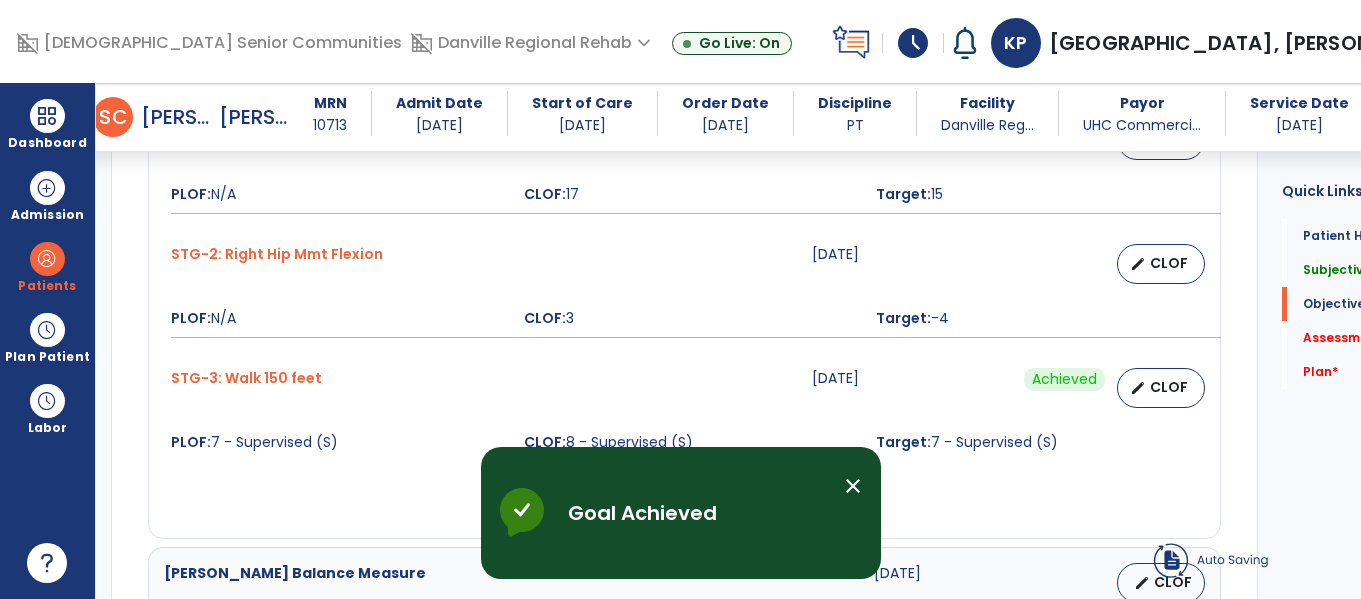 click on "add  Add Short Term Goal" at bounding box center [674, 503] 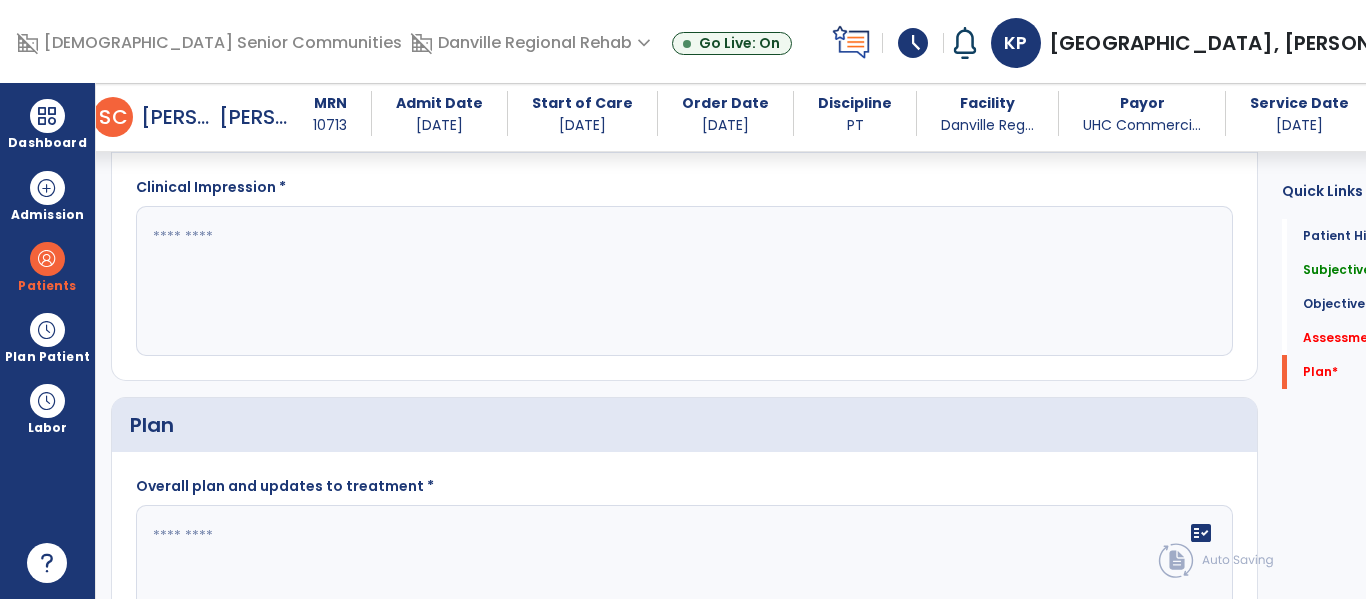 scroll, scrollTop: 1946, scrollLeft: 0, axis: vertical 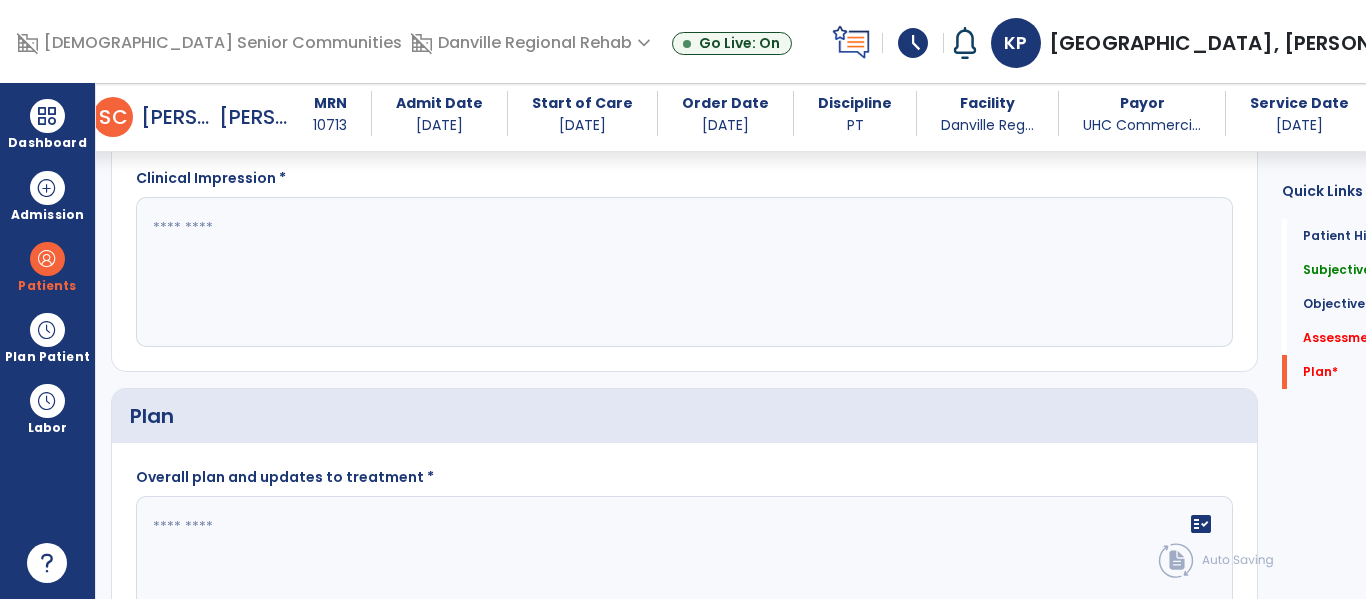 click 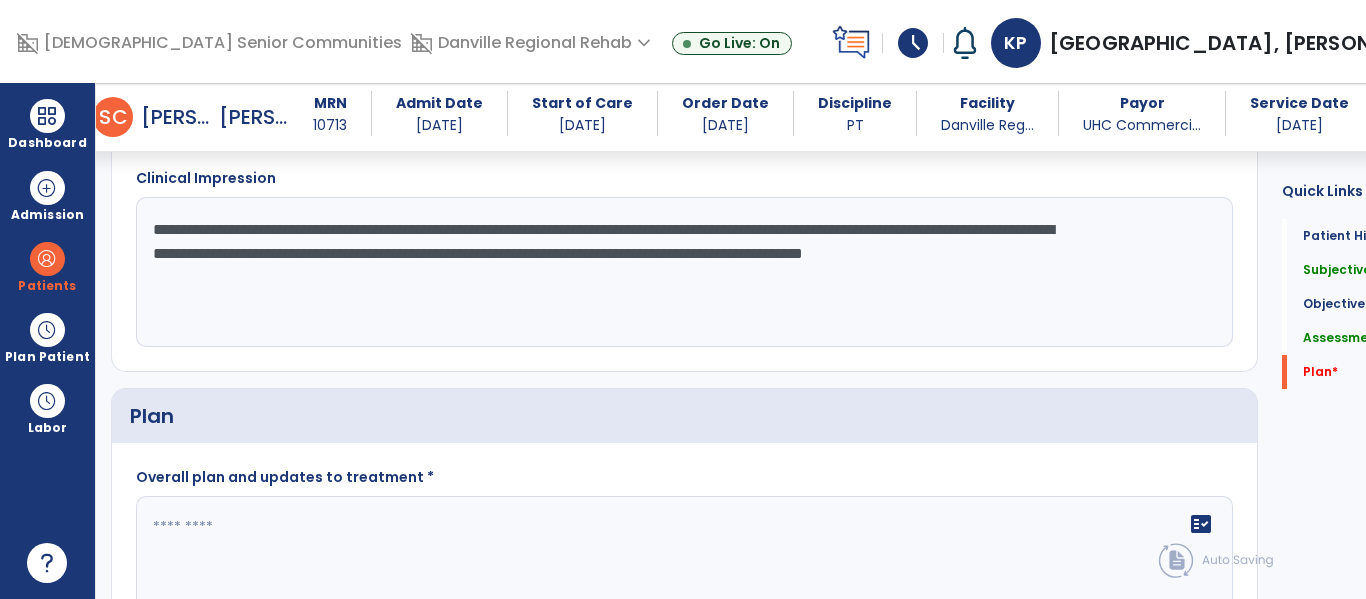type on "**********" 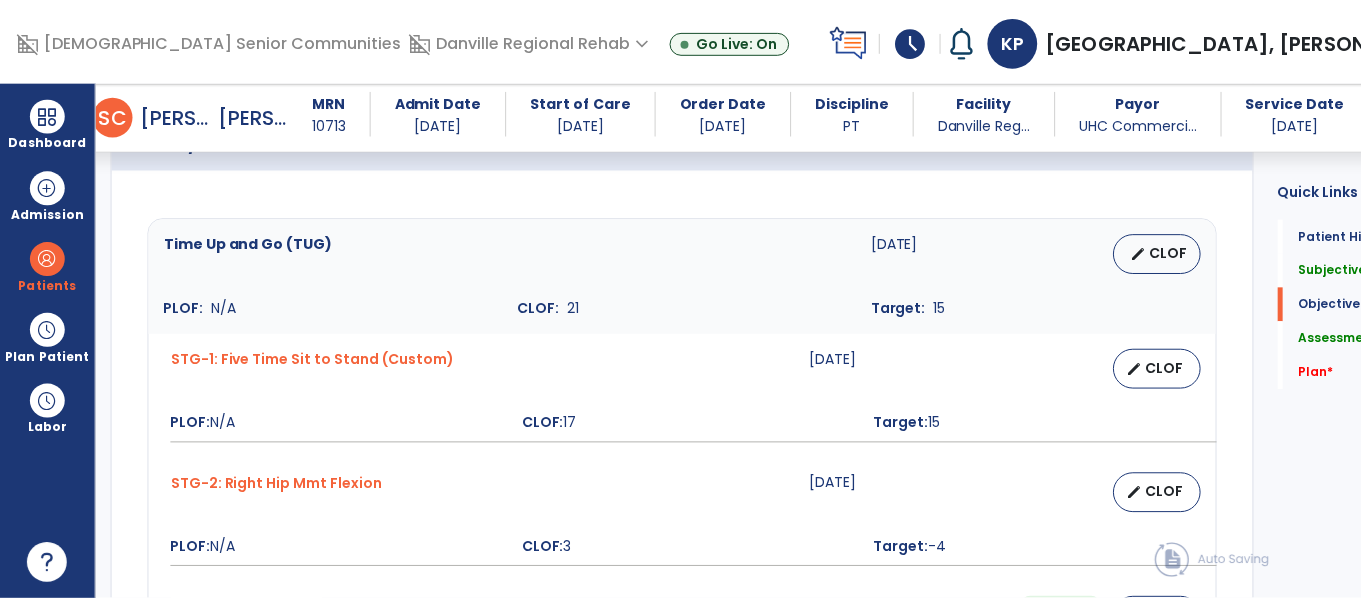 scroll, scrollTop: 815, scrollLeft: 0, axis: vertical 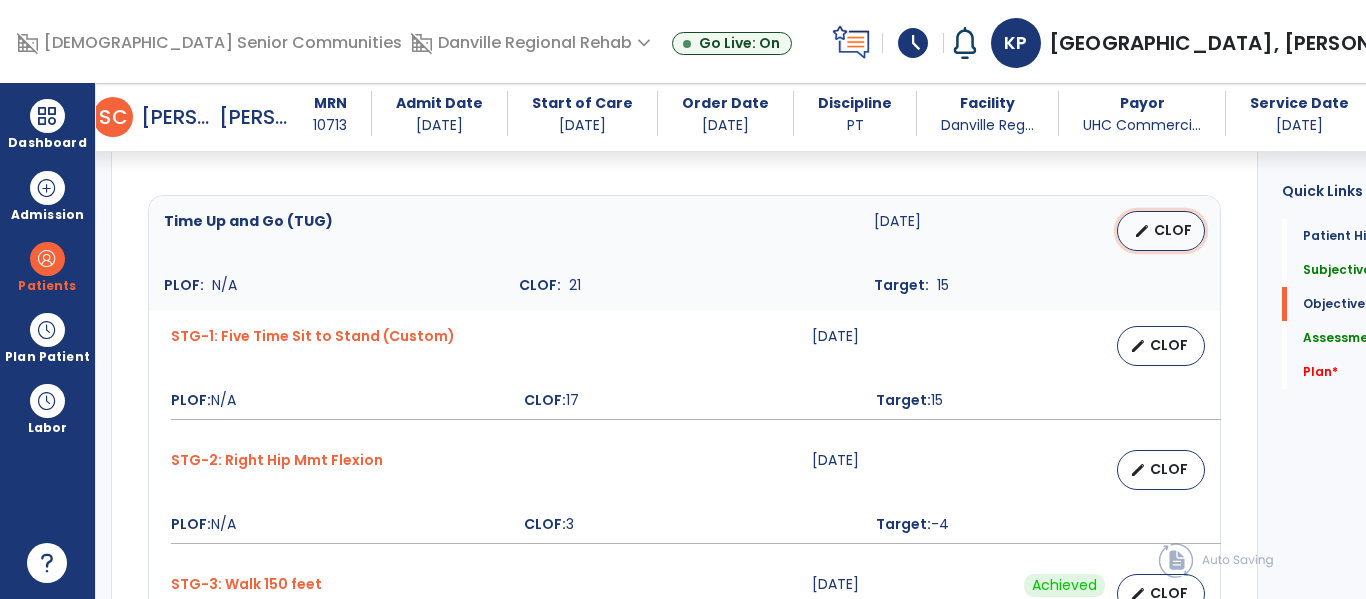 click on "CLOF" at bounding box center (1173, 230) 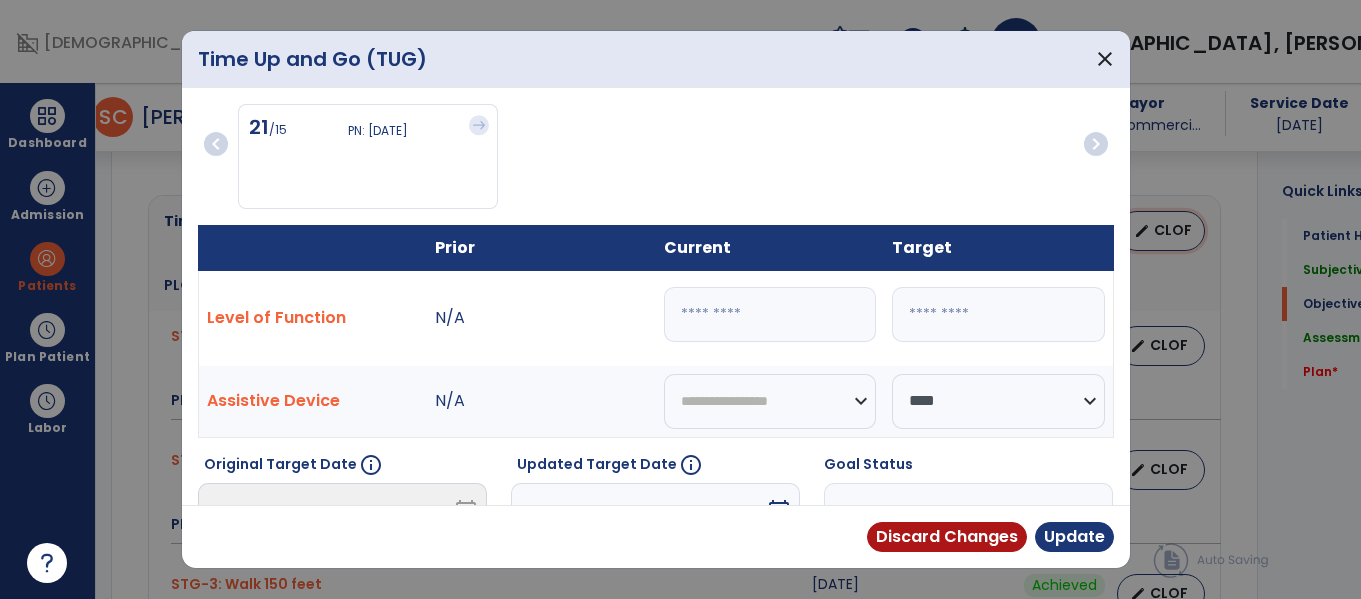 scroll, scrollTop: 815, scrollLeft: 0, axis: vertical 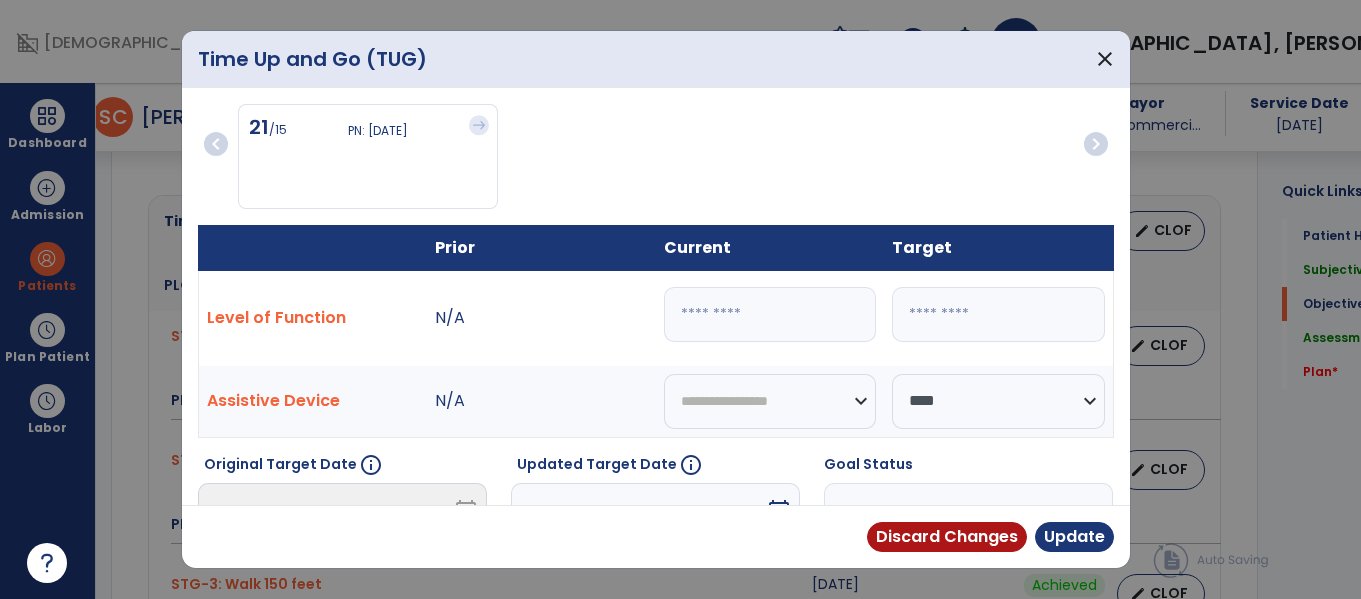 click on "**" at bounding box center [770, 314] 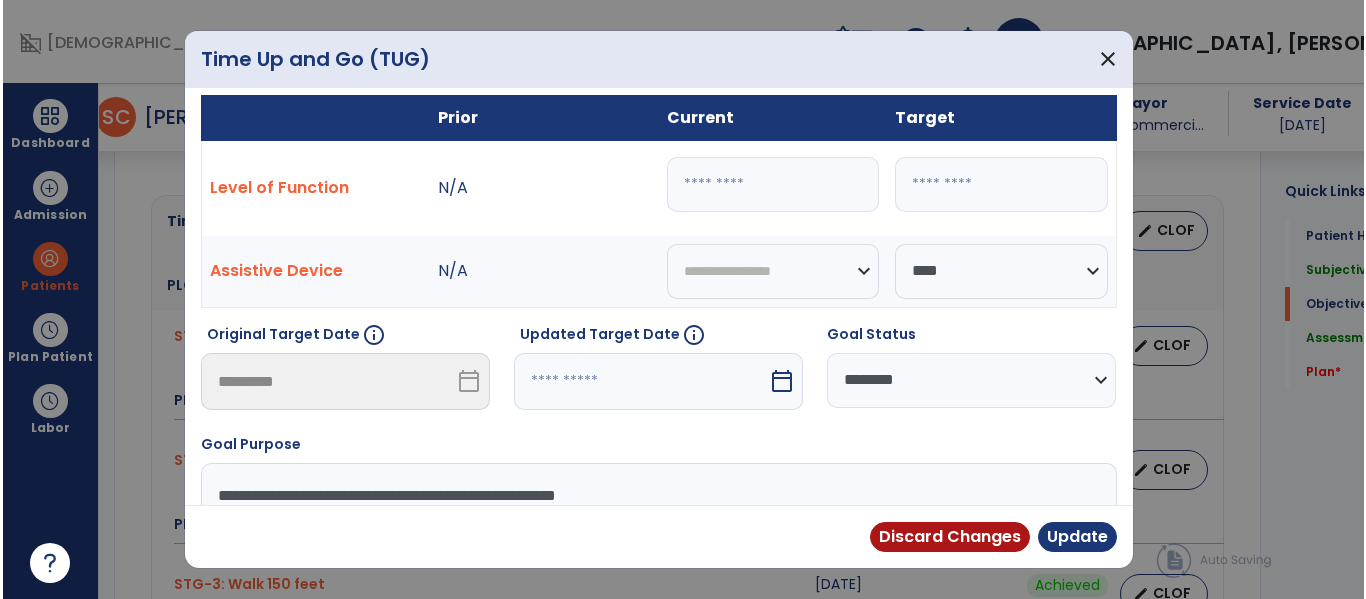 scroll, scrollTop: 142, scrollLeft: 0, axis: vertical 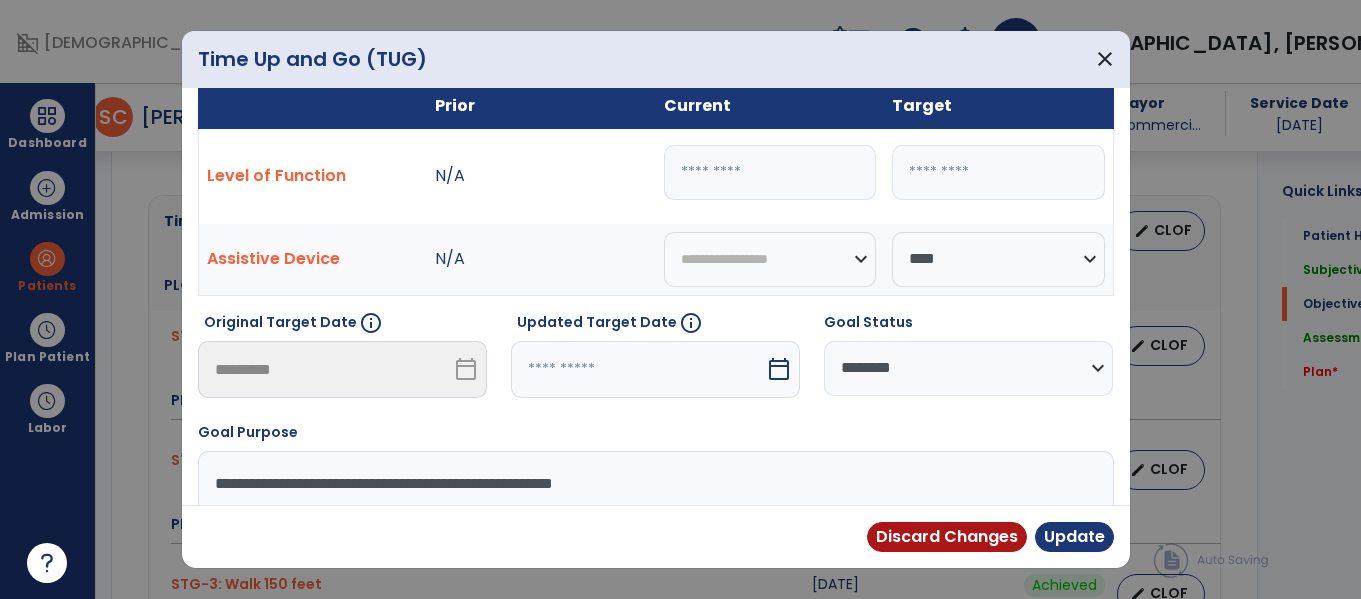 type on "****" 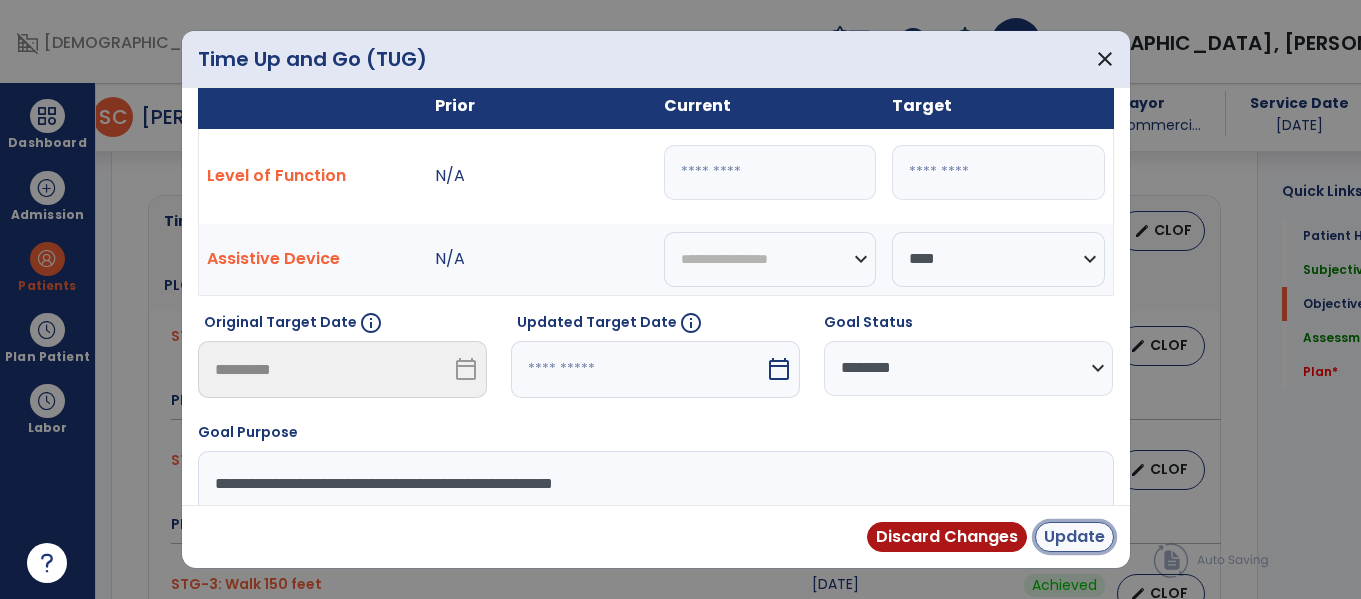 click on "Update" at bounding box center [1074, 537] 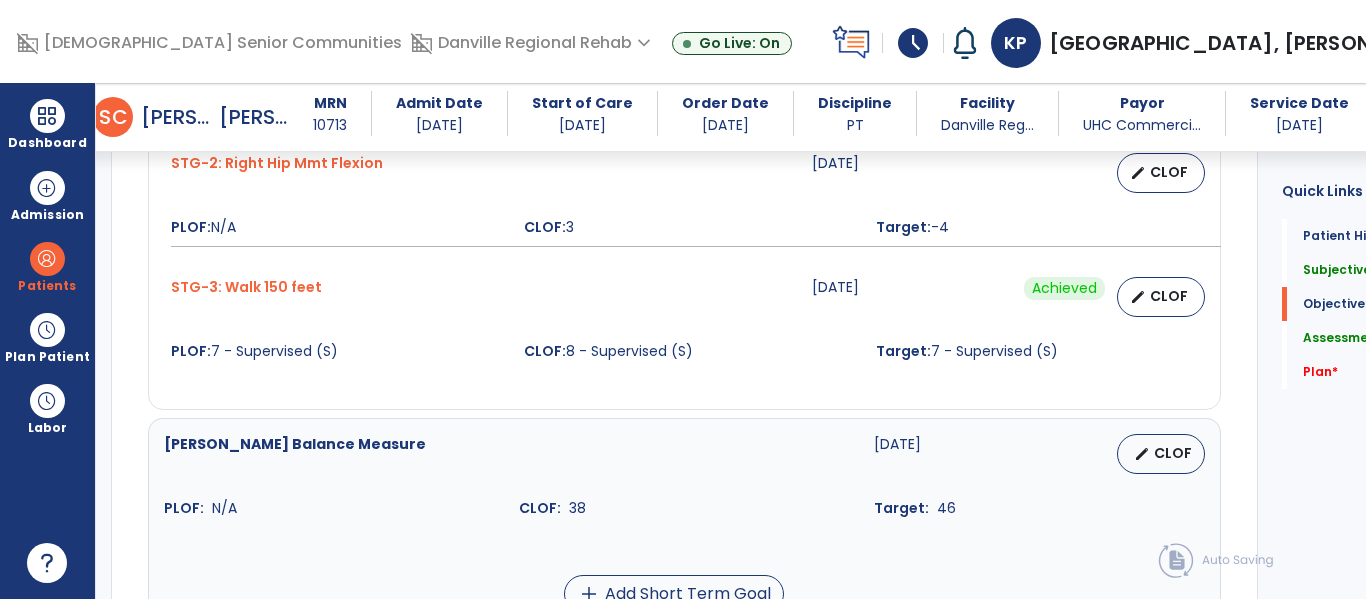 scroll, scrollTop: 1128, scrollLeft: 0, axis: vertical 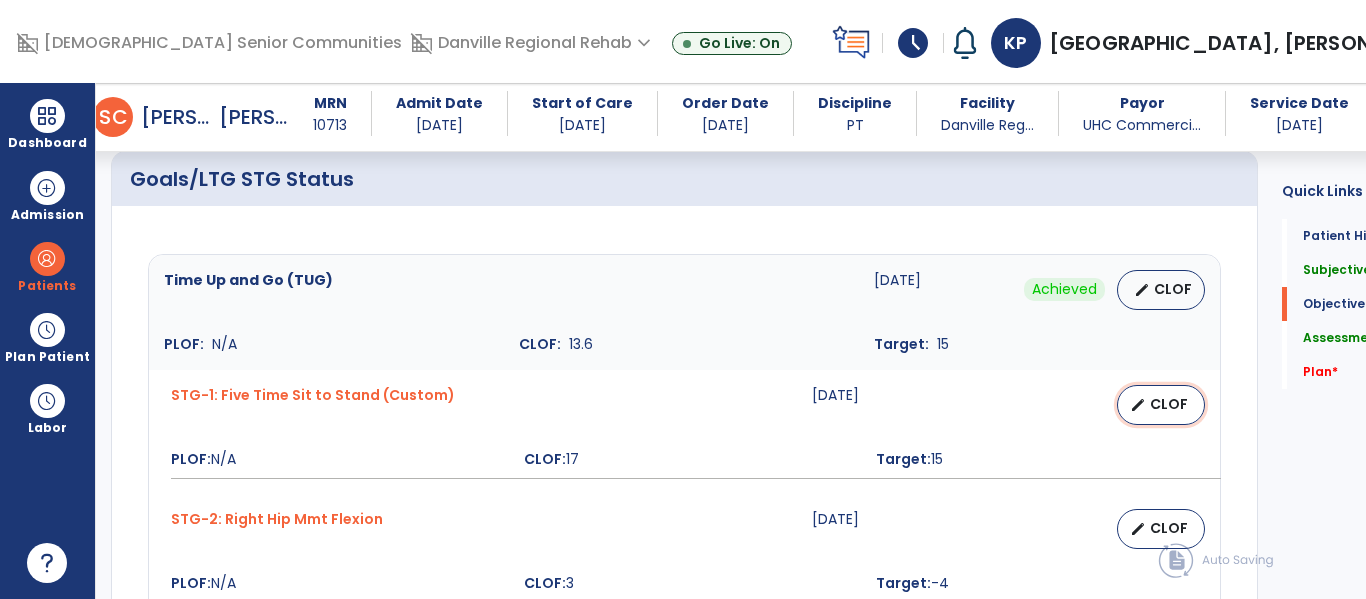 click on "CLOF" at bounding box center (1169, 404) 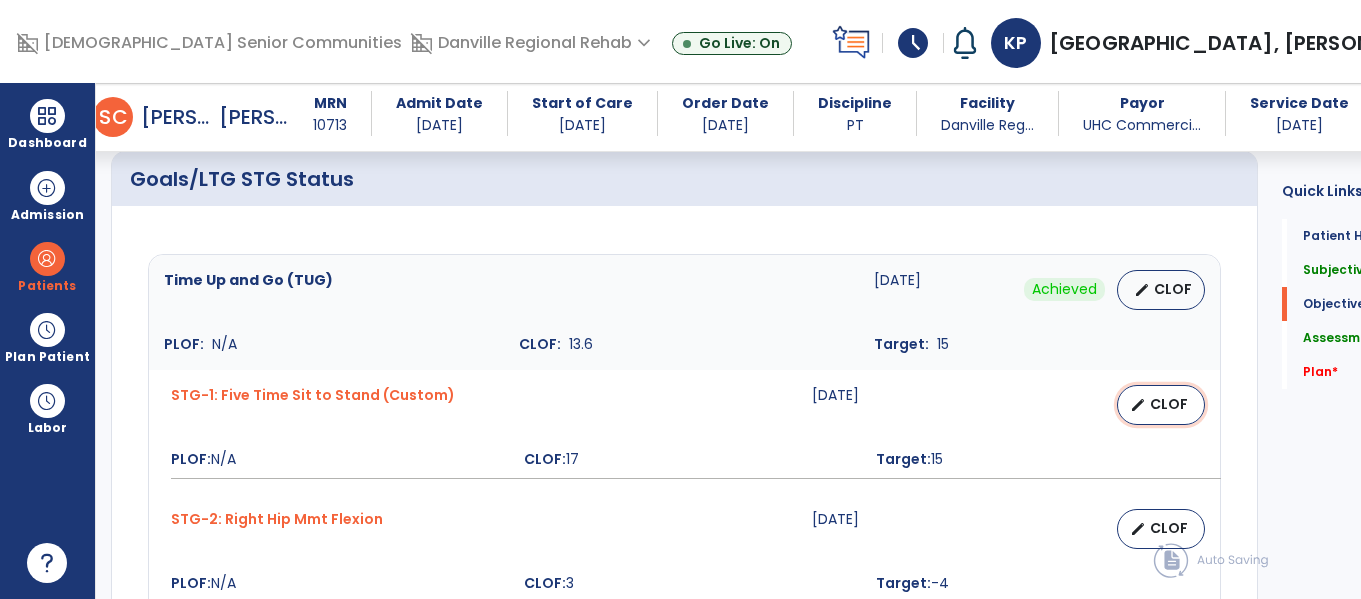 select on "********" 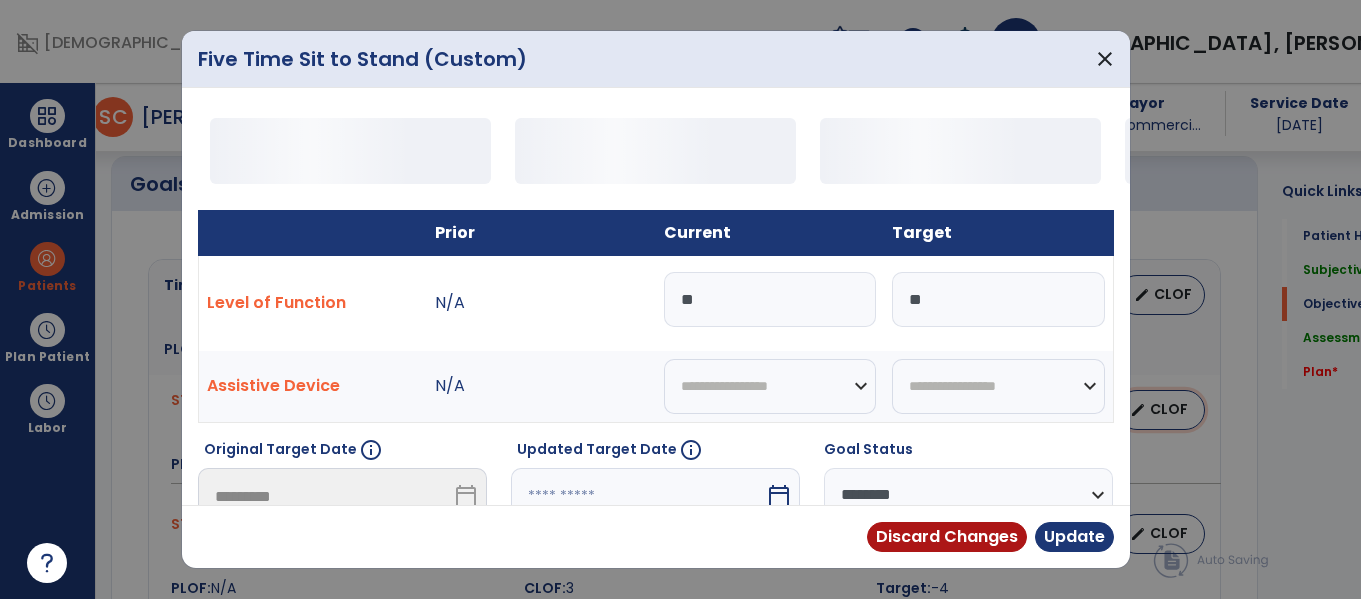 scroll, scrollTop: 756, scrollLeft: 0, axis: vertical 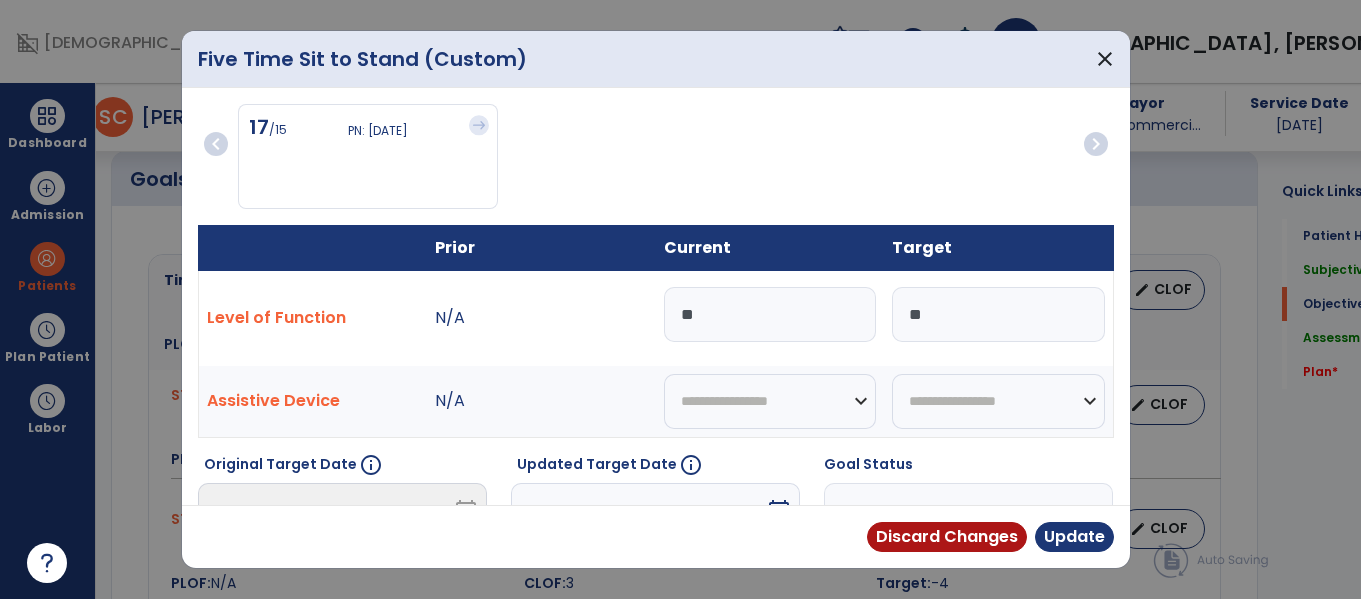click on "**" at bounding box center [770, 314] 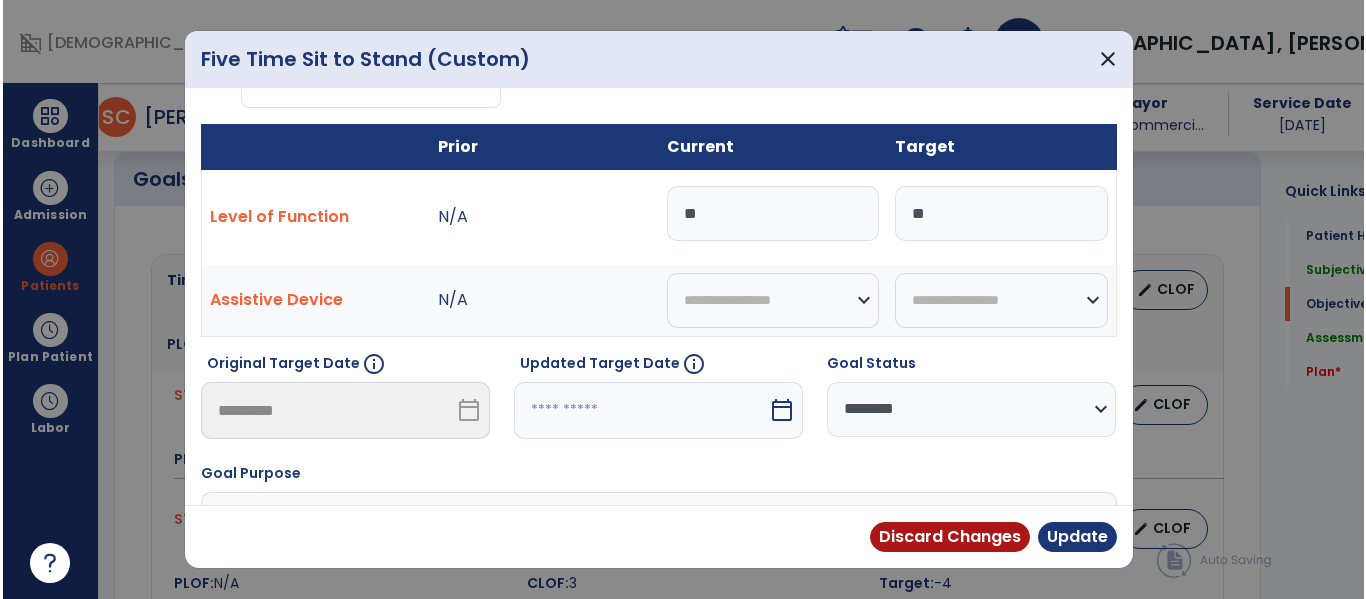 scroll, scrollTop: 137, scrollLeft: 0, axis: vertical 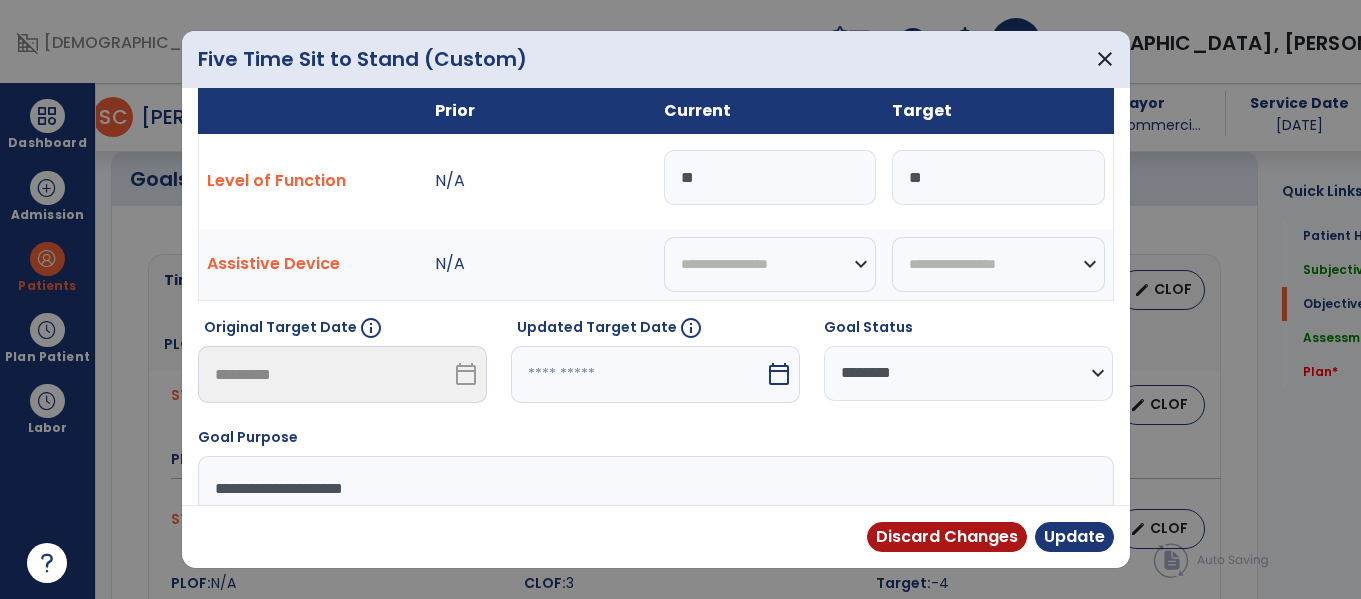 type on "**" 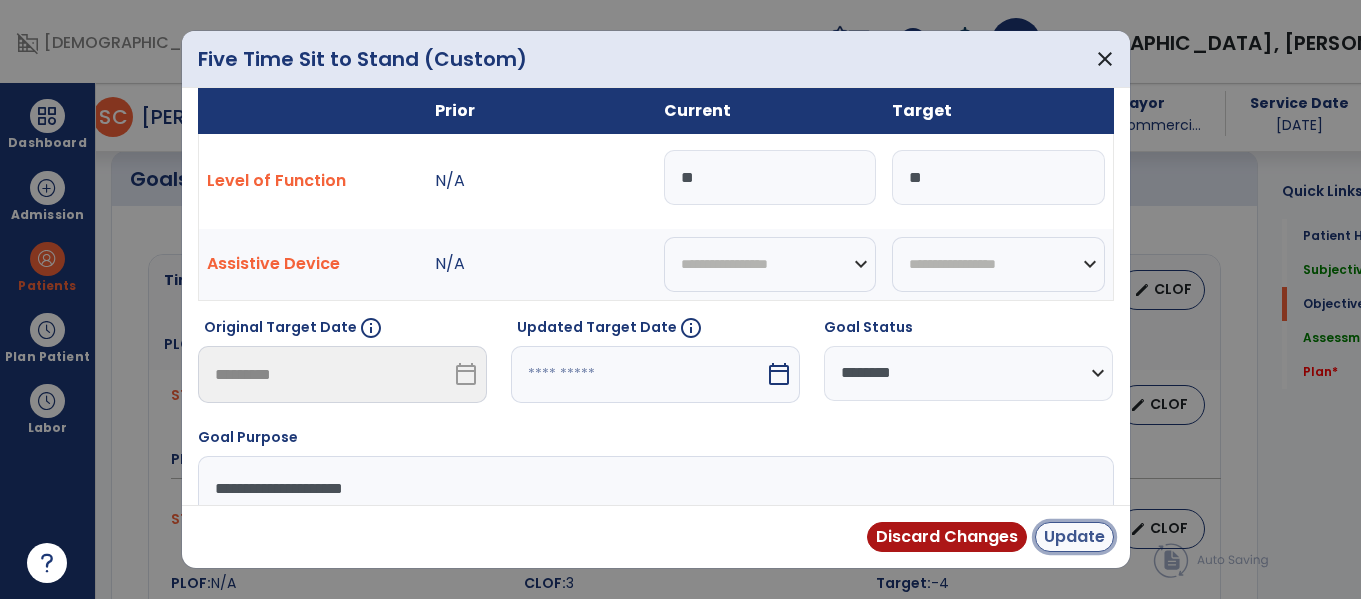 click on "Update" at bounding box center (1074, 537) 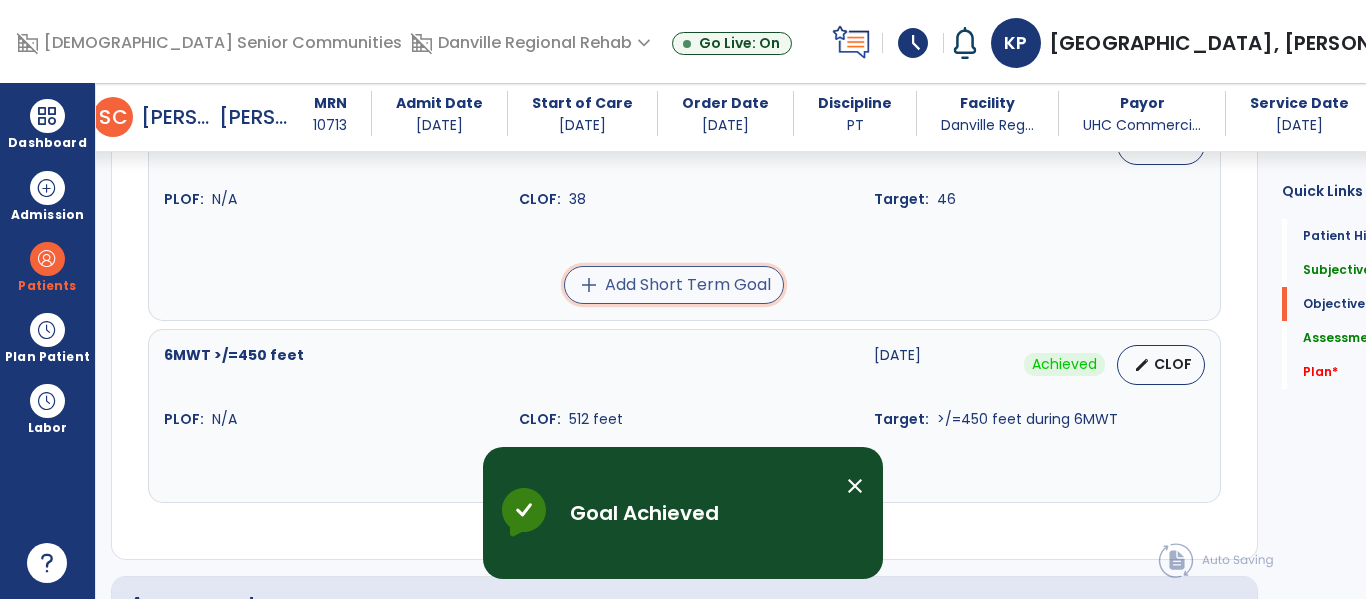 click on "add  Add Short Term Goal" at bounding box center (674, 285) 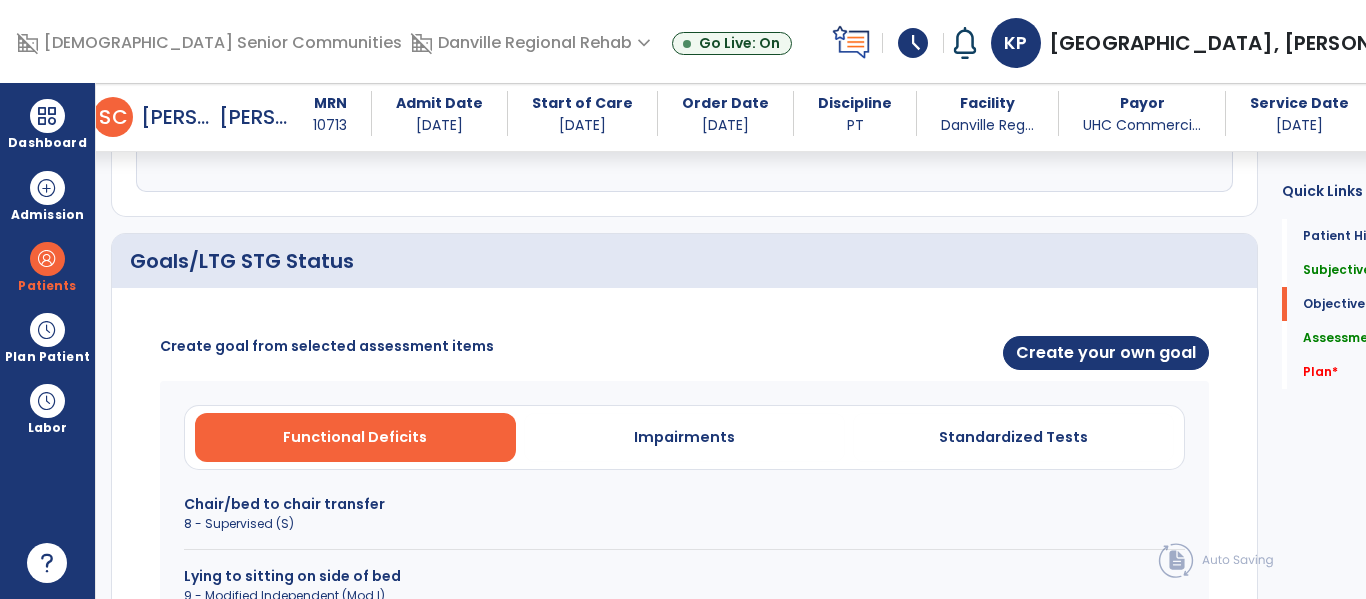scroll, scrollTop: 700, scrollLeft: 0, axis: vertical 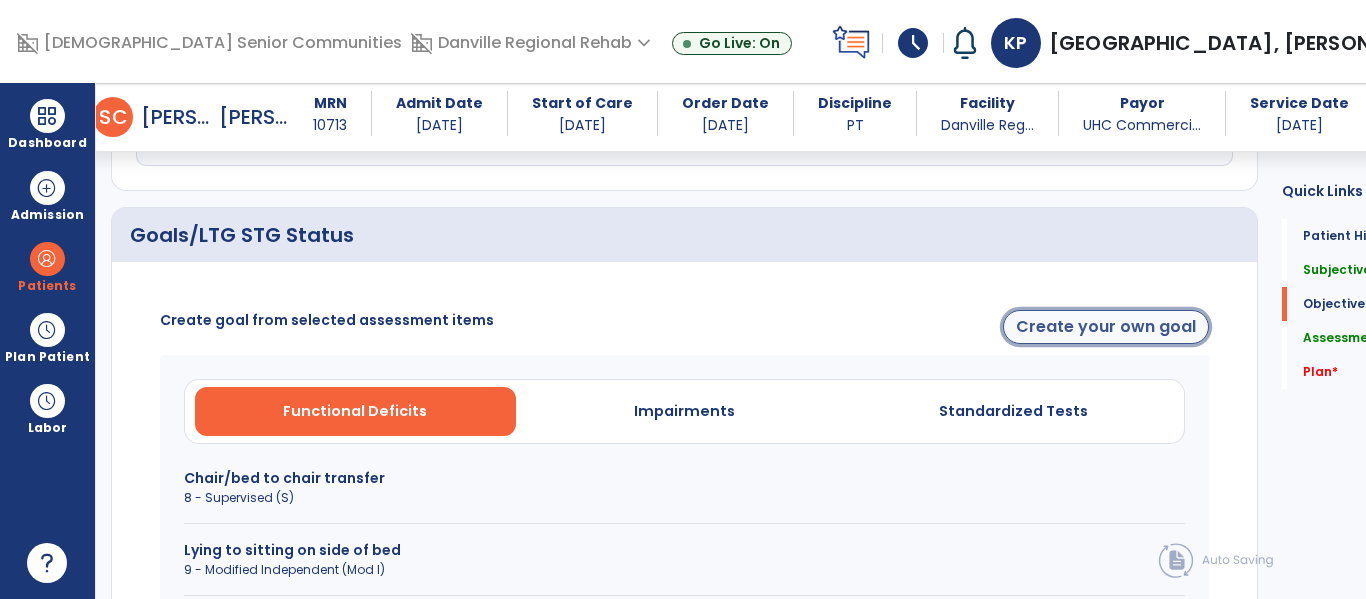 click on "Create your own goal" 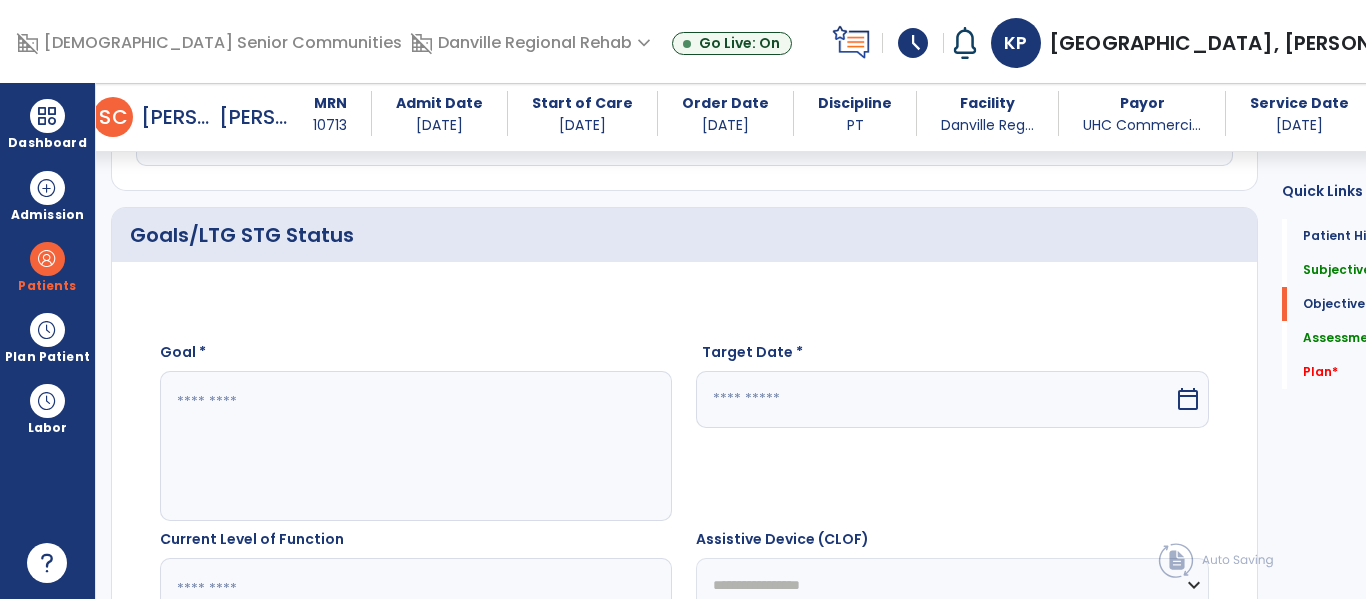 click 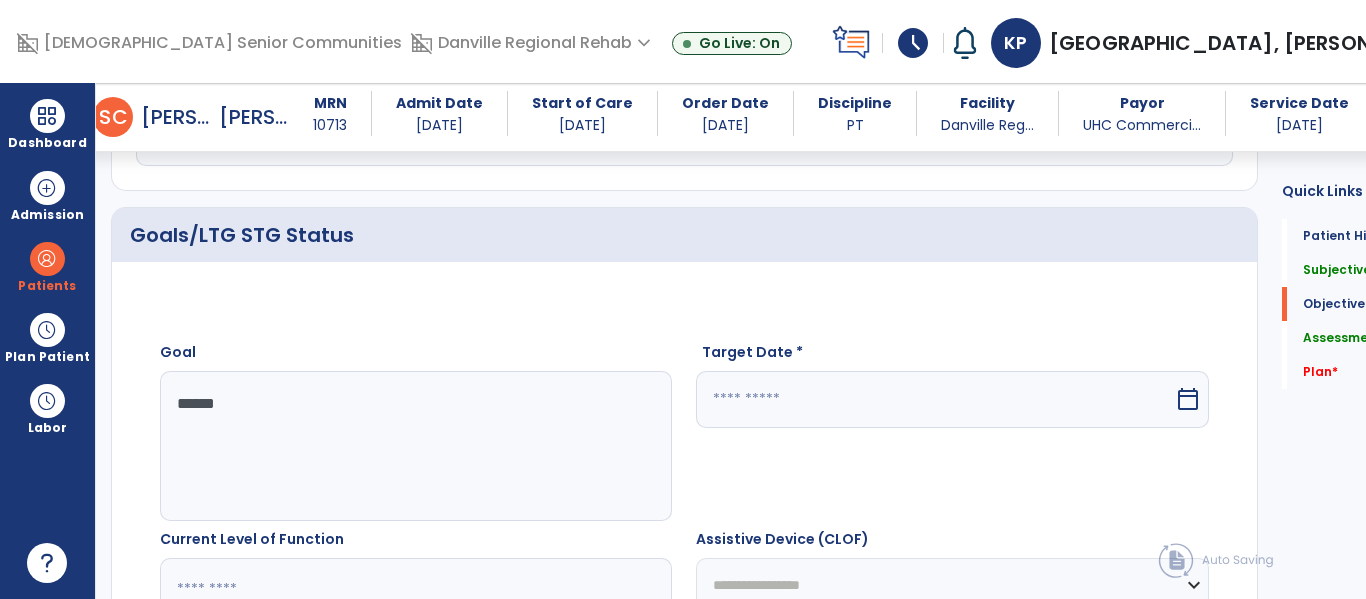 type on "*******" 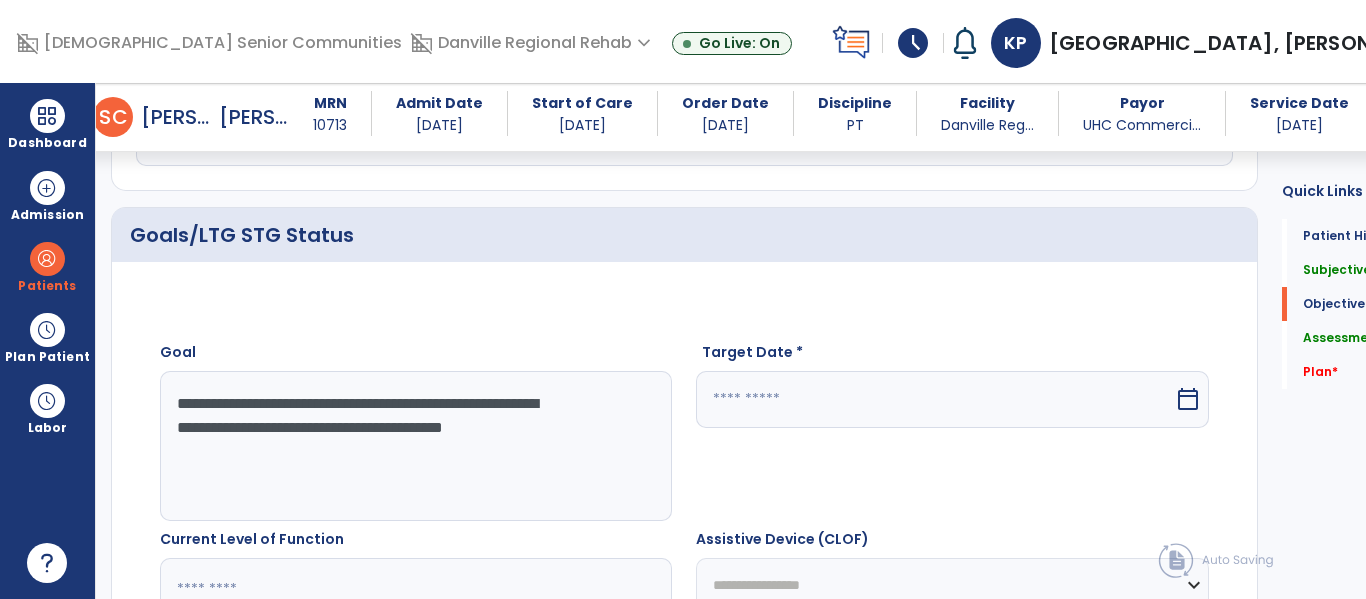type on "**********" 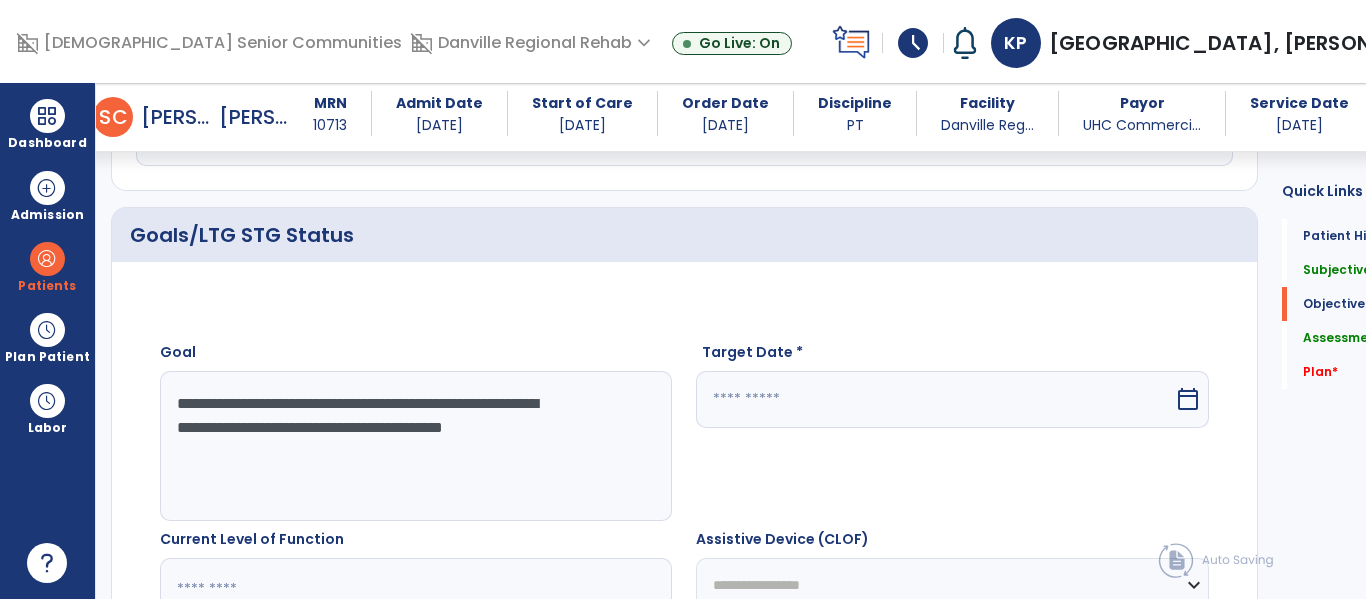 click at bounding box center (934, 399) 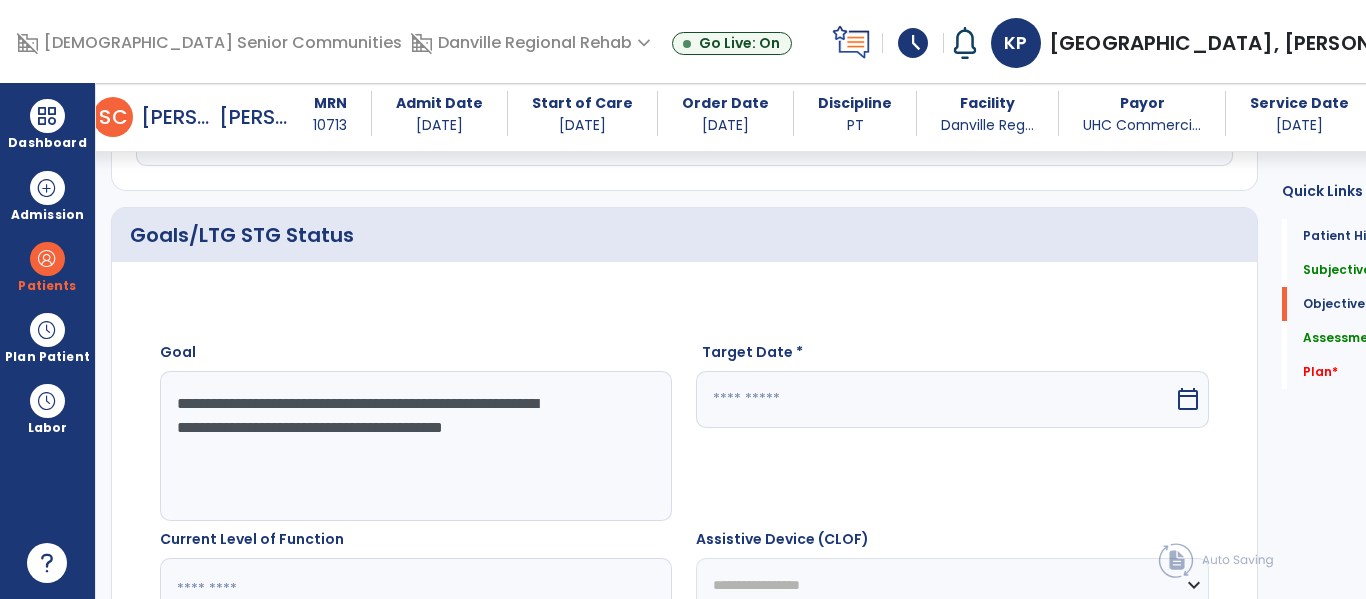select on "*" 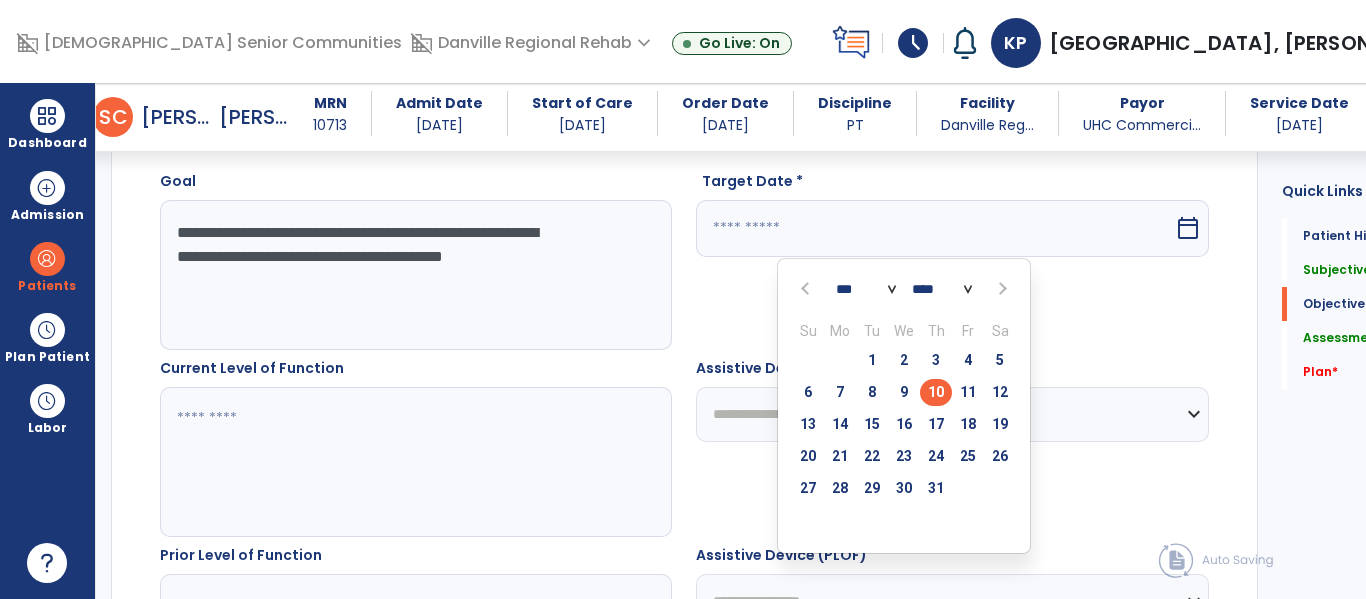 scroll, scrollTop: 888, scrollLeft: 0, axis: vertical 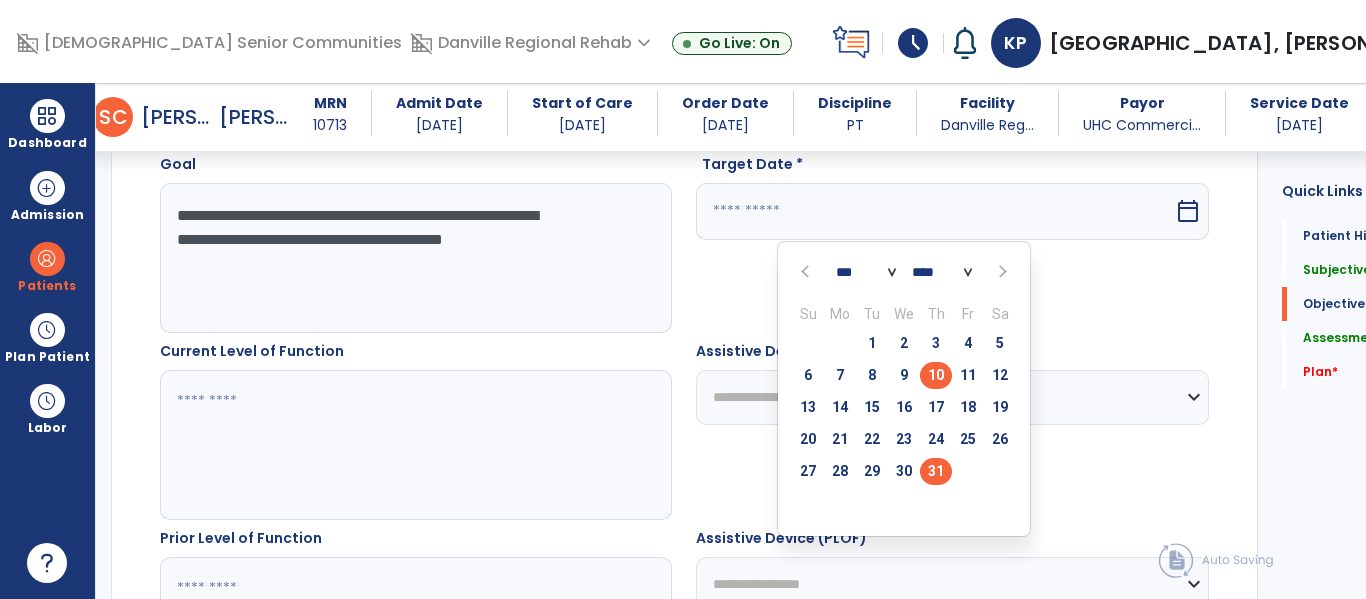 click on "31" at bounding box center (936, 471) 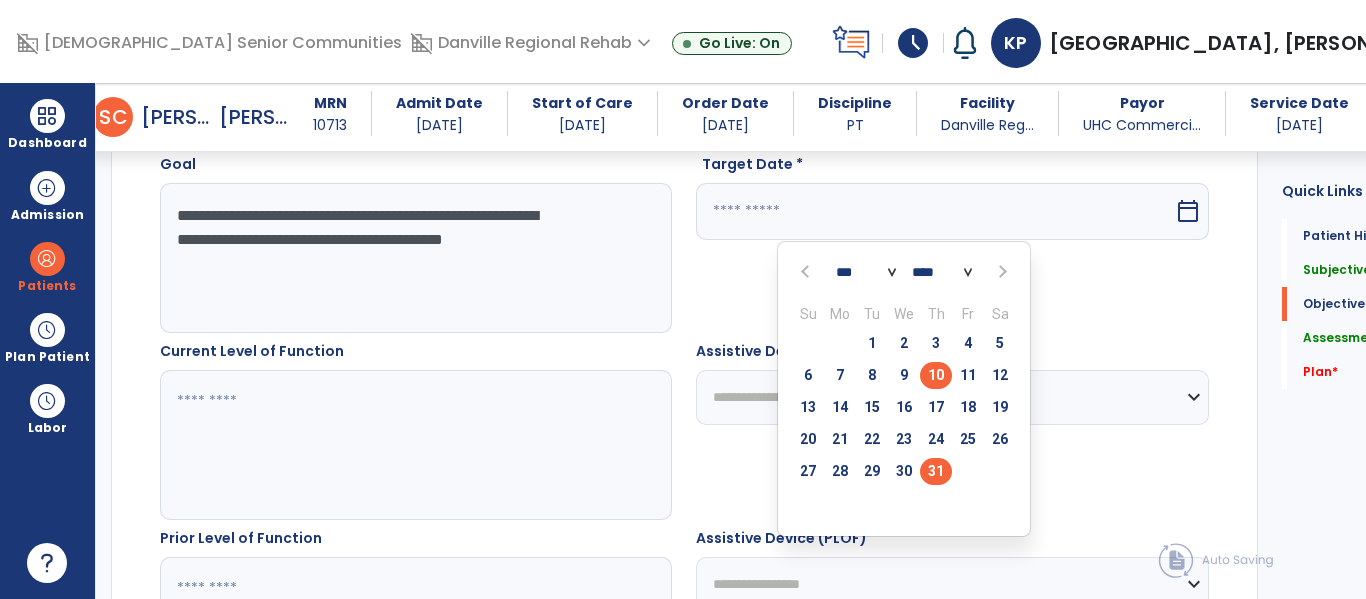 type on "*********" 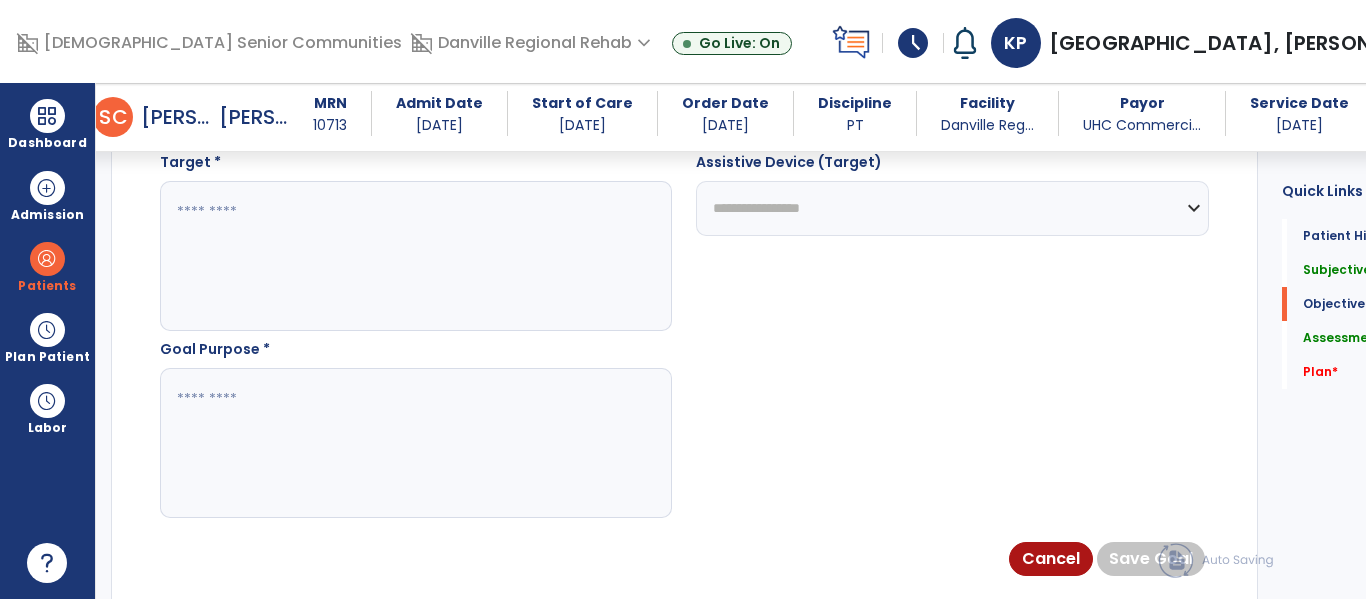 scroll, scrollTop: 1380, scrollLeft: 0, axis: vertical 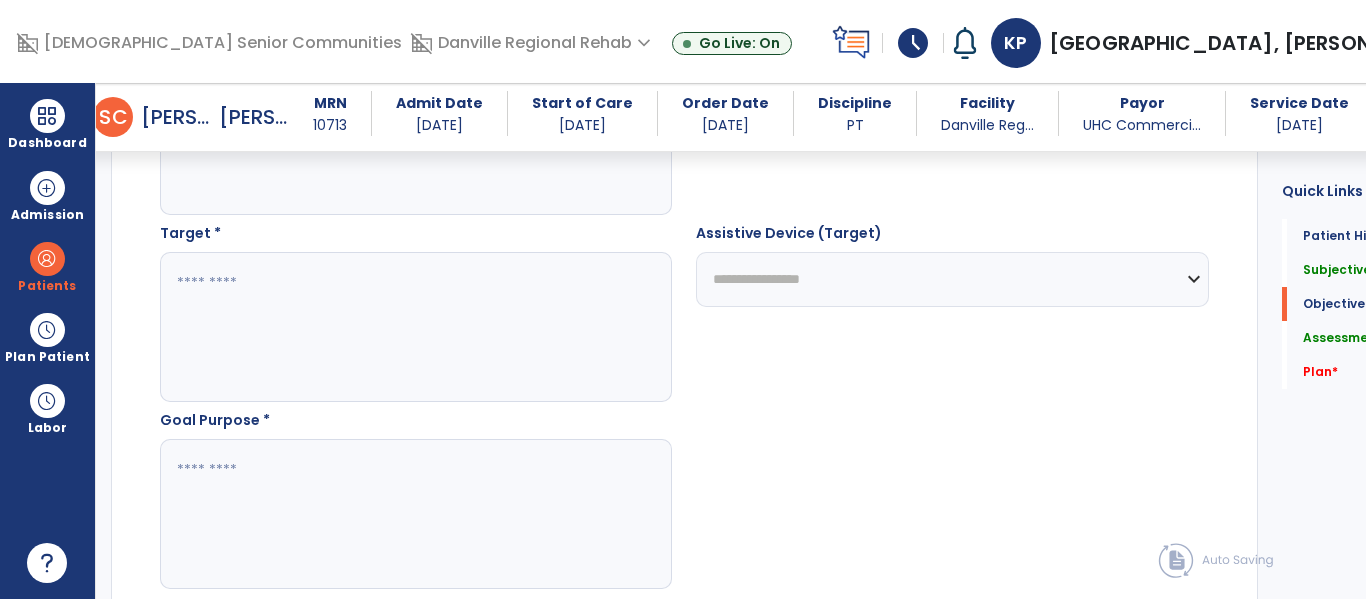 click 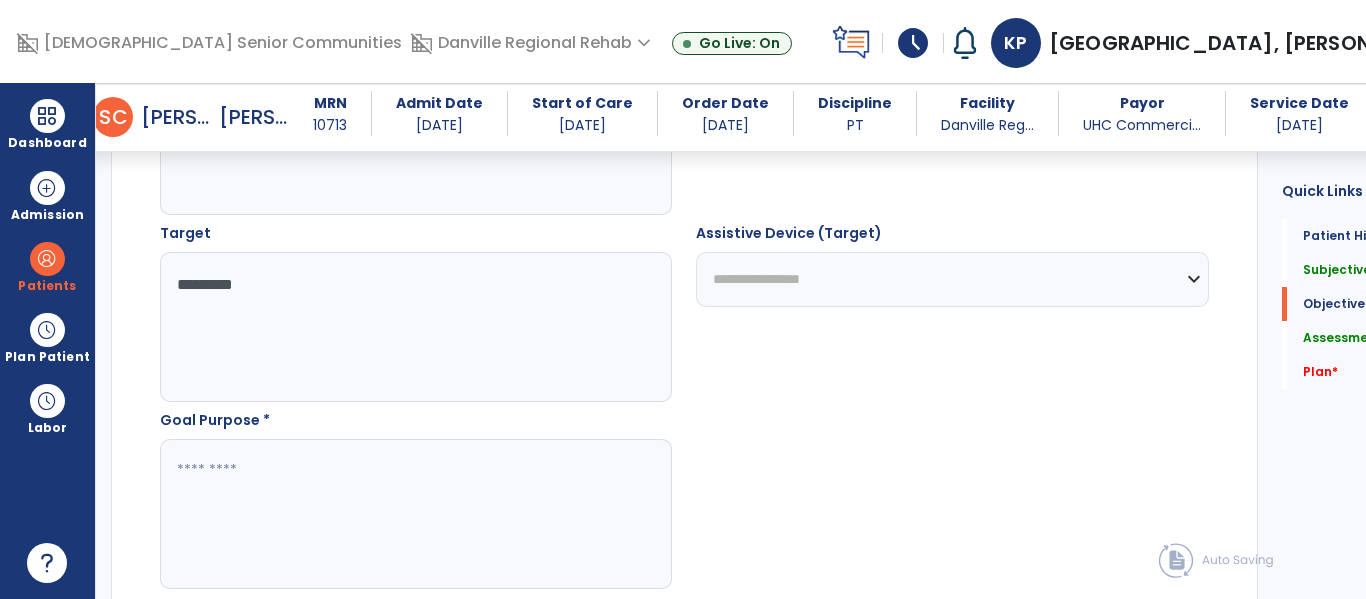 type on "**********" 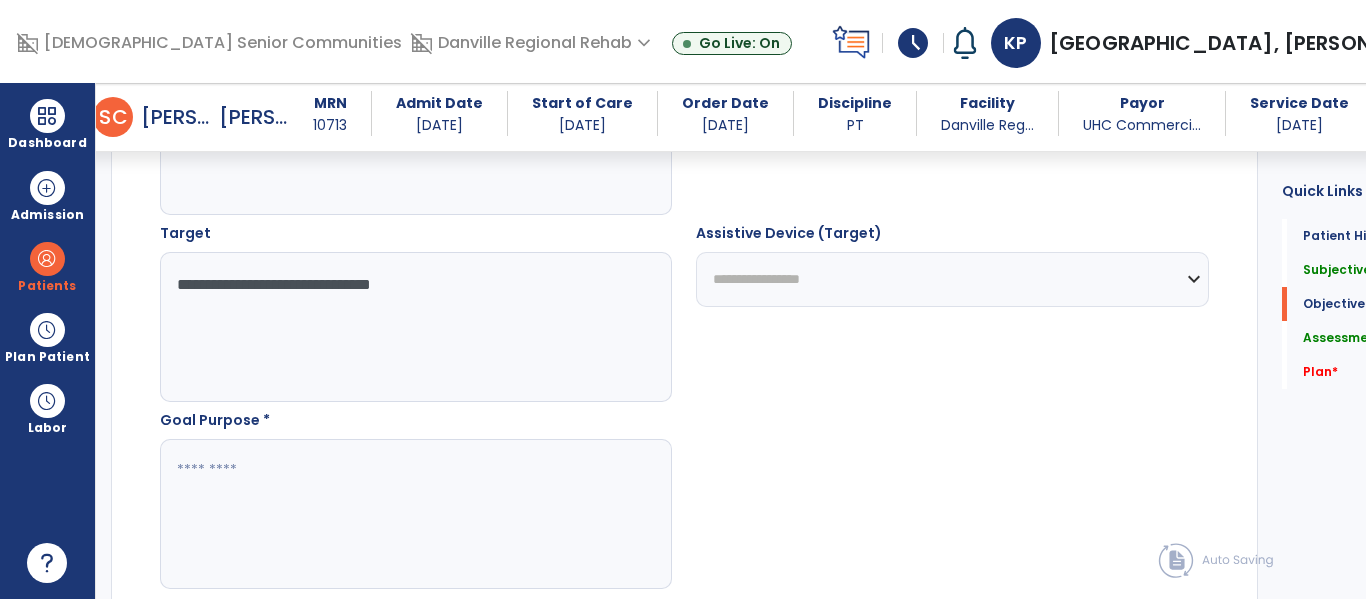 type on "**********" 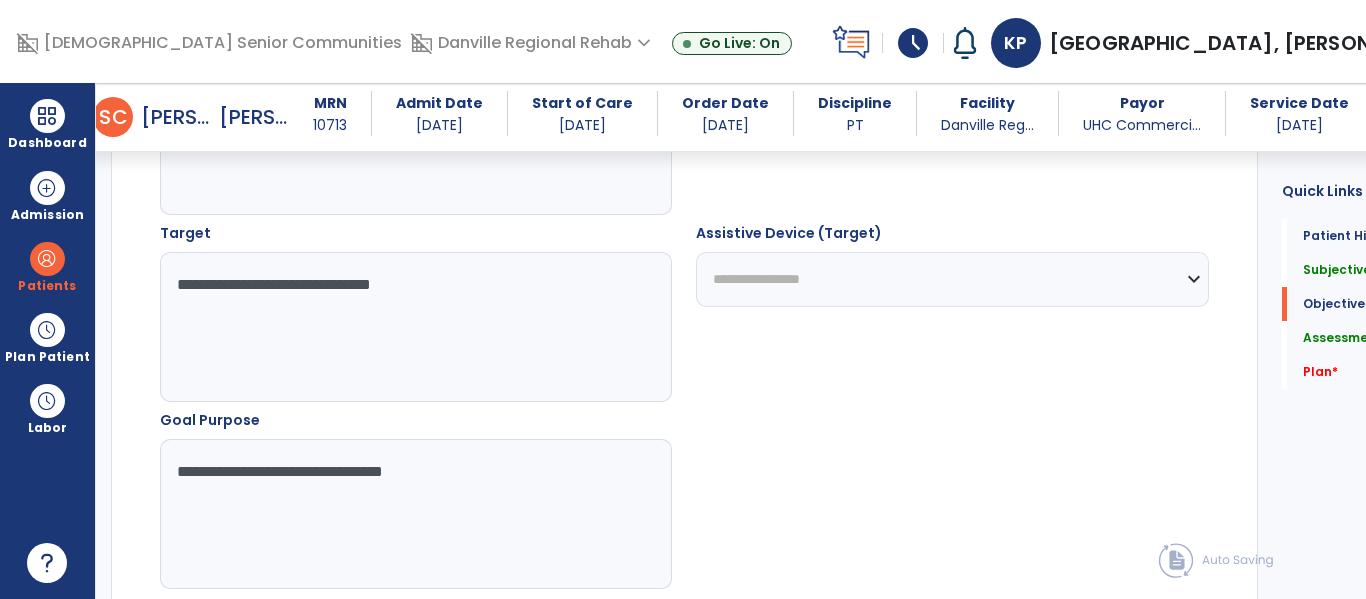 type on "**********" 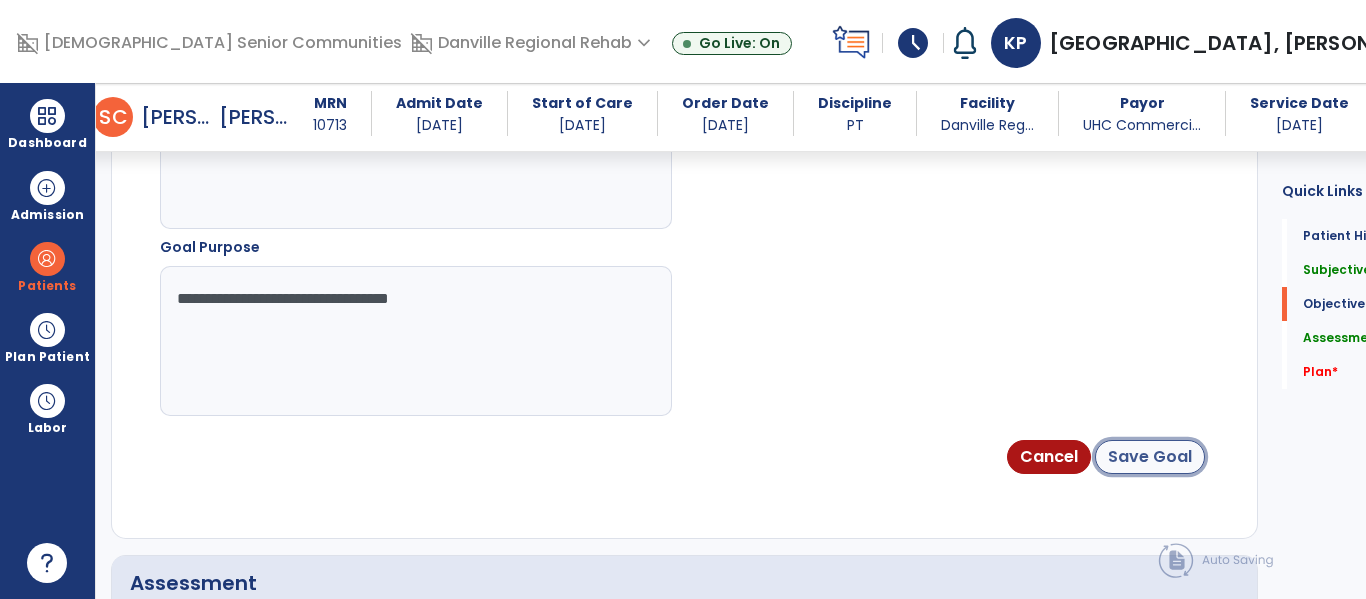 click on "Save Goal" 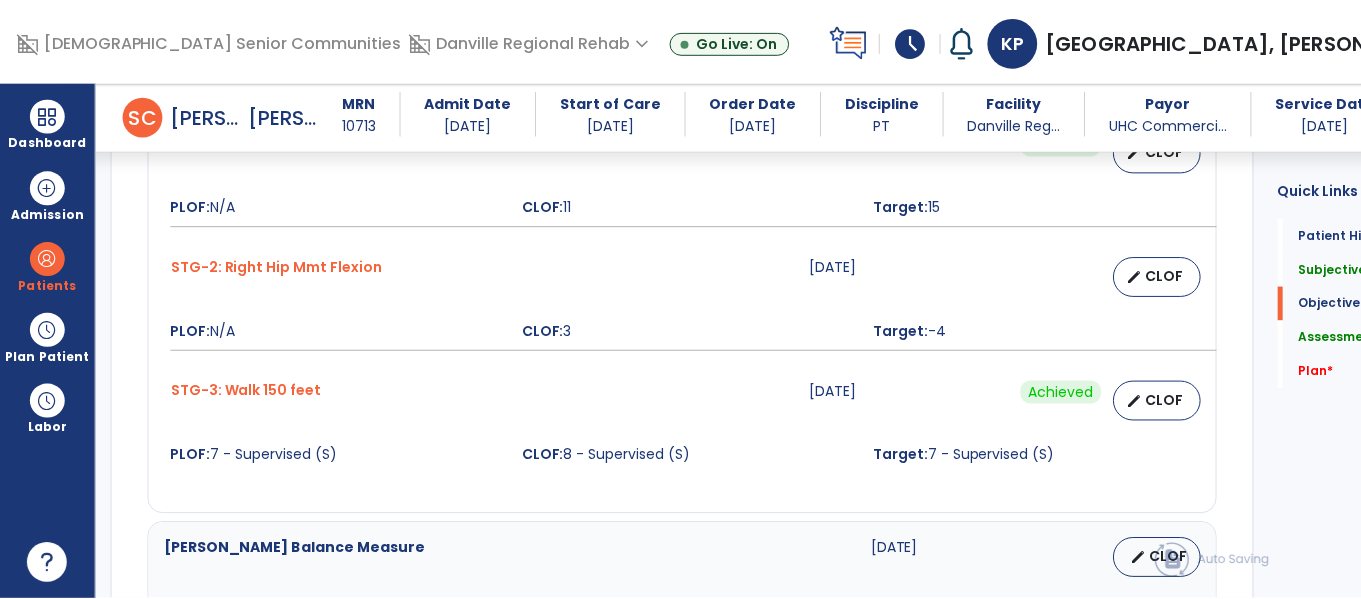 scroll, scrollTop: 1007, scrollLeft: 0, axis: vertical 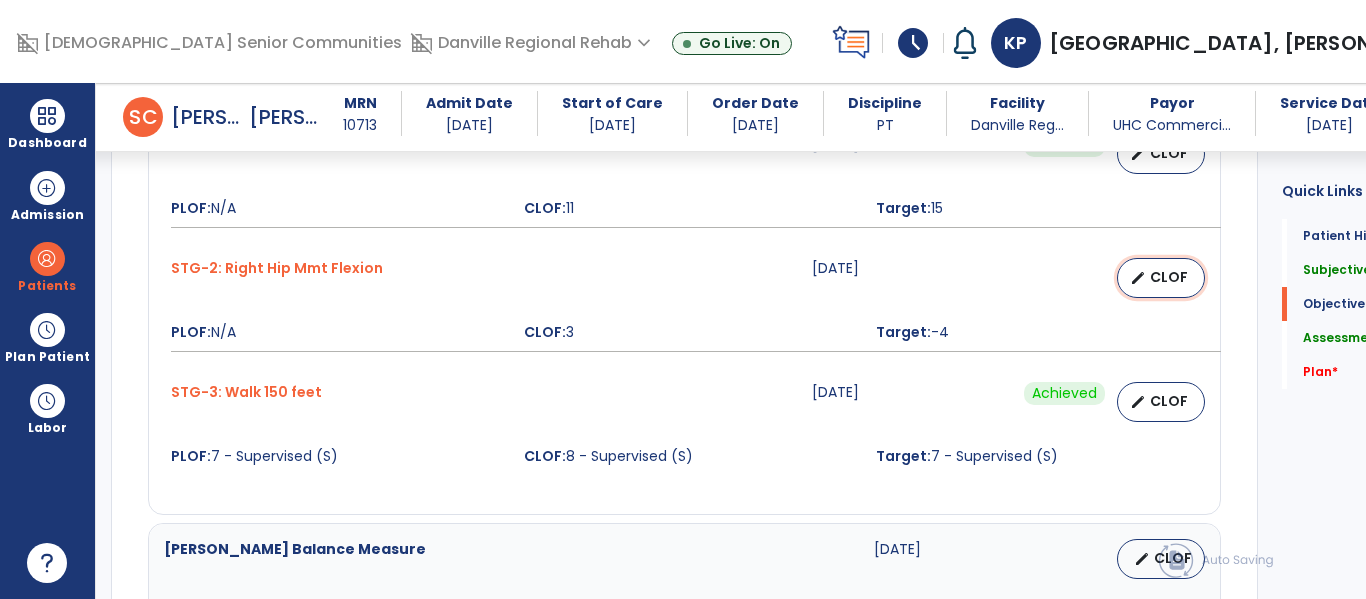 click on "CLOF" at bounding box center (1169, 277) 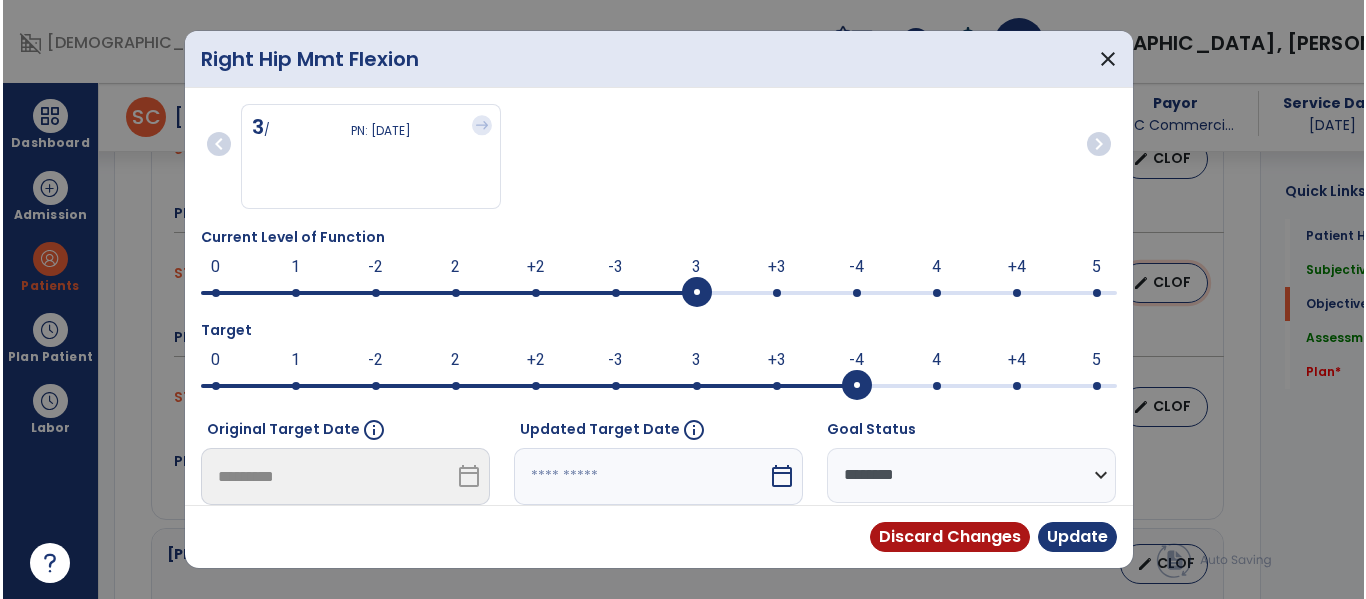 scroll, scrollTop: 1007, scrollLeft: 0, axis: vertical 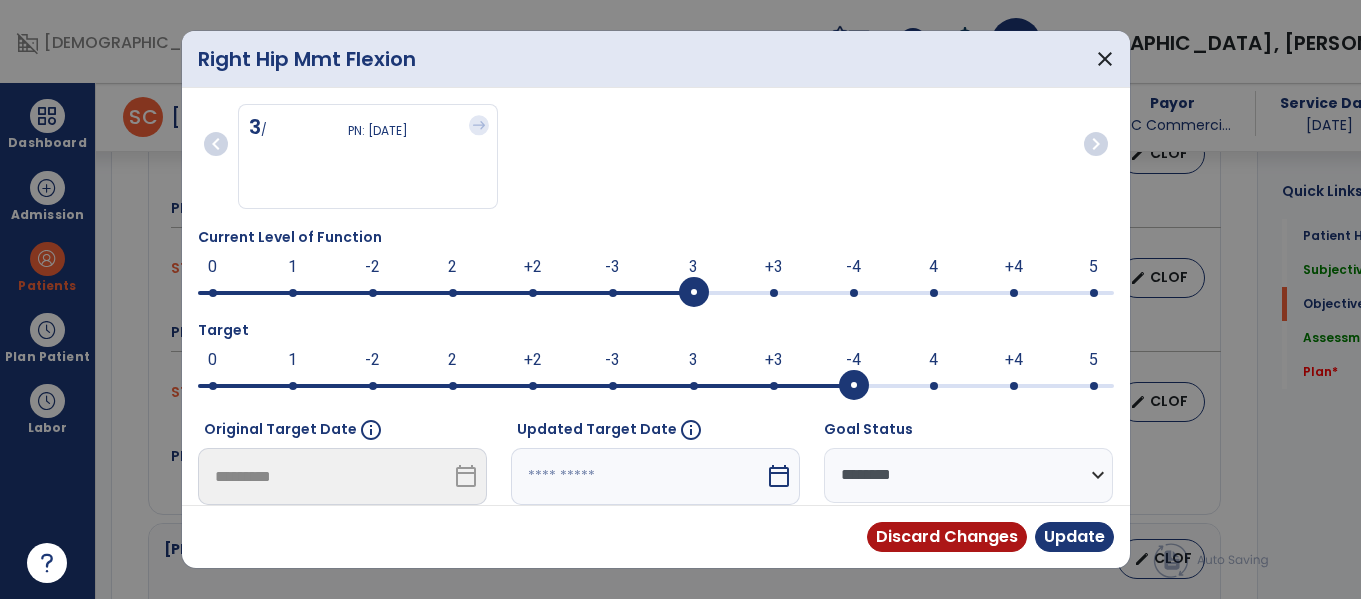 click at bounding box center (656, 293) 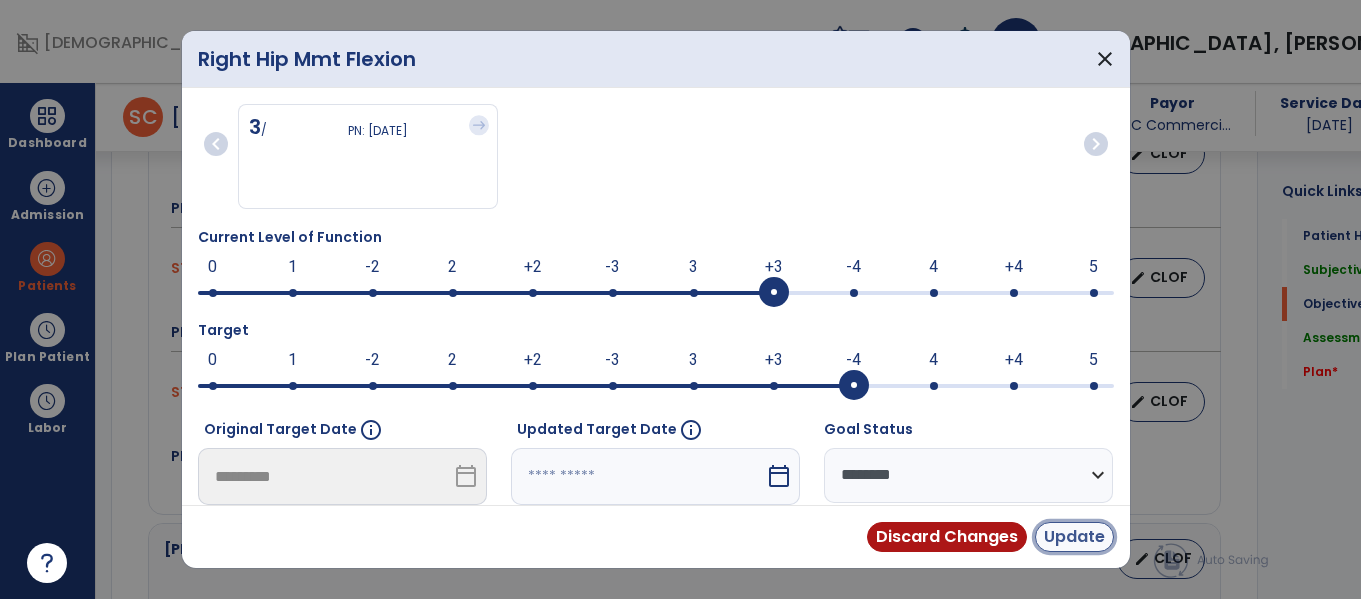 click on "Update" at bounding box center [1074, 537] 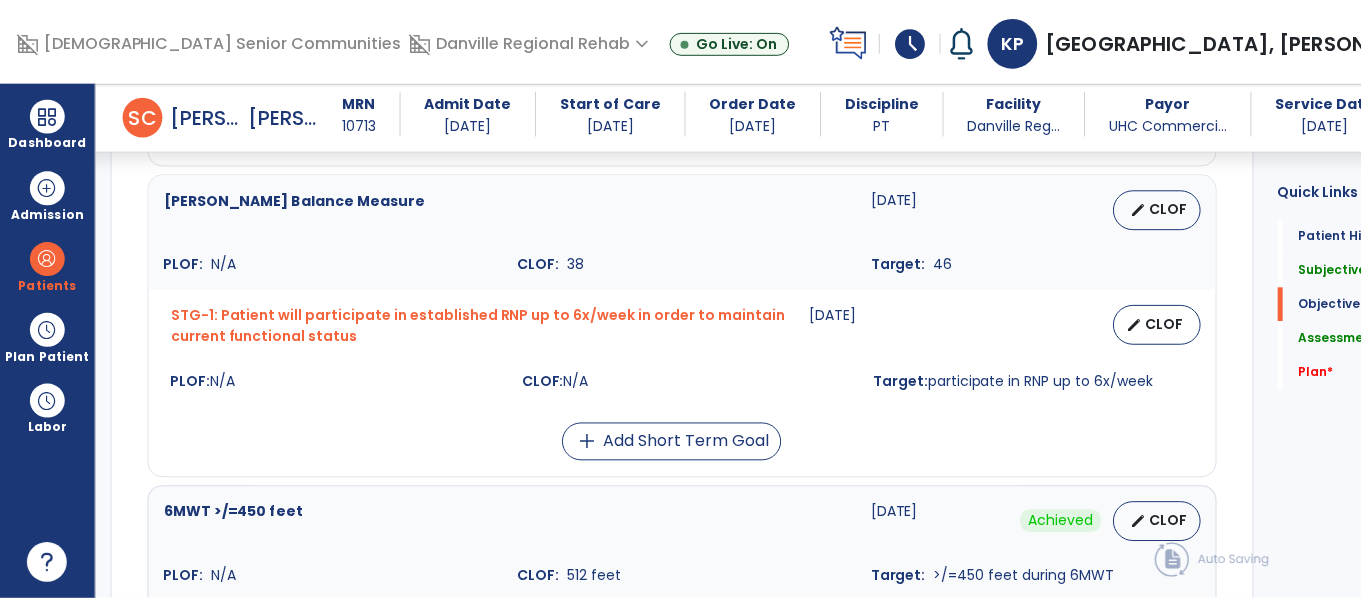 scroll, scrollTop: 1276, scrollLeft: 0, axis: vertical 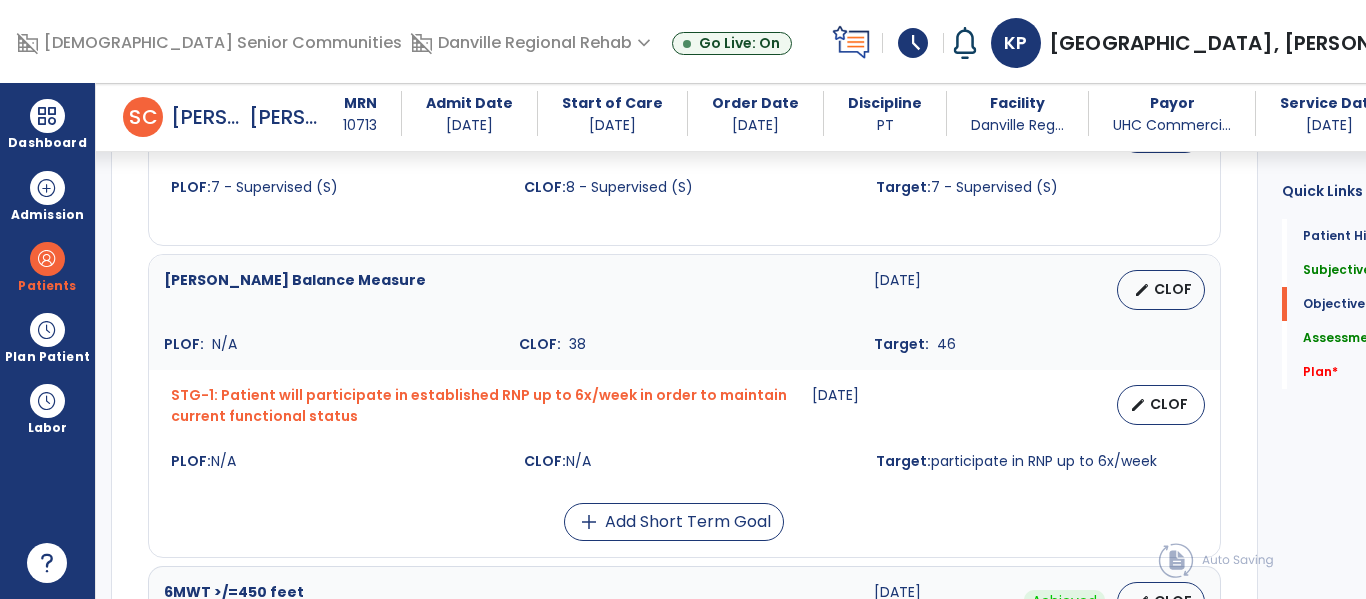 click on "edit   CLOF" at bounding box center [1161, 290] 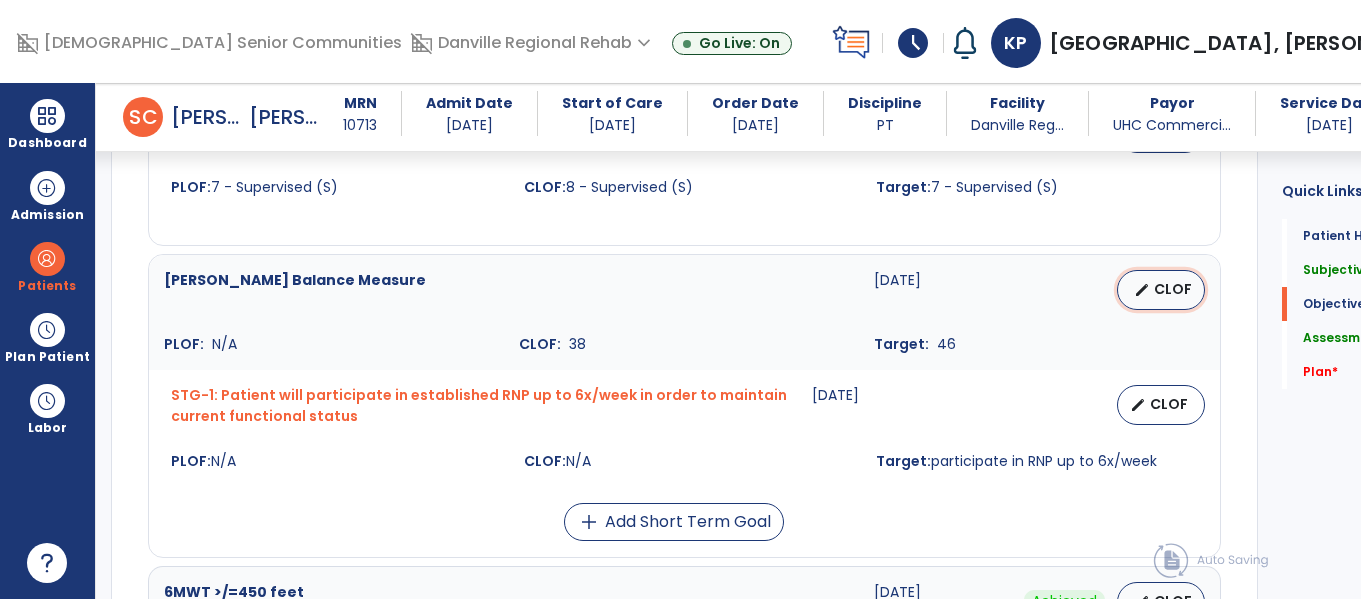 select on "********" 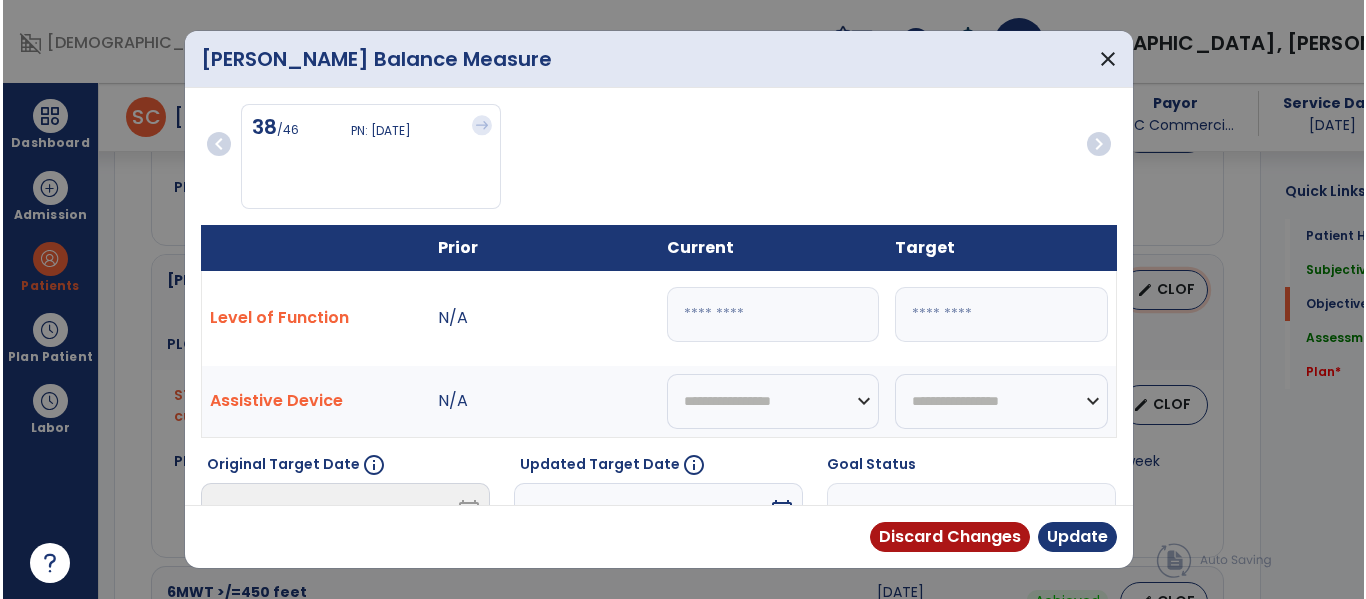 scroll, scrollTop: 1276, scrollLeft: 0, axis: vertical 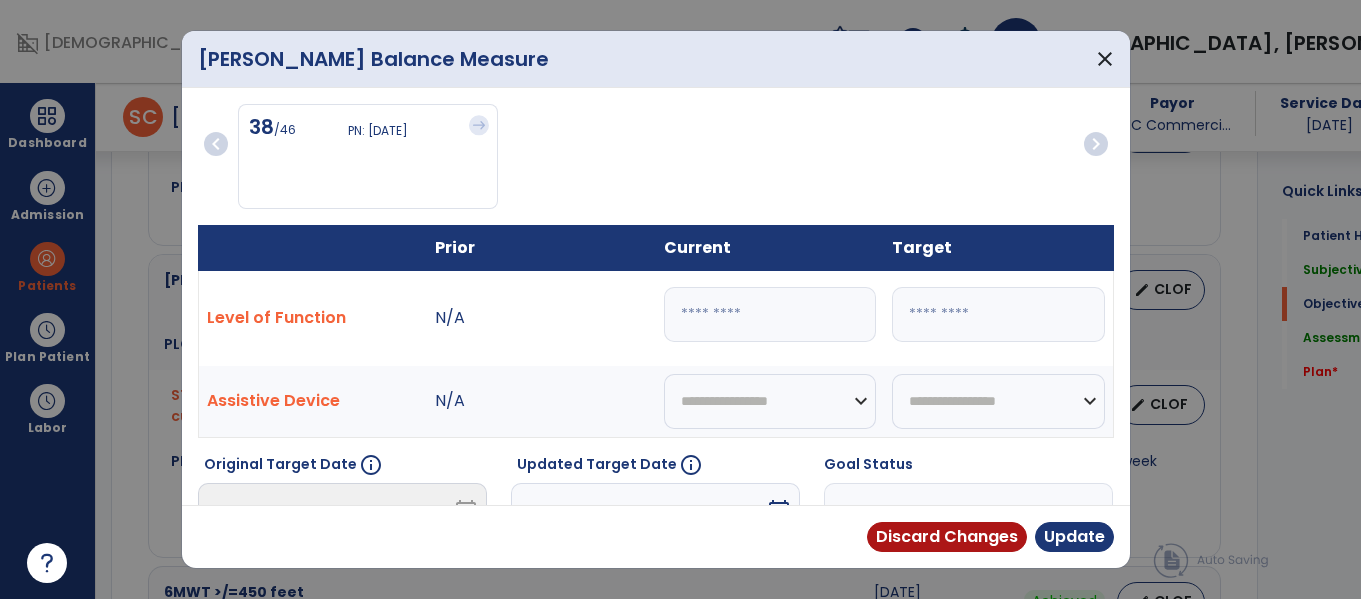 click on "**" at bounding box center (770, 314) 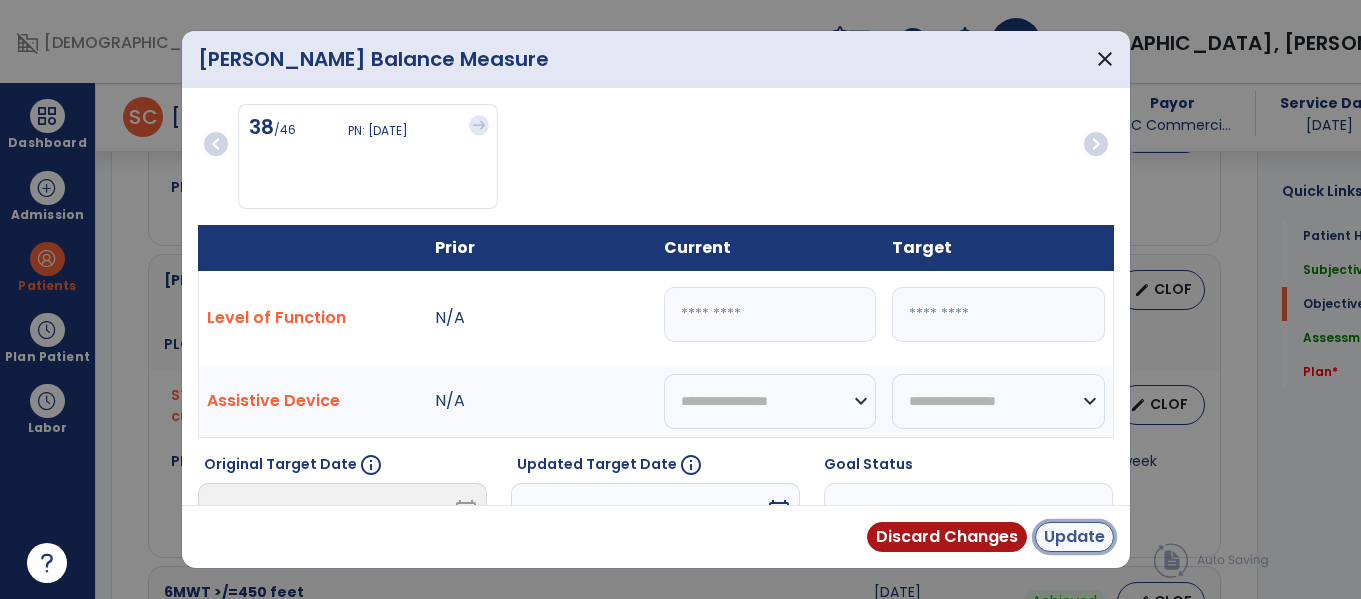click on "Update" at bounding box center [1074, 537] 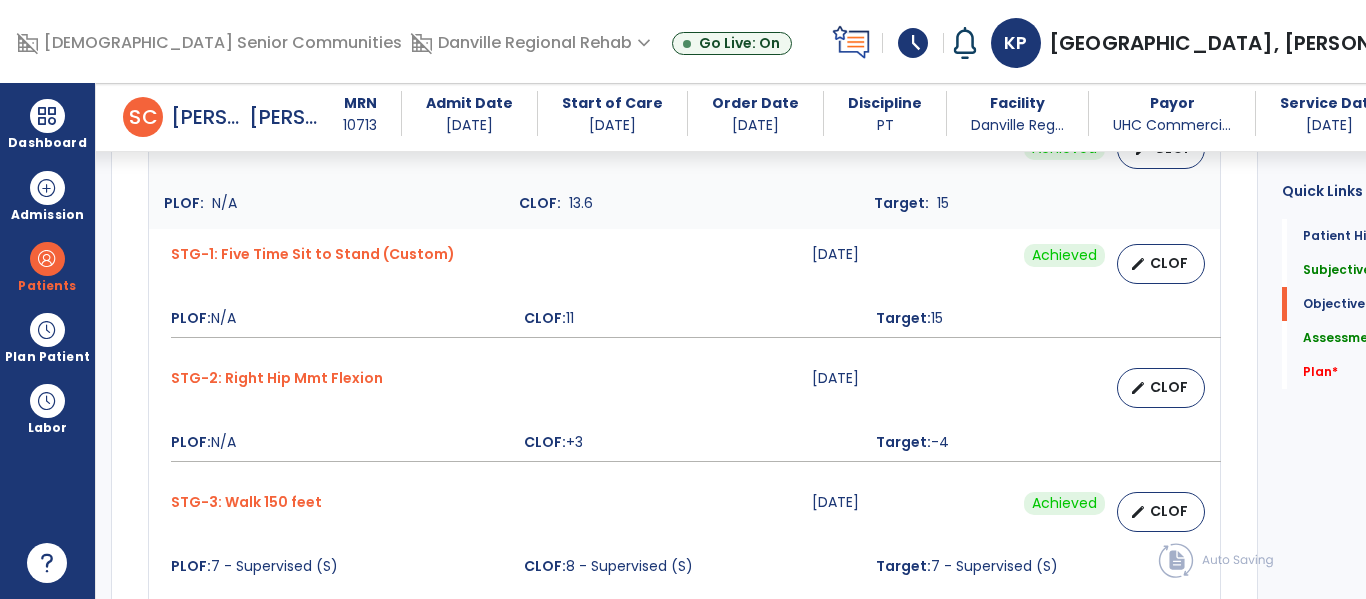 scroll, scrollTop: 822, scrollLeft: 0, axis: vertical 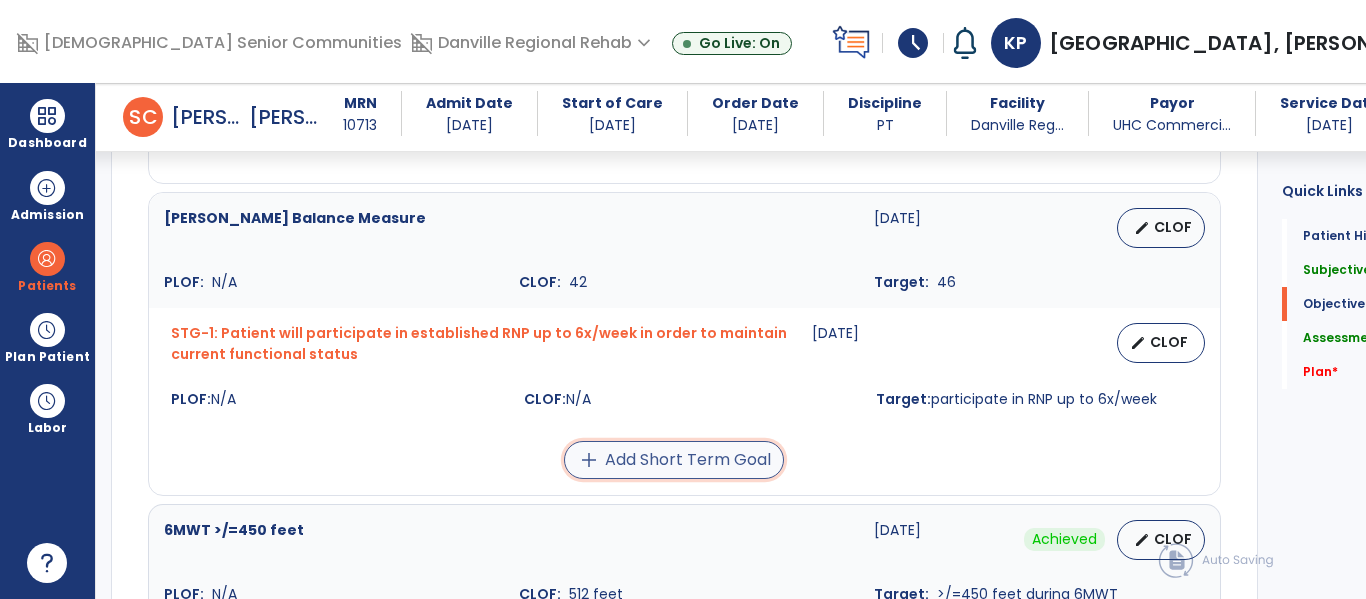 click on "add  Add Short Term Goal" at bounding box center (674, 460) 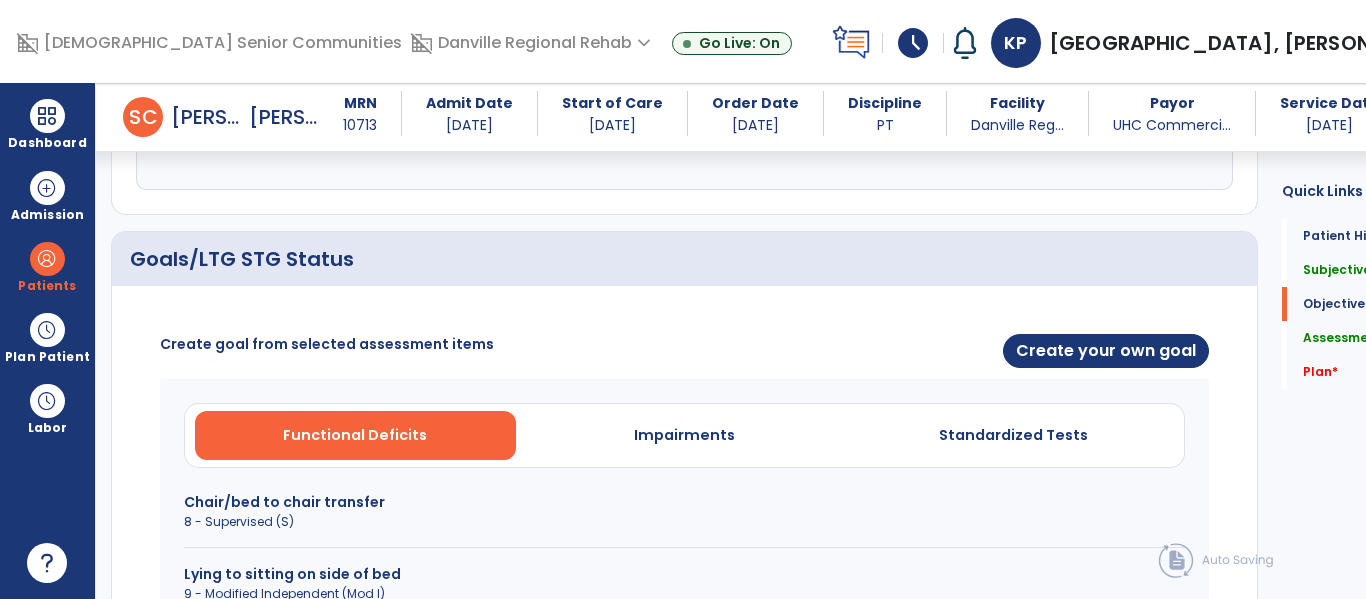 scroll, scrollTop: 667, scrollLeft: 0, axis: vertical 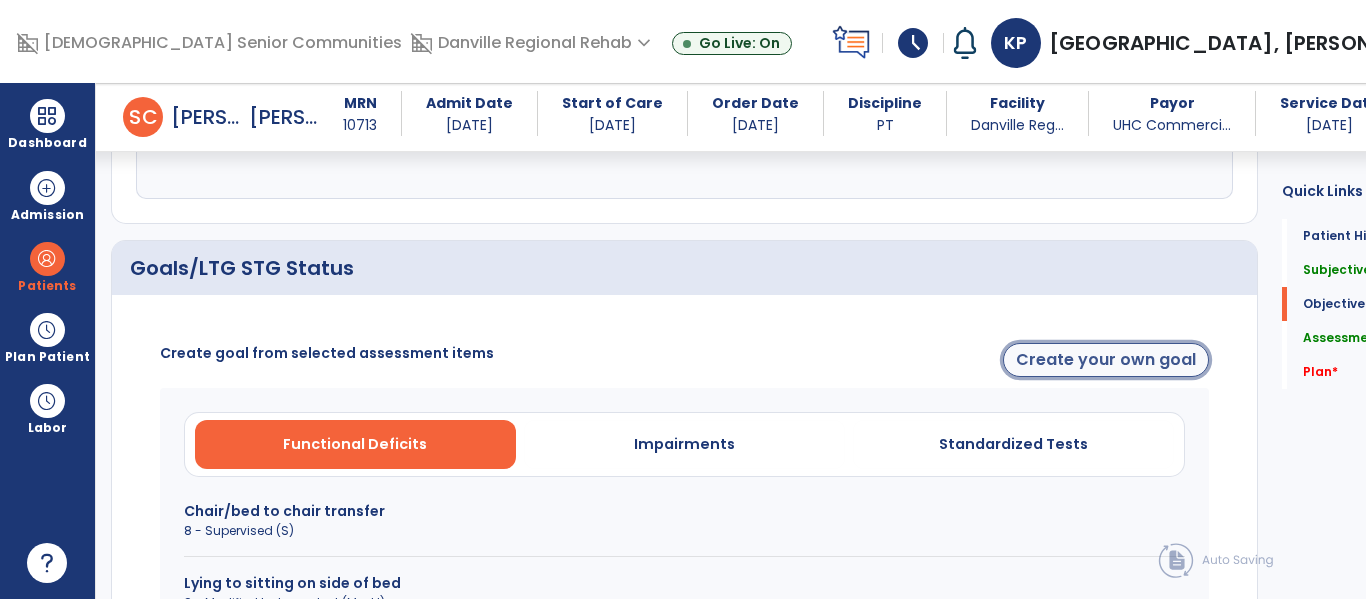 click on "Create your own goal" 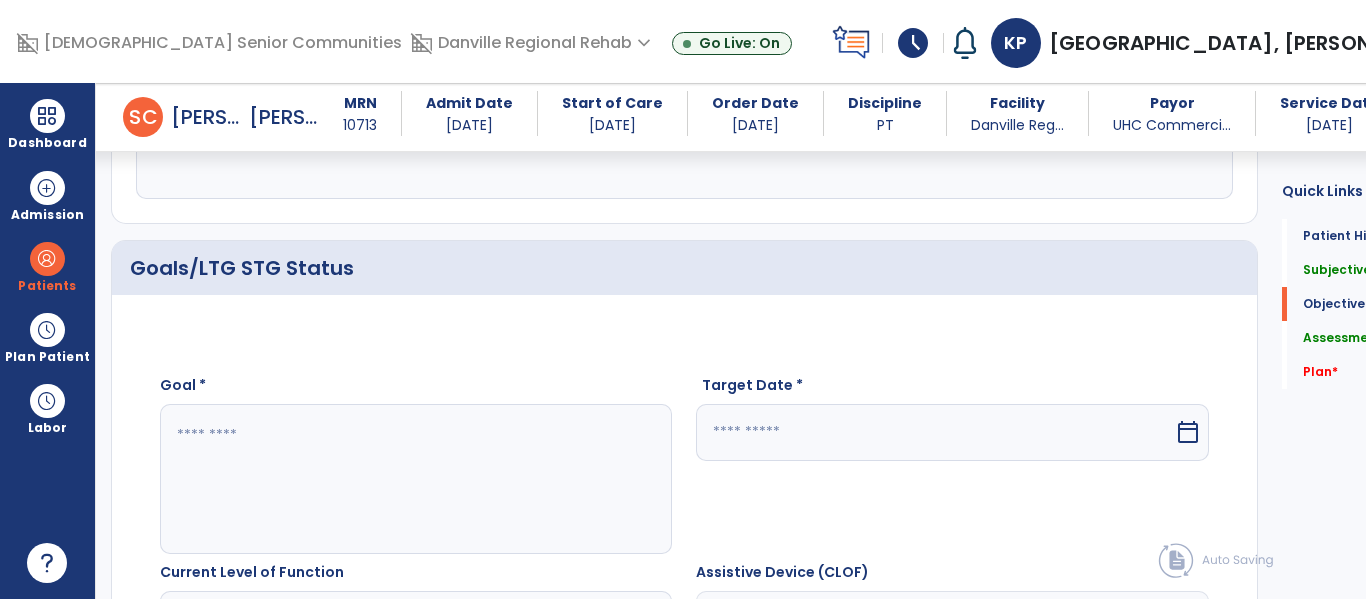 click 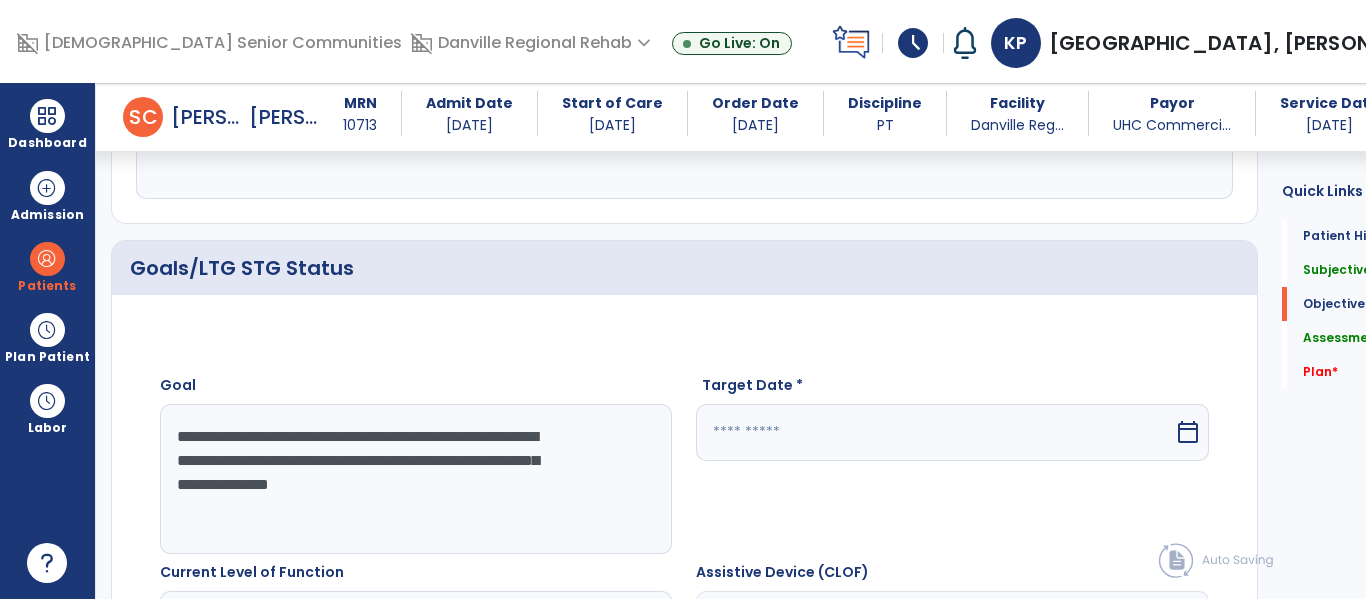 type on "**********" 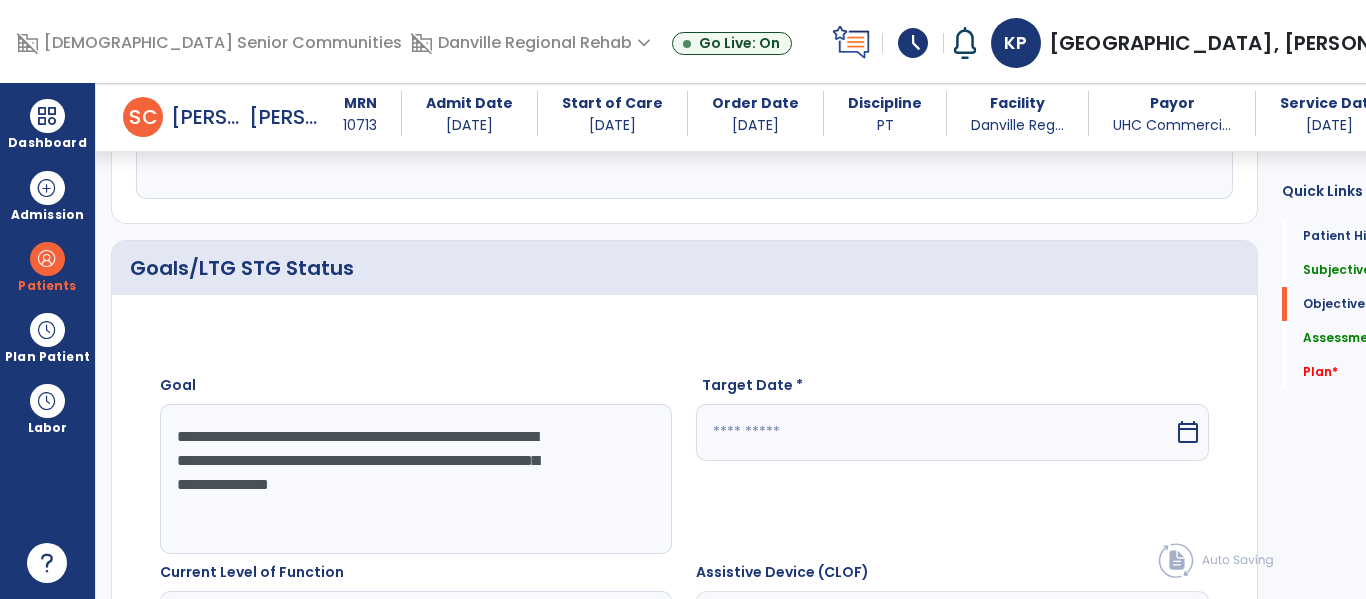 click at bounding box center [934, 432] 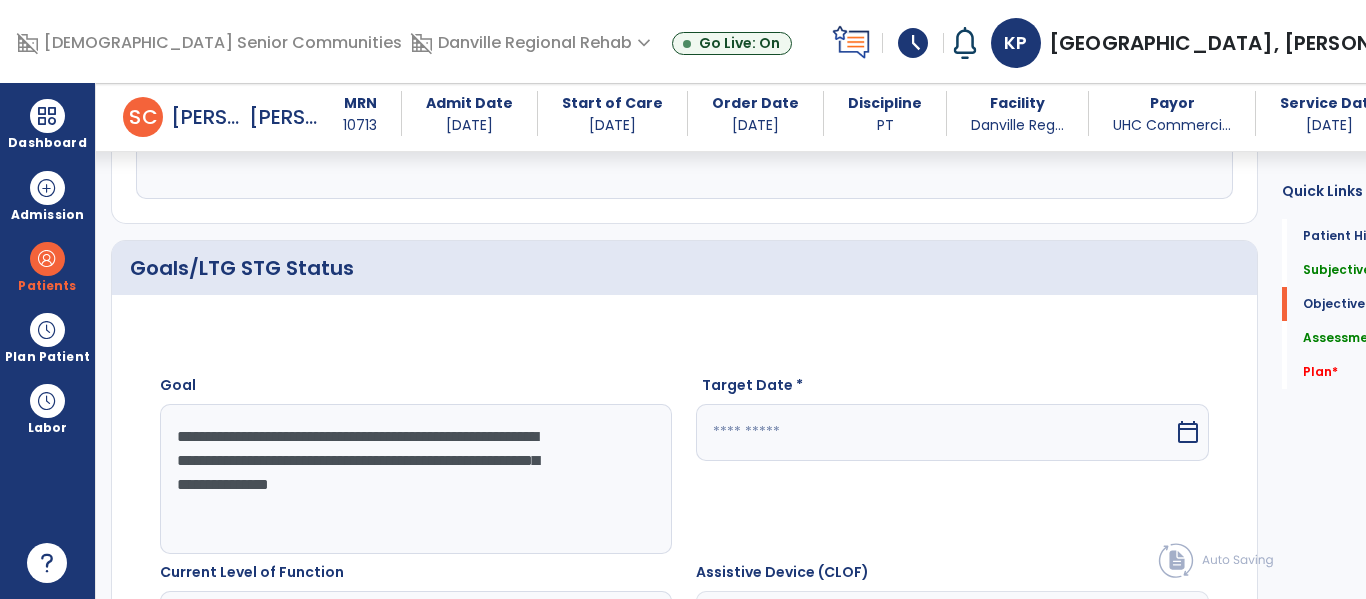select on "*" 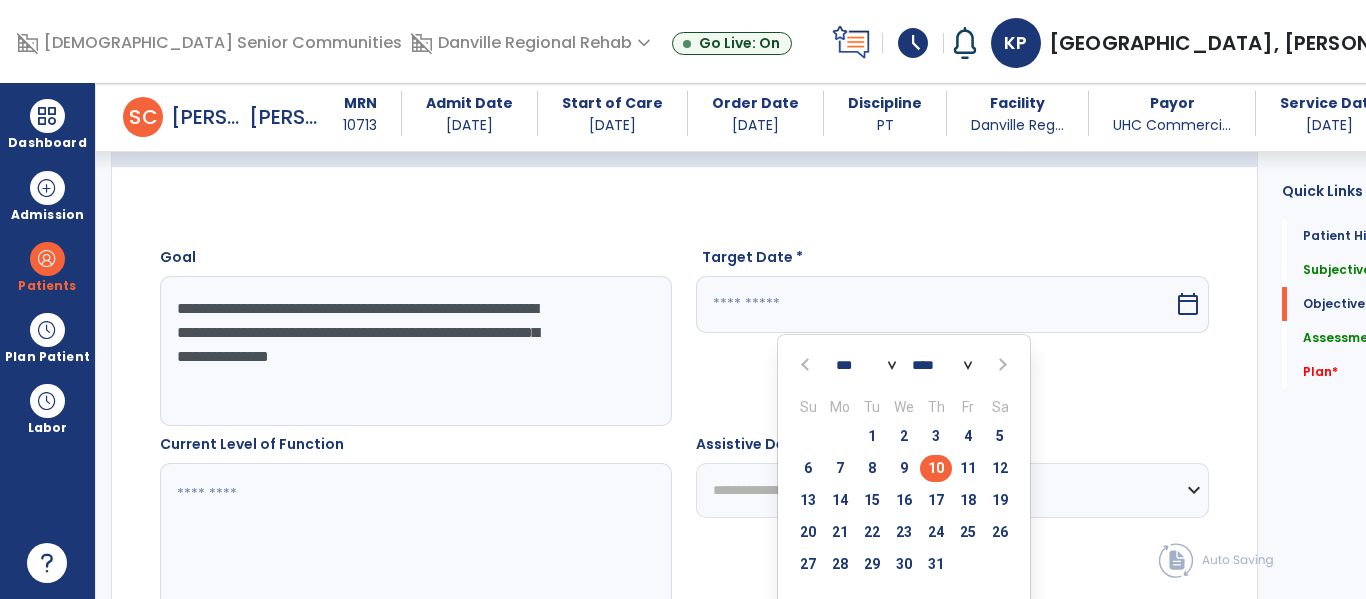 scroll, scrollTop: 834, scrollLeft: 0, axis: vertical 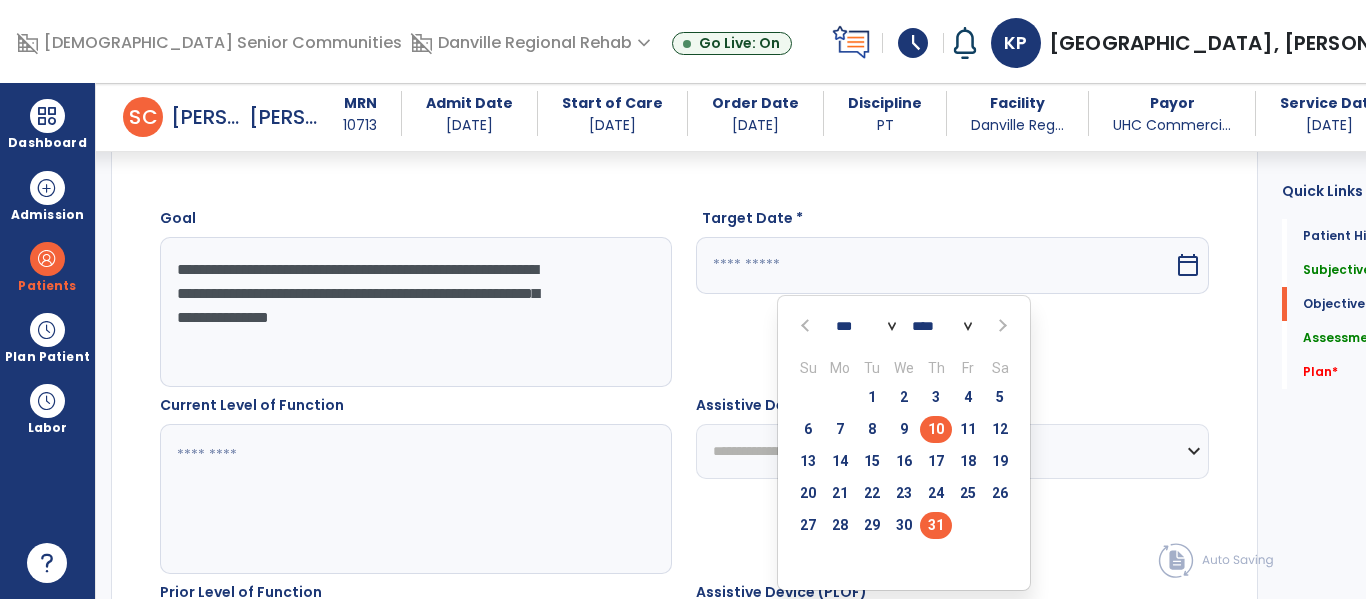 click on "31" at bounding box center (936, 525) 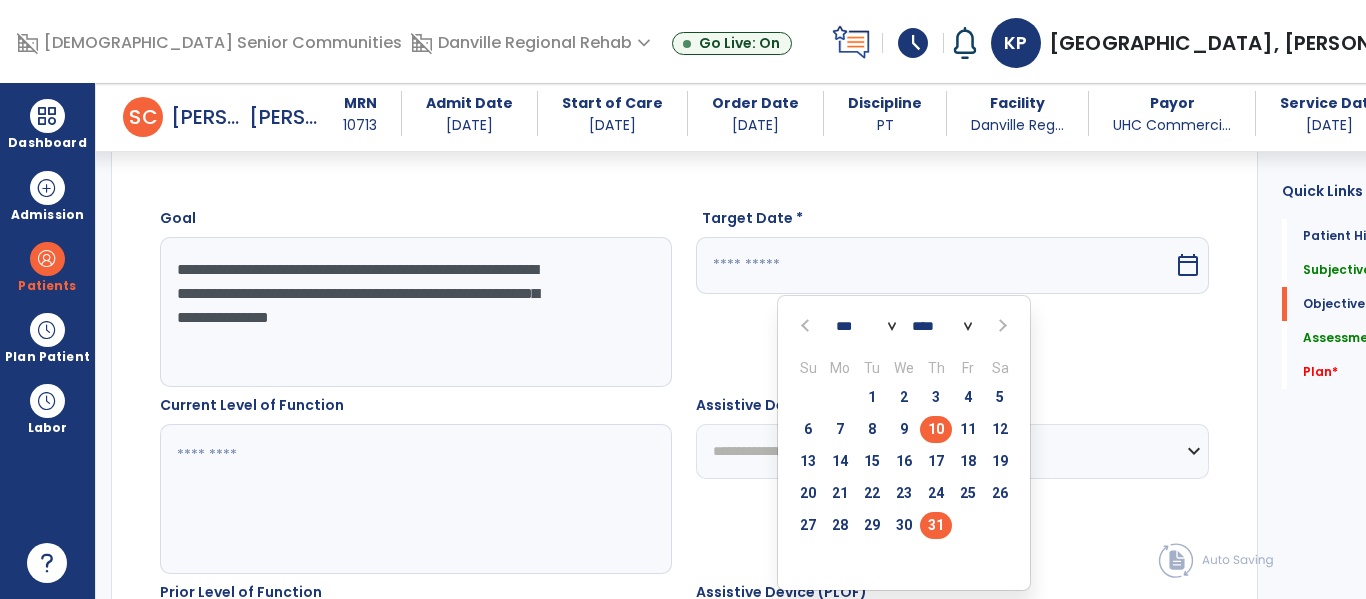 type on "*********" 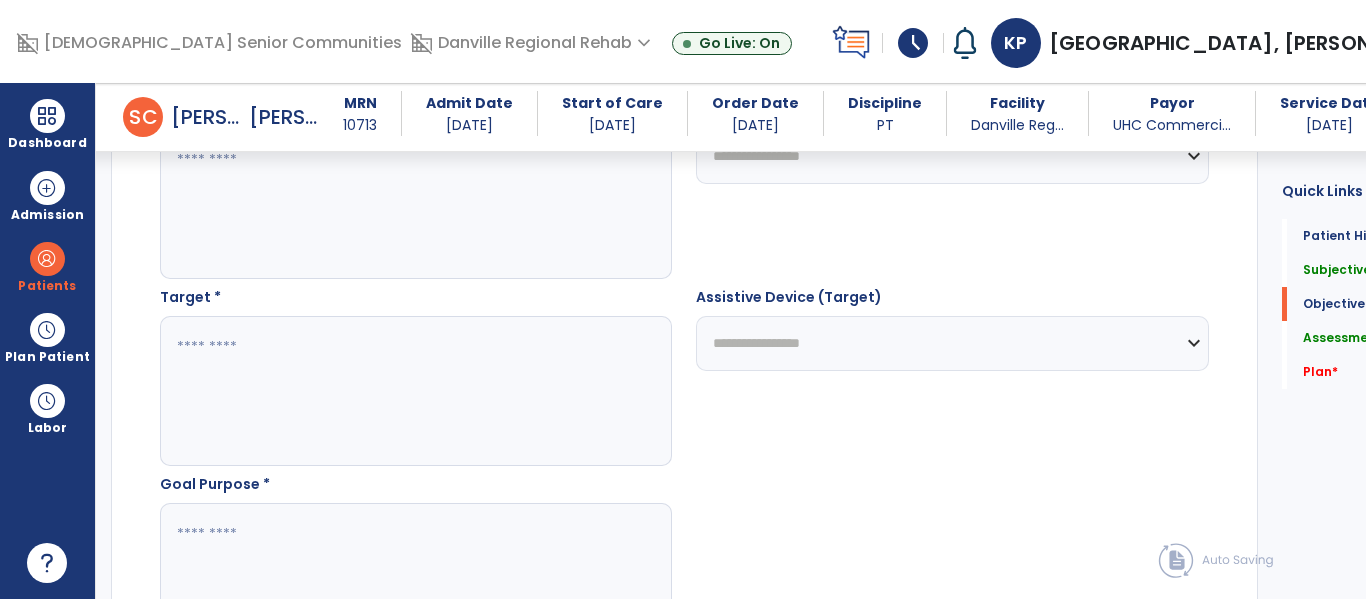 scroll, scrollTop: 1366, scrollLeft: 0, axis: vertical 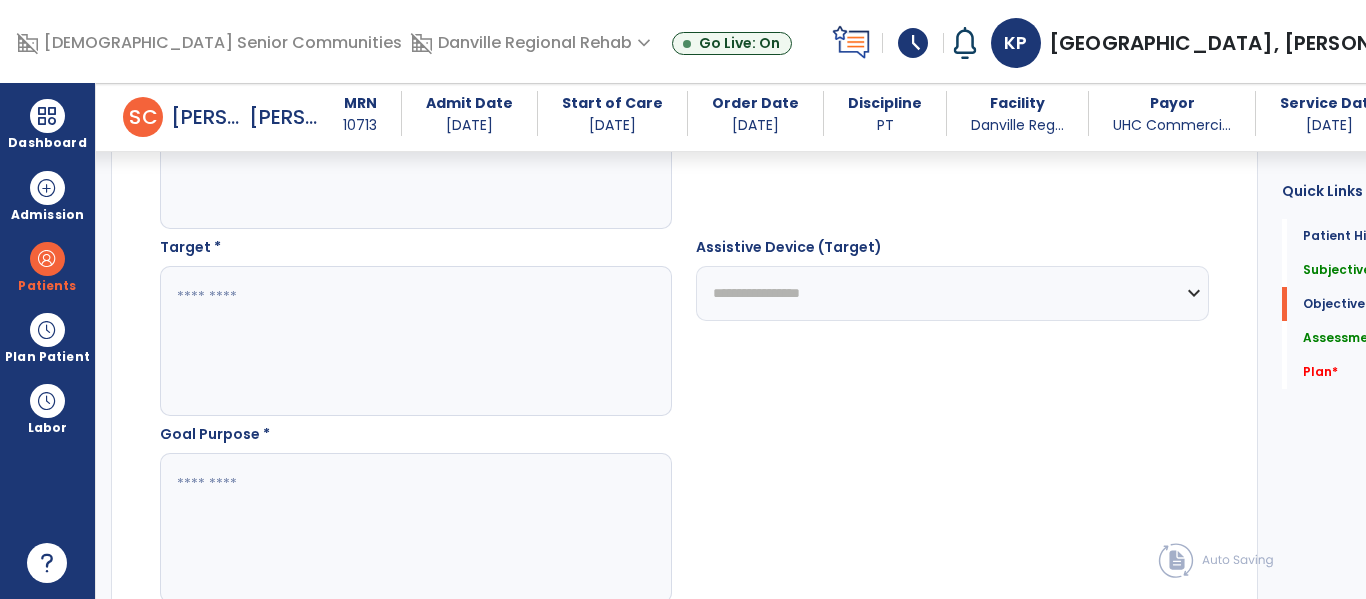click 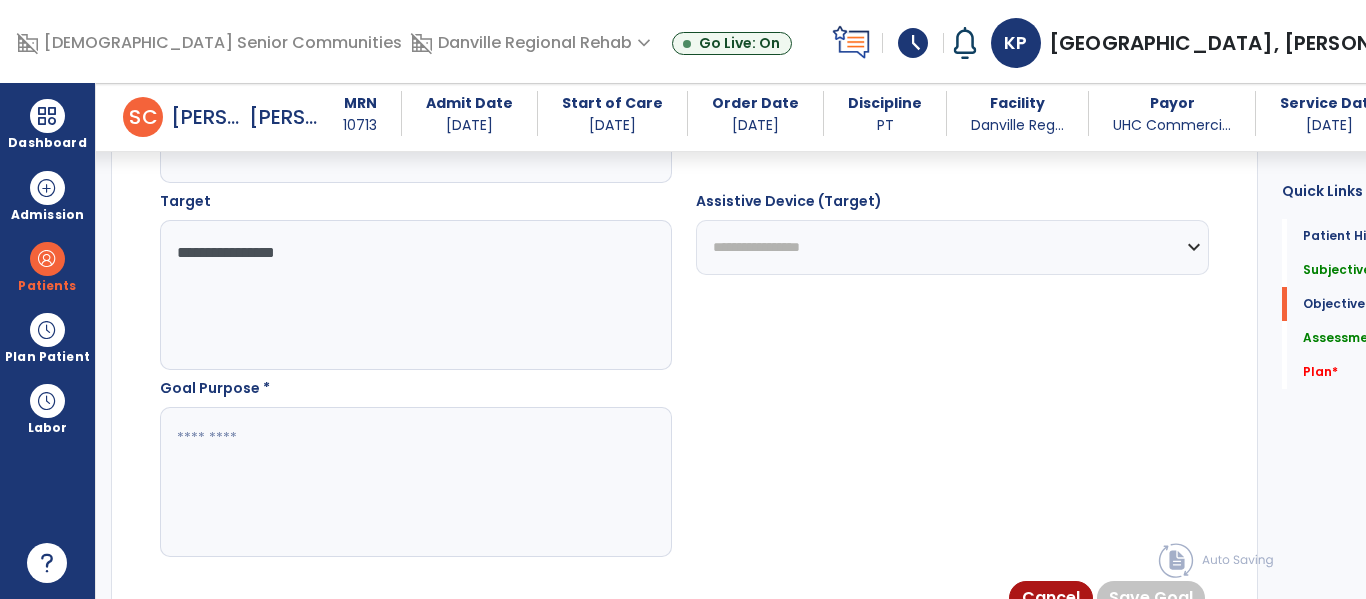 scroll, scrollTop: 1345, scrollLeft: 0, axis: vertical 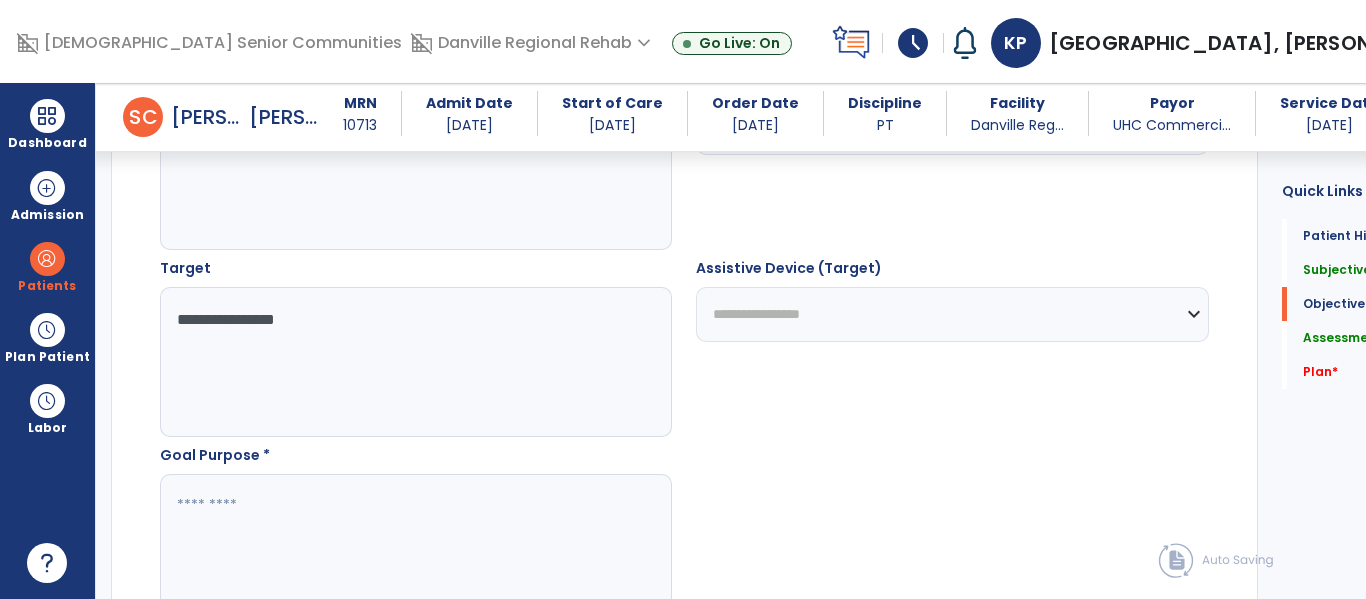 click on "**********" 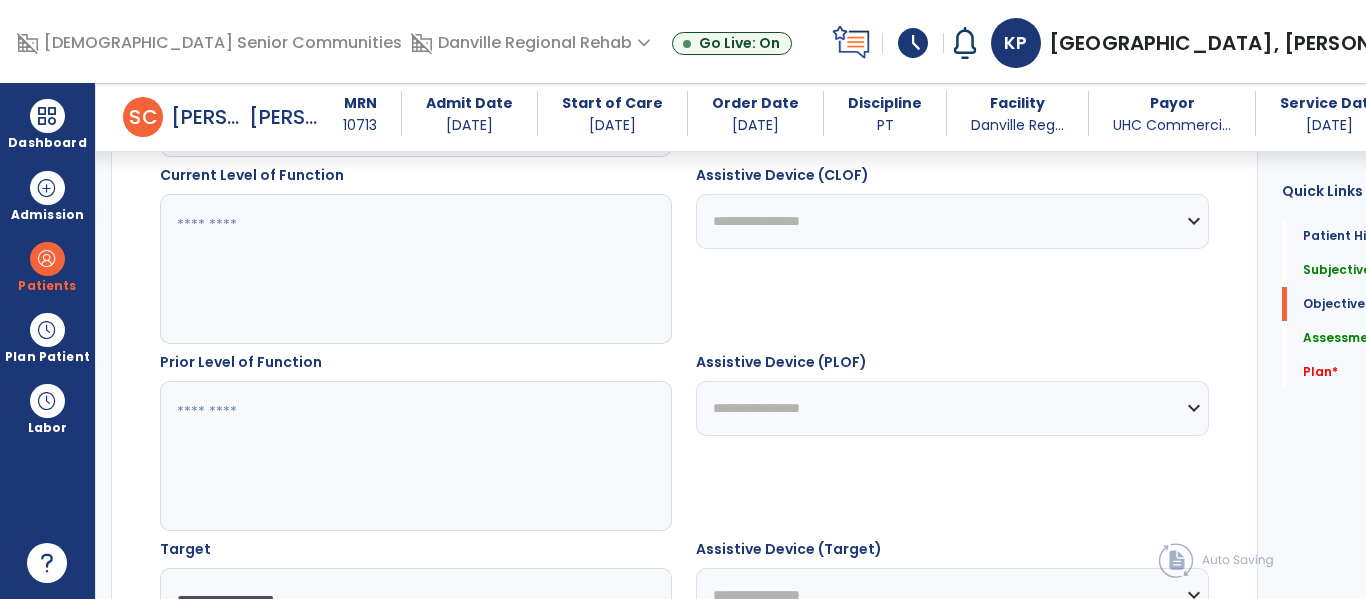 scroll, scrollTop: 1076, scrollLeft: 0, axis: vertical 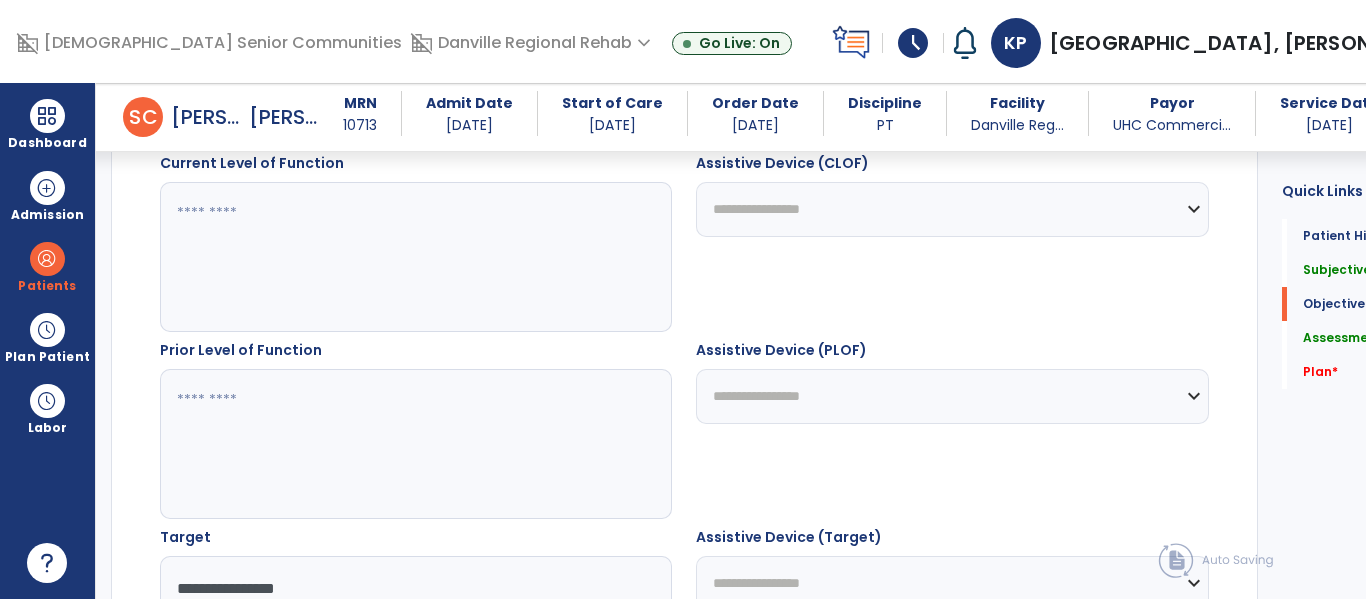 type on "**********" 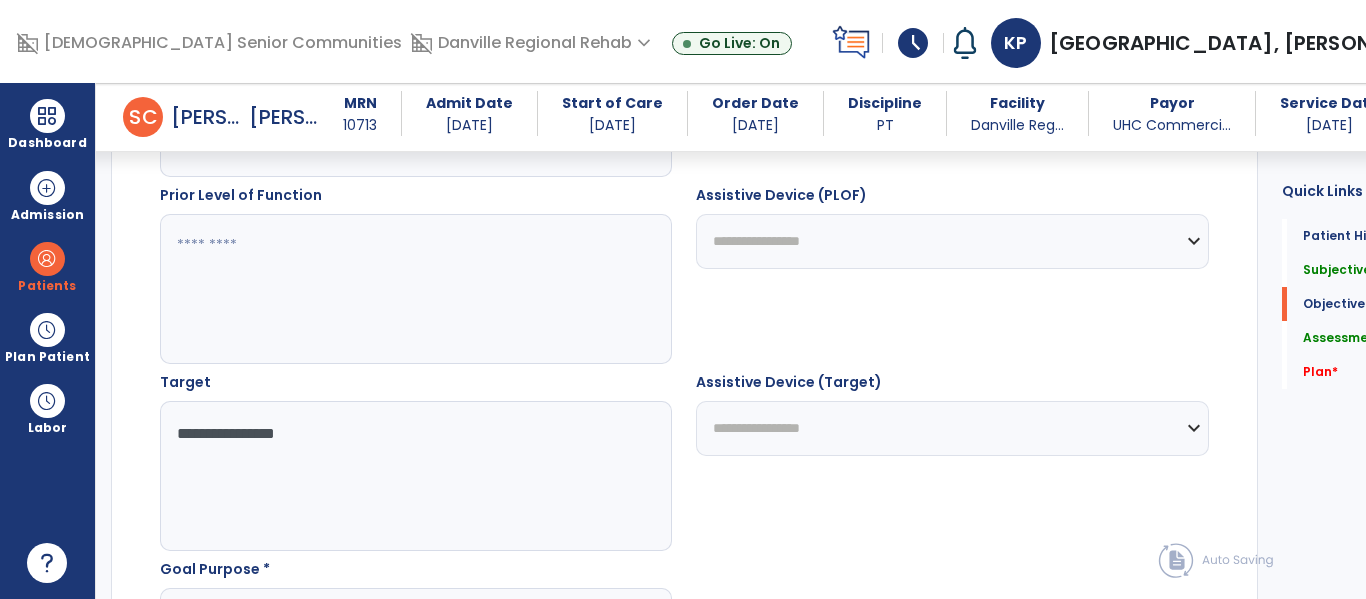 scroll, scrollTop: 1195, scrollLeft: 0, axis: vertical 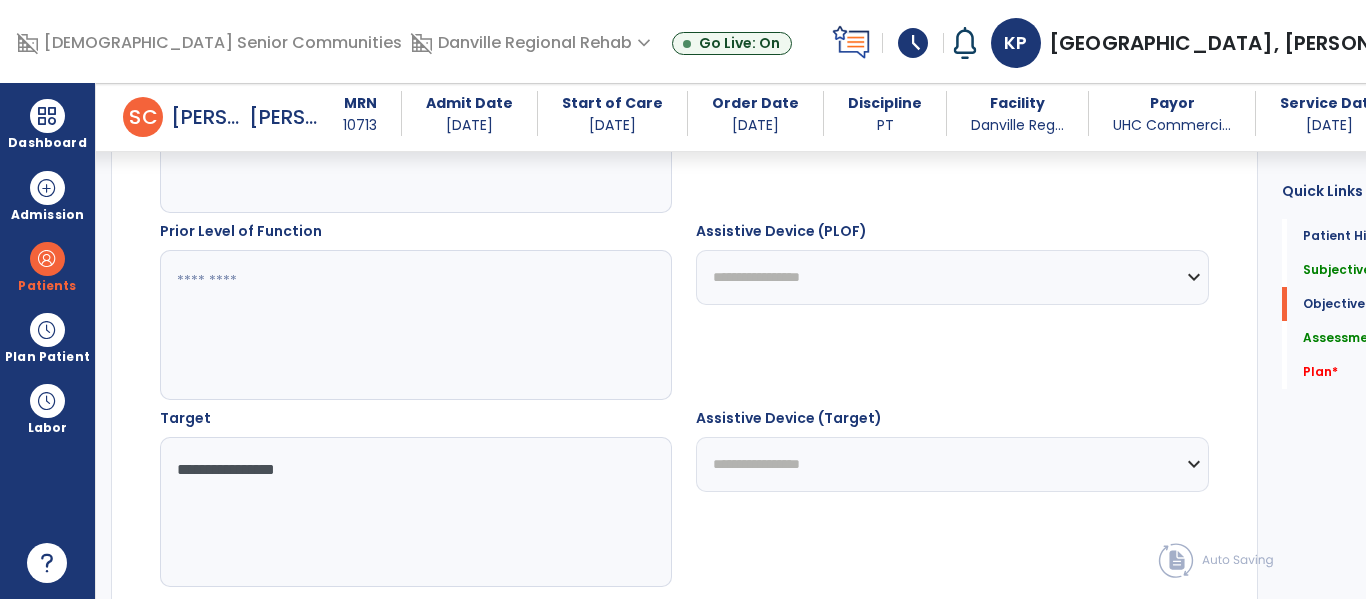 type on "********" 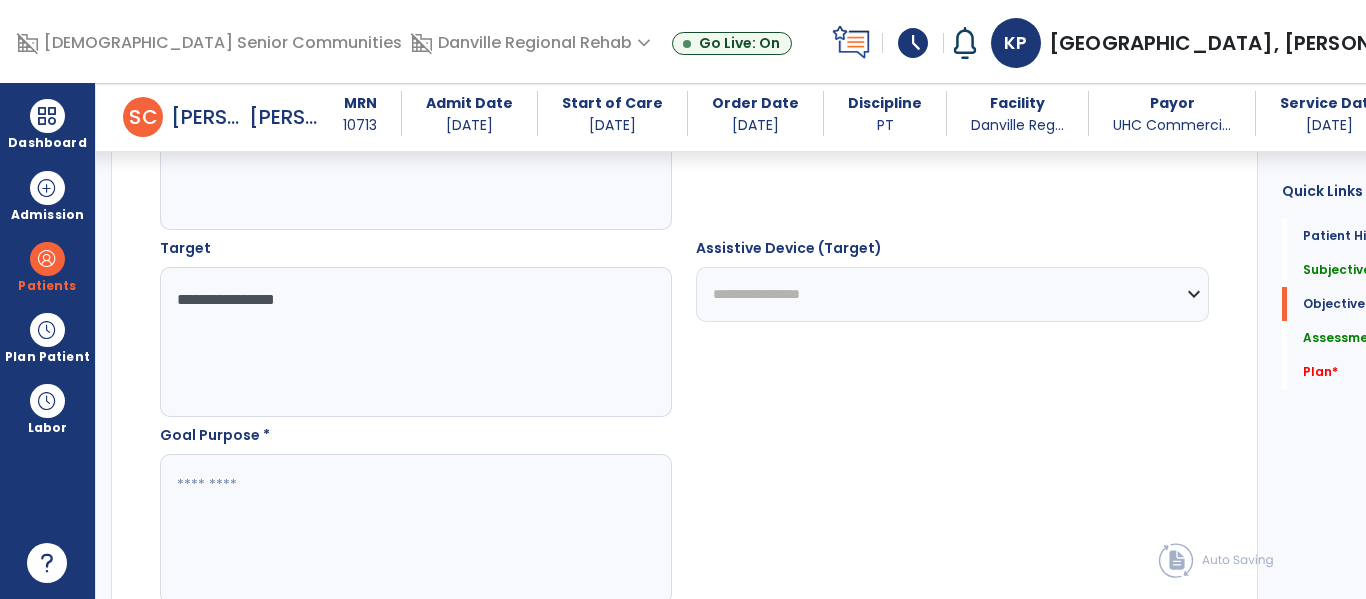 scroll, scrollTop: 1454, scrollLeft: 0, axis: vertical 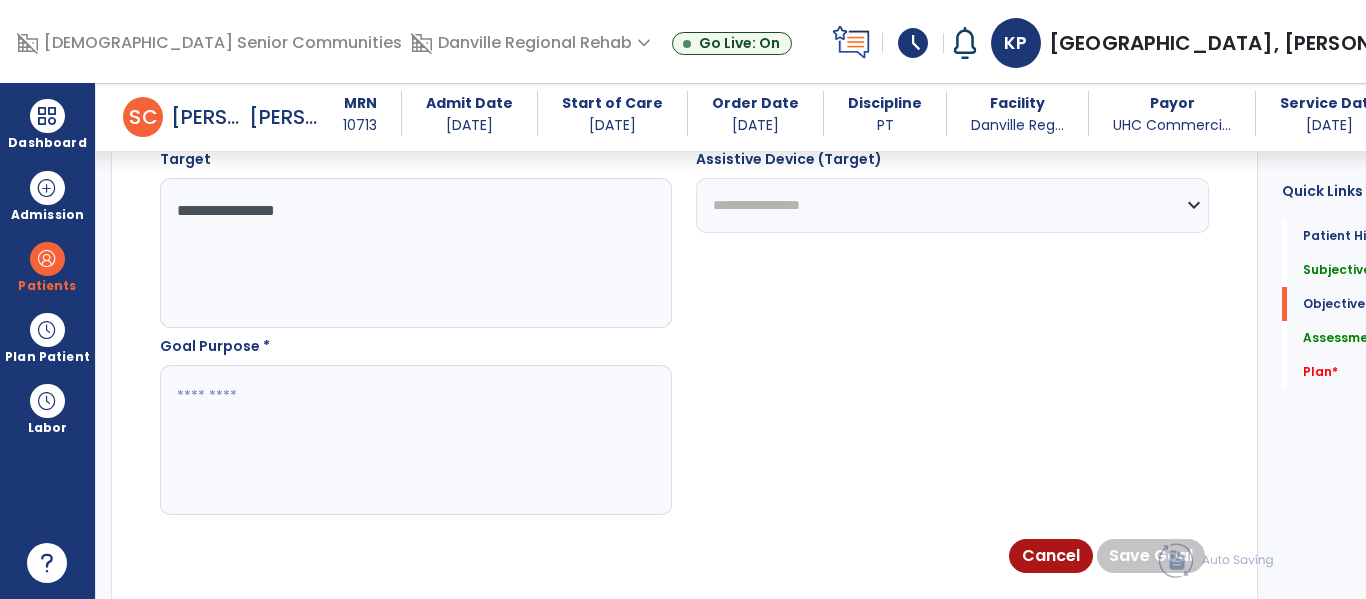 click 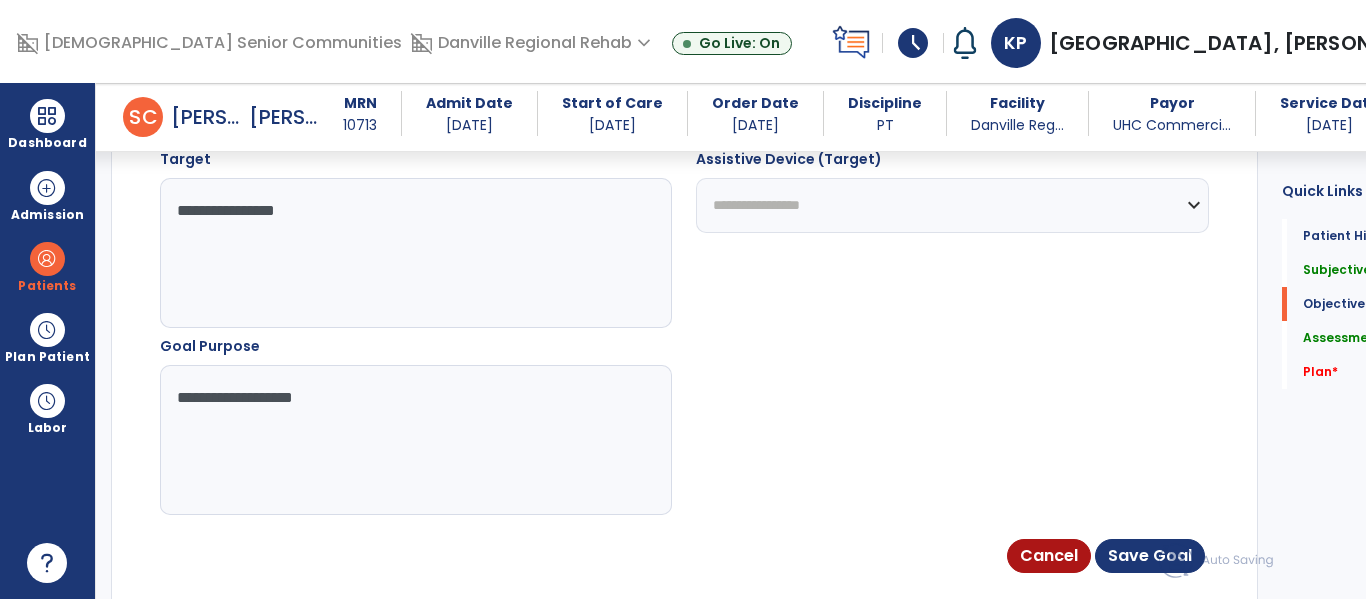 type on "**********" 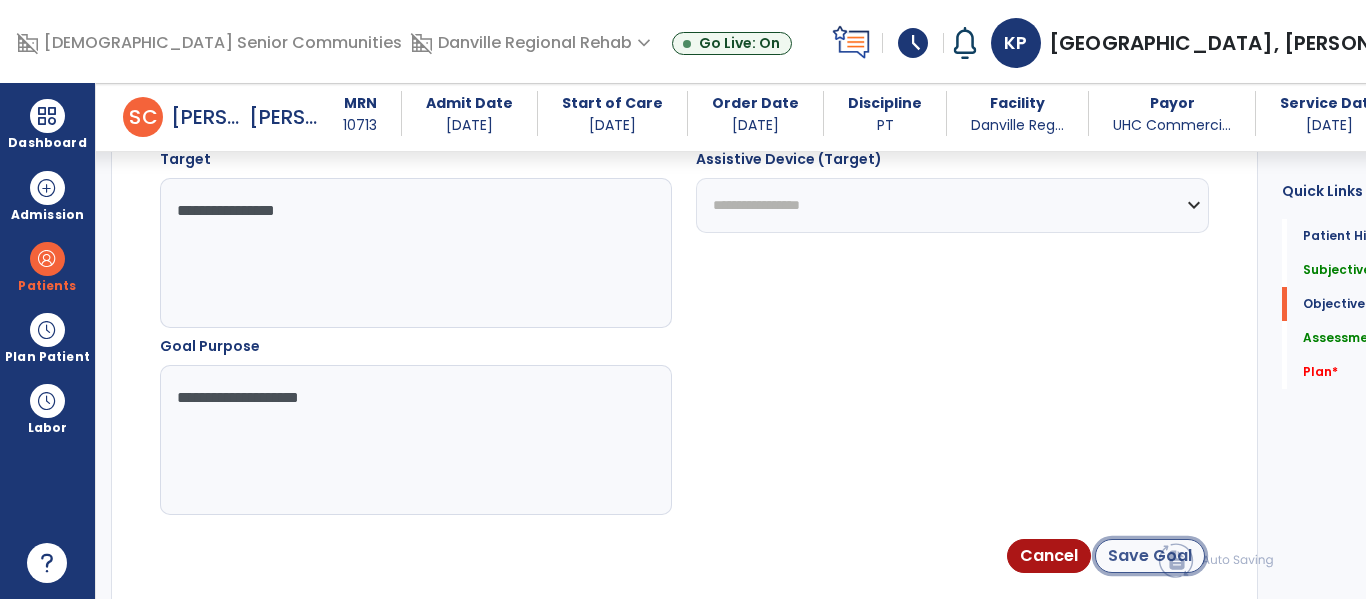 click on "Save Goal" 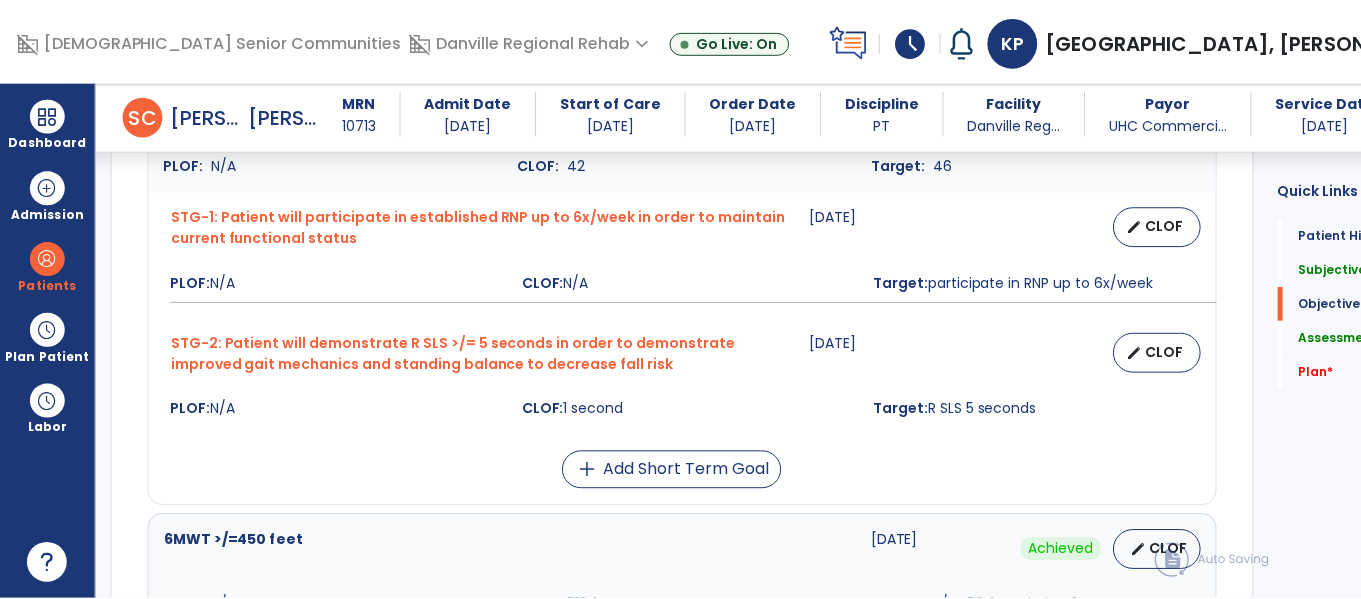 scroll, scrollTop: 2270, scrollLeft: 0, axis: vertical 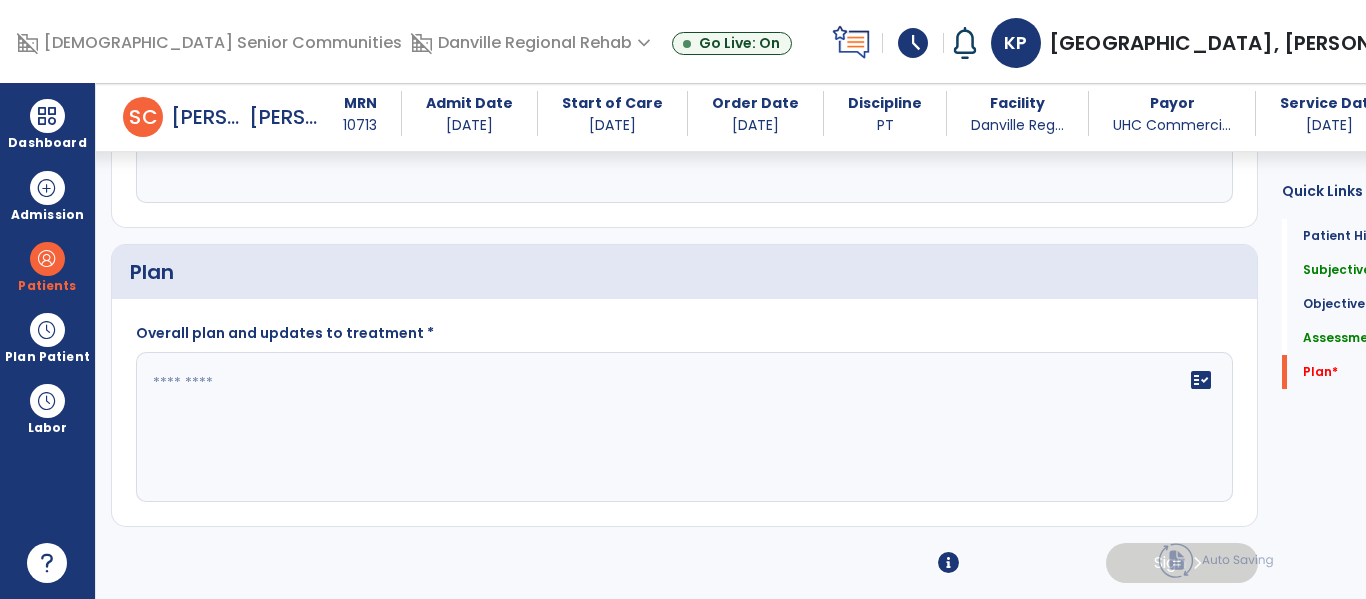 click on "fact_check" 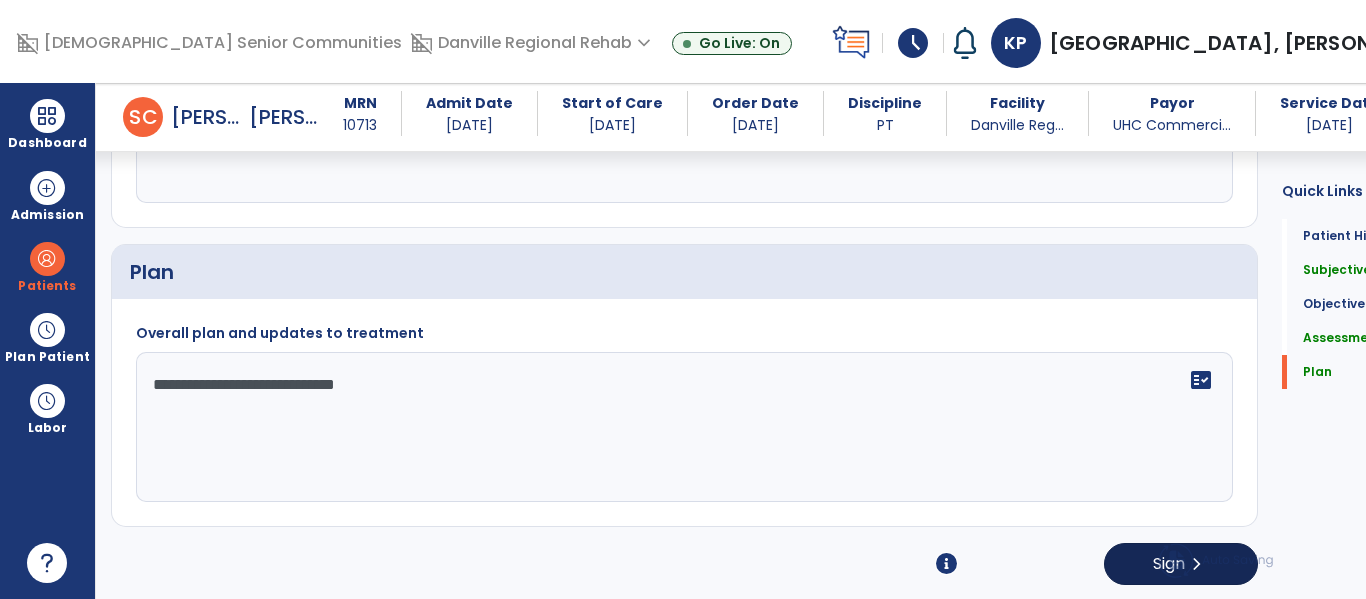 type on "**********" 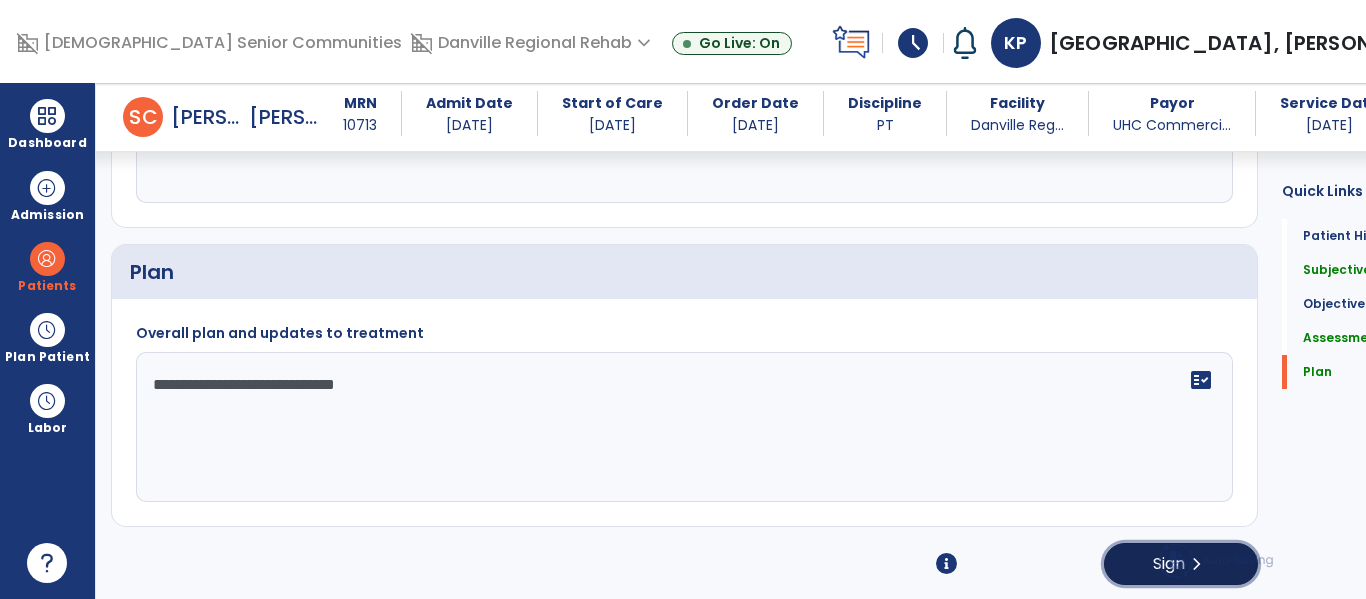 click on "chevron_right" 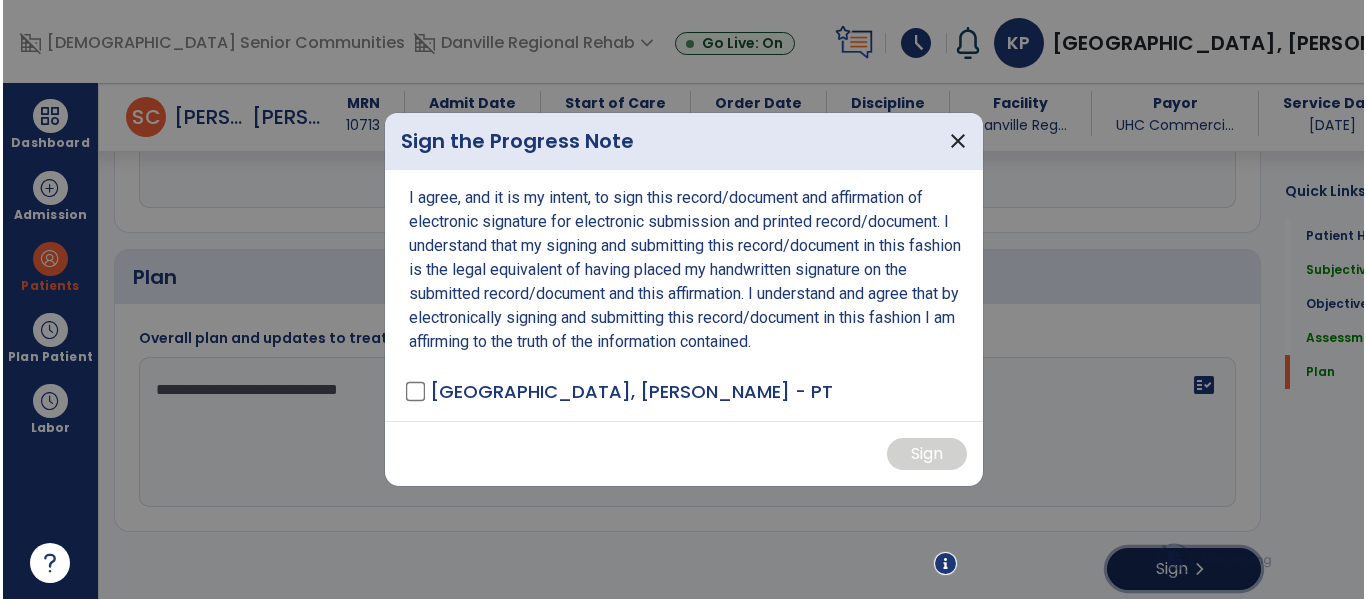 scroll, scrollTop: 2270, scrollLeft: 0, axis: vertical 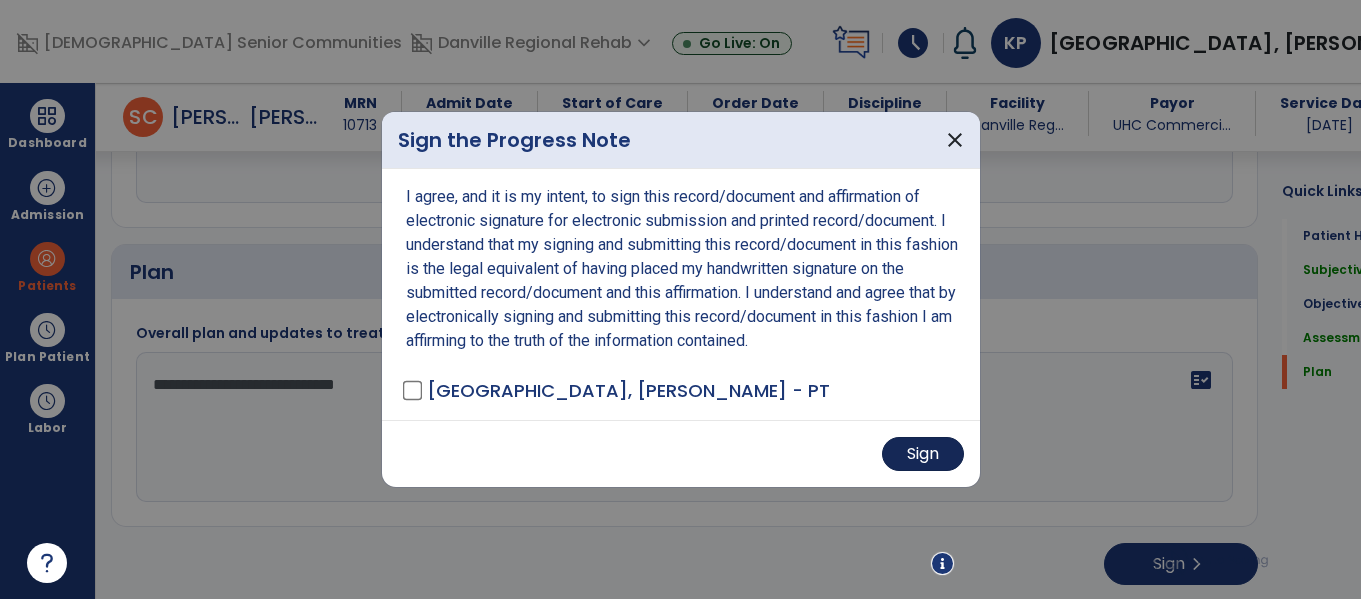 click on "Sign" at bounding box center (923, 454) 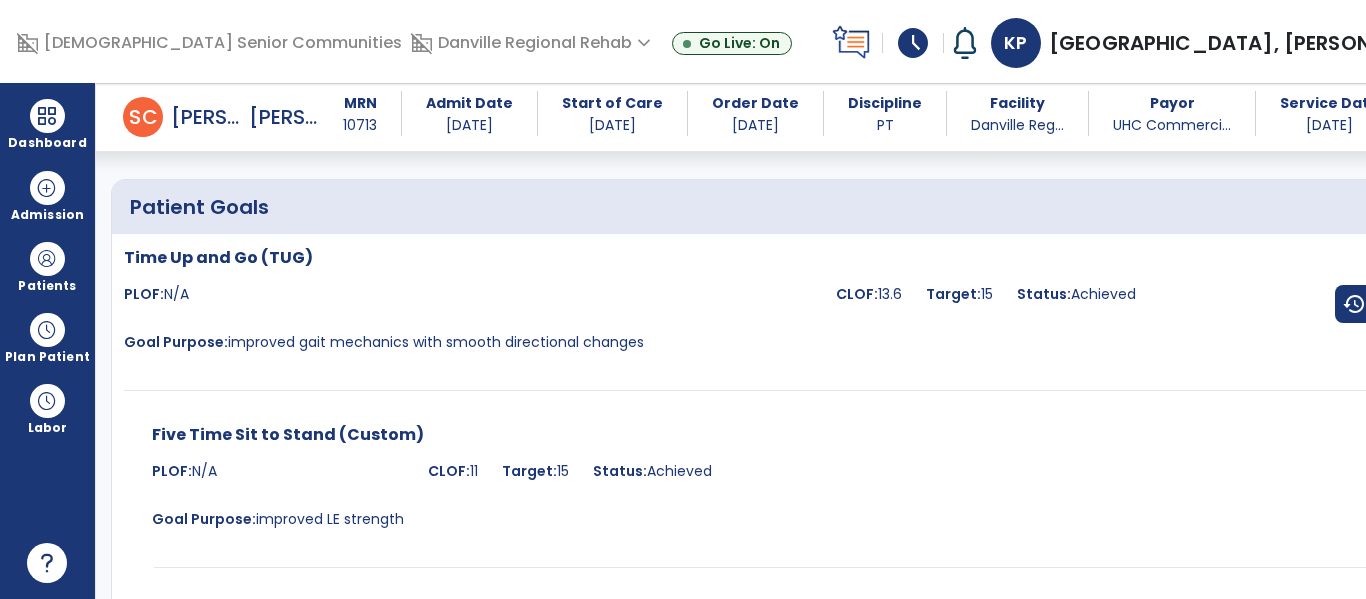 scroll, scrollTop: 0, scrollLeft: 0, axis: both 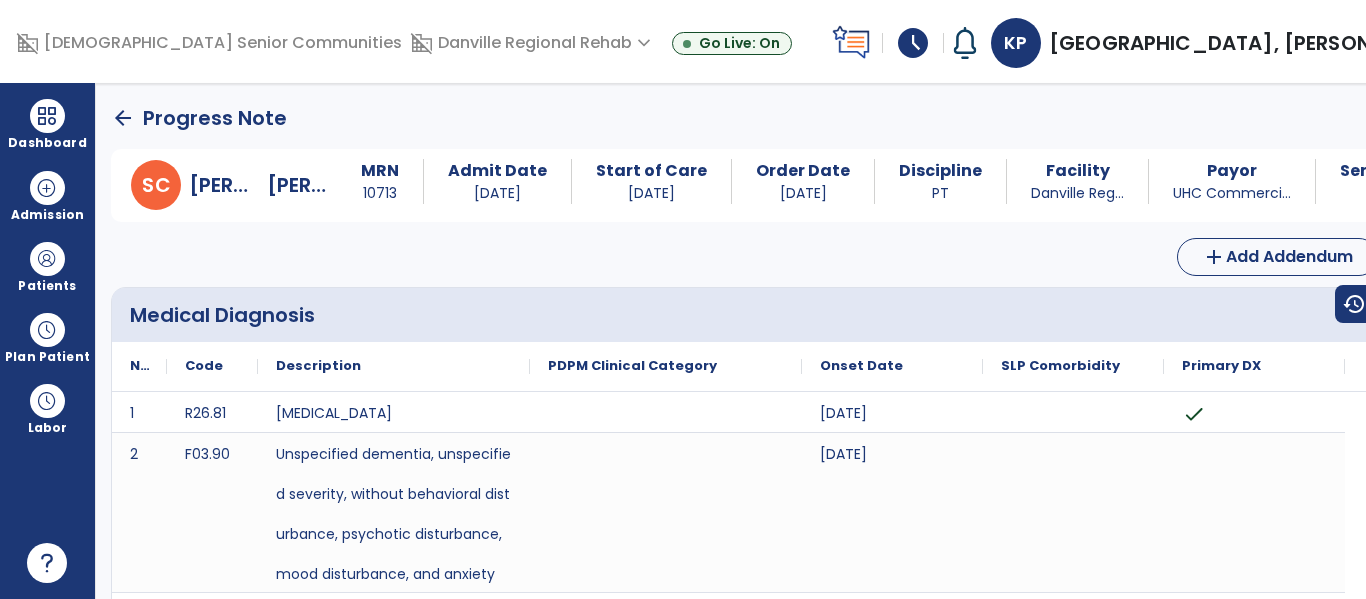 click on "arrow_back" 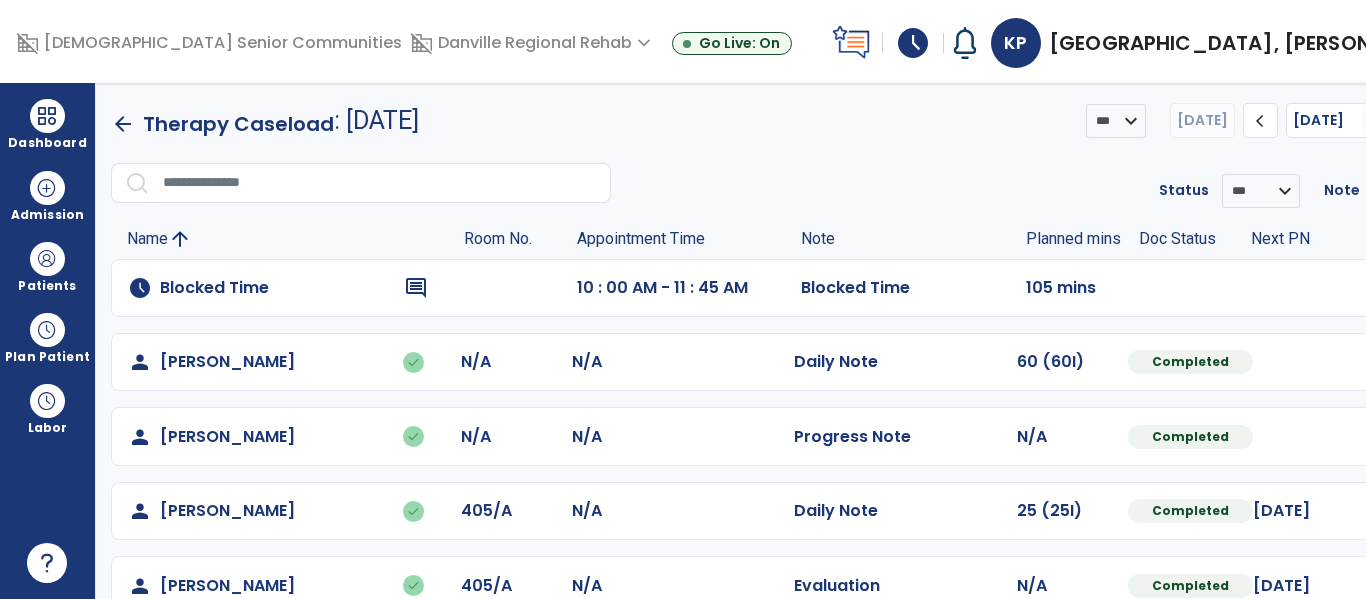 scroll, scrollTop: 637, scrollLeft: 0, axis: vertical 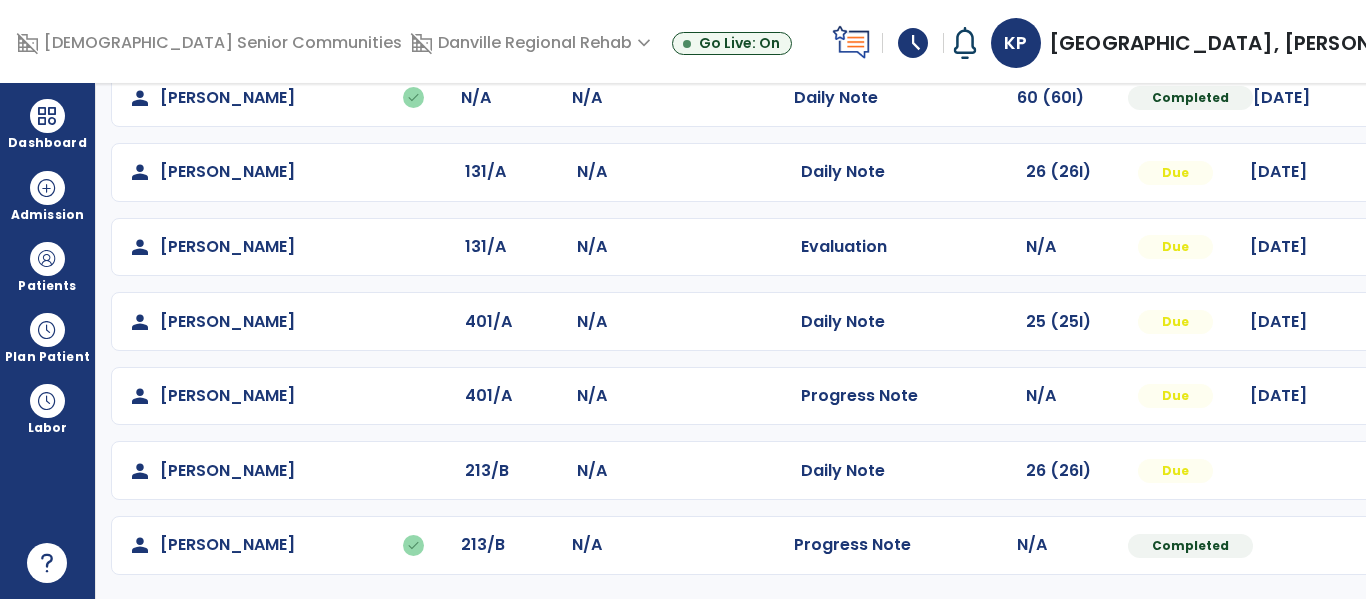 click at bounding box center (1427, -275) 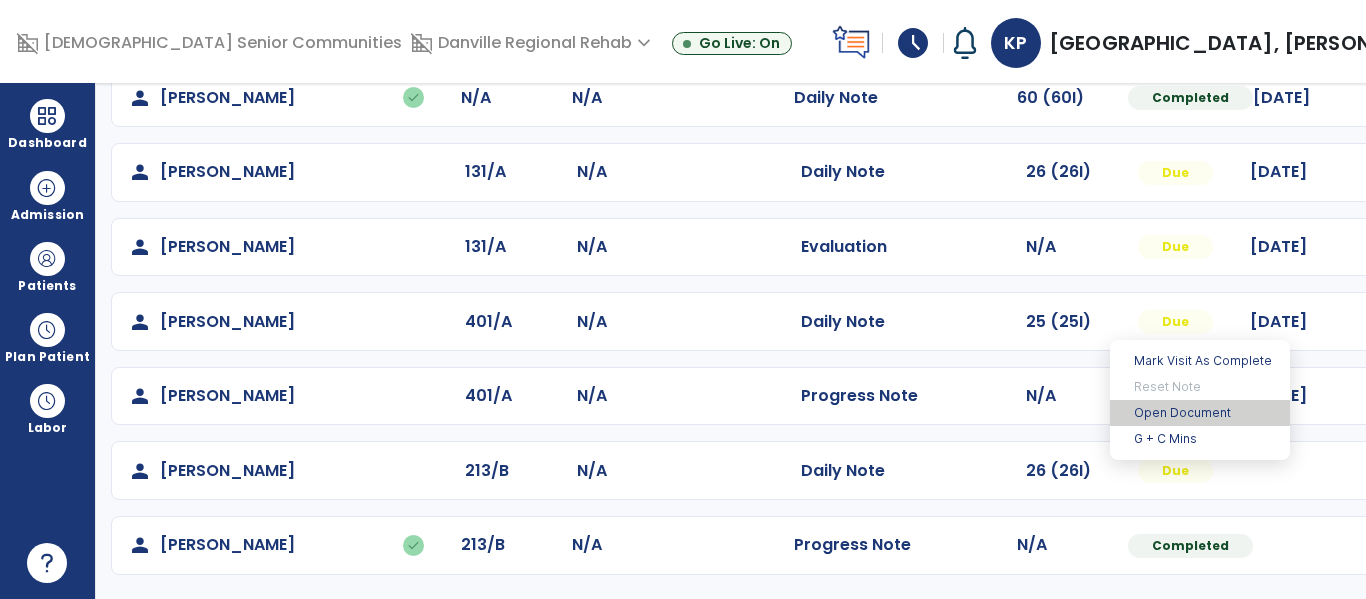 click on "Open Document" at bounding box center [1200, 413] 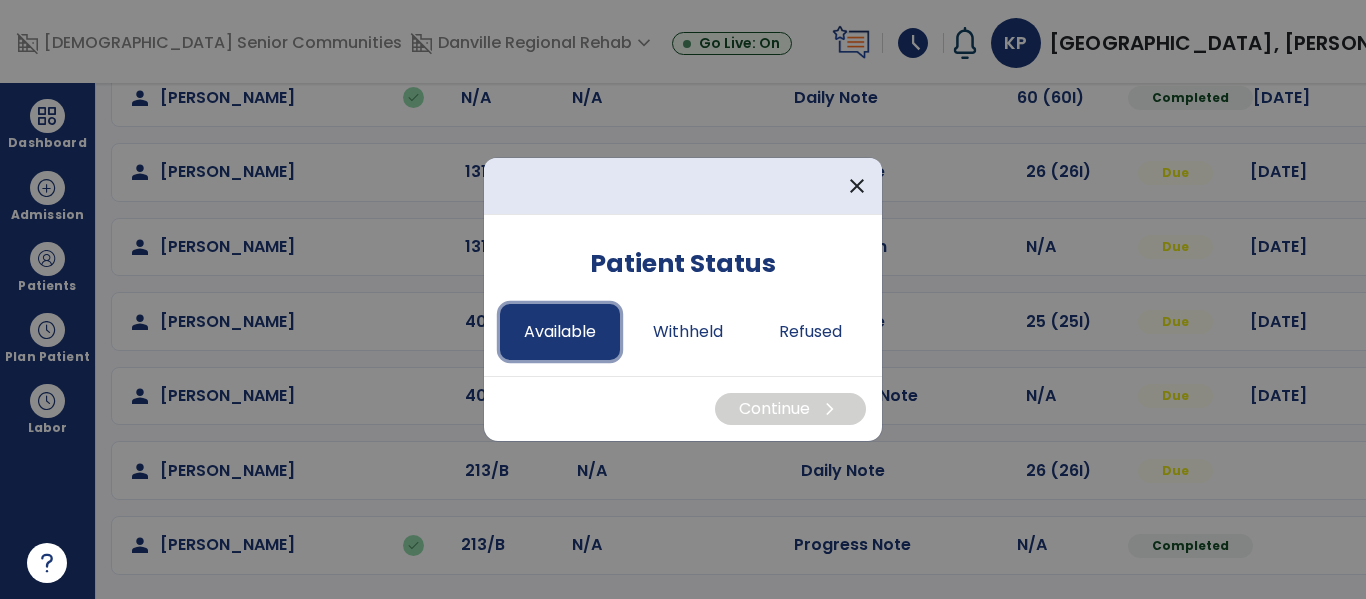 click on "Available" at bounding box center [560, 332] 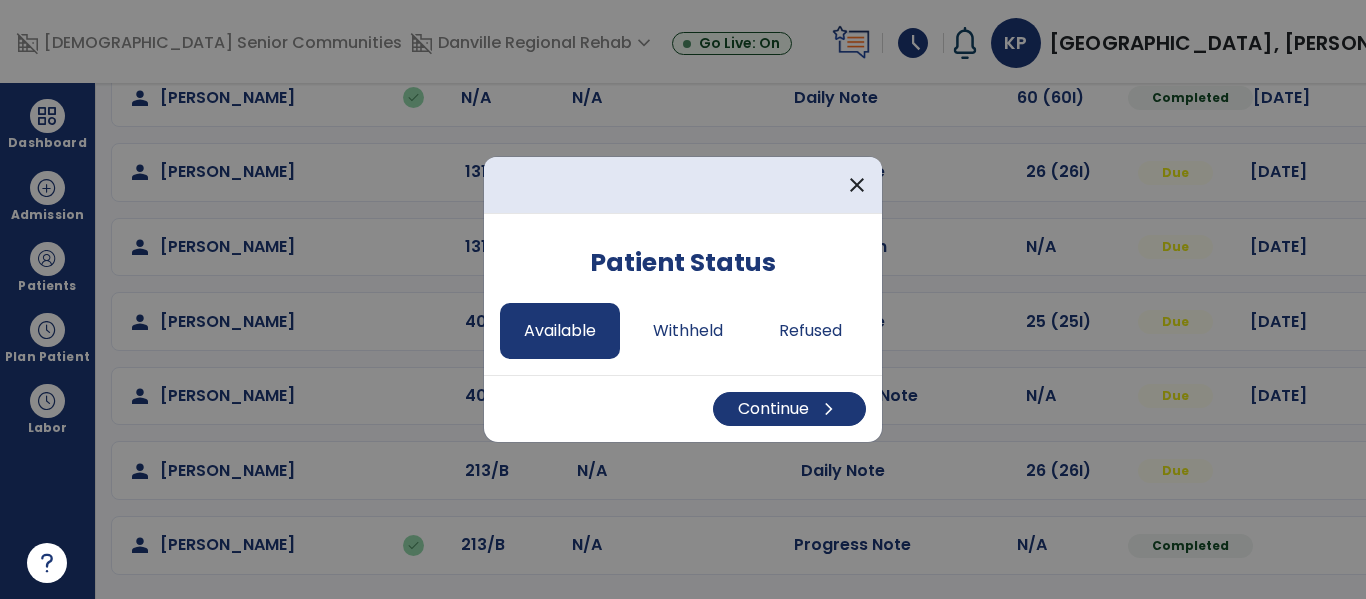 click on "Continue   chevron_right" at bounding box center (683, 408) 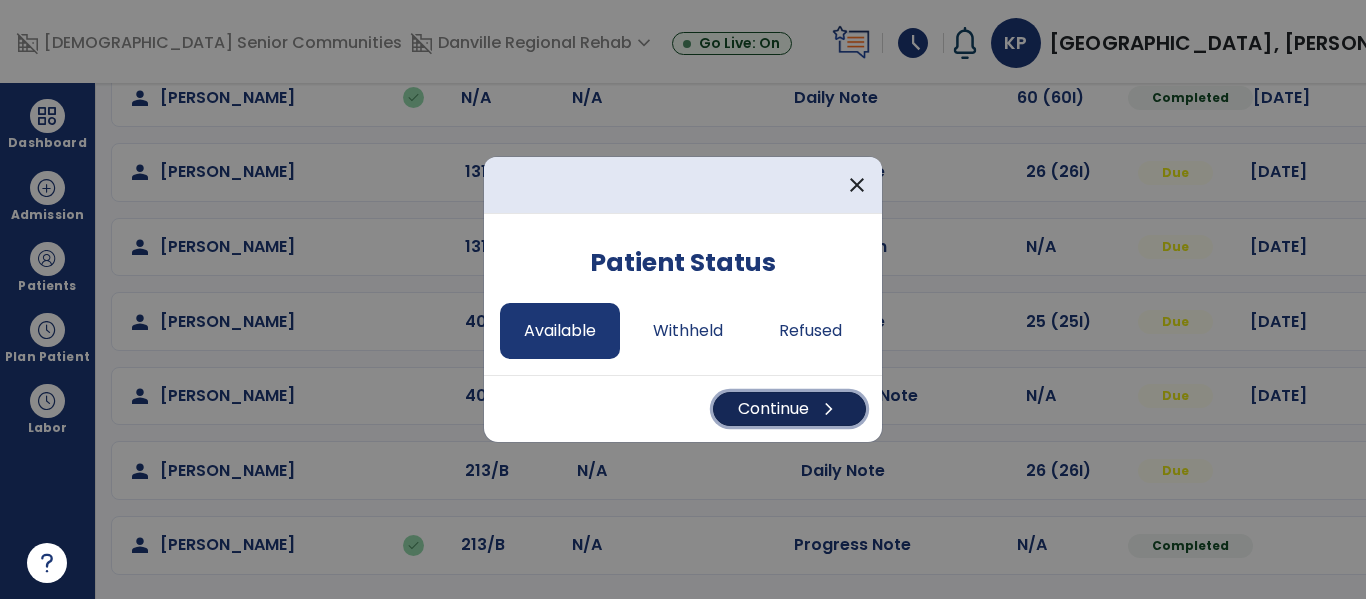 click on "Continue   chevron_right" at bounding box center [789, 409] 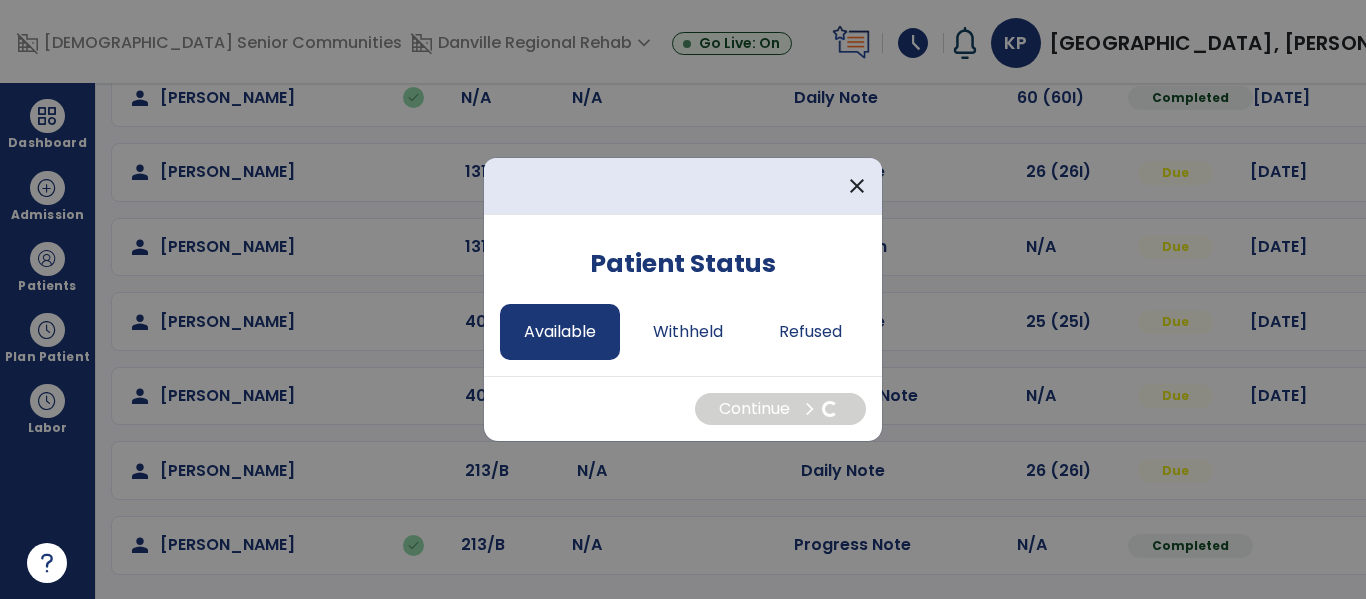 select on "*" 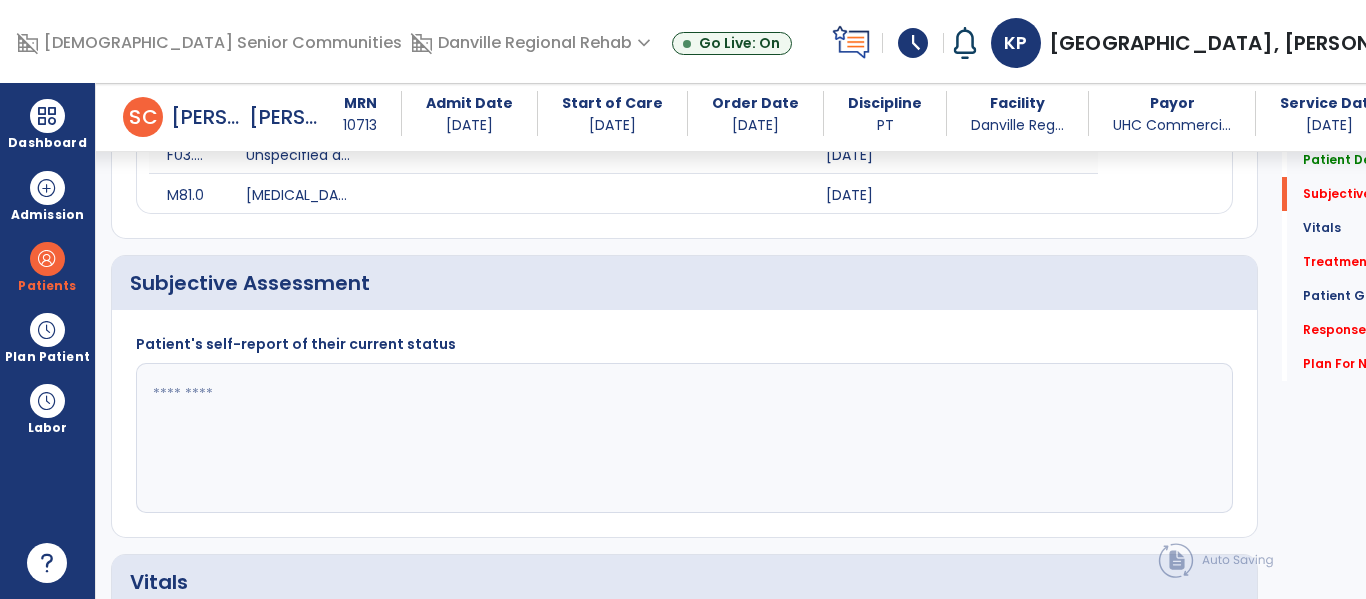 scroll, scrollTop: 344, scrollLeft: 0, axis: vertical 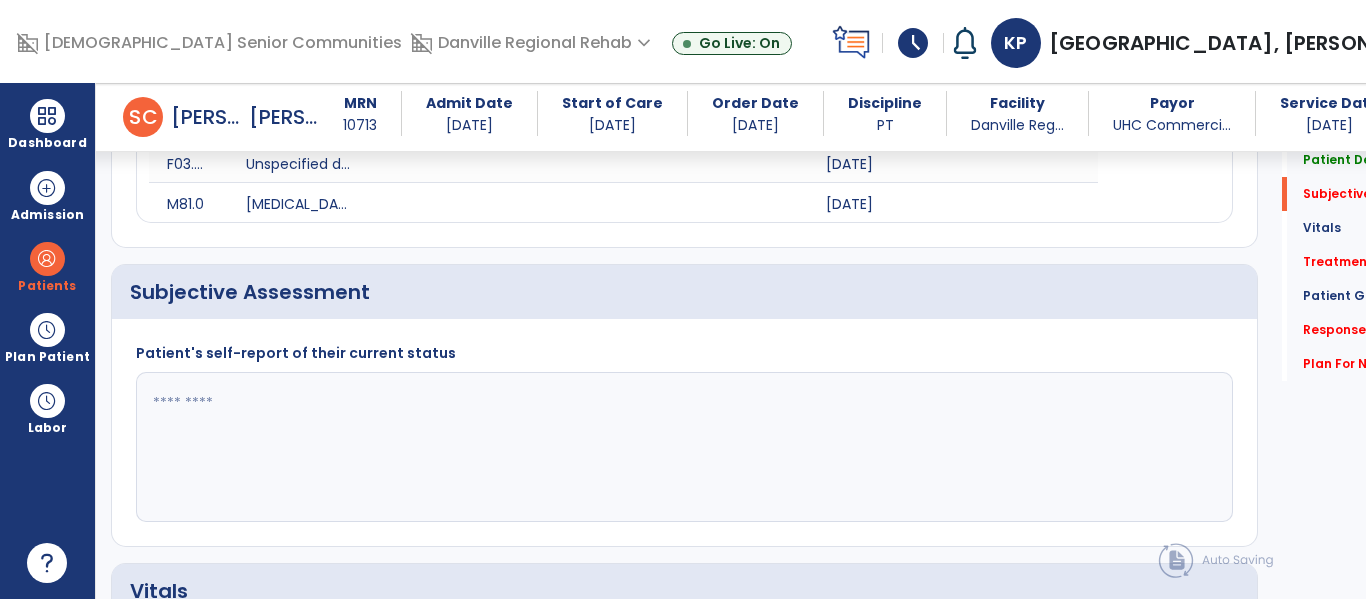 click 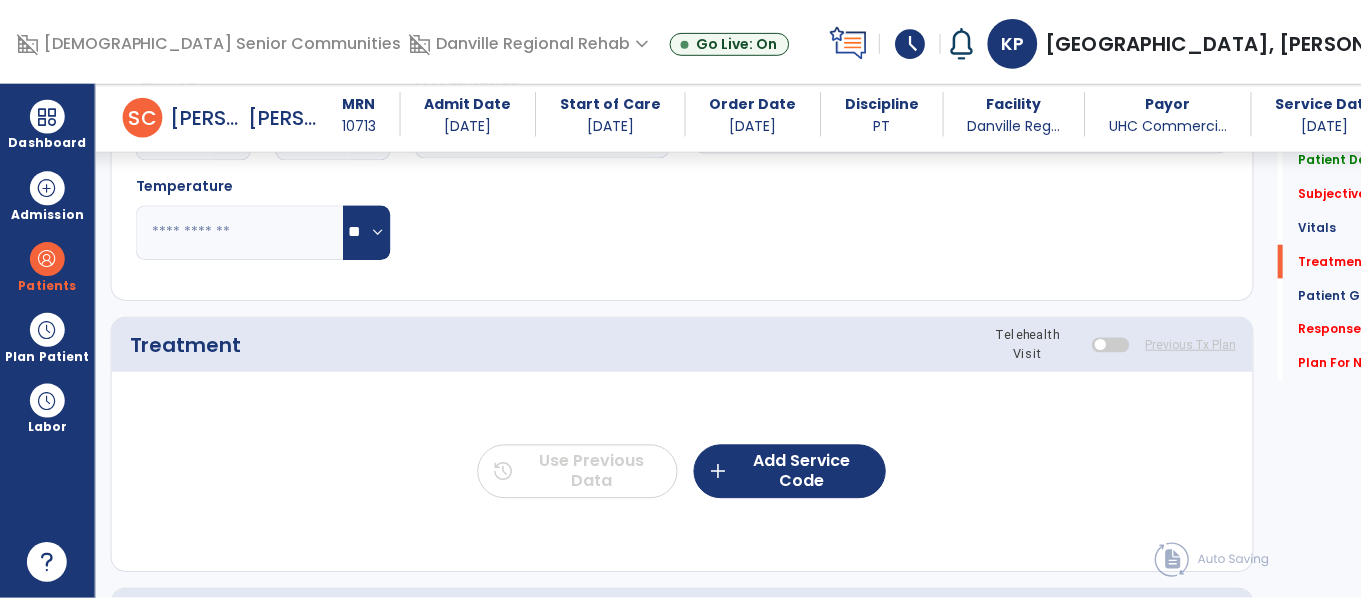 scroll, scrollTop: 1060, scrollLeft: 0, axis: vertical 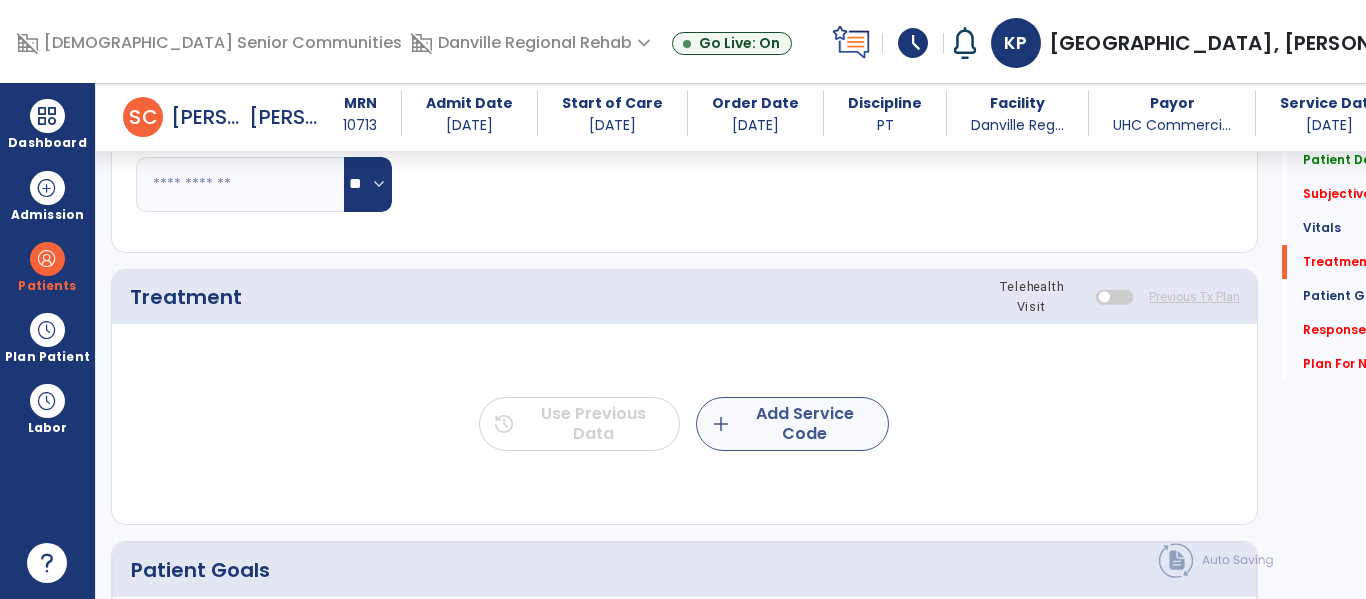 type on "**********" 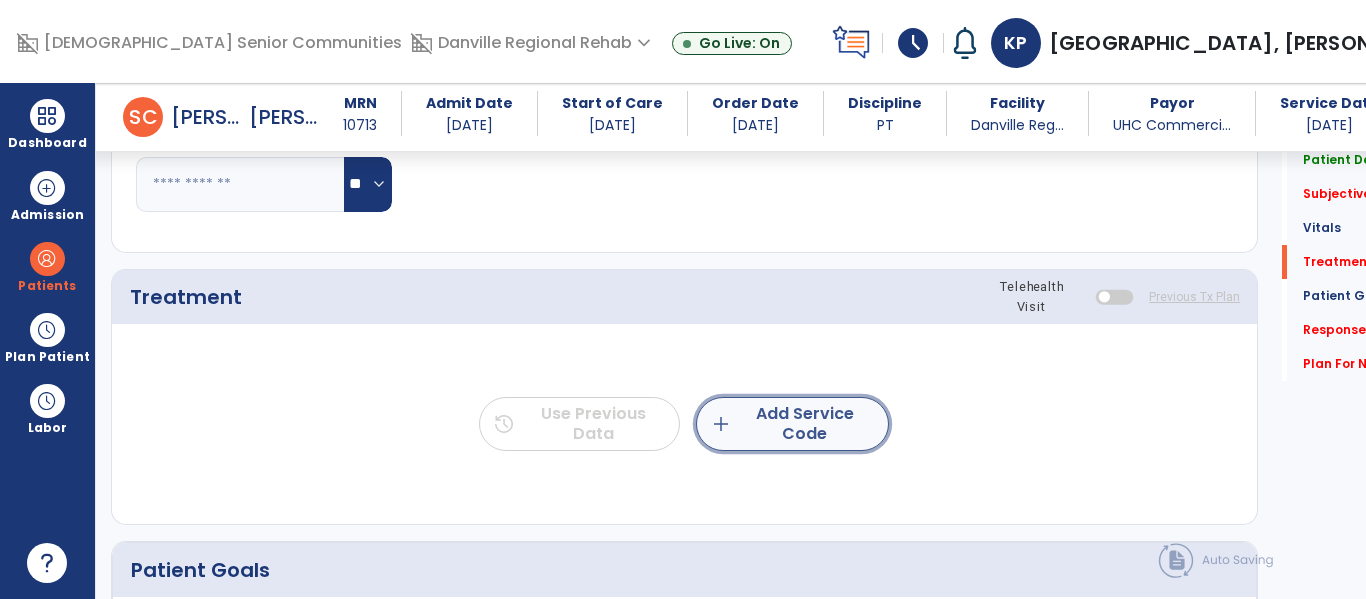click on "add  Add Service Code" 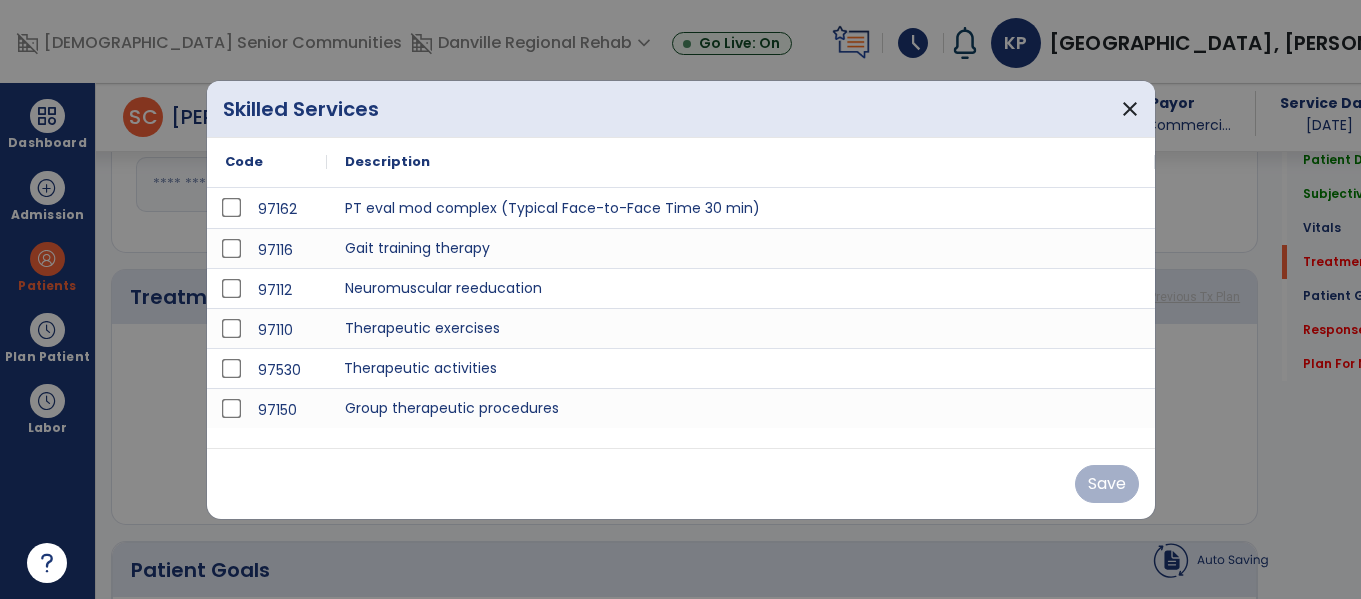 click on "Therapeutic activities" at bounding box center [741, 368] 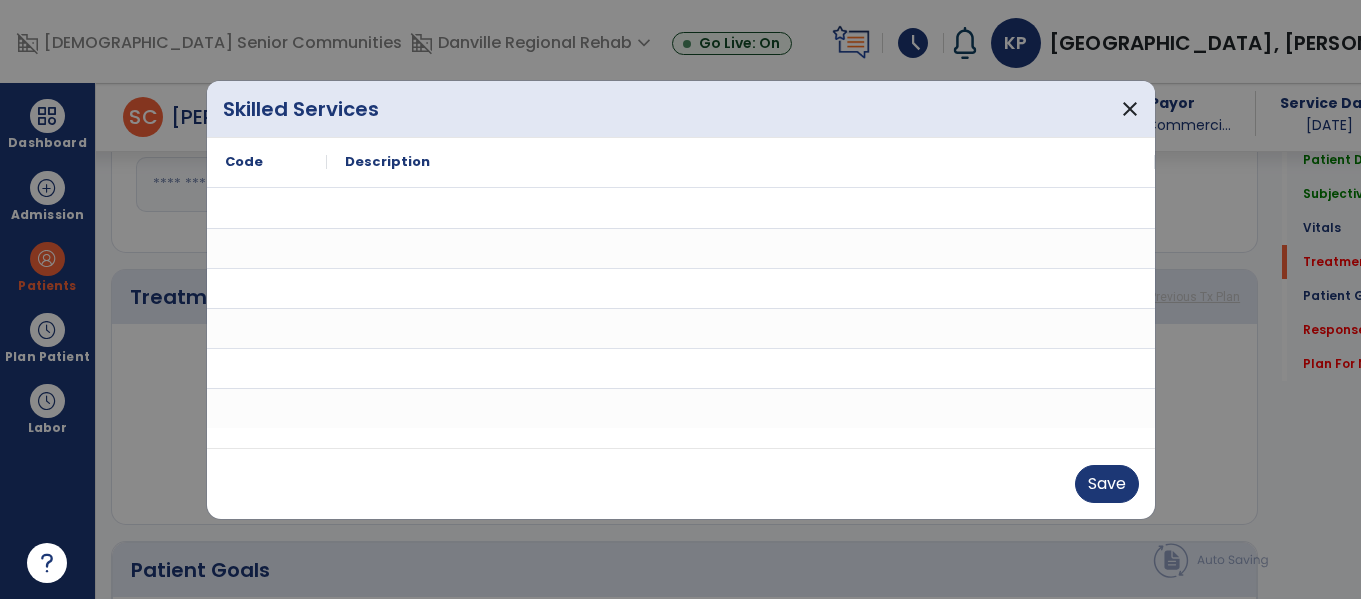 scroll, scrollTop: 1060, scrollLeft: 0, axis: vertical 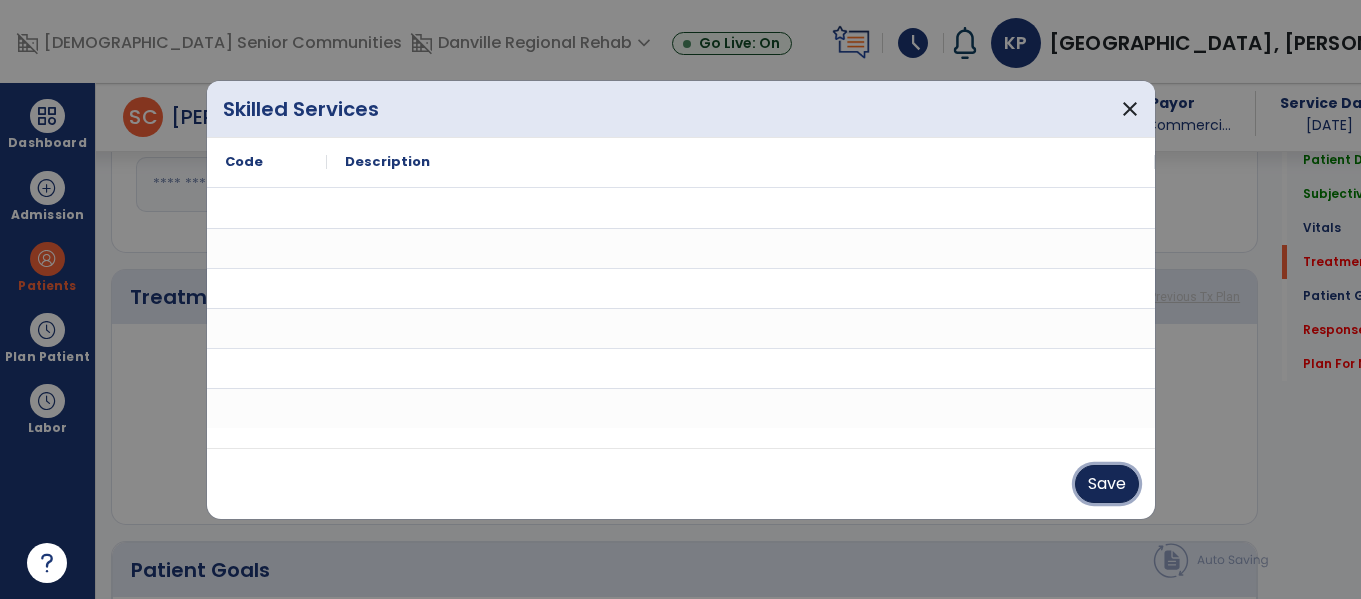 click on "Save" at bounding box center [1107, 484] 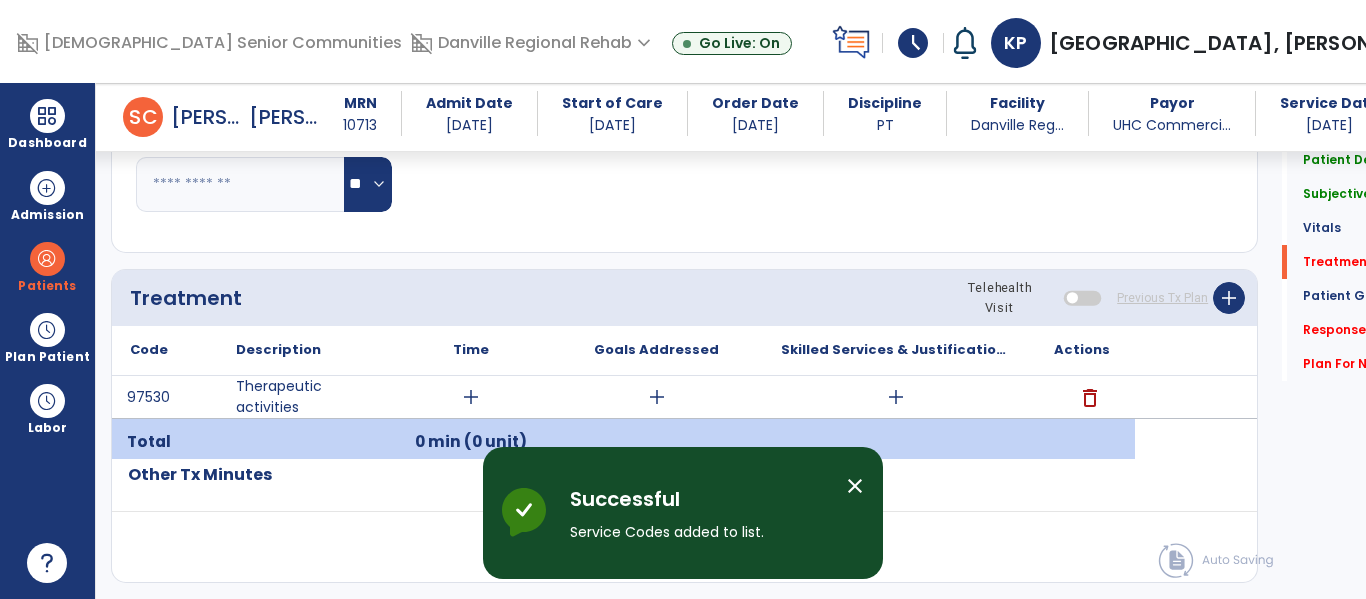 click on "add" at bounding box center (471, 397) 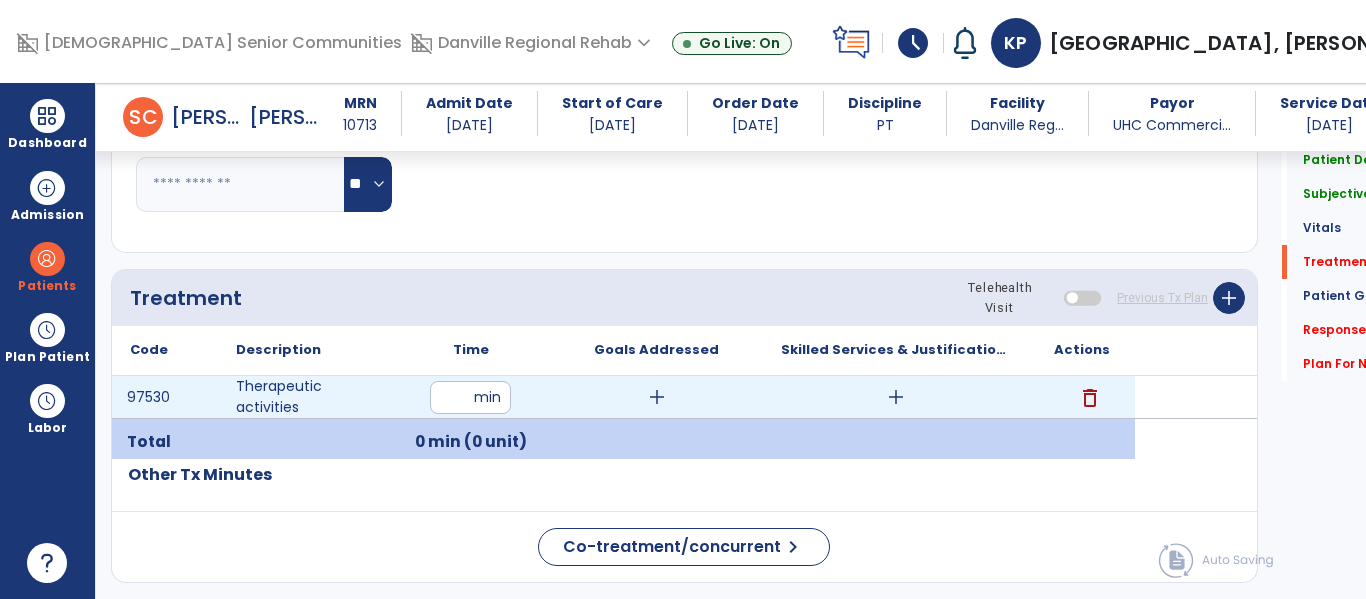 type on "**" 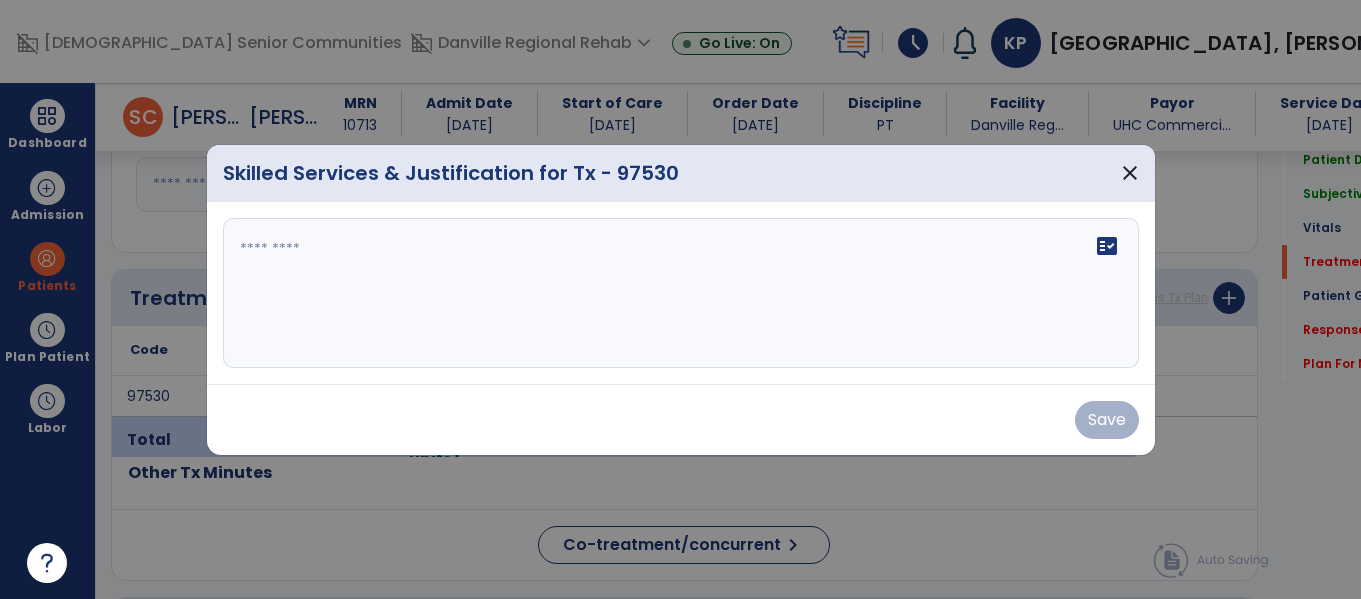 click on "fact_check" at bounding box center [681, 293] 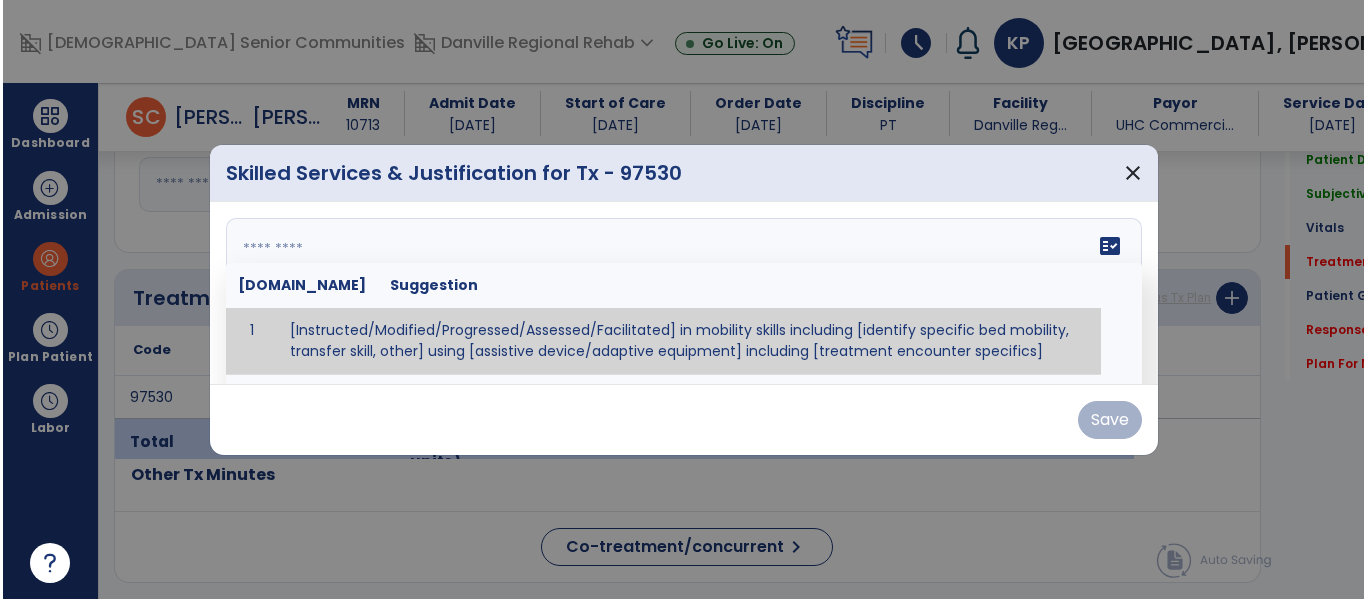 scroll, scrollTop: 1060, scrollLeft: 0, axis: vertical 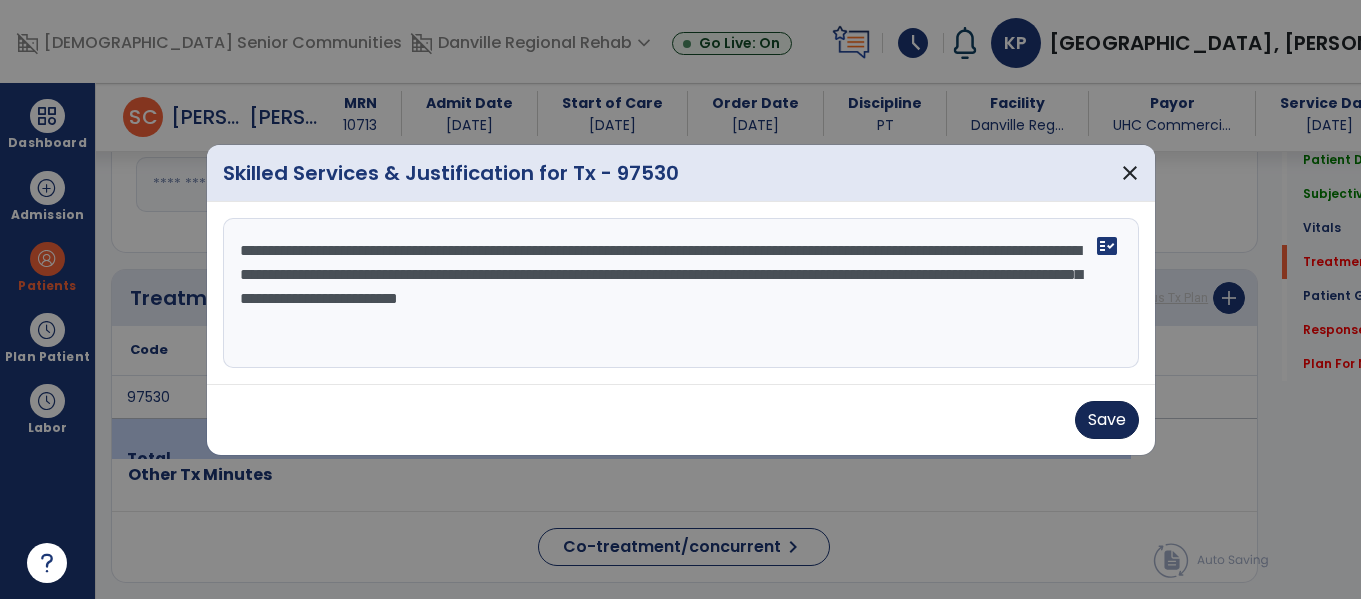 type on "**********" 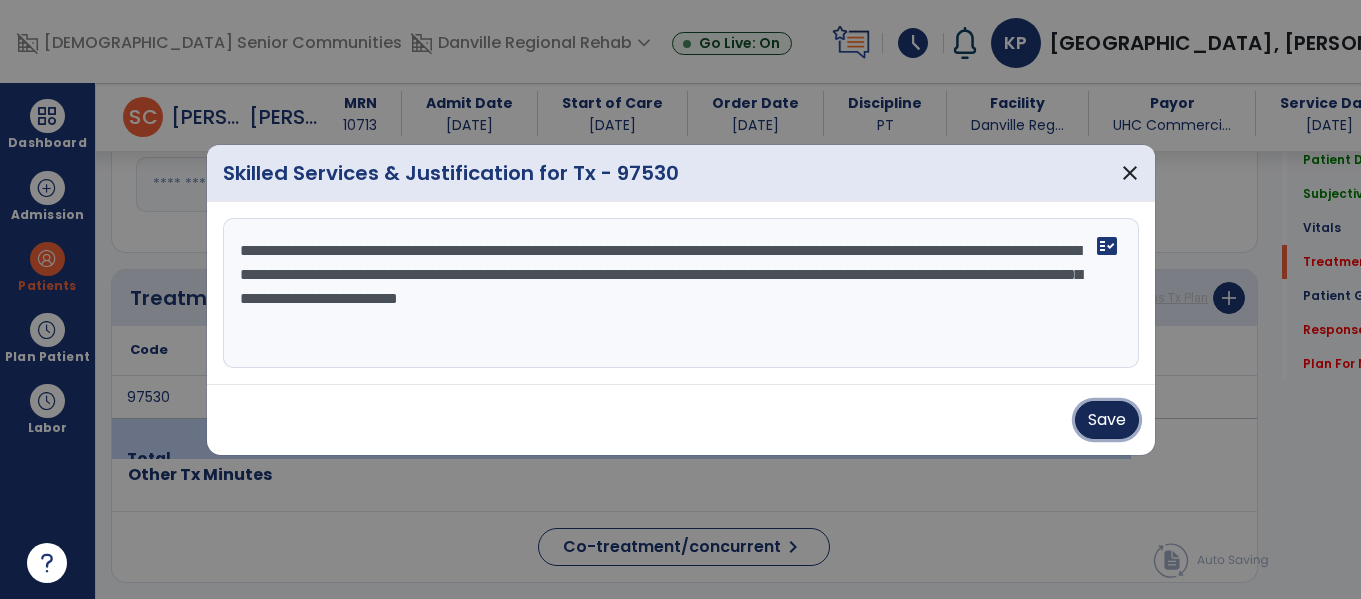 click on "Save" at bounding box center (1107, 420) 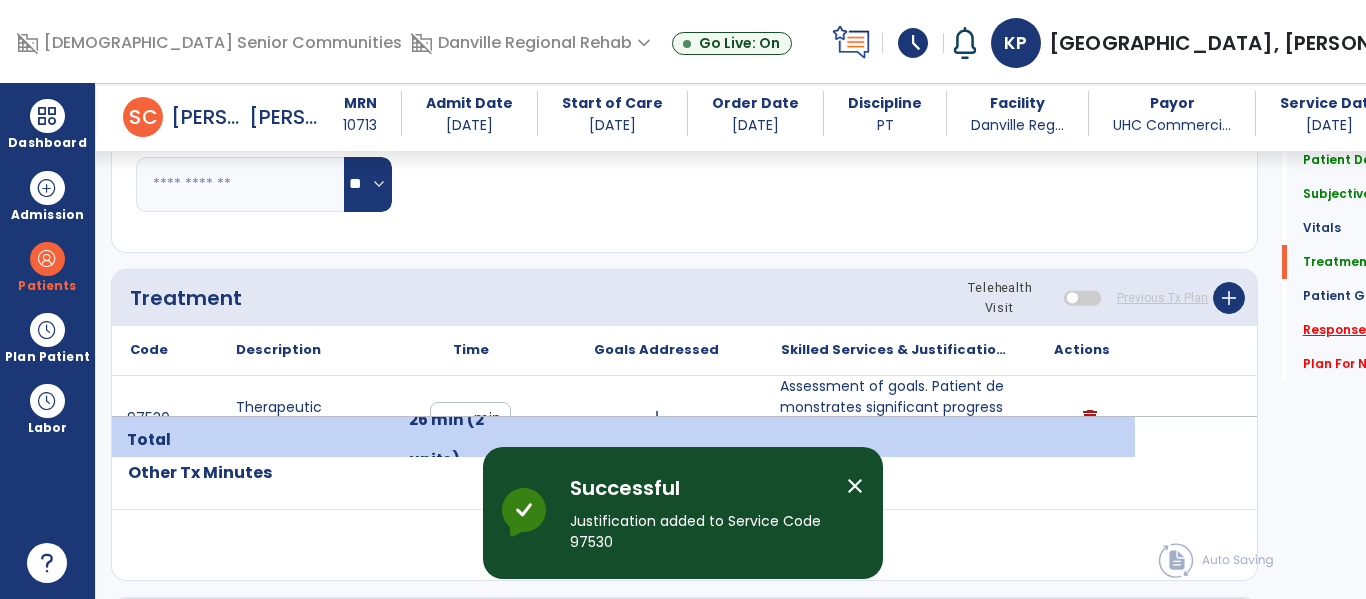 click on "Response To Treatment   *" 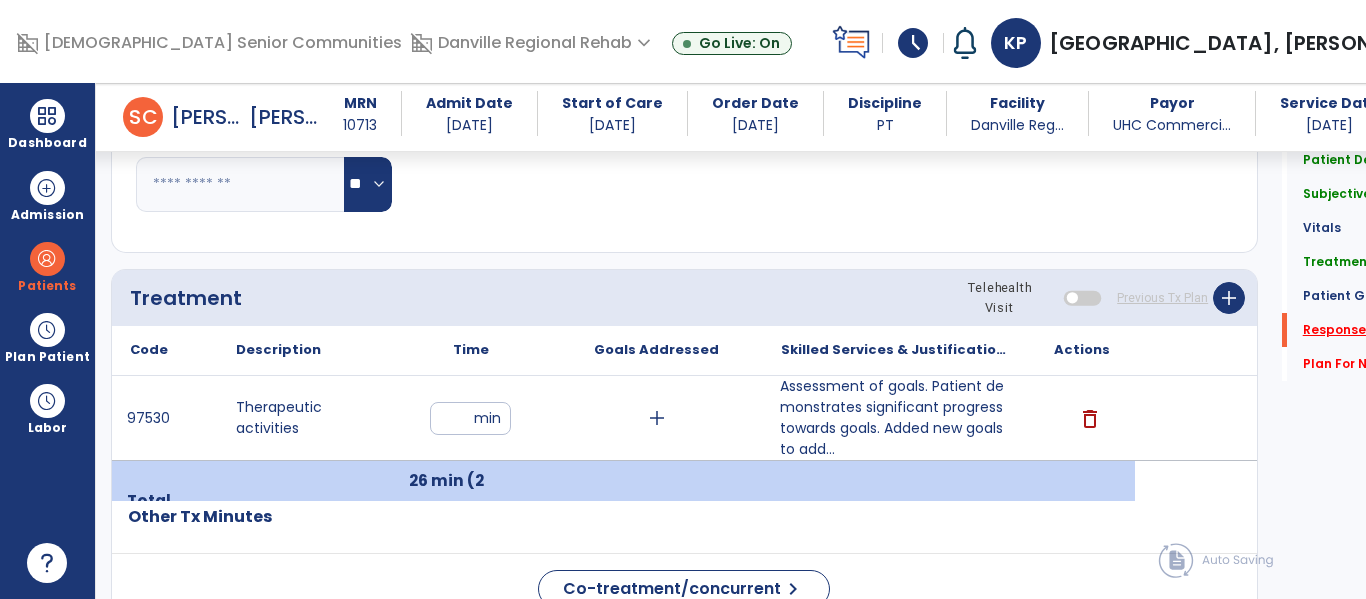 click on "Response To Treatment   *" 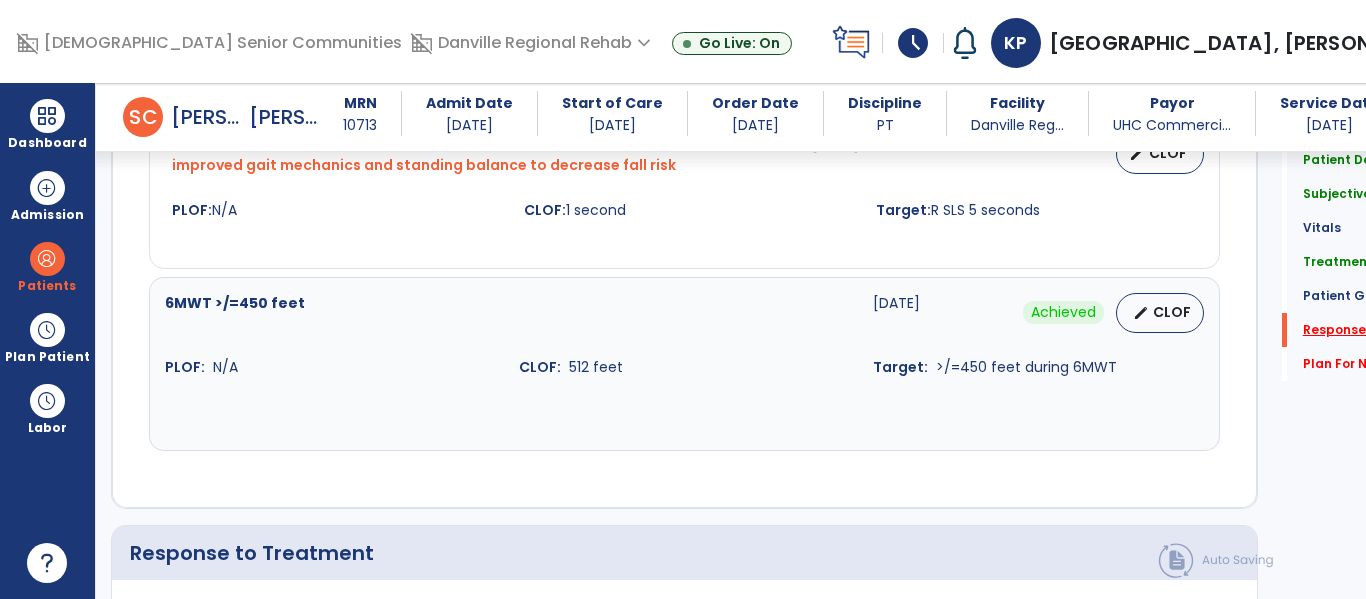 scroll, scrollTop: 2759, scrollLeft: 0, axis: vertical 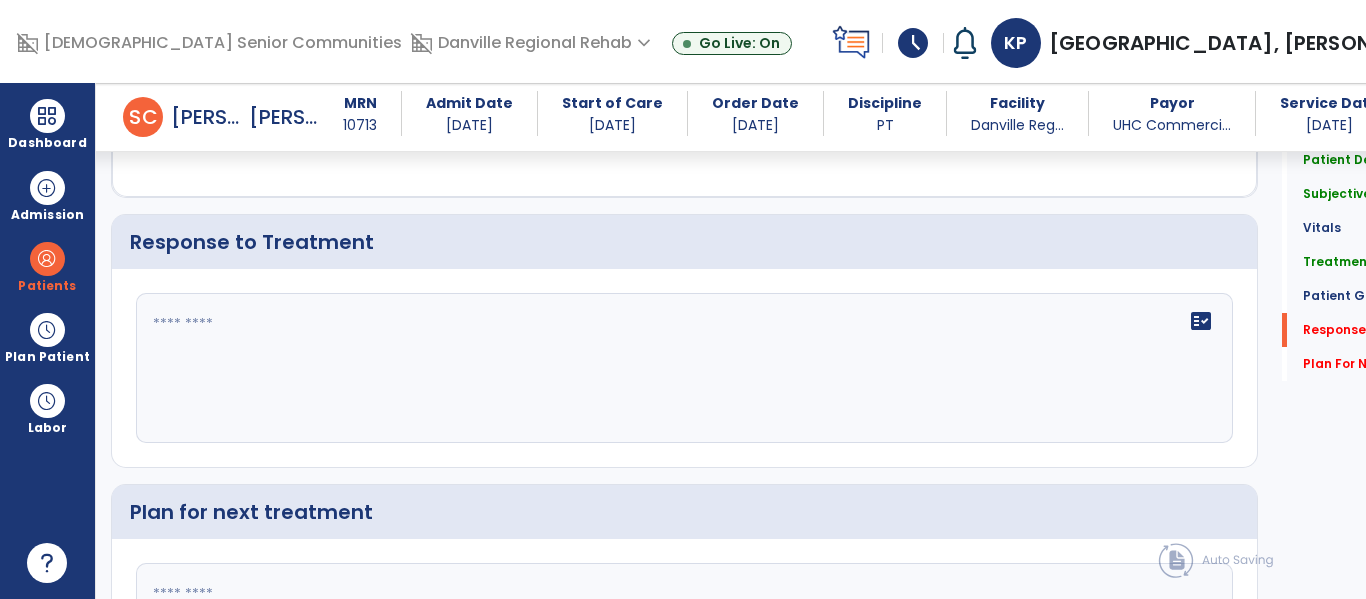 click on "fact_check" 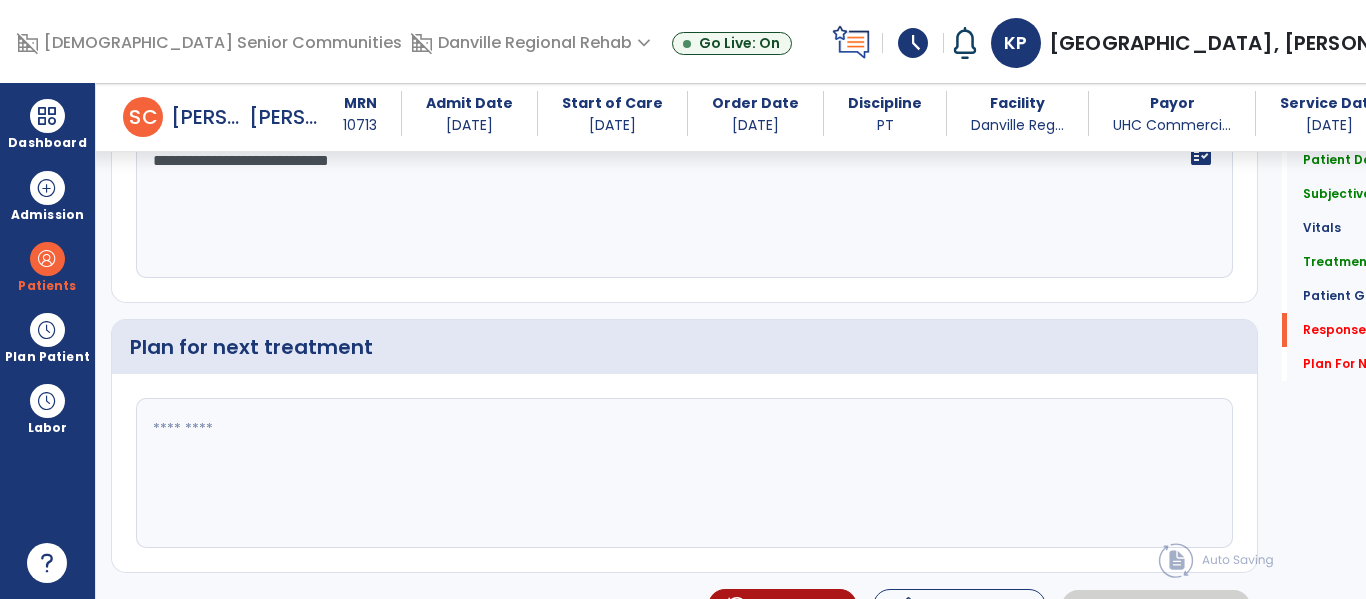 scroll, scrollTop: 2930, scrollLeft: 0, axis: vertical 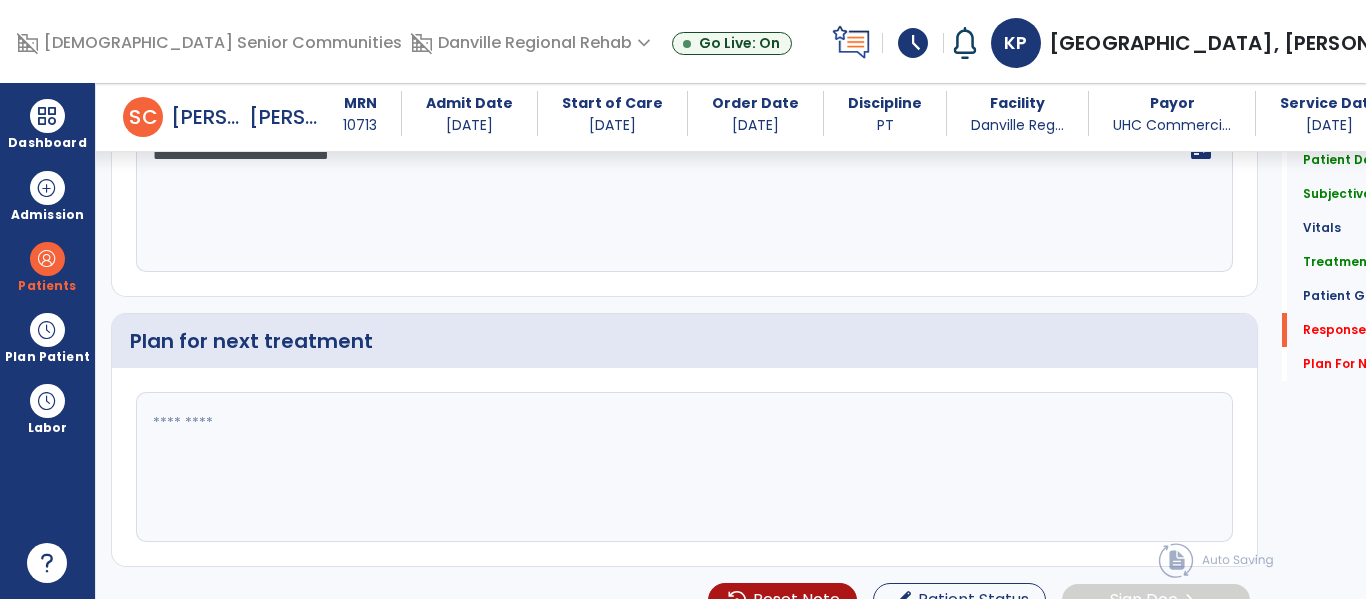 type on "**********" 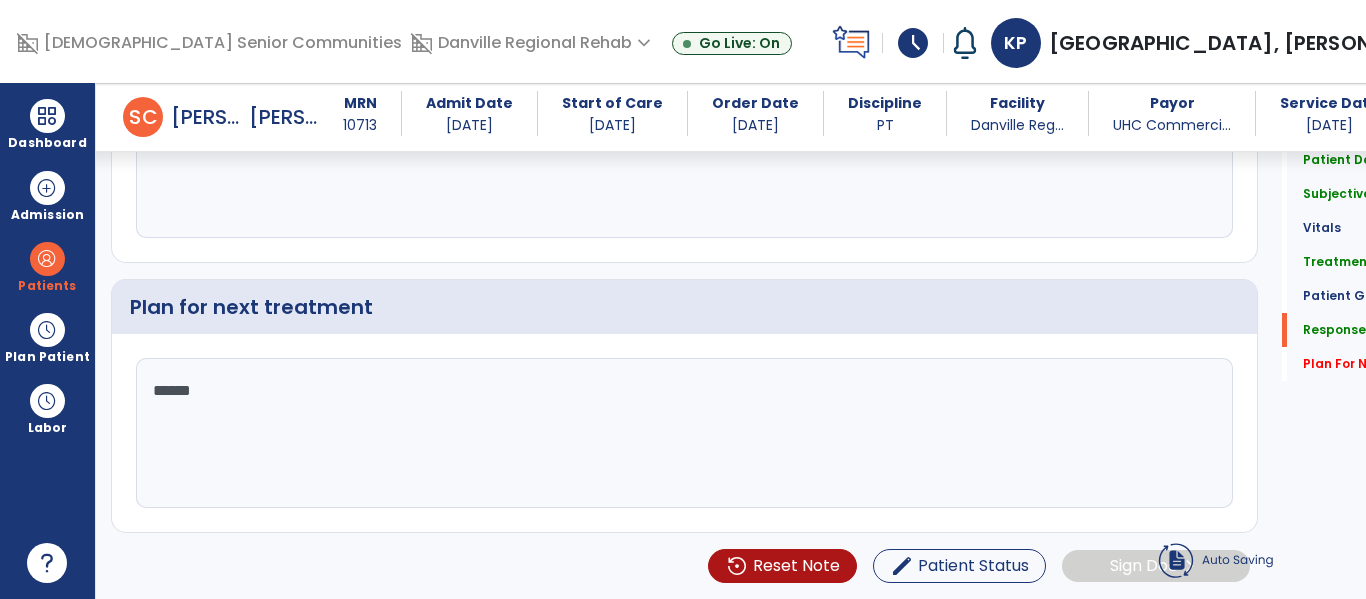 type on "*******" 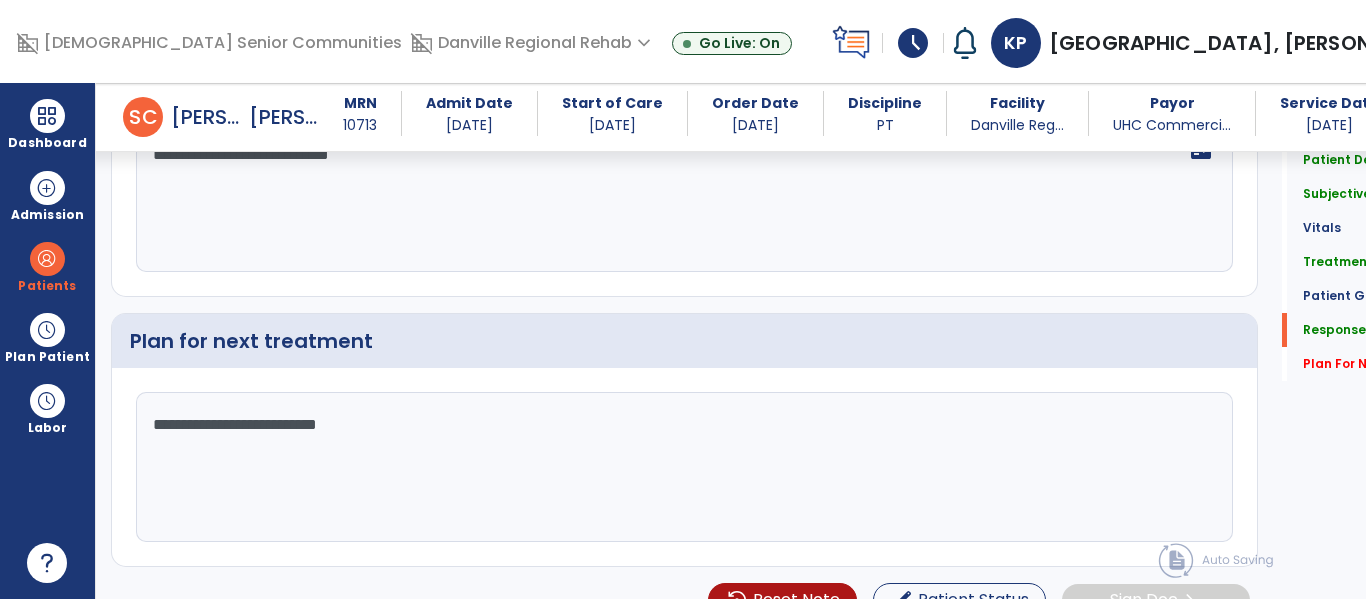 scroll, scrollTop: 2964, scrollLeft: 0, axis: vertical 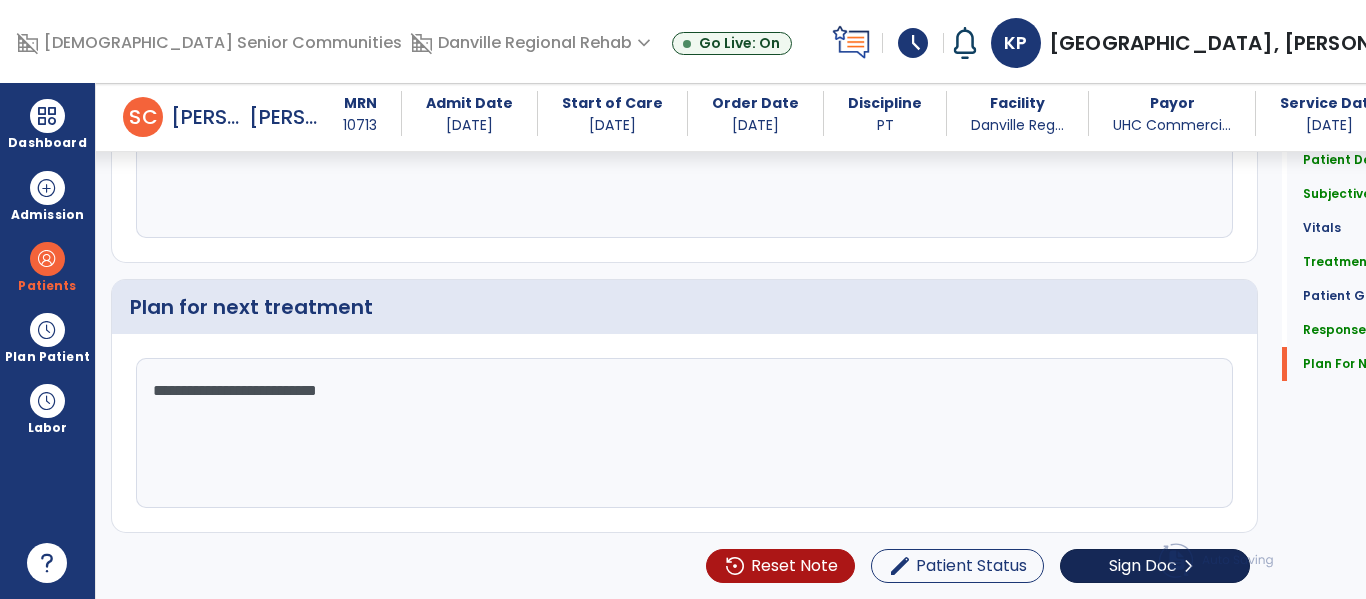 type on "**********" 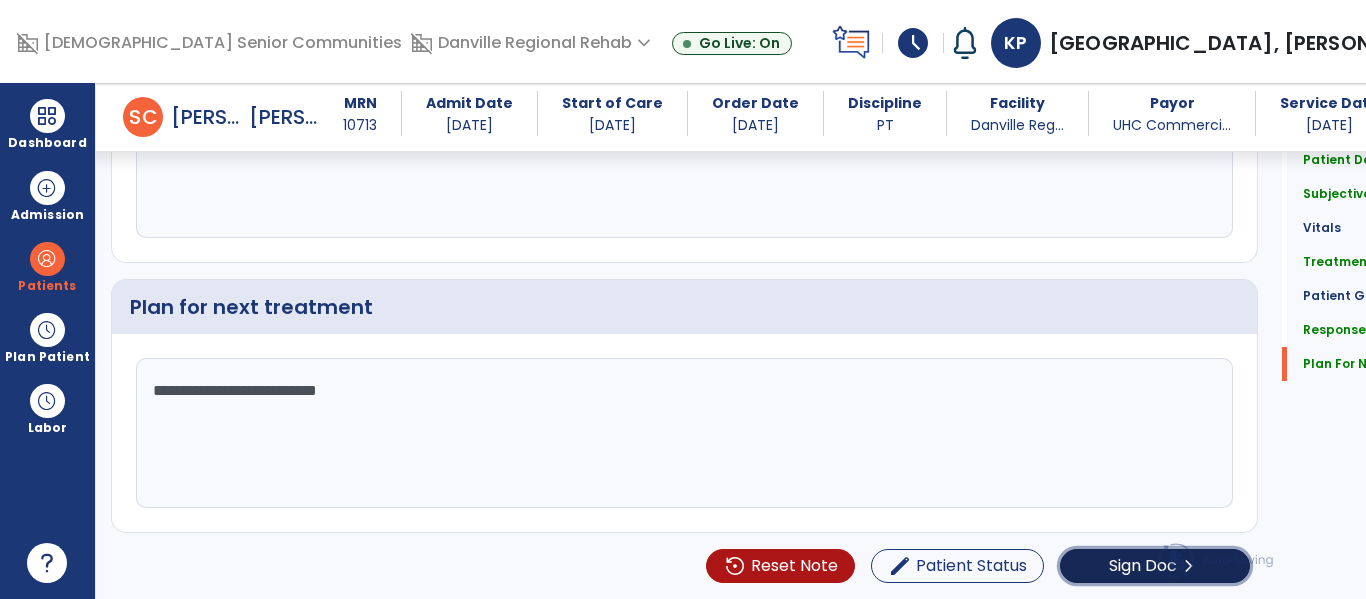 click on "chevron_right" 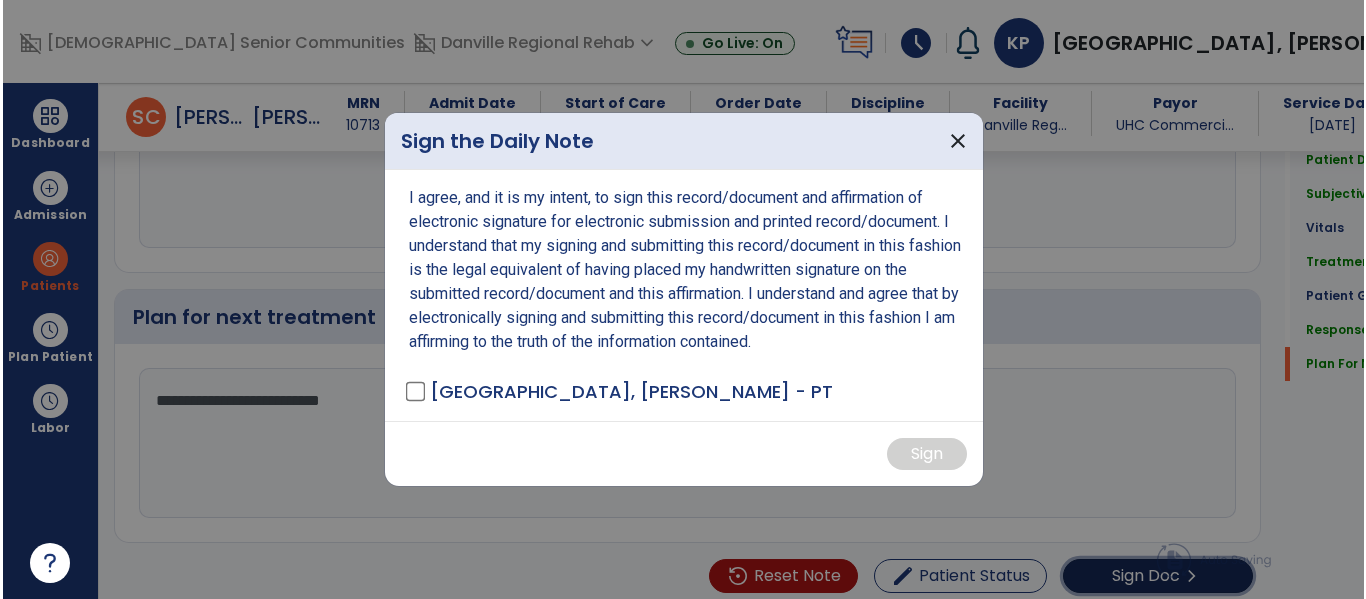 scroll, scrollTop: 2964, scrollLeft: 0, axis: vertical 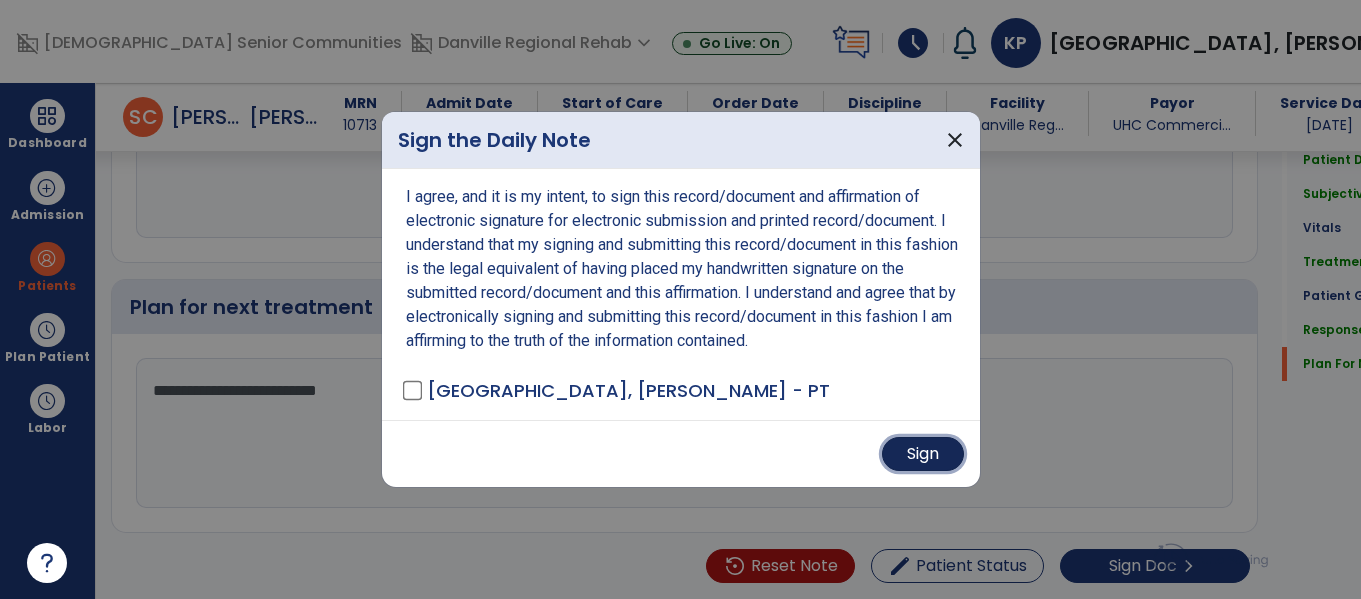 click on "Sign" at bounding box center [923, 454] 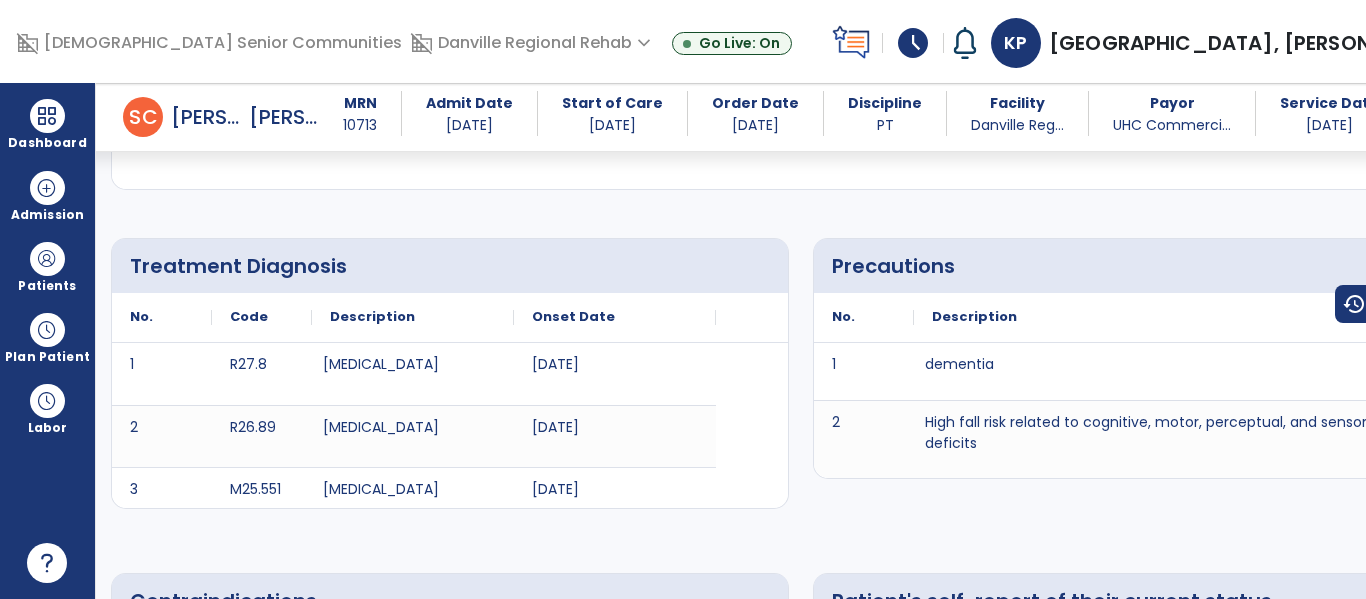 scroll, scrollTop: 0, scrollLeft: 0, axis: both 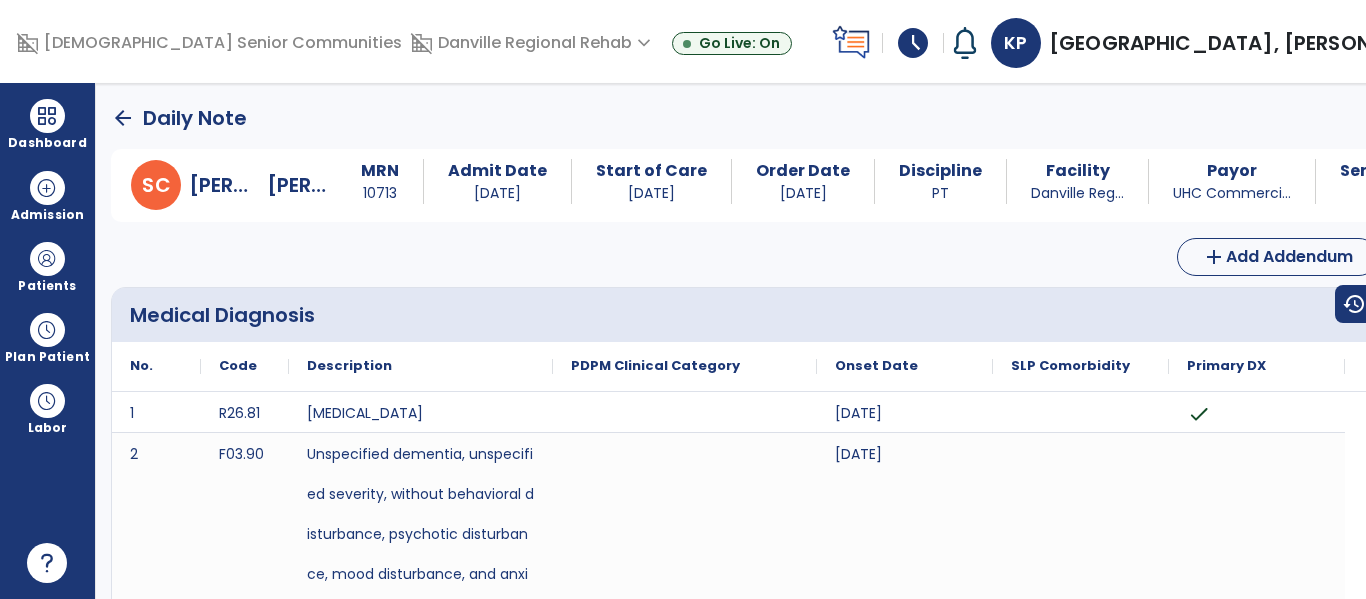 click on "edit" 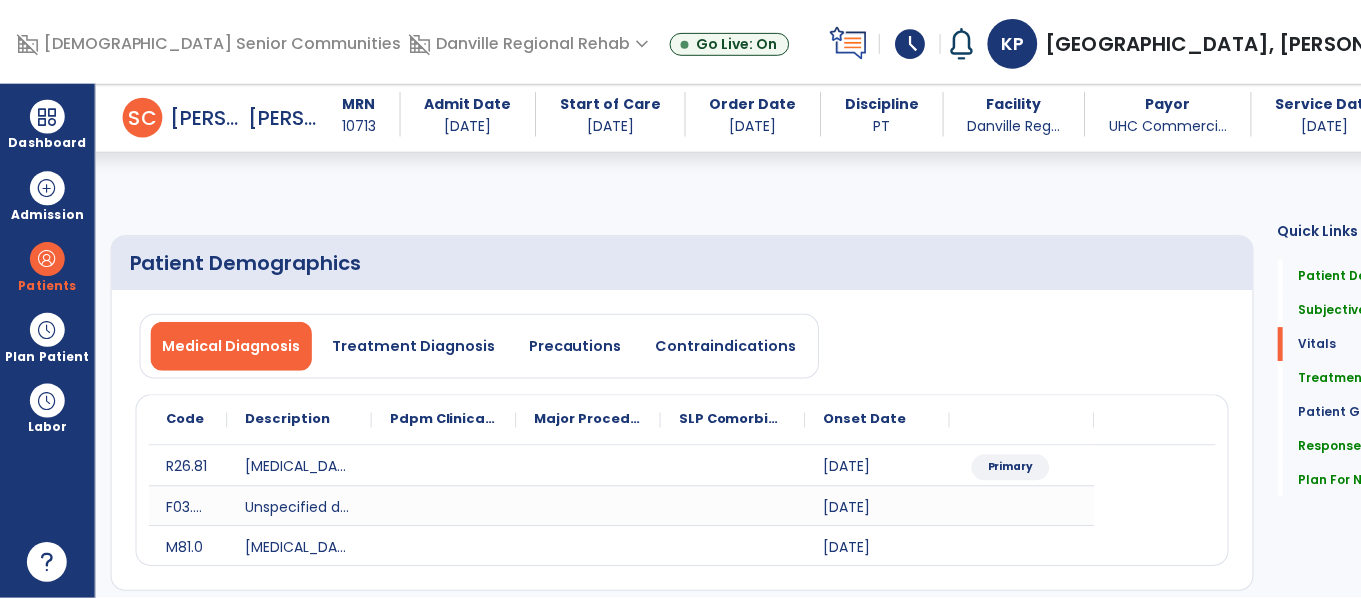 scroll, scrollTop: 1220, scrollLeft: 0, axis: vertical 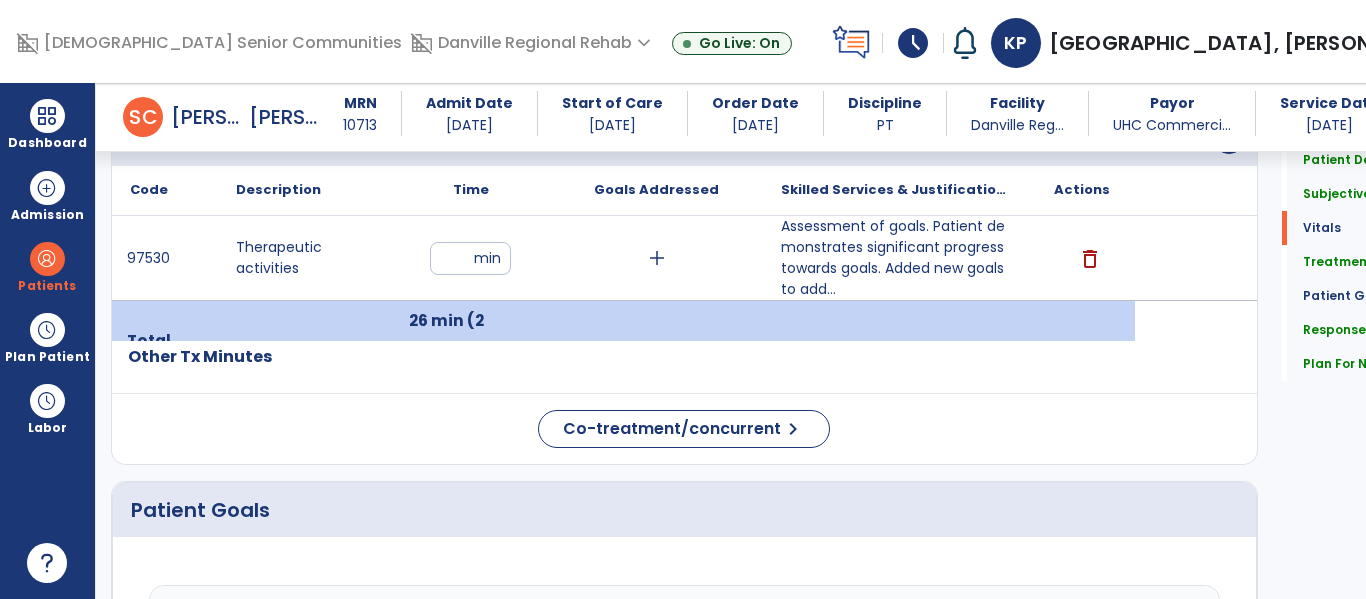 click on "** min" at bounding box center (470, 258) 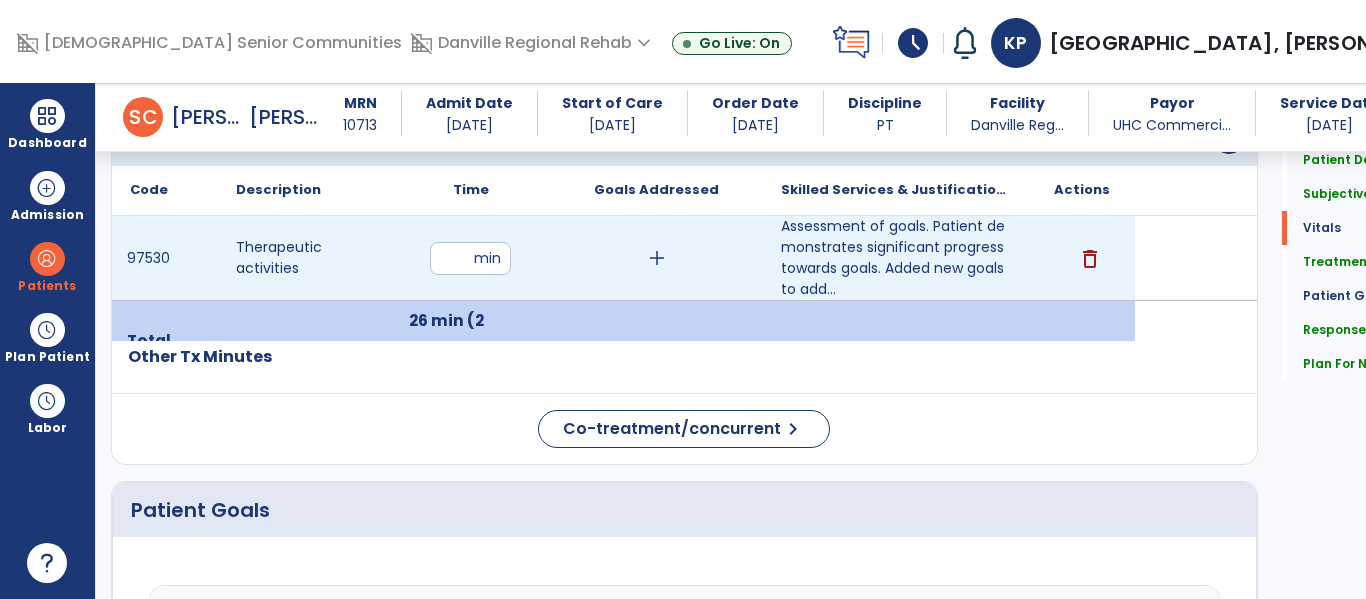 click on "**" at bounding box center (470, 258) 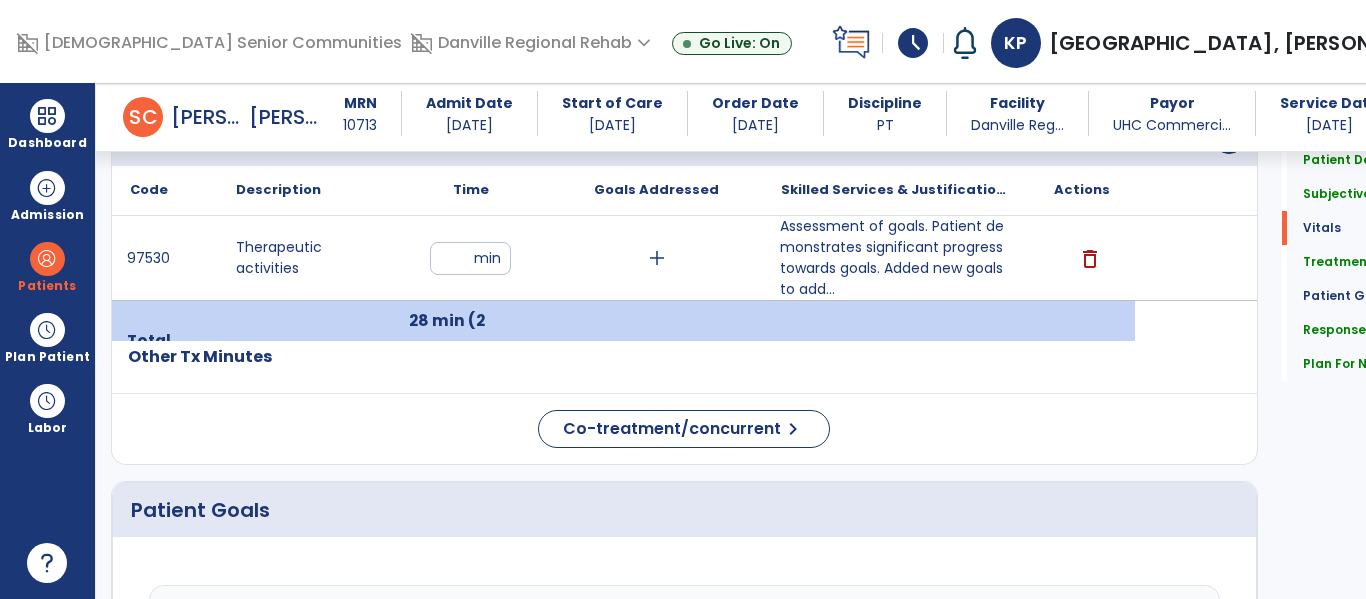 click on "Assessment of goals. Patient demonstrates significant progress towards goals. Added new goals to add..." at bounding box center (896, 258) 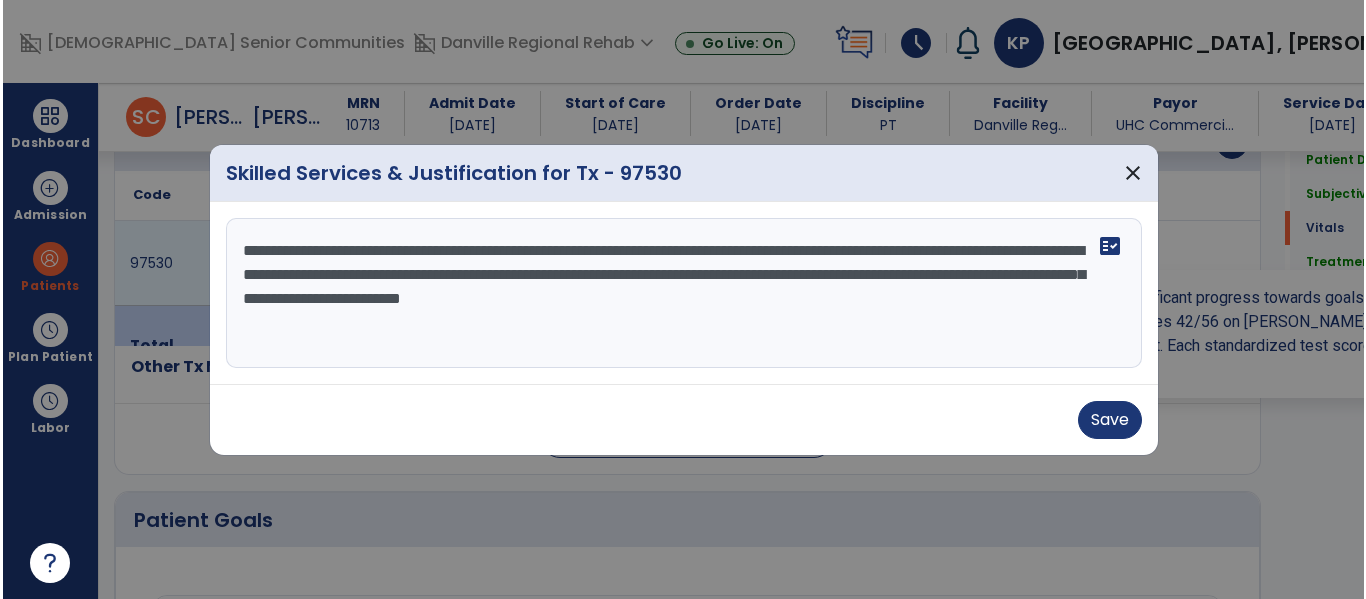 scroll, scrollTop: 1220, scrollLeft: 0, axis: vertical 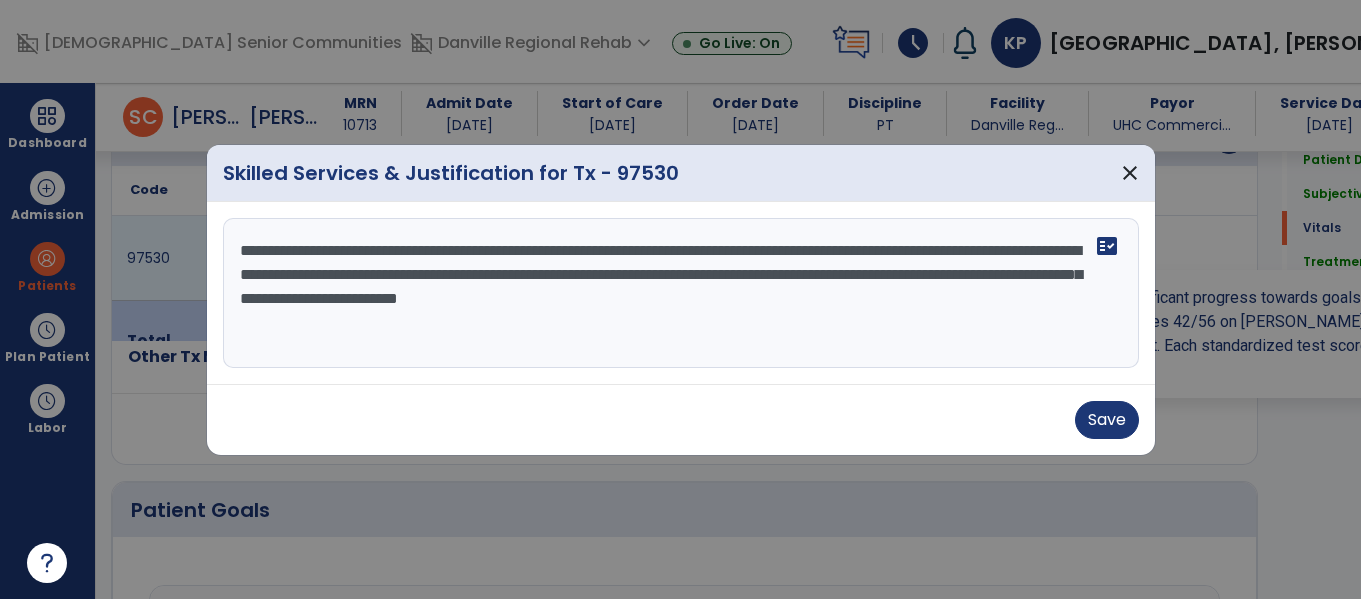 click on "**********" at bounding box center [681, 293] 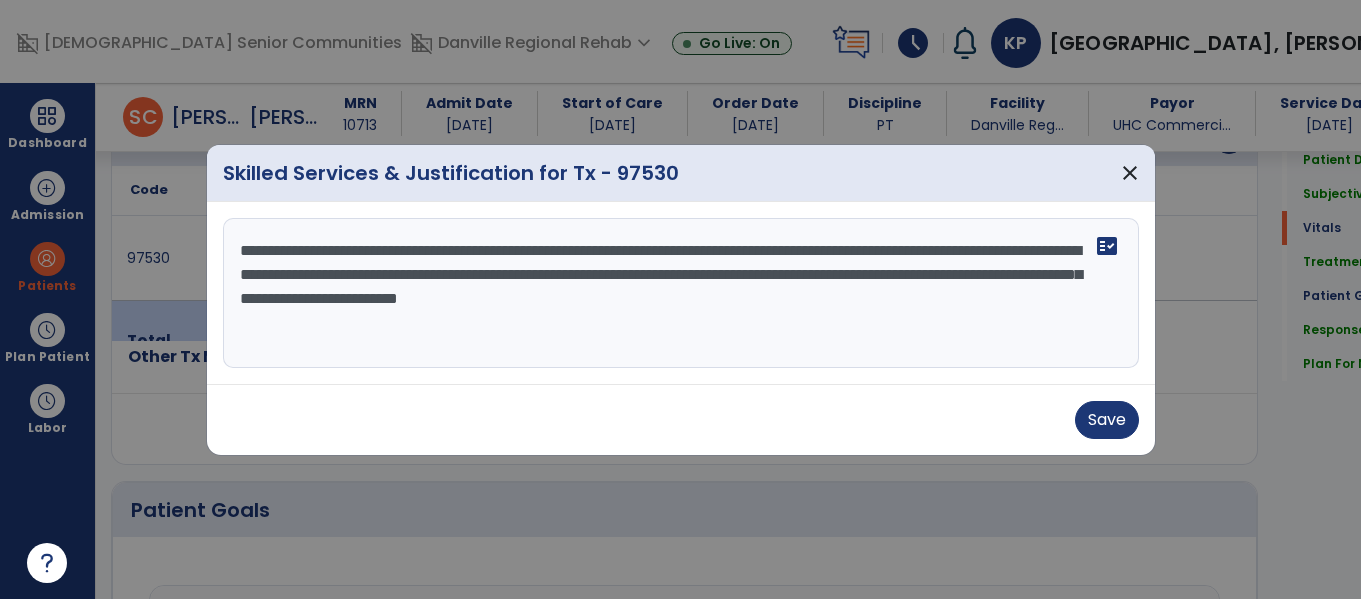 click on "**********" at bounding box center [681, 293] 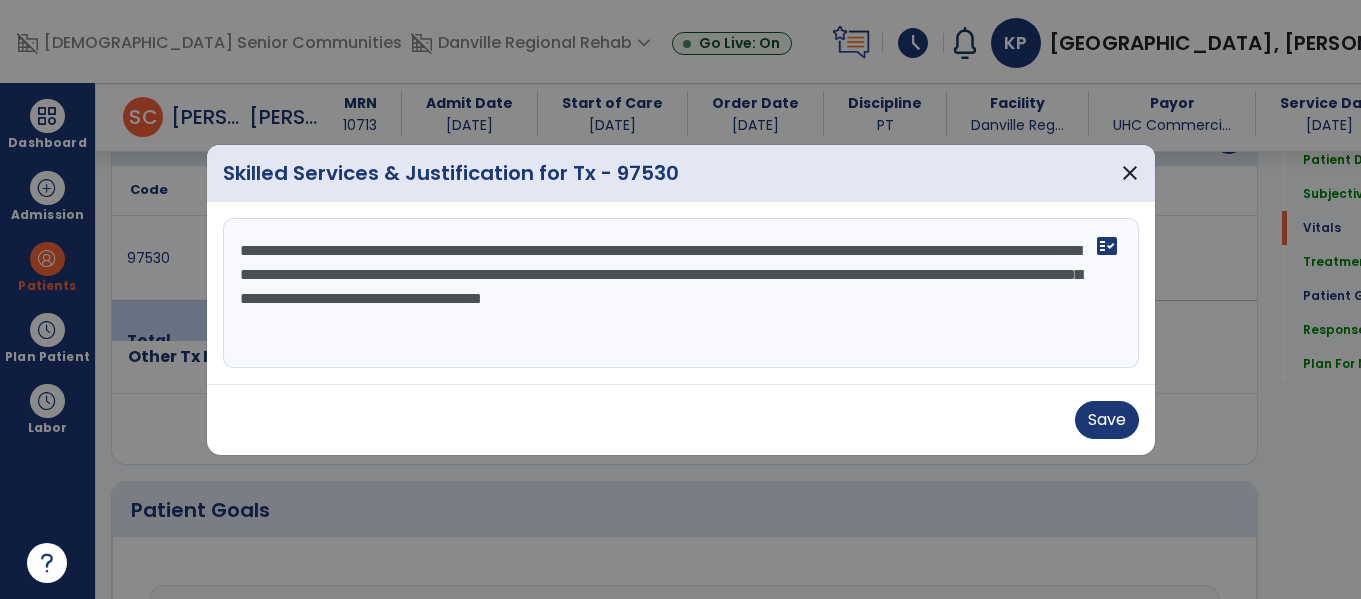 type on "**********" 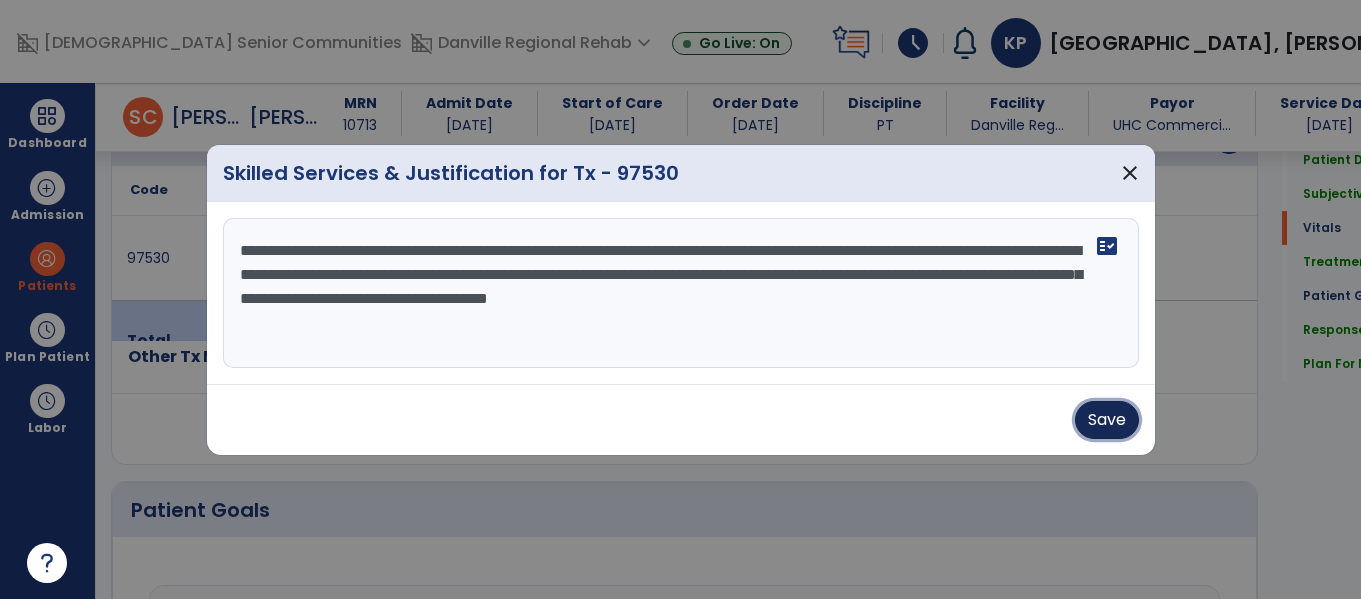 click on "Save" at bounding box center (1107, 420) 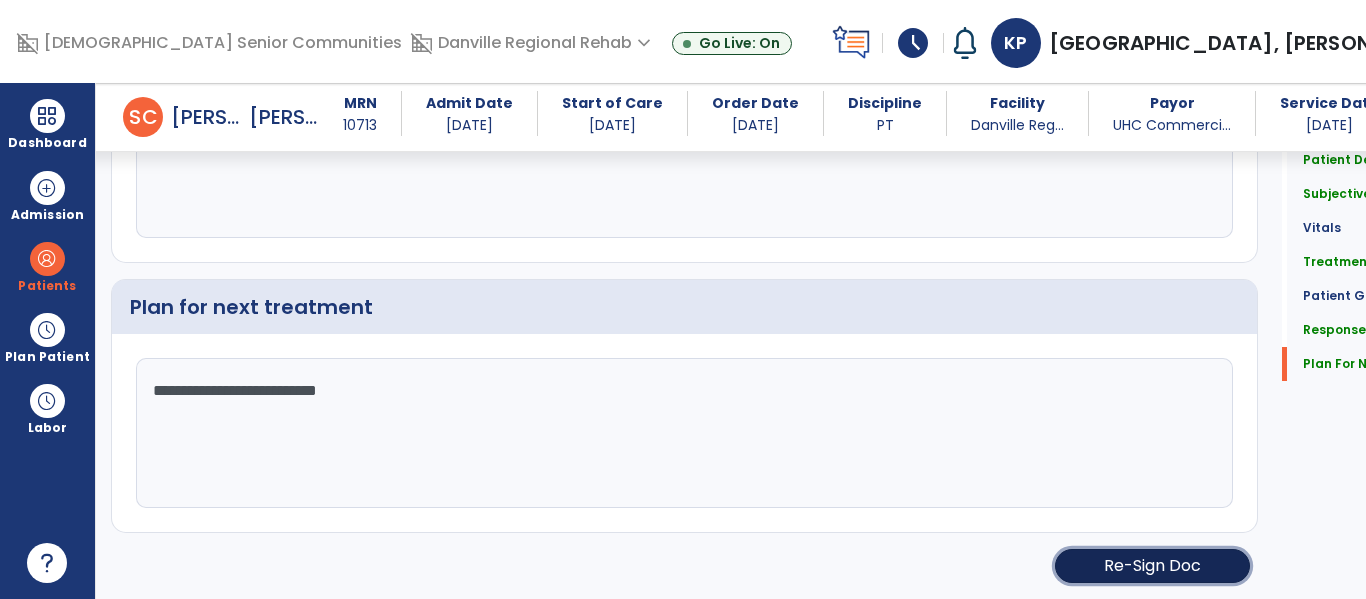 click on "Re-Sign Doc" 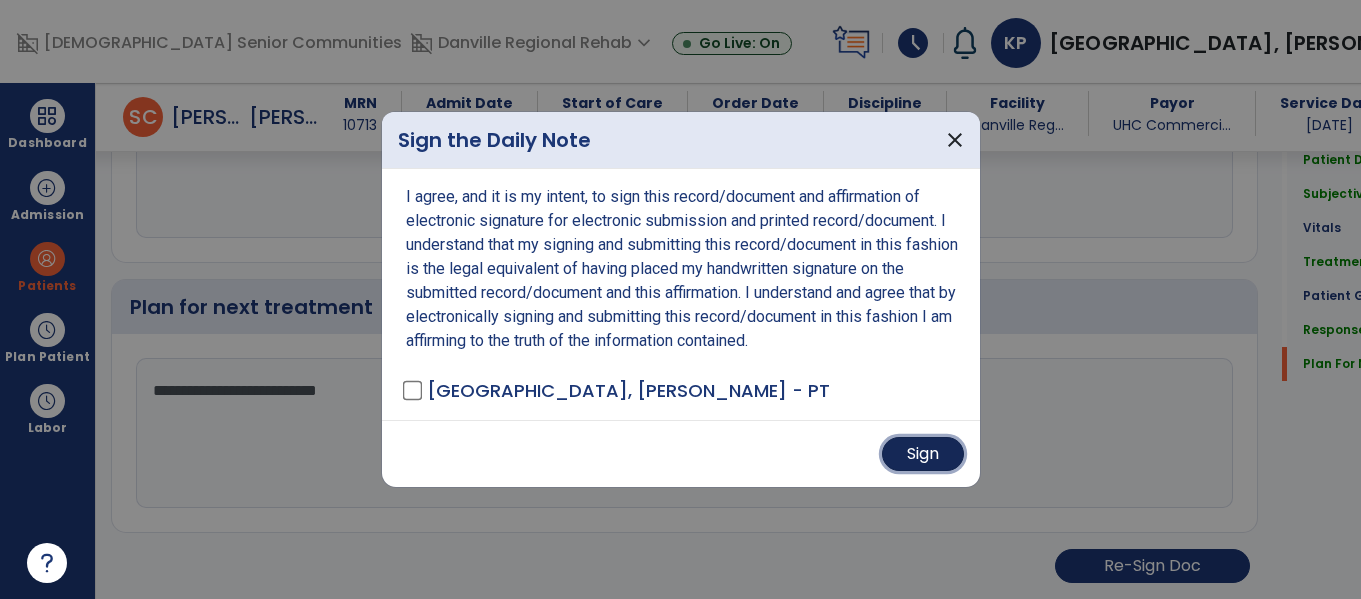 click on "Sign" at bounding box center [923, 454] 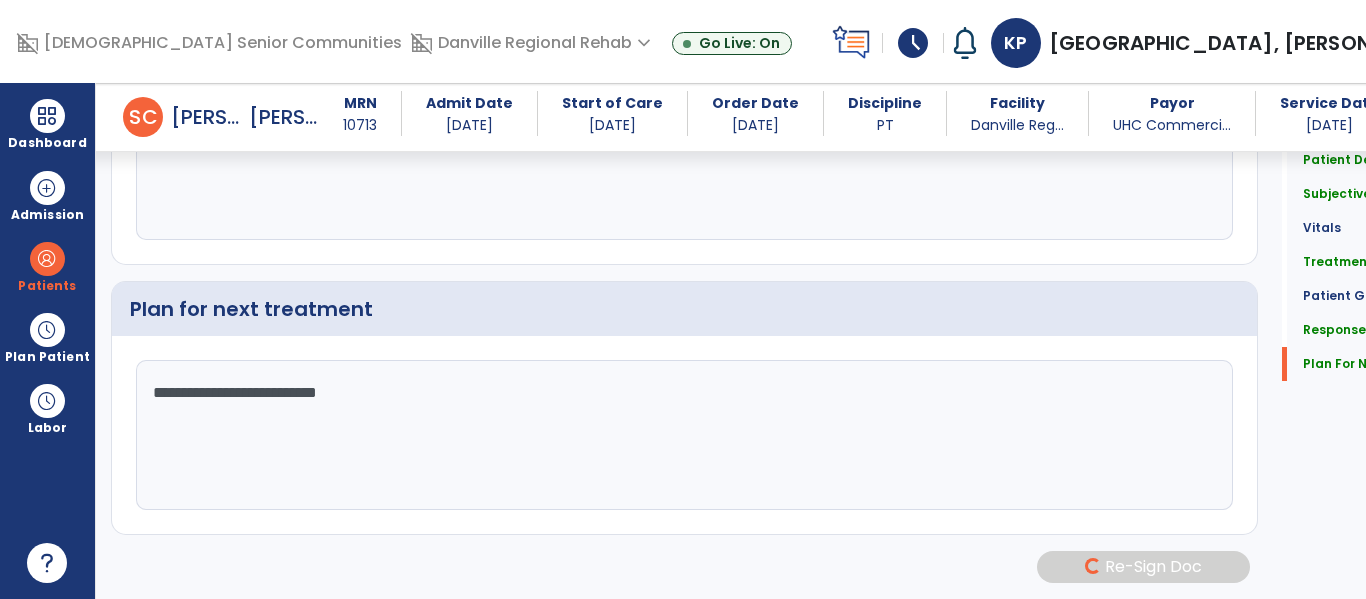 scroll, scrollTop: 2962, scrollLeft: 0, axis: vertical 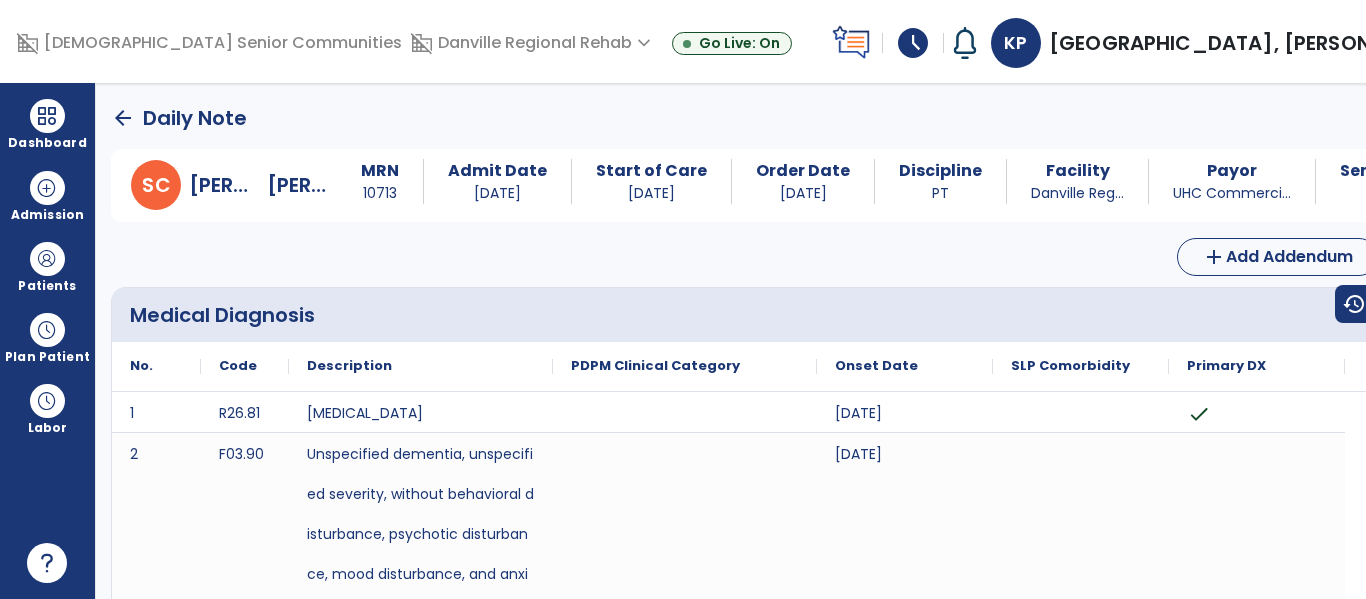 click on "arrow_back" 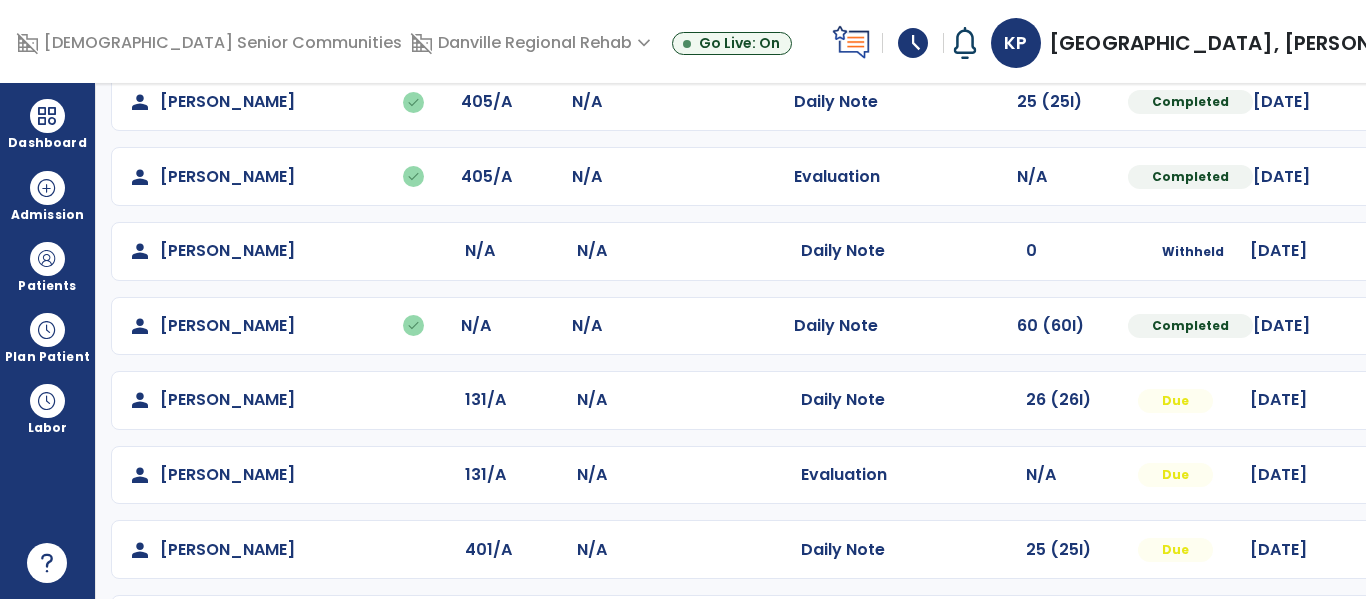scroll, scrollTop: 414, scrollLeft: 0, axis: vertical 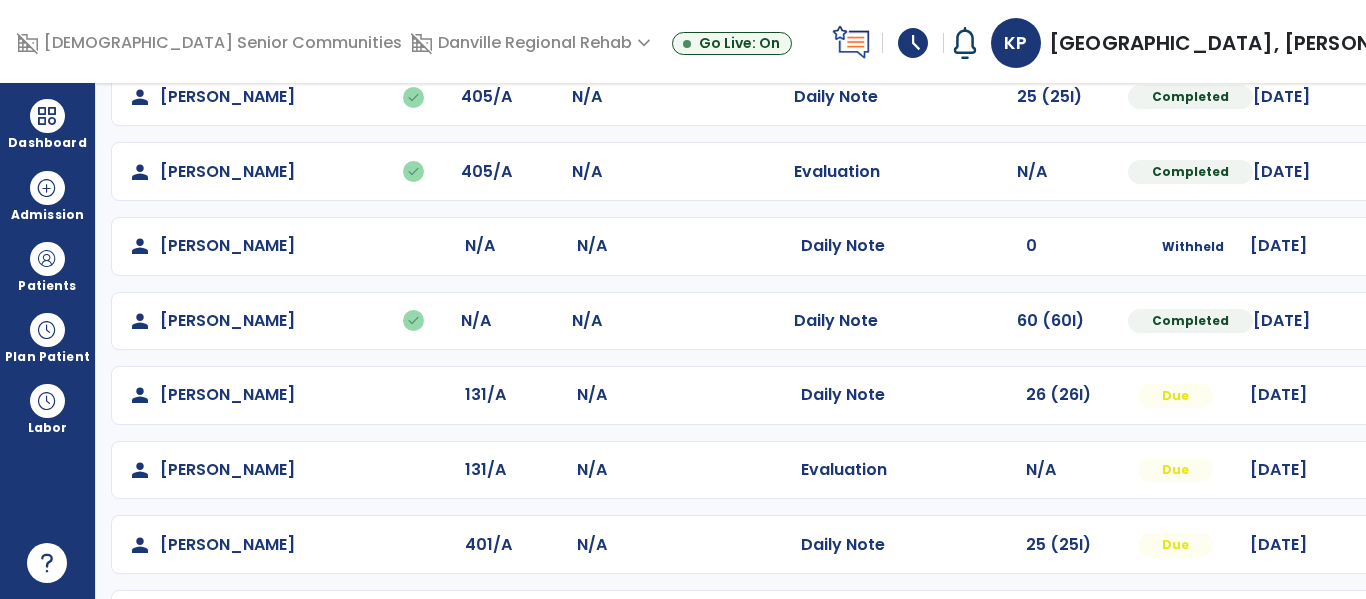 click at bounding box center [1427, -52] 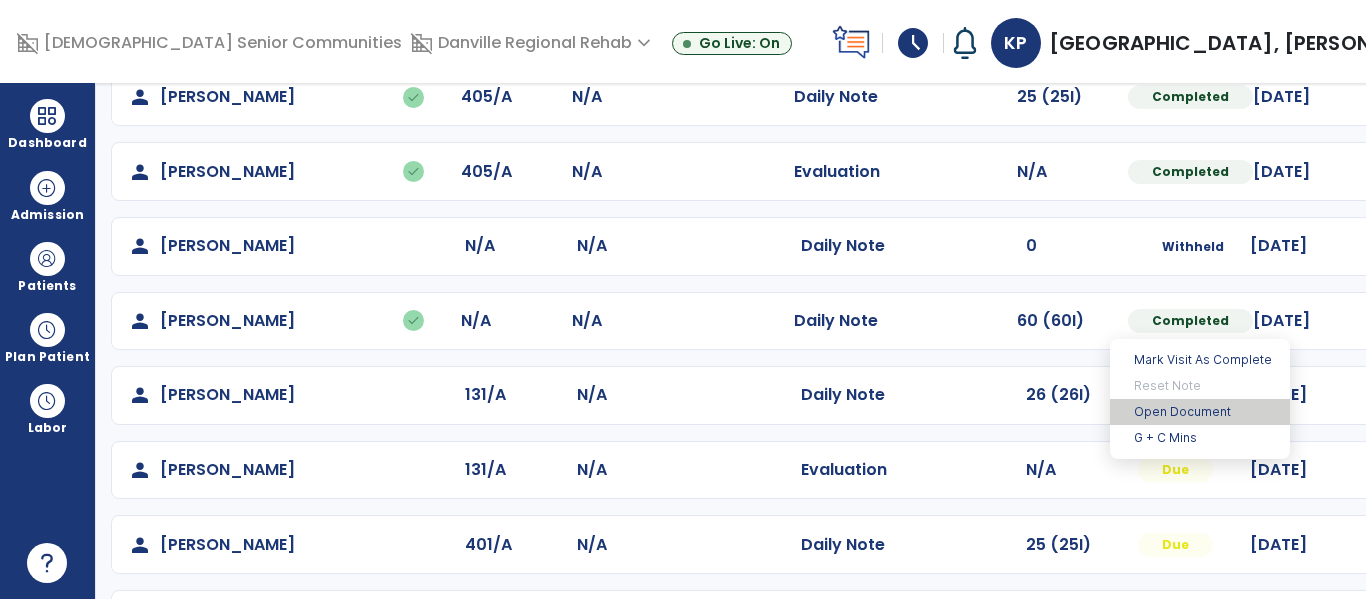 click on "Open Document" at bounding box center (1200, 412) 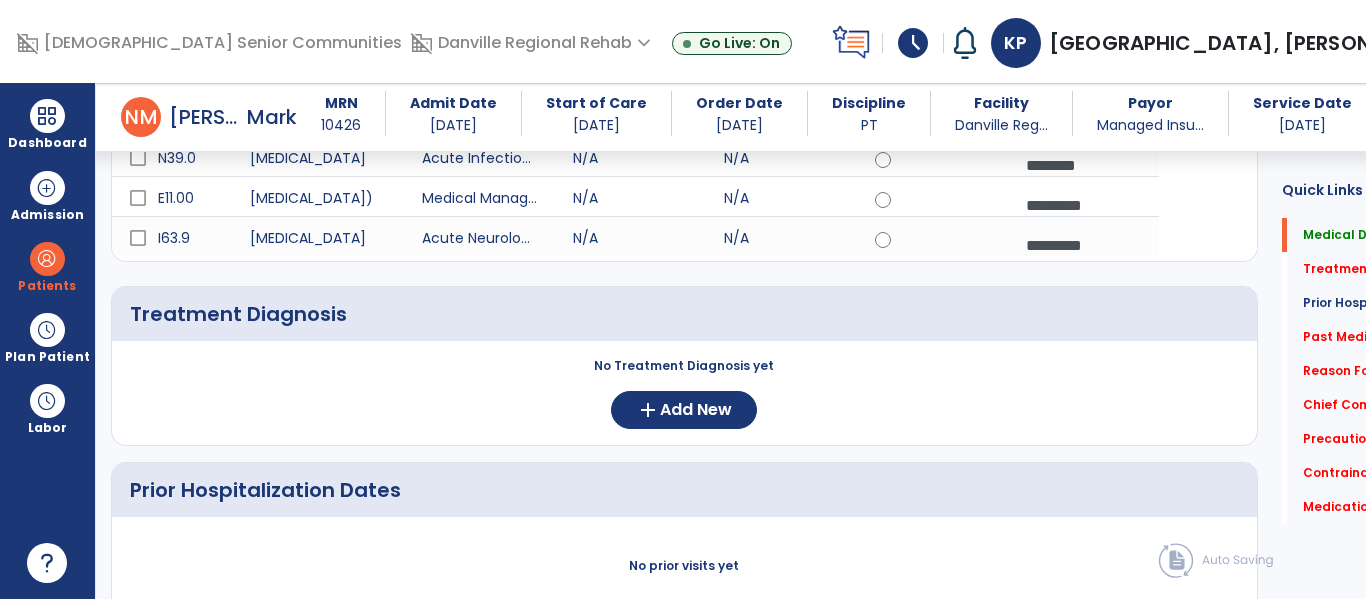 scroll, scrollTop: 342, scrollLeft: 0, axis: vertical 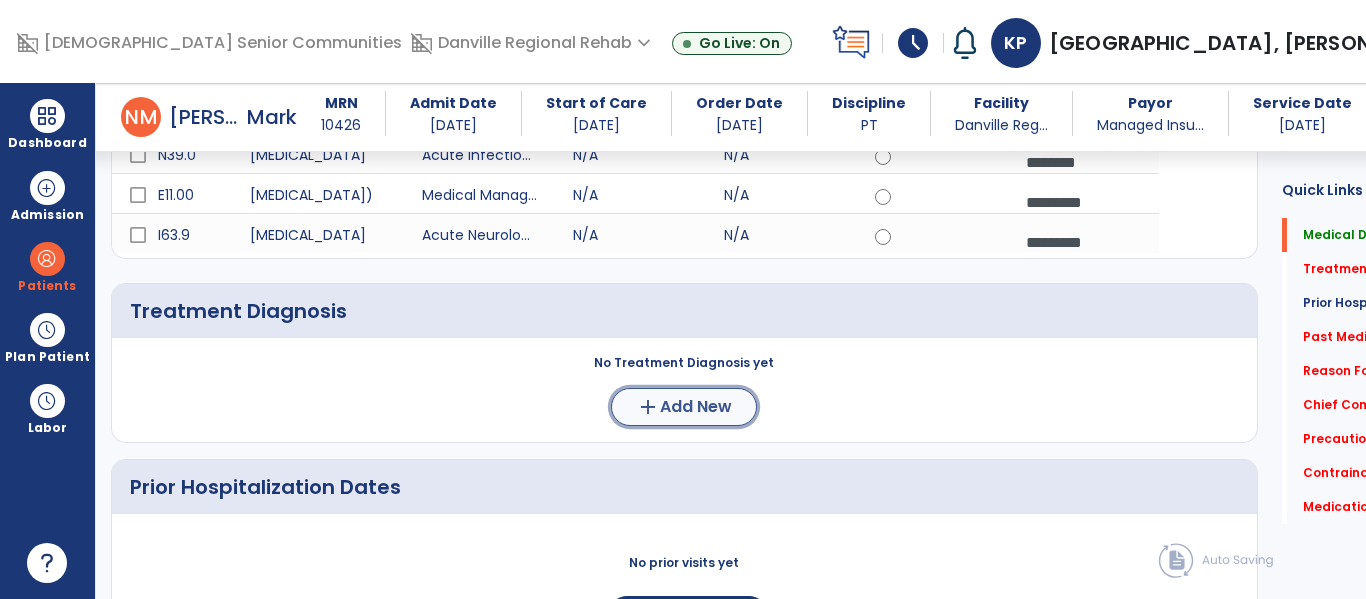 click on "Add New" 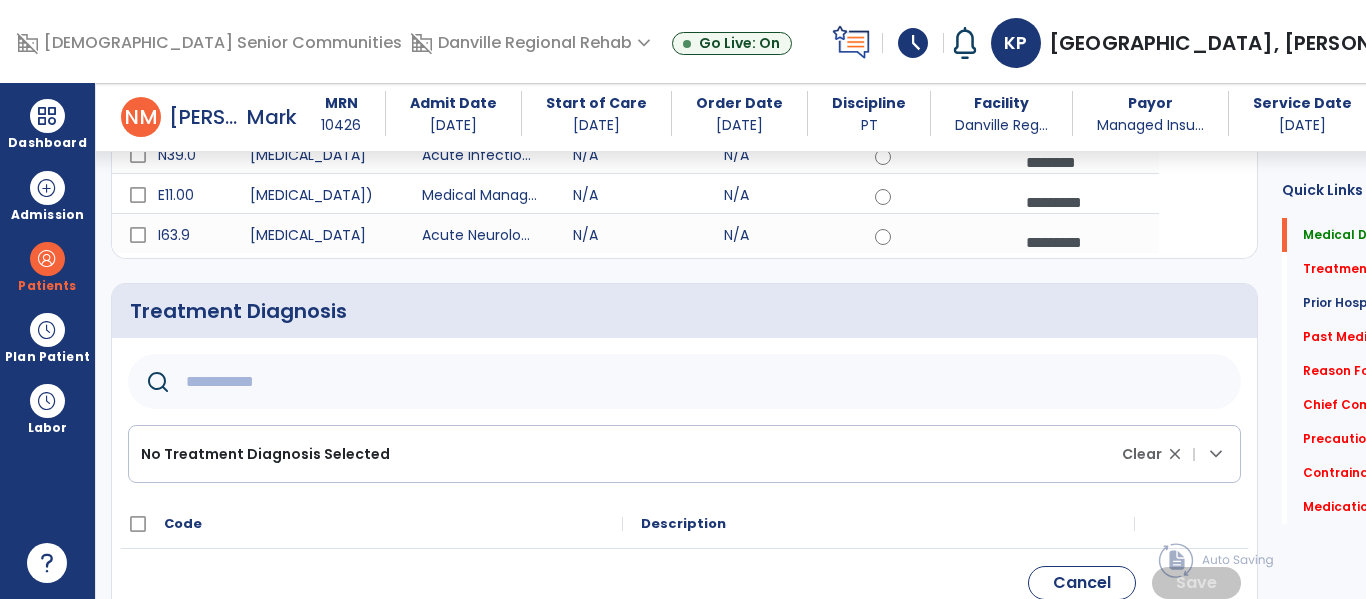click 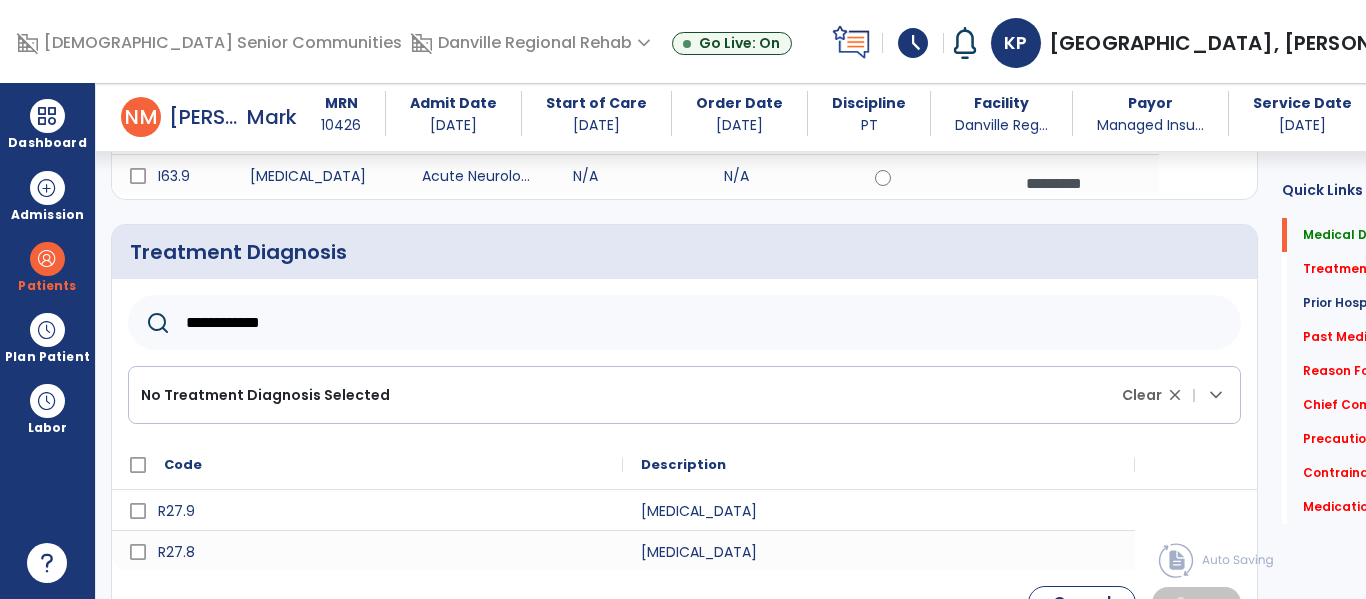 scroll, scrollTop: 489, scrollLeft: 0, axis: vertical 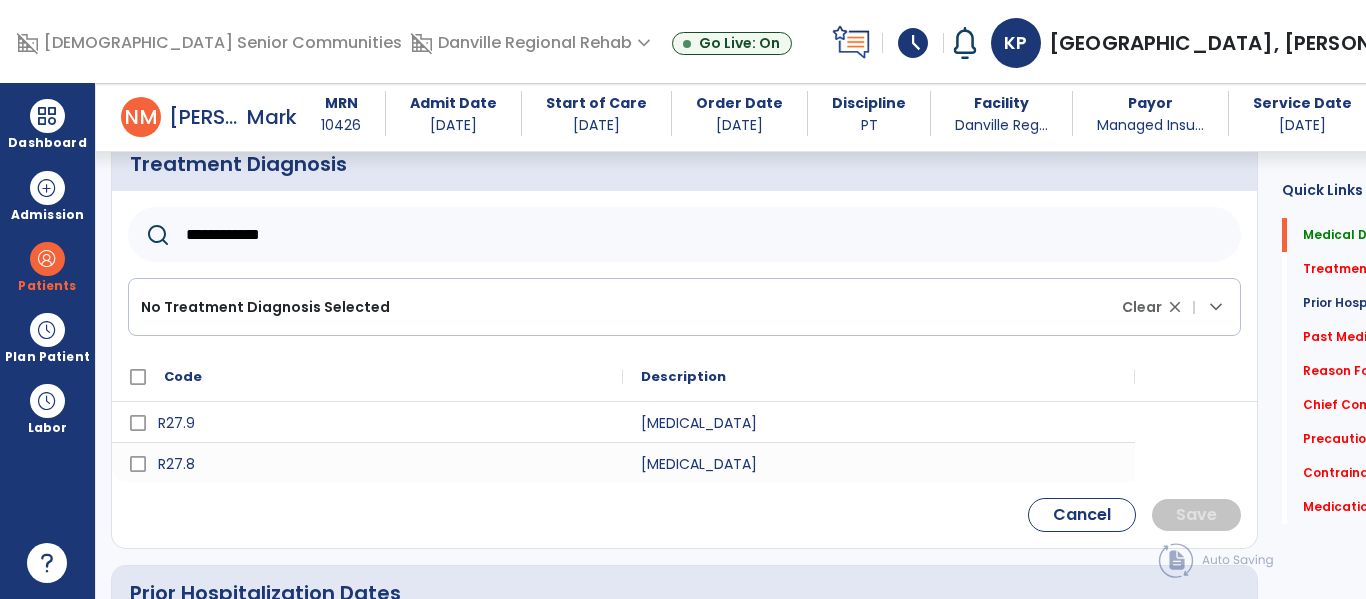 type on "**********" 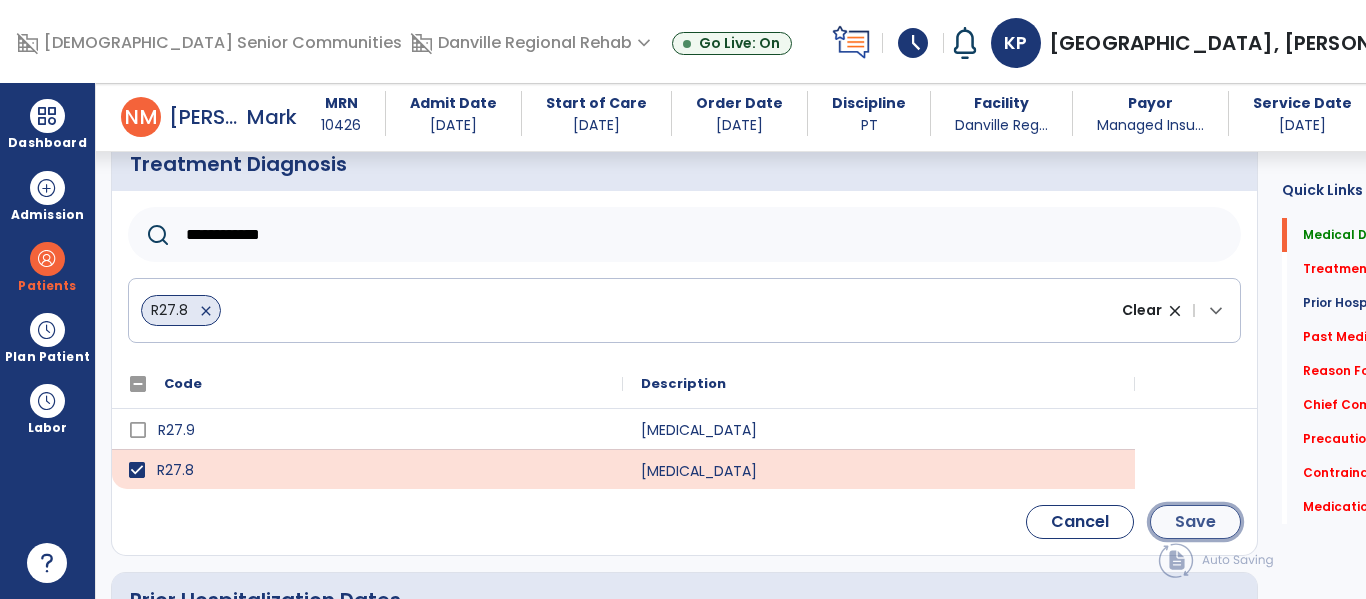click on "Save" 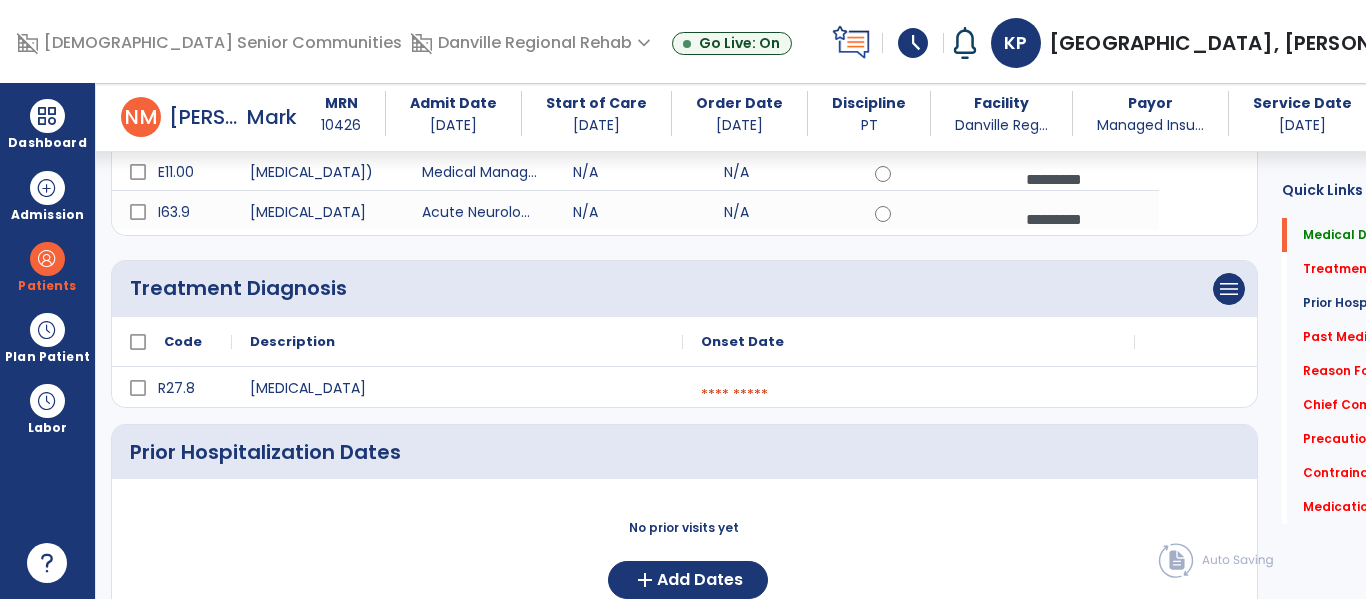scroll, scrollTop: 347, scrollLeft: 0, axis: vertical 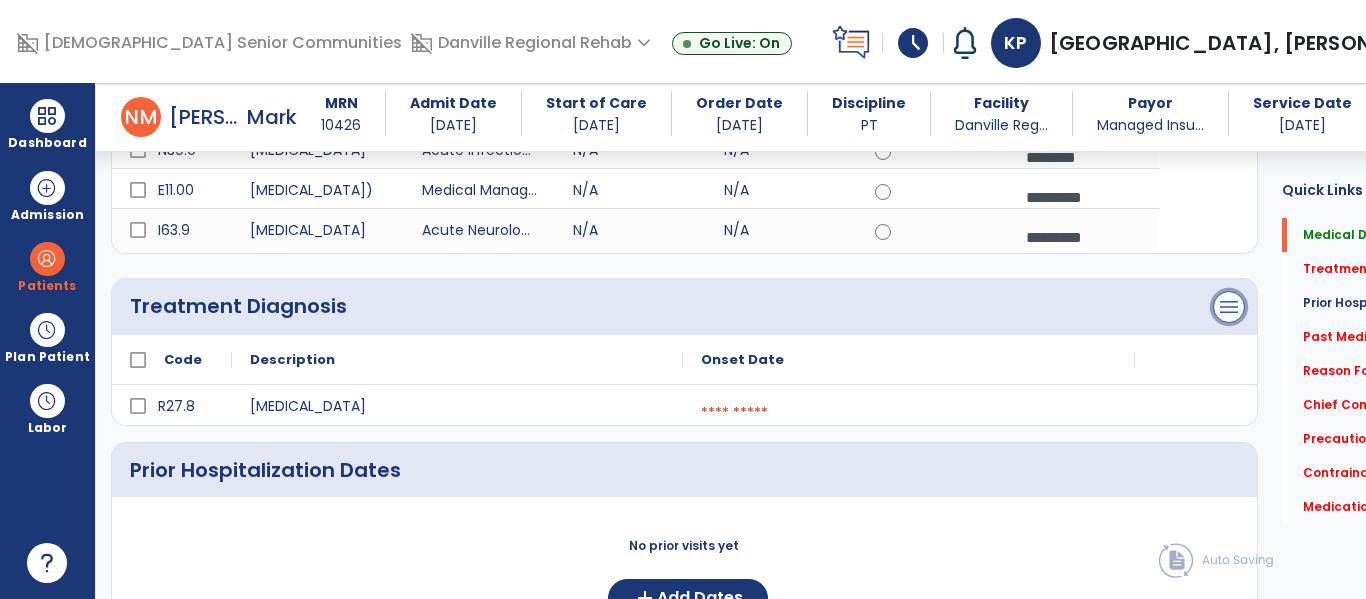 click on "menu" at bounding box center (1229, 10) 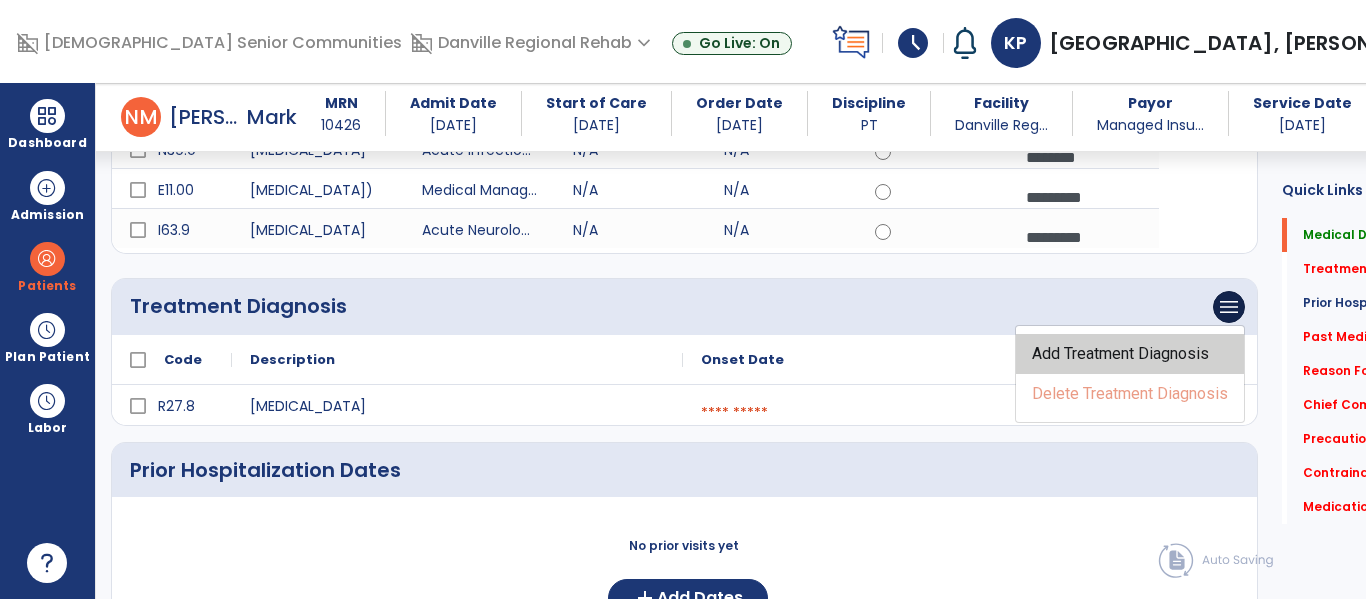 click on "Add Treatment Diagnosis" 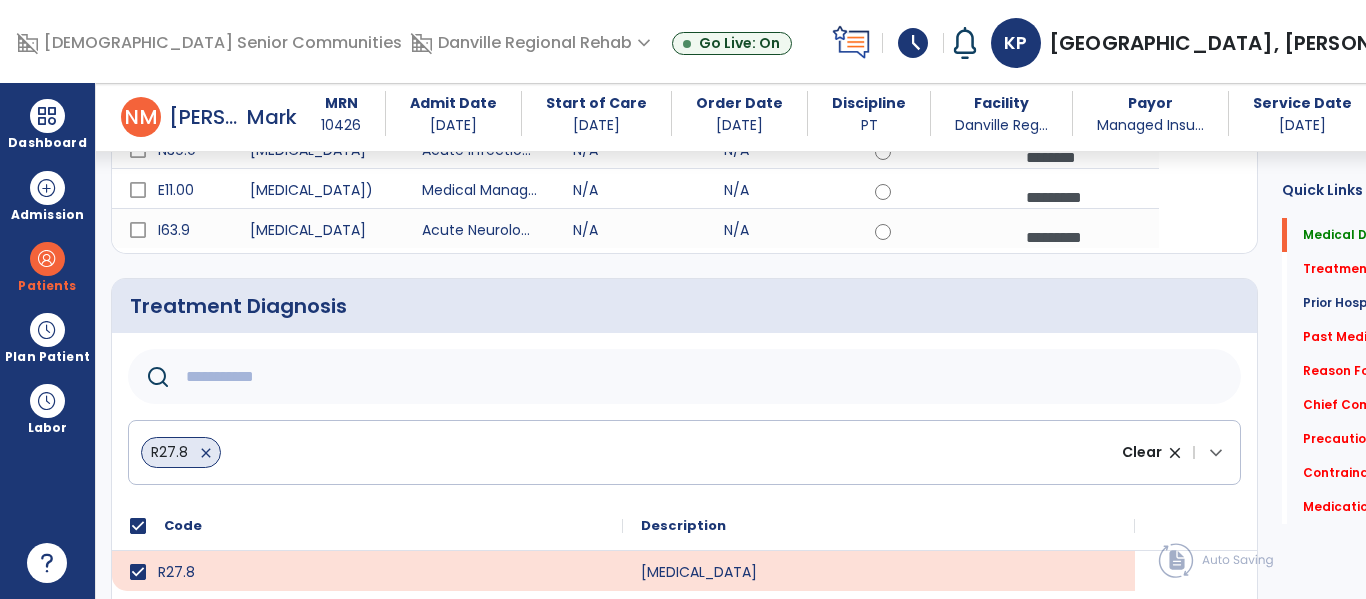 click 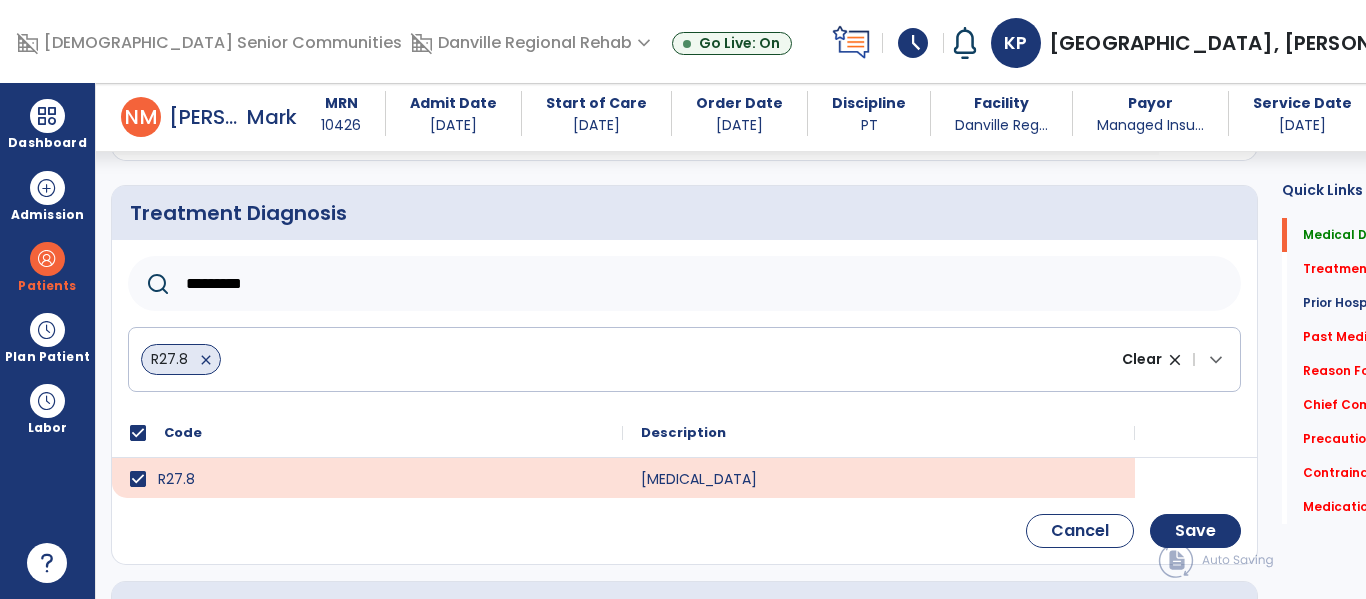 scroll, scrollTop: 471, scrollLeft: 0, axis: vertical 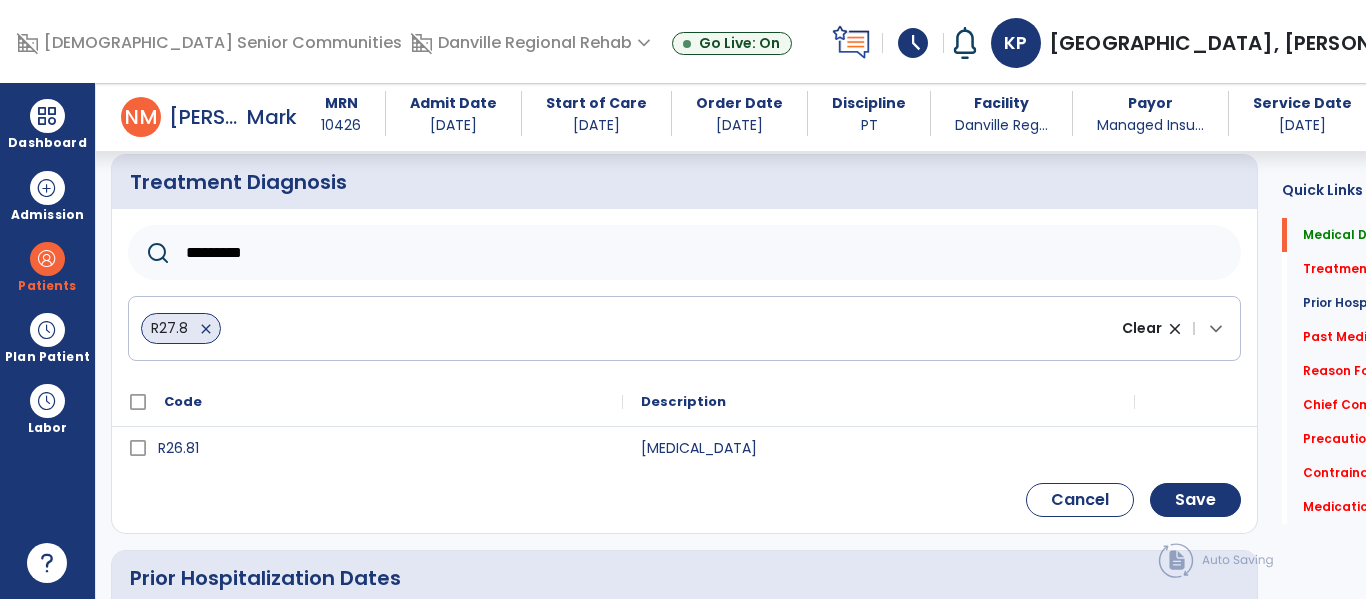 type on "*********" 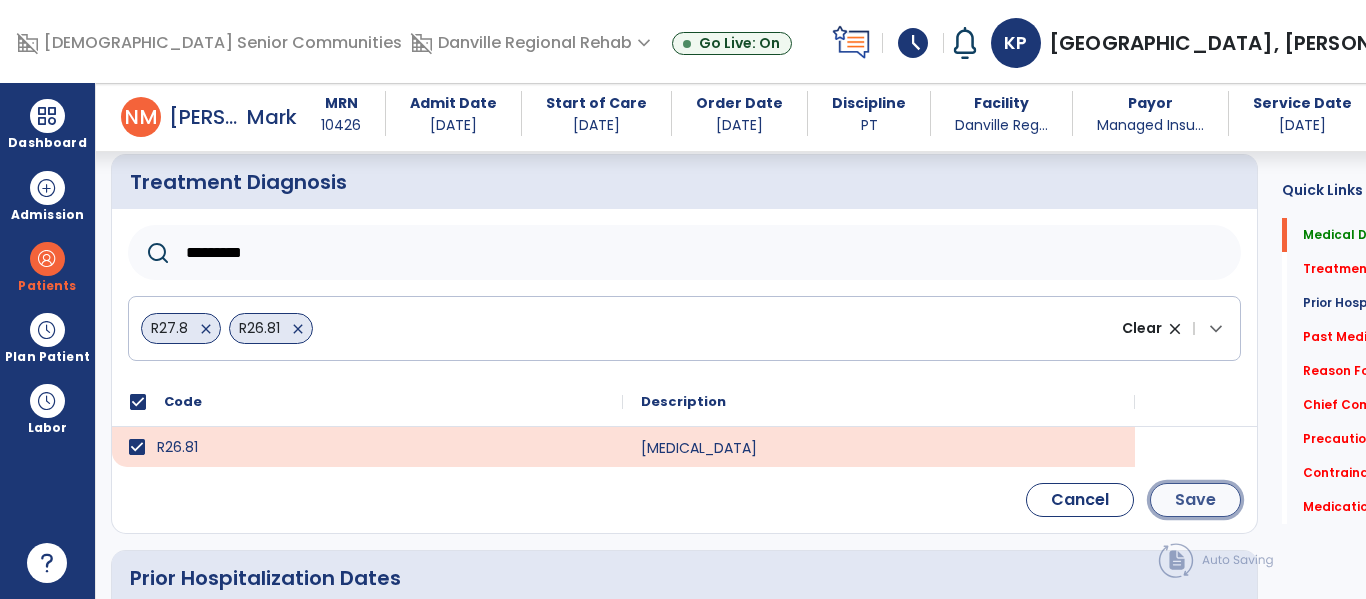 click on "Save" 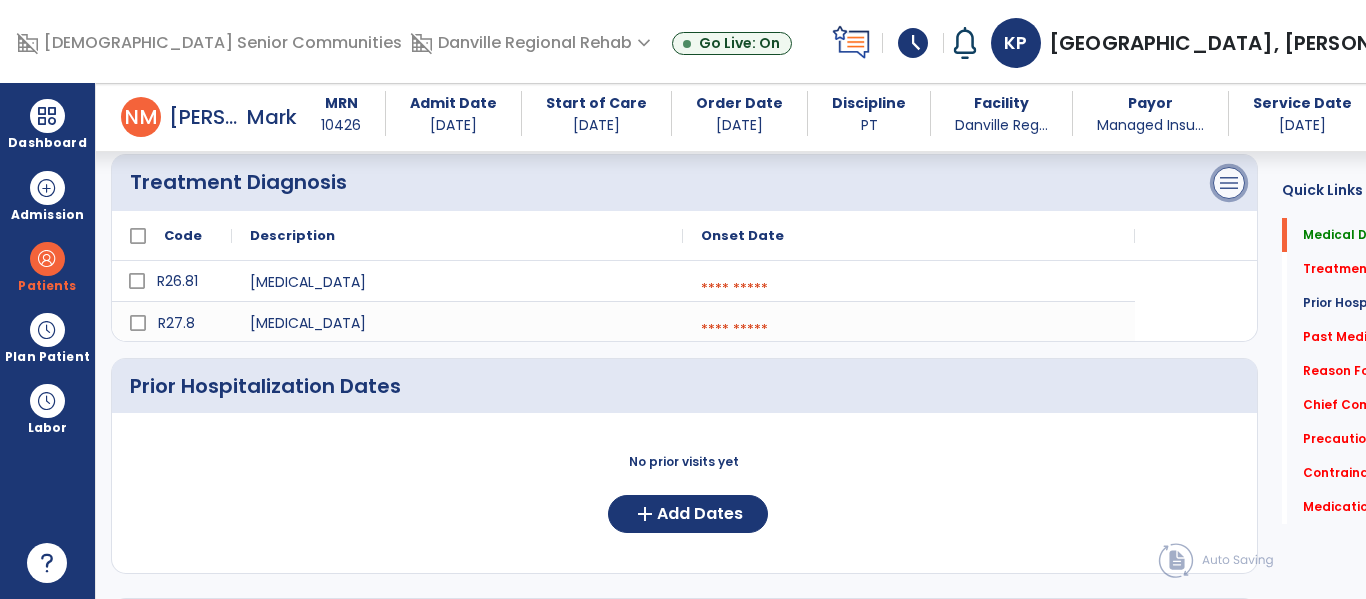 click on "menu" at bounding box center (1229, -114) 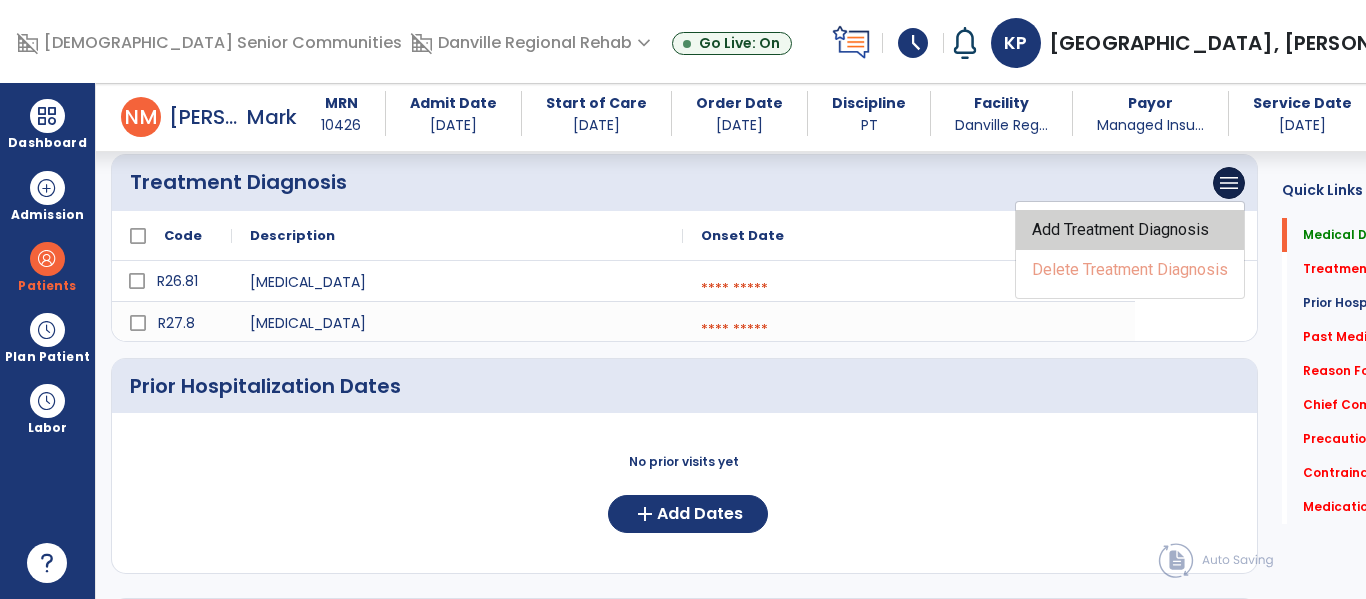 click on "Add Treatment Diagnosis" 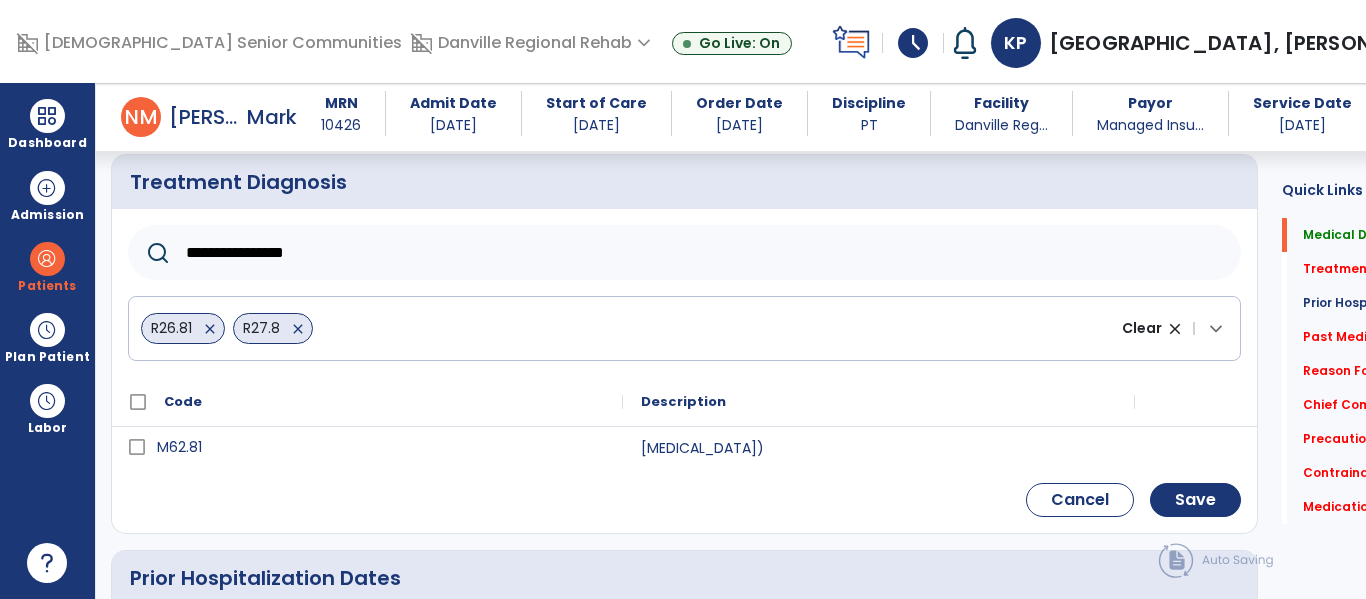 scroll, scrollTop: 472, scrollLeft: 0, axis: vertical 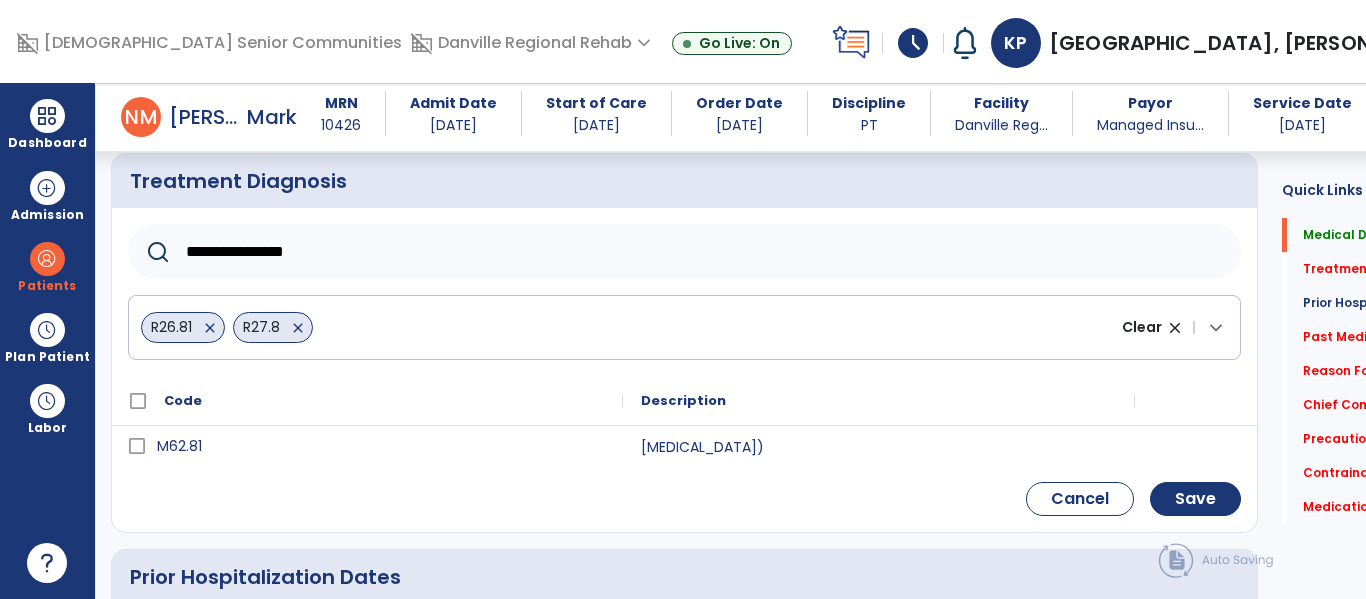 type on "**********" 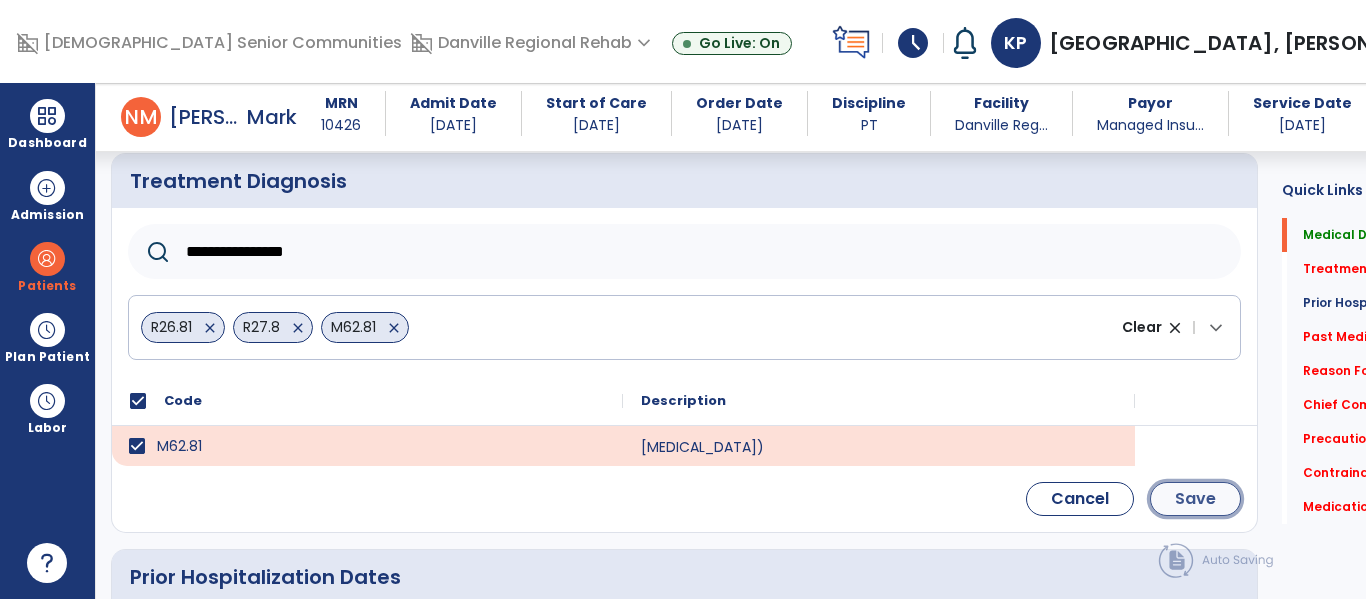 click on "Save" 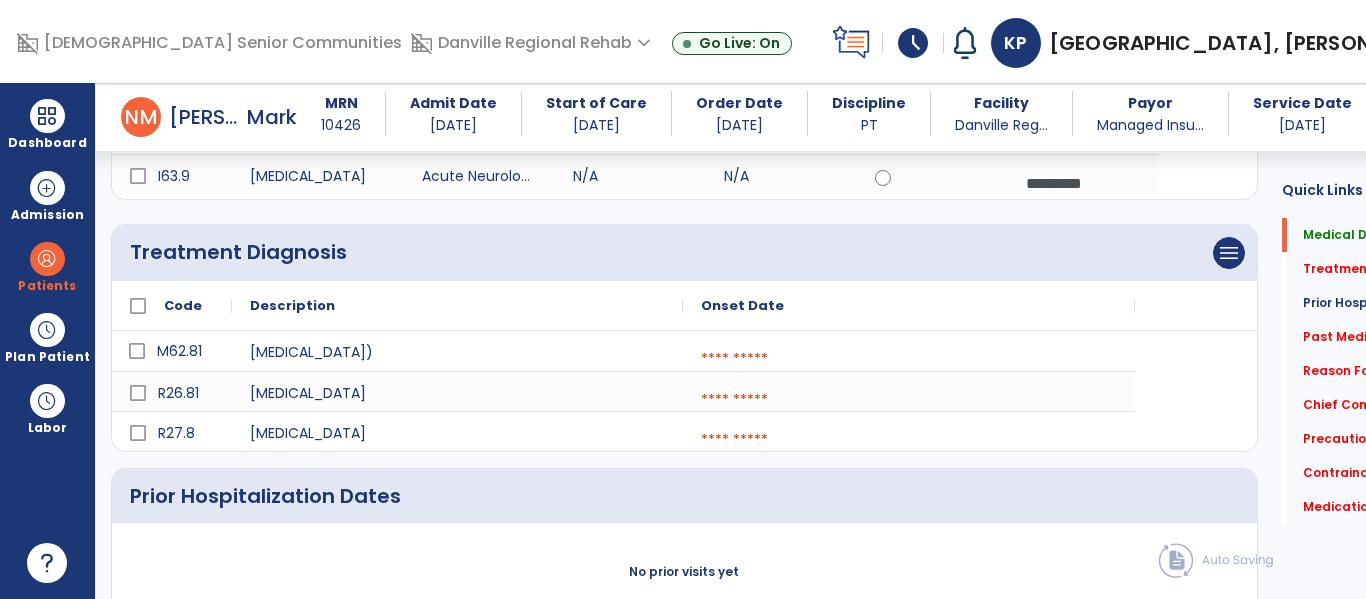 scroll, scrollTop: 402, scrollLeft: 0, axis: vertical 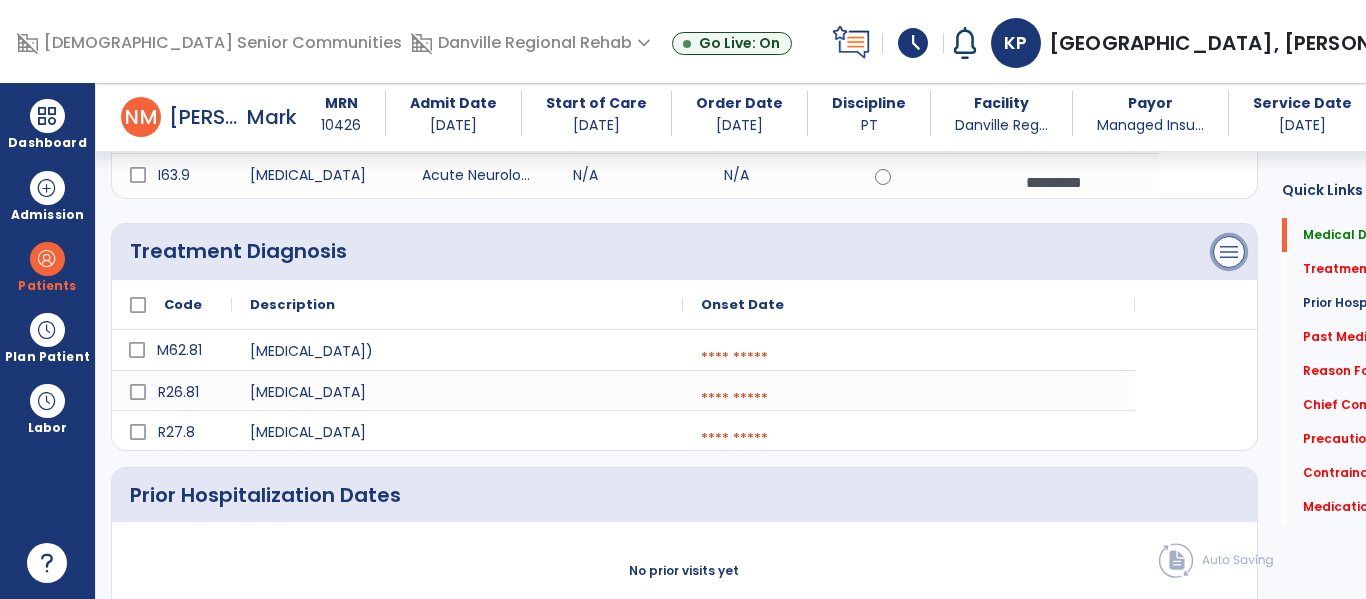 click on "menu" at bounding box center [1229, -45] 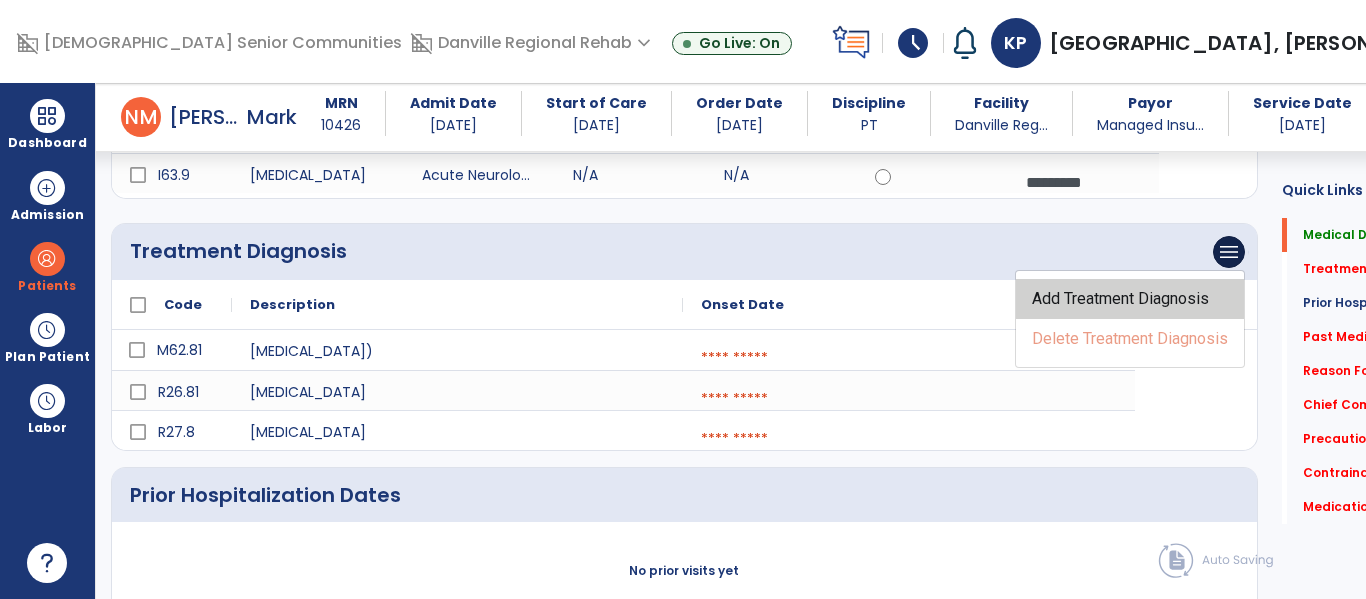 click on "Add Treatment Diagnosis" 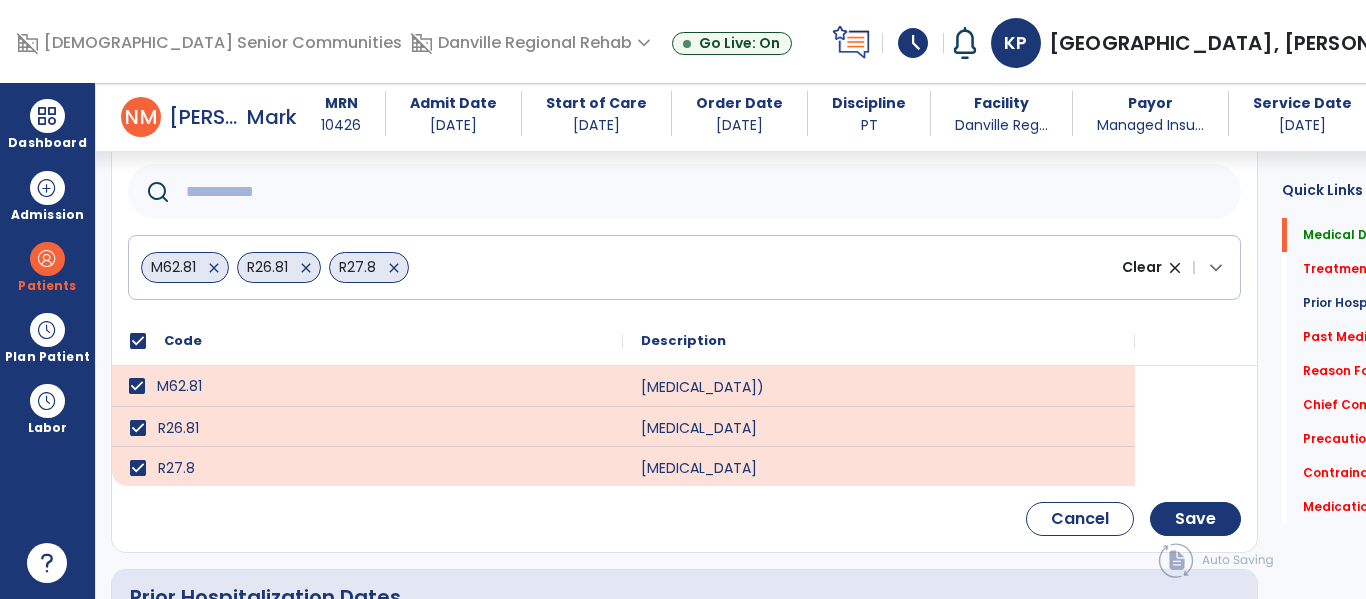 scroll, scrollTop: 531, scrollLeft: 0, axis: vertical 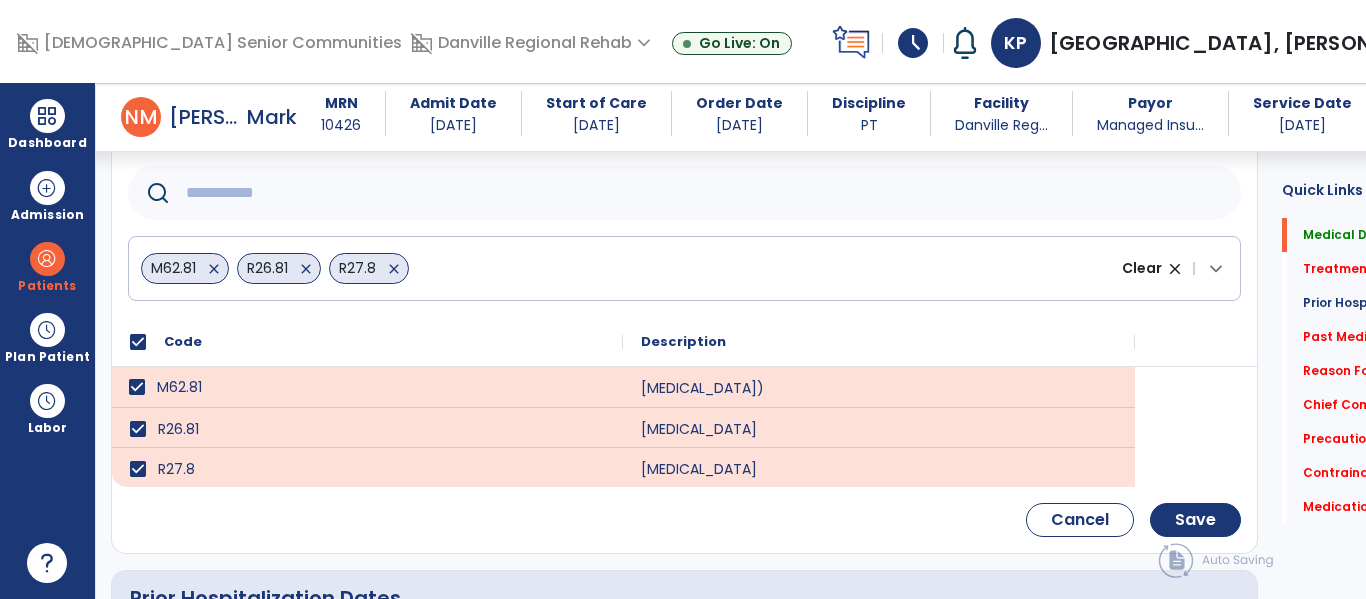 click 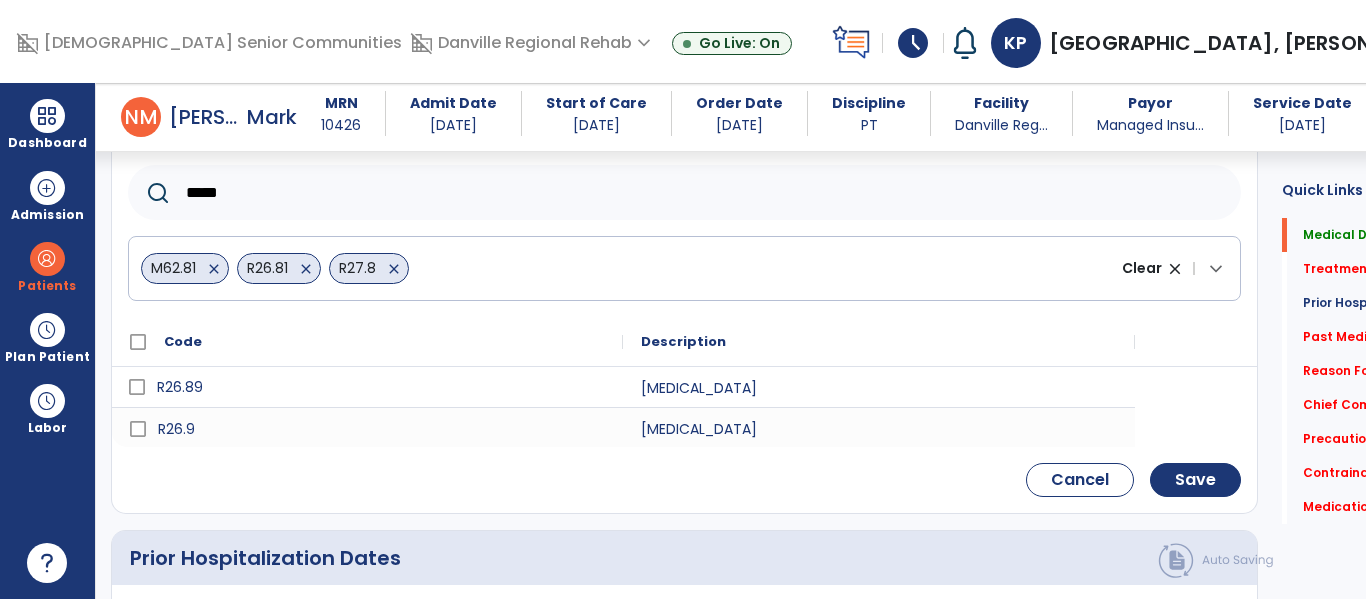 type on "****" 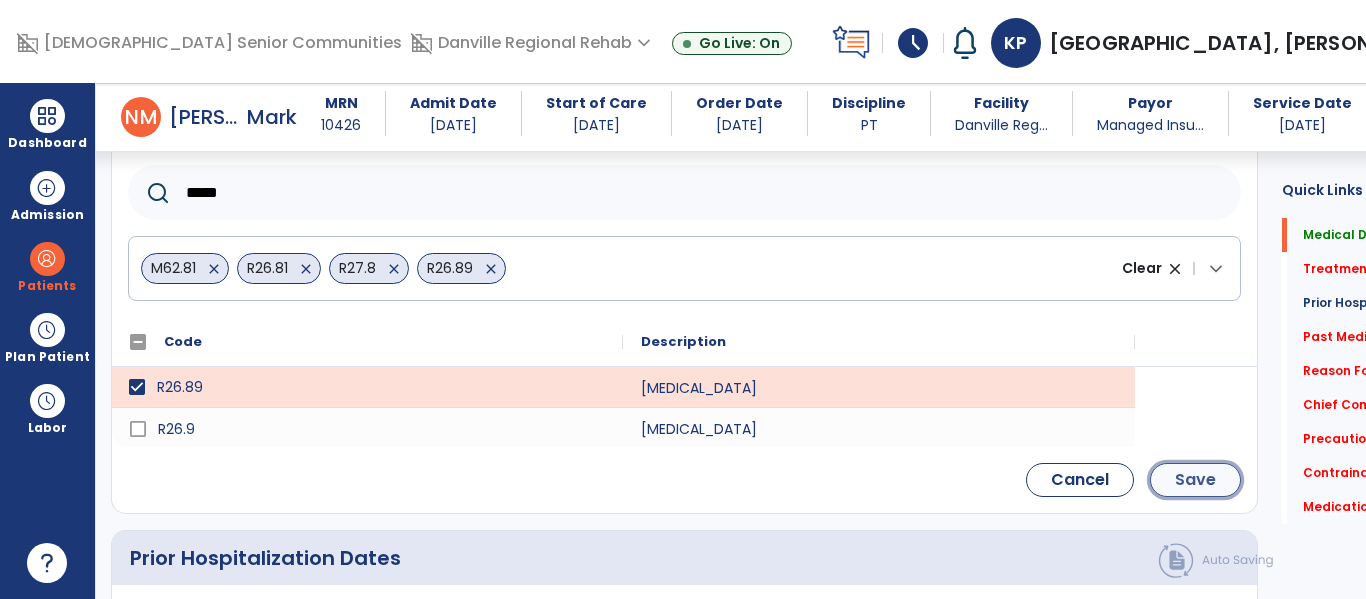 click on "Save" 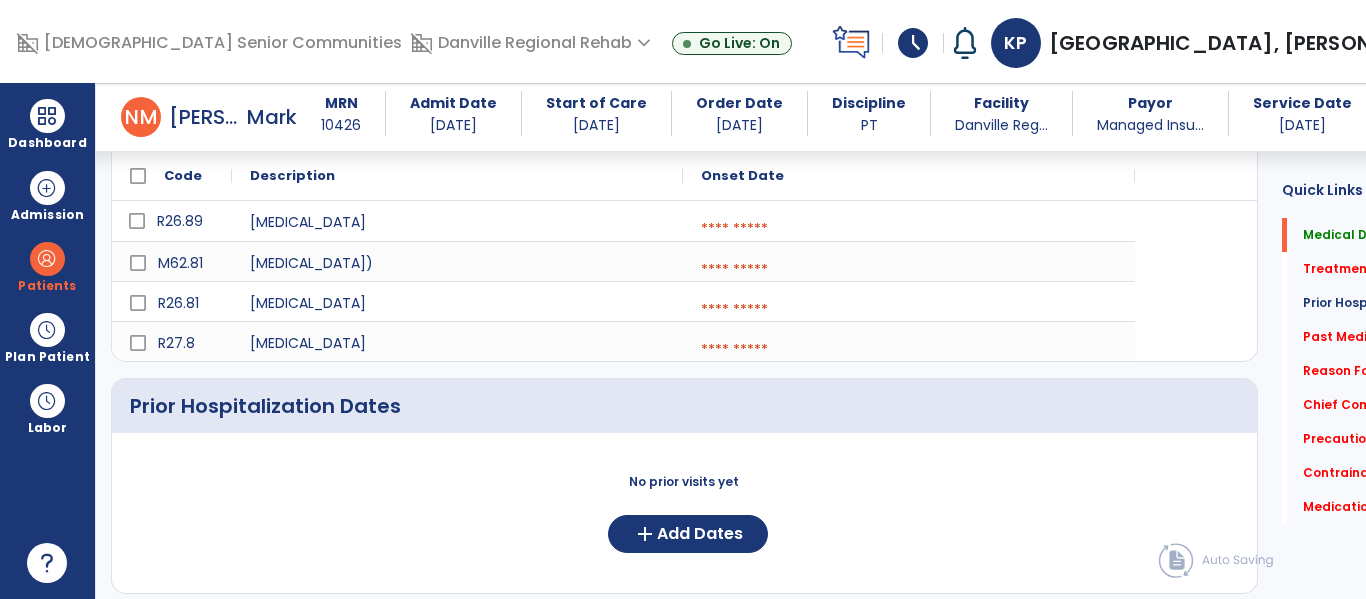 click at bounding box center [909, 229] 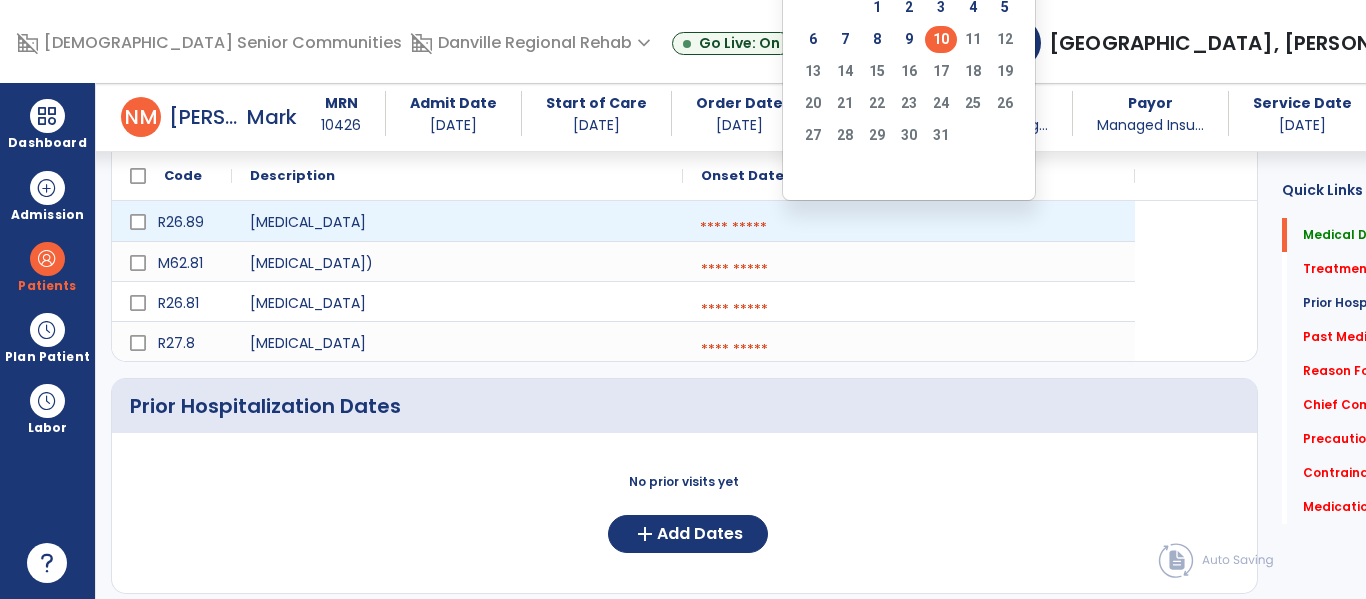 click on "10" 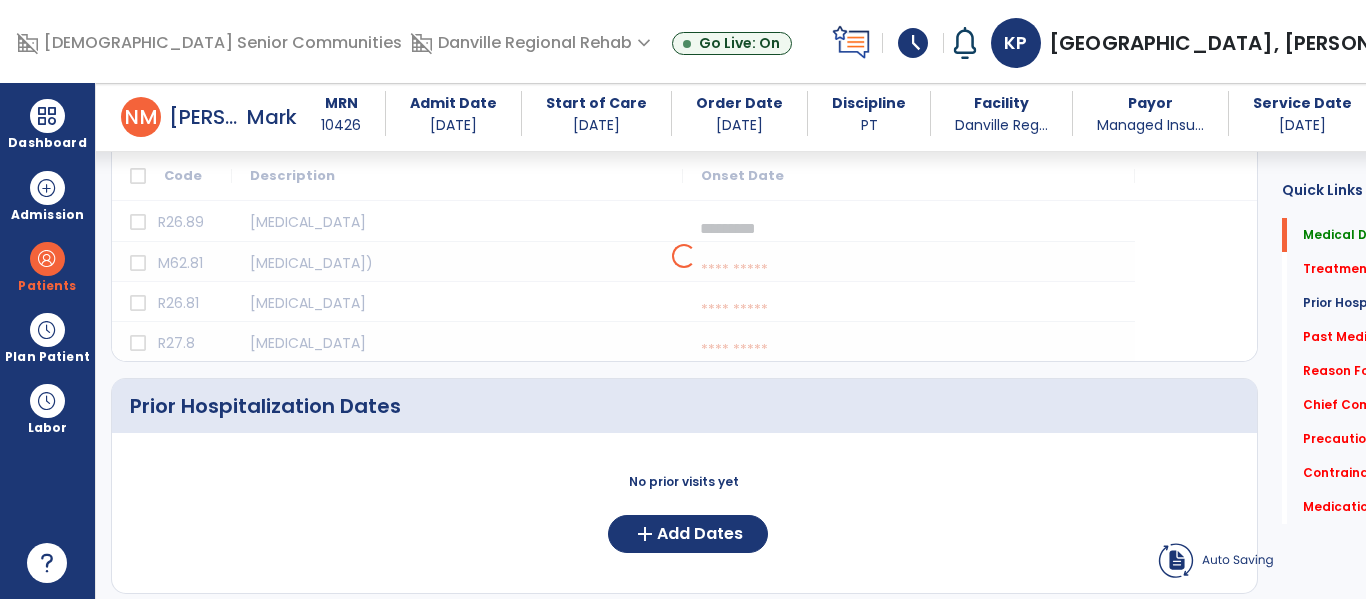 select on "*" 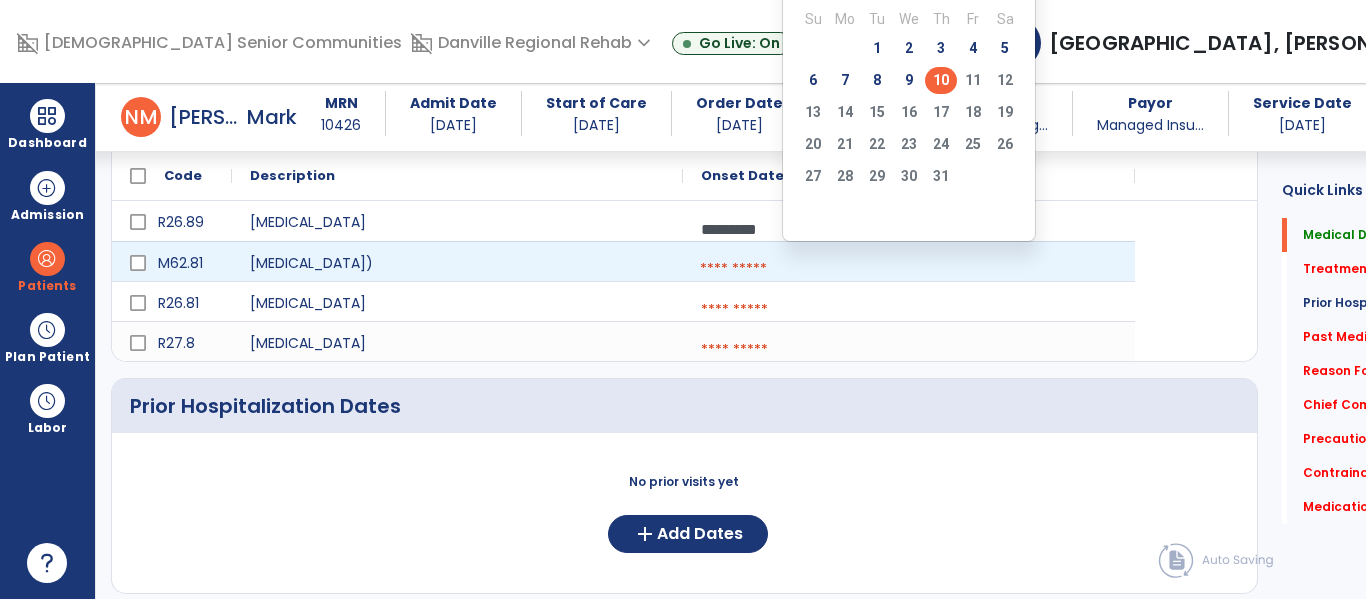 click on "10" 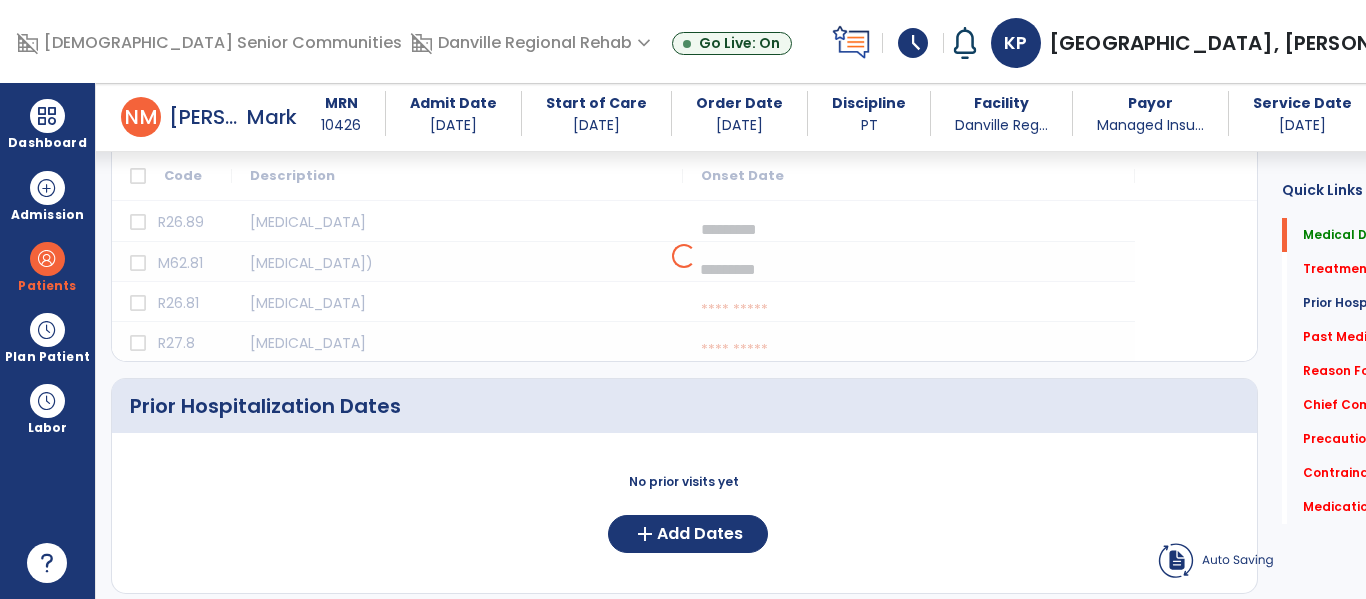 click 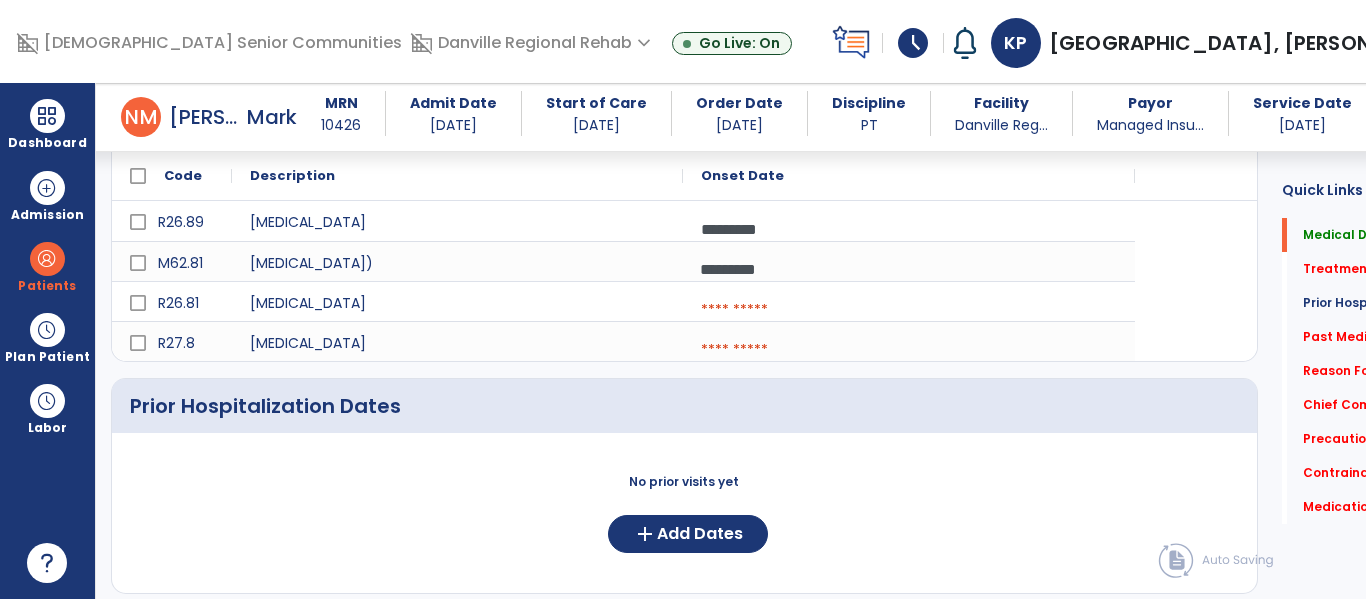 click at bounding box center [909, 310] 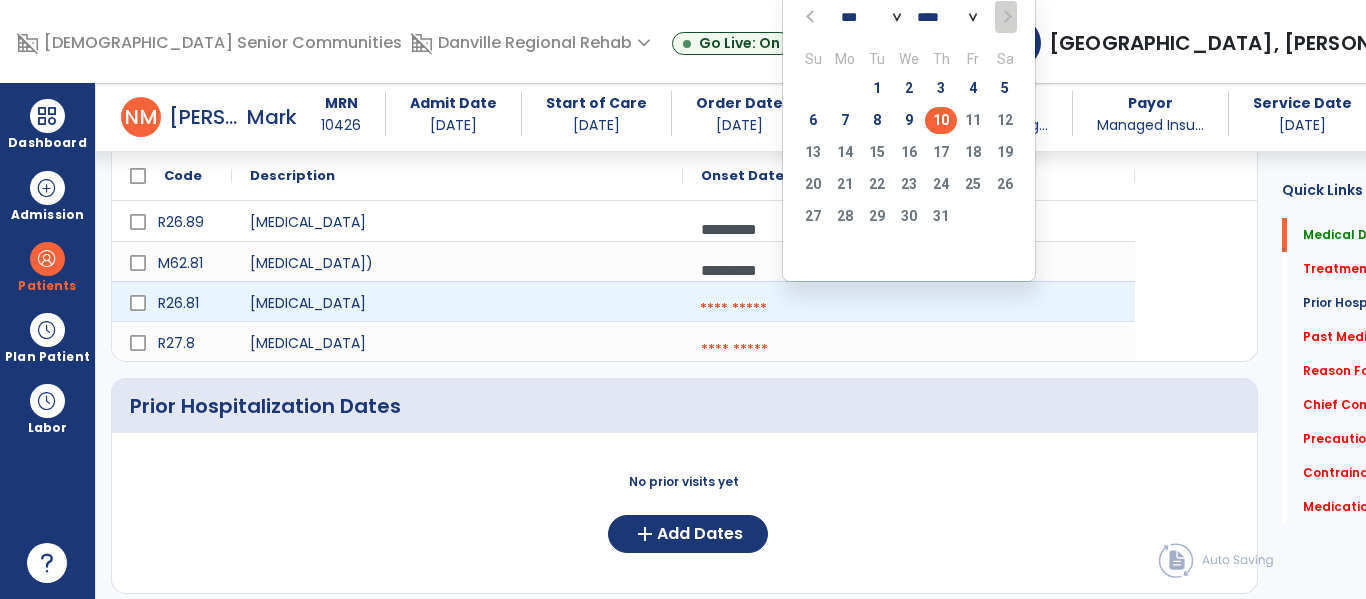 click on "10" 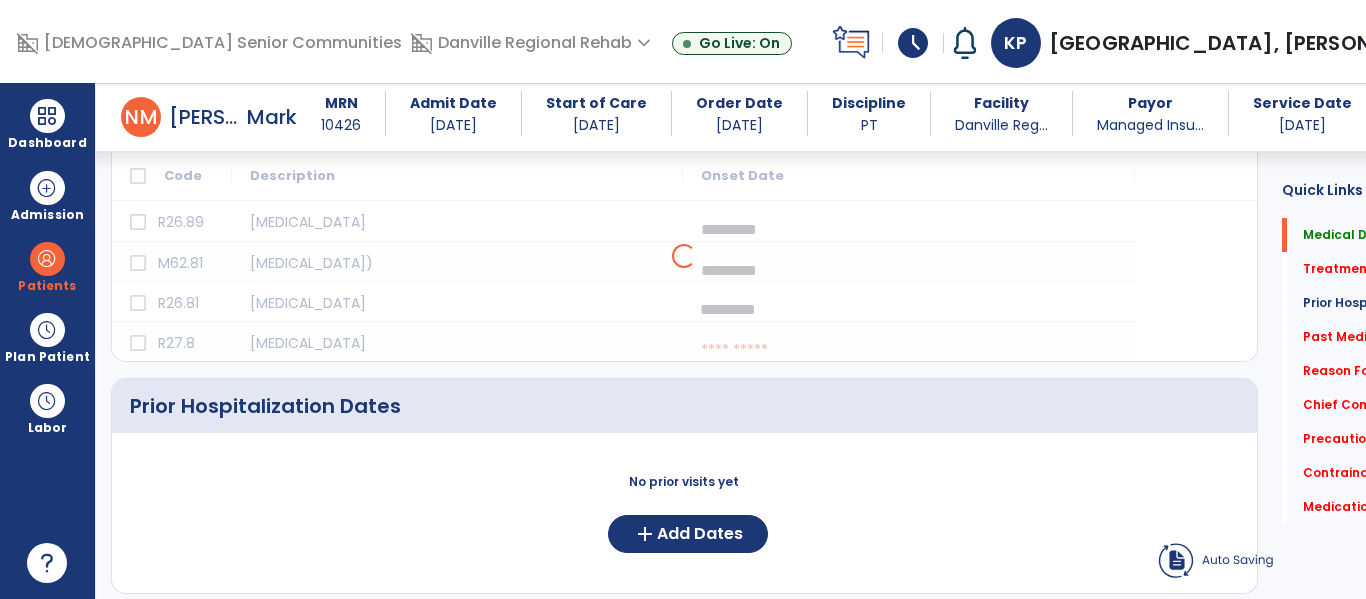 click 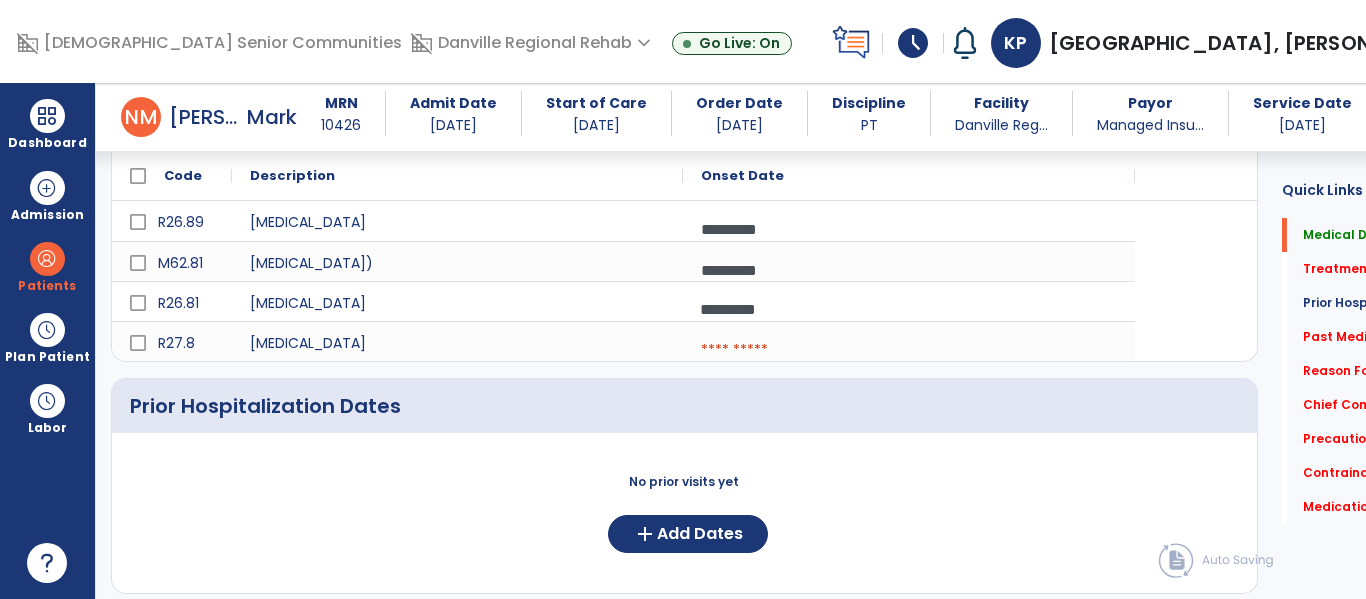 click at bounding box center (909, 350) 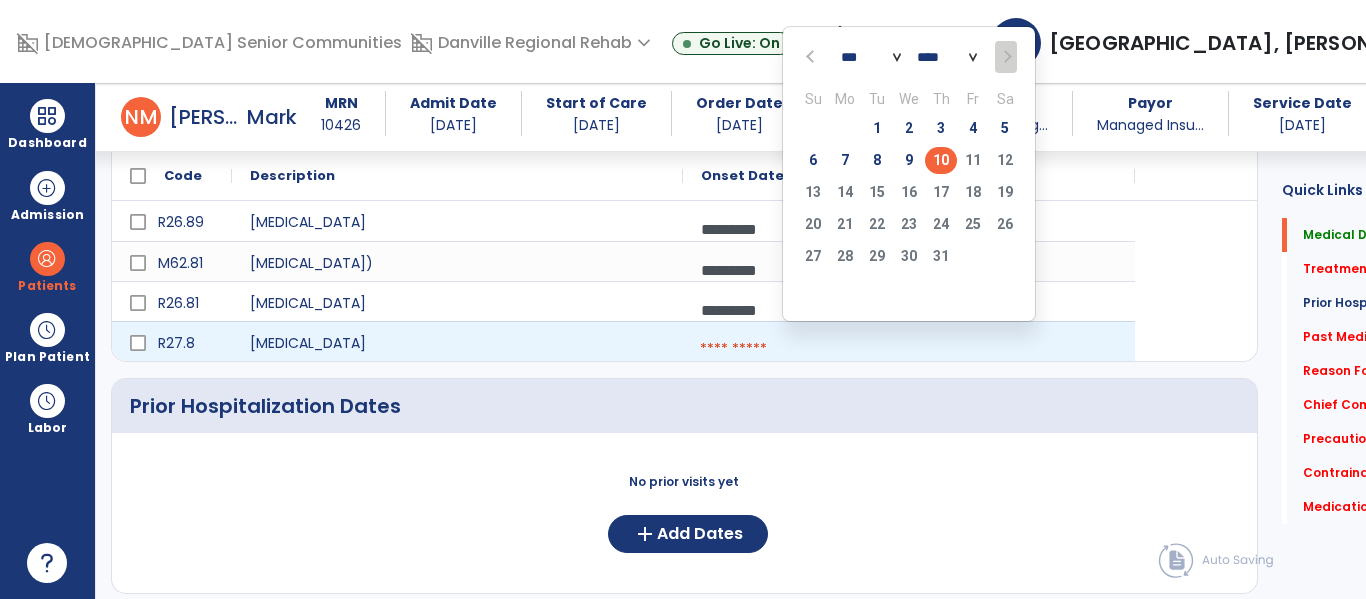 click on "10" 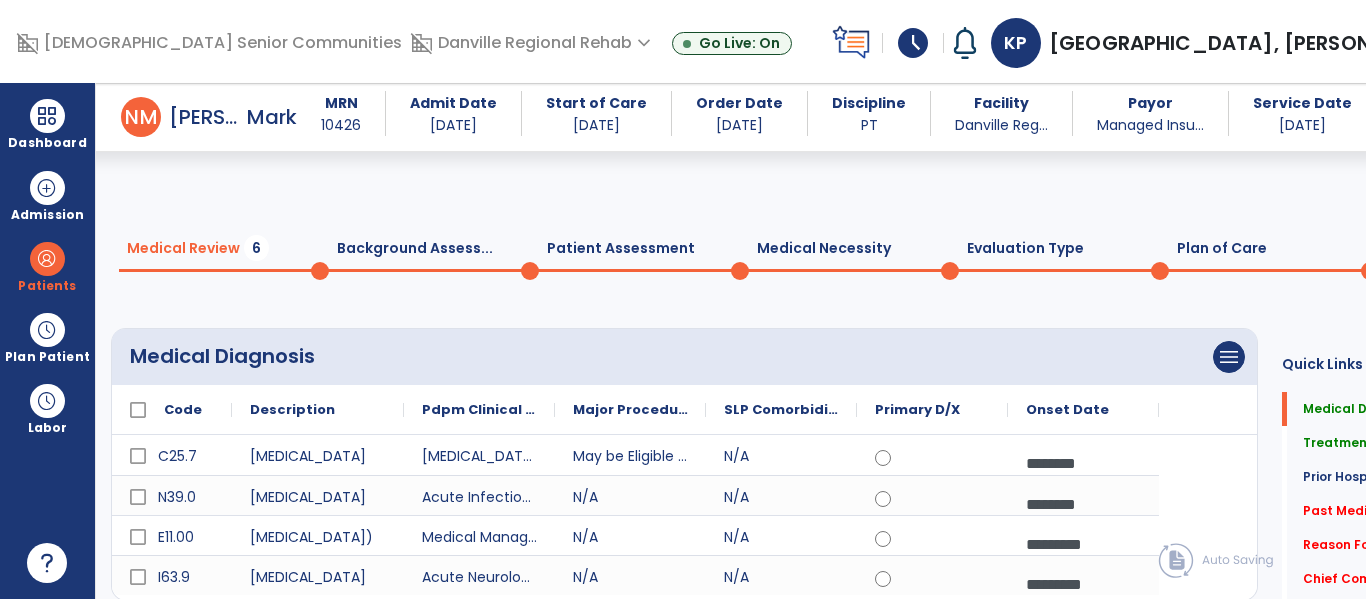 scroll, scrollTop: 0, scrollLeft: 0, axis: both 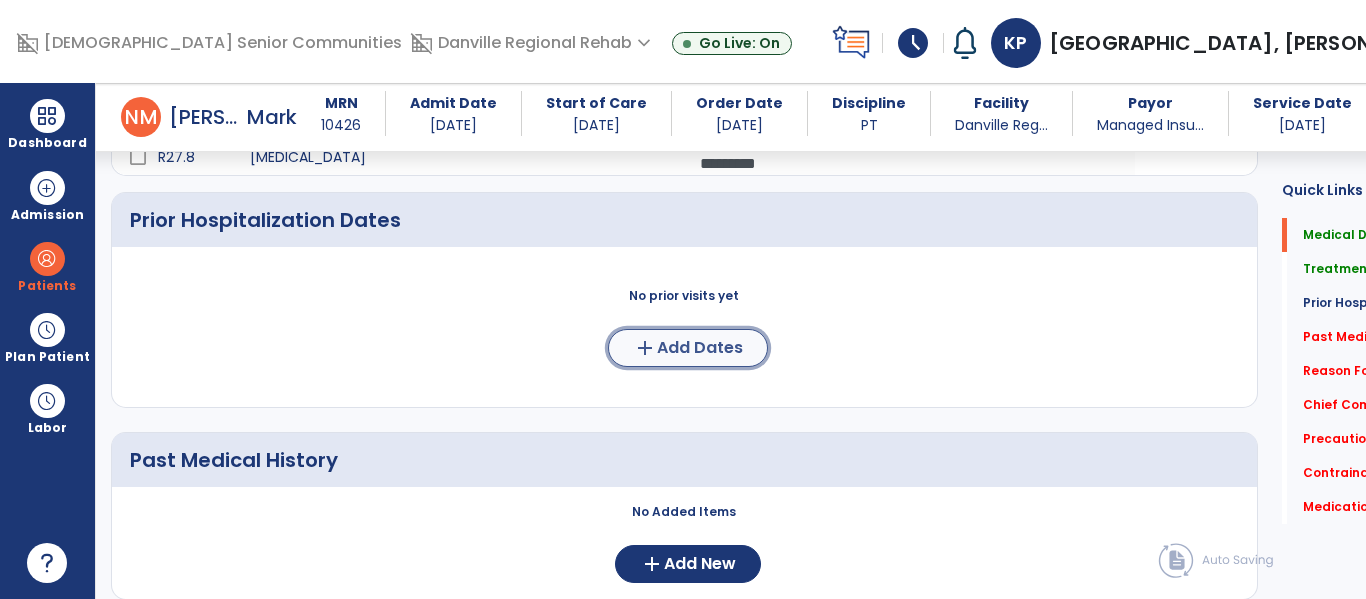 click on "Add Dates" 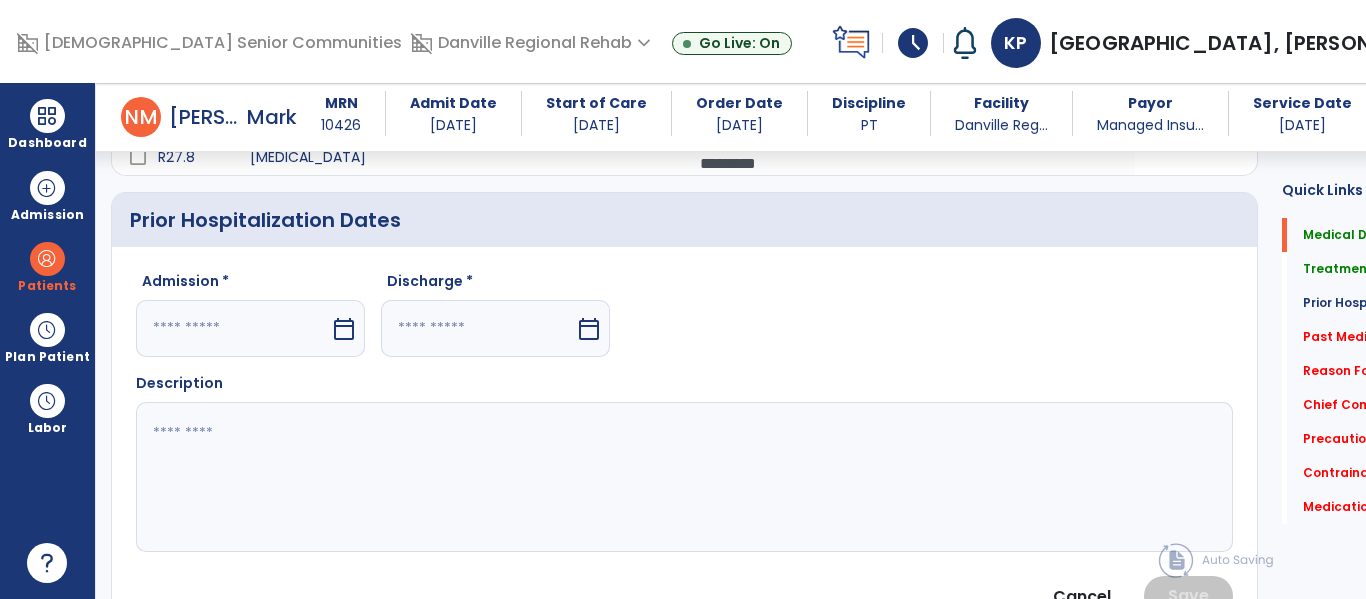 click on "calendar_today" at bounding box center [346, 328] 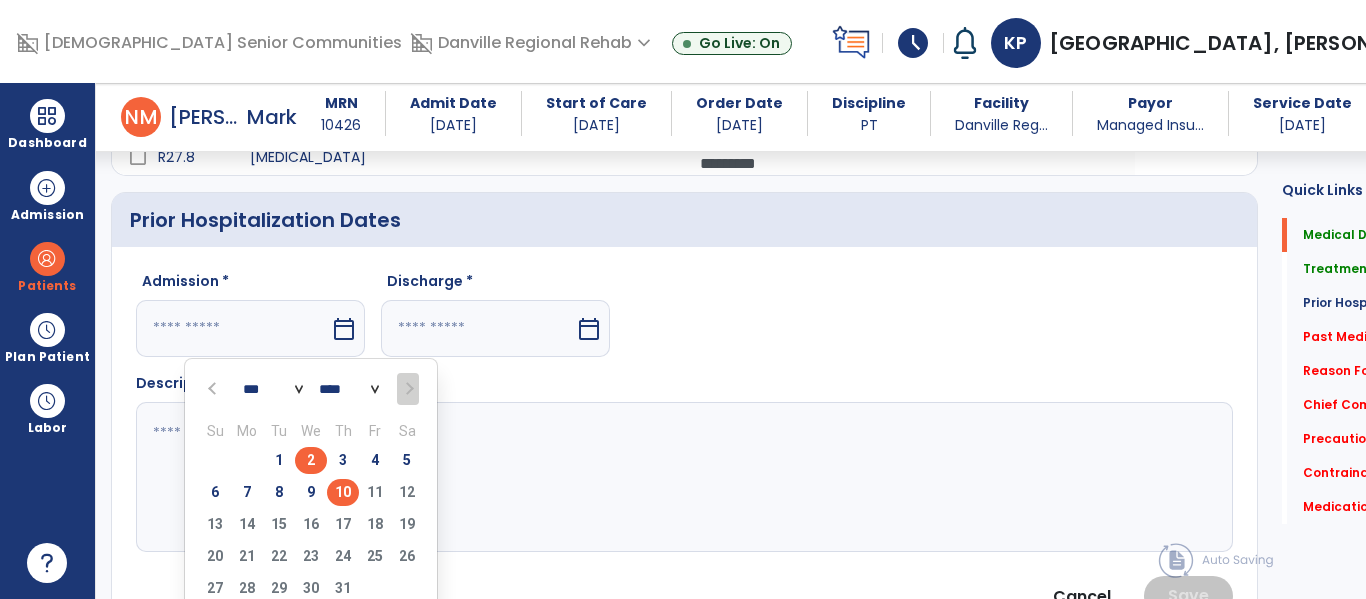 click on "2" at bounding box center (311, 460) 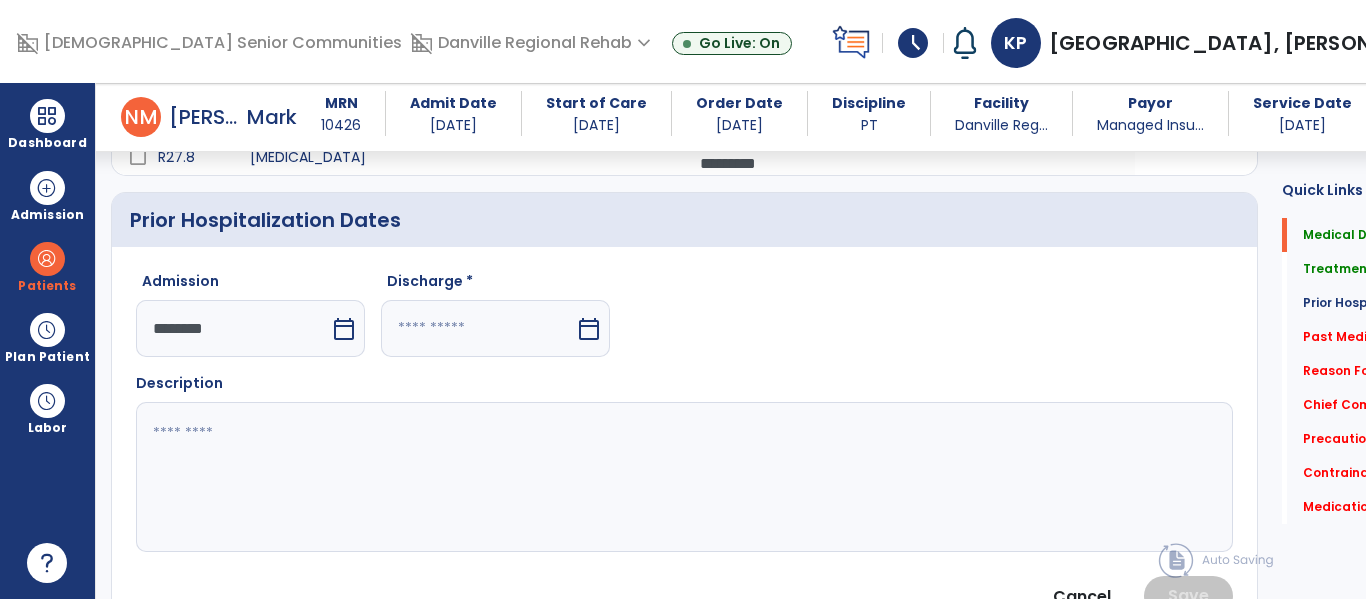click at bounding box center (478, 328) 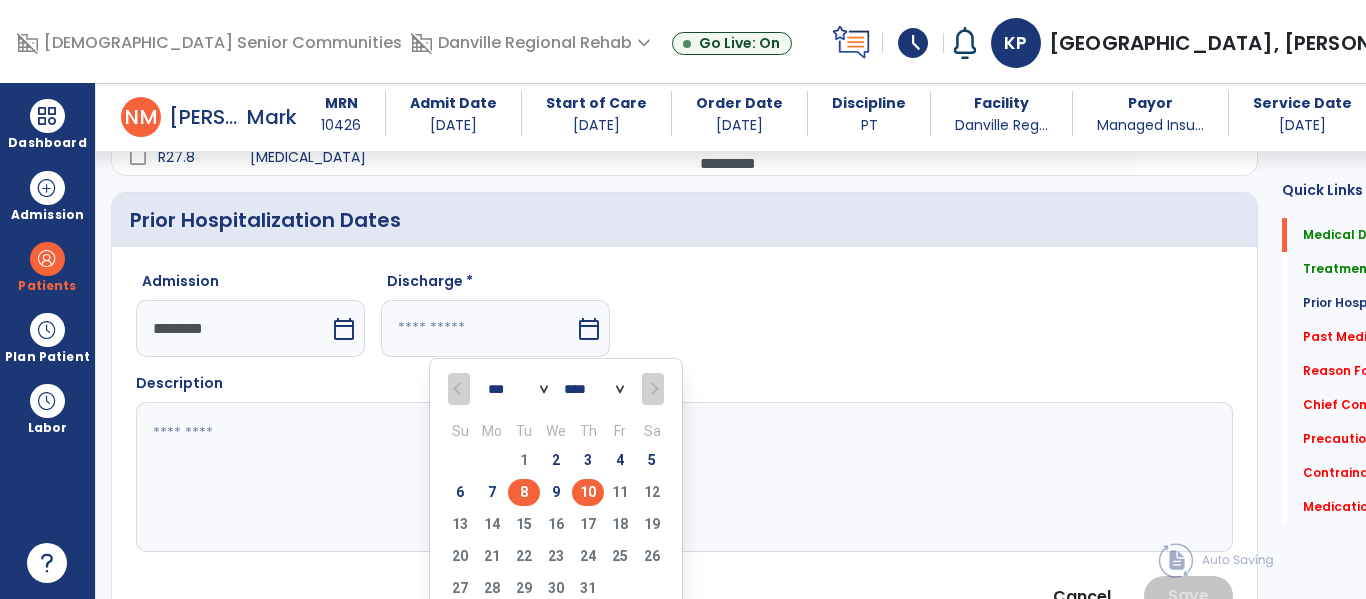 click on "8" at bounding box center (524, 492) 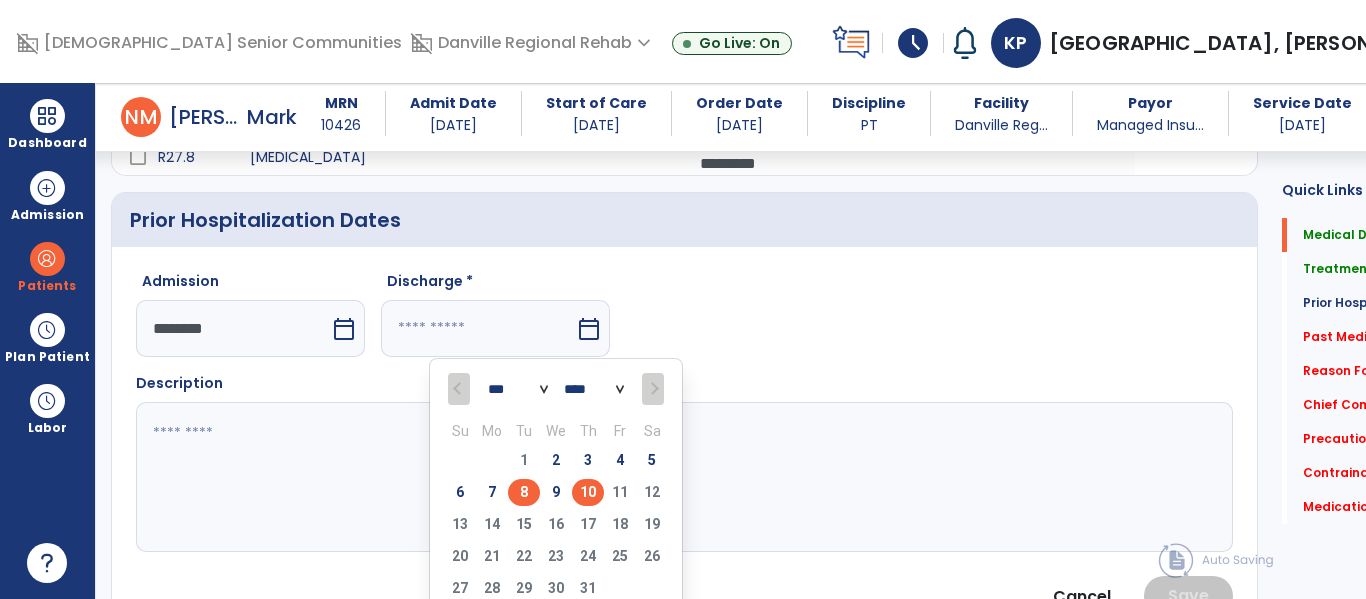 type on "********" 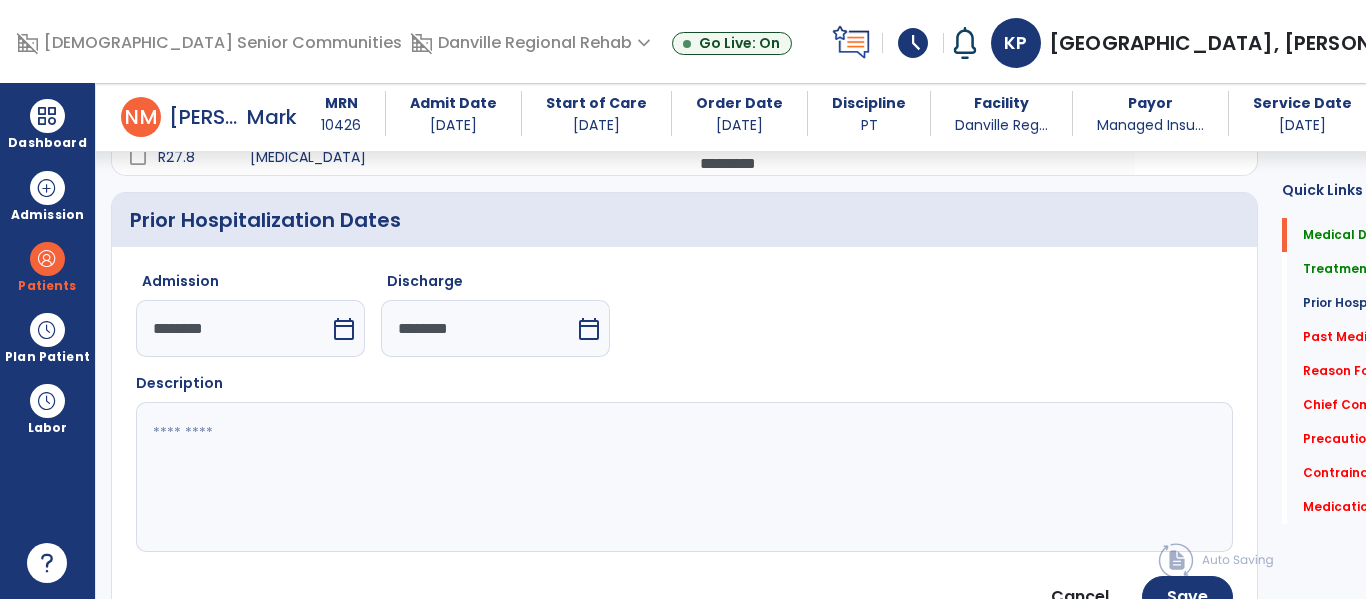 click 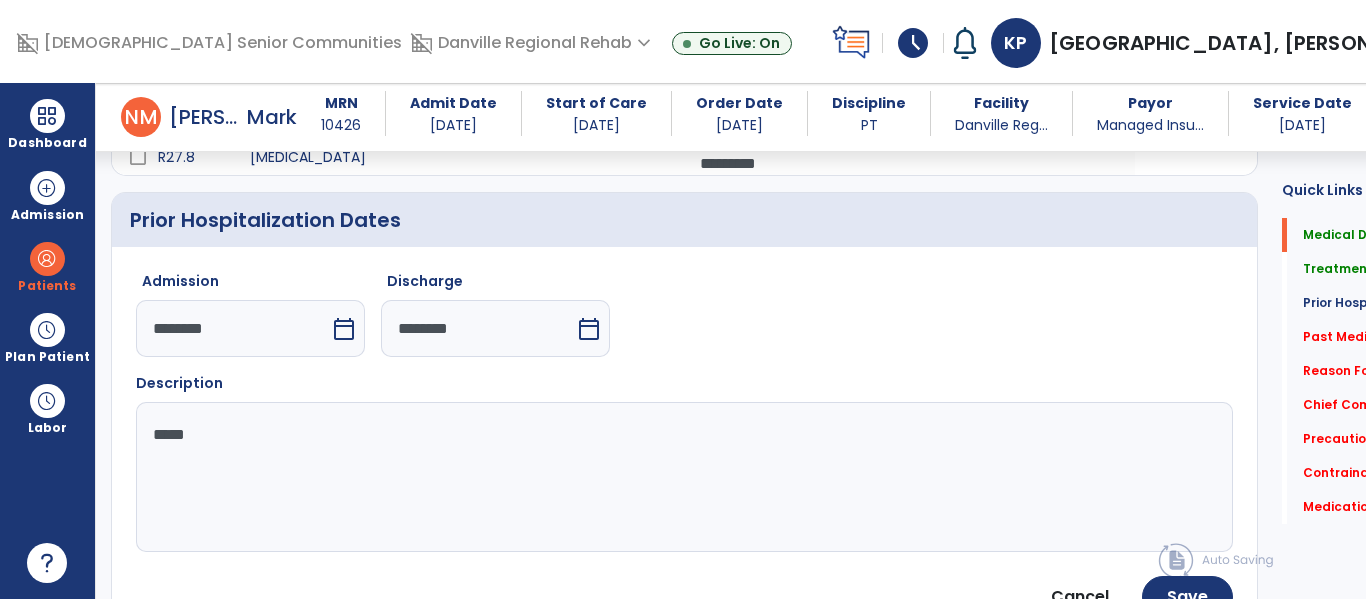 type on "******" 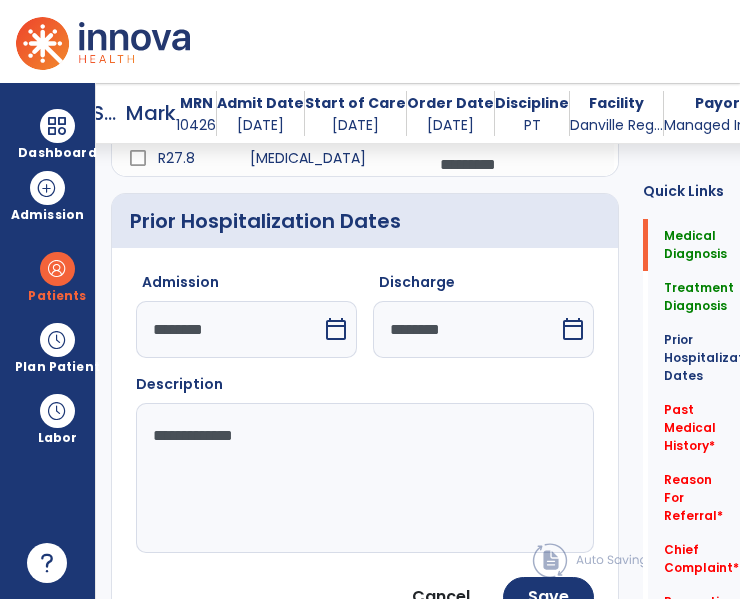 scroll, scrollTop: 808, scrollLeft: 0, axis: vertical 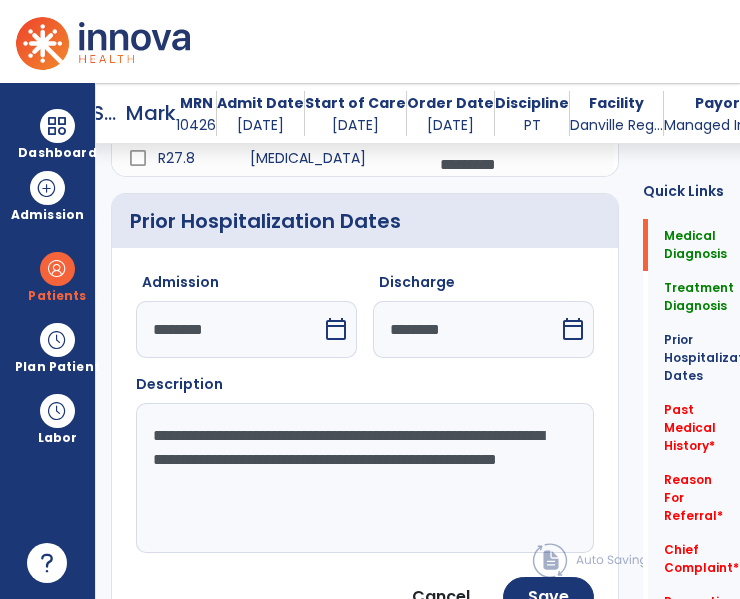 click on "**********" 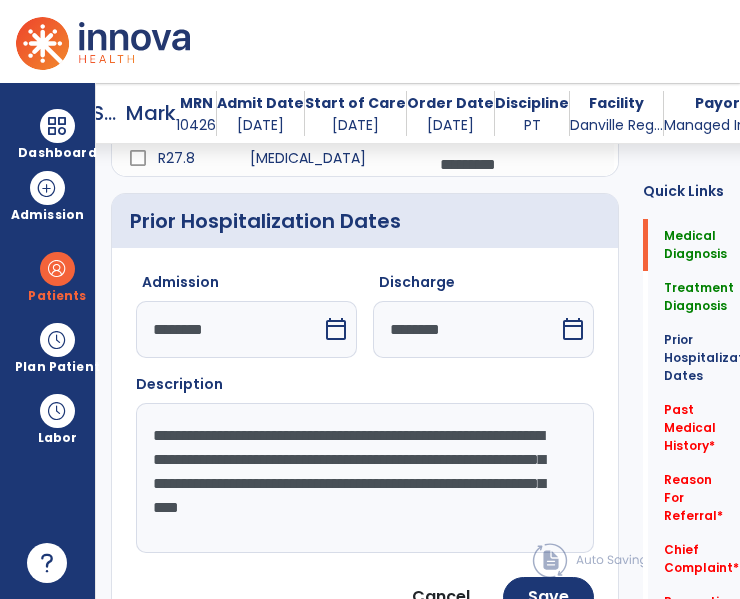 click on "**********" 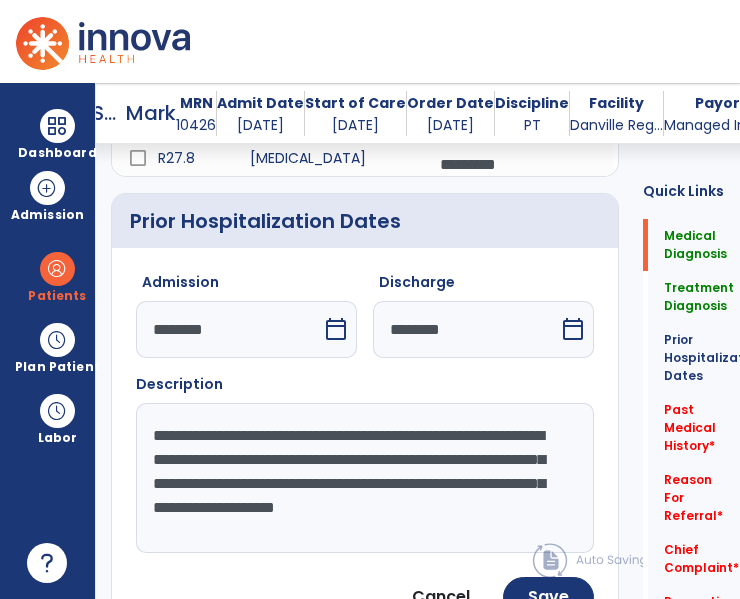 scroll, scrollTop: 15, scrollLeft: 0, axis: vertical 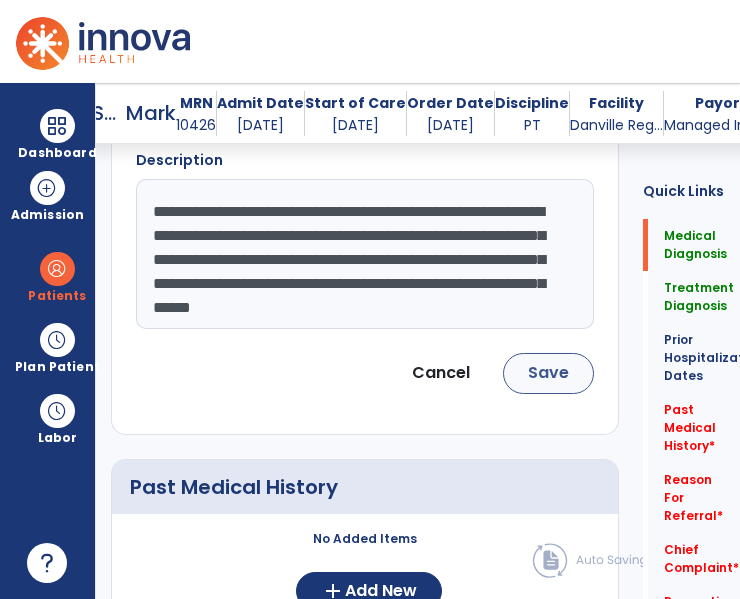 type on "**********" 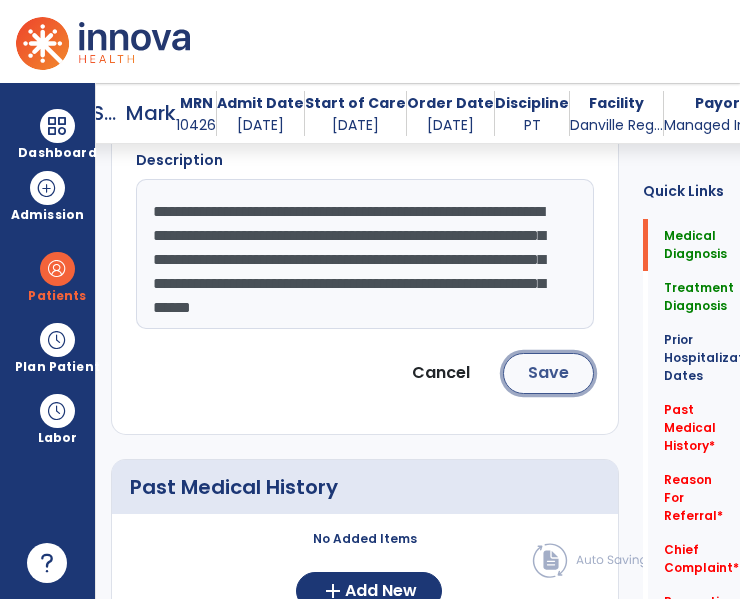 click on "Save" 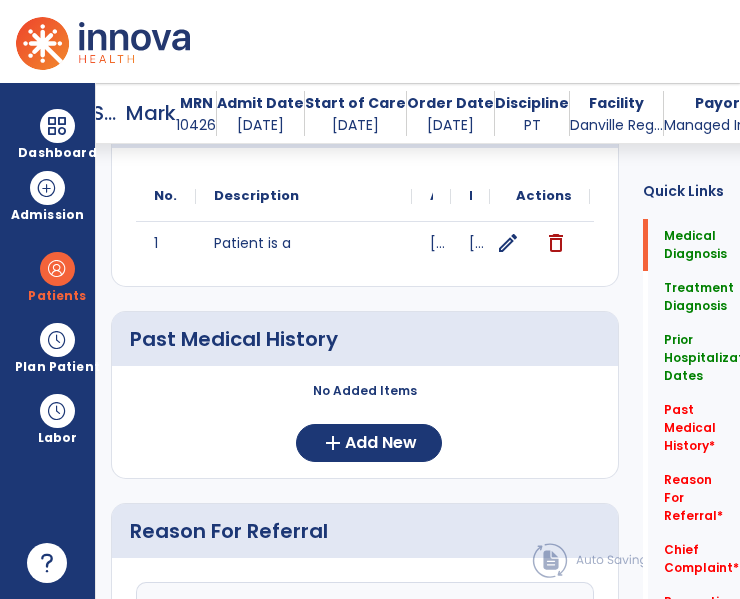scroll, scrollTop: 939, scrollLeft: 0, axis: vertical 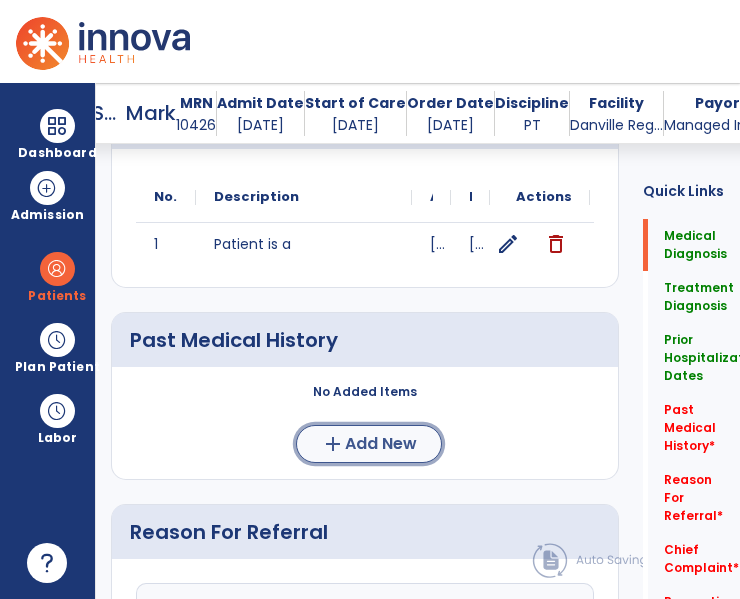 click on "Add New" 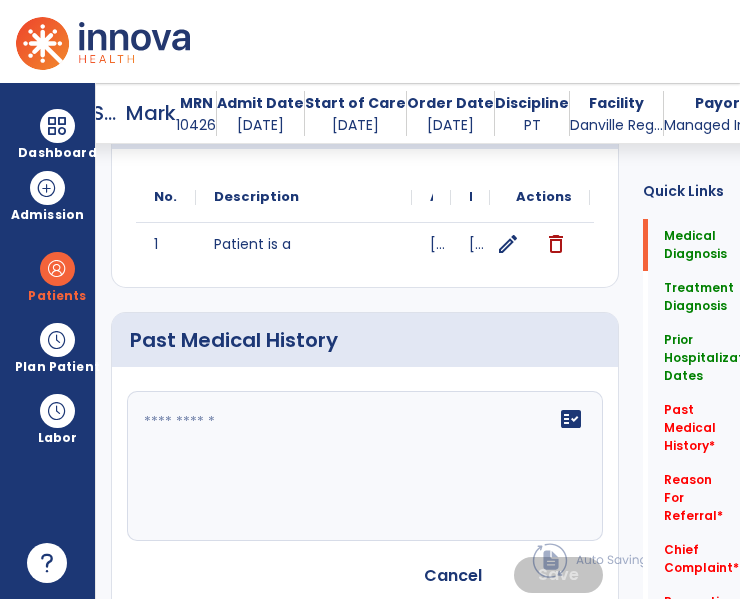 click on "fact_check" 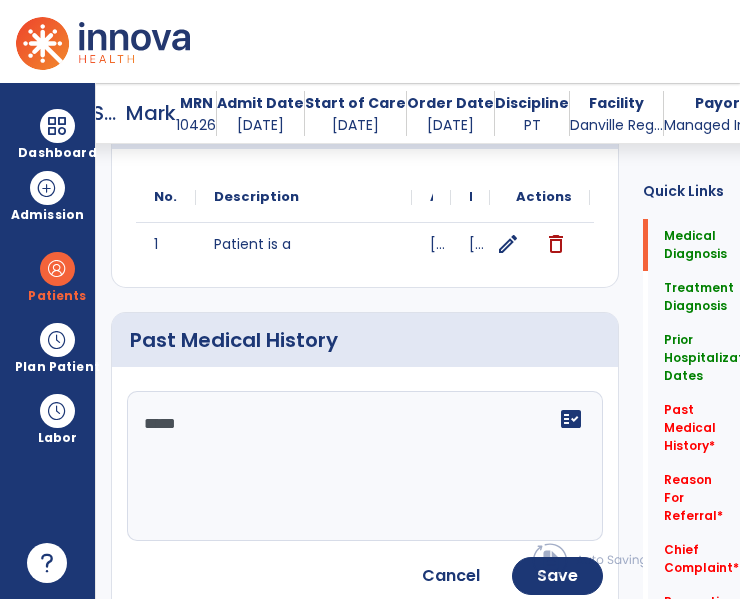 type on "*****" 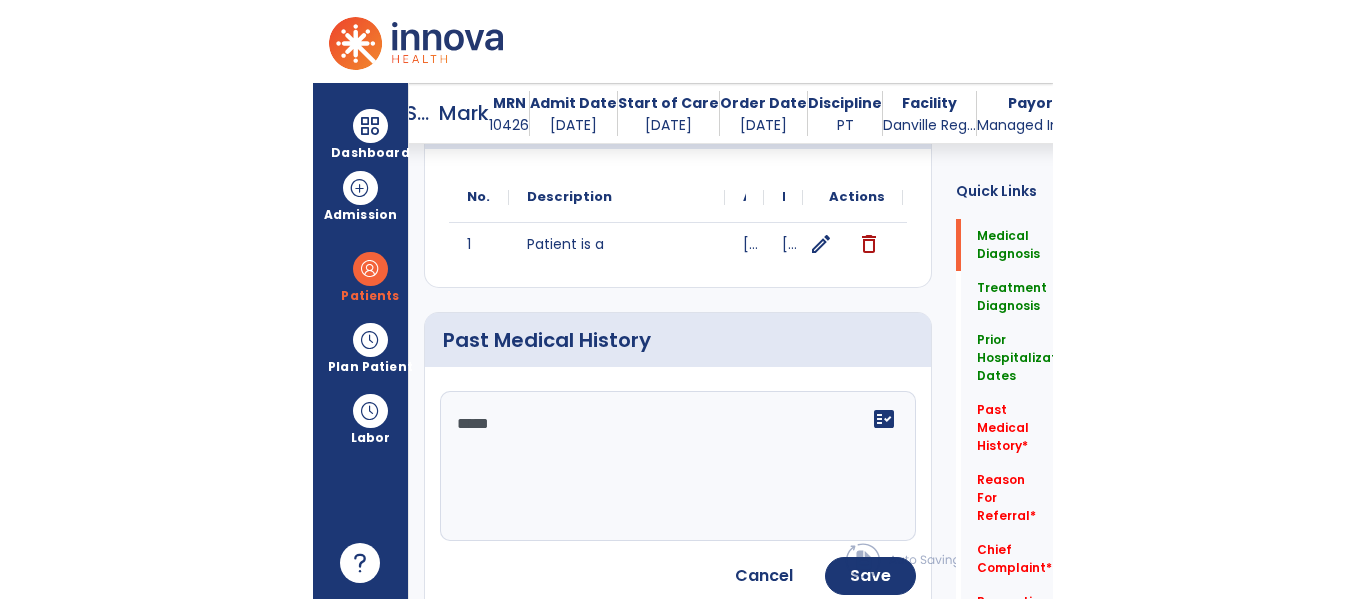 scroll, scrollTop: 1136, scrollLeft: 0, axis: vertical 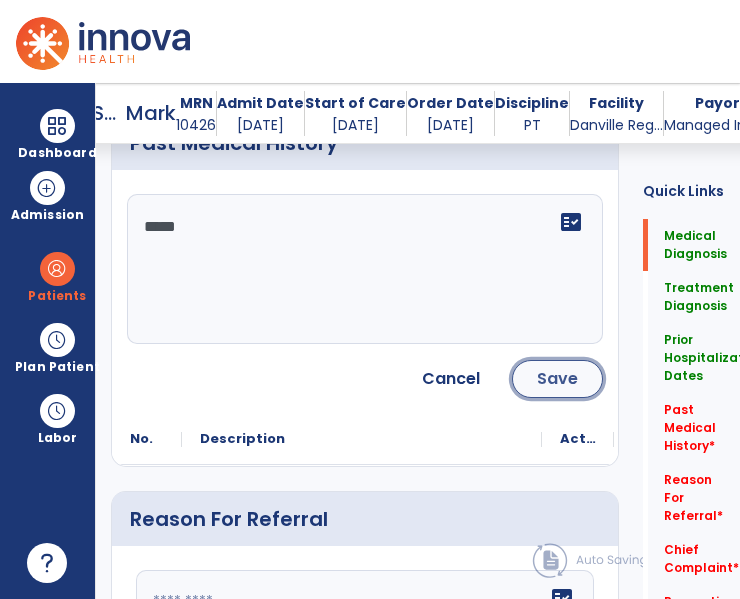 click on "Save" 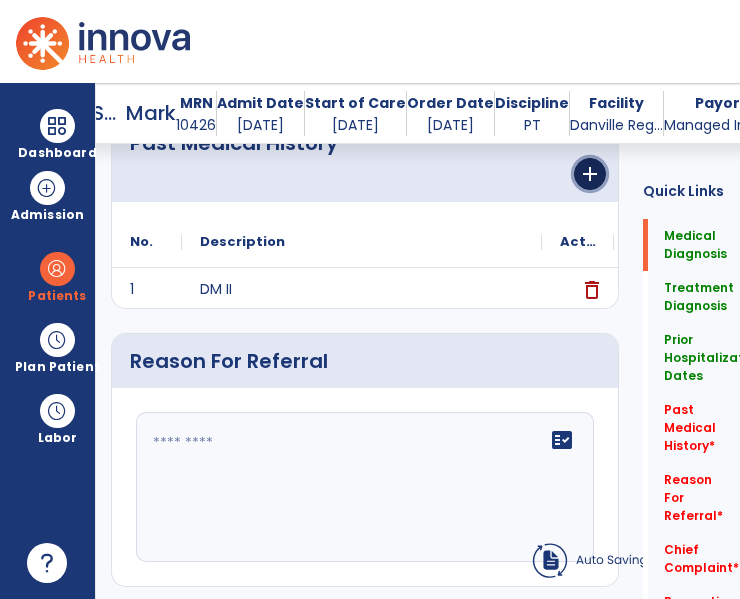 click on "add" 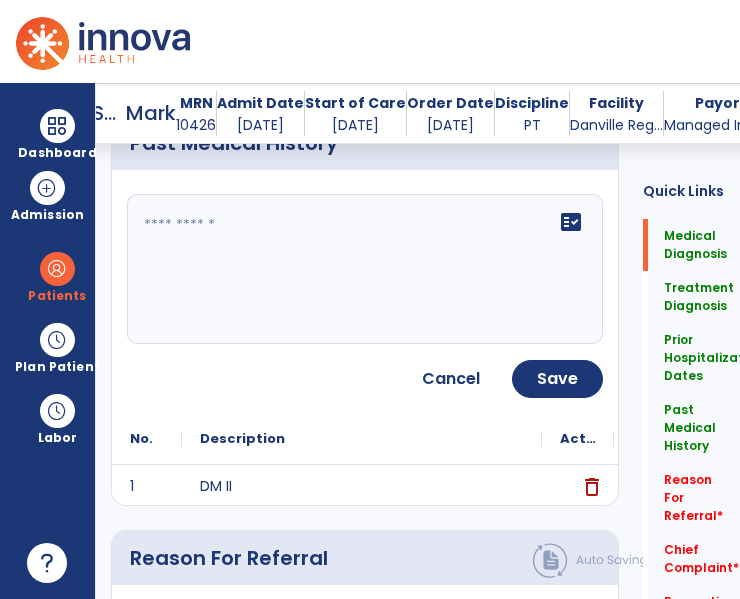 click on "fact_check" 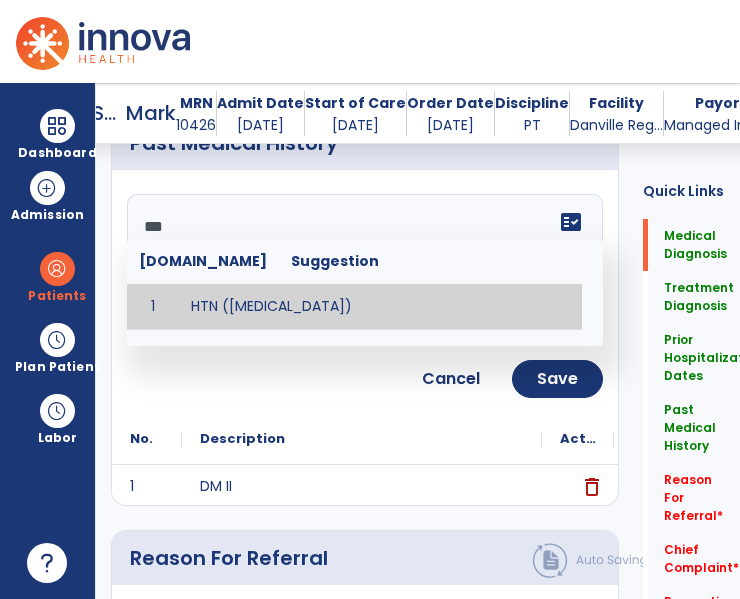 type on "**********" 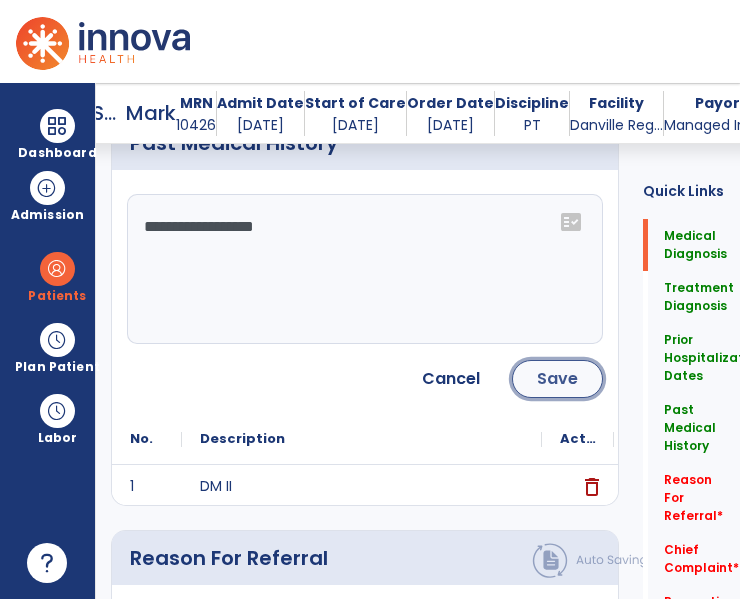 click on "Save" 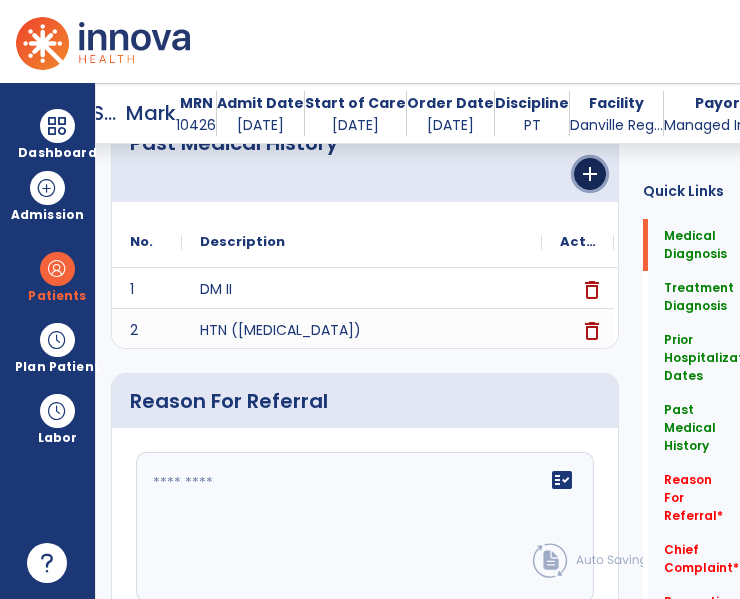 click on "add" 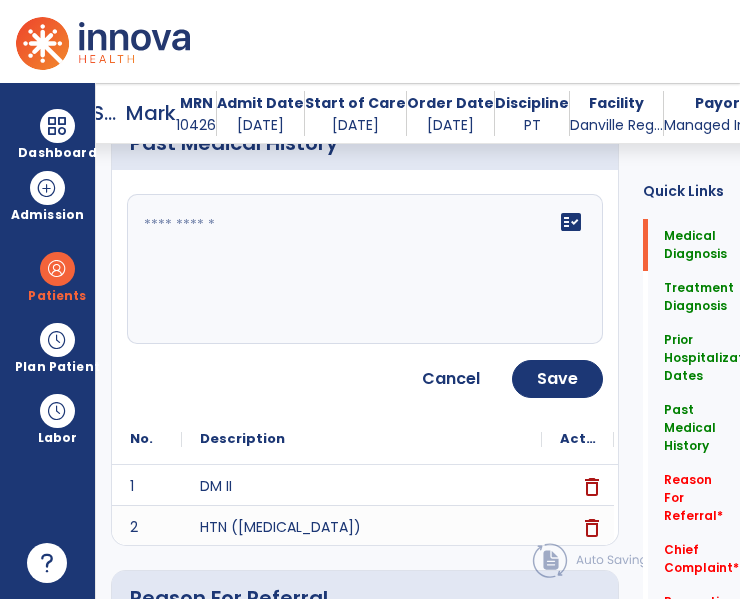 click on "fact_check" 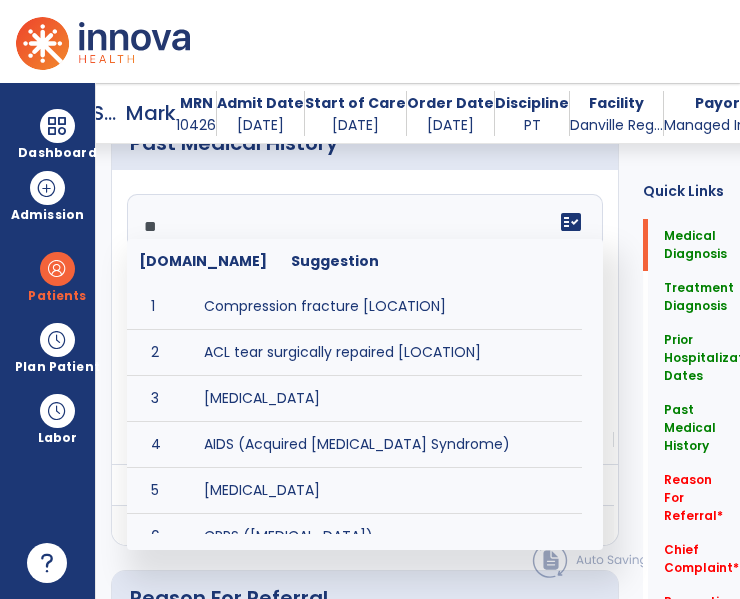 type on "*" 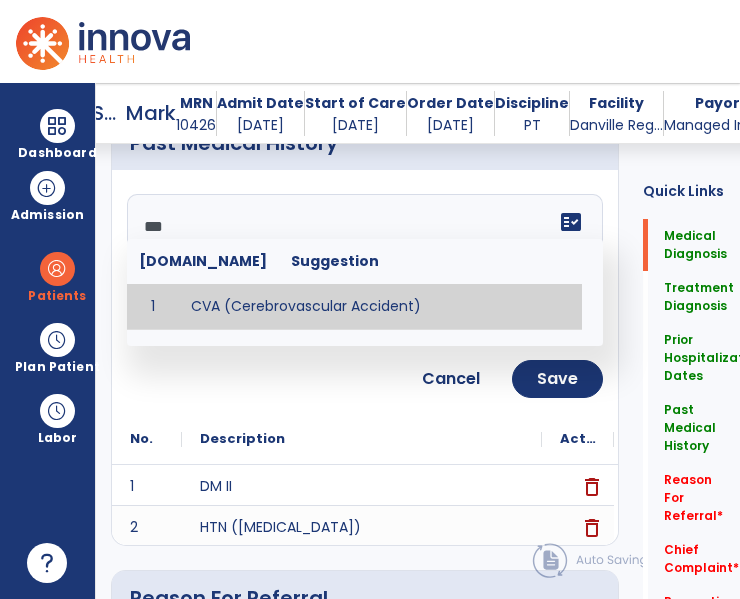 type on "**********" 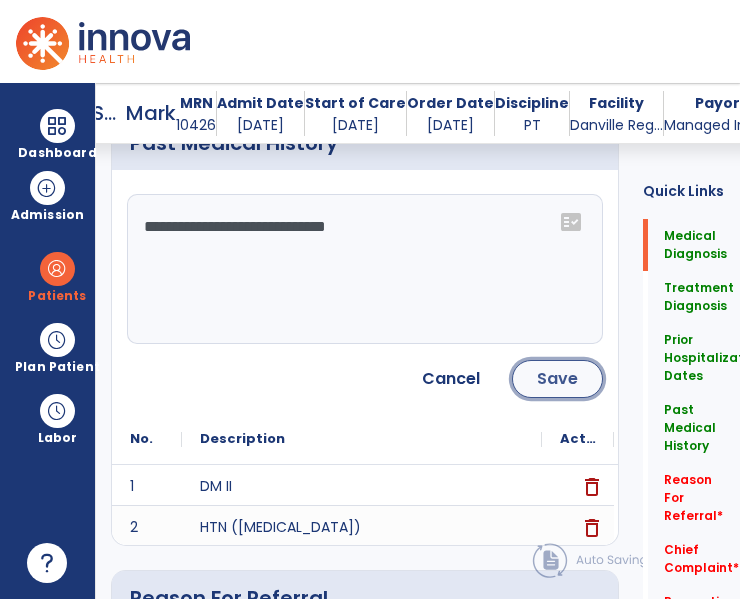 click on "Save" 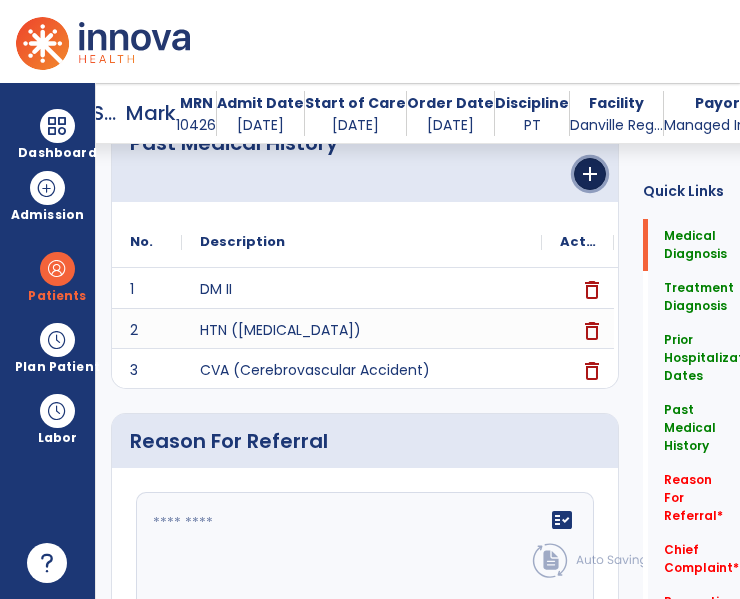 click on "add" 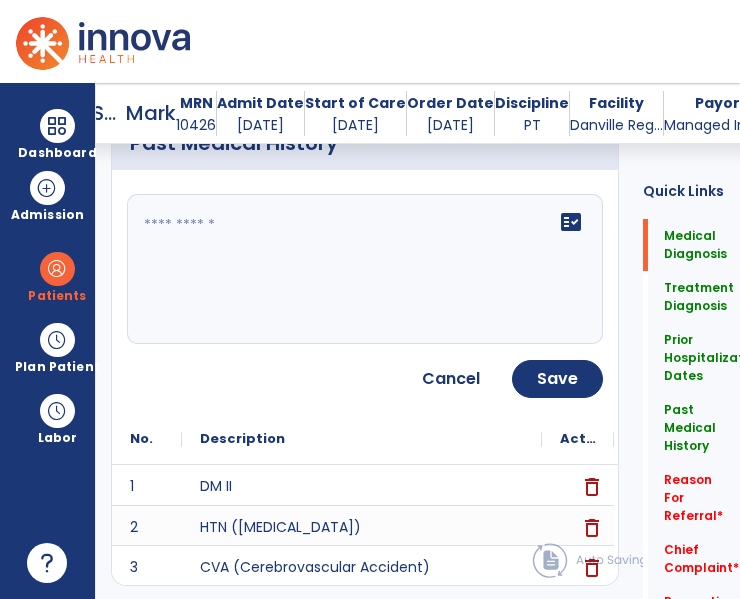 click on "fact_check" 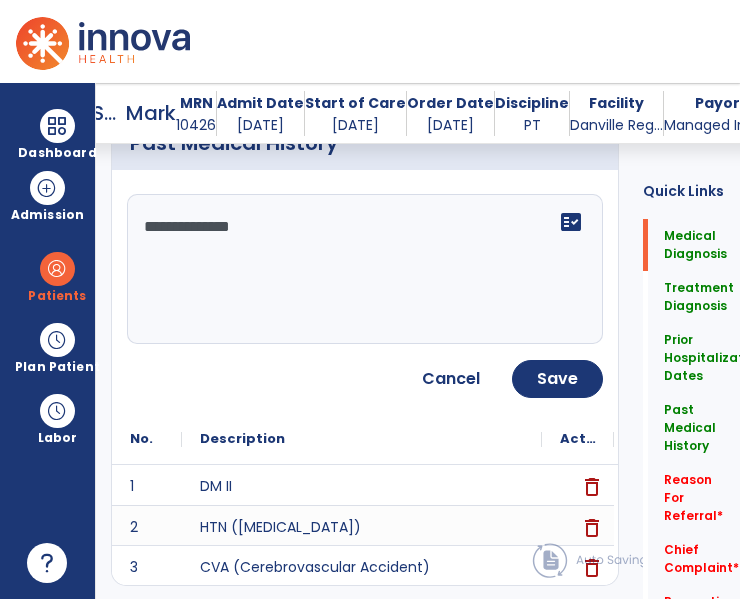 type on "**********" 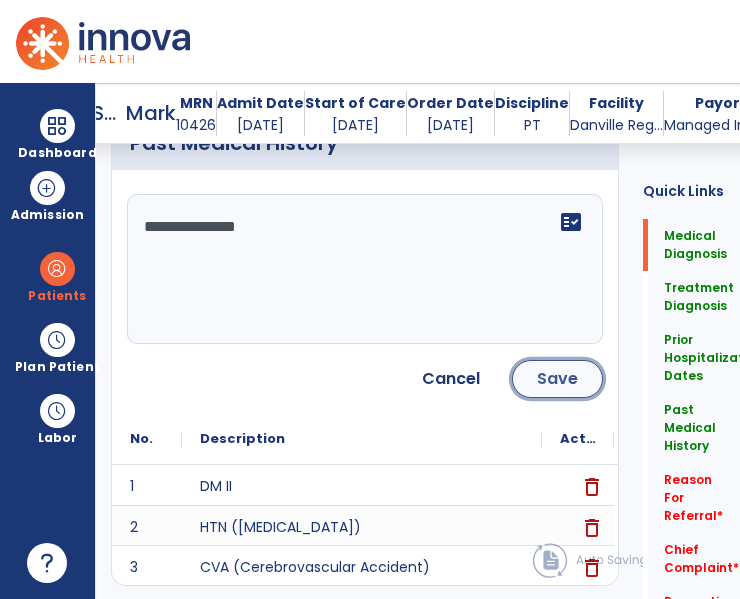 click on "Save" 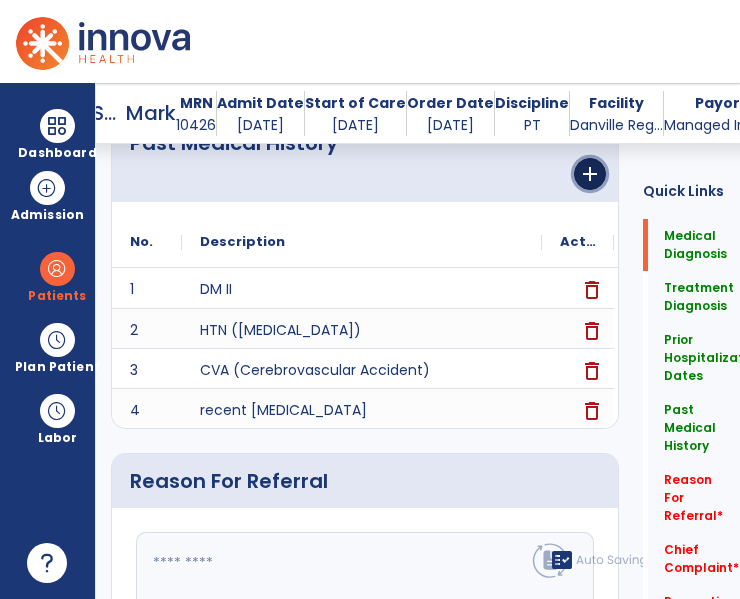 click on "add" 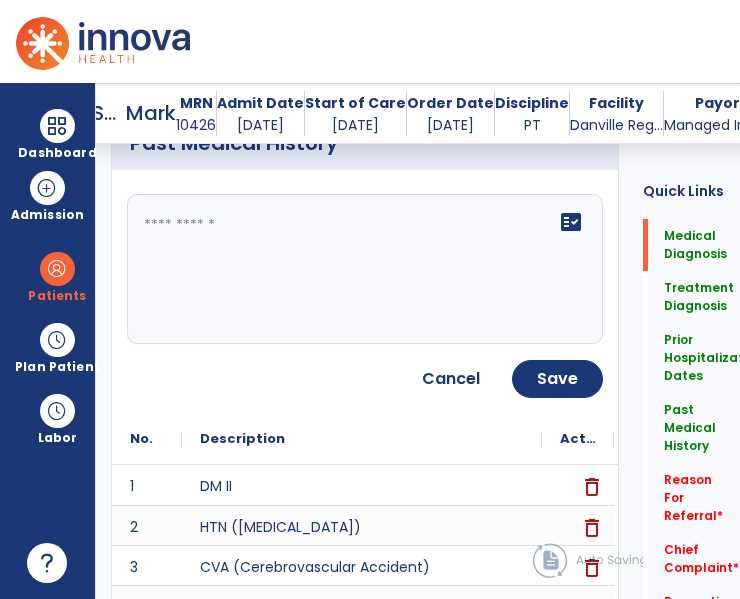 click on "fact_check" 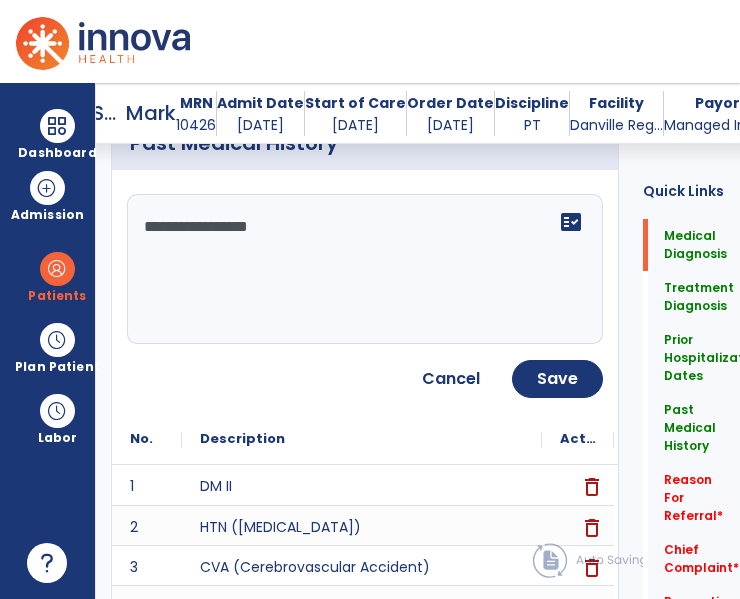 type on "**********" 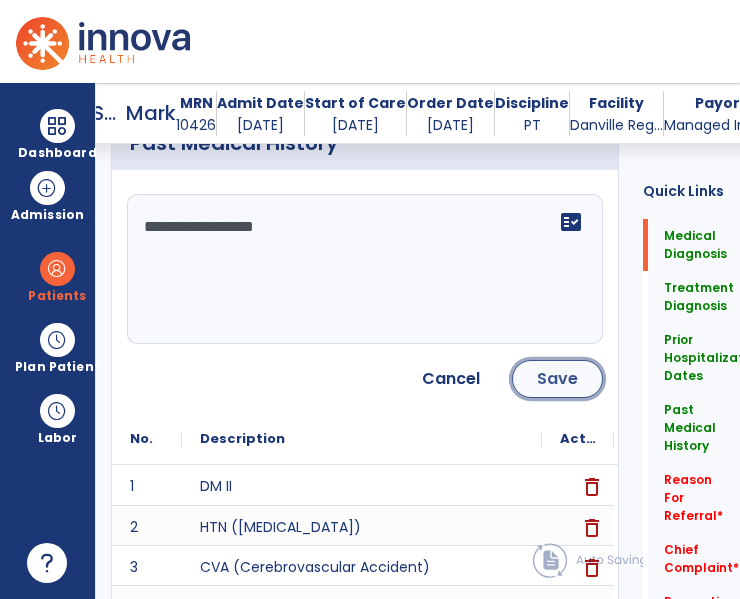 click on "Save" 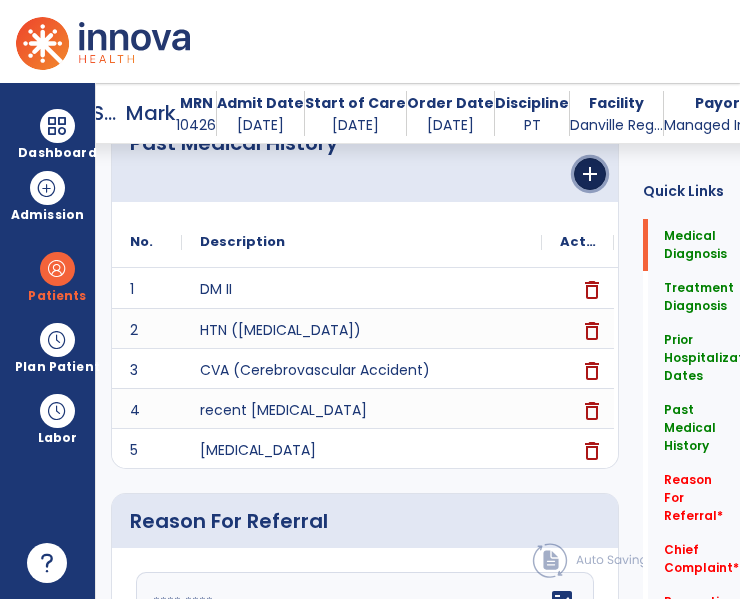click on "add" 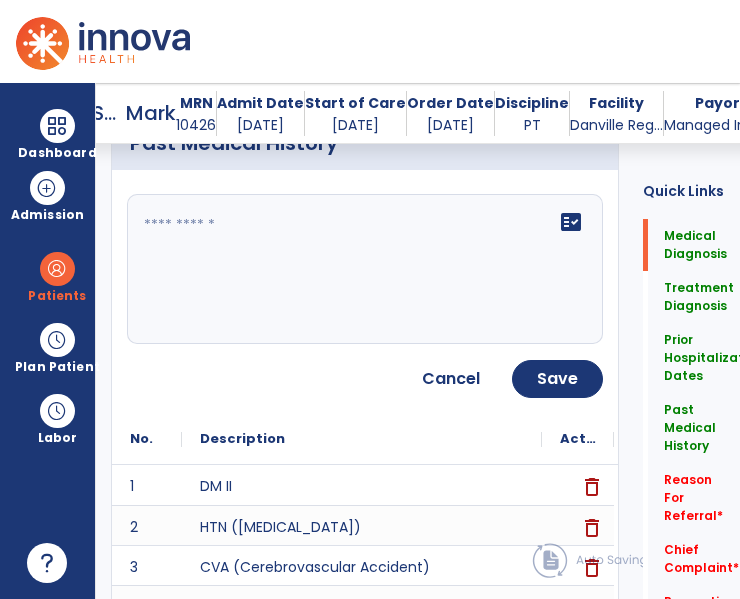 click on "fact_check" 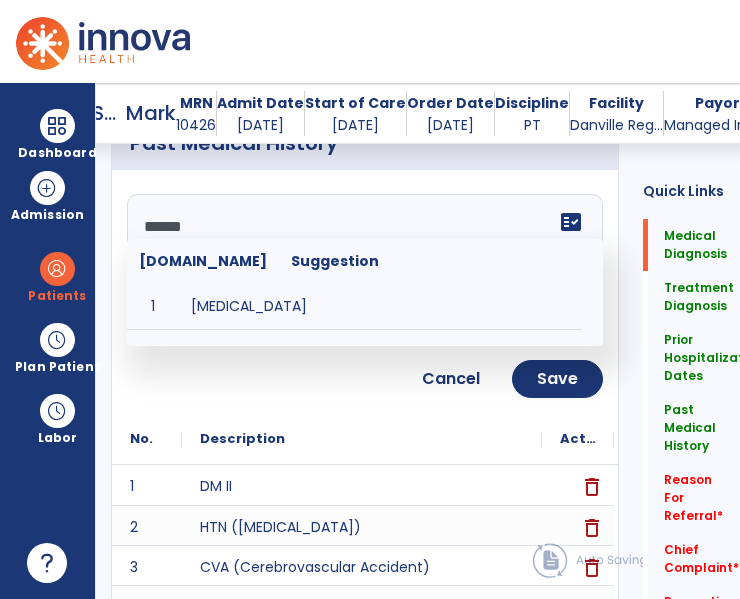 type on "******" 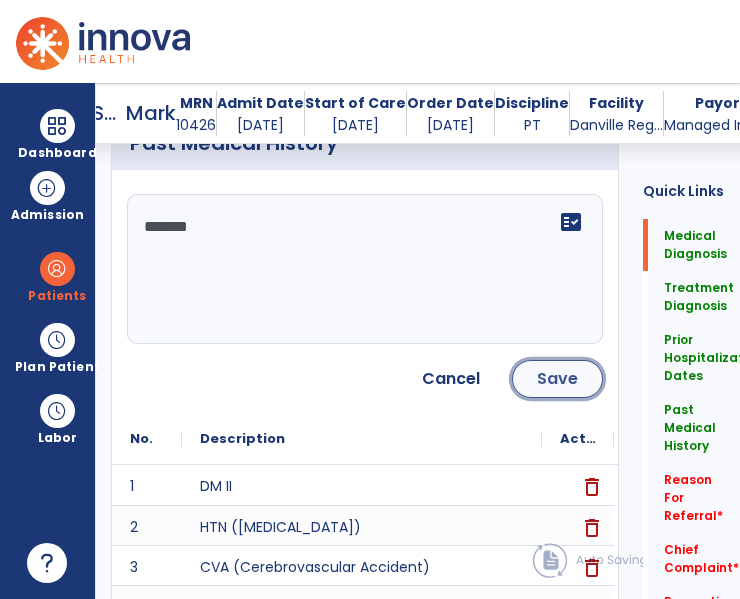 click on "Save" 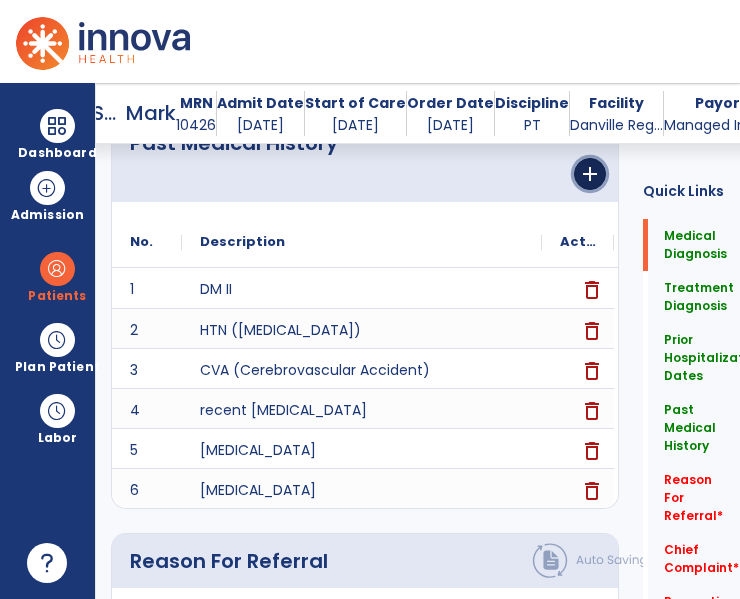 click on "add" 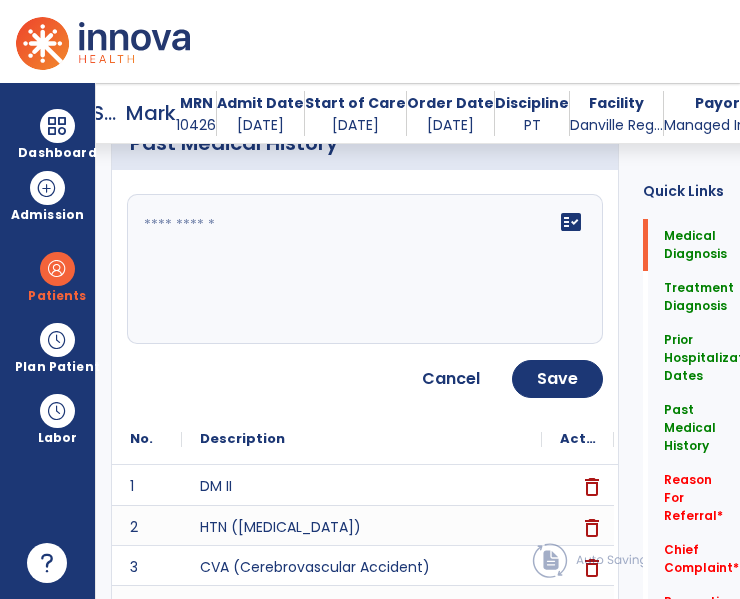 click on "fact_check" 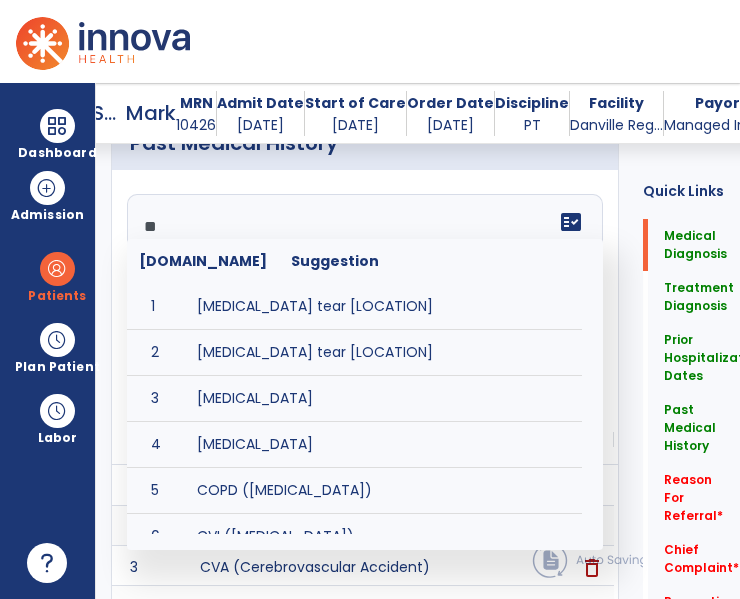 type on "*" 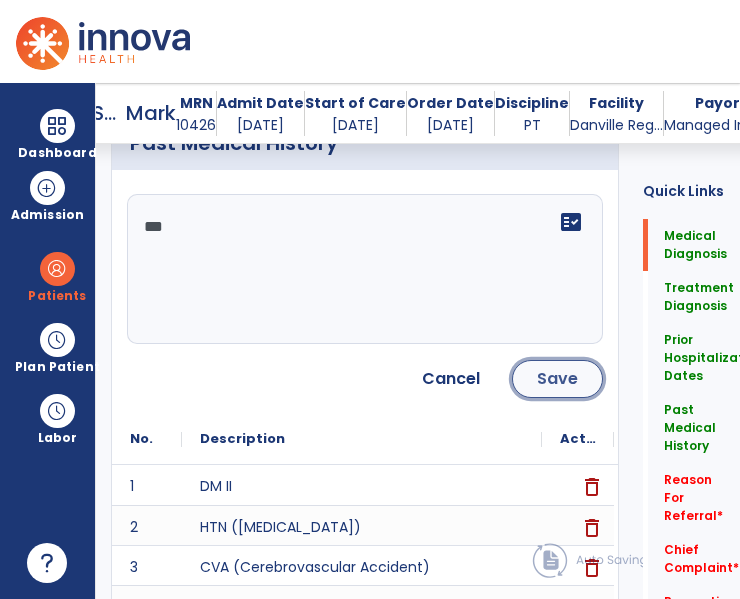 click on "Save" 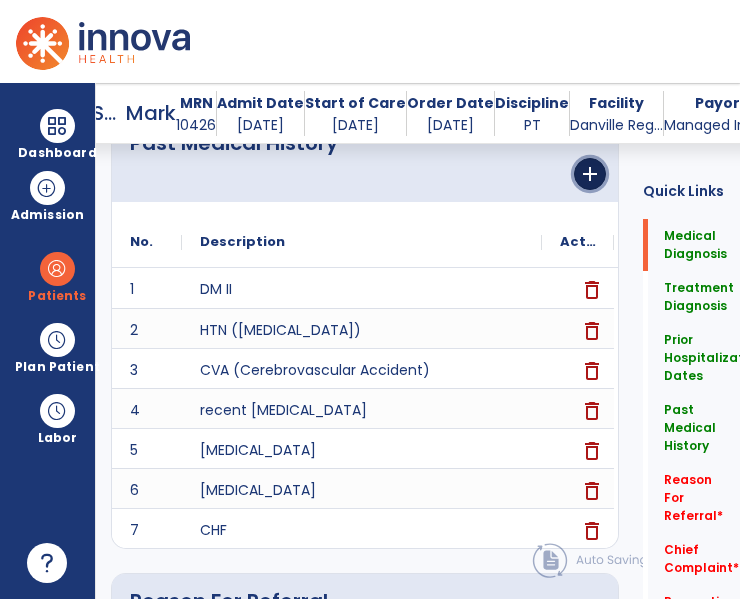 click on "add" 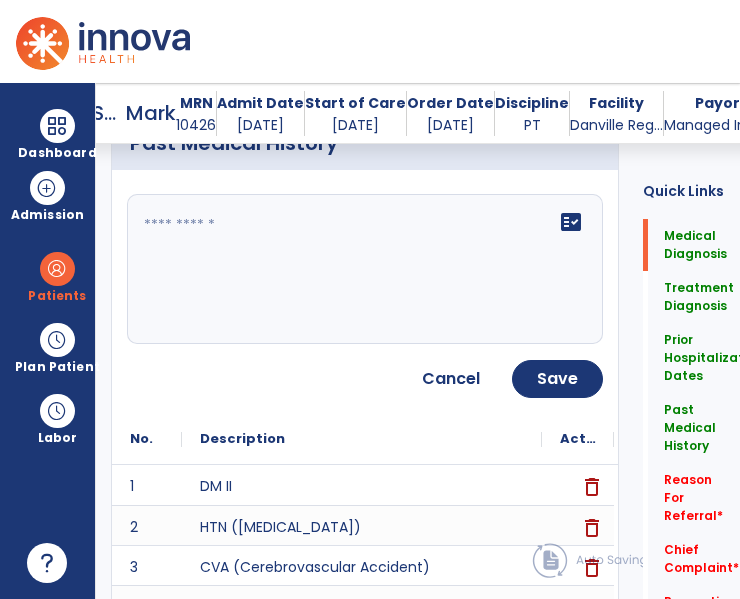 click on "fact_check" 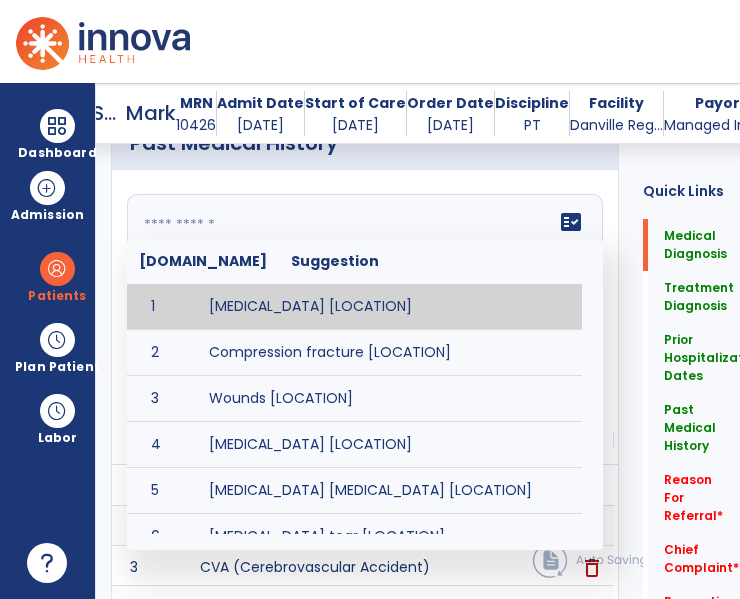 click on "Past Medical History" 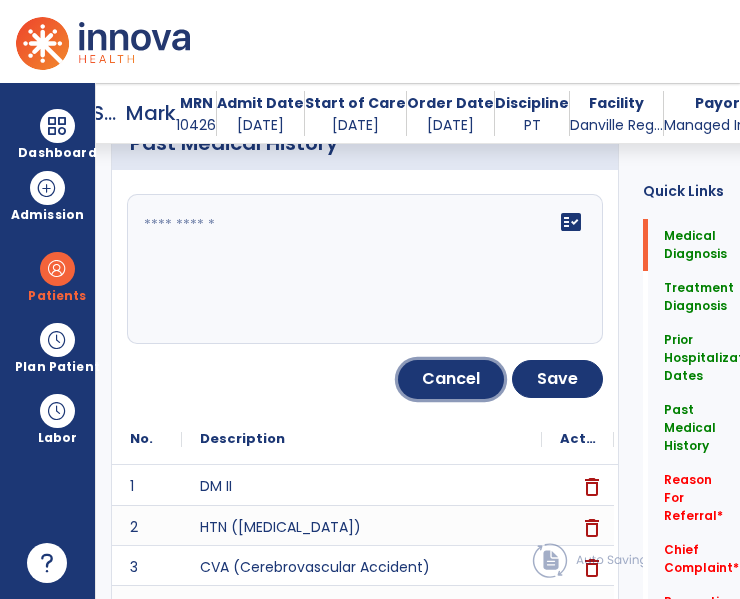 click on "Cancel" 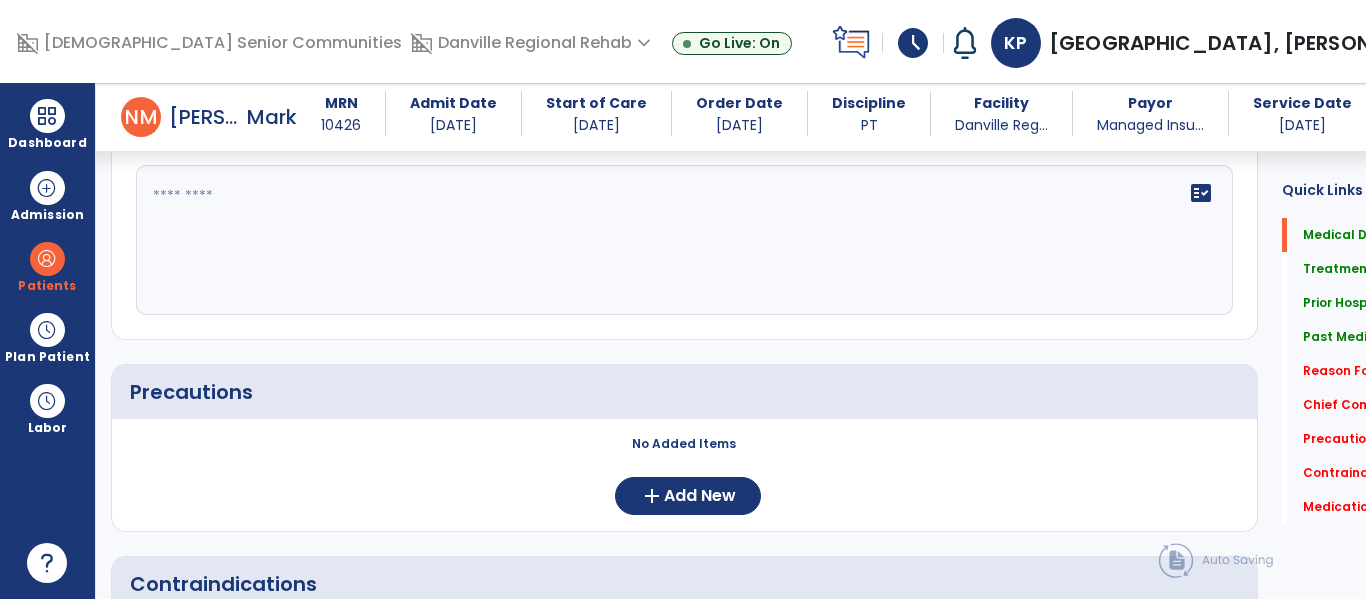 scroll, scrollTop: 1645, scrollLeft: 0, axis: vertical 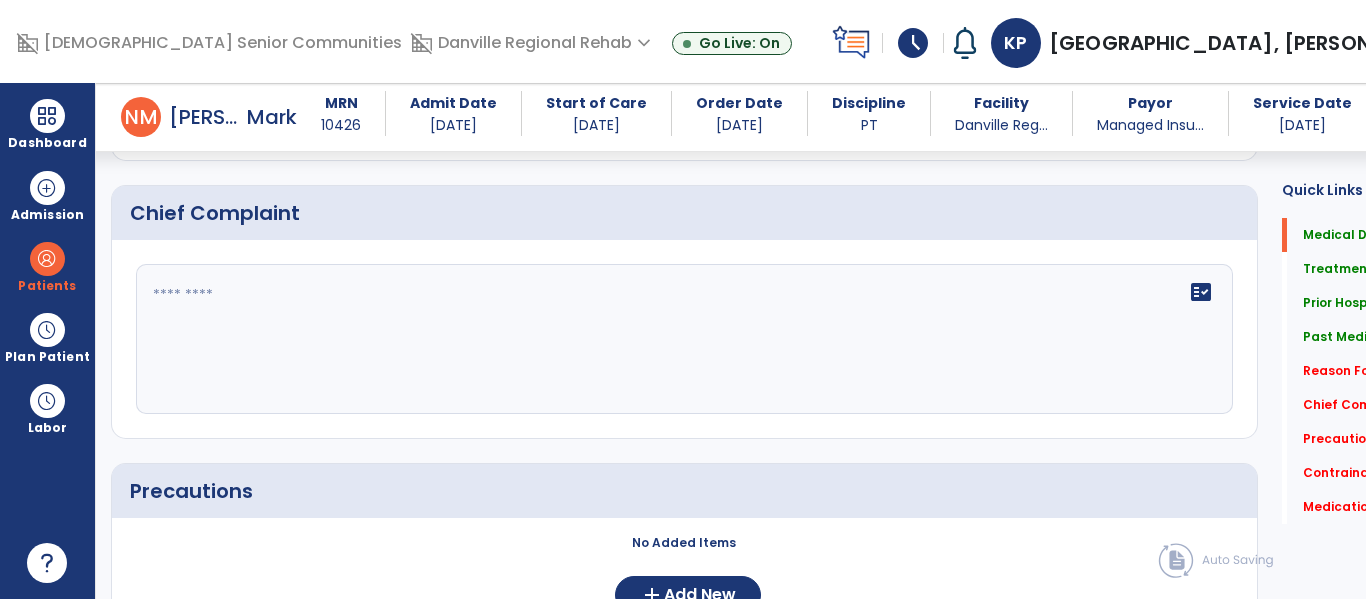 click on "fact_check" 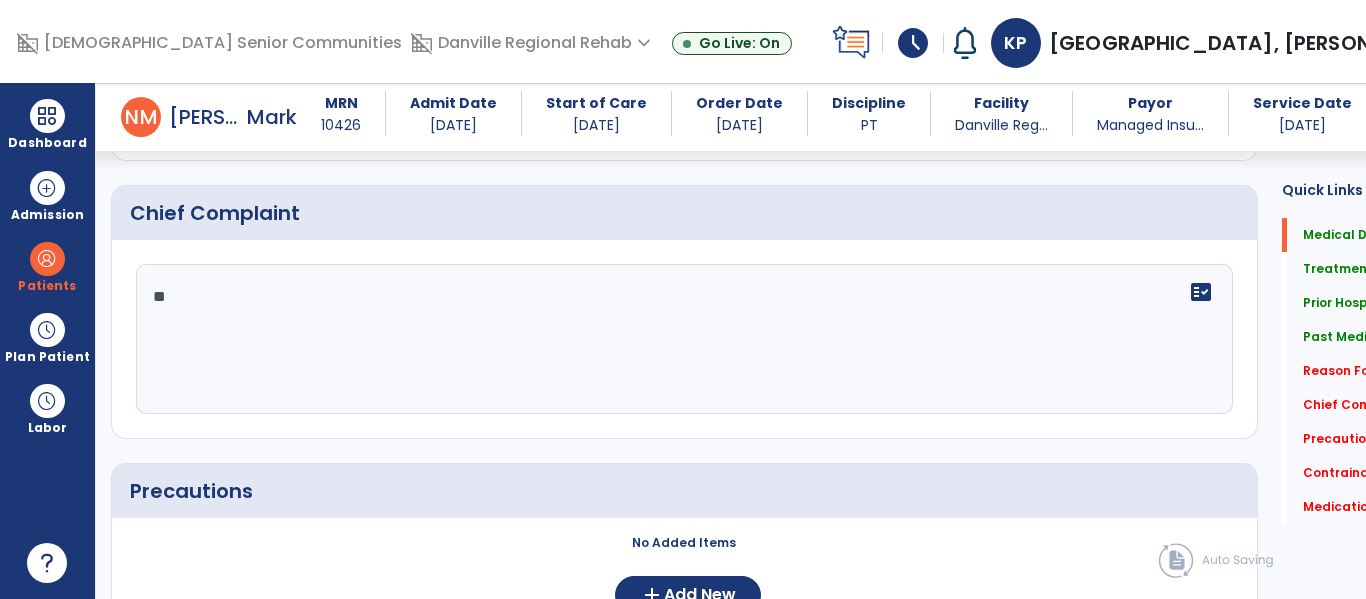 type on "*" 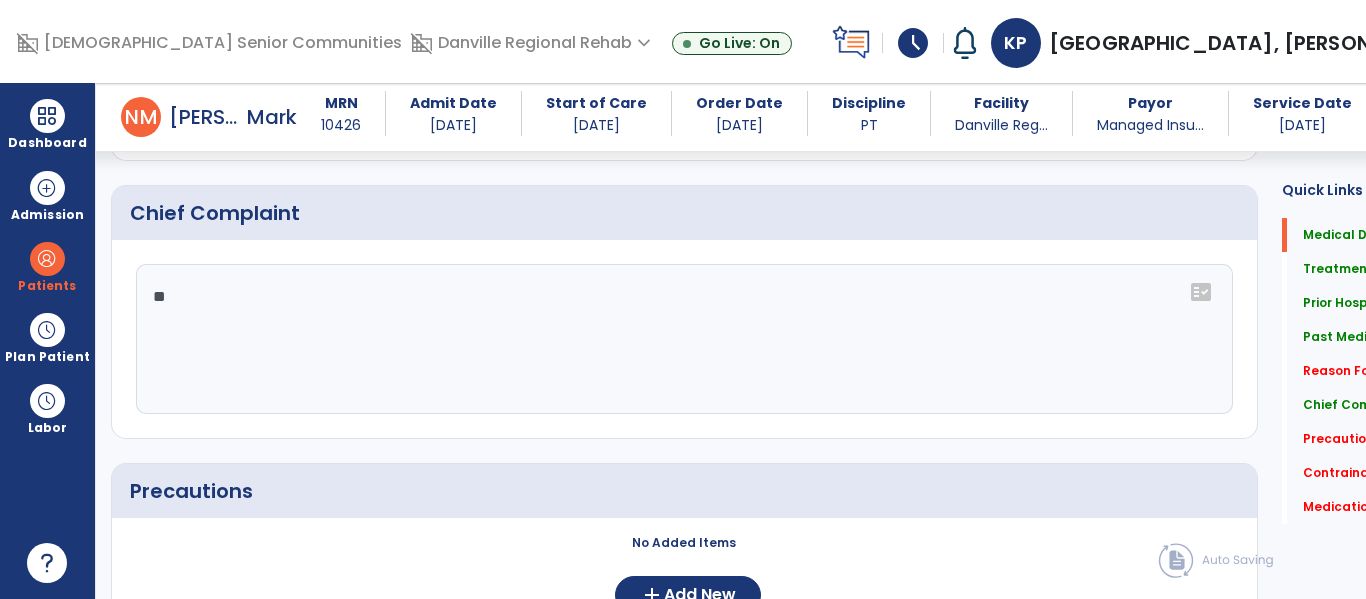 type on "*" 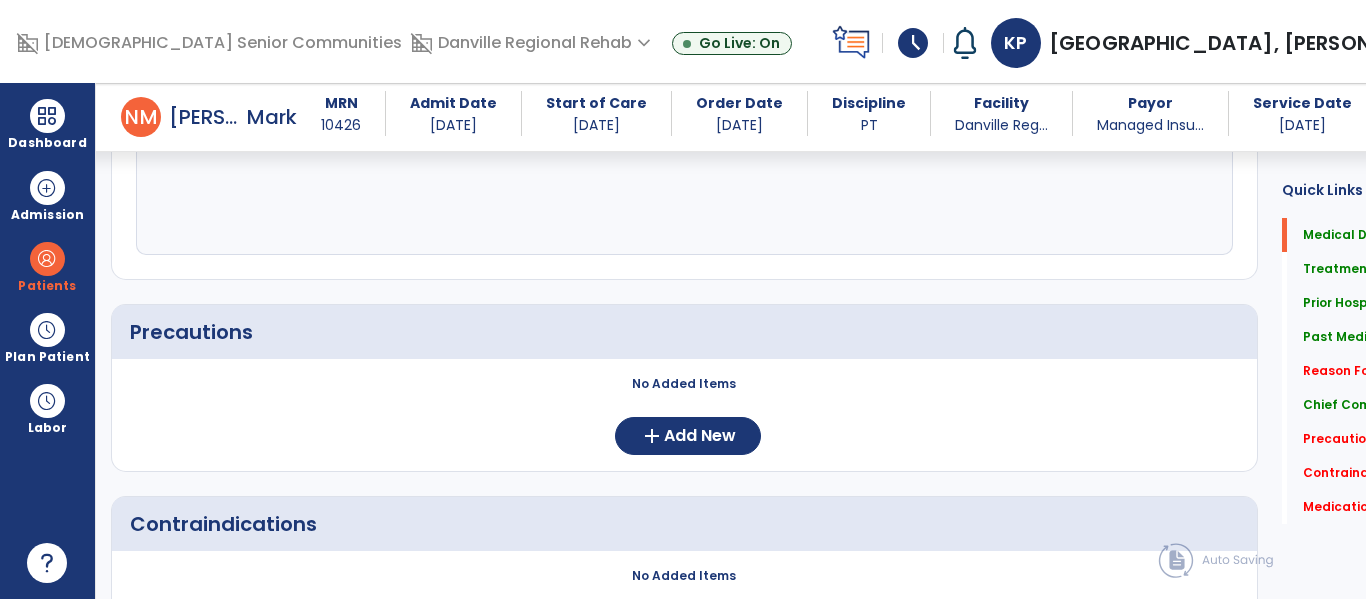 scroll, scrollTop: 1846, scrollLeft: 0, axis: vertical 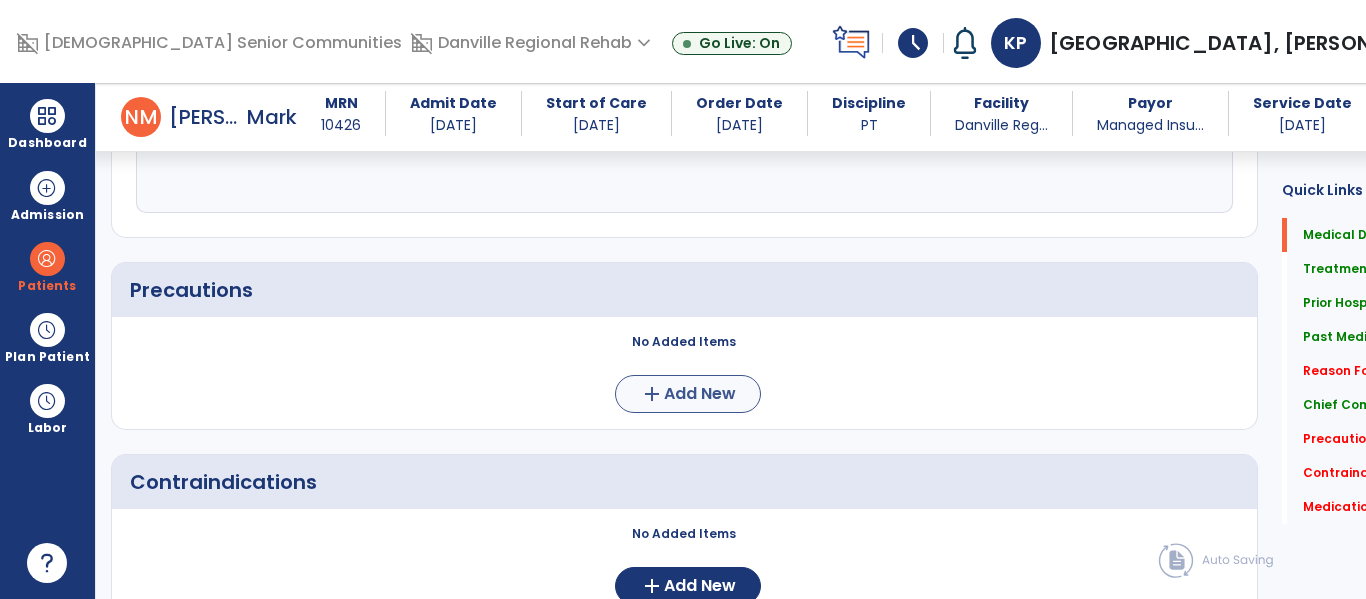 type on "**********" 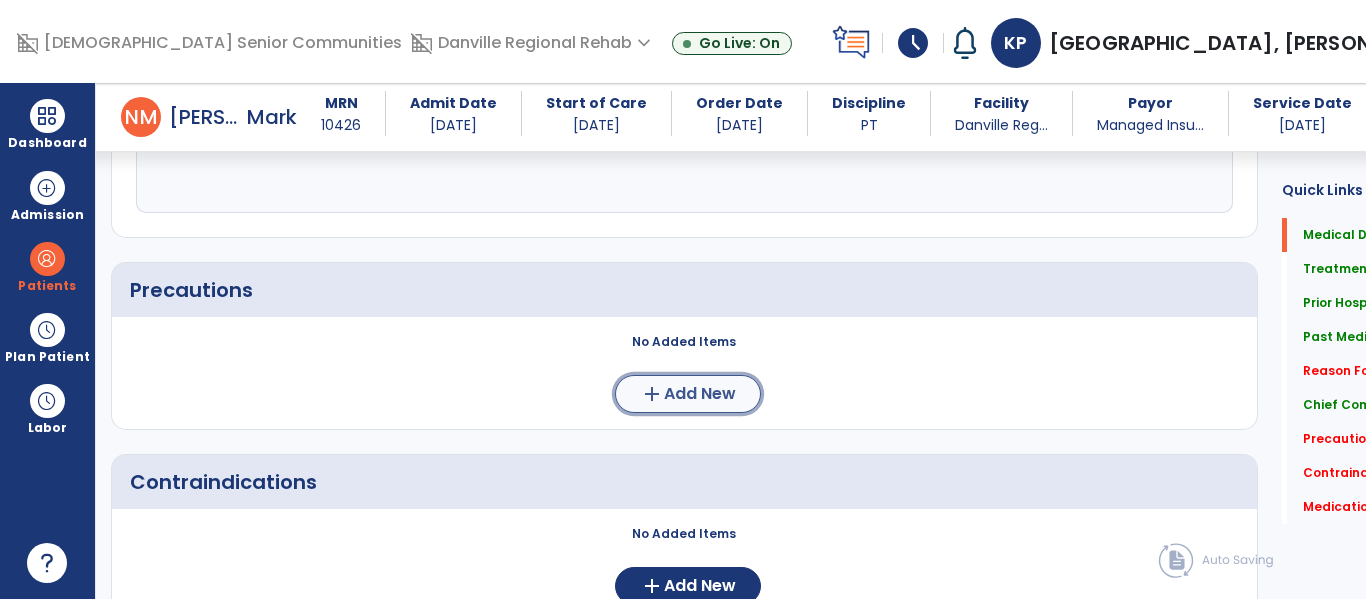 click on "Add New" 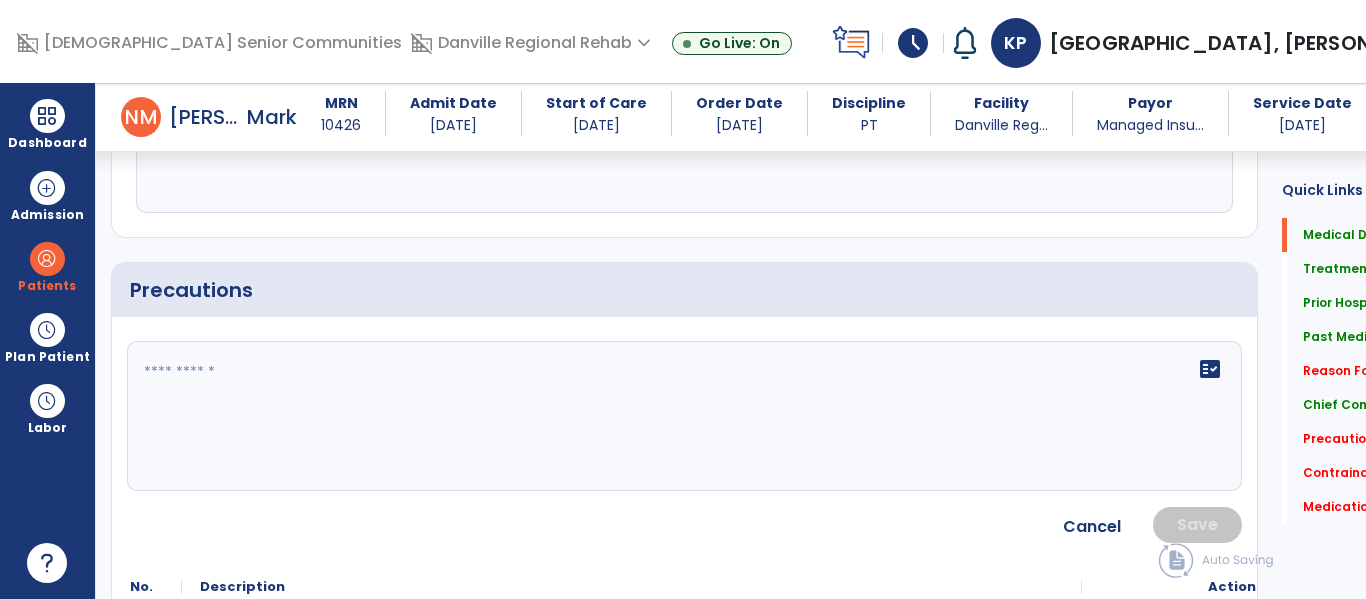 click 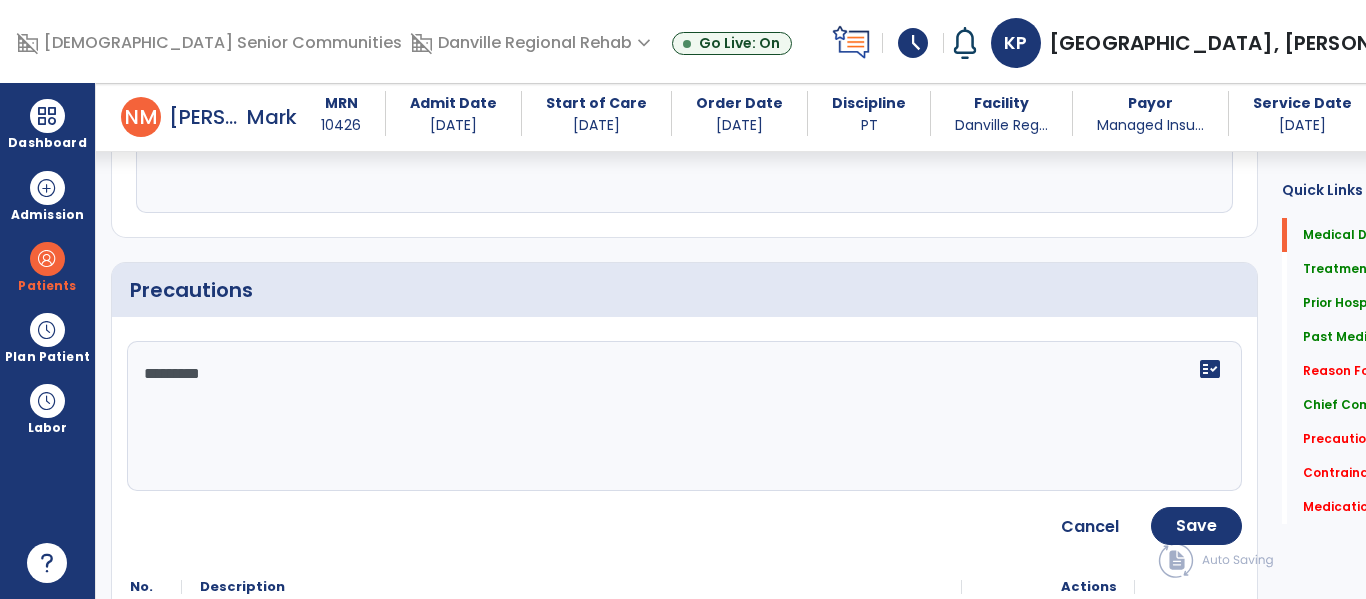 type on "**********" 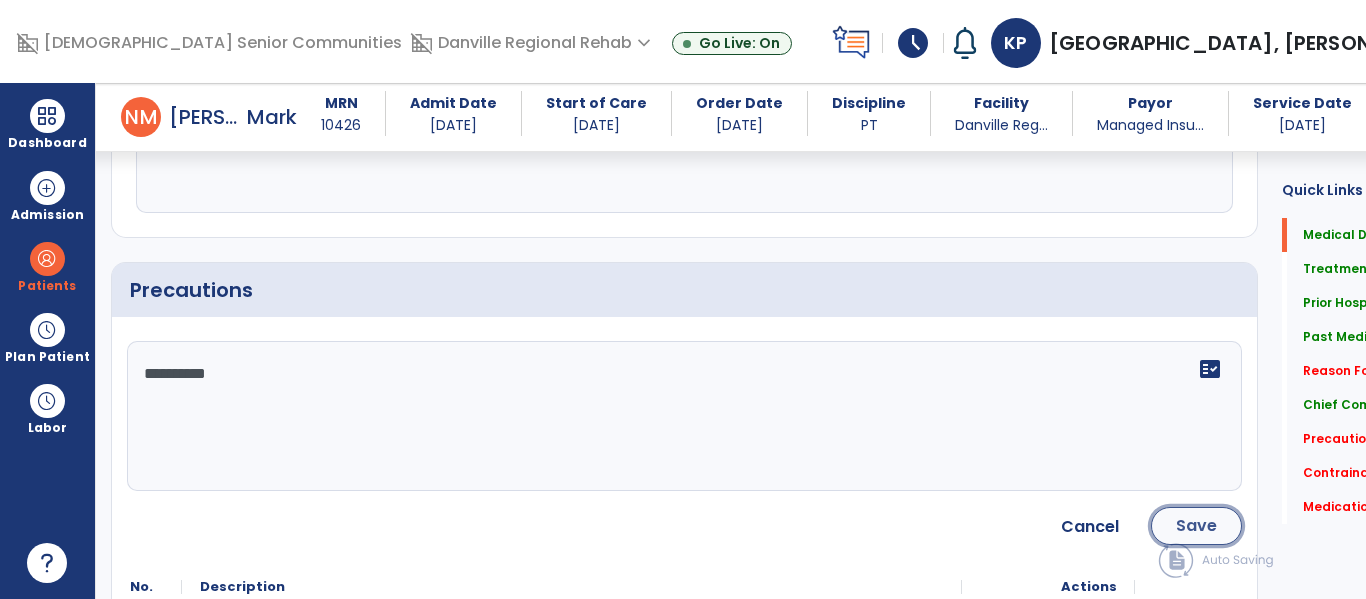 click on "Save" 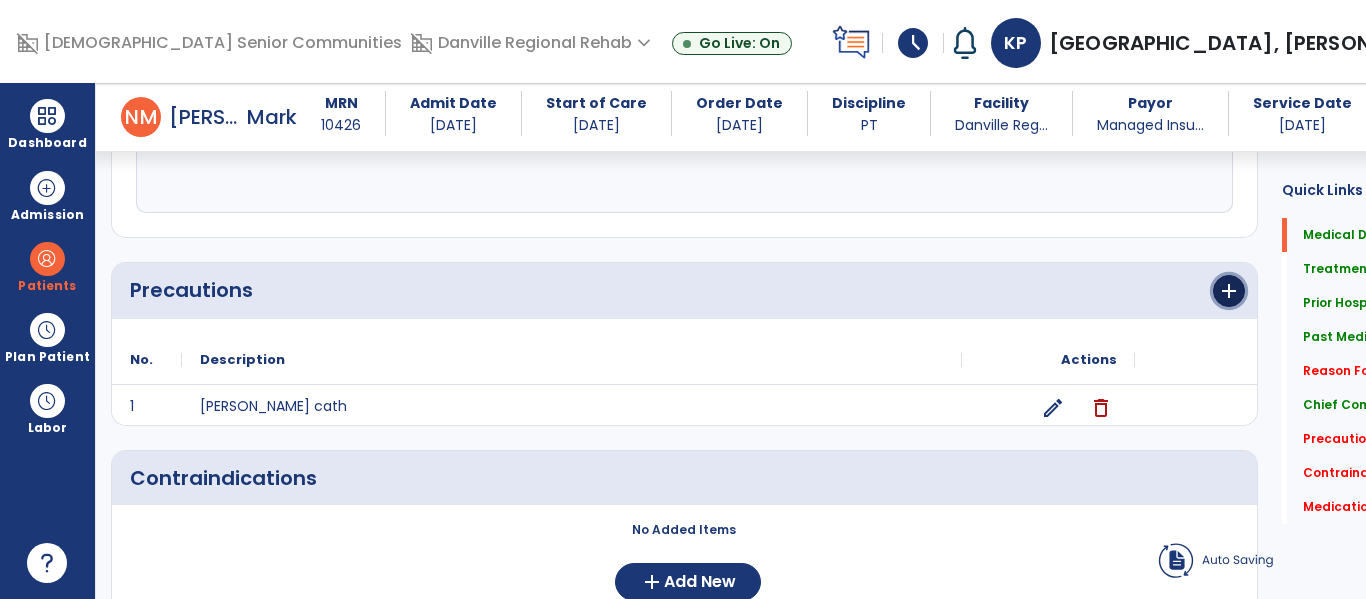 click on "add" 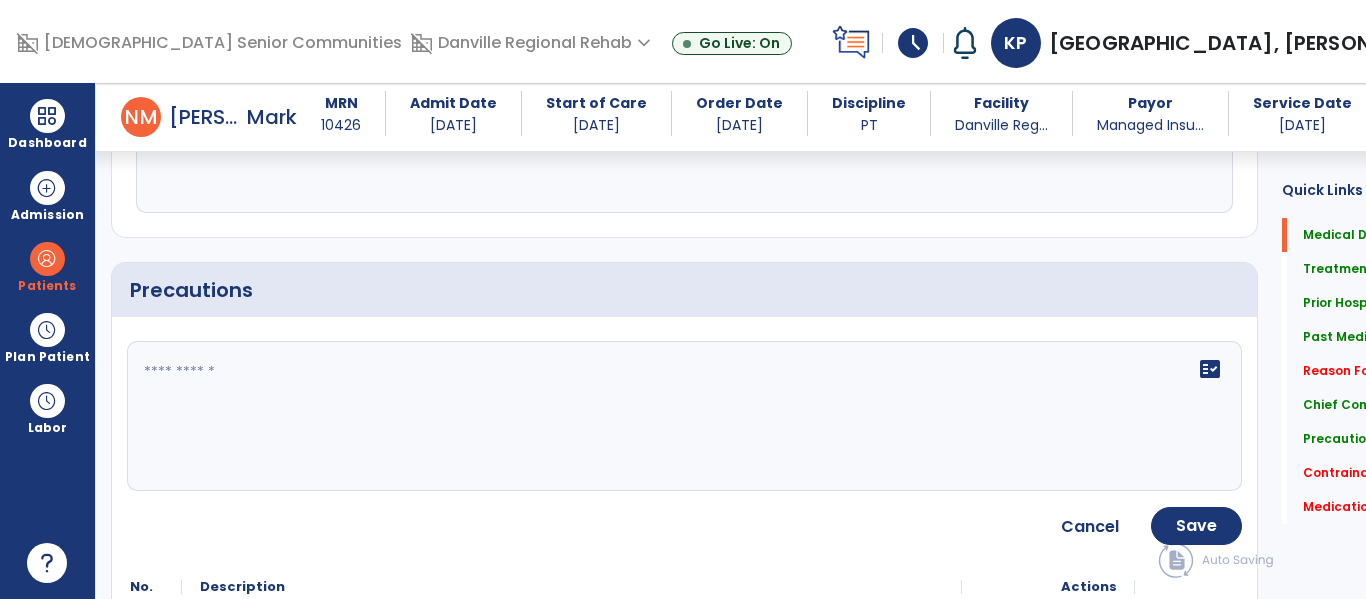 click on "fact_check" 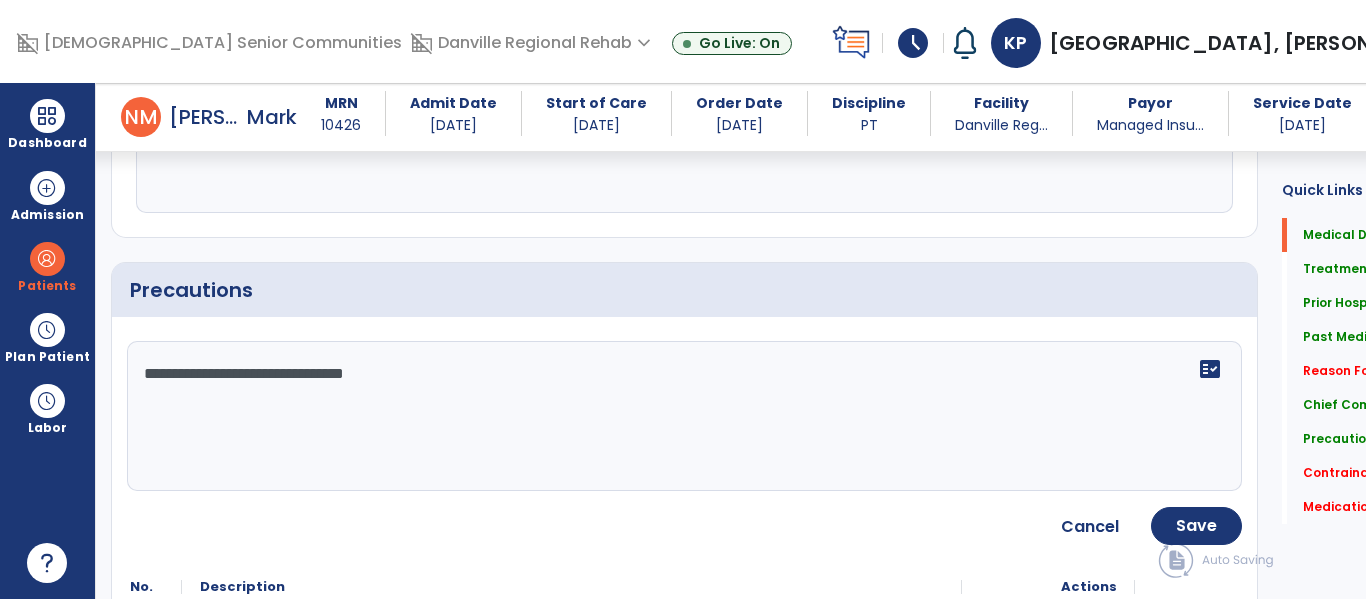 type on "**********" 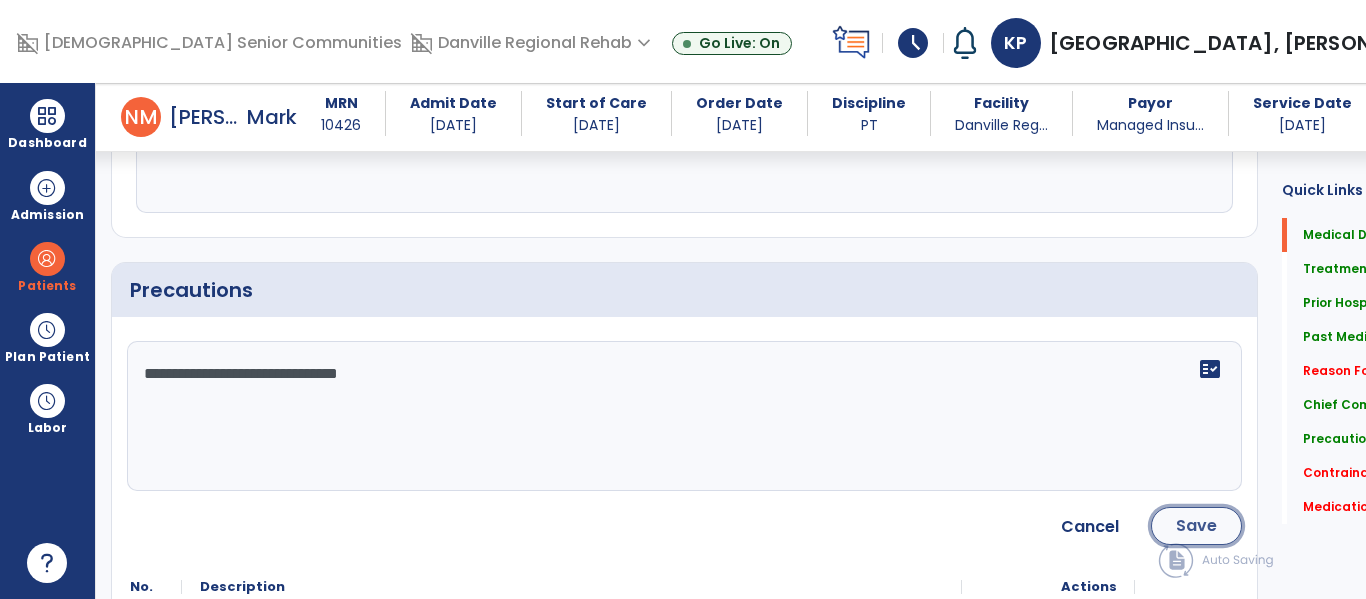 click on "Save" 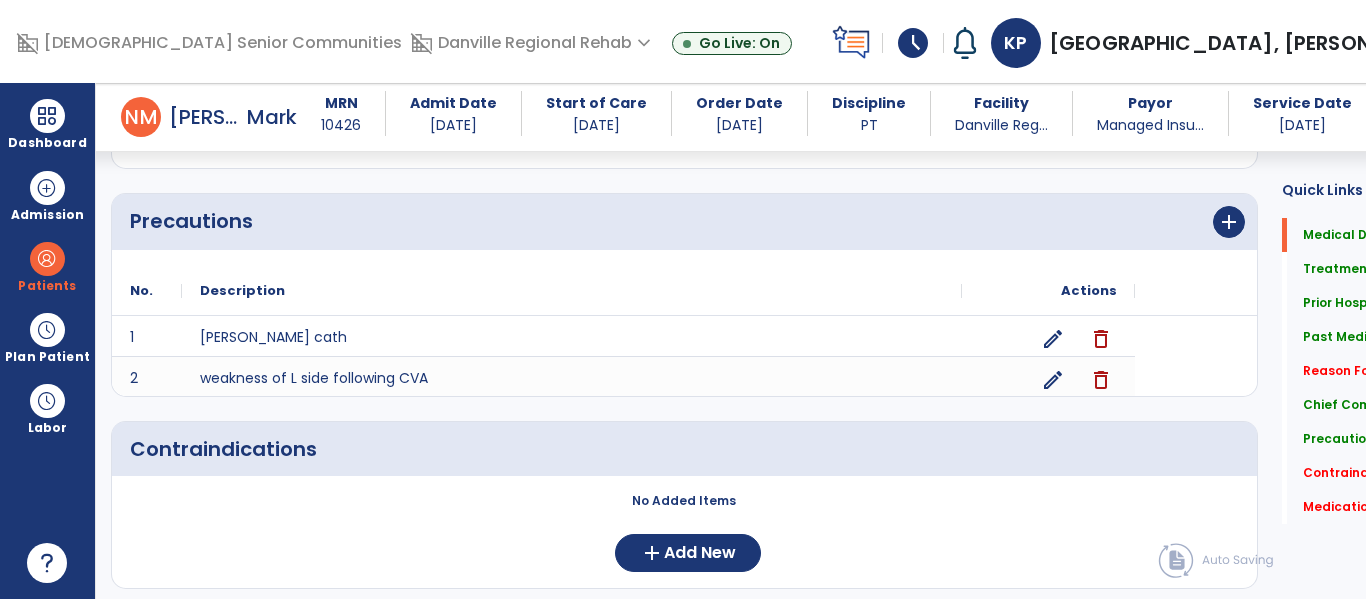 scroll, scrollTop: 1830, scrollLeft: 0, axis: vertical 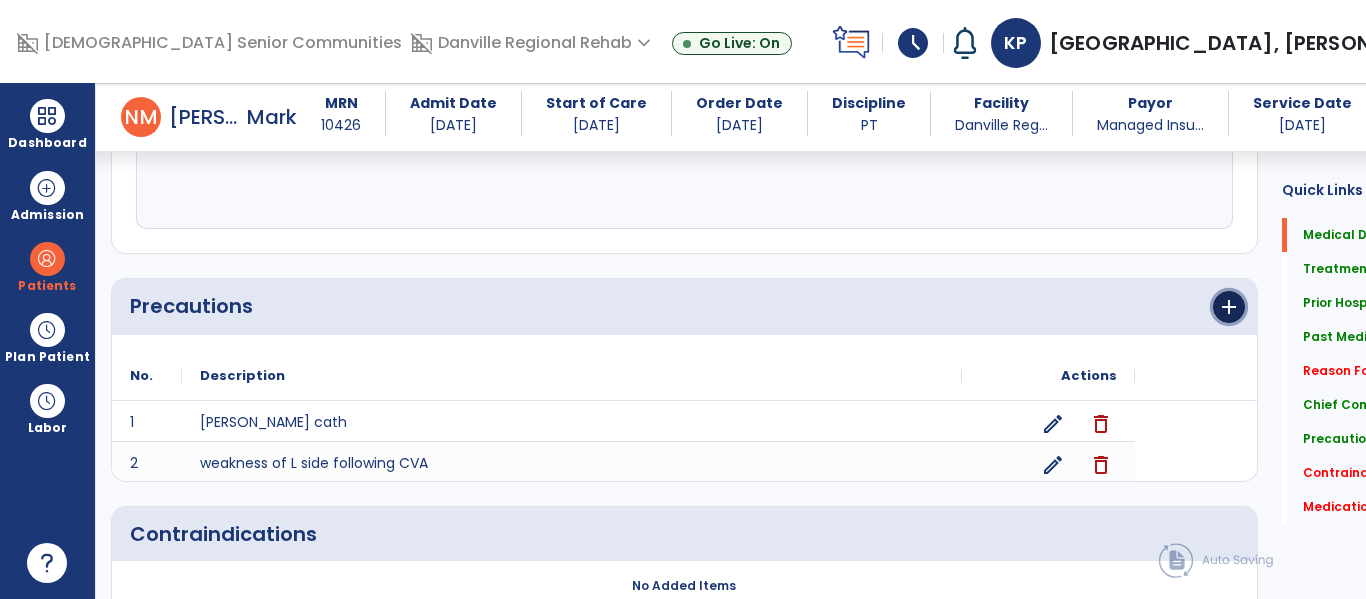 click on "add" 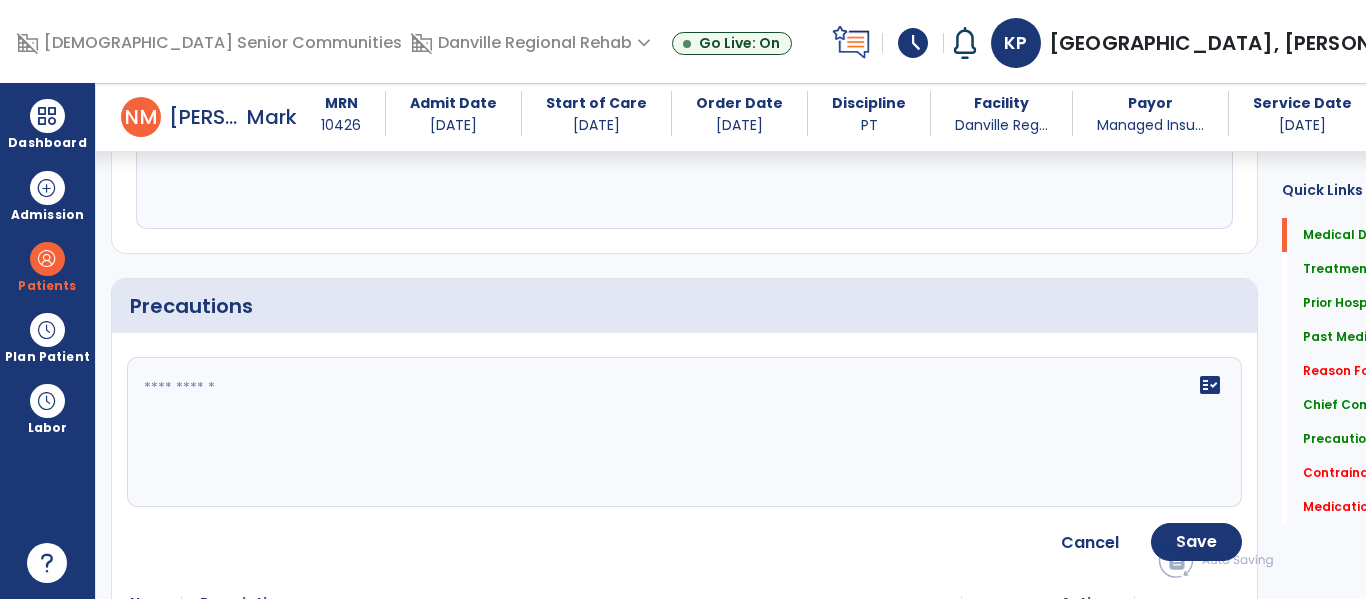 click on "fact_check" 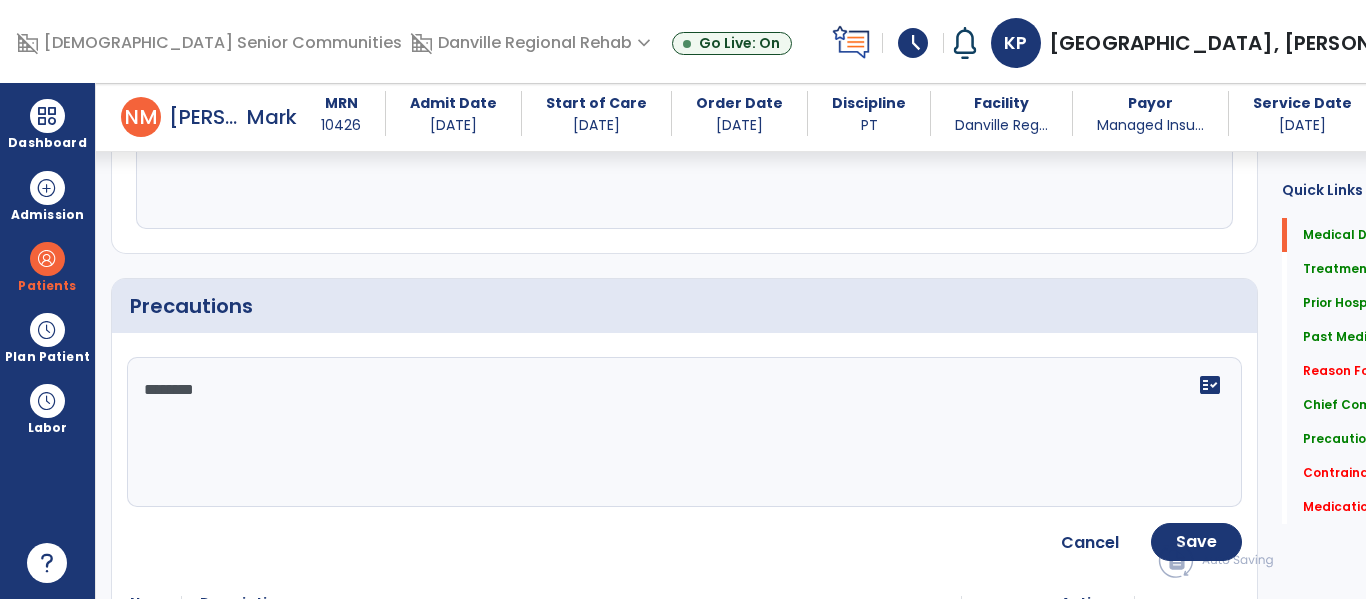 type on "*********" 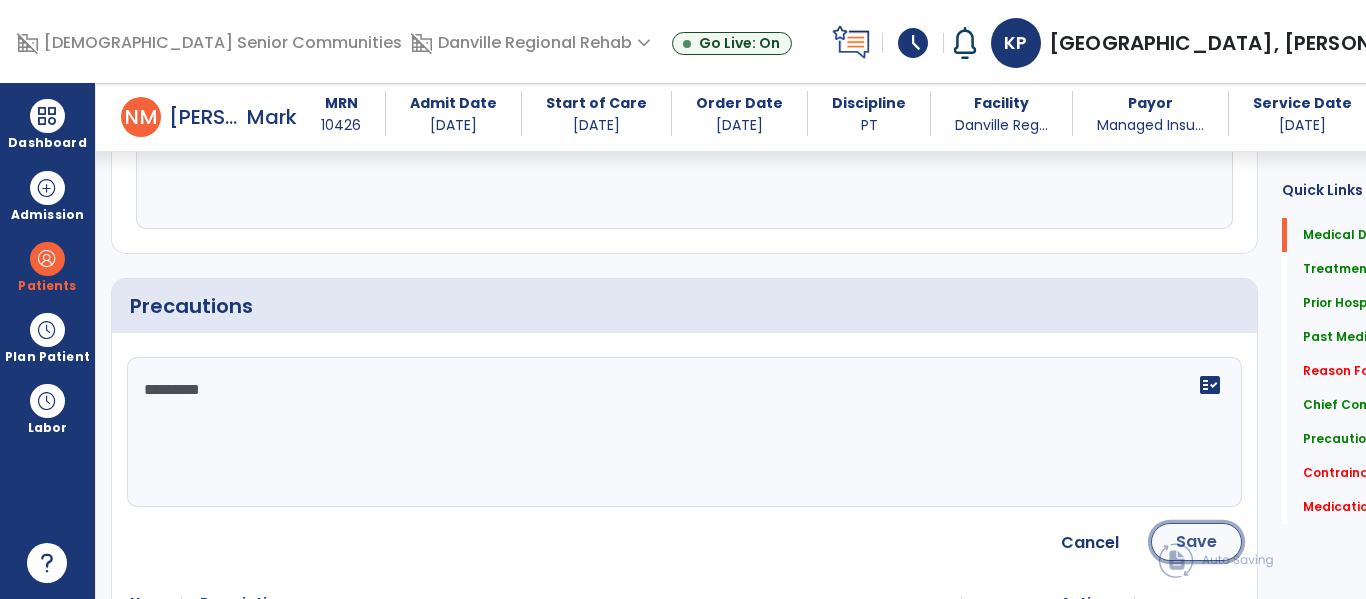 click on "Save" 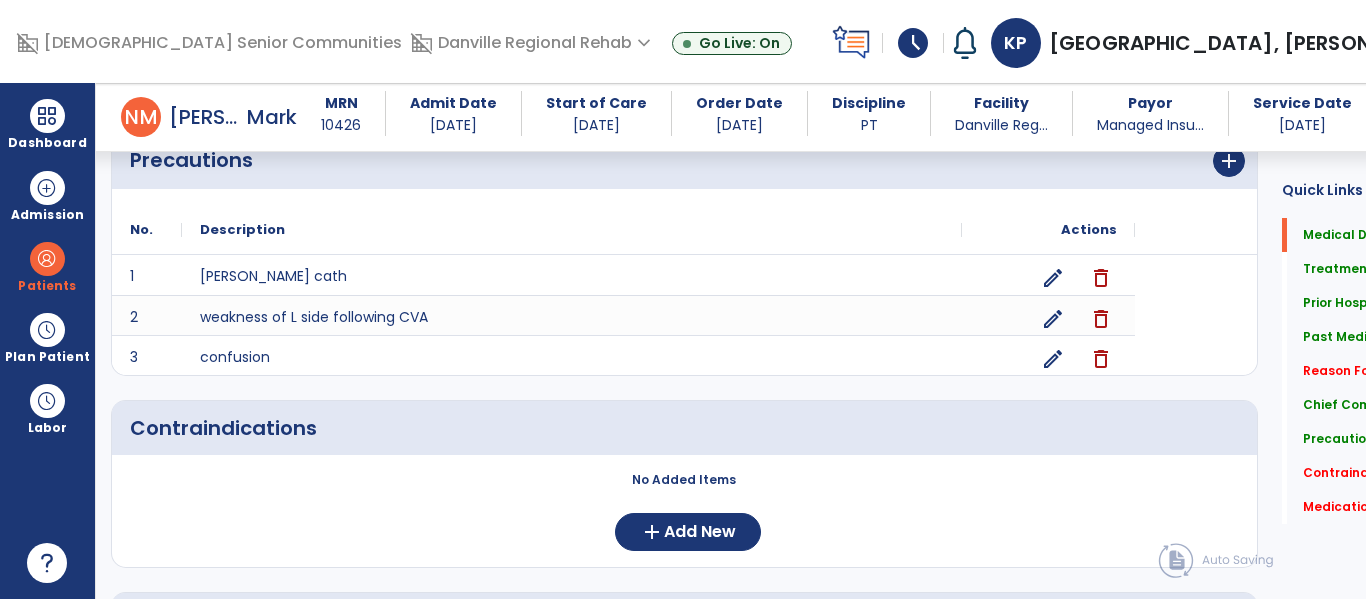 scroll, scrollTop: 1975, scrollLeft: 0, axis: vertical 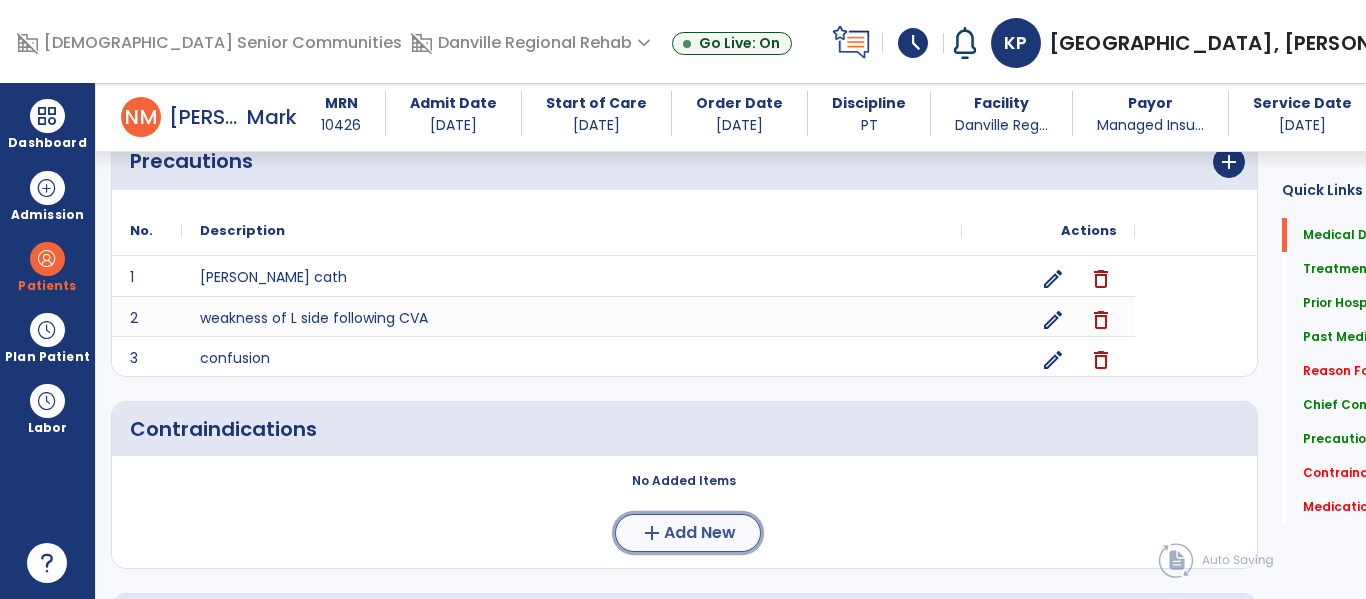 click on "Add New" 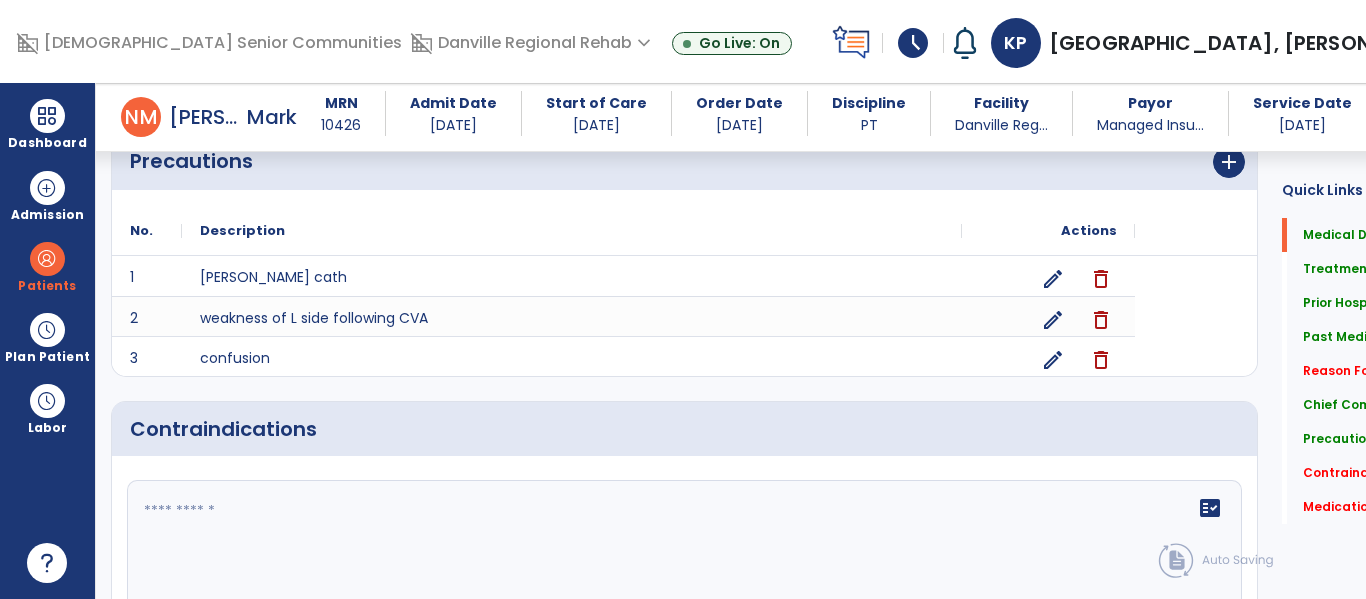 click 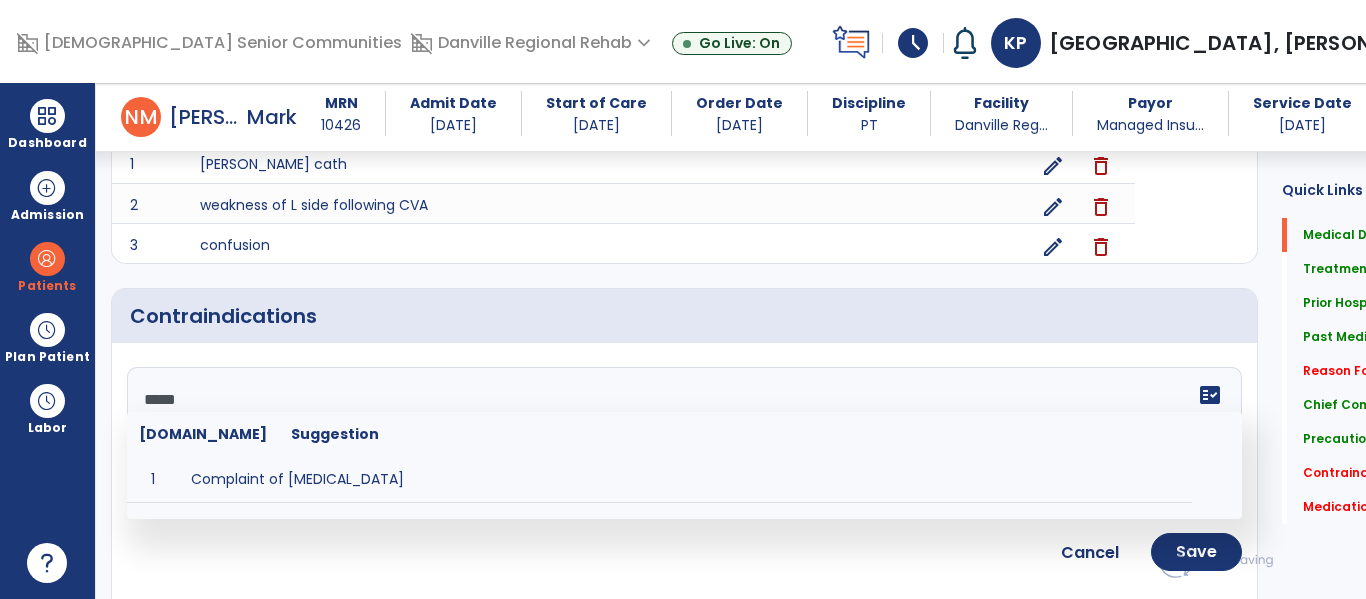 scroll, scrollTop: 2114, scrollLeft: 0, axis: vertical 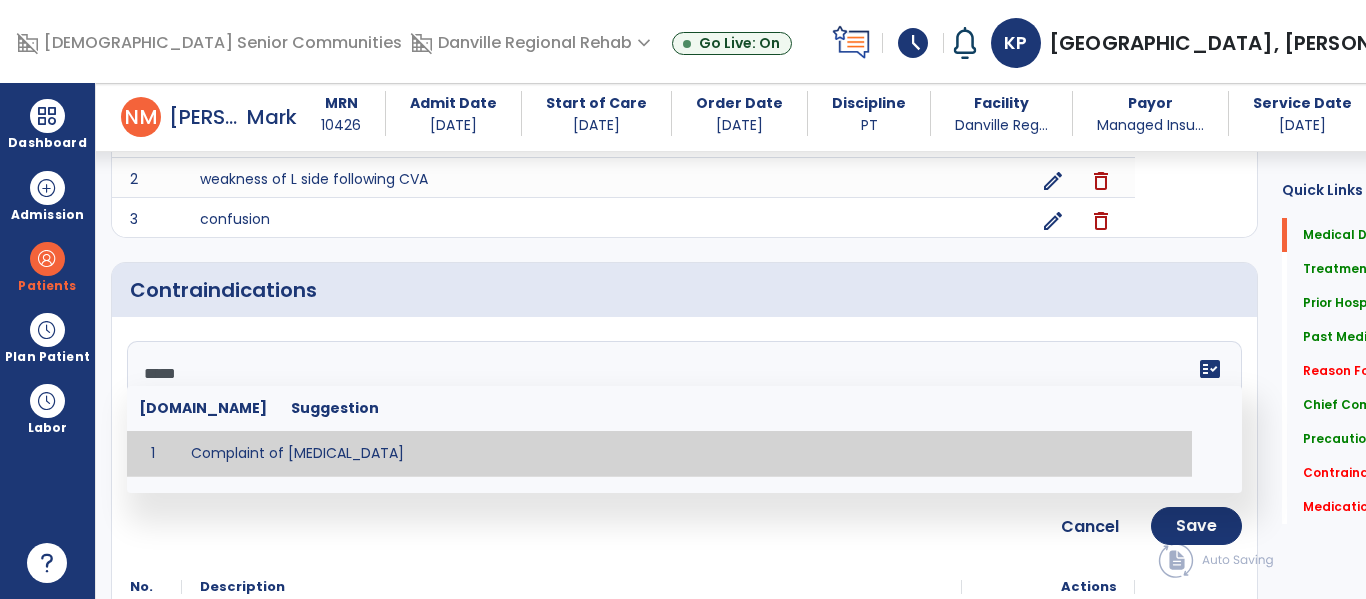 type on "**********" 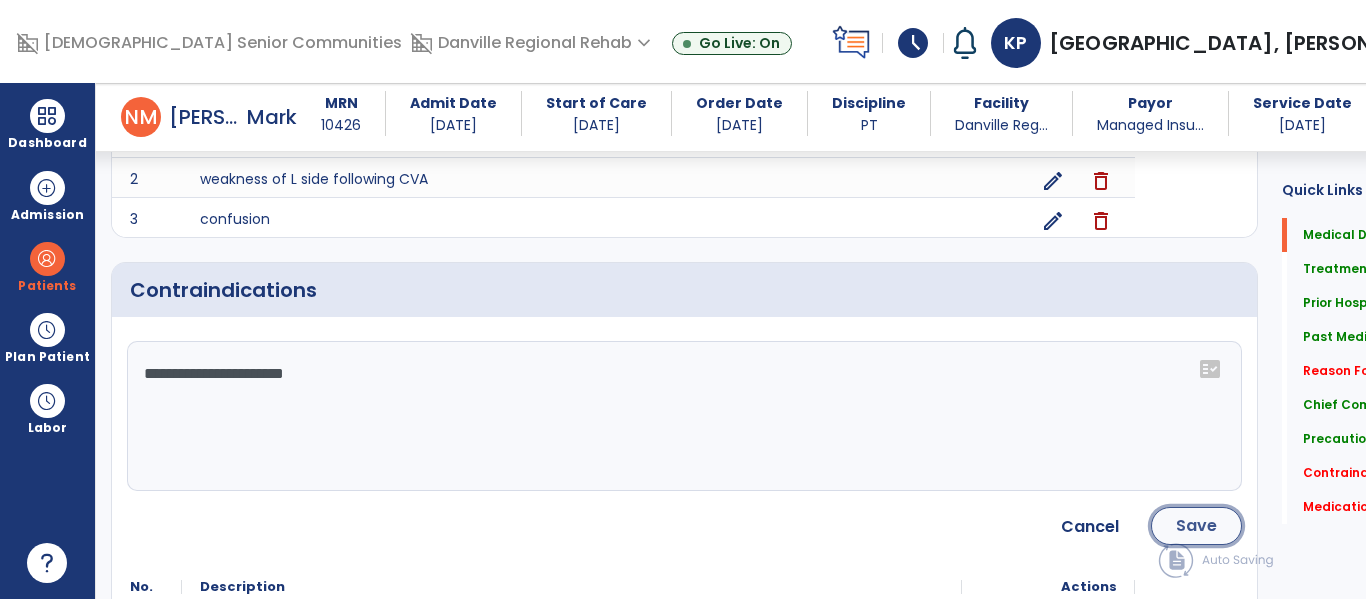 click on "Save" 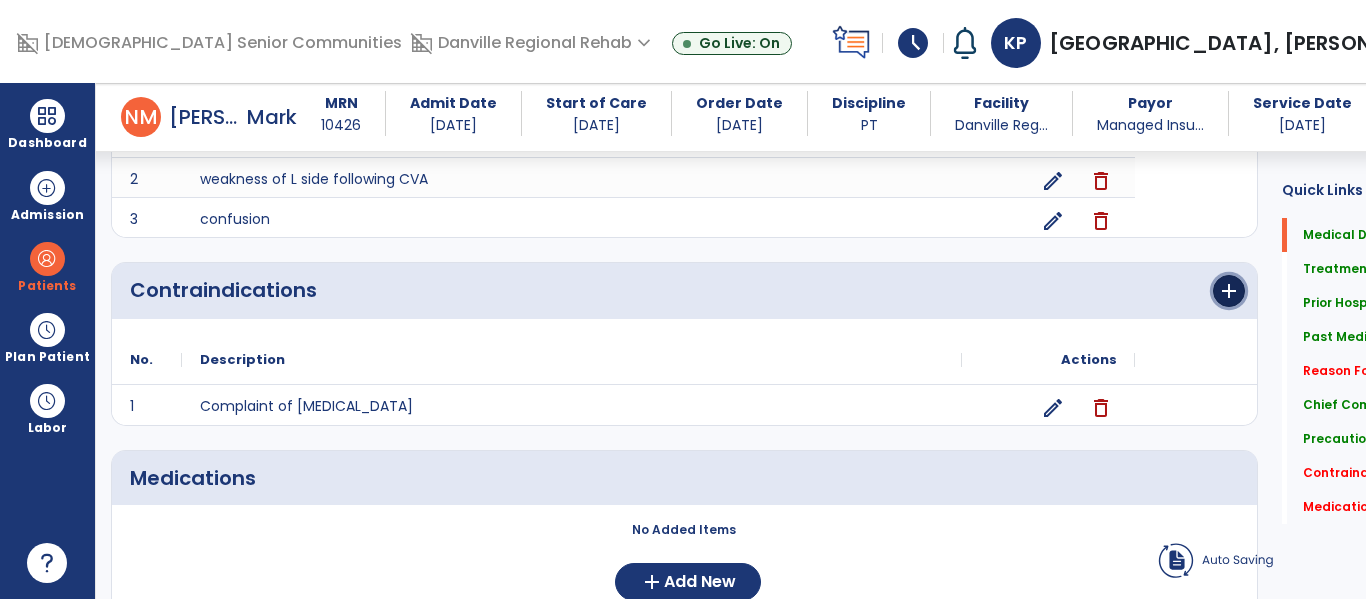 click on "add" 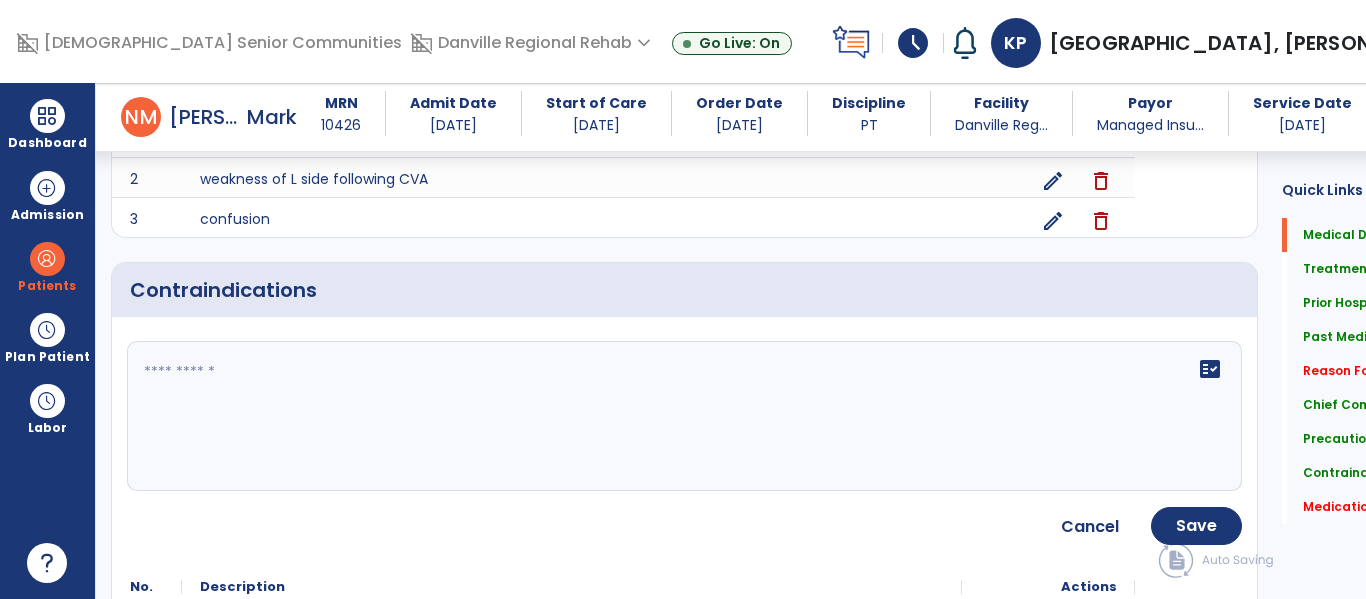 click on "fact_check" 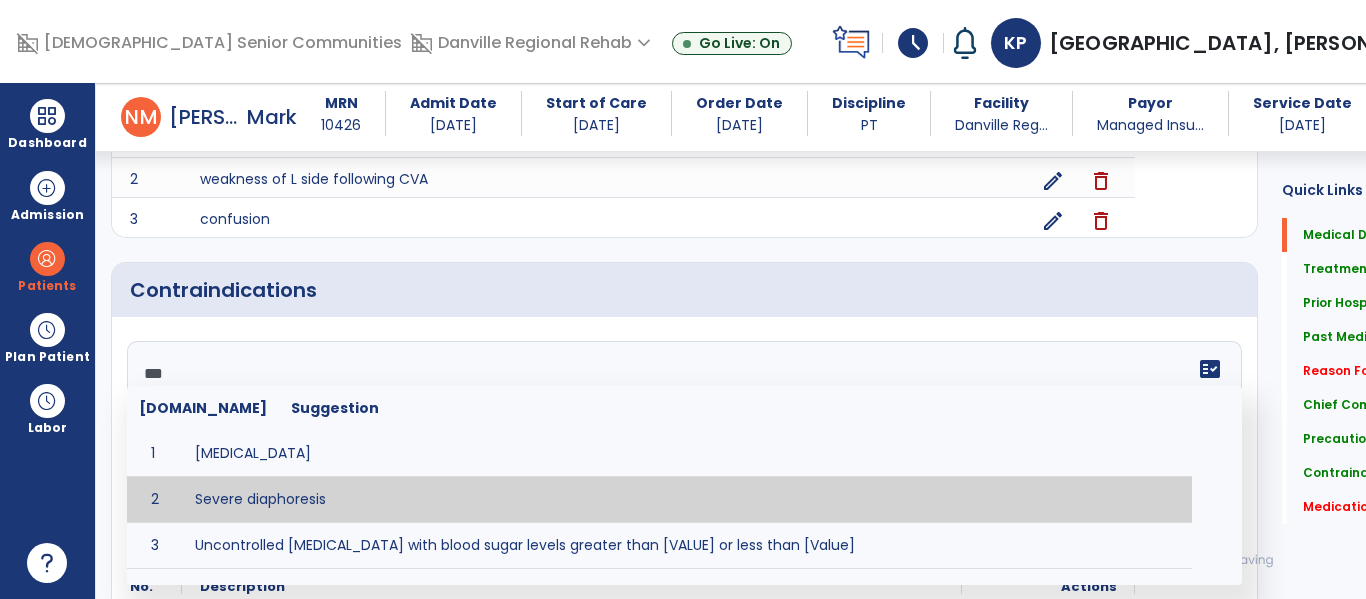 type on "**********" 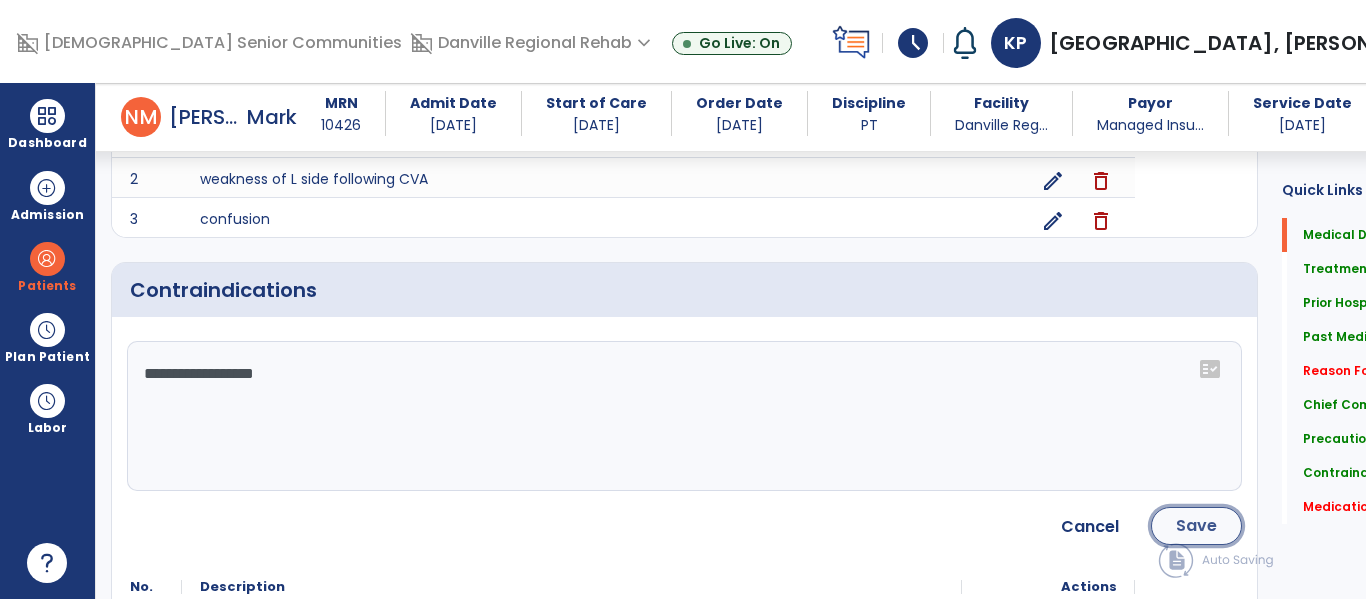 click on "Save" 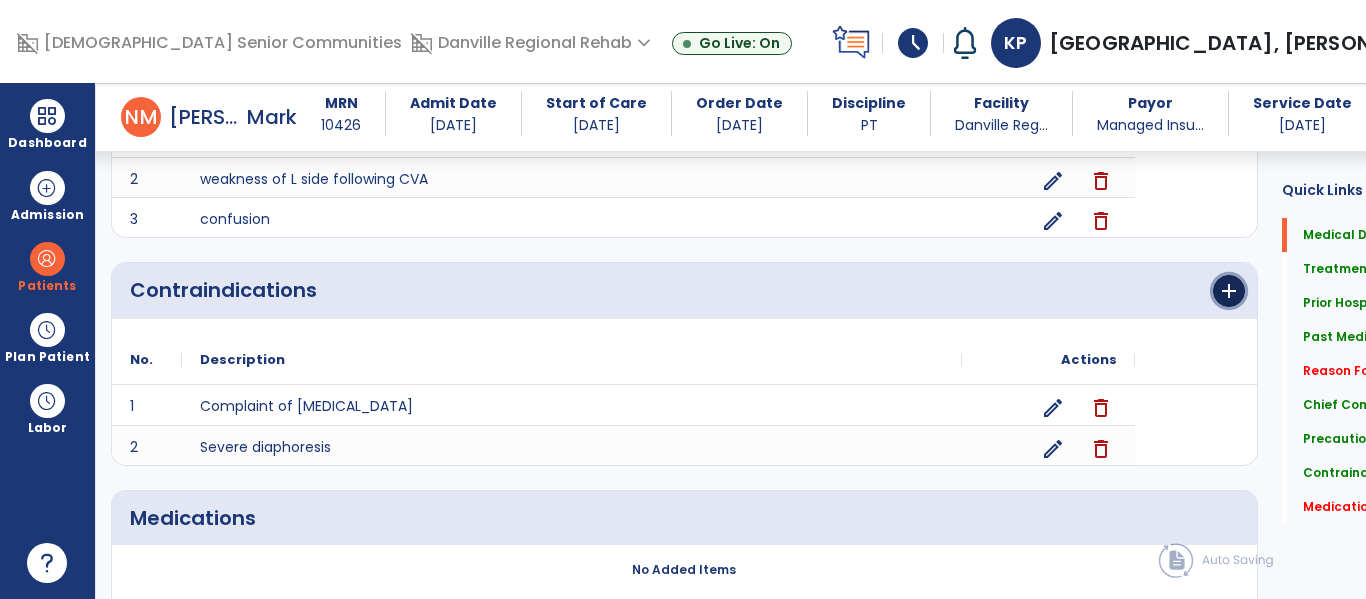click on "add" 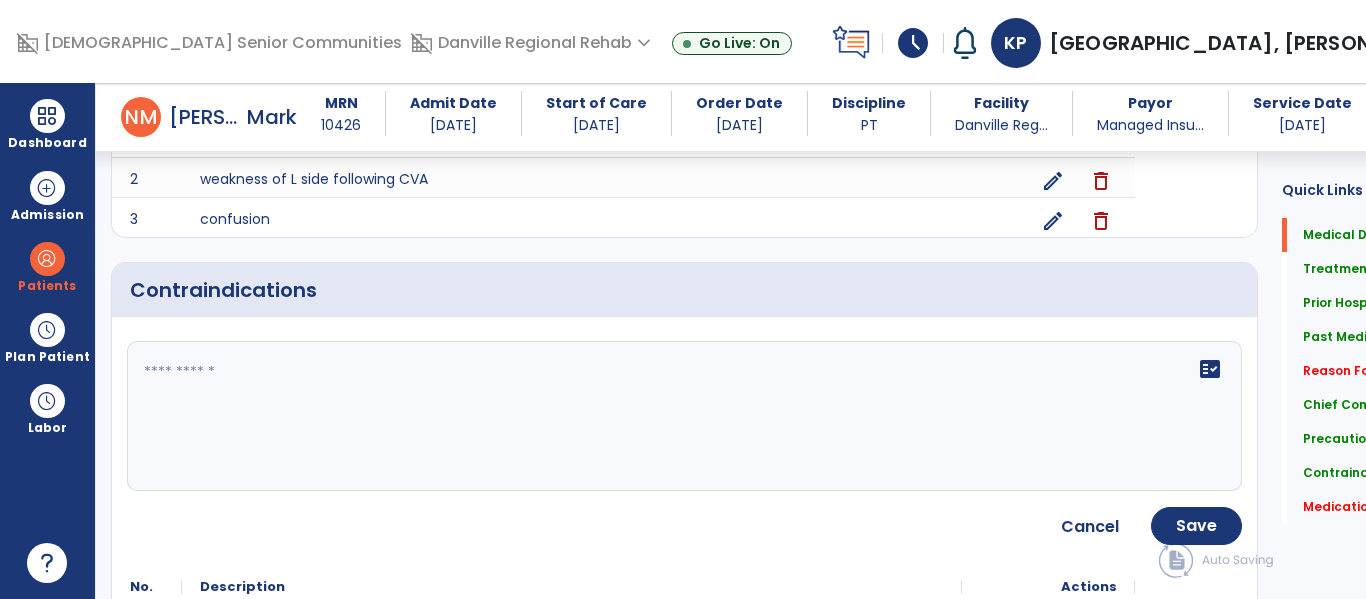 click 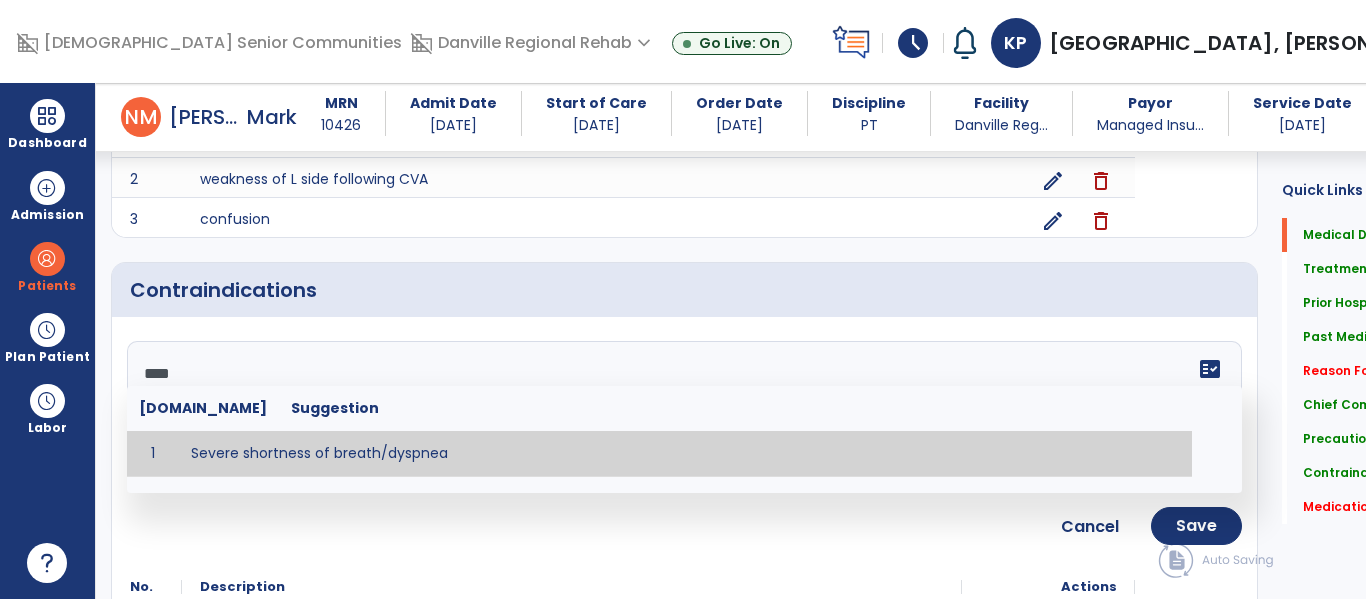 type on "**********" 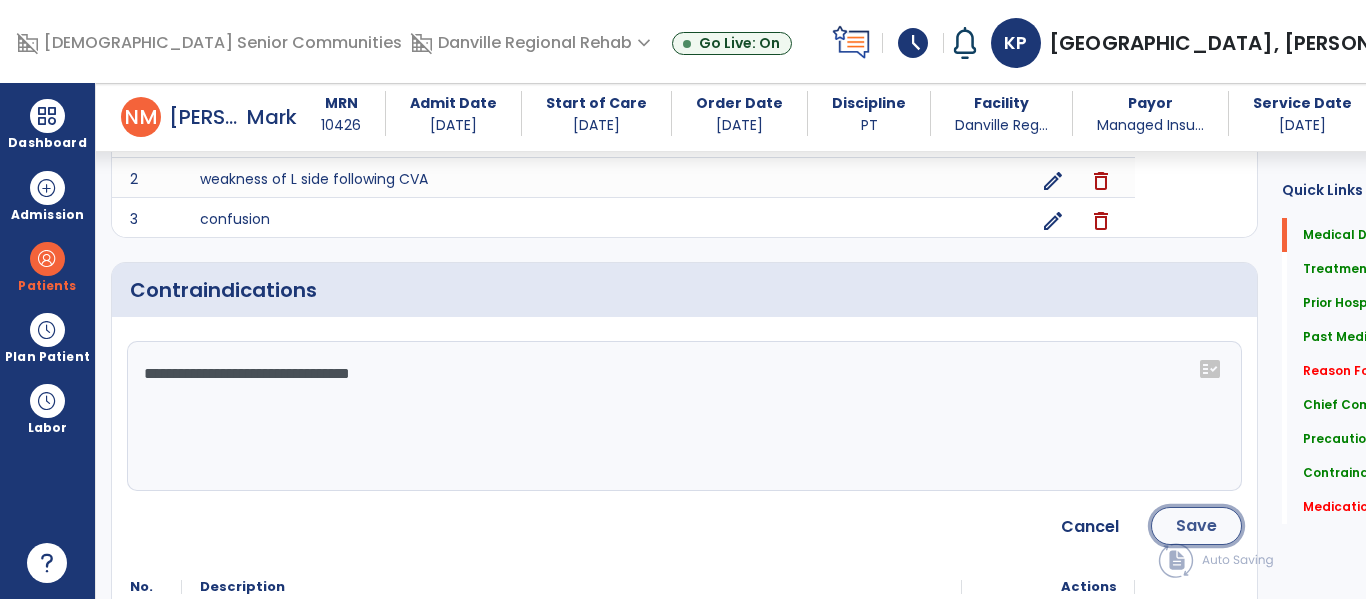 click on "Save" 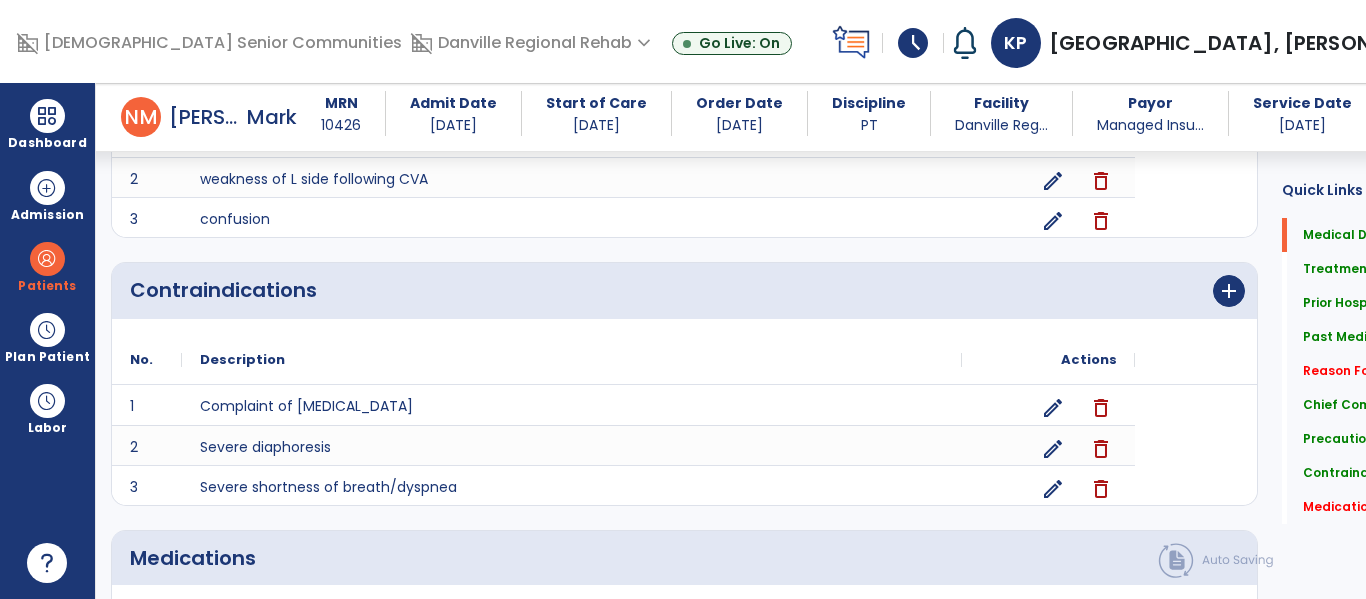 scroll, scrollTop: 2283, scrollLeft: 0, axis: vertical 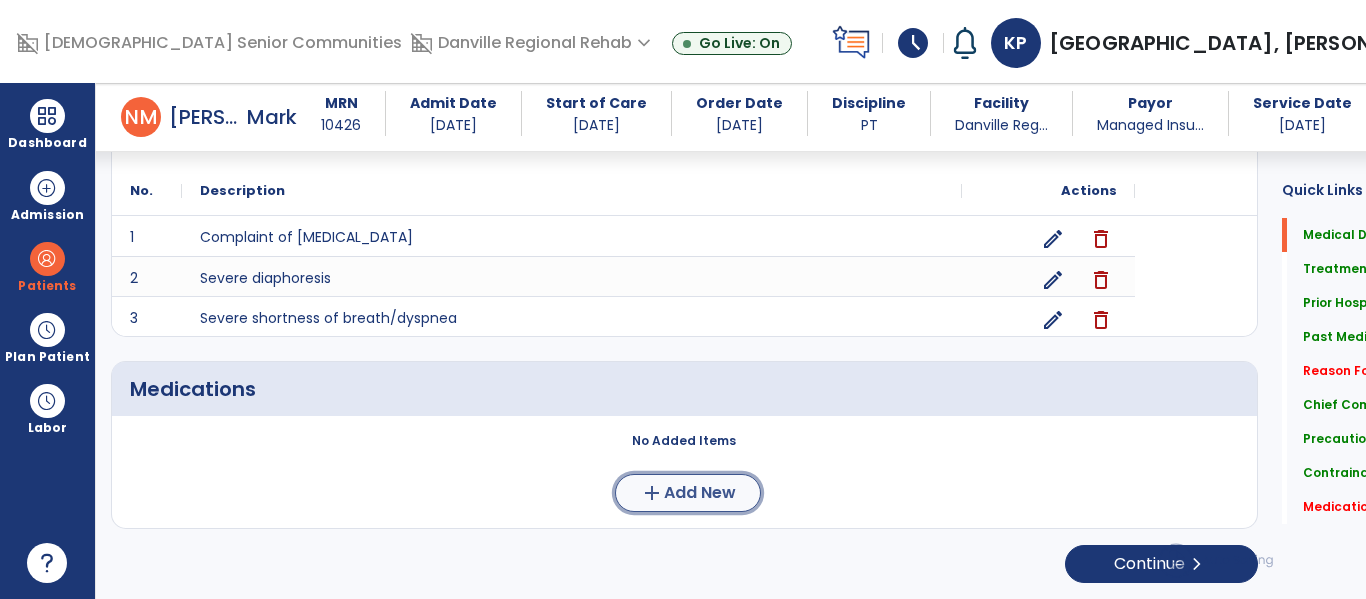 click on "Add New" 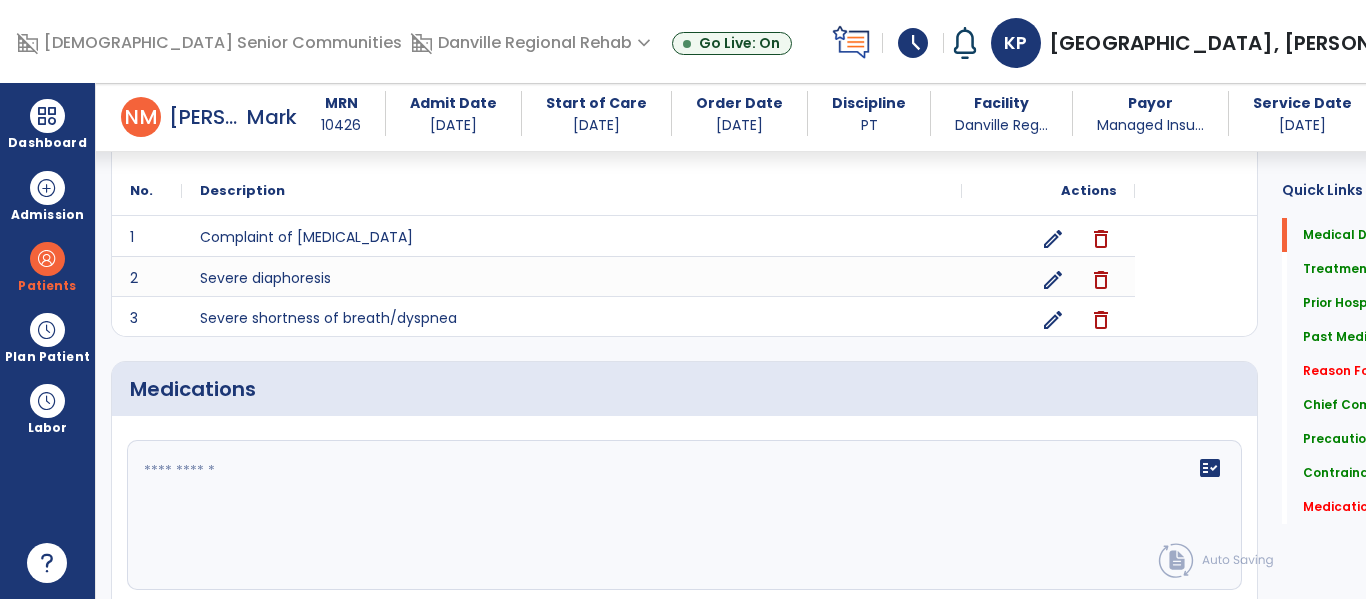 click 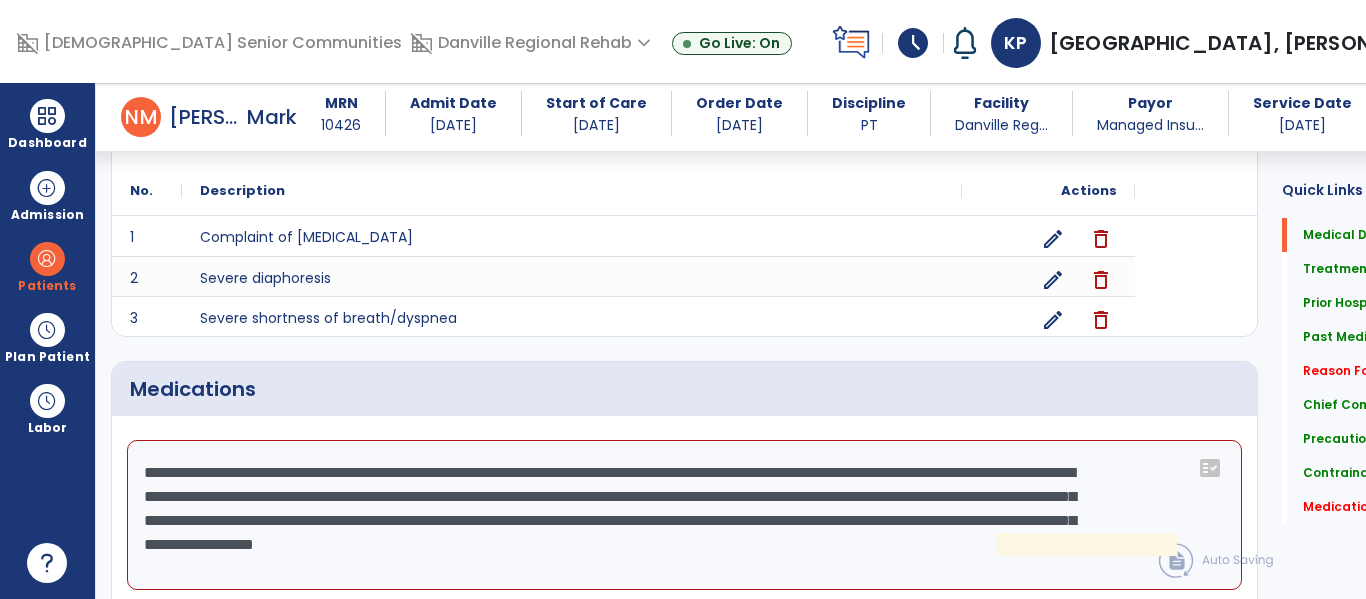 click on "**********" 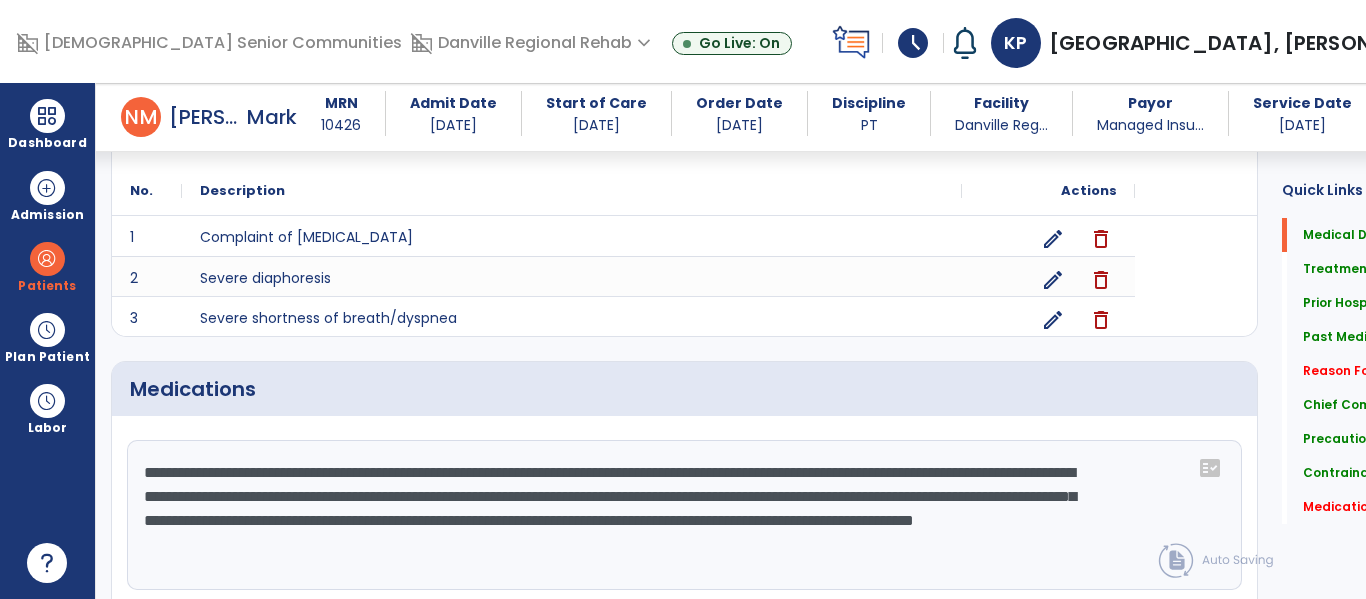type on "**********" 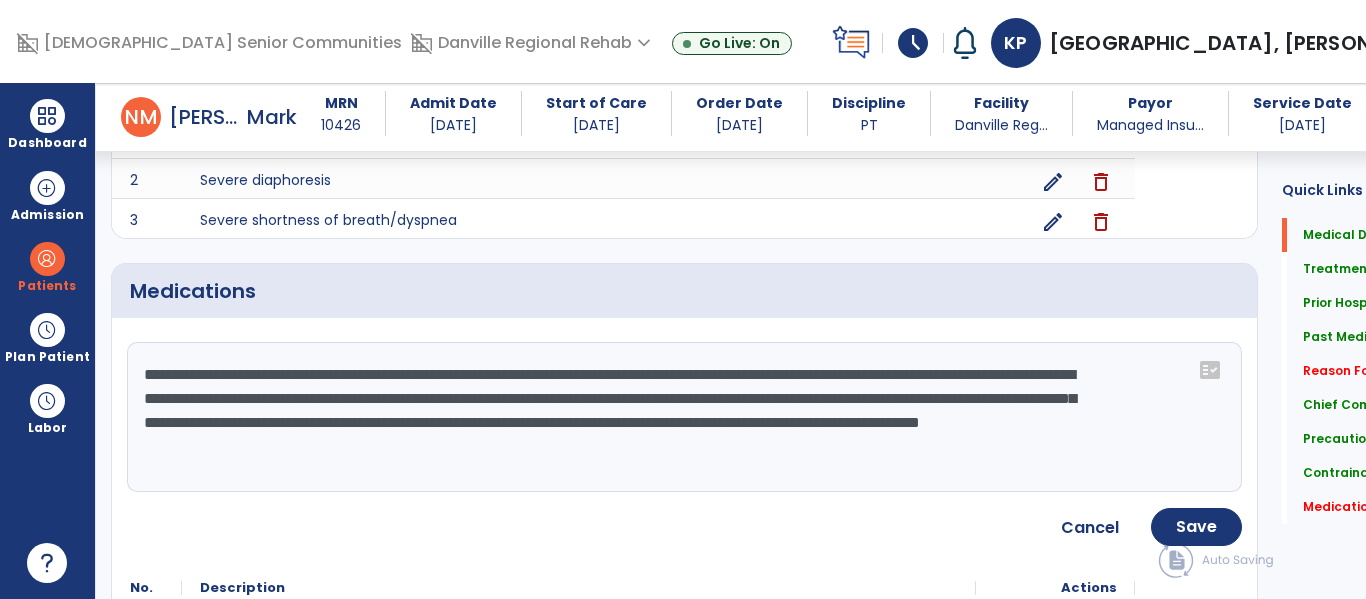 scroll, scrollTop: 2386, scrollLeft: 0, axis: vertical 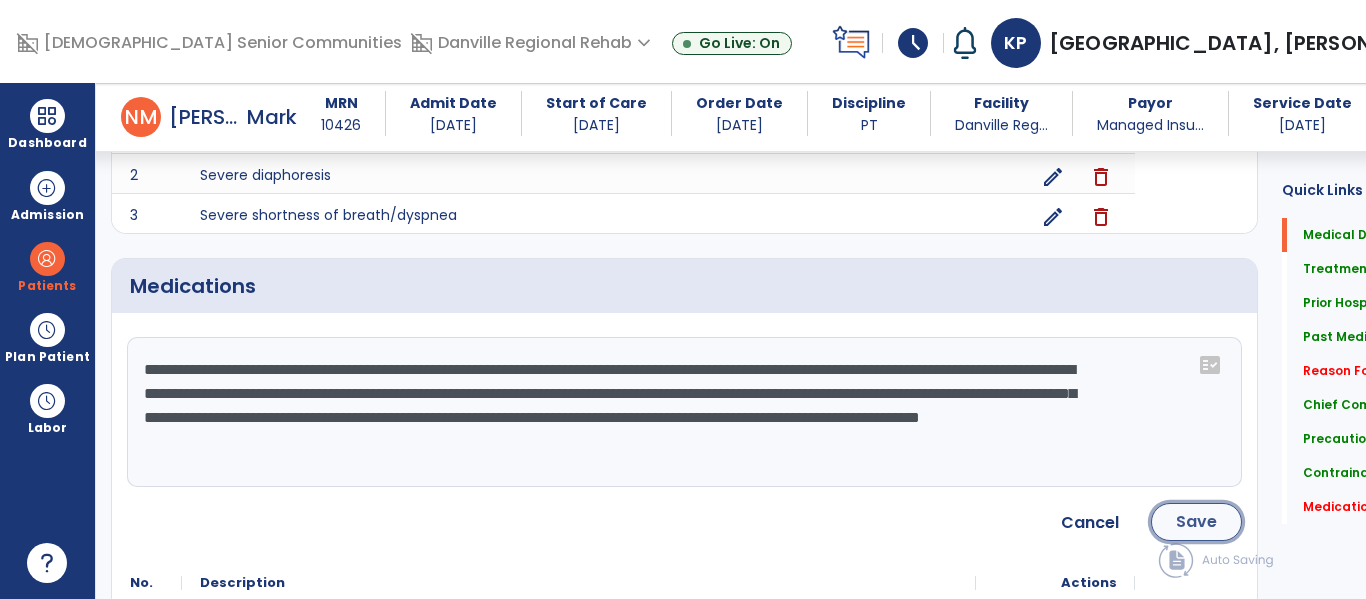 click on "Save" 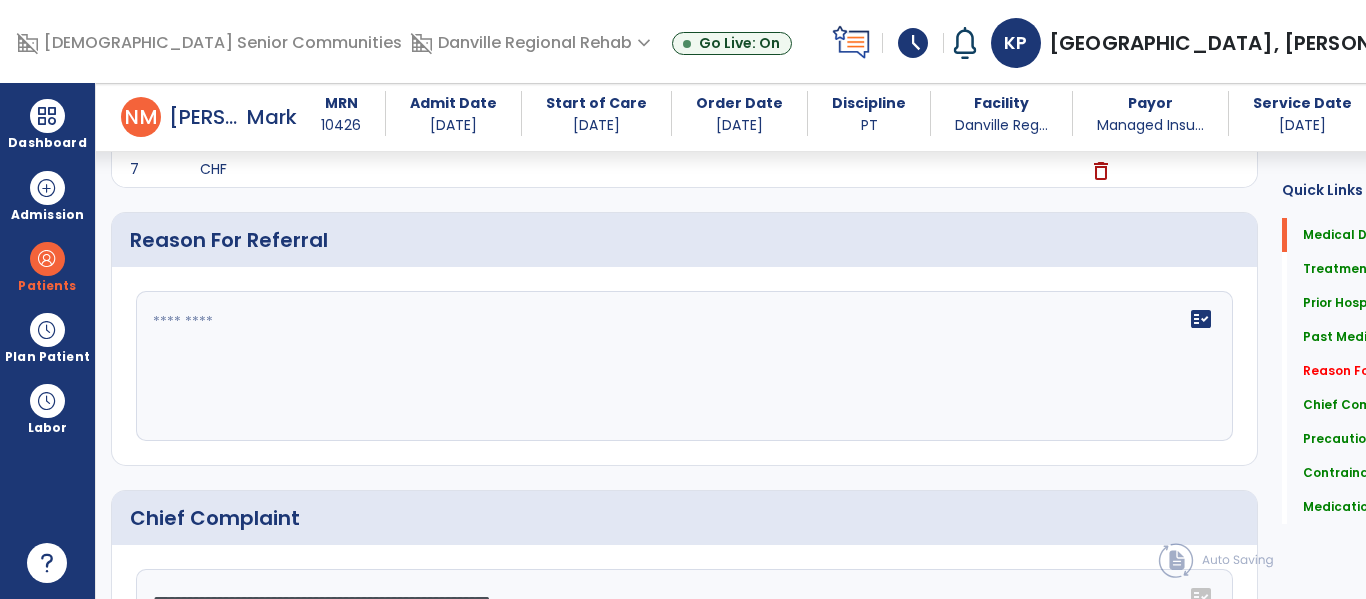 scroll, scrollTop: 1280, scrollLeft: 0, axis: vertical 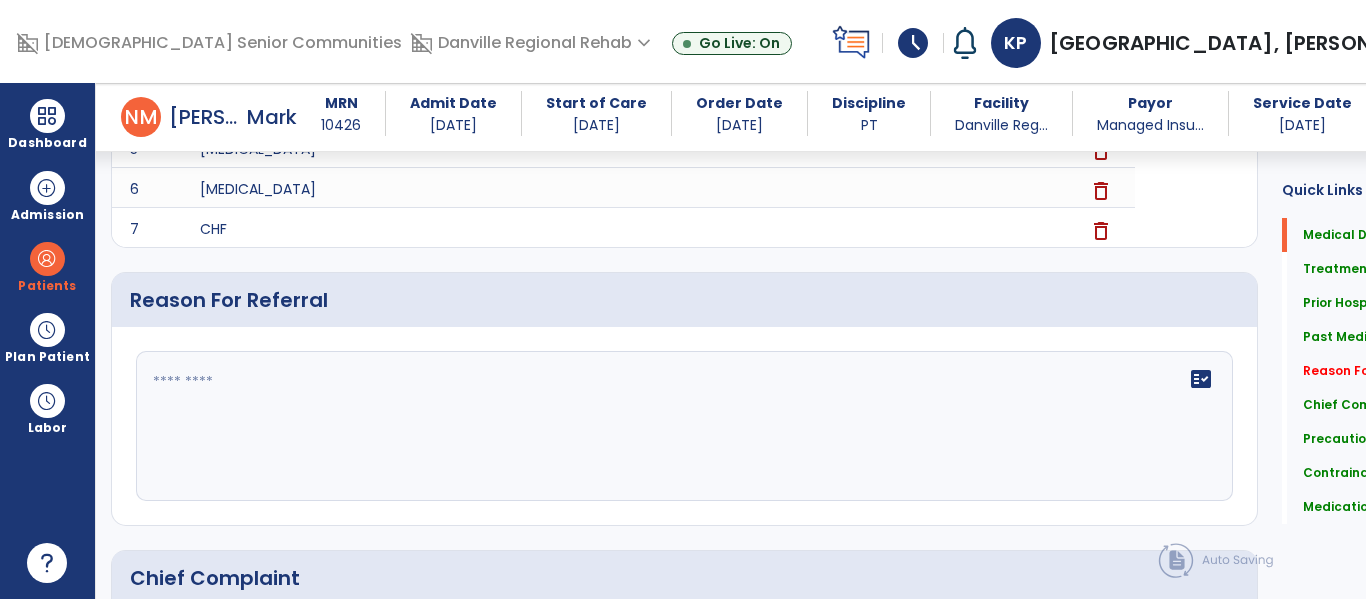 click on "fact_check" 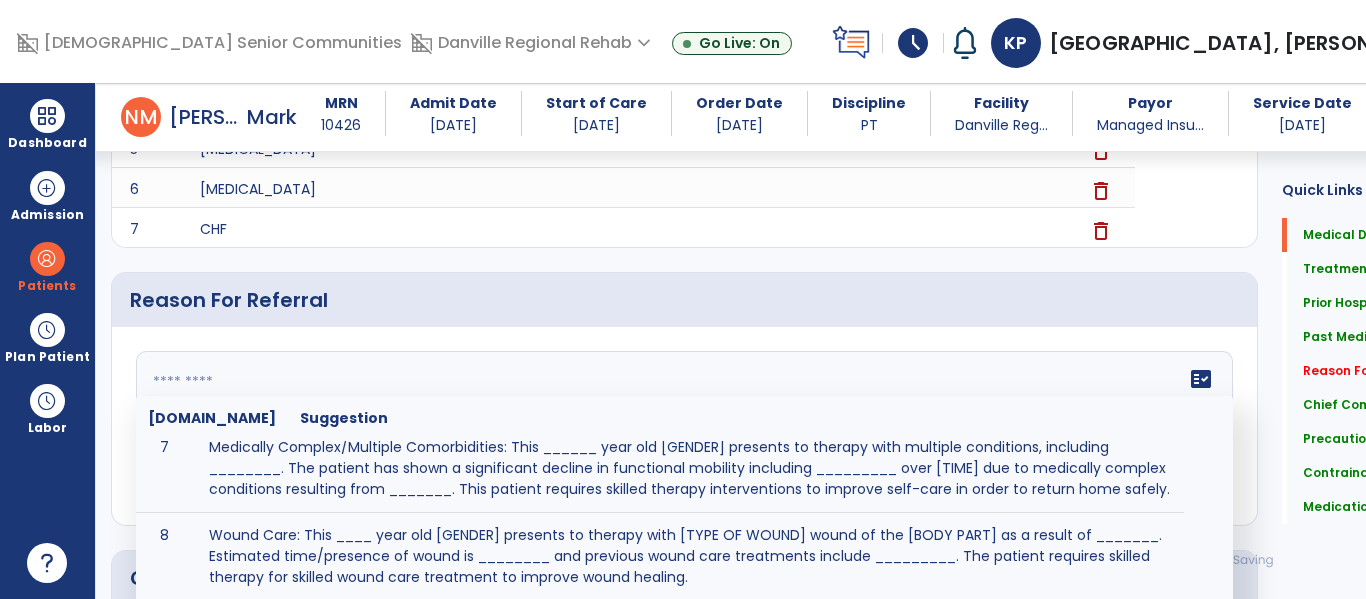 scroll, scrollTop: 501, scrollLeft: 0, axis: vertical 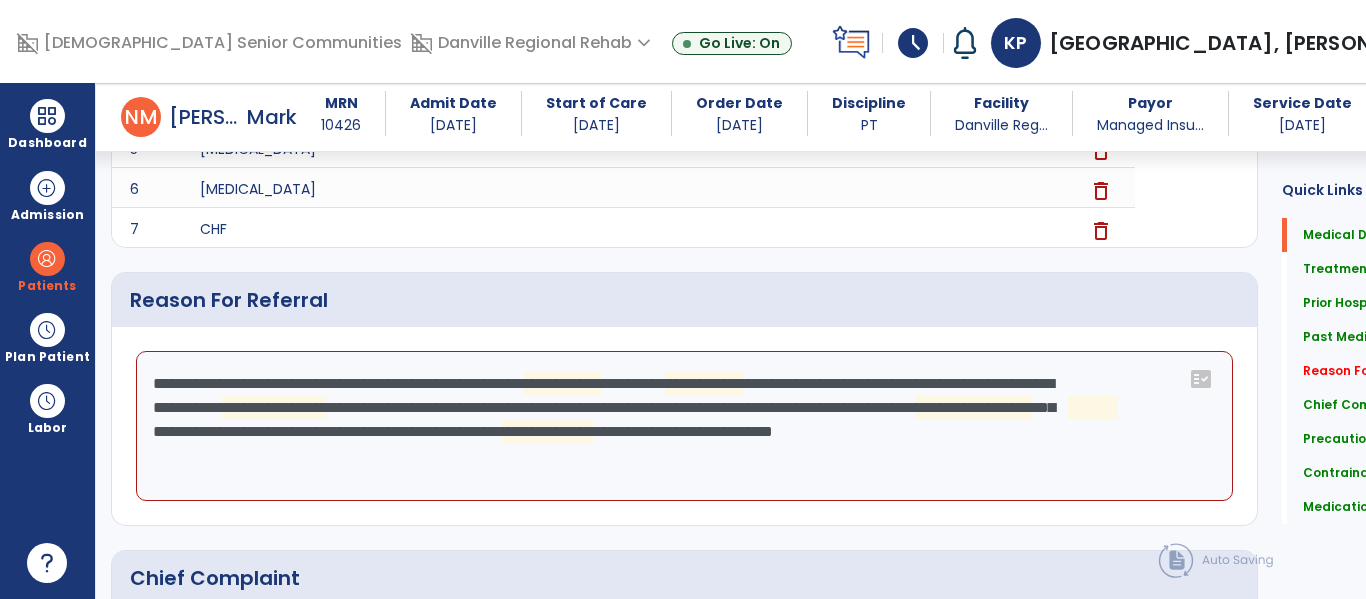 click on "**********" 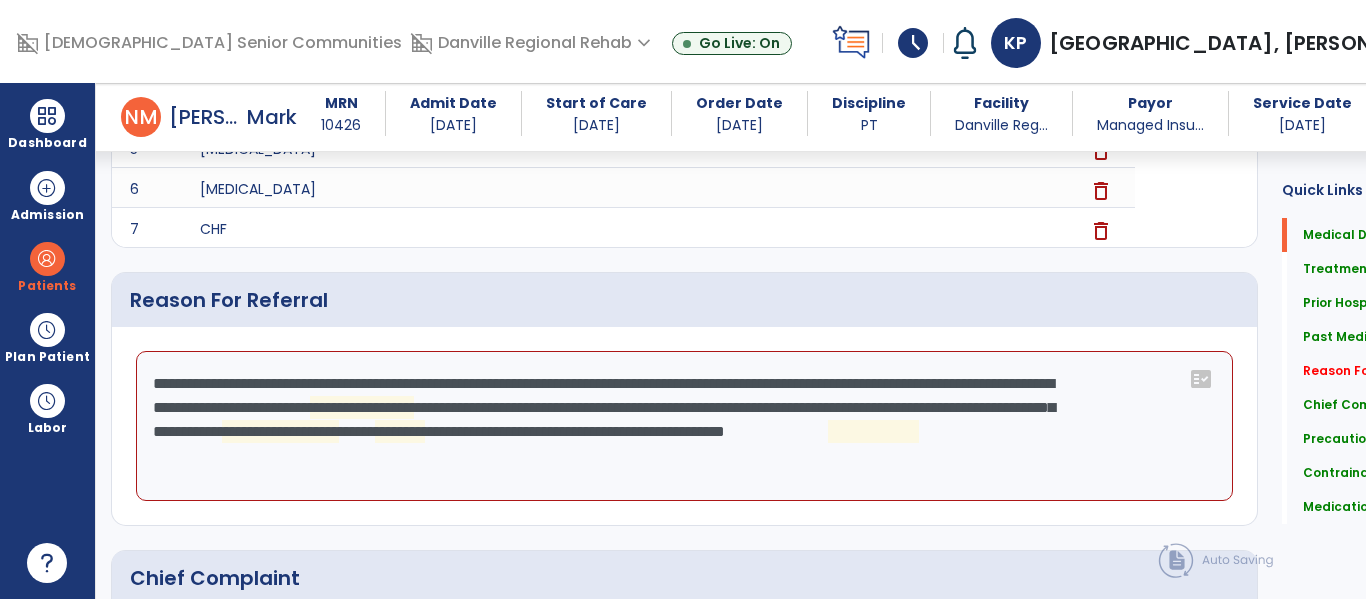 click on "**********" 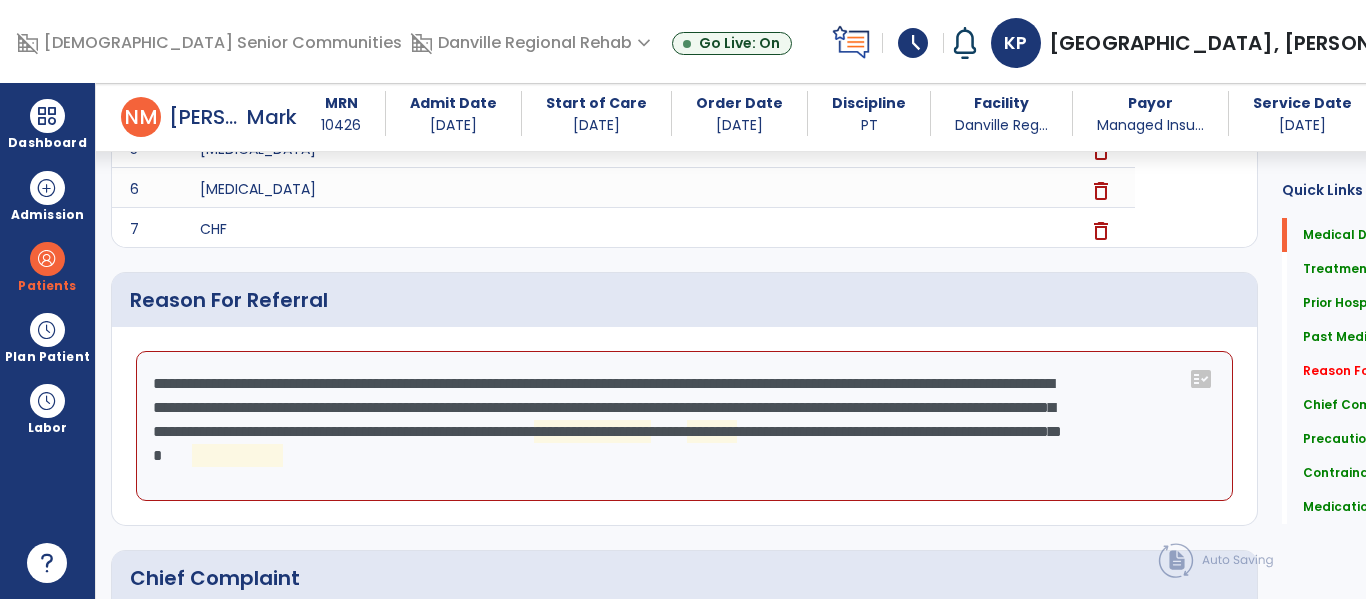 click on "**********" 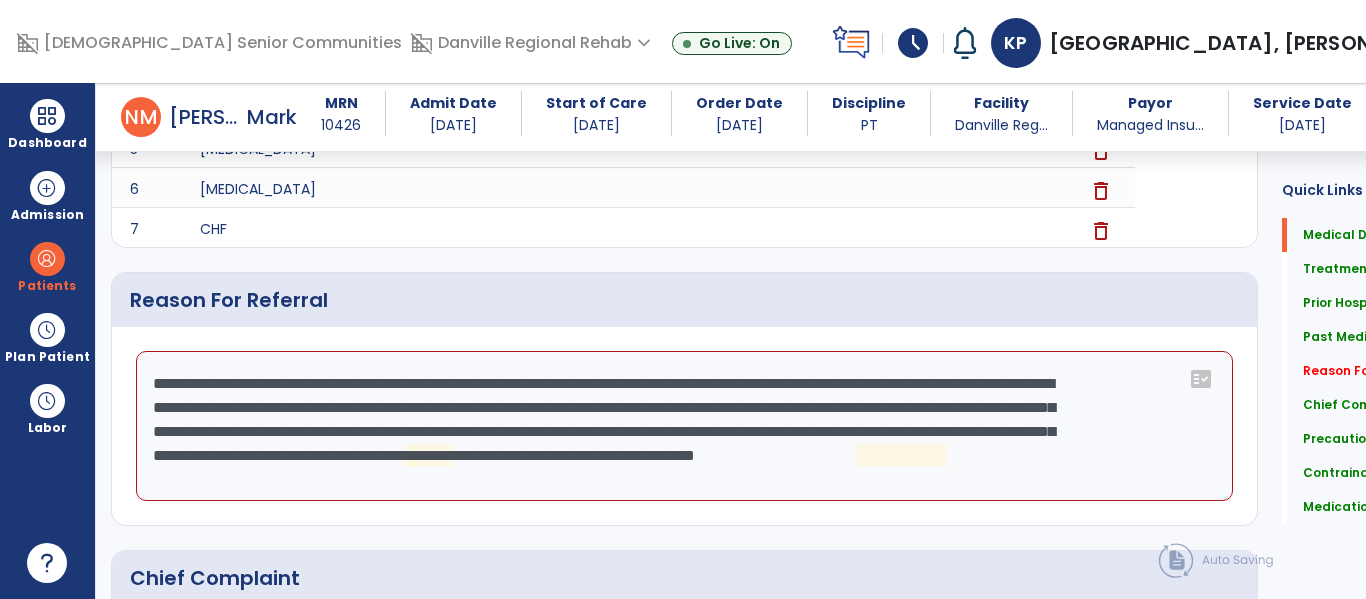 click on "**********" 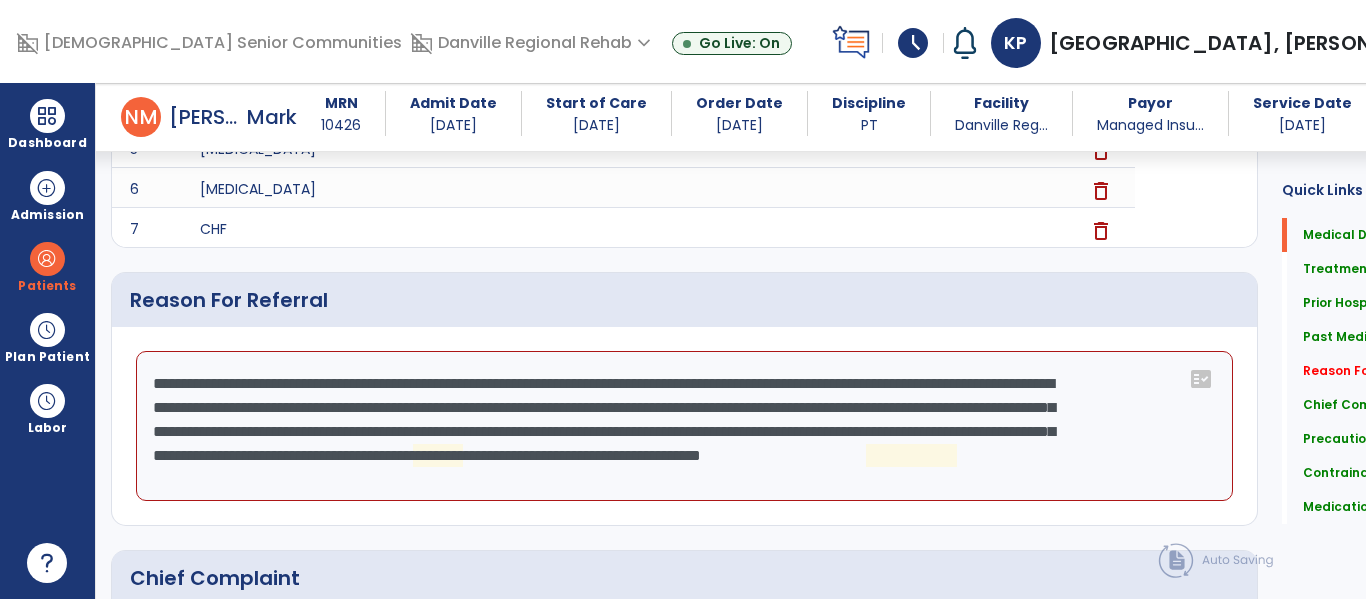 click on "**********" 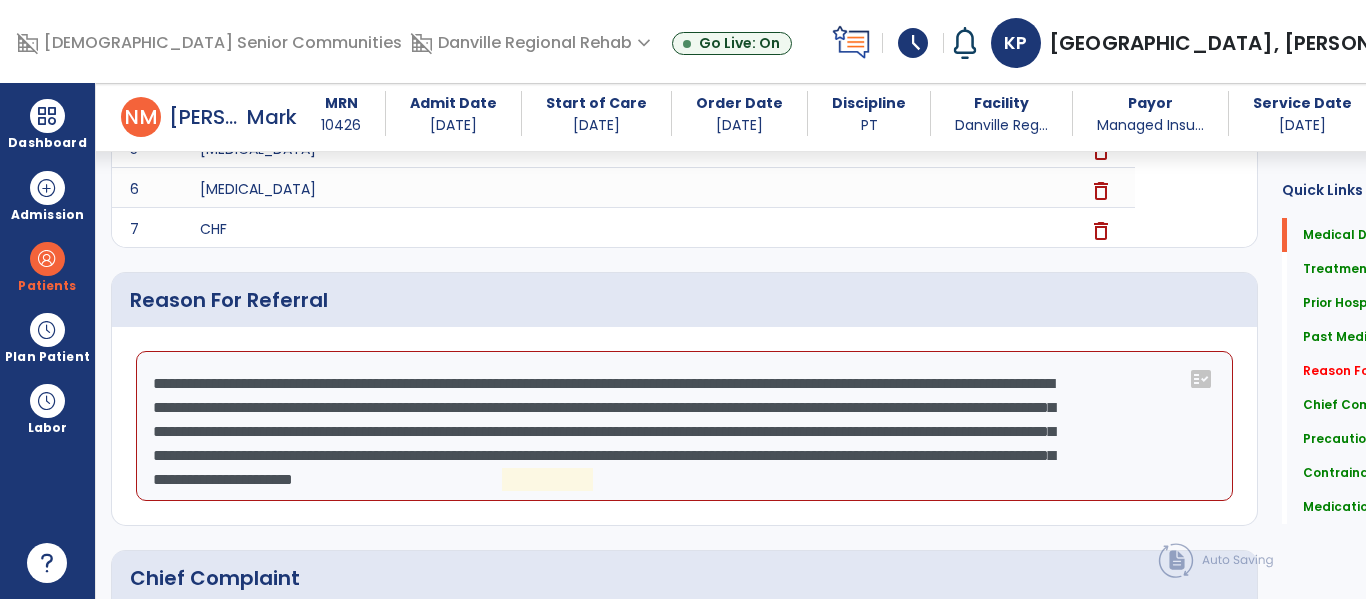 click on "**********" 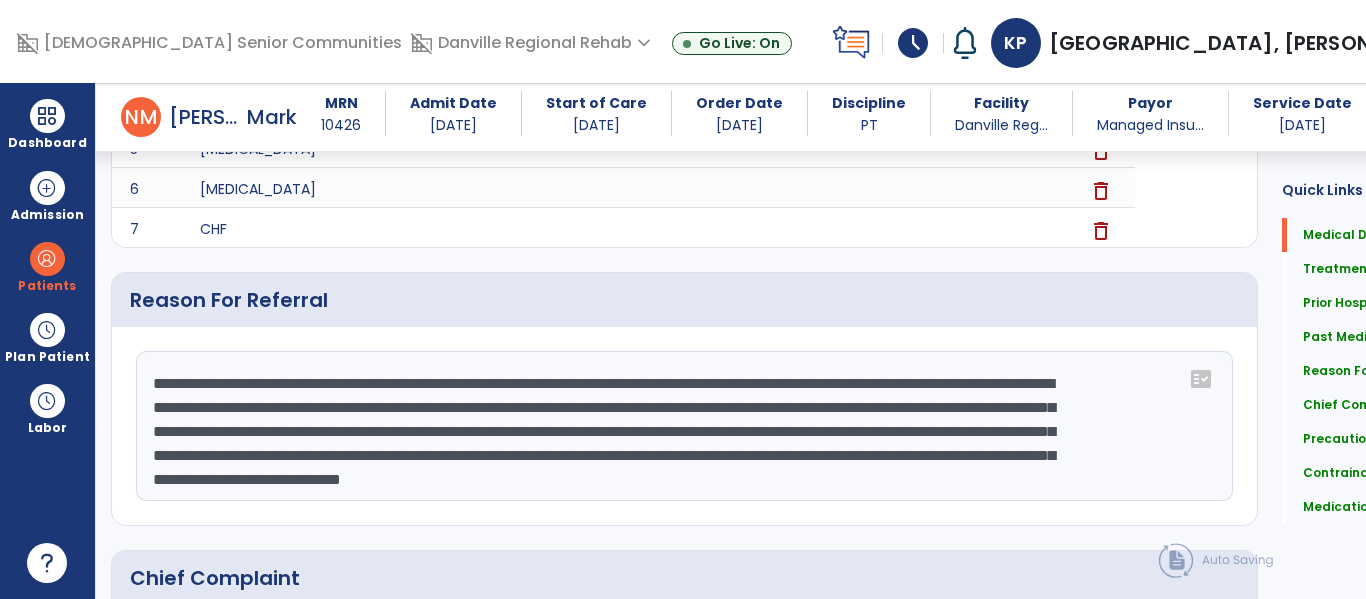 scroll, scrollTop: 24, scrollLeft: 0, axis: vertical 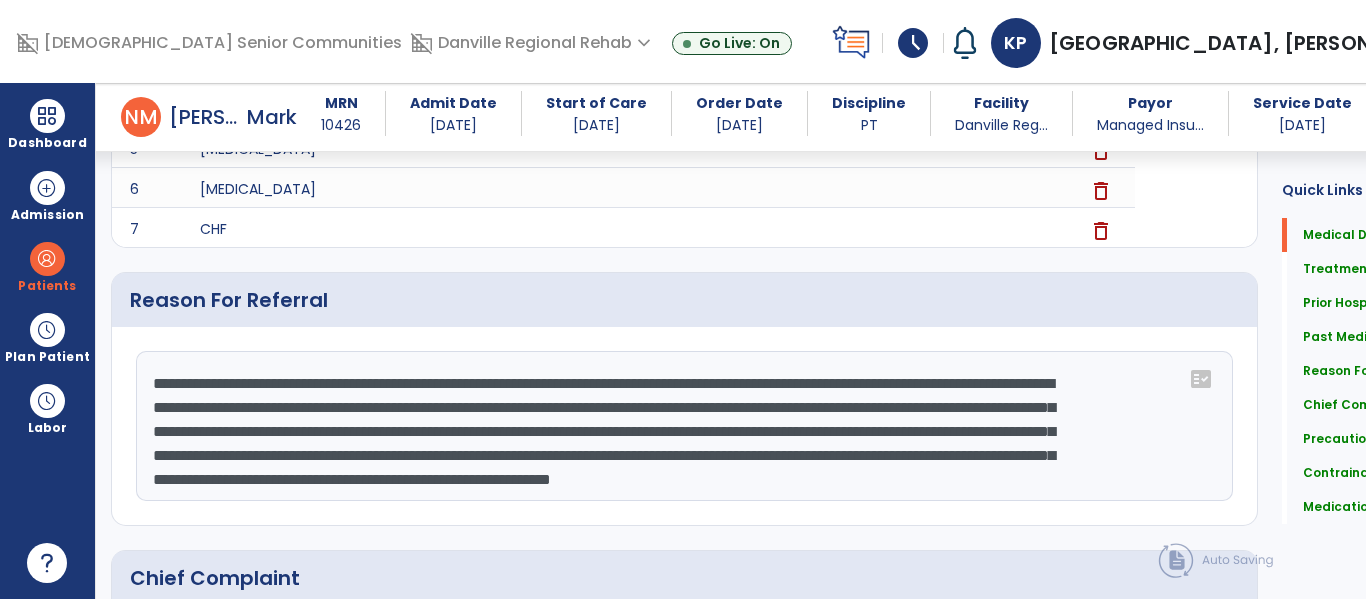 click on "**********" 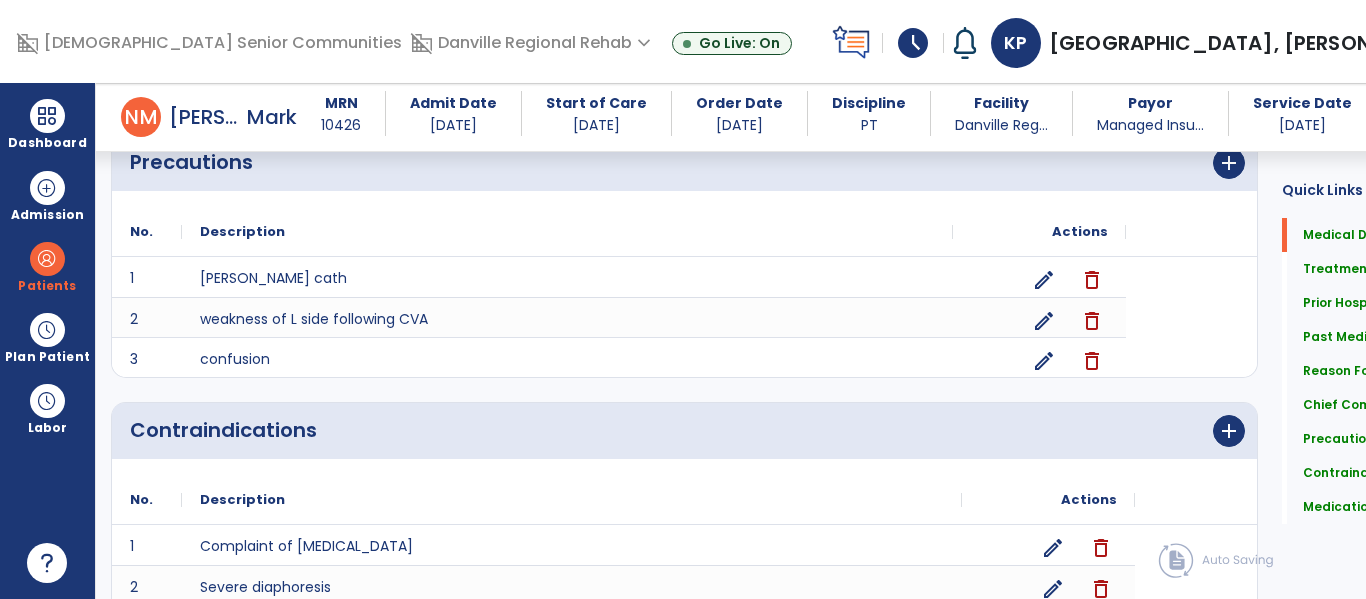 scroll, scrollTop: 2279, scrollLeft: 0, axis: vertical 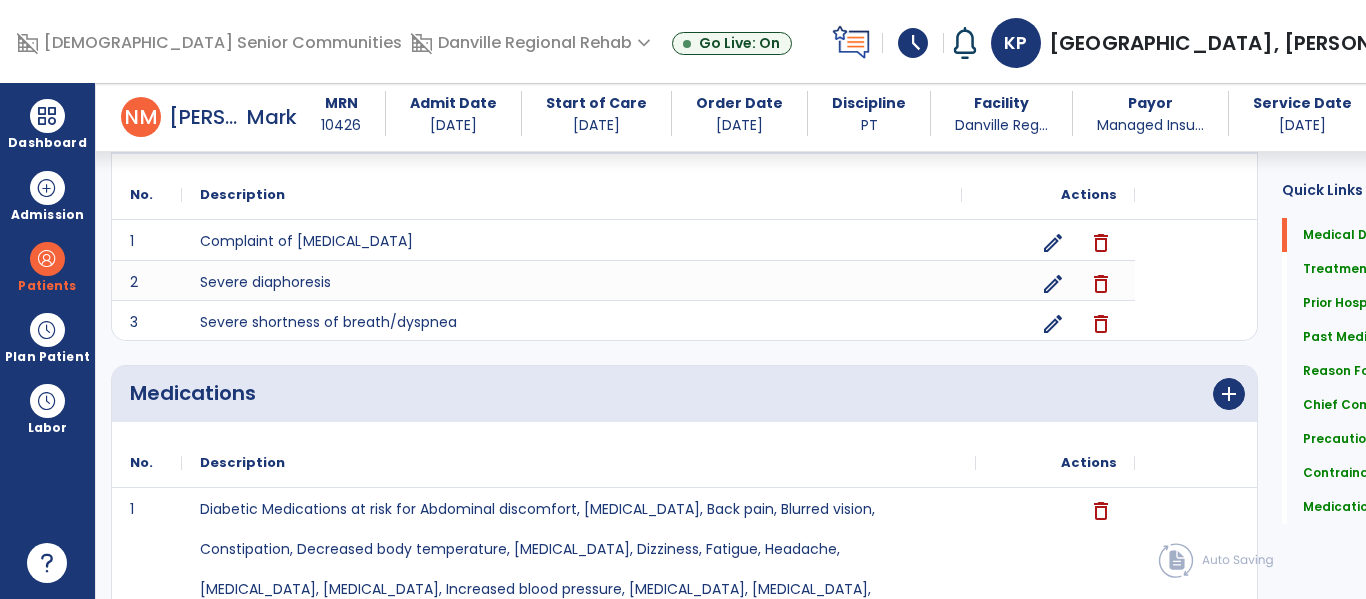 type on "**********" 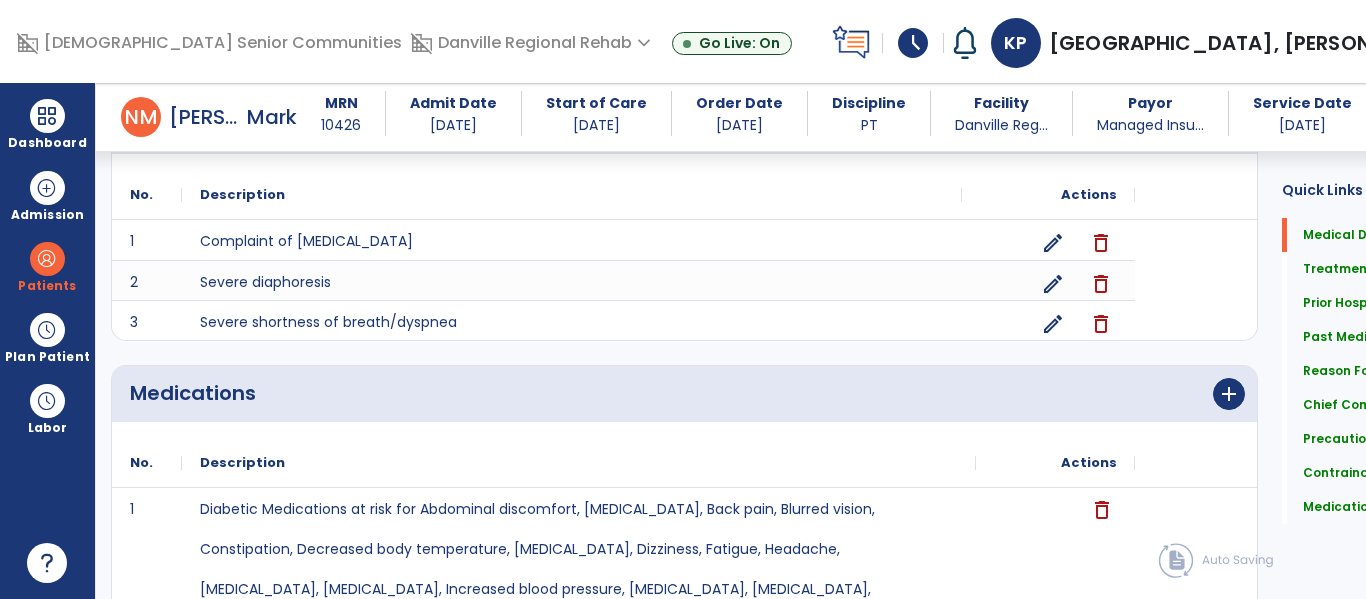 click on "delete" 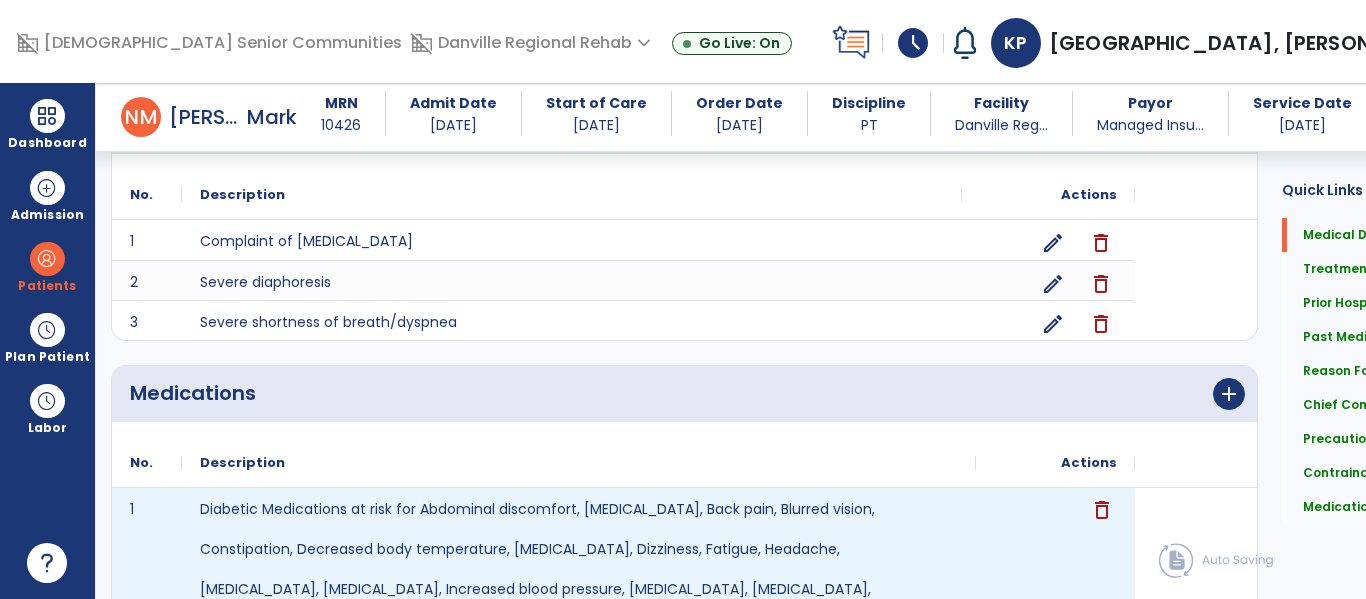 scroll, scrollTop: 2439, scrollLeft: 0, axis: vertical 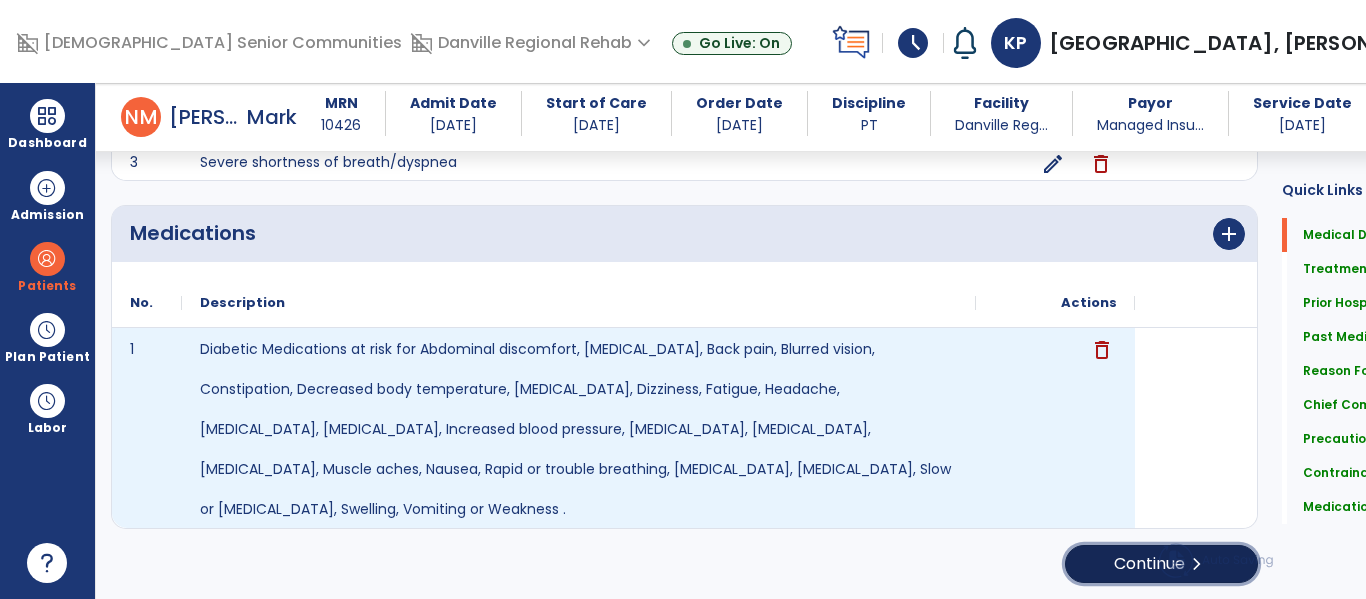click on "chevron_right" 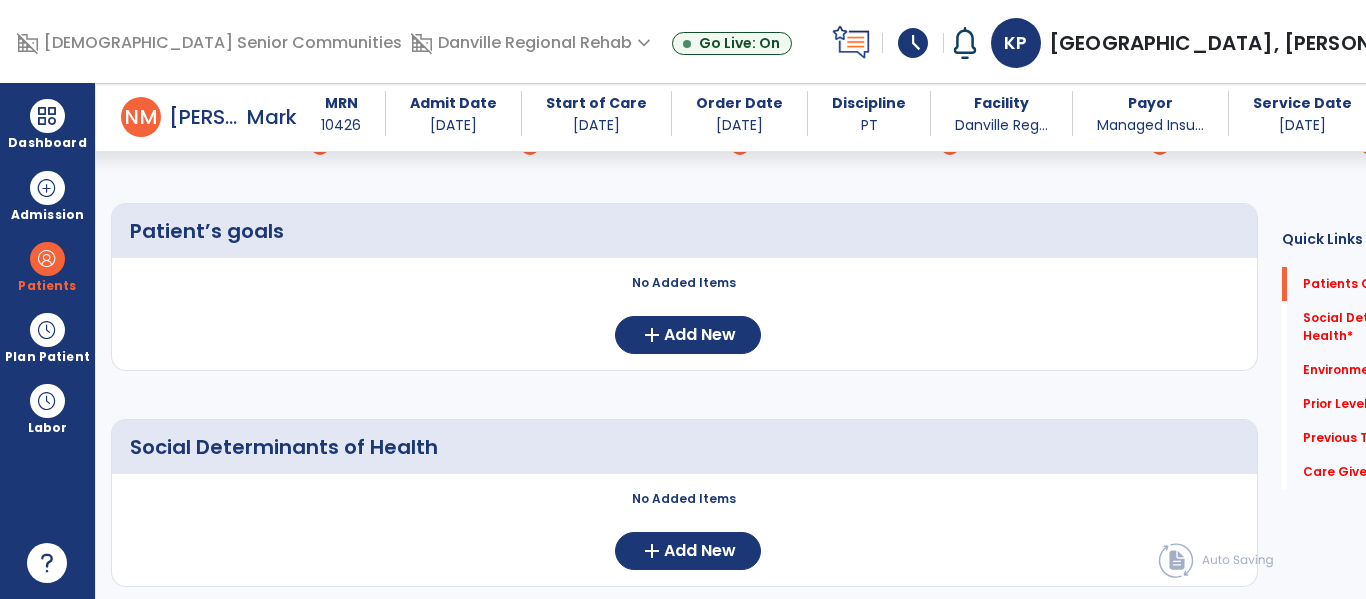 scroll, scrollTop: 19, scrollLeft: 0, axis: vertical 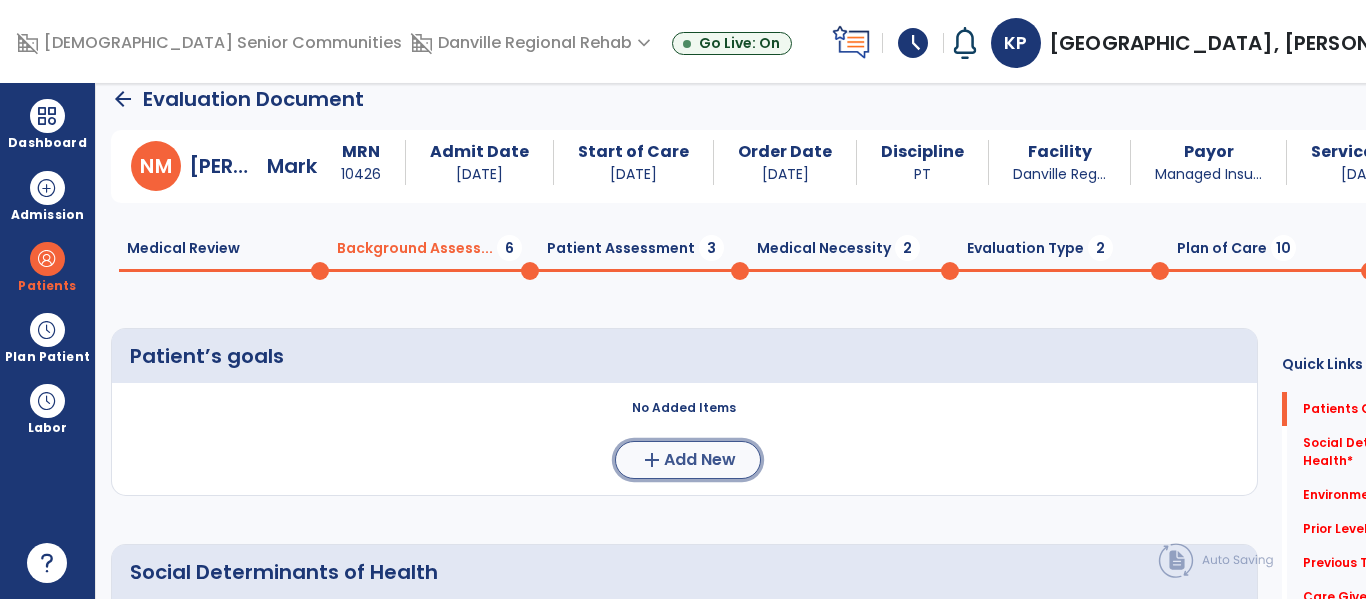 click on "Add New" 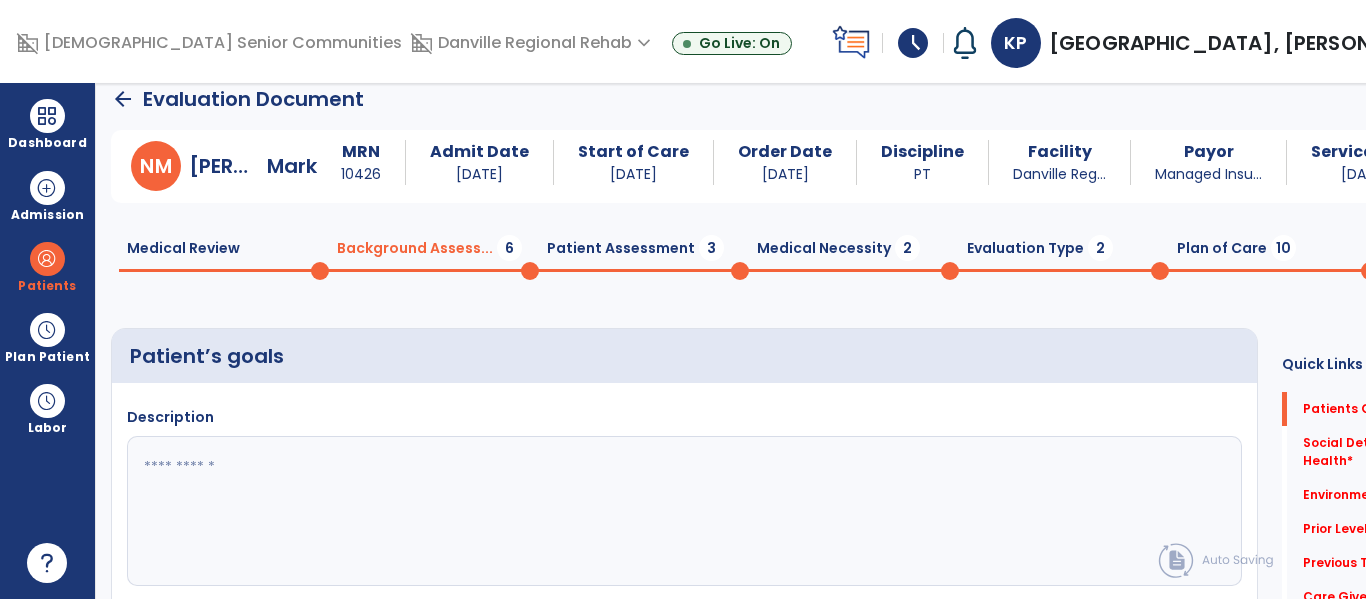 click 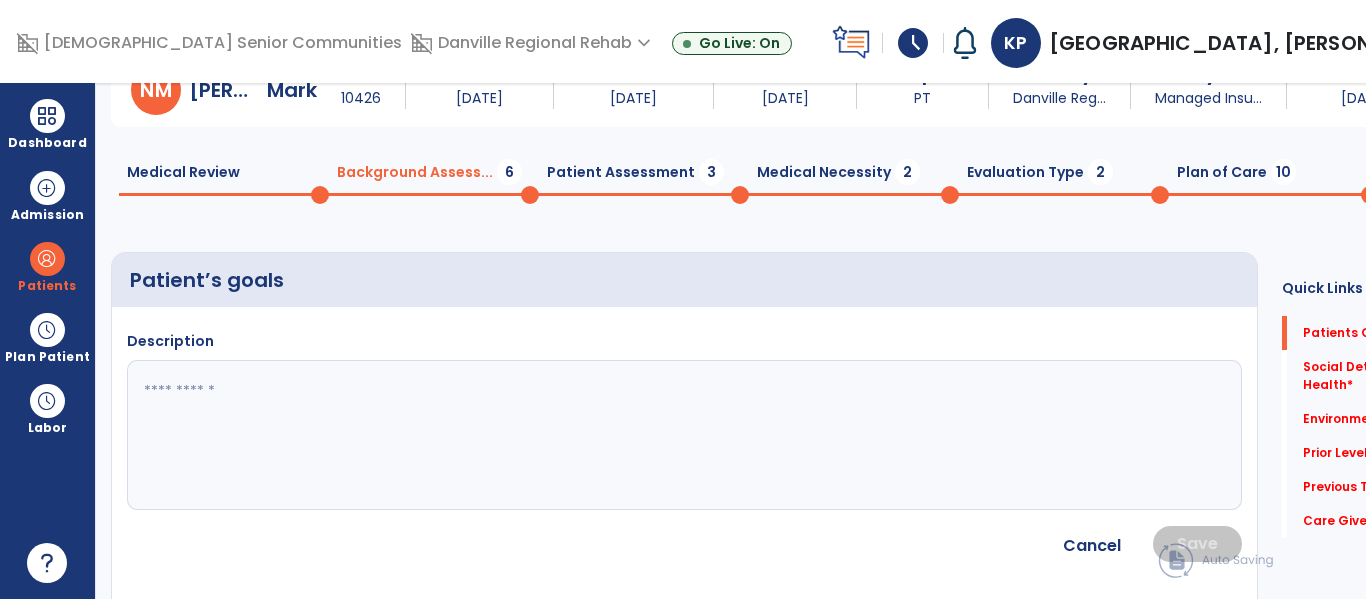 scroll, scrollTop: 157, scrollLeft: 0, axis: vertical 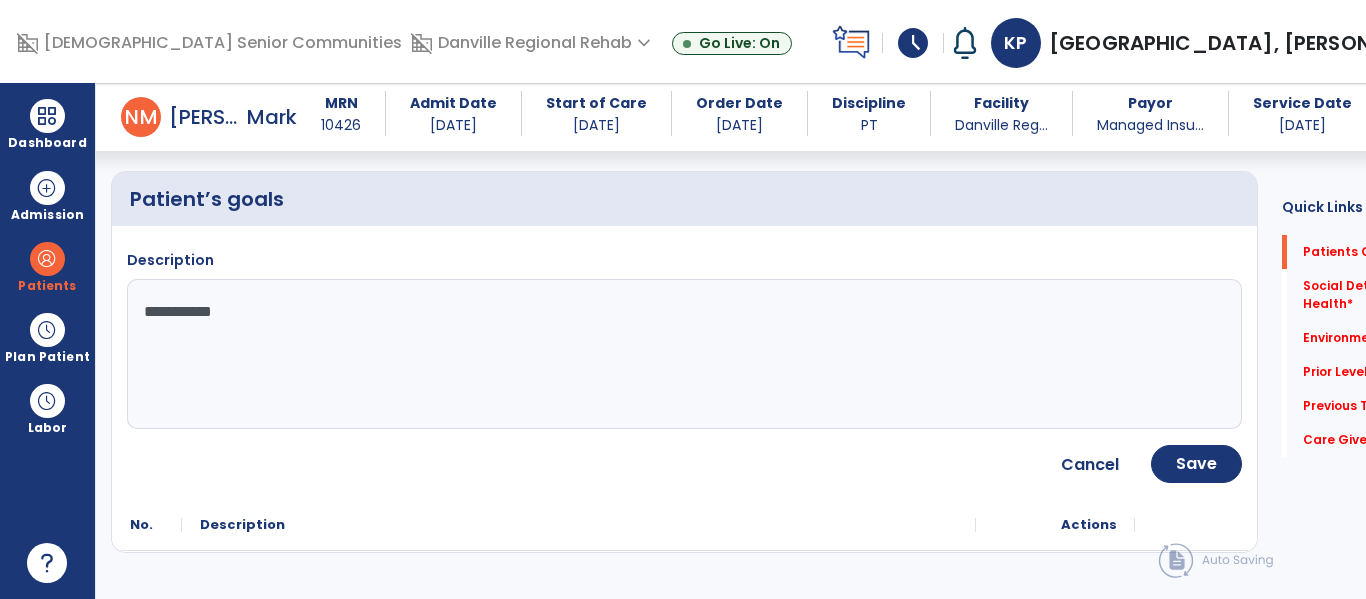 type on "**********" 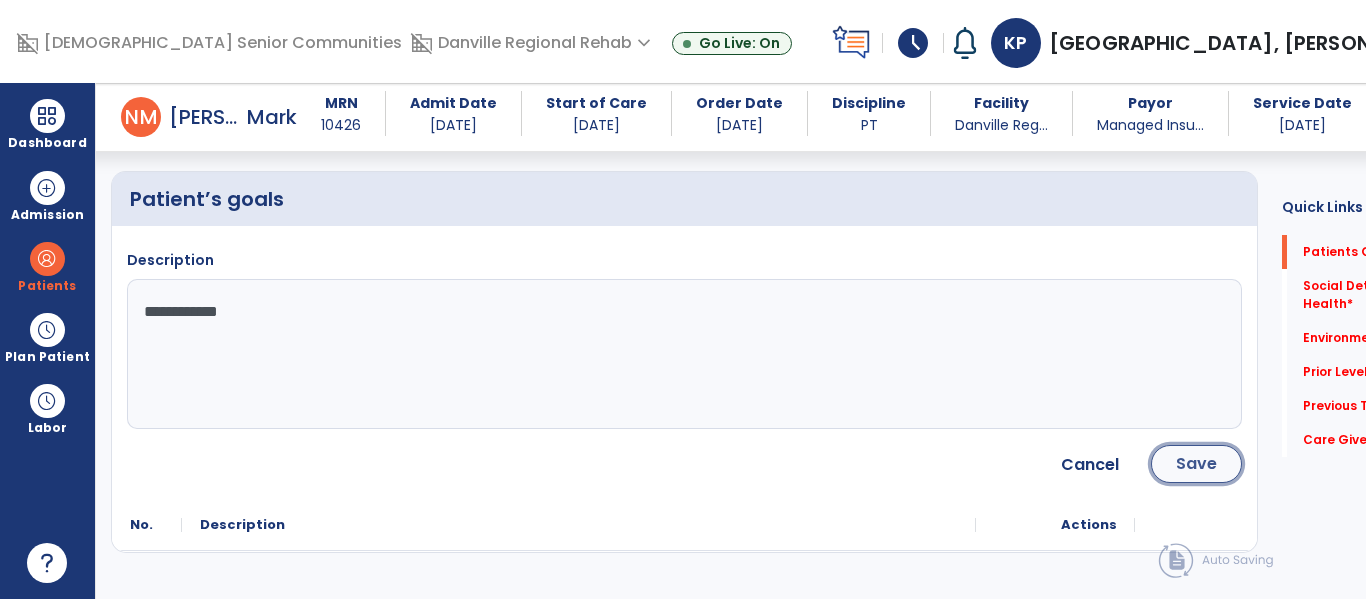 click on "Save" 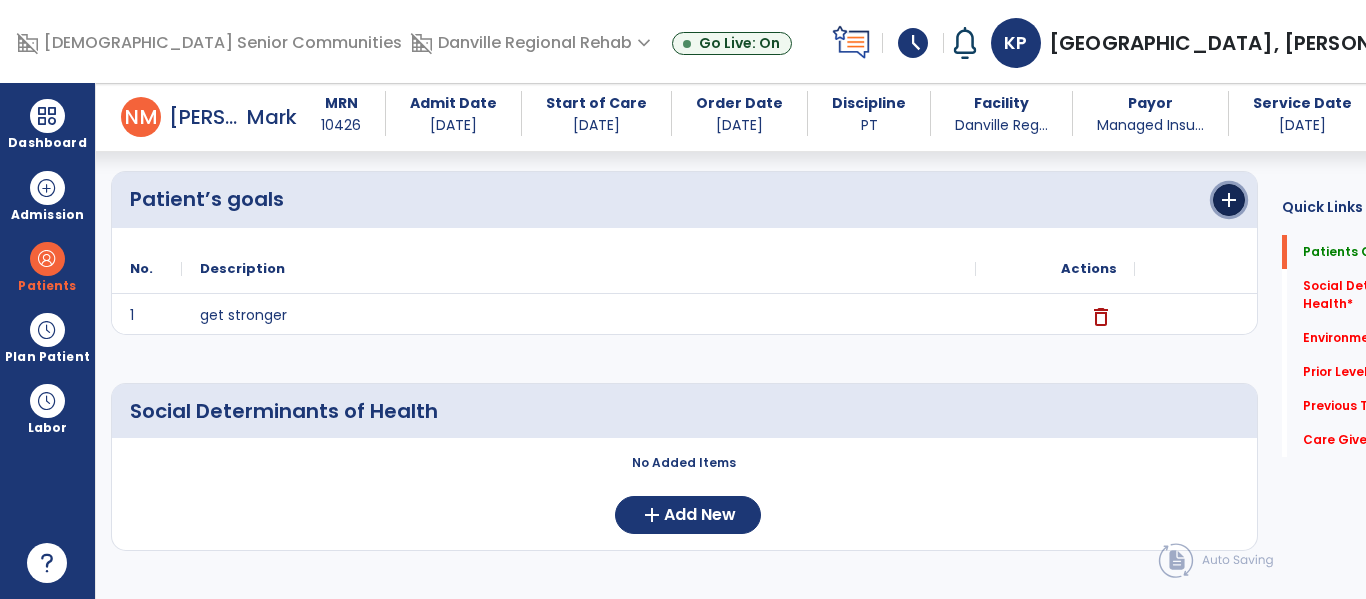 click on "add" 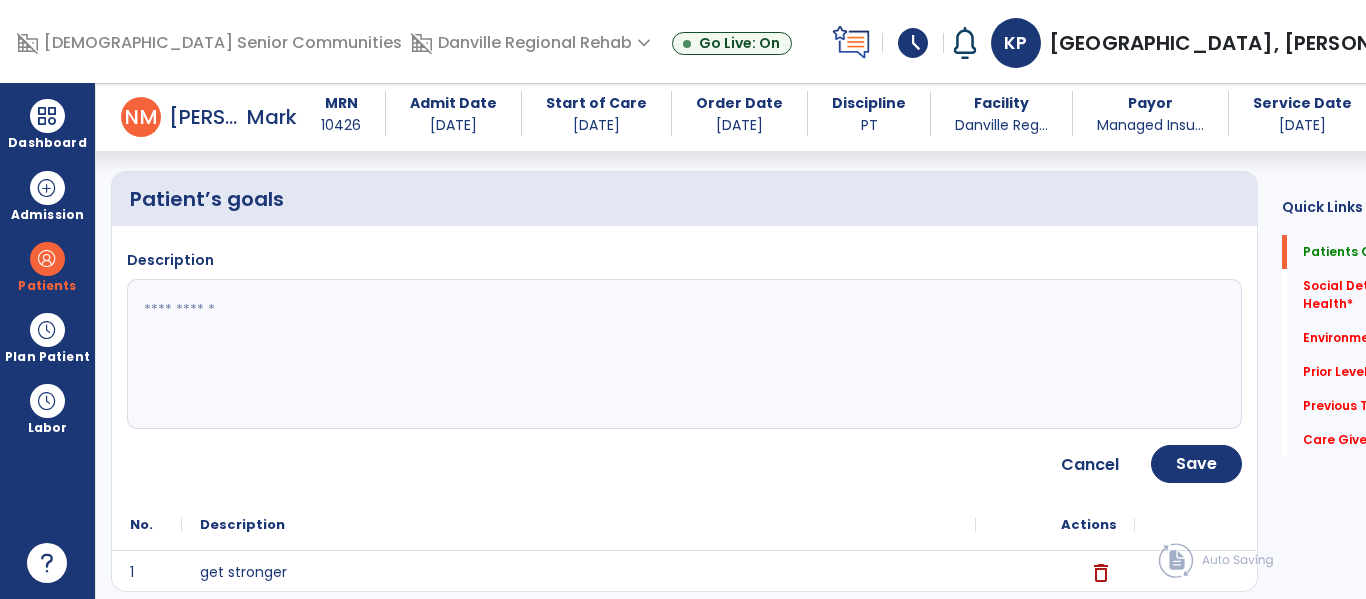 click 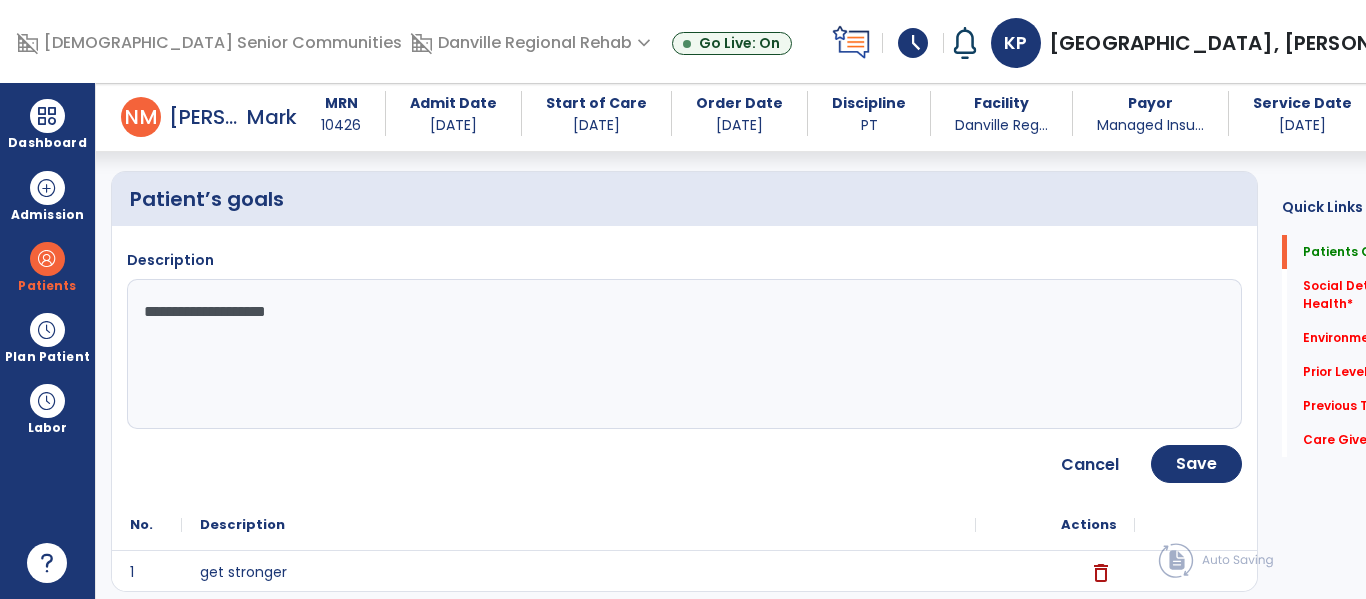 type on "**********" 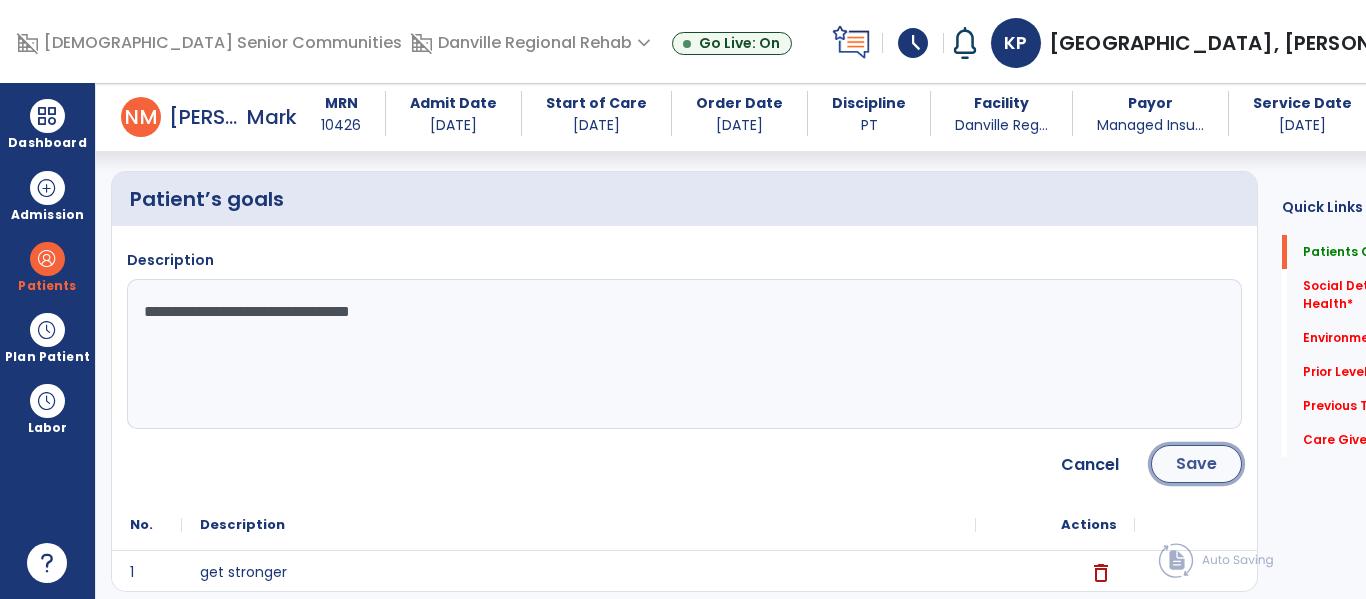 click on "Save" 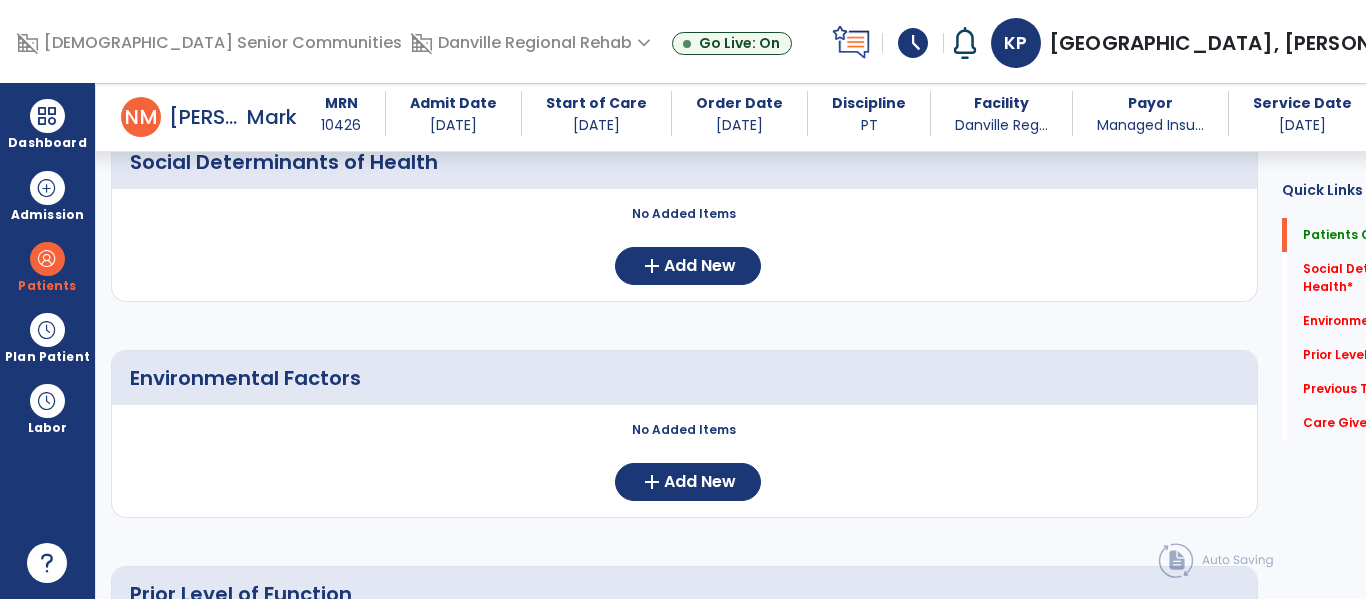 scroll, scrollTop: 453, scrollLeft: 0, axis: vertical 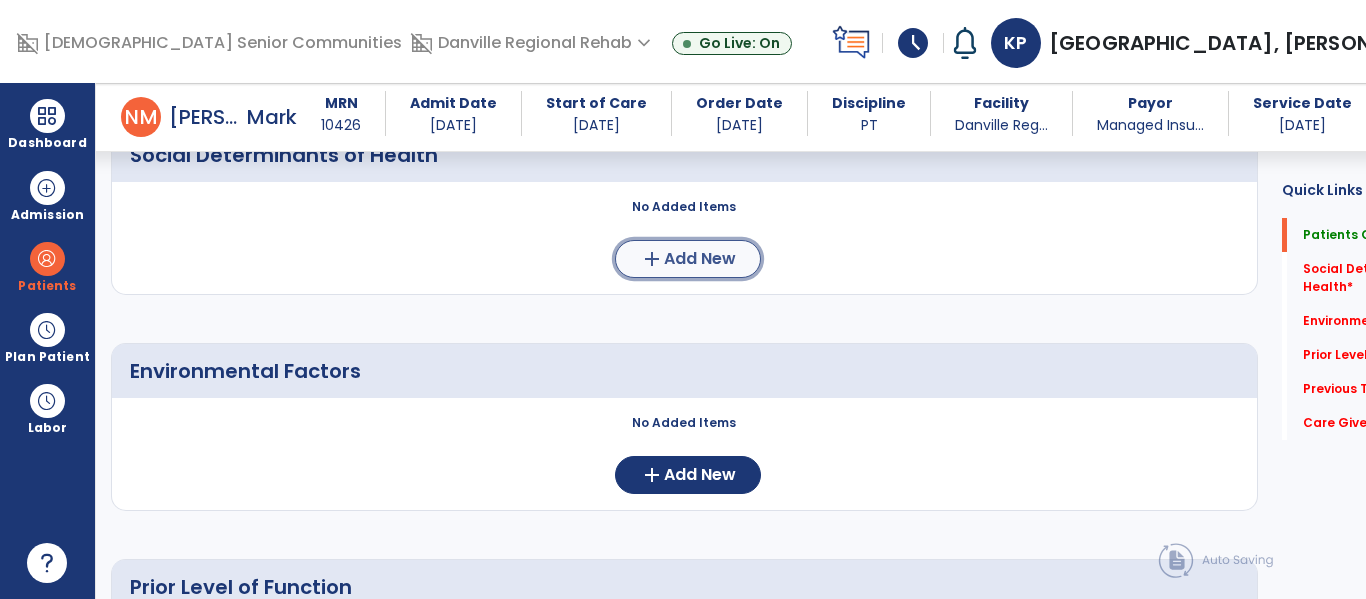 click on "Add New" 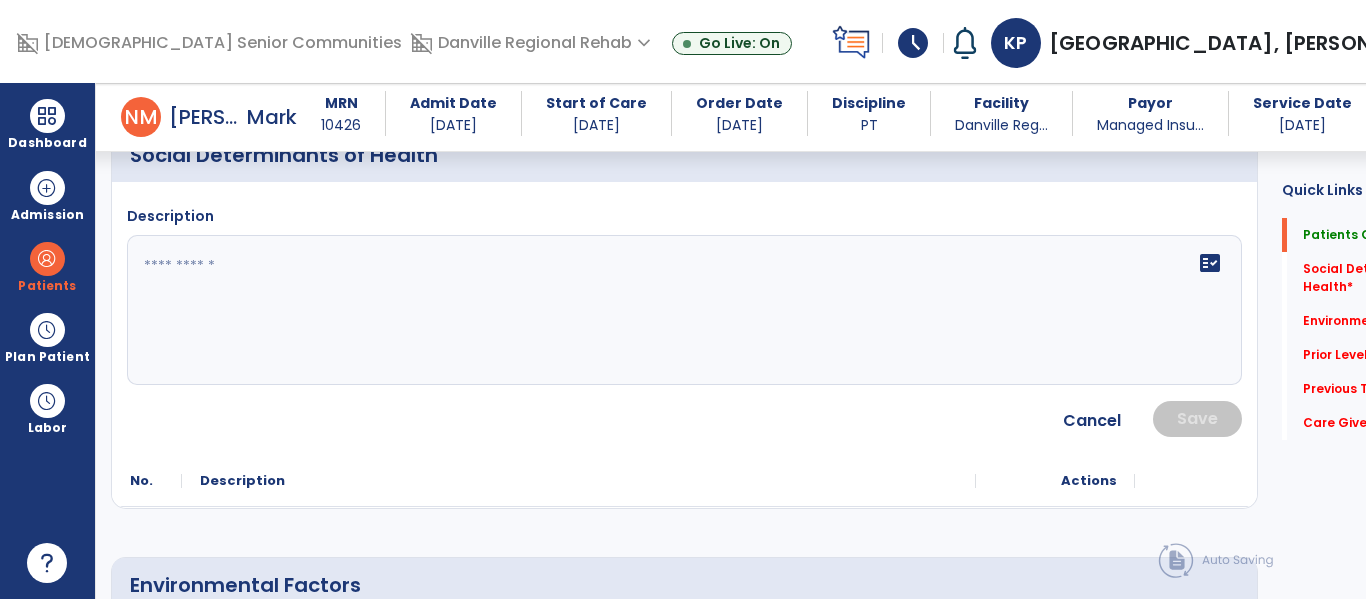 click on "fact_check" 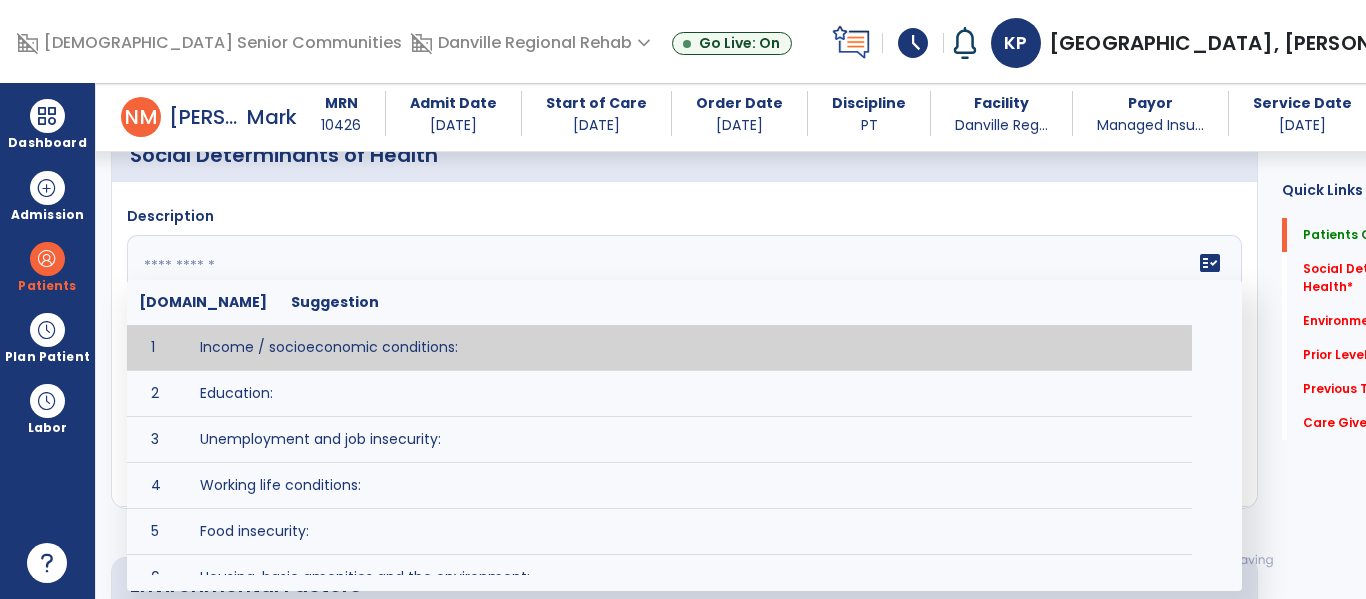 scroll, scrollTop: 102, scrollLeft: 0, axis: vertical 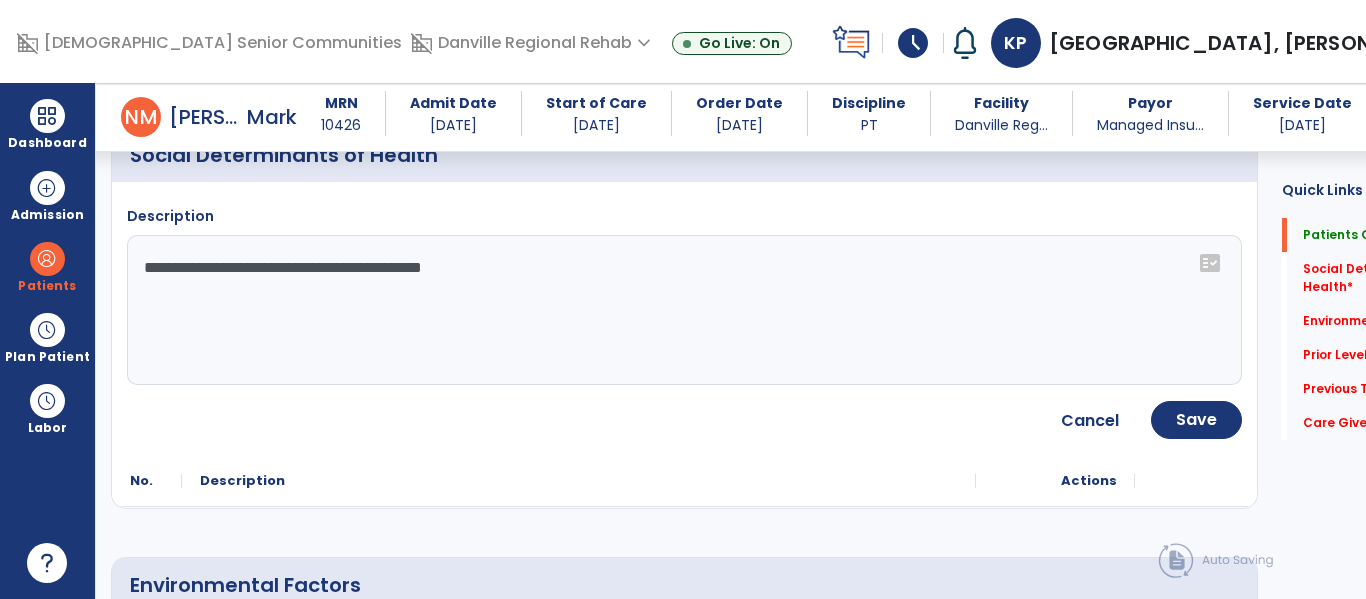 click on "**********" 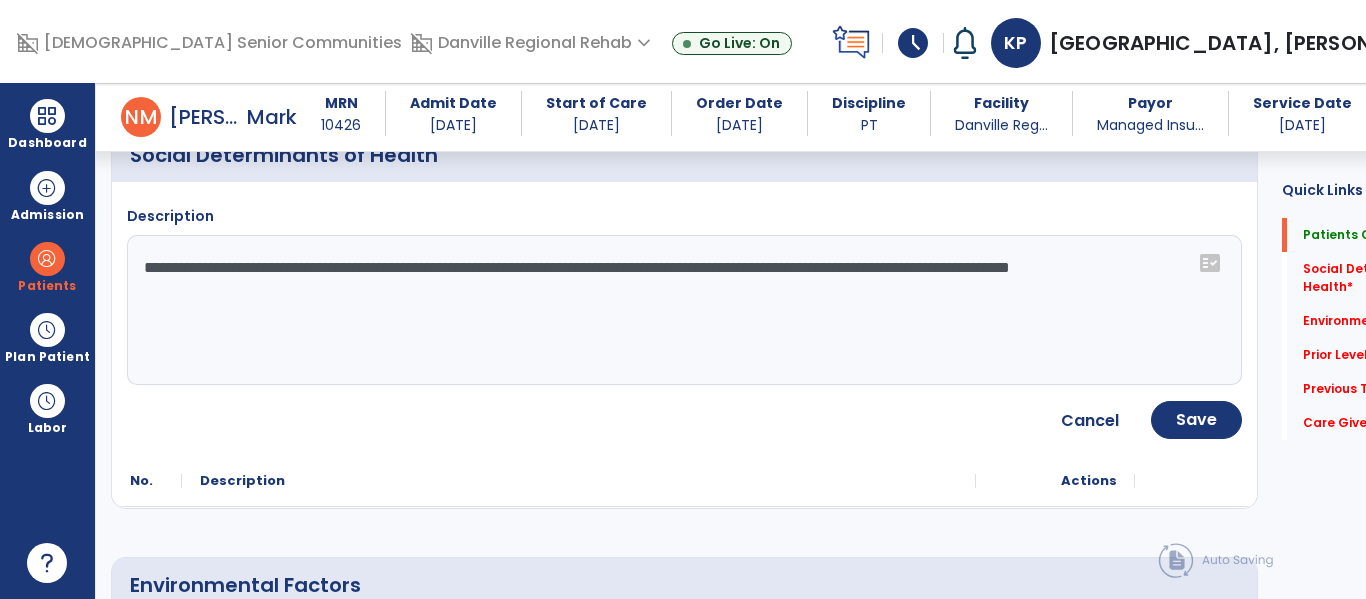 type on "**********" 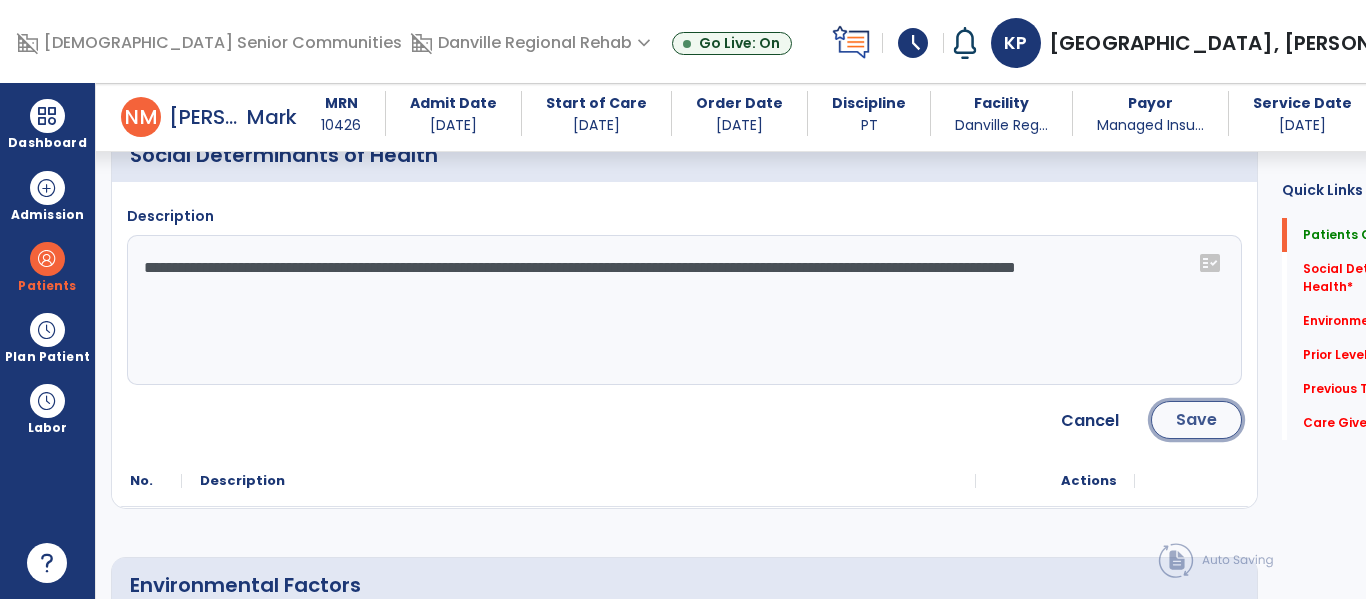 click on "Save" 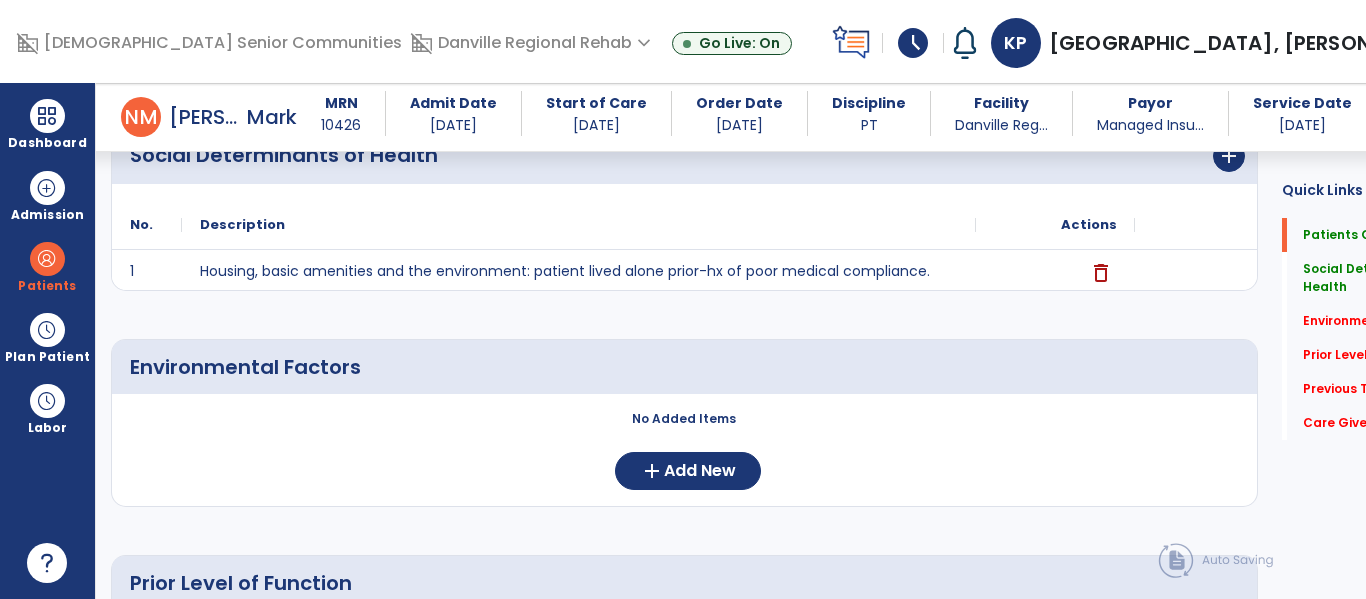 scroll, scrollTop: 653, scrollLeft: 0, axis: vertical 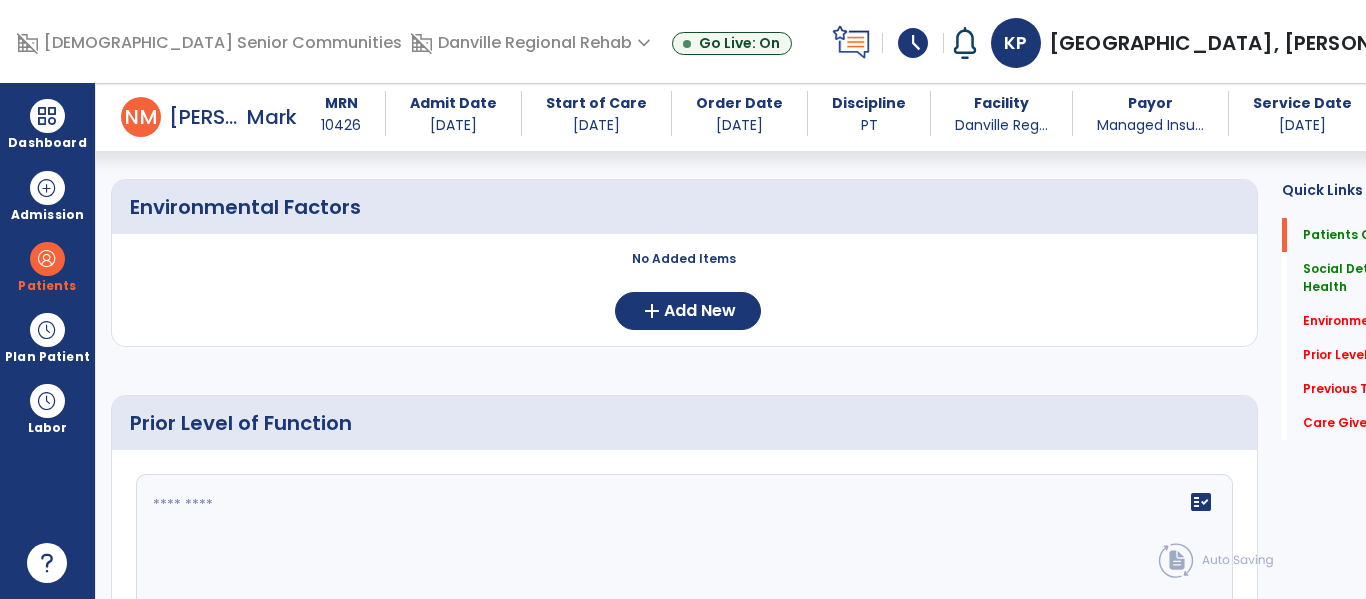 click on "No Added Items" 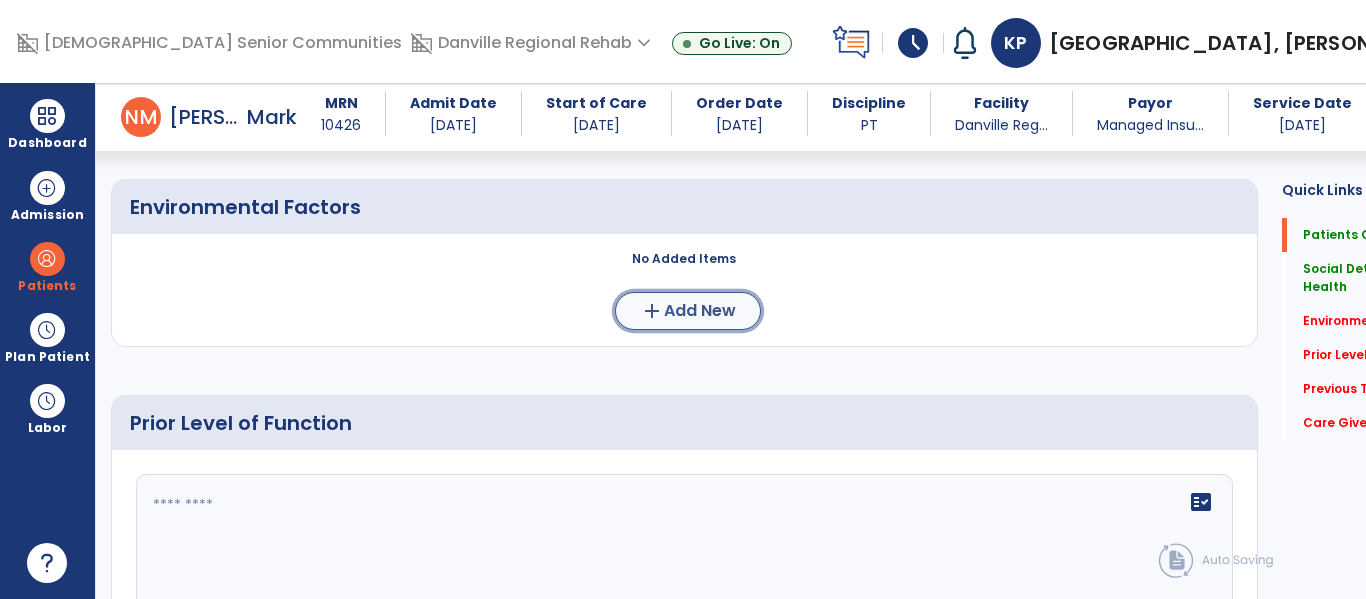 click on "Add New" 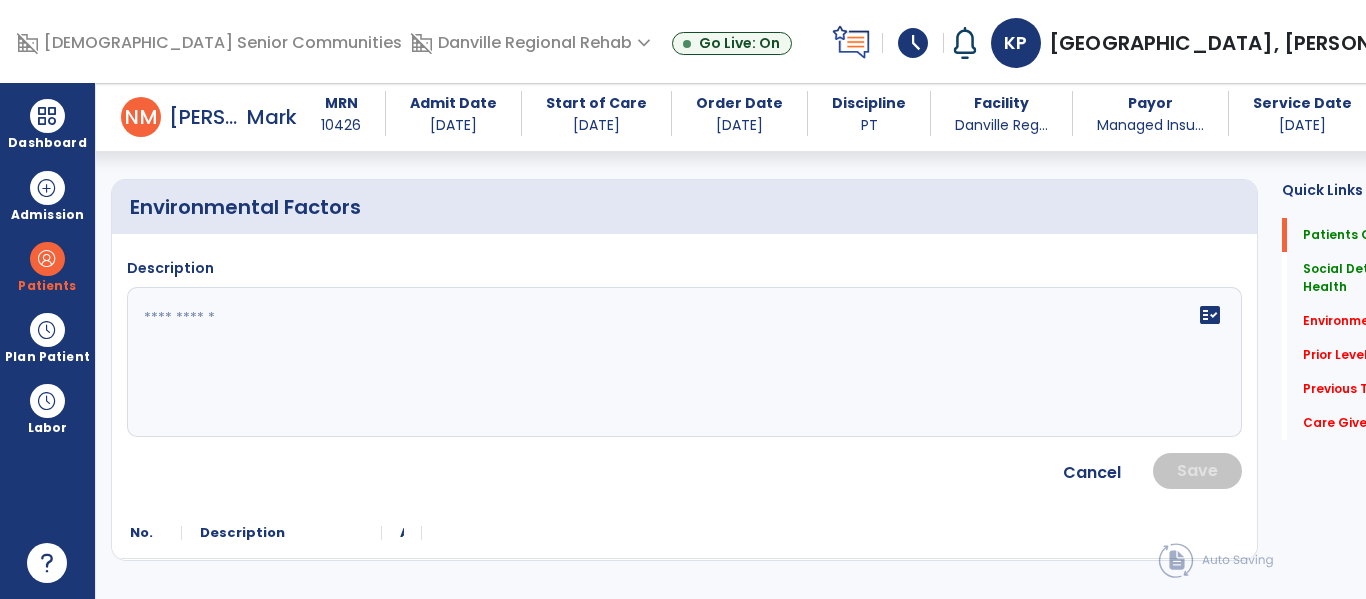 click on "fact_check" 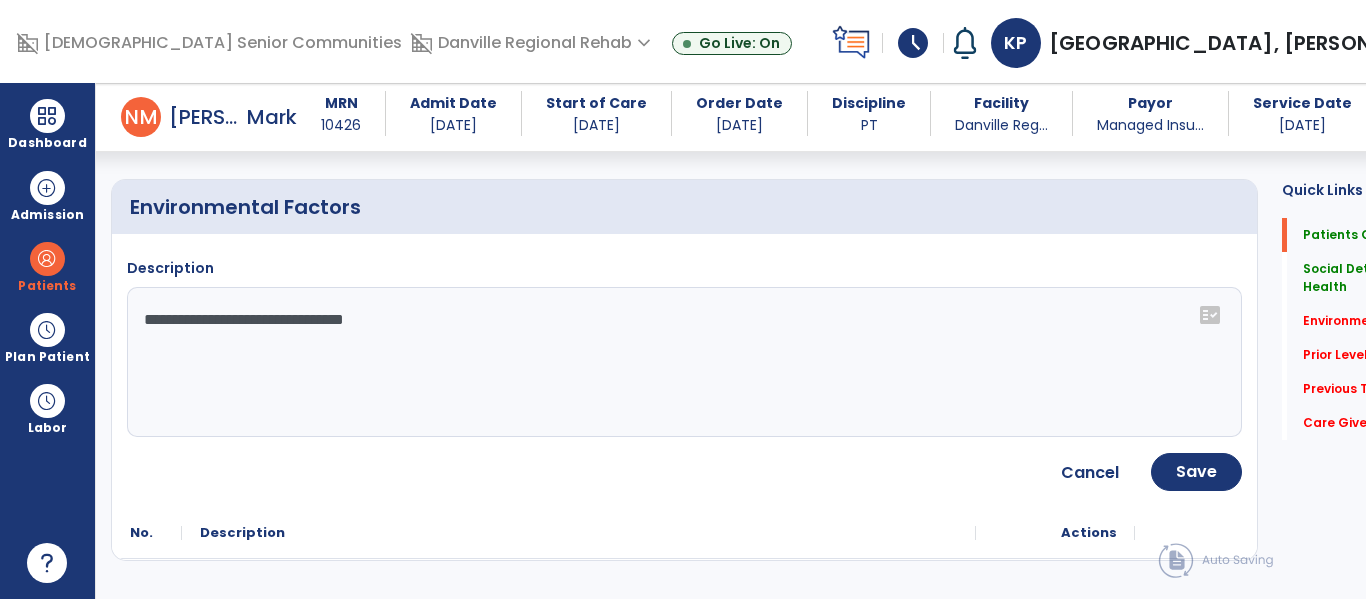 click on "**********" 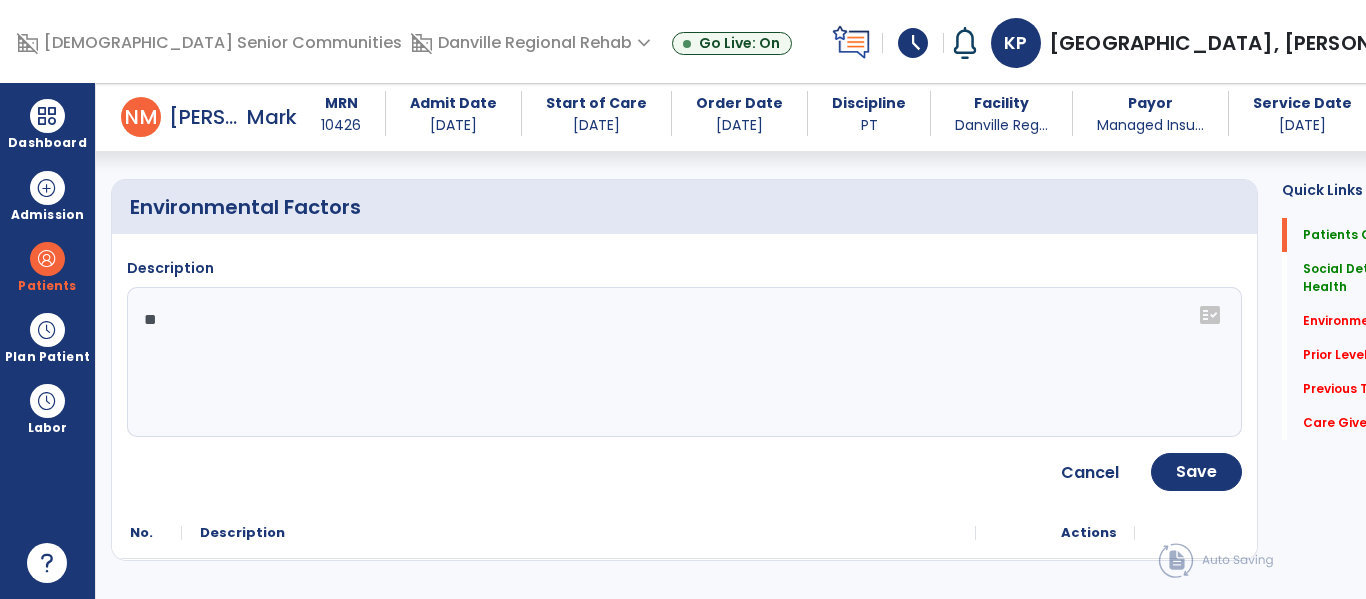 type on "*" 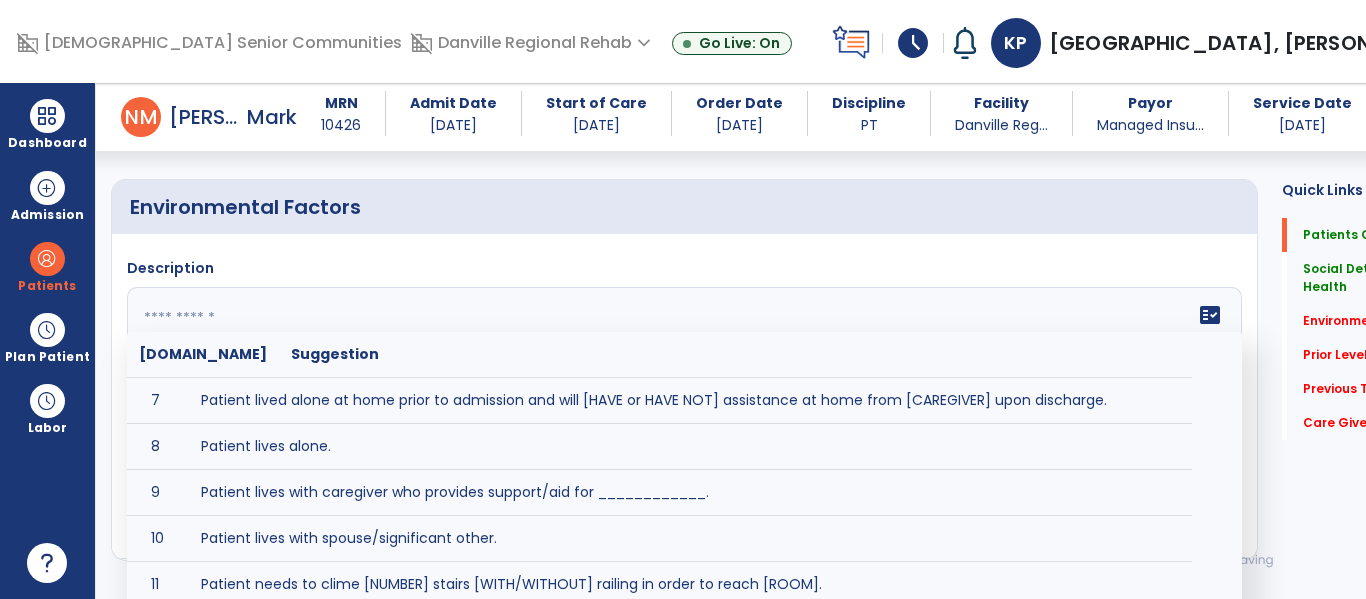 scroll, scrollTop: 276, scrollLeft: 0, axis: vertical 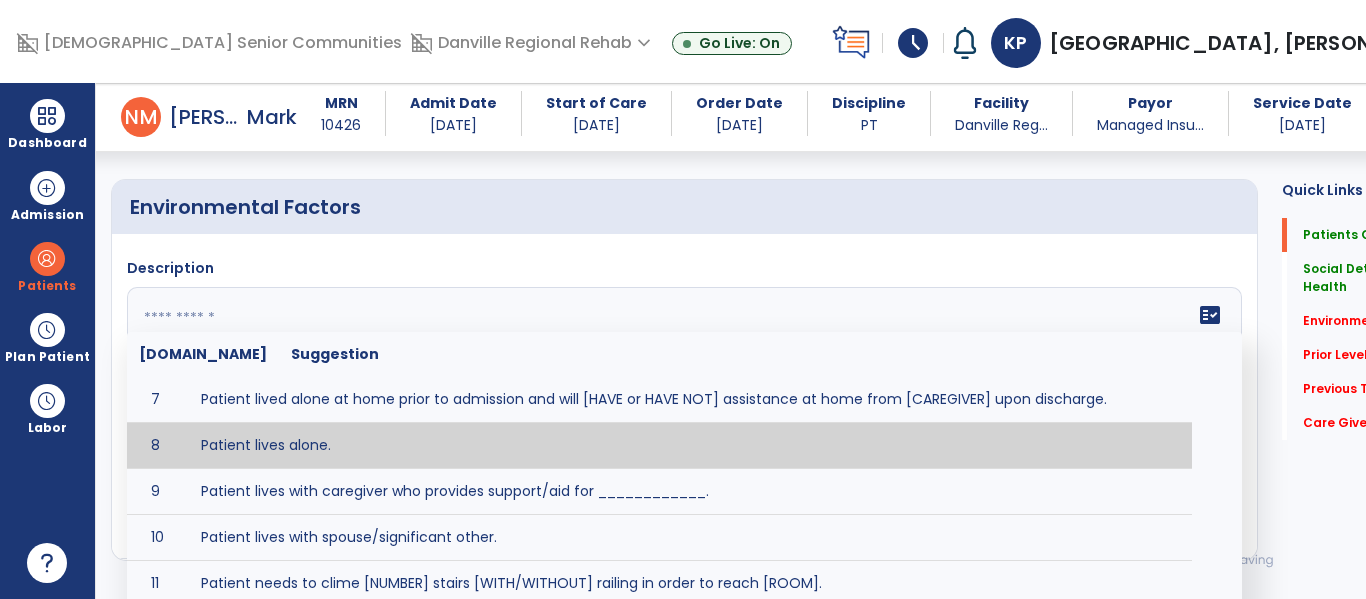 type on "**********" 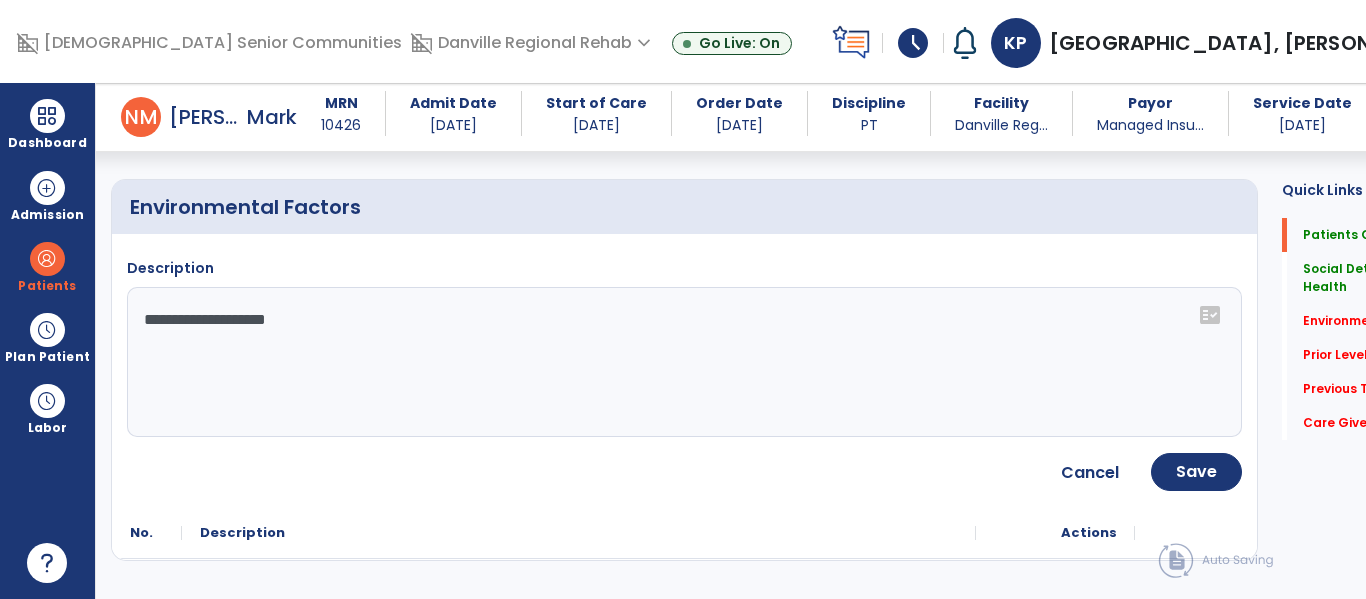 click on "**********" 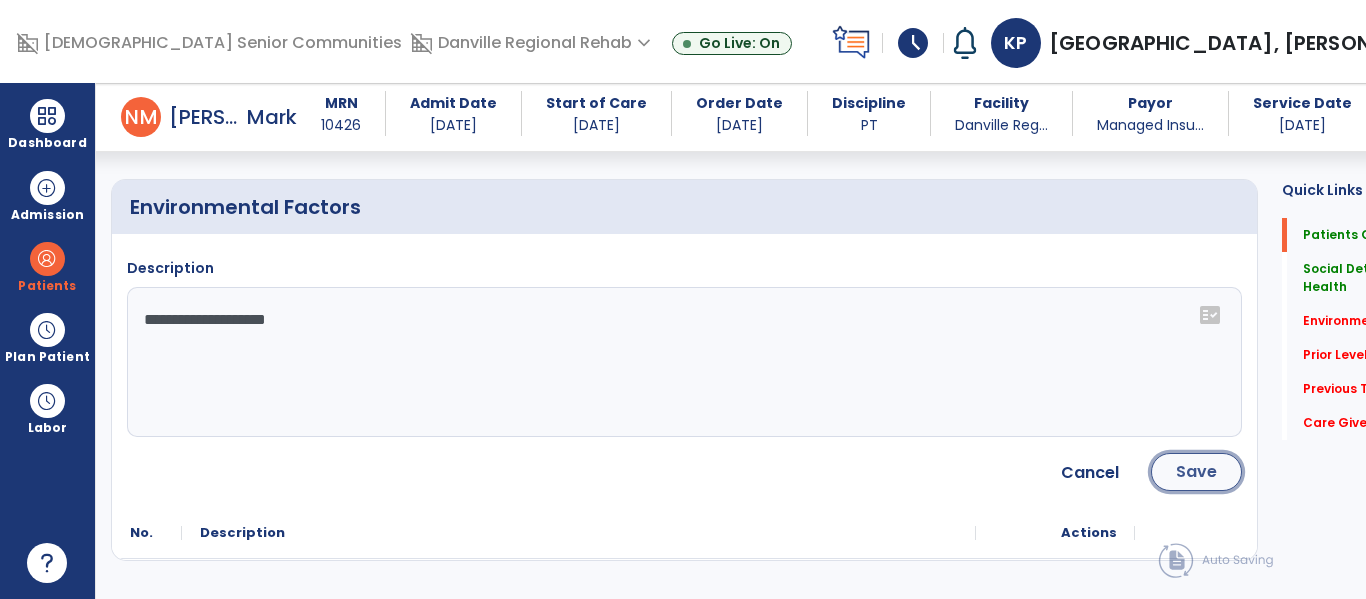 click on "Save" 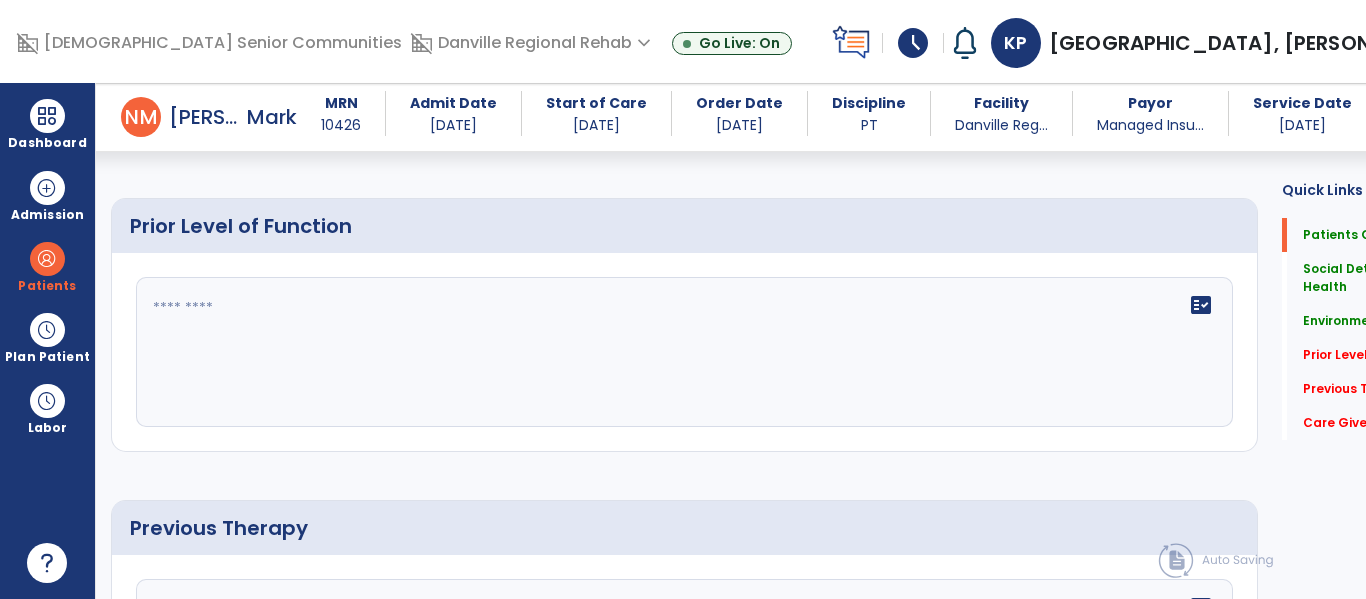 scroll, scrollTop: 886, scrollLeft: 0, axis: vertical 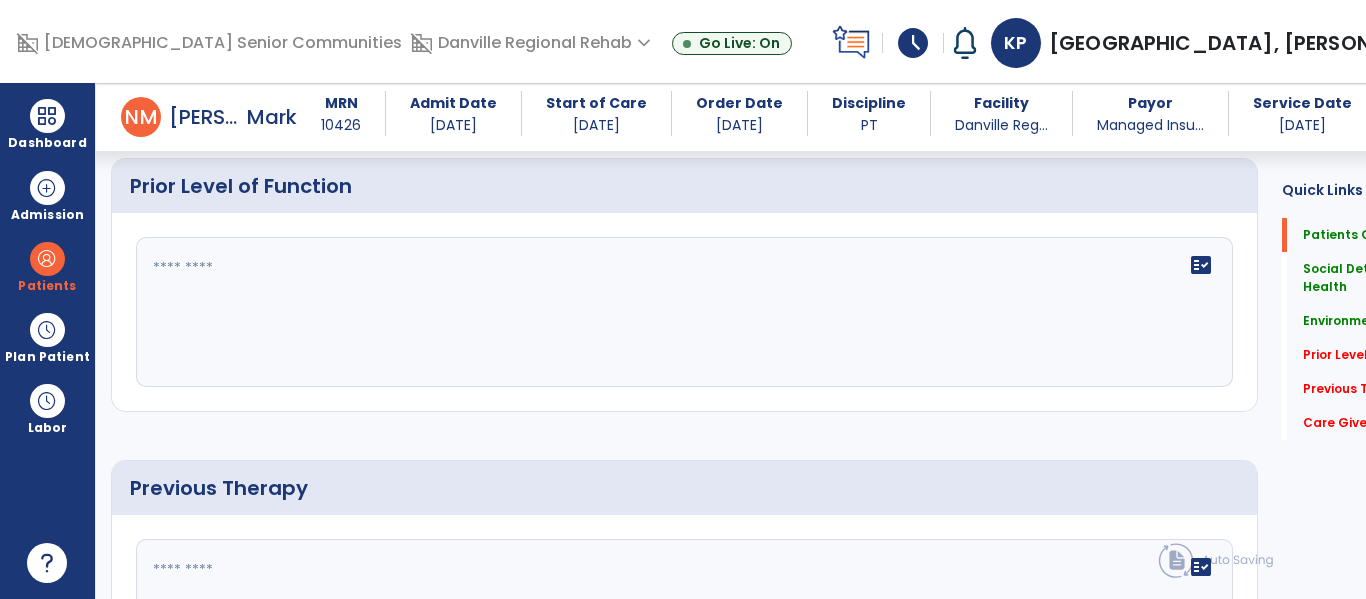 click on "fact_check" 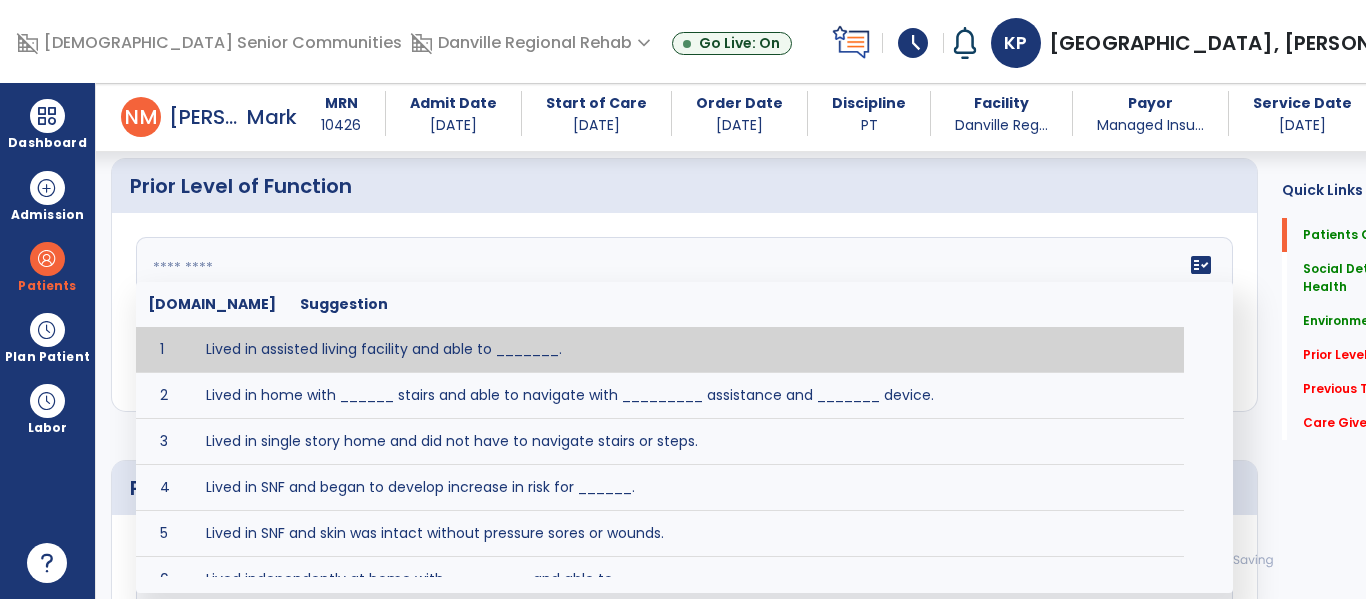 paste on "**********" 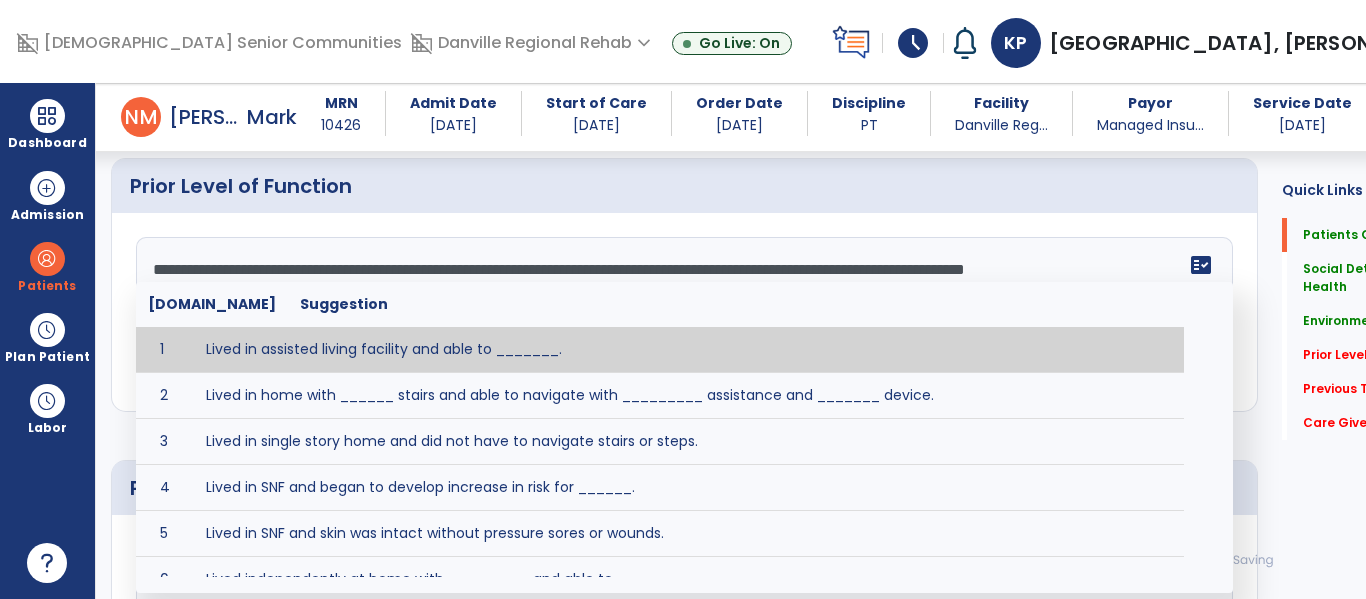 scroll, scrollTop: 40, scrollLeft: 0, axis: vertical 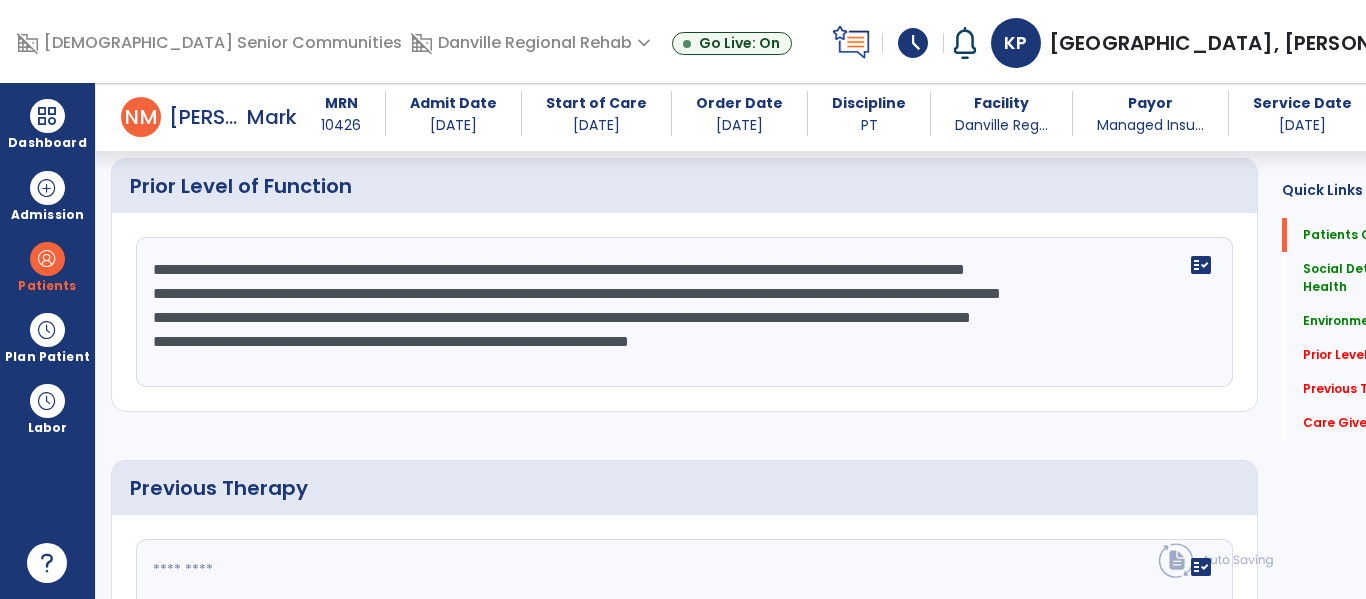 click on "**********" 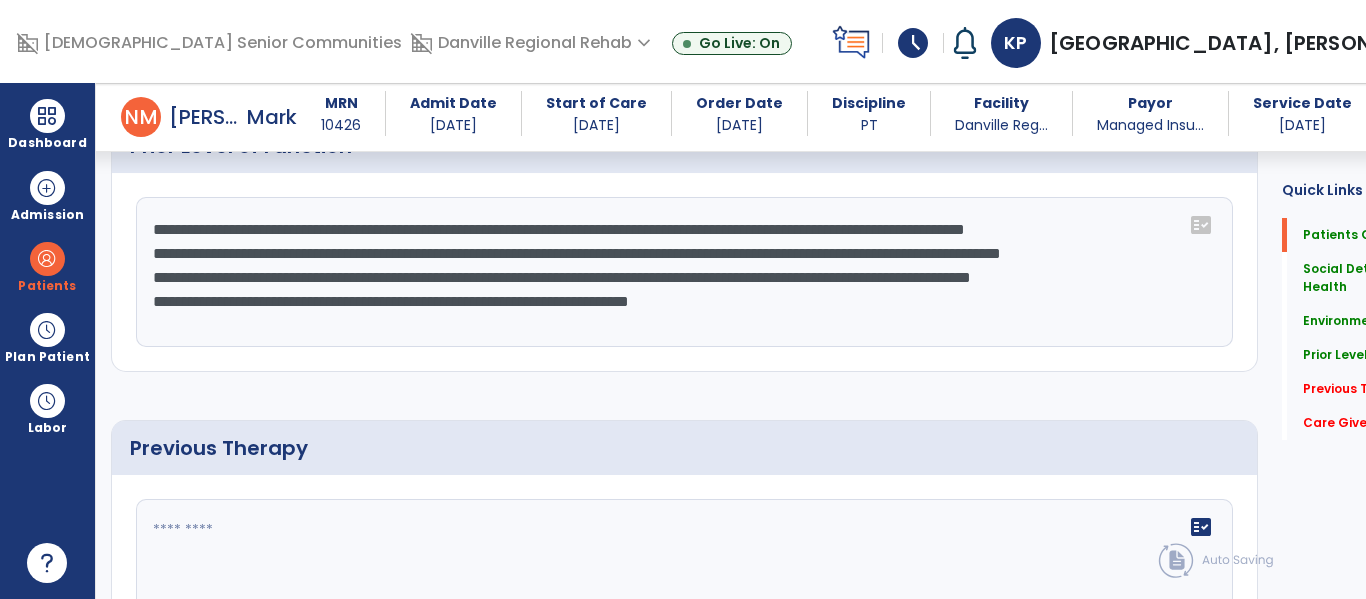 scroll, scrollTop: 886, scrollLeft: 0, axis: vertical 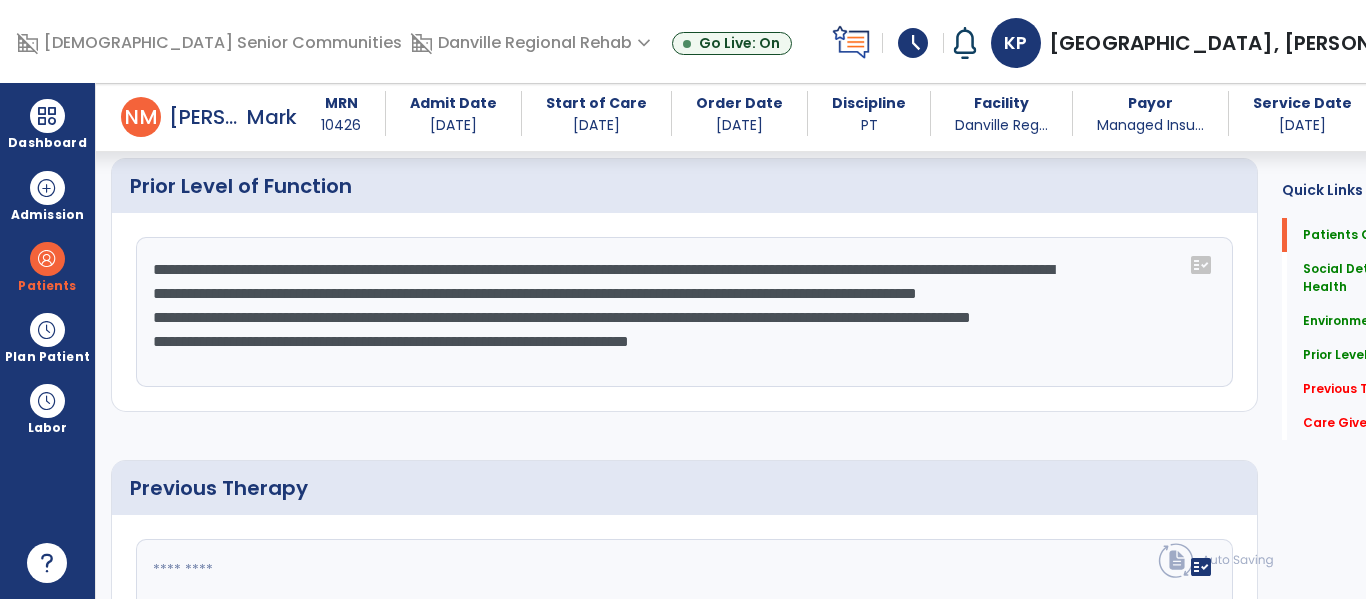 click on "**********" 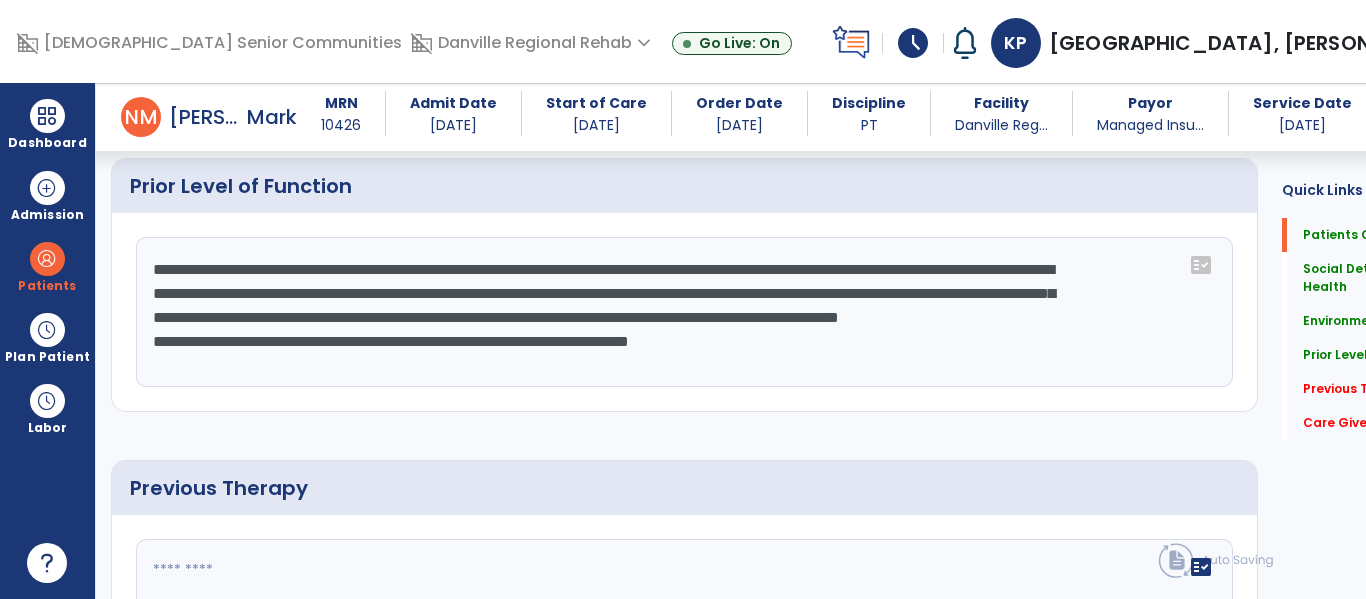 scroll, scrollTop: 886, scrollLeft: 0, axis: vertical 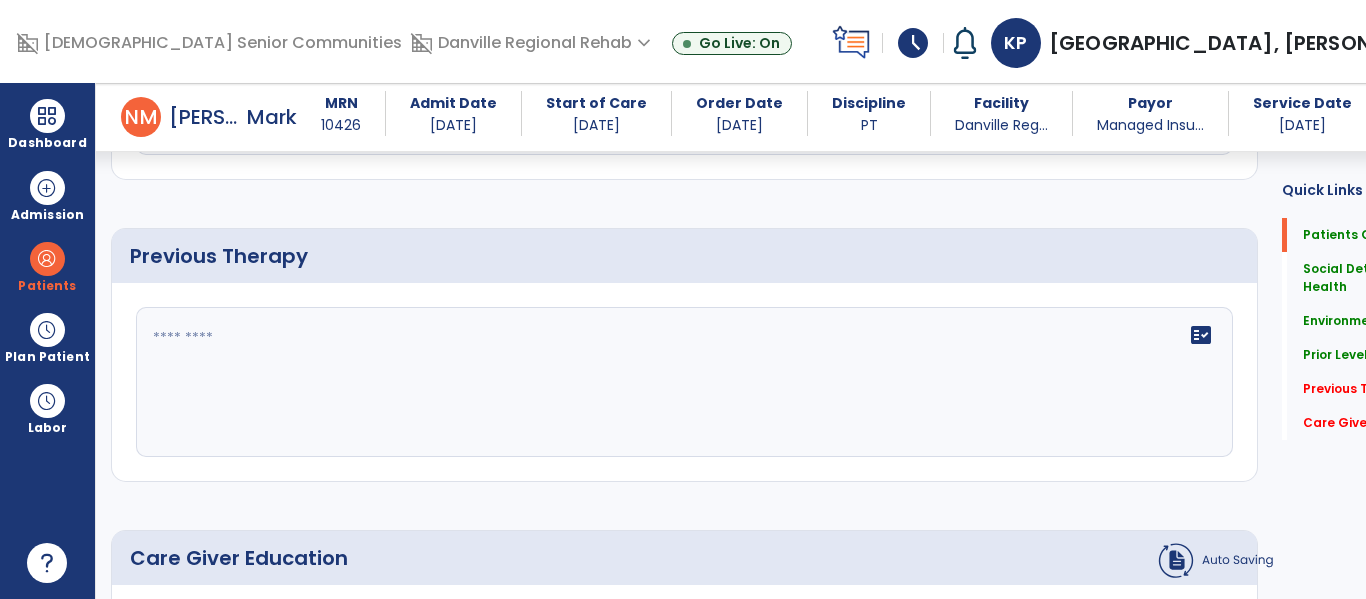 type on "**********" 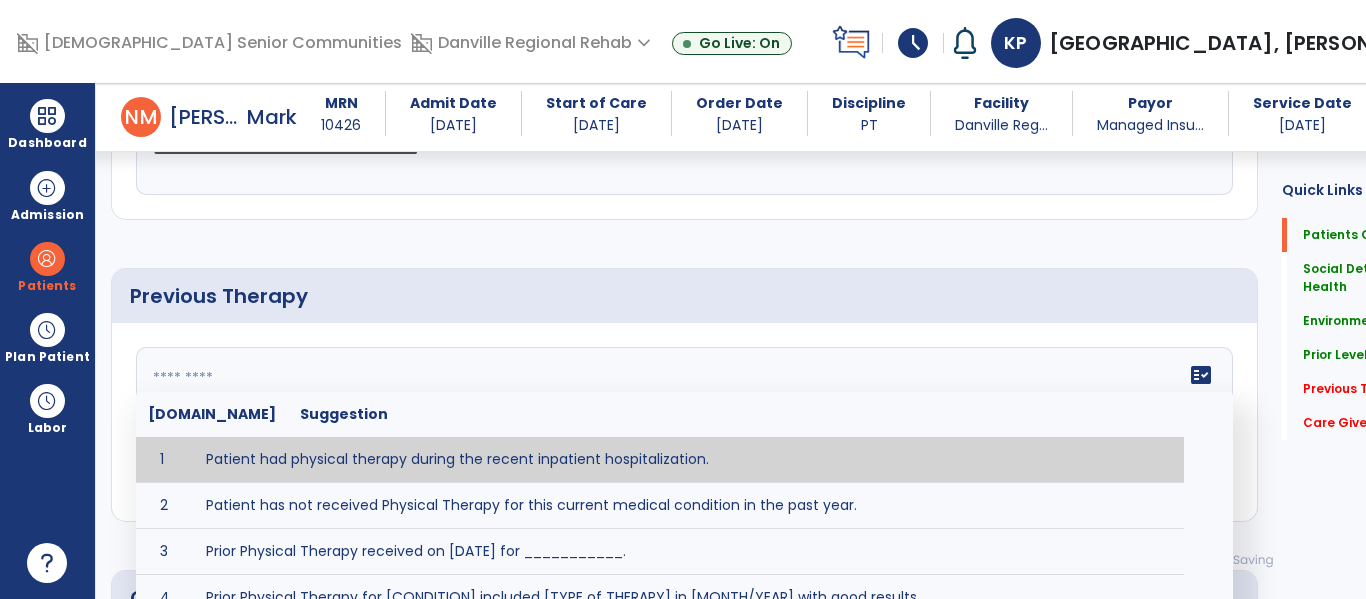 scroll, scrollTop: 1118, scrollLeft: 0, axis: vertical 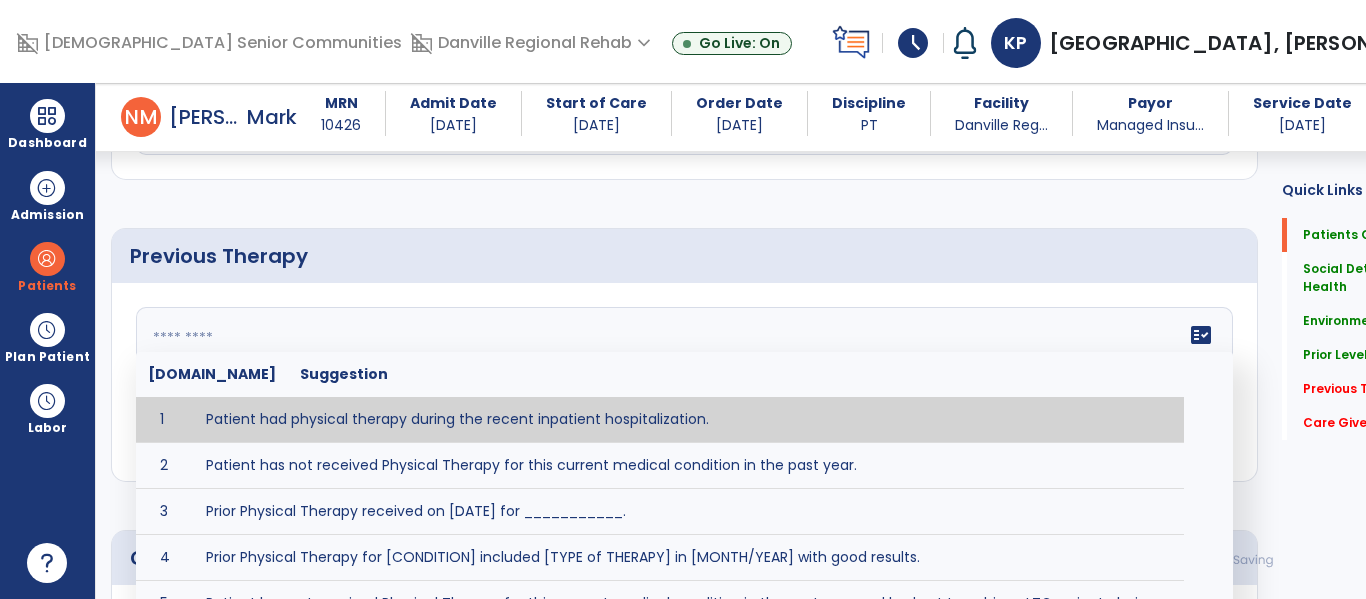 type on "*" 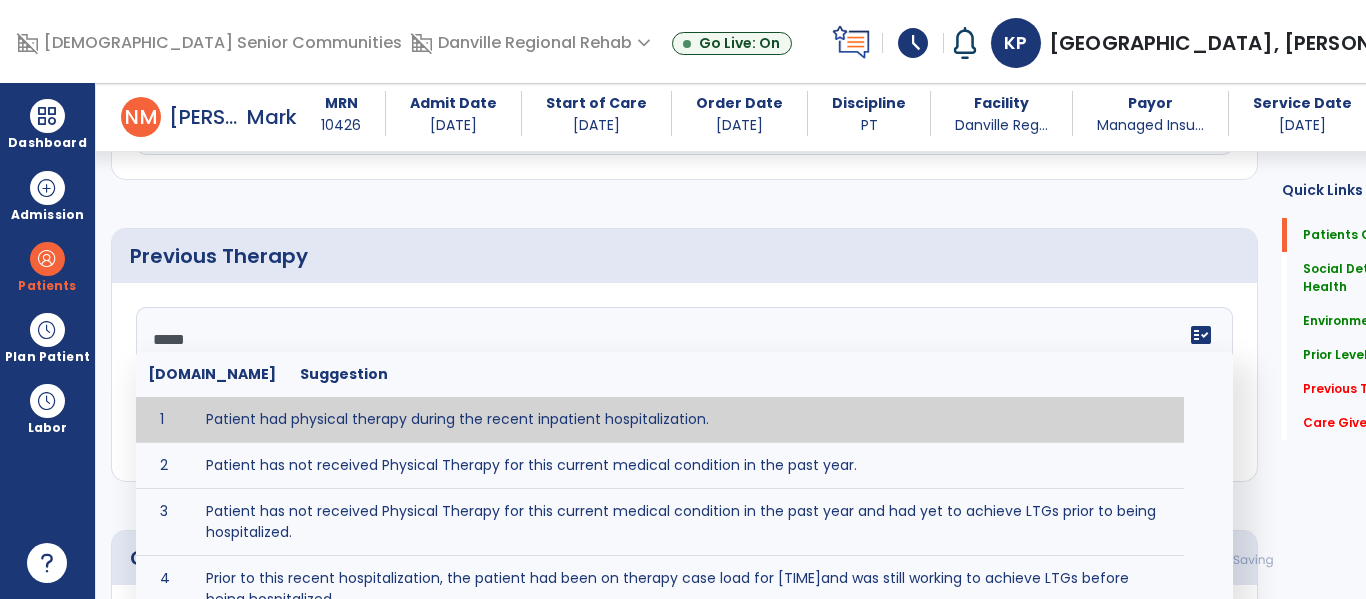type on "******" 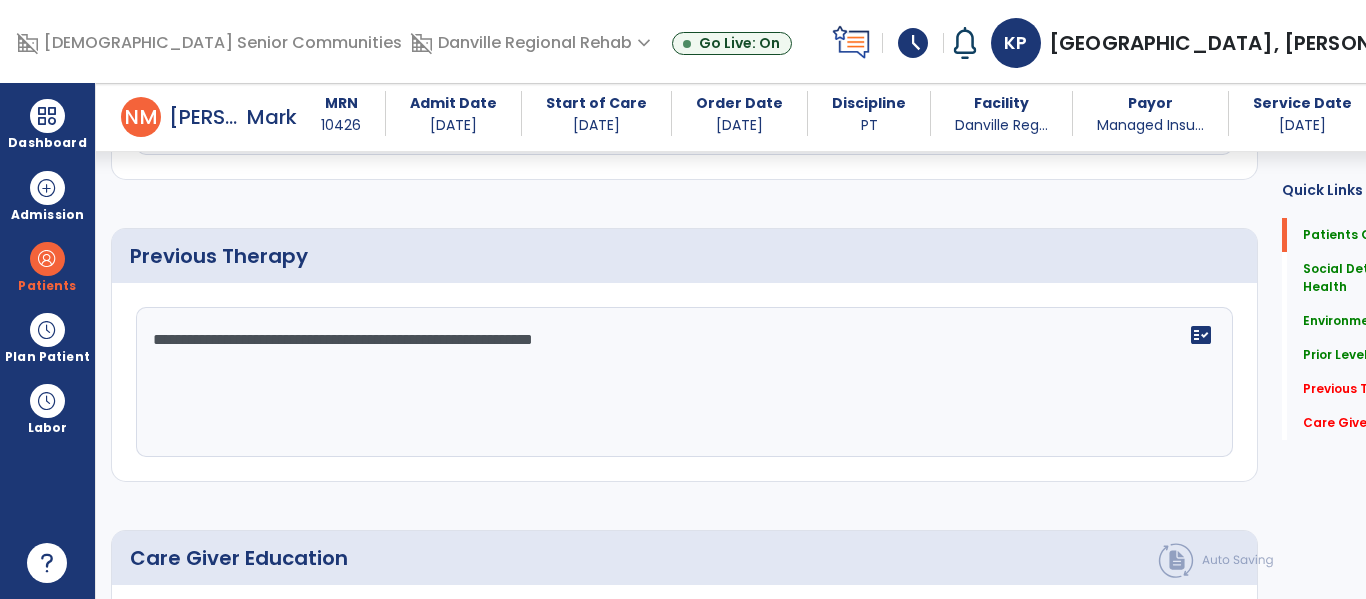 click on "**********" 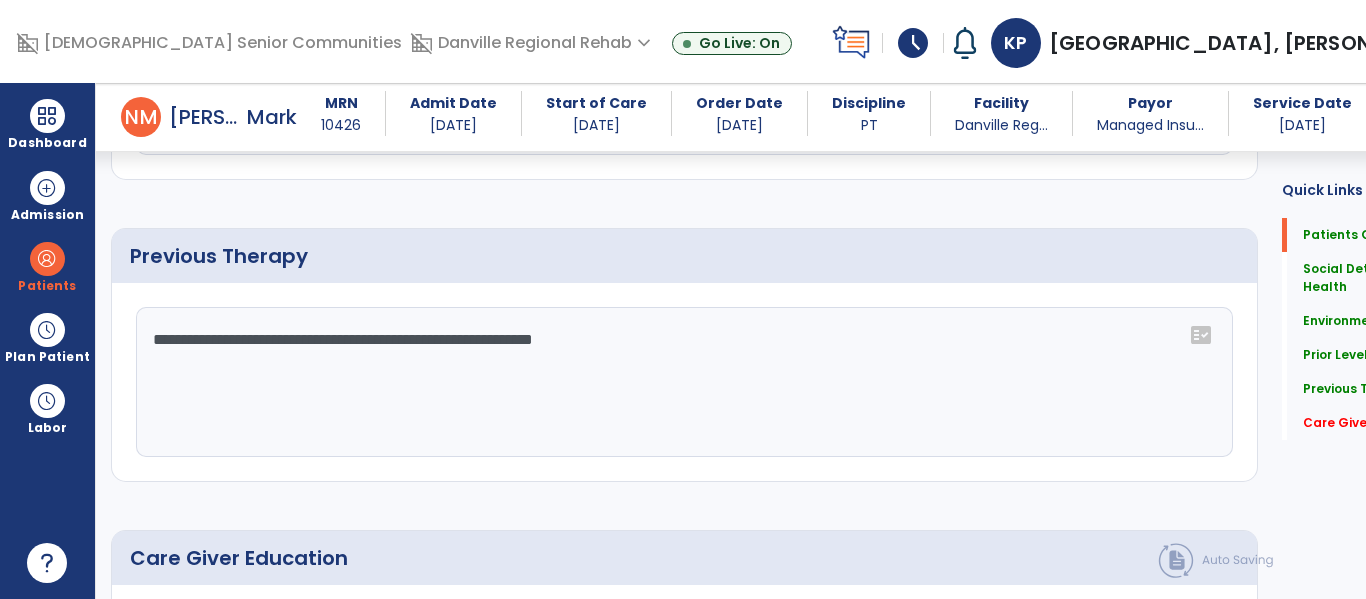 scroll, scrollTop: 1118, scrollLeft: 0, axis: vertical 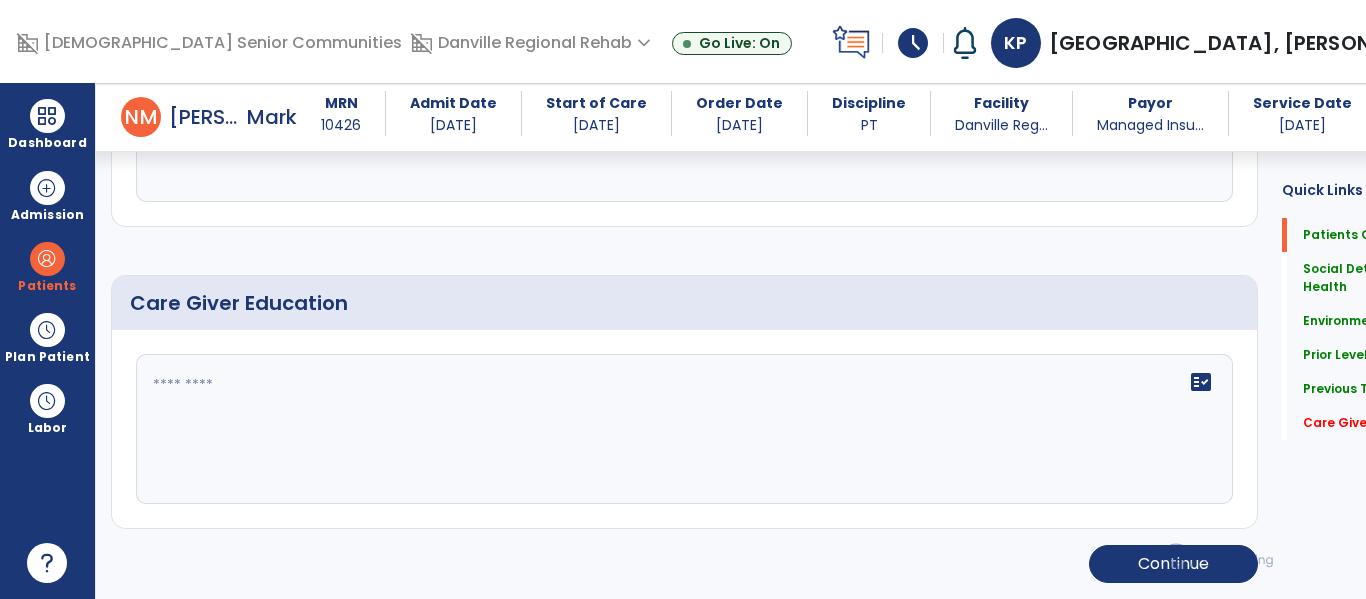 type on "**********" 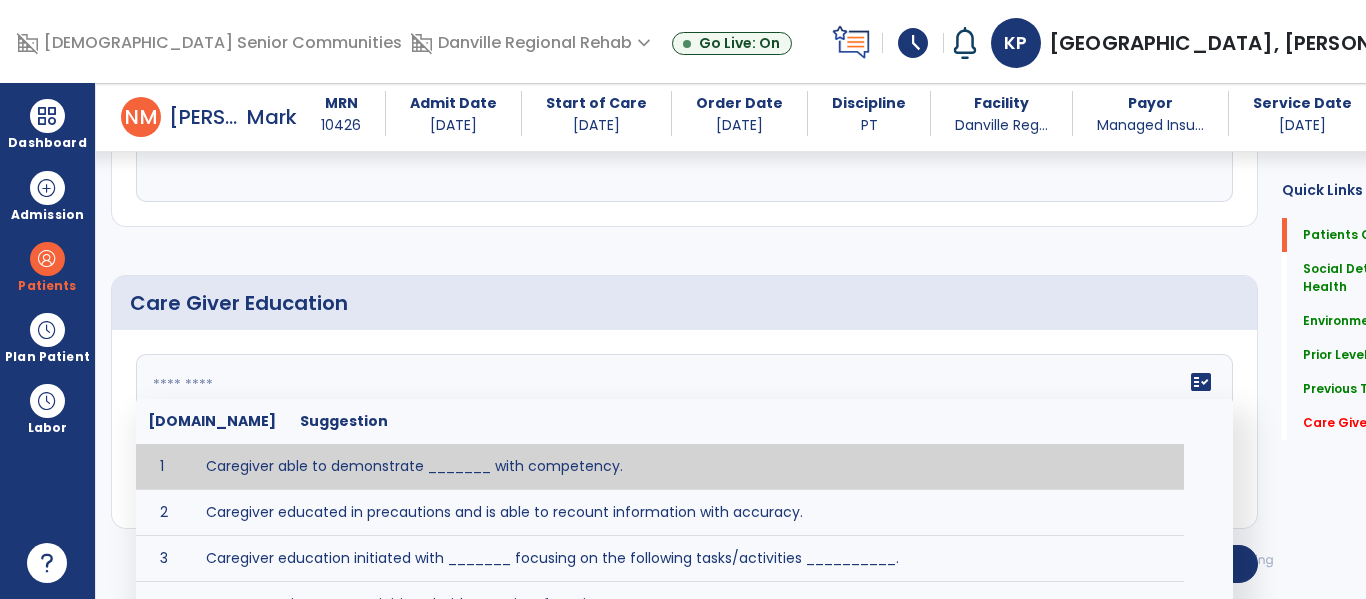 scroll, scrollTop: 1373, scrollLeft: 0, axis: vertical 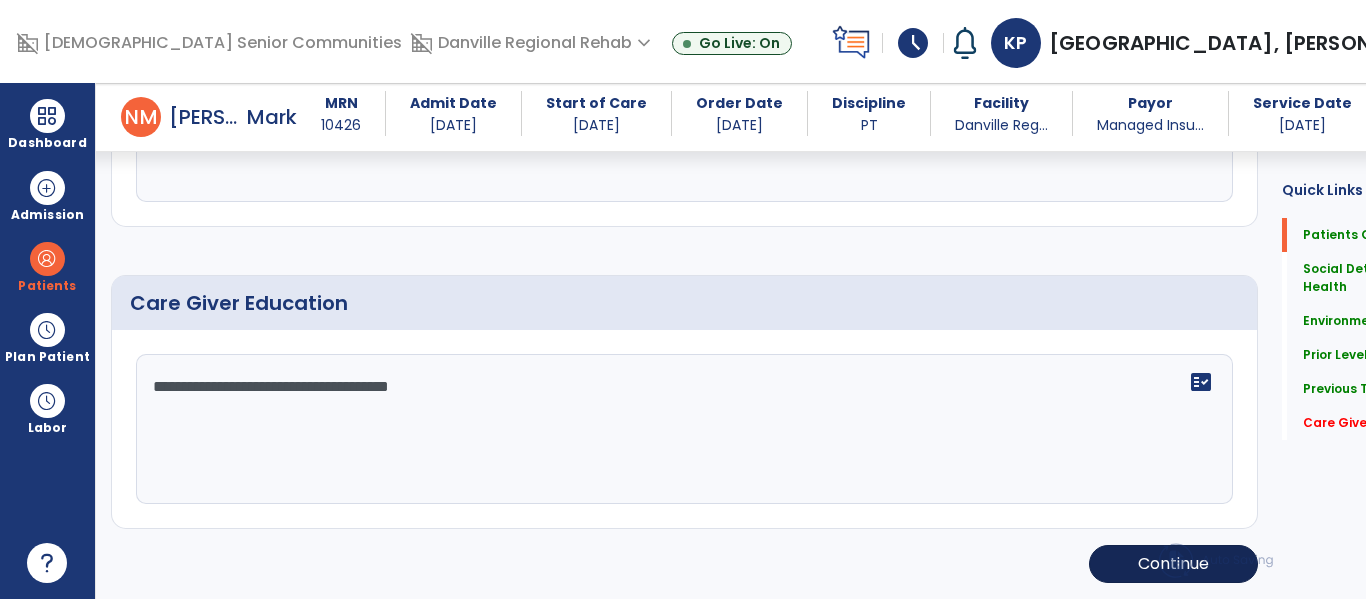 type on "**********" 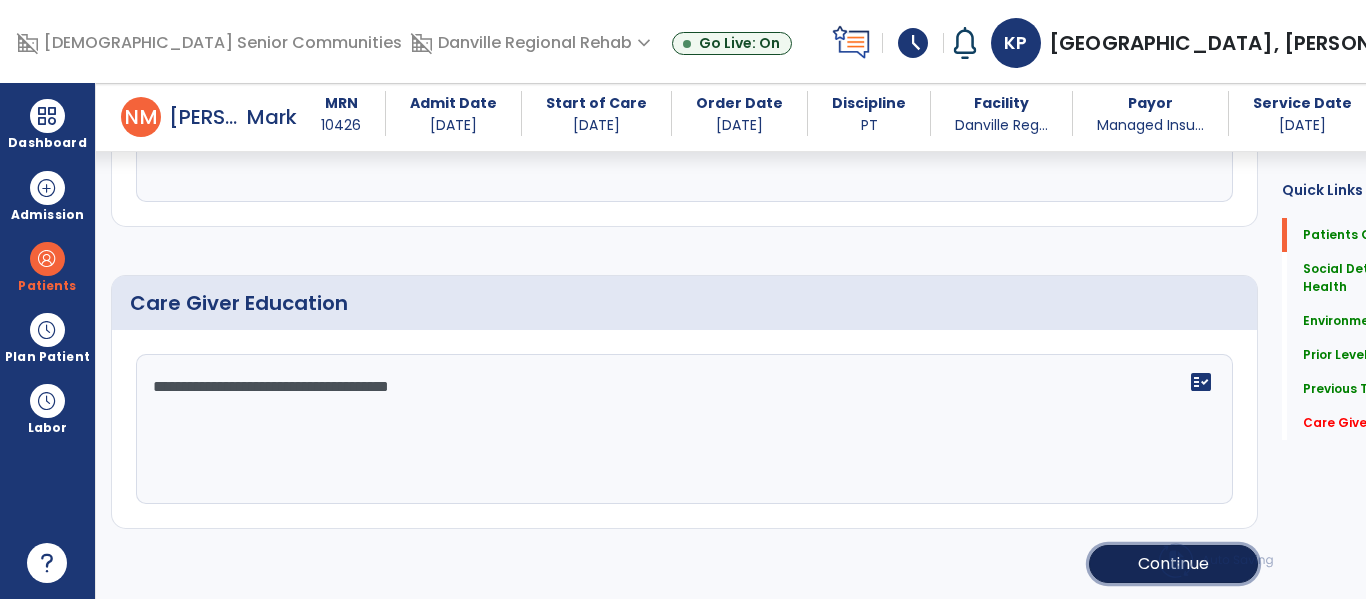 click on "Continue" 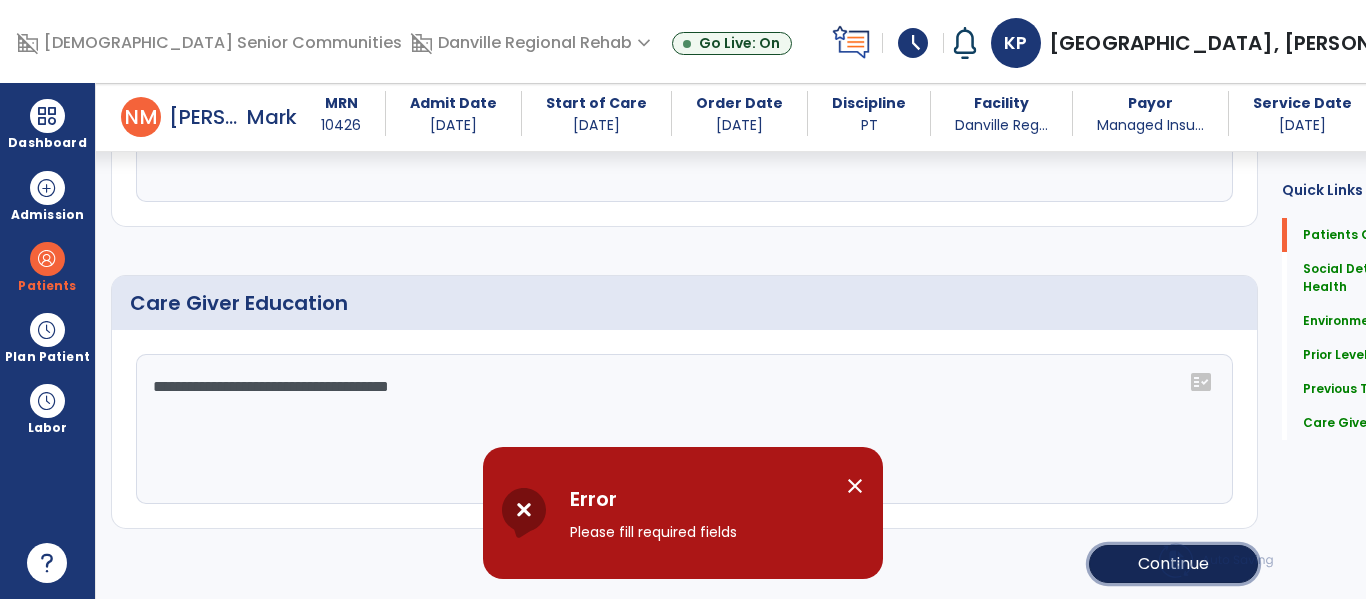 click on "Continue" 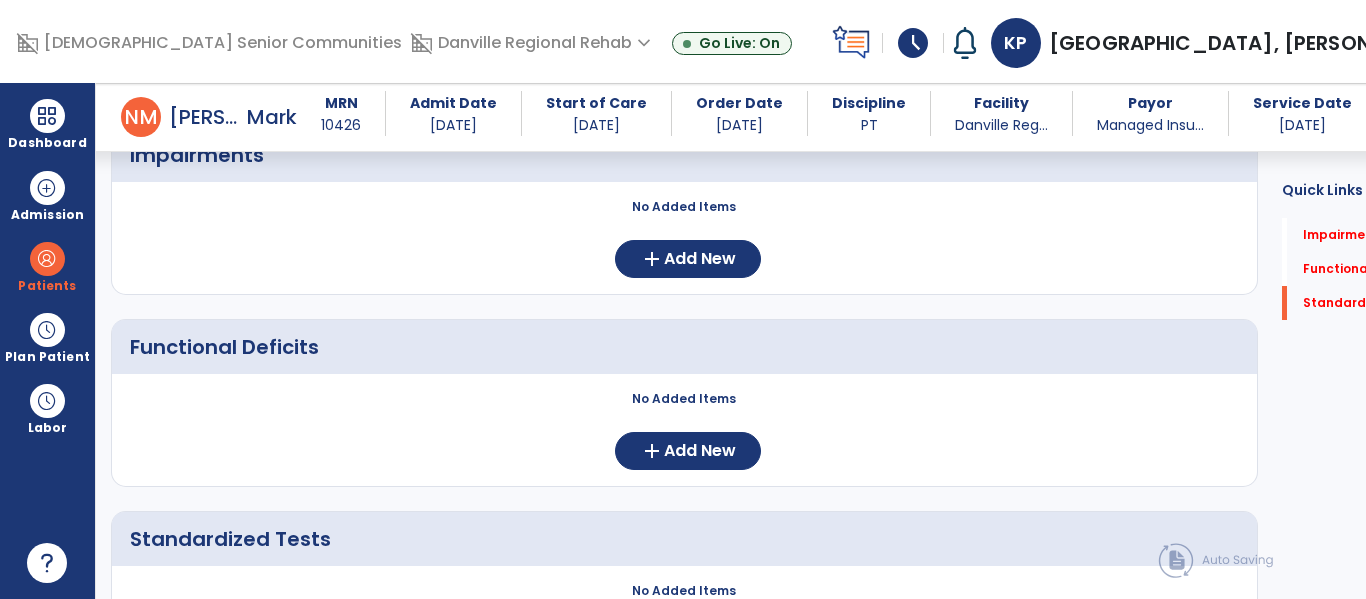 scroll, scrollTop: 86, scrollLeft: 0, axis: vertical 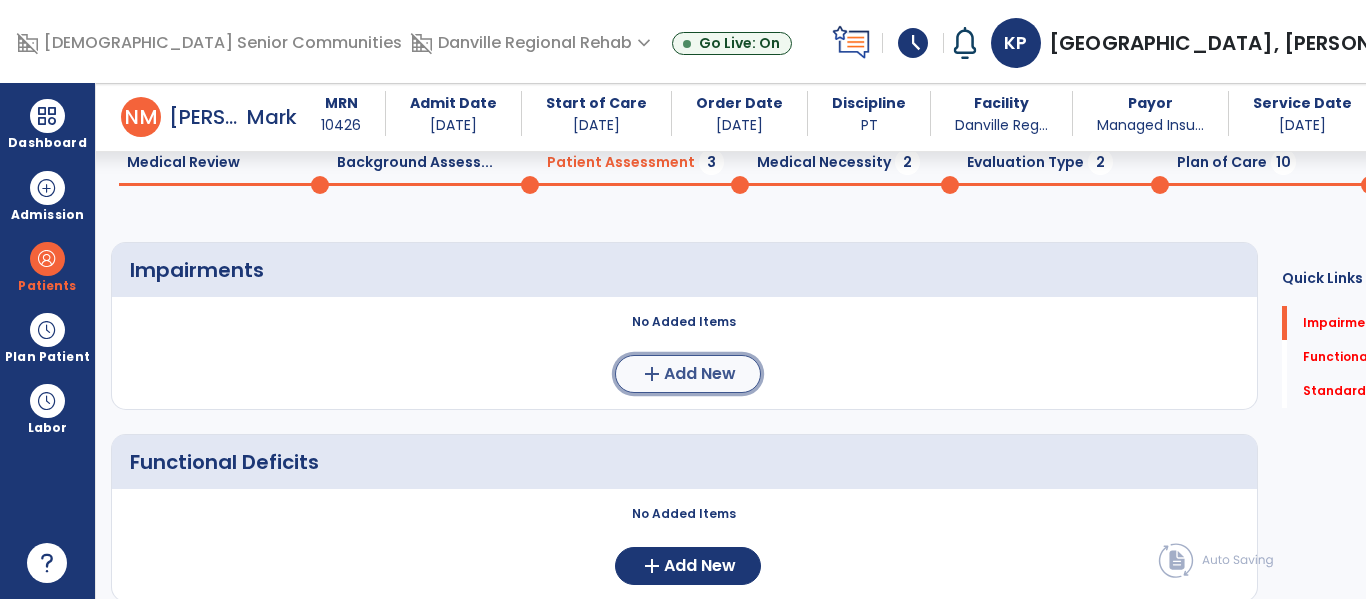 click on "Add New" 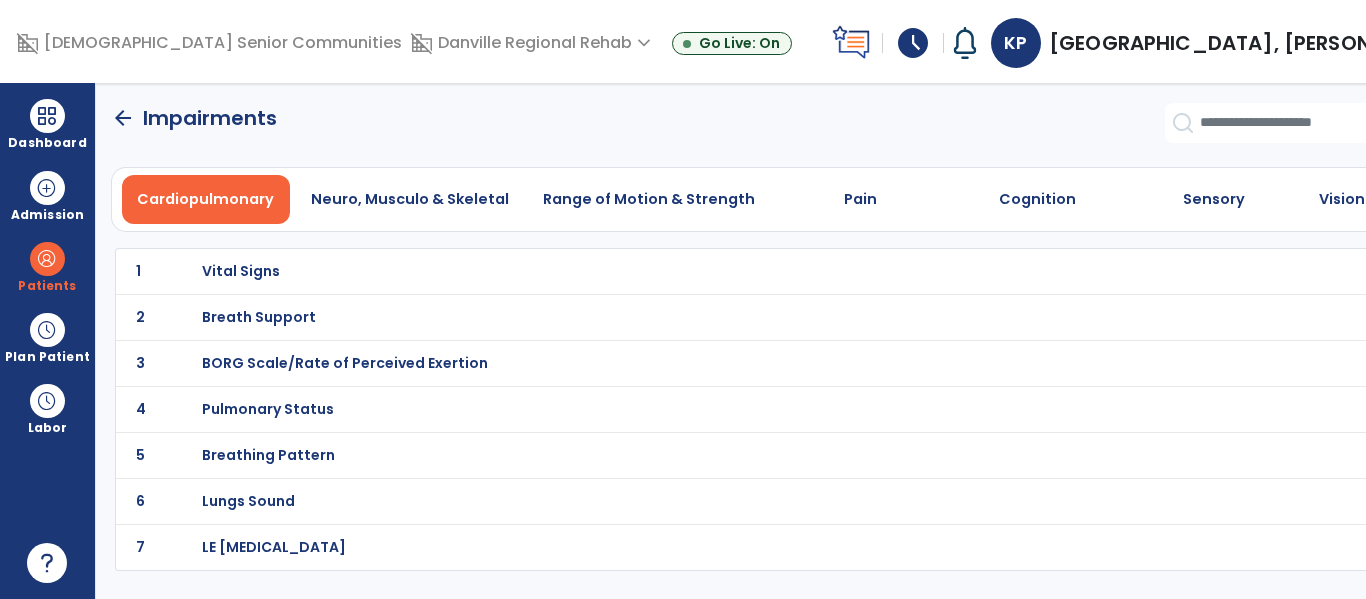 scroll, scrollTop: 0, scrollLeft: 0, axis: both 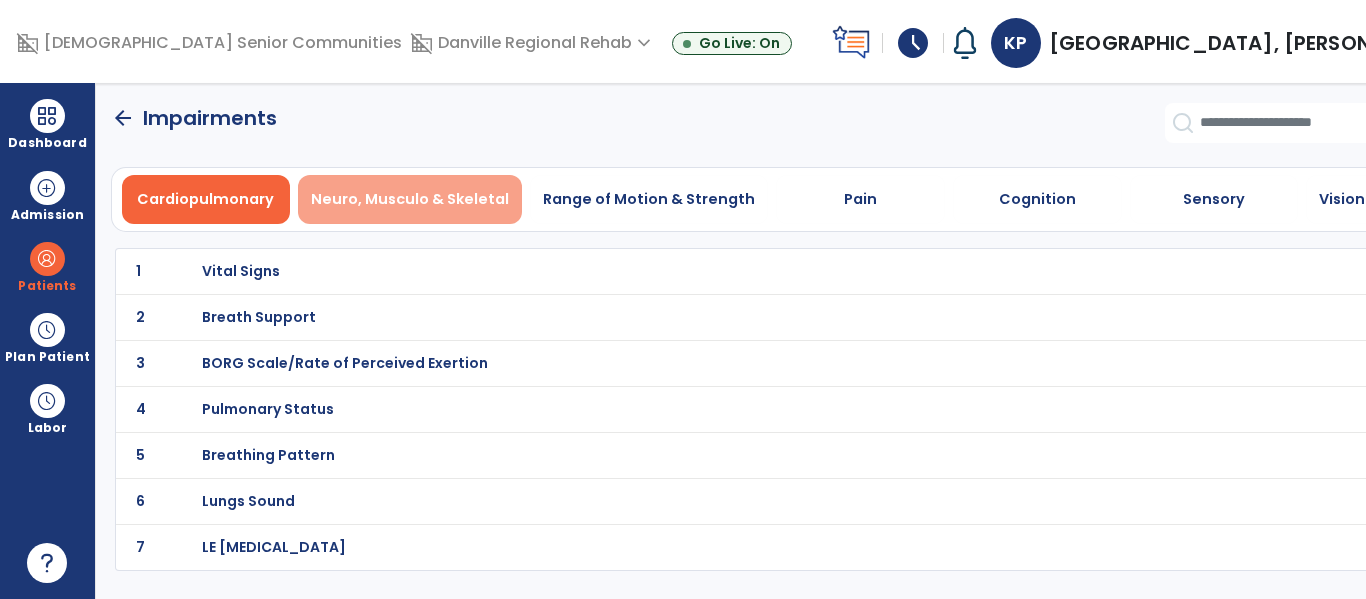 click on "Neuro, Musculo & Skeletal" at bounding box center (410, 199) 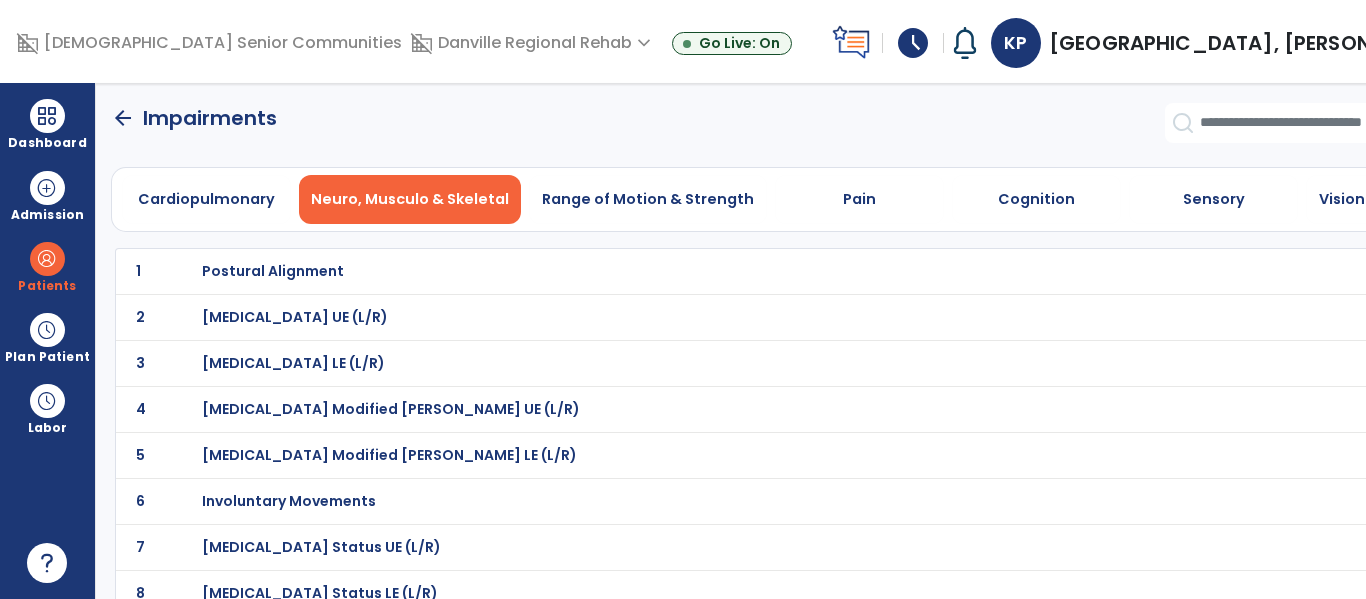 click on "Postural Alignment" at bounding box center [758, 271] 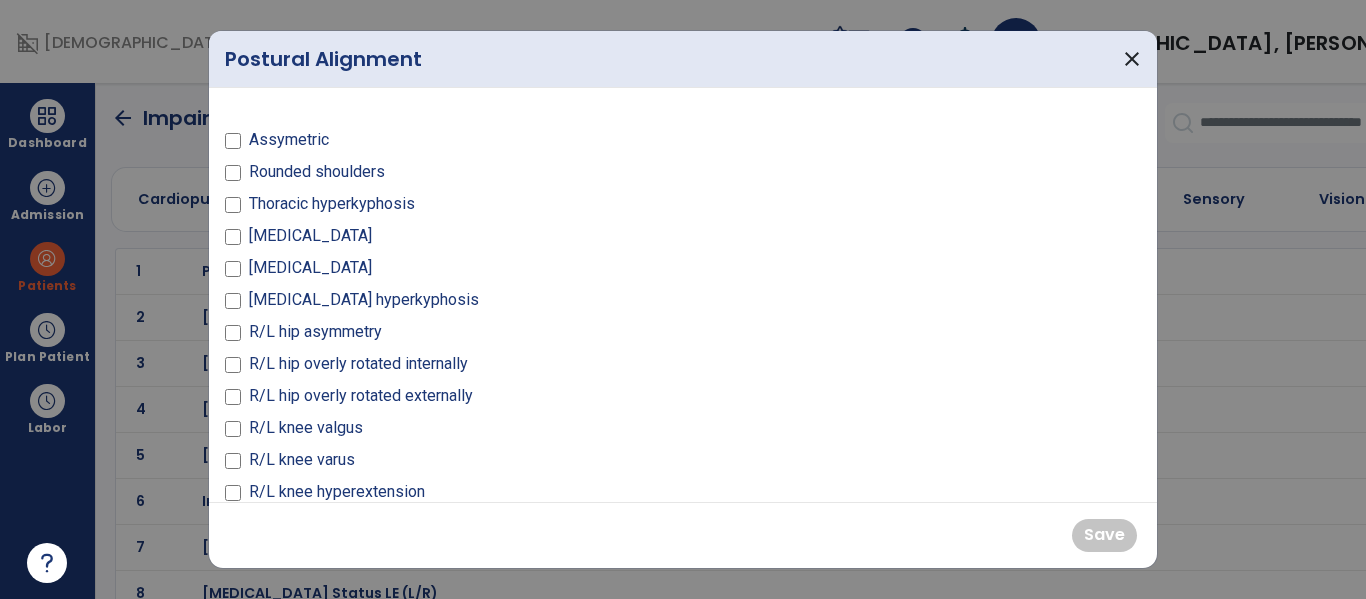 click on "Thoracic hyperkyphosis" at bounding box center (332, 204) 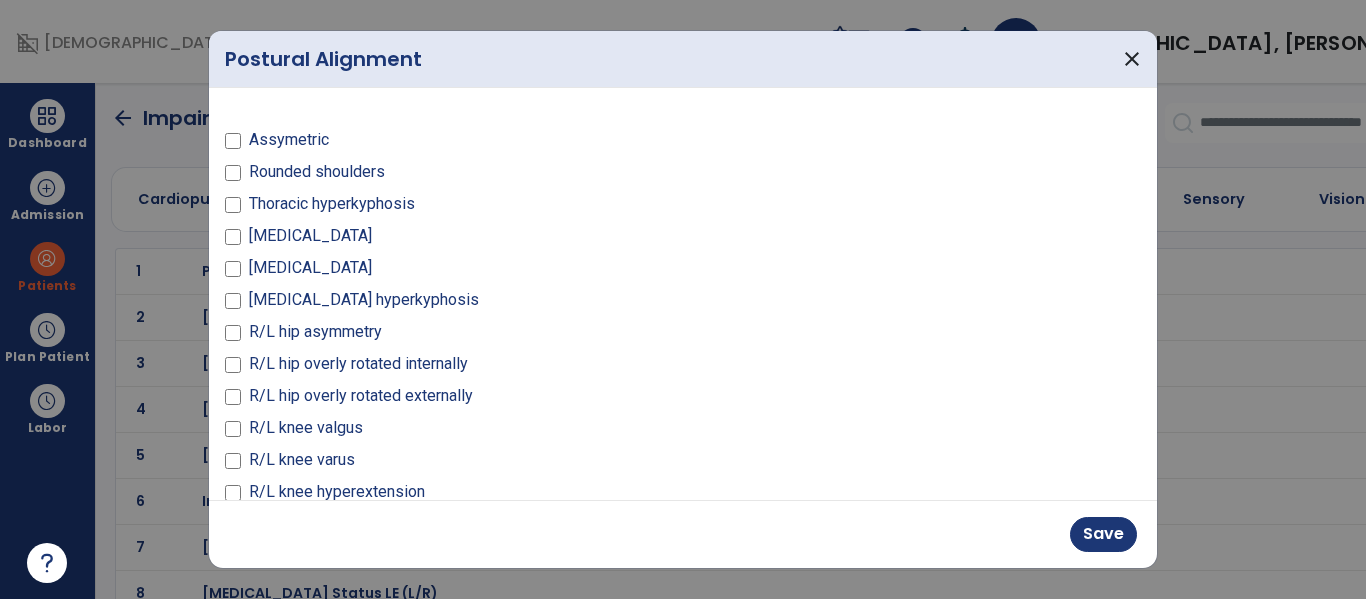 click on "Rounded shoulders" at bounding box center (317, 172) 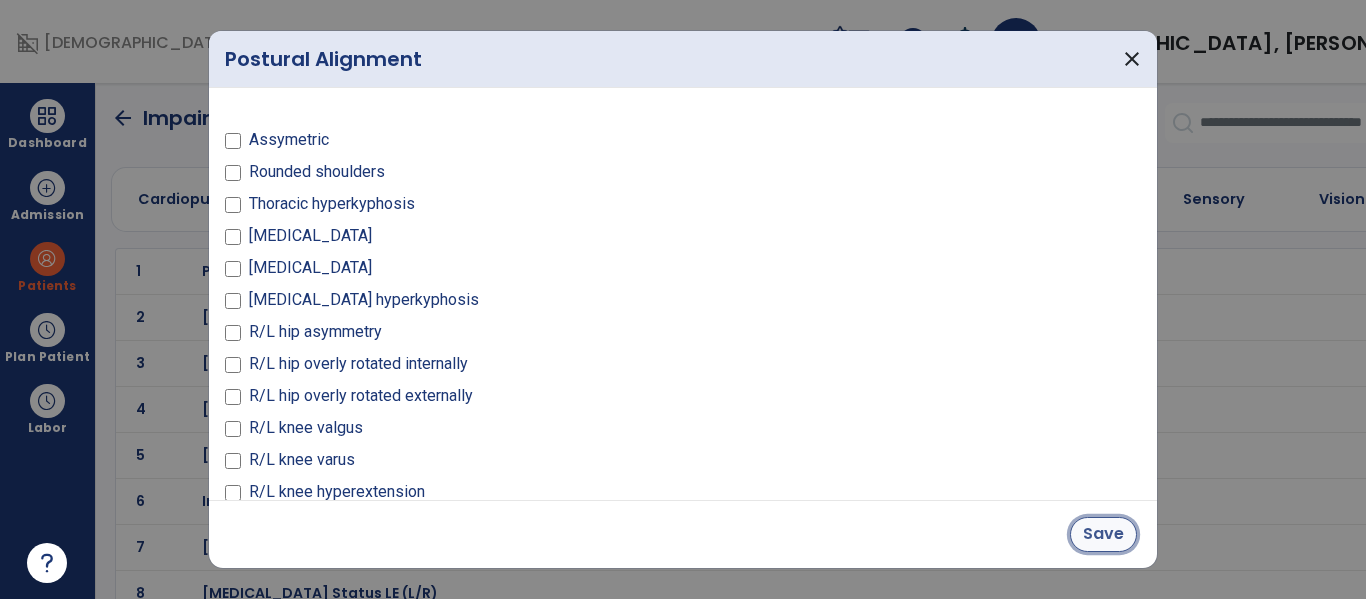 click on "Save" at bounding box center [1103, 534] 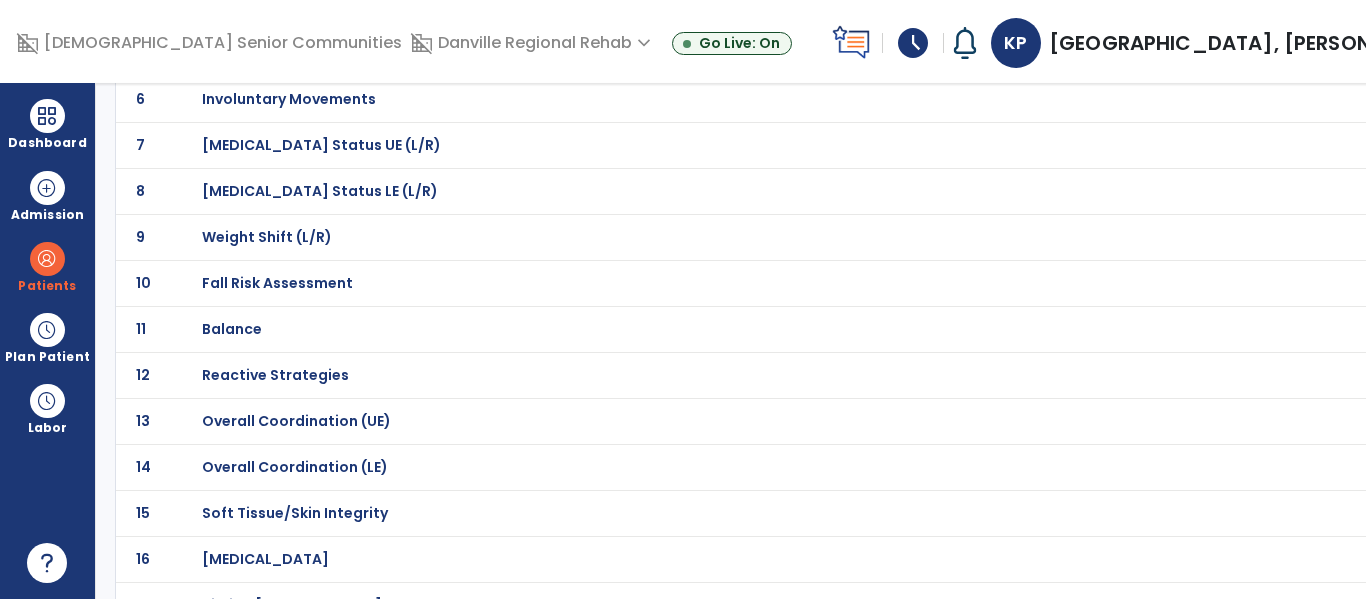 scroll, scrollTop: 405, scrollLeft: 0, axis: vertical 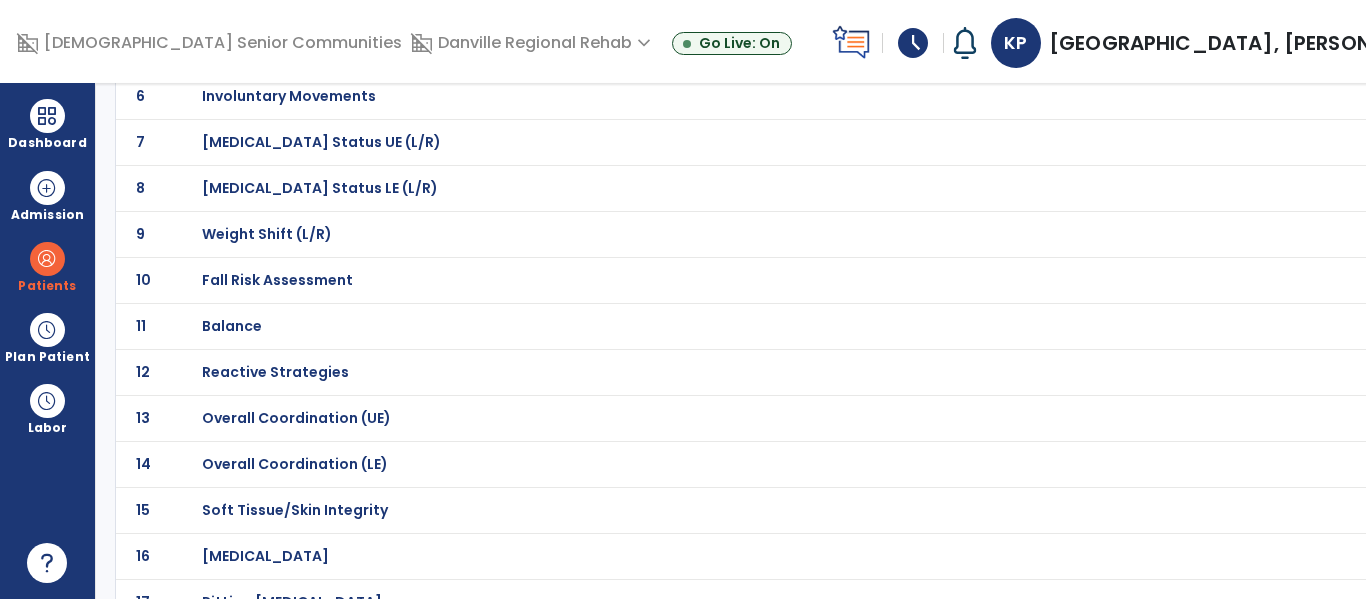 click on "11 Balance" 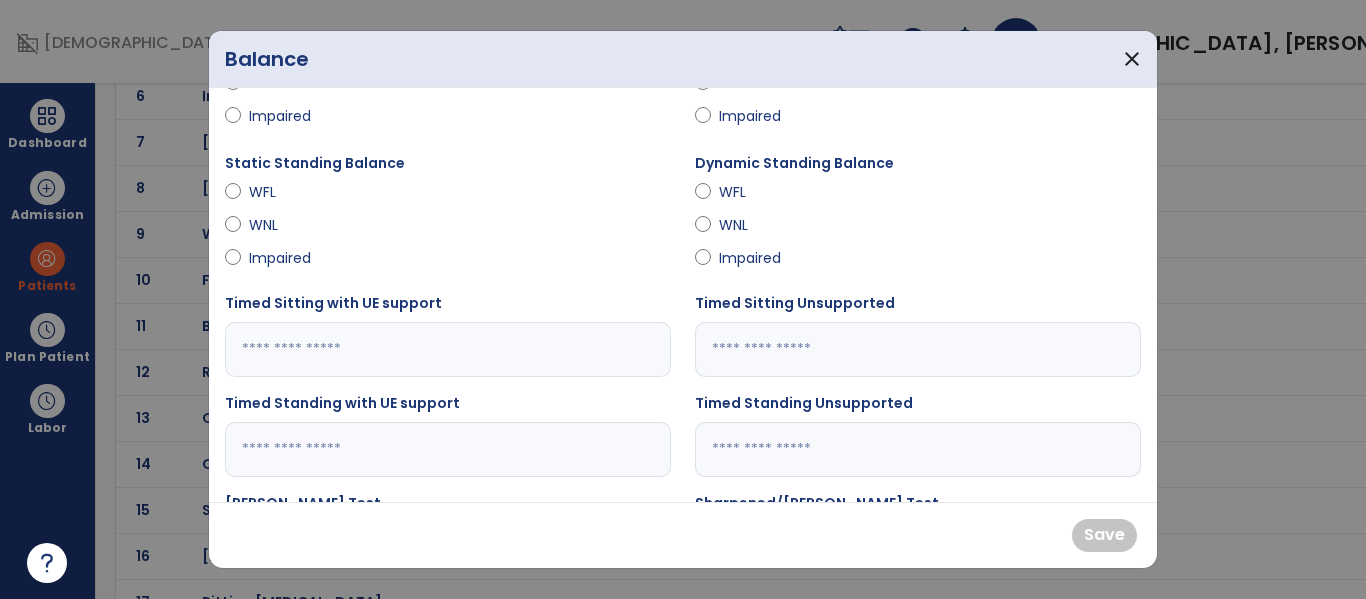 scroll, scrollTop: 96, scrollLeft: 0, axis: vertical 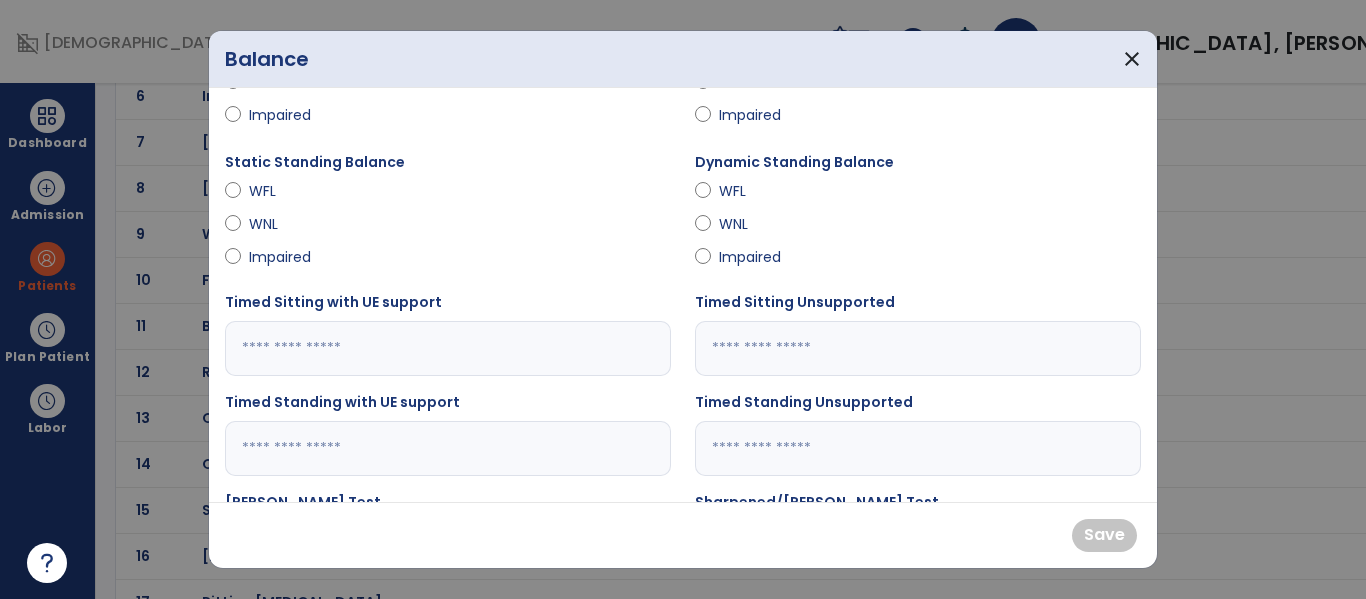 click at bounding box center [918, 348] 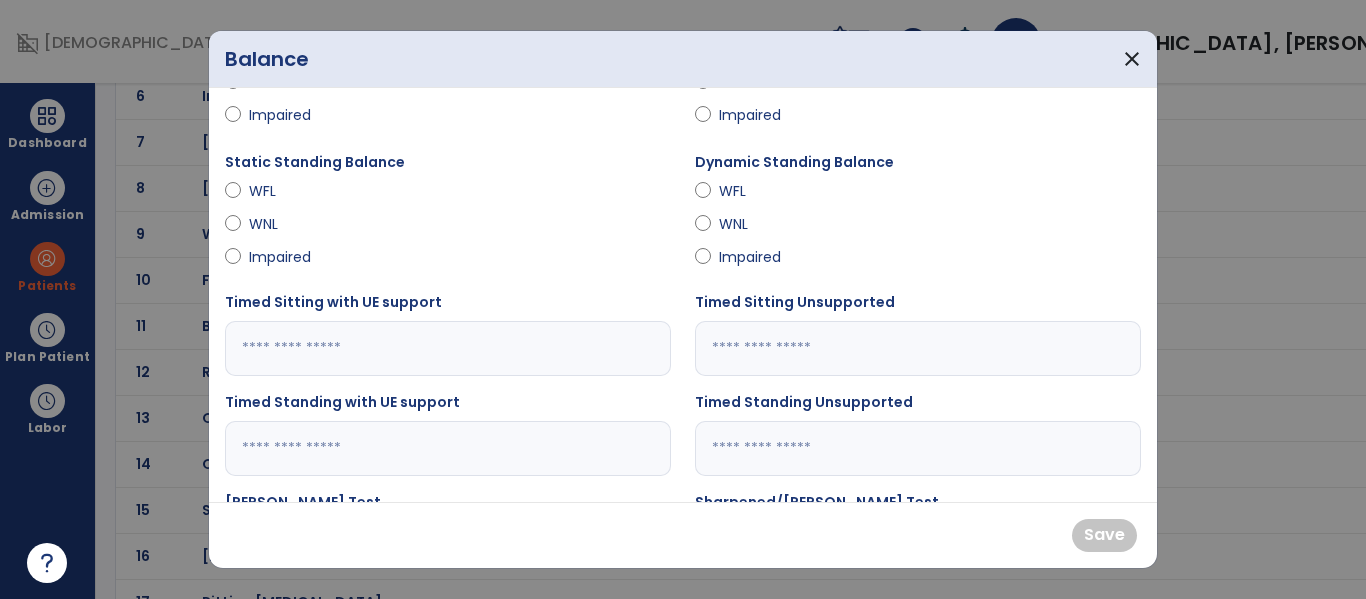 type on "*" 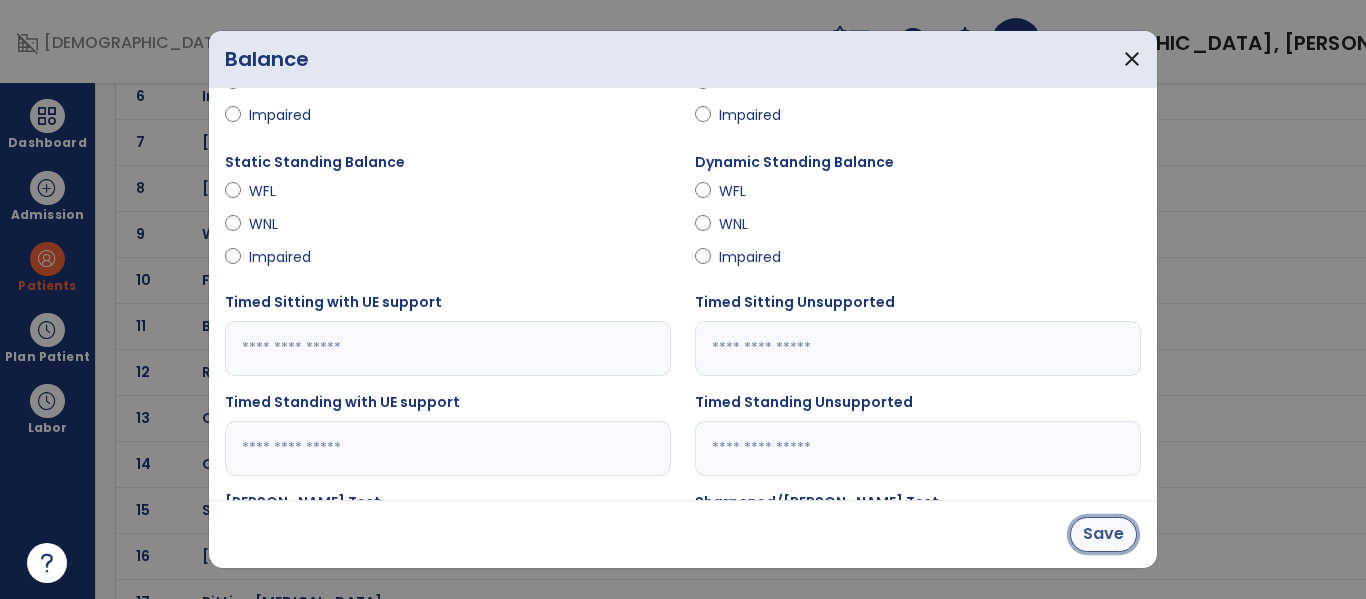 click on "Save" at bounding box center (1103, 534) 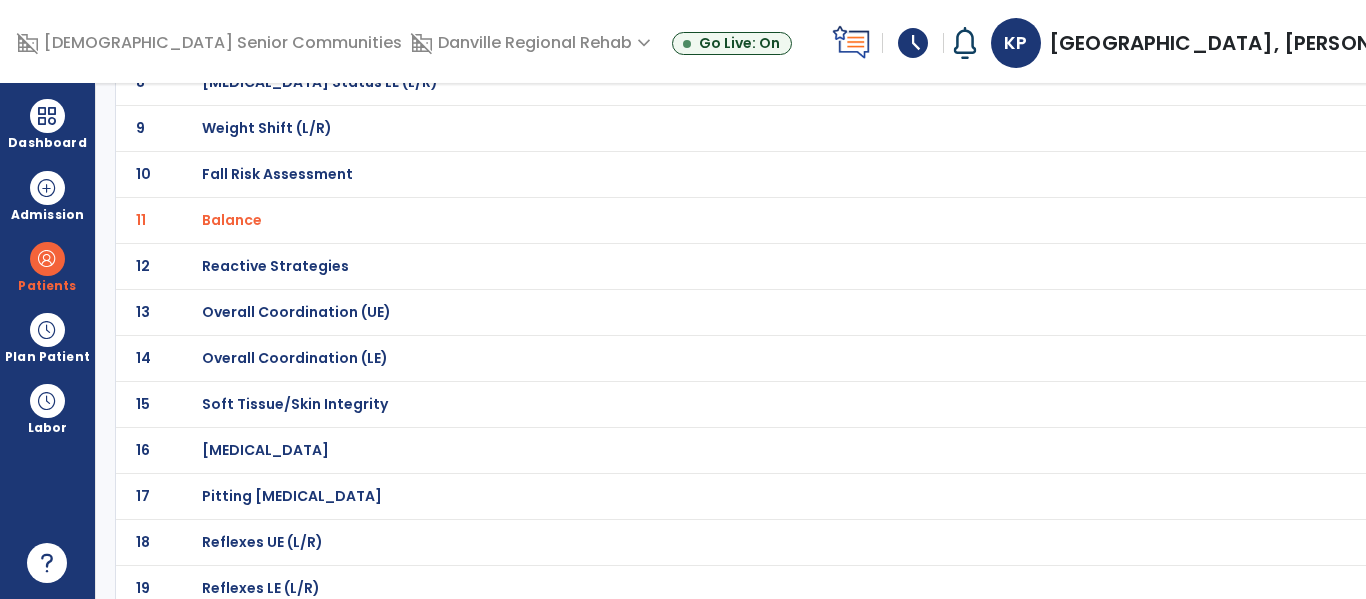 scroll, scrollTop: 515, scrollLeft: 0, axis: vertical 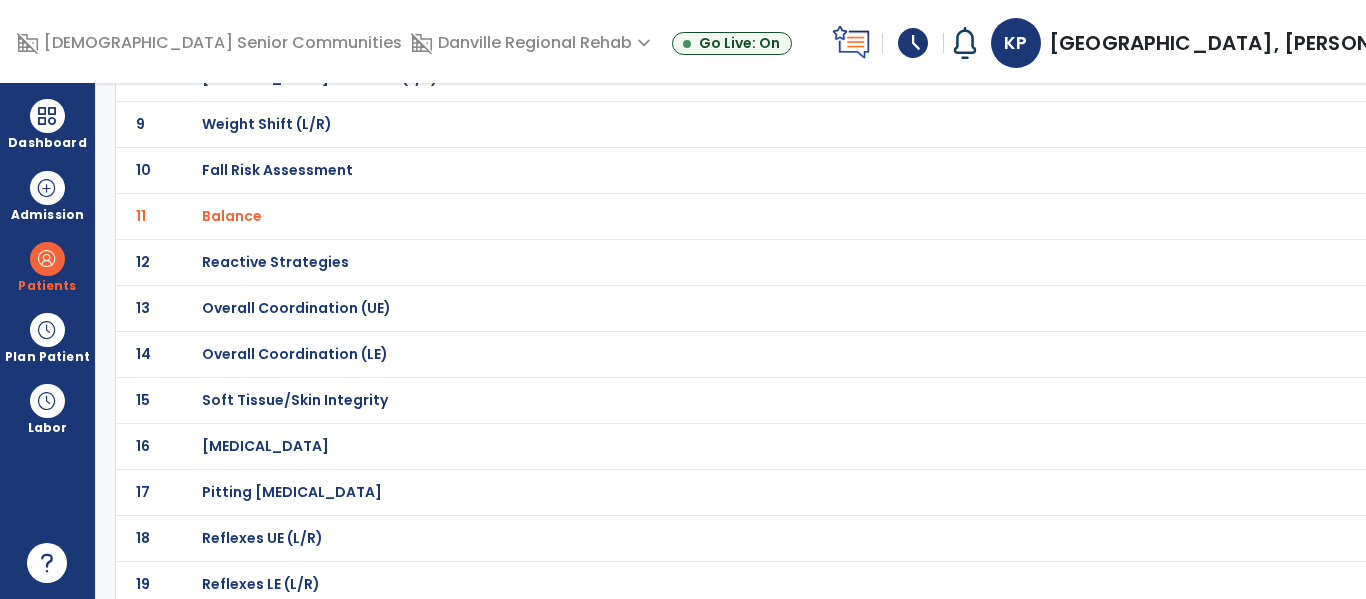 click on "Soft Tissue/Skin Integrity" at bounding box center (758, -244) 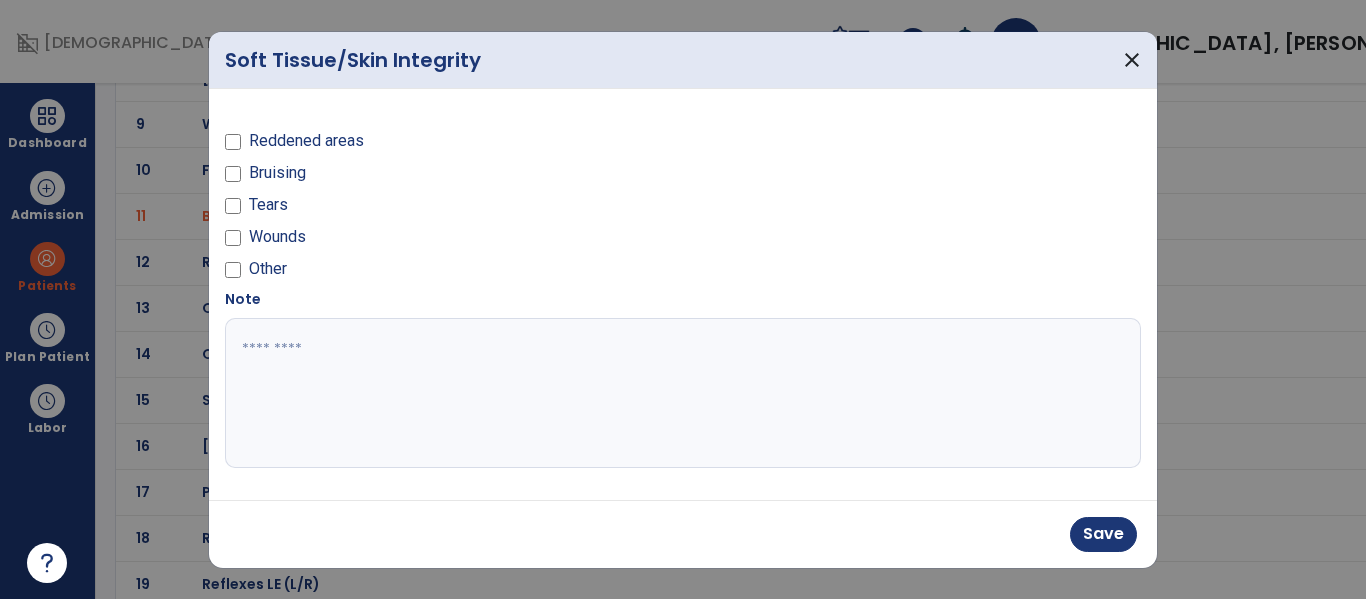 click at bounding box center (683, 393) 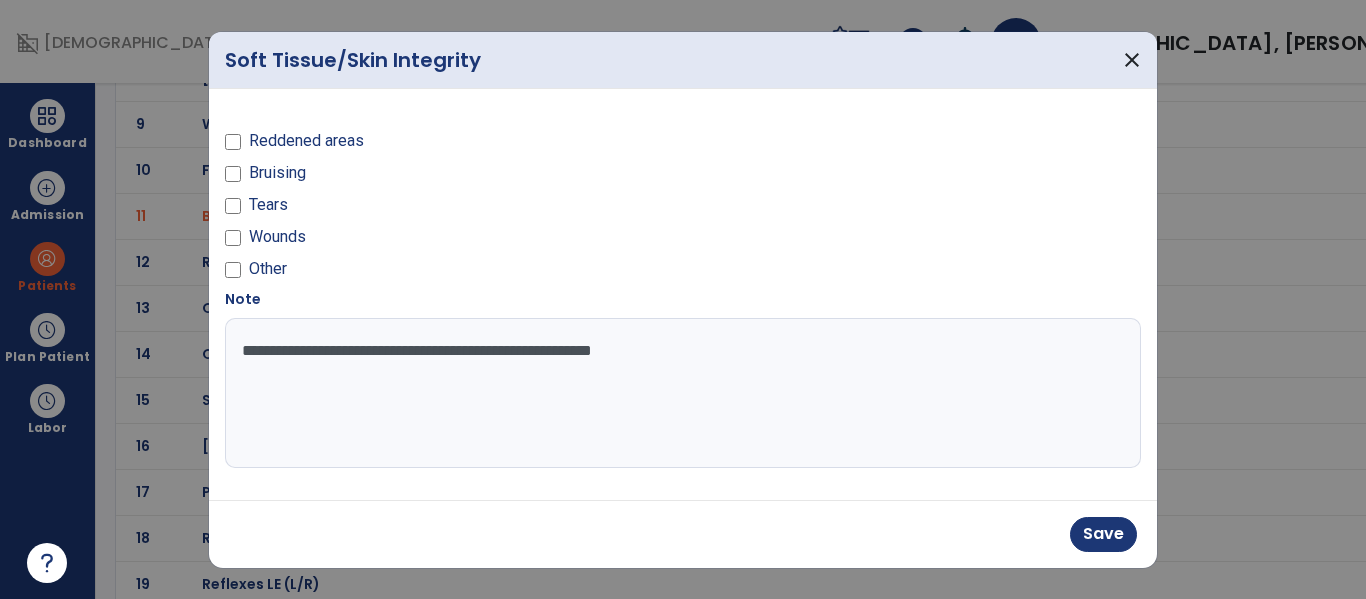 type on "**********" 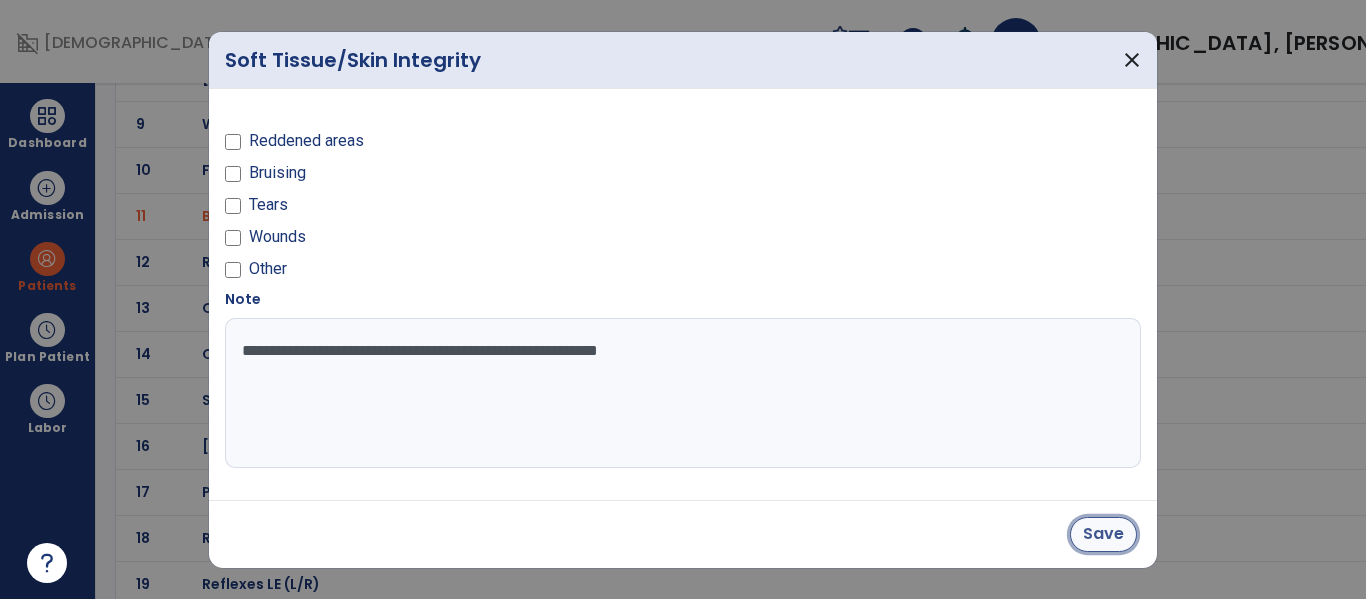 click on "Save" at bounding box center [1103, 534] 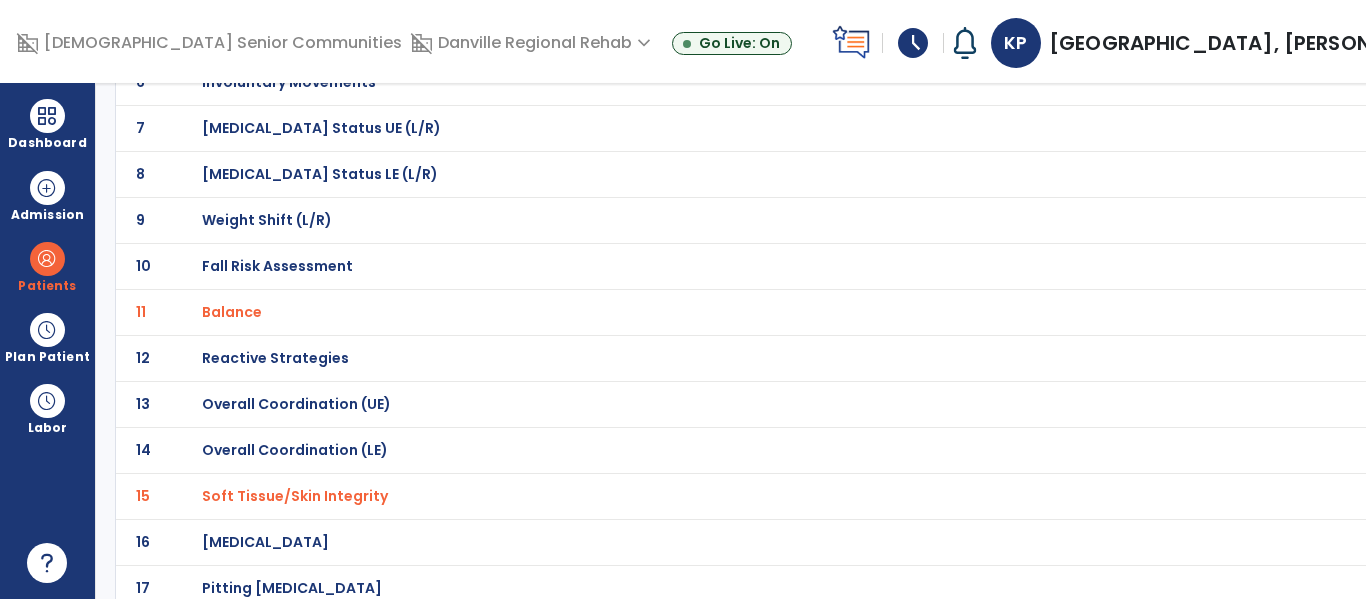 scroll, scrollTop: 0, scrollLeft: 0, axis: both 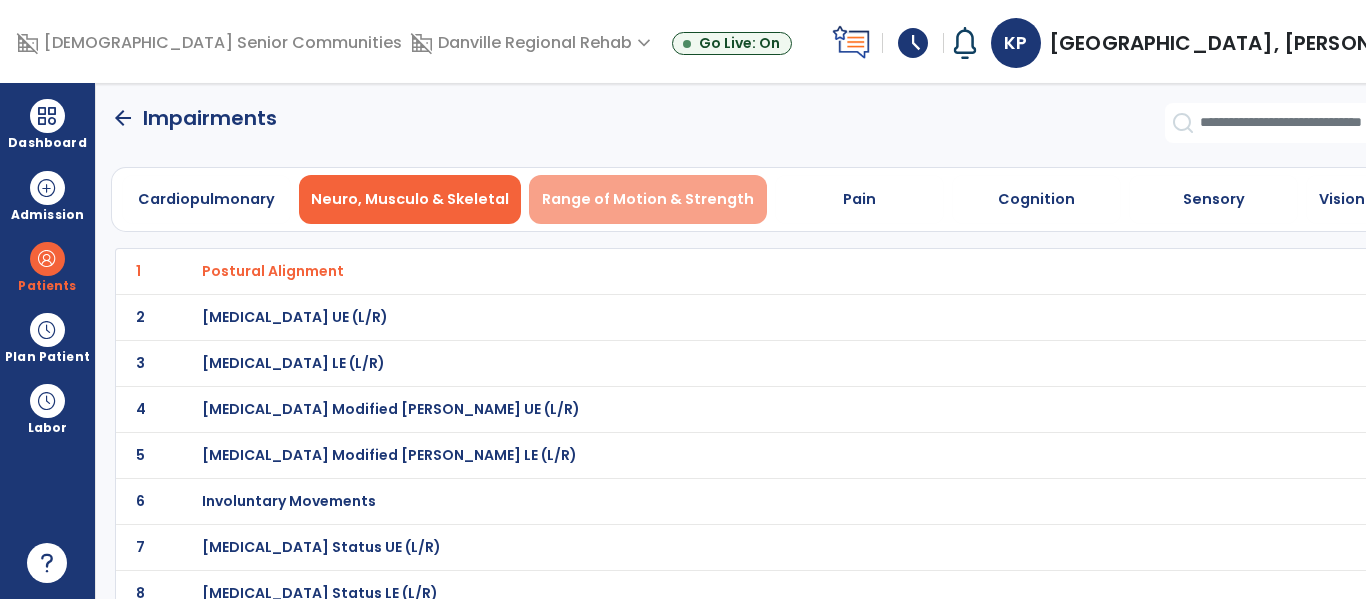 click on "Range of Motion & Strength" at bounding box center (648, 199) 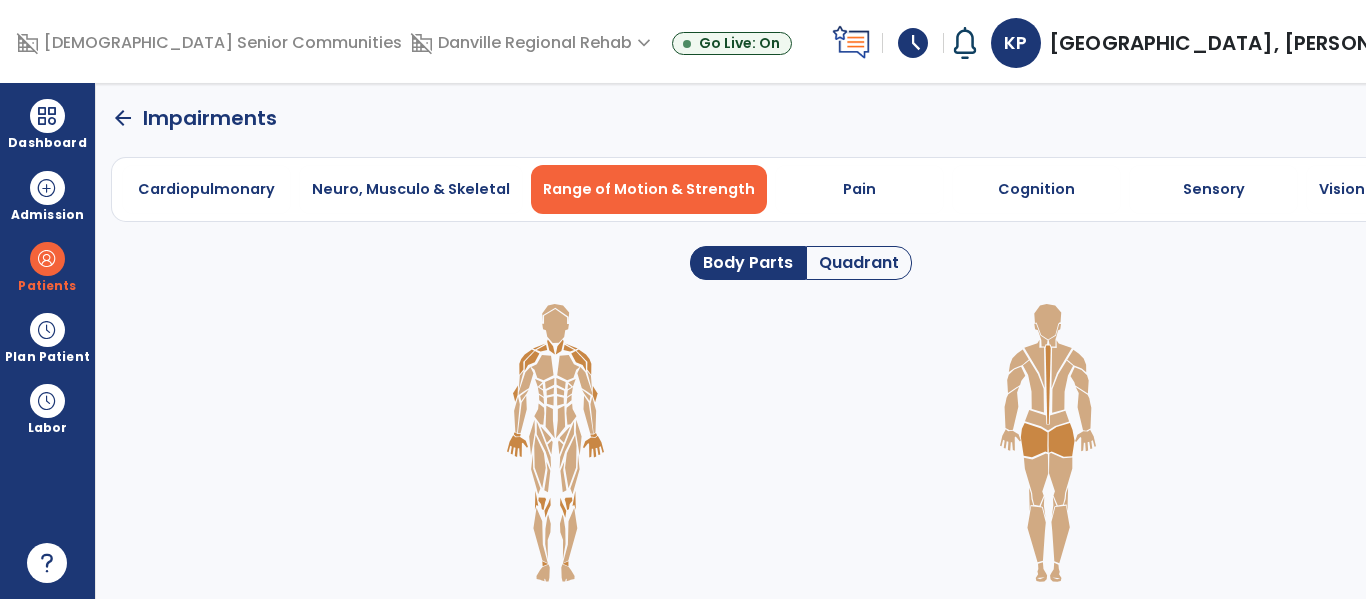 click 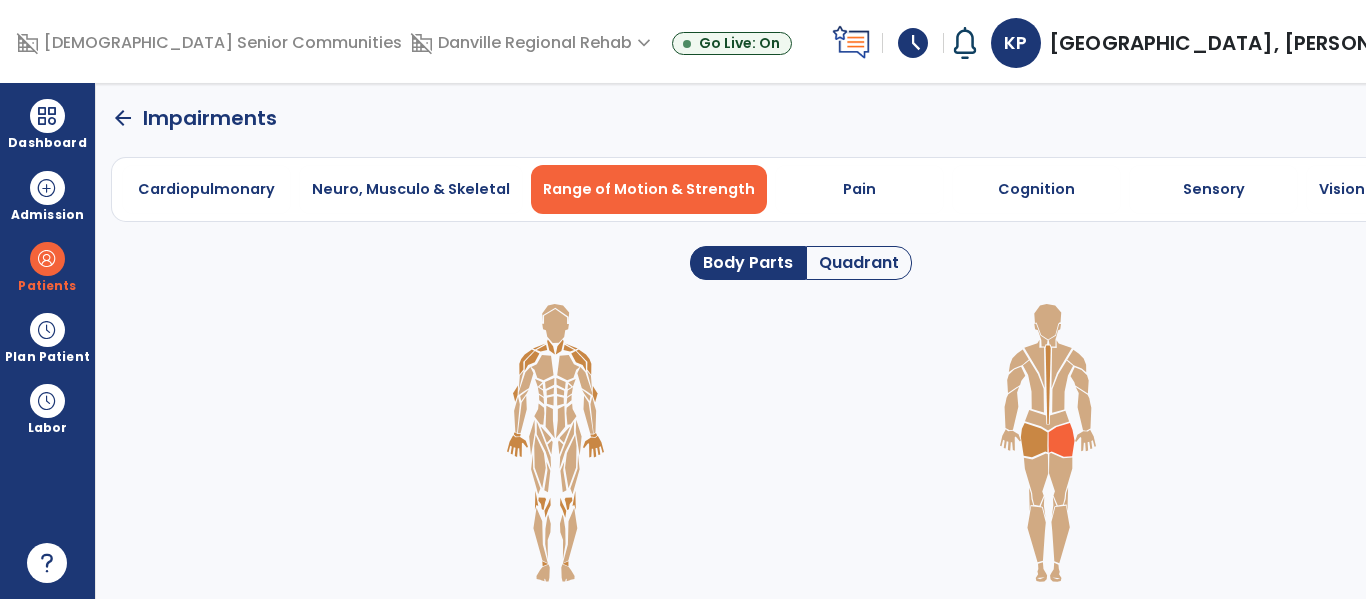 click 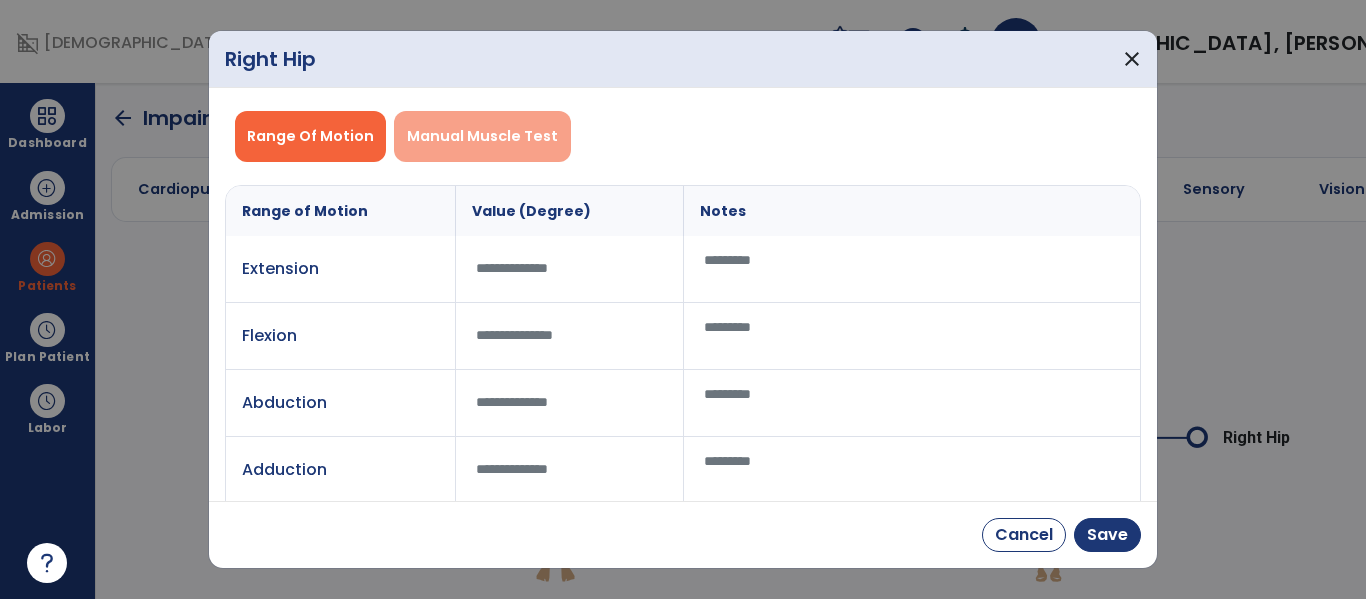click on "Manual Muscle Test" at bounding box center (482, 136) 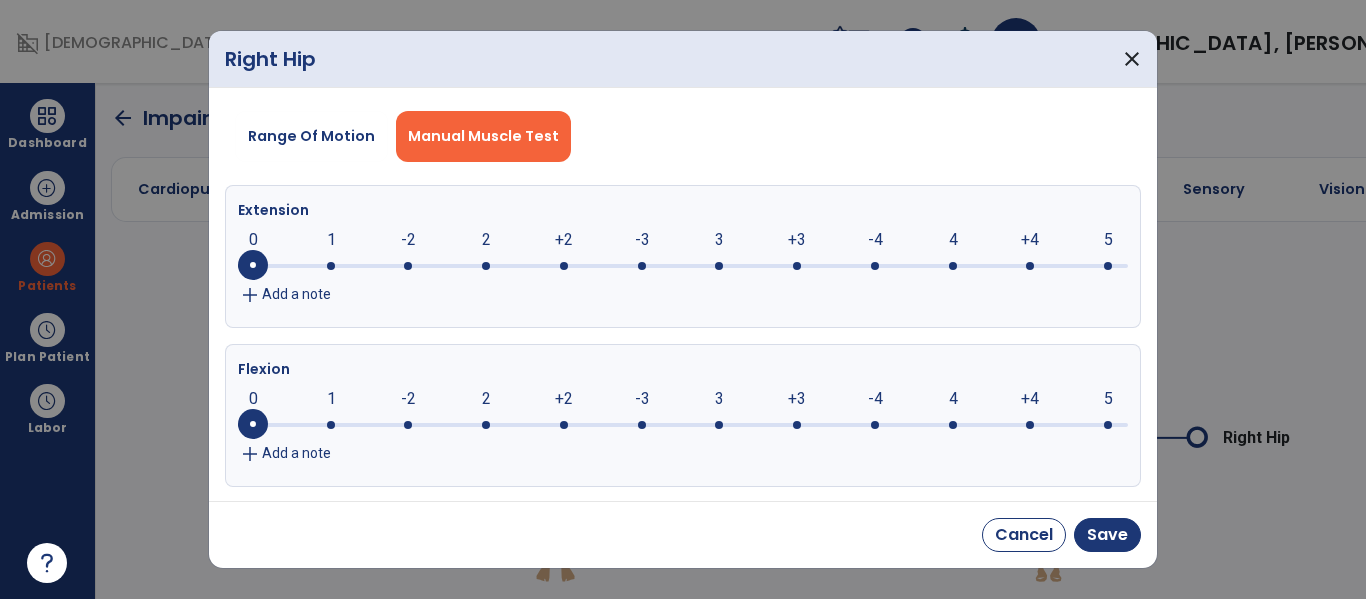 click 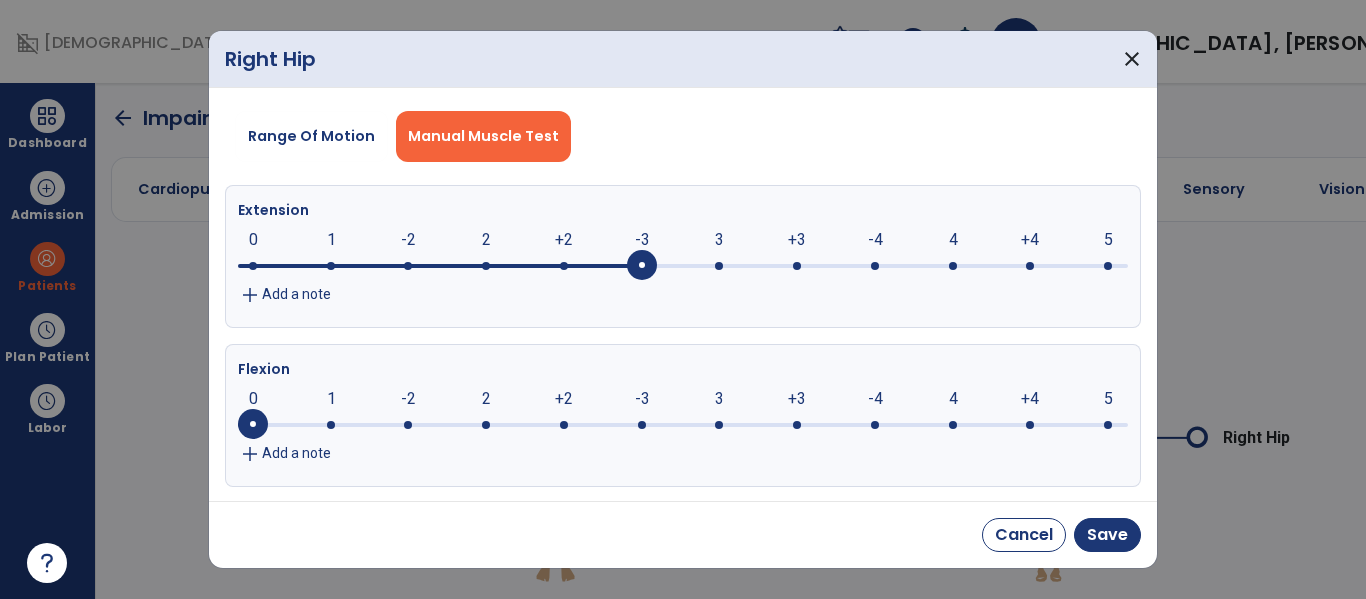 click 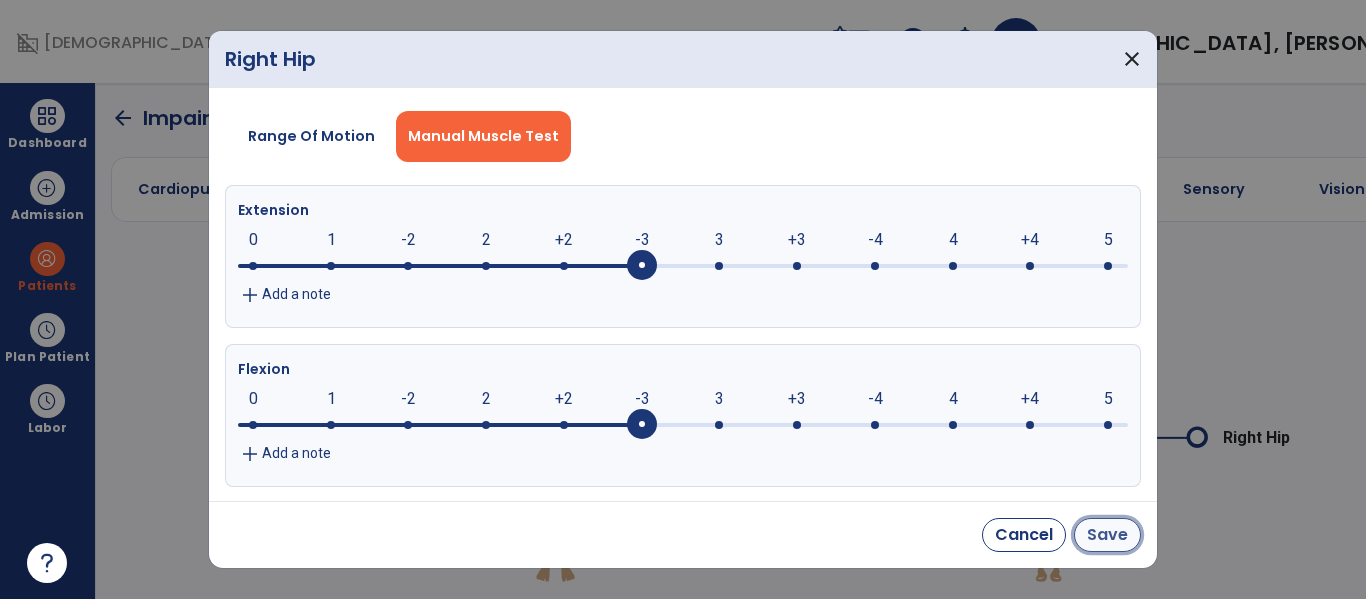 click on "Save" at bounding box center [1107, 535] 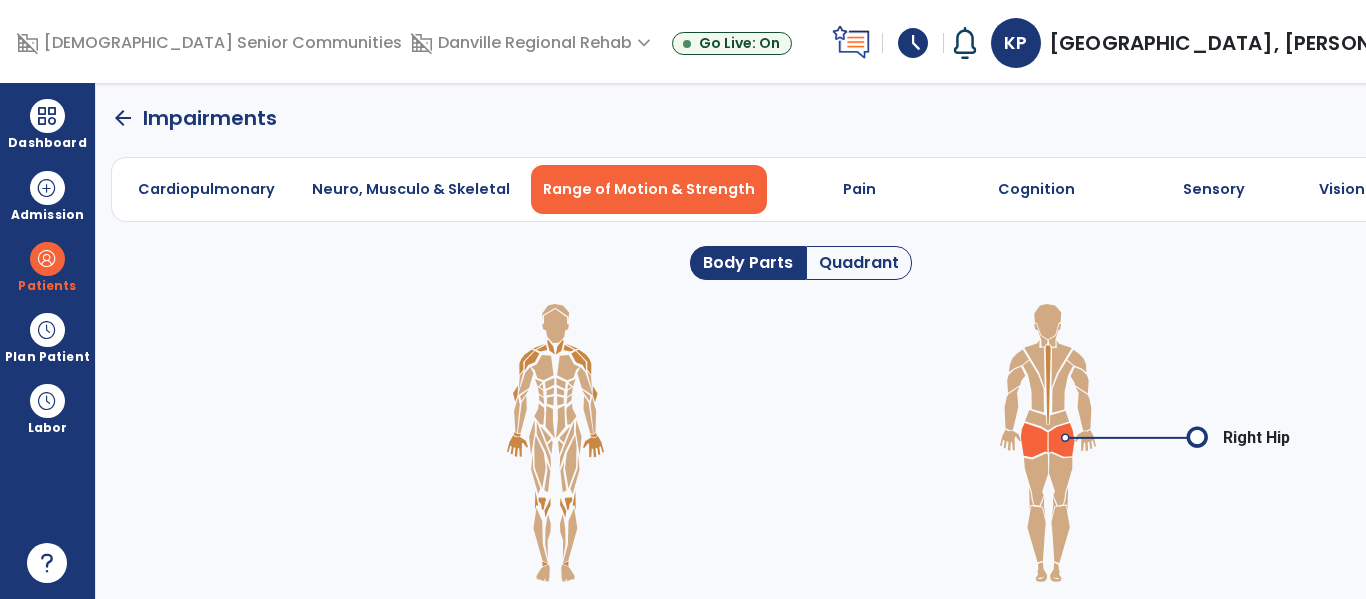 click 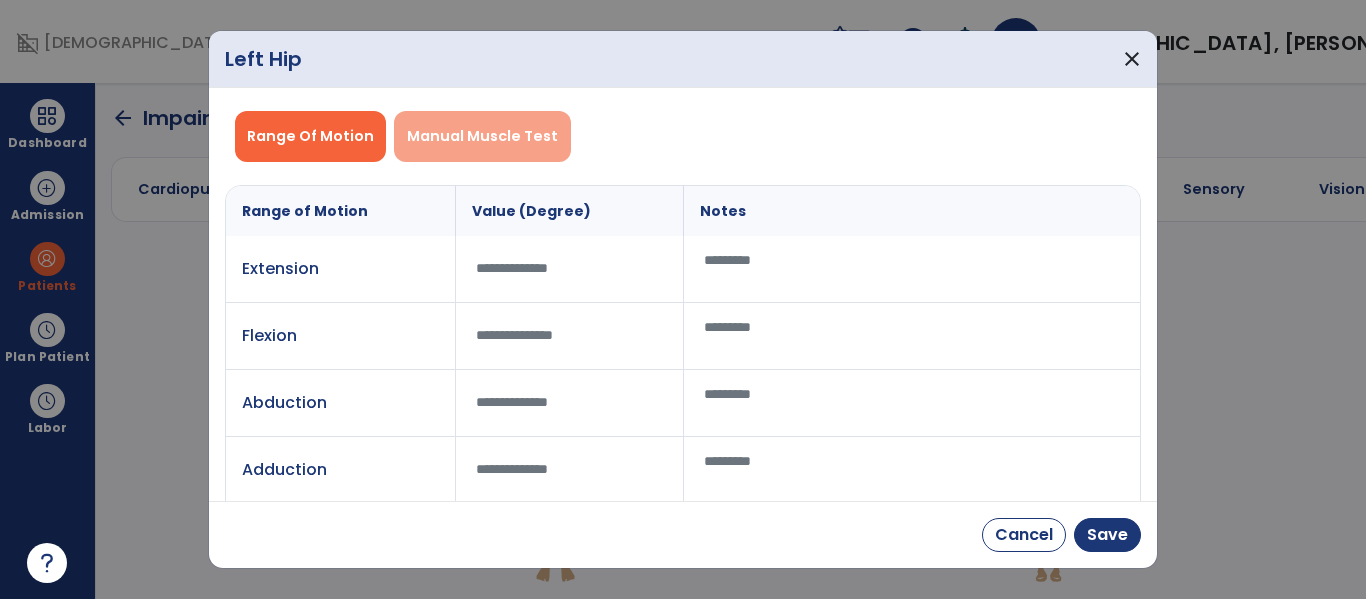 click on "Manual Muscle Test" at bounding box center (482, 136) 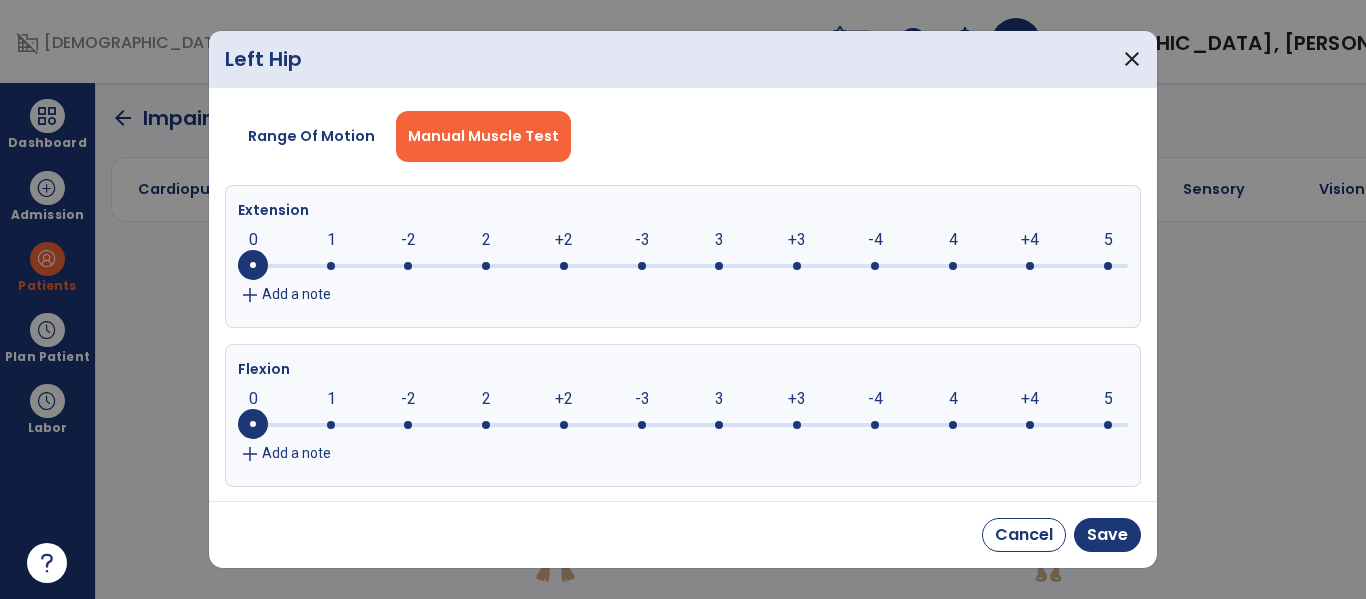 click 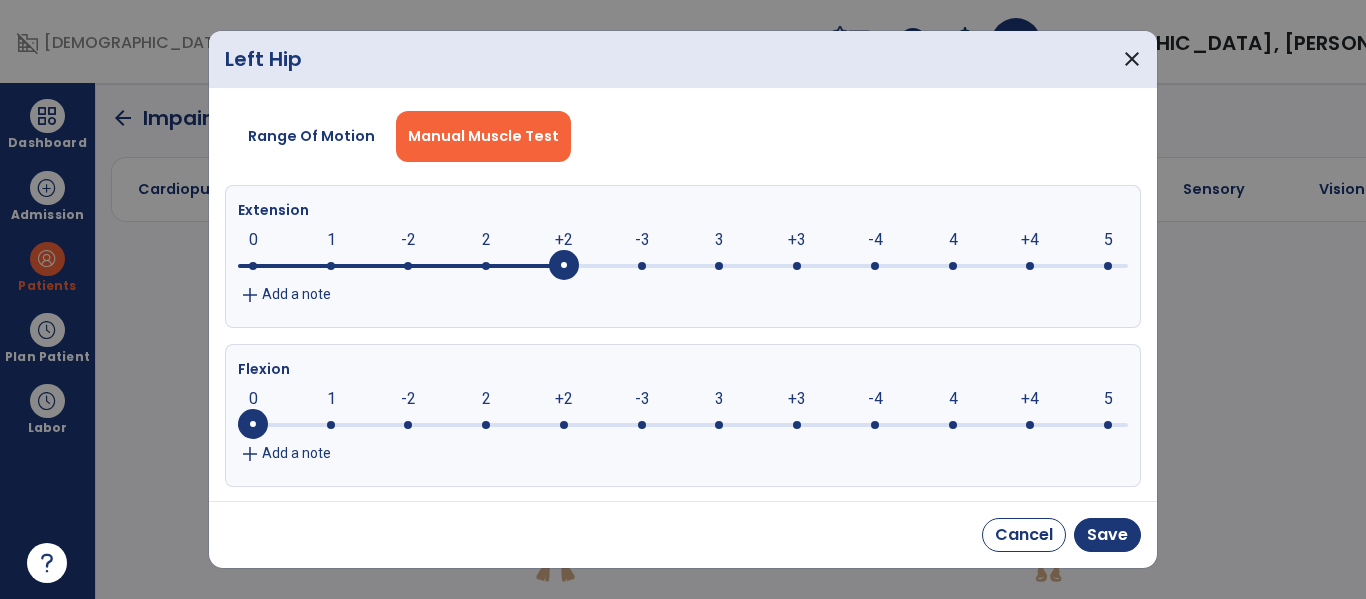 click 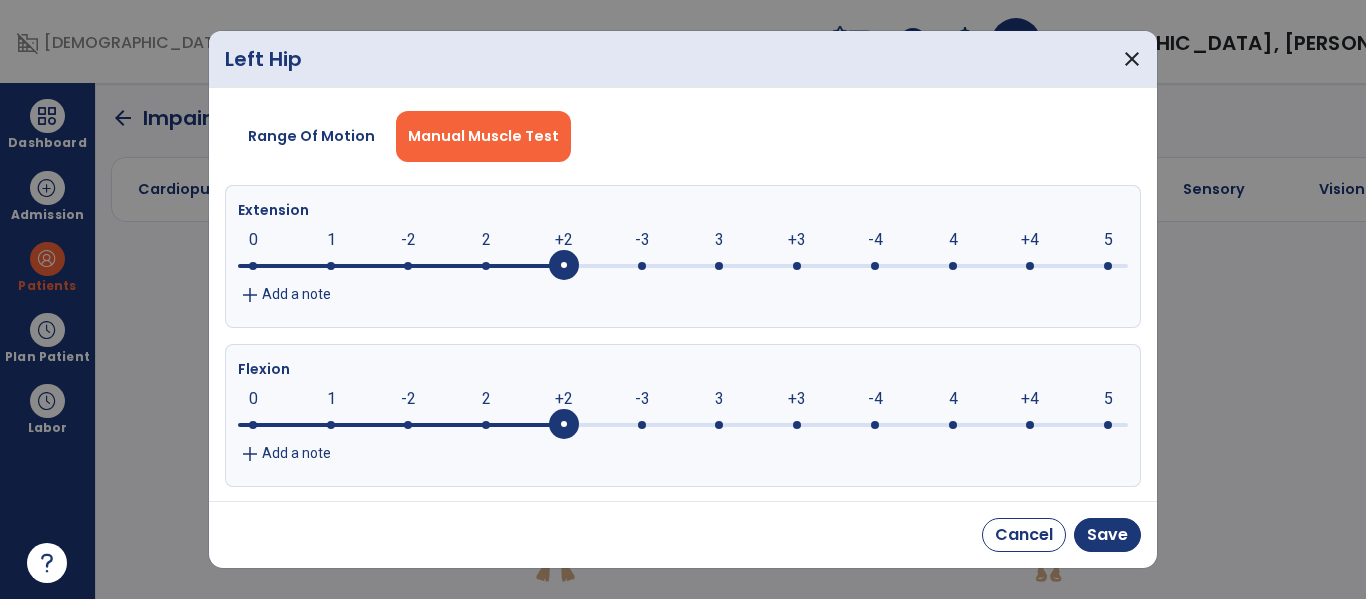 click 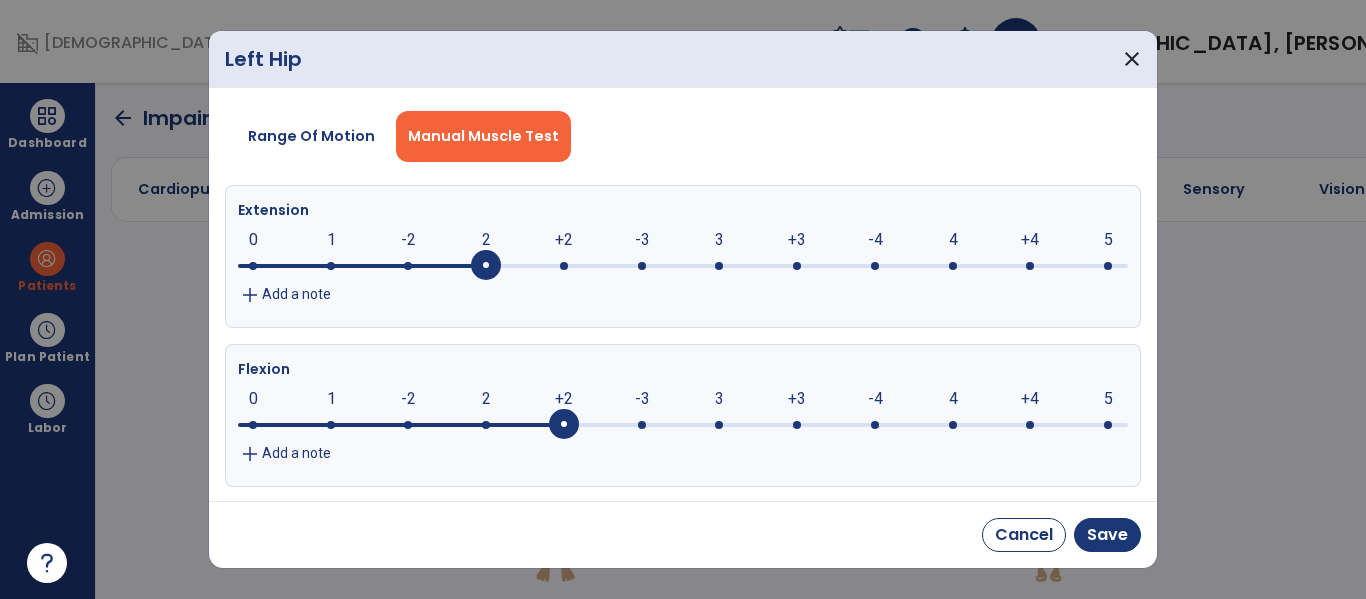 click 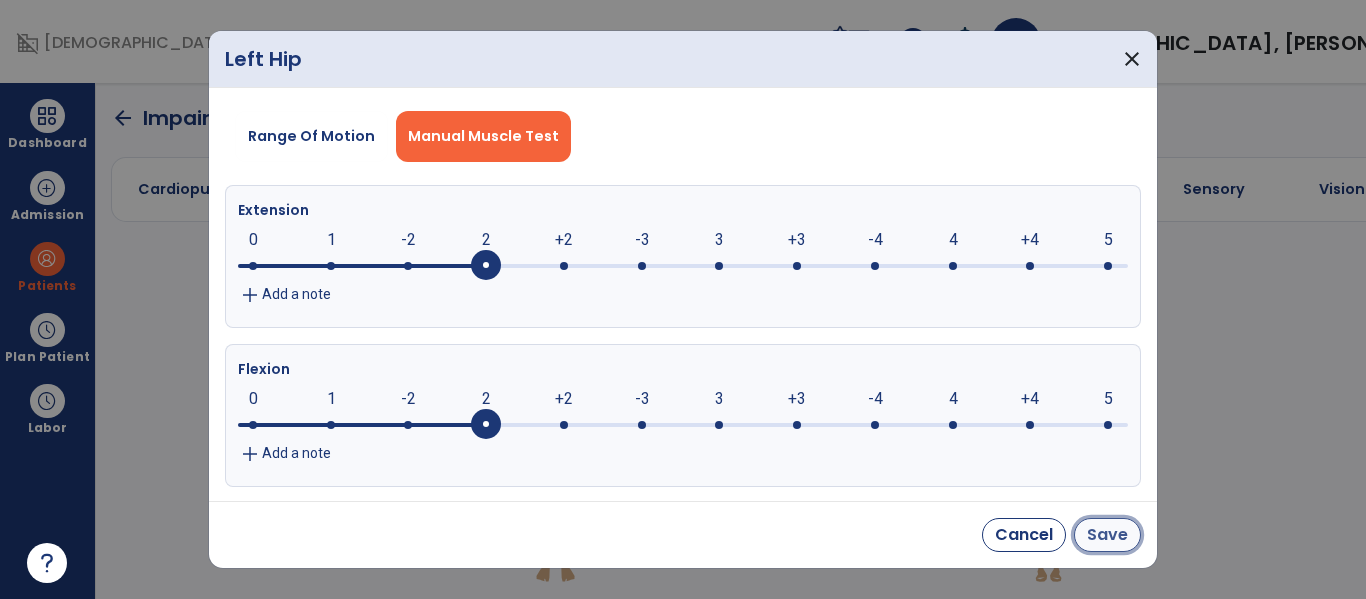 click on "Save" at bounding box center [1107, 535] 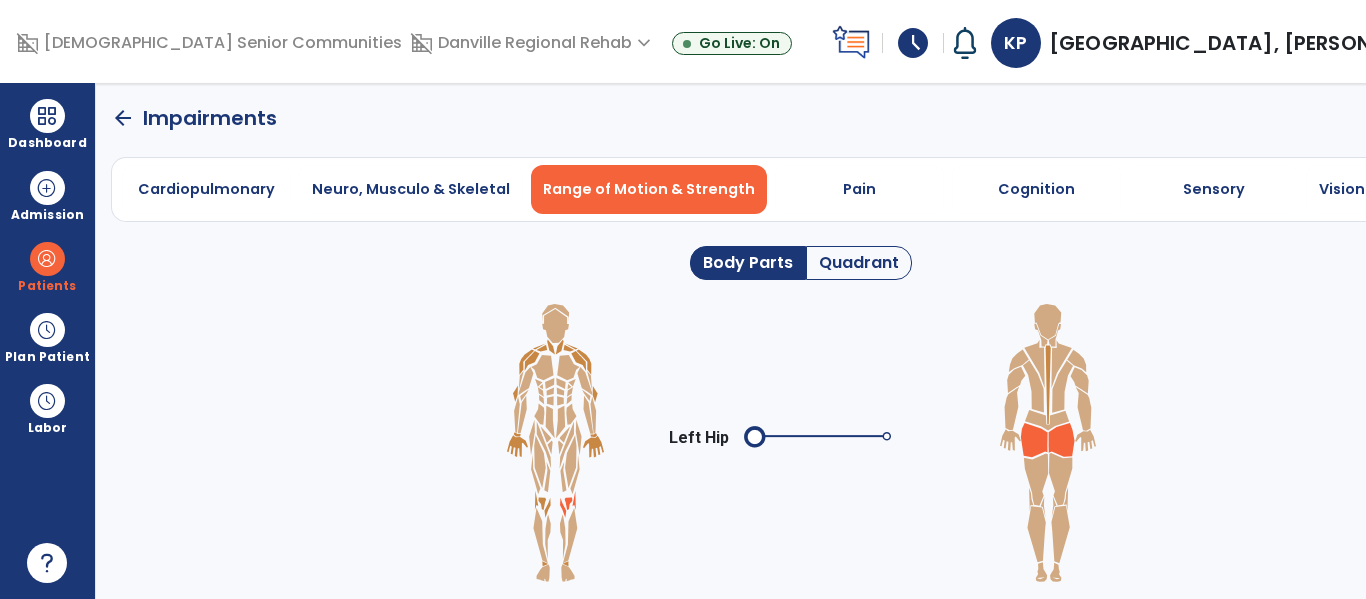 click 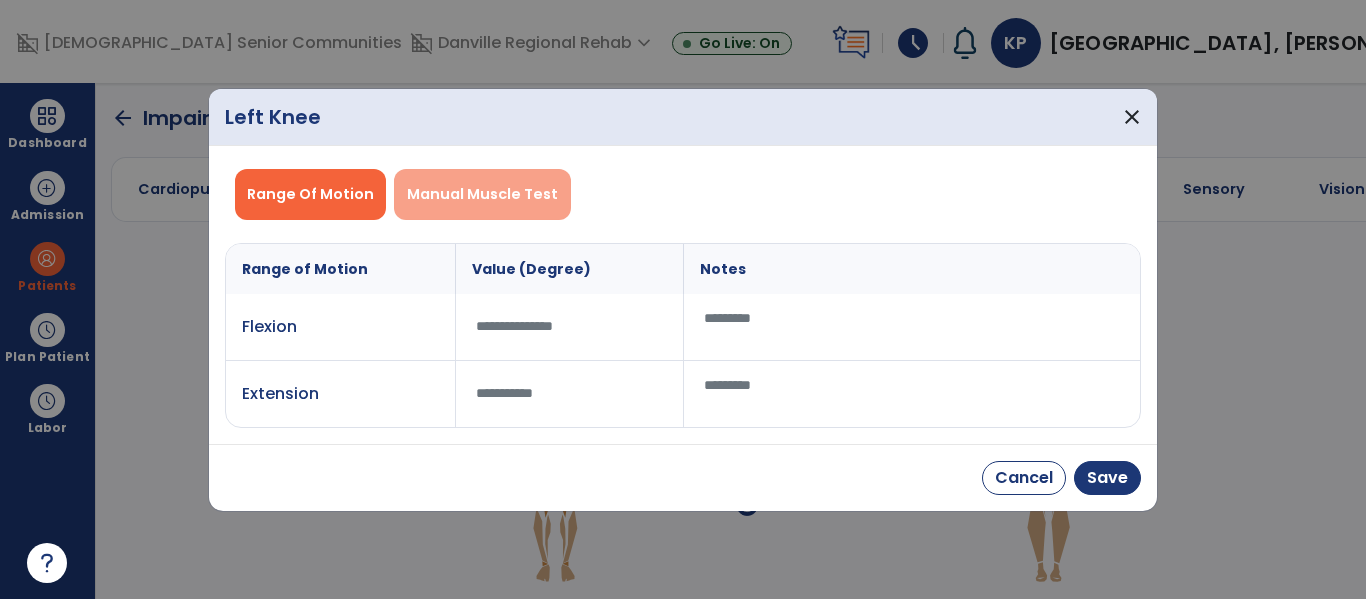 click on "Manual Muscle Test" at bounding box center (482, 194) 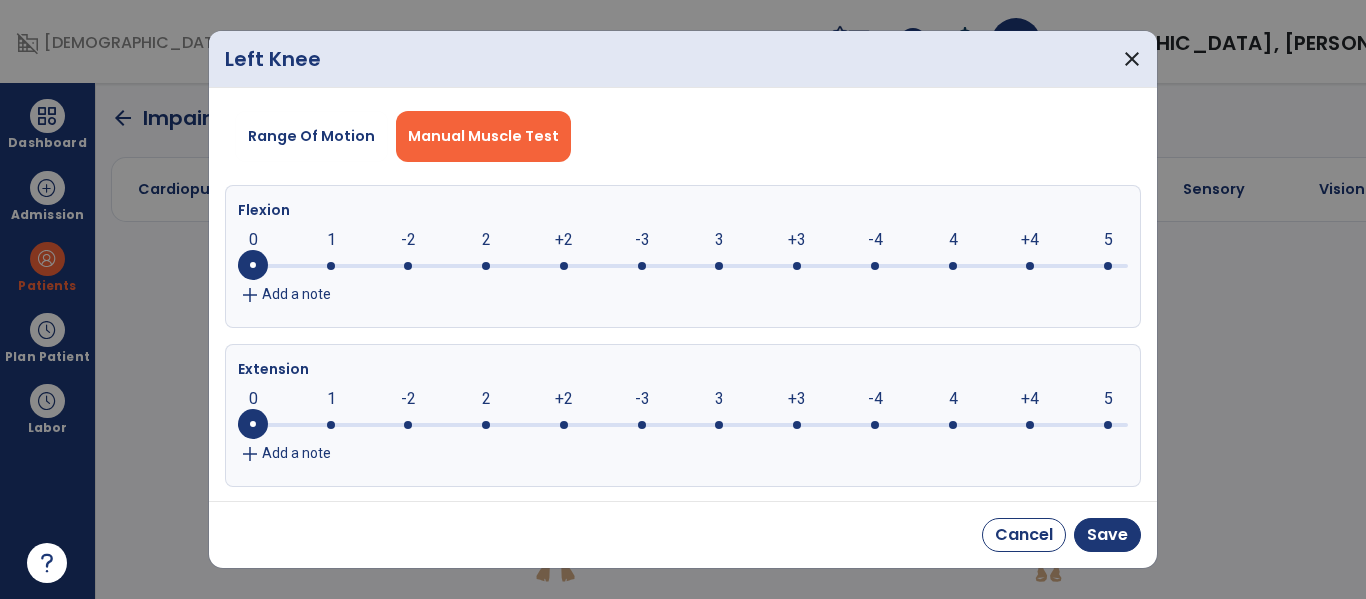 click 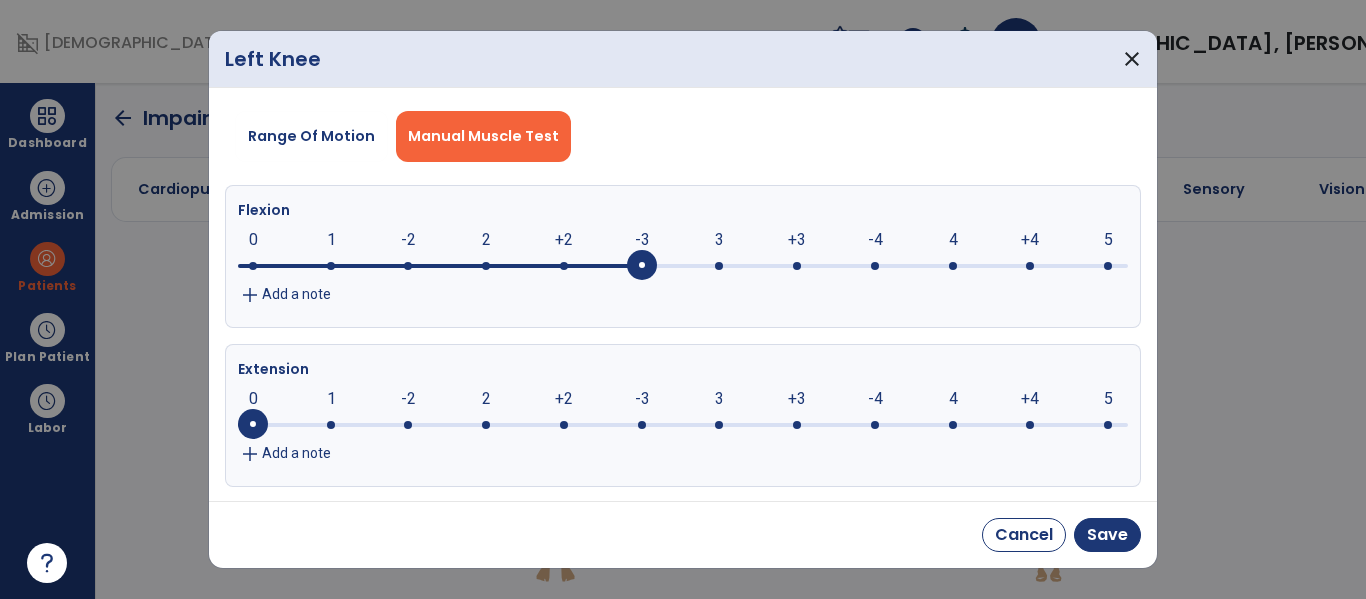 click 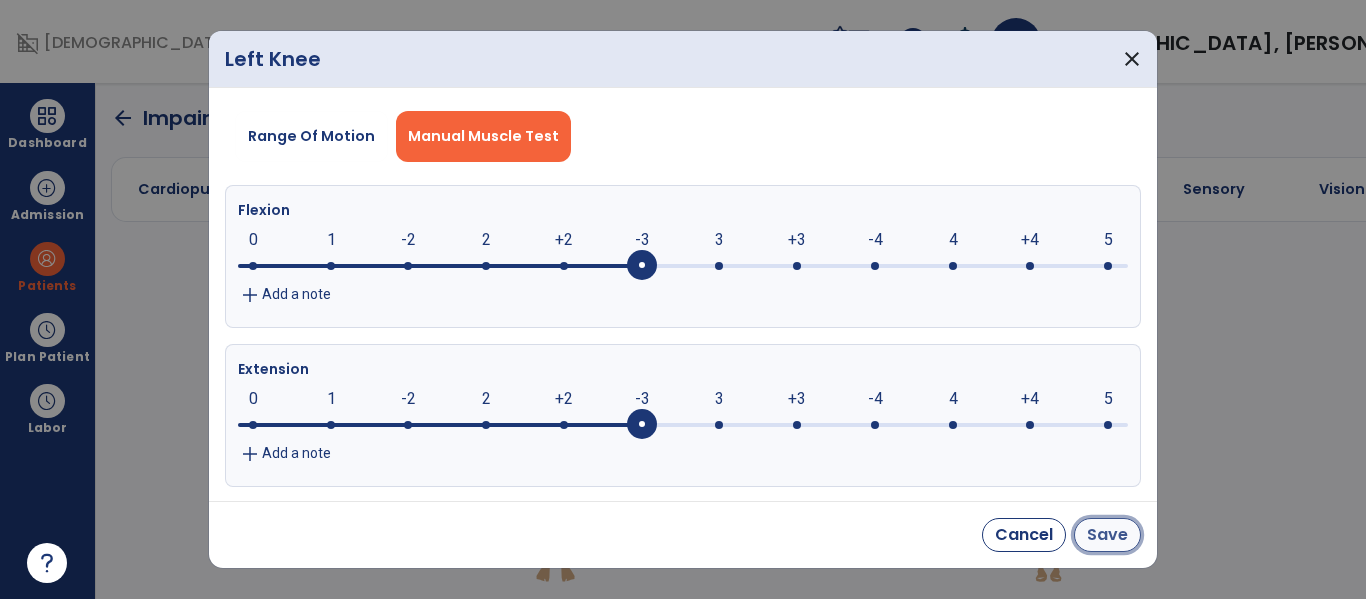 click on "Save" at bounding box center (1107, 535) 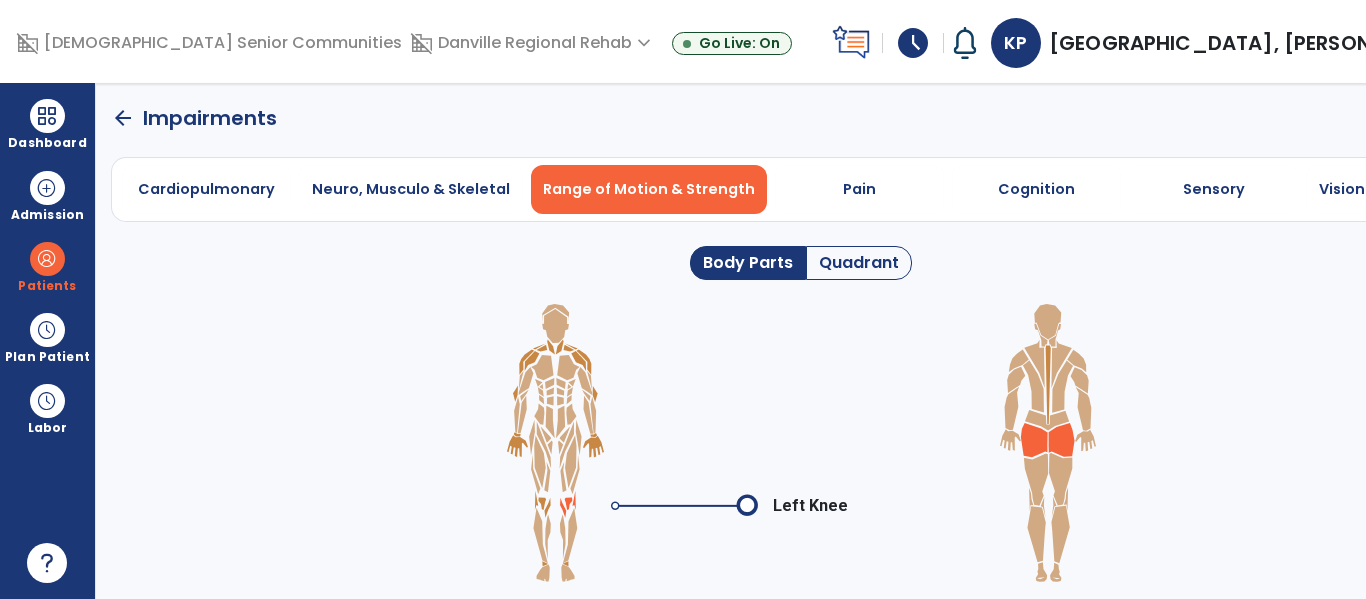 click 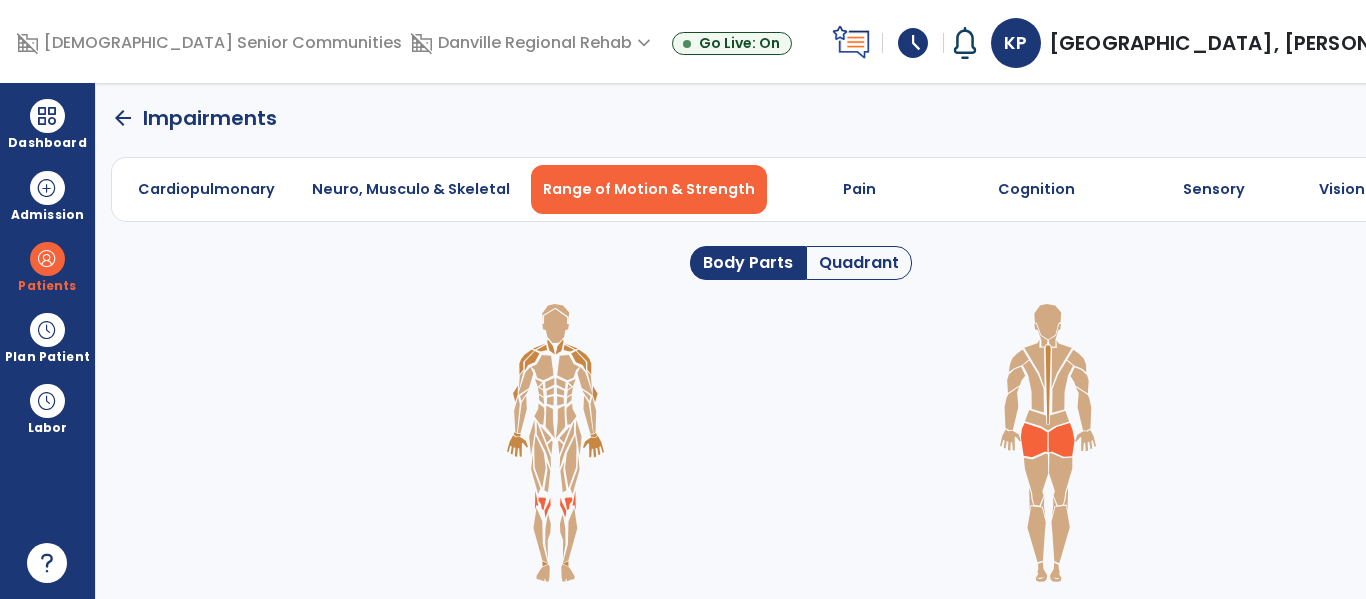click 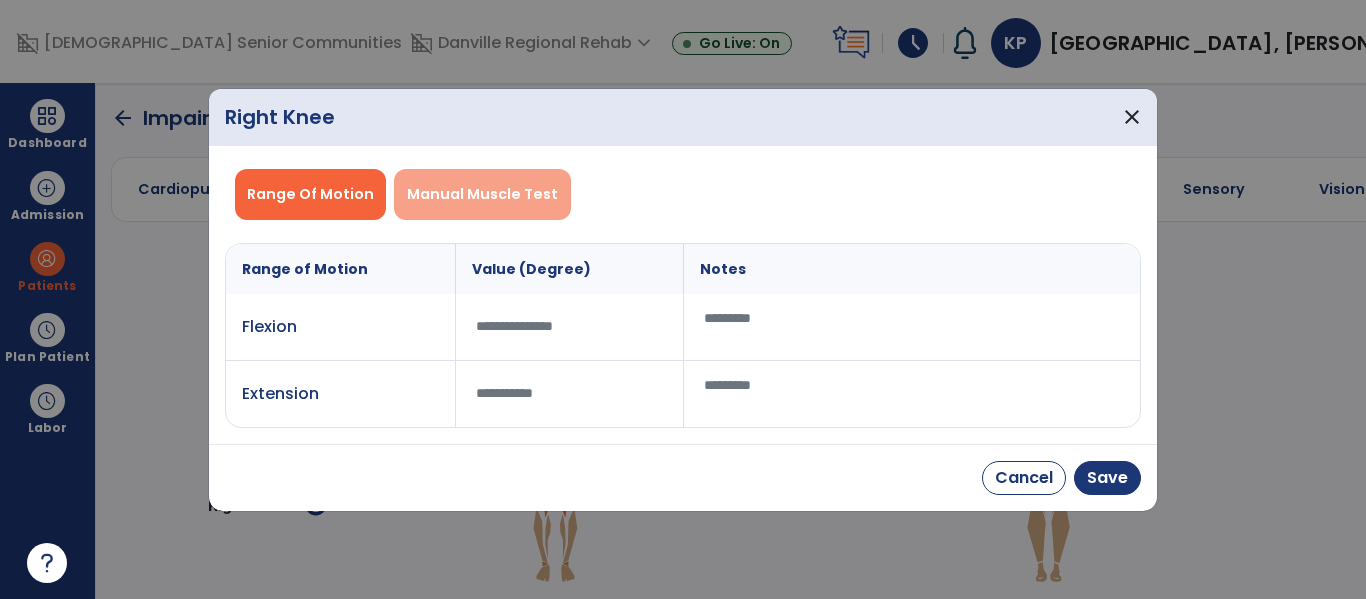 click on "Manual Muscle Test" at bounding box center [482, 194] 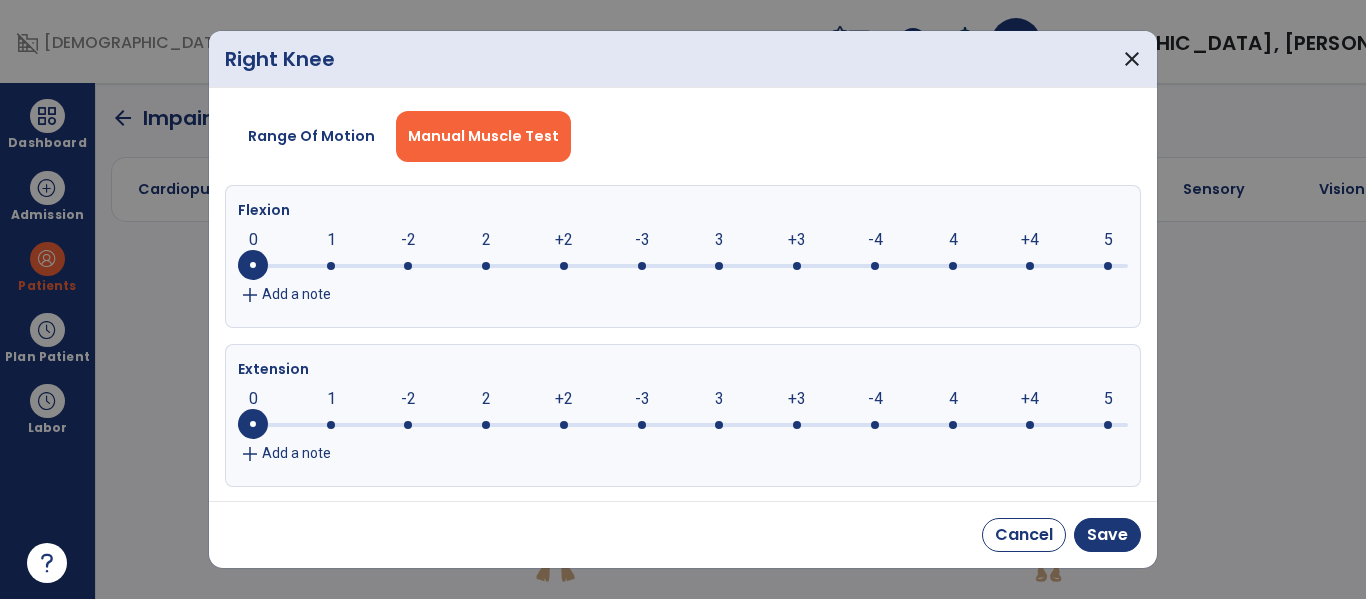 click 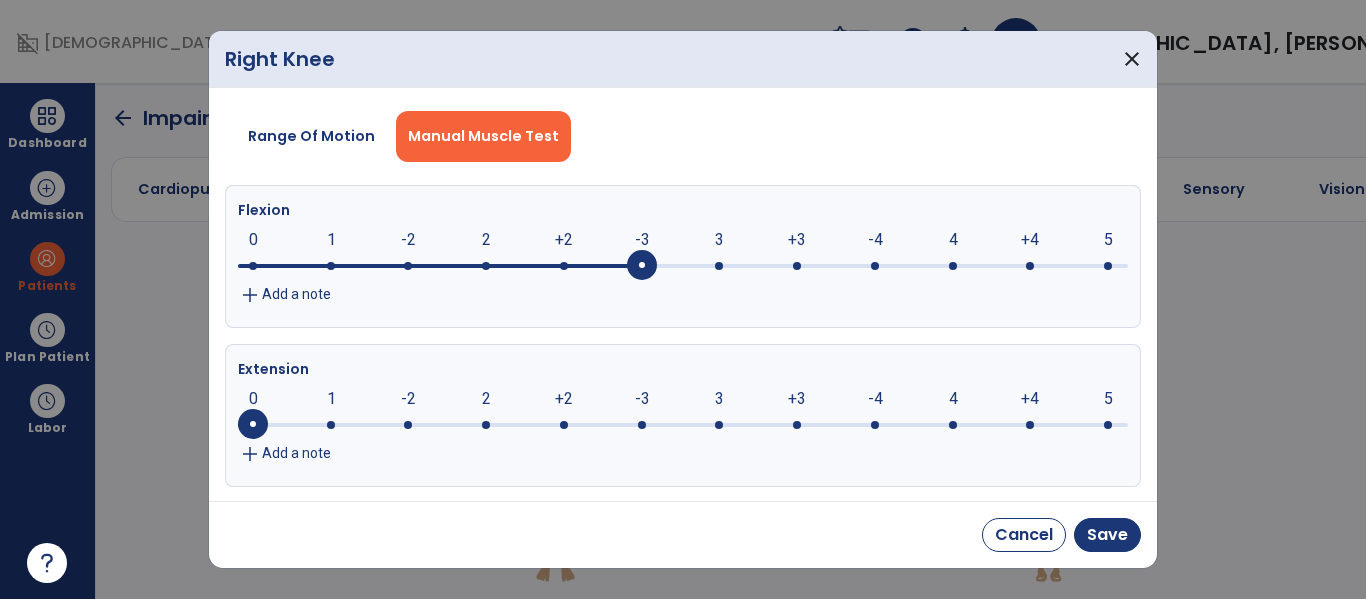 click 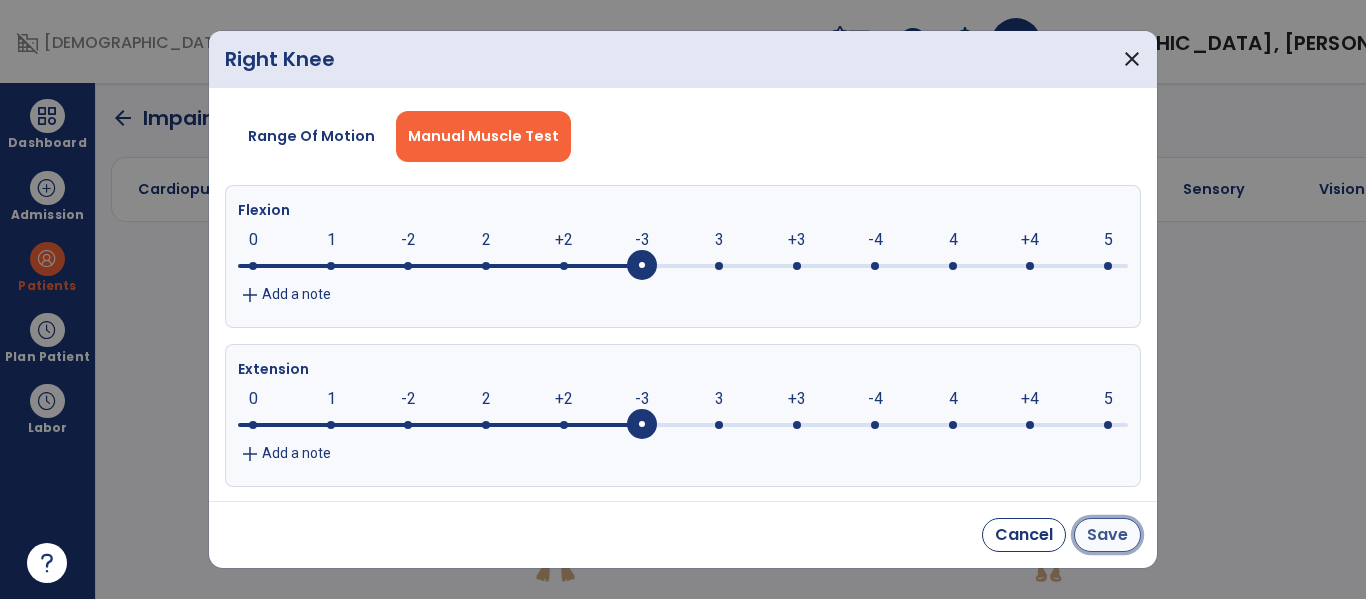 click on "Save" at bounding box center (1107, 535) 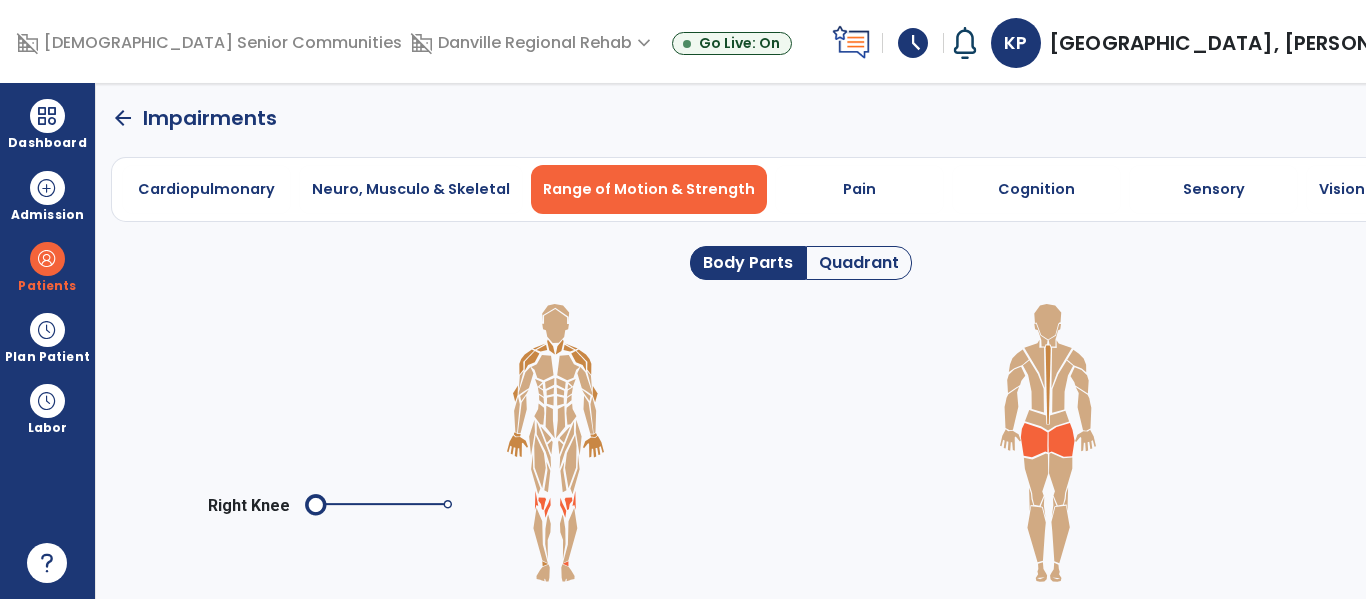 click 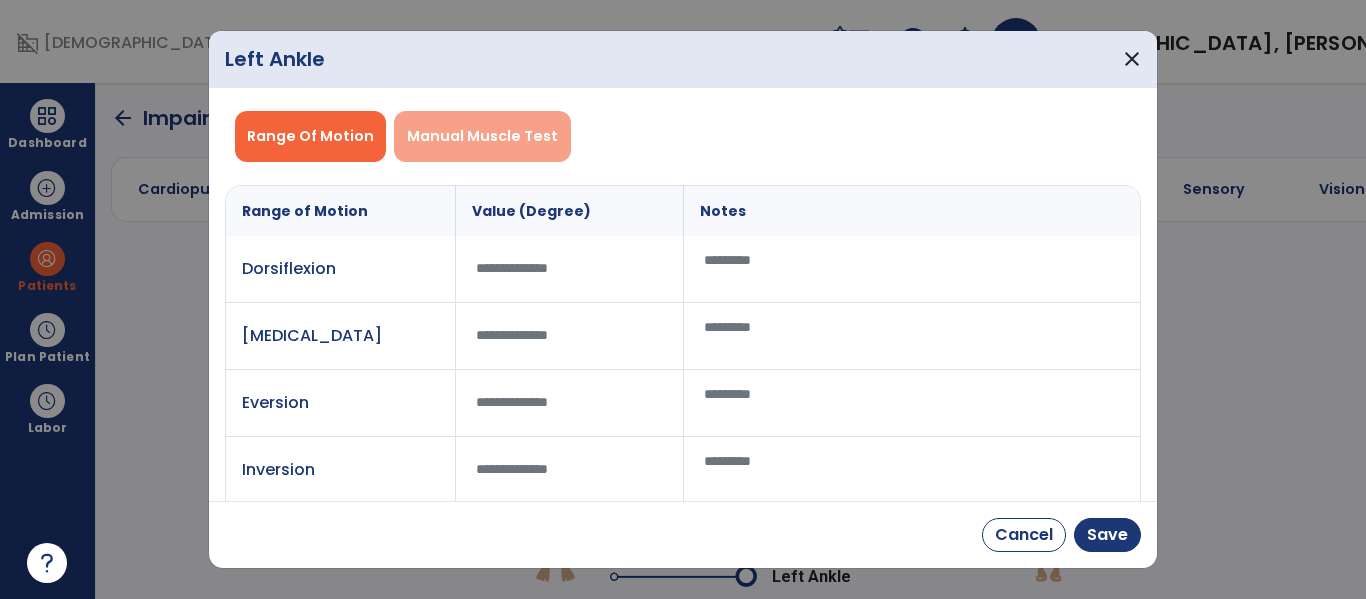 click on "Manual Muscle Test" at bounding box center [482, 136] 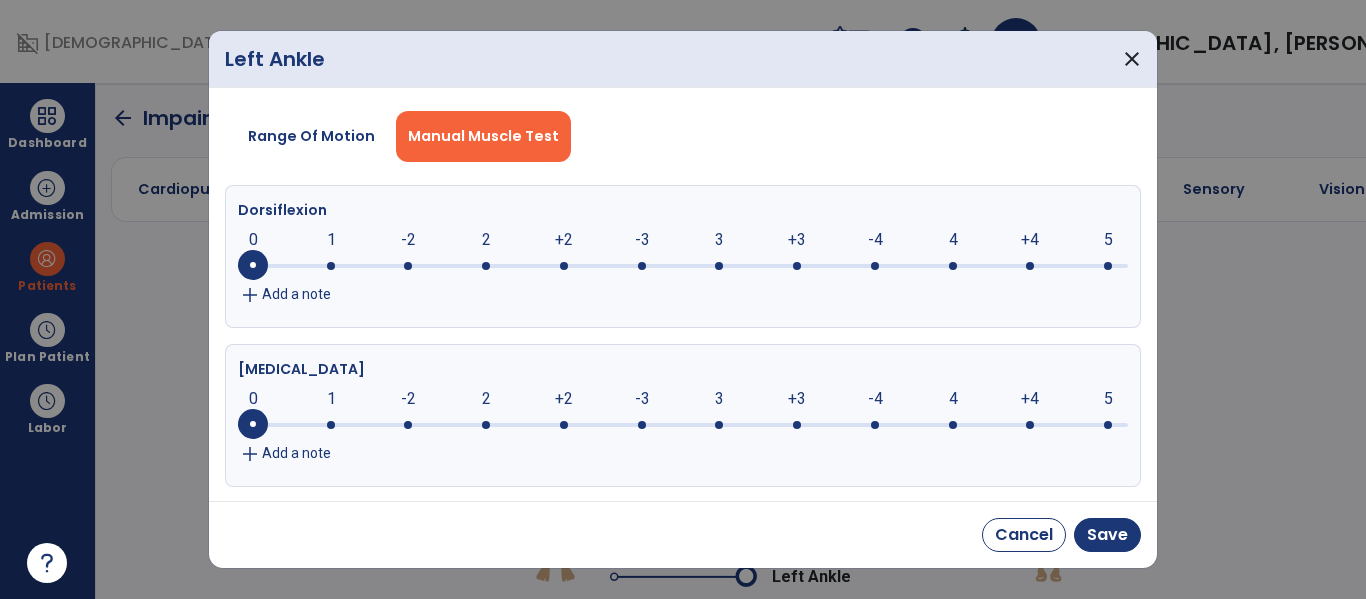 click 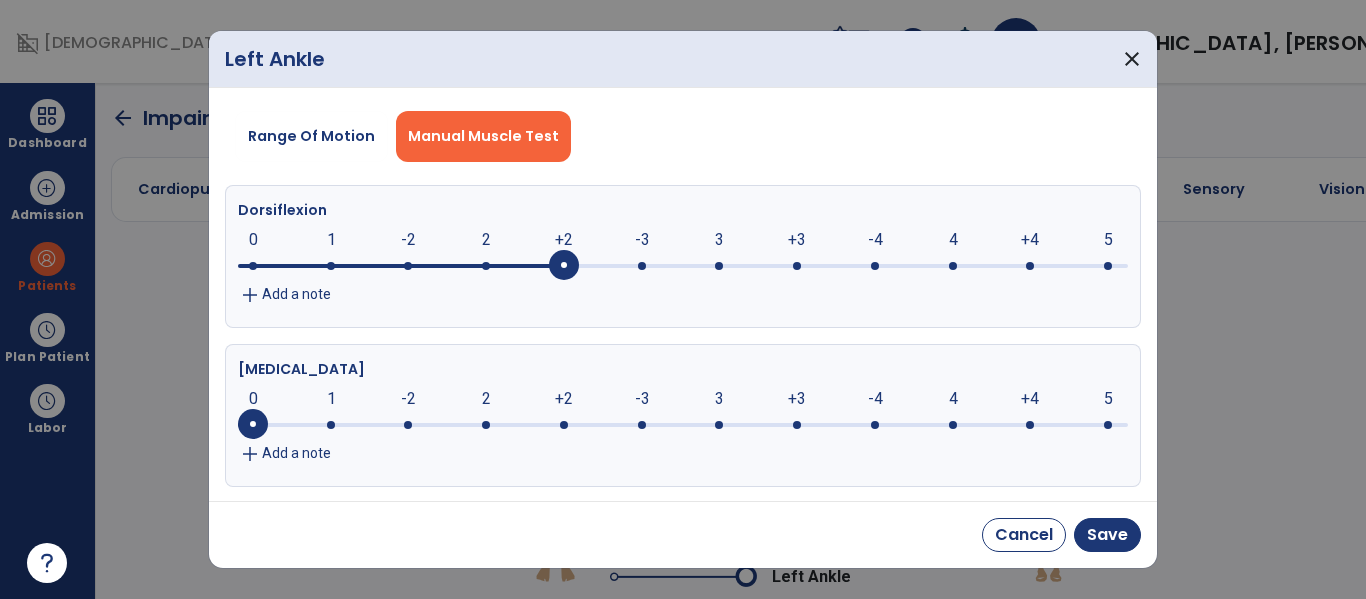 click on "add Add a note" 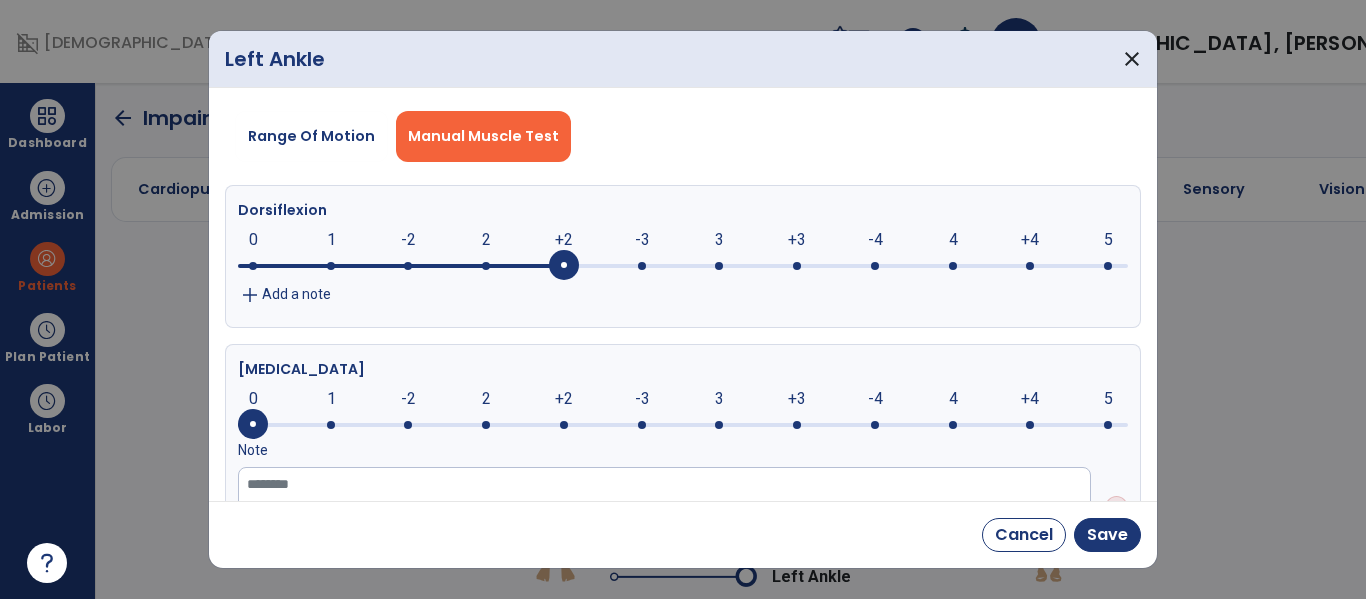 click 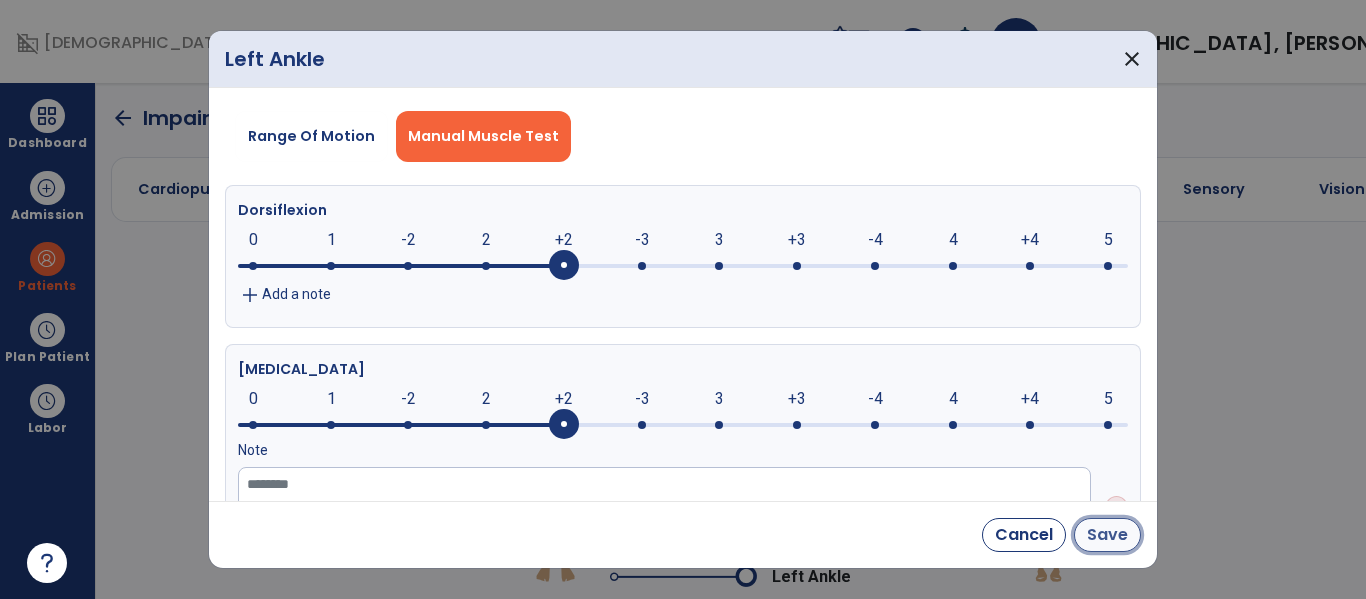 click on "Save" at bounding box center [1107, 535] 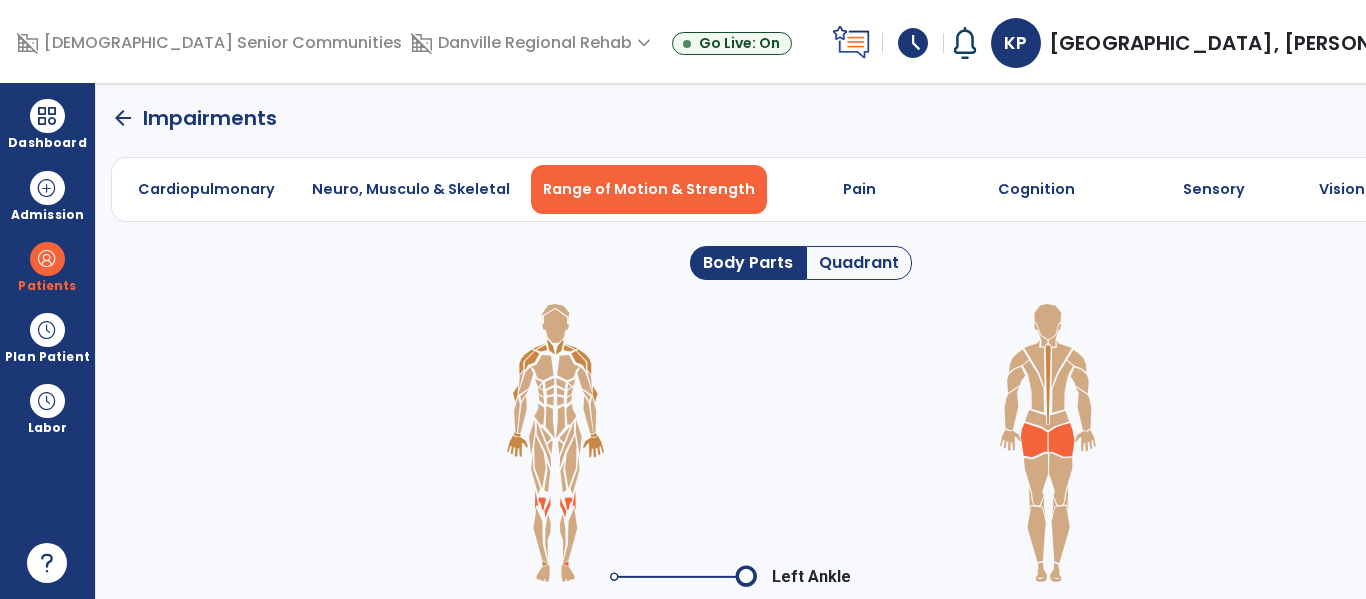 click 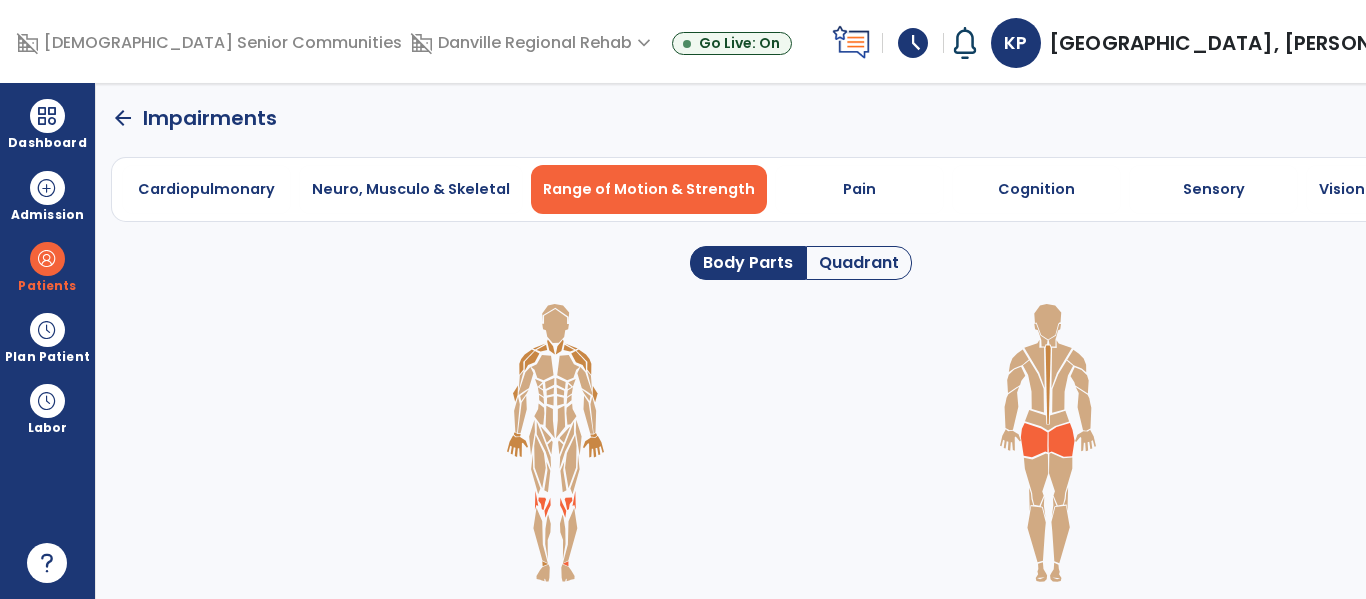 click 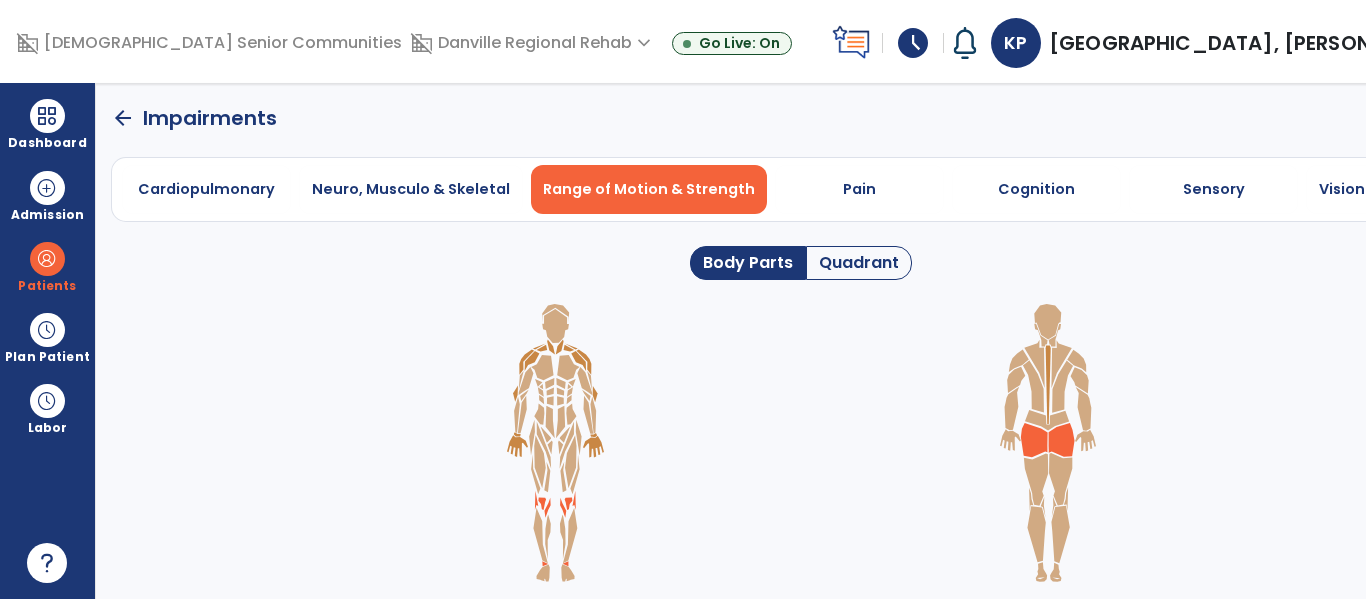 click 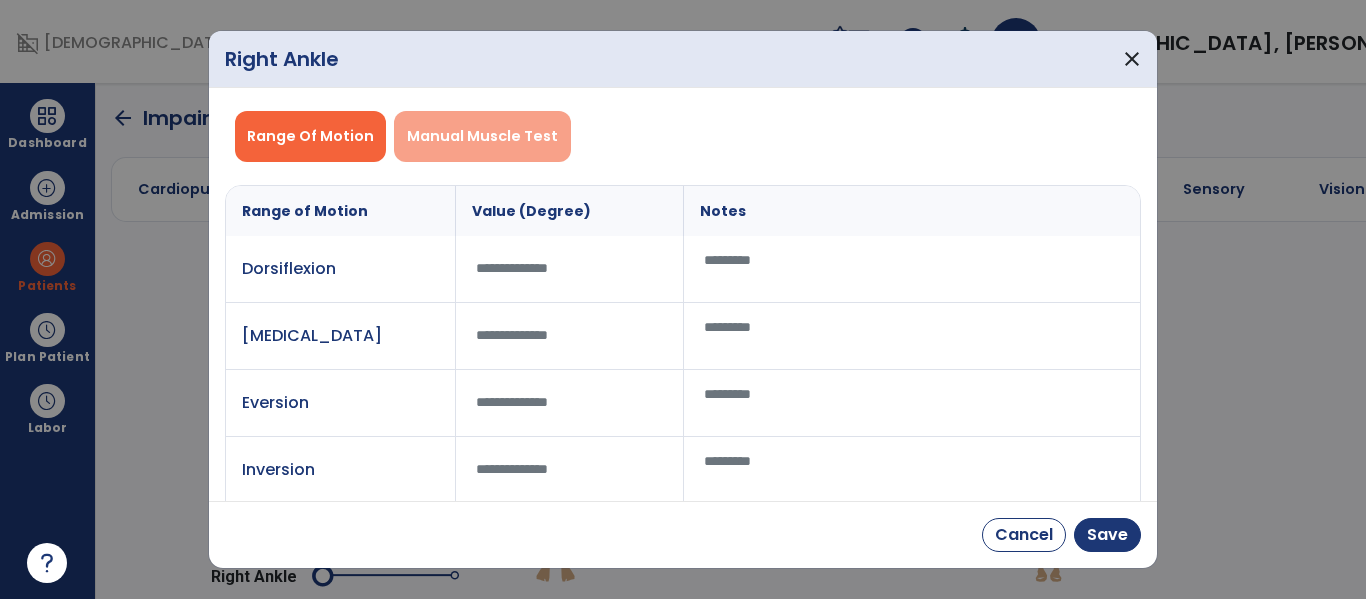 click on "Manual Muscle Test" at bounding box center (482, 136) 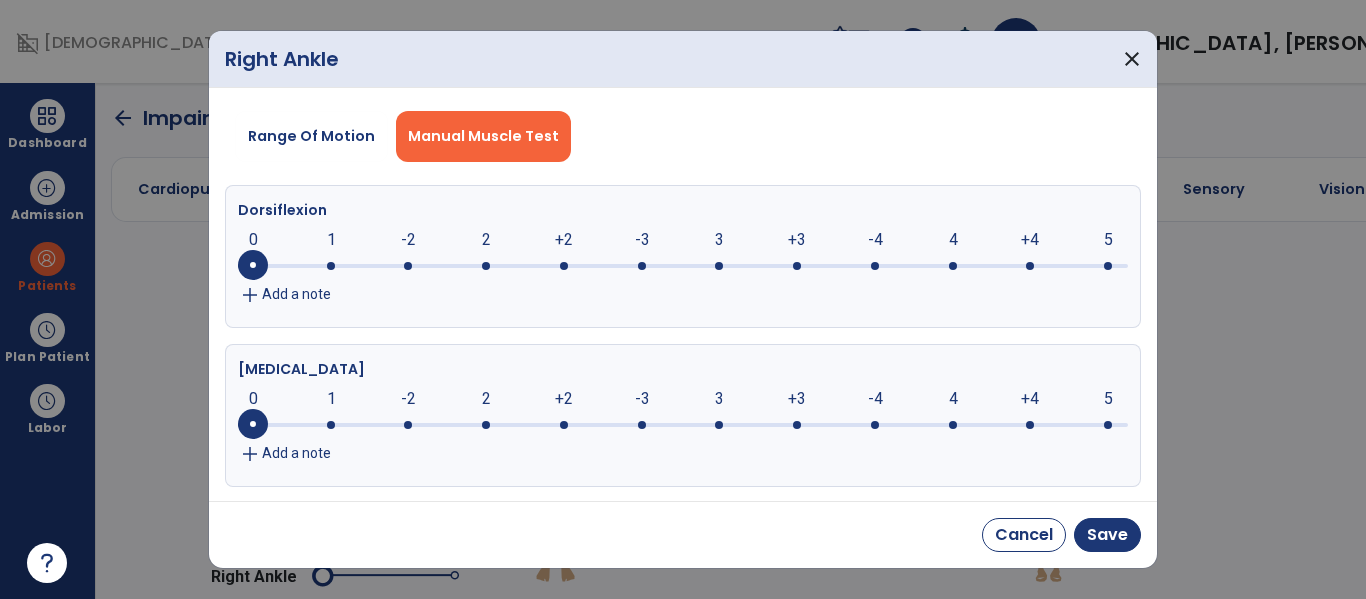 click on "Manual Muscle Test" at bounding box center (483, 136) 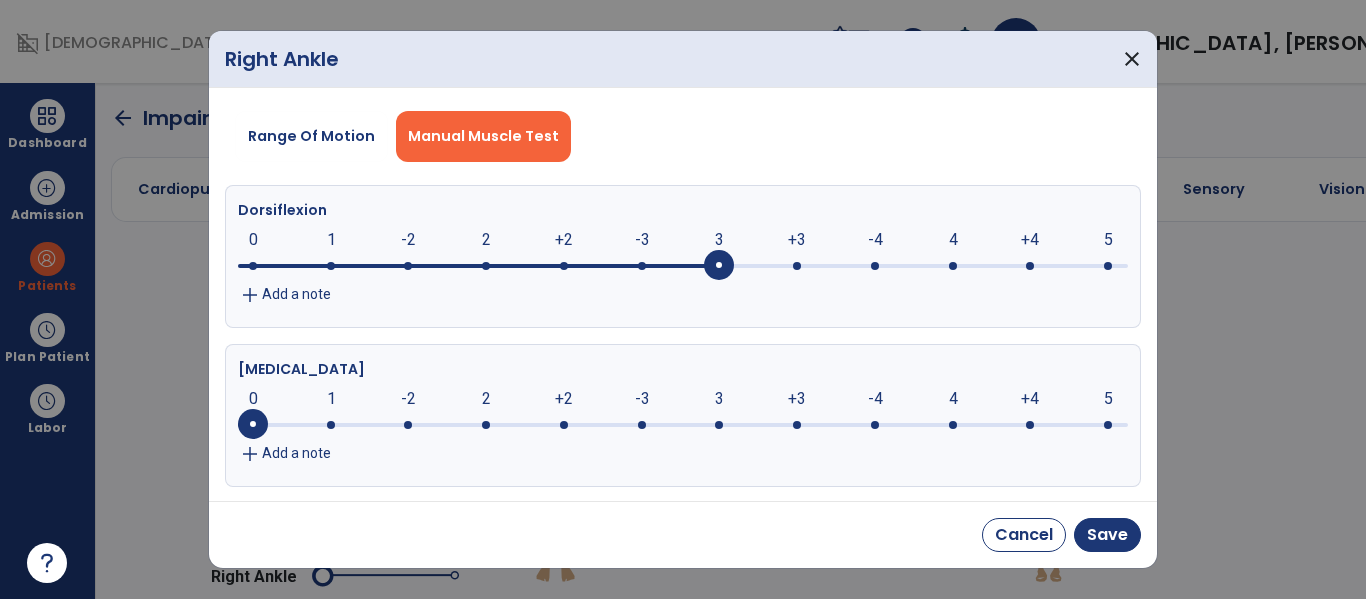 click on "add Add a note" 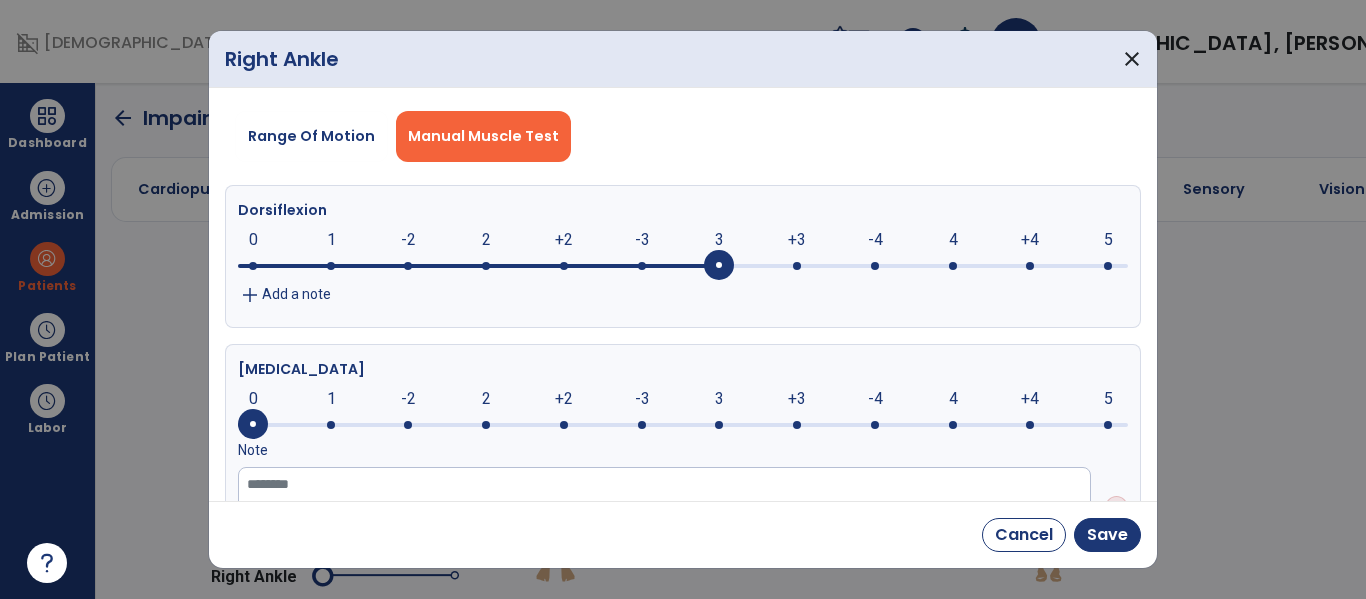 click 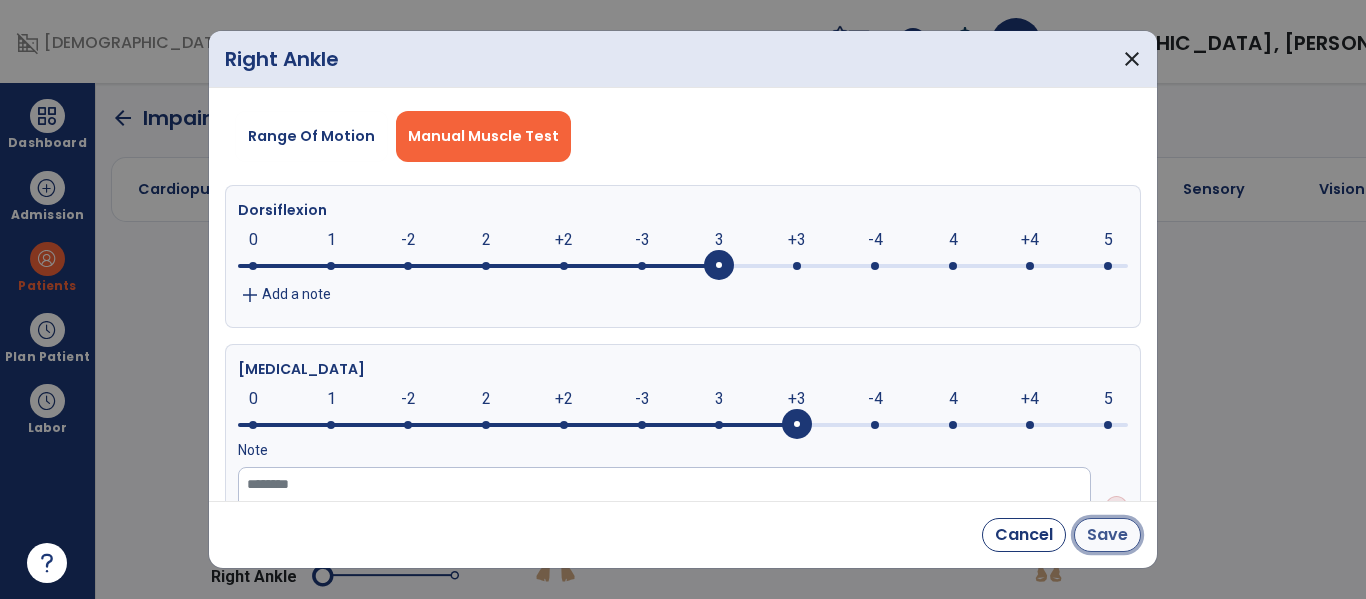 click on "Save" at bounding box center (1107, 535) 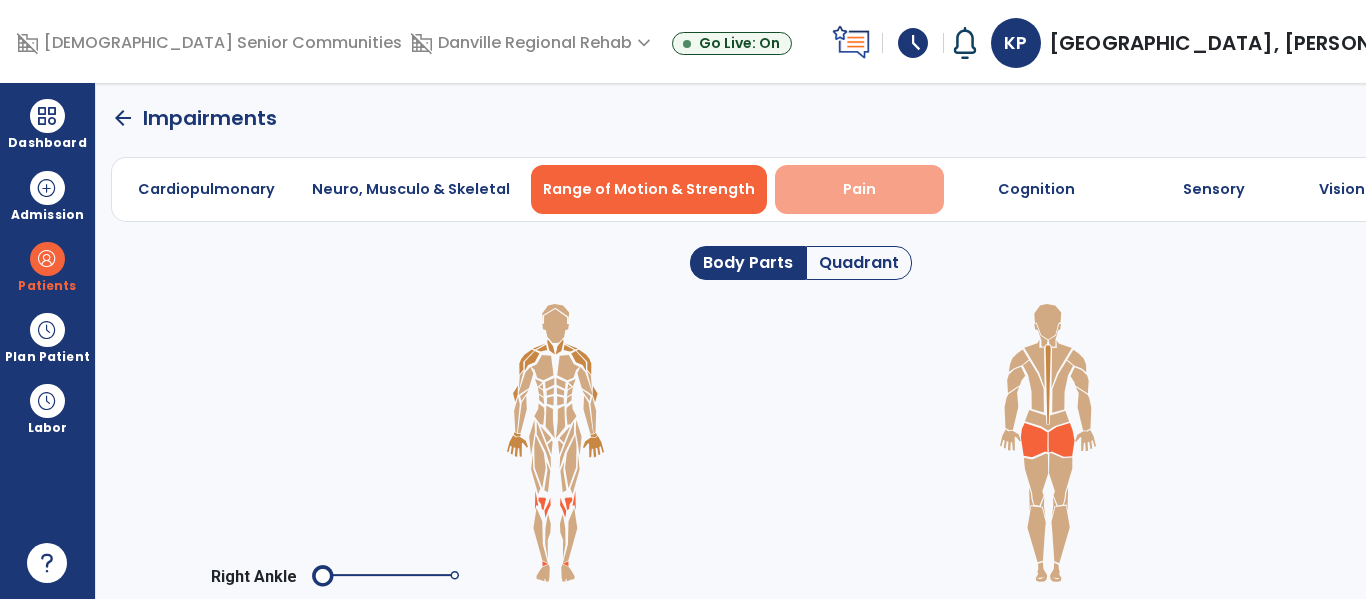 click on "Pain" at bounding box center [859, 189] 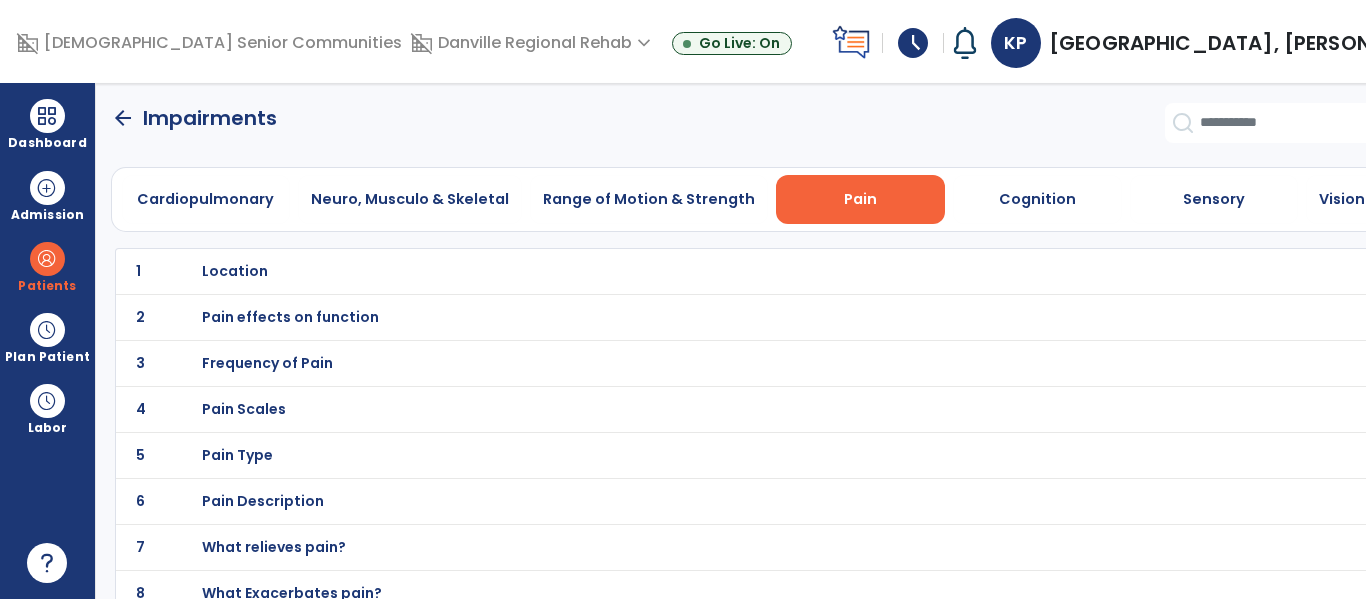 click on "Location" at bounding box center [235, 271] 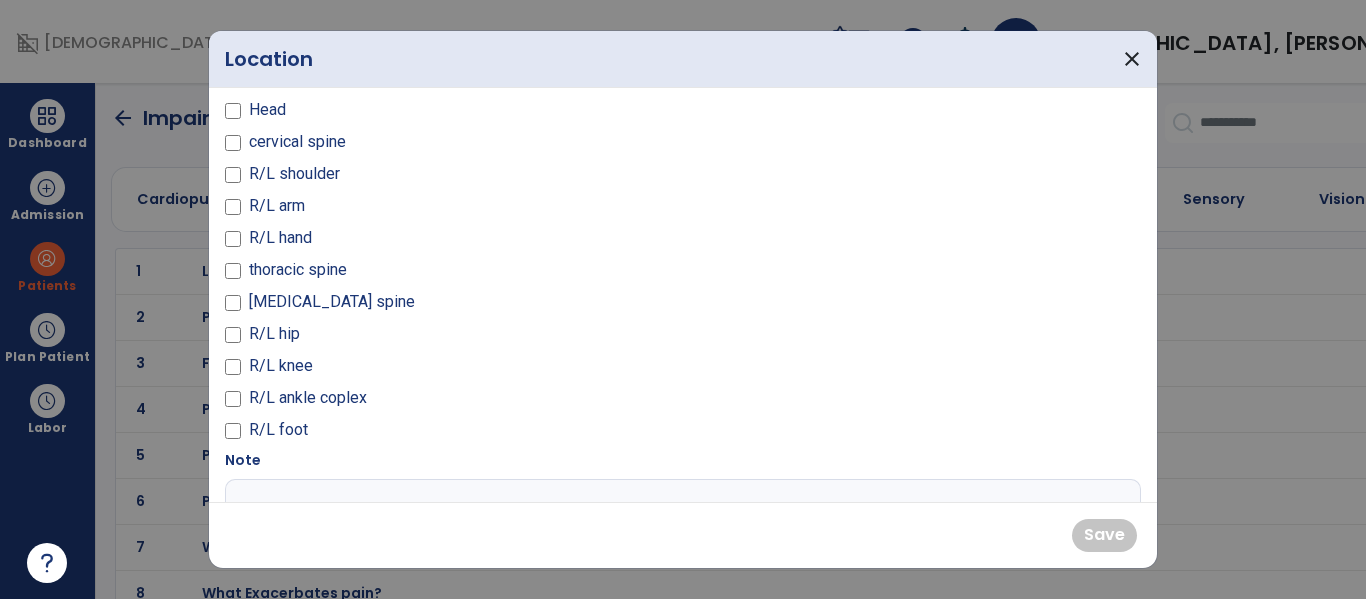 scroll, scrollTop: 189, scrollLeft: 0, axis: vertical 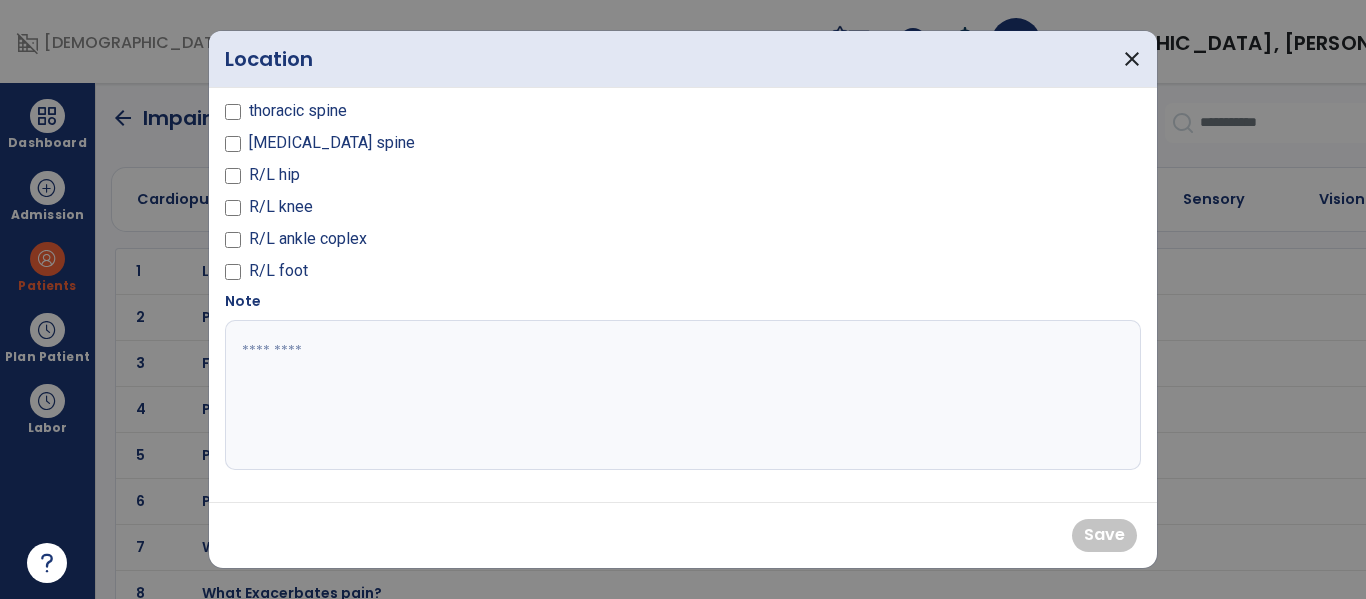 click at bounding box center [680, 395] 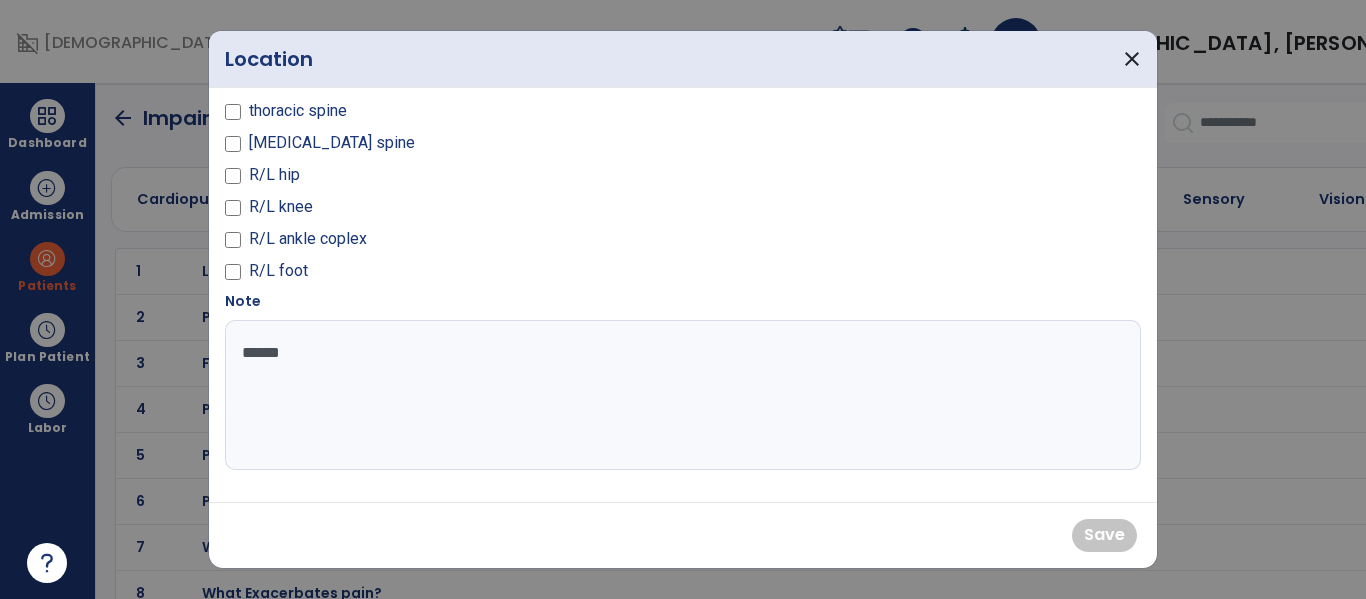 type on "*******" 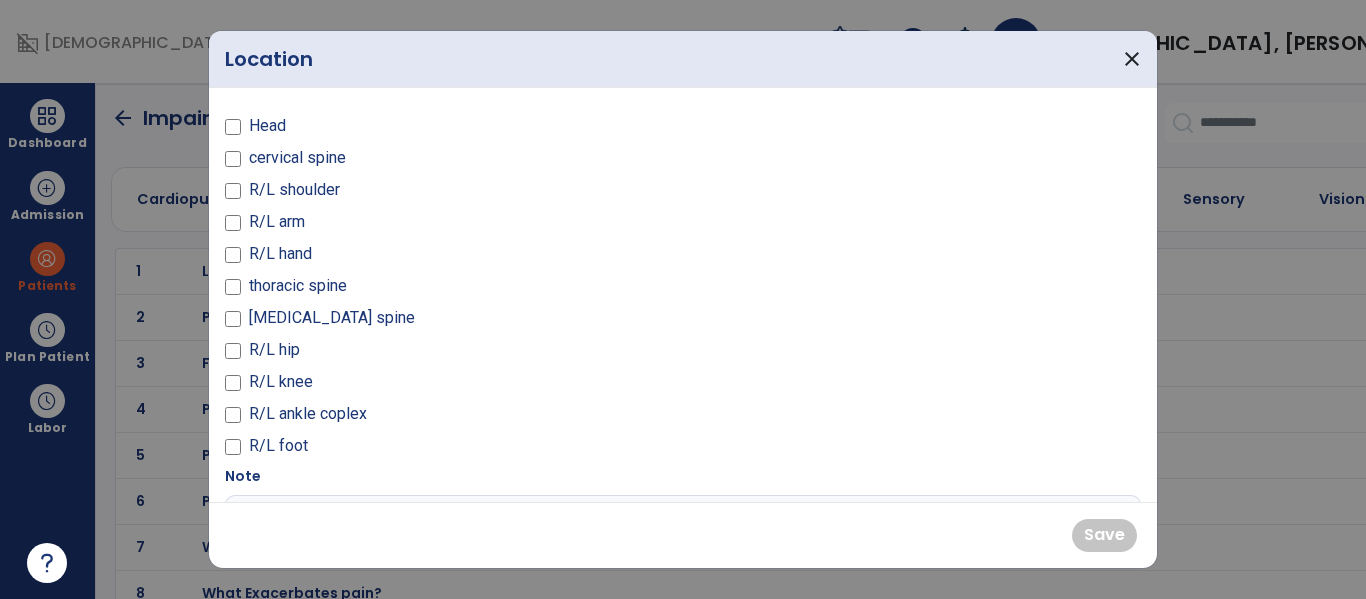 type on "**********" 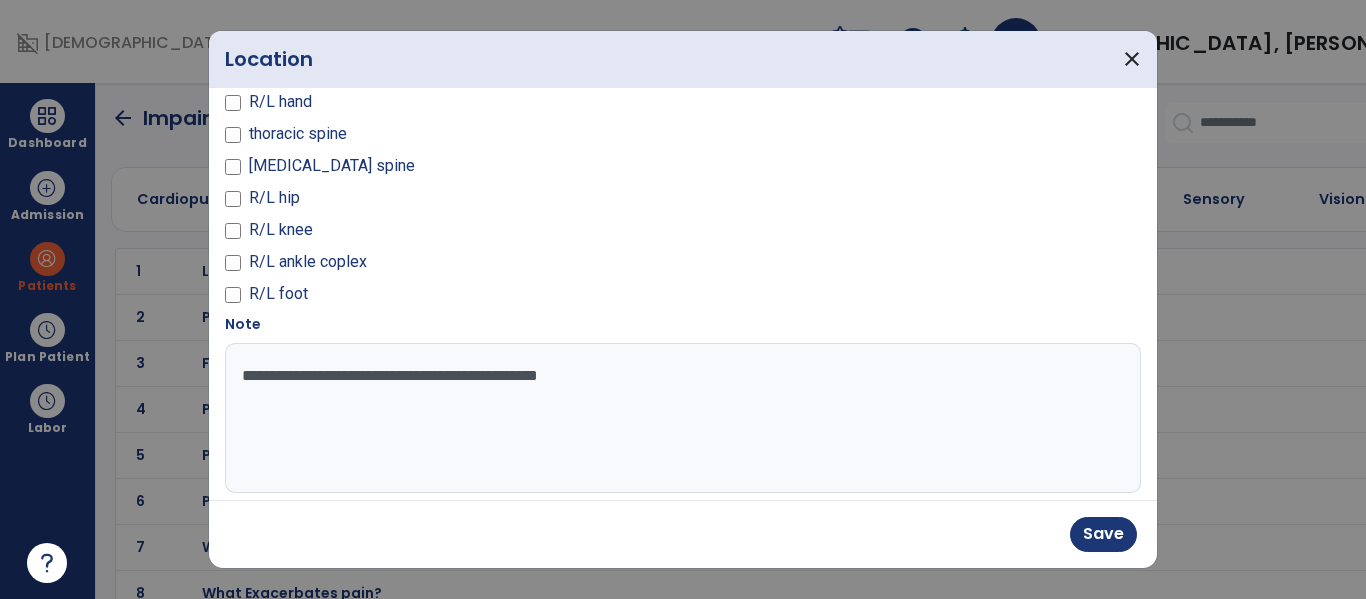 scroll, scrollTop: 191, scrollLeft: 0, axis: vertical 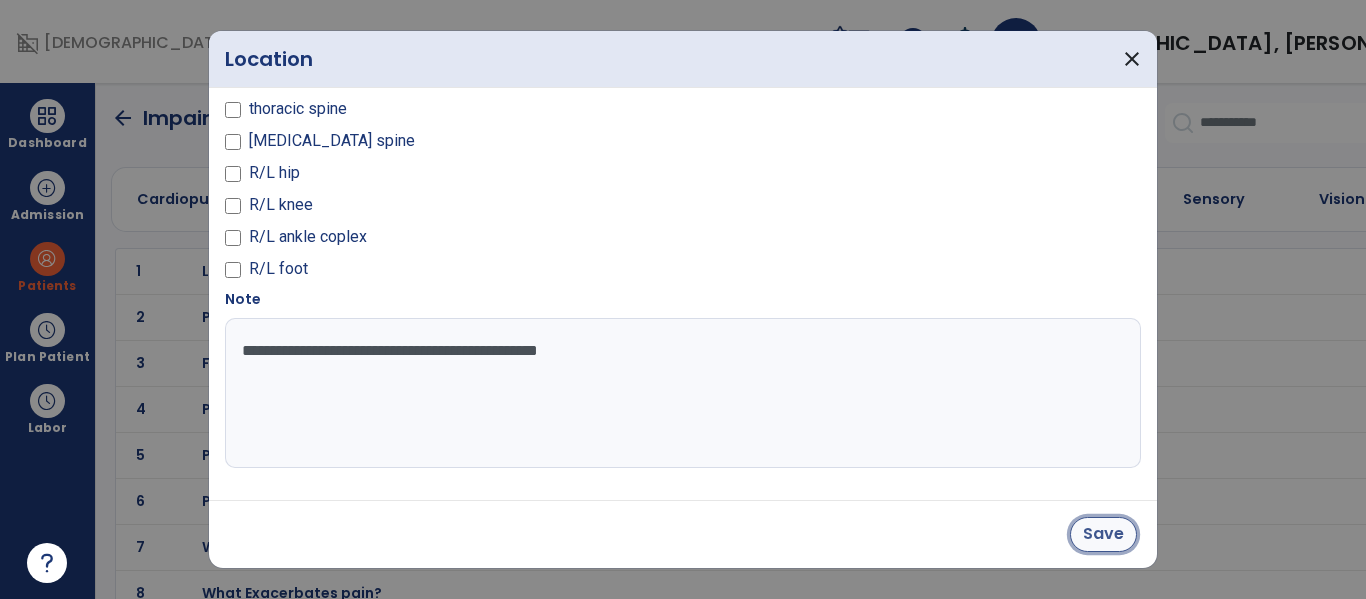 click on "Save" at bounding box center (1103, 534) 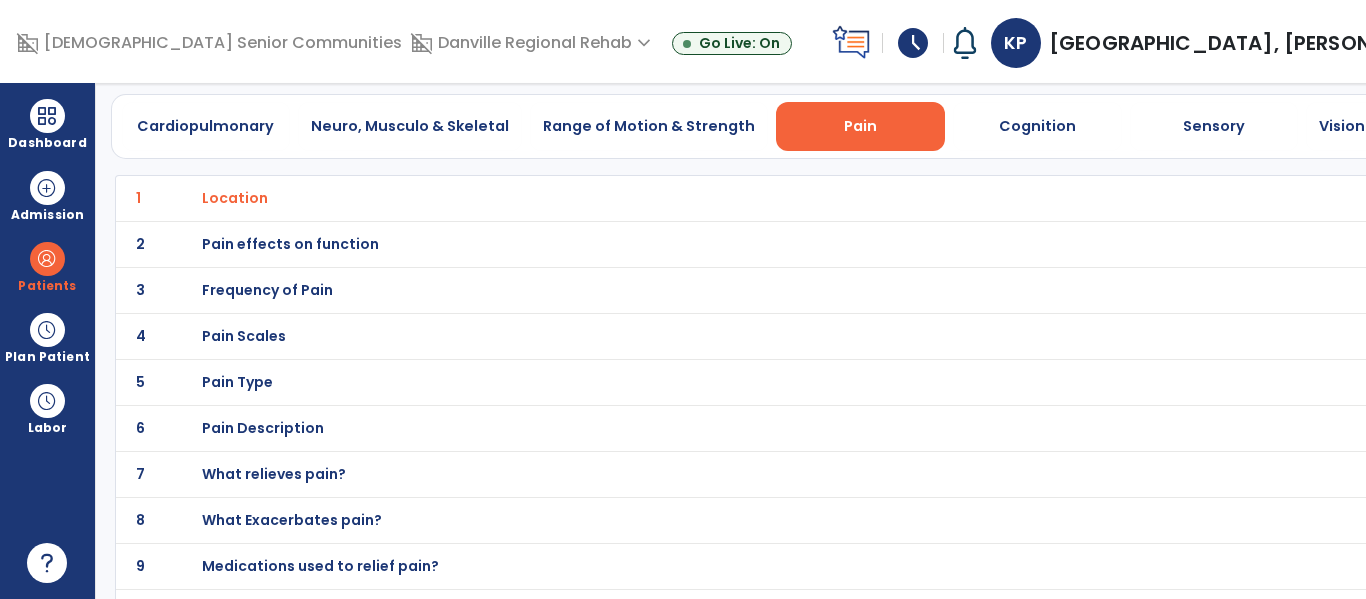 scroll, scrollTop: 74, scrollLeft: 0, axis: vertical 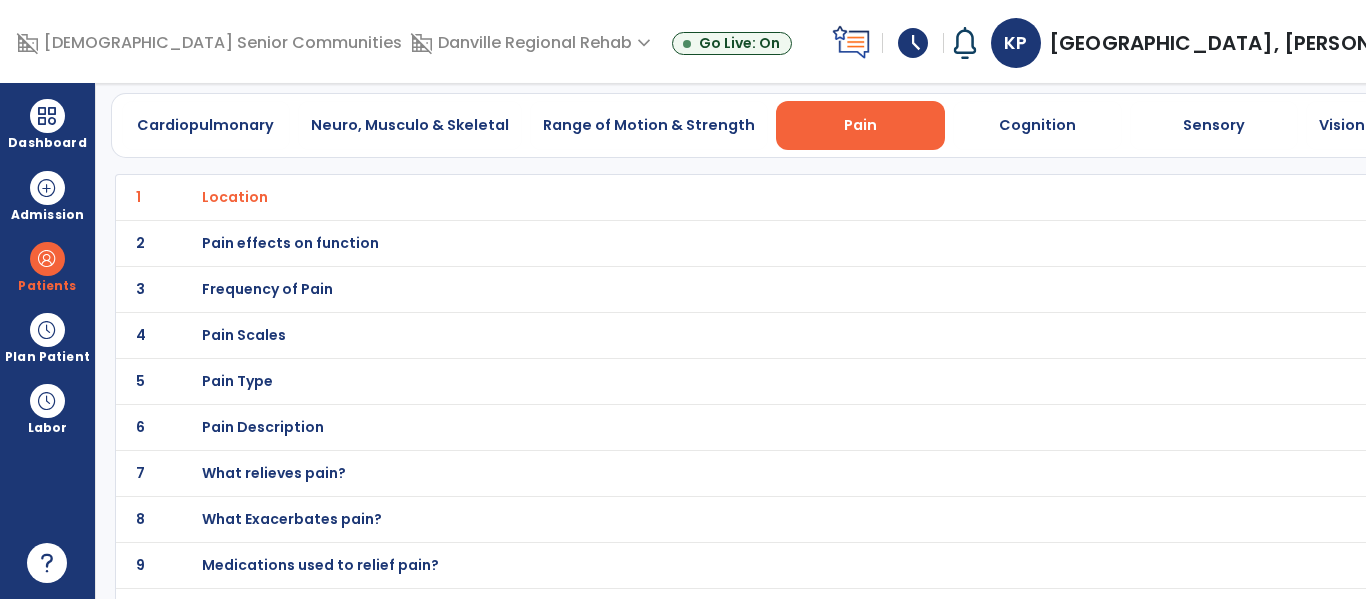 click on "Frequency of Pain" at bounding box center [758, 197] 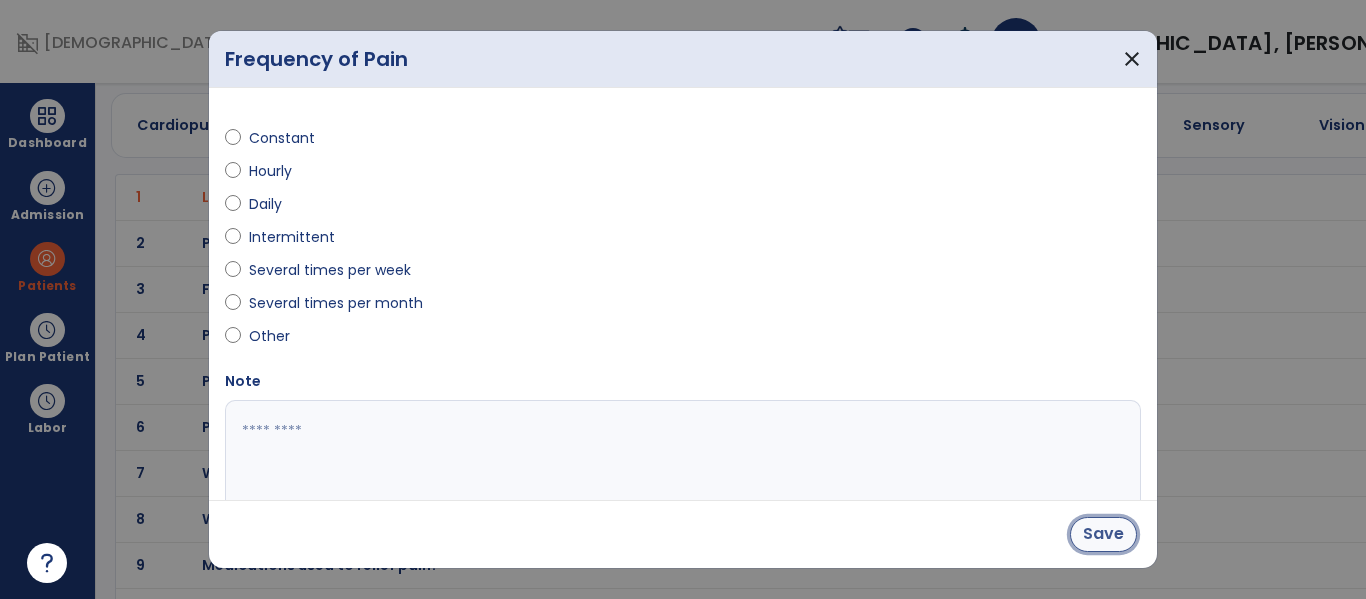 click on "Save" at bounding box center (1103, 534) 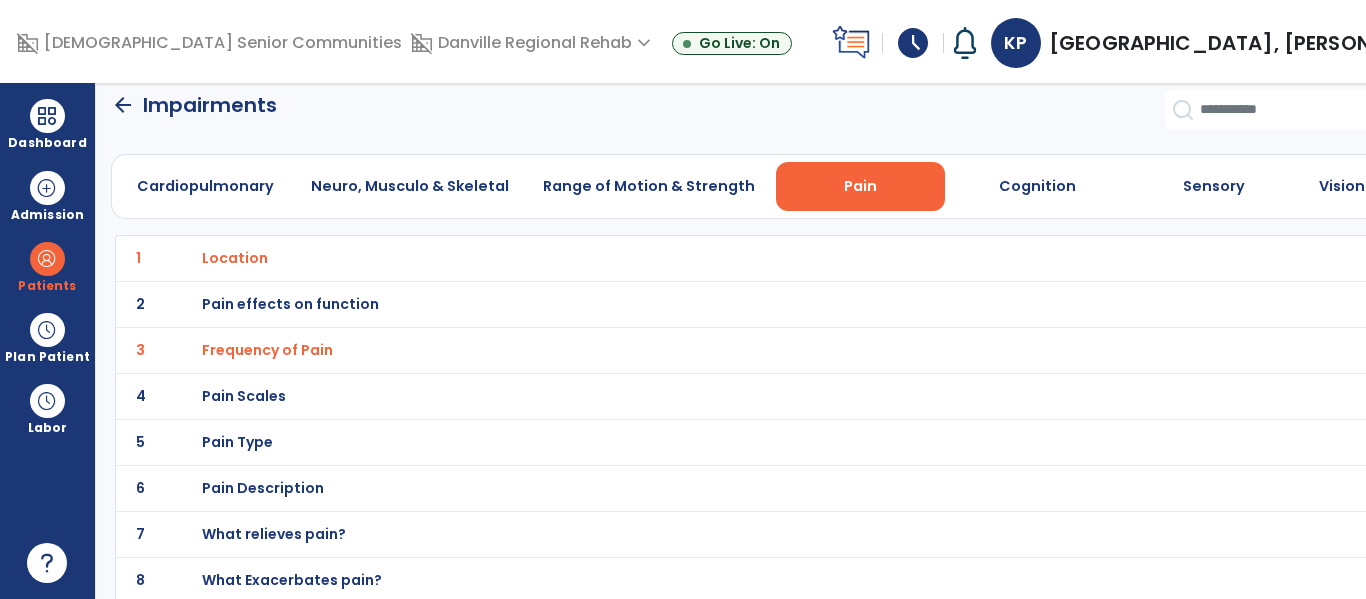 scroll, scrollTop: 15, scrollLeft: 0, axis: vertical 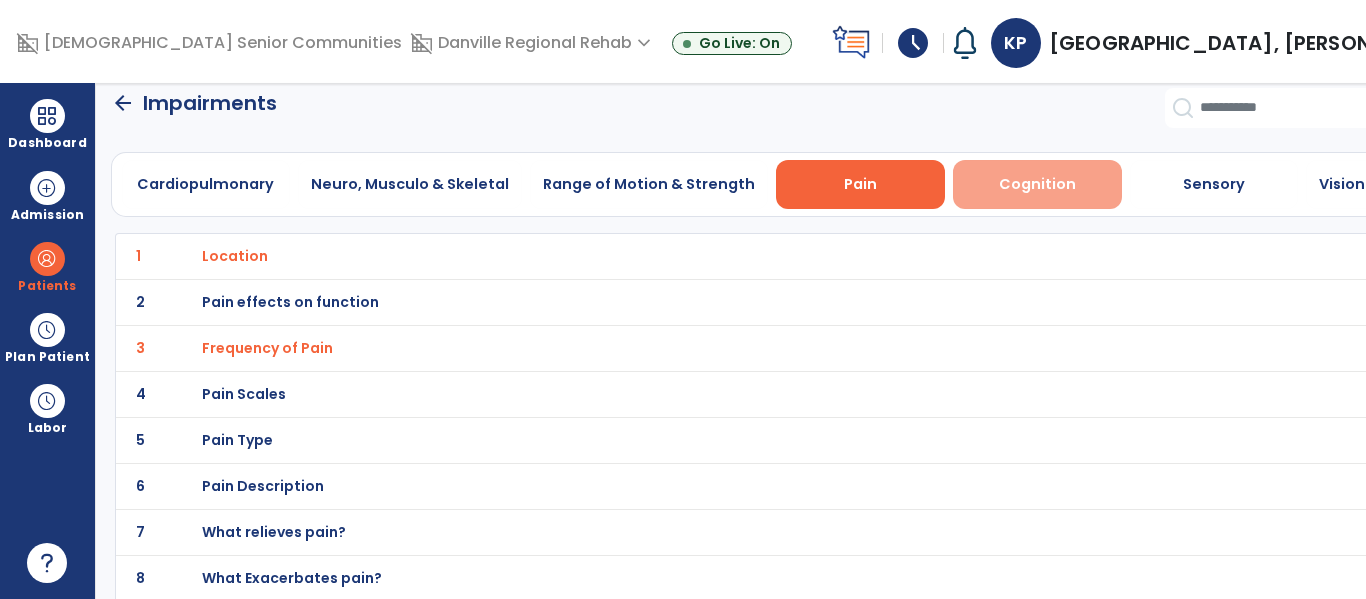 click on "Cognition" at bounding box center (1037, 184) 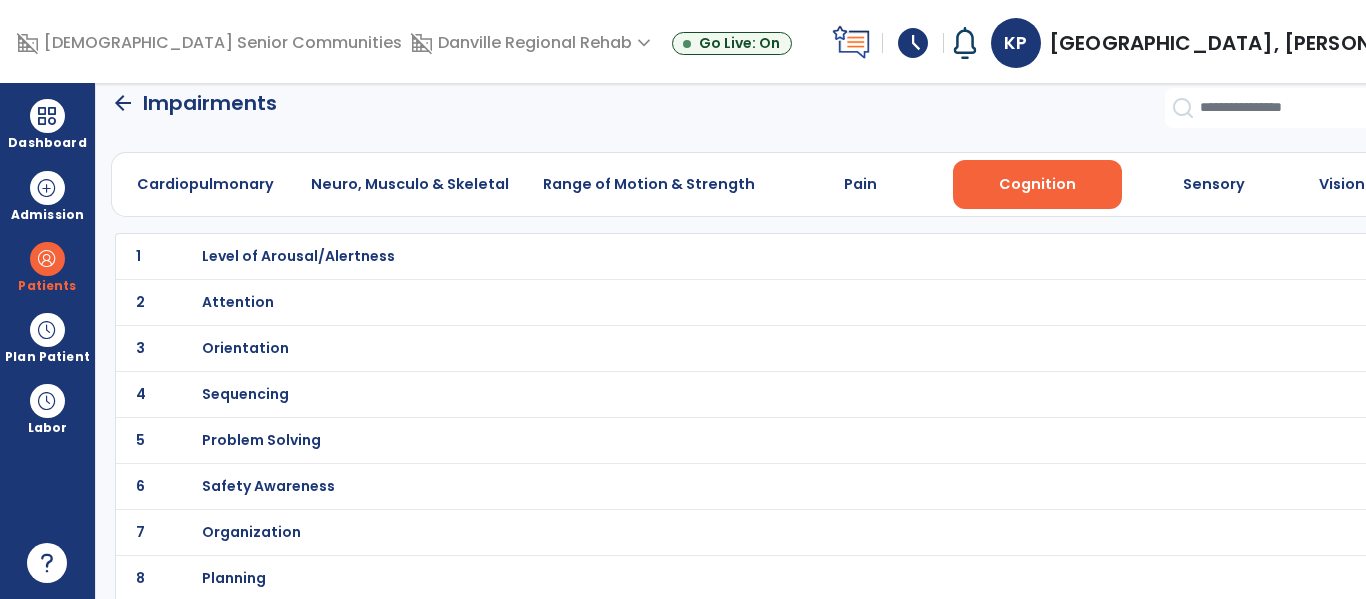 click on "Attention" at bounding box center (758, 256) 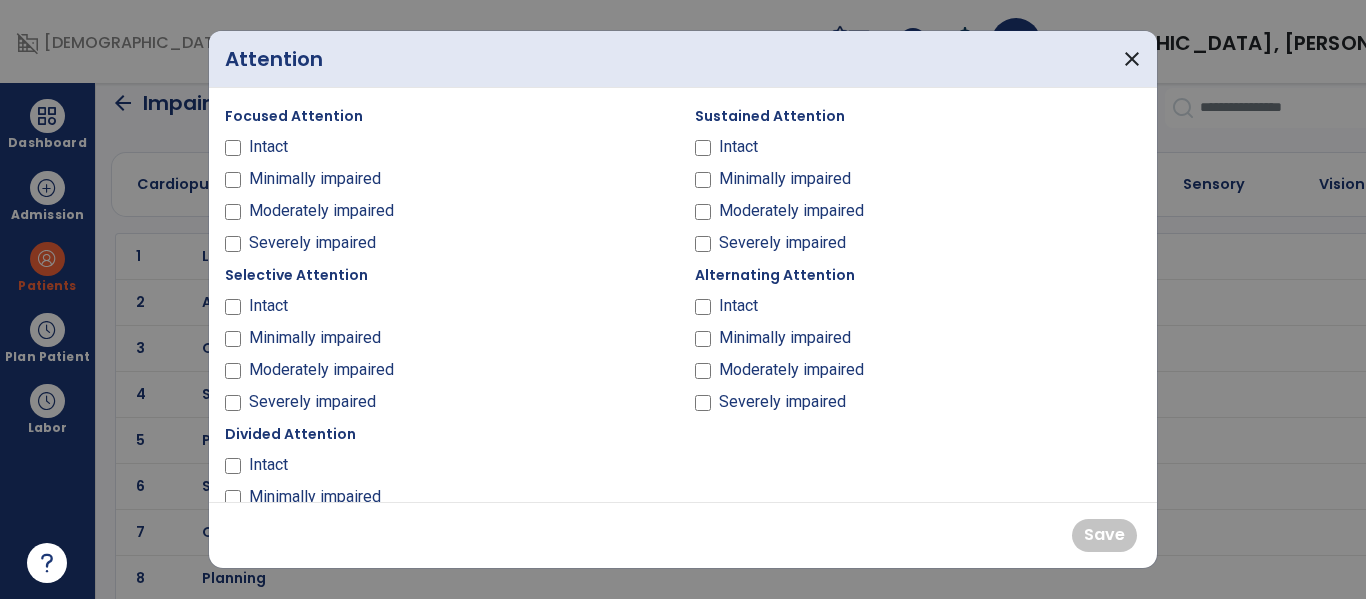 click on "Moderately impaired" at bounding box center [321, 211] 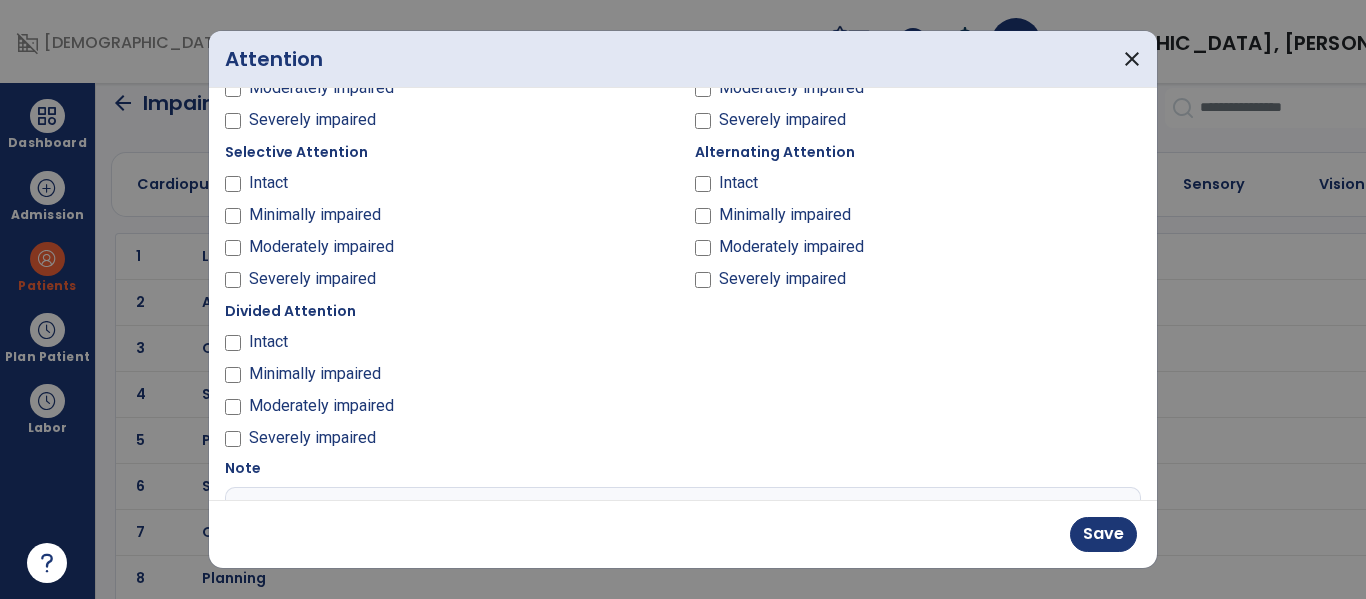 scroll, scrollTop: 124, scrollLeft: 0, axis: vertical 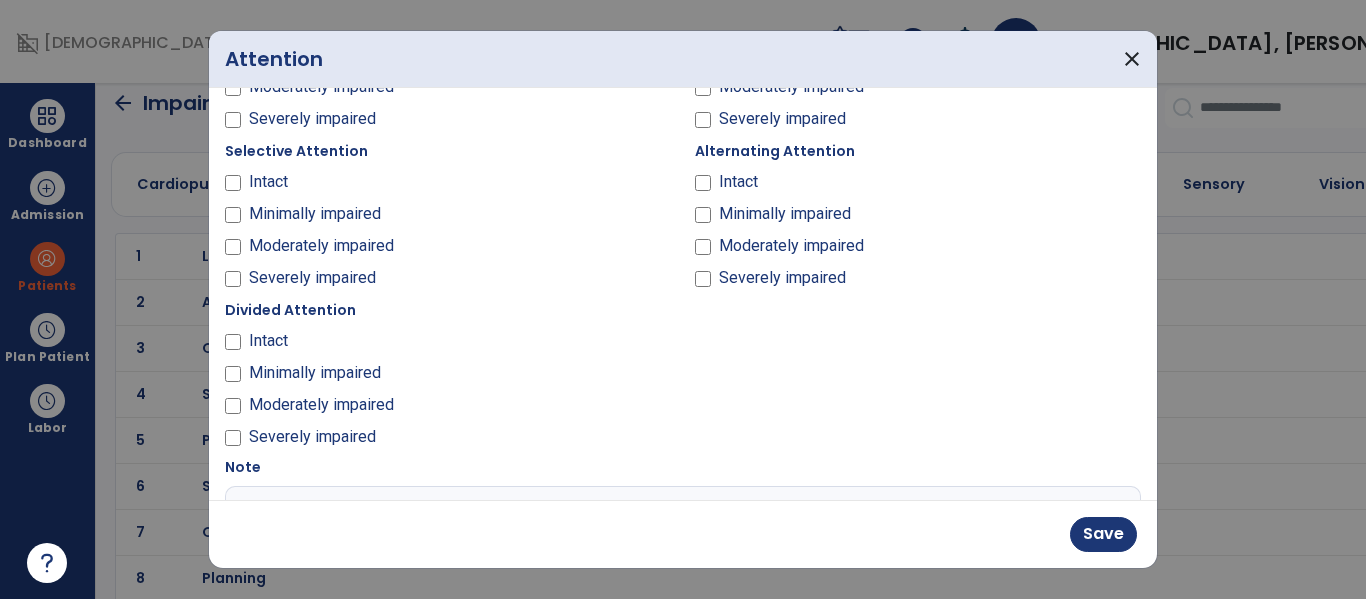 click on "Severely impaired" at bounding box center (312, 437) 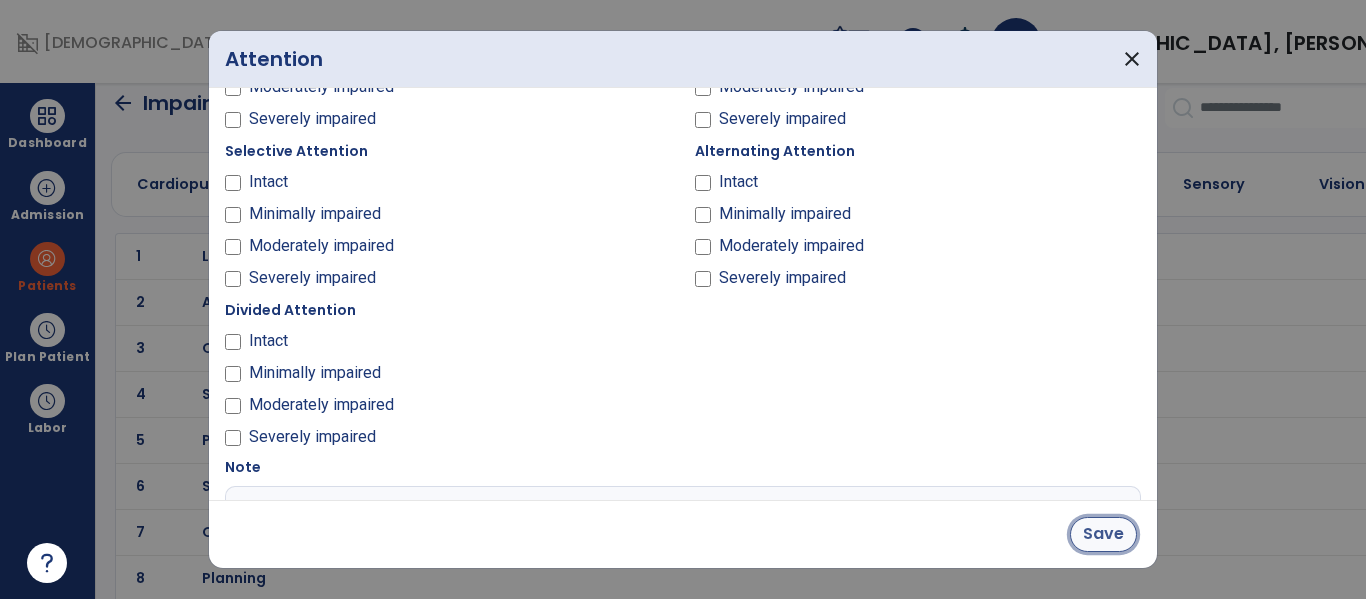 click on "Save" at bounding box center (1103, 534) 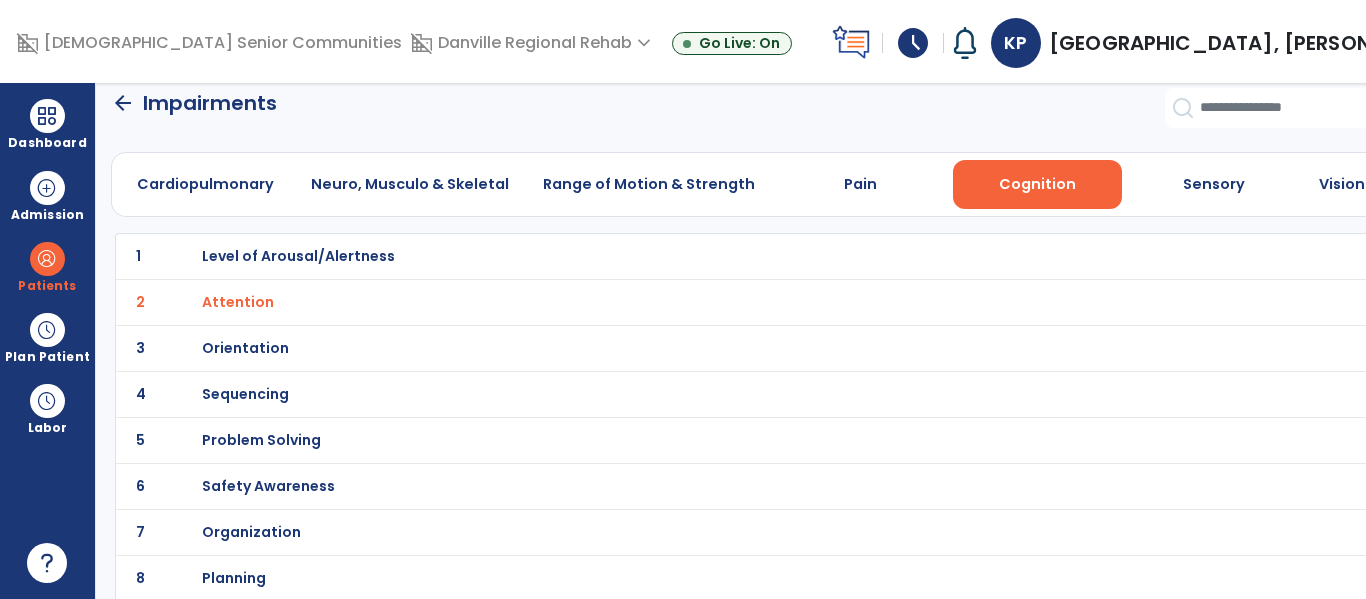 click on "Orientation" at bounding box center (758, 256) 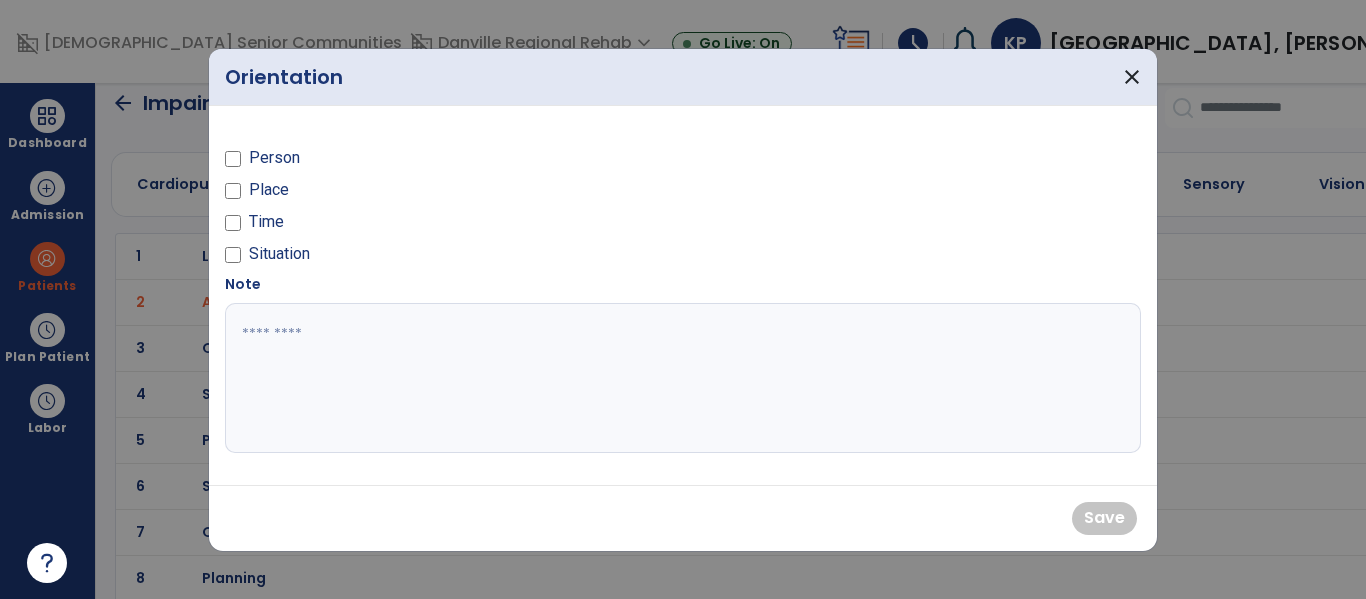 scroll, scrollTop: 42, scrollLeft: 0, axis: vertical 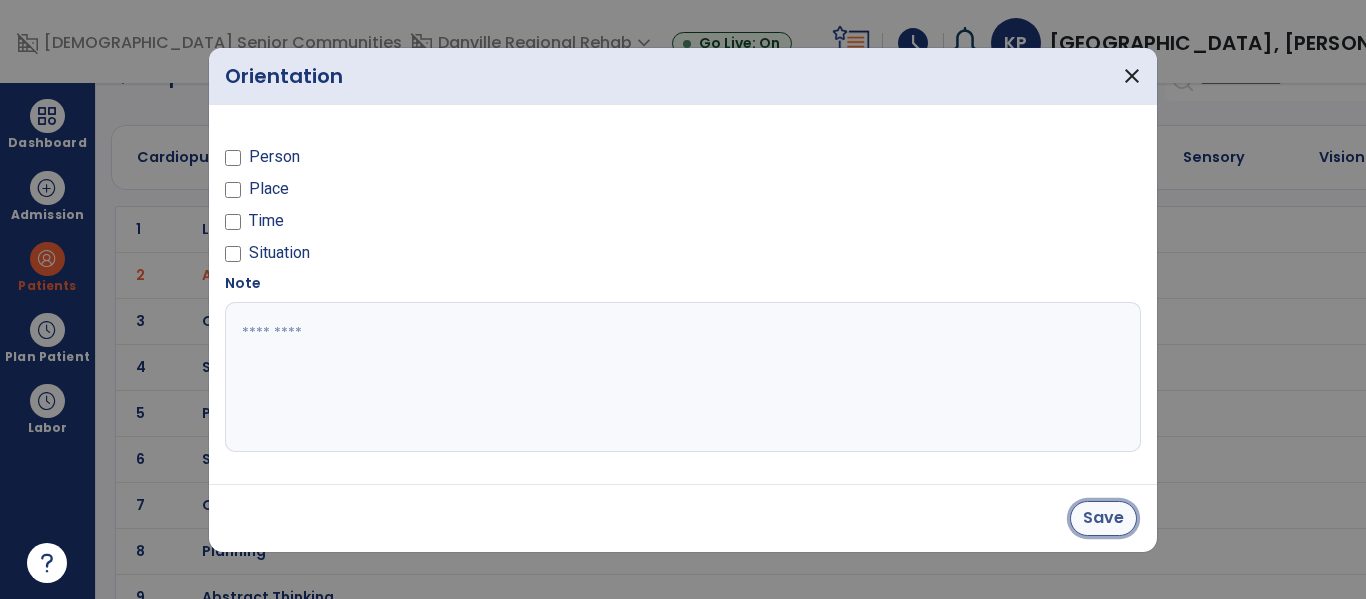 click on "Save" at bounding box center (1103, 518) 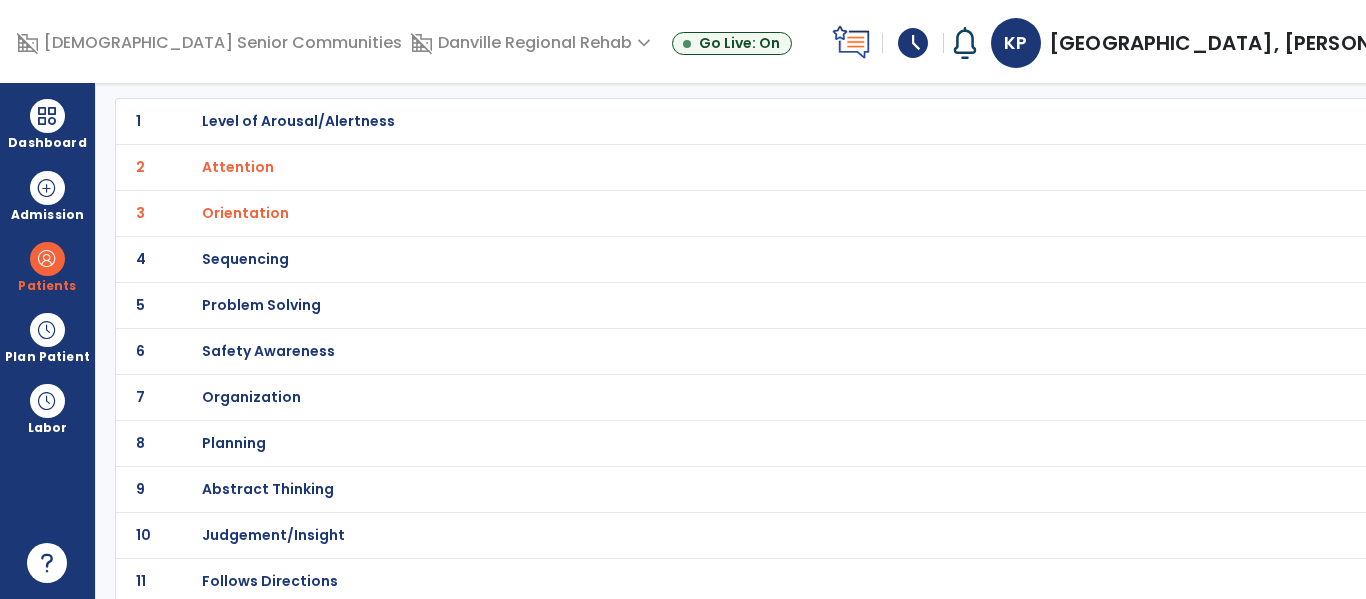 scroll, scrollTop: 152, scrollLeft: 0, axis: vertical 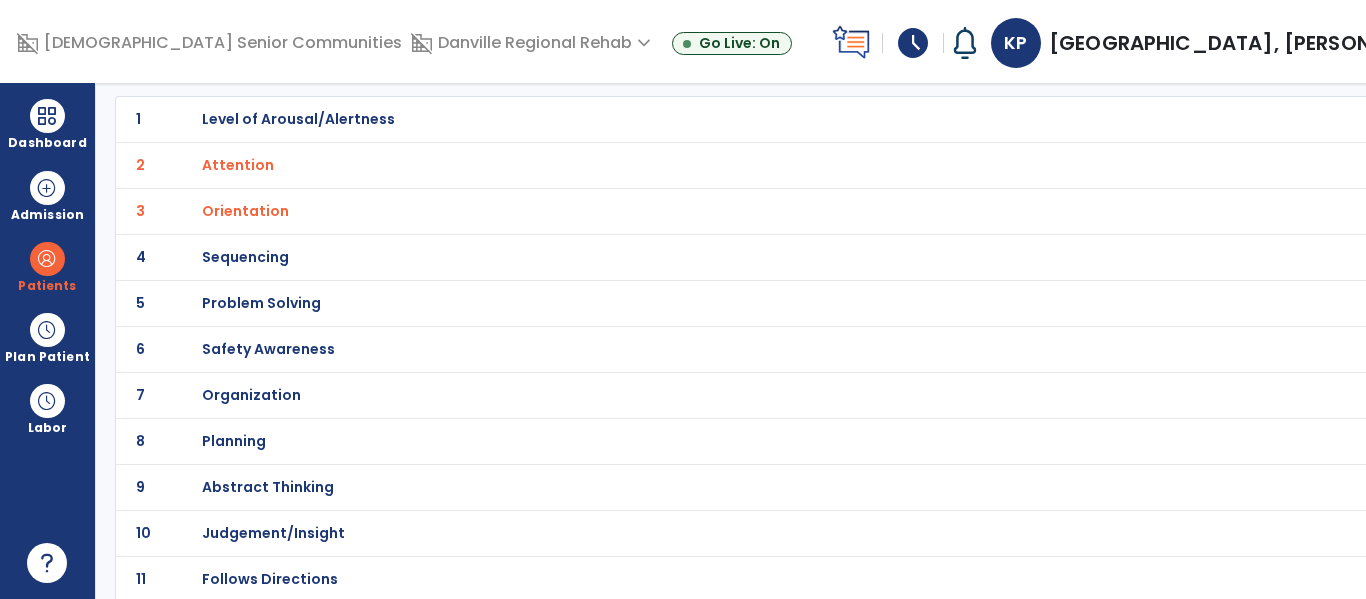 click on "Safety Awareness" at bounding box center (758, 119) 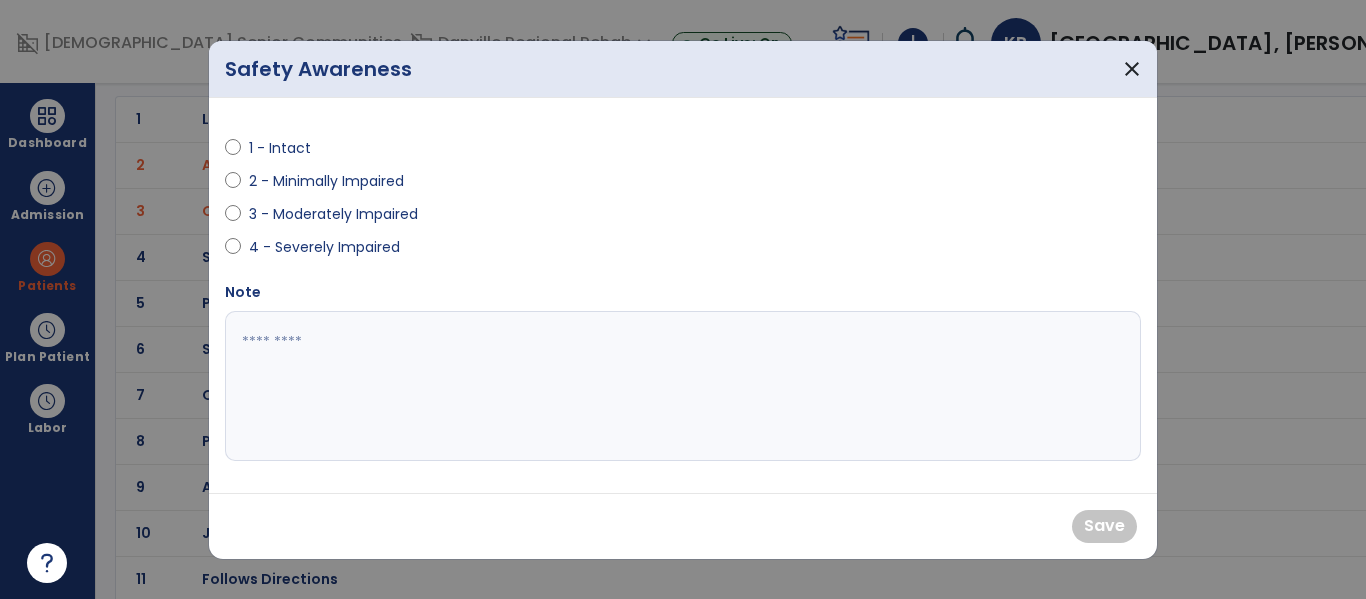 click on "4 - Severely Impaired" at bounding box center [324, 247] 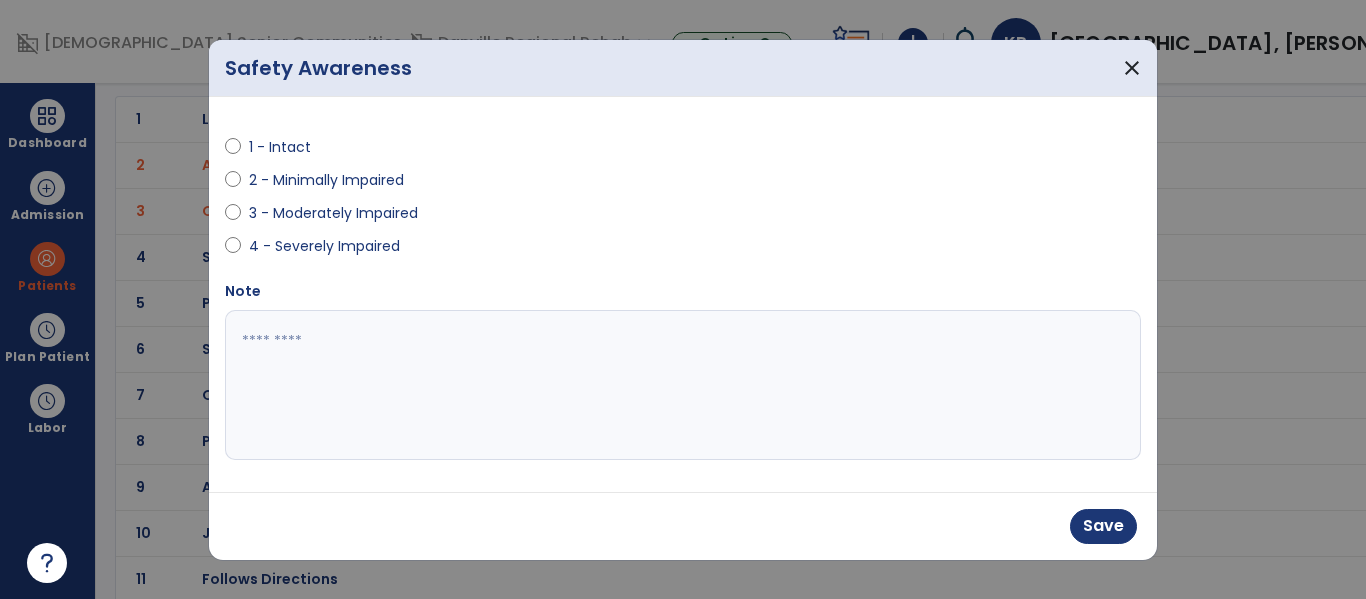 click on "3 - Moderately Impaired" at bounding box center (333, 213) 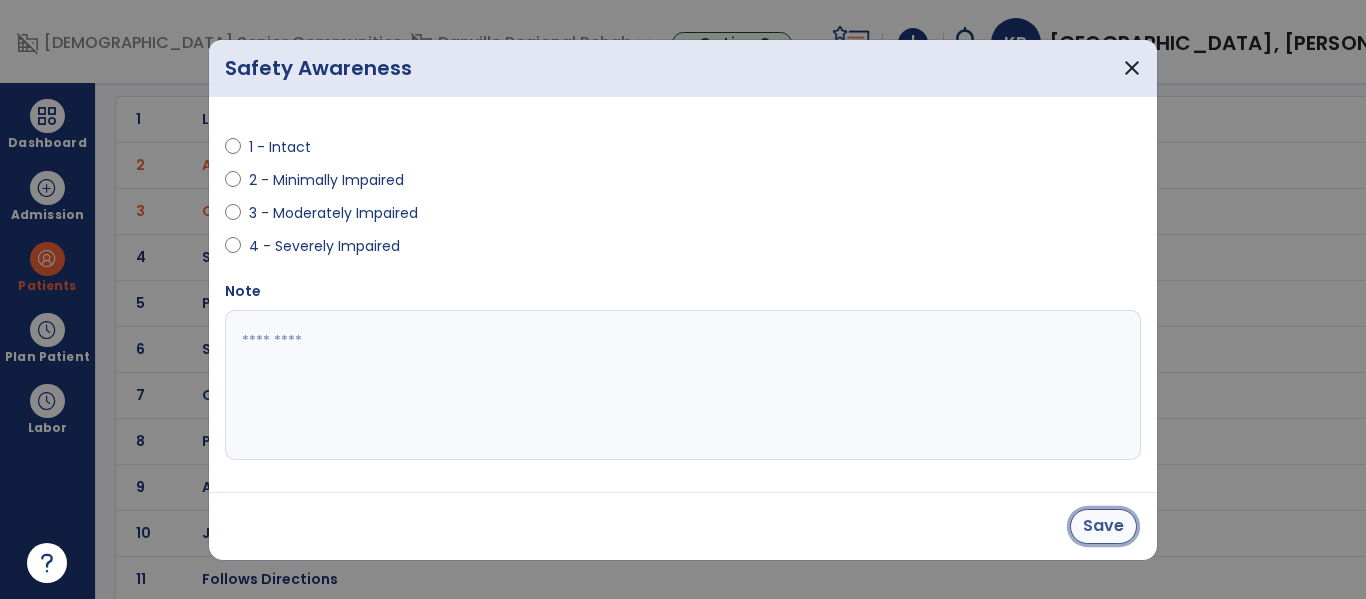 click on "Save" at bounding box center (1103, 526) 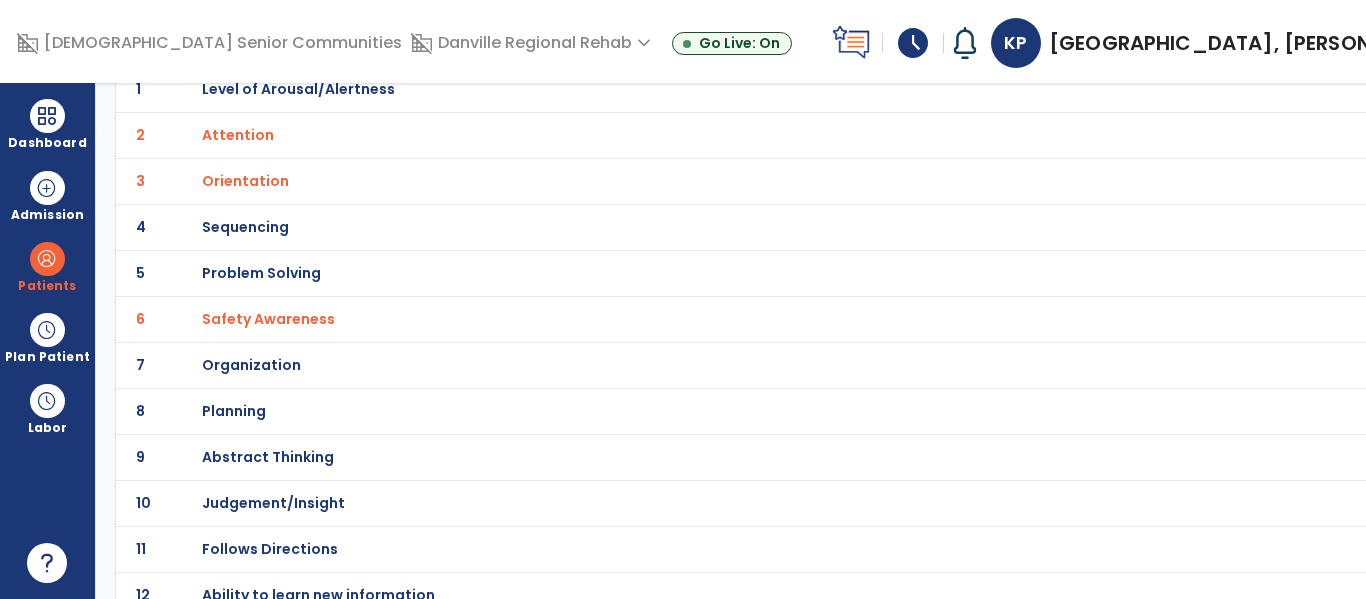 scroll, scrollTop: 184, scrollLeft: 0, axis: vertical 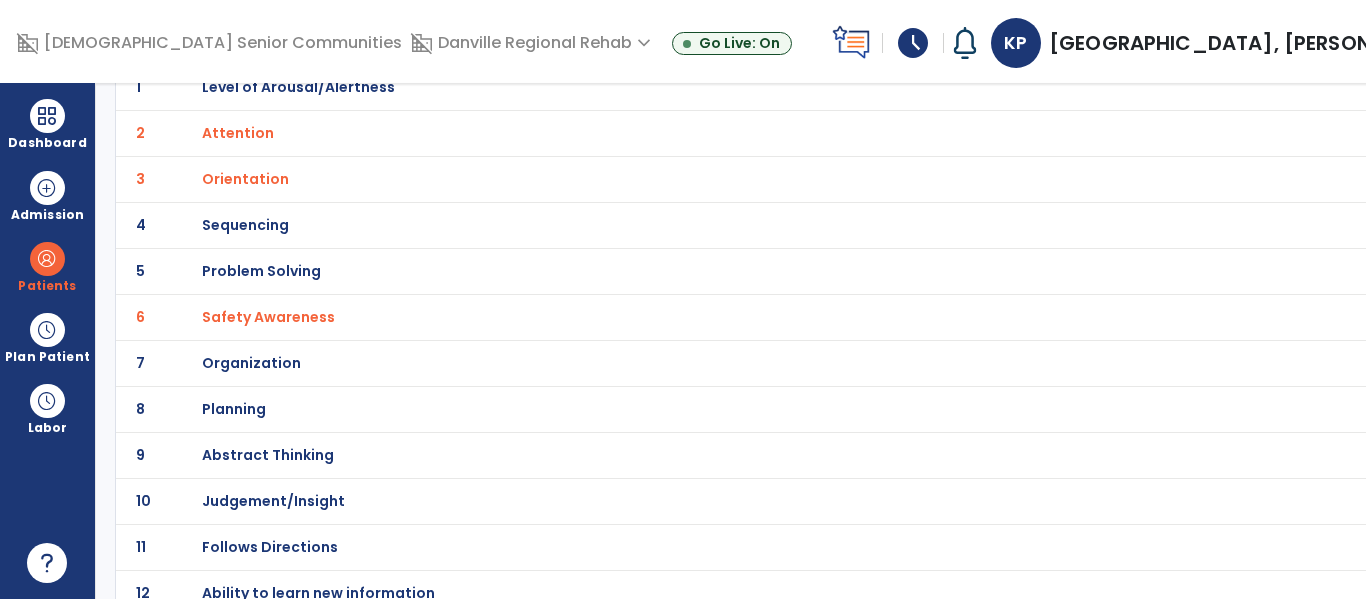 click on "Sequencing" at bounding box center [758, 87] 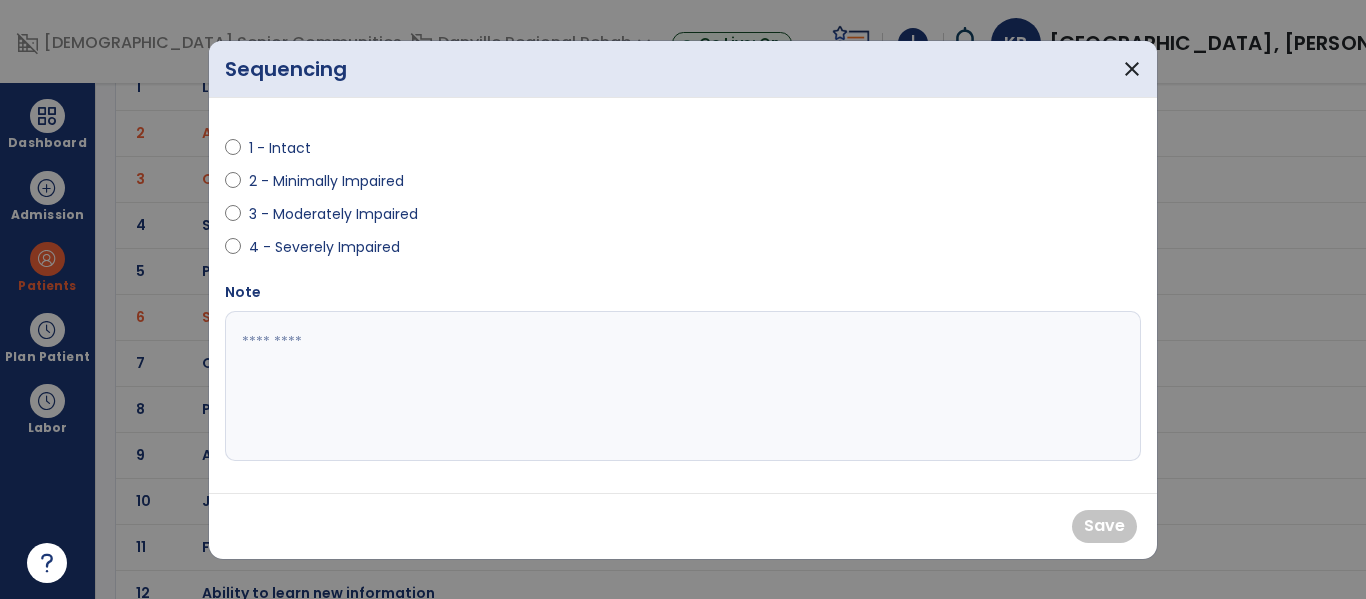click on "3 - Moderately Impaired" at bounding box center [333, 214] 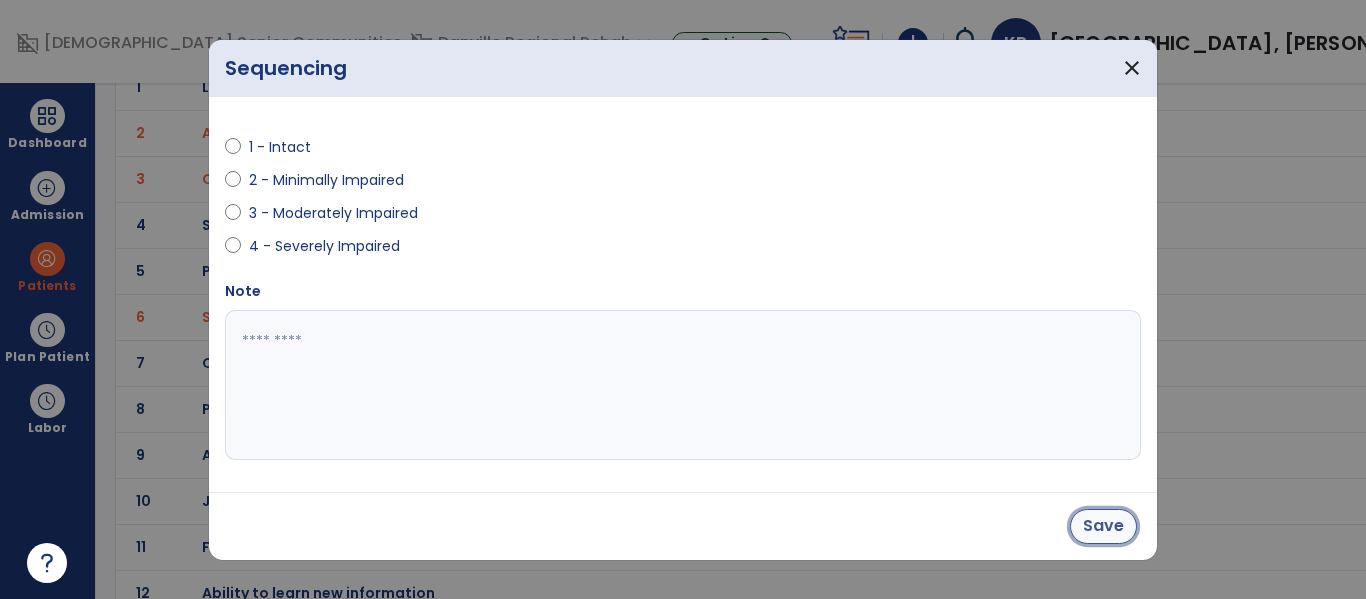 click on "Save" at bounding box center (1103, 526) 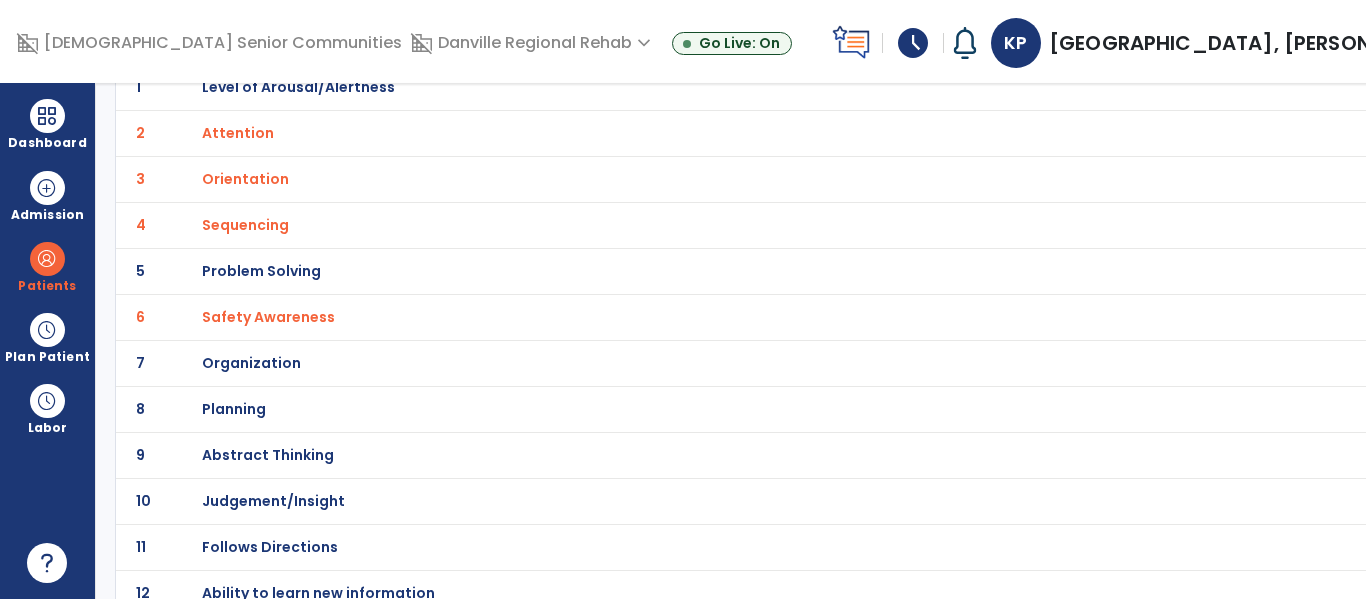 scroll, scrollTop: 0, scrollLeft: 0, axis: both 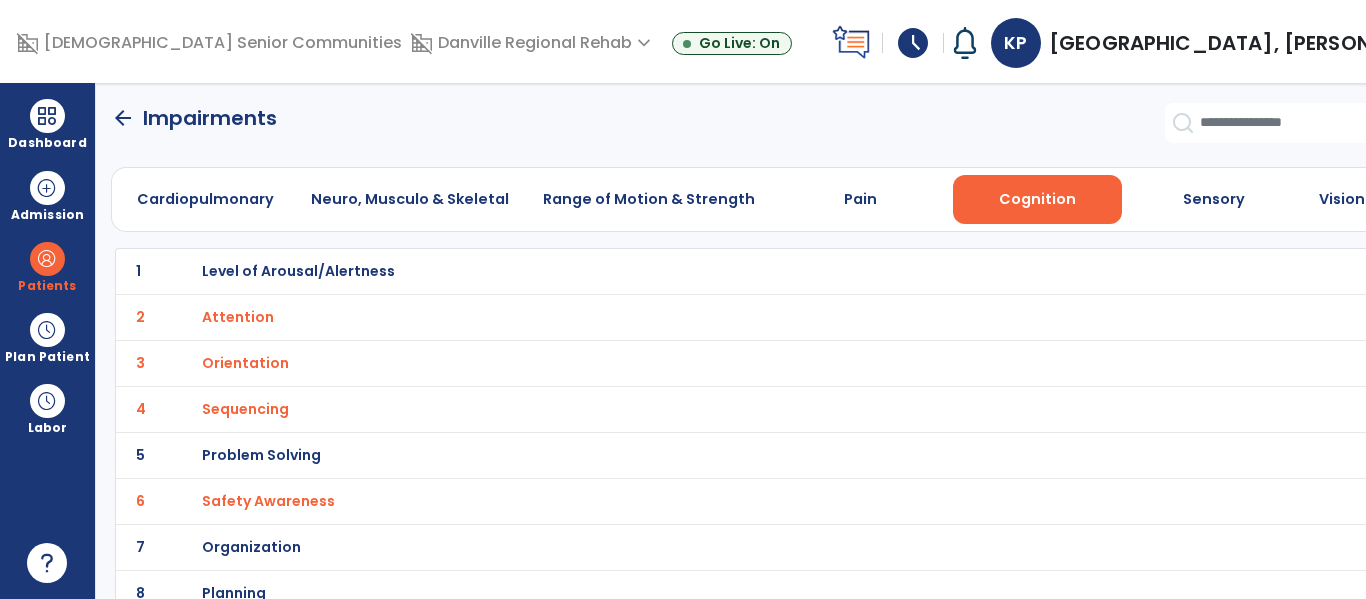 click on "arrow_back" 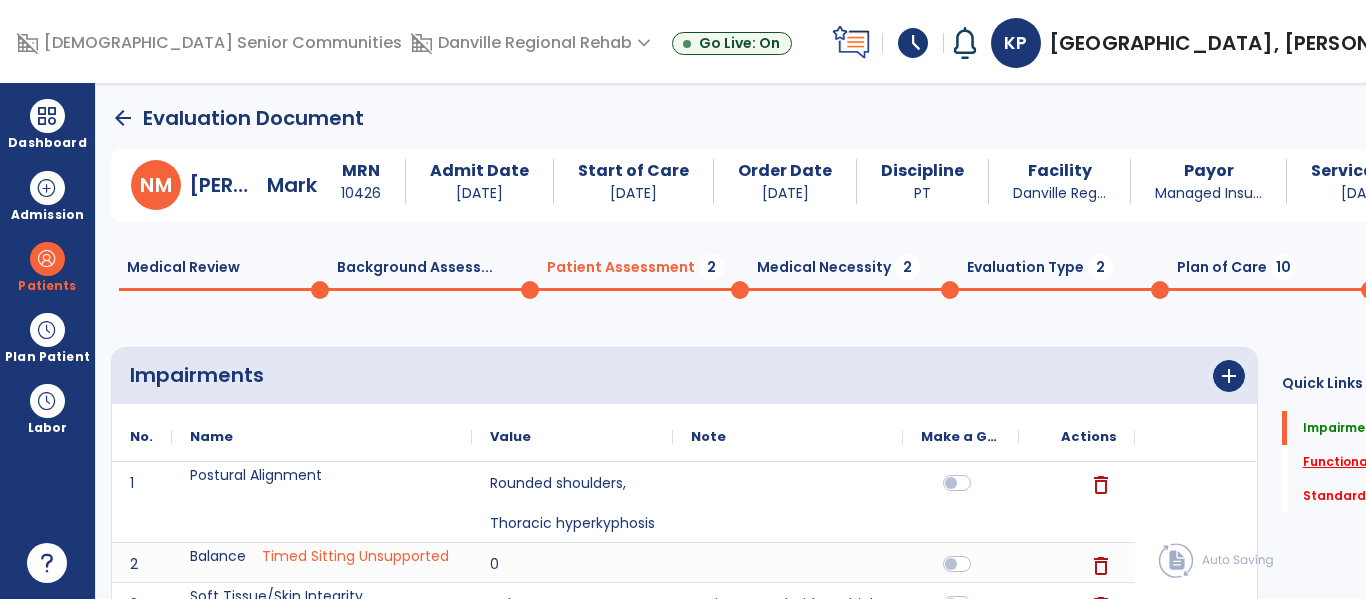 click on "Functional Deficits   *" 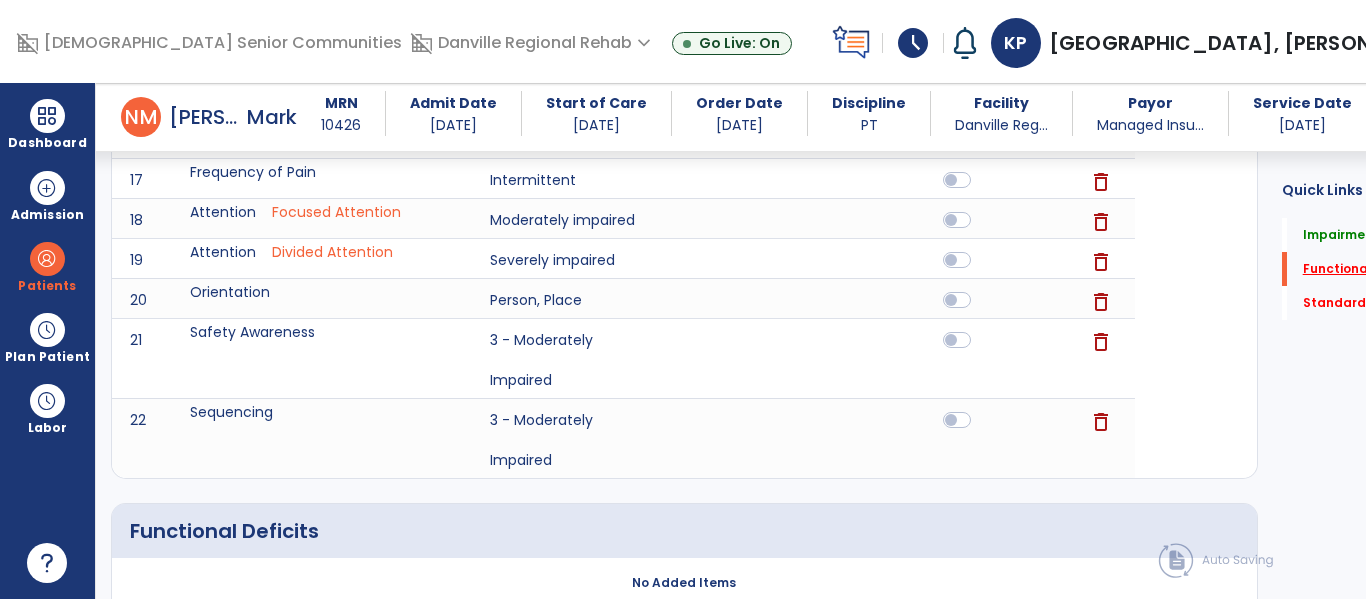 scroll, scrollTop: 1391, scrollLeft: 0, axis: vertical 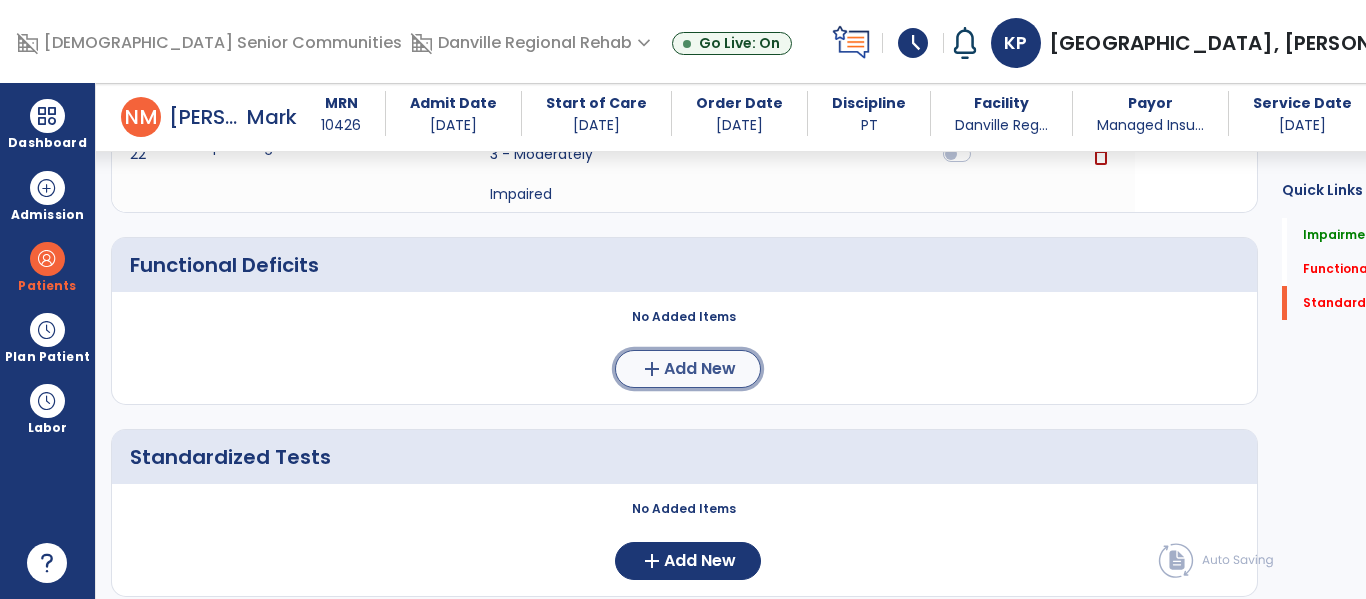 click on "Add New" 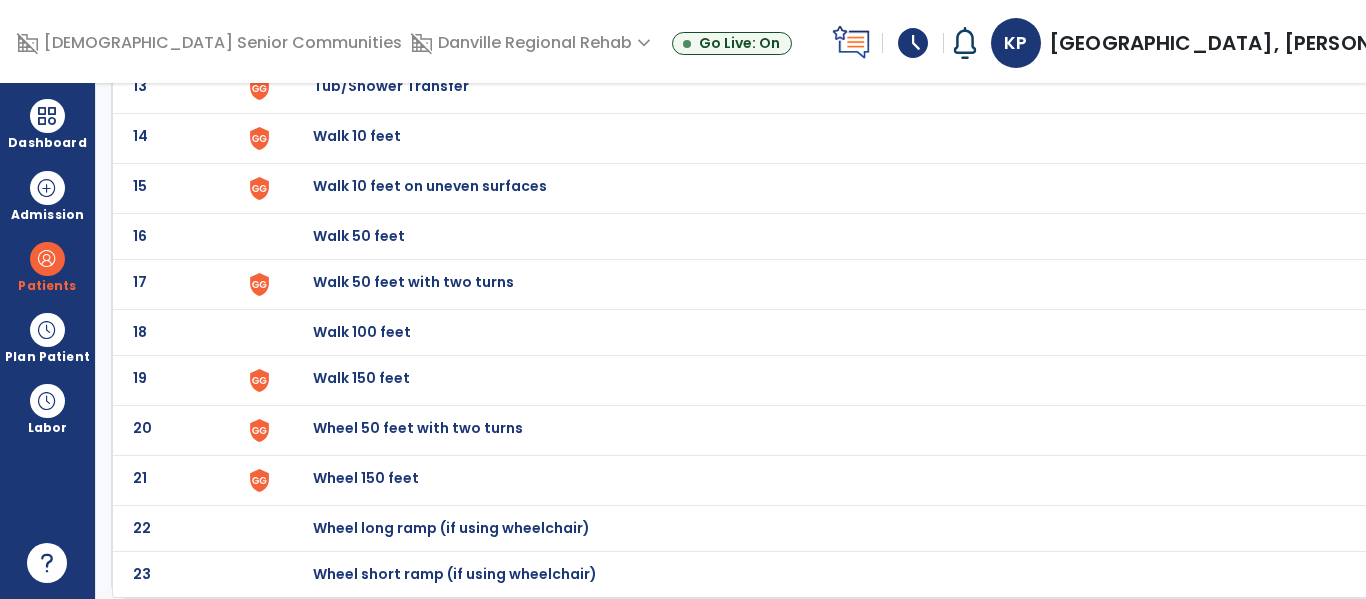 scroll, scrollTop: 0, scrollLeft: 0, axis: both 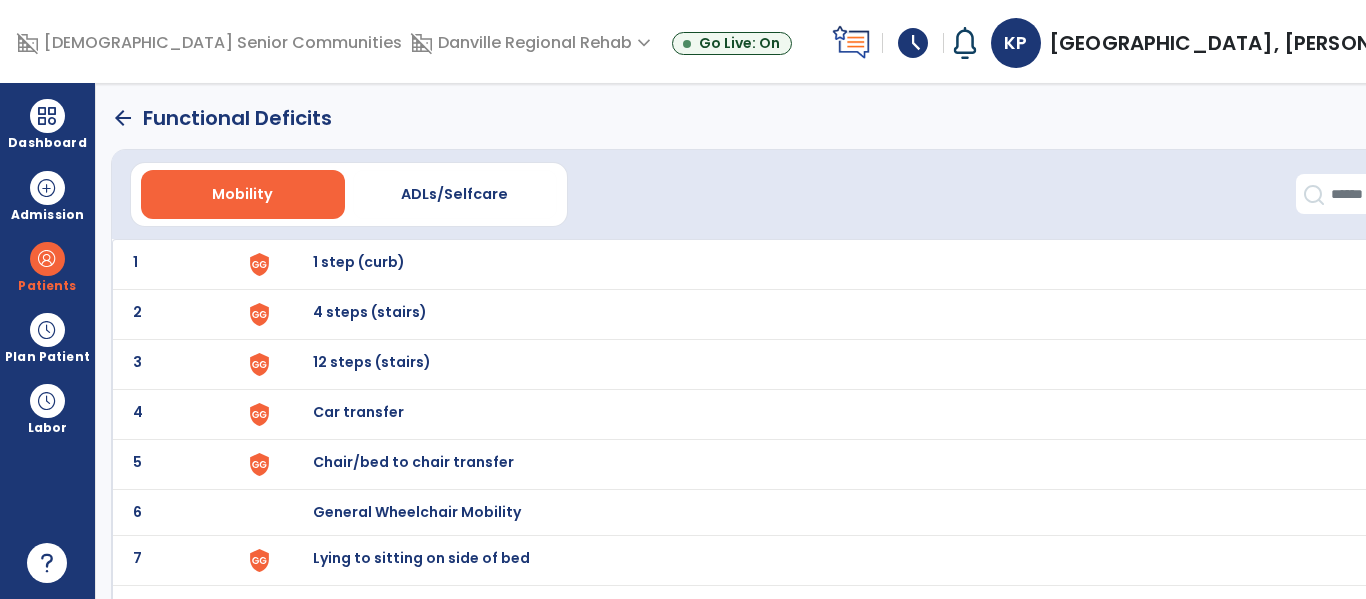 click on "Chair/bed to chair transfer" at bounding box center (359, 262) 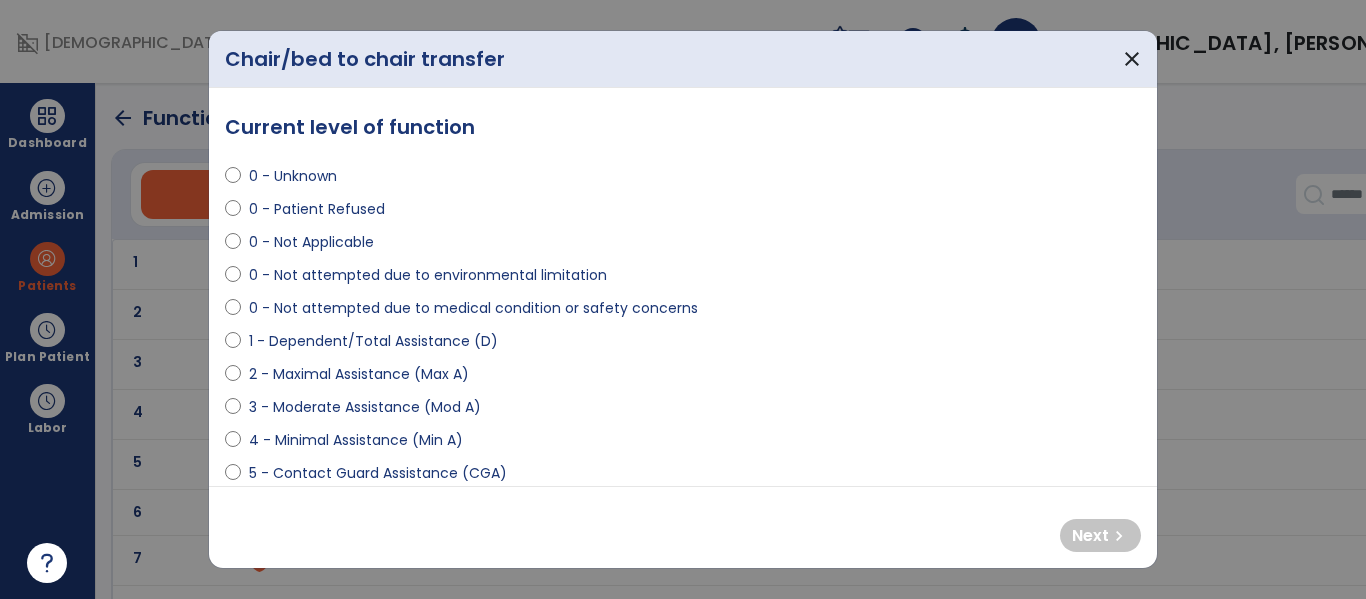 click on "1 - Dependent/Total Assistance (D)" at bounding box center (373, 341) 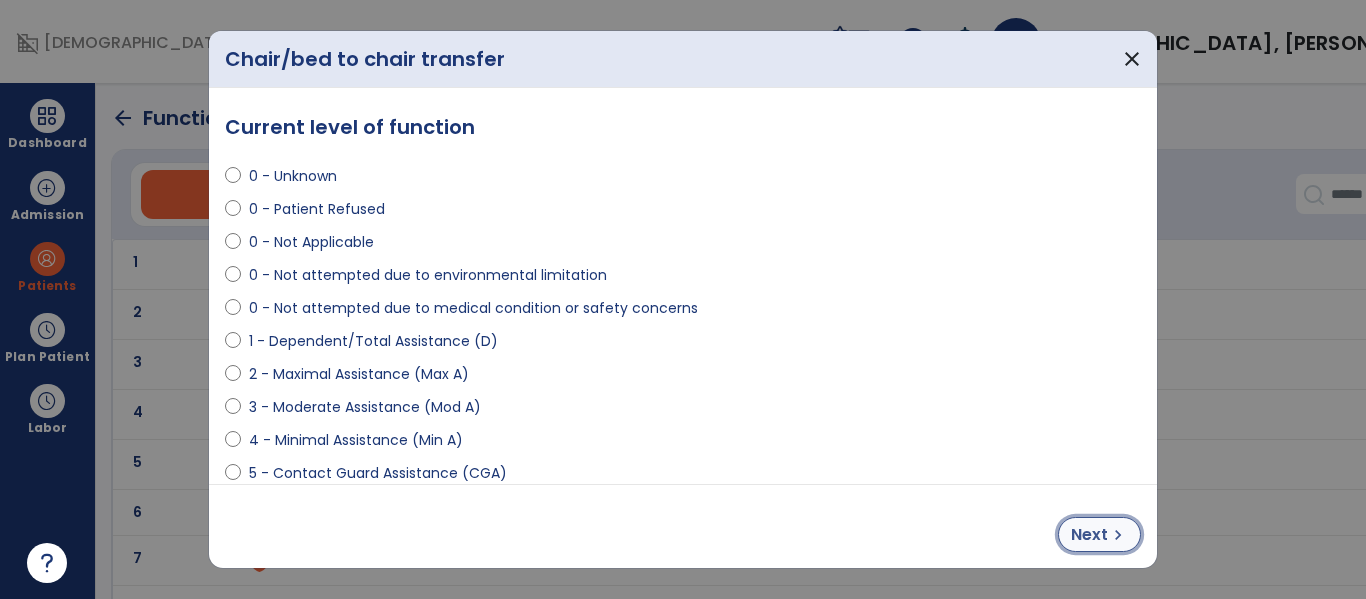 click on "Next" at bounding box center (1089, 535) 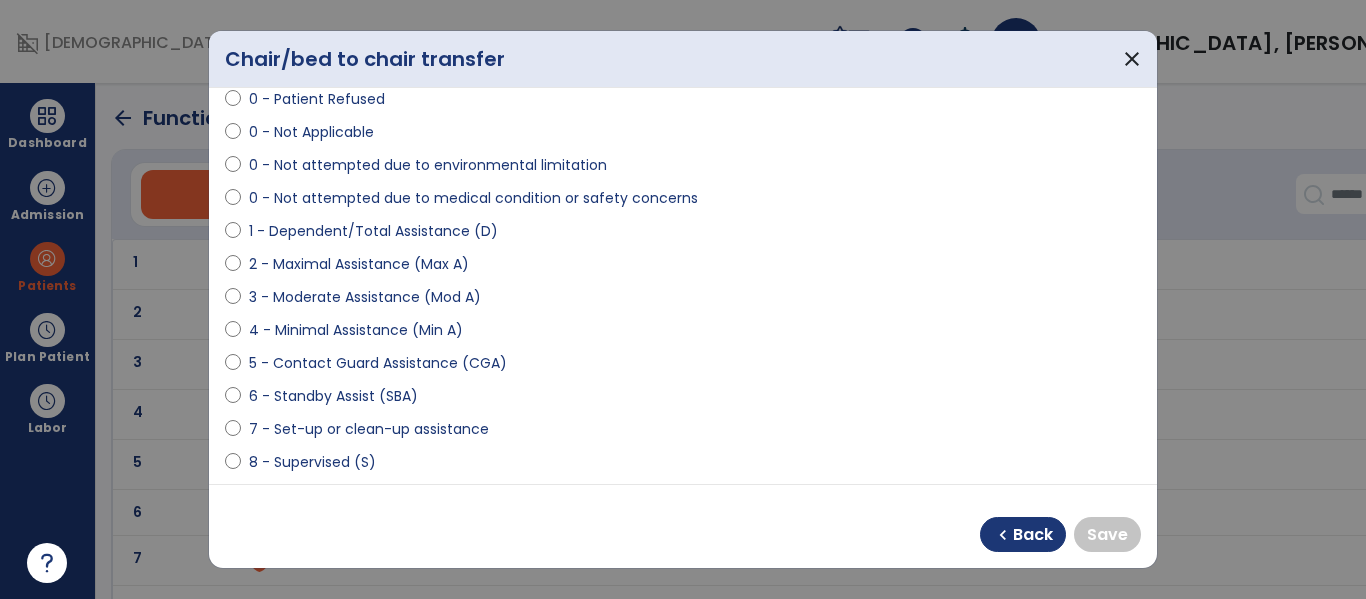 scroll, scrollTop: 184, scrollLeft: 0, axis: vertical 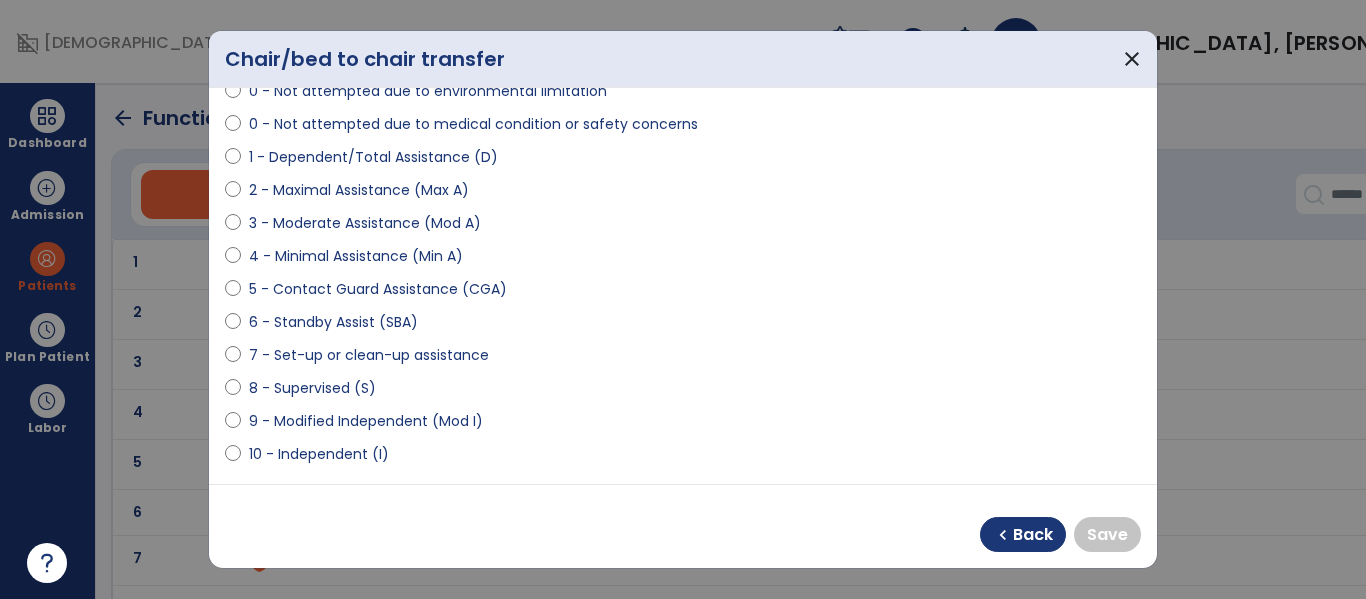 click on "5 - Contact Guard Assistance (CGA)" at bounding box center [378, 289] 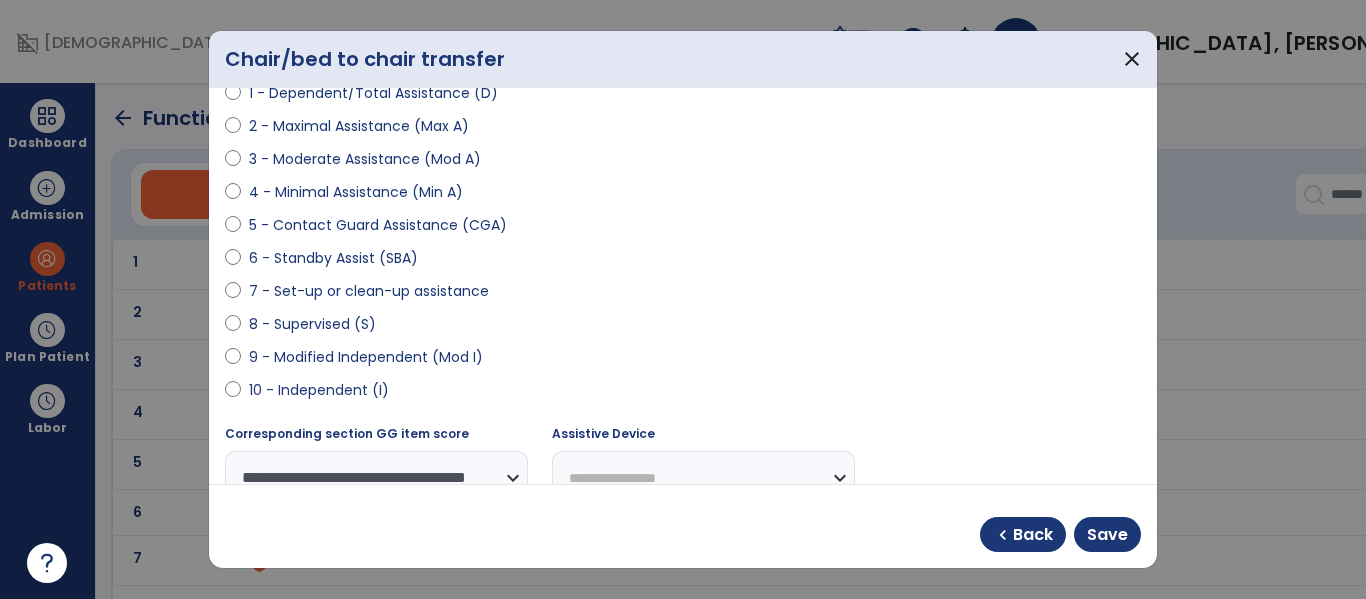 scroll, scrollTop: 252, scrollLeft: 0, axis: vertical 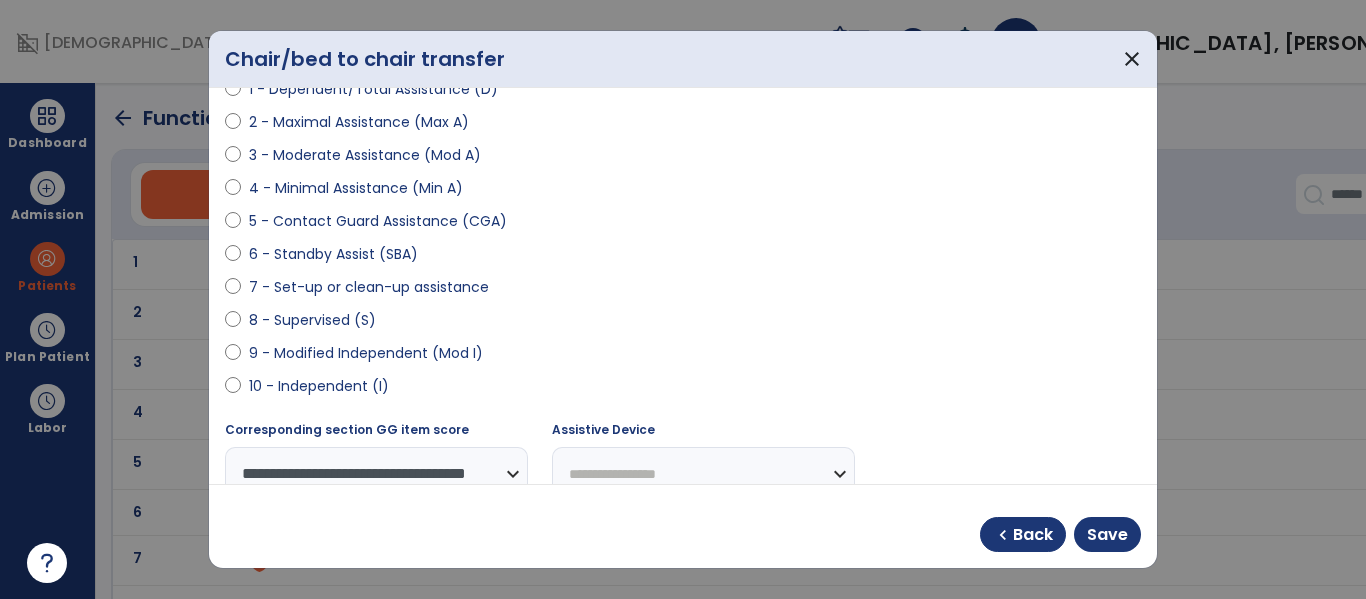 click on "9 - Modified Independent (Mod I)" at bounding box center [366, 353] 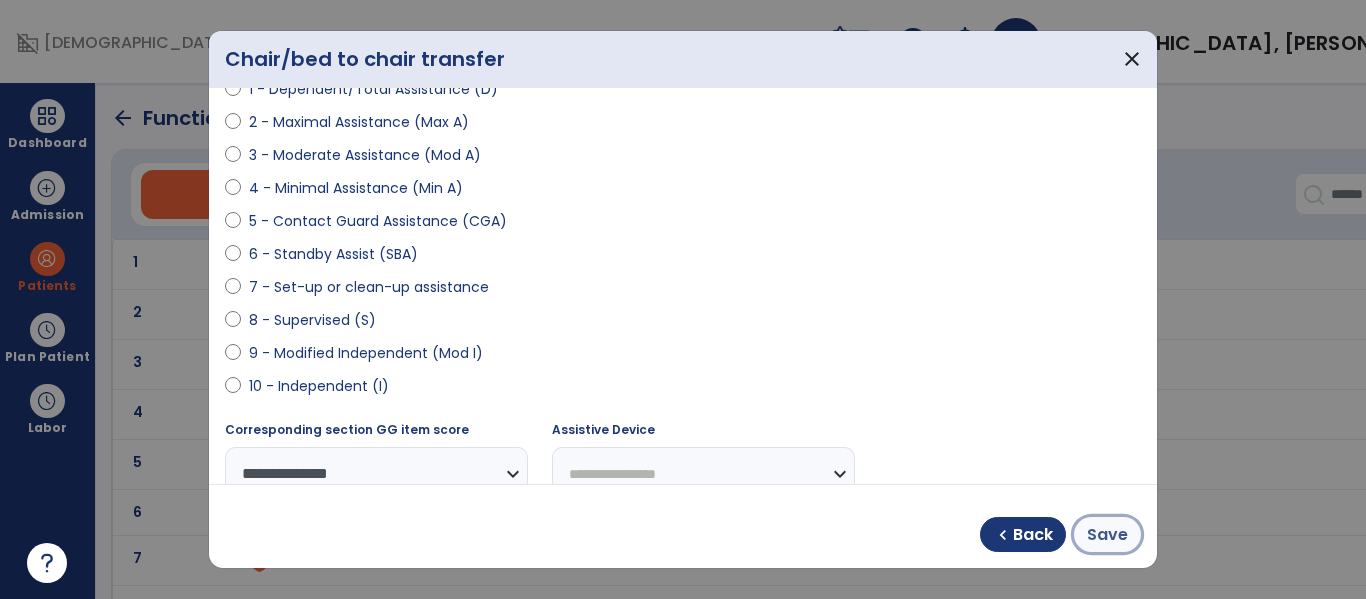 click on "Save" at bounding box center [1107, 534] 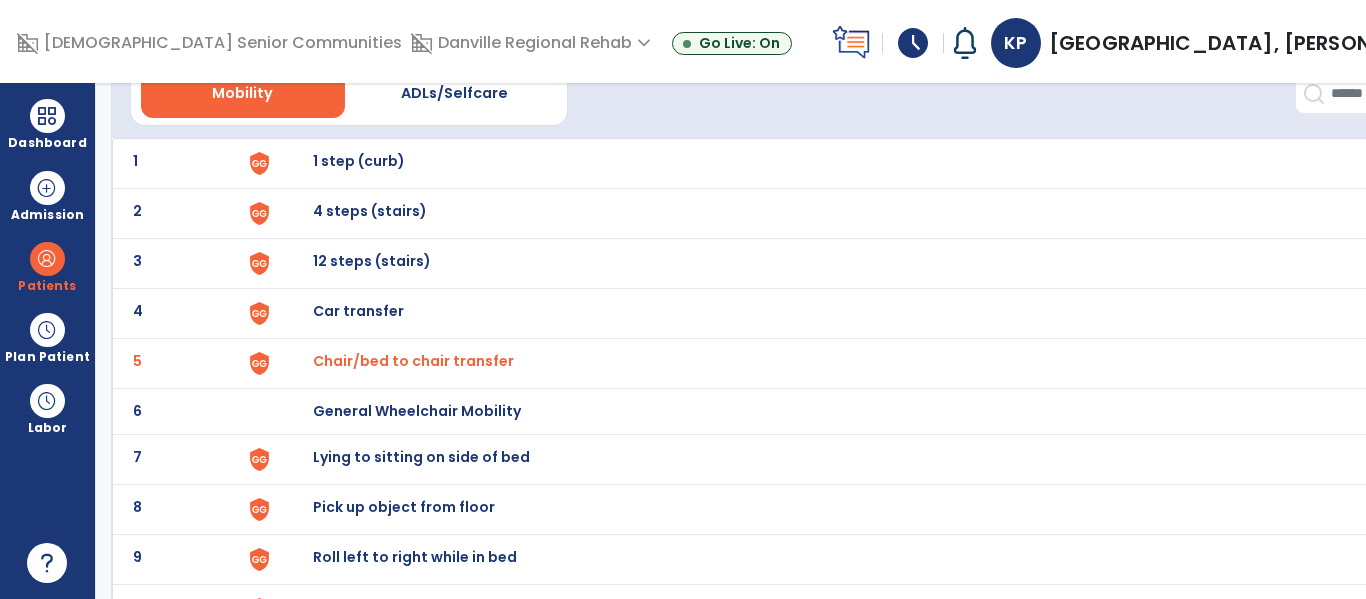 scroll, scrollTop: 105, scrollLeft: 0, axis: vertical 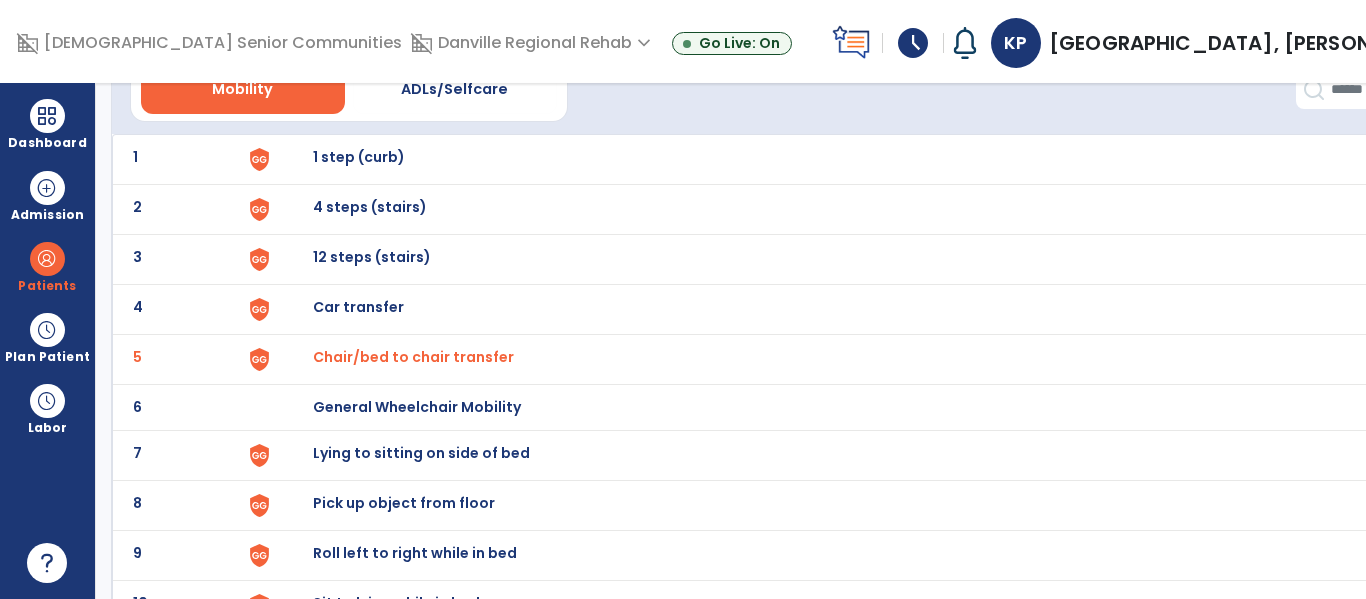 click on "Lying to sitting on side of bed" at bounding box center [871, 159] 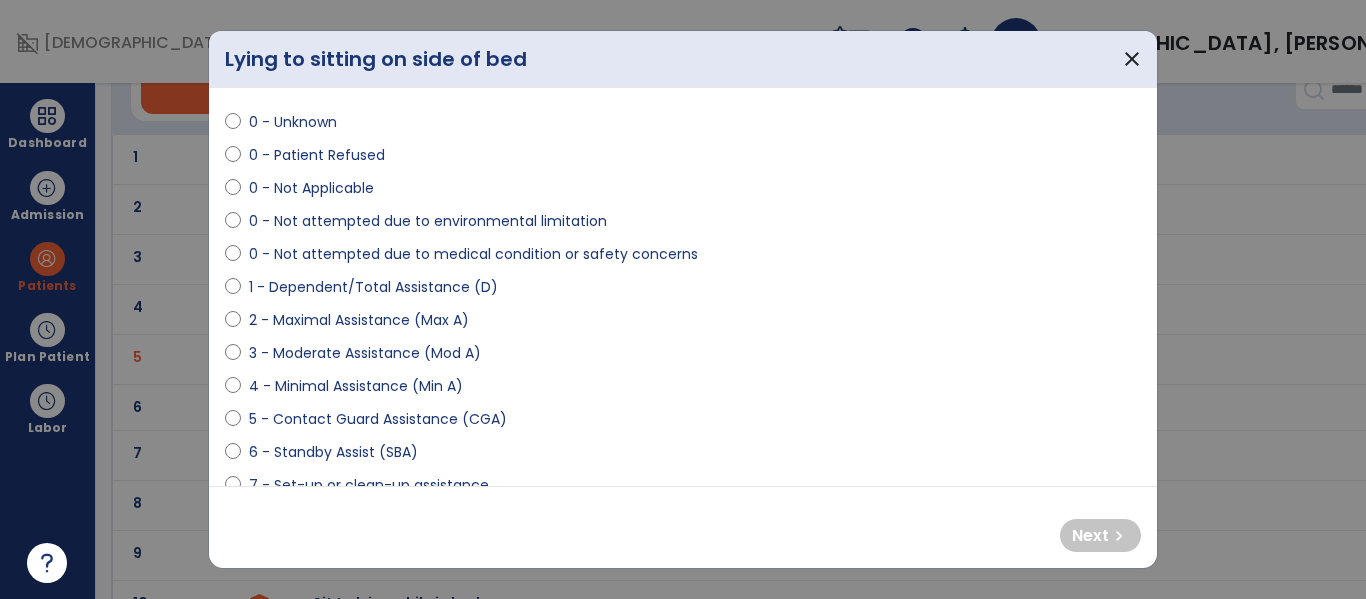 scroll, scrollTop: 56, scrollLeft: 0, axis: vertical 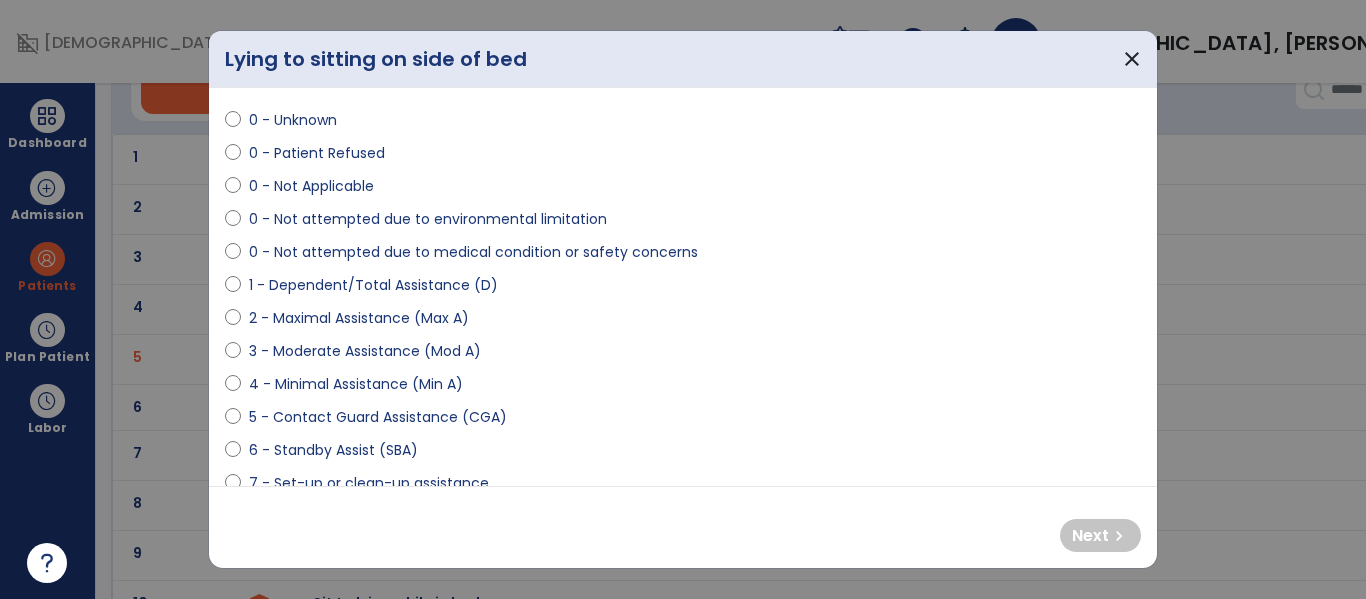 click on "2 - Maximal Assistance (Max A)" at bounding box center [359, 318] 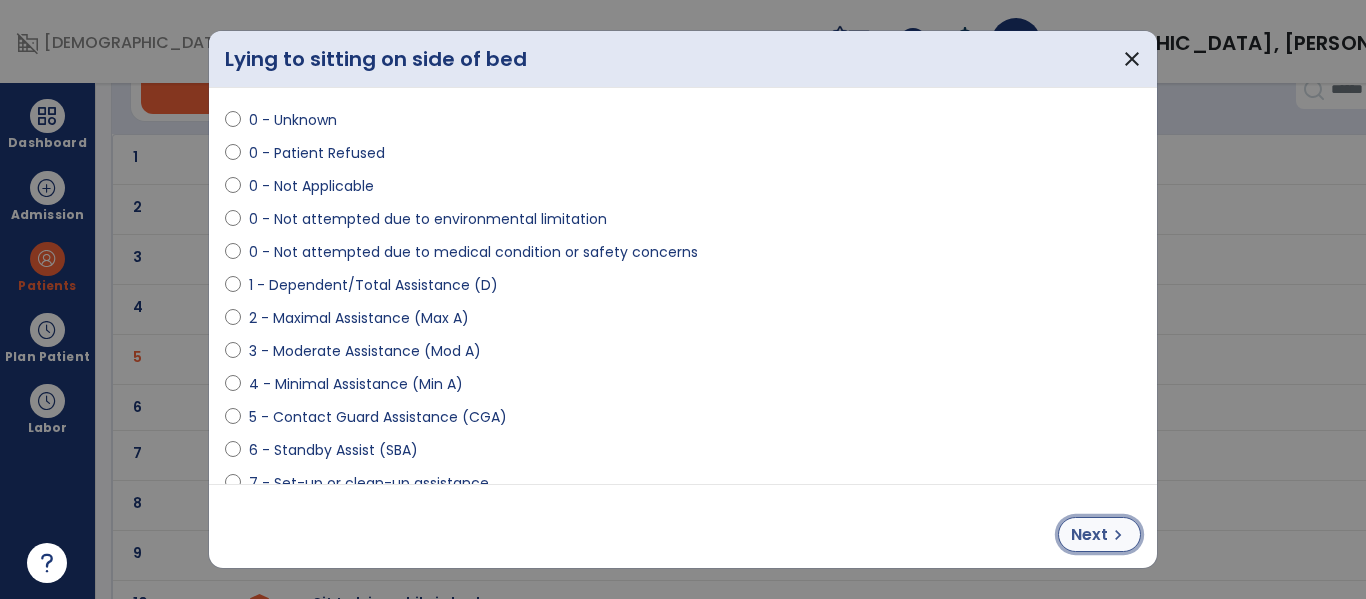 click on "Next" at bounding box center (1089, 535) 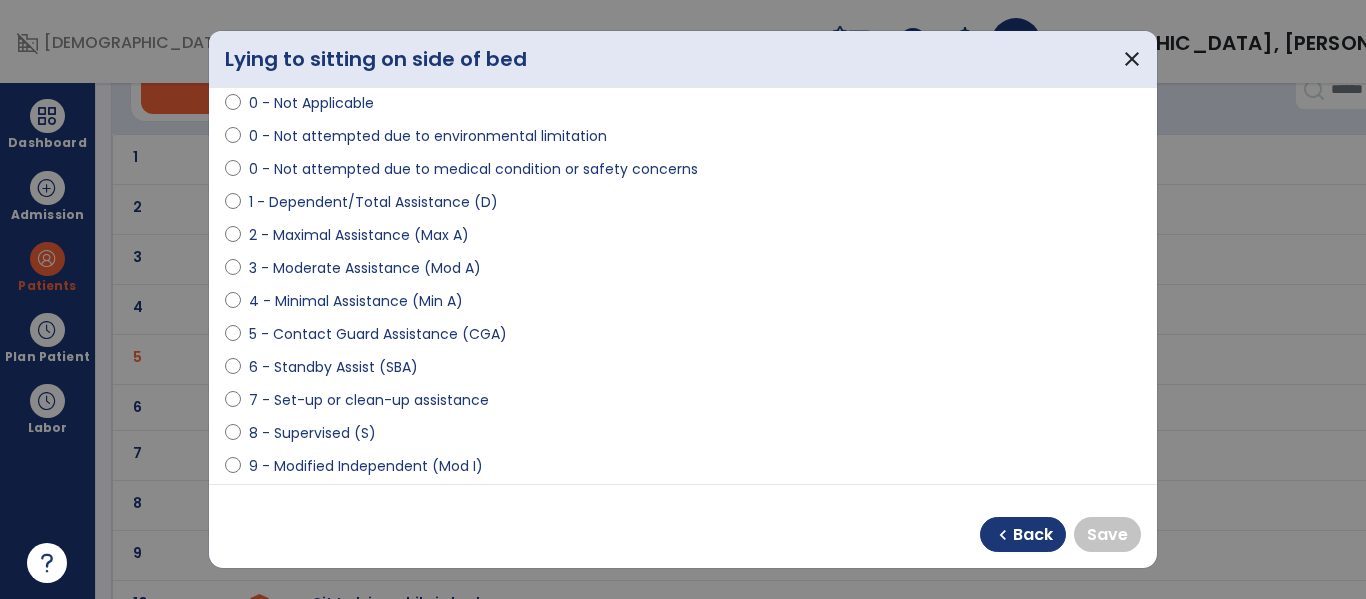 scroll, scrollTop: 186, scrollLeft: 0, axis: vertical 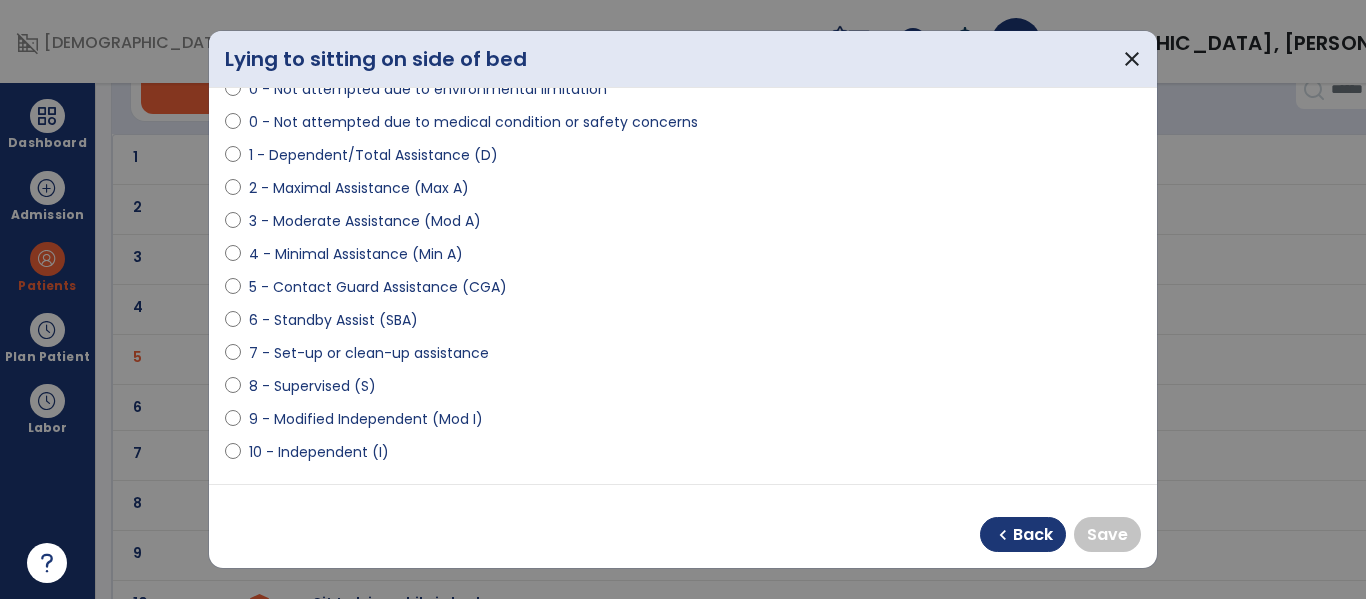 click on "9 - Modified Independent (Mod I)" at bounding box center (366, 419) 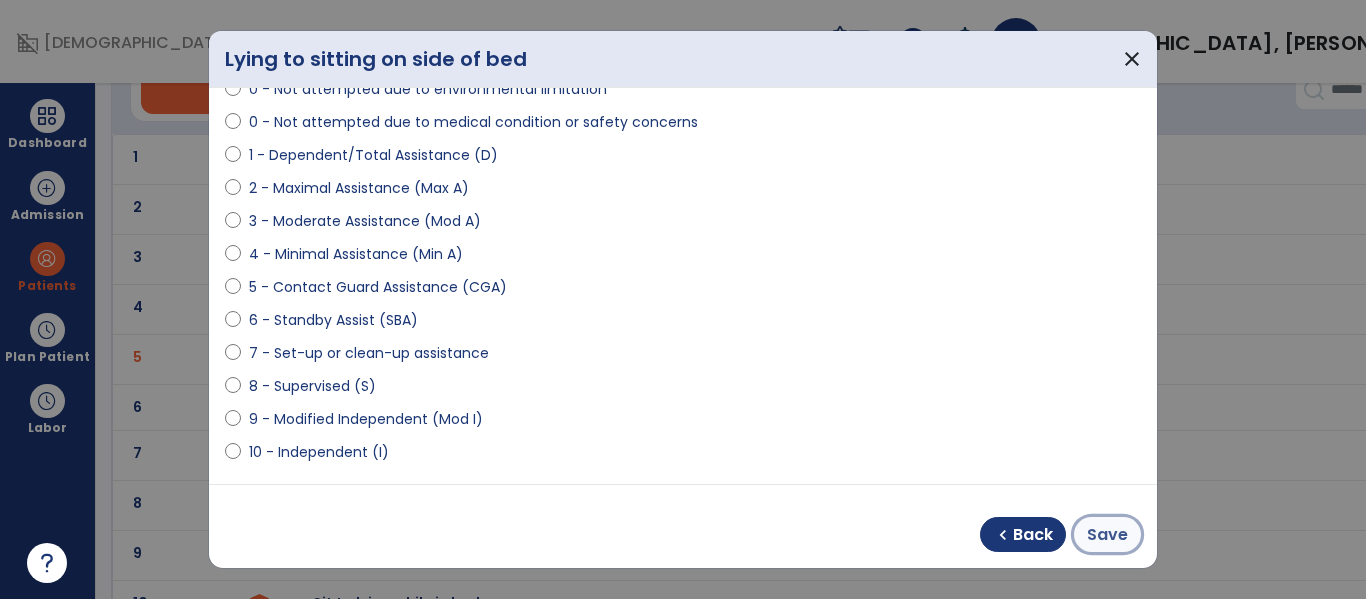 click on "Save" at bounding box center (1107, 535) 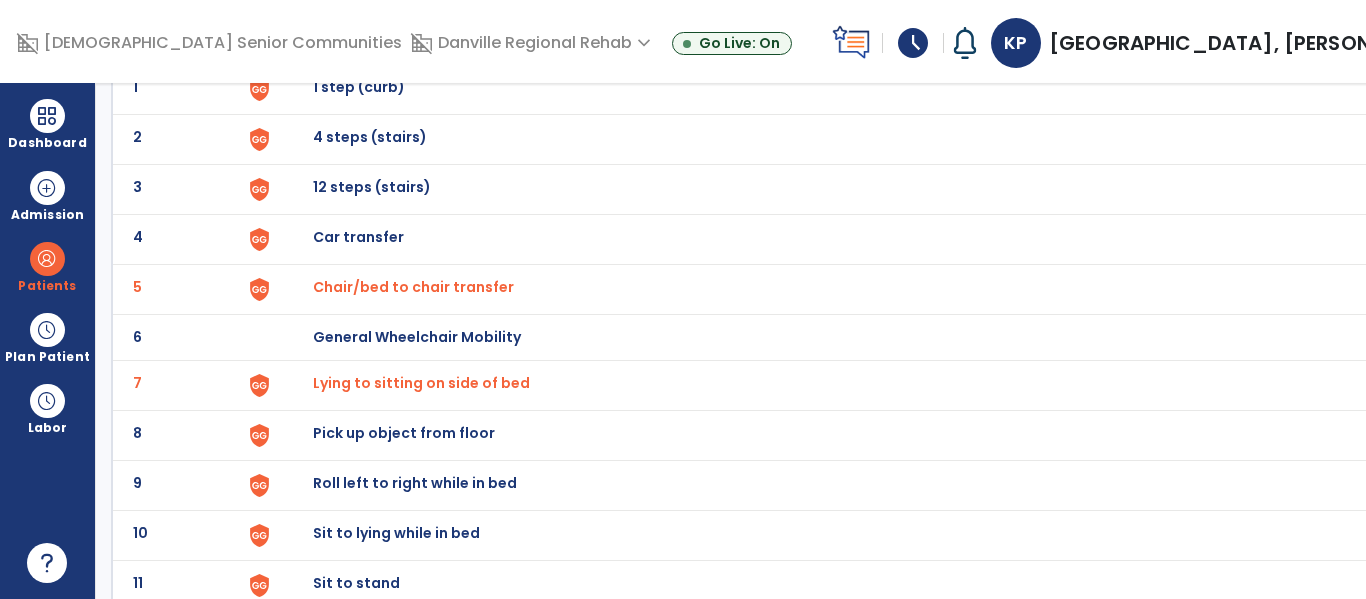 scroll, scrollTop: 254, scrollLeft: 0, axis: vertical 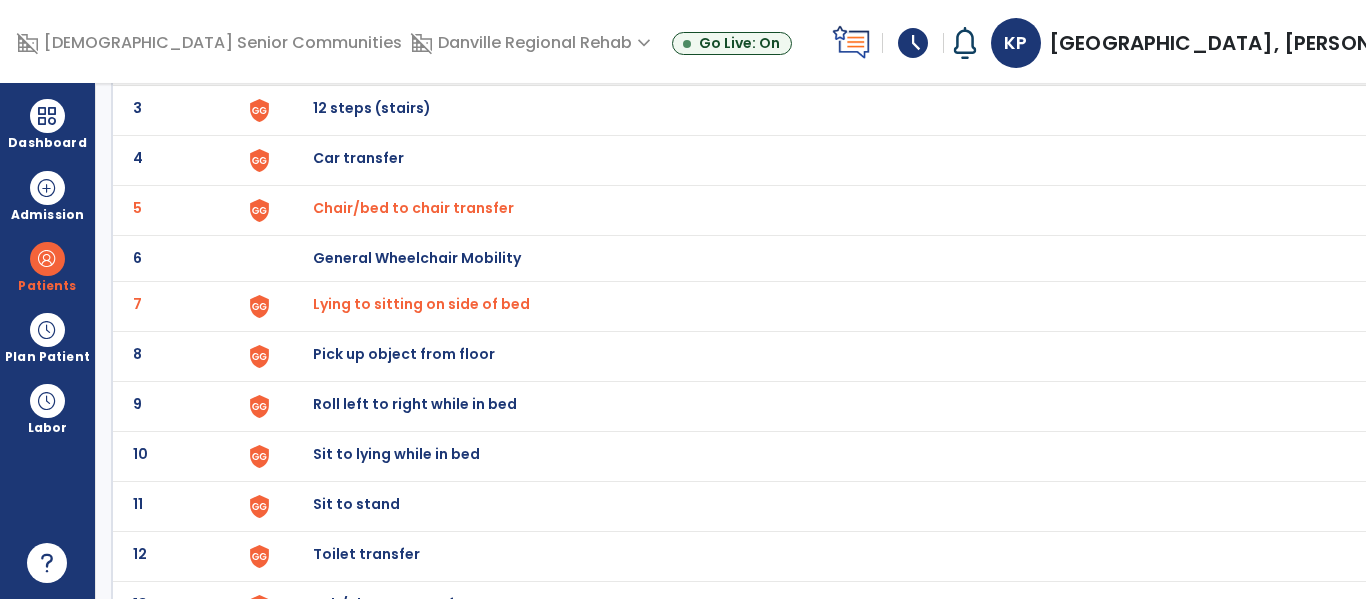 click on "Sit to lying while in bed" at bounding box center (359, 8) 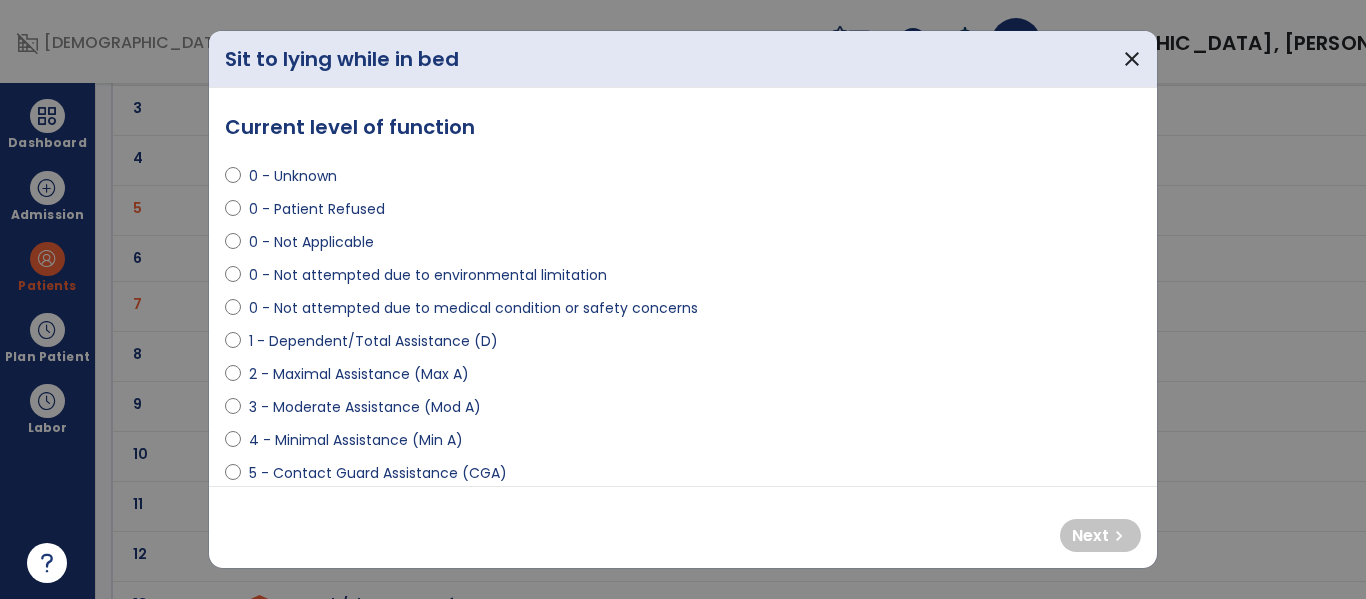 click on "1 - Dependent/Total Assistance (D)" at bounding box center [373, 341] 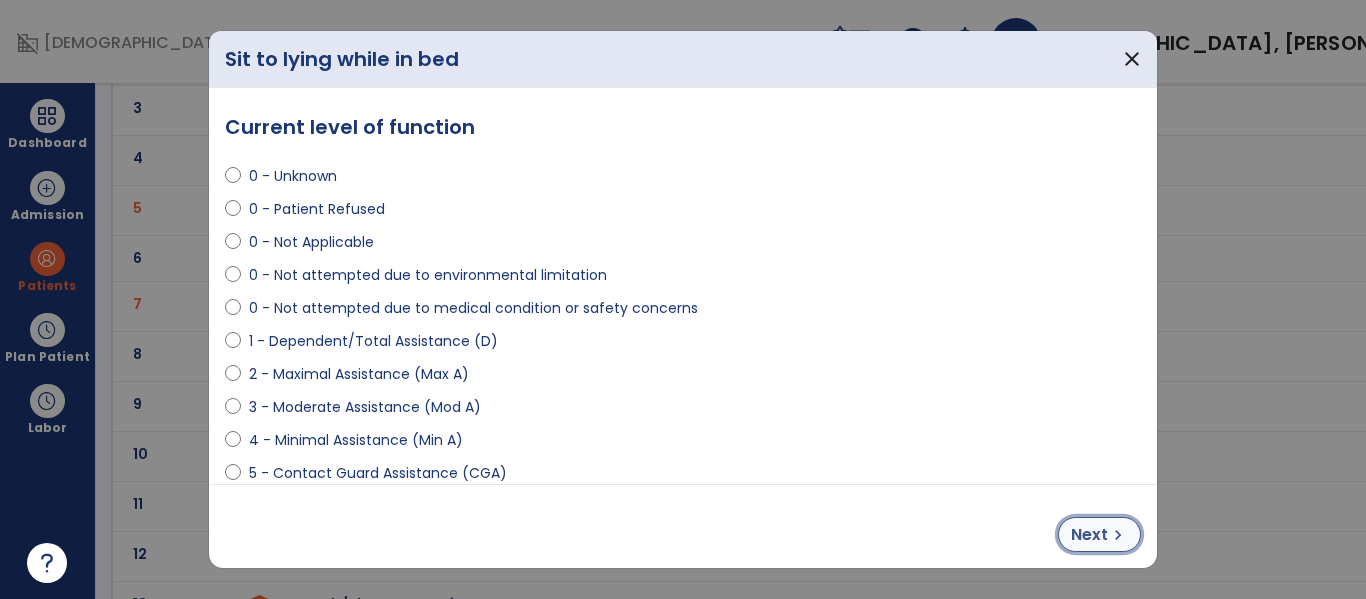 click on "Next" at bounding box center [1089, 535] 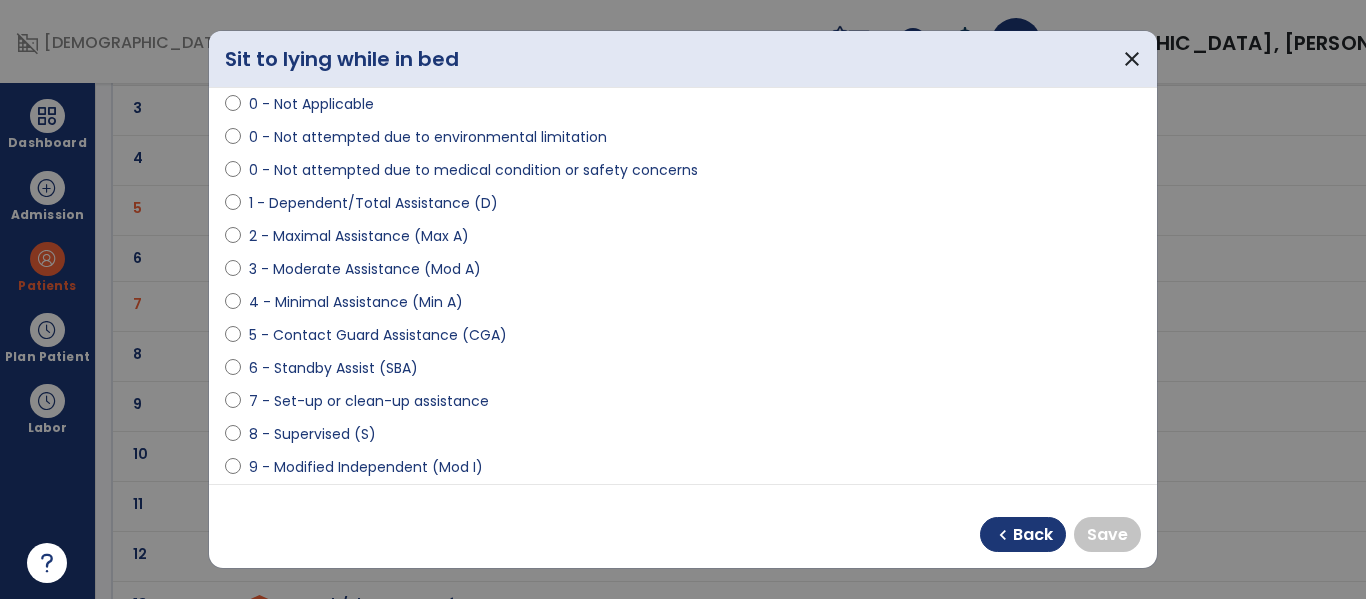 scroll, scrollTop: 155, scrollLeft: 0, axis: vertical 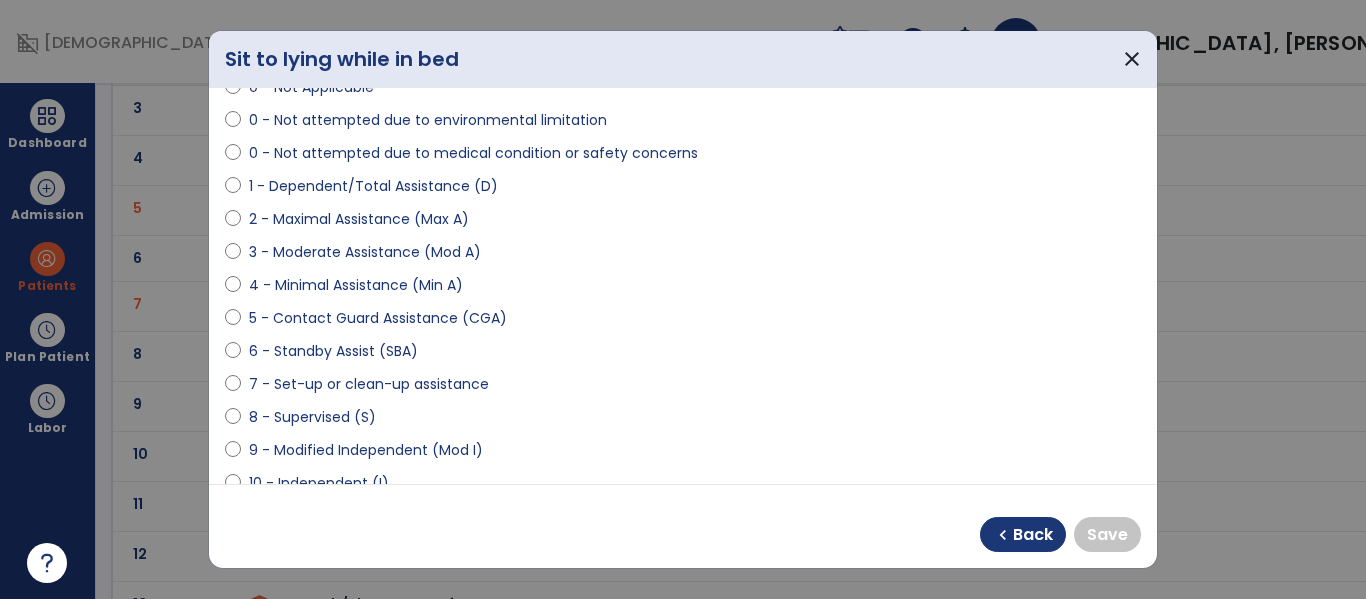click on "7 - Set-up or clean-up assistance" at bounding box center (369, 384) 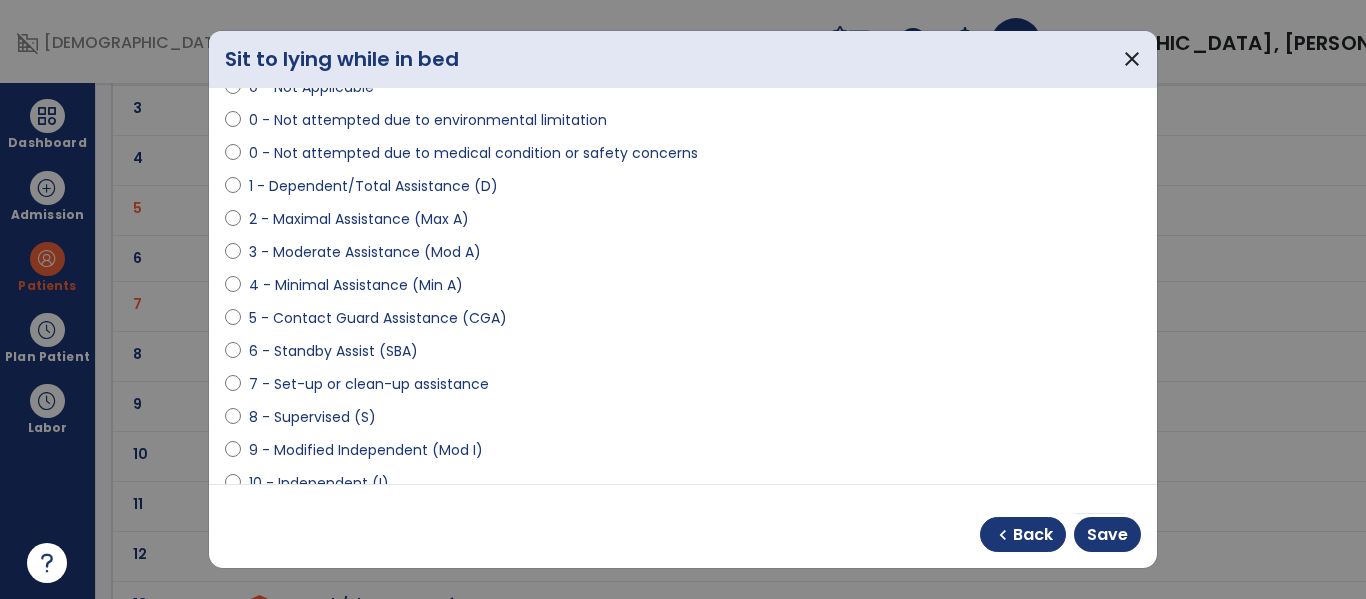 click on "9 - Modified Independent (Mod I)" at bounding box center (366, 450) 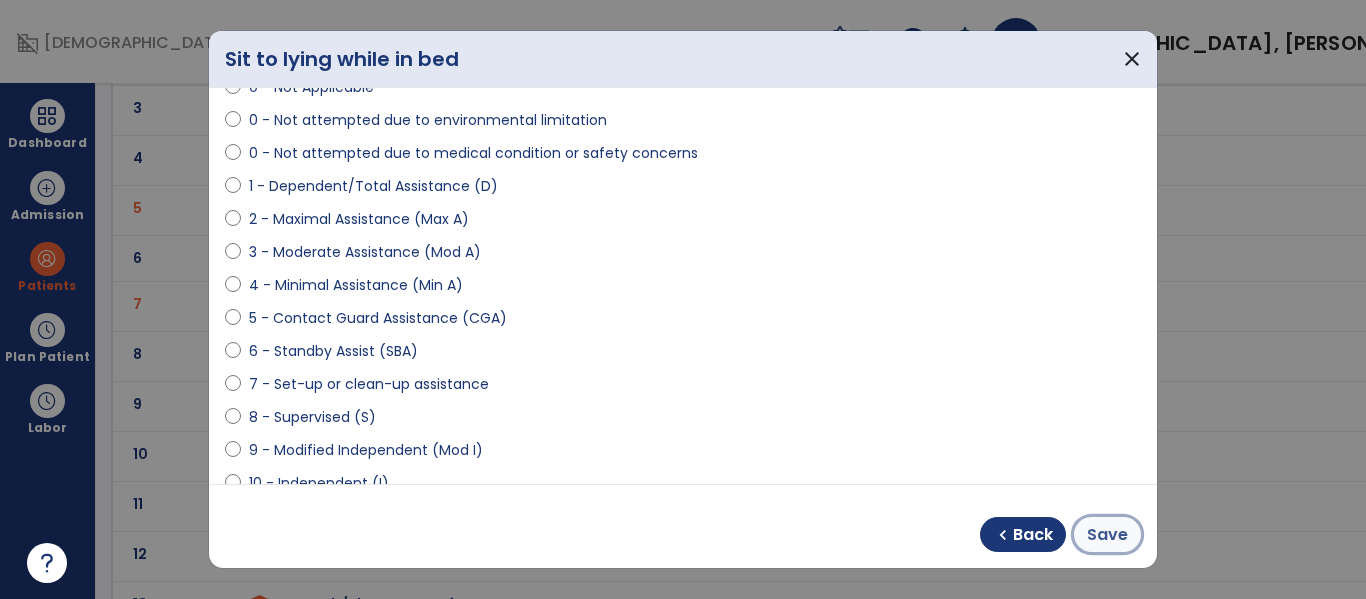 click on "Save" at bounding box center [1107, 534] 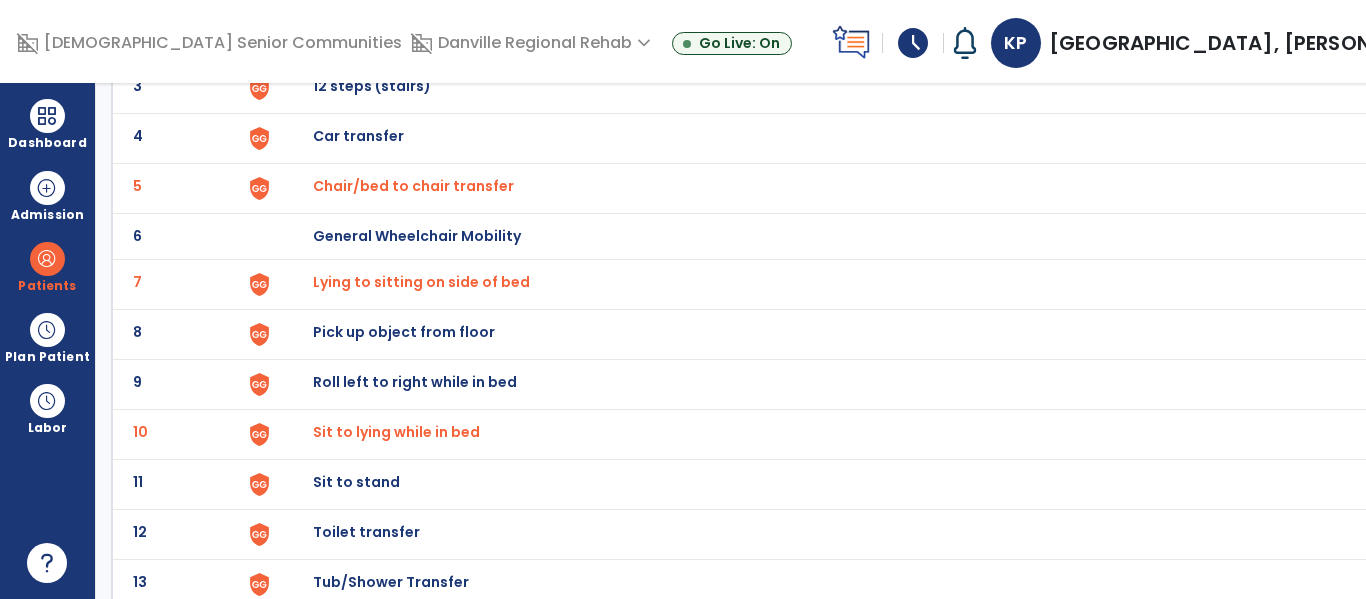 scroll, scrollTop: 285, scrollLeft: 0, axis: vertical 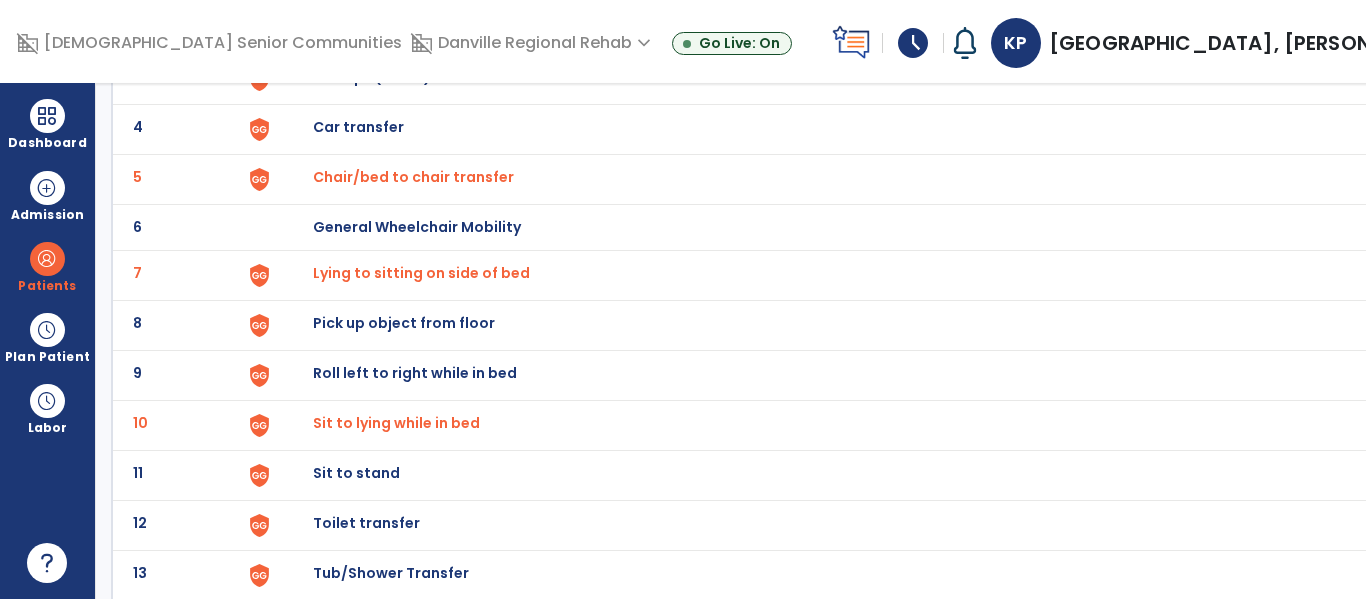 click on "Roll left to right while in bed" at bounding box center [359, -23] 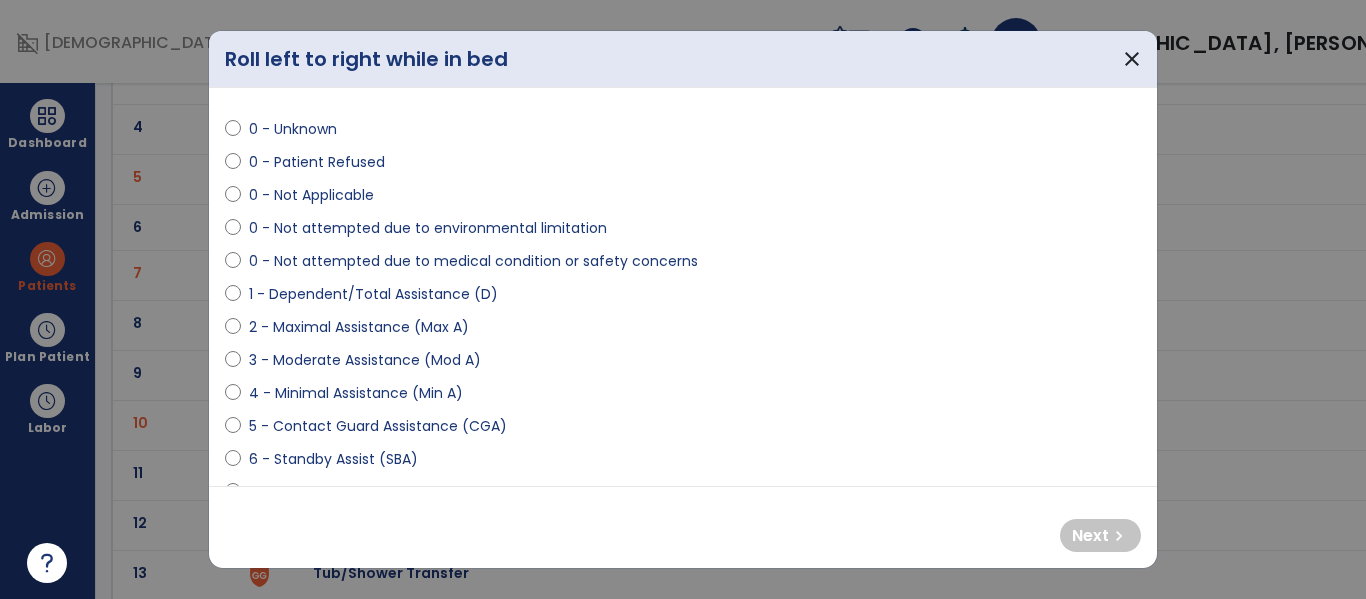 scroll, scrollTop: 57, scrollLeft: 0, axis: vertical 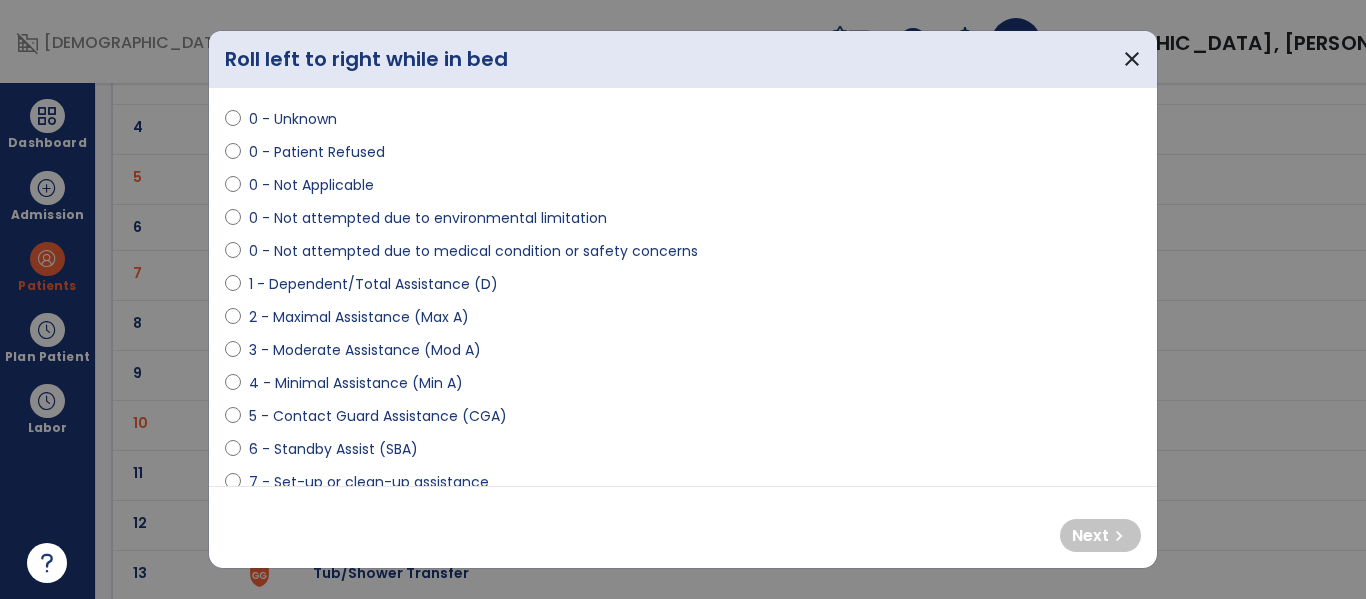 click on "2 - Maximal Assistance (Max A)" at bounding box center (359, 317) 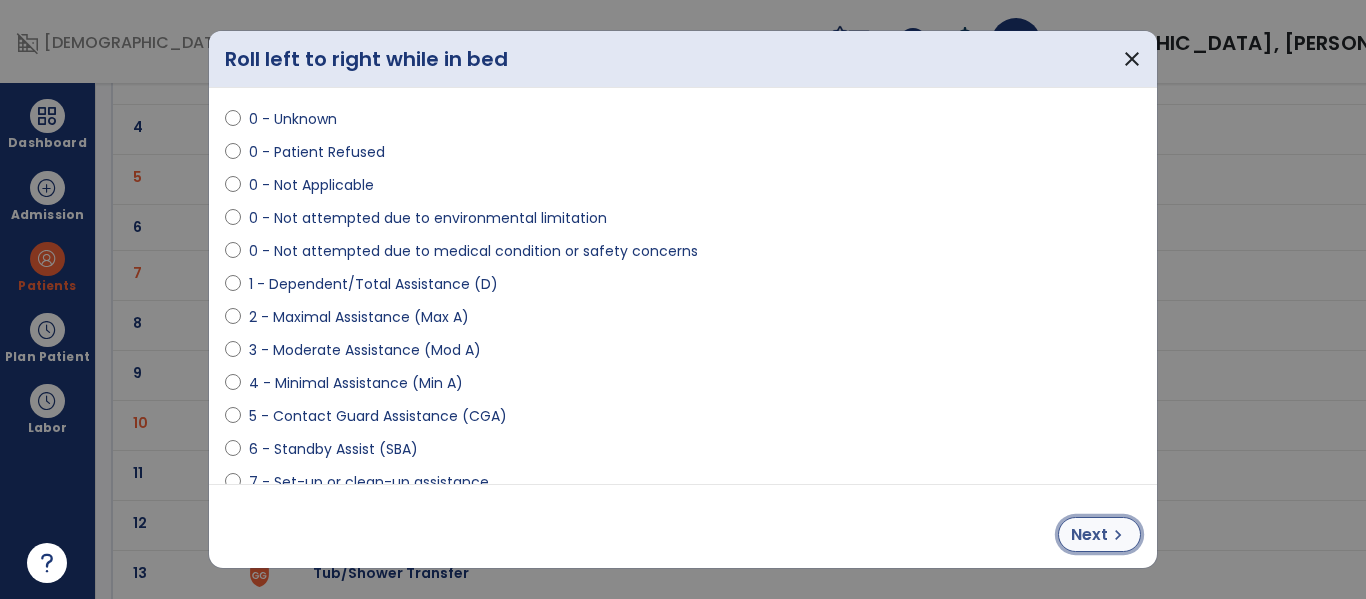 click on "Next" at bounding box center (1089, 535) 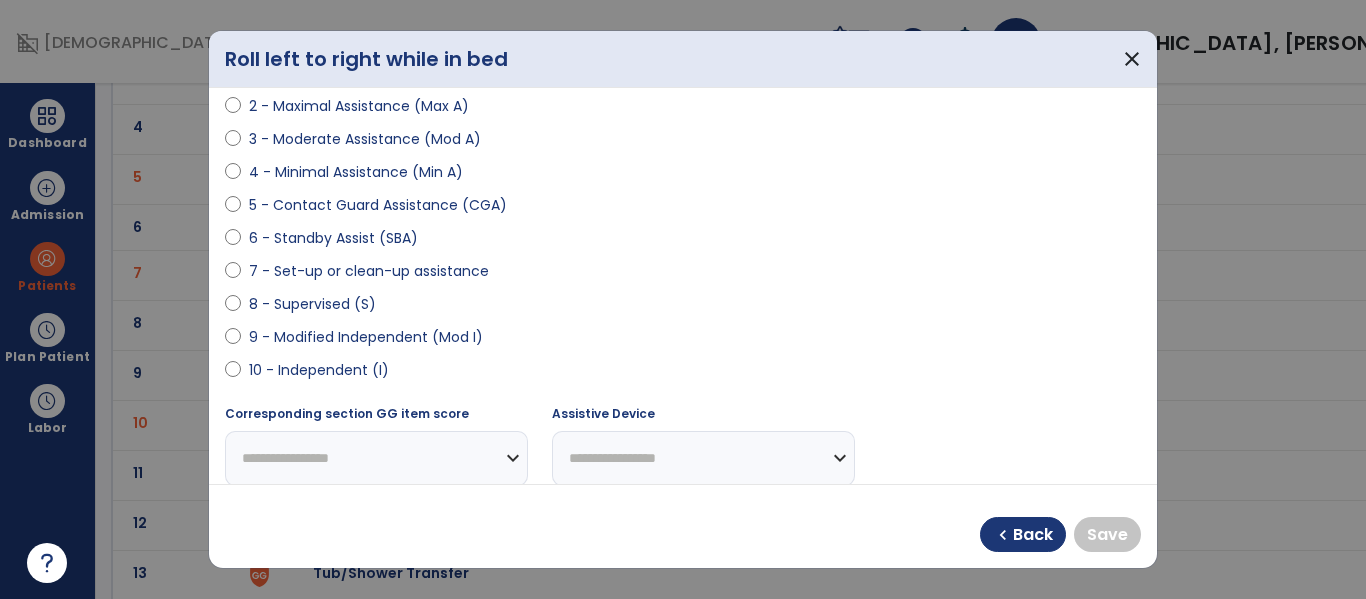 scroll, scrollTop: 273, scrollLeft: 0, axis: vertical 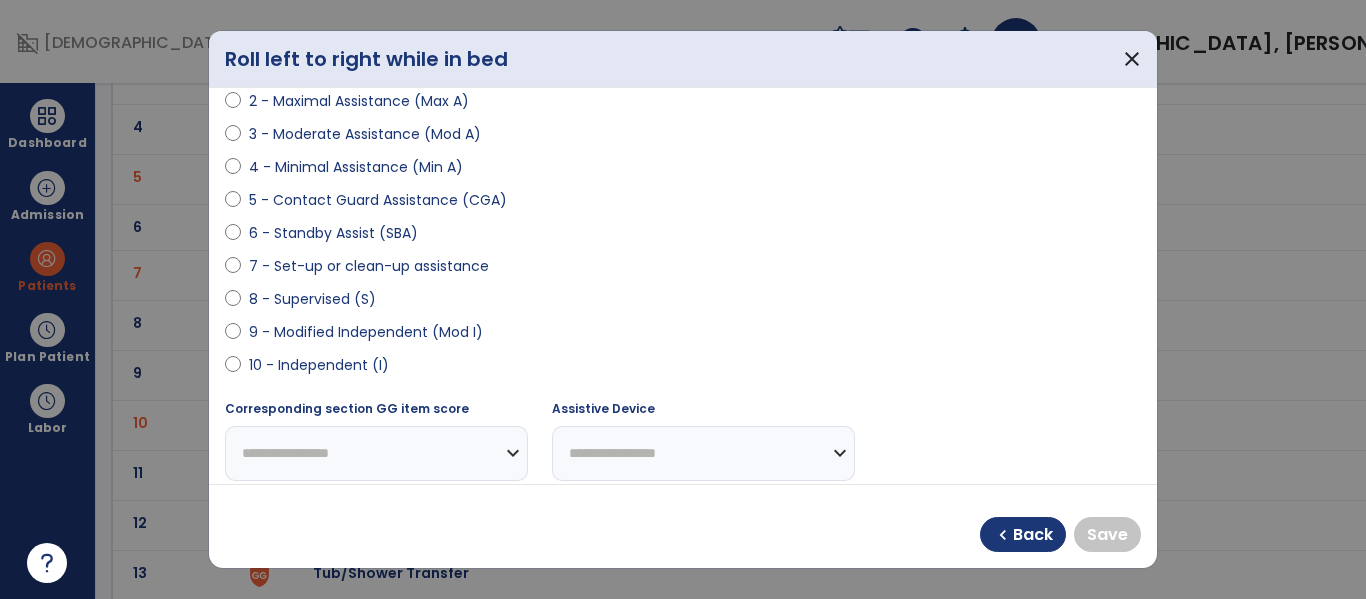 click on "9 - Modified Independent (Mod I)" at bounding box center [366, 332] 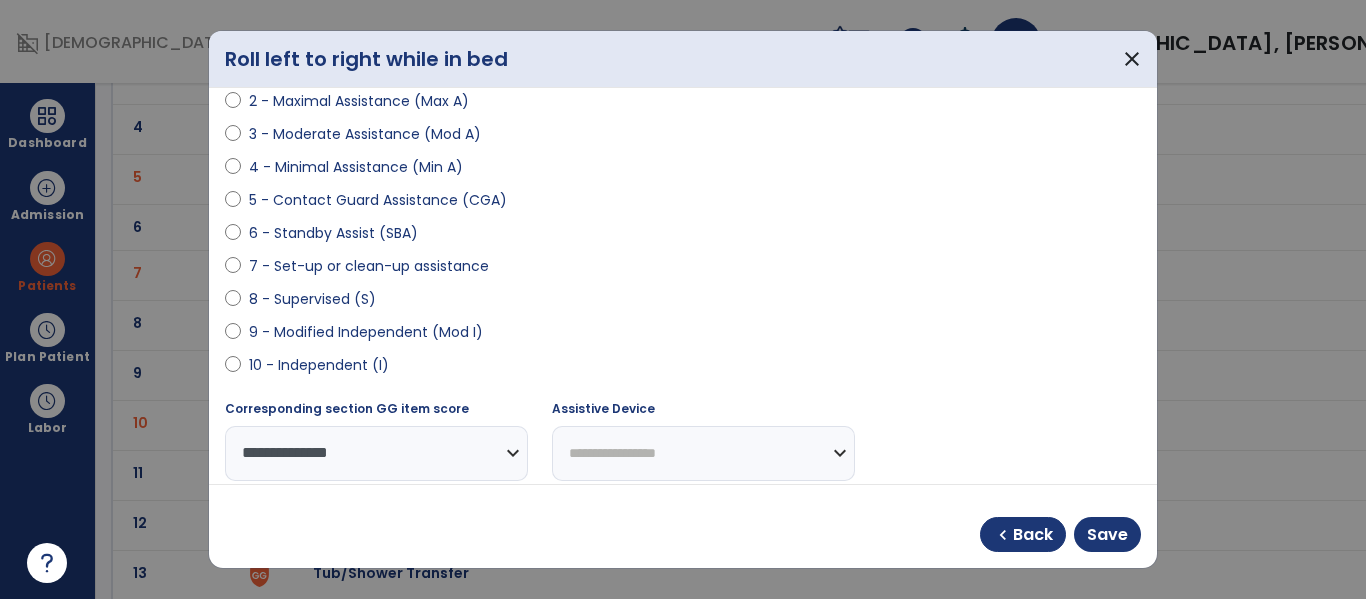 click on "chevron_left  Back Save" at bounding box center [1060, 534] 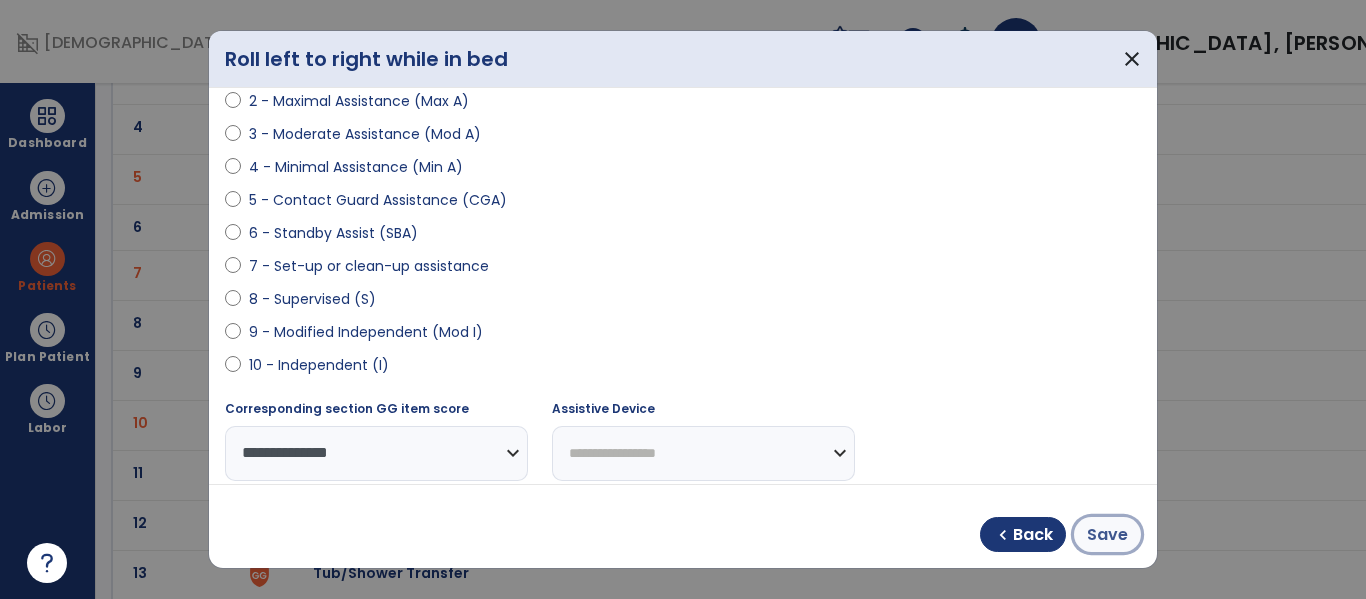 click on "Save" at bounding box center [1107, 535] 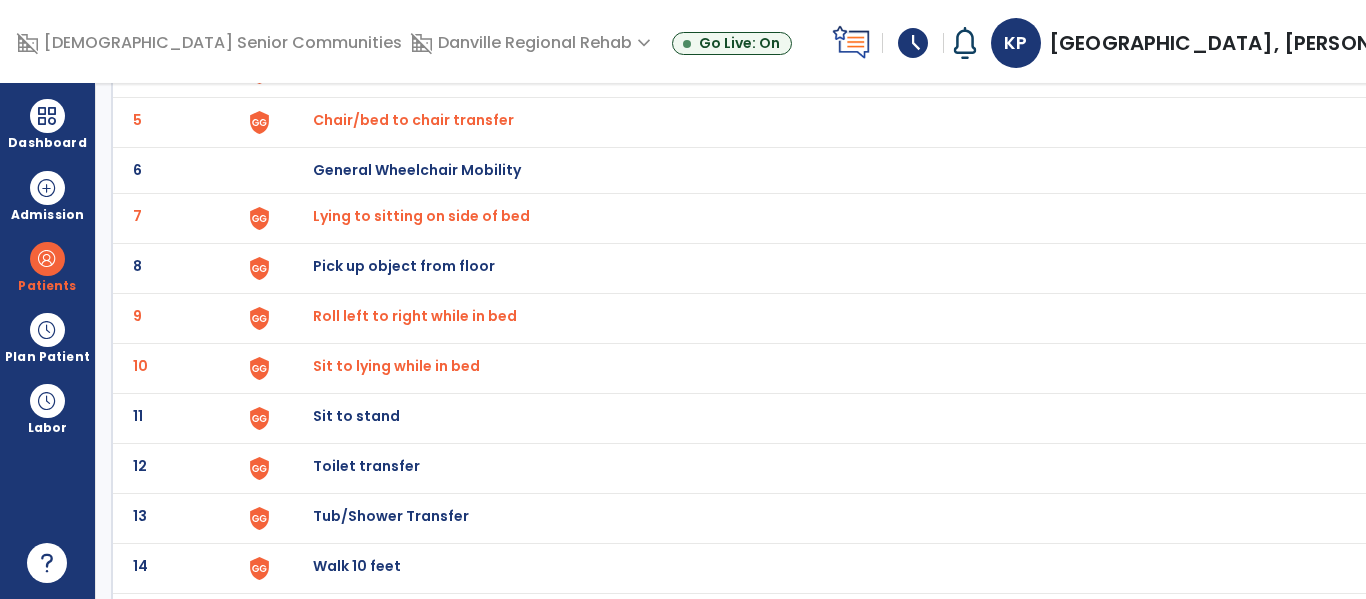 scroll, scrollTop: 346, scrollLeft: 0, axis: vertical 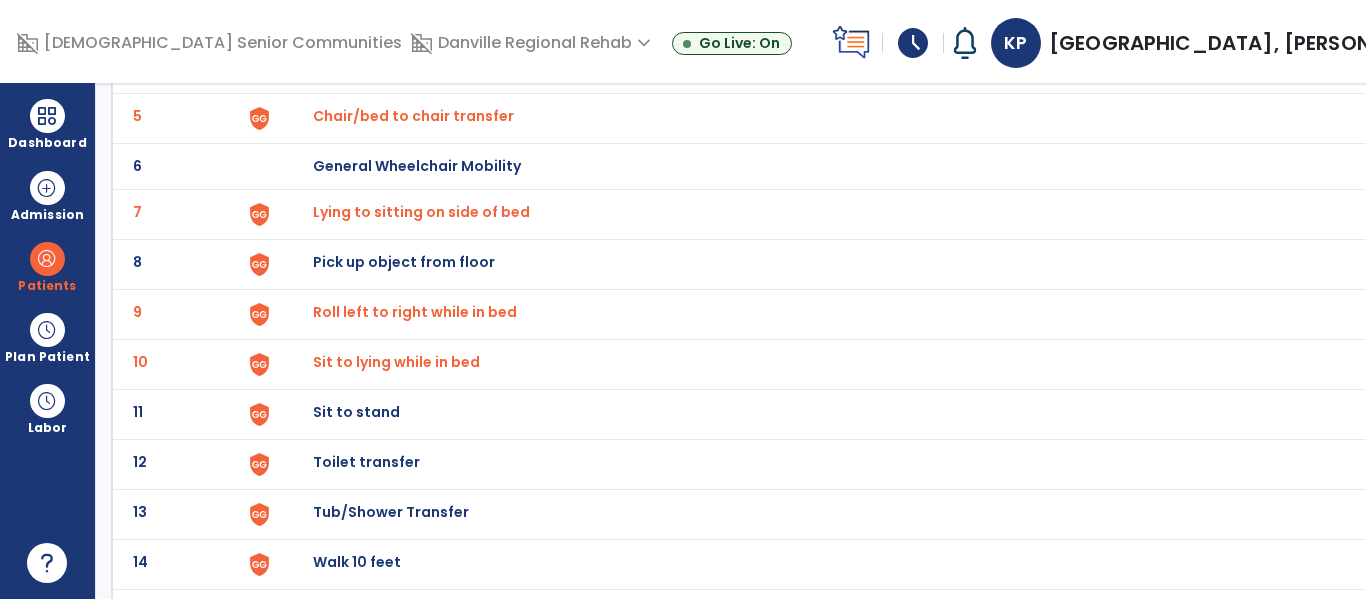click on "Sit to stand" at bounding box center [871, -82] 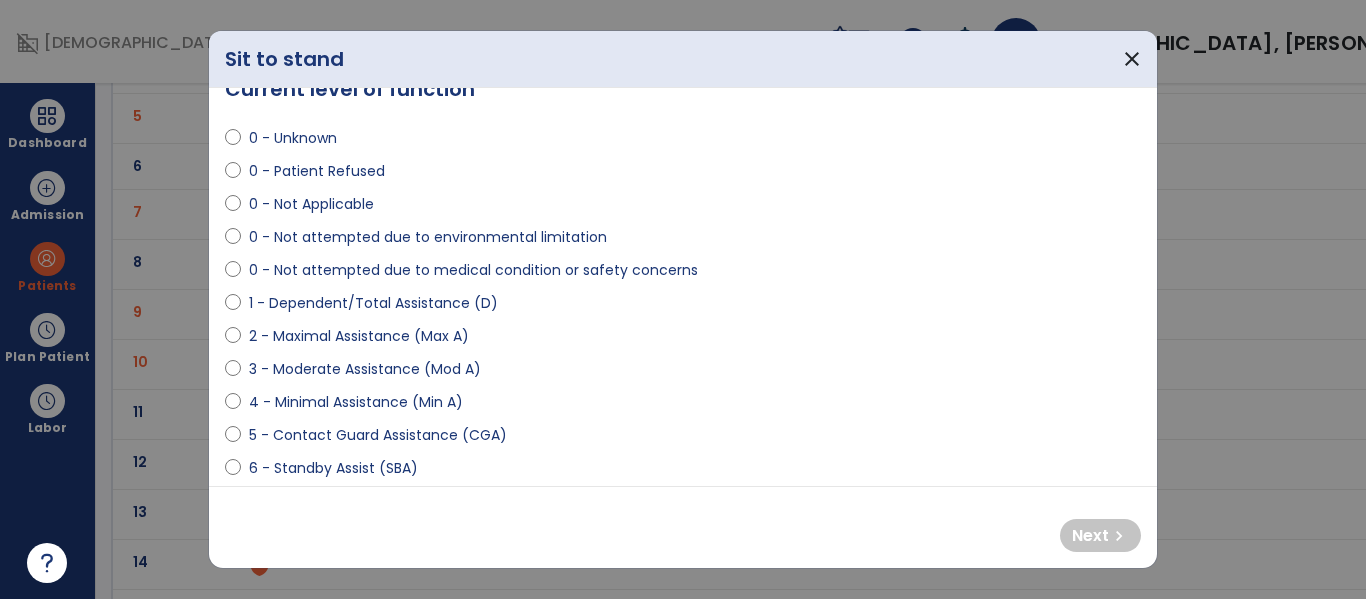 scroll, scrollTop: 39, scrollLeft: 0, axis: vertical 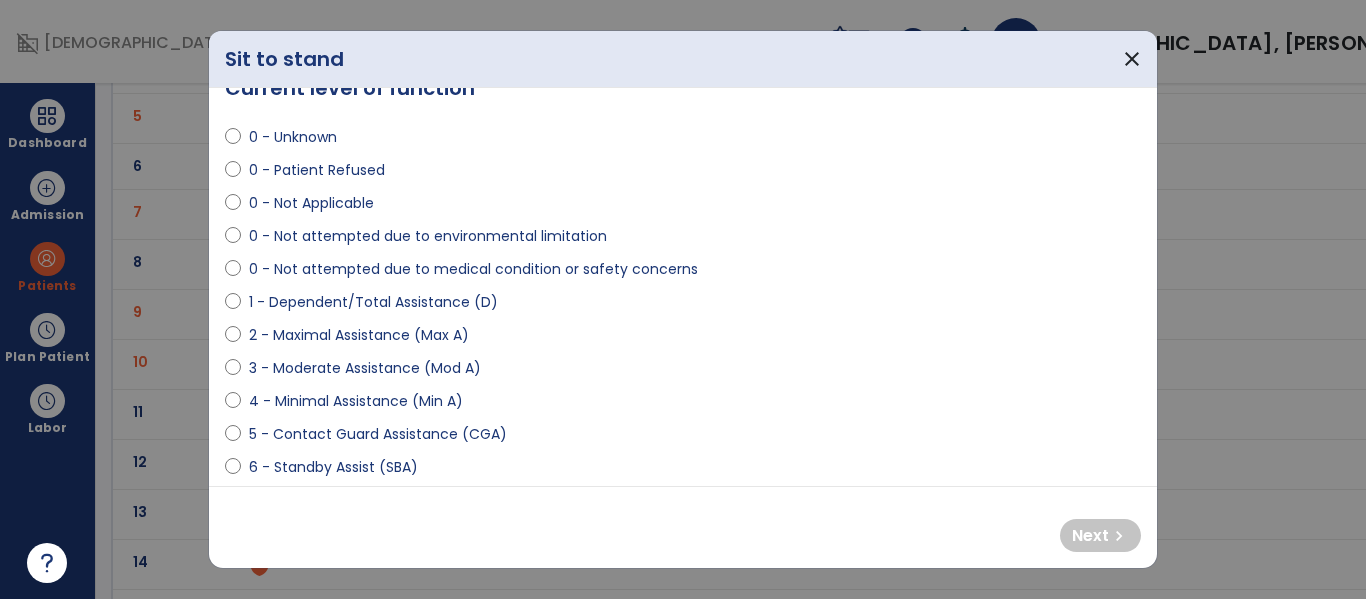 click on "0 - Not attempted due to medical condition or safety concerns" at bounding box center [473, 269] 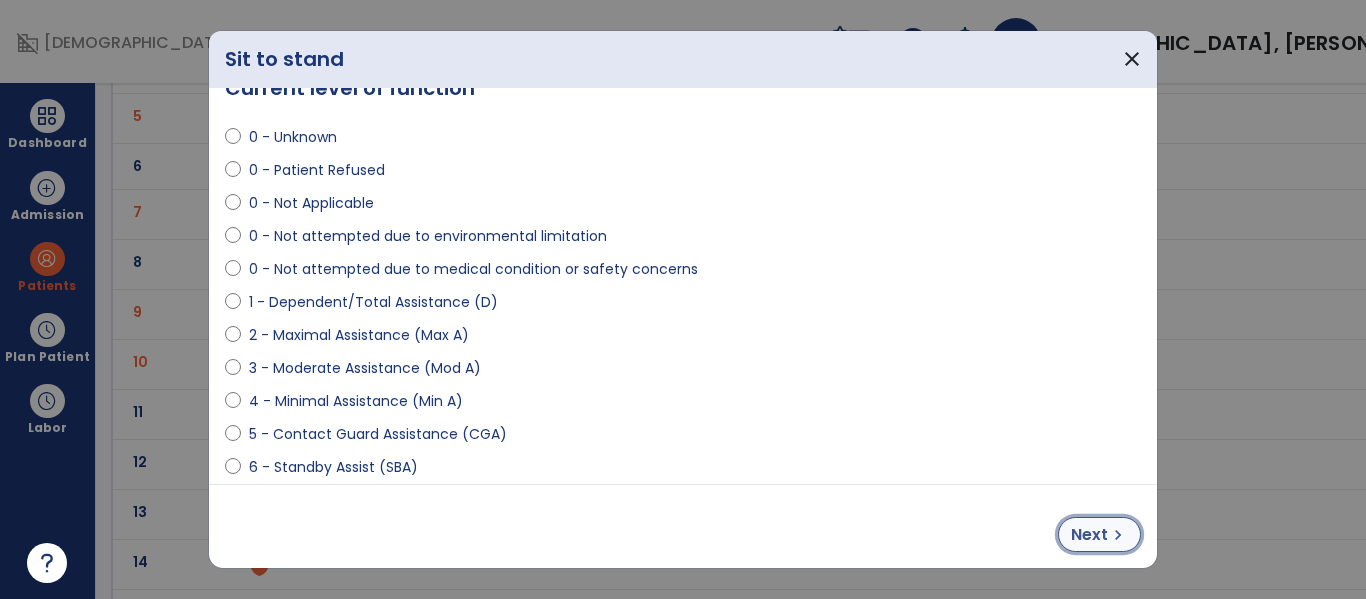 click on "Next" at bounding box center [1089, 535] 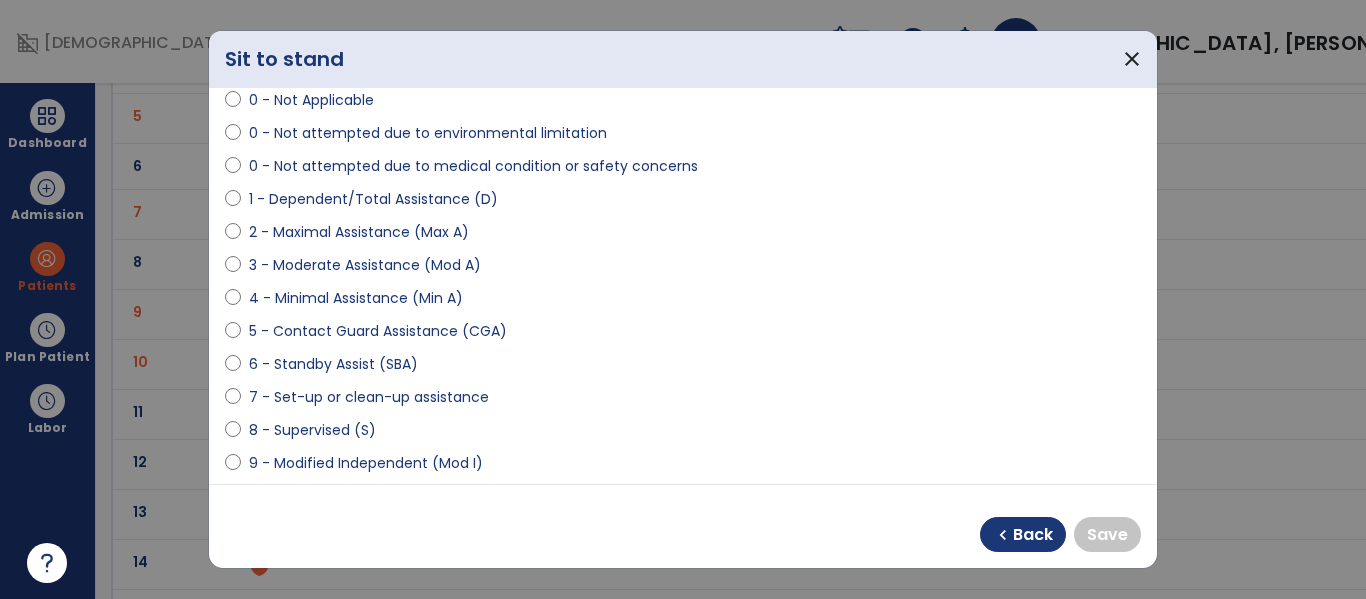 scroll, scrollTop: 249, scrollLeft: 0, axis: vertical 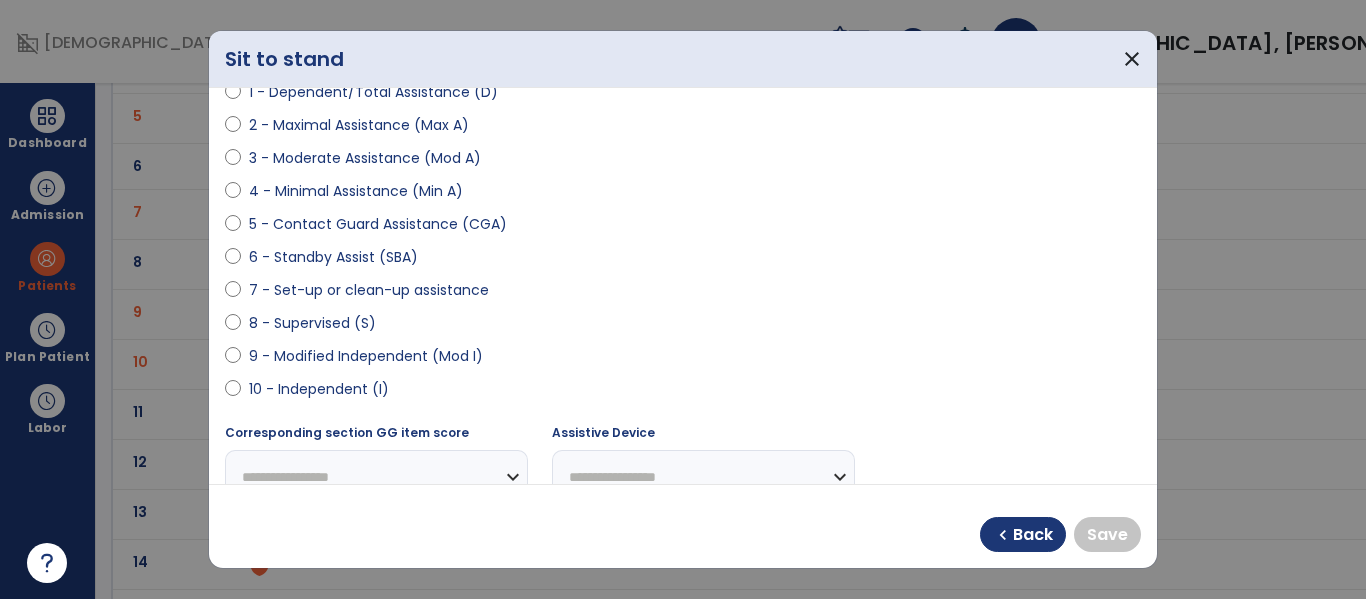 click on "9 - Modified Independent (Mod I)" at bounding box center [366, 356] 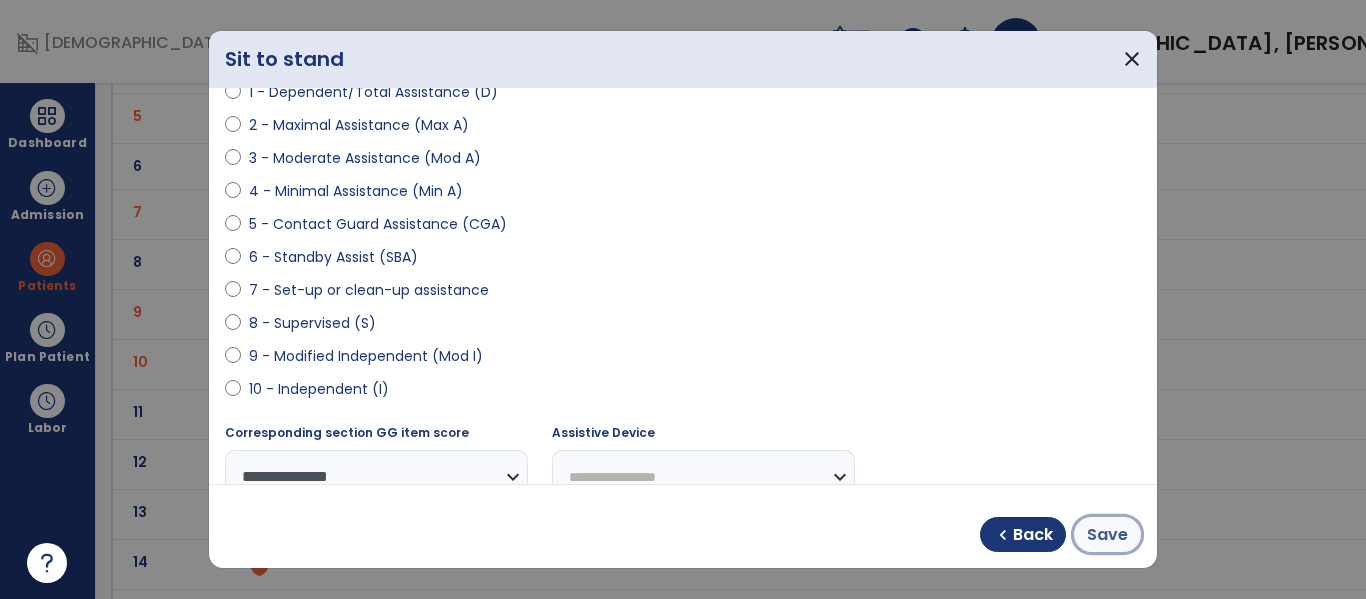 click on "Save" at bounding box center [1107, 535] 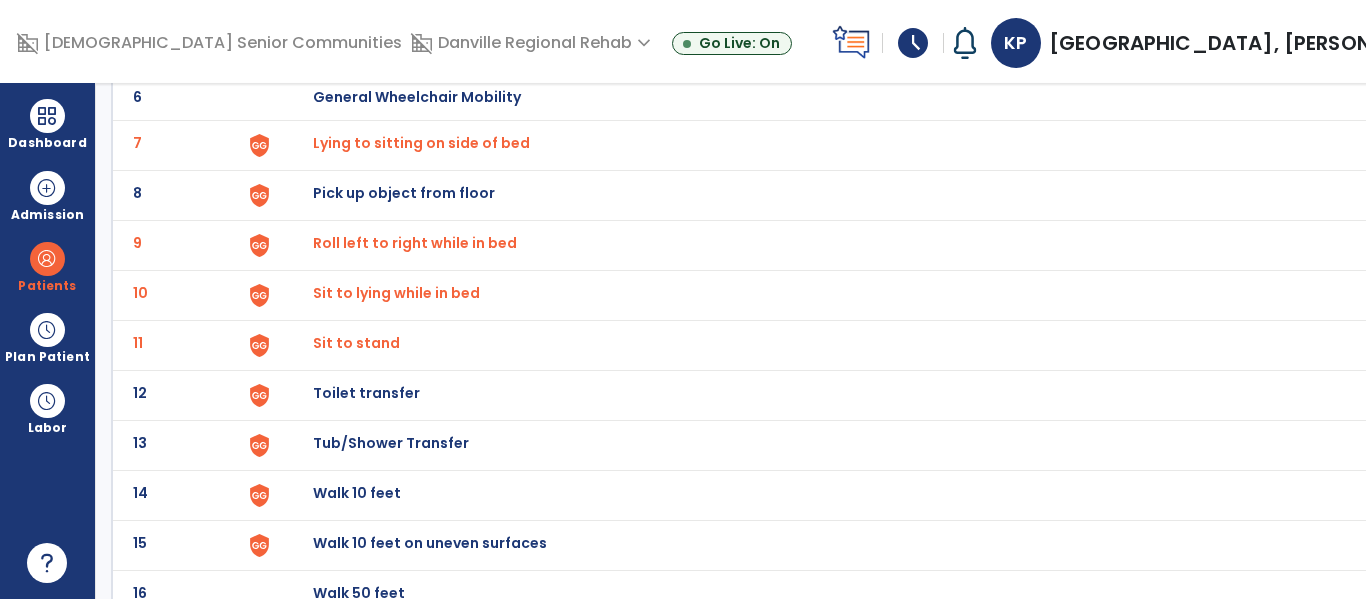 scroll, scrollTop: 416, scrollLeft: 0, axis: vertical 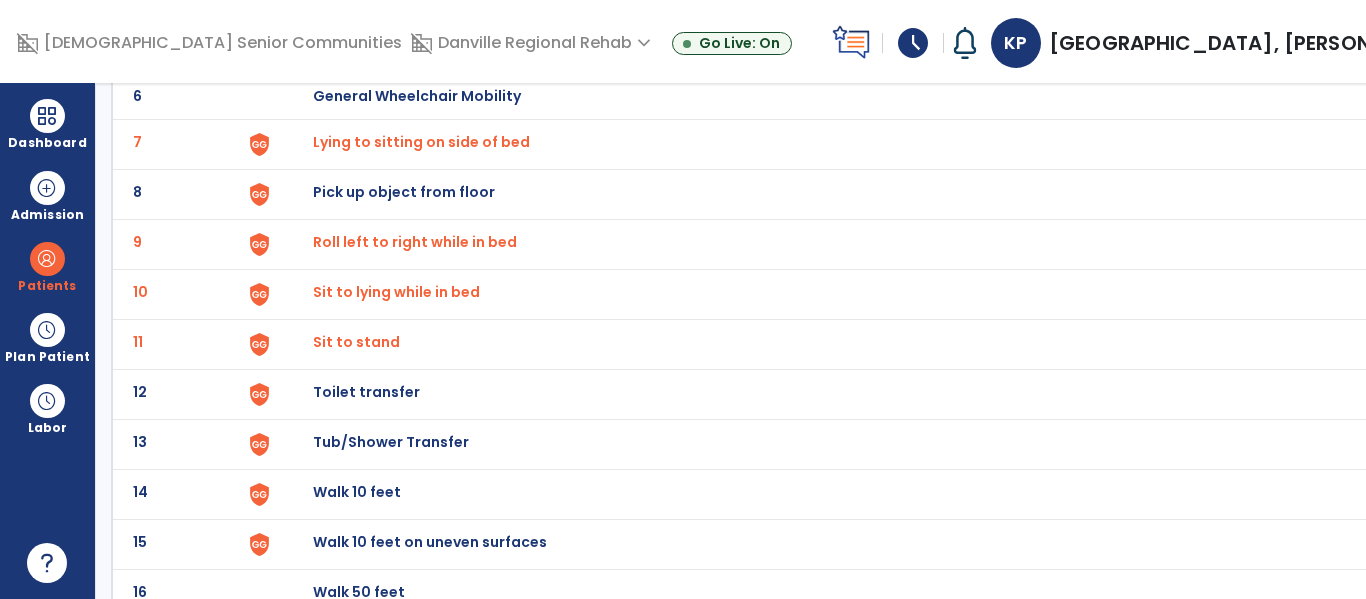 click on "Toilet transfer" at bounding box center [871, -152] 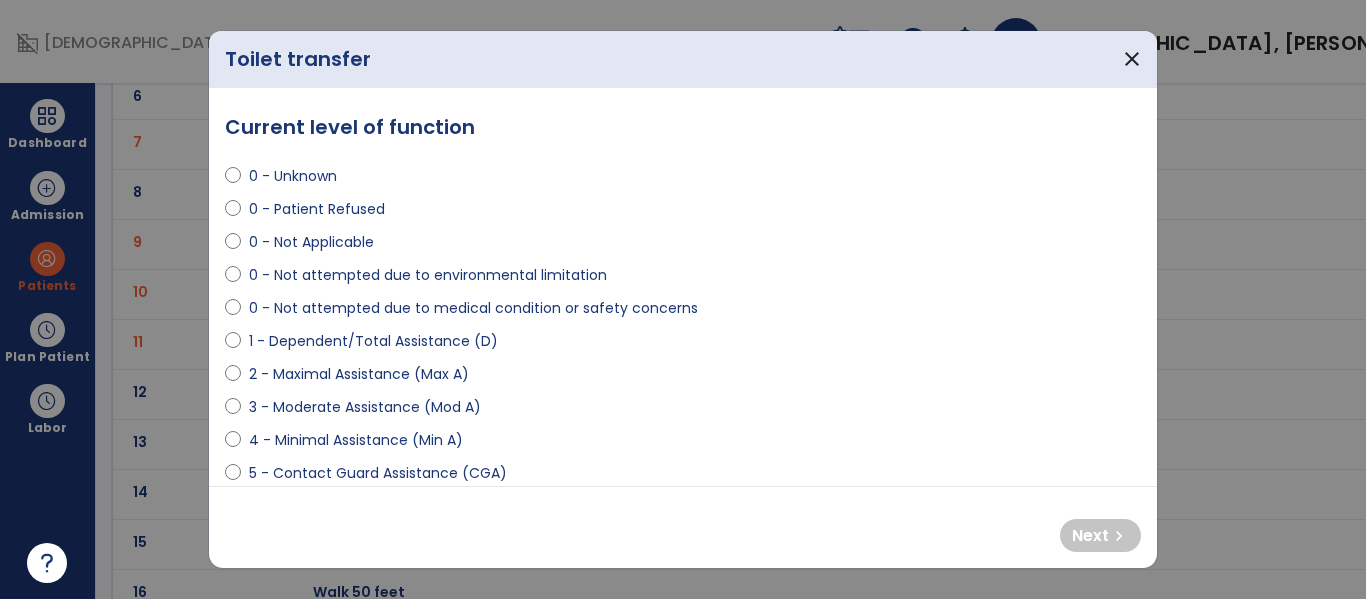 click on "0 - Not attempted due to medical condition or safety concerns" at bounding box center [473, 308] 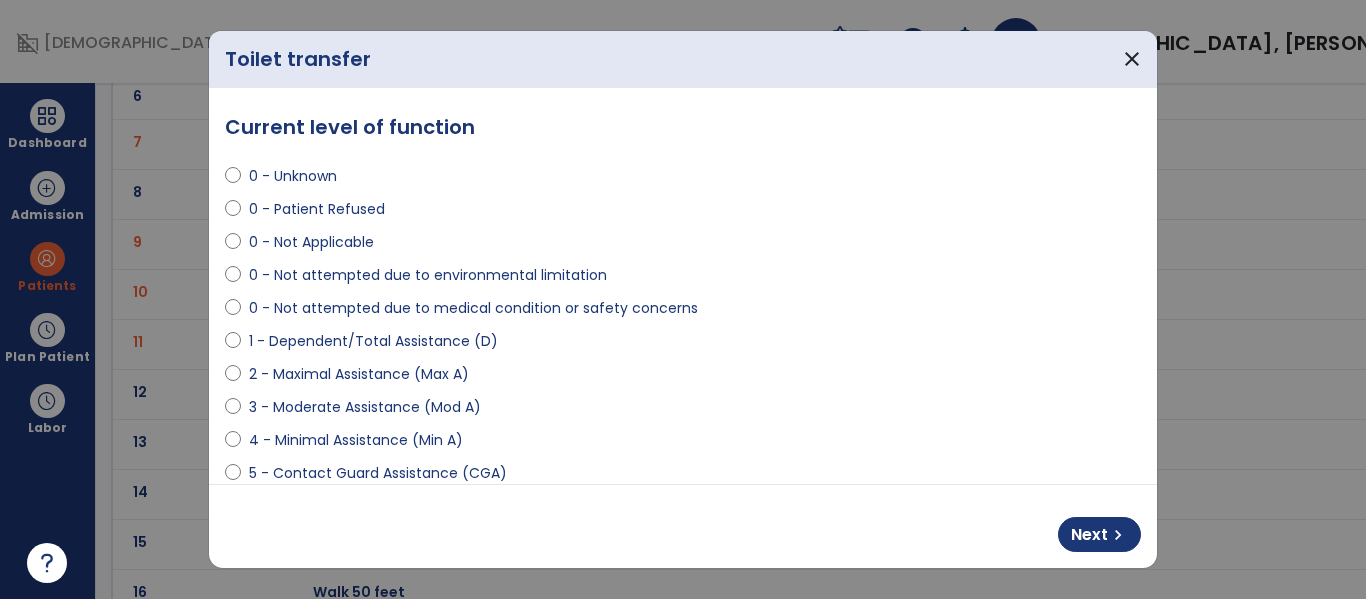 click on "Next  chevron_right" at bounding box center (1099, 534) 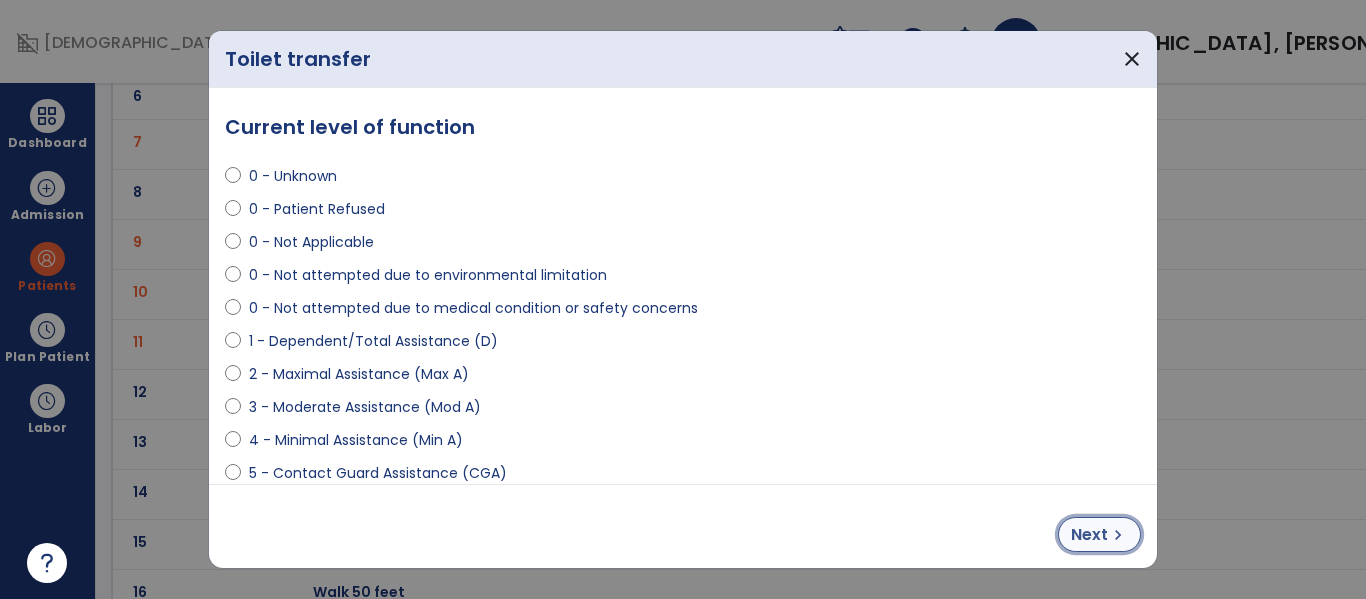 click on "Next" at bounding box center (1089, 535) 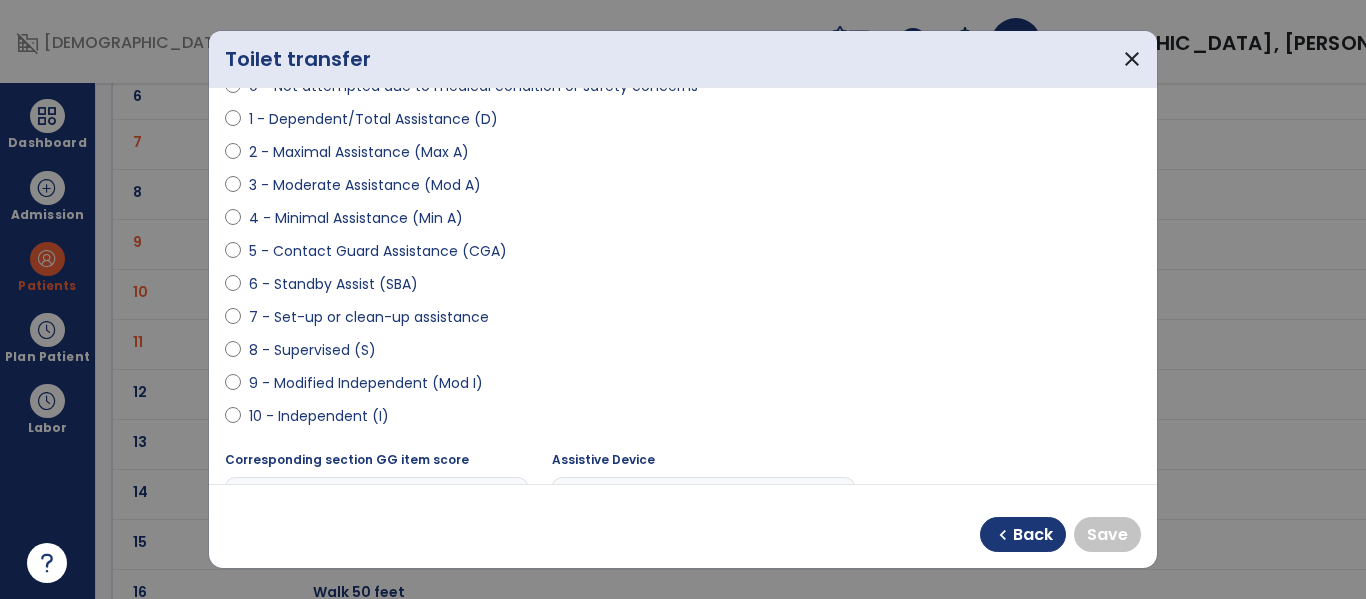 scroll, scrollTop: 225, scrollLeft: 0, axis: vertical 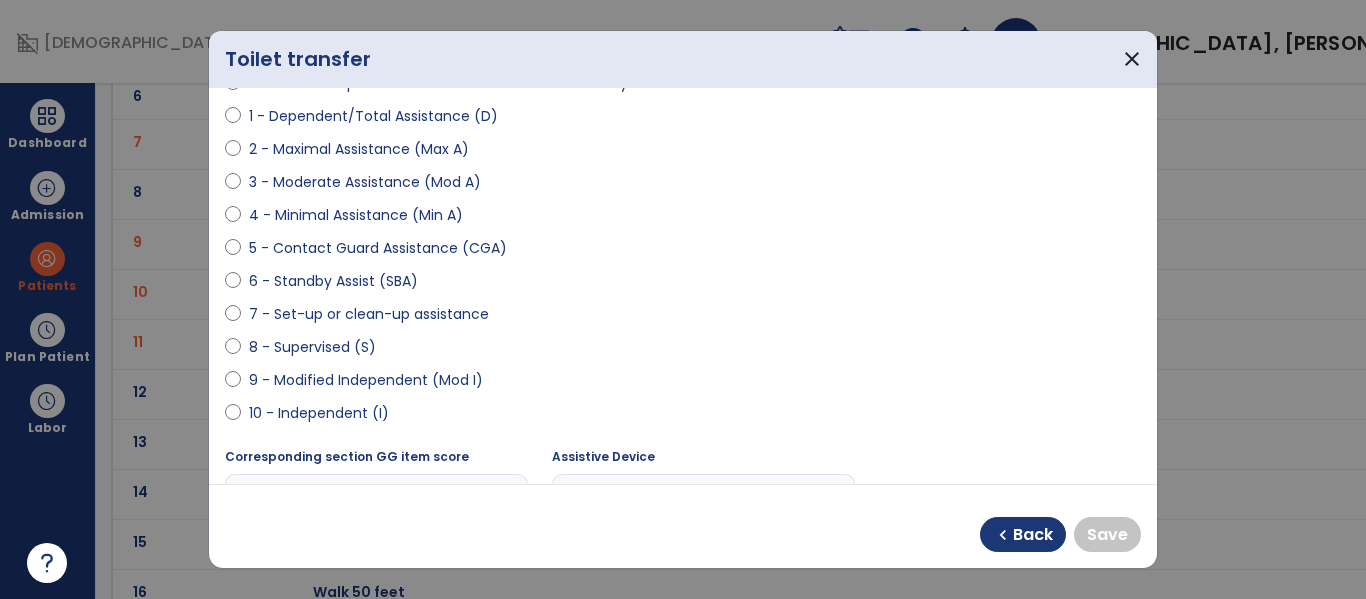 click on "9 - Modified Independent (Mod I)" at bounding box center [366, 380] 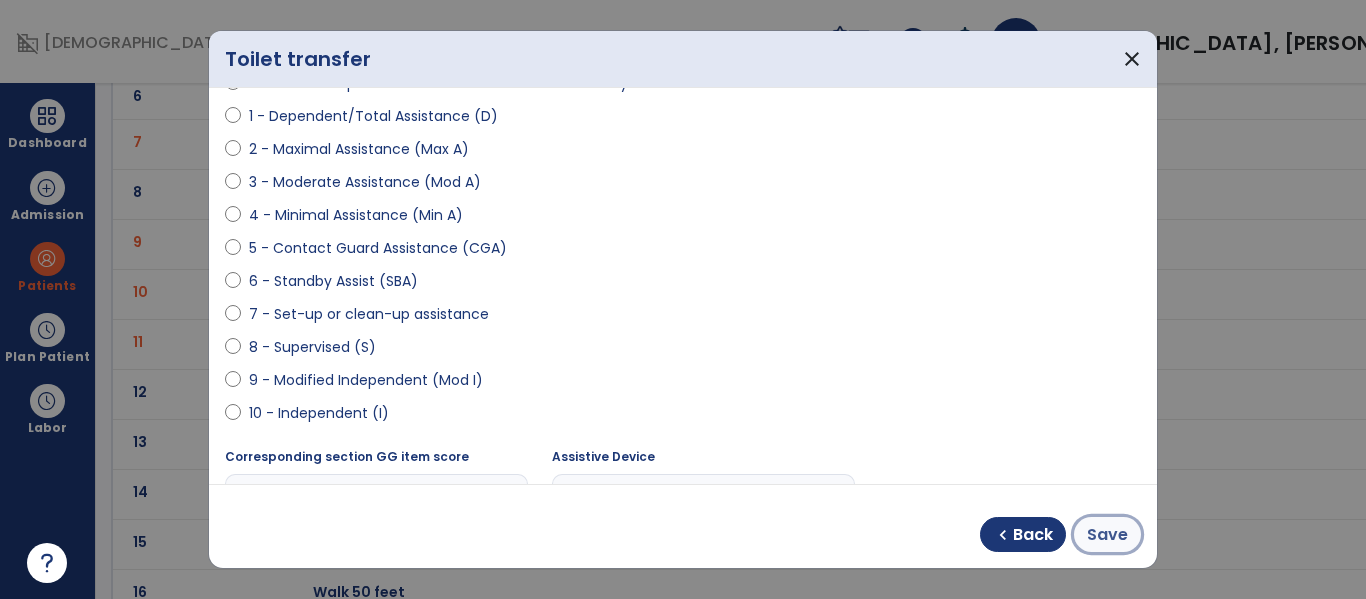 click on "Save" at bounding box center (1107, 534) 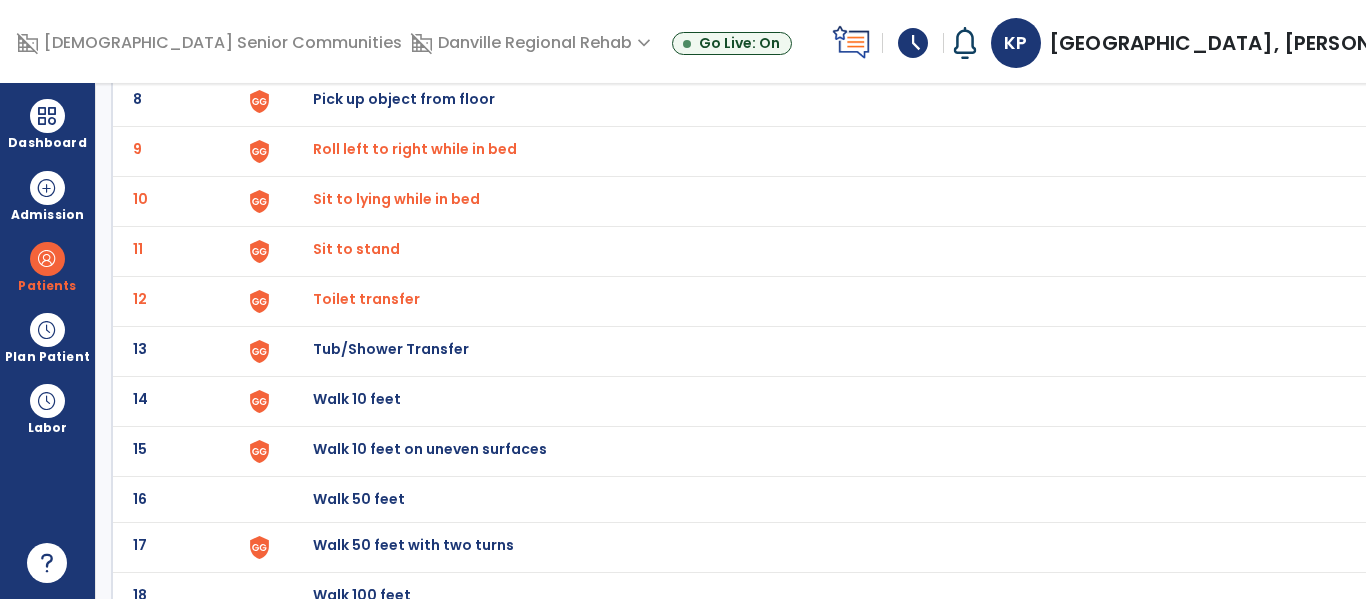 scroll, scrollTop: 558, scrollLeft: 0, axis: vertical 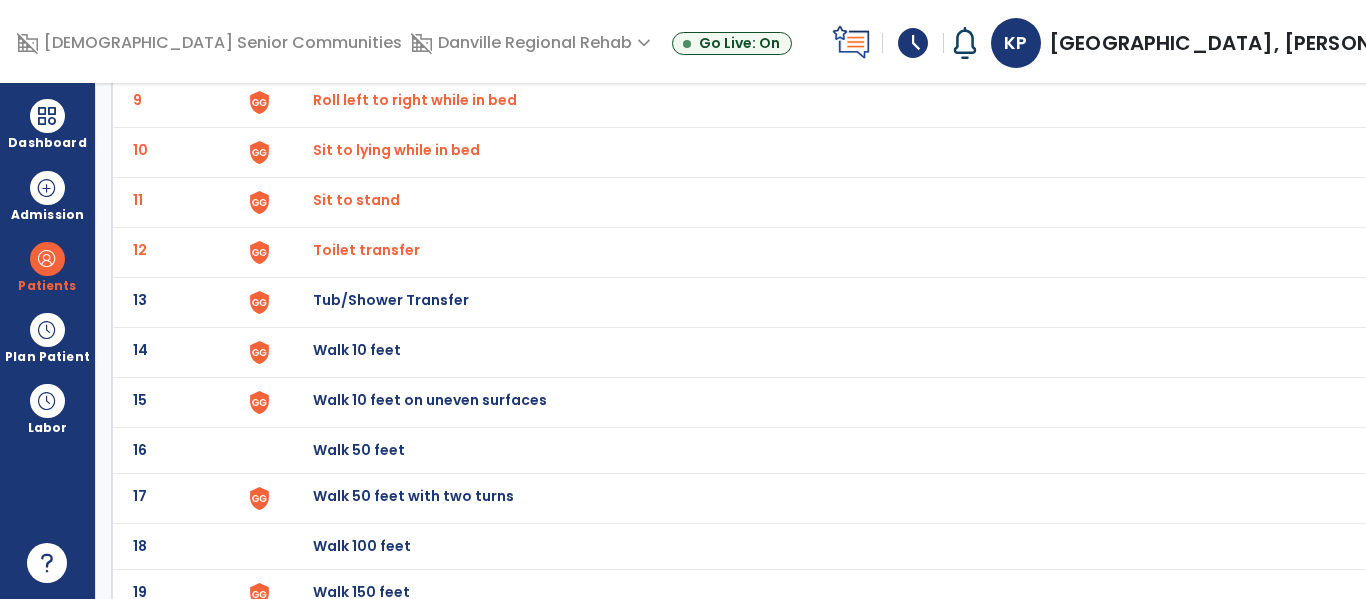 click on "Walk 10 feet" at bounding box center (871, -294) 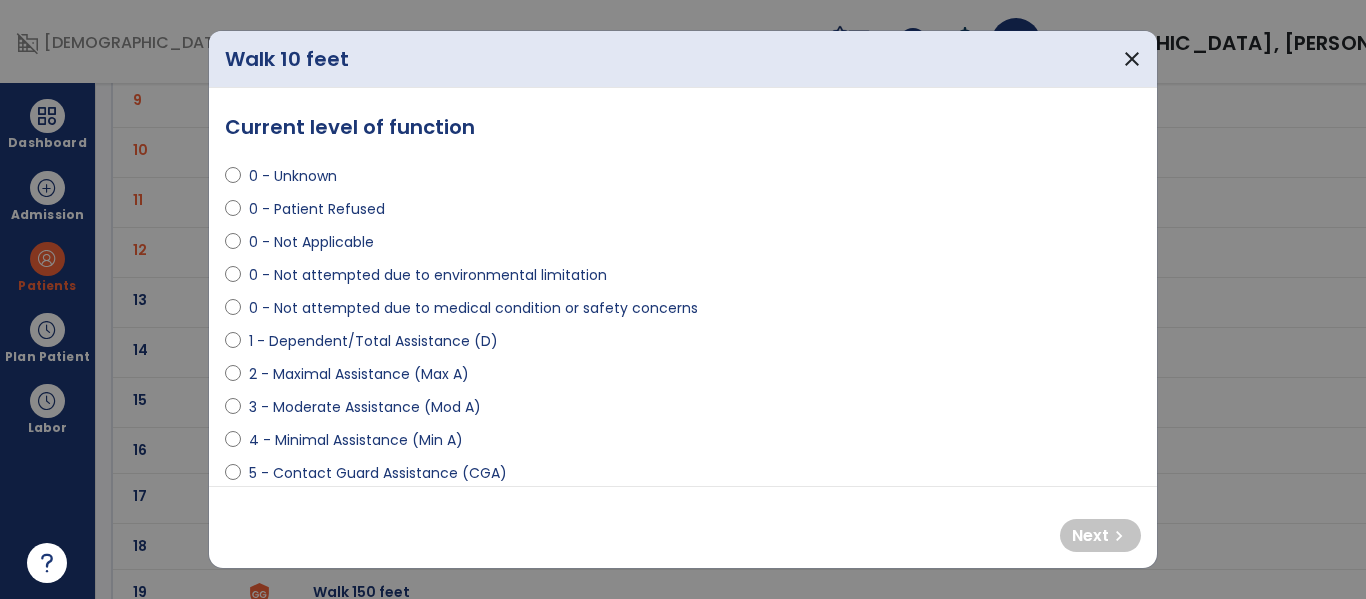 click on "0 - Not attempted due to medical condition or safety concerns" at bounding box center [473, 308] 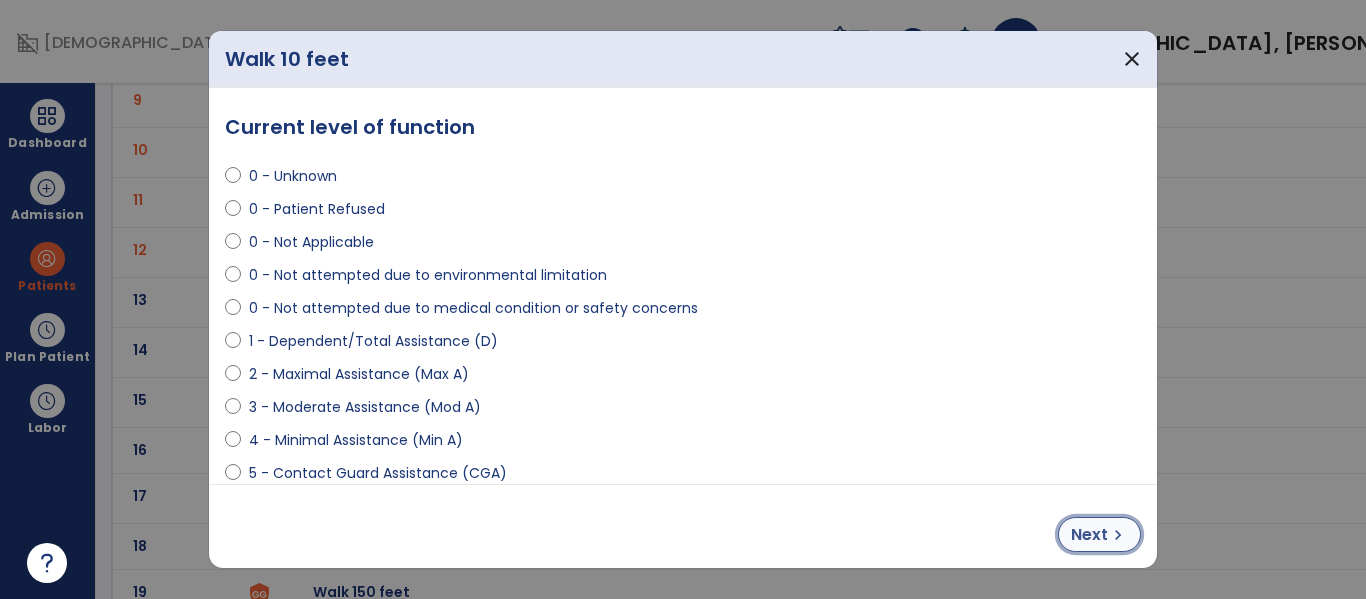 click on "Next" at bounding box center (1089, 535) 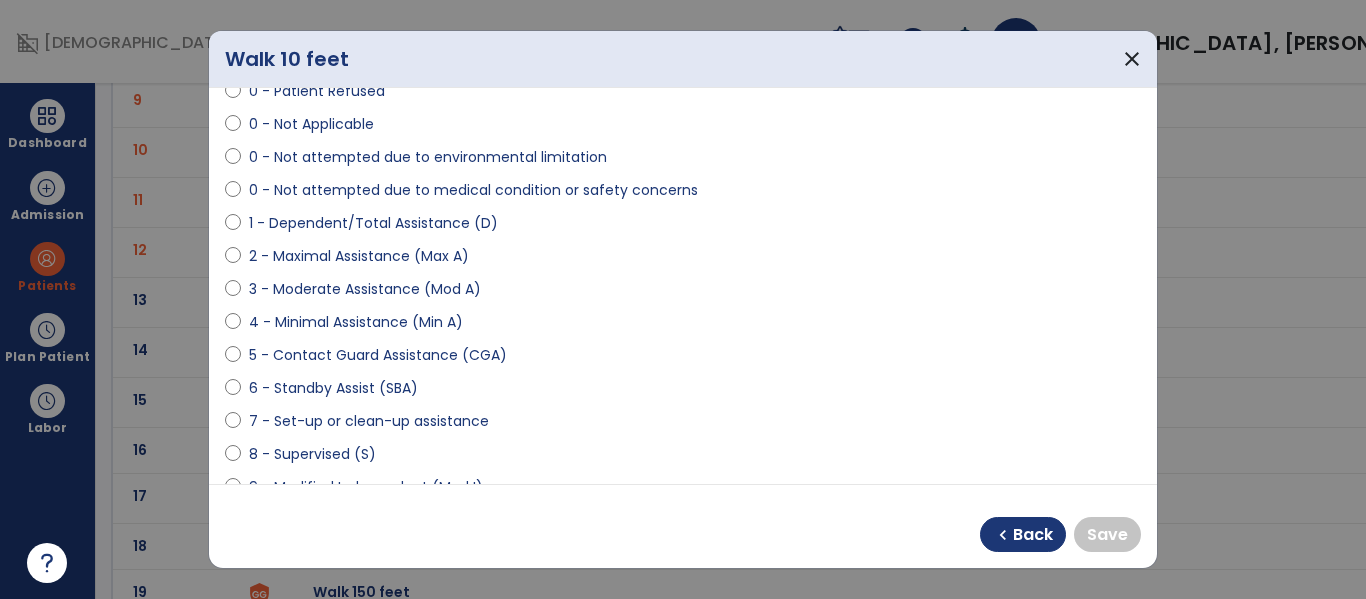 scroll, scrollTop: 204, scrollLeft: 0, axis: vertical 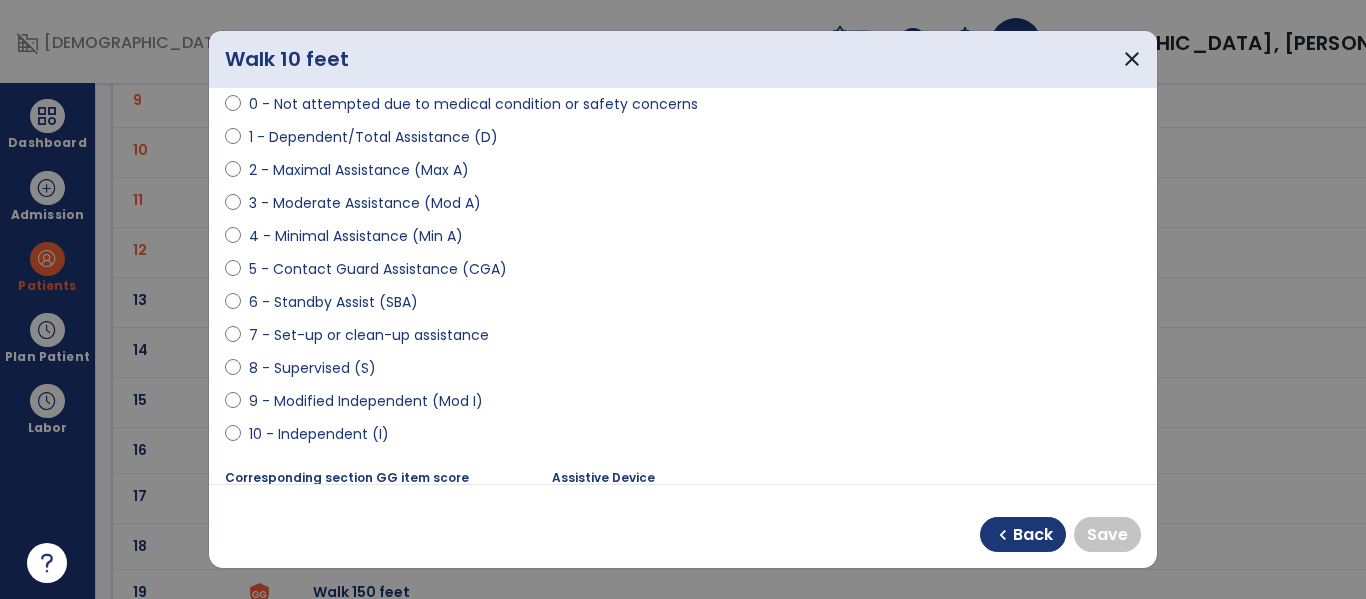 click on "9 - Modified Independent (Mod I)" at bounding box center [366, 401] 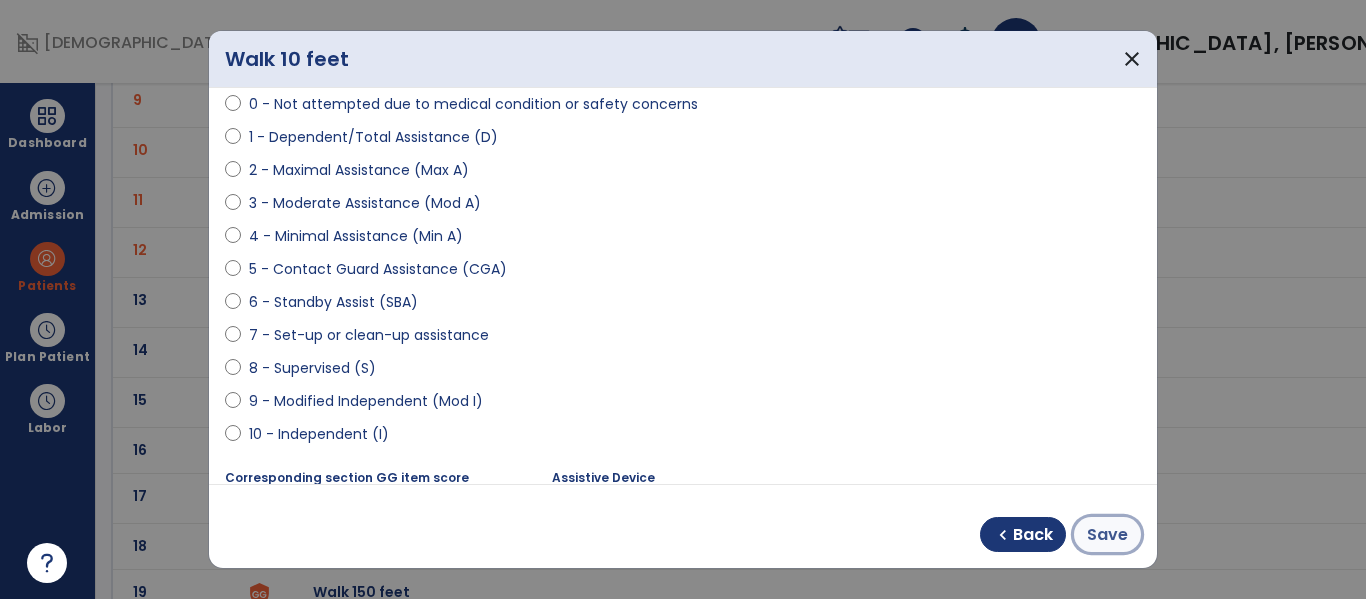click on "Save" at bounding box center (1107, 534) 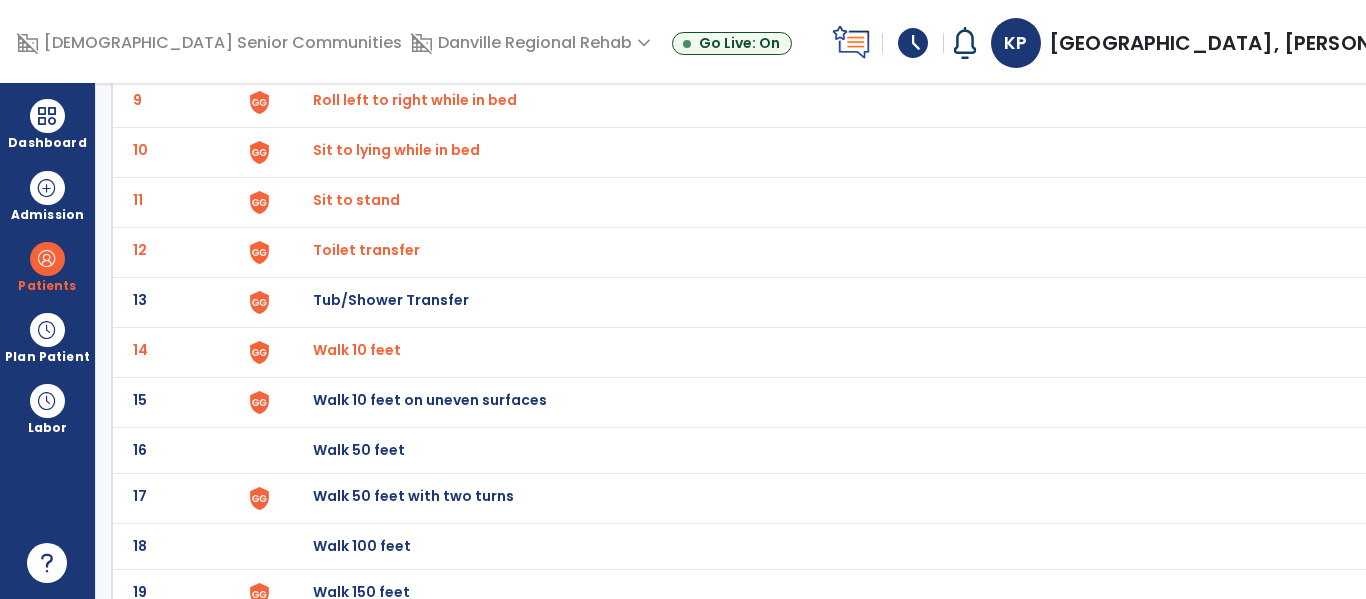 scroll, scrollTop: 0, scrollLeft: 0, axis: both 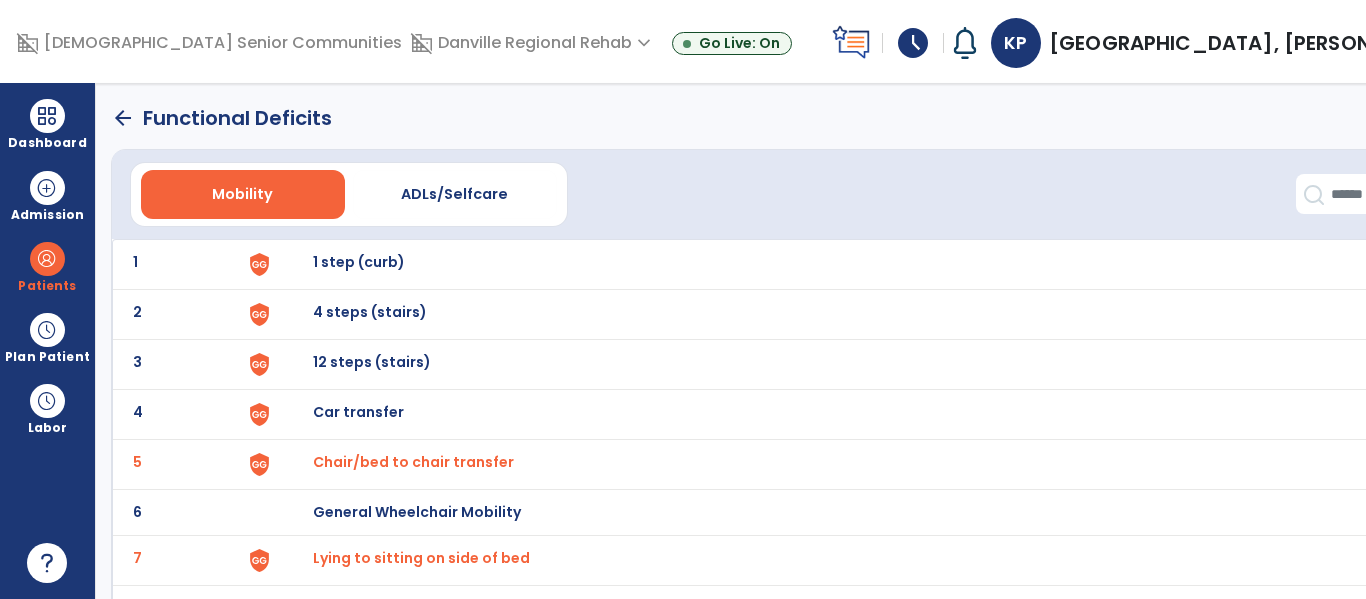 click on "arrow_back" 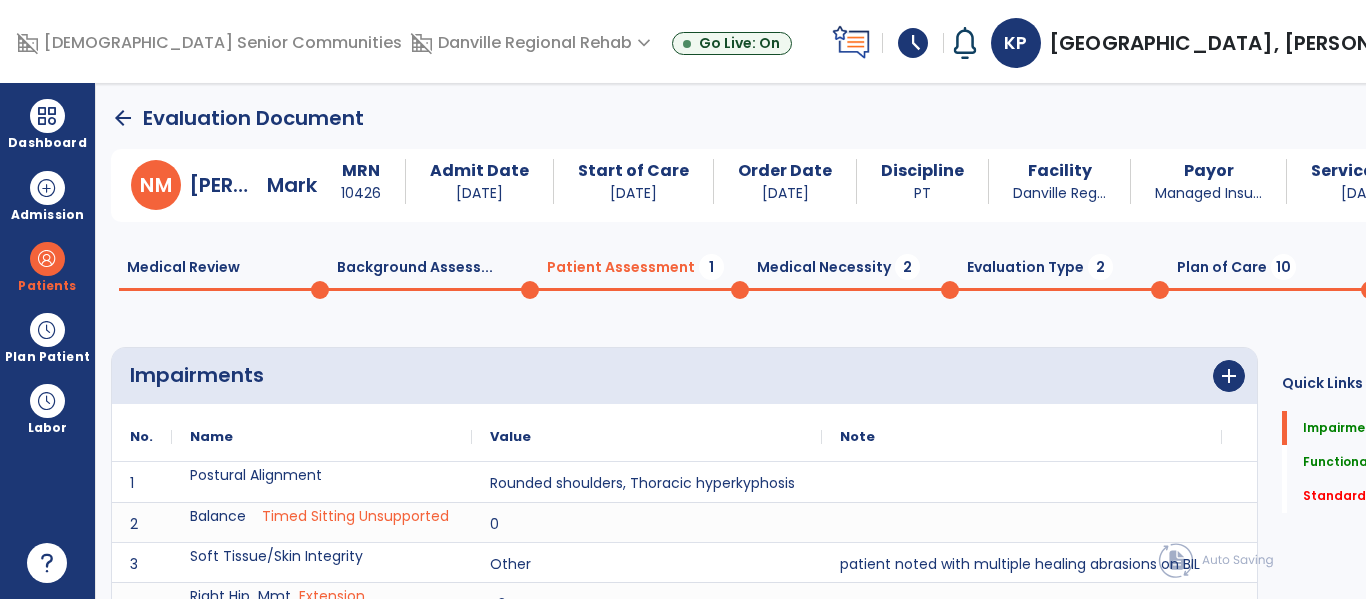 scroll, scrollTop: 20, scrollLeft: 0, axis: vertical 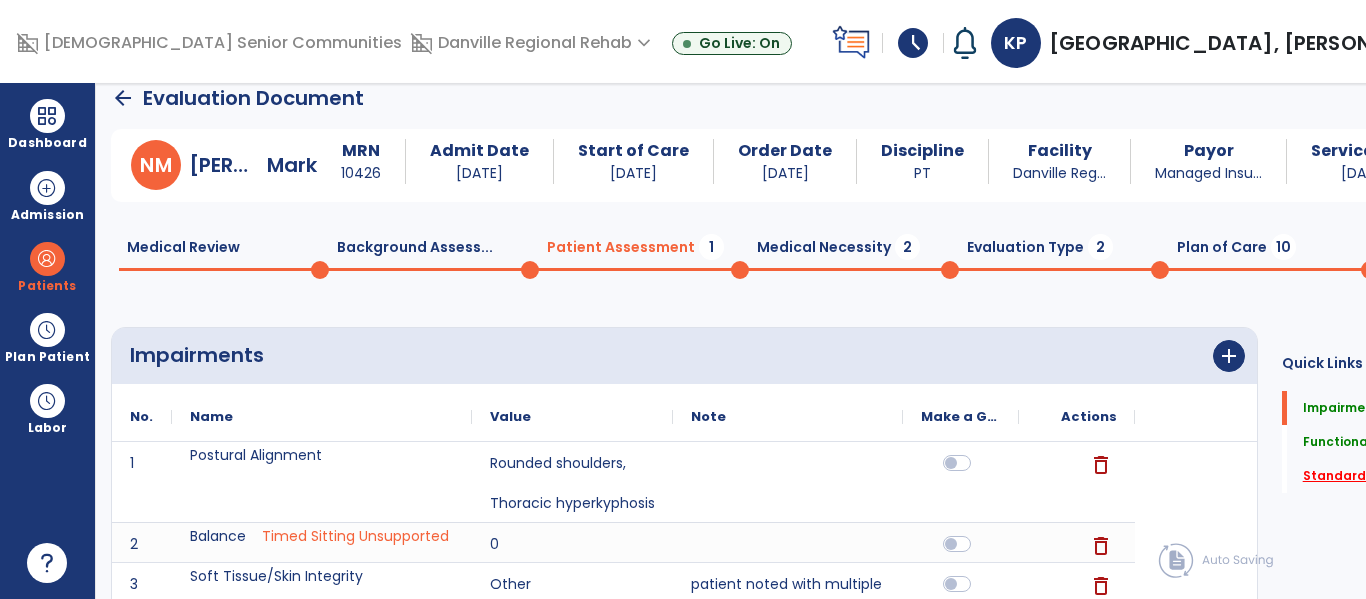 click on "Standardized Tests   *" 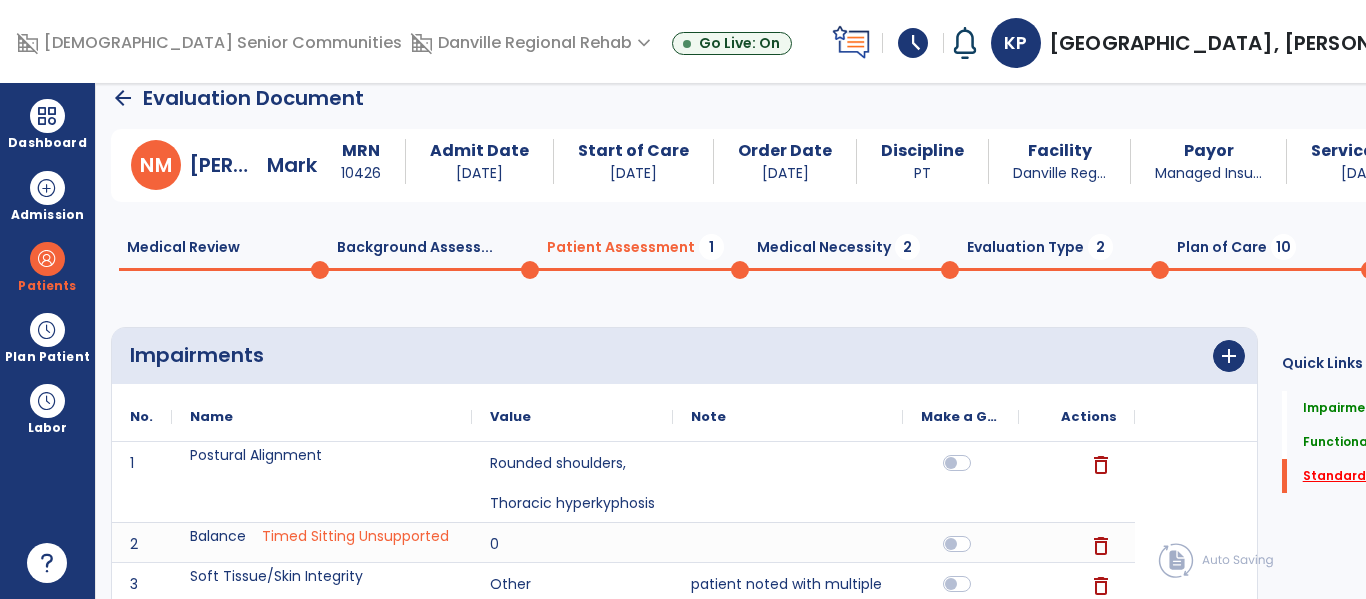 click on "Standardized Tests   *" 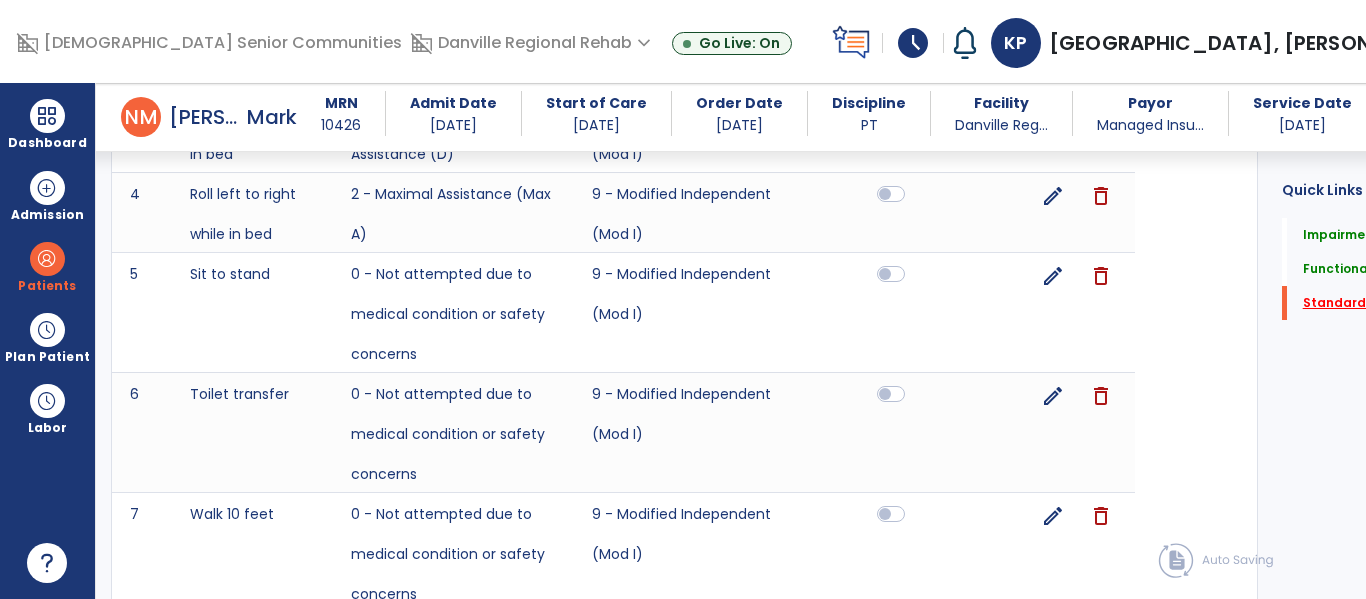 scroll, scrollTop: 2087, scrollLeft: 0, axis: vertical 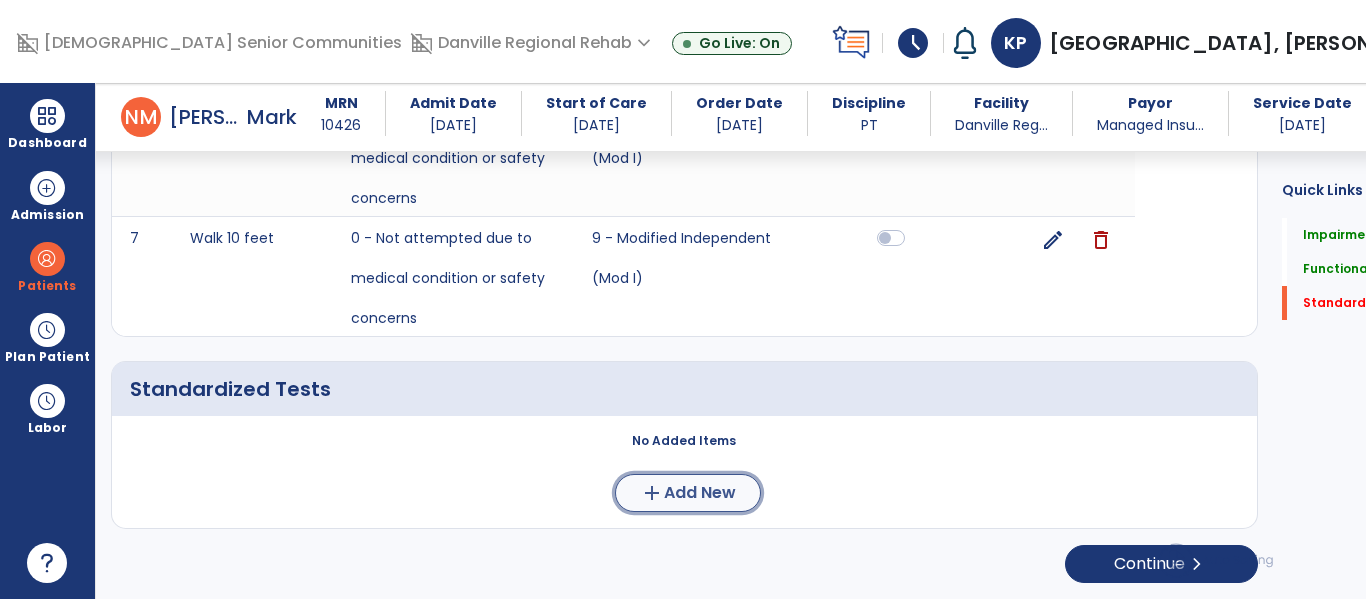 click on "Add New" 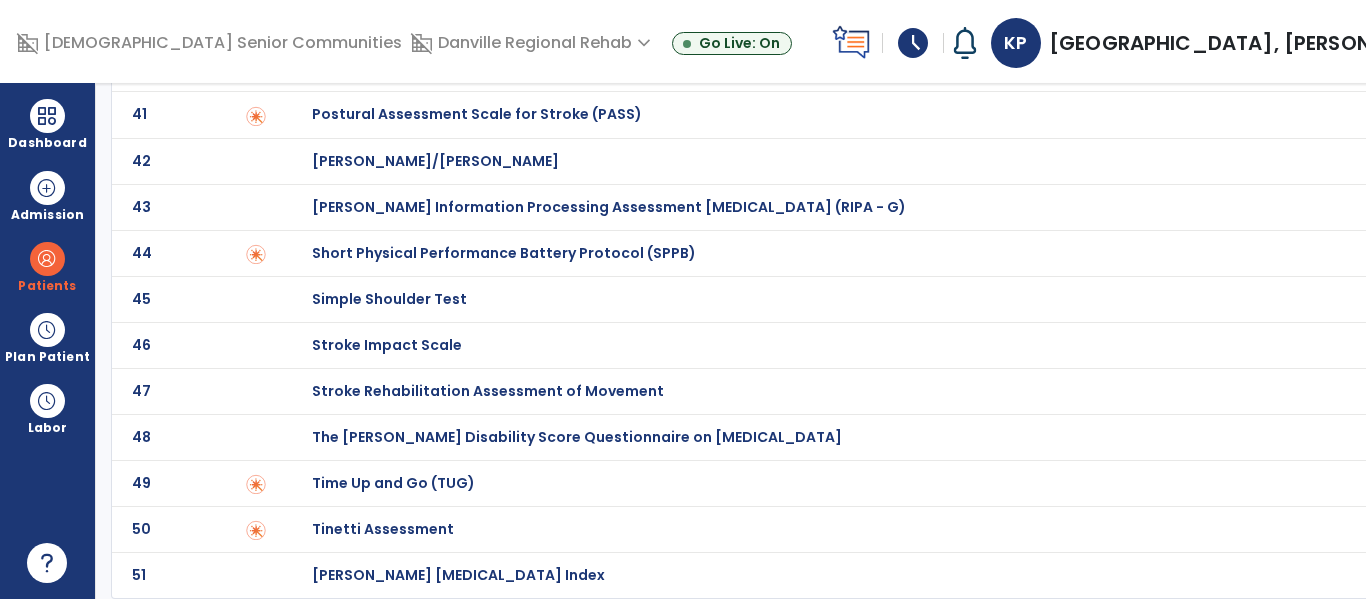 scroll, scrollTop: 0, scrollLeft: 0, axis: both 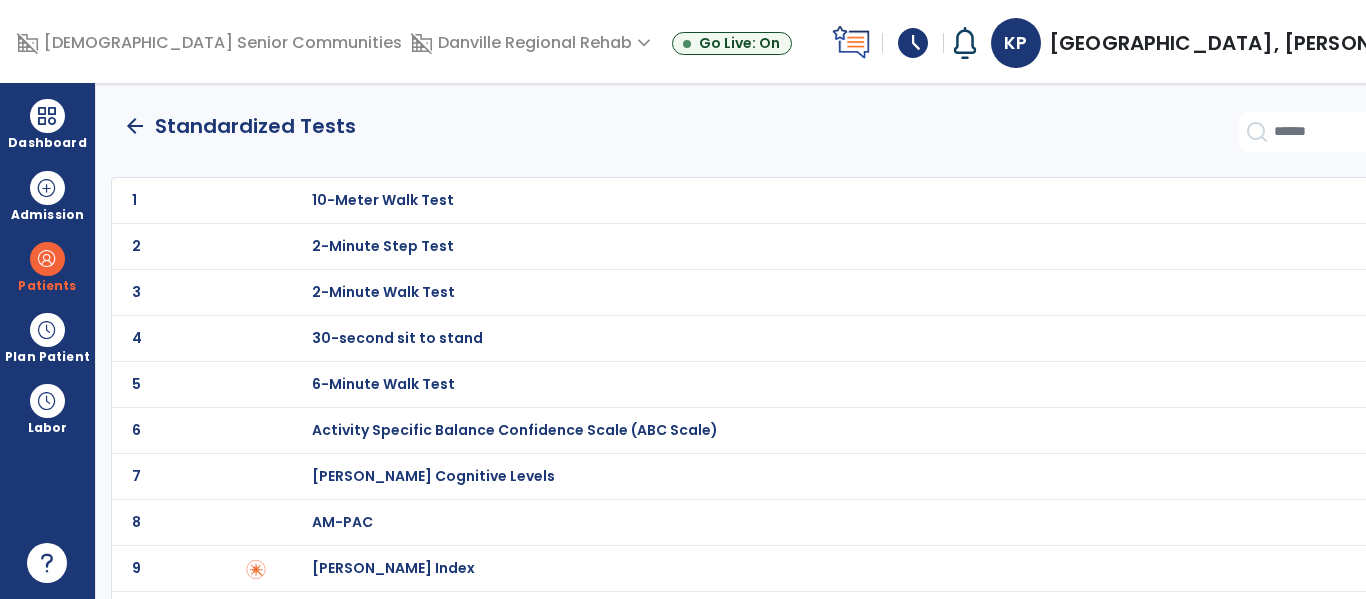 click on "30-second sit to stand" at bounding box center [871, 200] 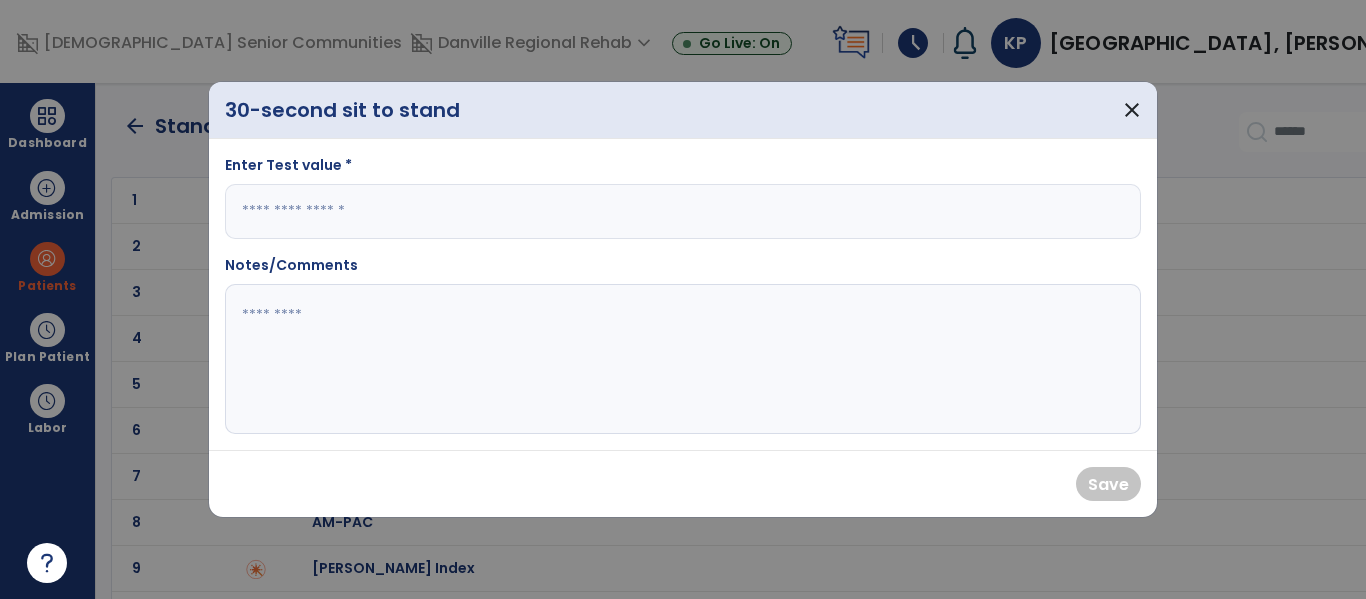 click at bounding box center (683, 211) 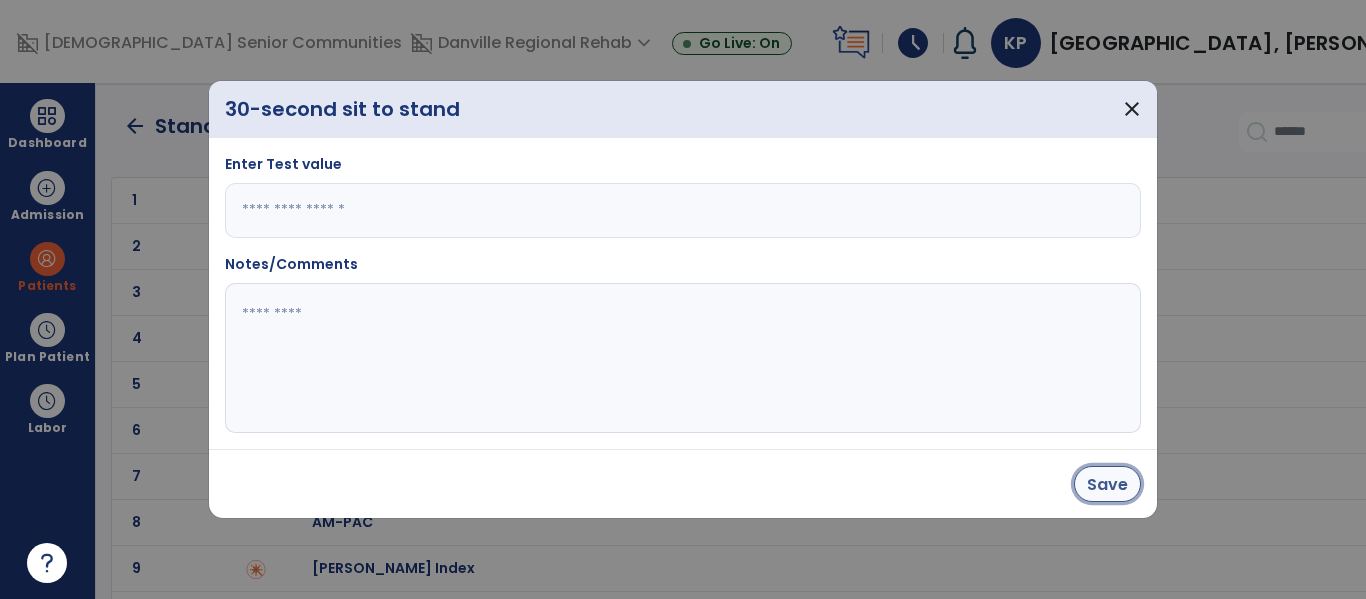 click on "Save" at bounding box center [1107, 484] 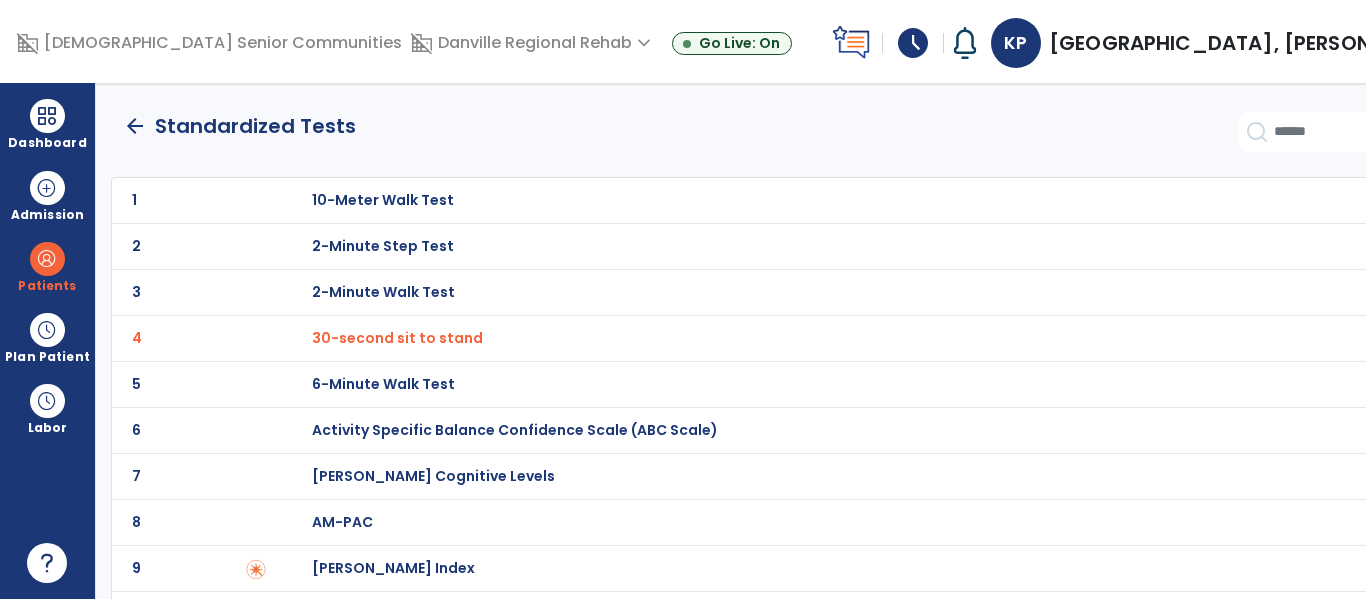 click on "arrow_back" 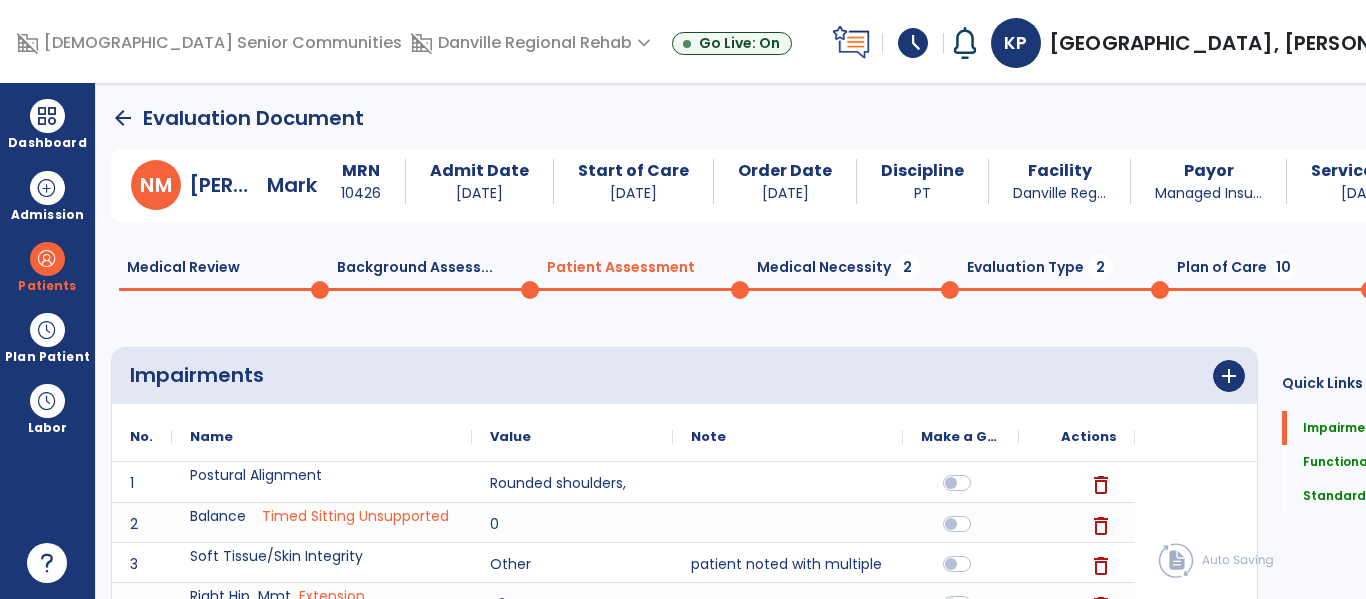 click on "Medical Necessity  2" 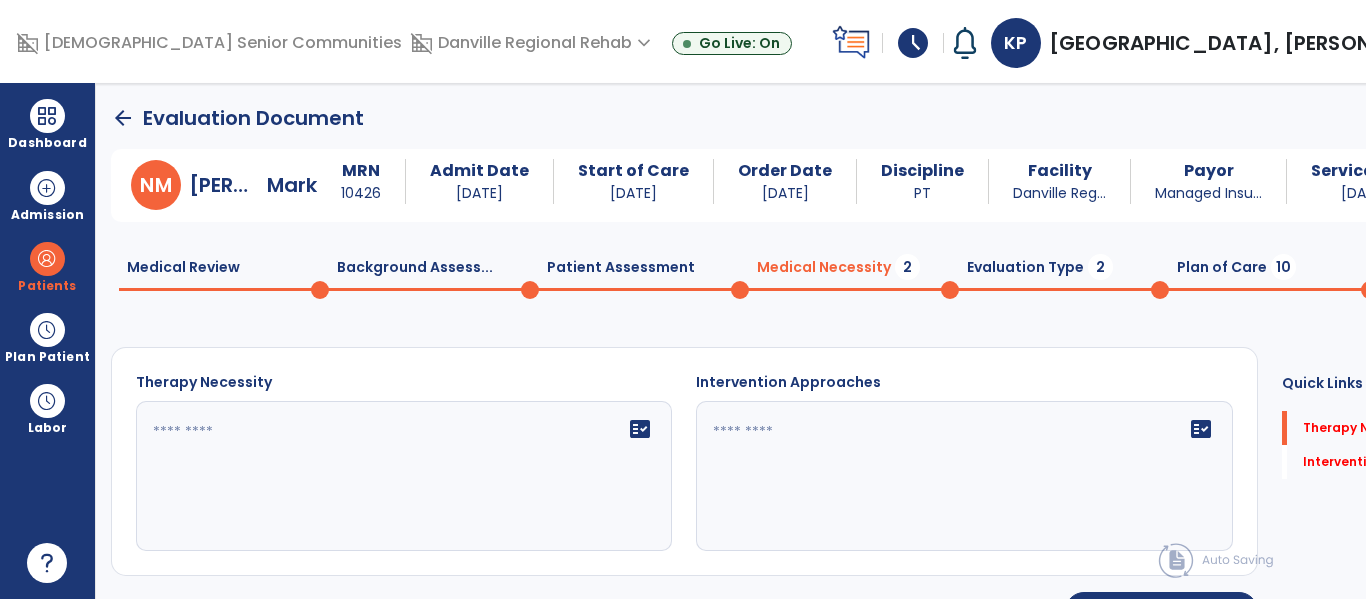 scroll, scrollTop: 20, scrollLeft: 0, axis: vertical 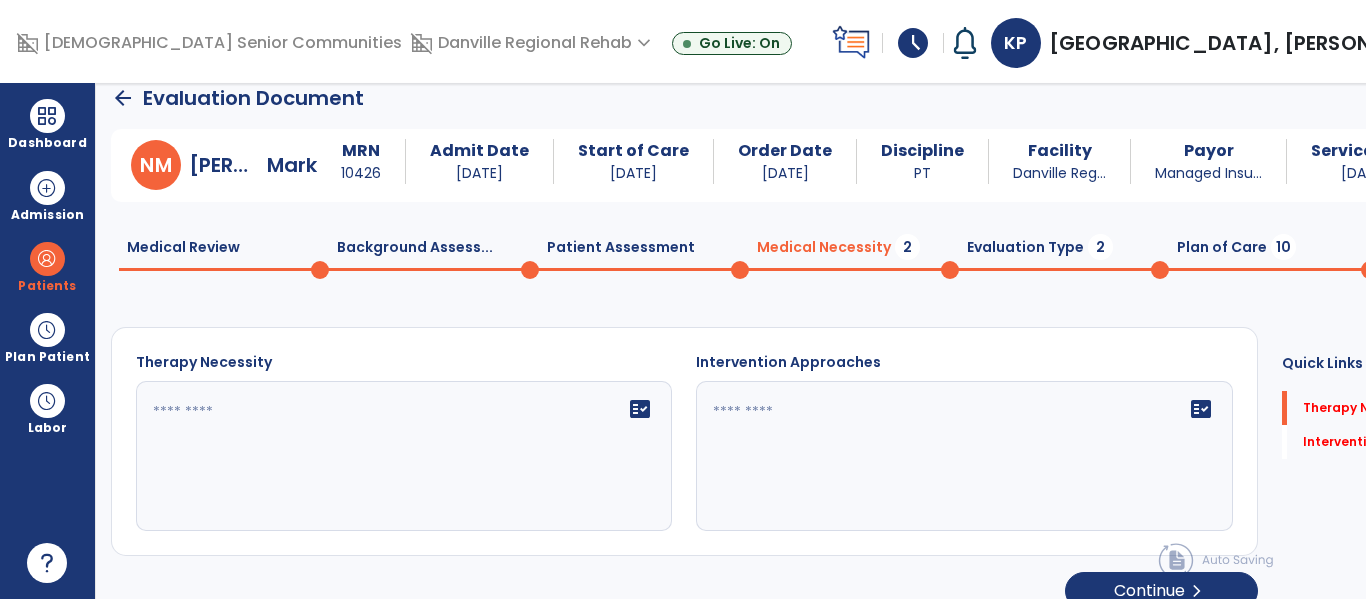 click 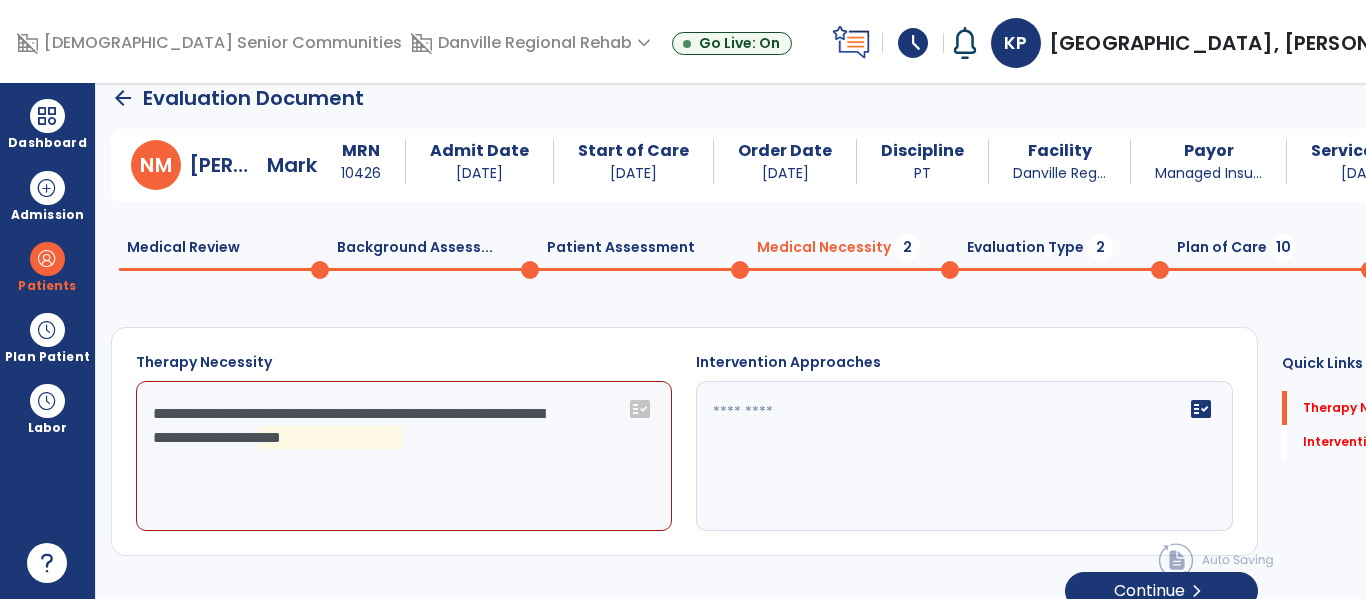 click on "**********" 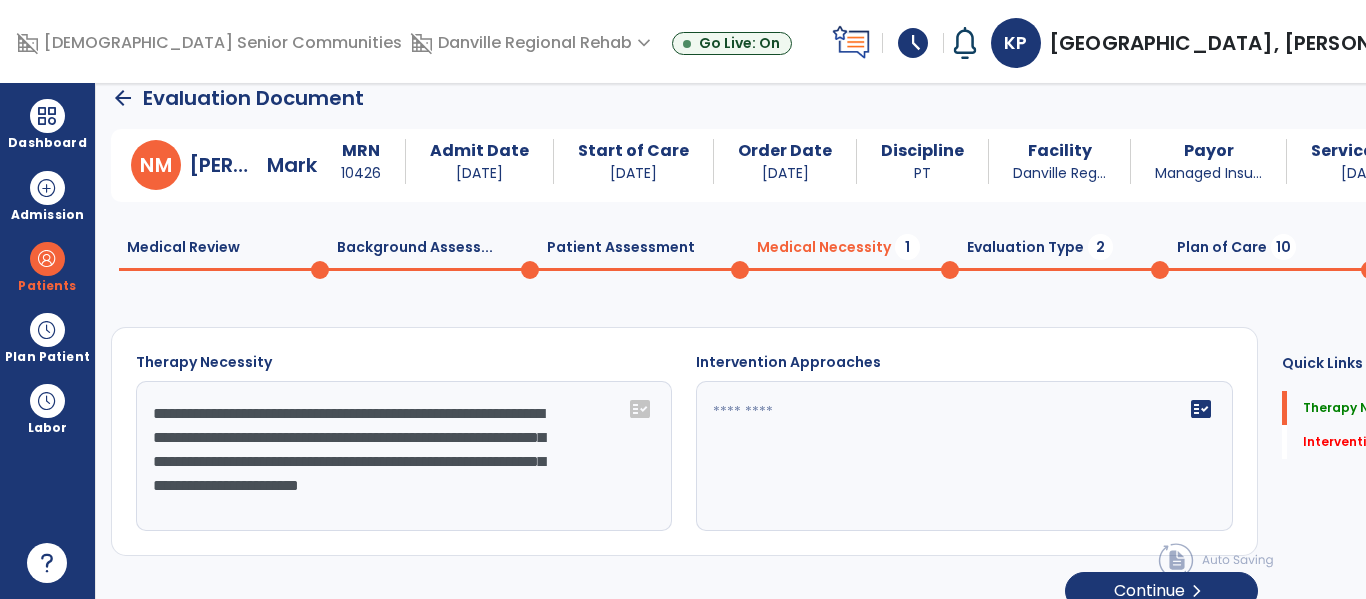 type on "**********" 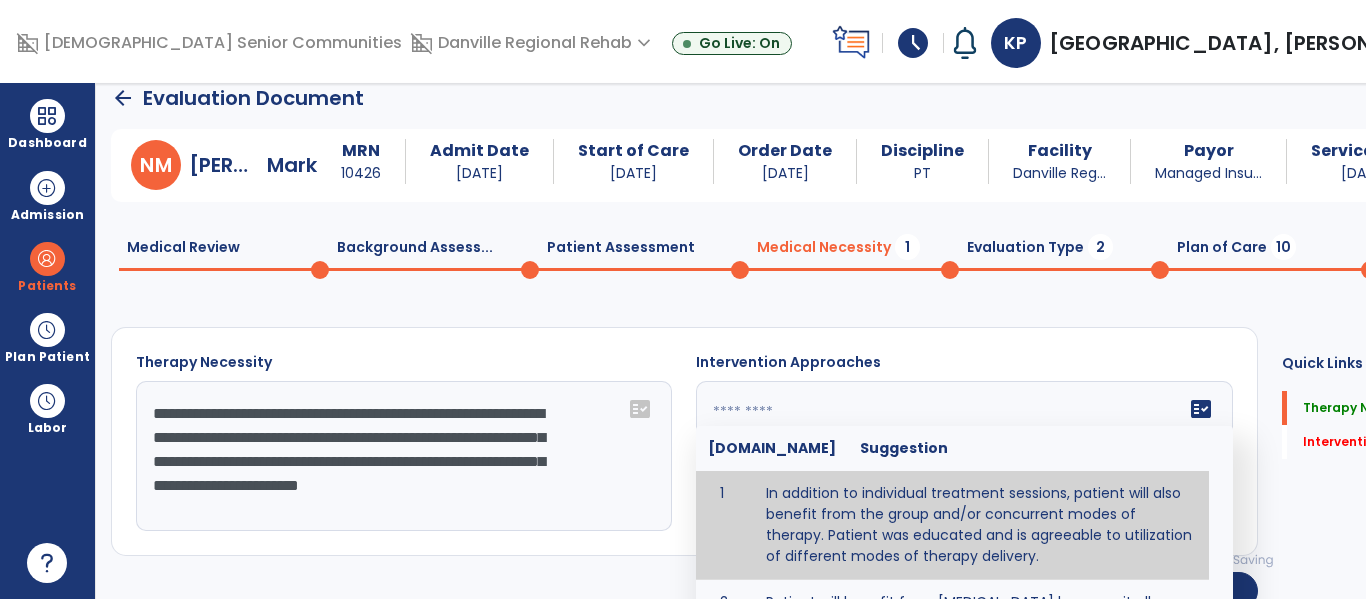 type on "**********" 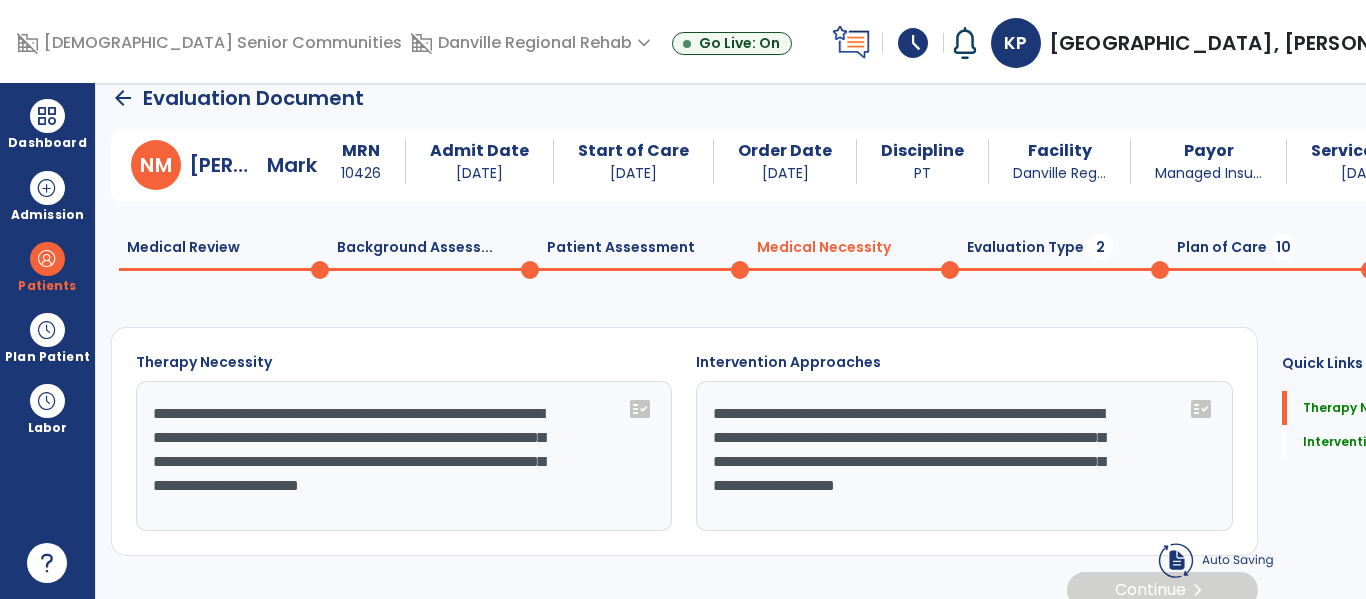 click on "Evaluation Type  2" 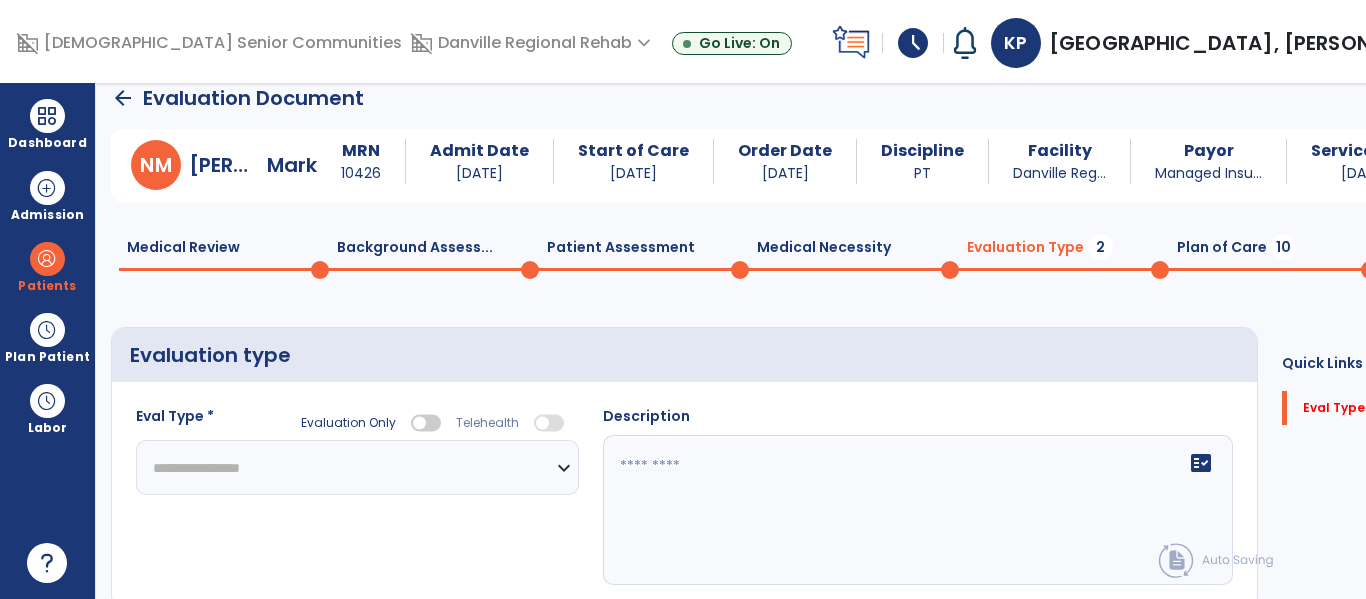 click on "**********" 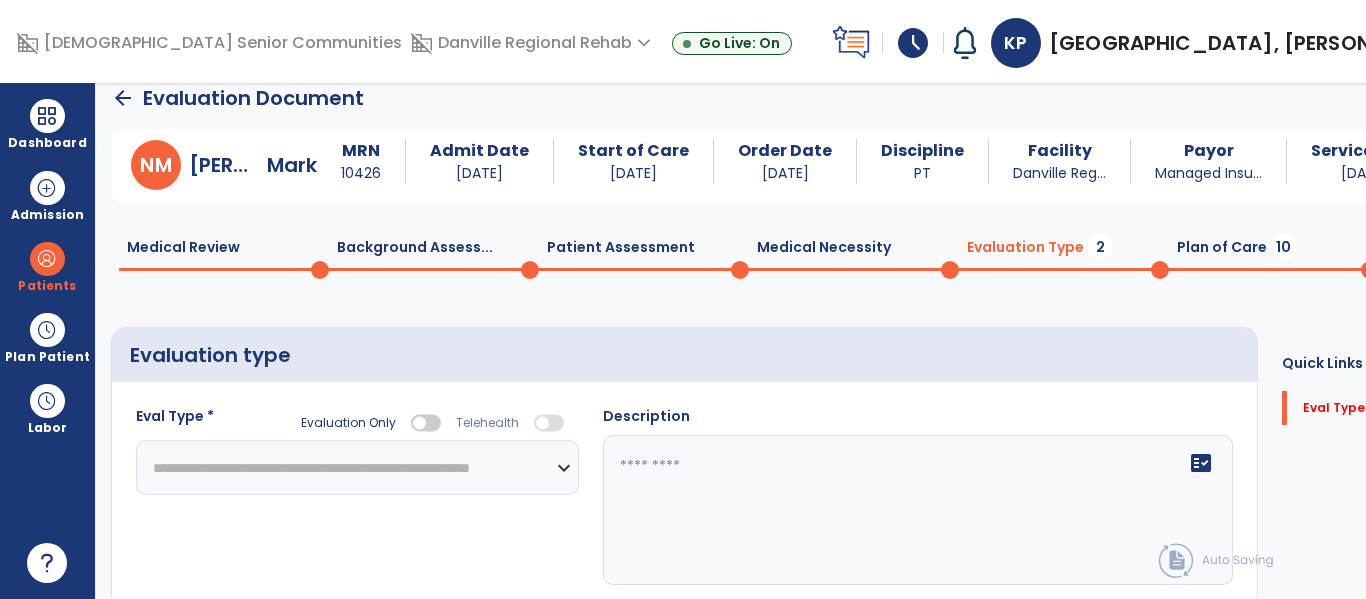 click on "**********" 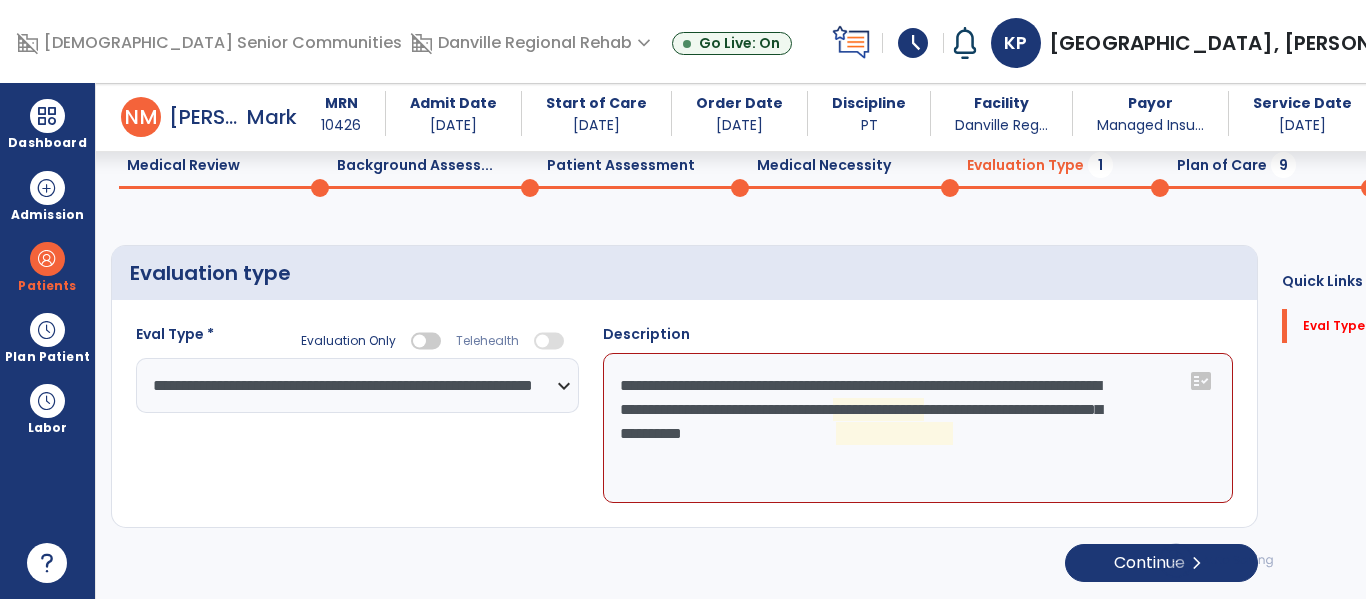 scroll, scrollTop: 83, scrollLeft: 0, axis: vertical 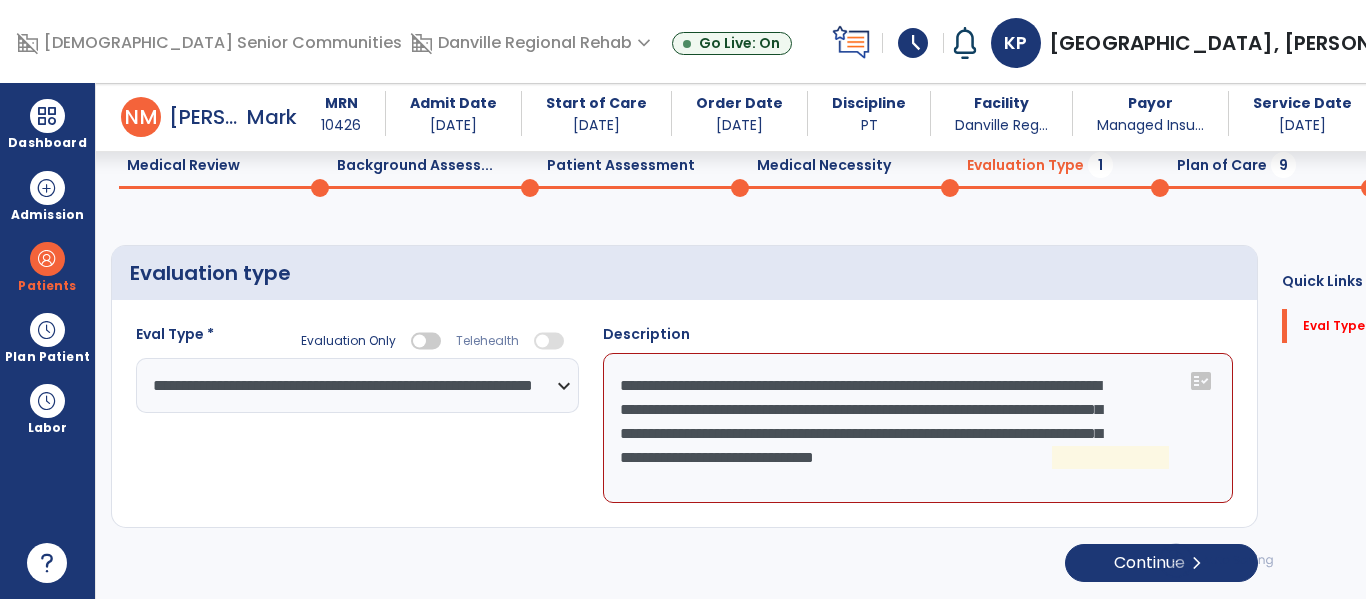 click on "**********" 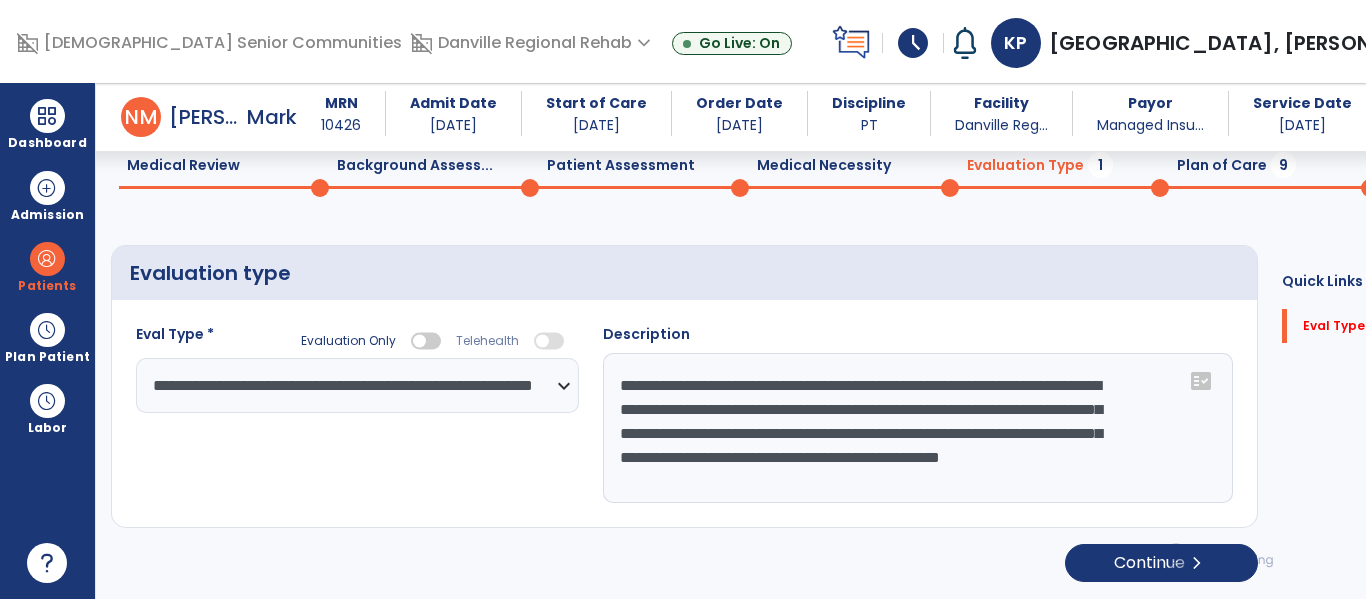 scroll, scrollTop: 16, scrollLeft: 0, axis: vertical 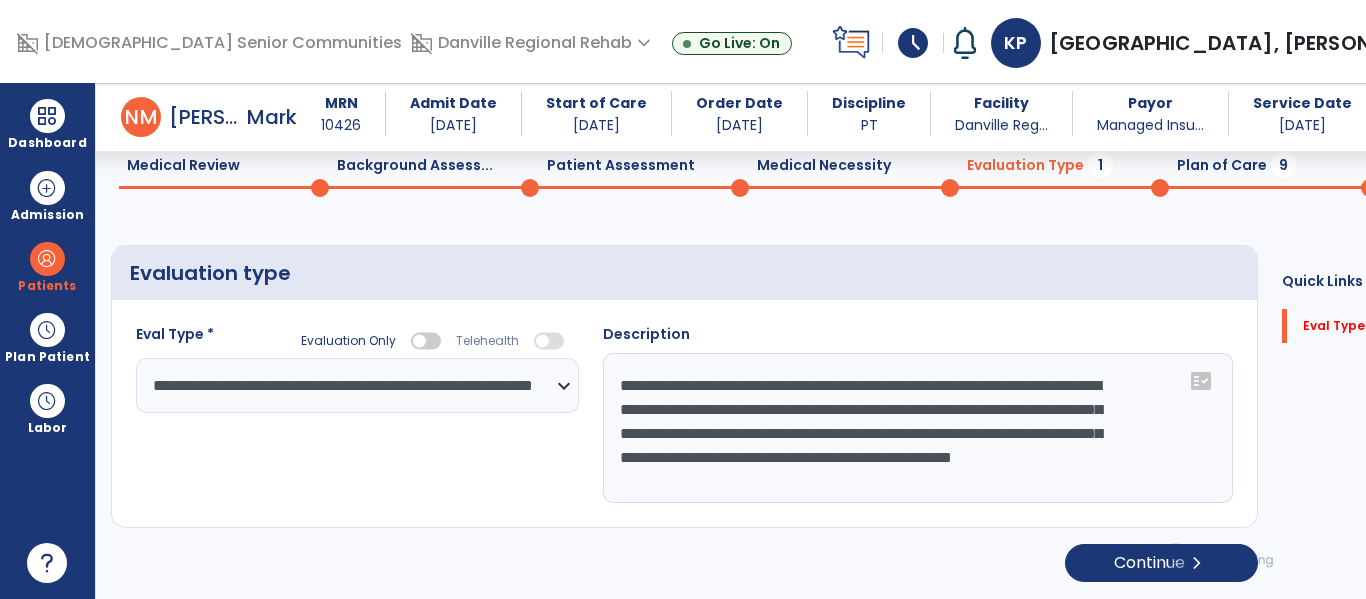 type on "**********" 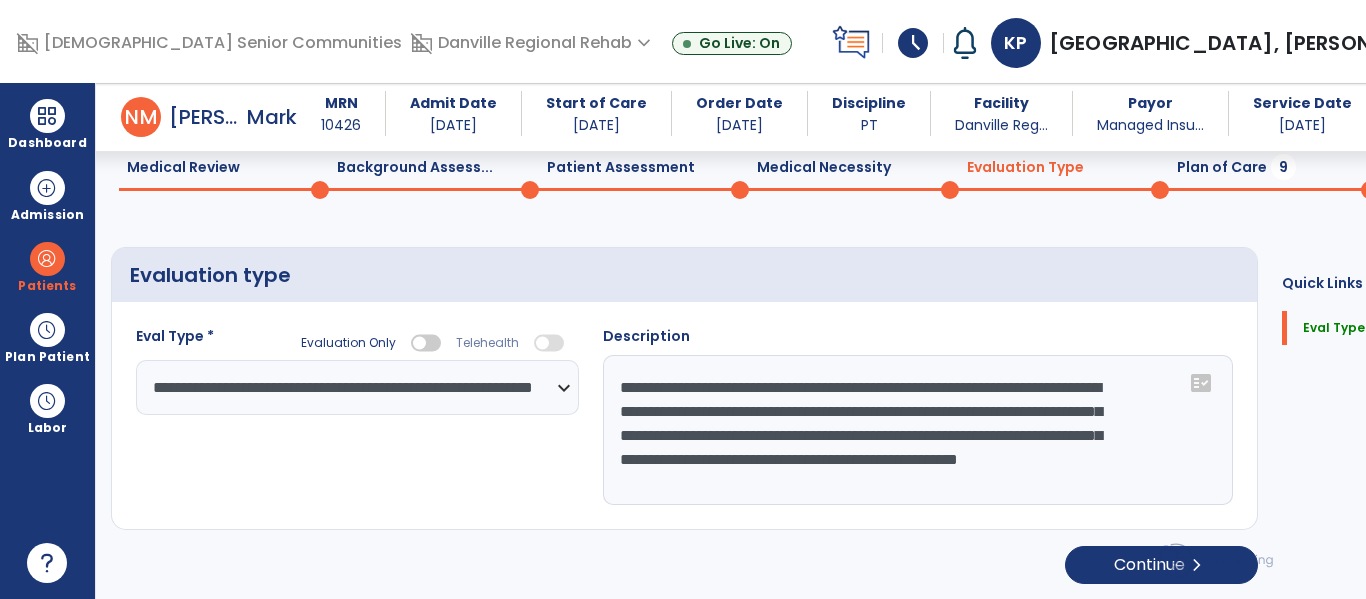 scroll, scrollTop: 83, scrollLeft: 0, axis: vertical 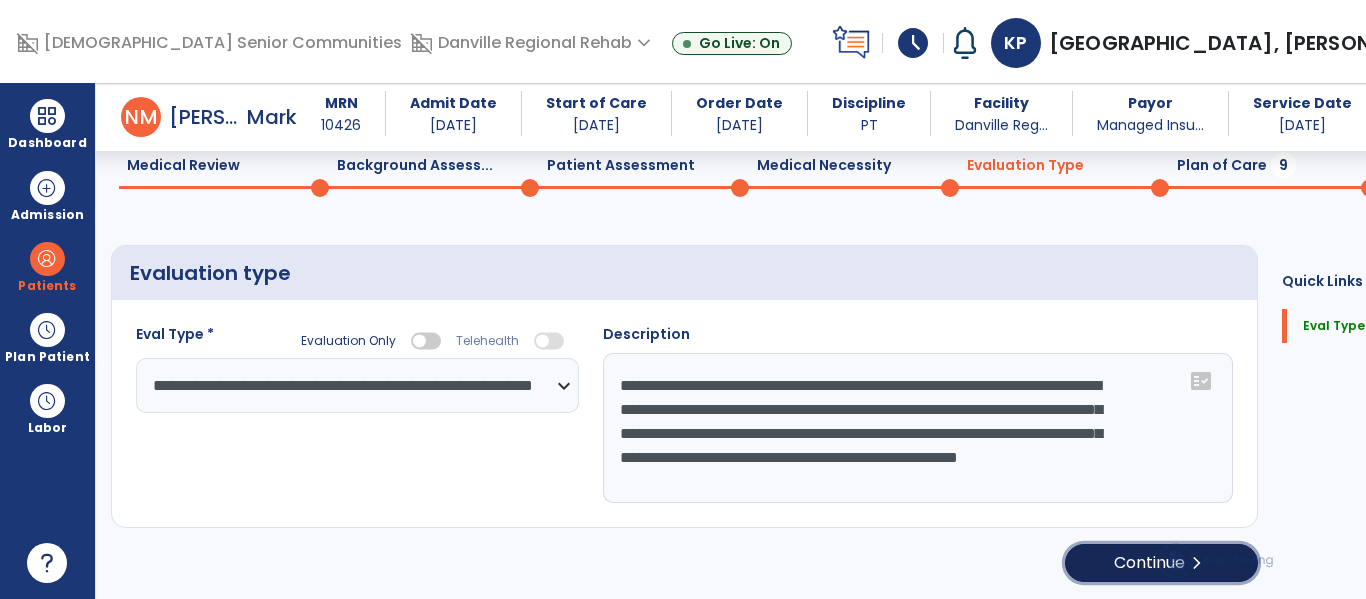 click on "Continue  chevron_right" 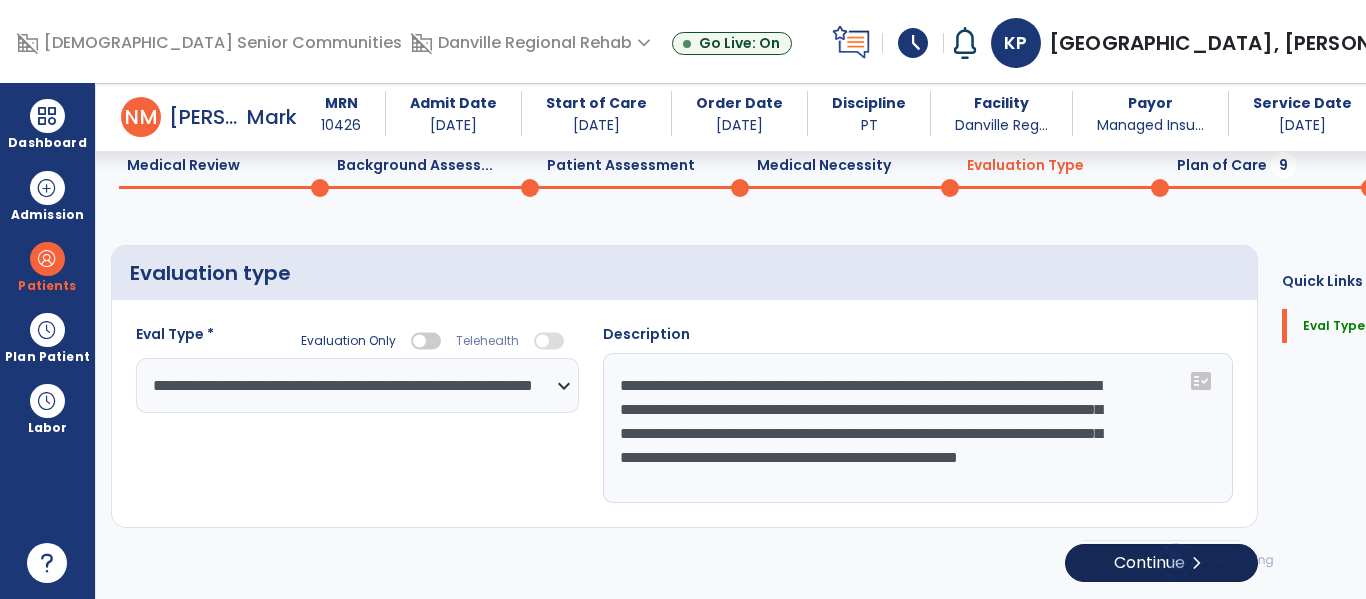 select on "*****" 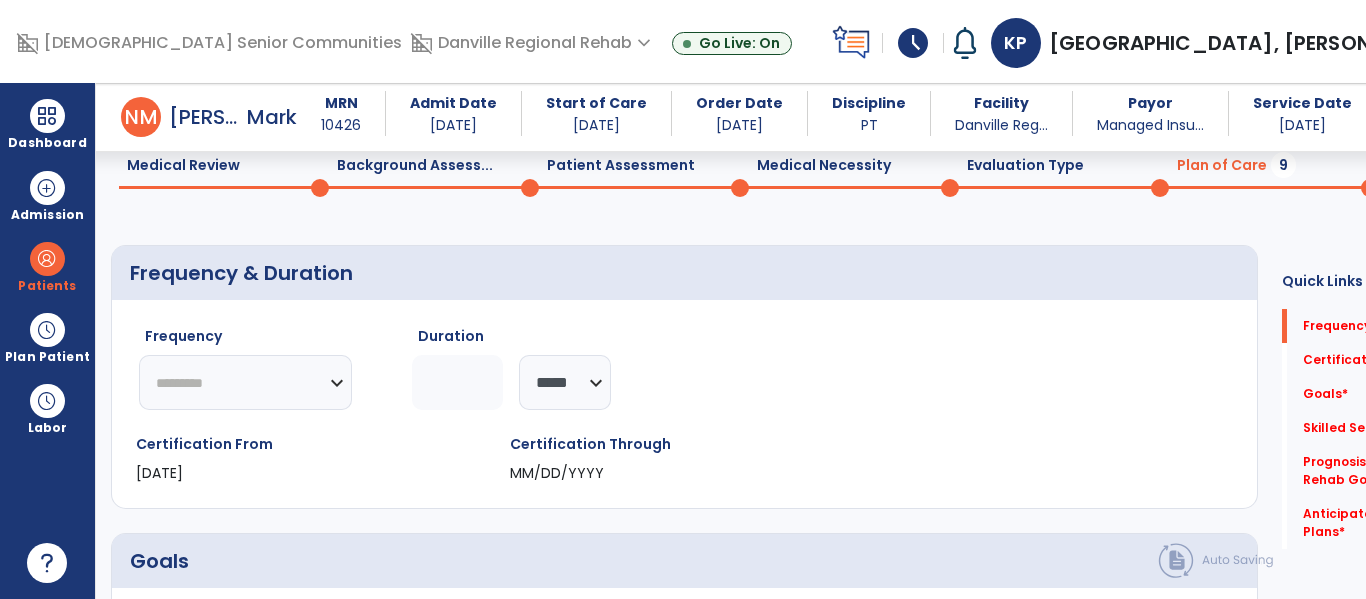 click on "********* ** ** ** ** ** ** **" 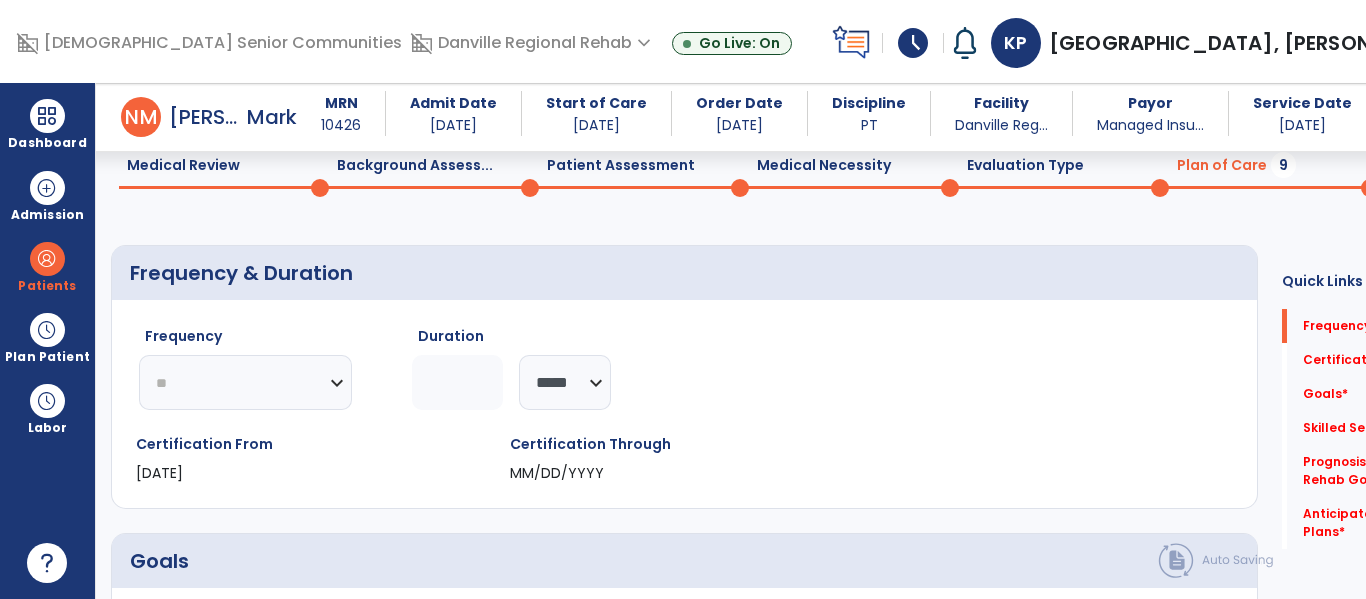 click on "********* ** ** ** ** ** ** **" 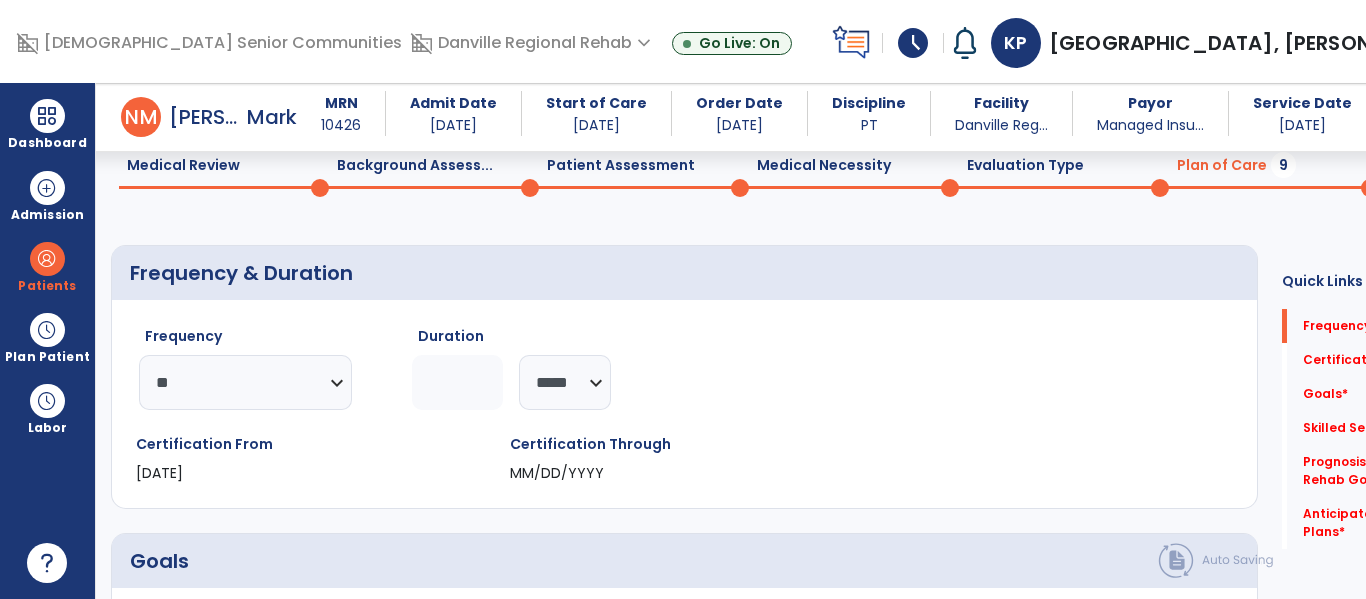 click 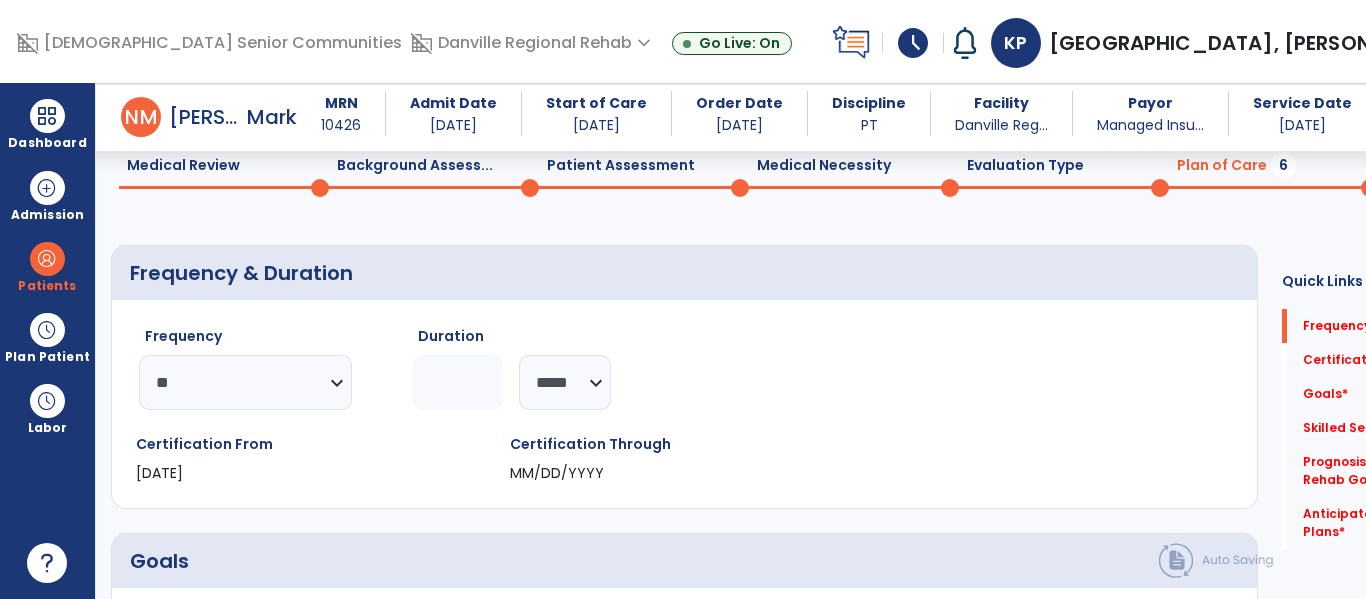 type on "*" 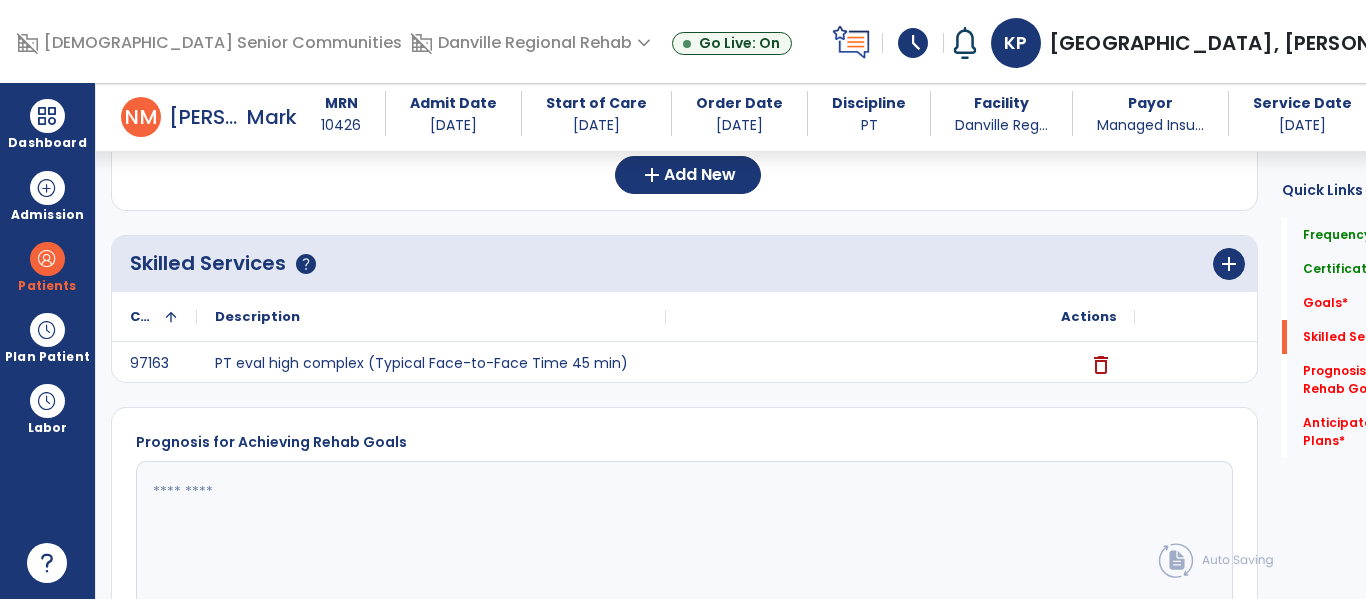 scroll, scrollTop: 576, scrollLeft: 0, axis: vertical 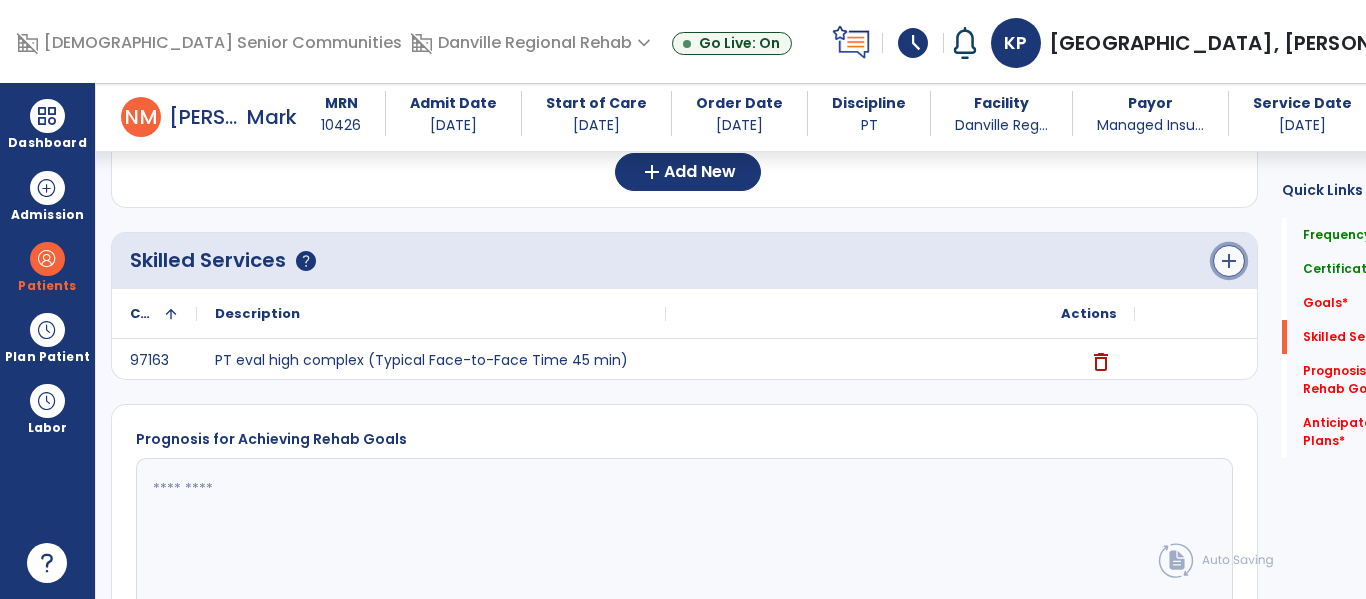 click on "add" 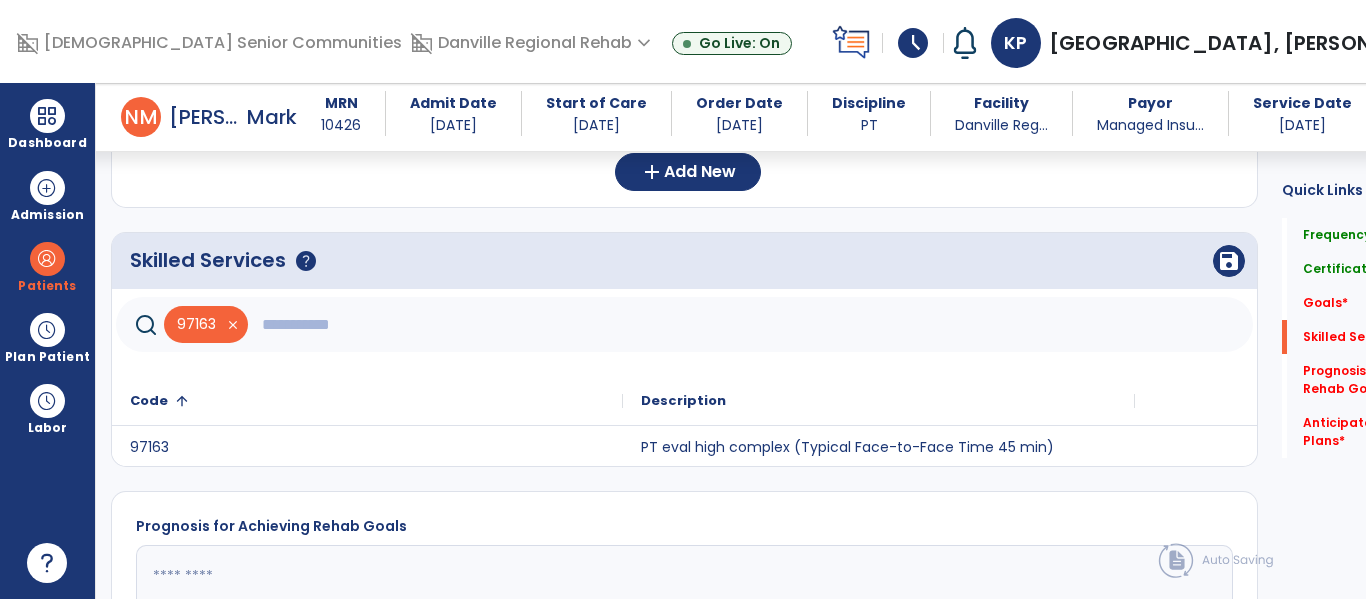 click 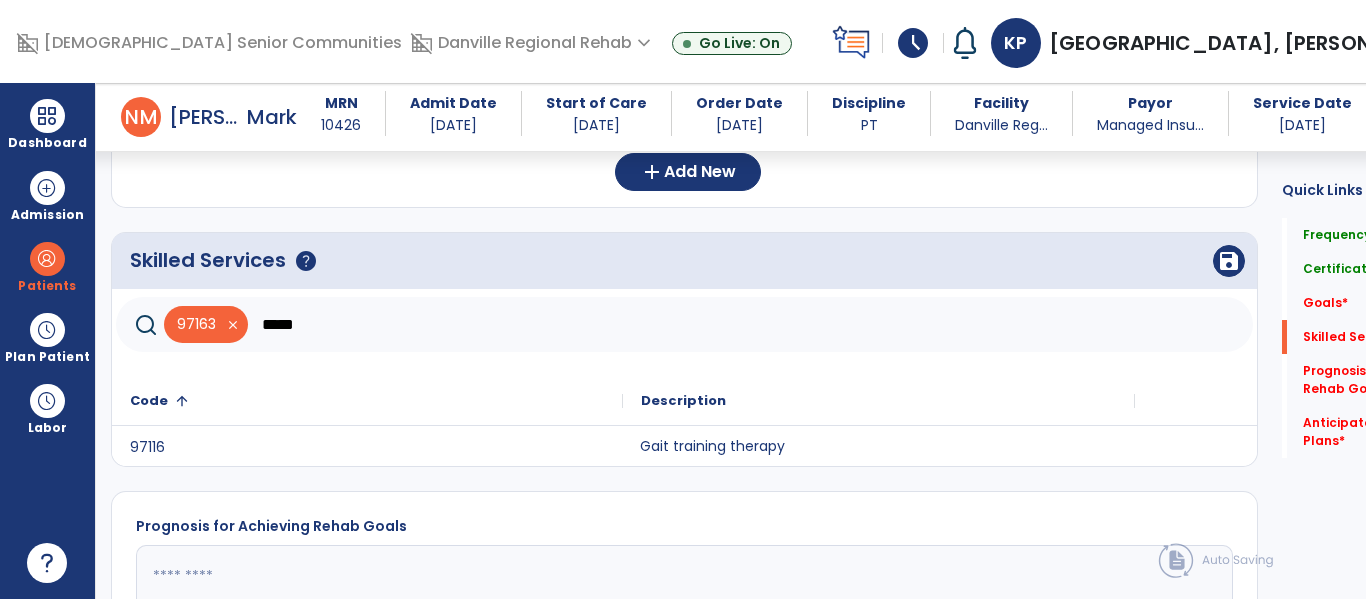 click on "Gait training therapy" 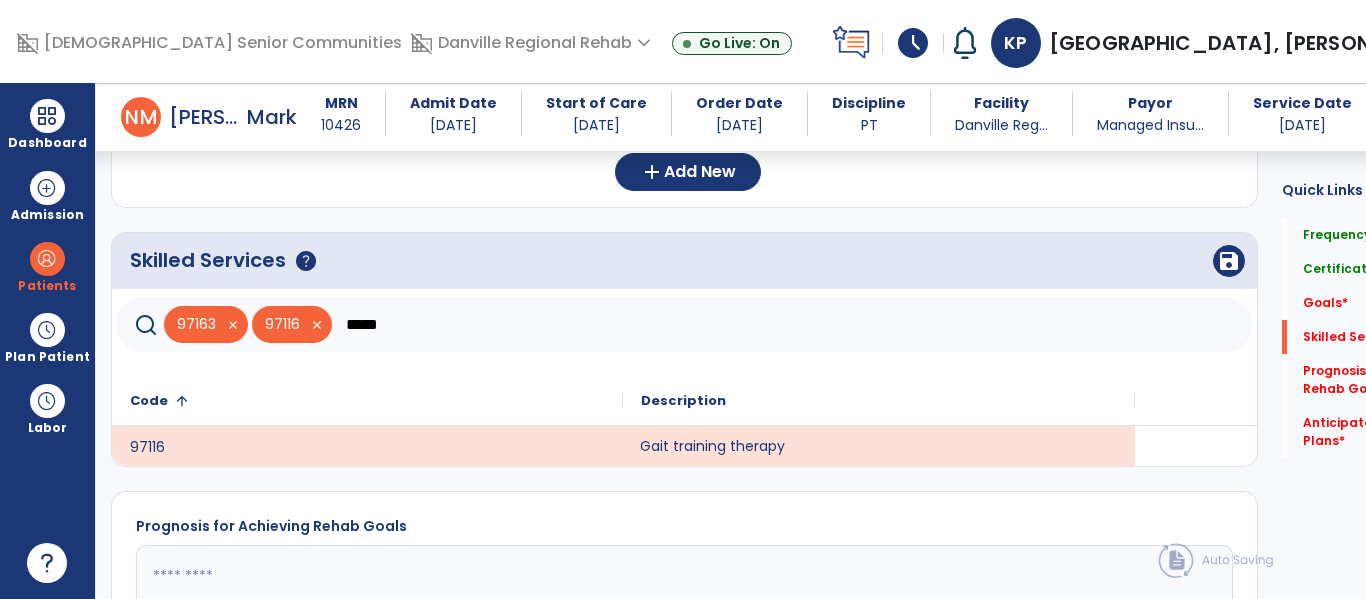 click on "*****" 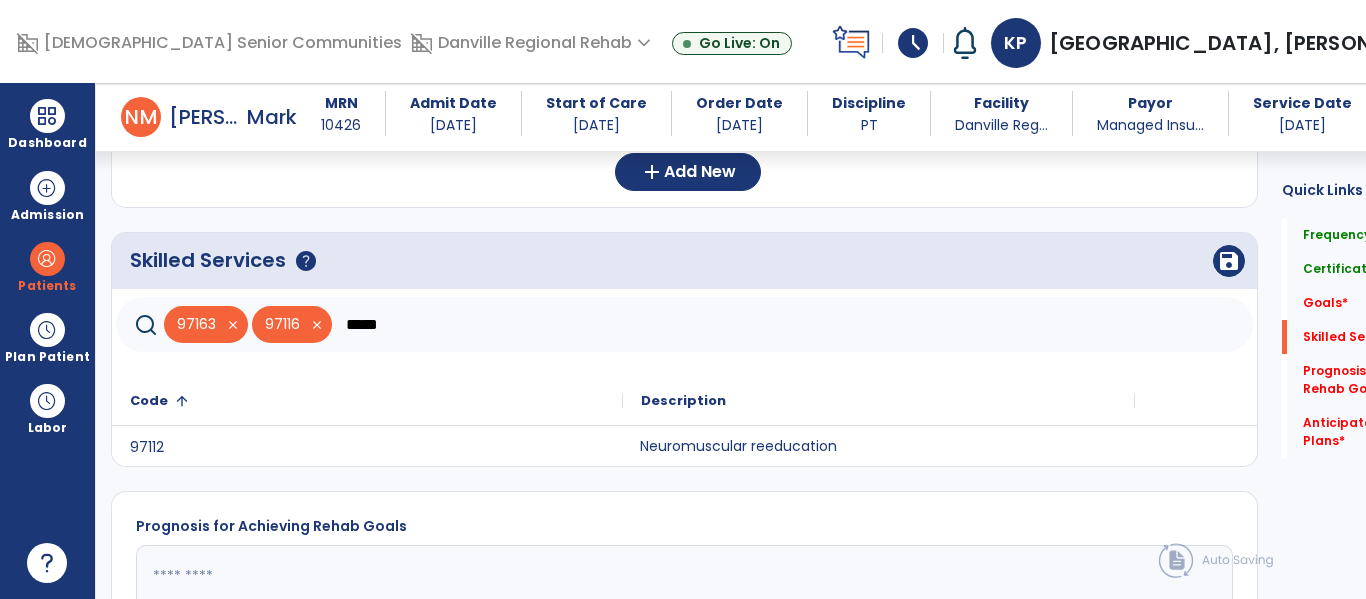 click on "Neuromuscular reeducation" 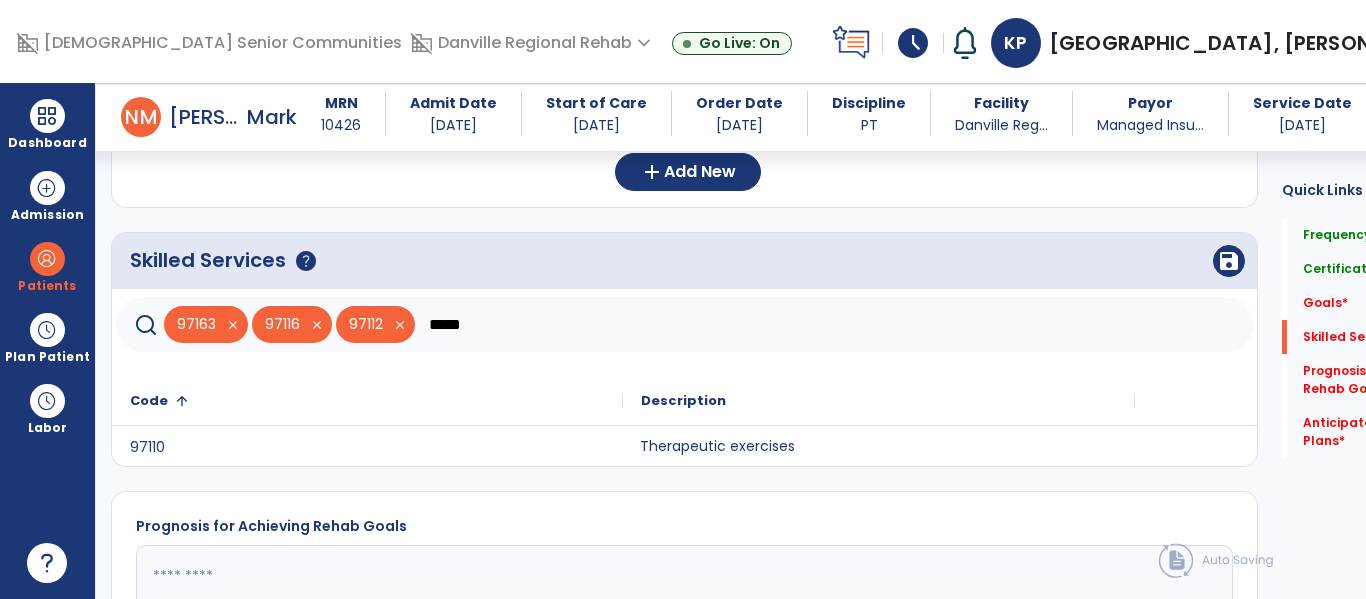 click on "Therapeutic exercises" 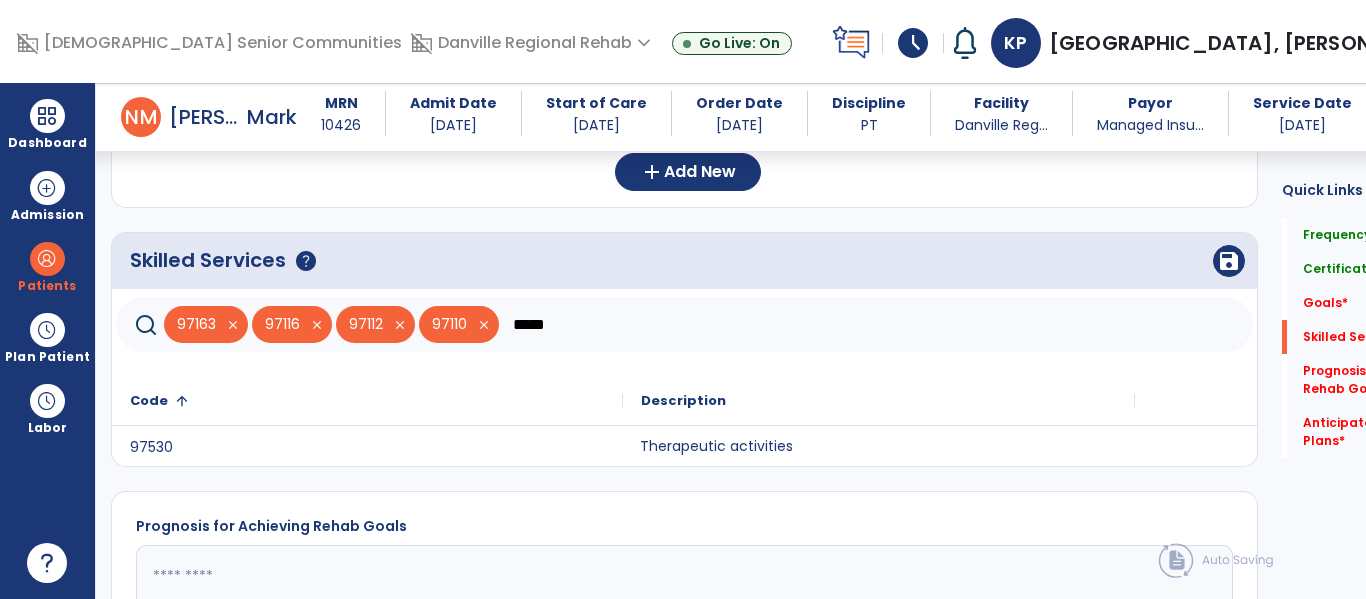 click on "Therapeutic activities" 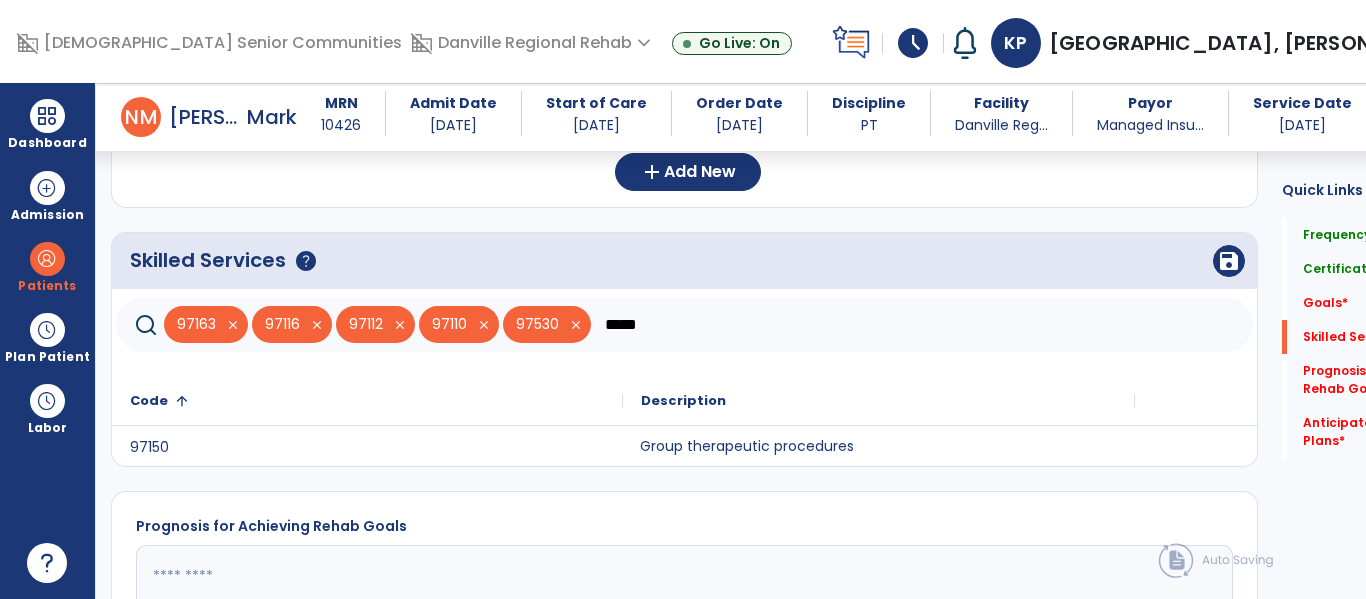 click on "Group therapeutic procedures" 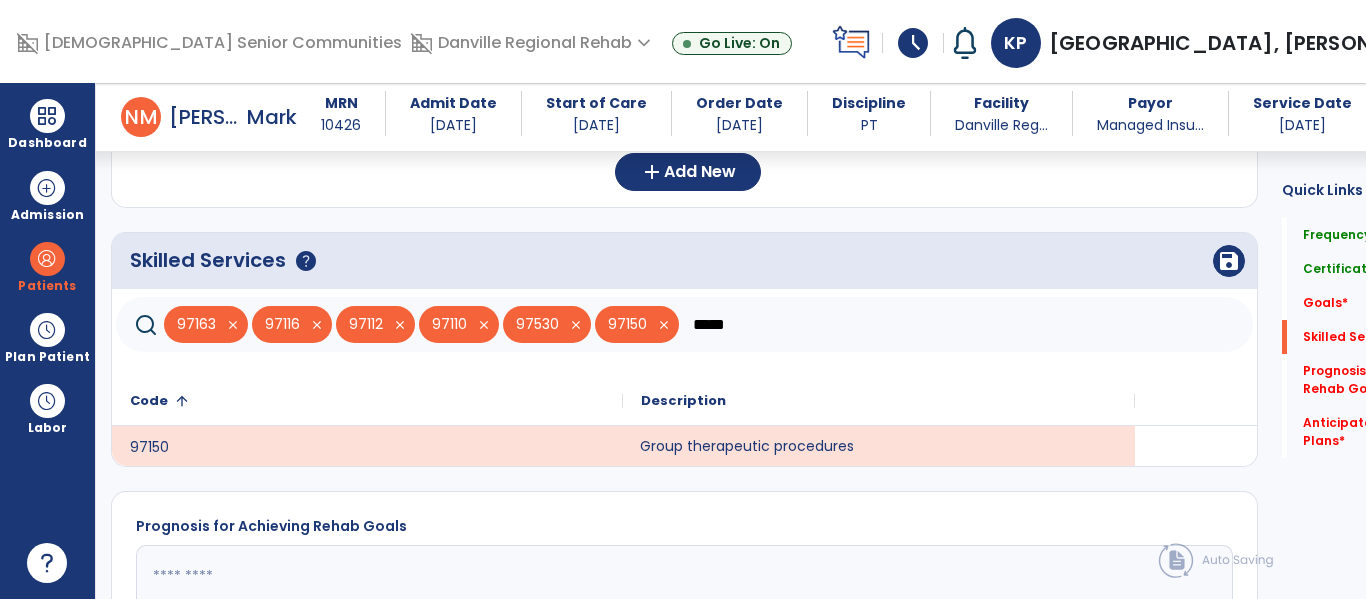 click on "*****" 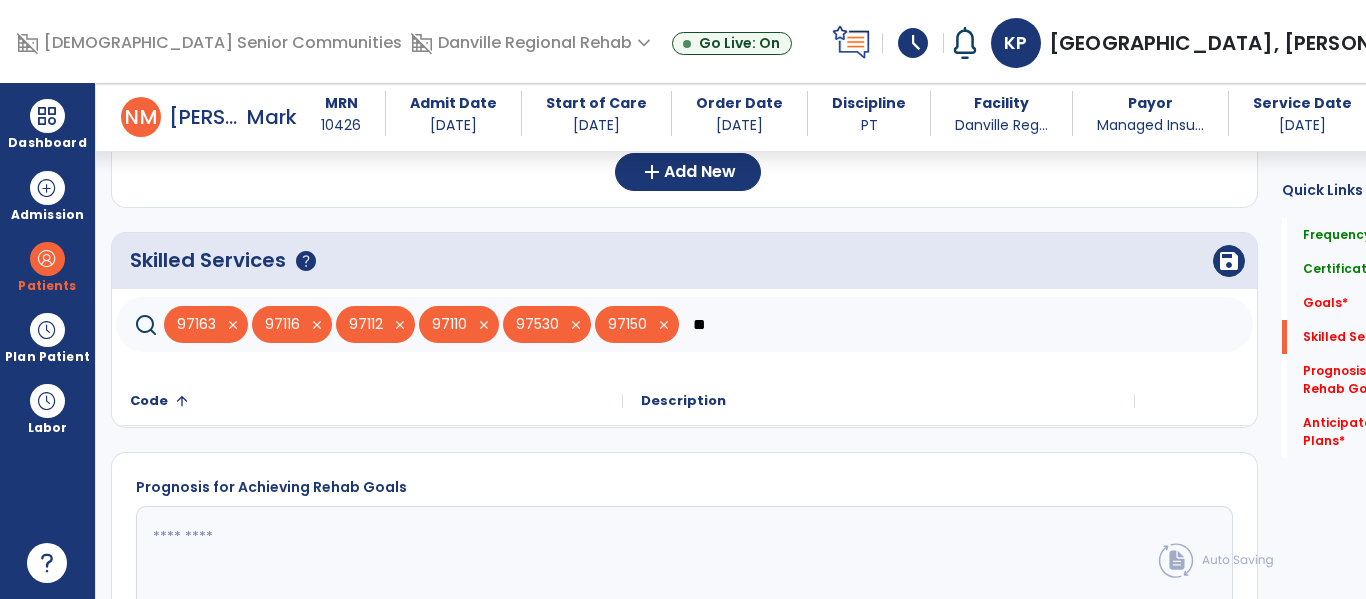 type on "*" 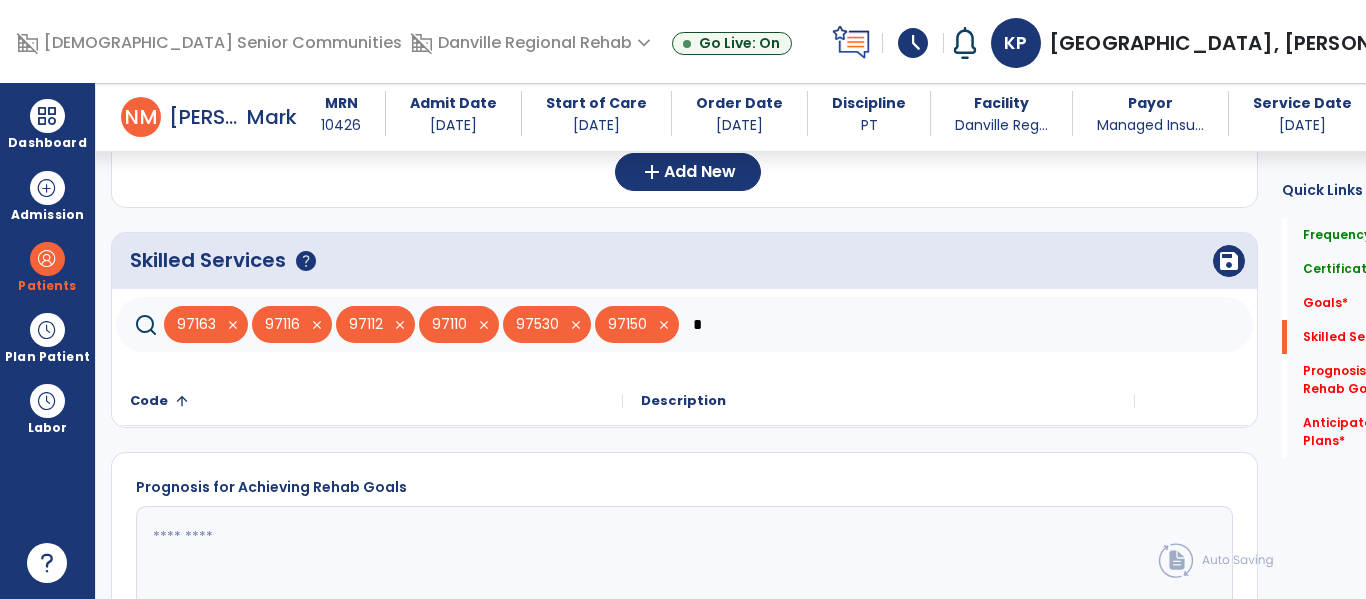 type 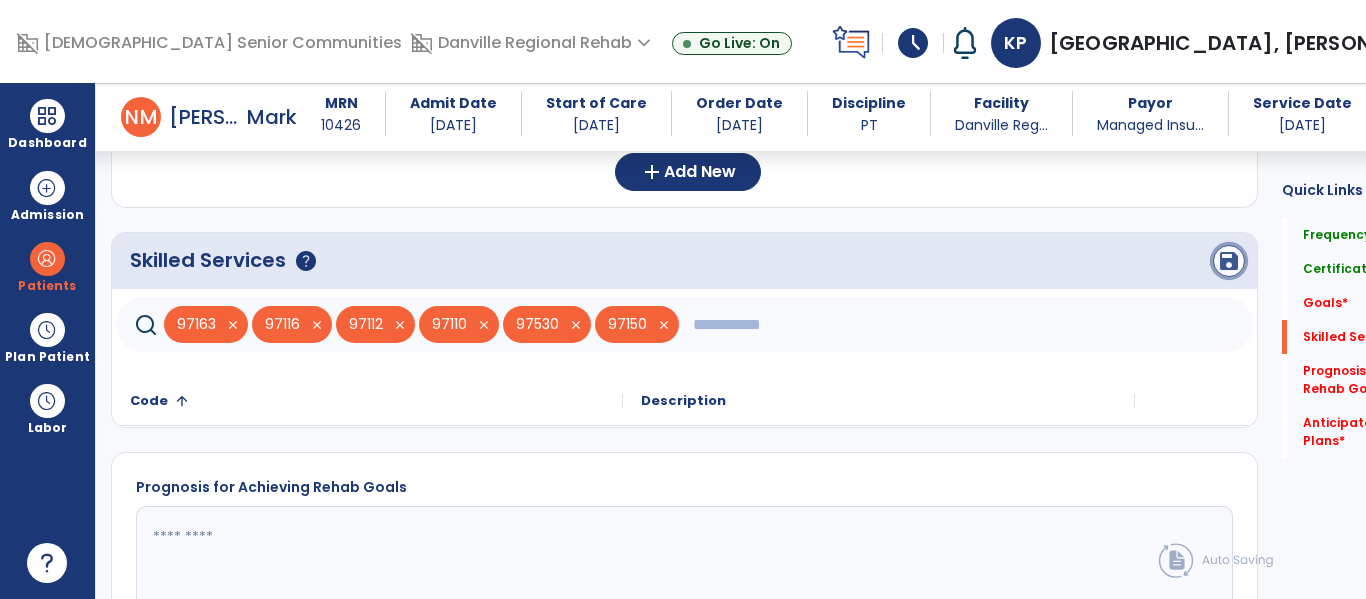 click on "save" 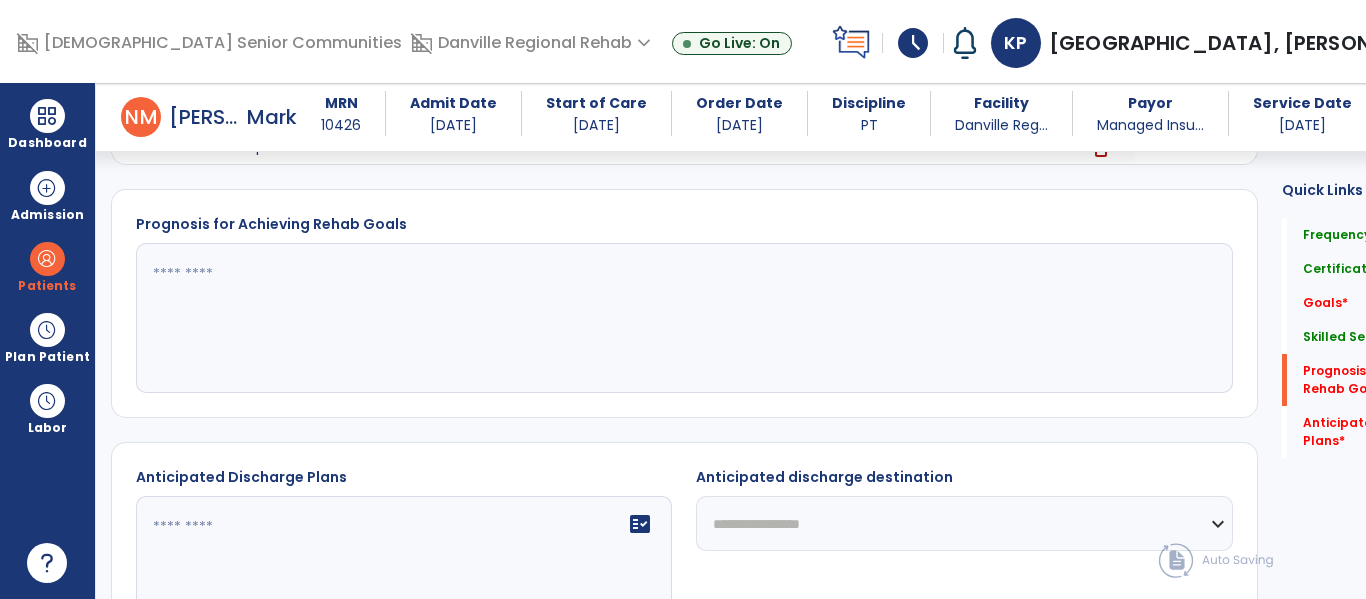 scroll, scrollTop: 992, scrollLeft: 0, axis: vertical 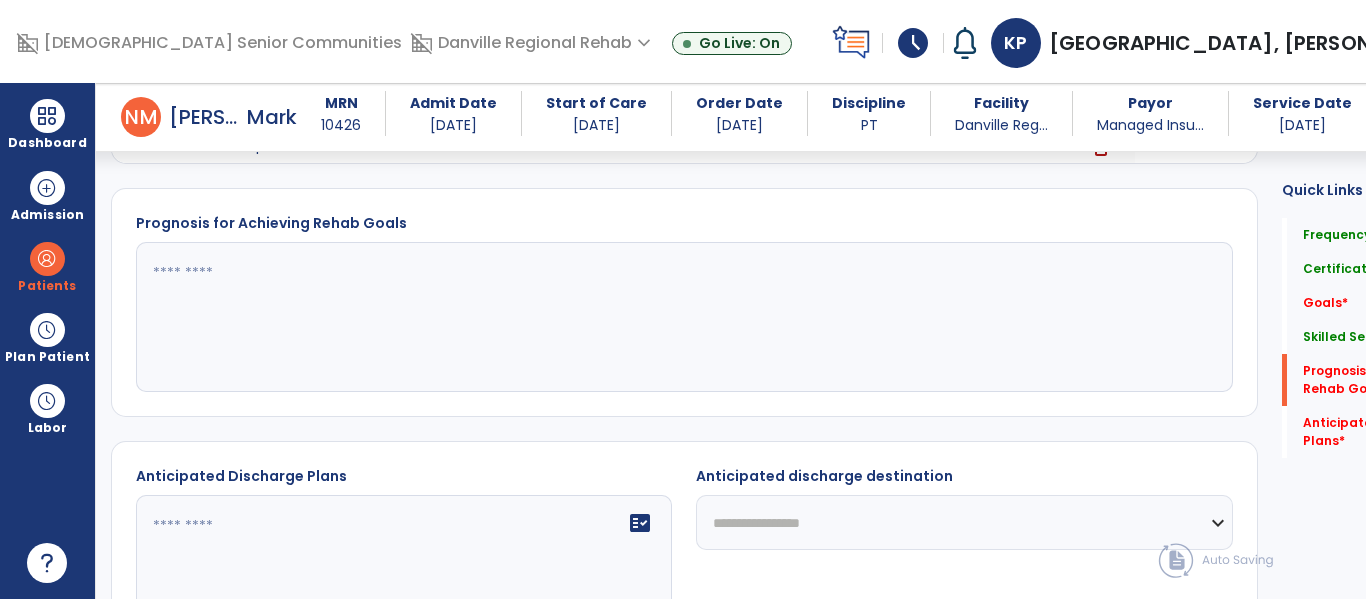click 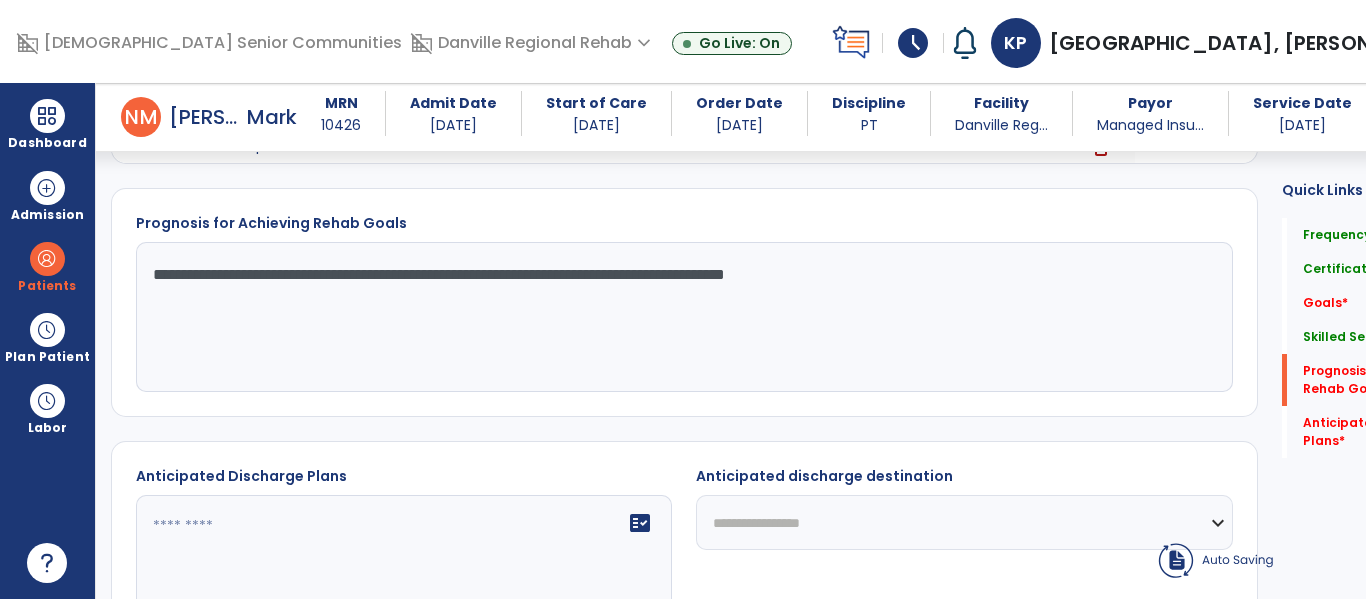 type on "**********" 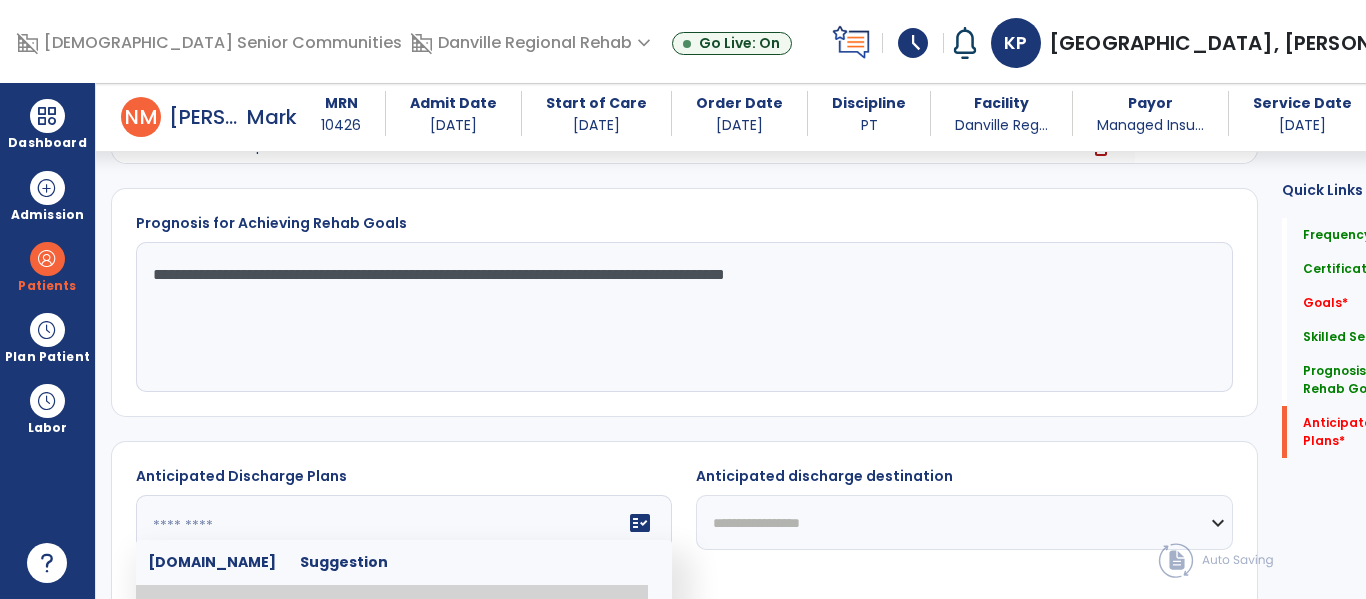 scroll, scrollTop: 1106, scrollLeft: 0, axis: vertical 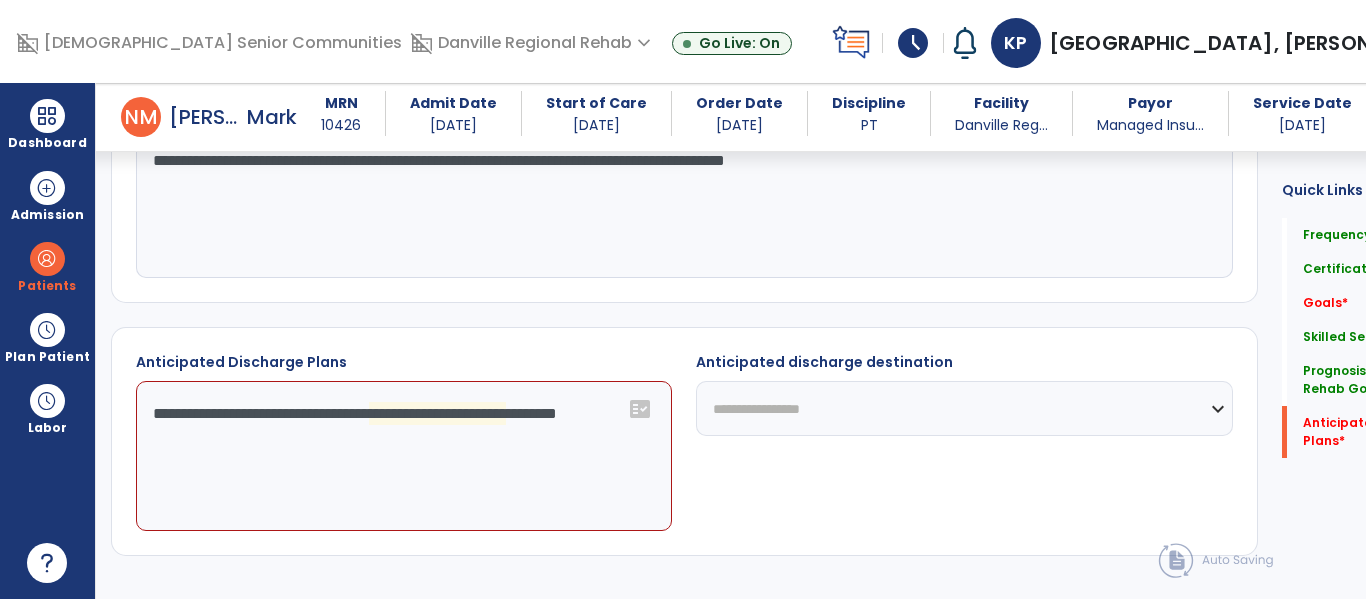click on "**********" 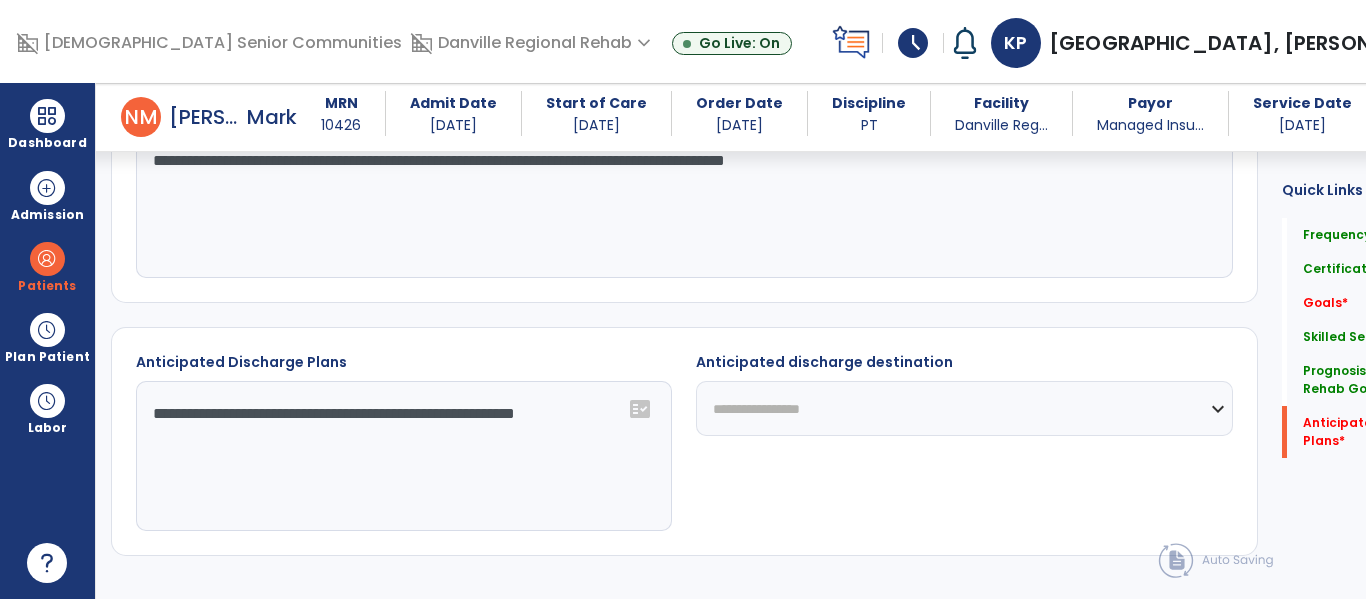 type on "**********" 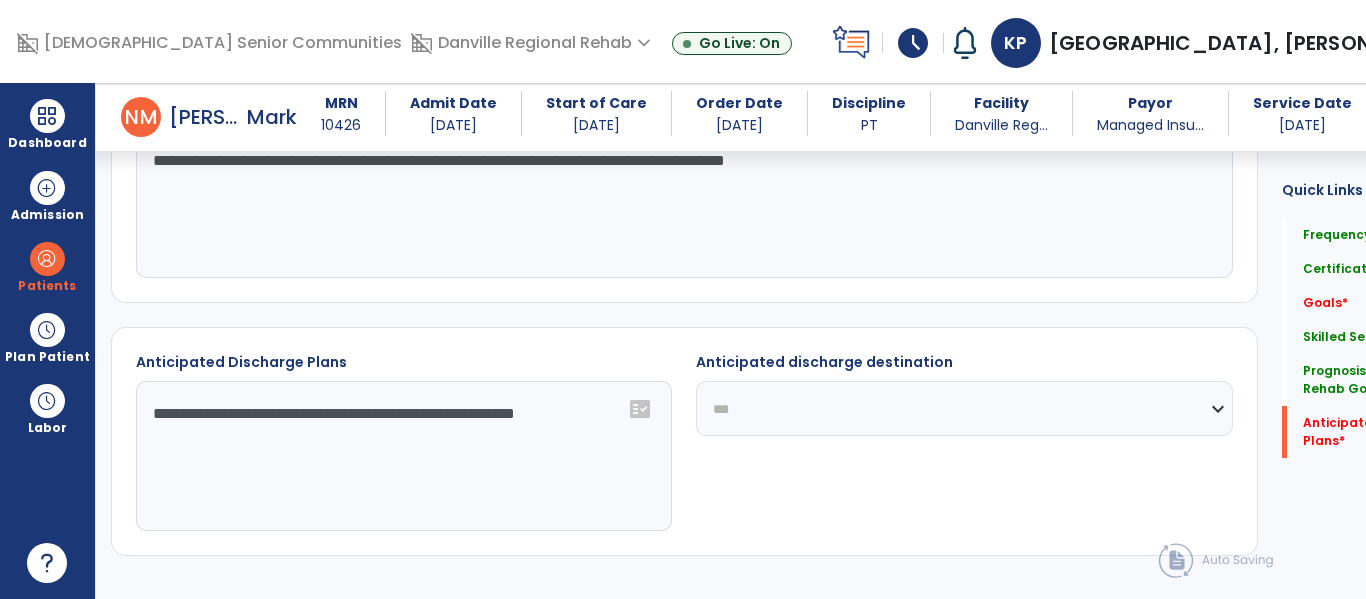 click on "**********" 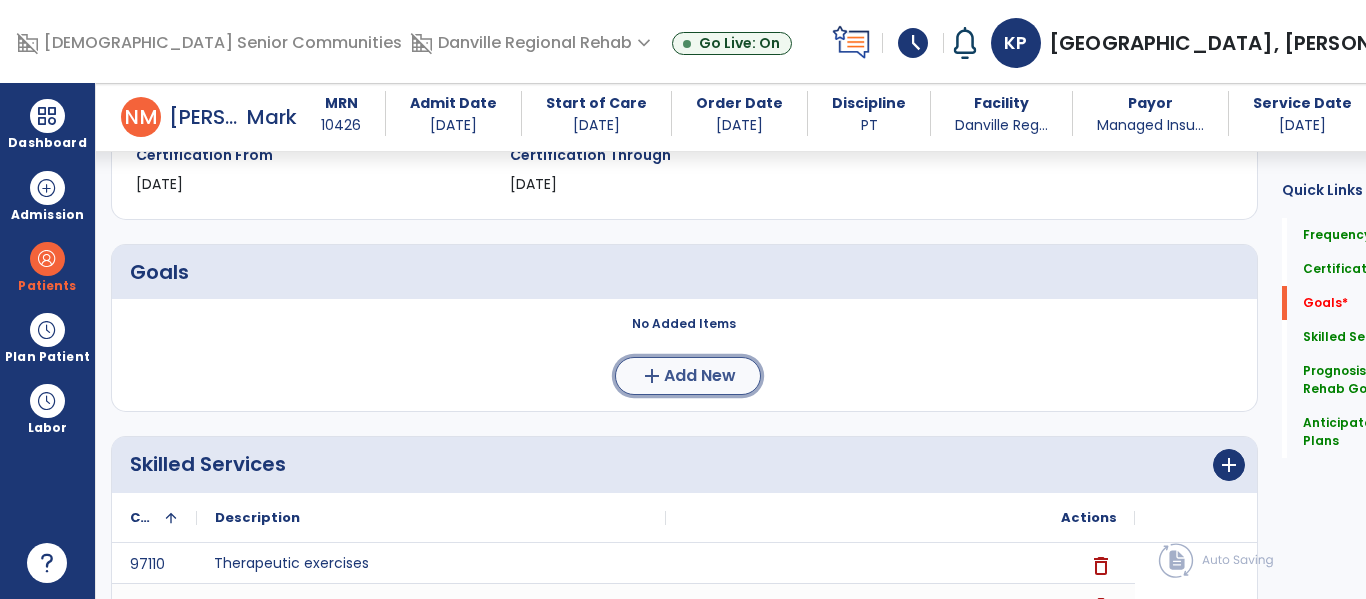 click on "add  Add New" at bounding box center (688, 376) 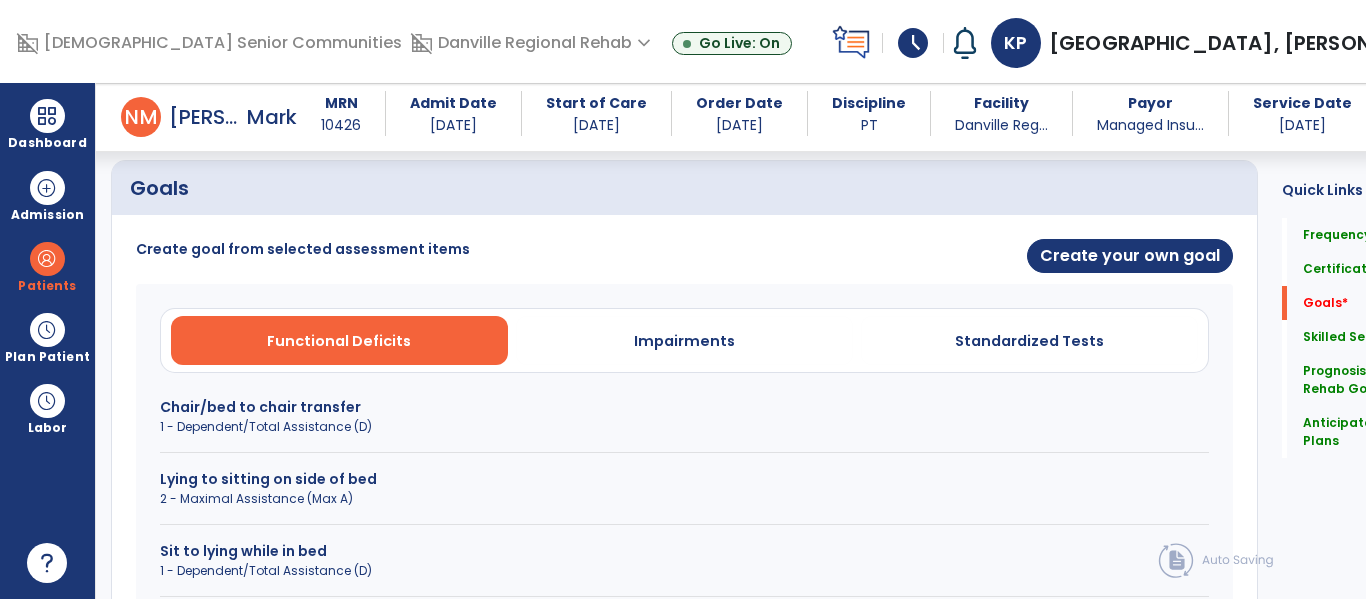 click on "Chair/bed to chair transfer" at bounding box center [684, 407] 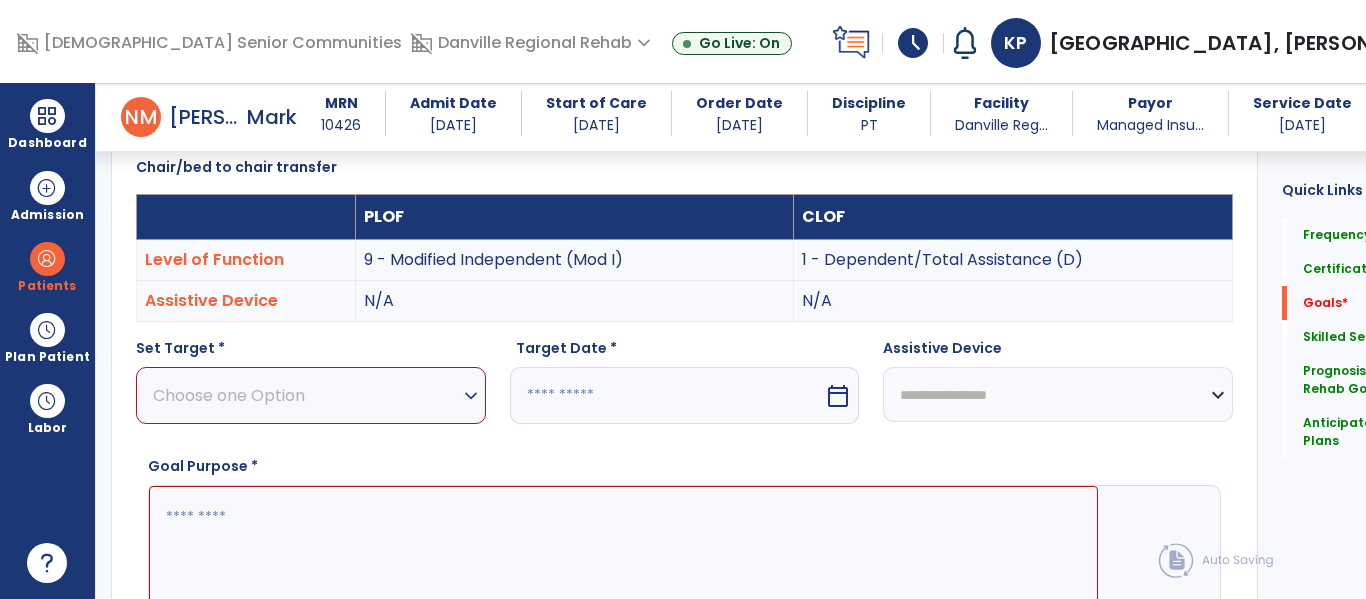 scroll, scrollTop: 640, scrollLeft: 0, axis: vertical 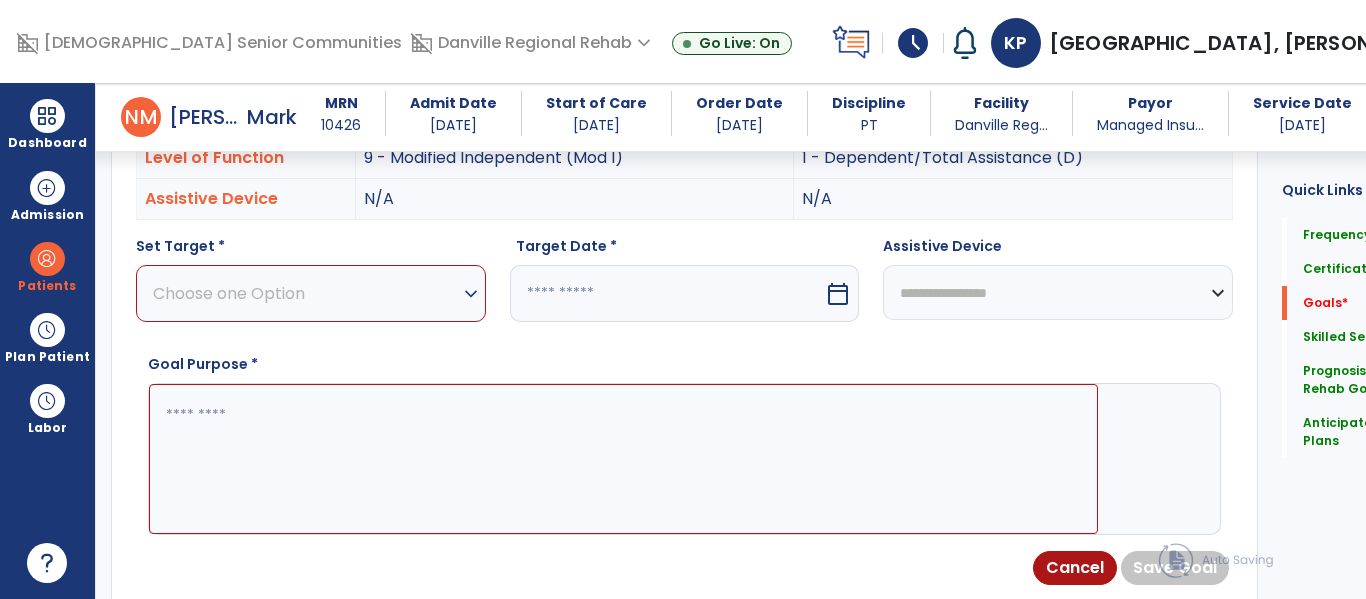 click on "expand_more" at bounding box center (471, 294) 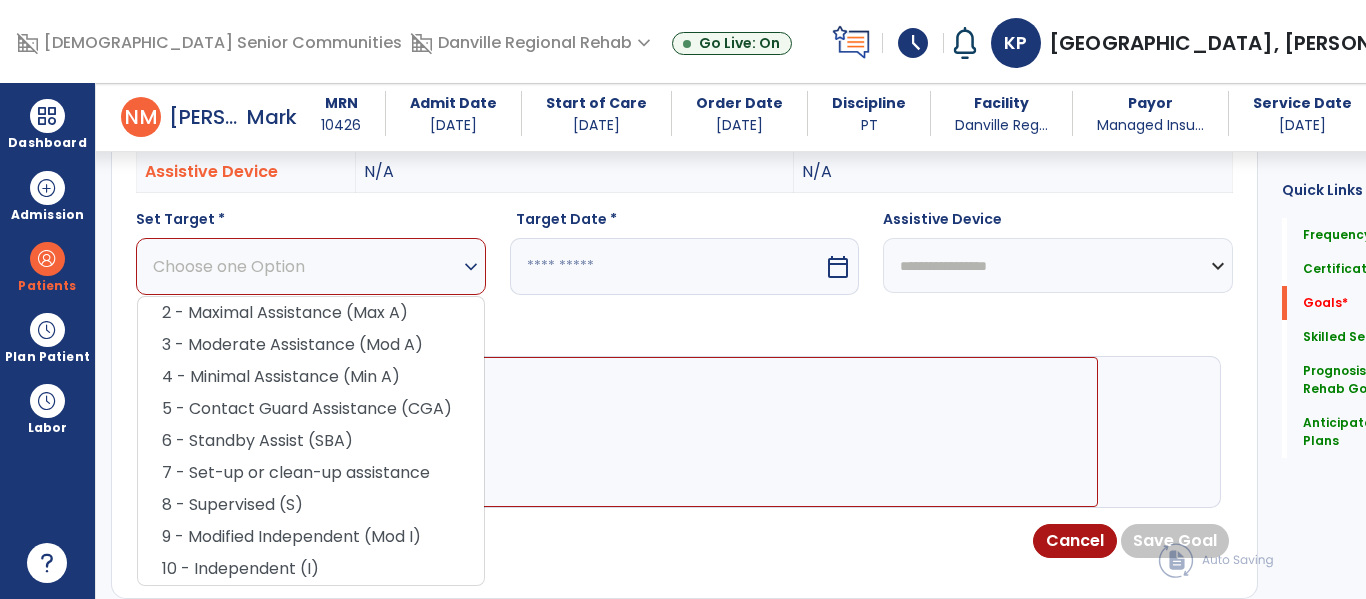 scroll, scrollTop: 671, scrollLeft: 0, axis: vertical 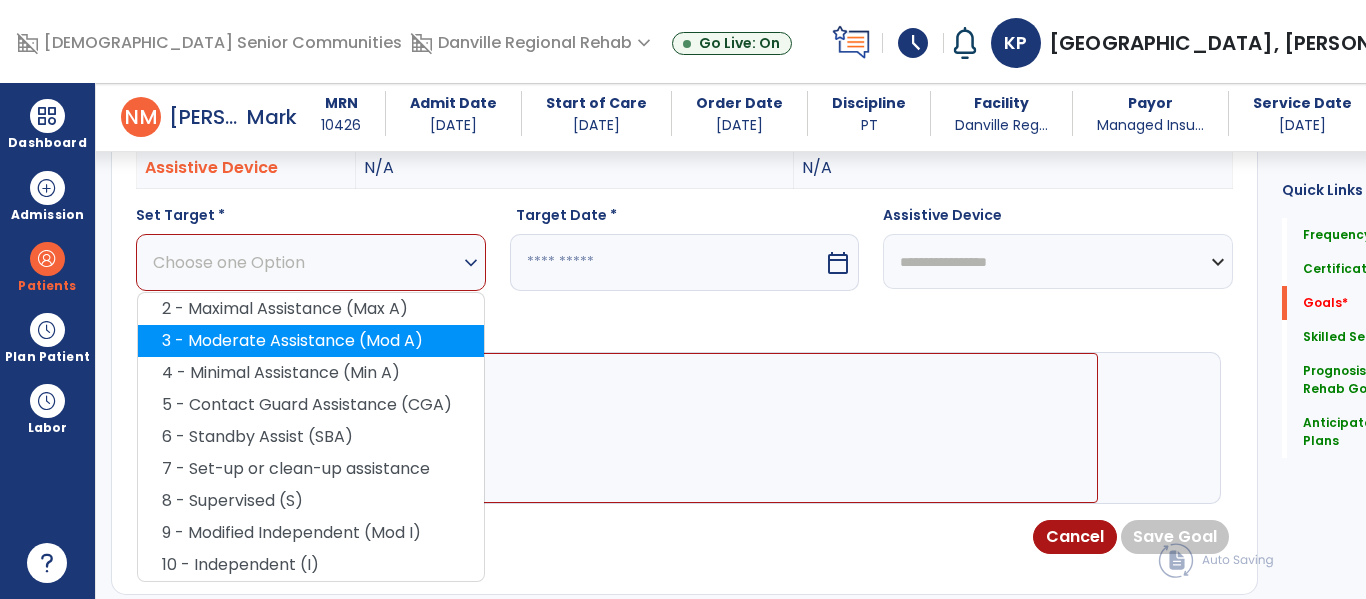 click on "3 - Moderate Assistance (Mod A)" at bounding box center [311, 341] 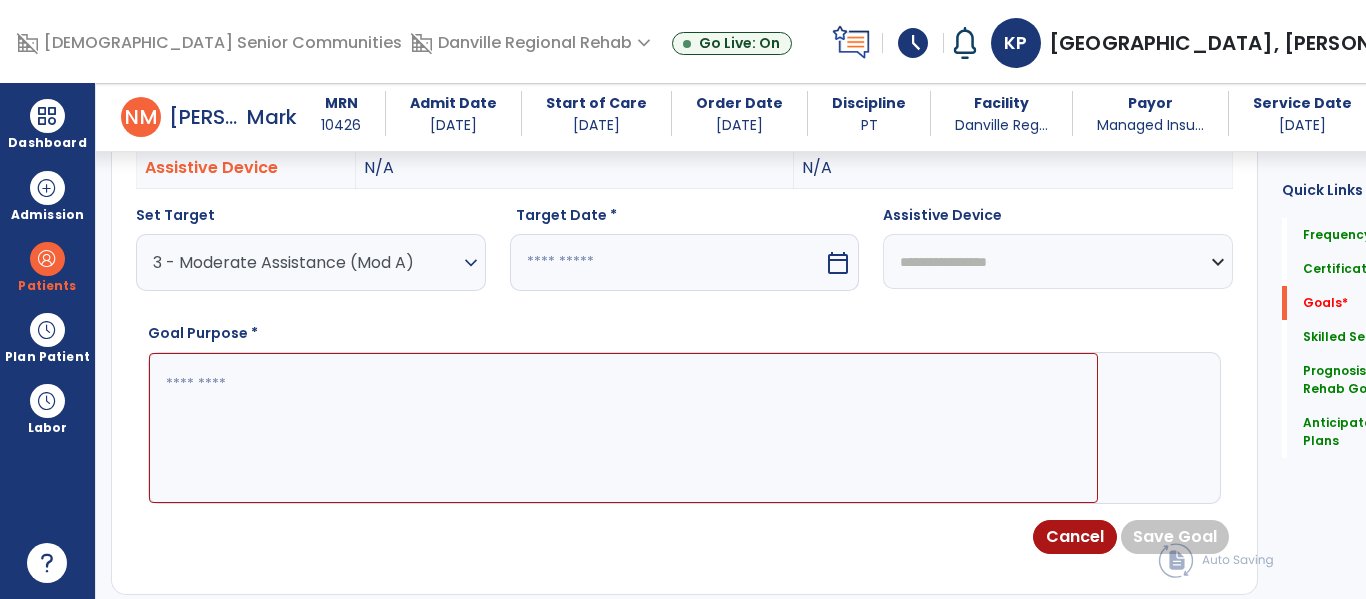 click at bounding box center (623, 428) 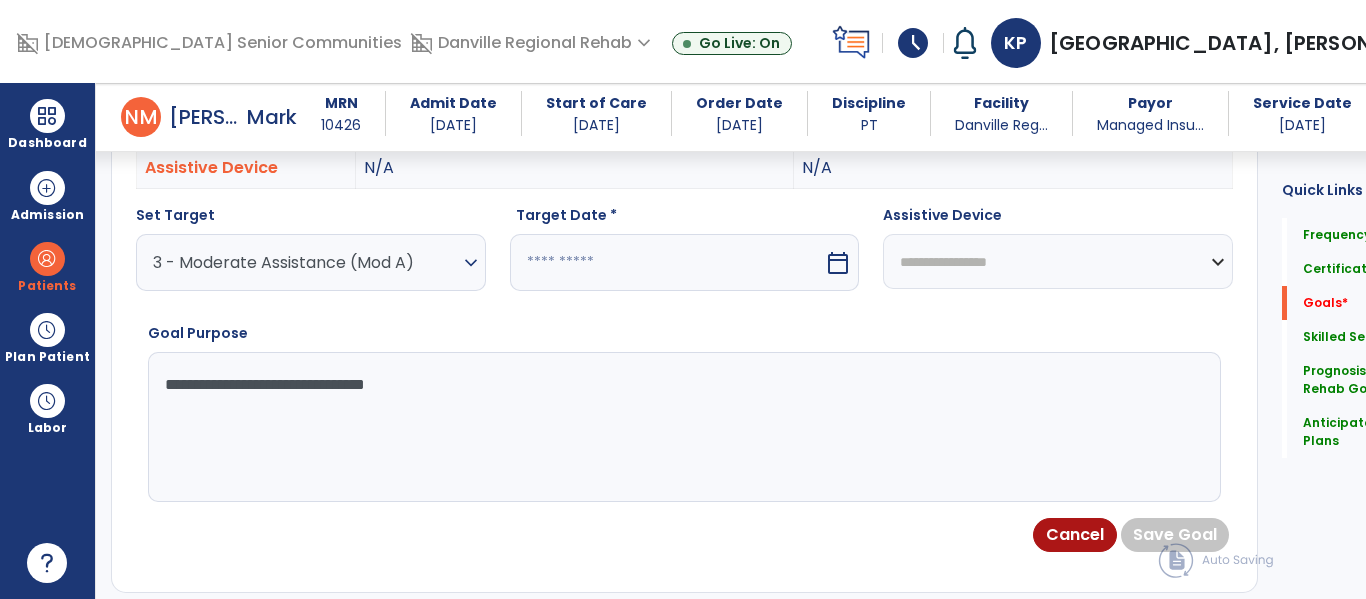 type on "**********" 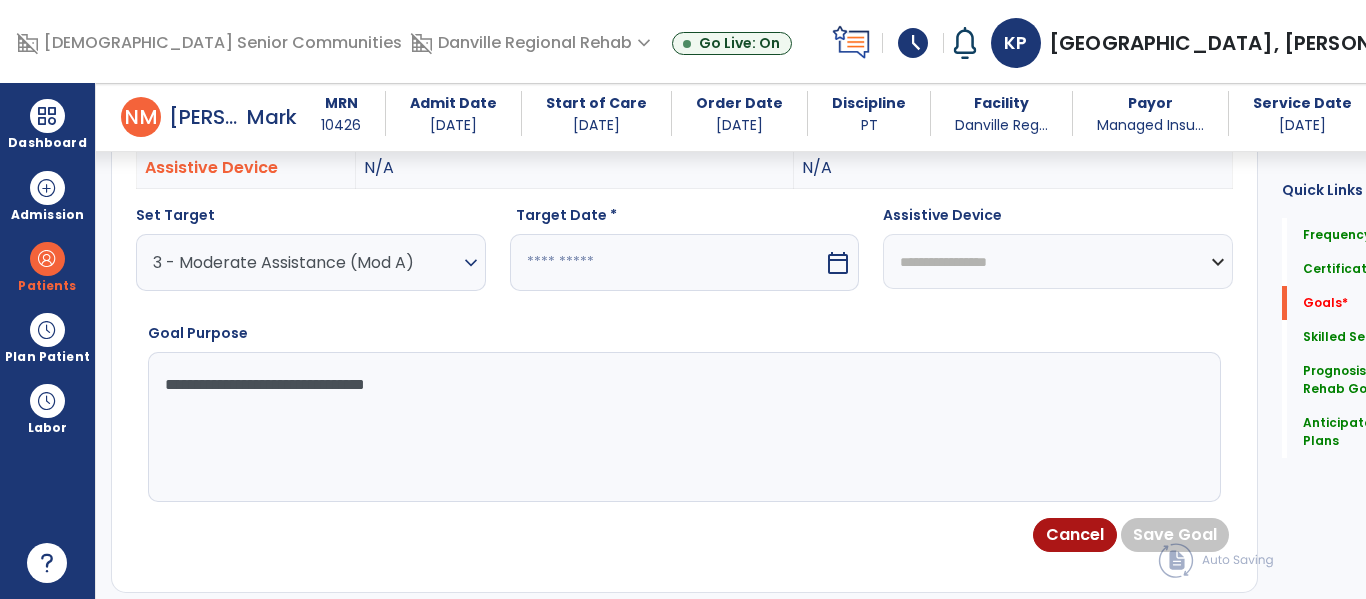 click at bounding box center (667, 262) 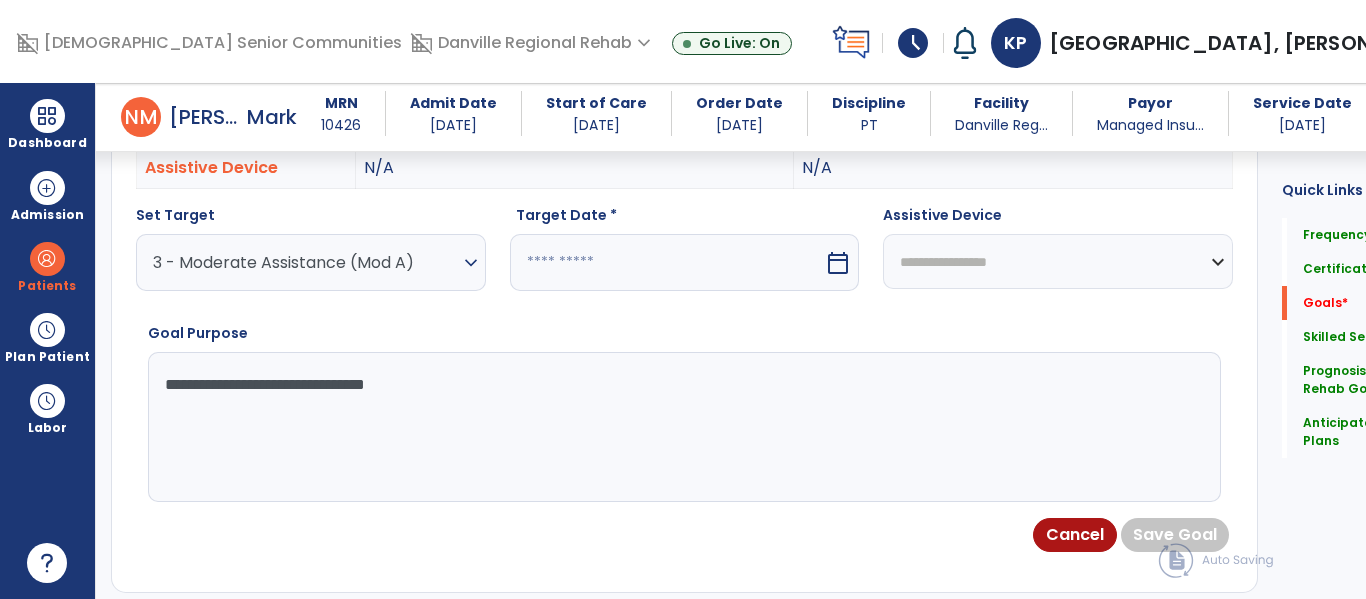 select on "*" 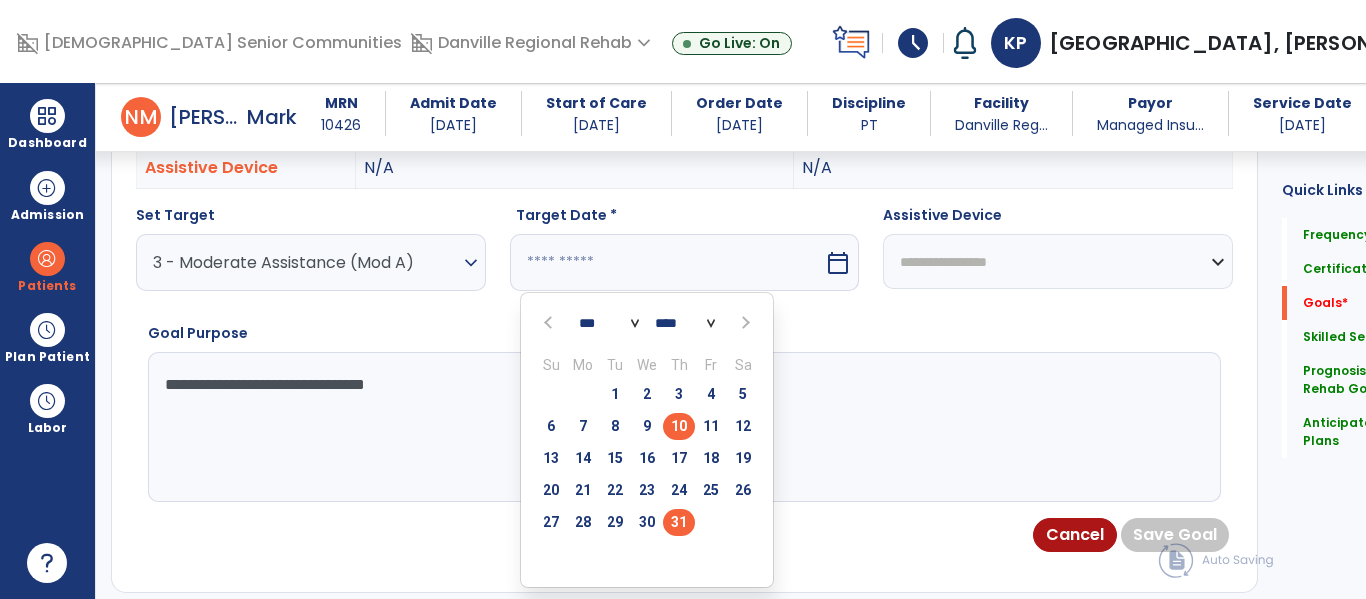 click on "31" at bounding box center [679, 522] 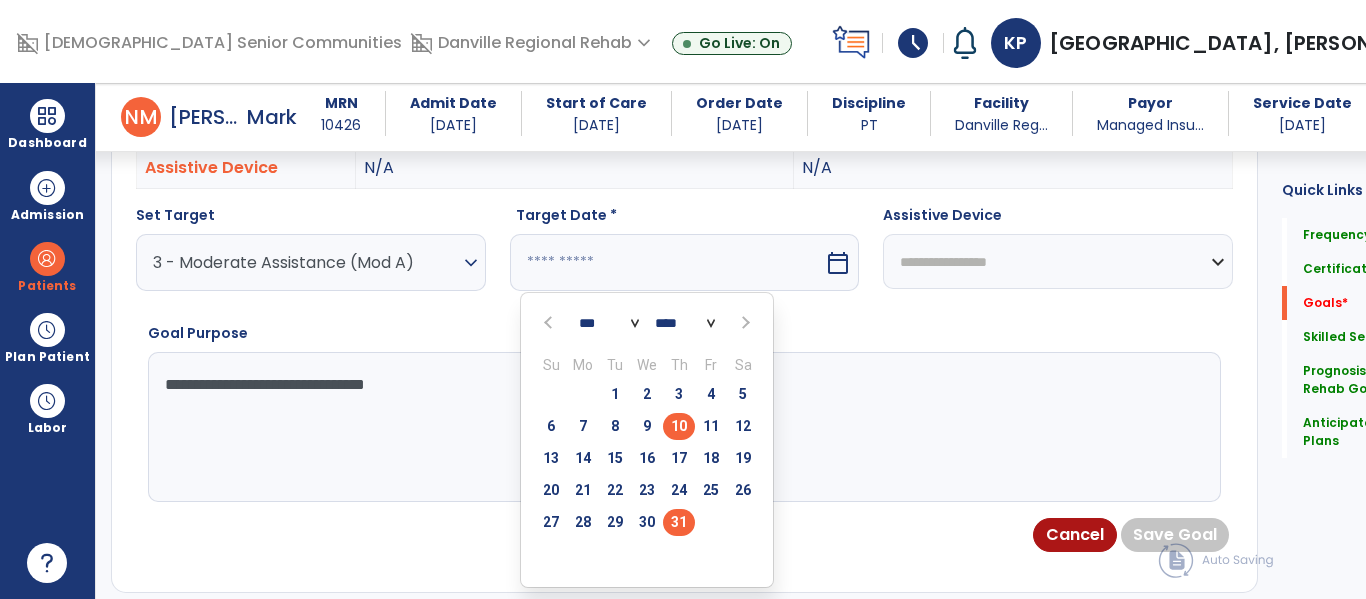 type on "*********" 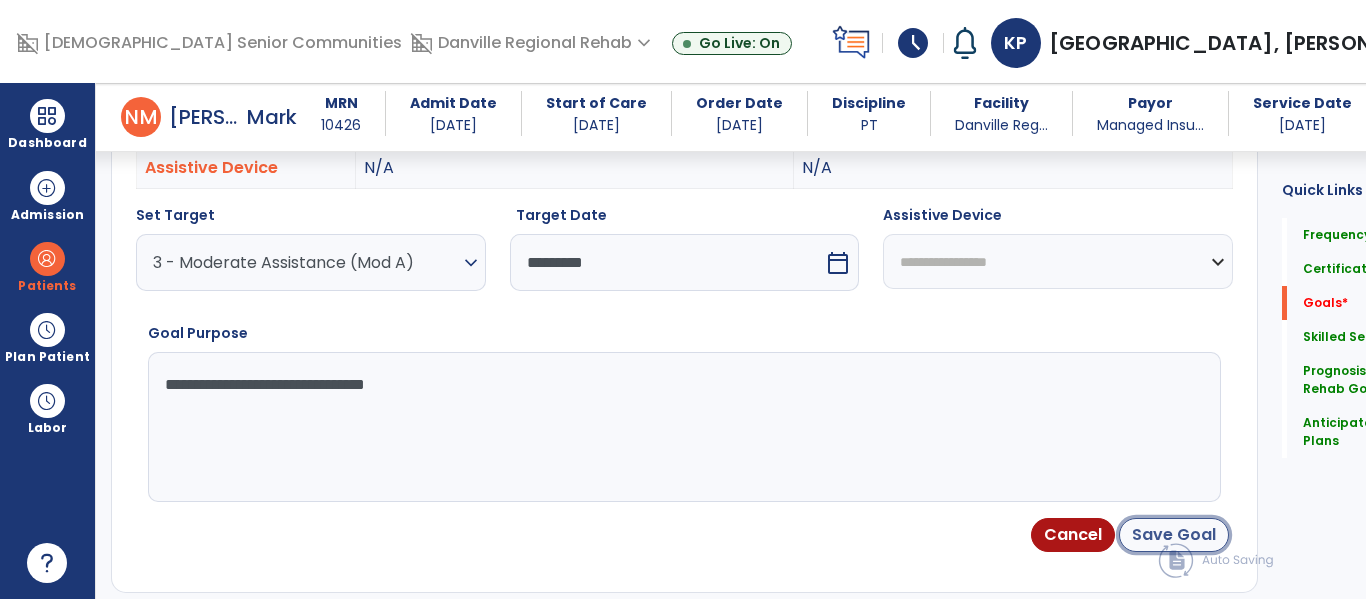 click on "Save Goal" at bounding box center (1174, 535) 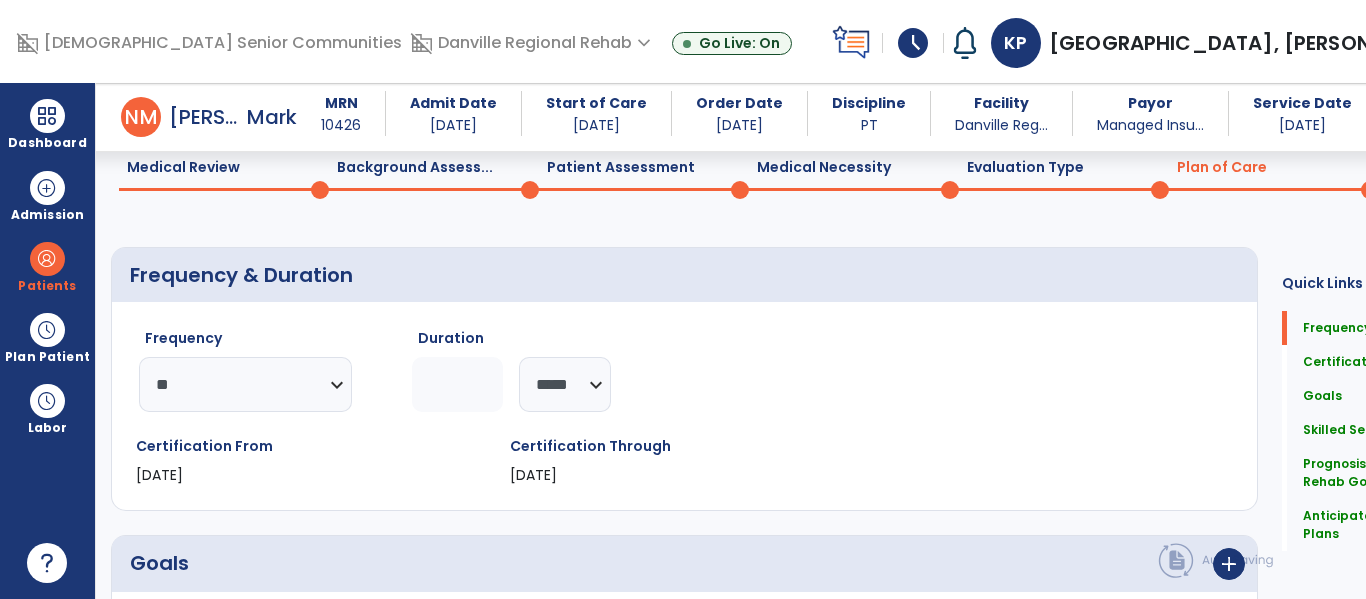 scroll, scrollTop: 334, scrollLeft: 0, axis: vertical 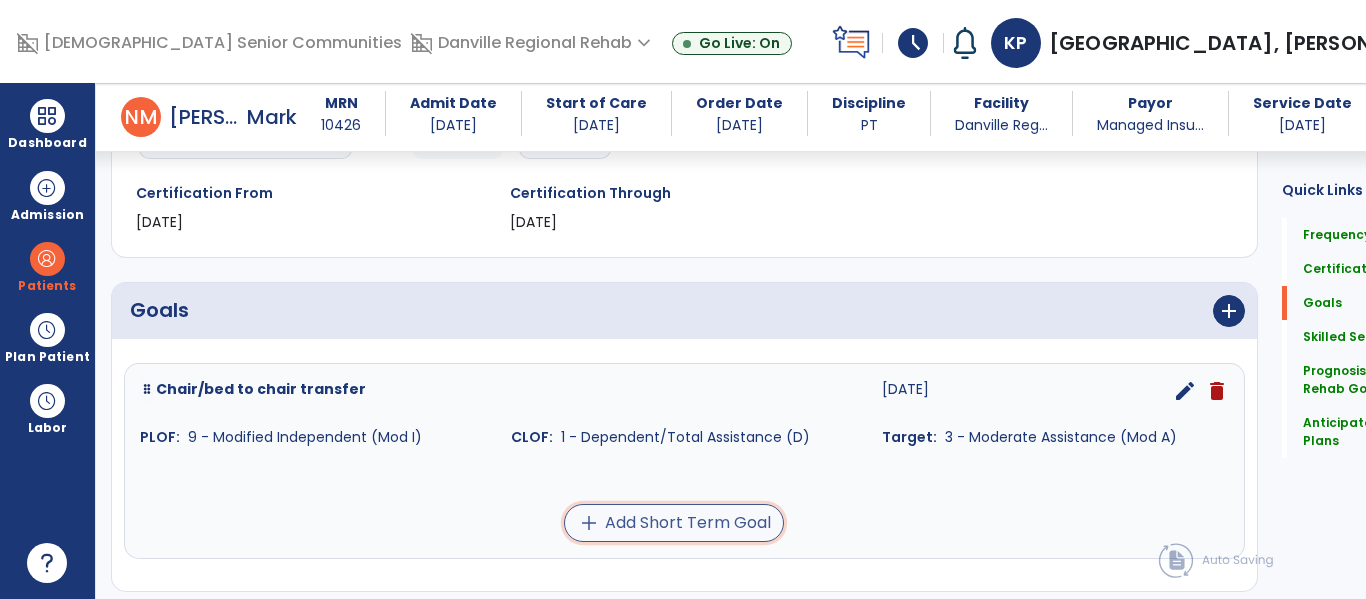 click on "add  Add Short Term Goal" at bounding box center [674, 523] 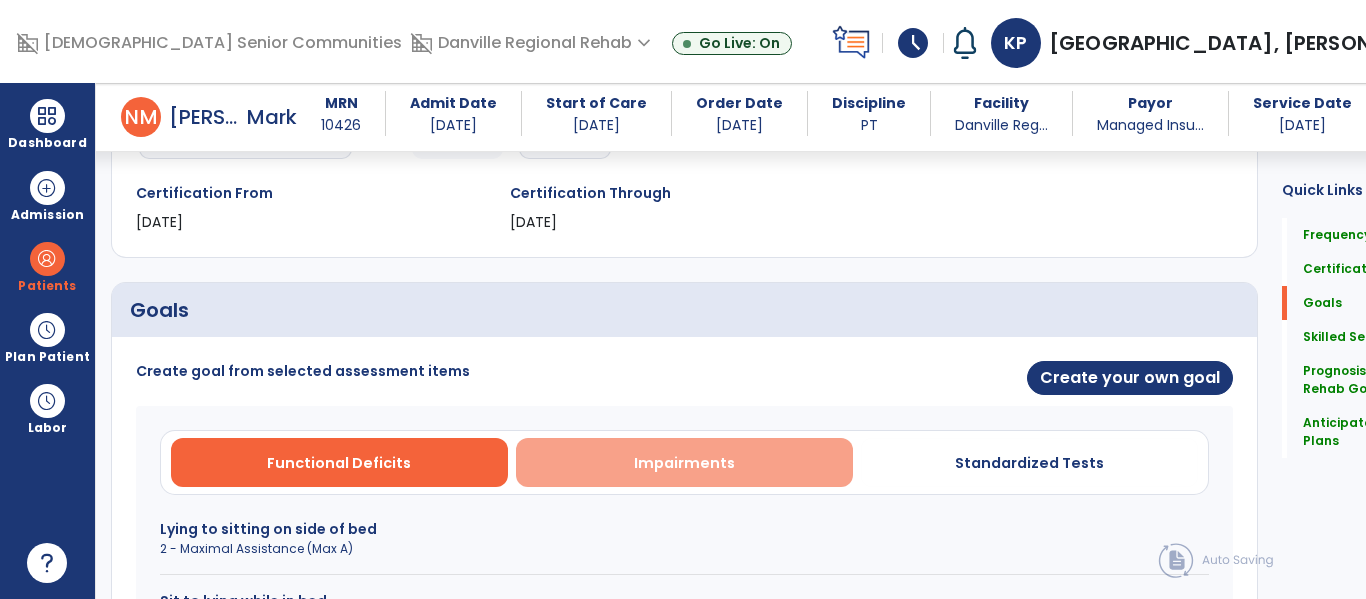 click on "Impairments" at bounding box center (684, 463) 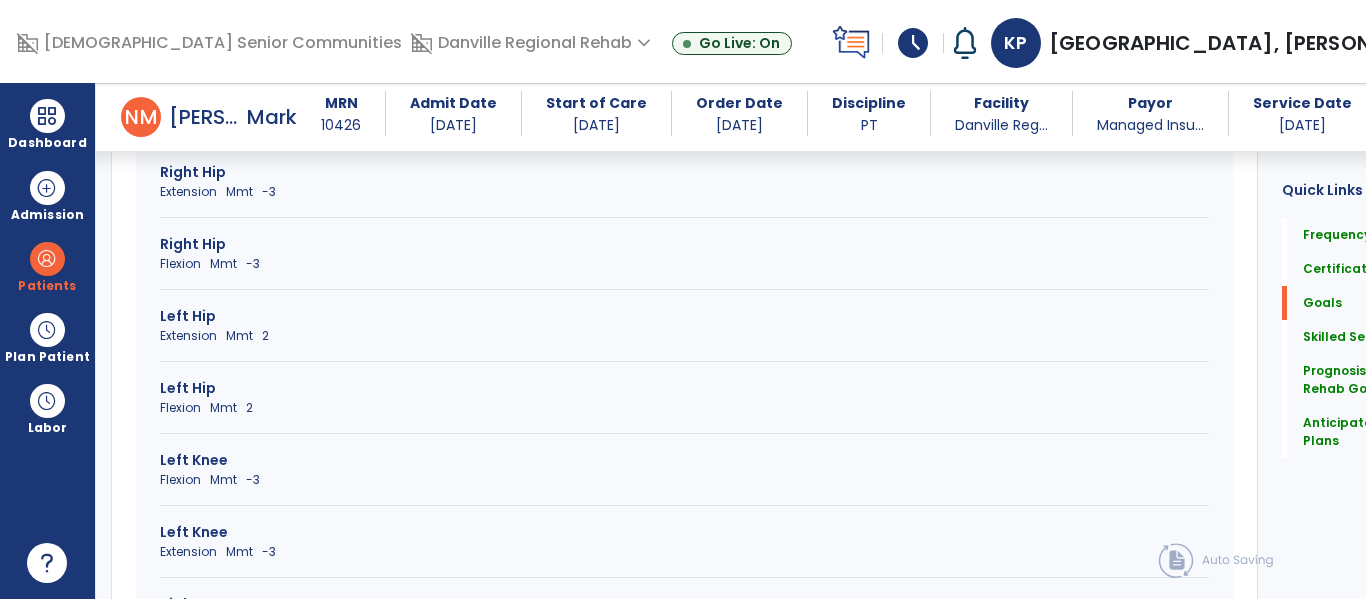 click on "Flexion   Mmt   2" at bounding box center (684, 408) 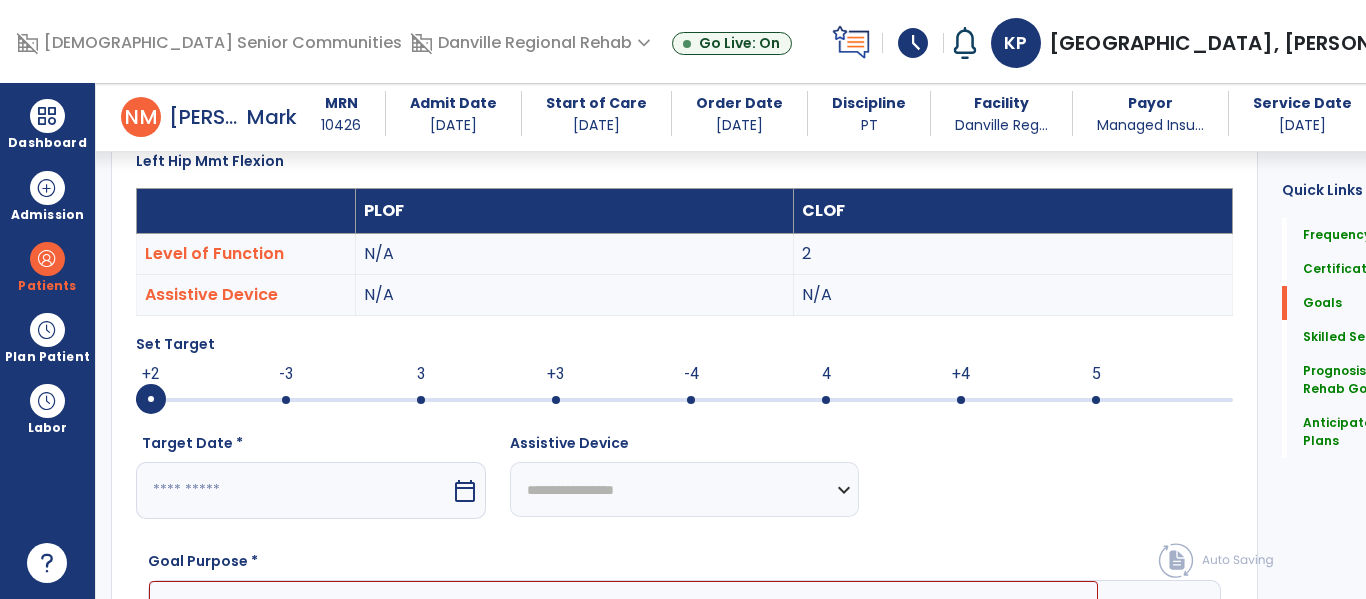 scroll, scrollTop: 543, scrollLeft: 0, axis: vertical 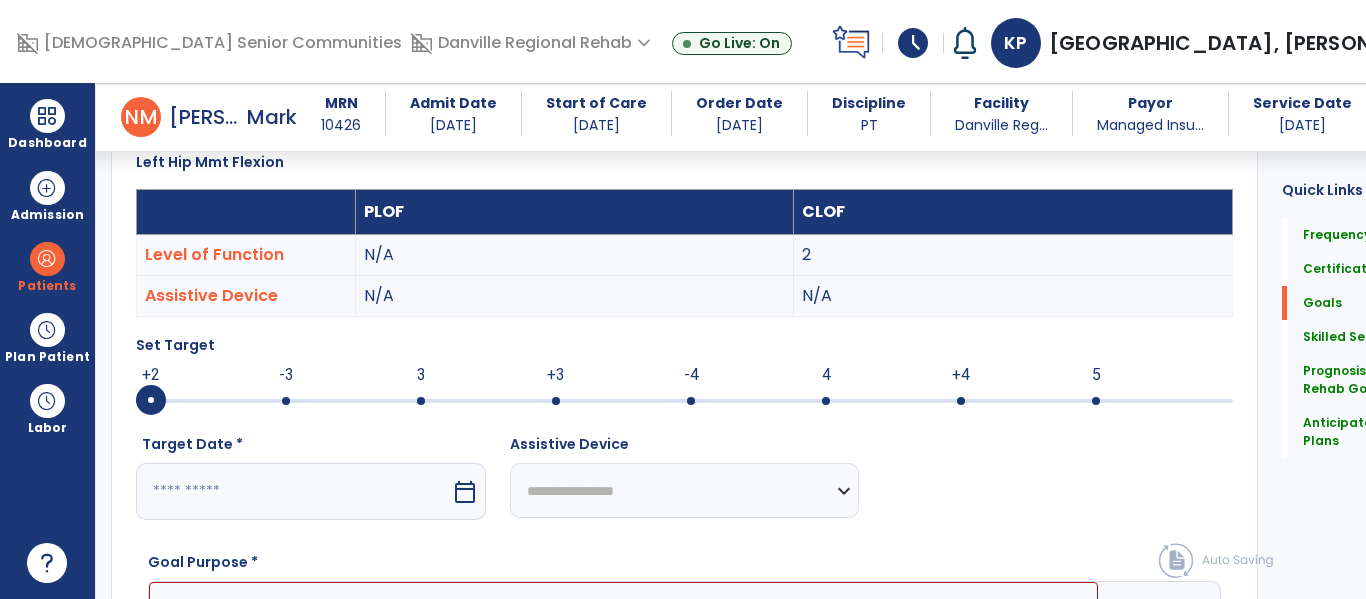 click at bounding box center [684, 401] 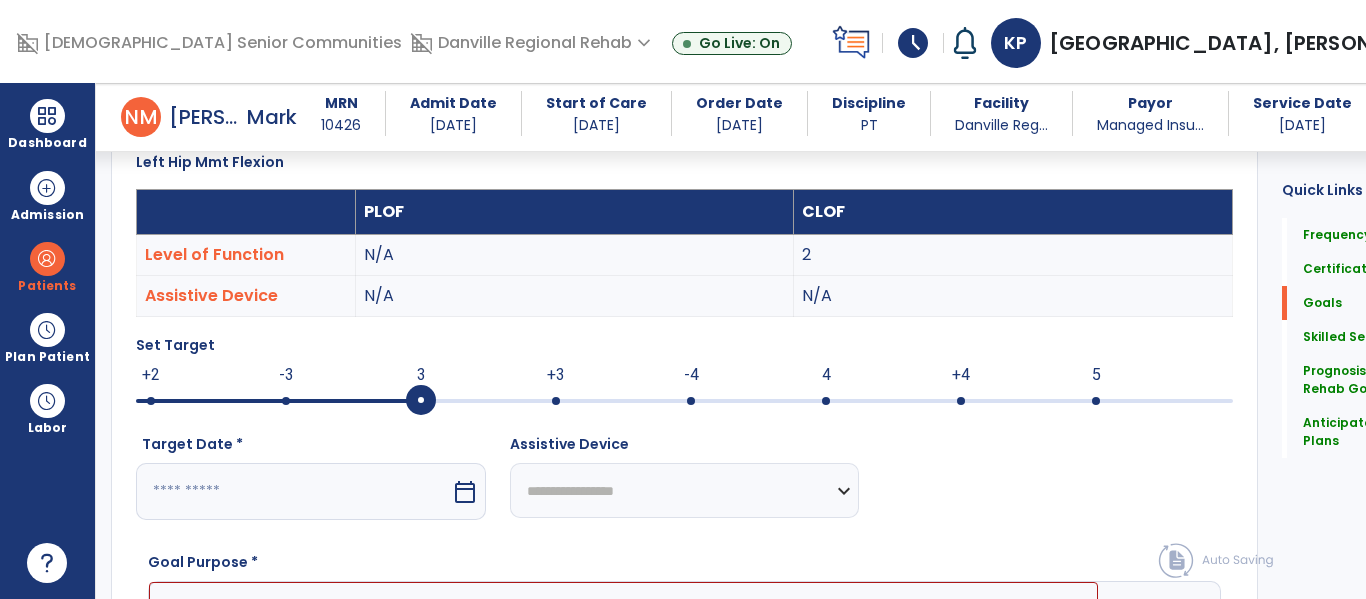 click on "calendar_today" at bounding box center [465, 492] 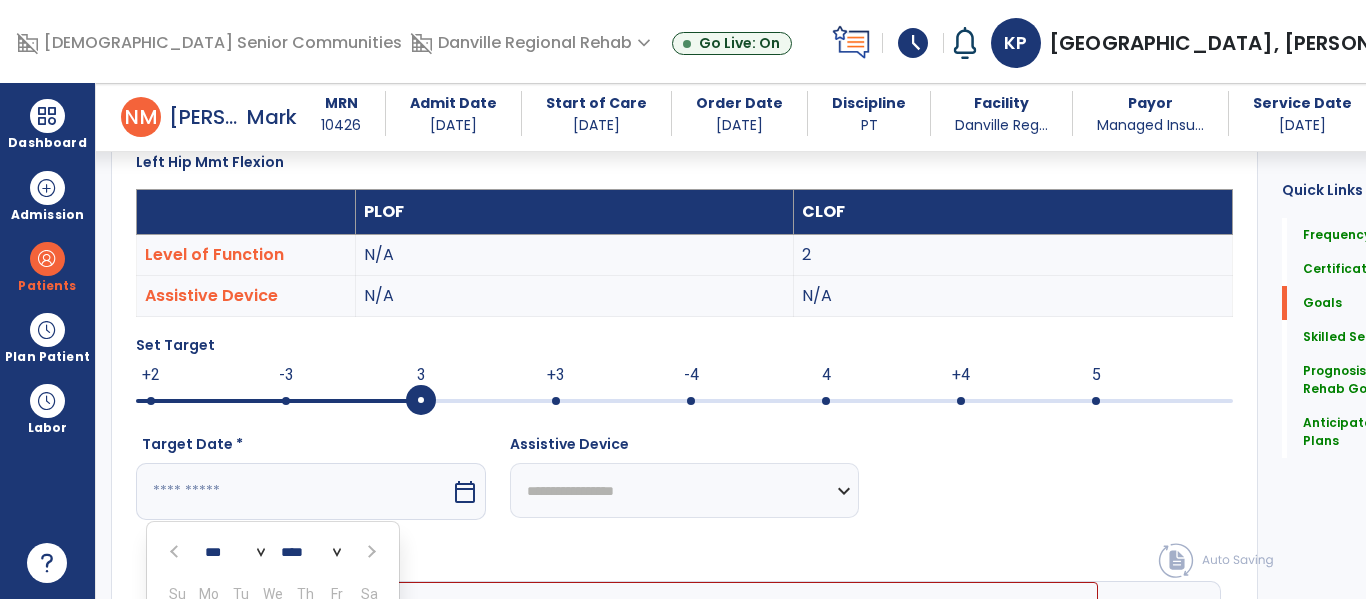 scroll, scrollTop: 861, scrollLeft: 0, axis: vertical 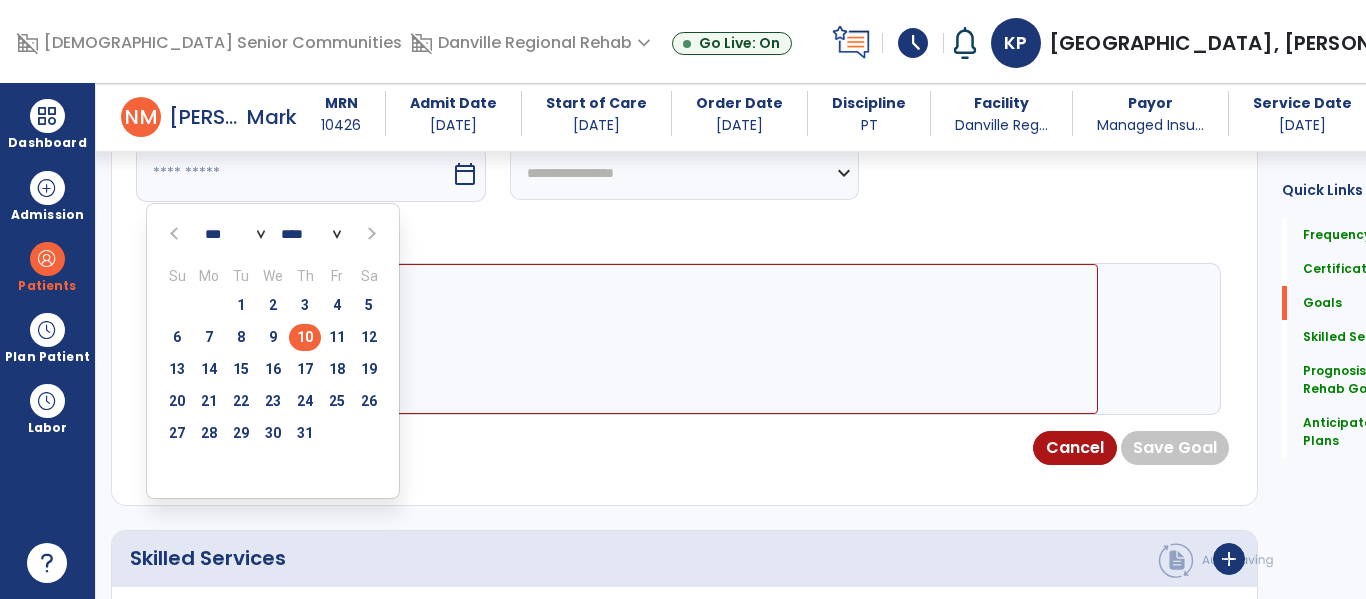 click at bounding box center [369, 234] 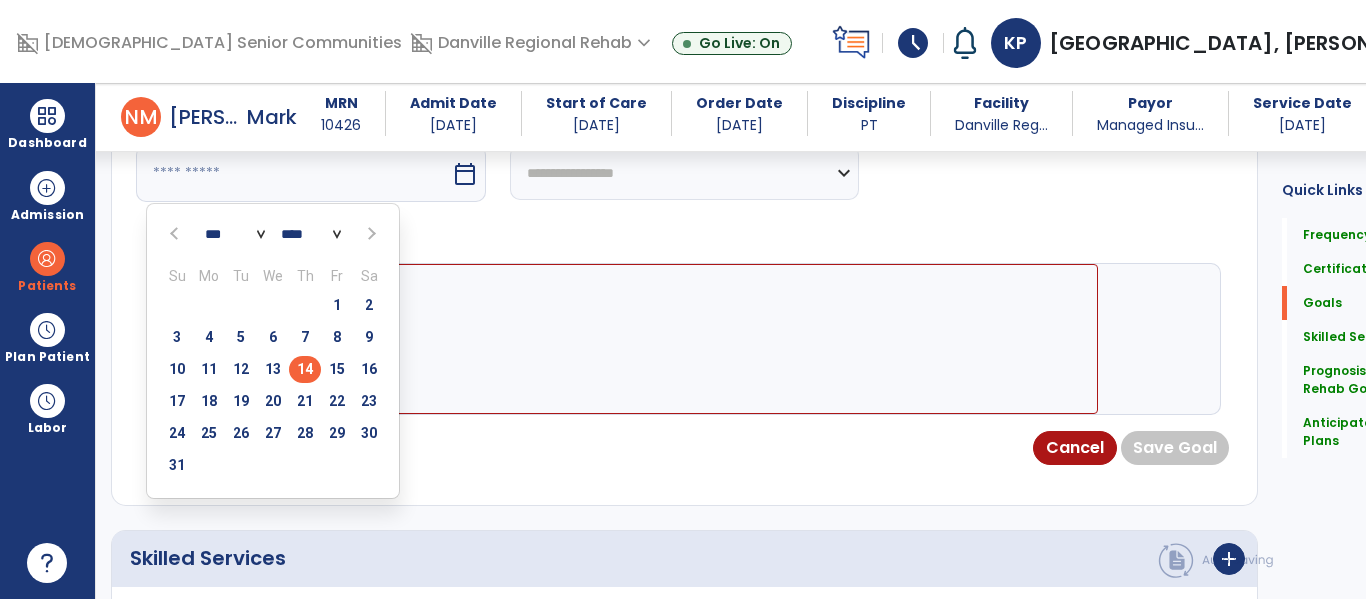 click on "14" at bounding box center (305, 369) 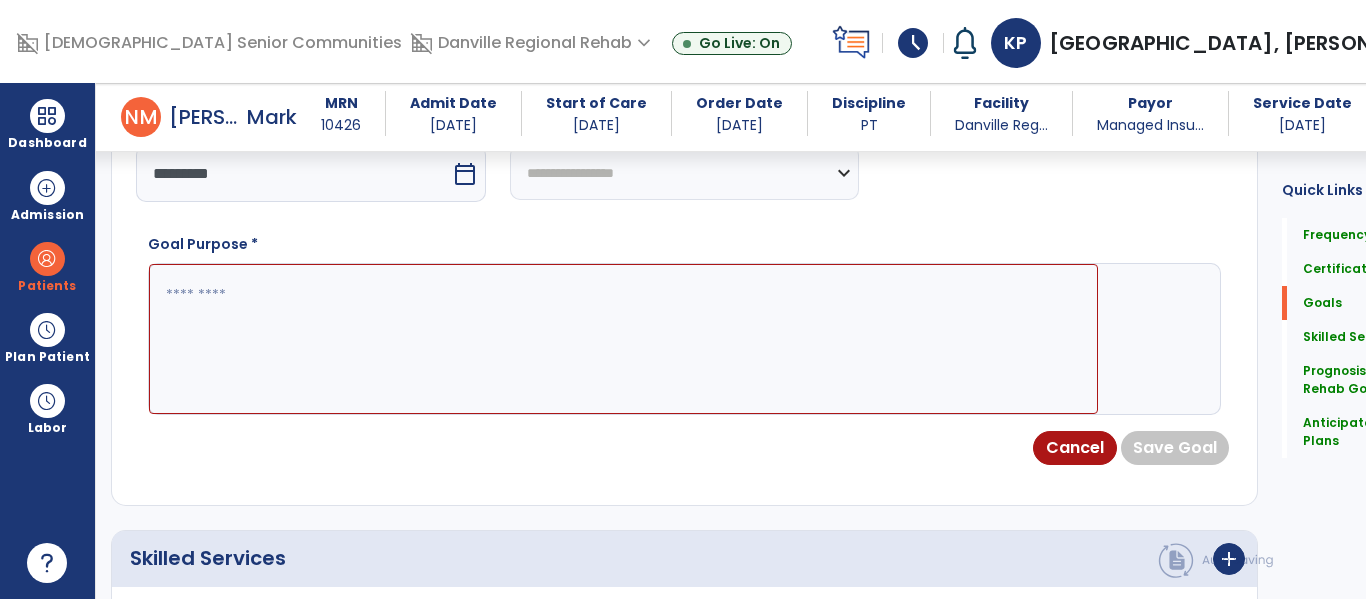click at bounding box center (623, 339) 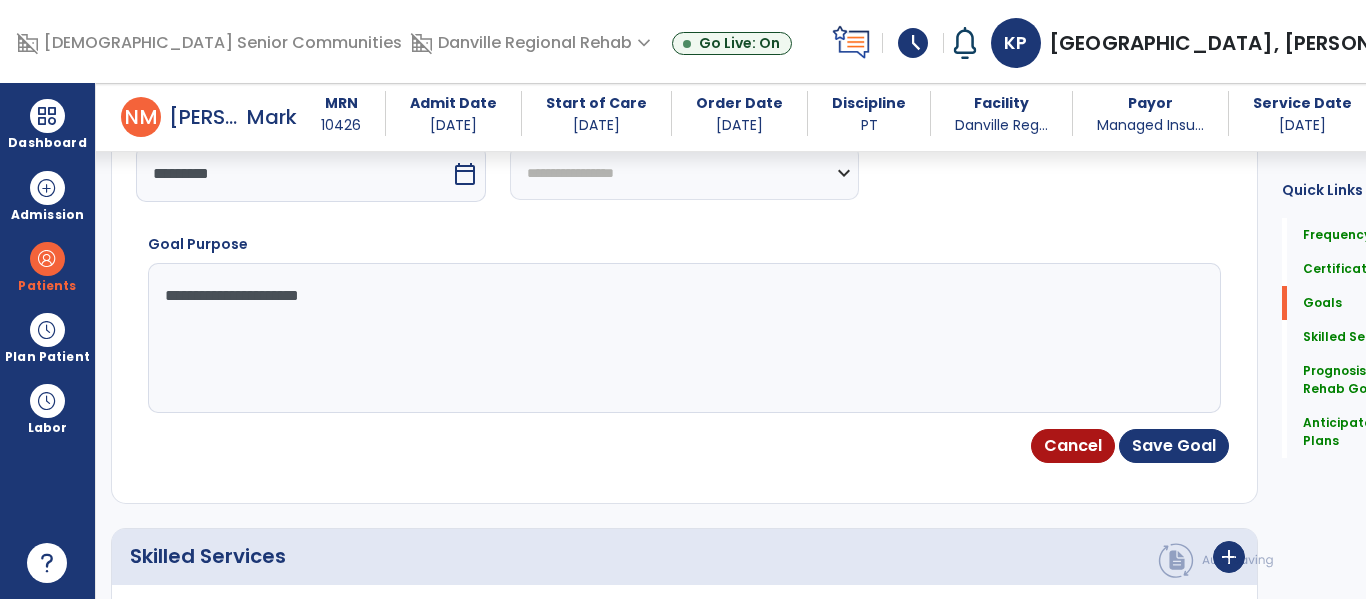 type on "**********" 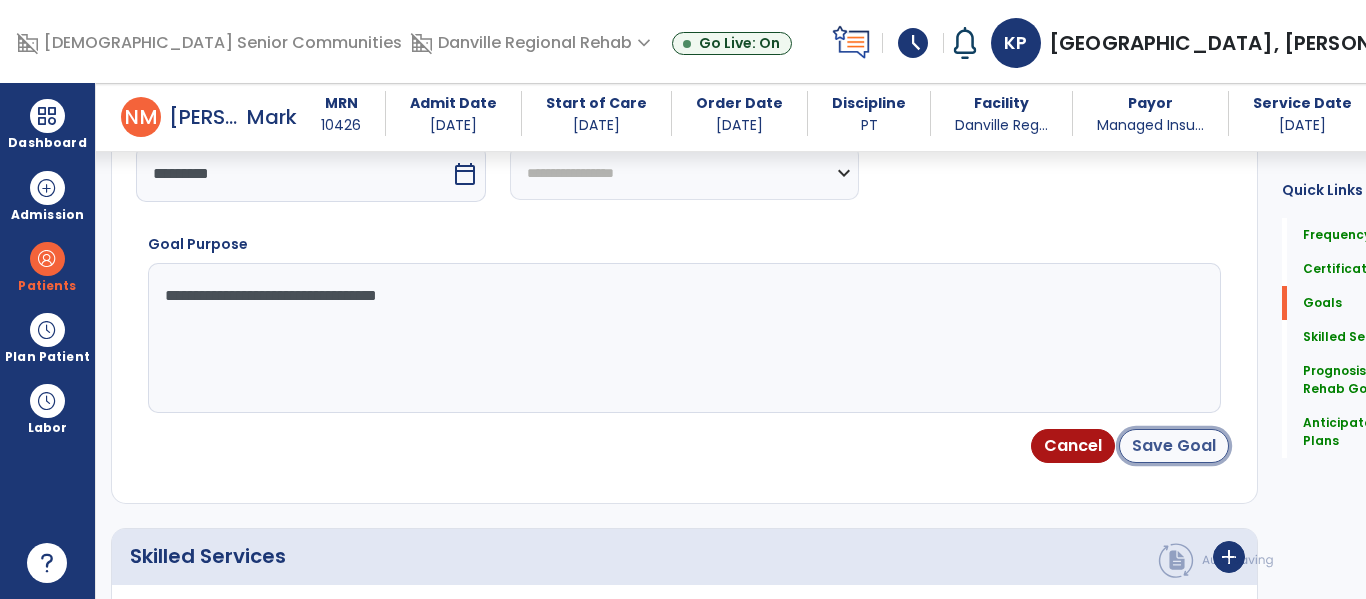 click on "Save Goal" at bounding box center (1174, 446) 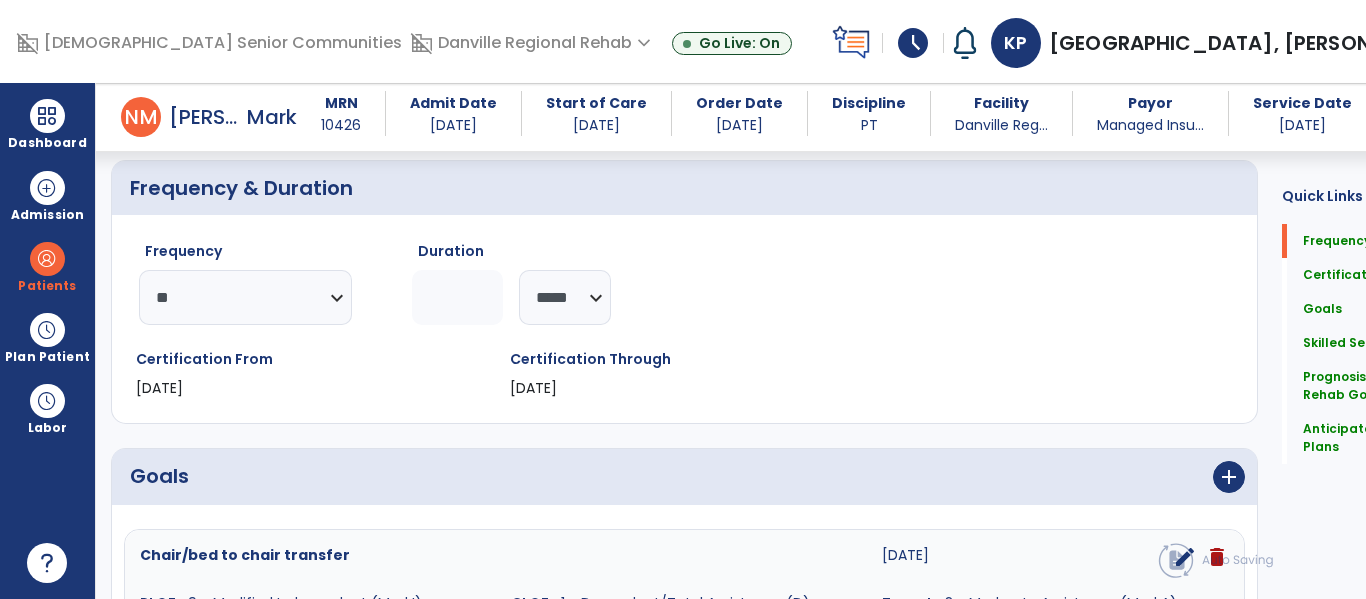 scroll, scrollTop: 467, scrollLeft: 0, axis: vertical 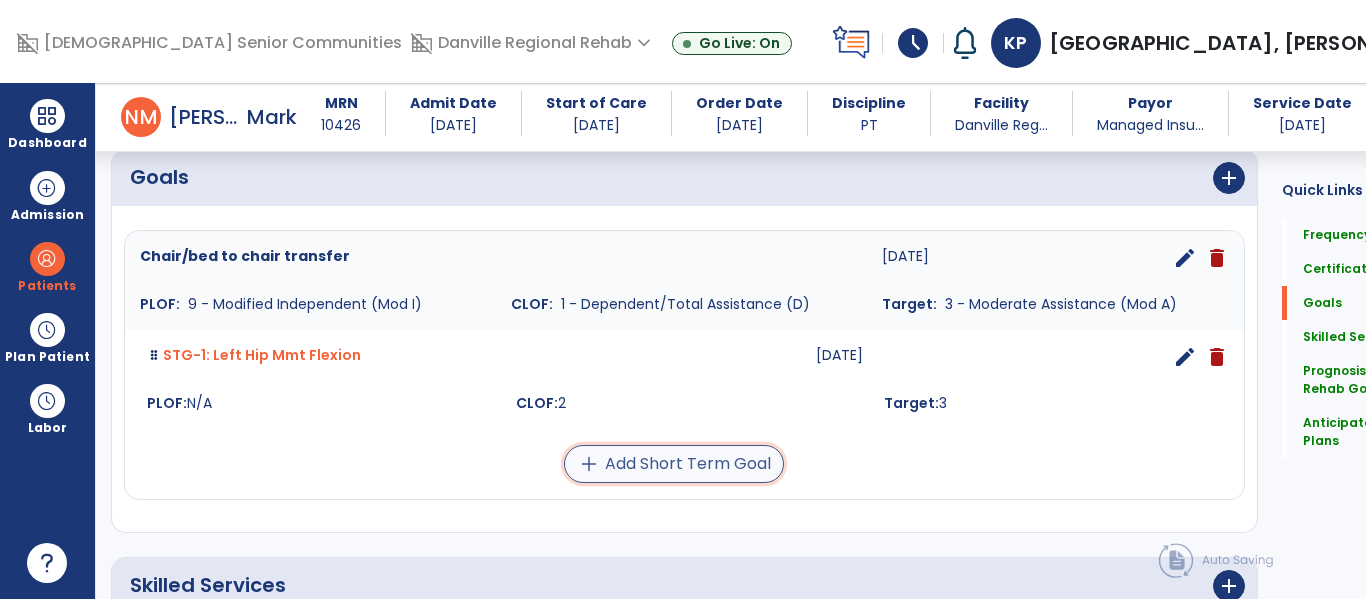 click on "add  Add Short Term Goal" at bounding box center (674, 464) 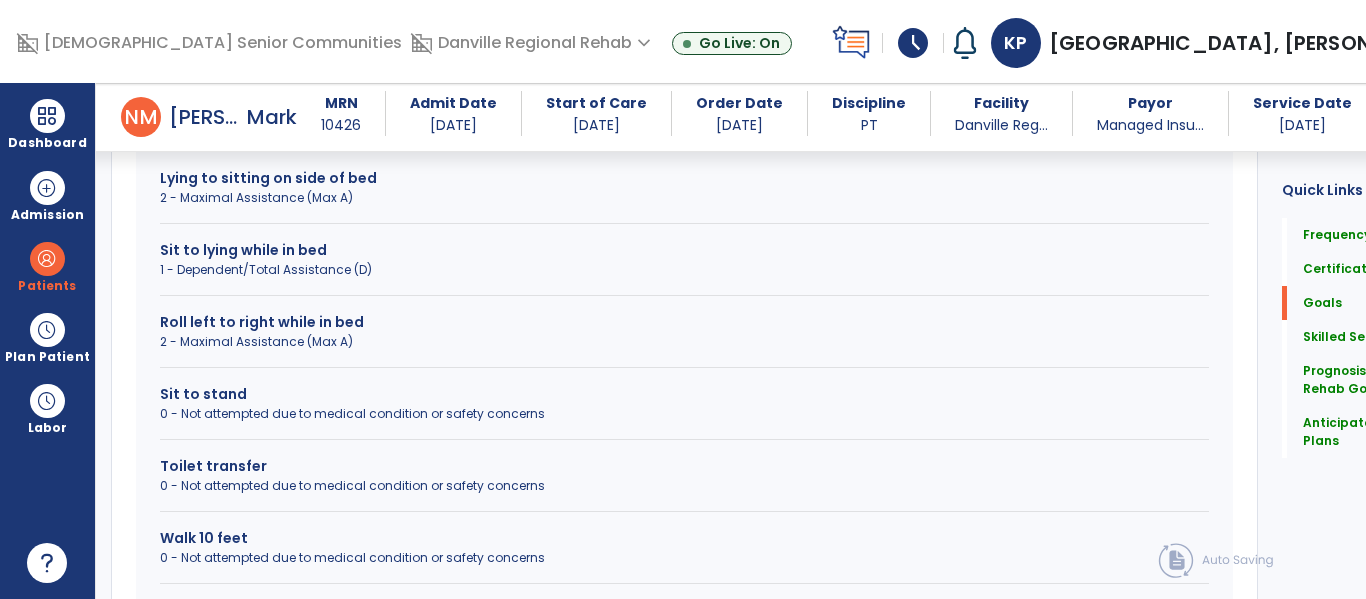 scroll, scrollTop: 691, scrollLeft: 0, axis: vertical 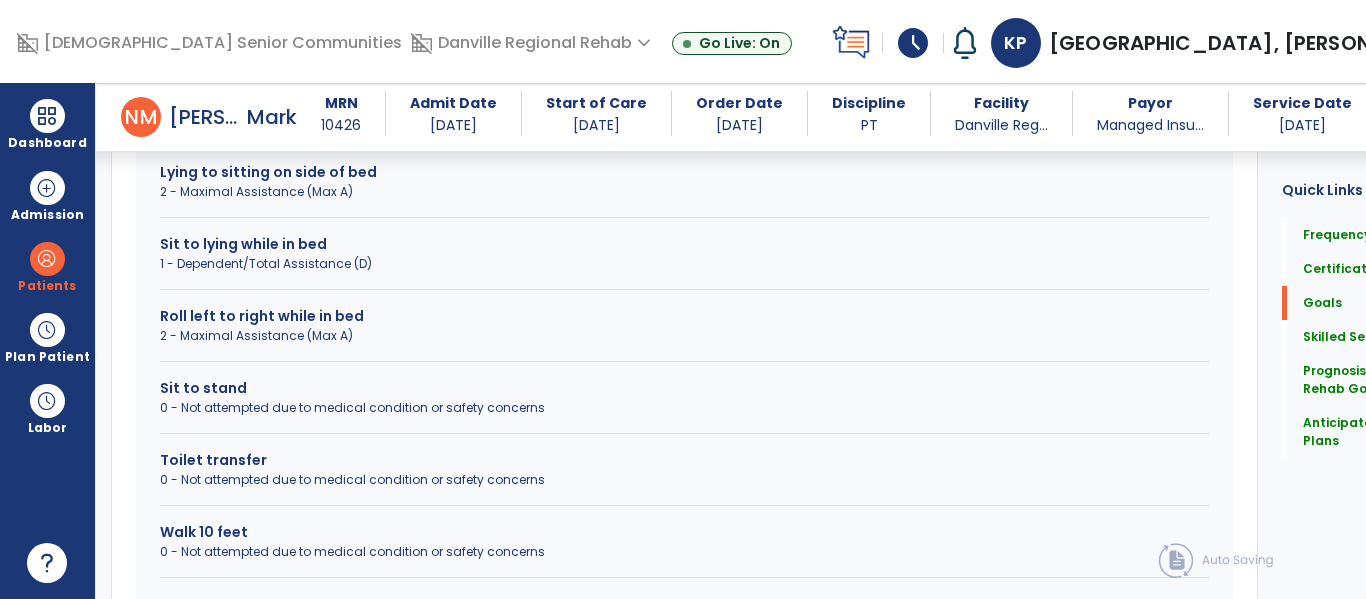 click on "2 - Maximal Assistance (Max A)" at bounding box center (684, 192) 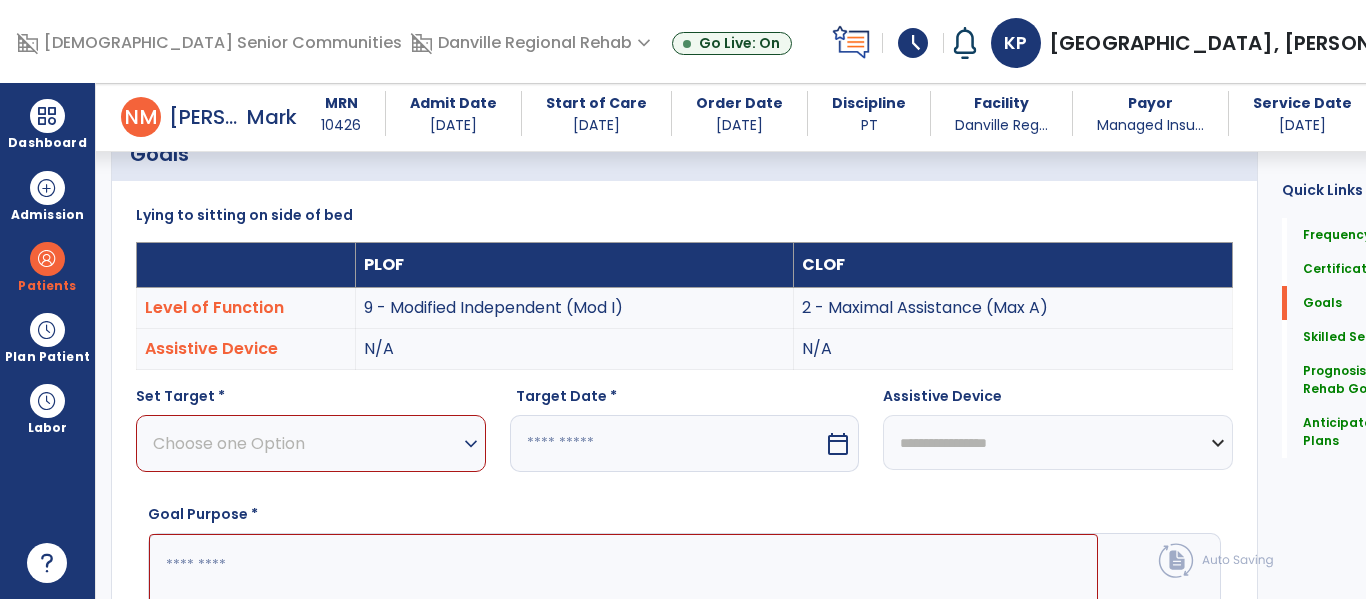 scroll, scrollTop: 419, scrollLeft: 0, axis: vertical 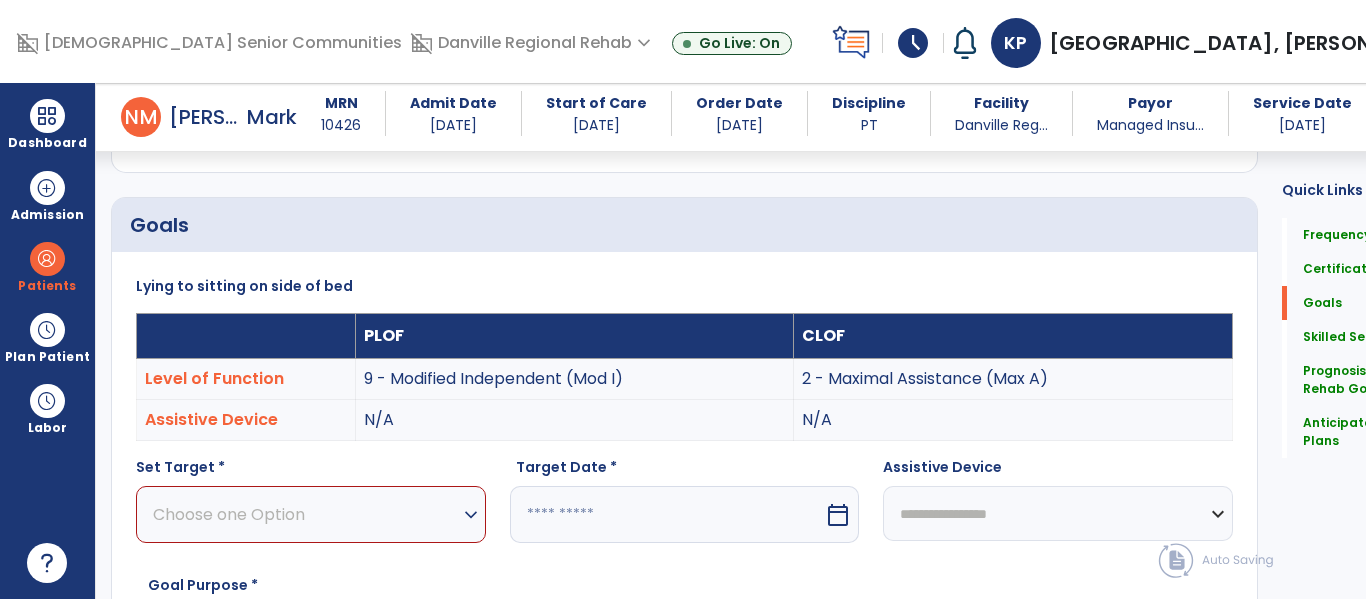 click on "expand_more" at bounding box center [471, 515] 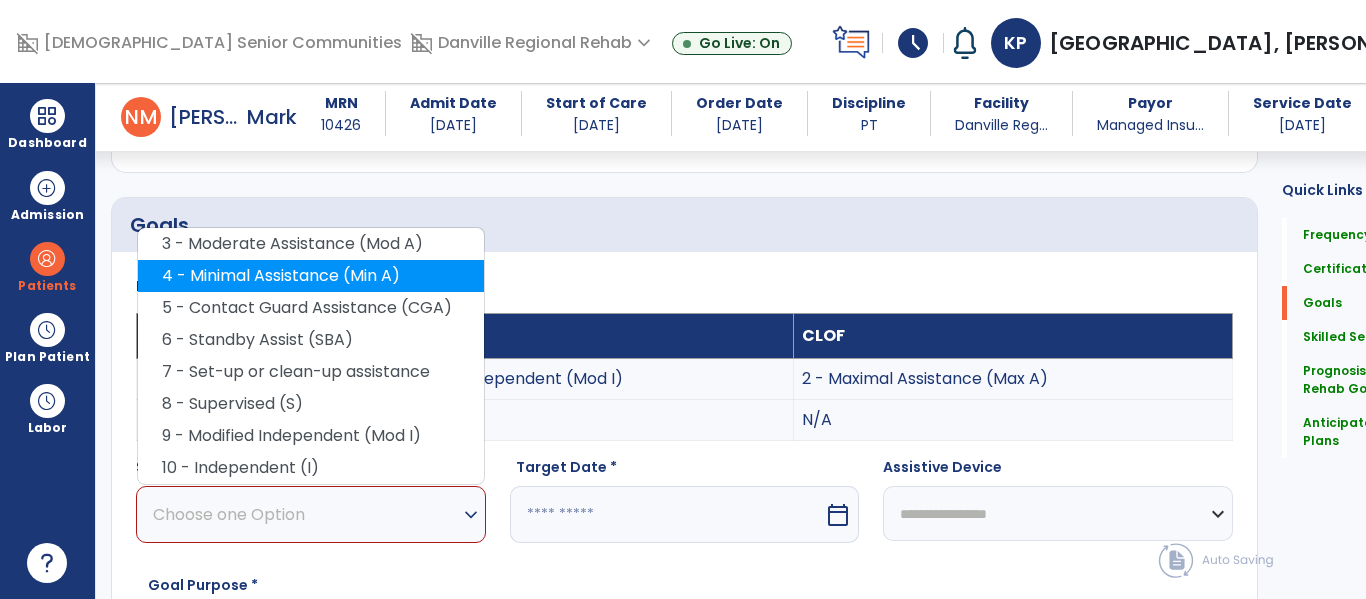 click on "4 - Minimal Assistance (Min A)" at bounding box center [311, 276] 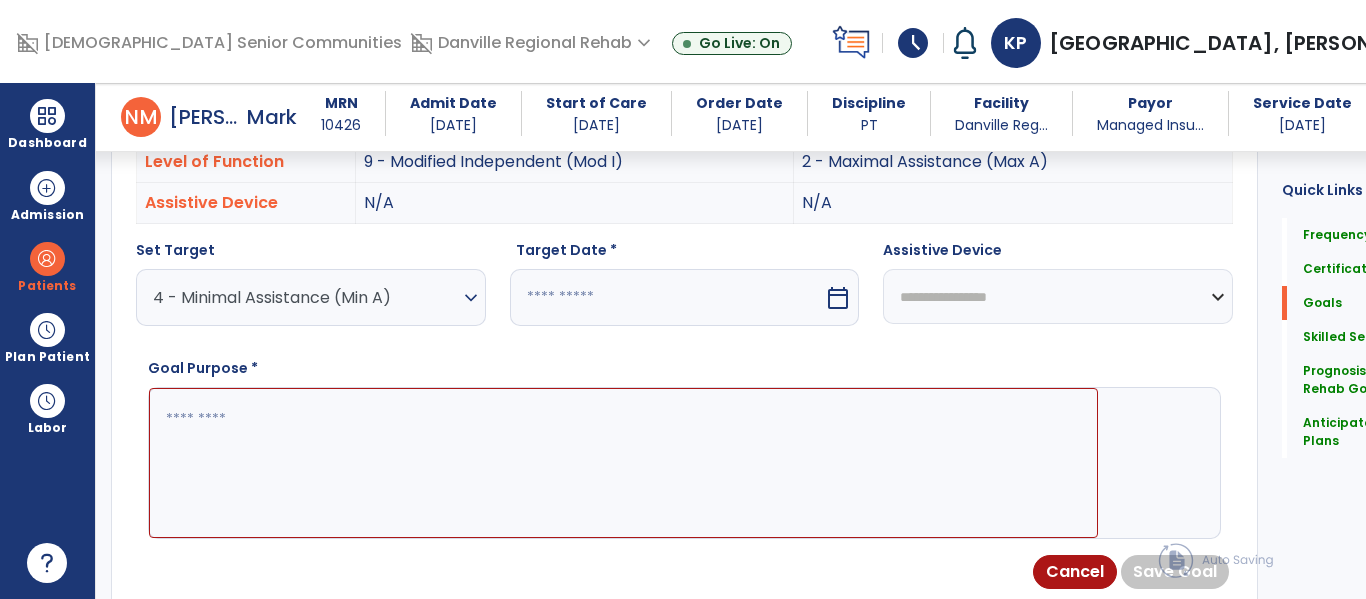 click on "calendar_today" at bounding box center [838, 298] 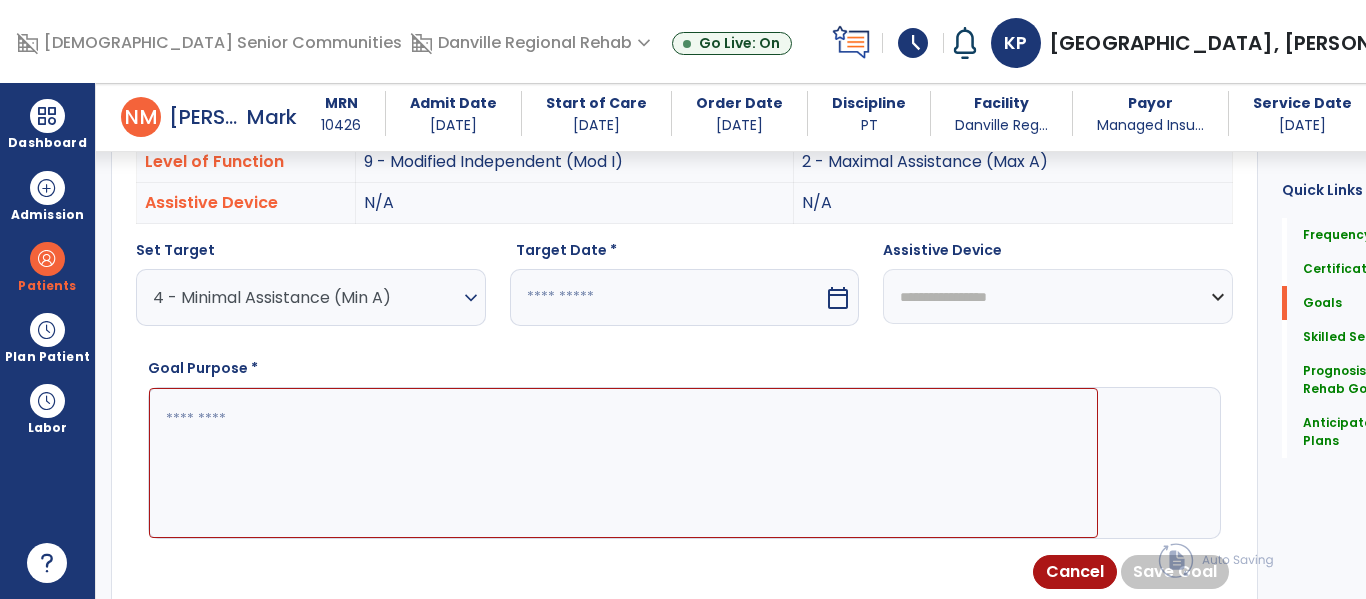 select on "*" 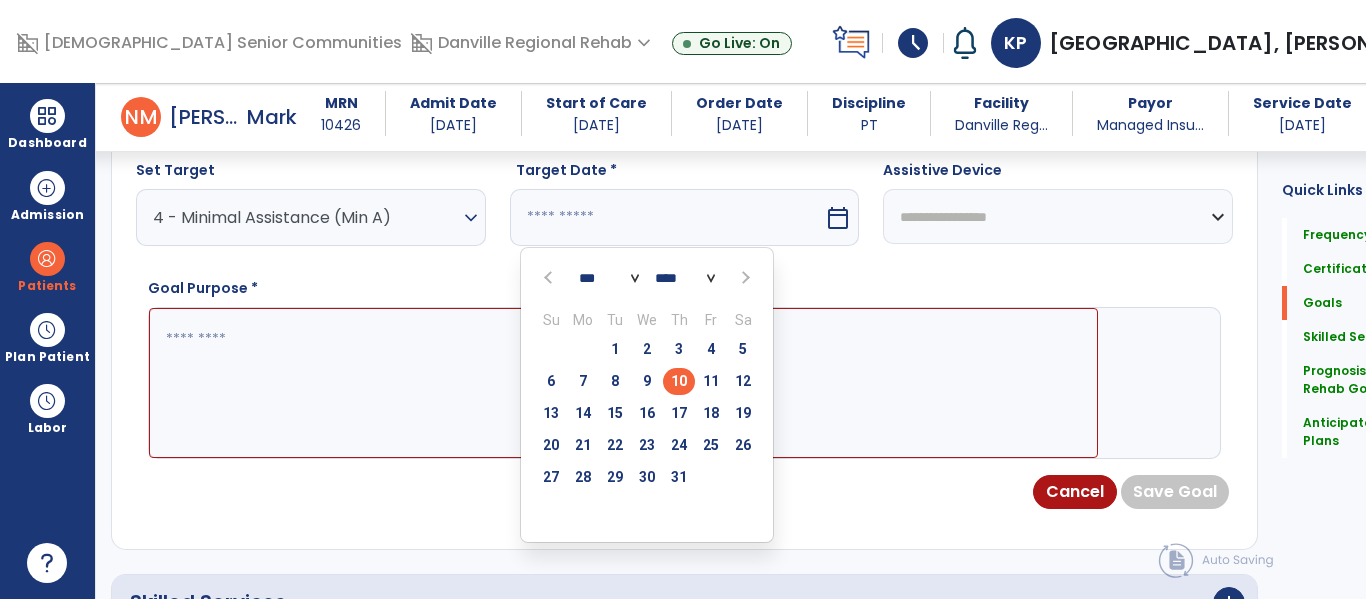 scroll, scrollTop: 791, scrollLeft: 0, axis: vertical 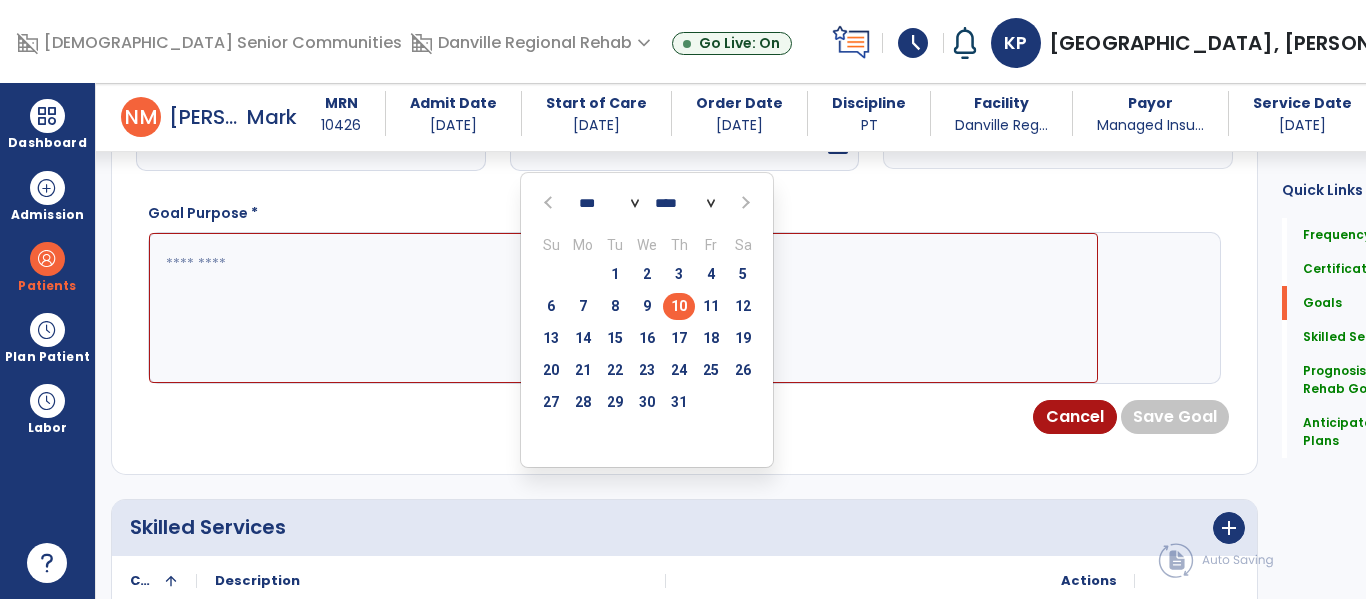 click at bounding box center (743, 203) 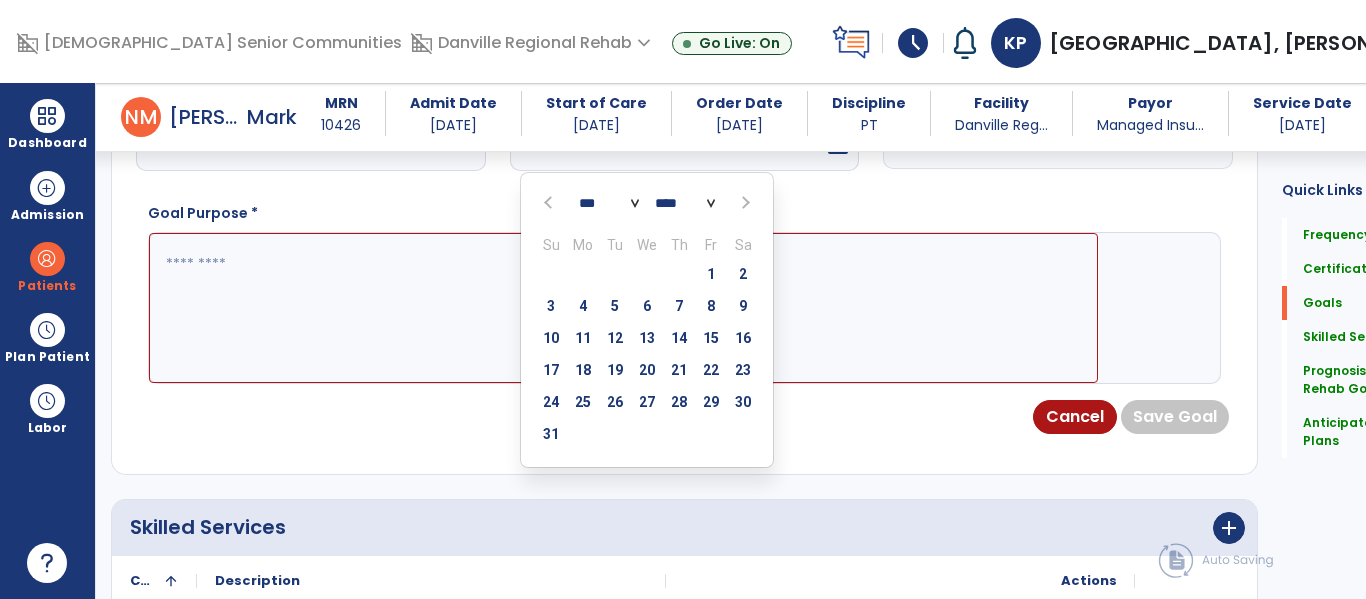 select on "*" 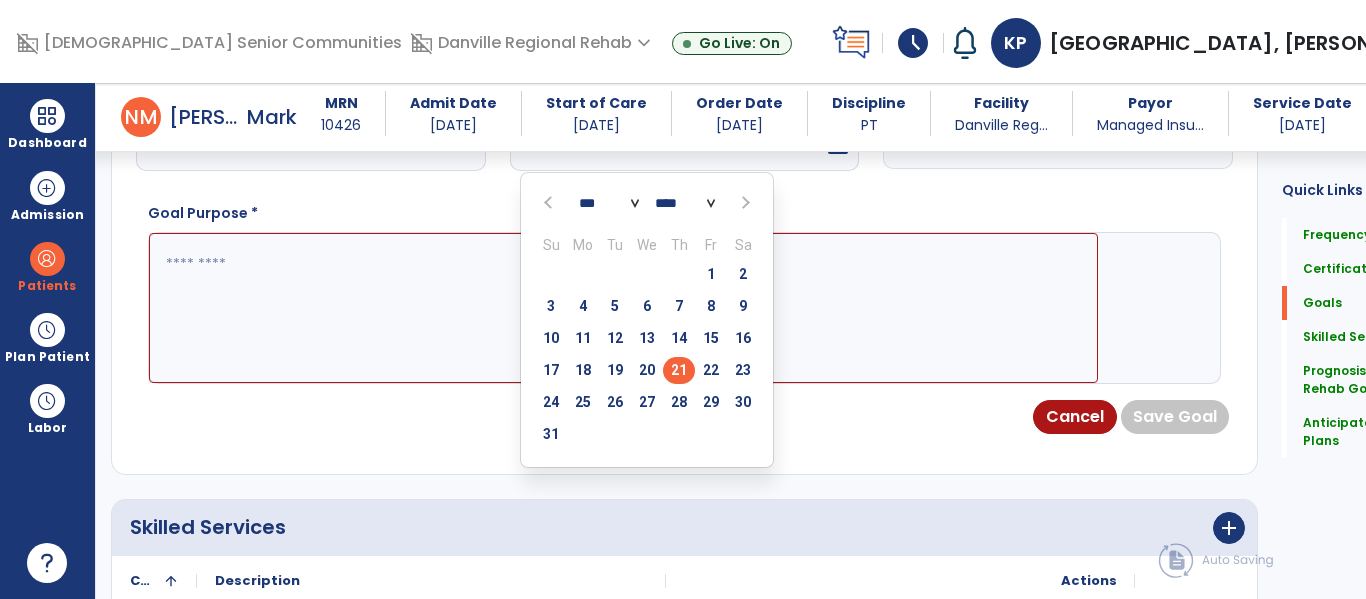 click on "21" at bounding box center (679, 370) 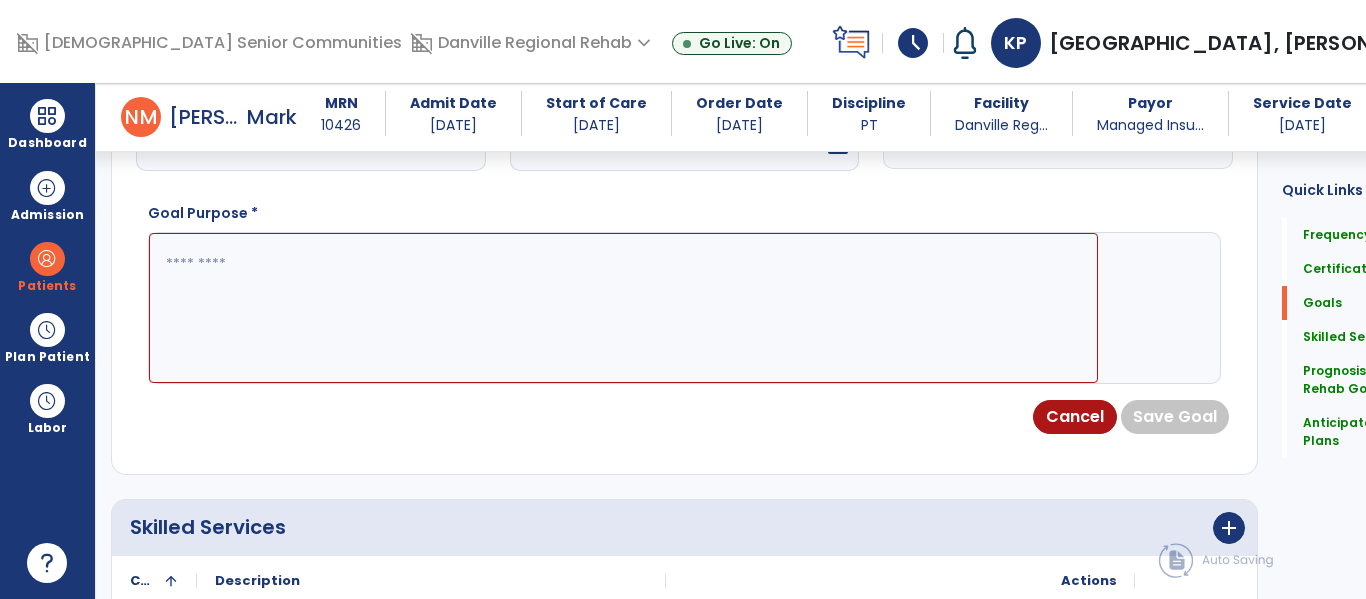 click at bounding box center (623, 308) 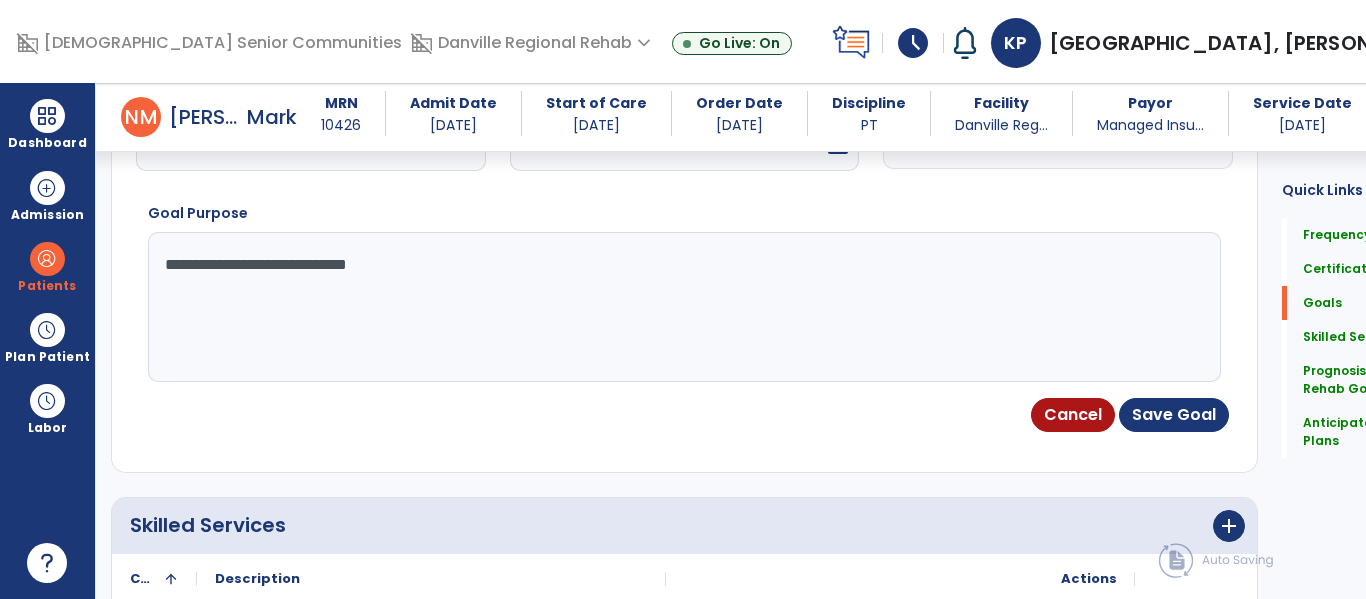 type on "**********" 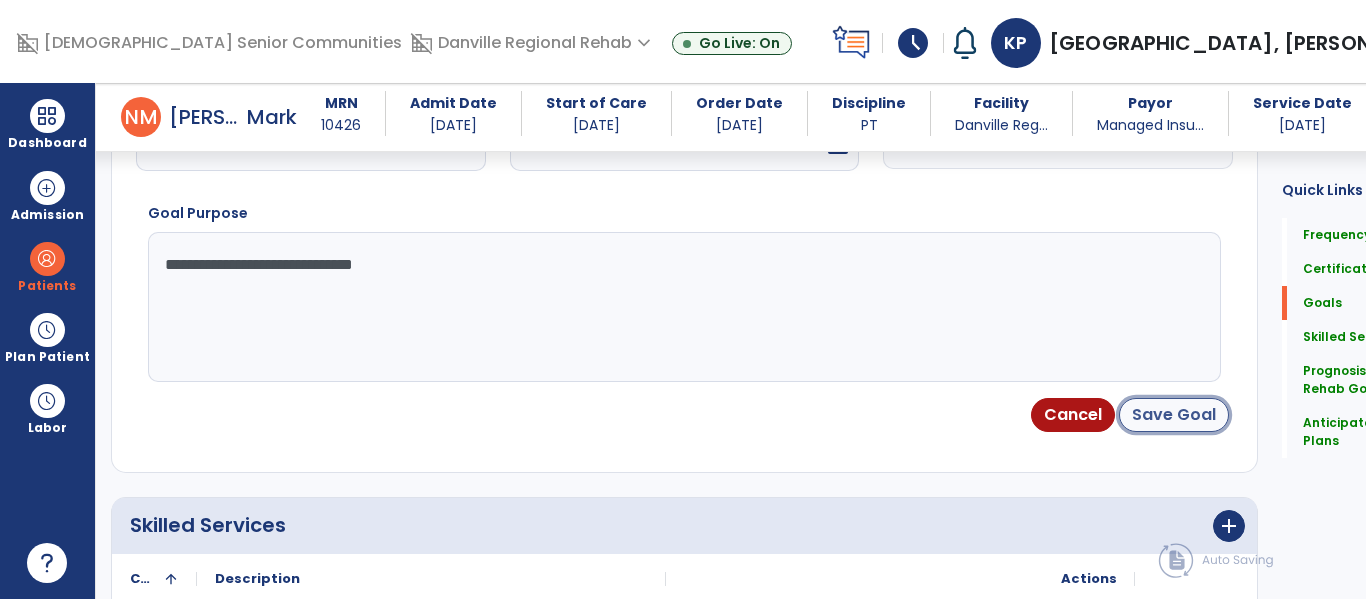 click on "Save Goal" at bounding box center [1174, 415] 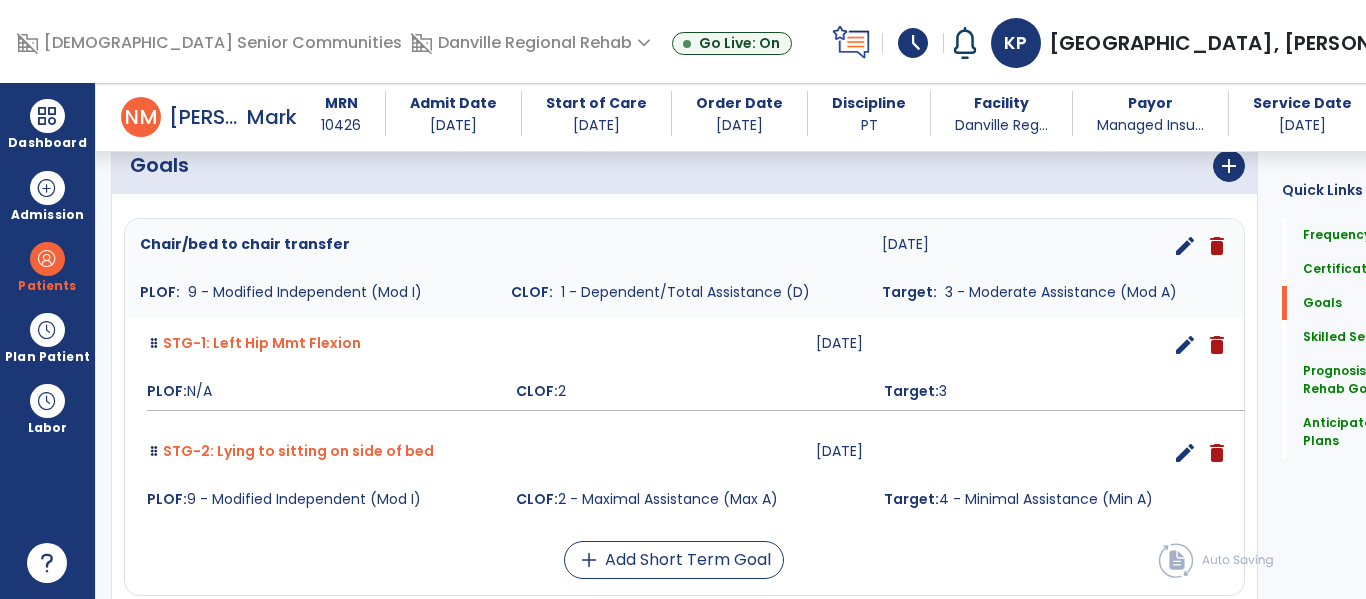 scroll, scrollTop: 358, scrollLeft: 0, axis: vertical 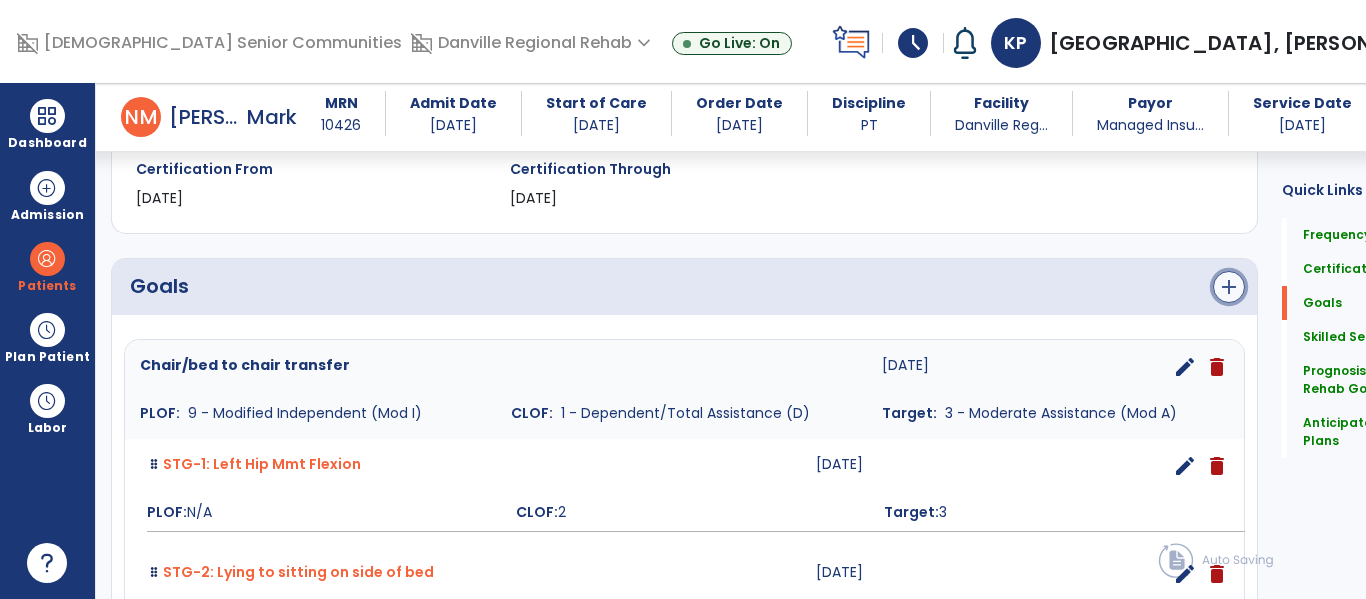 click on "add" at bounding box center [1229, 287] 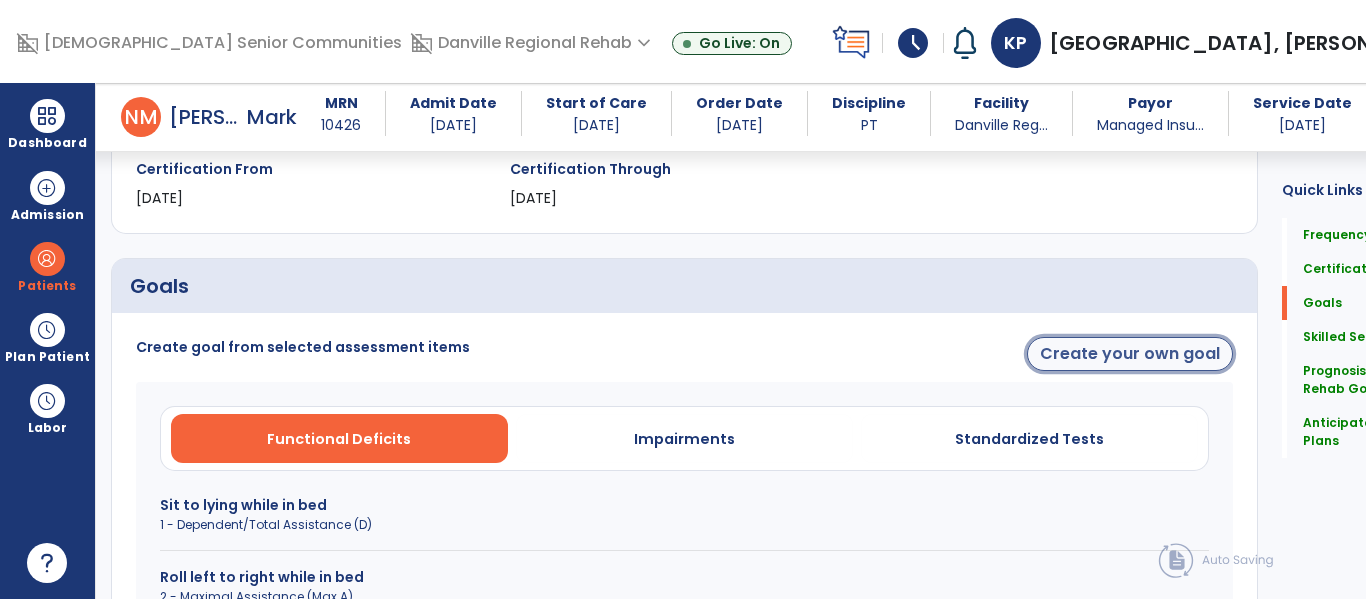 click on "Create your own goal" at bounding box center (1130, 354) 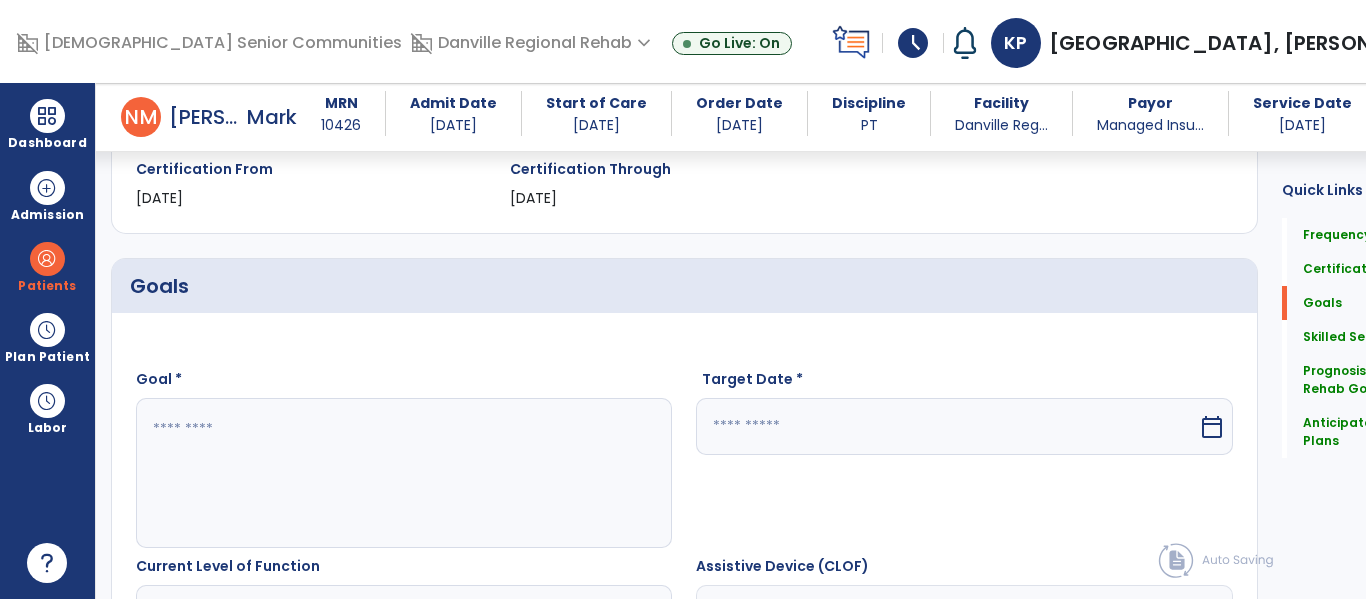 click at bounding box center (374, 473) 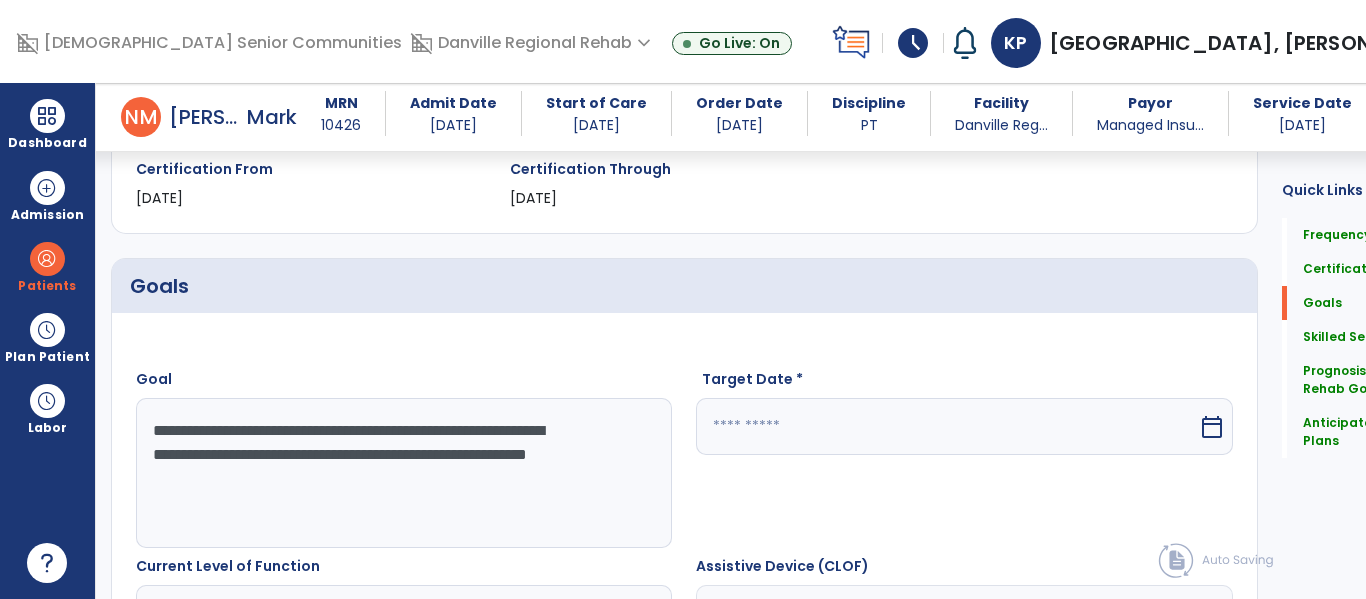 type on "**********" 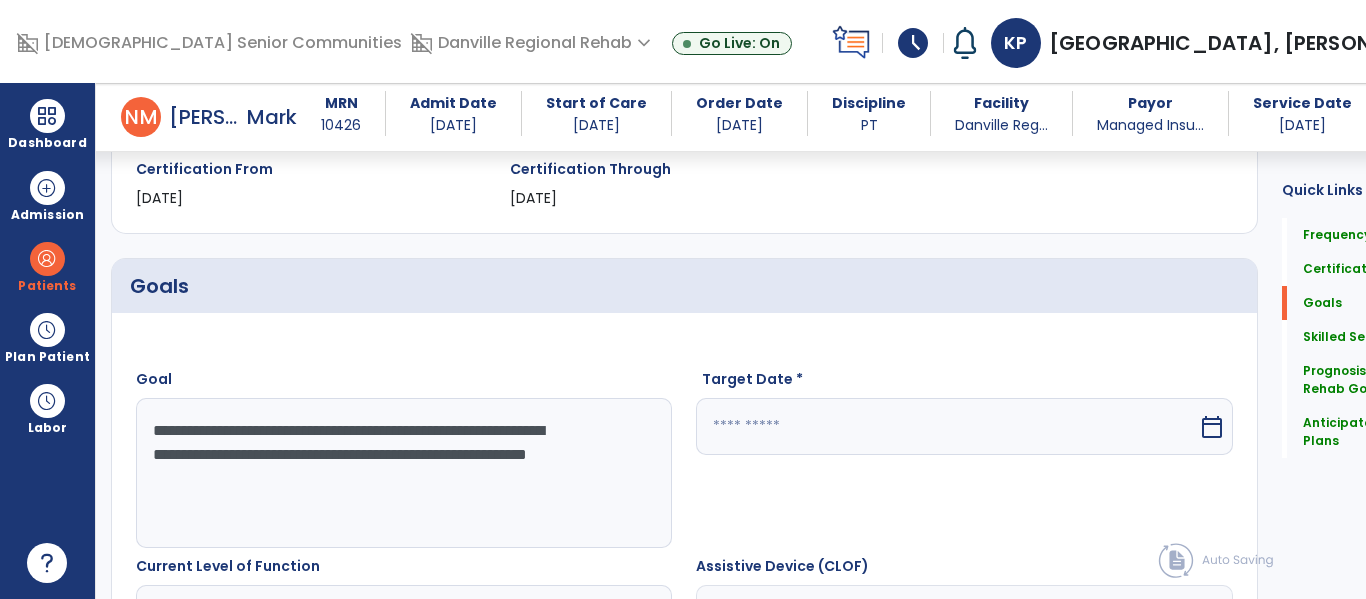 click at bounding box center [946, 426] 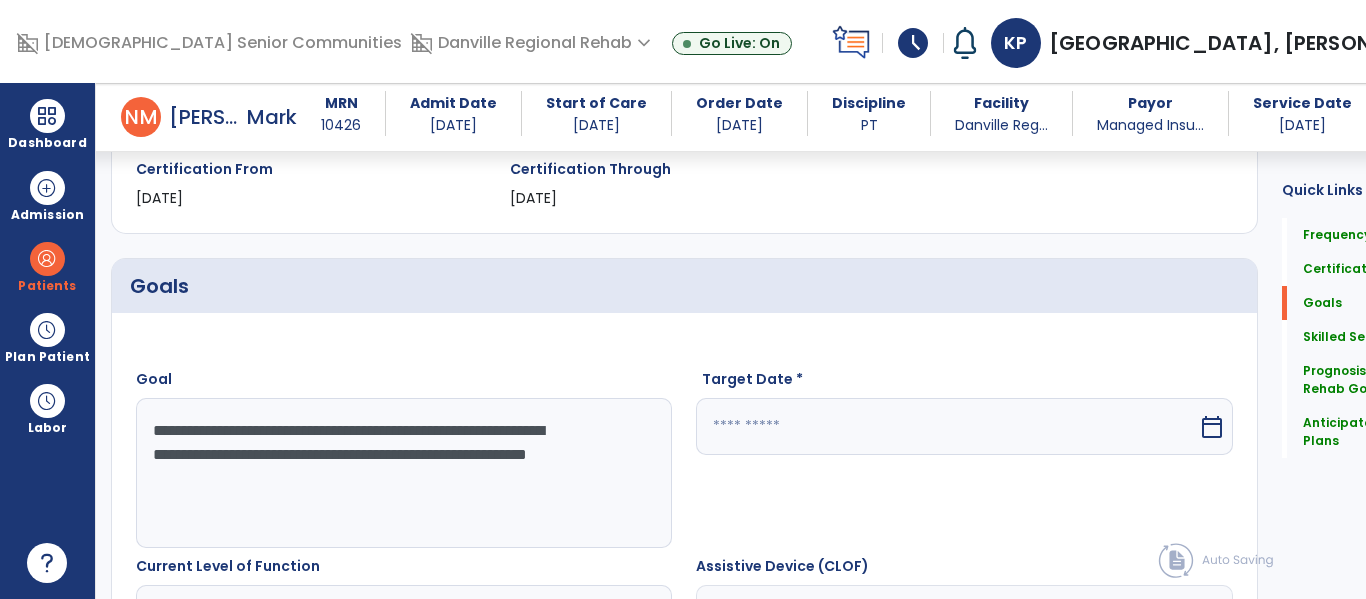 select on "*" 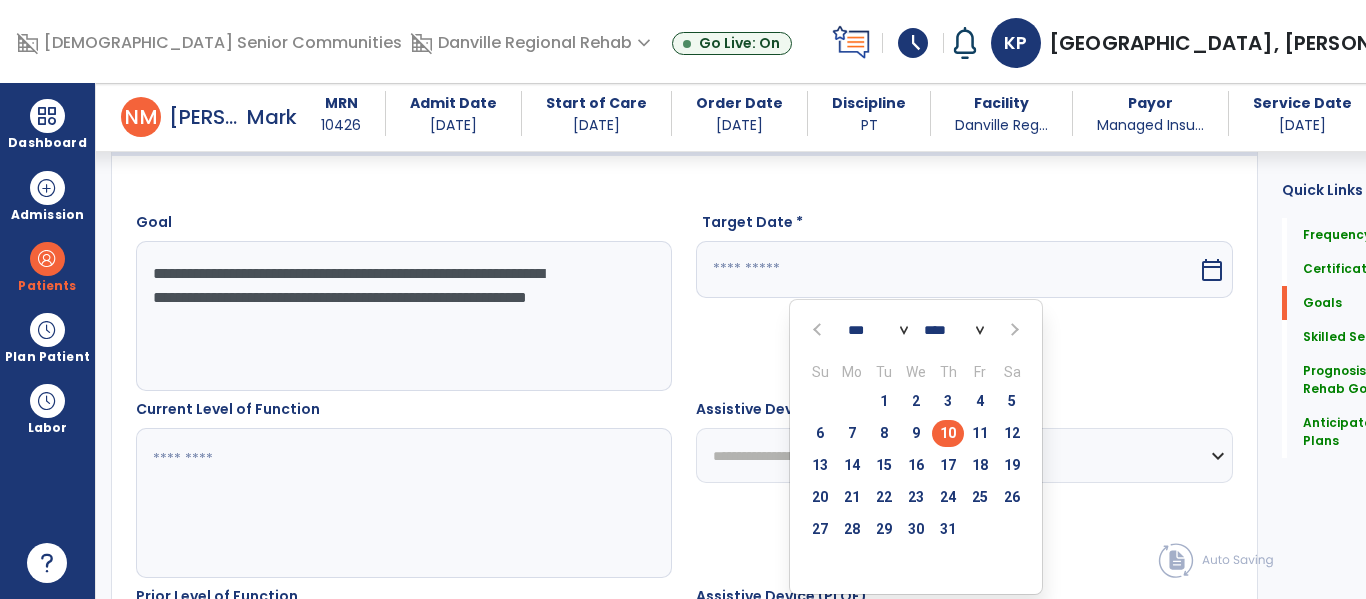 scroll, scrollTop: 589, scrollLeft: 0, axis: vertical 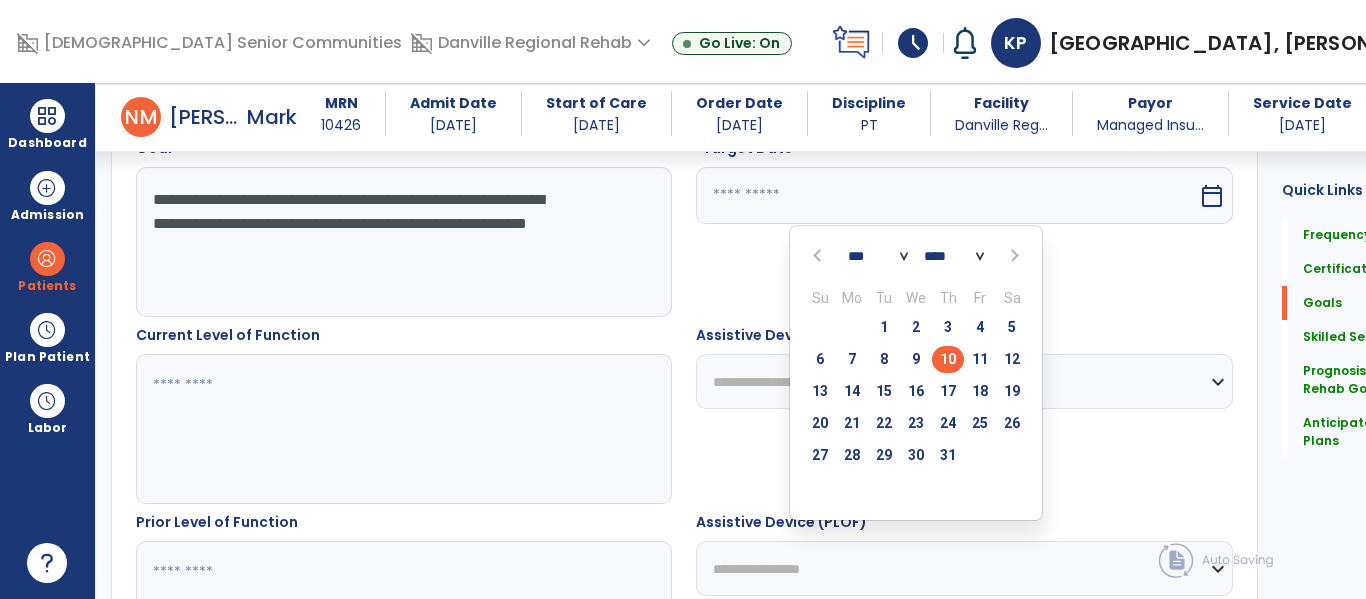 click at bounding box center (1012, 256) 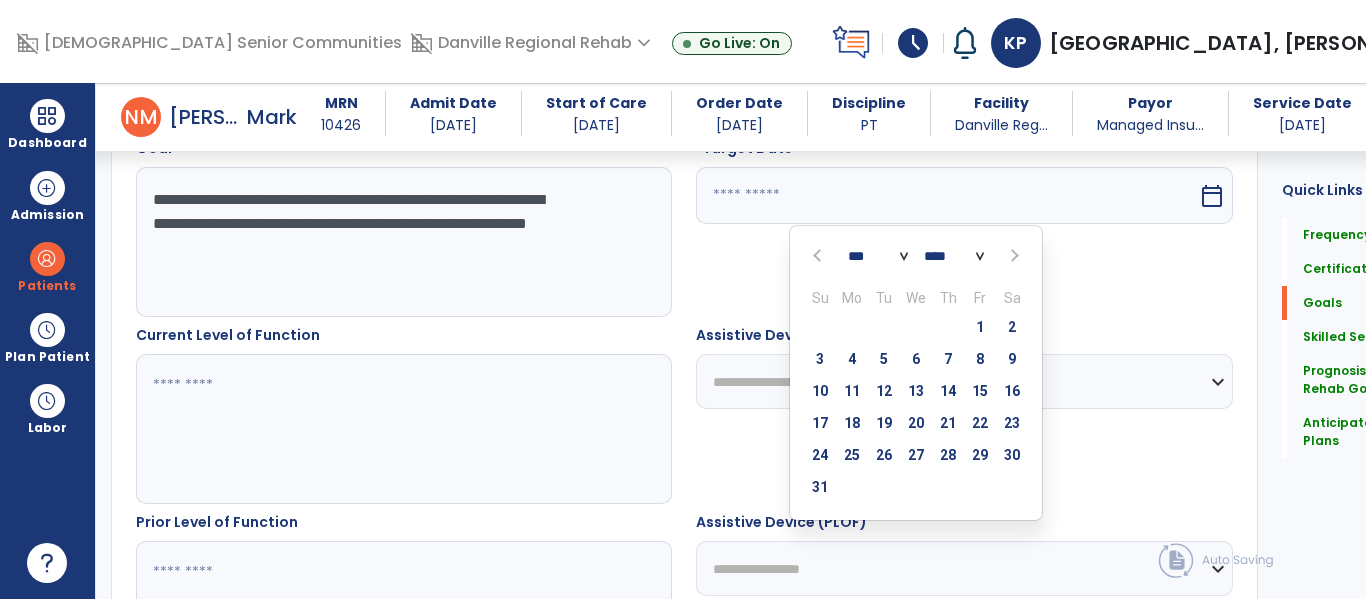 click at bounding box center [1012, 256] 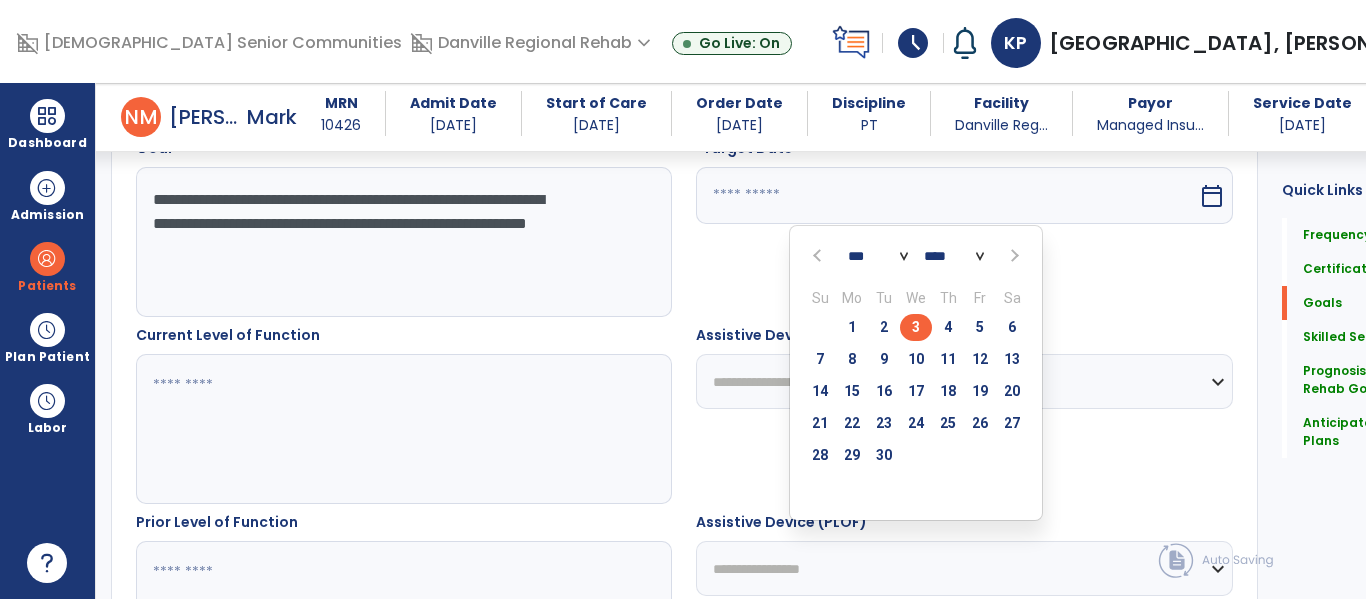 click on "3" at bounding box center [916, 327] 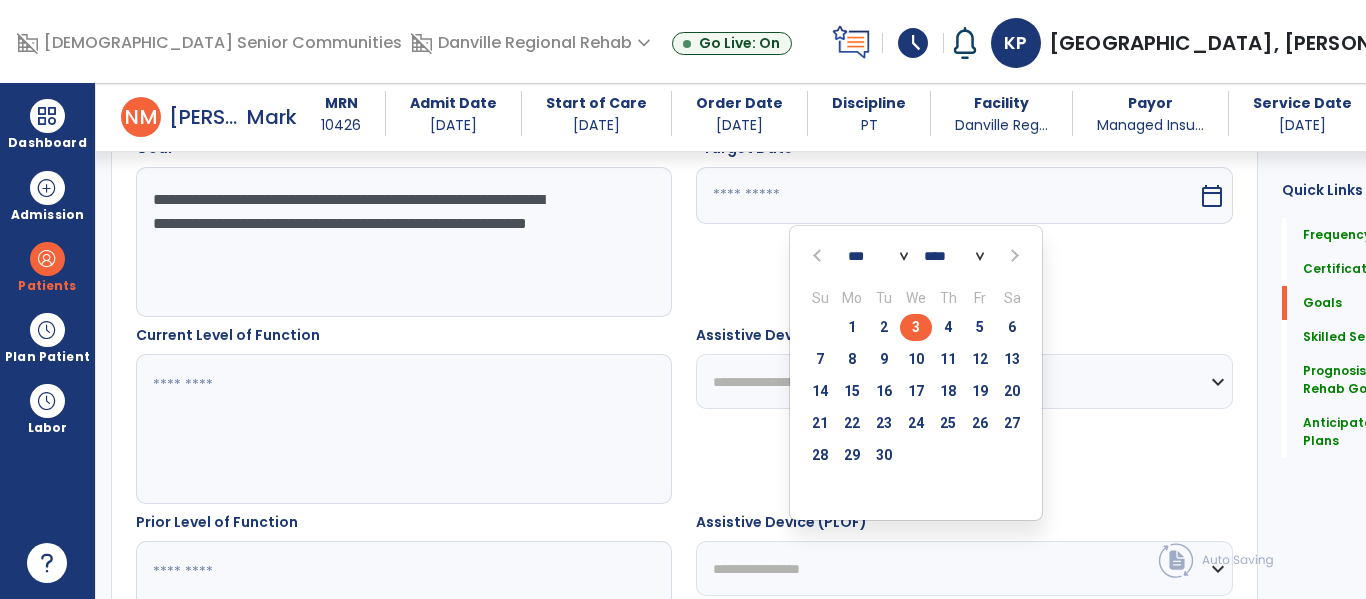type on "********" 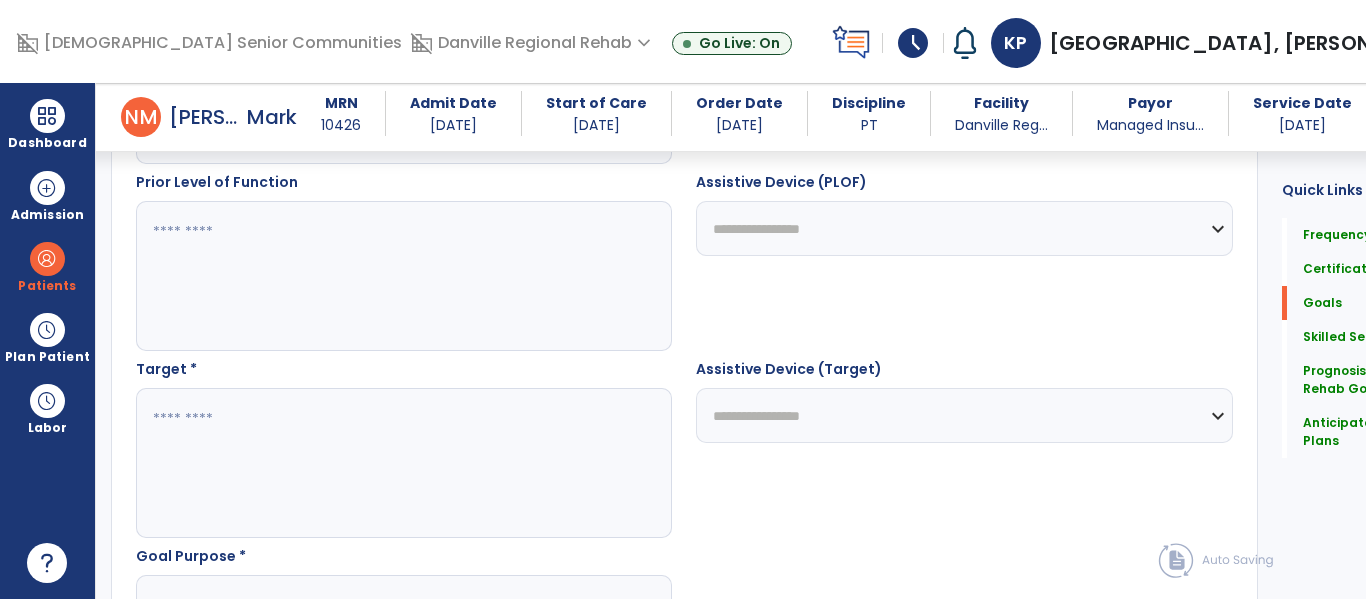 scroll, scrollTop: 944, scrollLeft: 0, axis: vertical 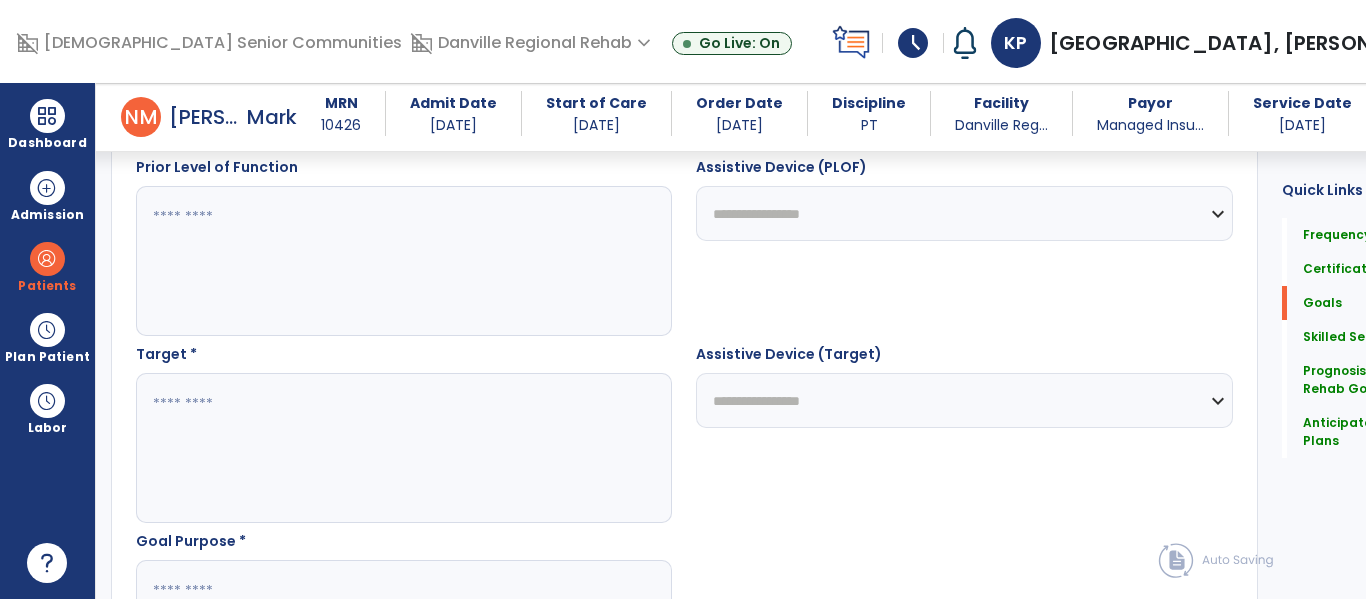 click at bounding box center (374, 448) 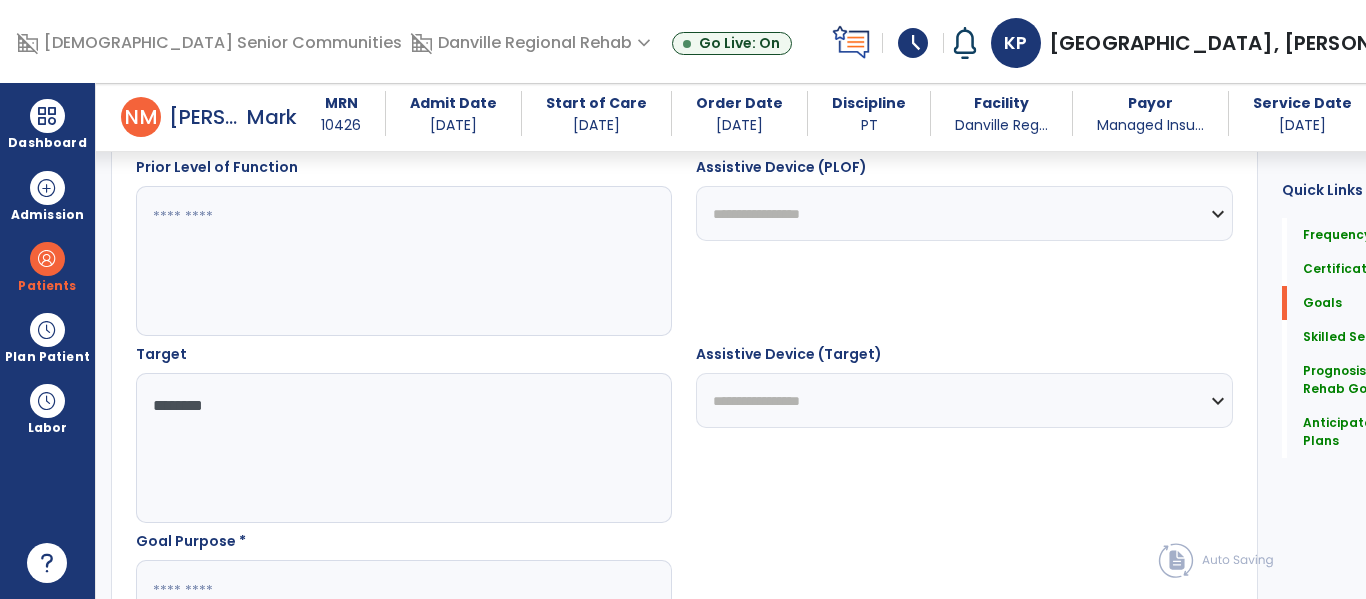 type on "*********" 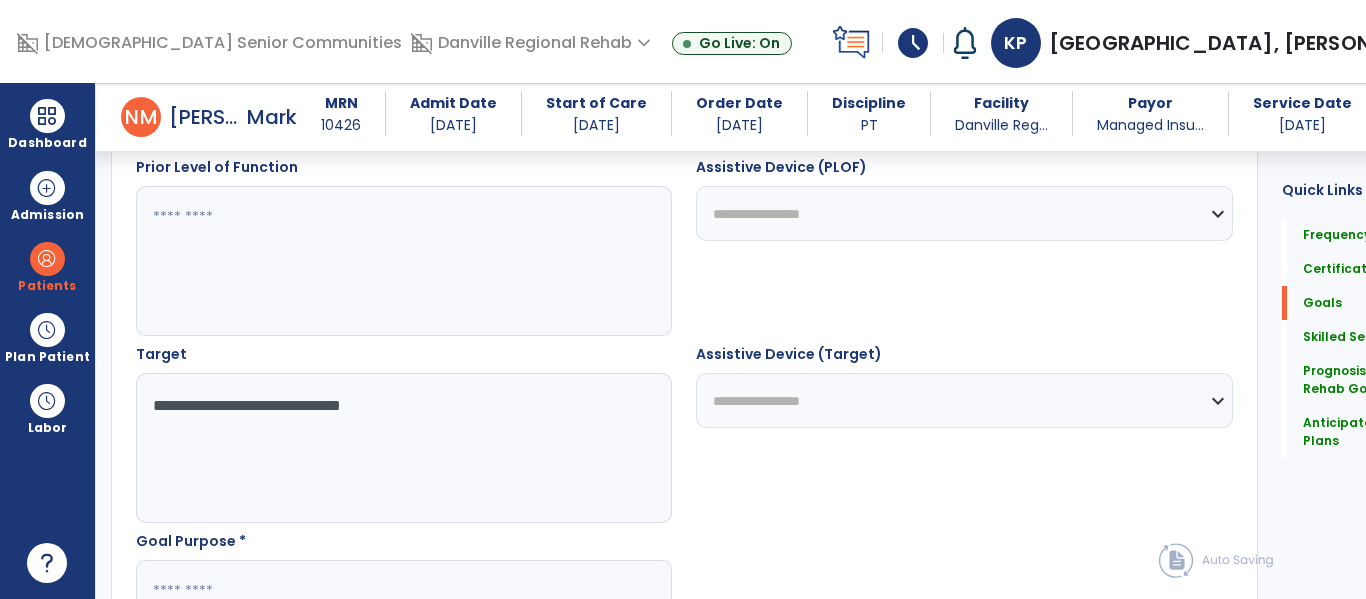 scroll, scrollTop: 1111, scrollLeft: 0, axis: vertical 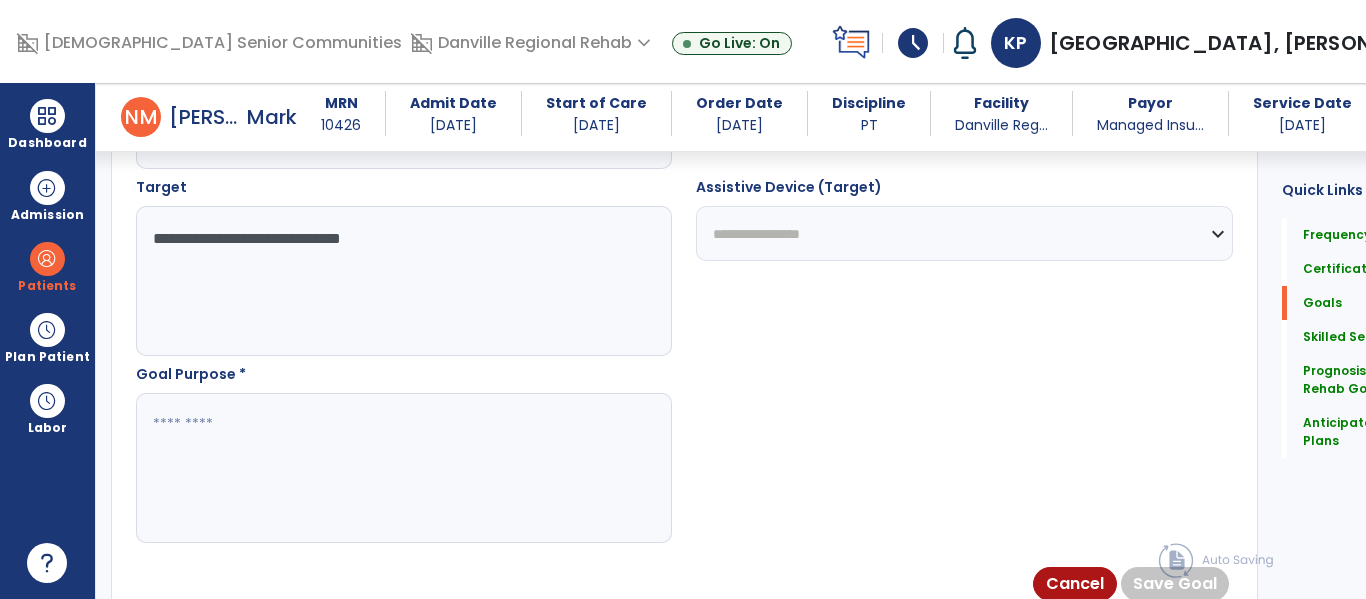 type on "**********" 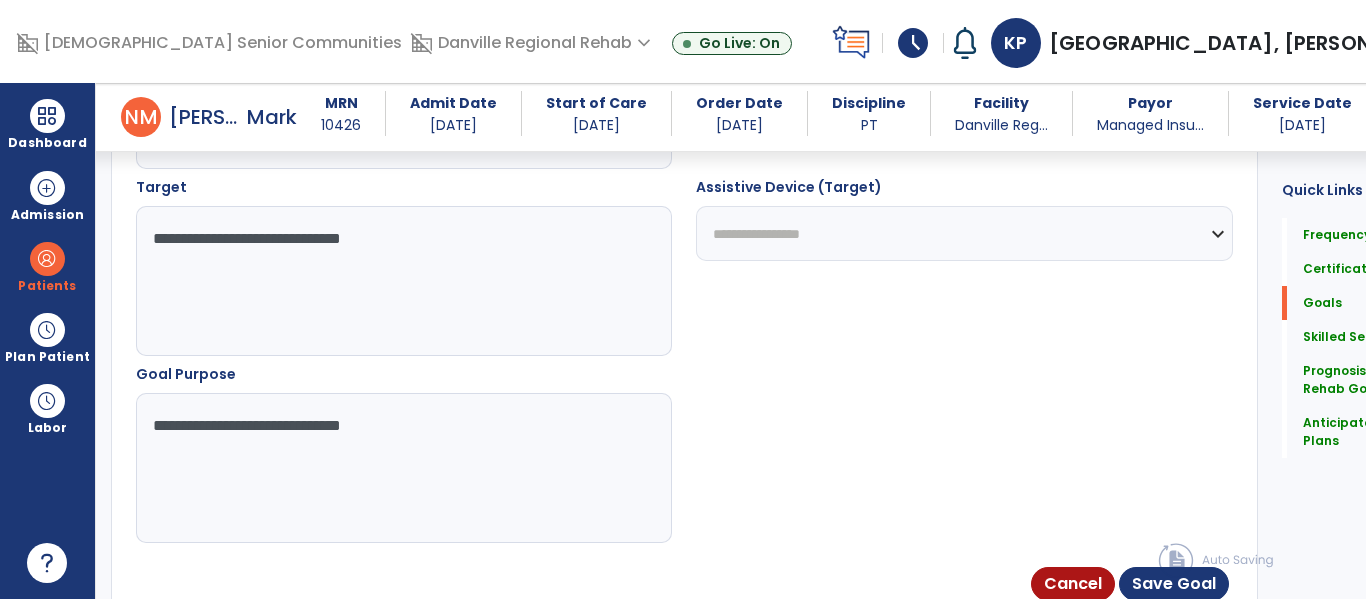 type on "**********" 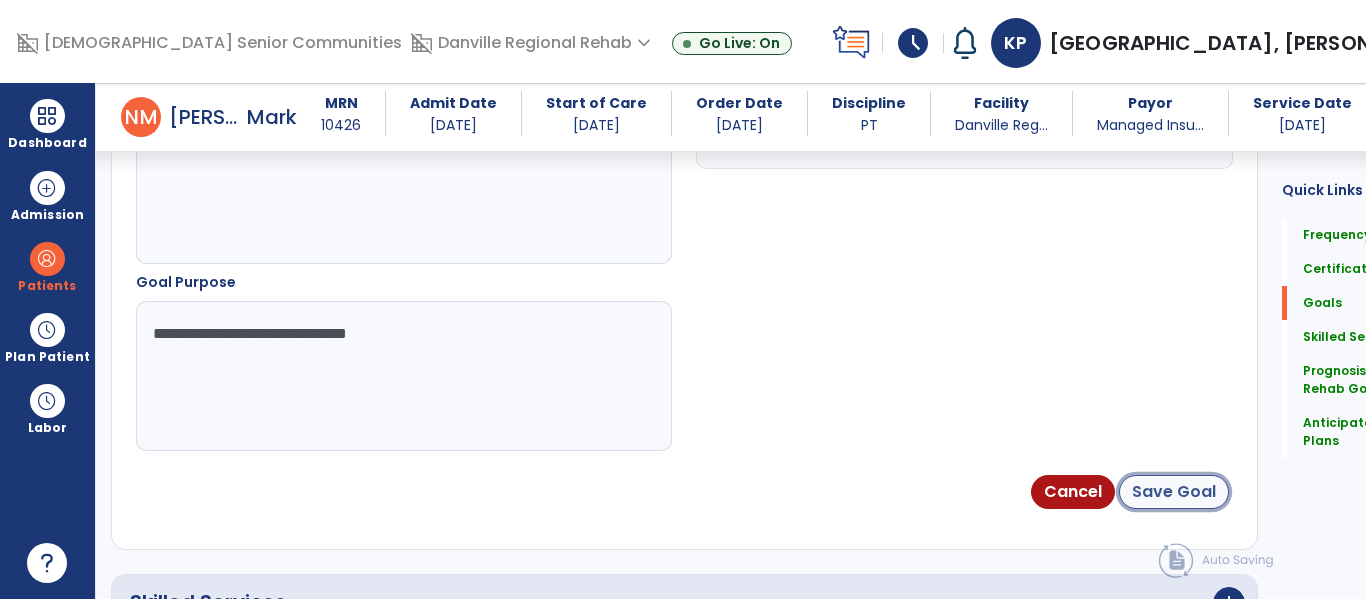 click on "Save Goal" at bounding box center [1174, 492] 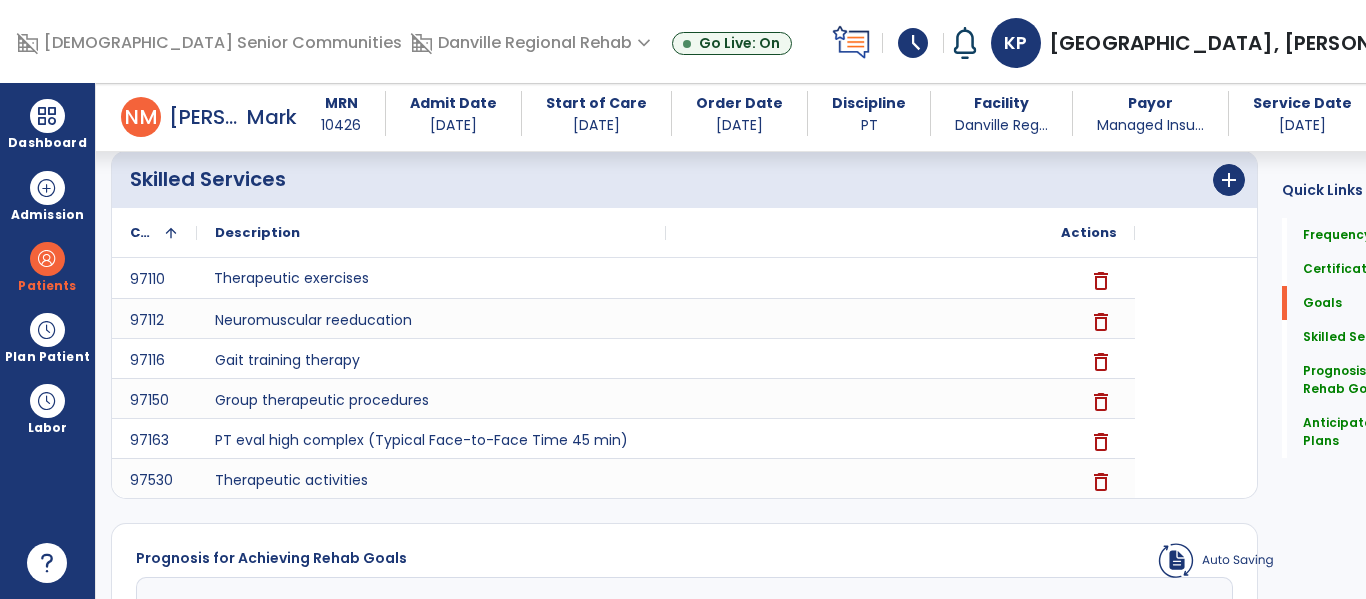 scroll, scrollTop: 124, scrollLeft: 0, axis: vertical 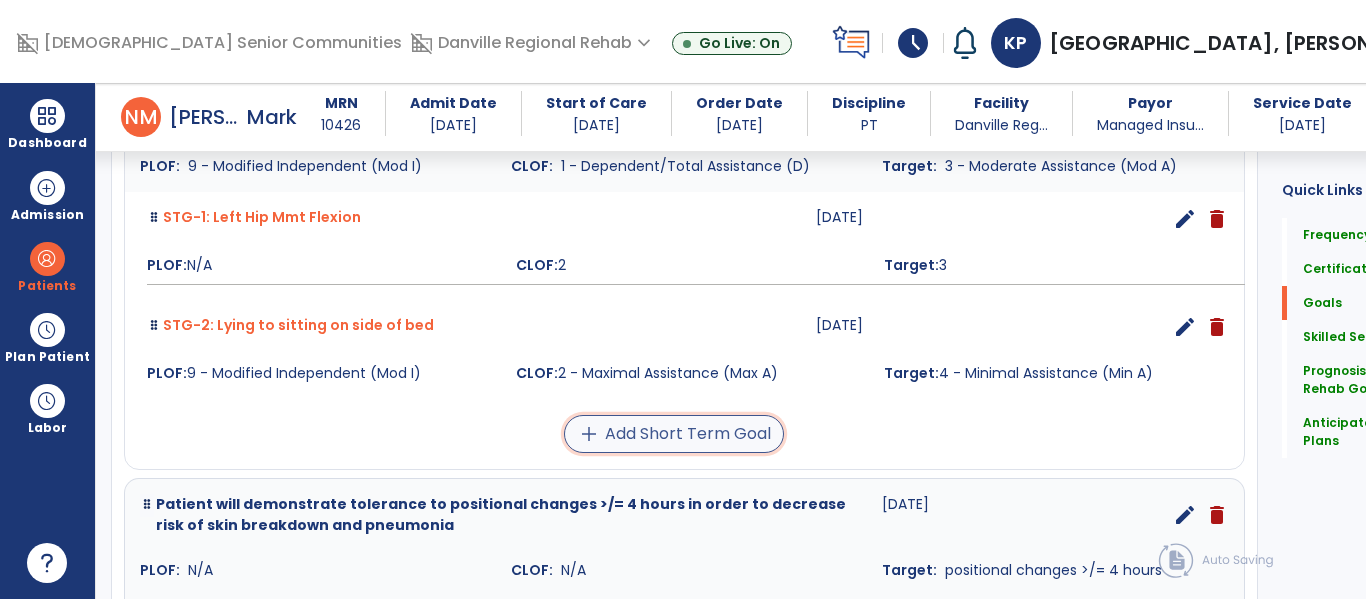 click on "add  Add Short Term Goal" at bounding box center (674, 434) 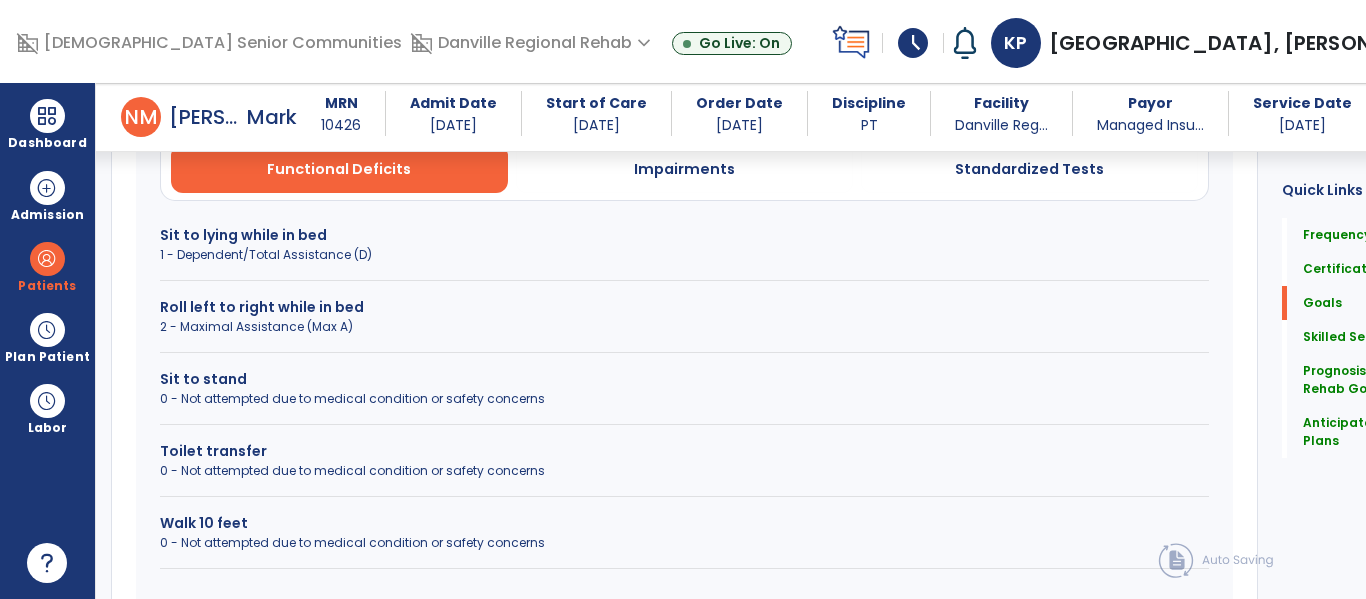 scroll, scrollTop: 627, scrollLeft: 0, axis: vertical 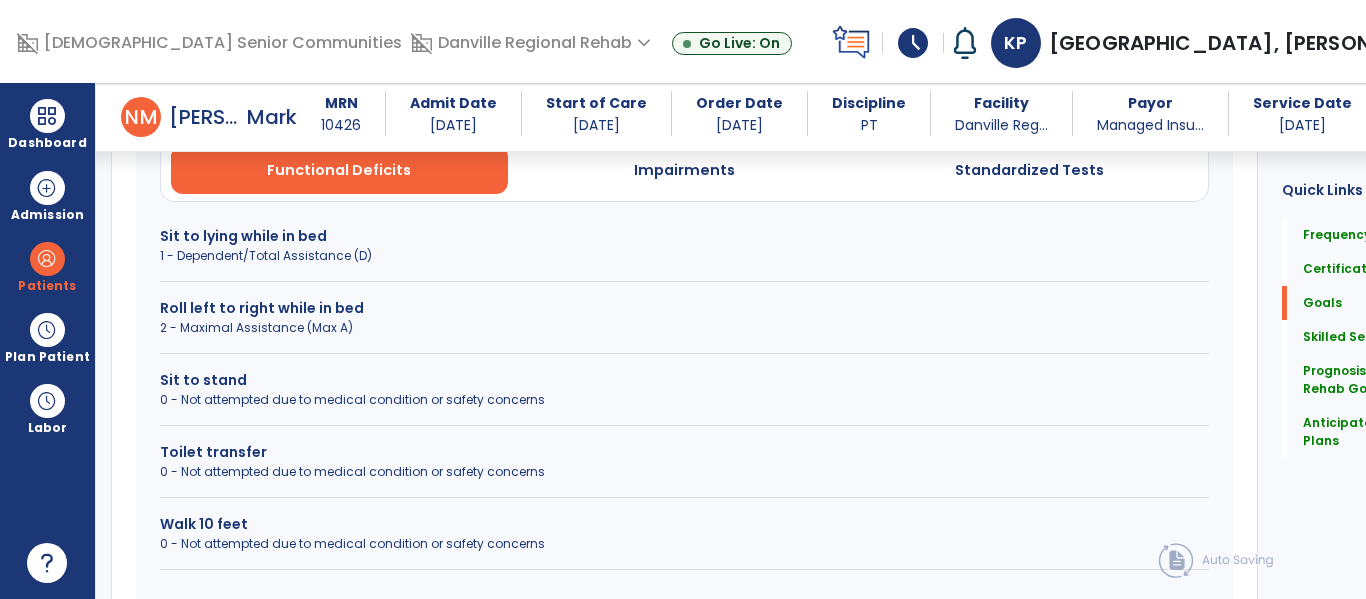 click on "Sit to stand" at bounding box center (684, 380) 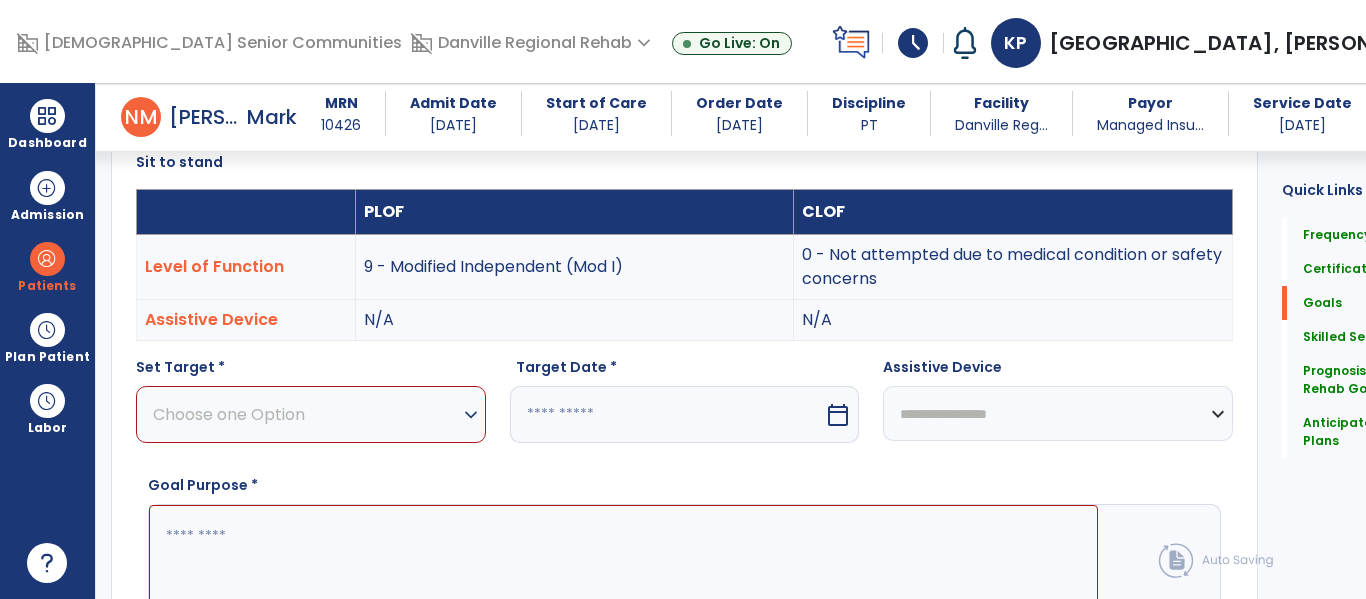 scroll, scrollTop: 531, scrollLeft: 0, axis: vertical 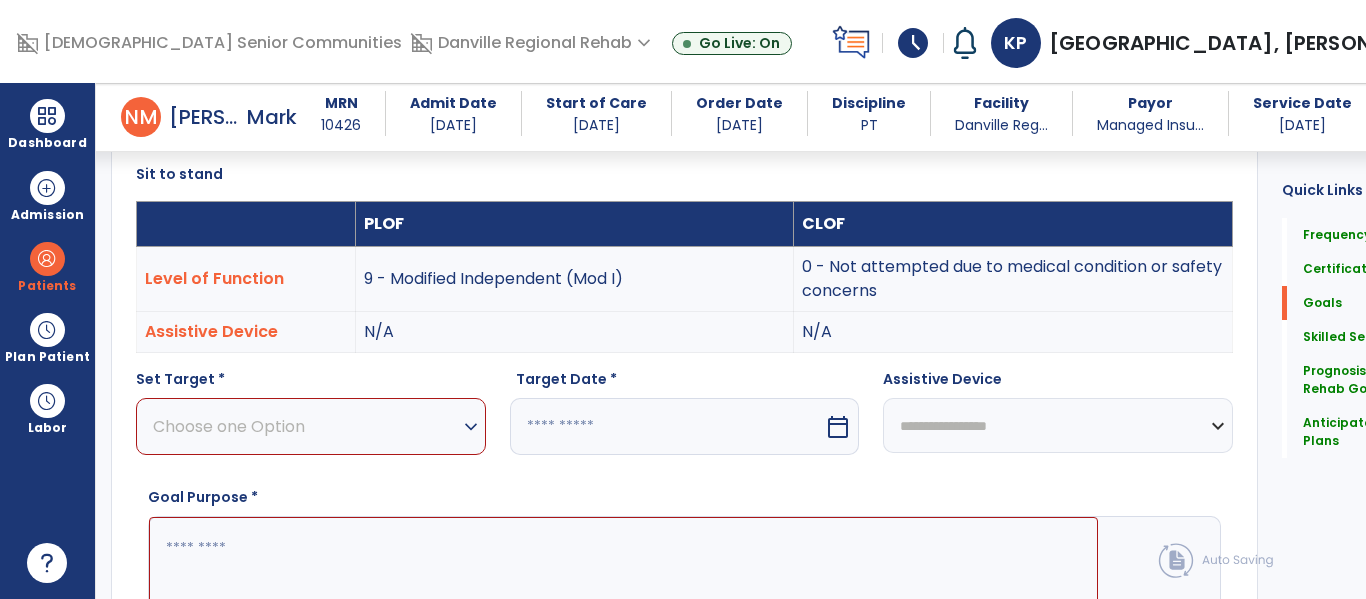 click on "Choose one Option" at bounding box center (306, 426) 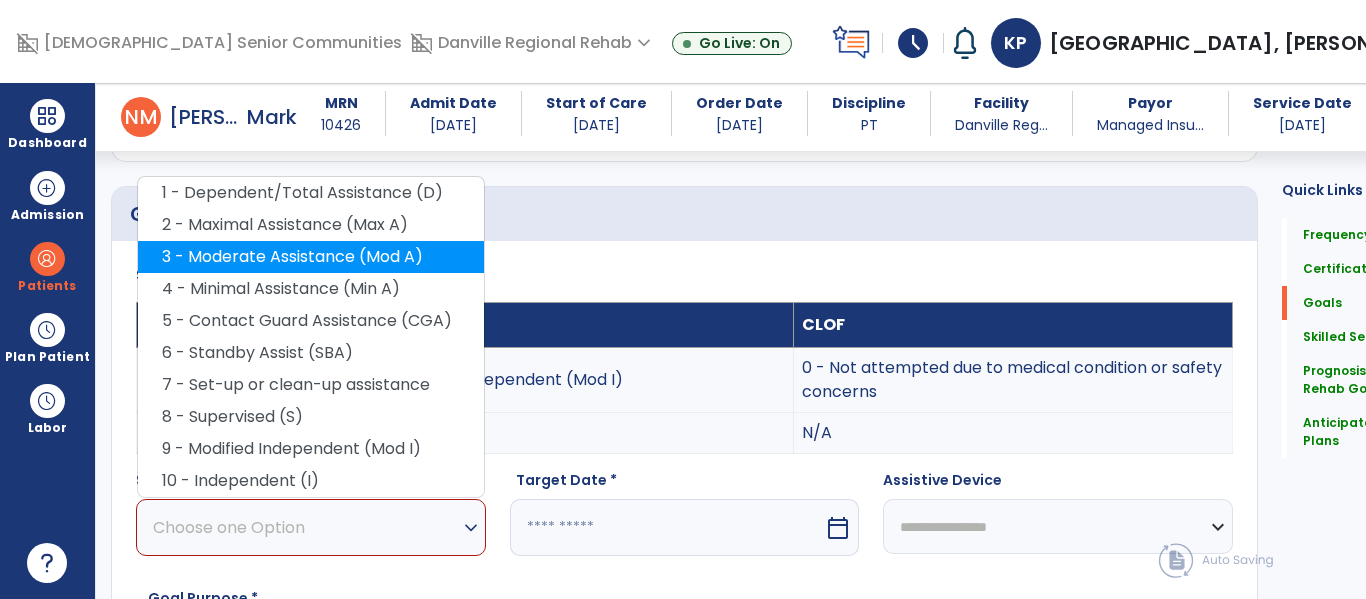 click on "3 - Moderate Assistance (Mod A)" at bounding box center (311, 257) 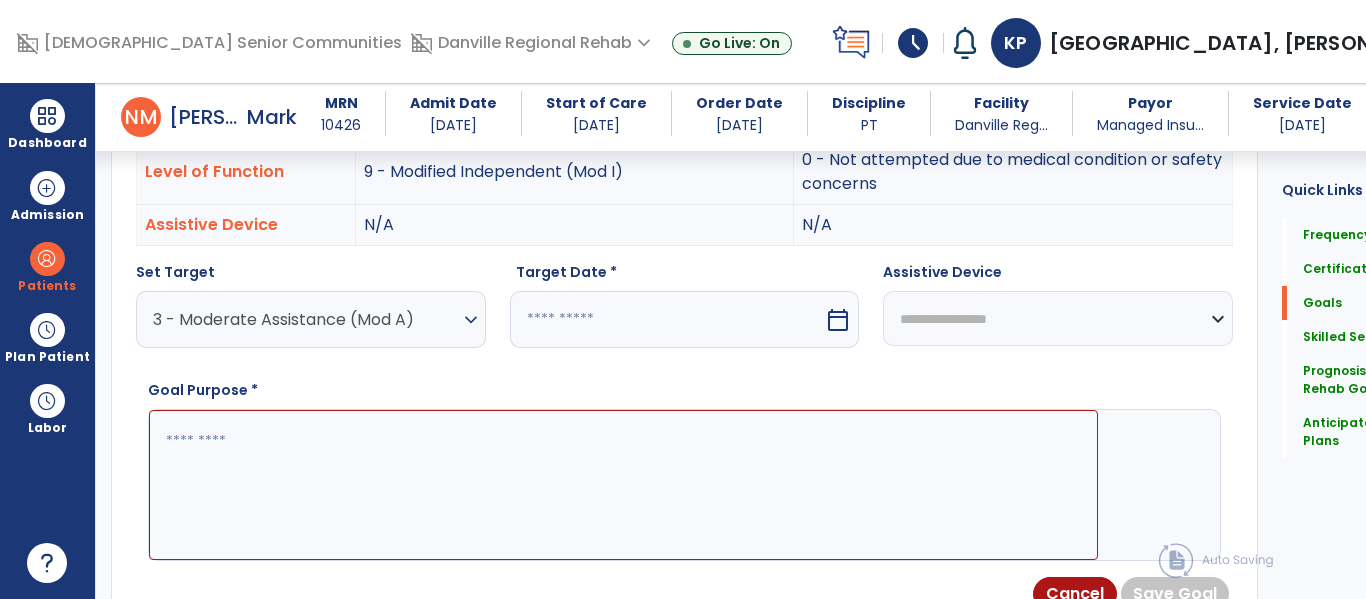 click at bounding box center (667, 319) 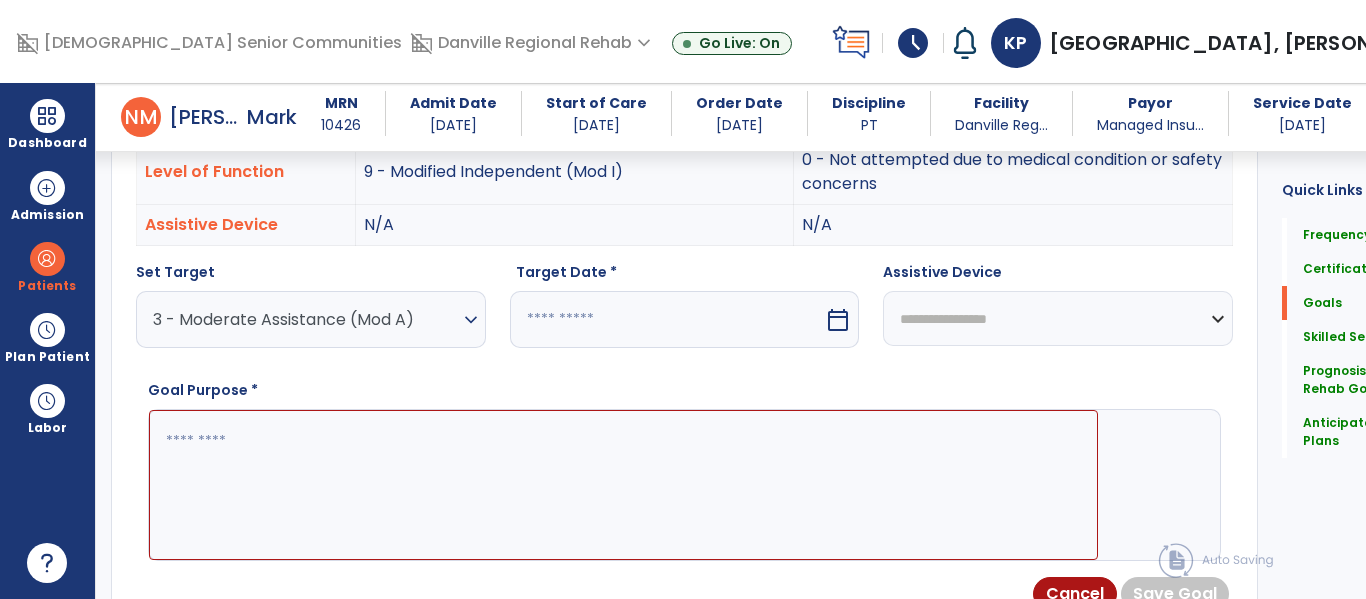 select on "*" 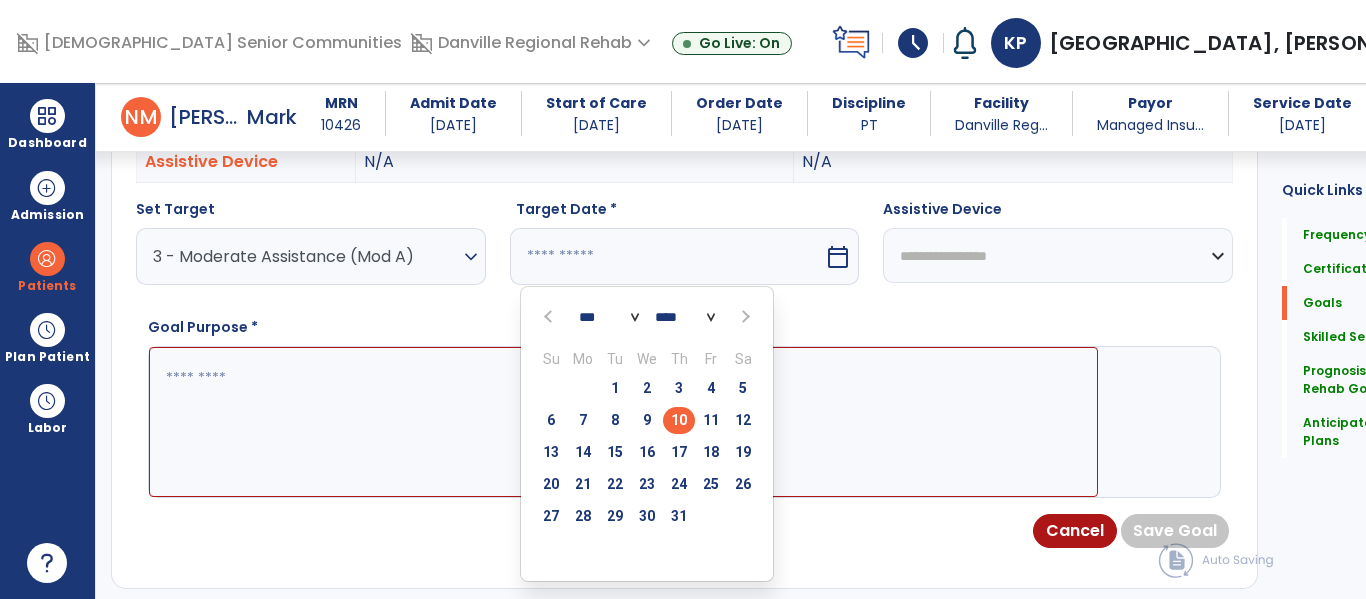 scroll, scrollTop: 780, scrollLeft: 0, axis: vertical 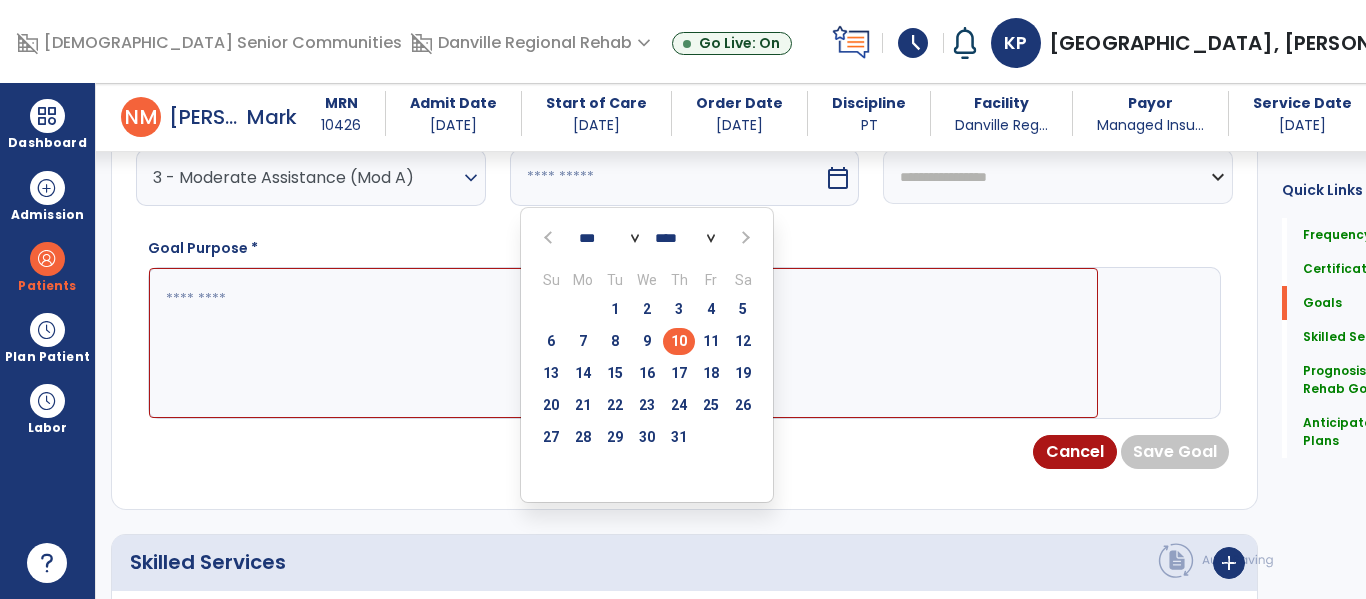 click at bounding box center (743, 238) 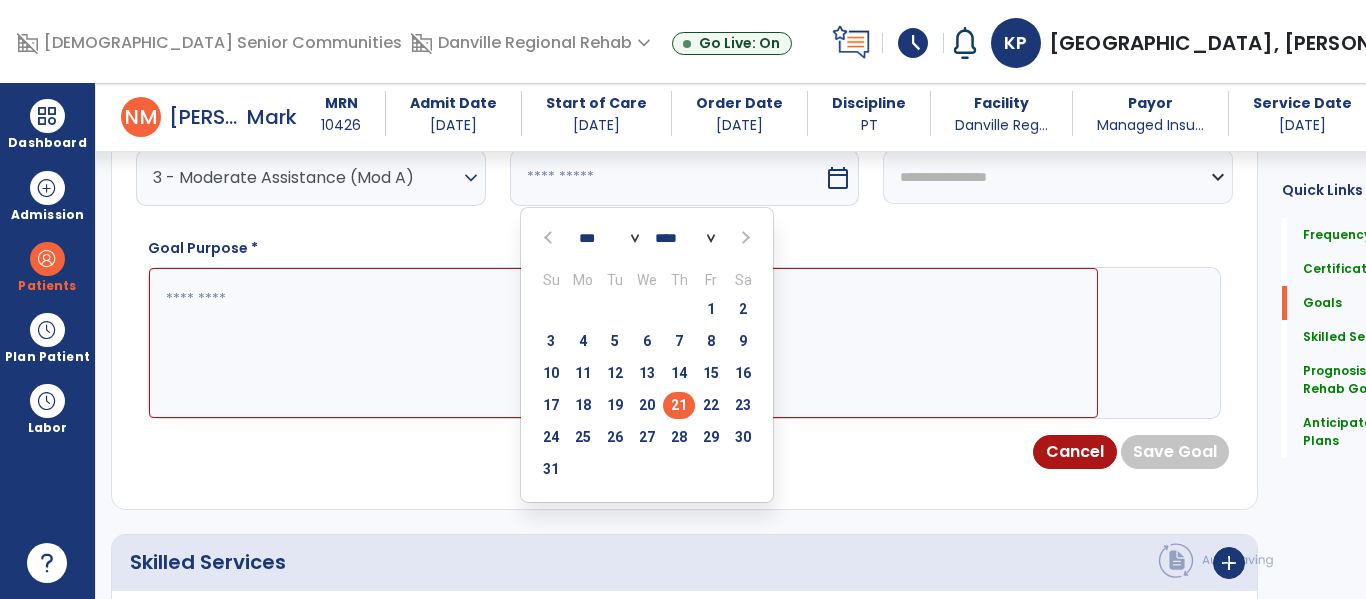 click on "21" at bounding box center [679, 405] 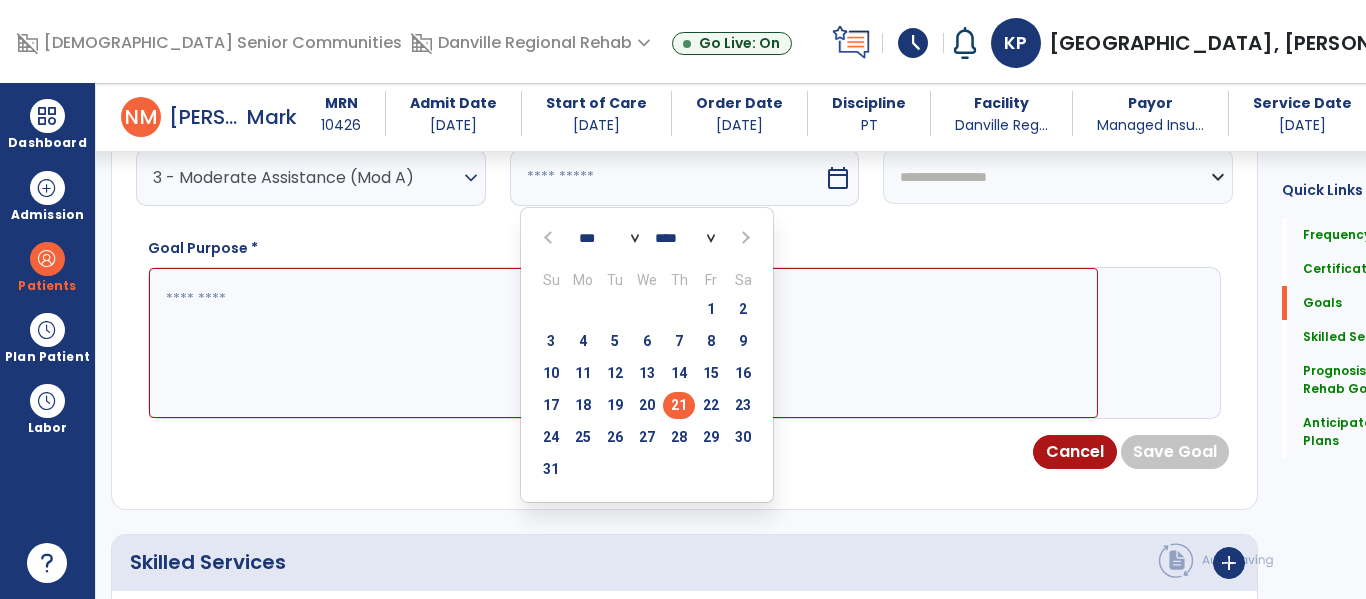 type on "*********" 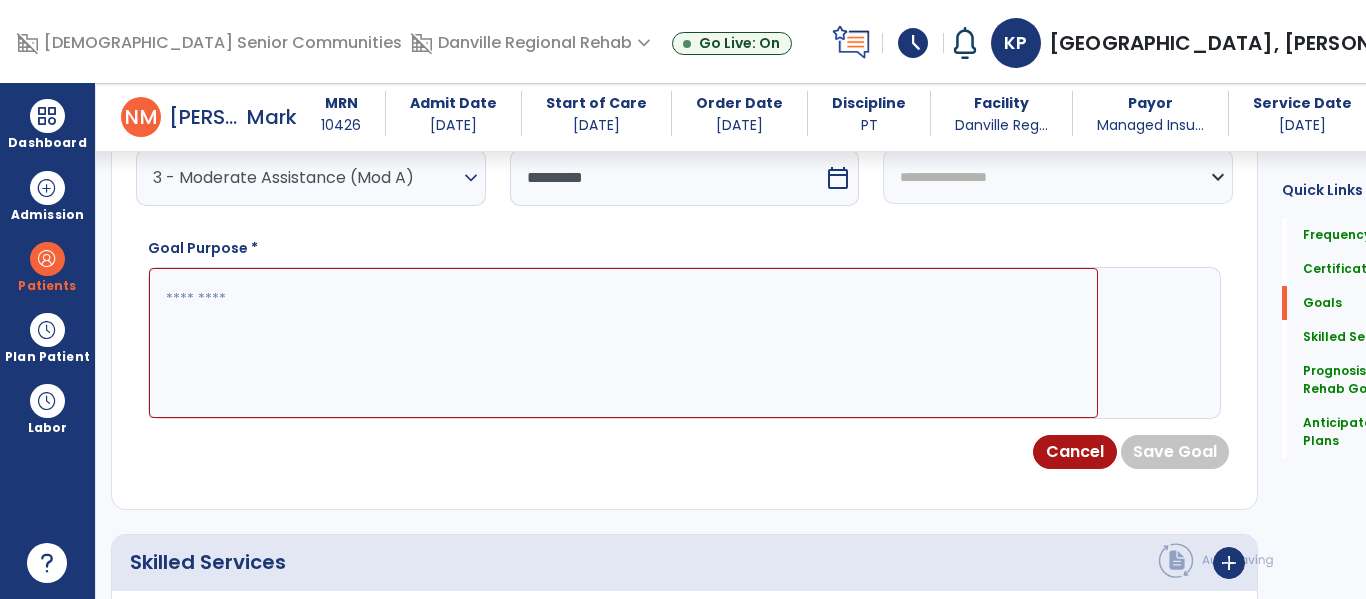 click at bounding box center [623, 343] 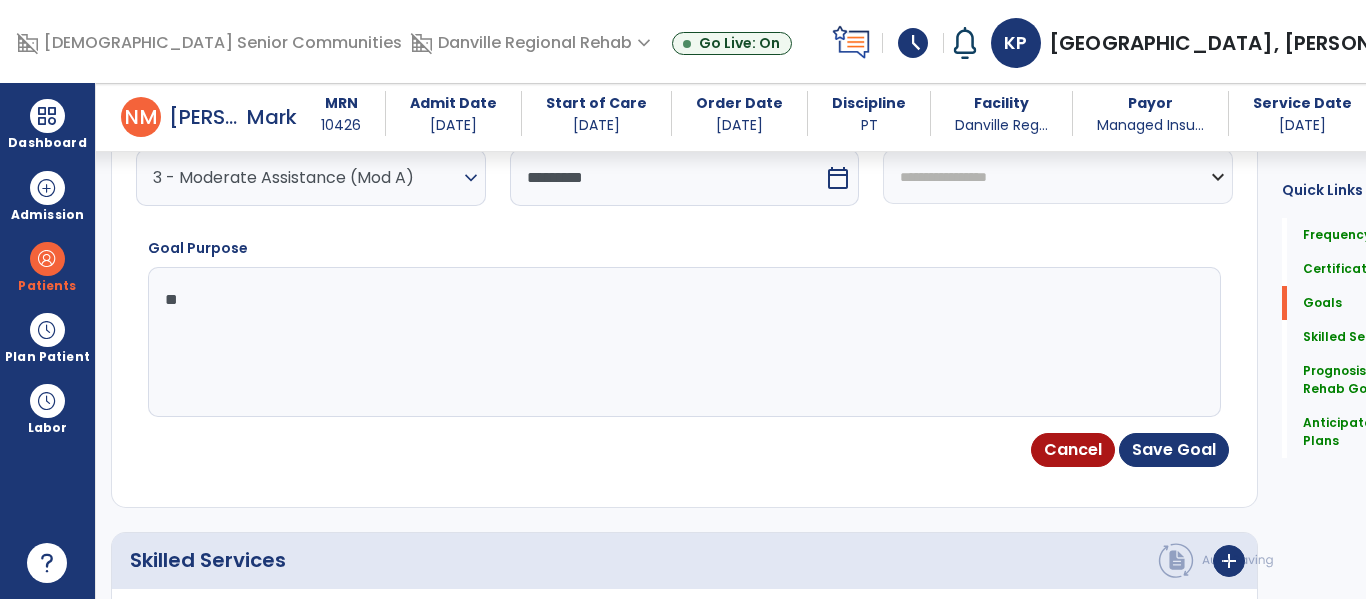 type on "*" 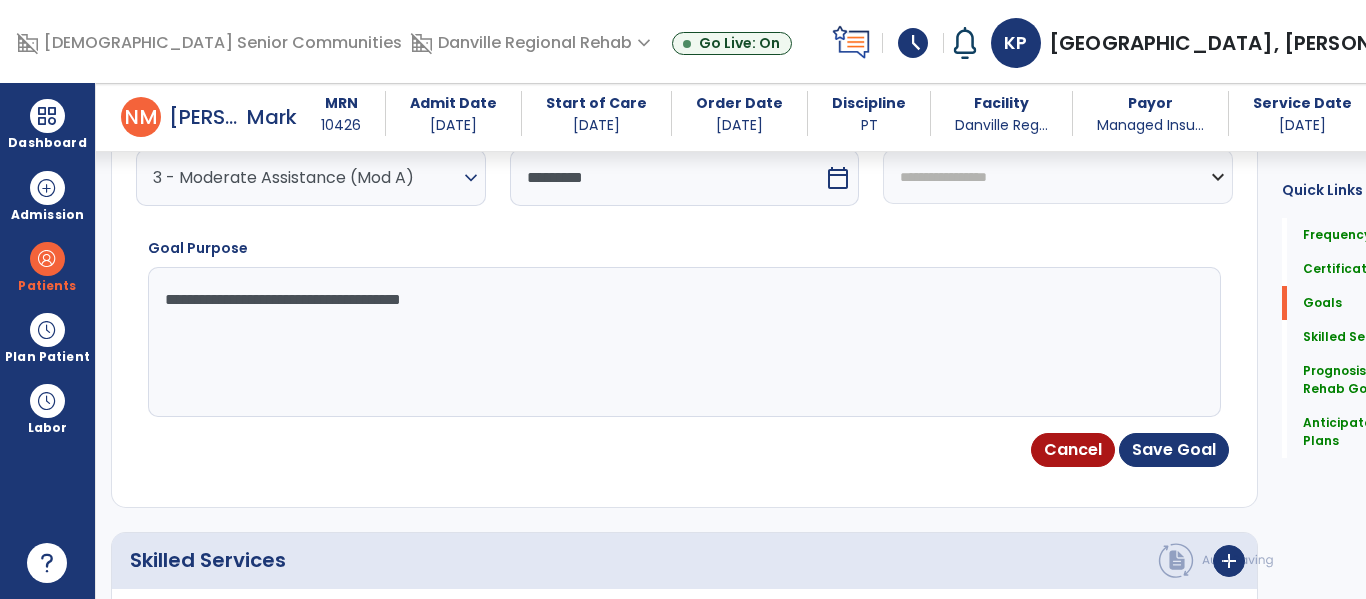 type on "**********" 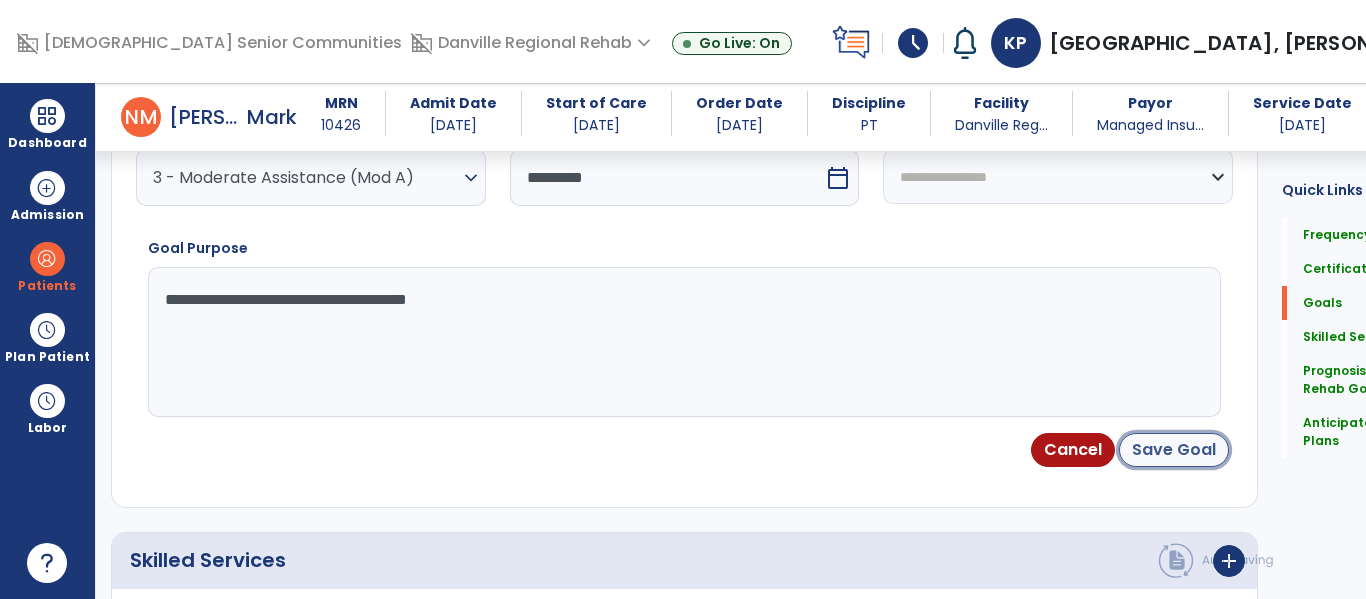 click on "Save Goal" at bounding box center (1174, 450) 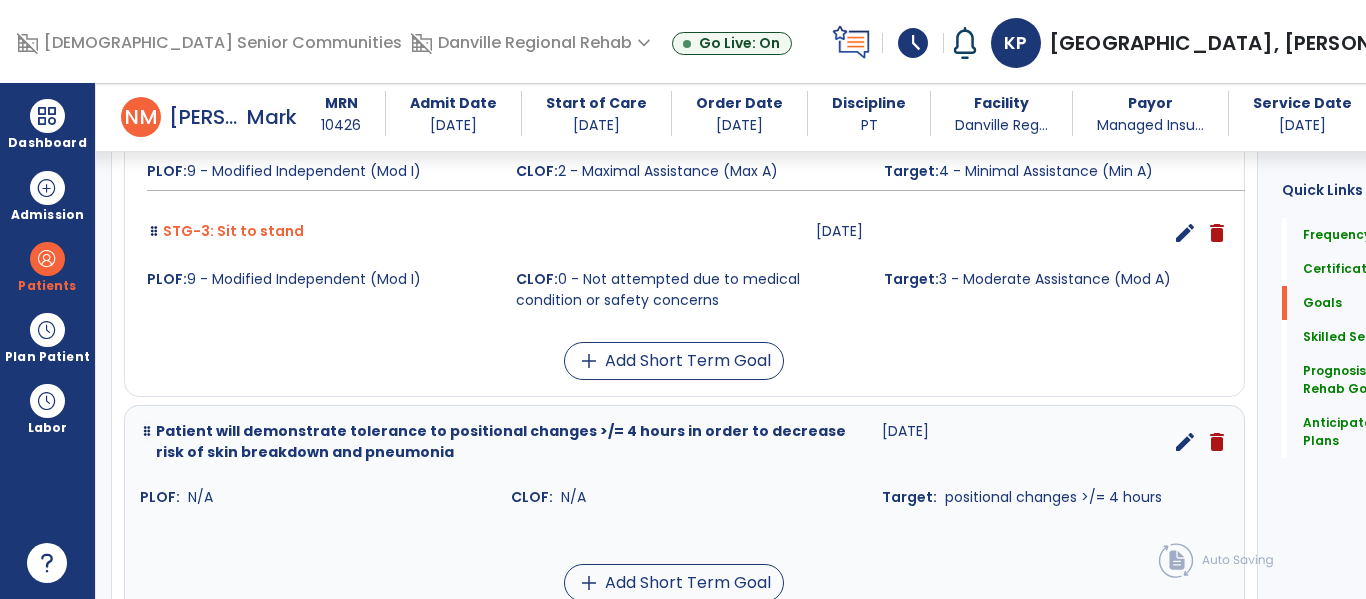 scroll, scrollTop: 814, scrollLeft: 0, axis: vertical 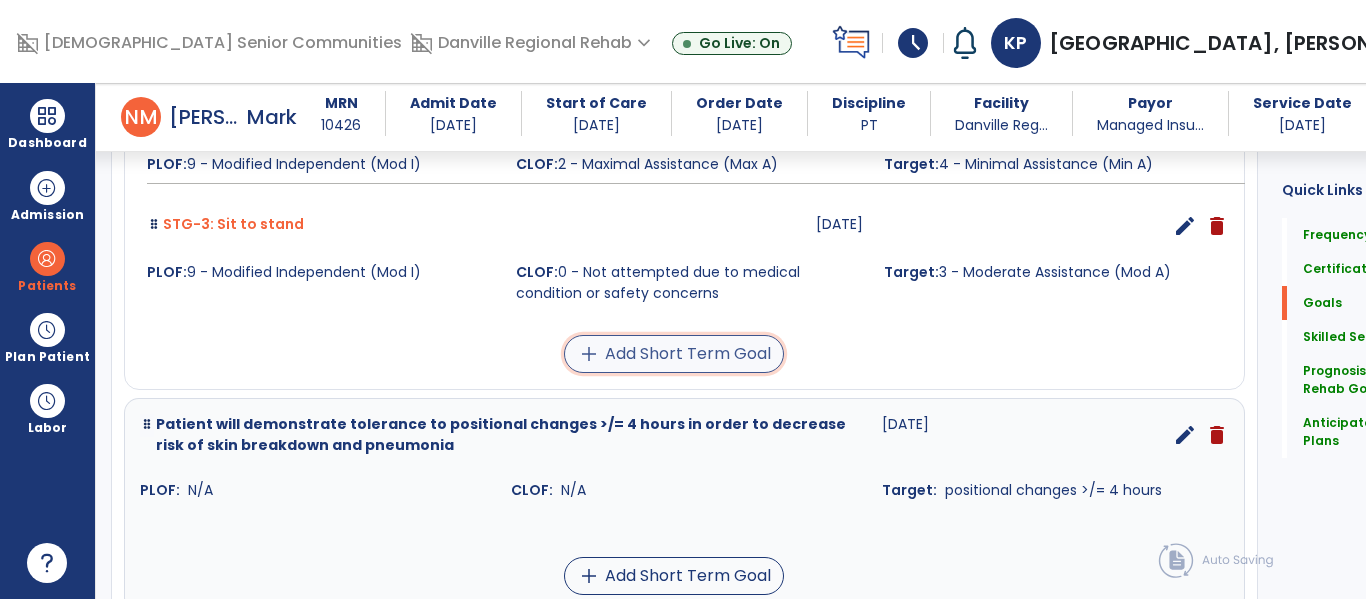 click on "add  Add Short Term Goal" at bounding box center [674, 354] 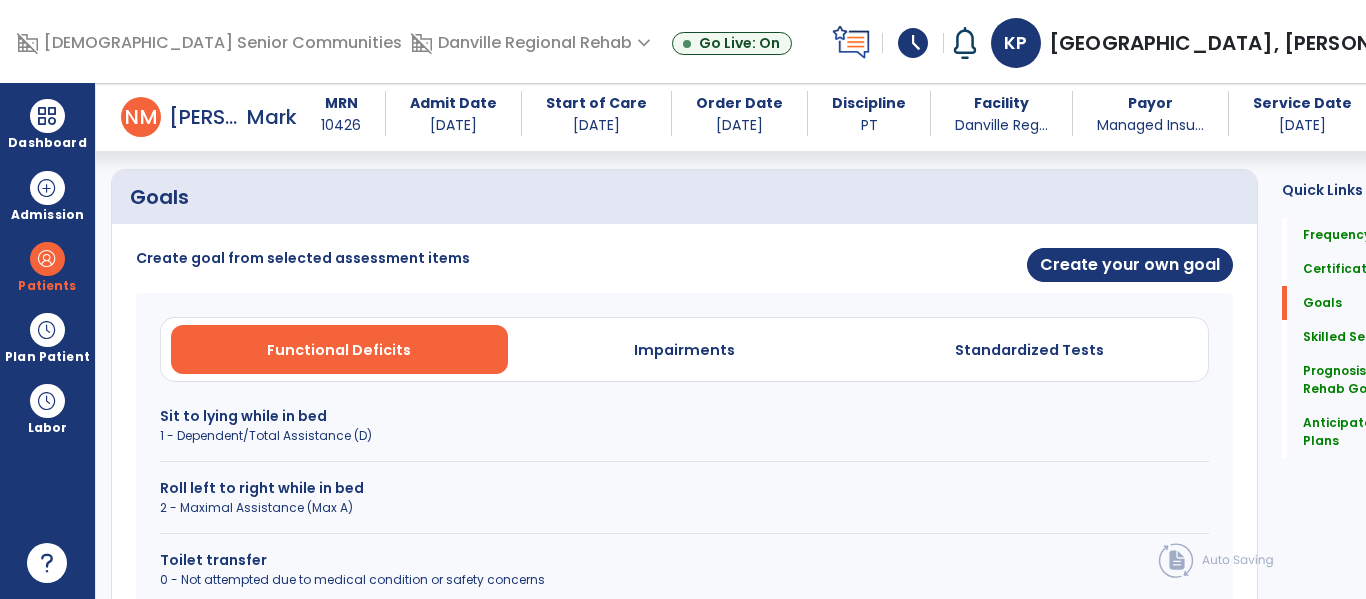 scroll, scrollTop: 443, scrollLeft: 0, axis: vertical 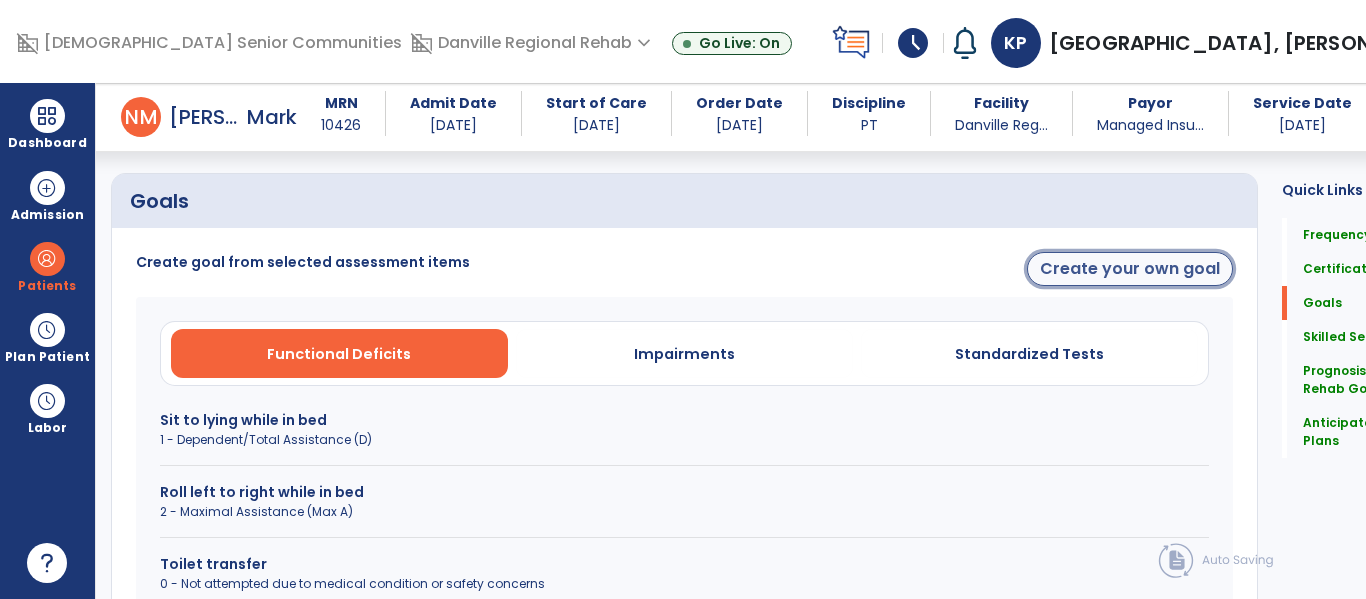click on "Create your own goal" at bounding box center (1130, 269) 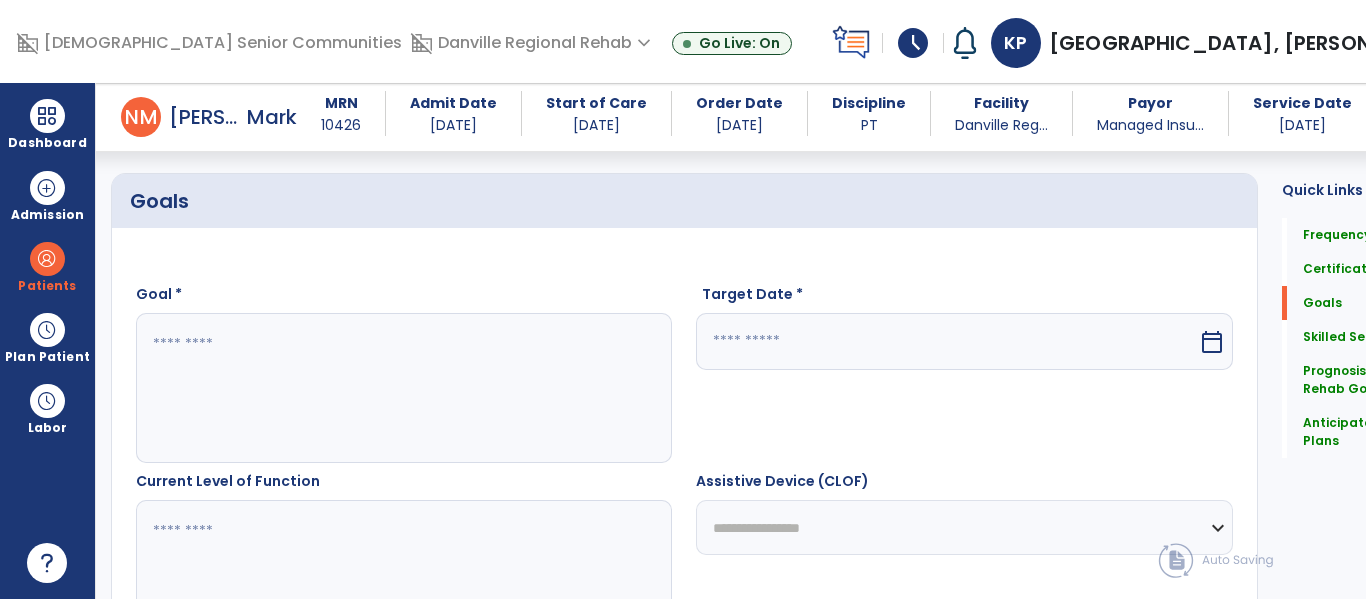 click at bounding box center [374, 388] 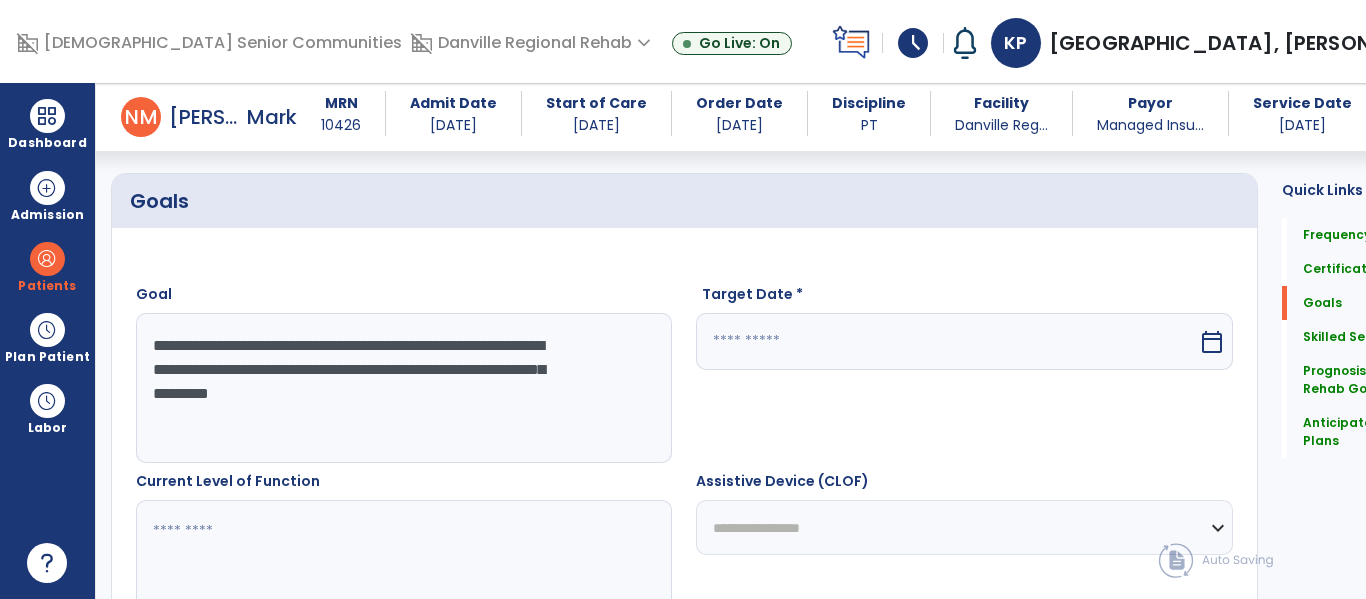 type on "**********" 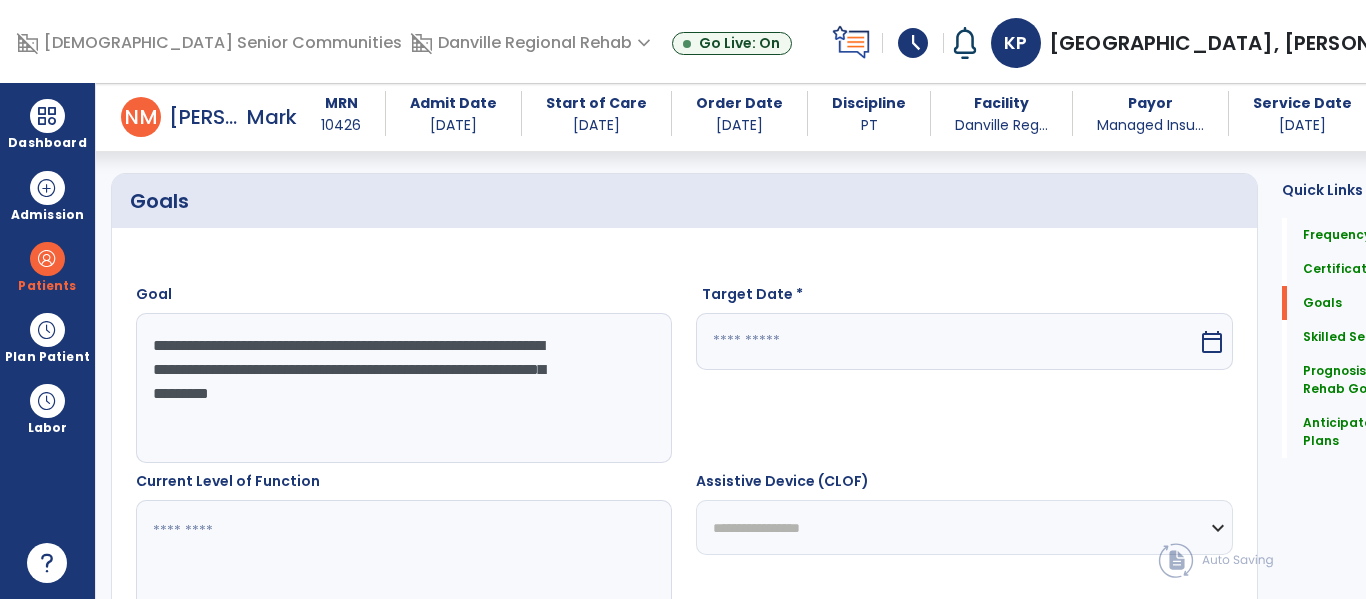 click at bounding box center (946, 341) 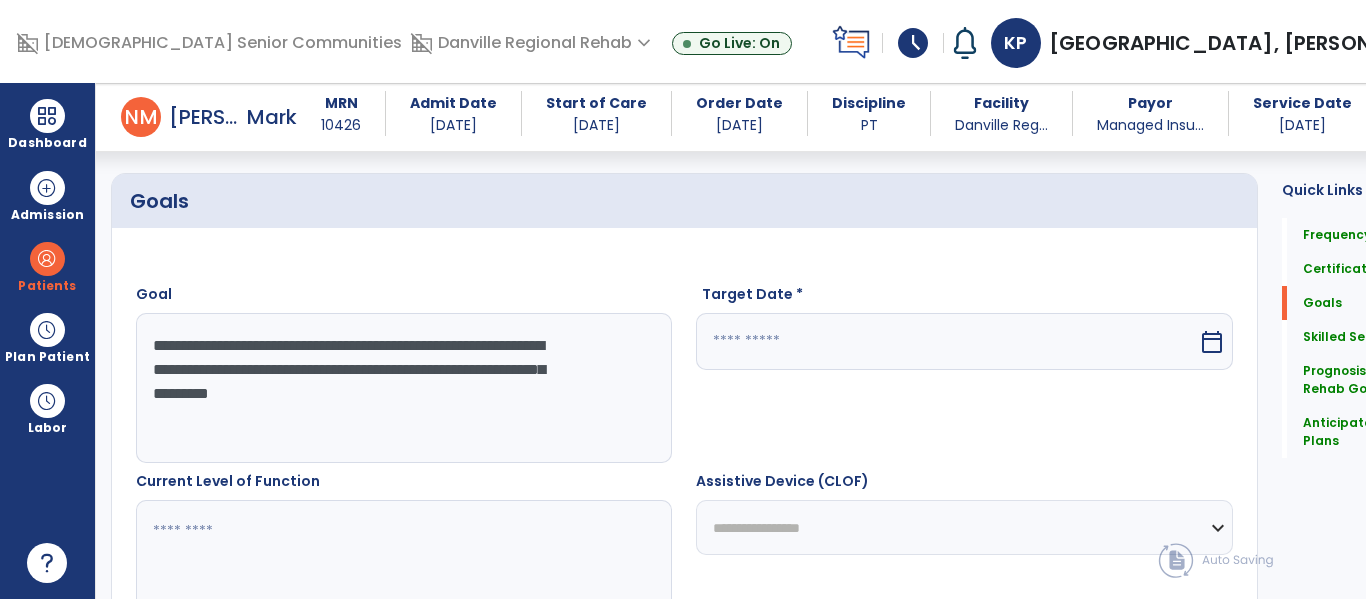 select on "*" 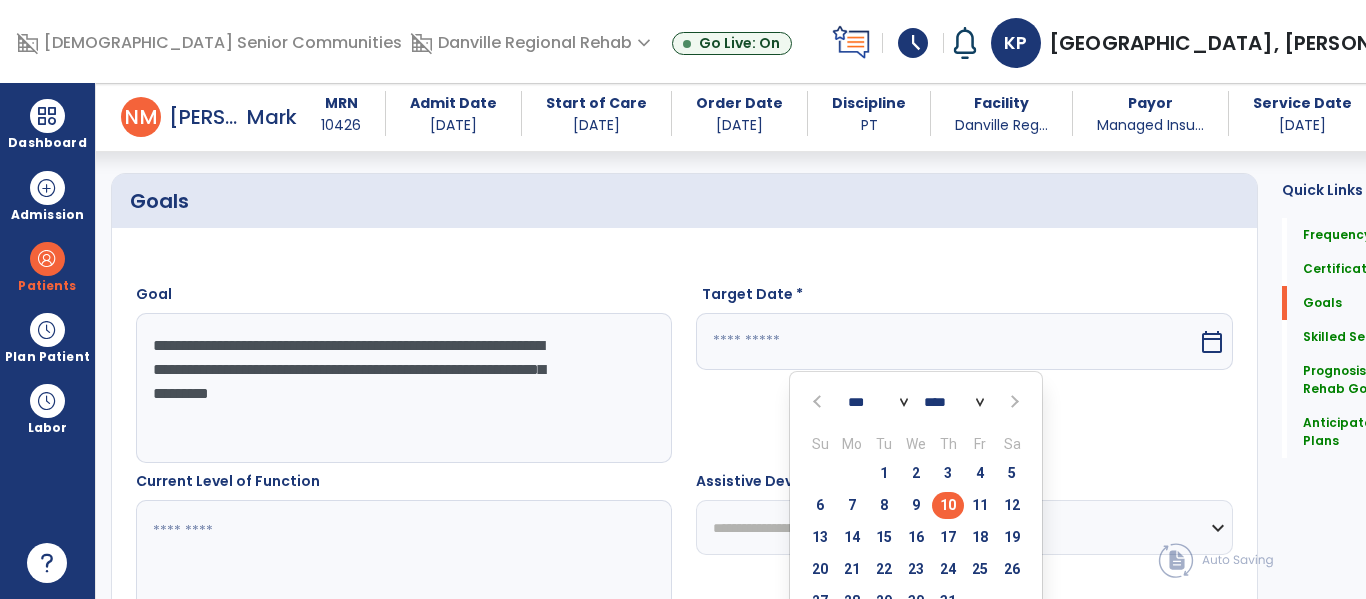click on "**********" at bounding box center (374, 388) 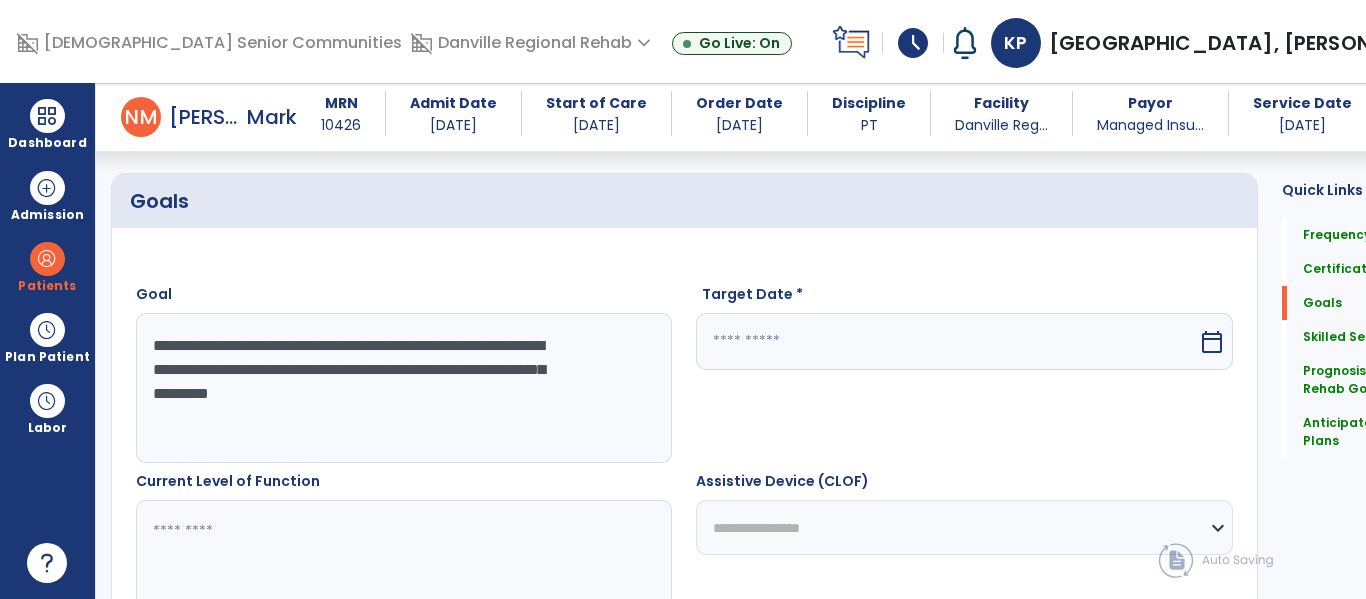 click on "**********" at bounding box center (374, 388) 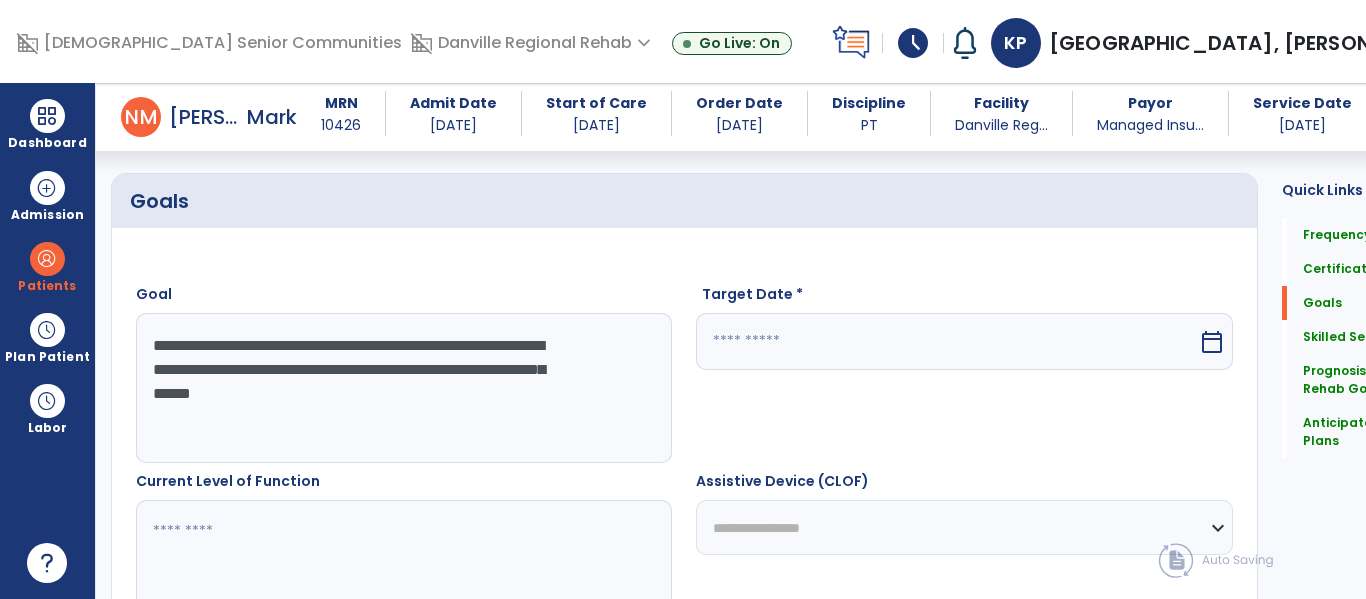 type on "**********" 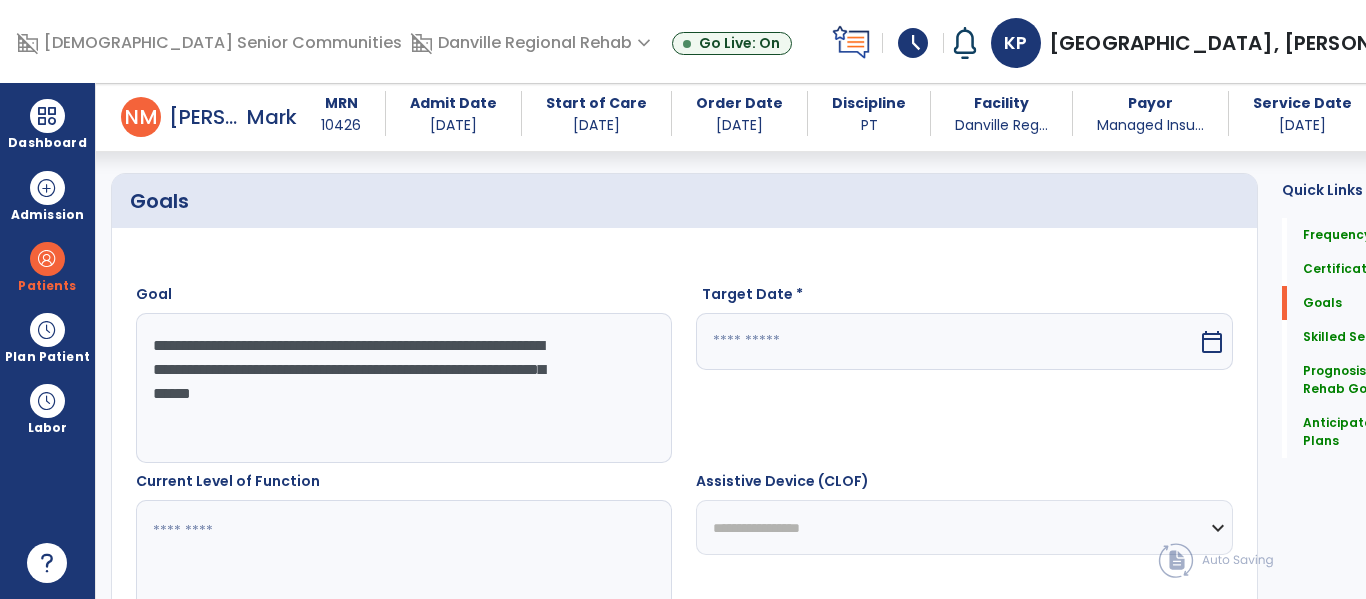 click on "calendar_today" at bounding box center (1212, 342) 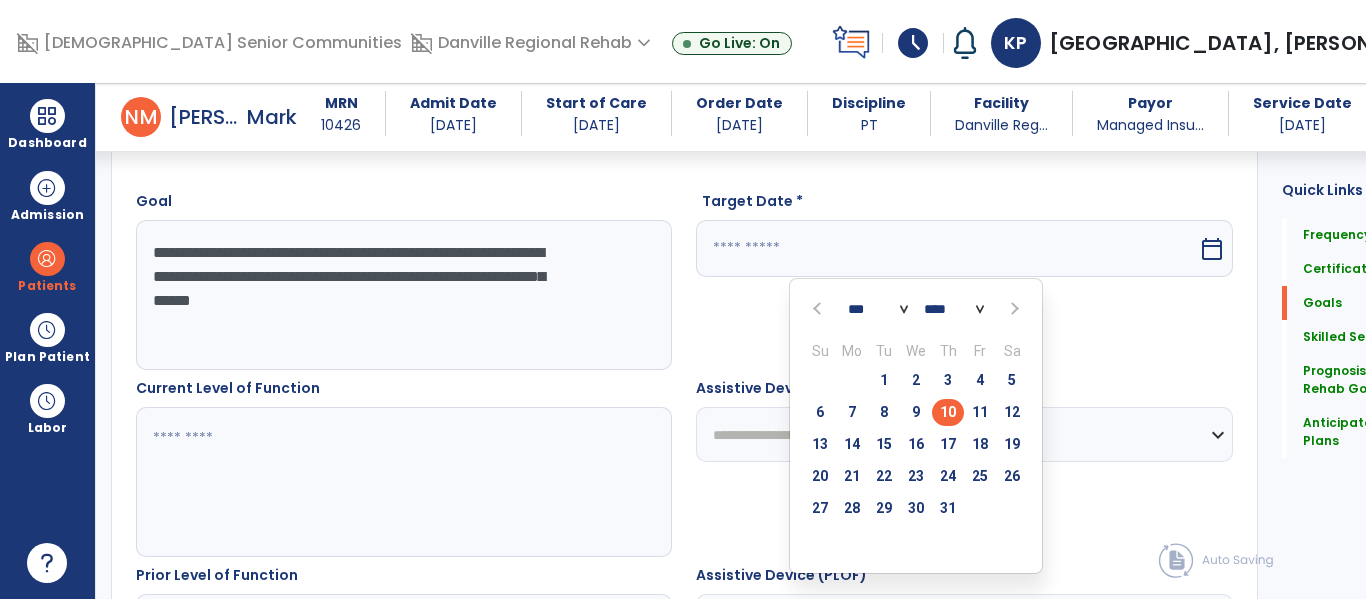 scroll, scrollTop: 608, scrollLeft: 0, axis: vertical 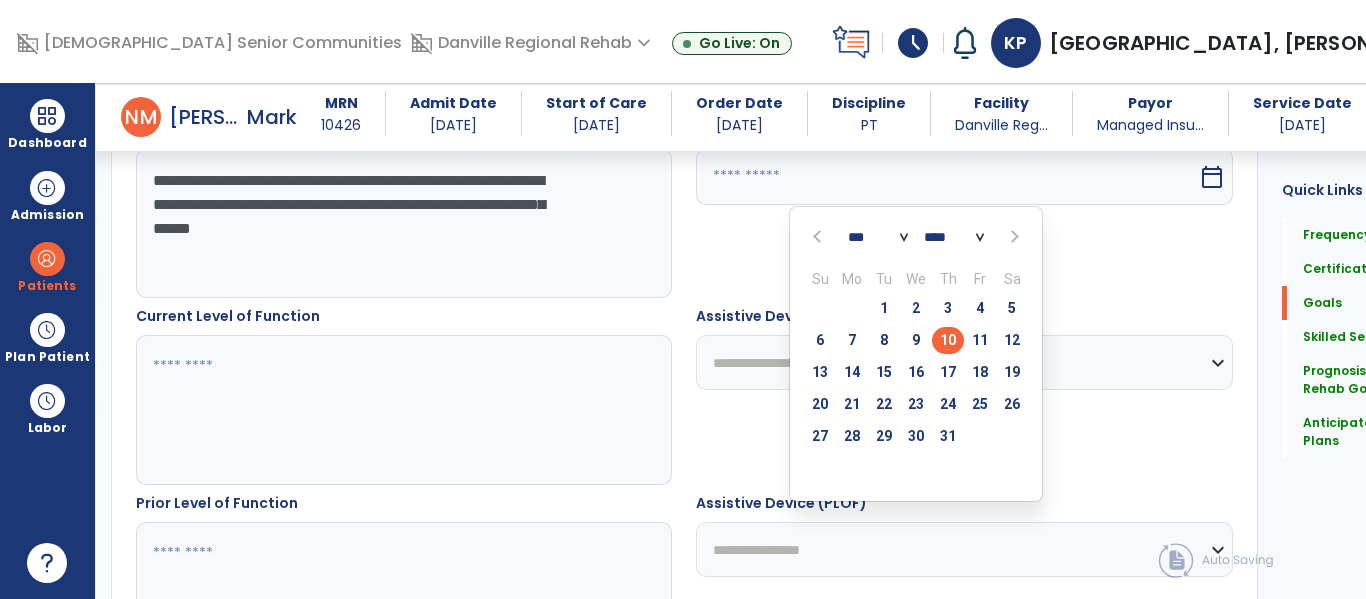 click at bounding box center (1012, 237) 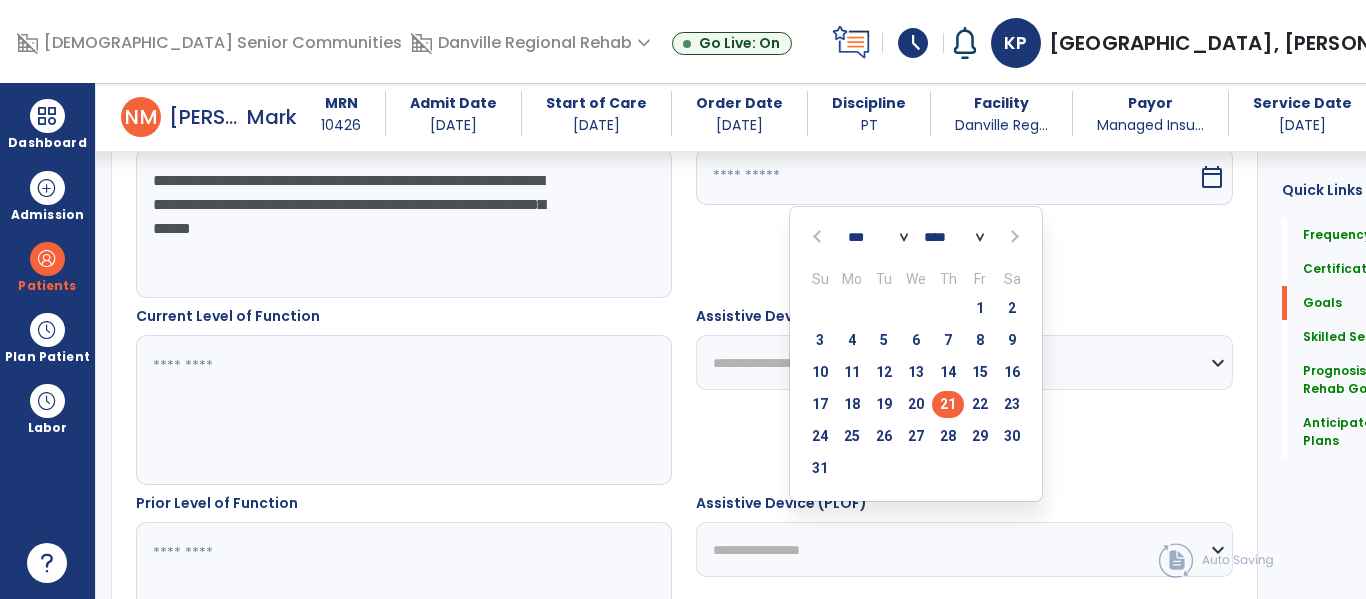 click on "21" at bounding box center [948, 404] 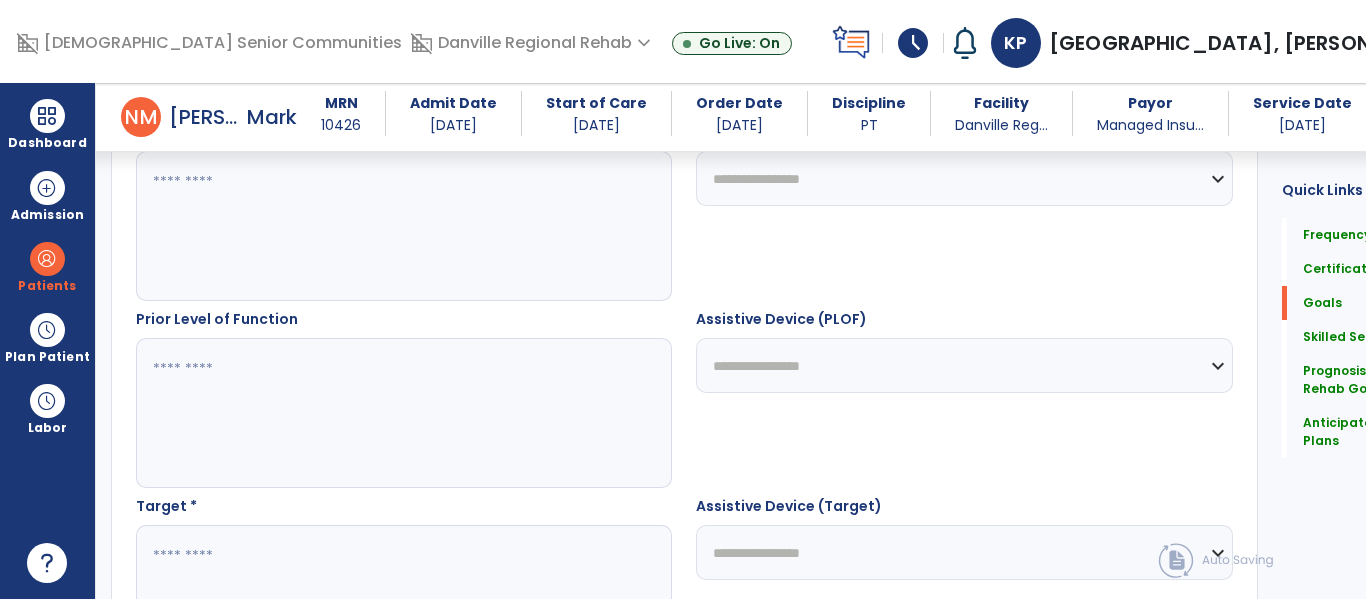 scroll, scrollTop: 883, scrollLeft: 0, axis: vertical 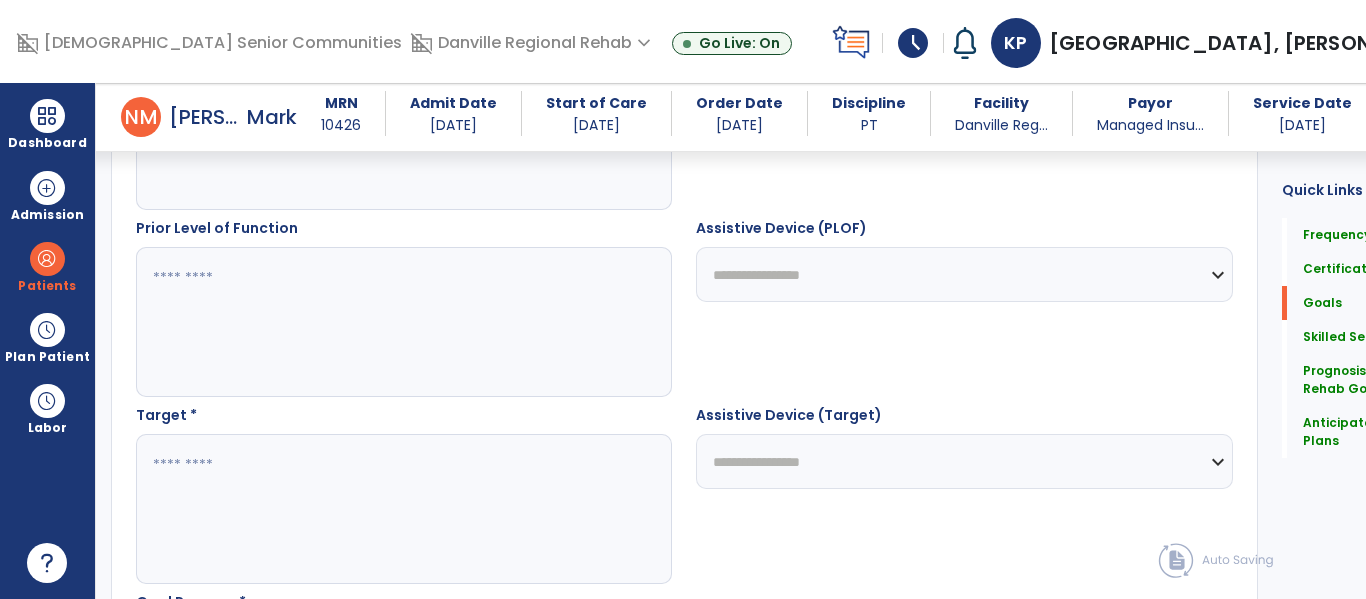 click at bounding box center (374, 509) 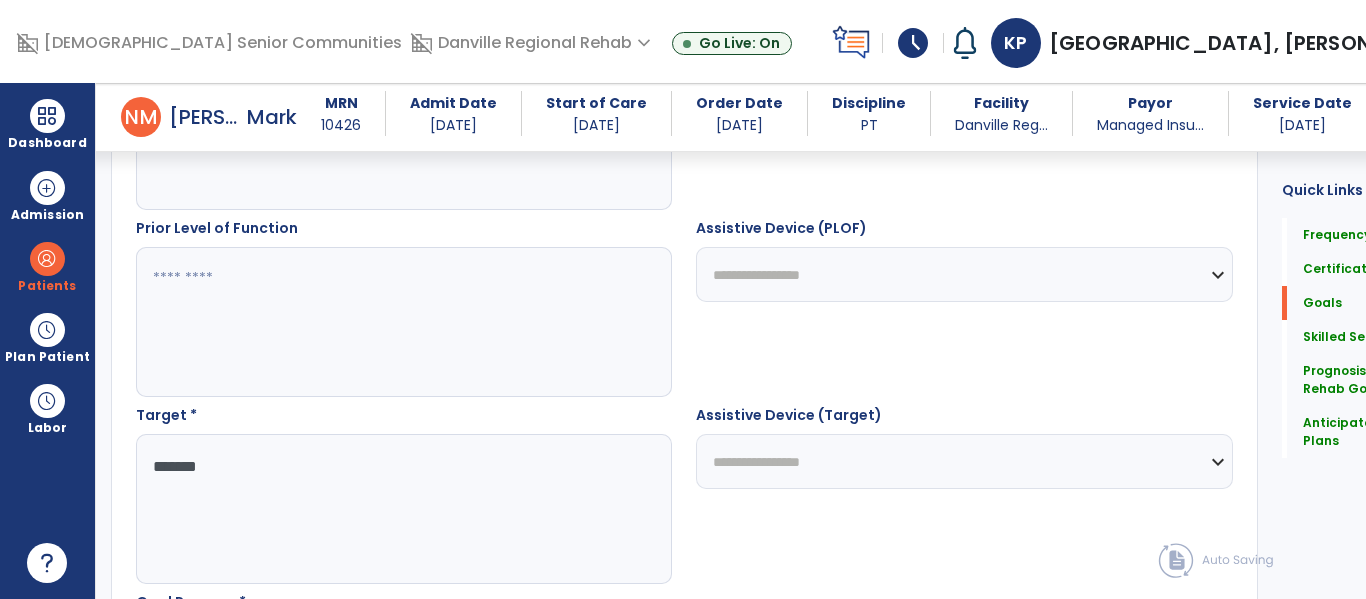 type on "********" 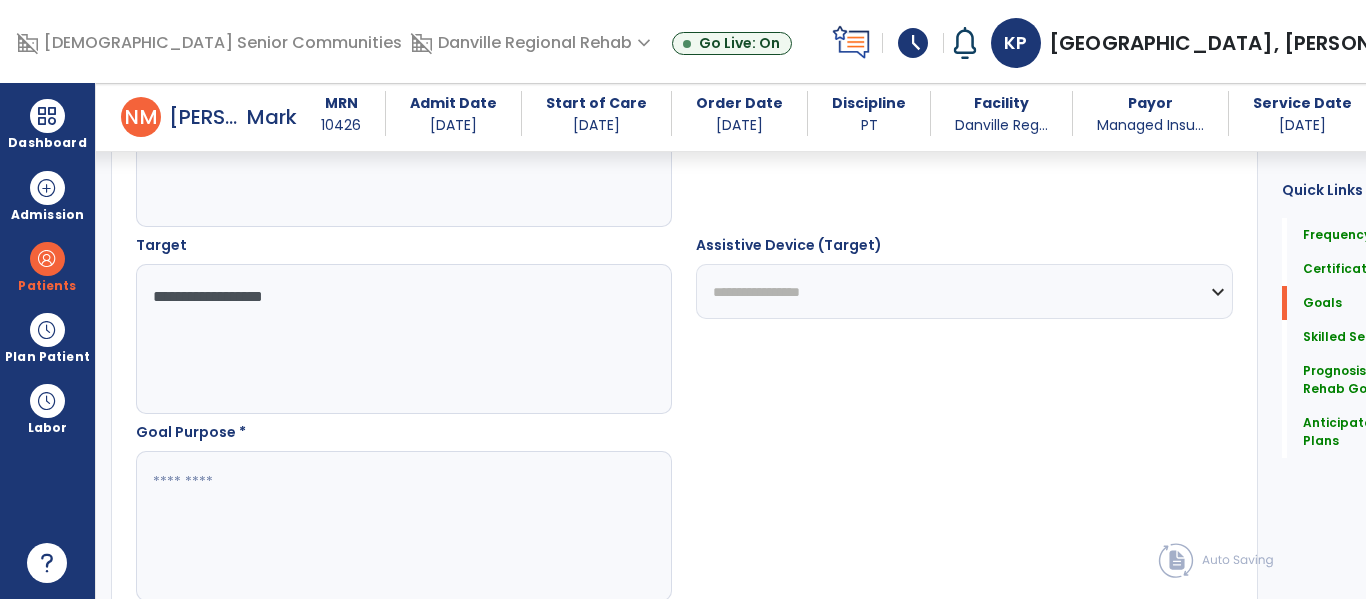 scroll, scrollTop: 1070, scrollLeft: 0, axis: vertical 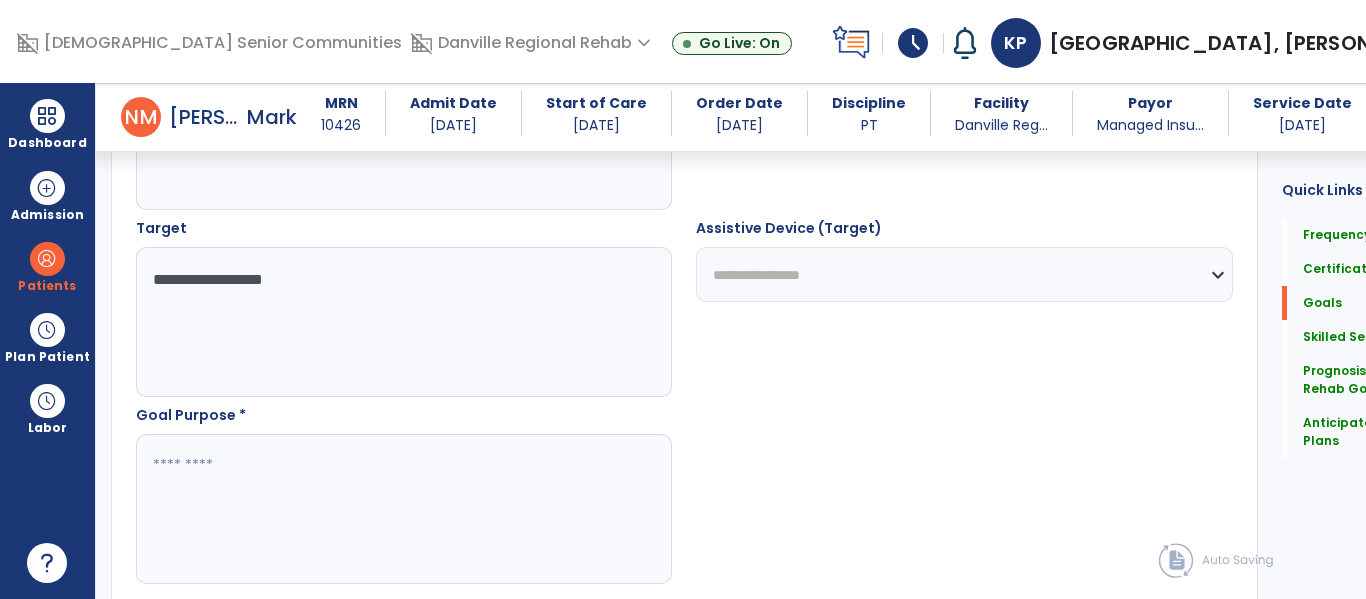 type on "**********" 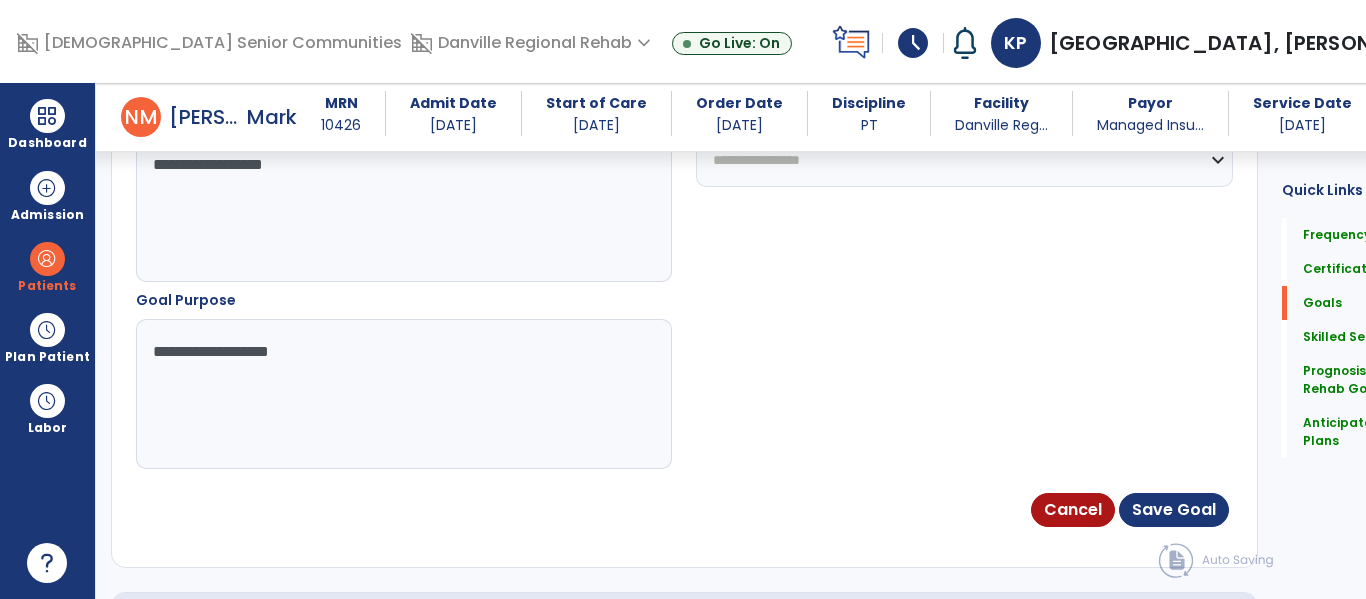 scroll, scrollTop: 1189, scrollLeft: 0, axis: vertical 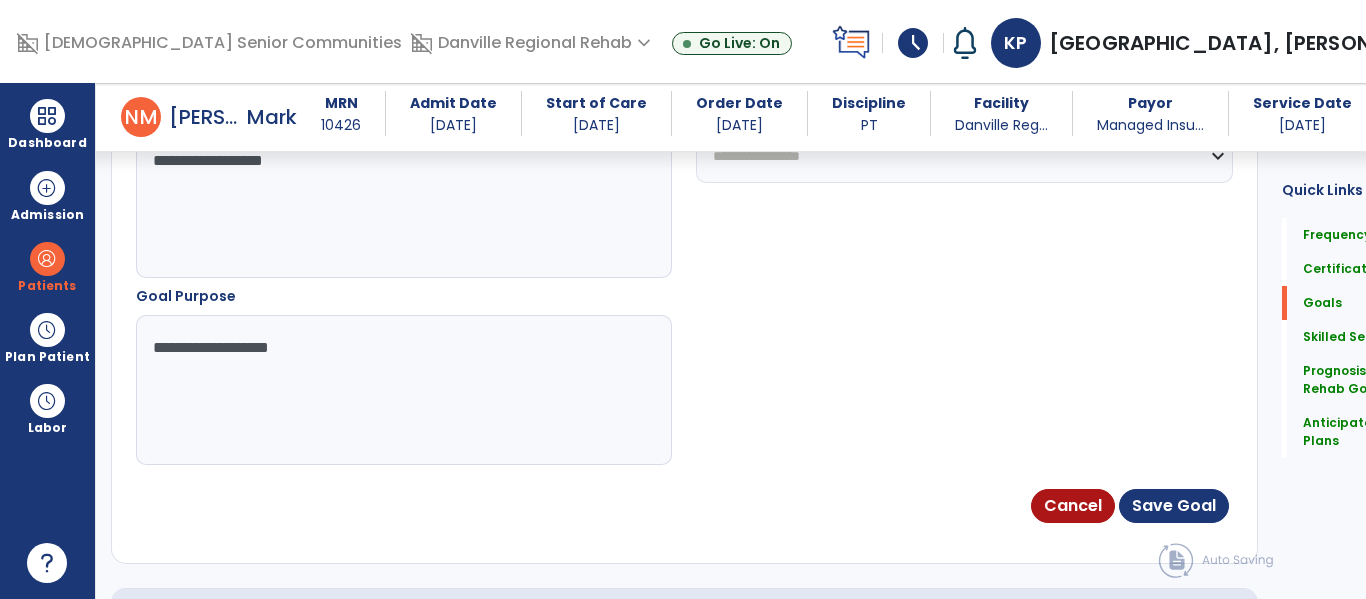 type on "**********" 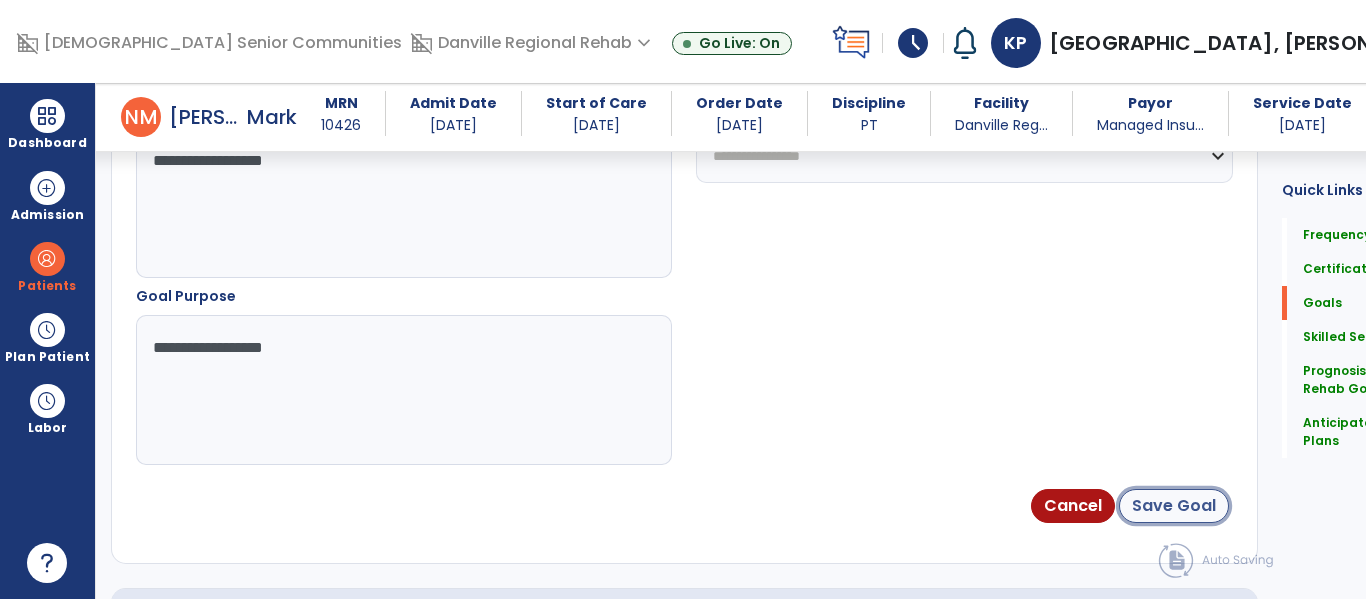 click on "Save Goal" at bounding box center (1174, 506) 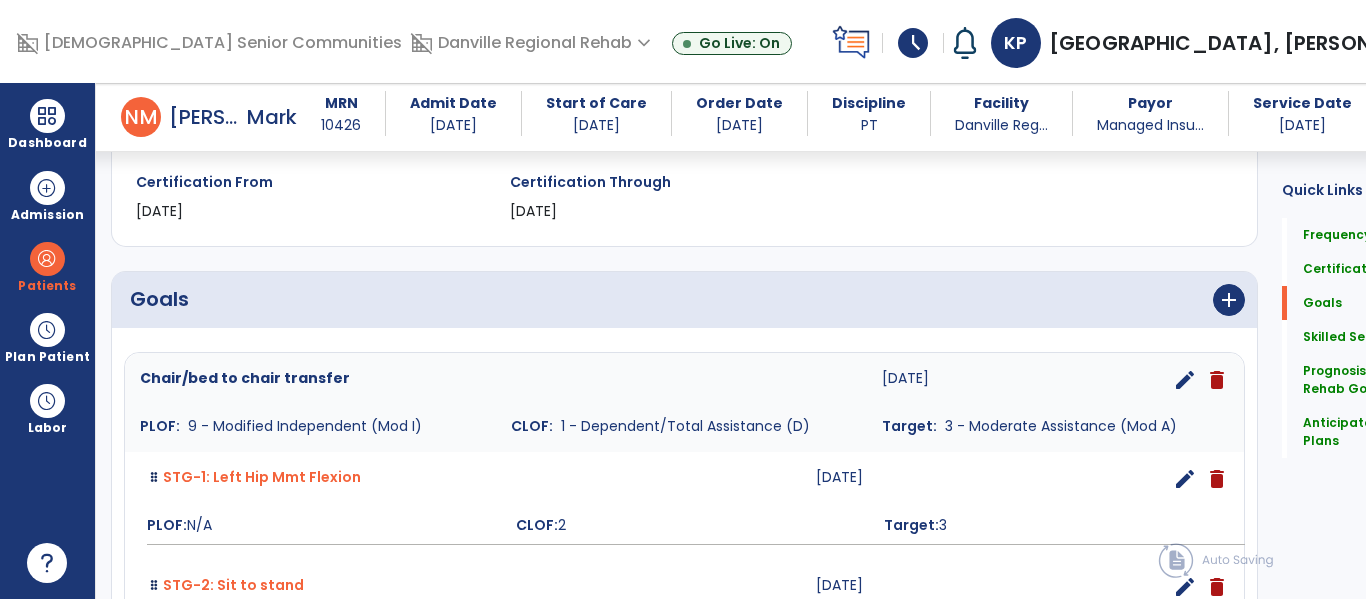 scroll, scrollTop: 349, scrollLeft: 0, axis: vertical 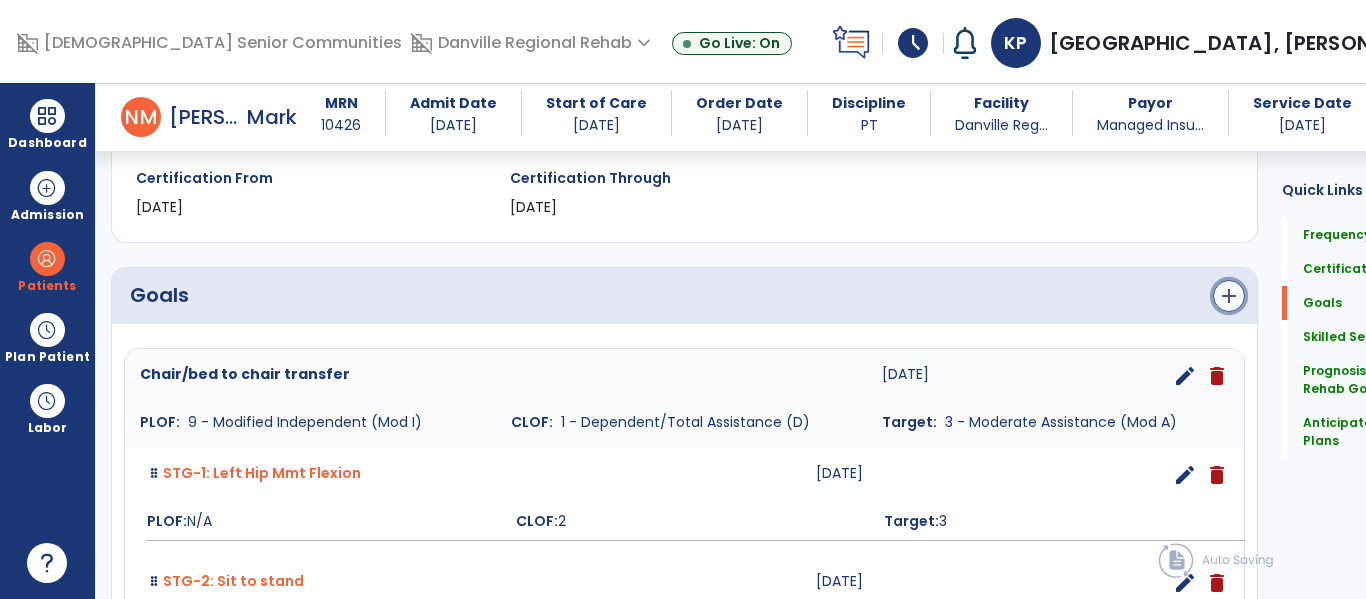 click on "add" at bounding box center [1229, 296] 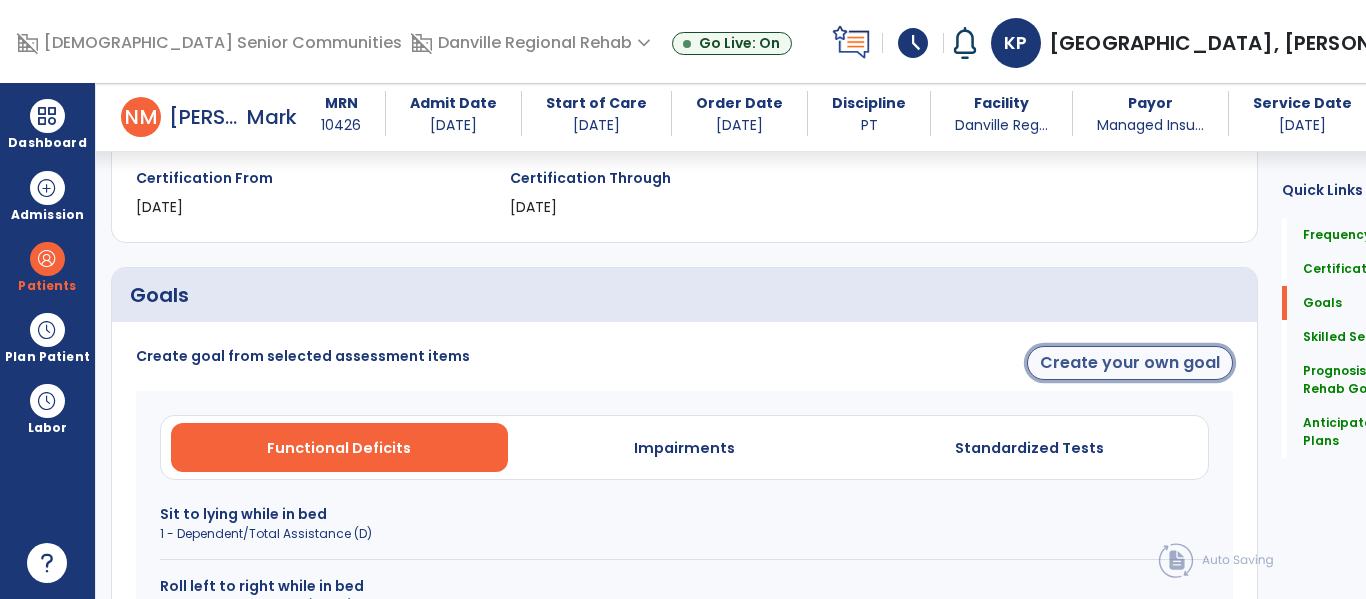 click on "Create your own goal" at bounding box center [1130, 363] 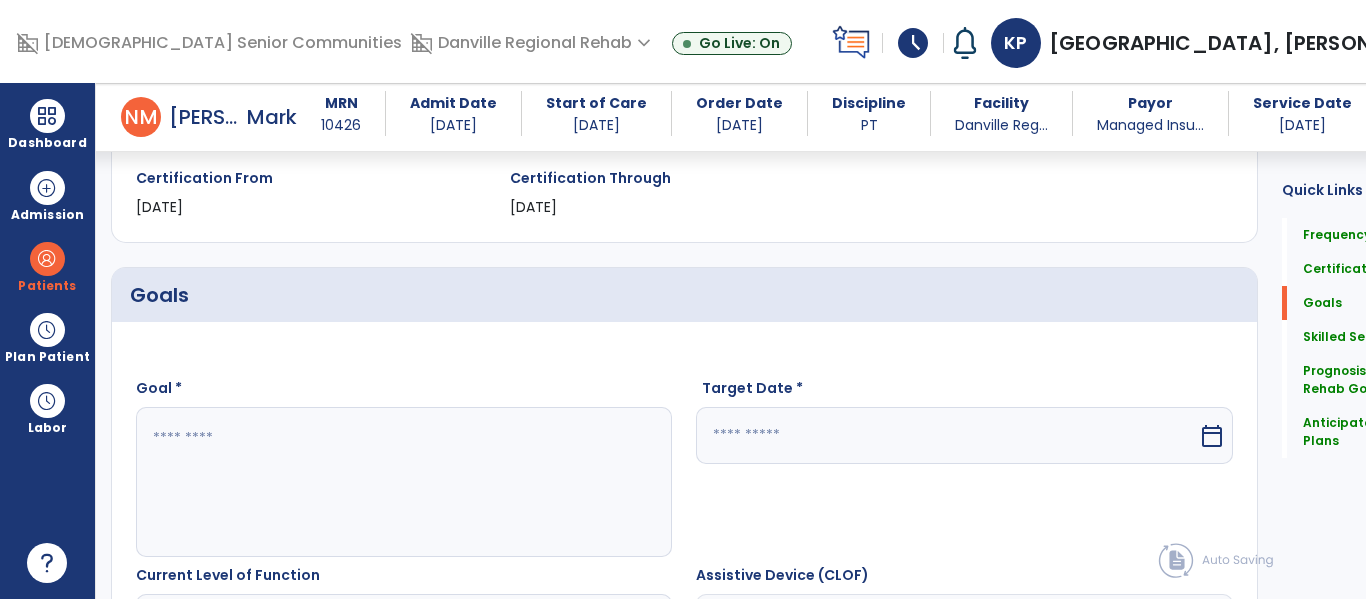 click at bounding box center [374, 482] 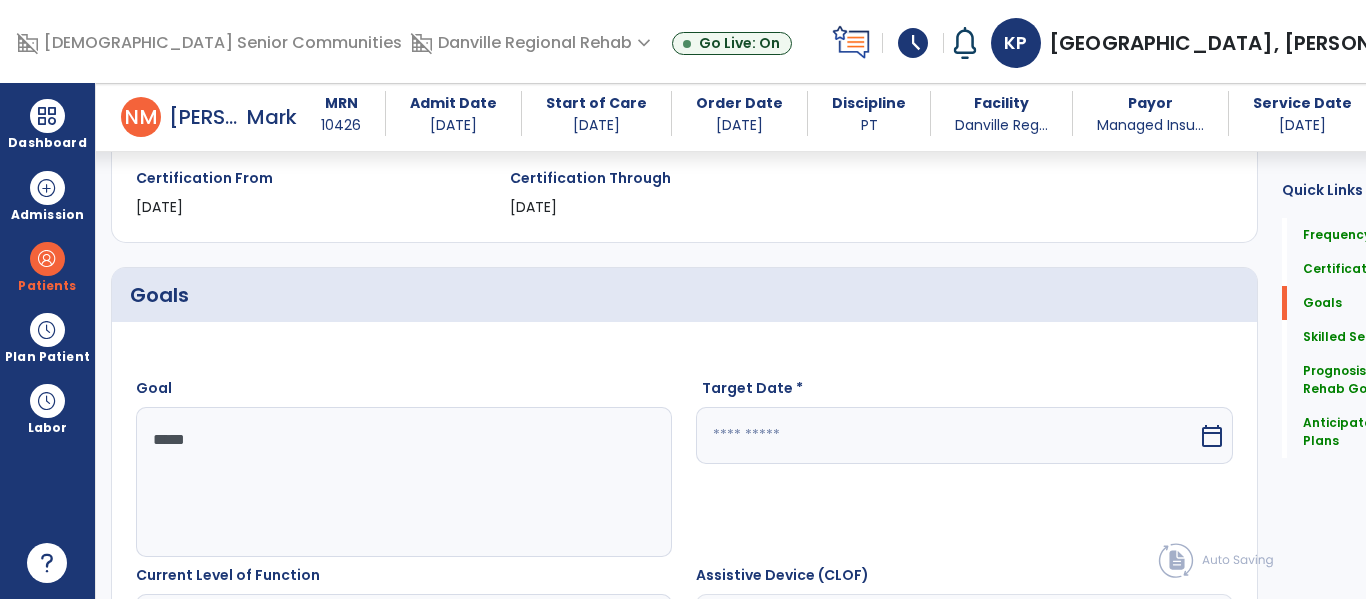 type on "******" 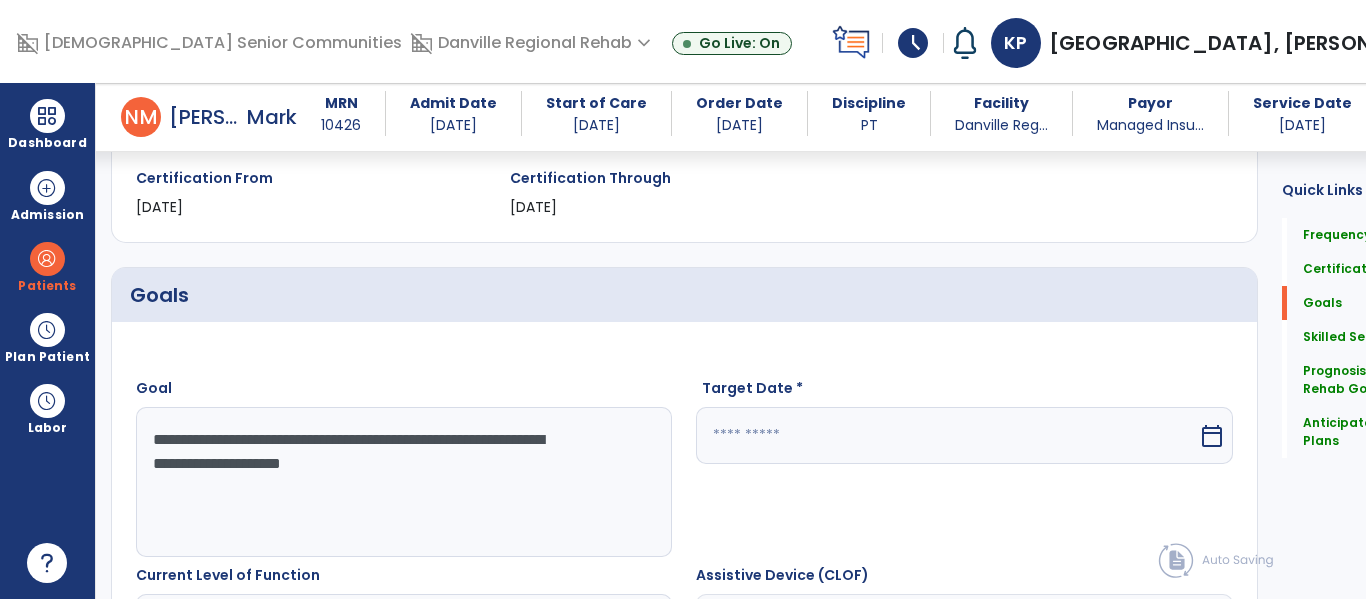 type on "**********" 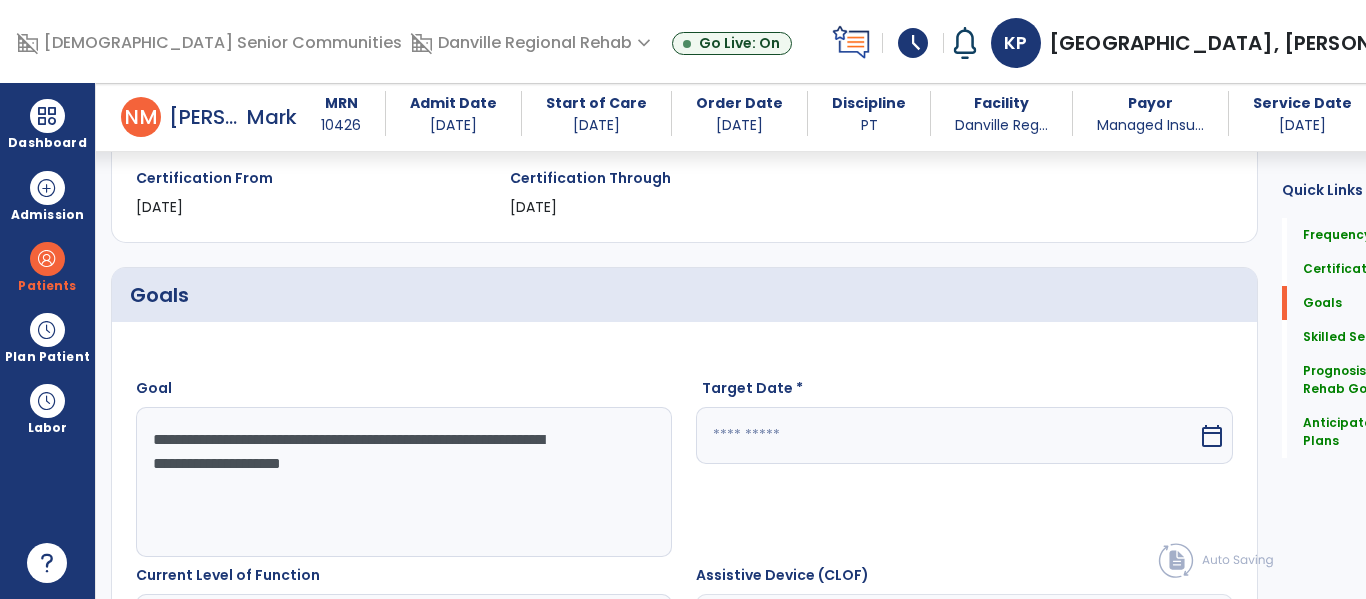 click at bounding box center (946, 435) 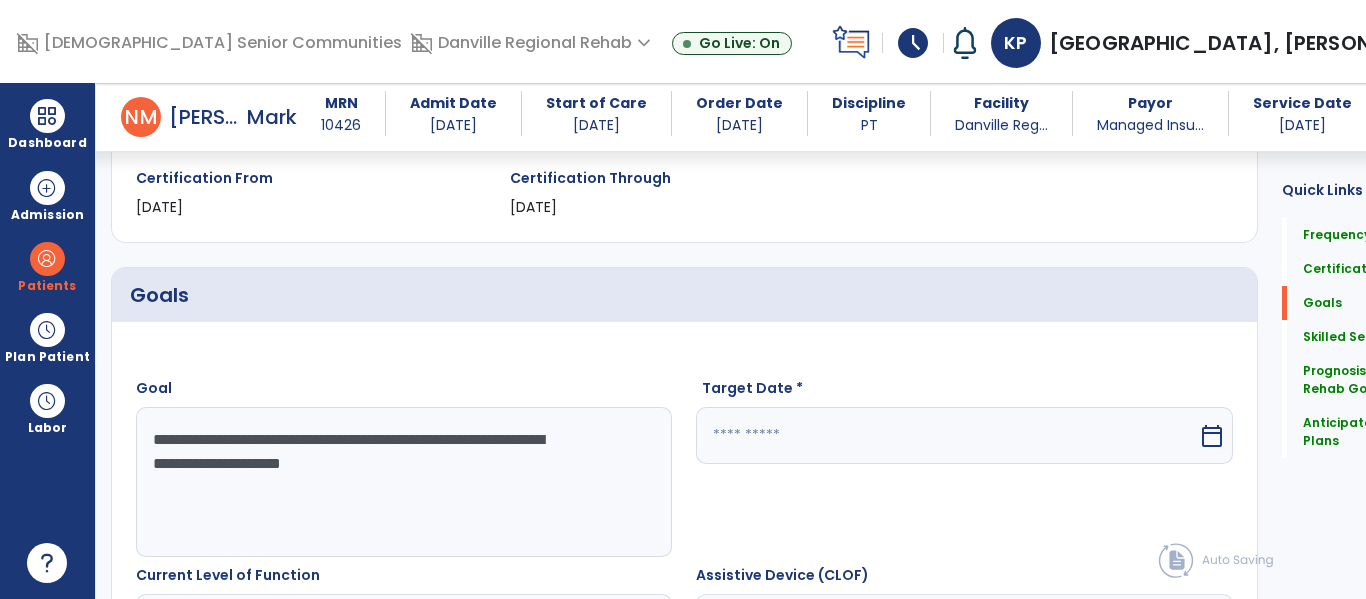 select on "*" 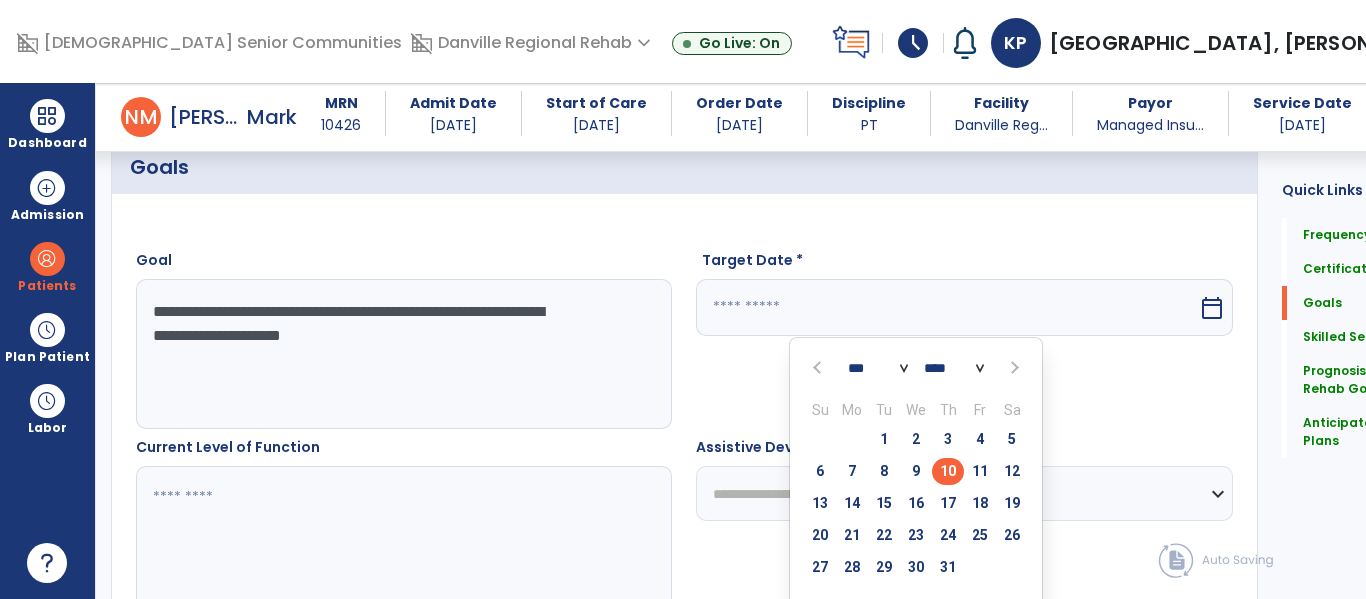 scroll, scrollTop: 584, scrollLeft: 0, axis: vertical 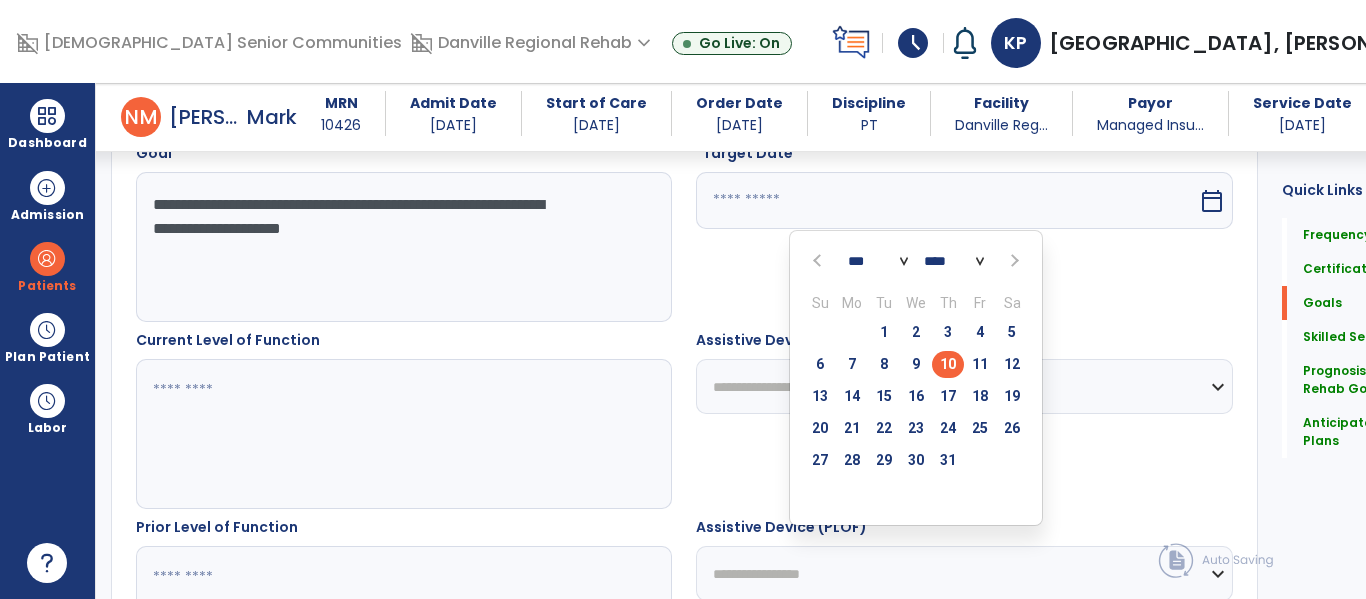 click at bounding box center [1012, 261] 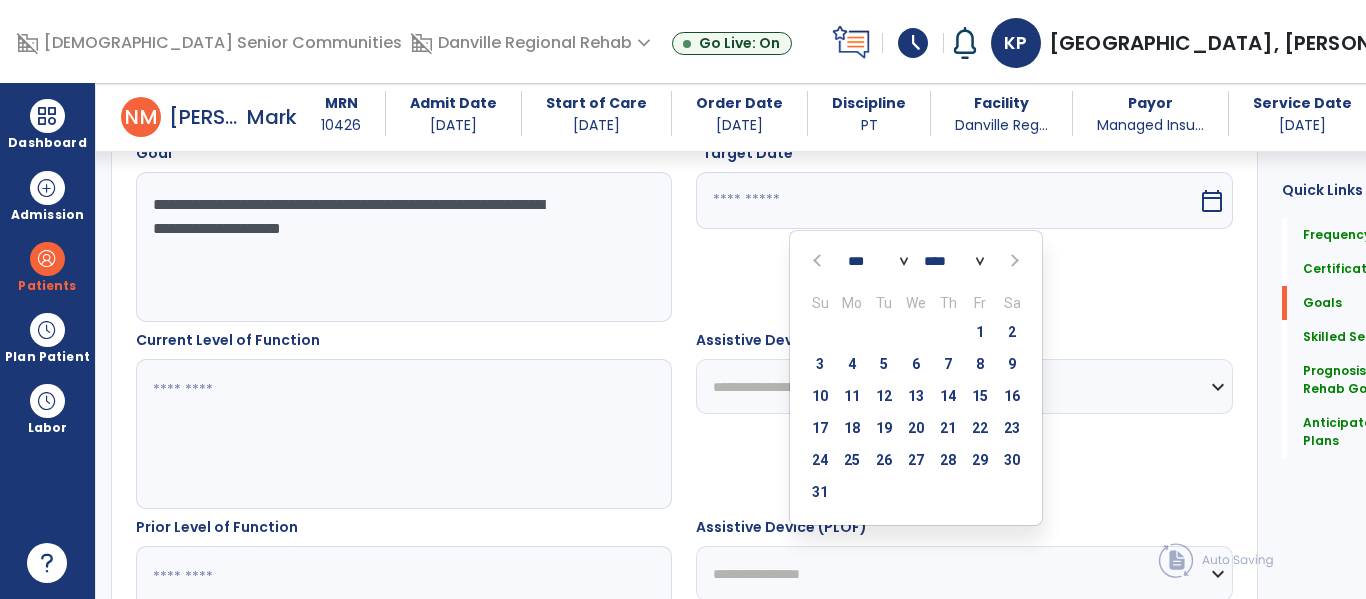 select on "*" 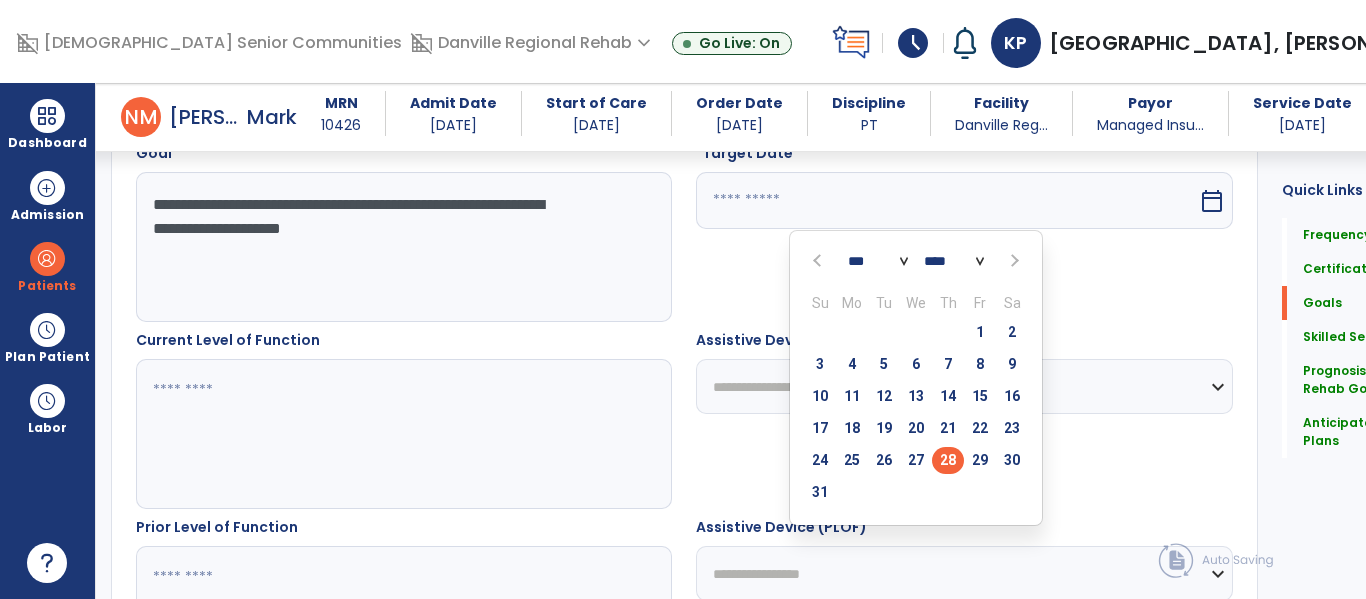 click on "28" at bounding box center [948, 460] 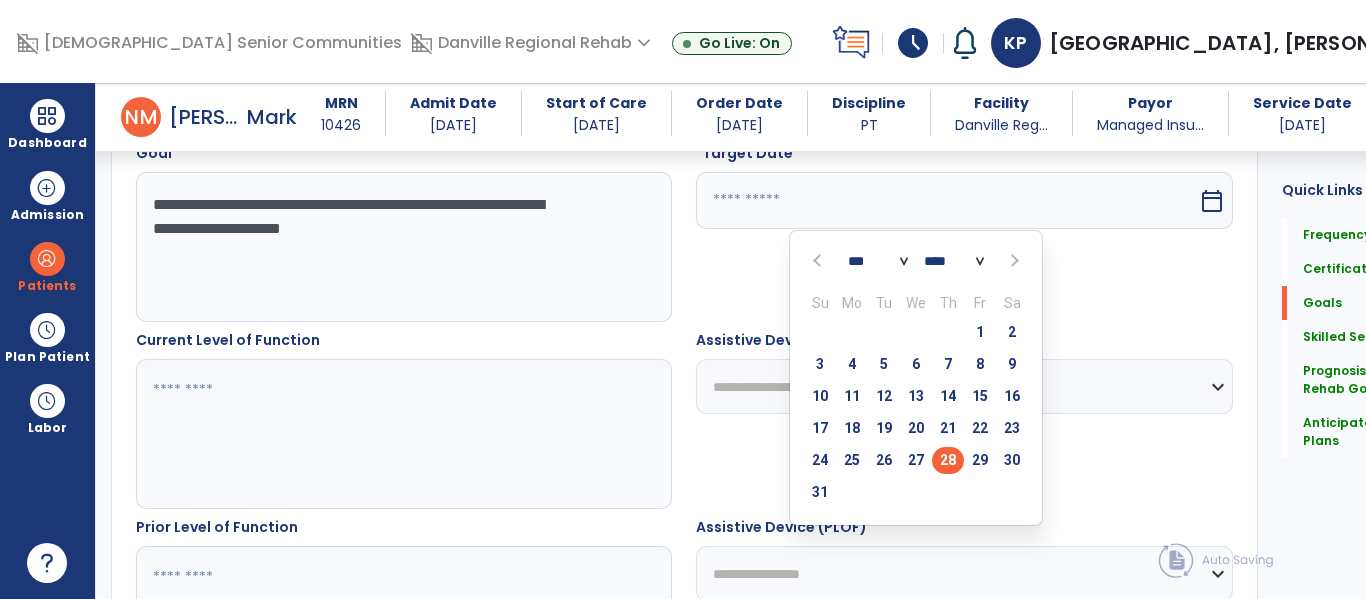 type on "*********" 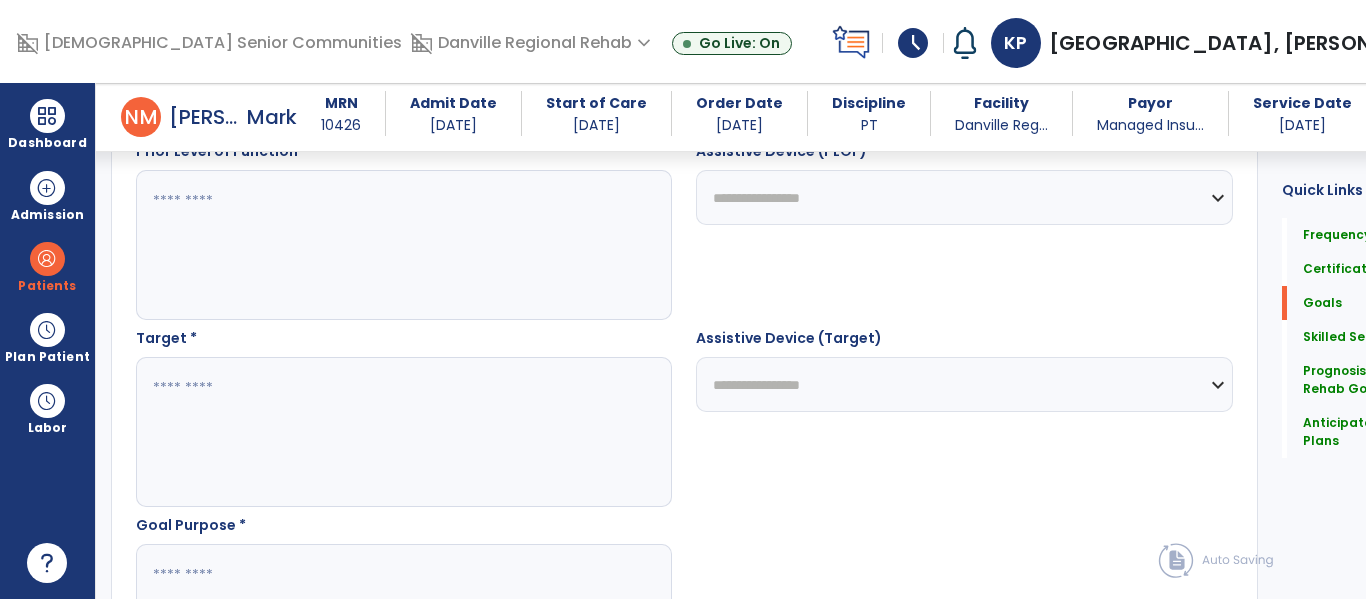 scroll, scrollTop: 1040, scrollLeft: 0, axis: vertical 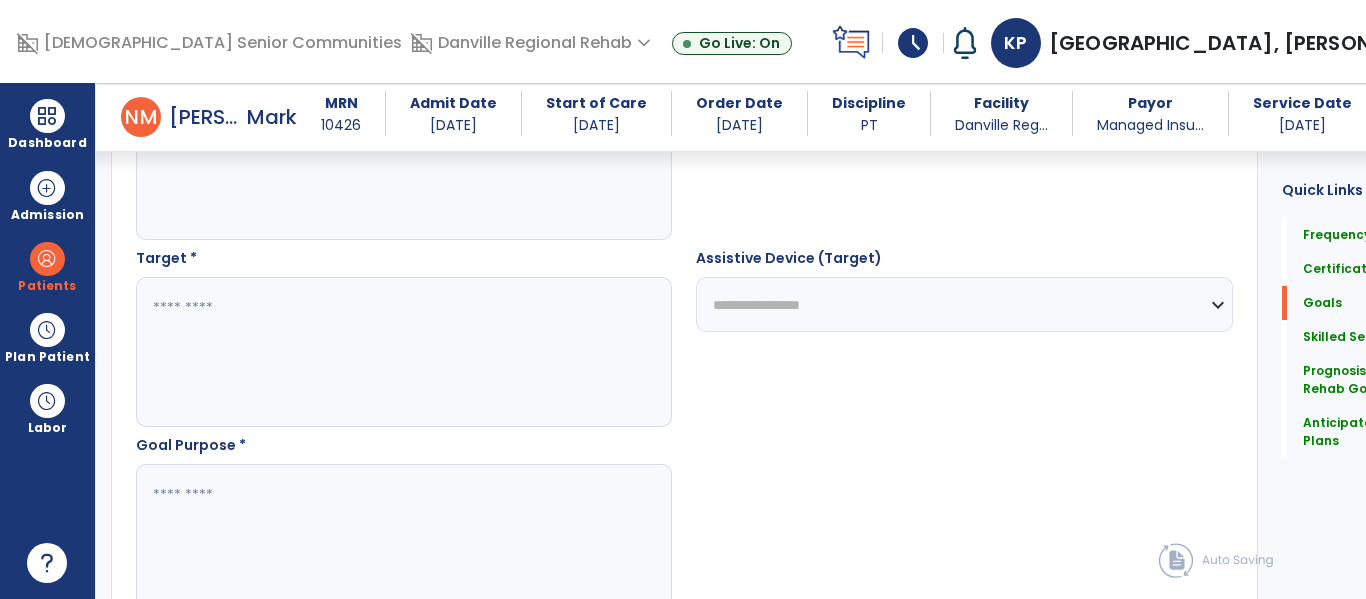click at bounding box center (374, 352) 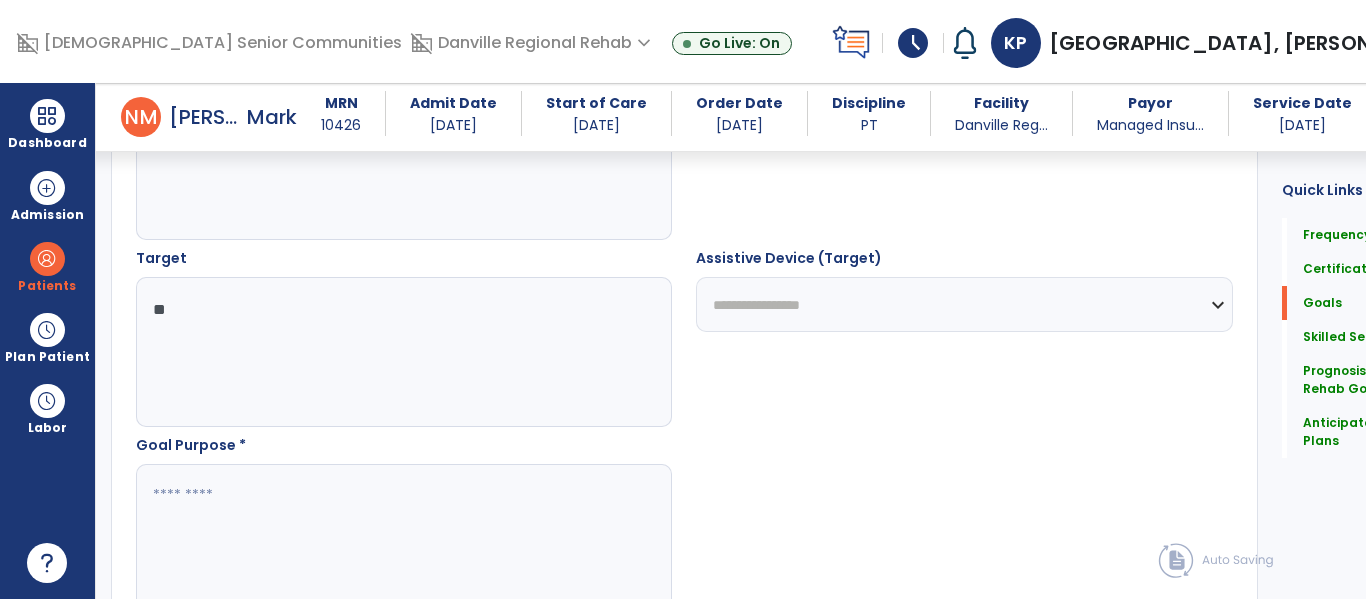 type on "*" 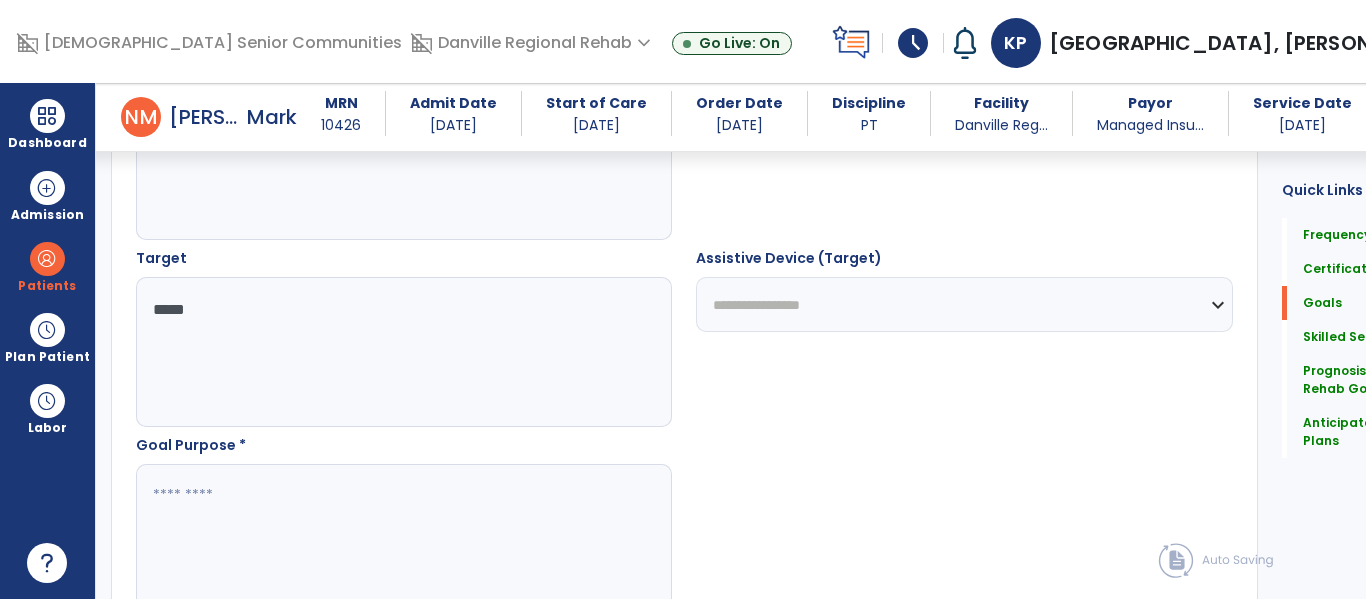 type on "******" 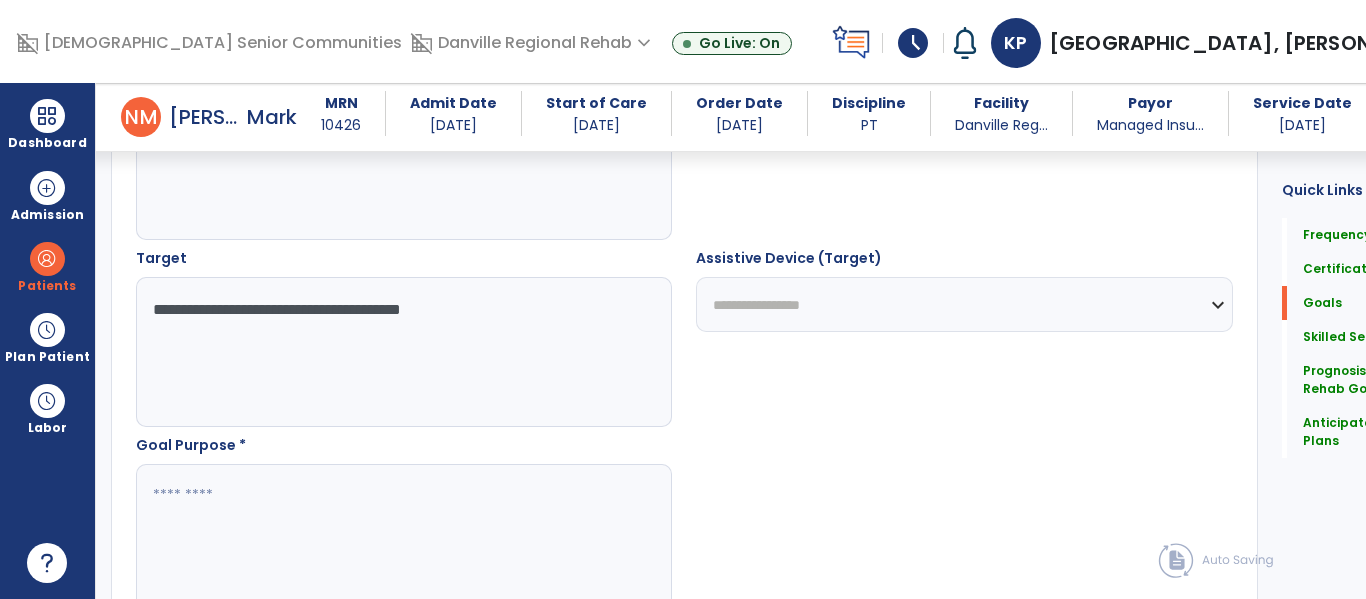 type on "**********" 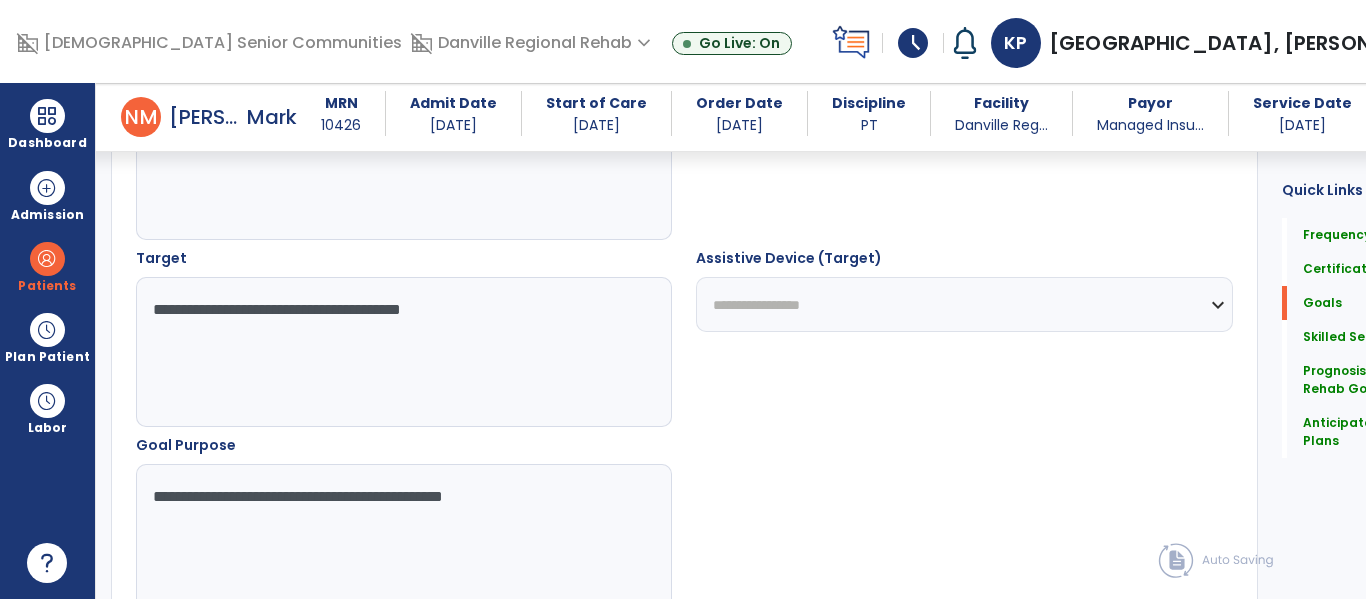 type on "**********" 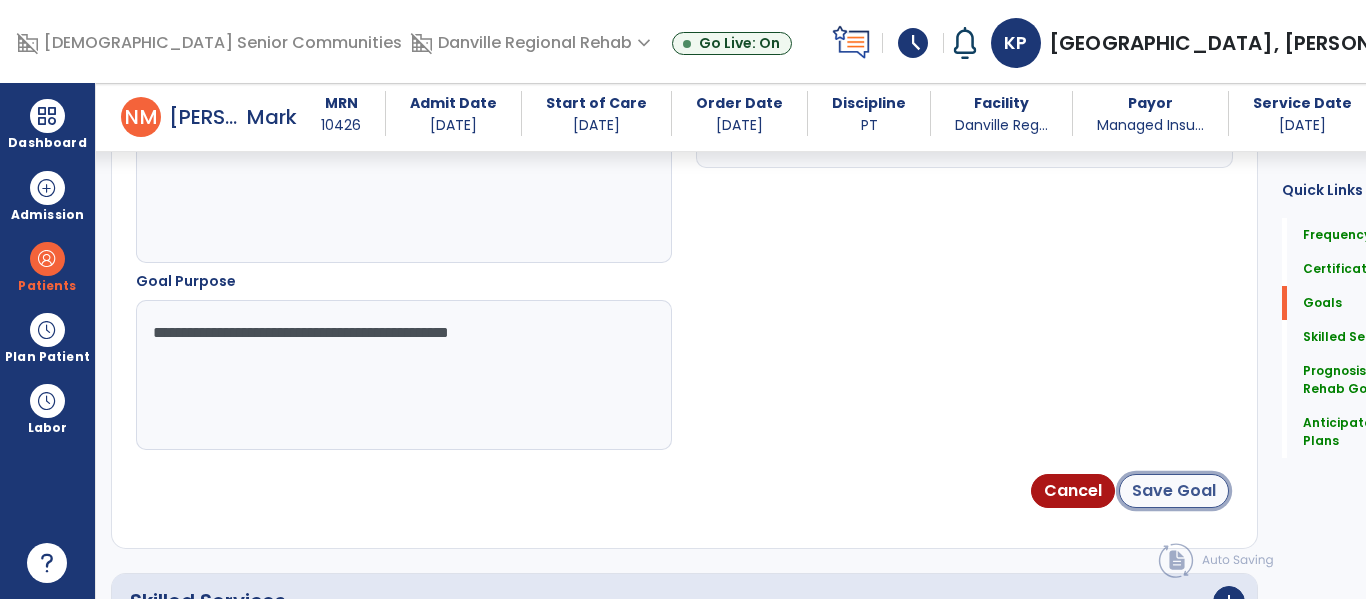 click on "Save Goal" at bounding box center [1174, 491] 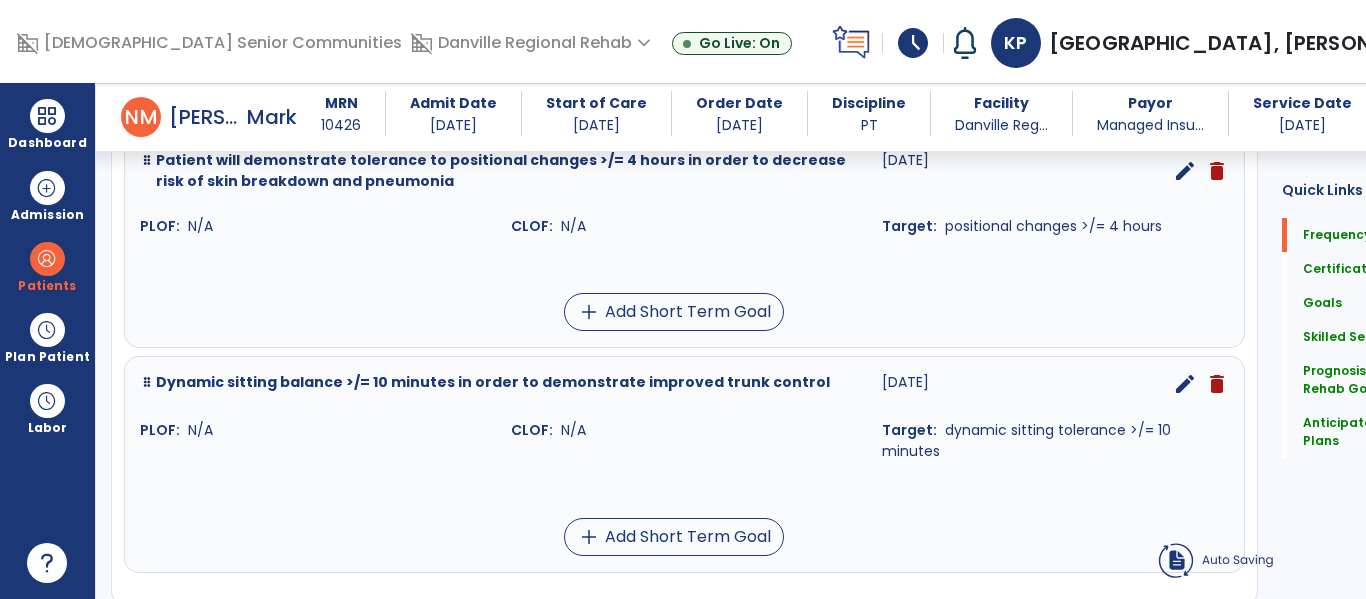 scroll, scrollTop: 125, scrollLeft: 0, axis: vertical 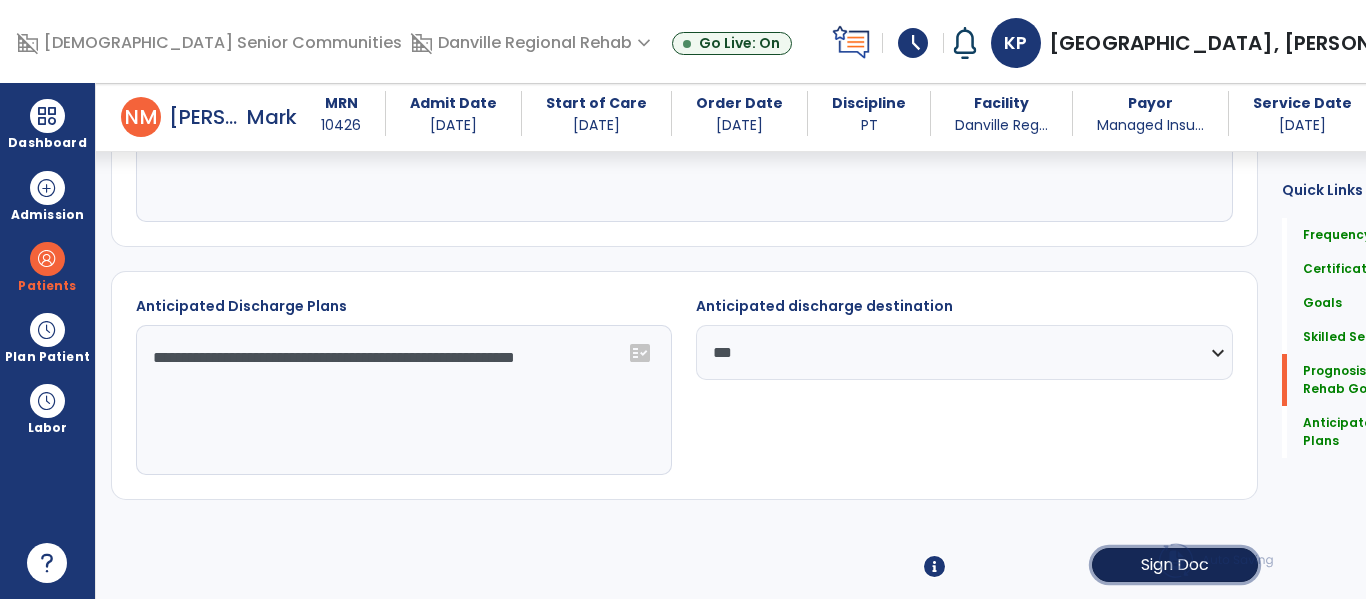 click on "Sign Doc" 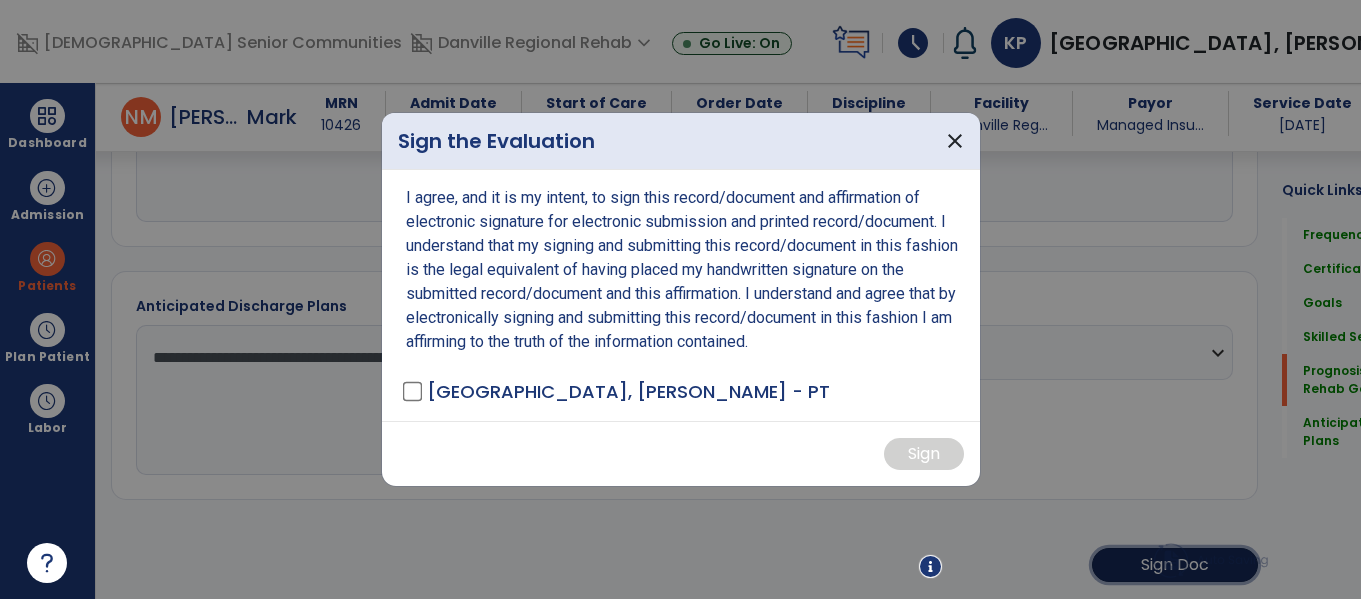 scroll, scrollTop: 2205, scrollLeft: 0, axis: vertical 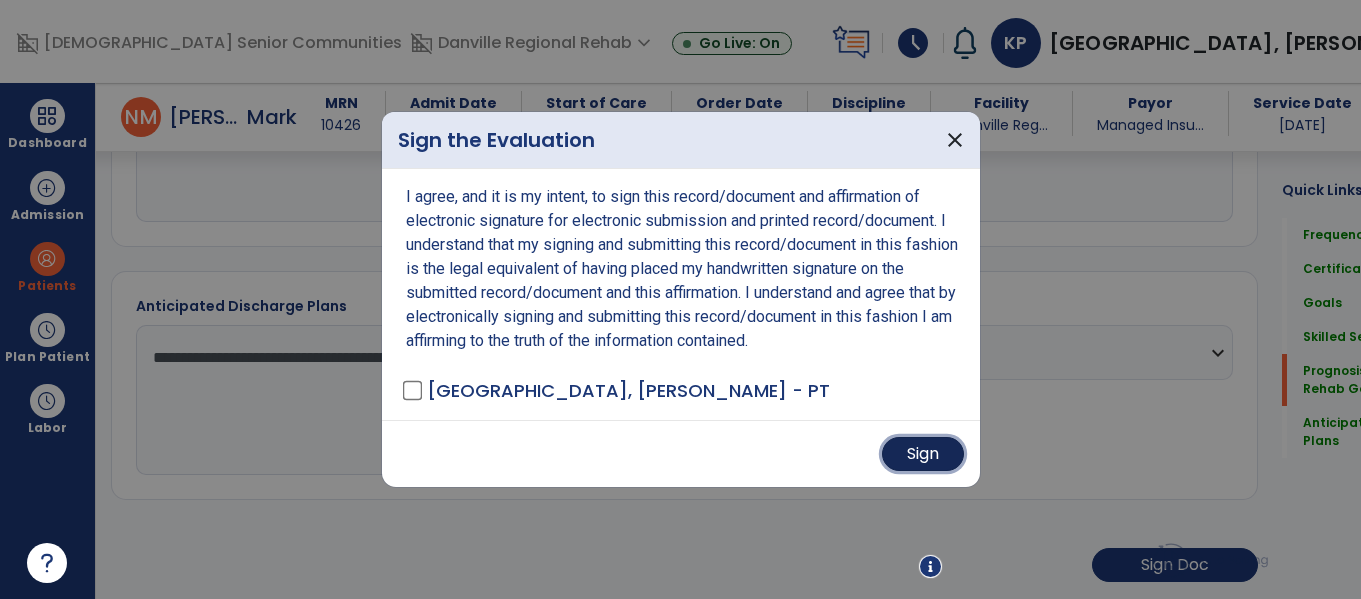 click on "Sign" at bounding box center [923, 454] 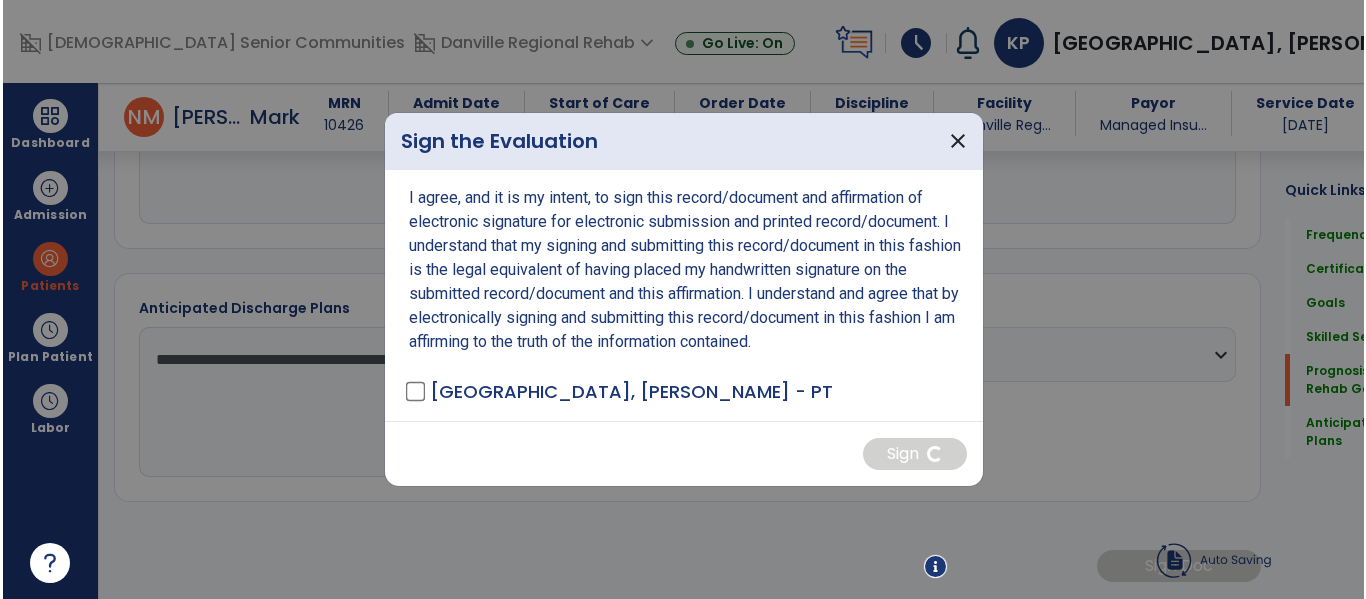 scroll, scrollTop: 2204, scrollLeft: 0, axis: vertical 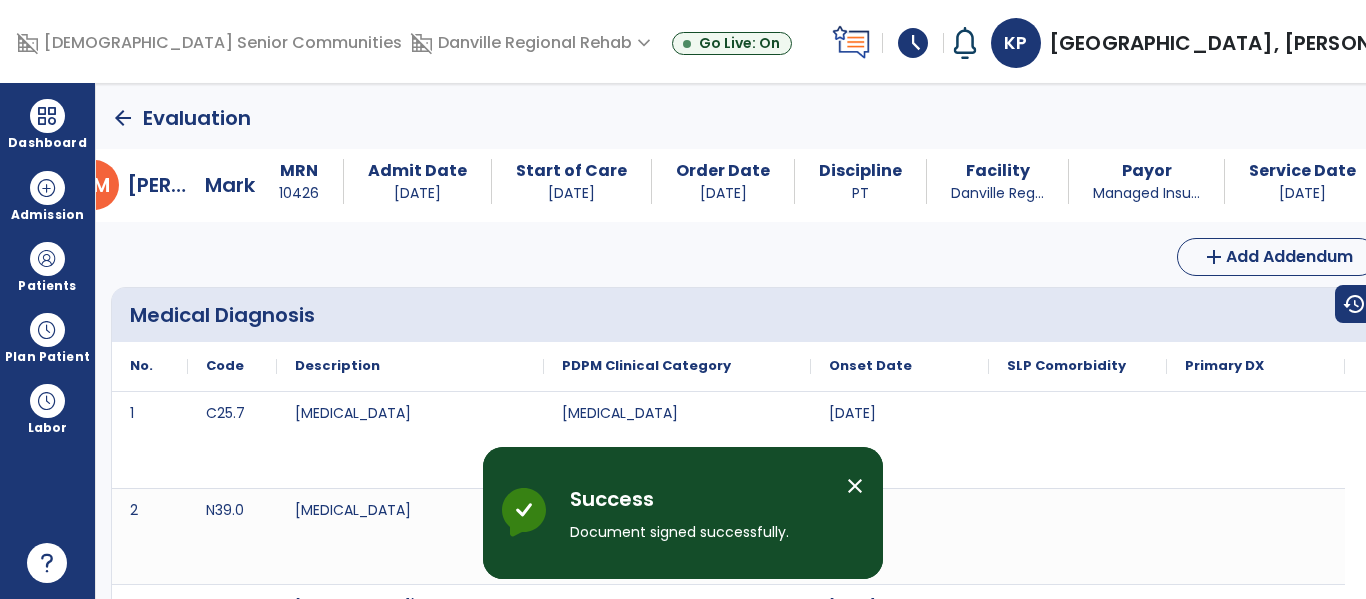 click on "arrow_back" 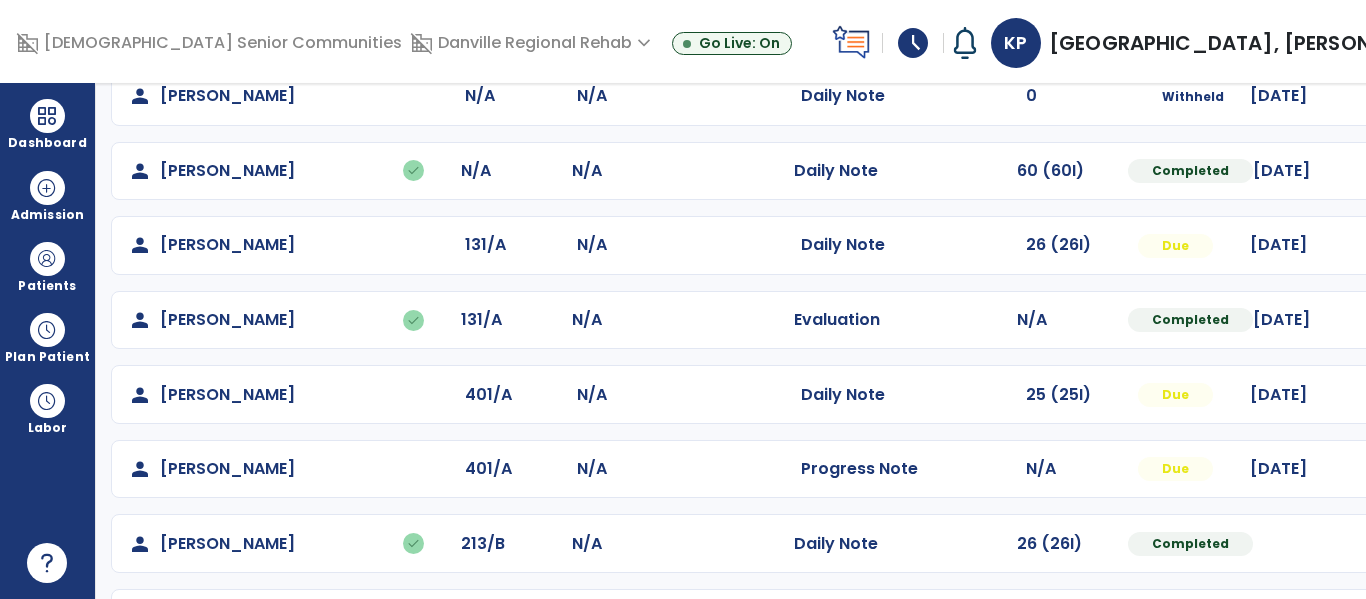 scroll, scrollTop: 637, scrollLeft: 0, axis: vertical 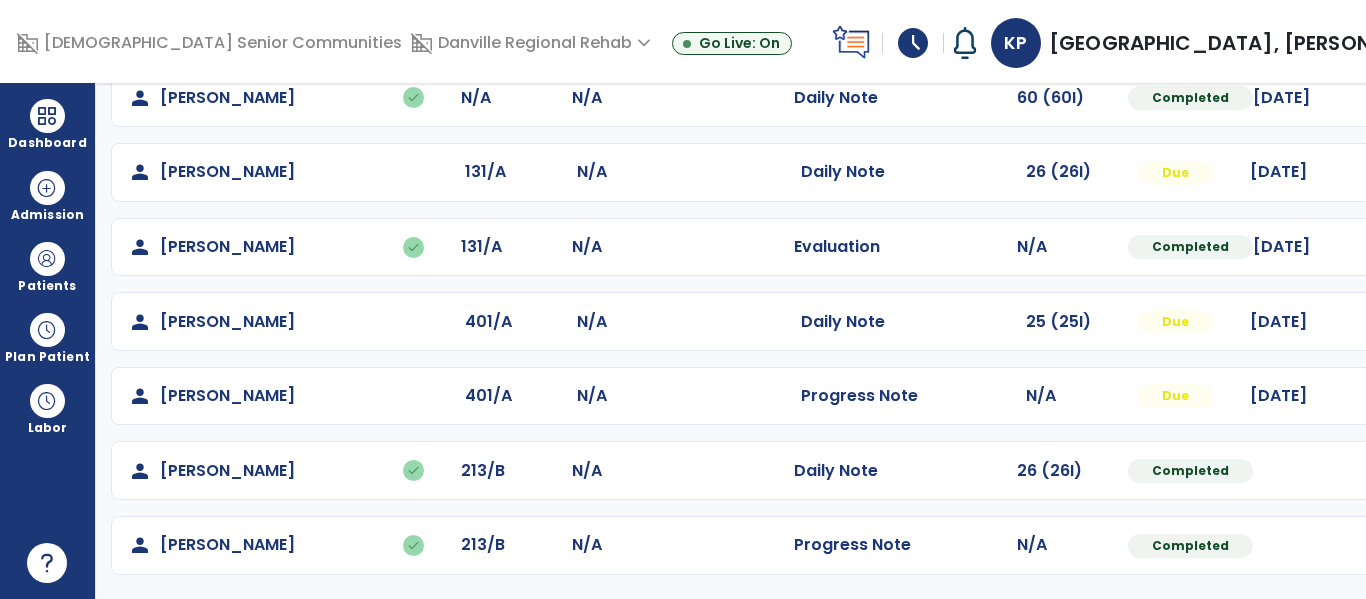 click at bounding box center (1427, -275) 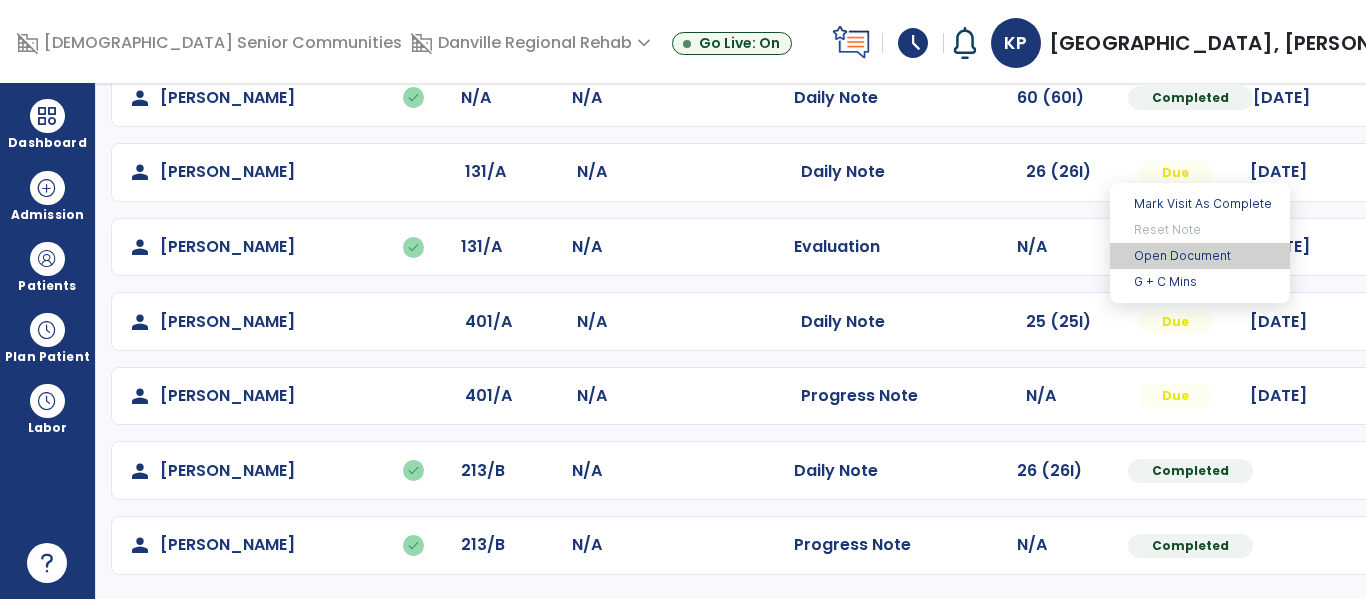 click on "Open Document" at bounding box center (1200, 256) 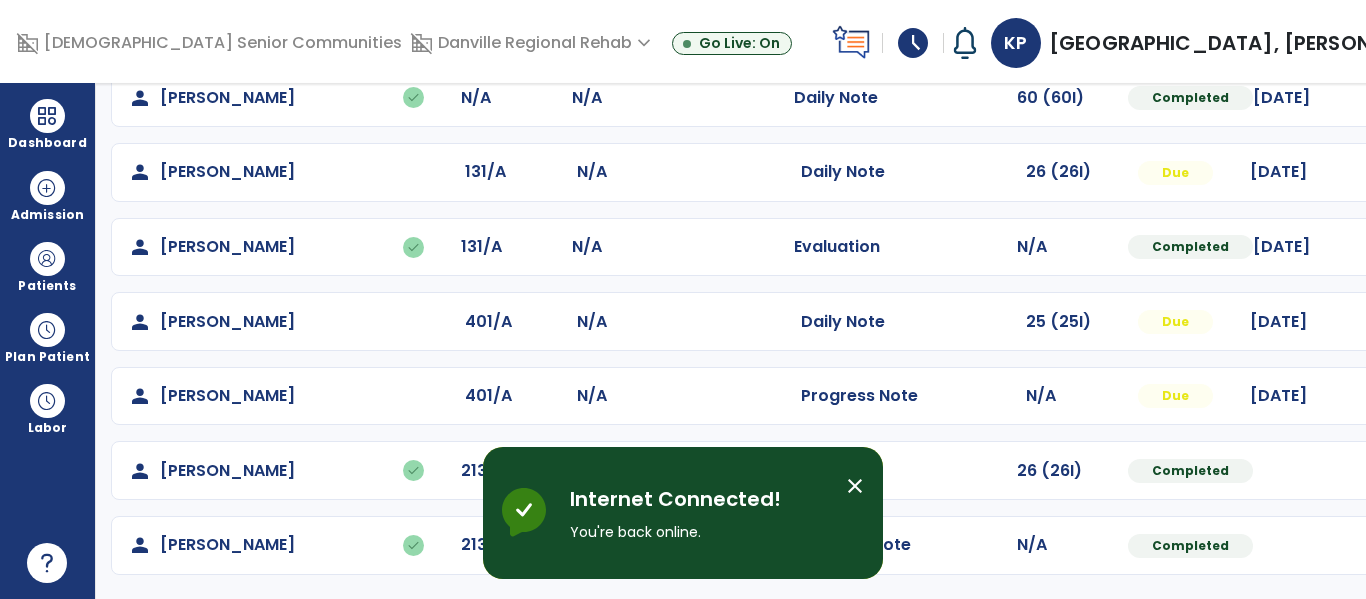 click at bounding box center [1427, -275] 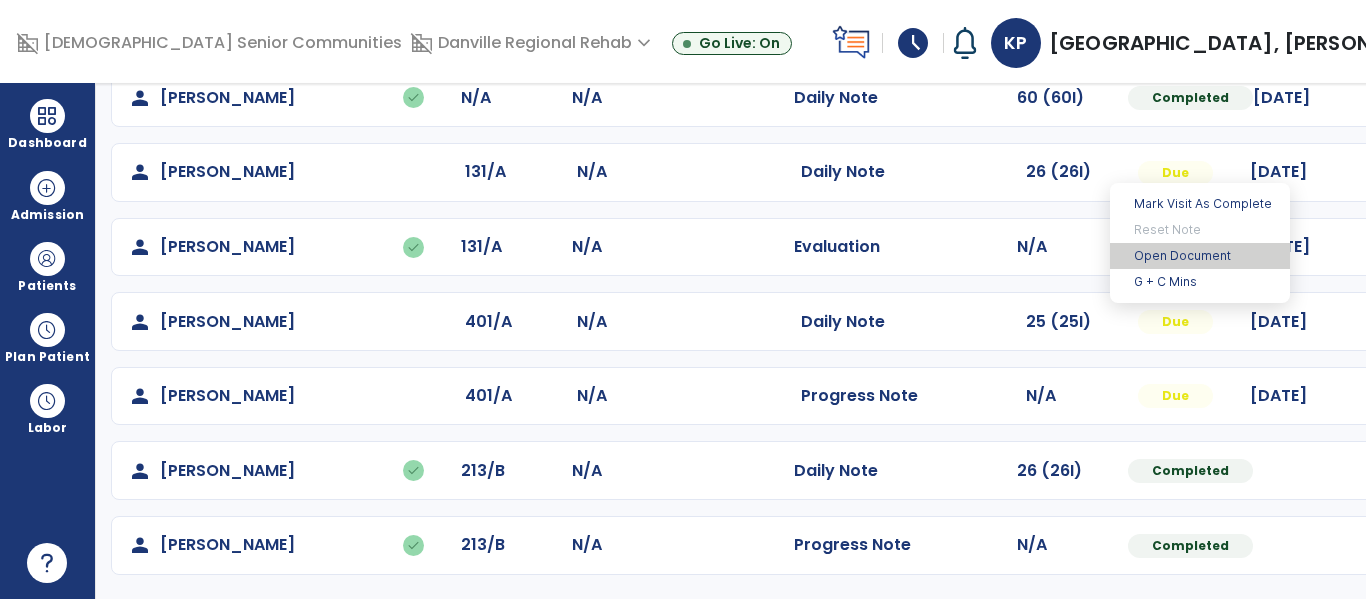 click on "Open Document" at bounding box center (1200, 256) 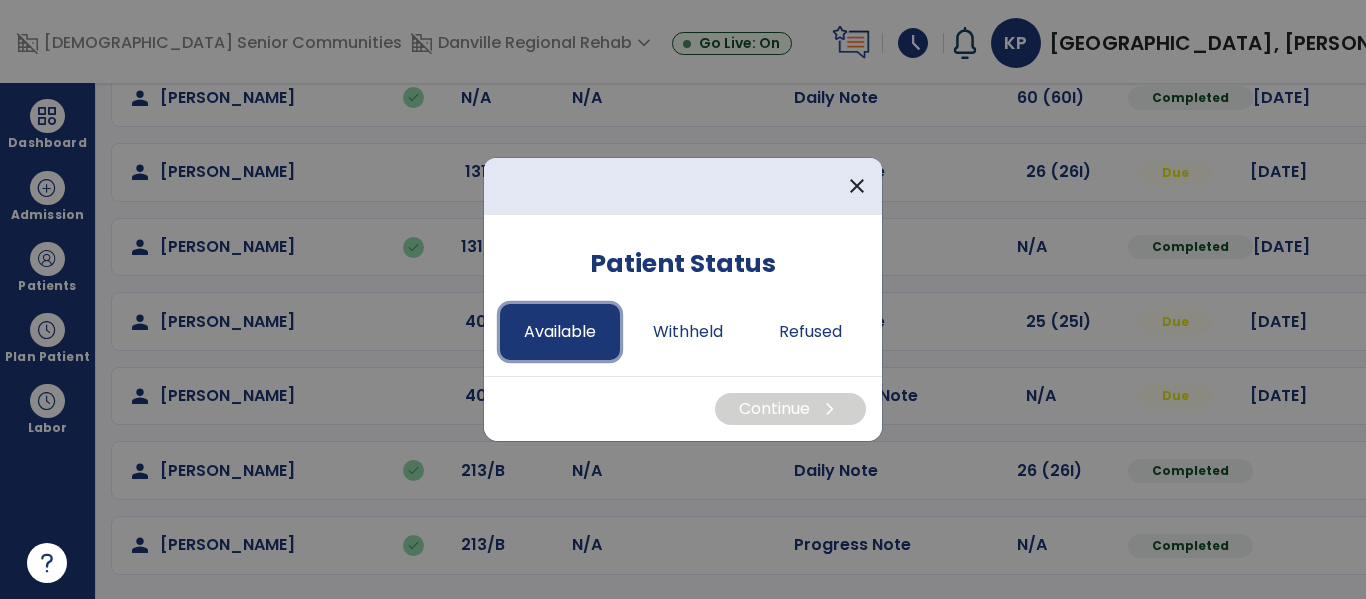 click on "Available" at bounding box center [560, 332] 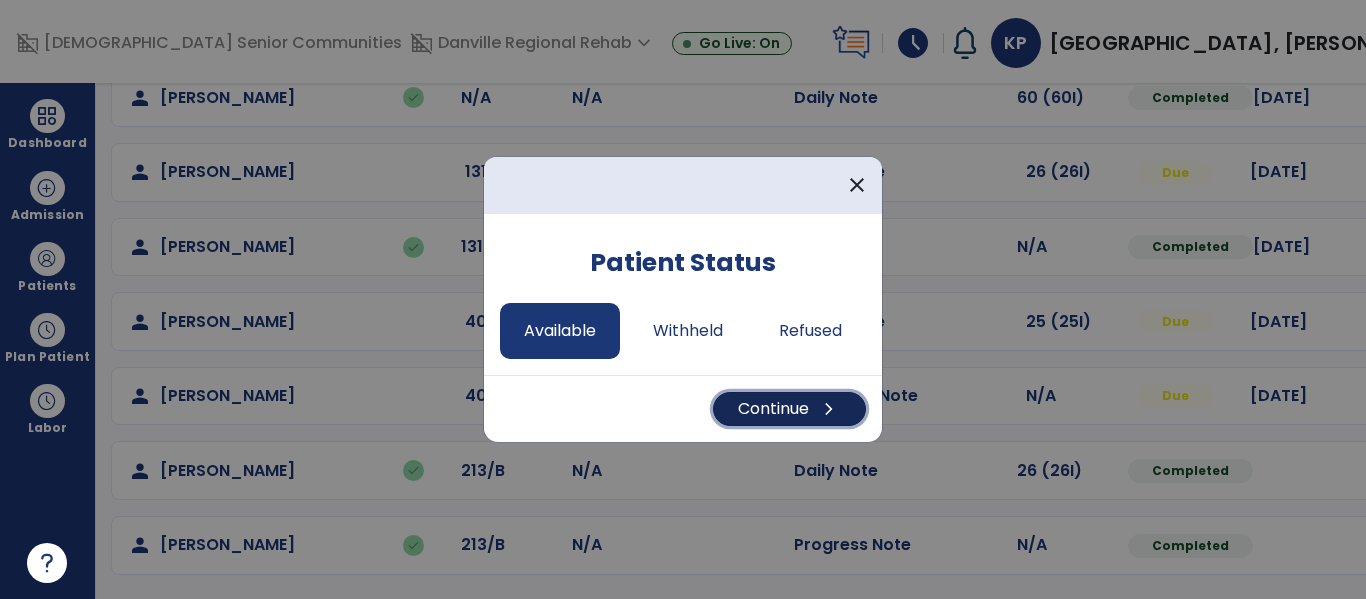 click on "Continue   chevron_right" at bounding box center [789, 409] 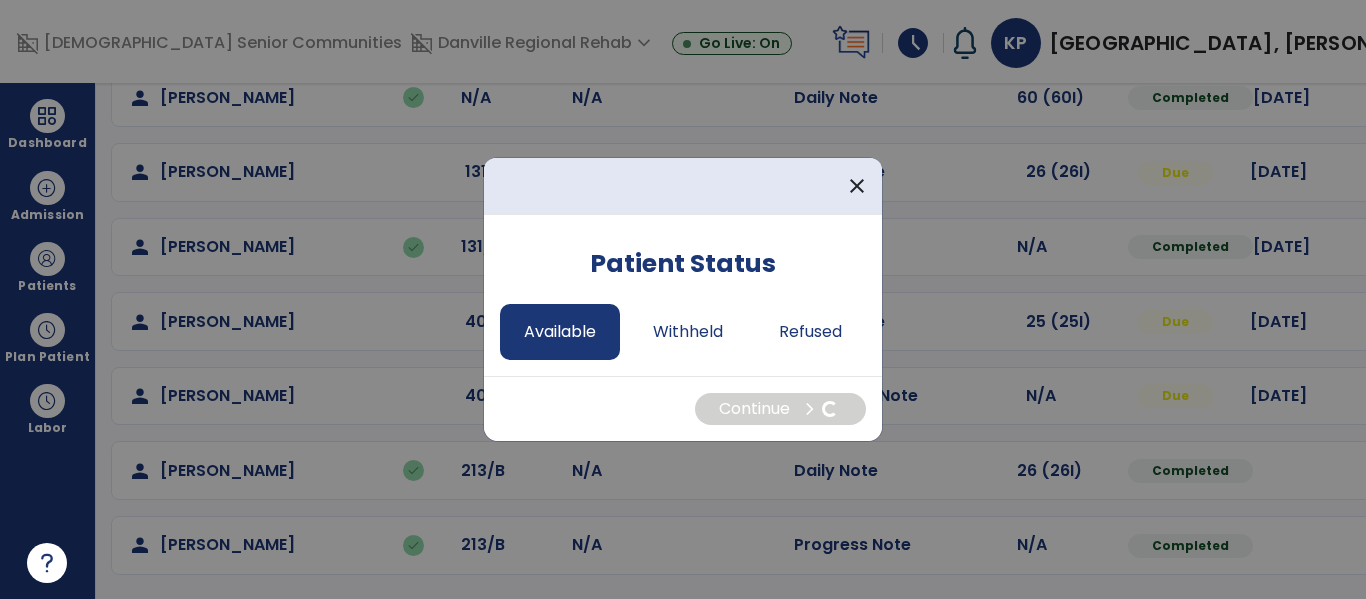 select on "*" 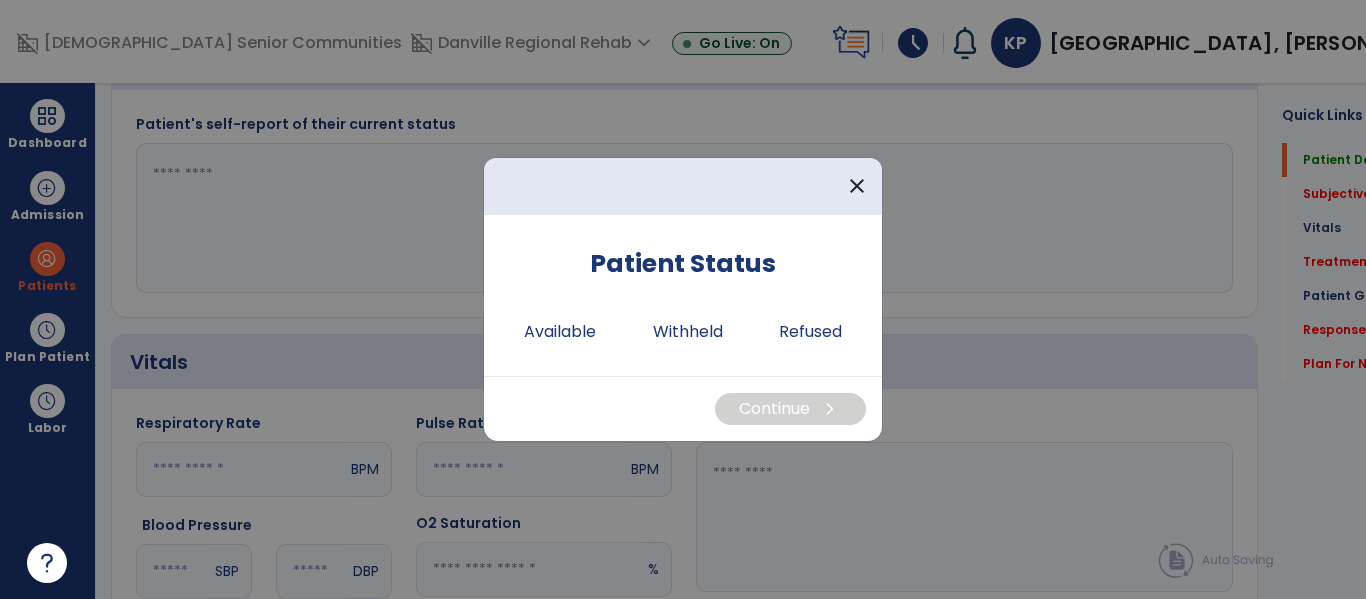 scroll, scrollTop: 0, scrollLeft: 0, axis: both 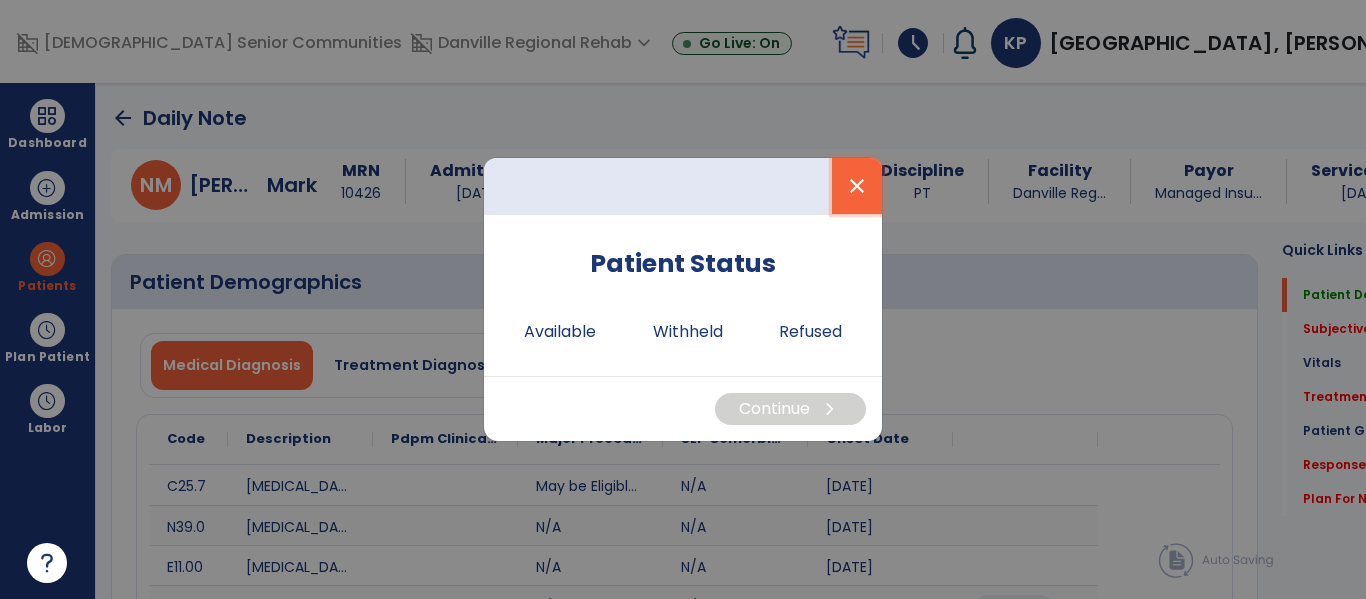 click on "close" at bounding box center (857, 186) 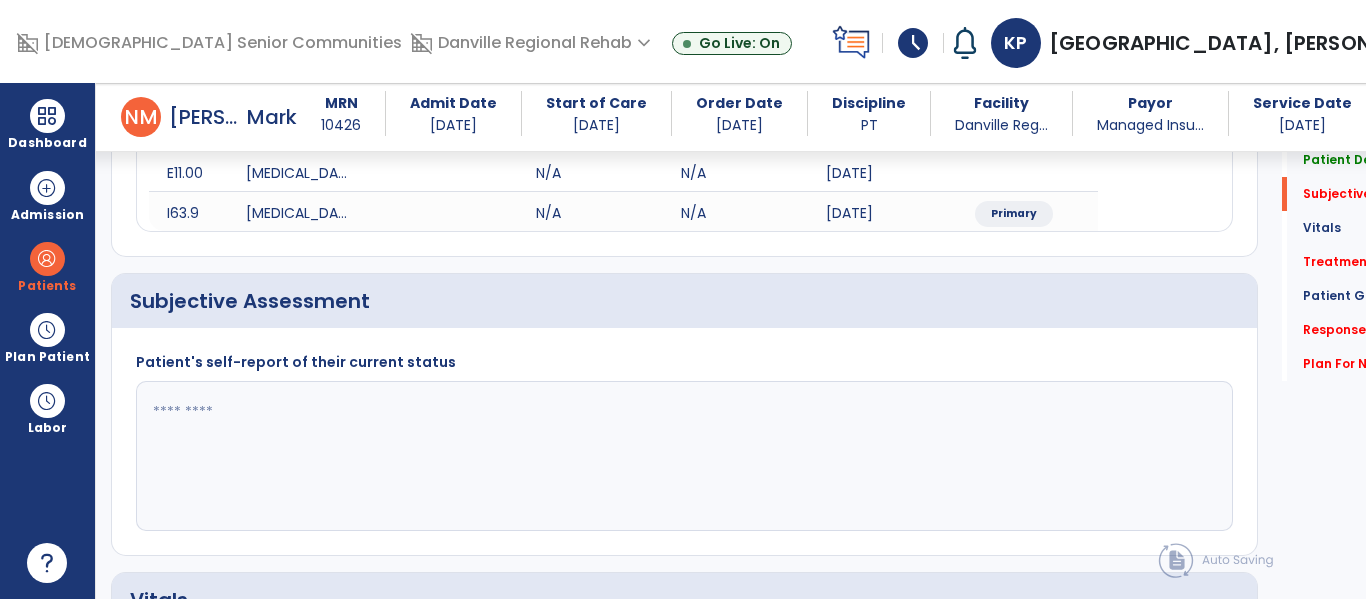 scroll, scrollTop: 376, scrollLeft: 0, axis: vertical 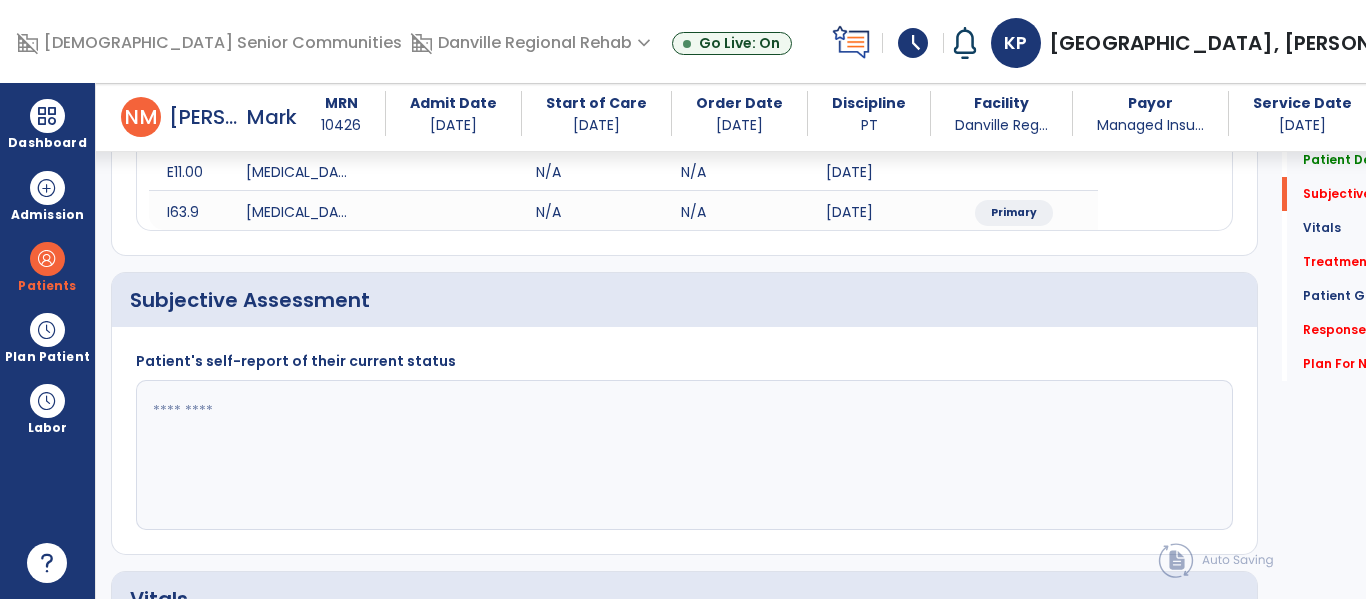 click 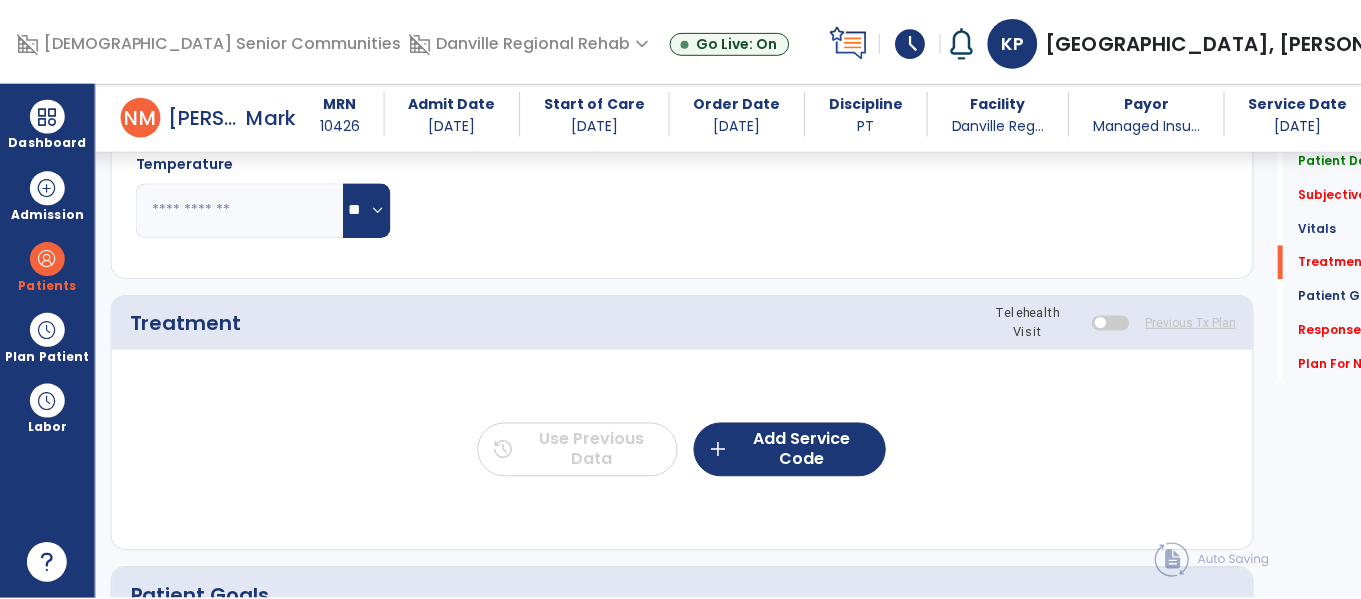scroll, scrollTop: 1186, scrollLeft: 0, axis: vertical 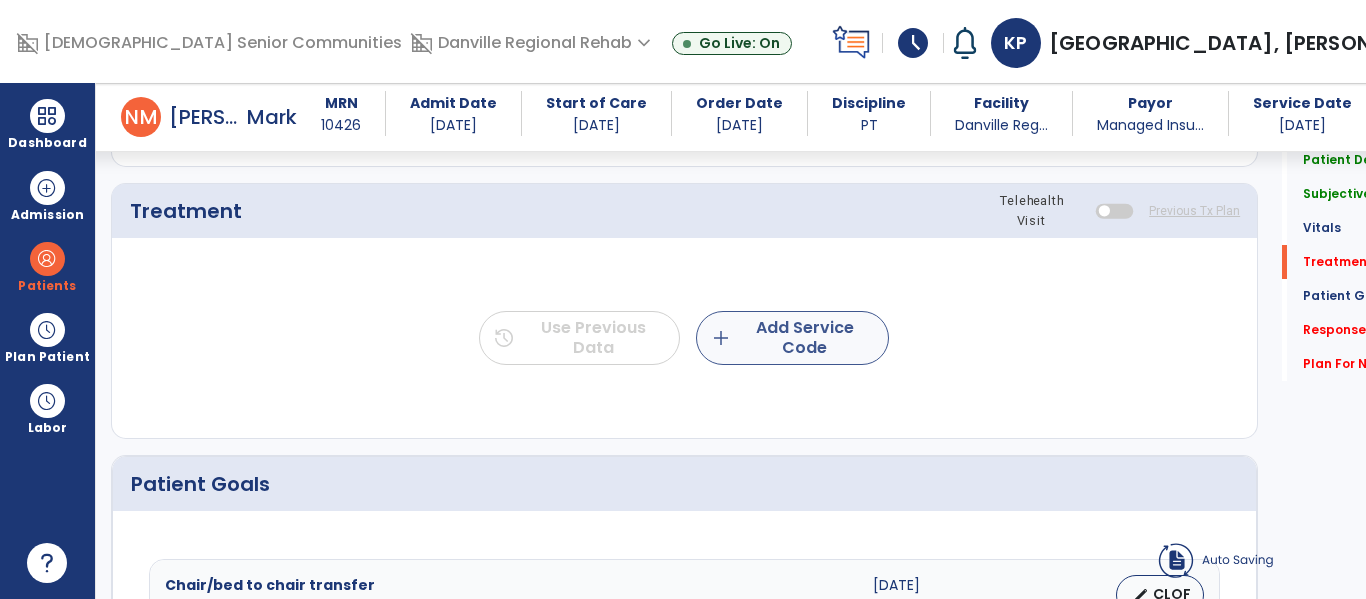 type on "**********" 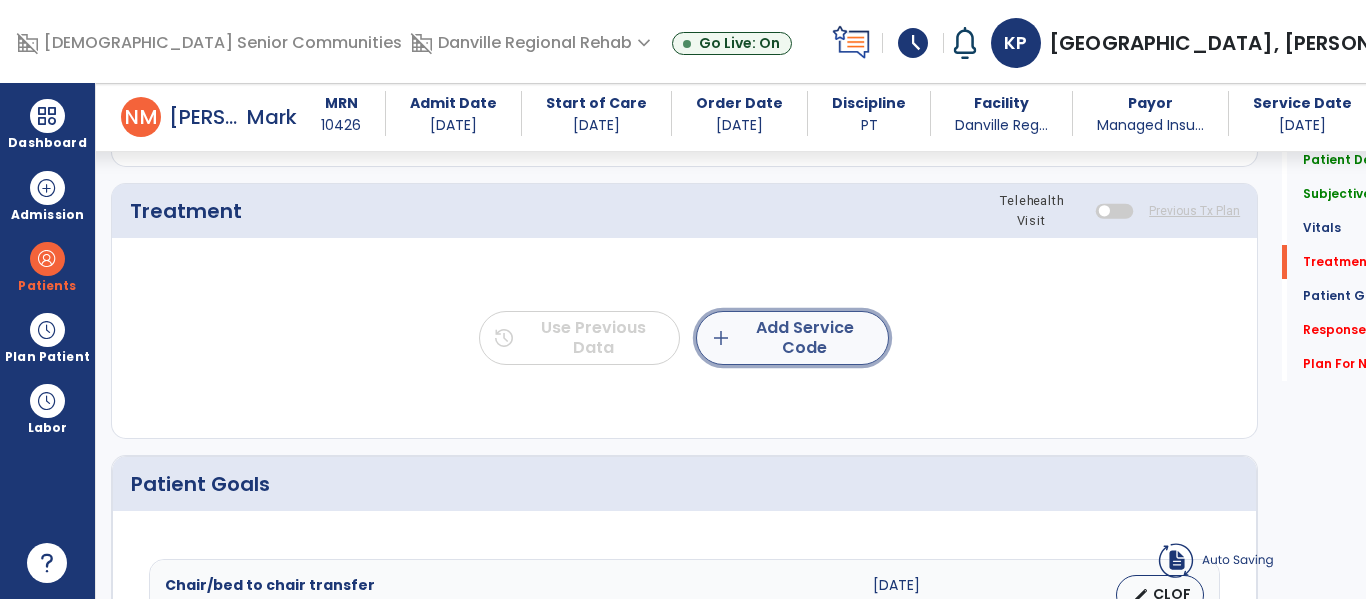 click on "add  Add Service Code" 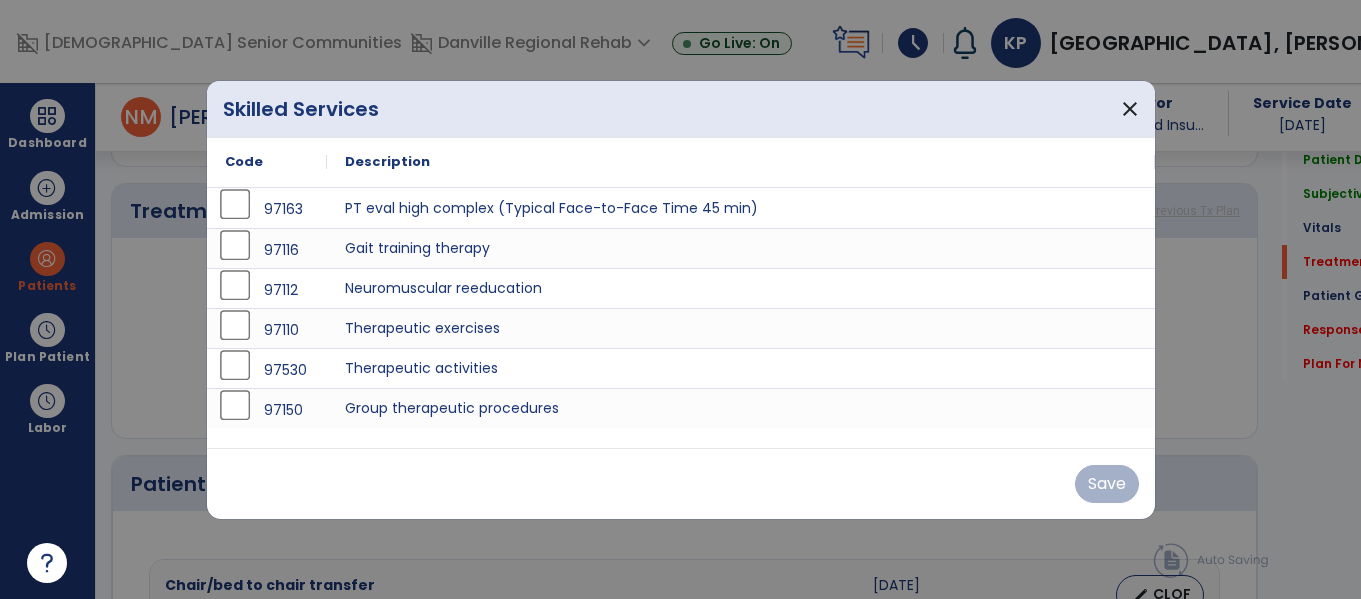 scroll, scrollTop: 1186, scrollLeft: 0, axis: vertical 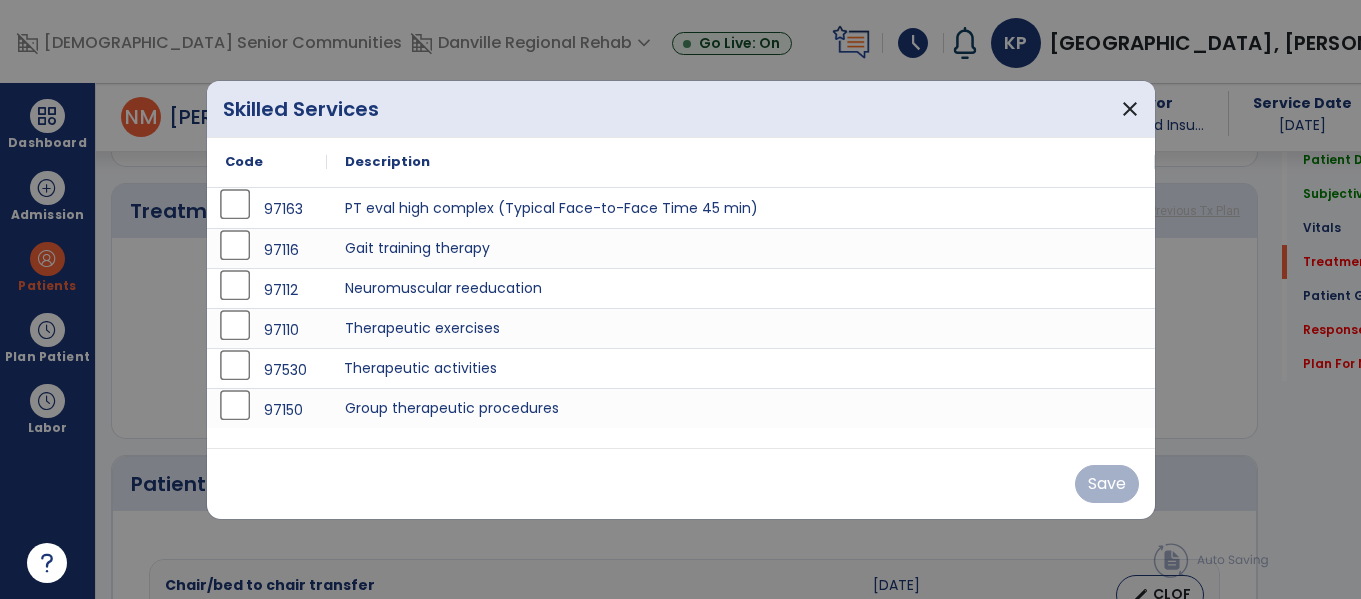 click on "Therapeutic activities" at bounding box center [741, 368] 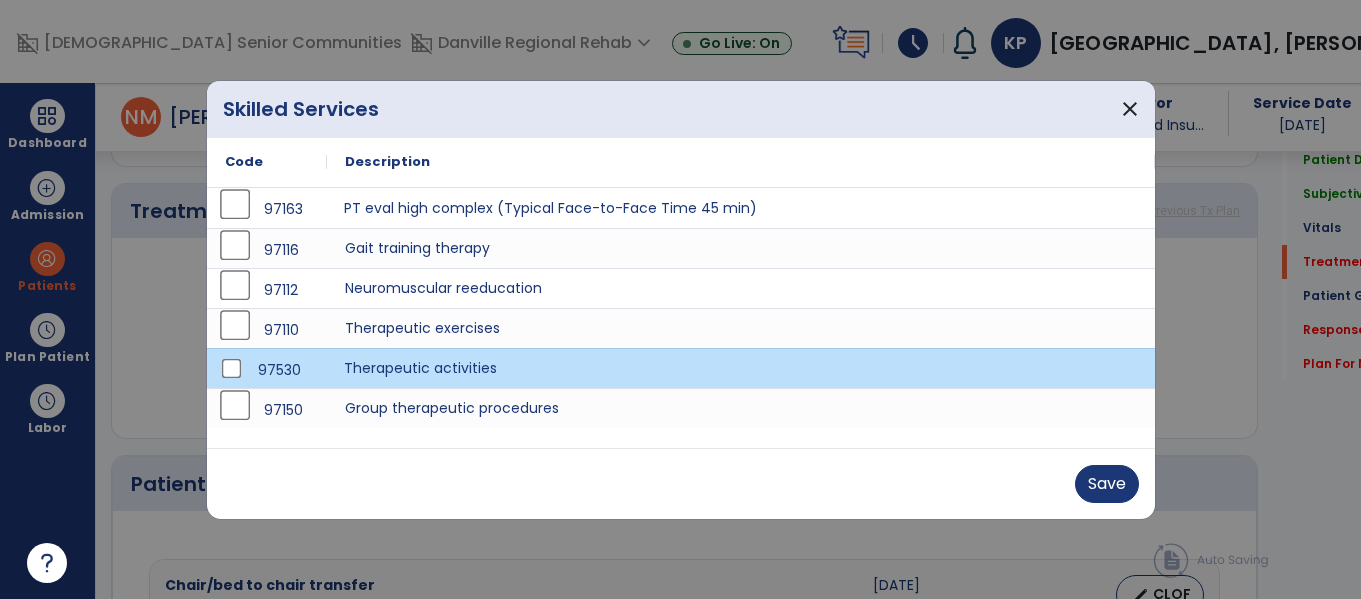 click on "PT eval high complex (Typical Face-to-Face Time 45 min)" at bounding box center [741, 208] 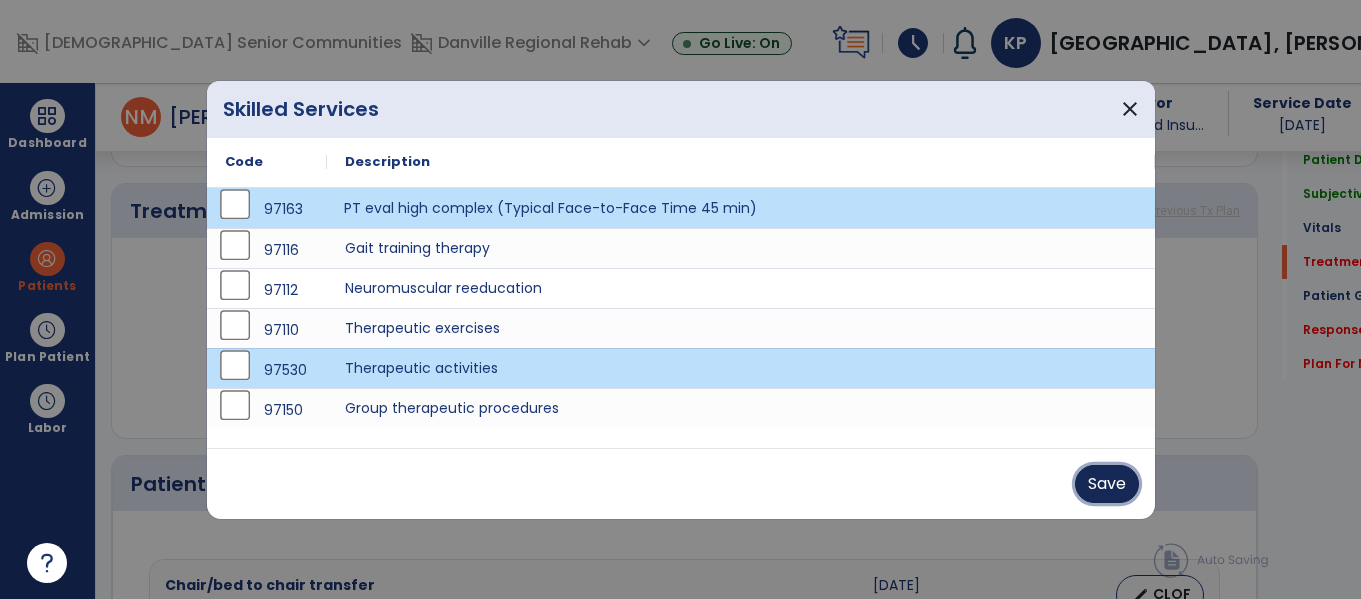 click on "Save" at bounding box center (1107, 484) 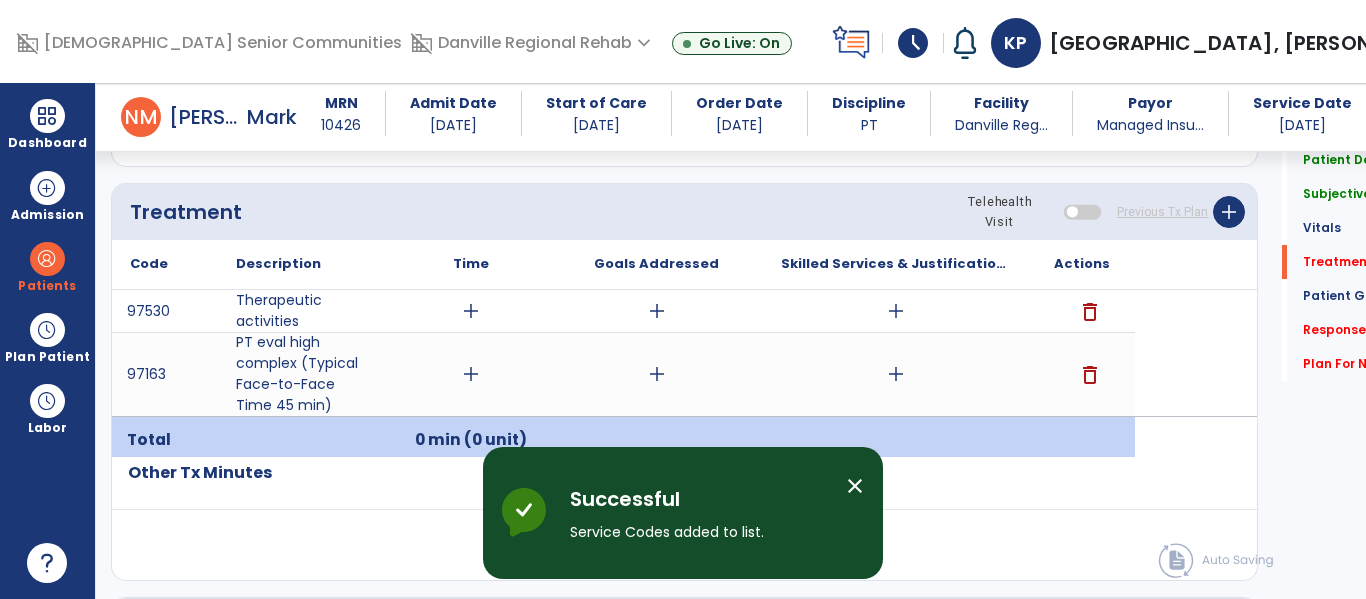 click on "add" at bounding box center [471, 311] 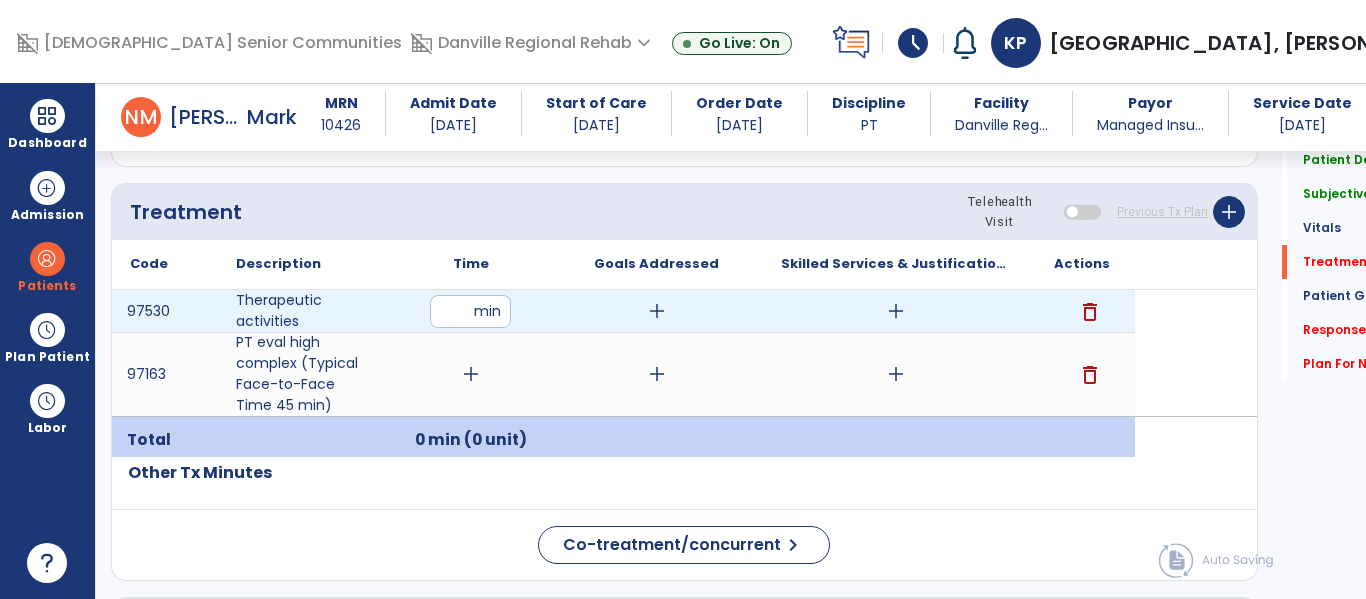 click at bounding box center (470, 311) 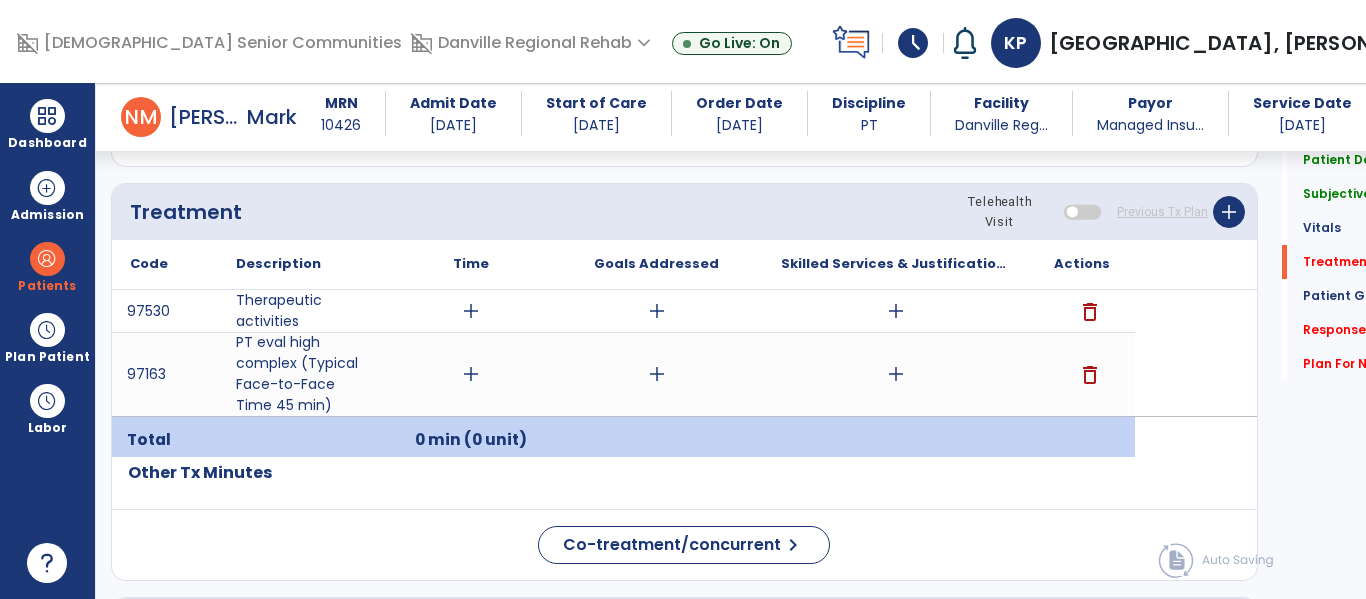 click on "delete" at bounding box center (1090, 375) 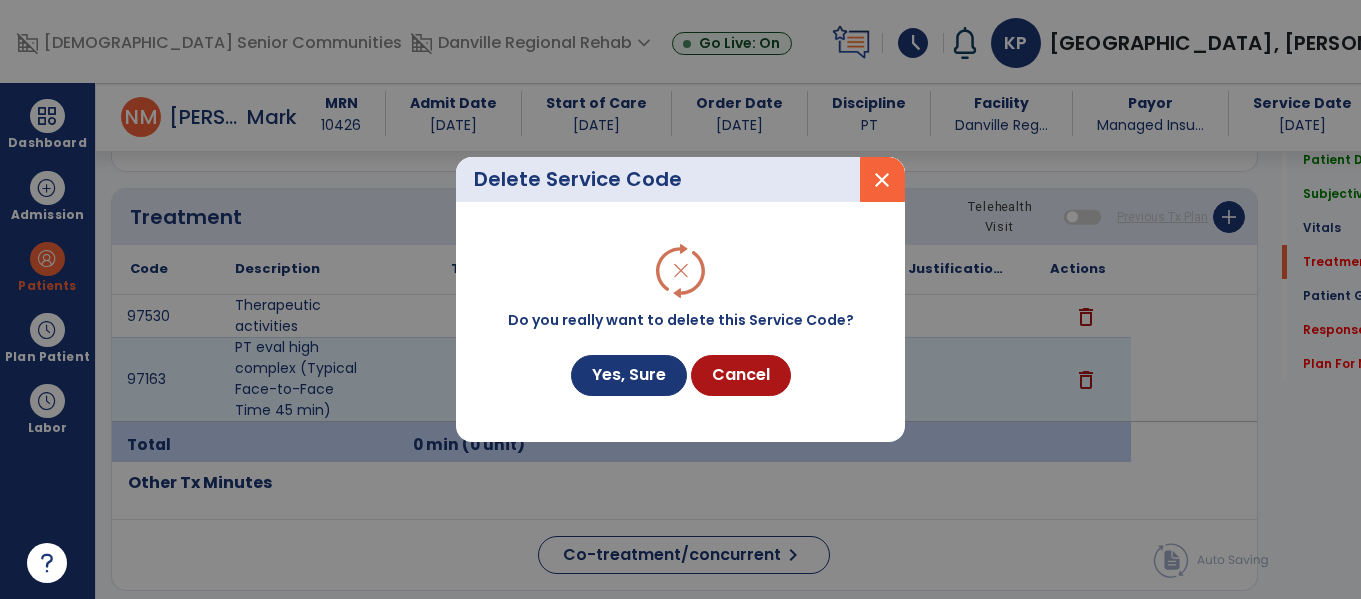 scroll, scrollTop: 1186, scrollLeft: 0, axis: vertical 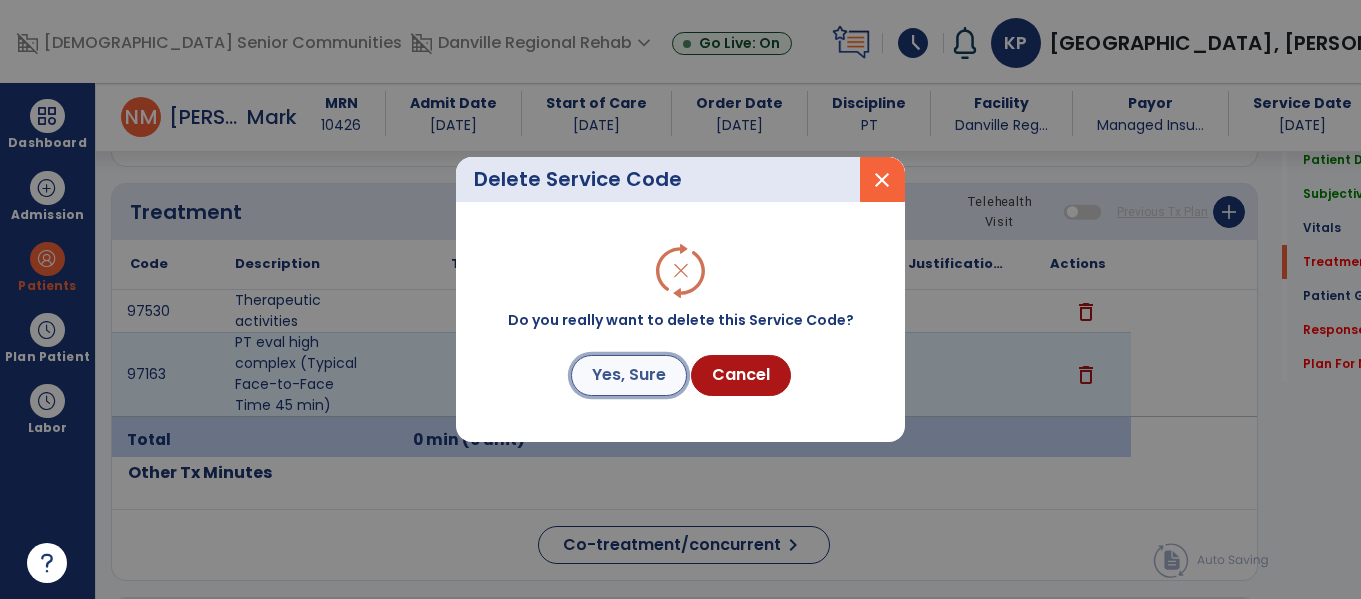 click on "Yes, Sure" at bounding box center [629, 375] 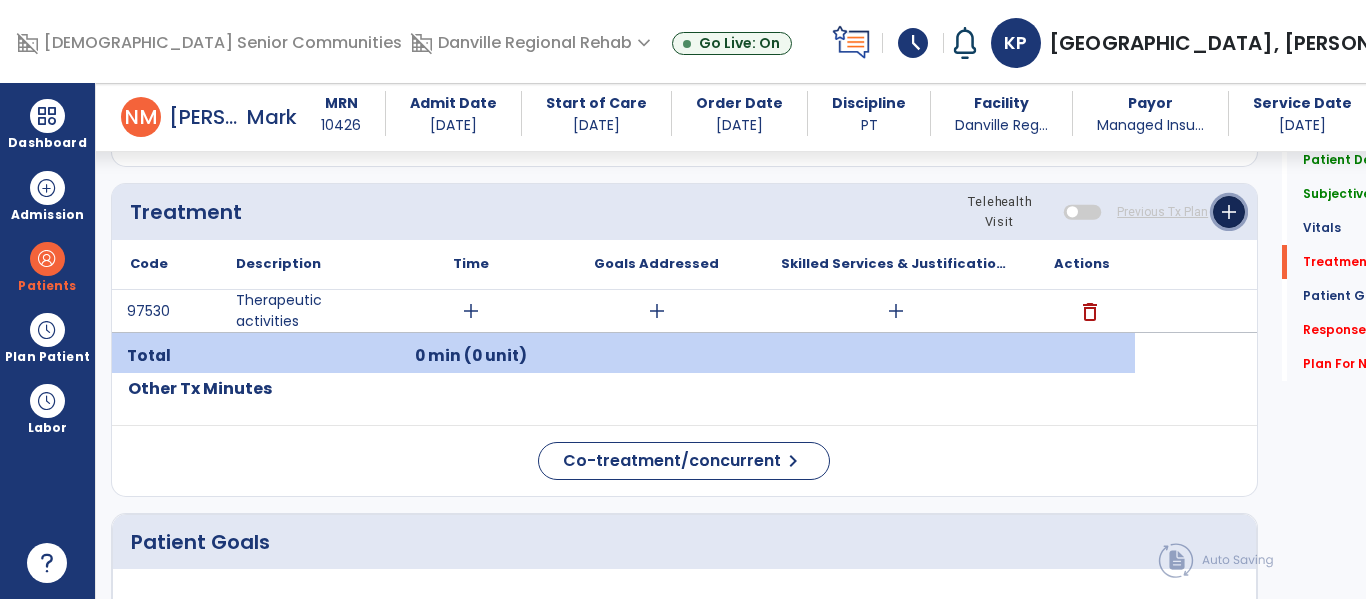 click on "add" 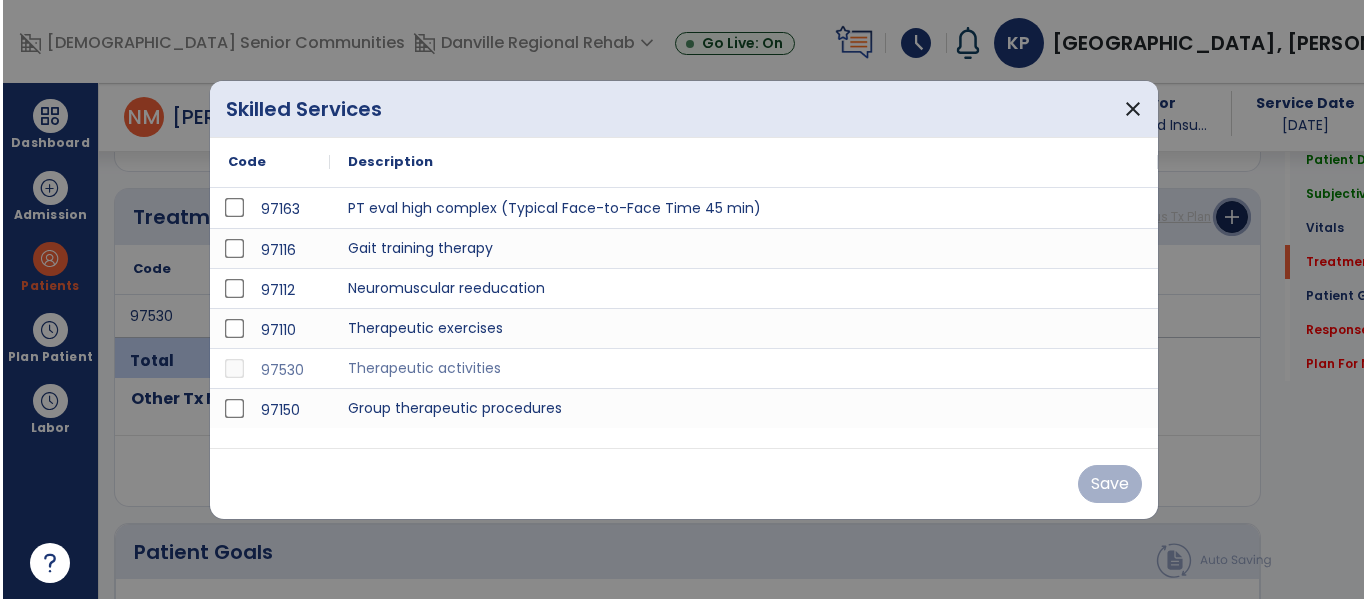 scroll, scrollTop: 1186, scrollLeft: 0, axis: vertical 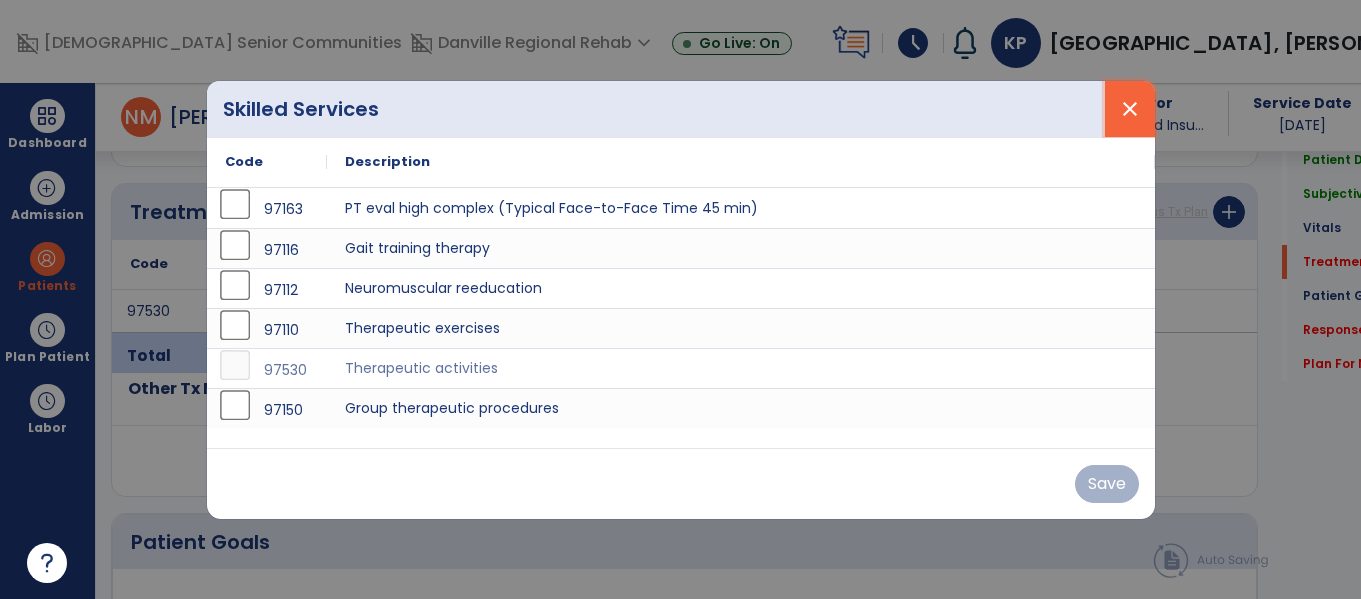 click on "close" at bounding box center [1130, 109] 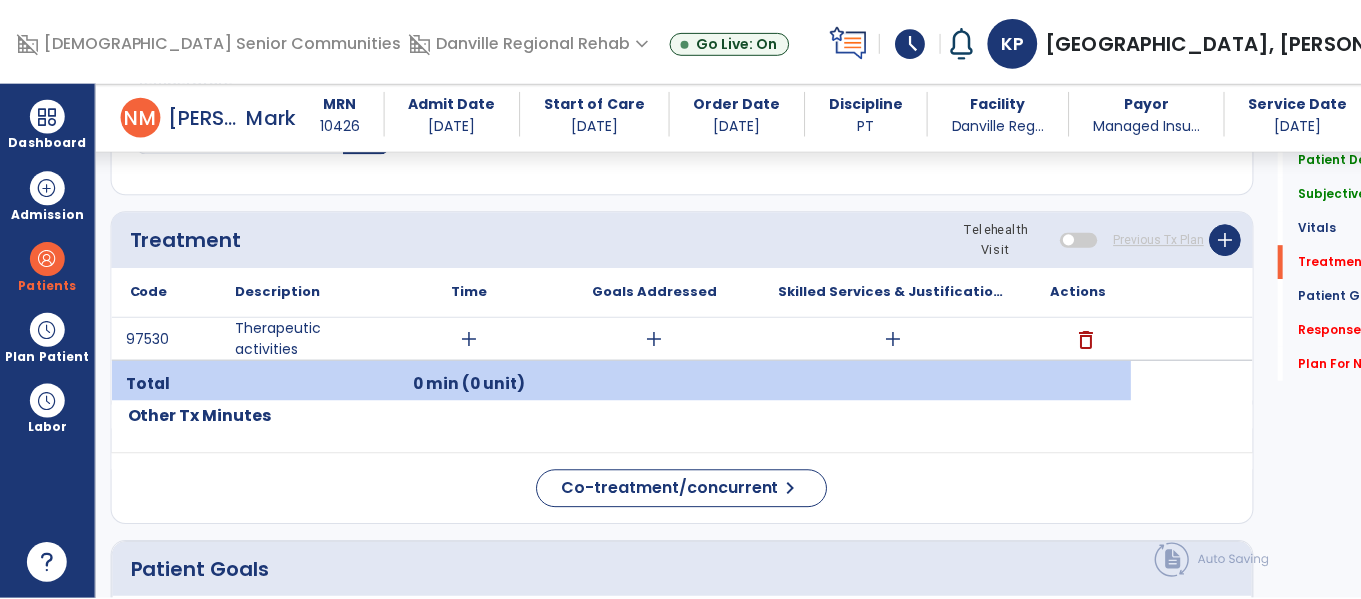scroll, scrollTop: 1159, scrollLeft: 0, axis: vertical 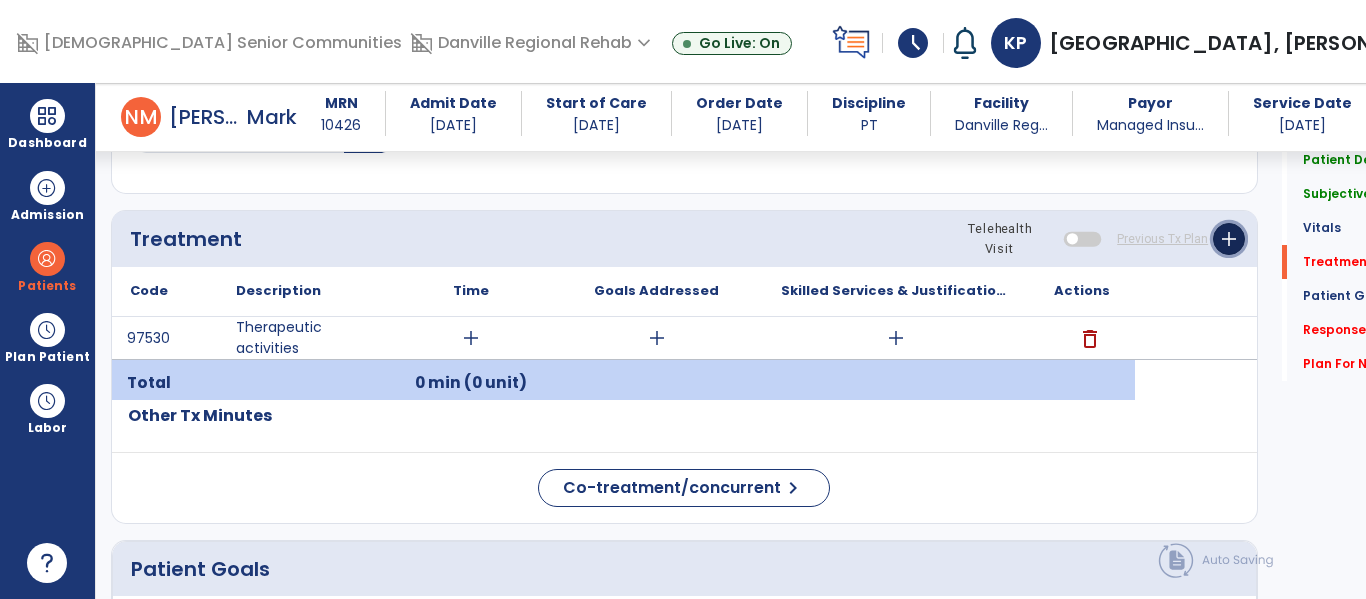 click on "add" 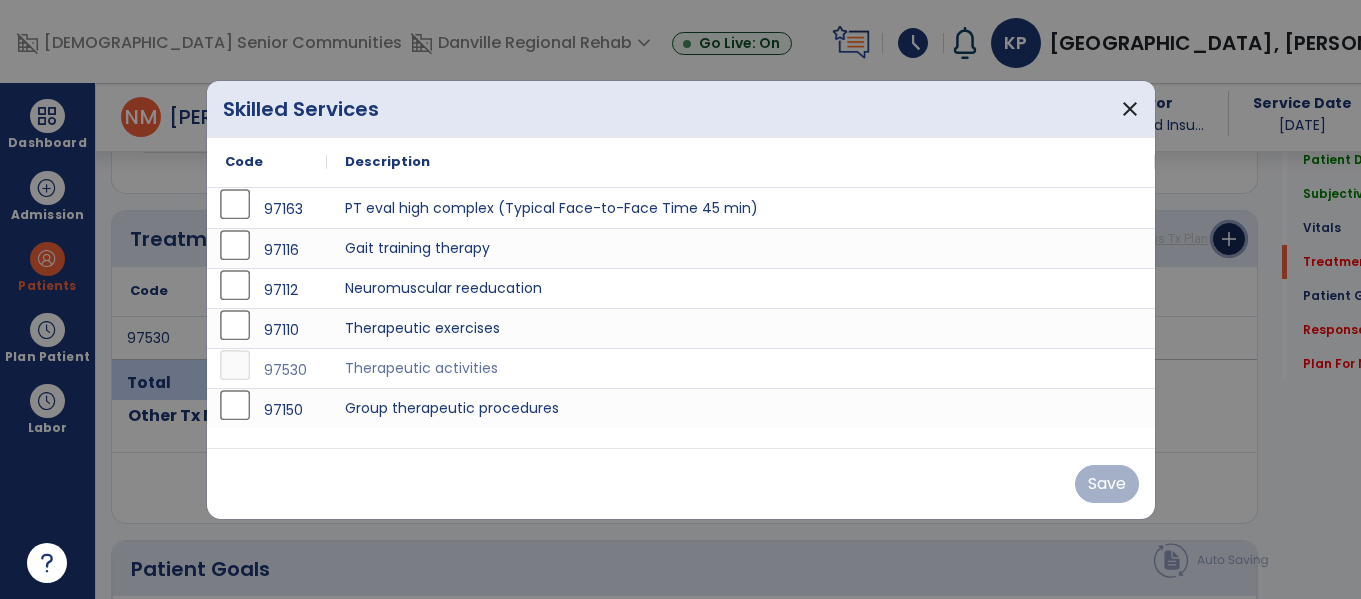 scroll, scrollTop: 1159, scrollLeft: 0, axis: vertical 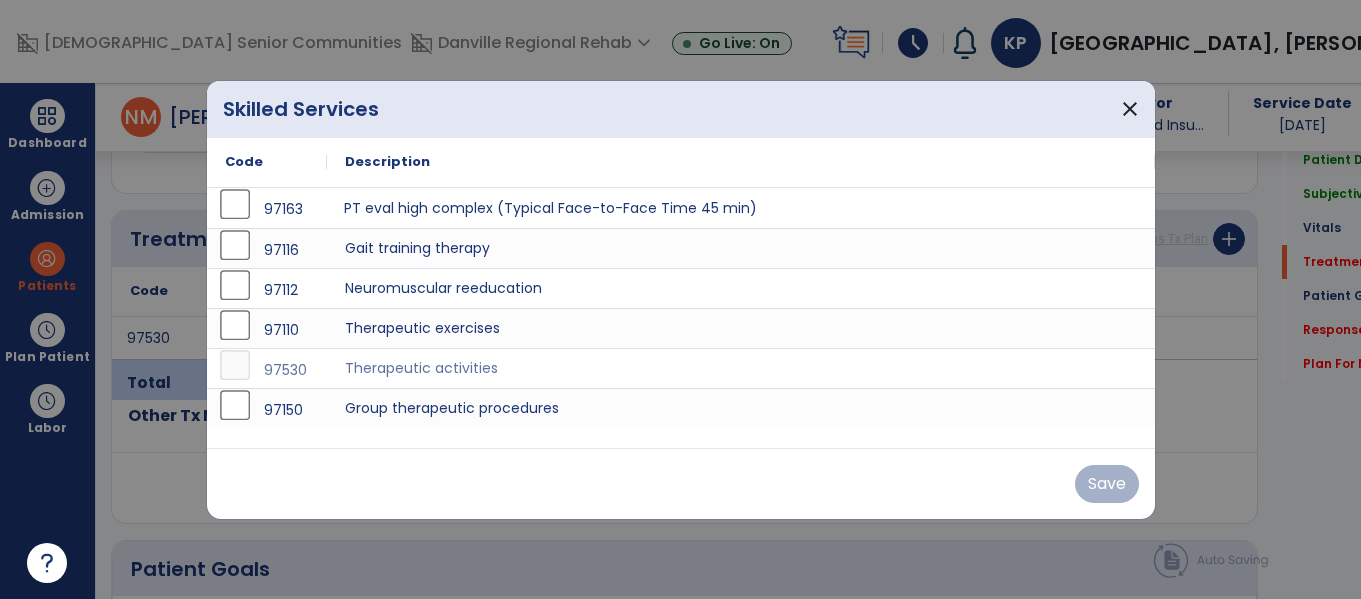 click on "PT eval high complex (Typical Face-to-Face Time 45 min)" at bounding box center [741, 208] 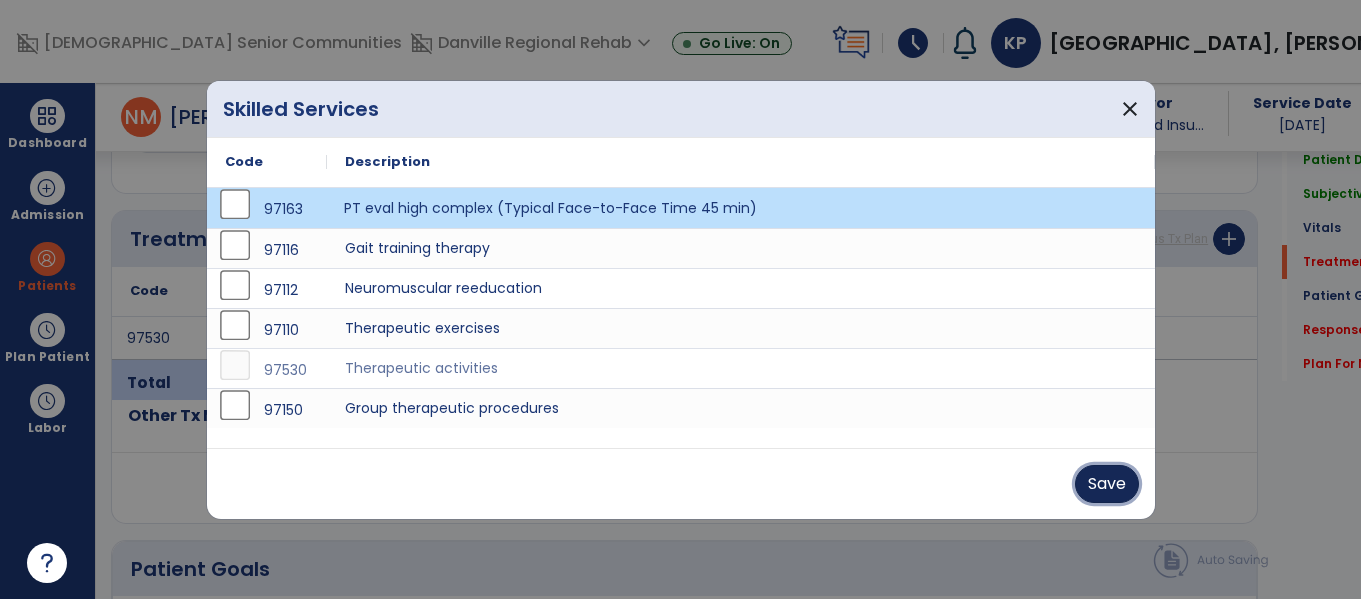 click on "Save" at bounding box center [1107, 484] 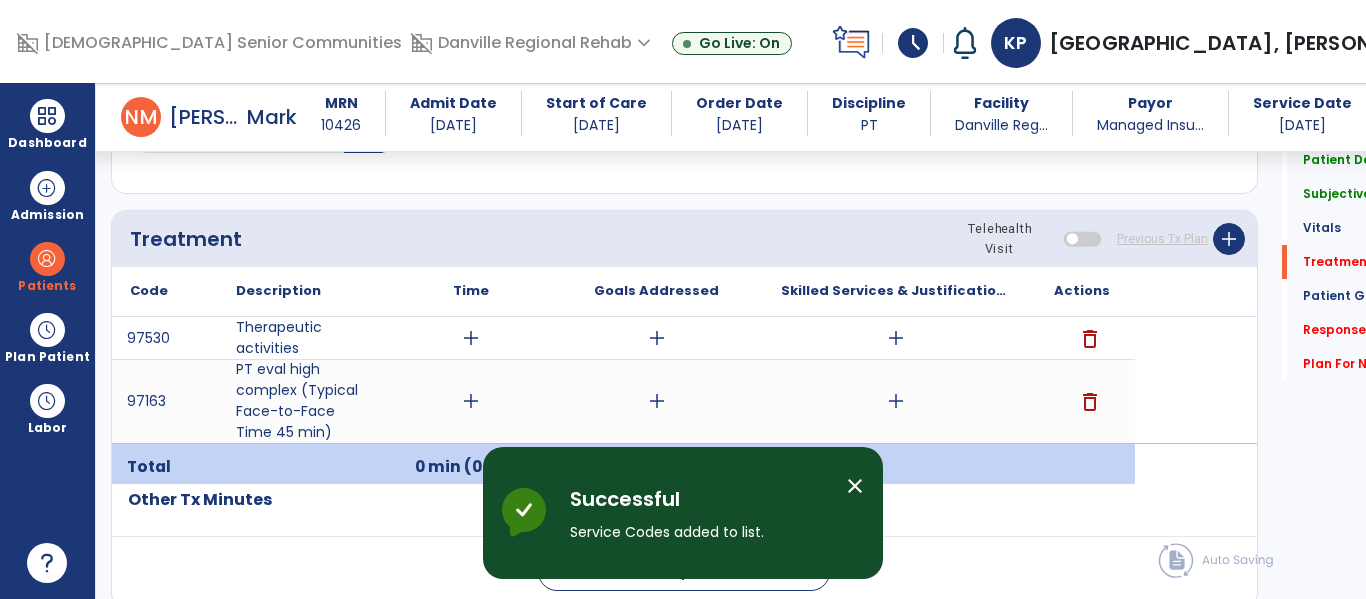 click on "add" at bounding box center [471, 401] 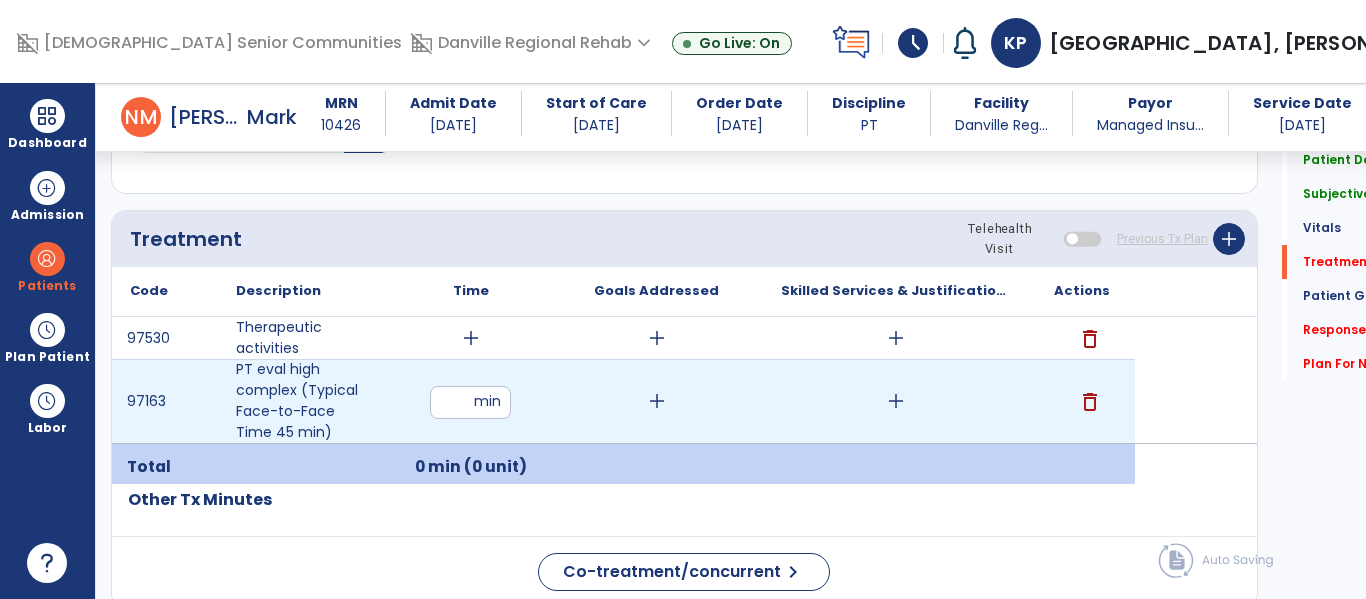 type on "**" 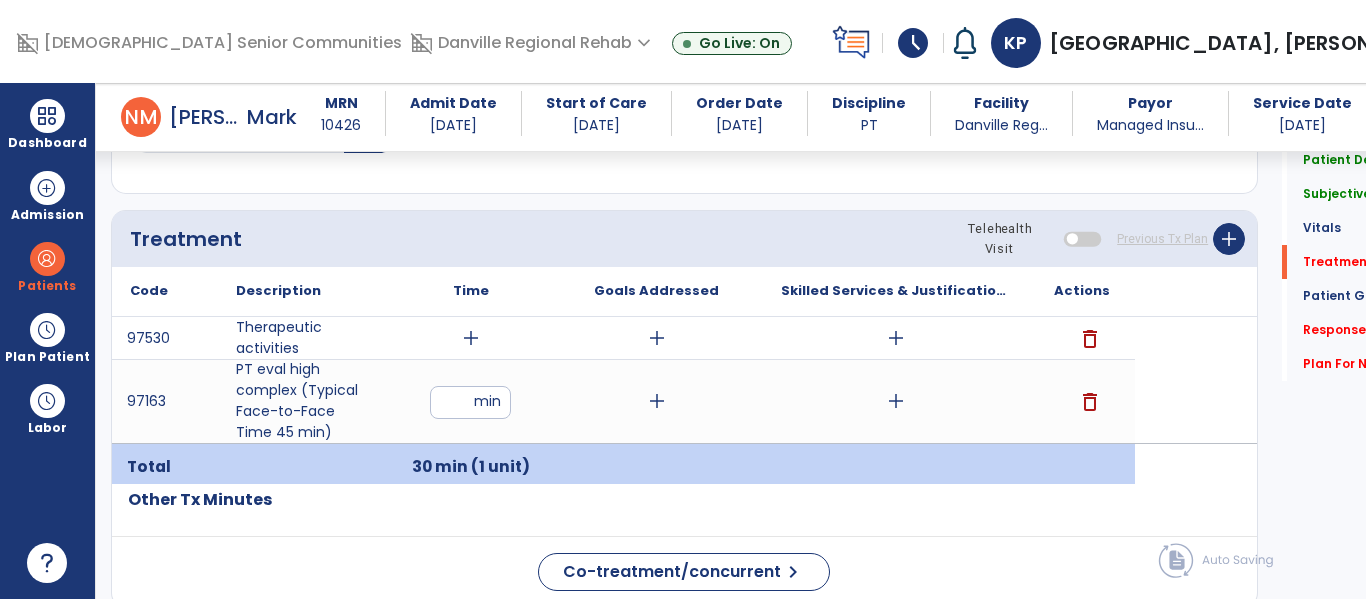 click on "add" at bounding box center [471, 338] 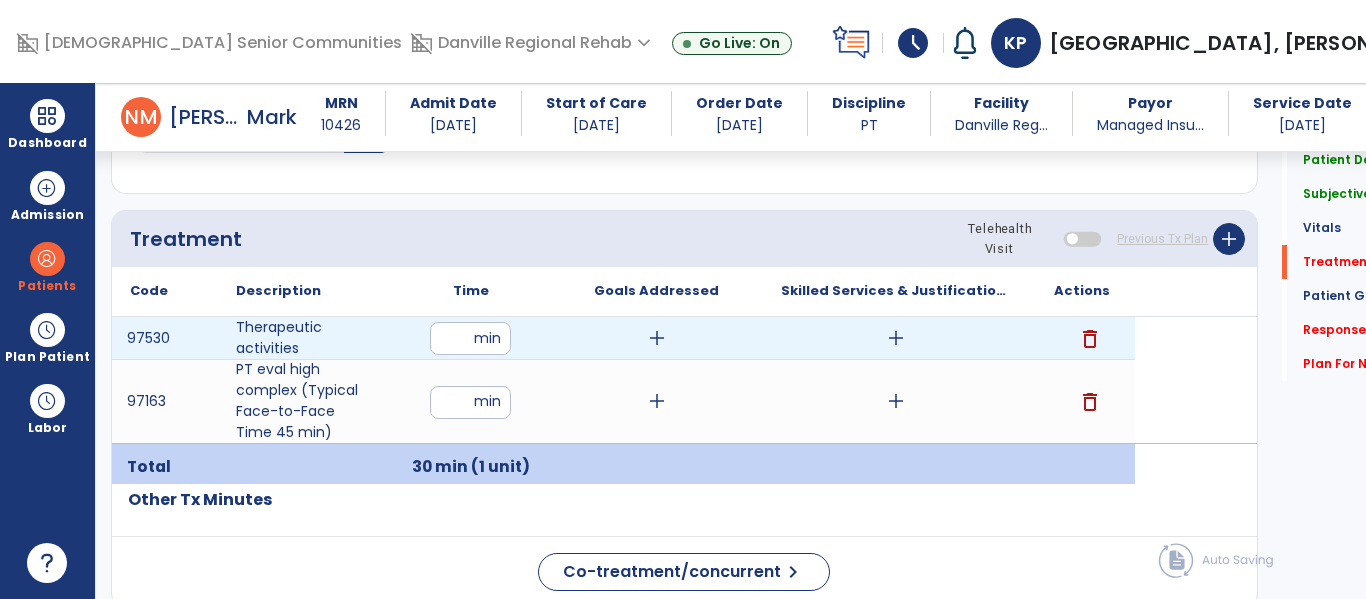 type on "**" 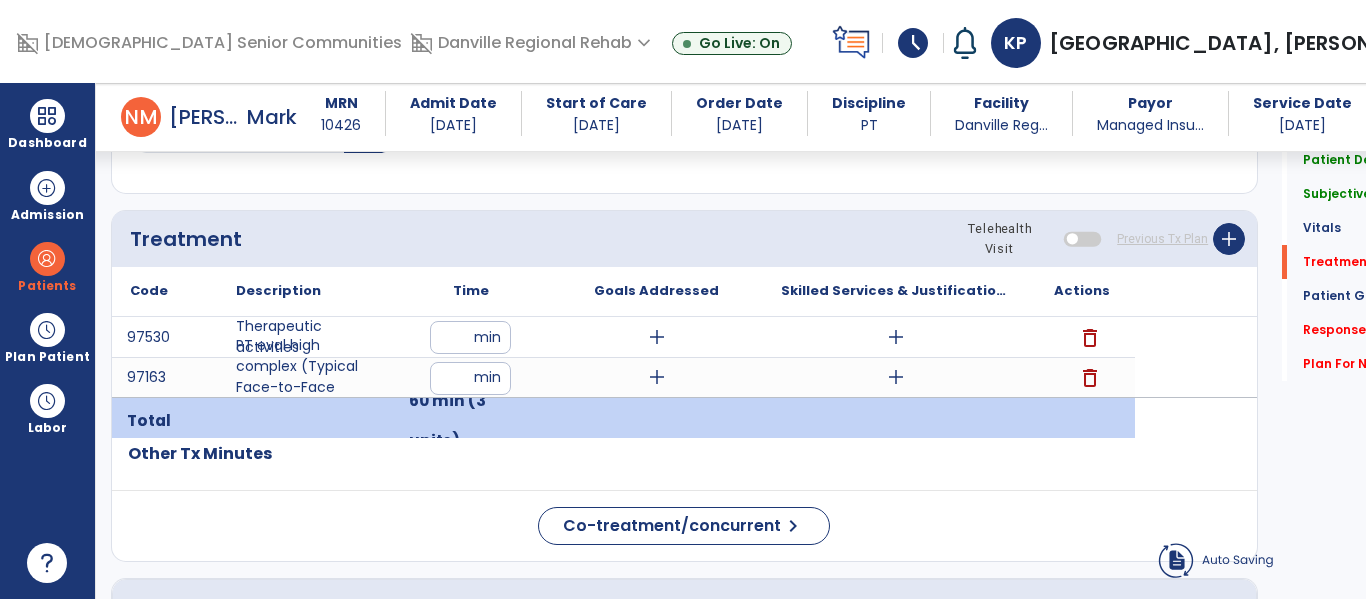 click on "add" at bounding box center (896, 377) 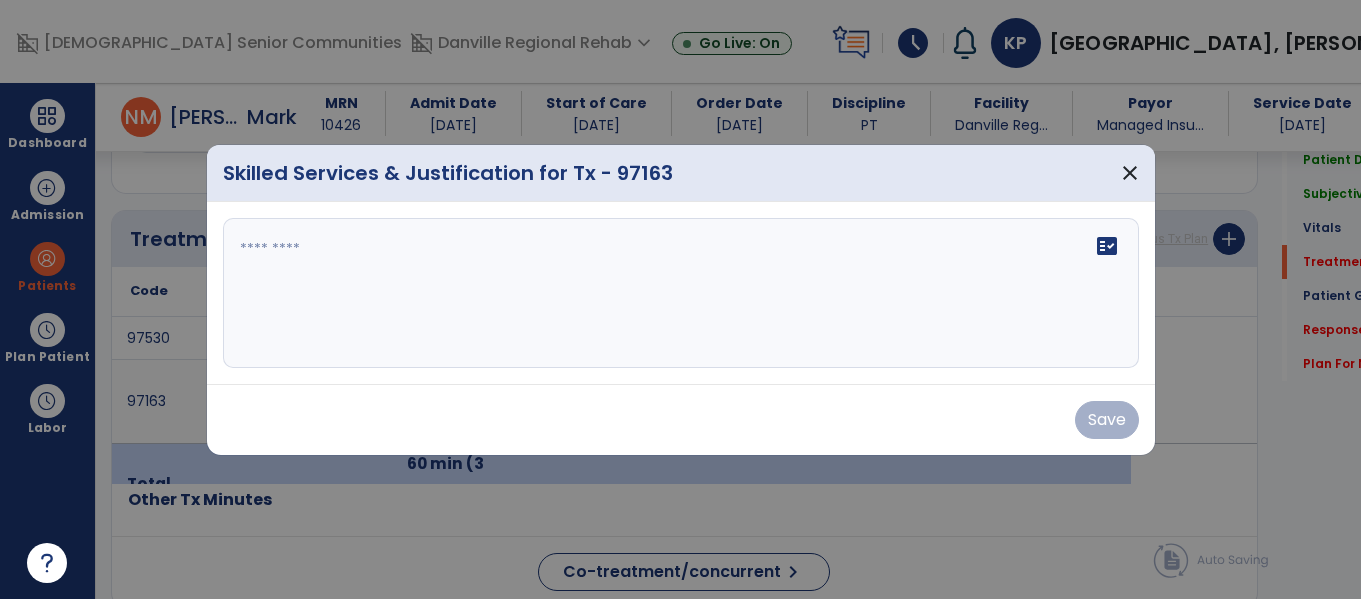 click on "fact_check" at bounding box center (681, 293) 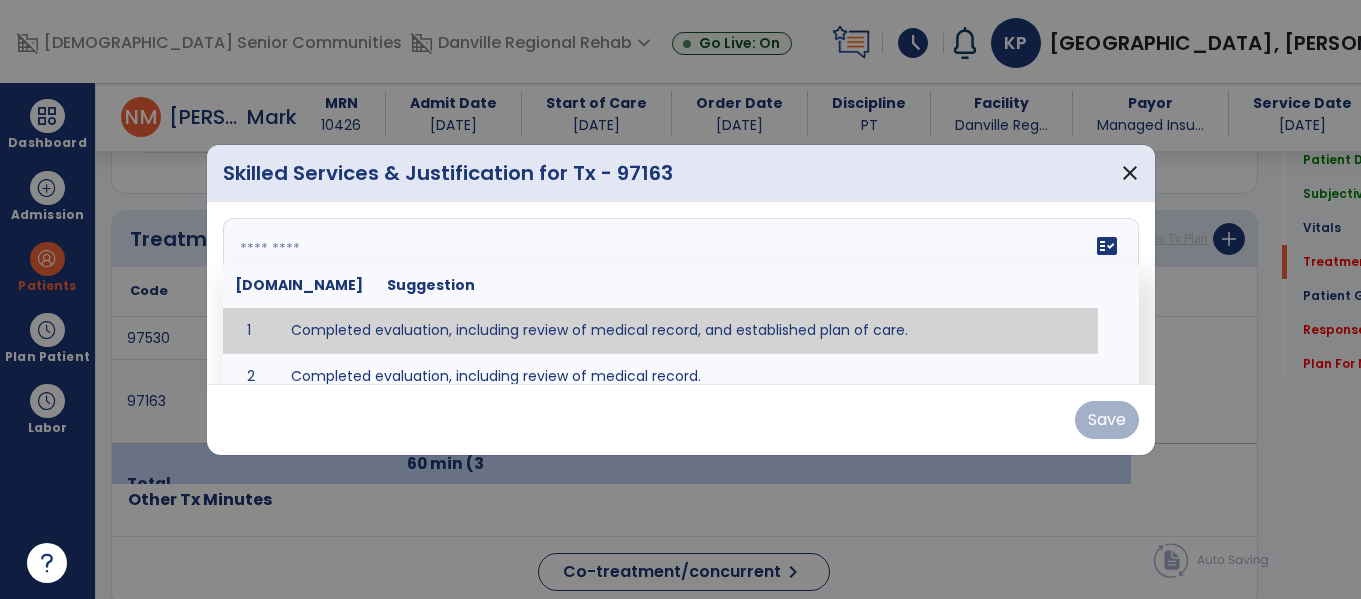 scroll, scrollTop: 1159, scrollLeft: 0, axis: vertical 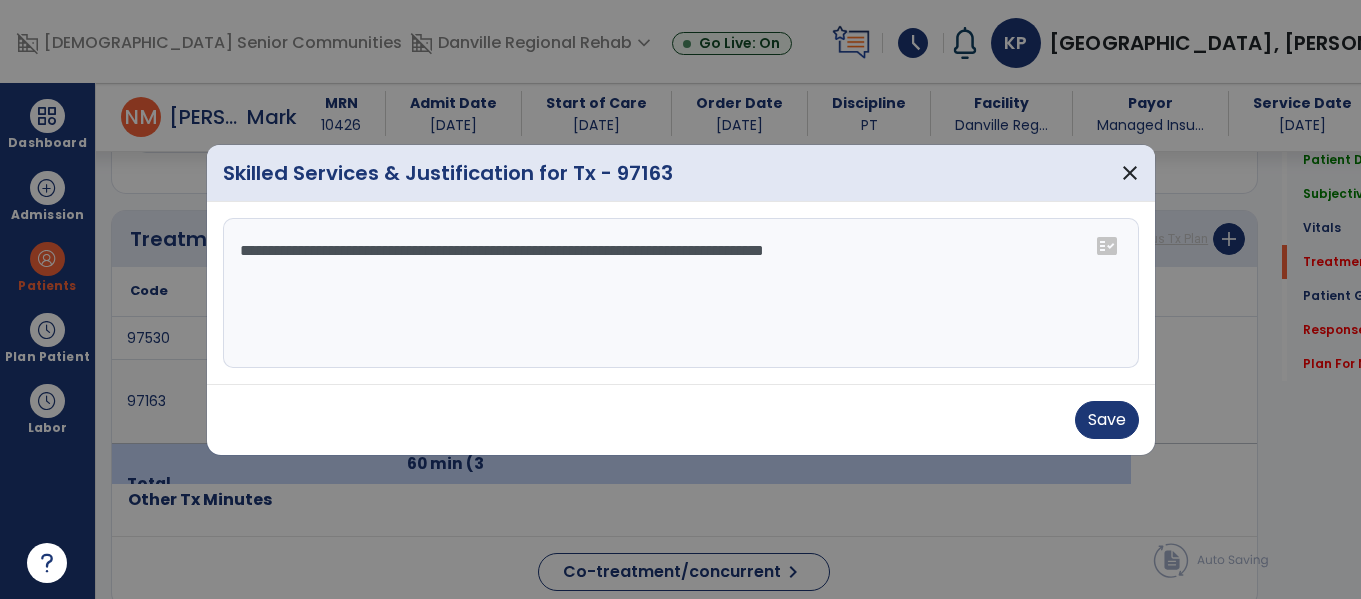 click on "**********" at bounding box center [681, 293] 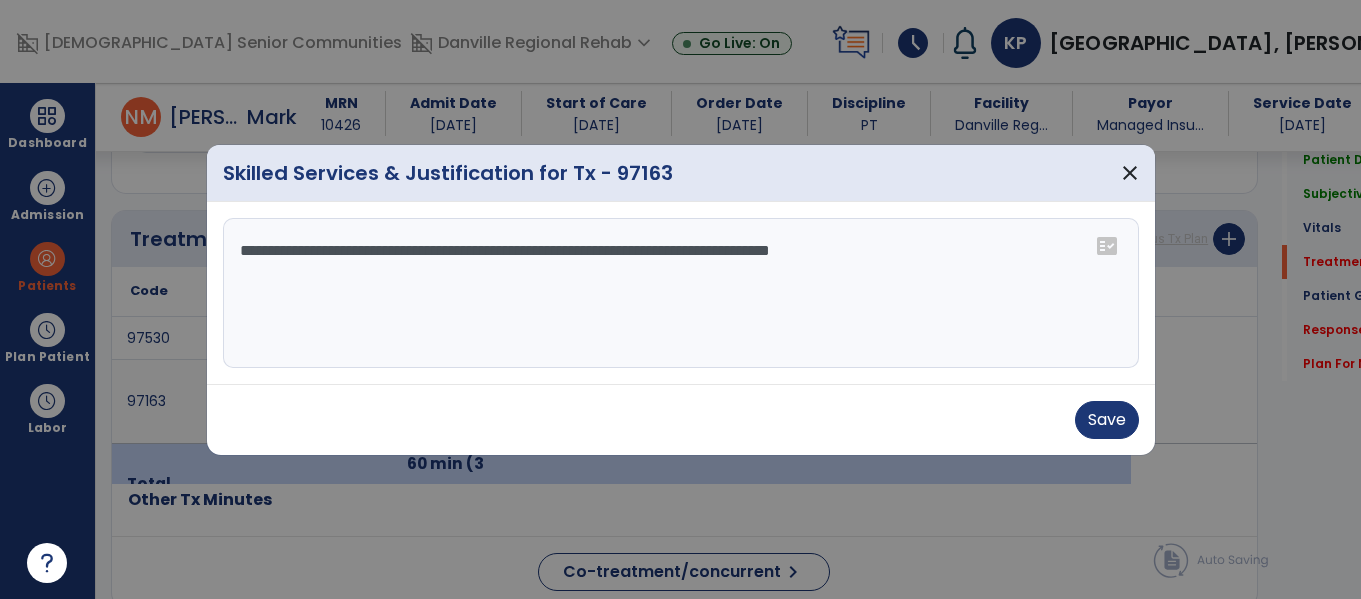 paste on "**********" 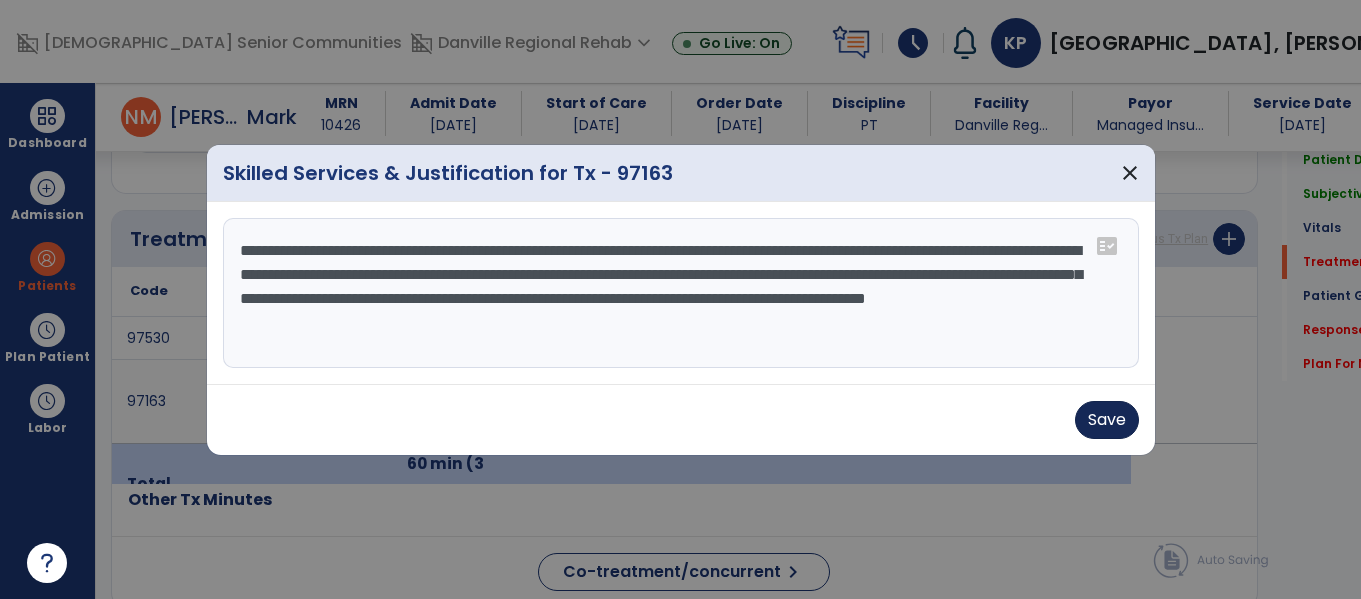 type on "**********" 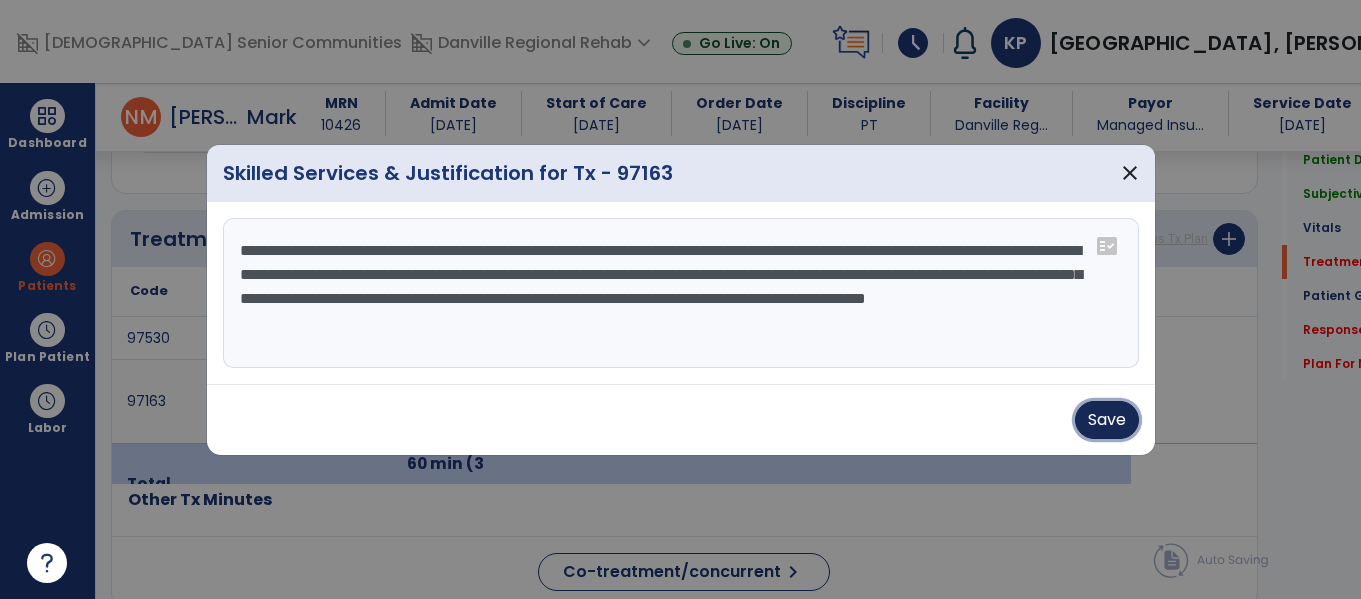 click on "Save" at bounding box center [1107, 420] 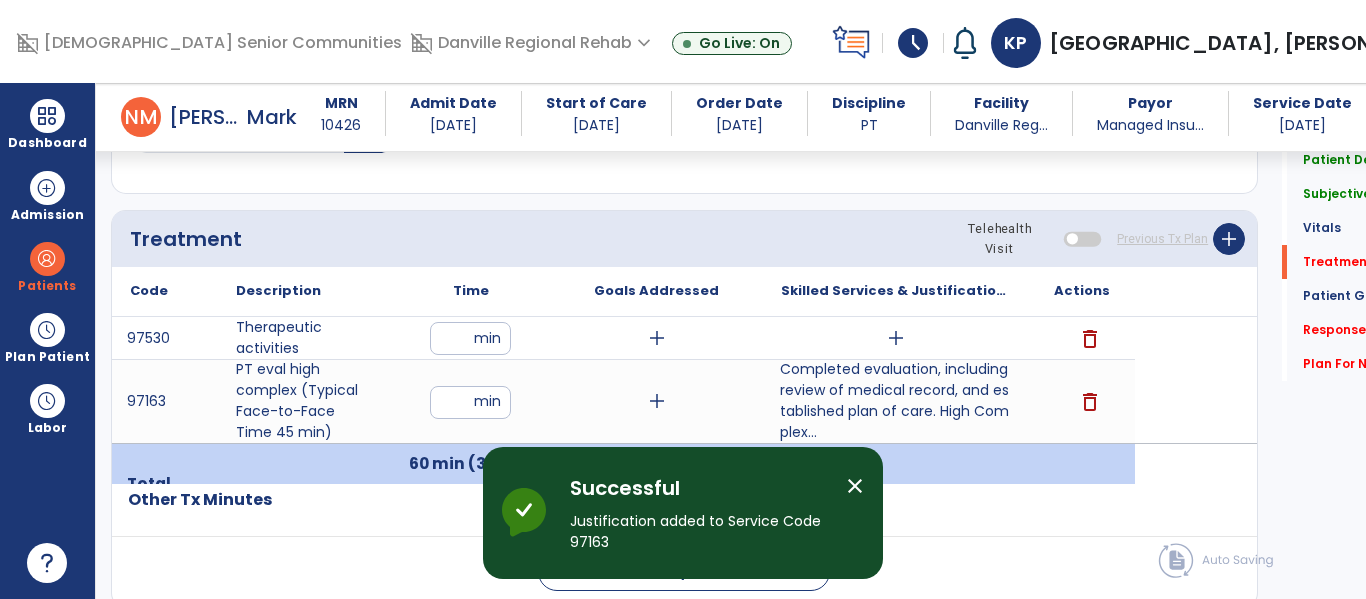 click on "add" at bounding box center (896, 338) 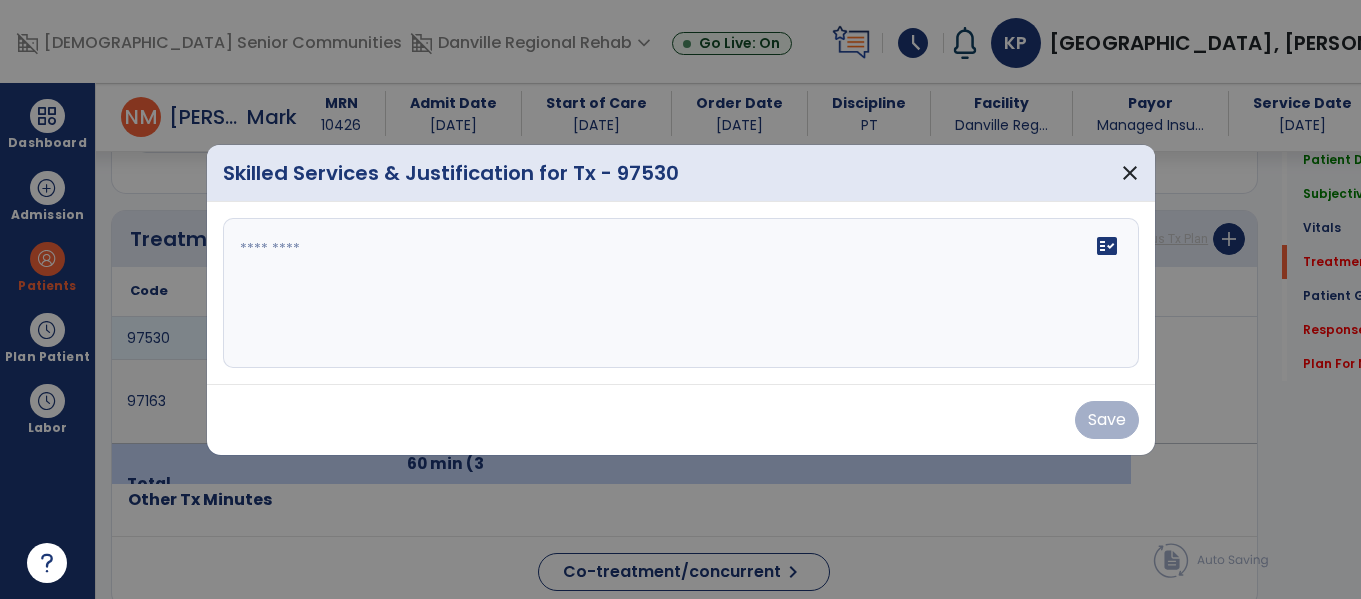 scroll, scrollTop: 1159, scrollLeft: 0, axis: vertical 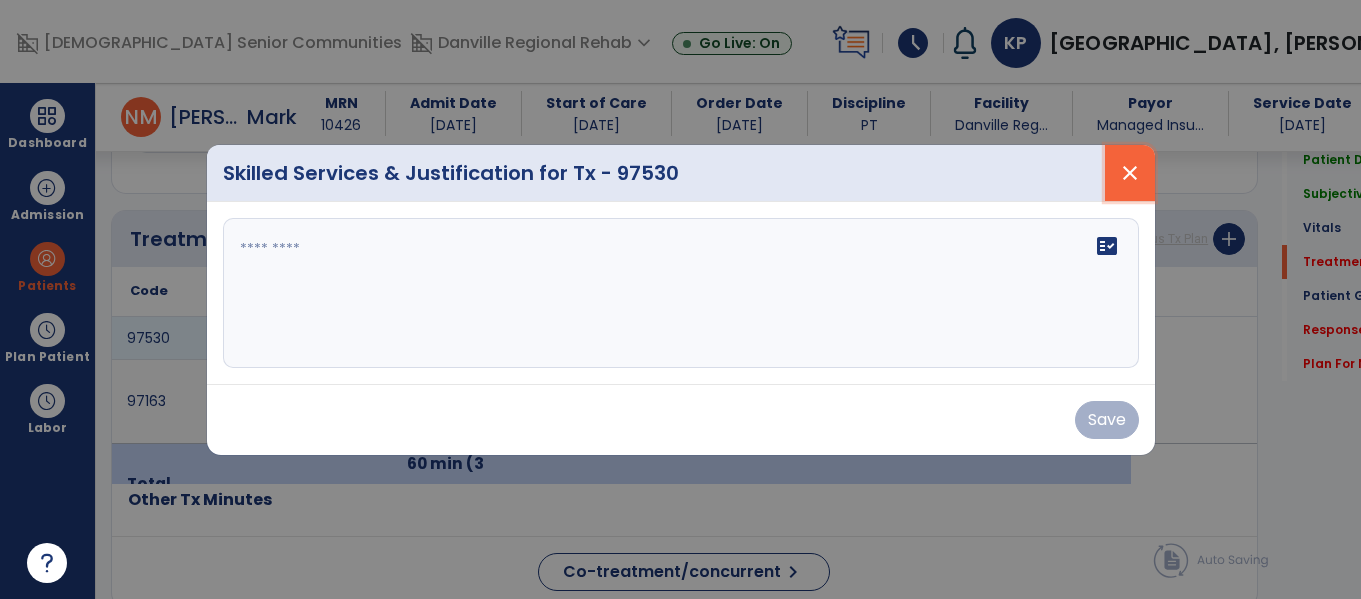 click on "close" at bounding box center [1130, 173] 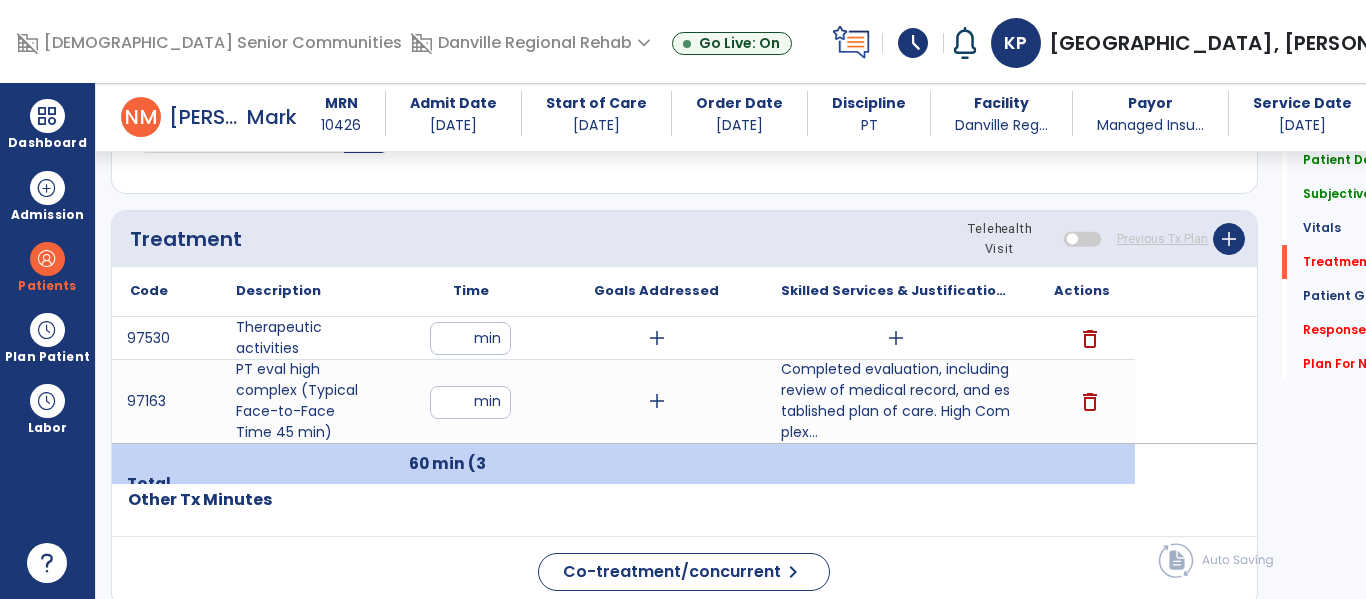 click on "**" at bounding box center (470, 402) 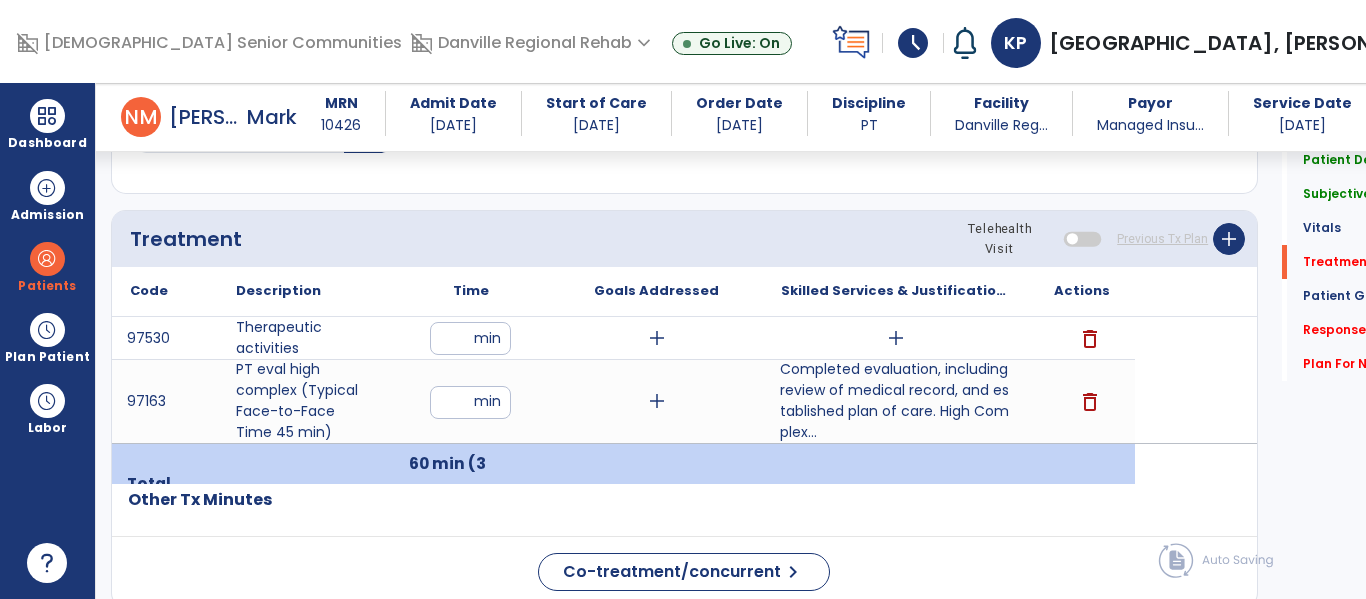 click on "**" at bounding box center [470, 402] 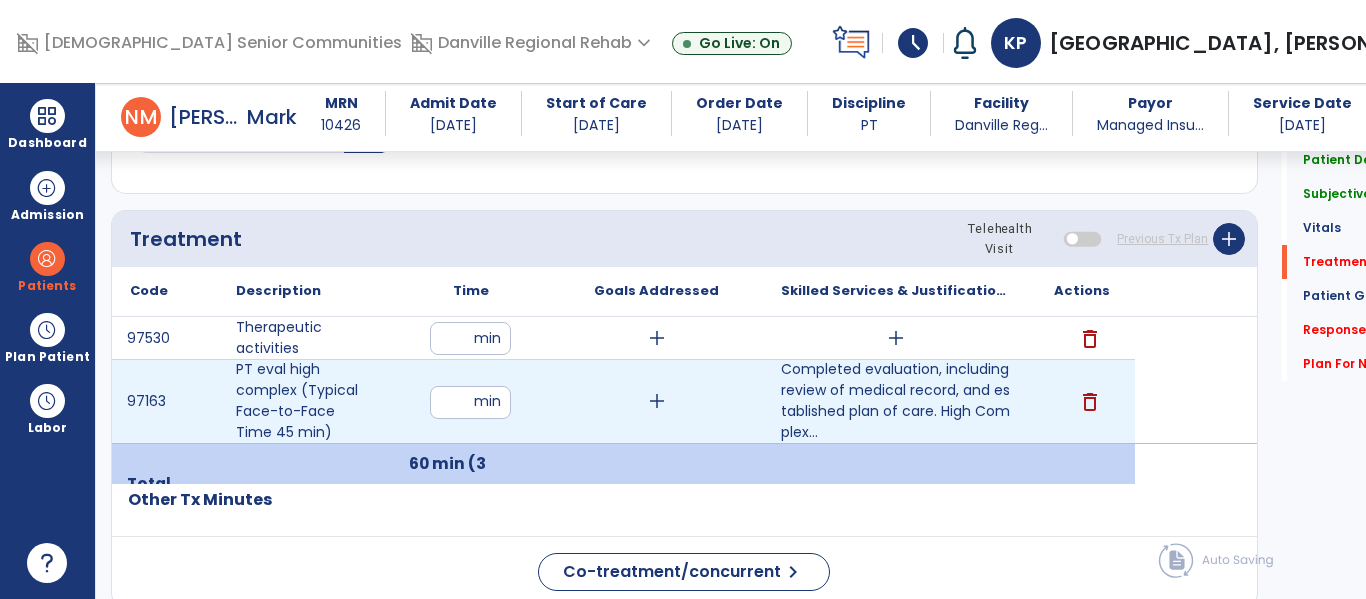 type on "*" 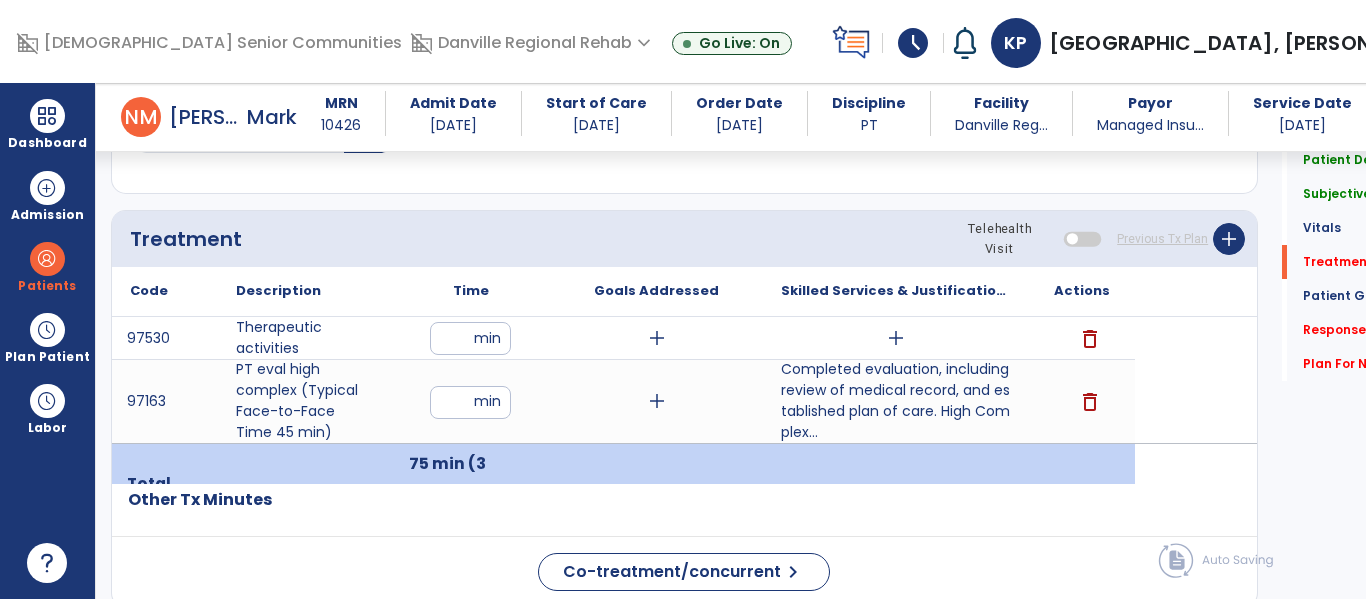 click on "**" at bounding box center [470, 338] 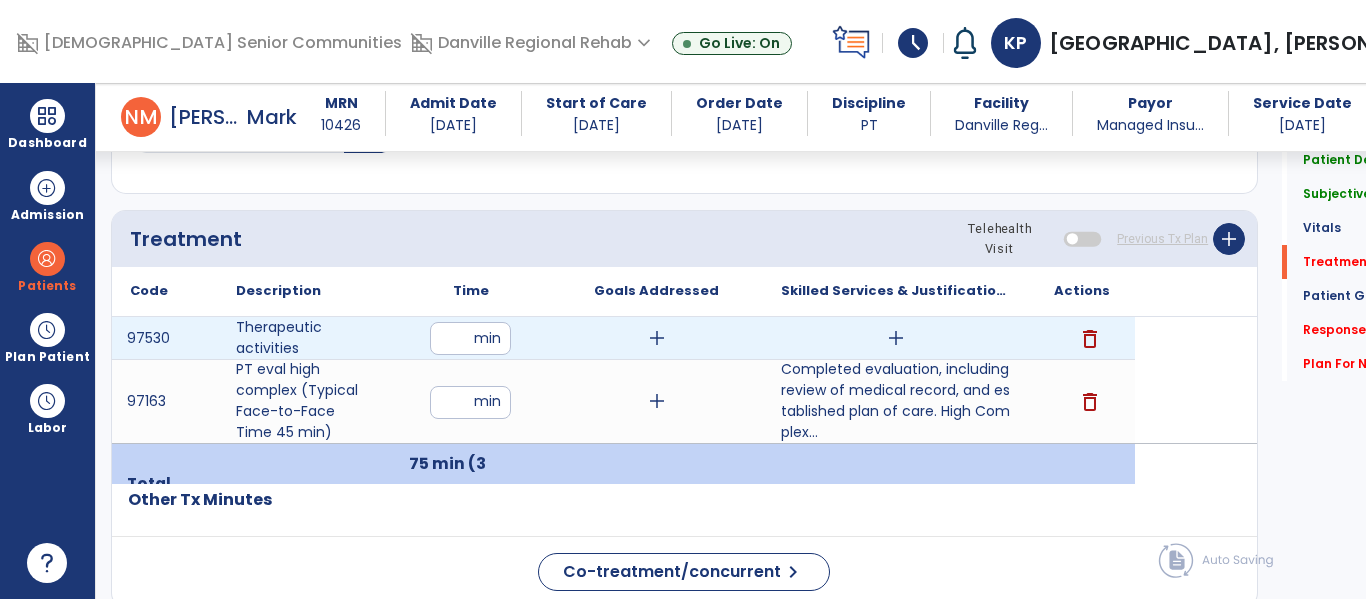 type on "*" 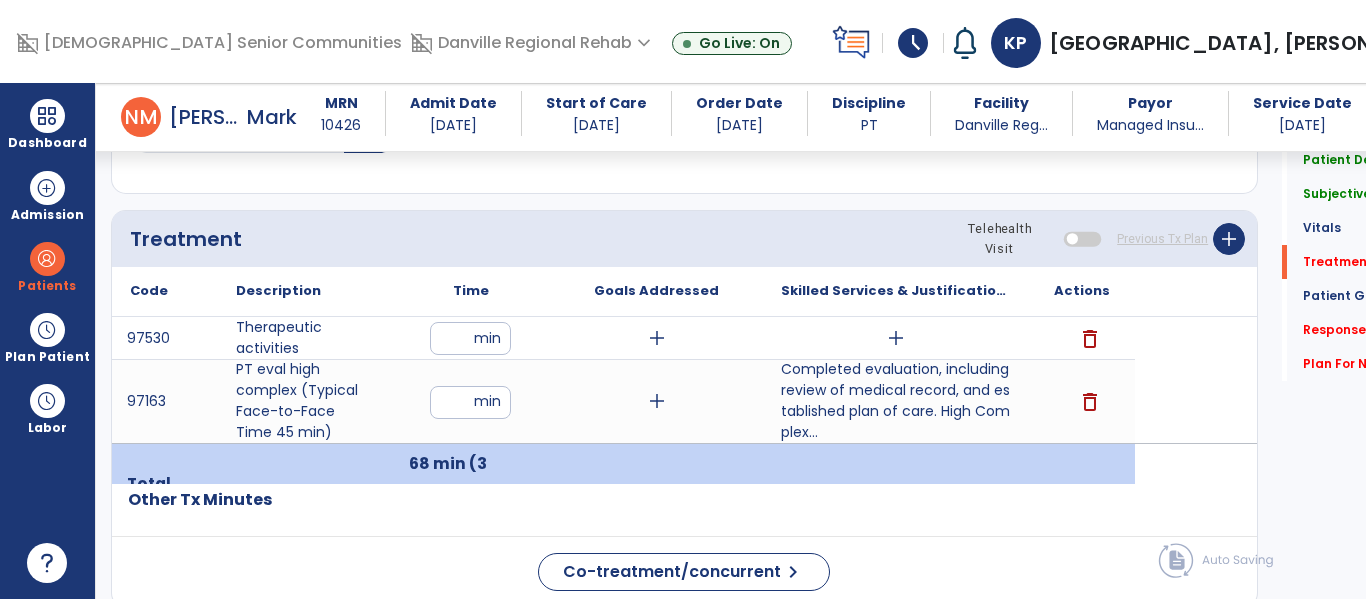 click on "add" at bounding box center (896, 338) 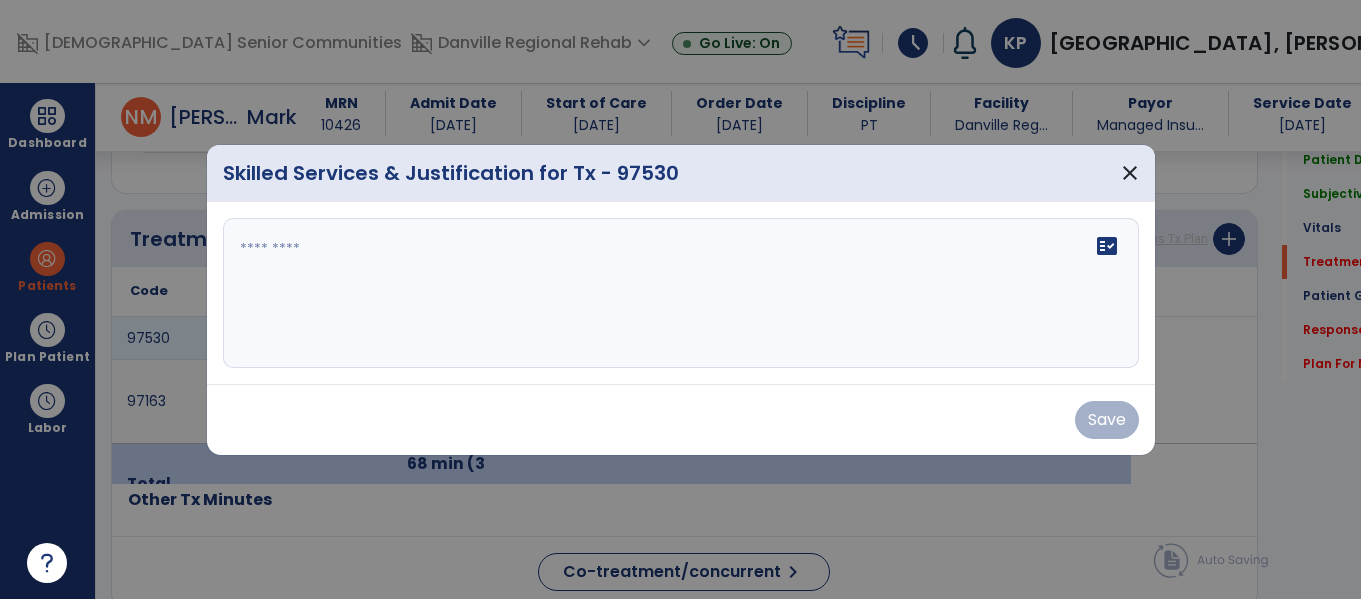 scroll, scrollTop: 1159, scrollLeft: 0, axis: vertical 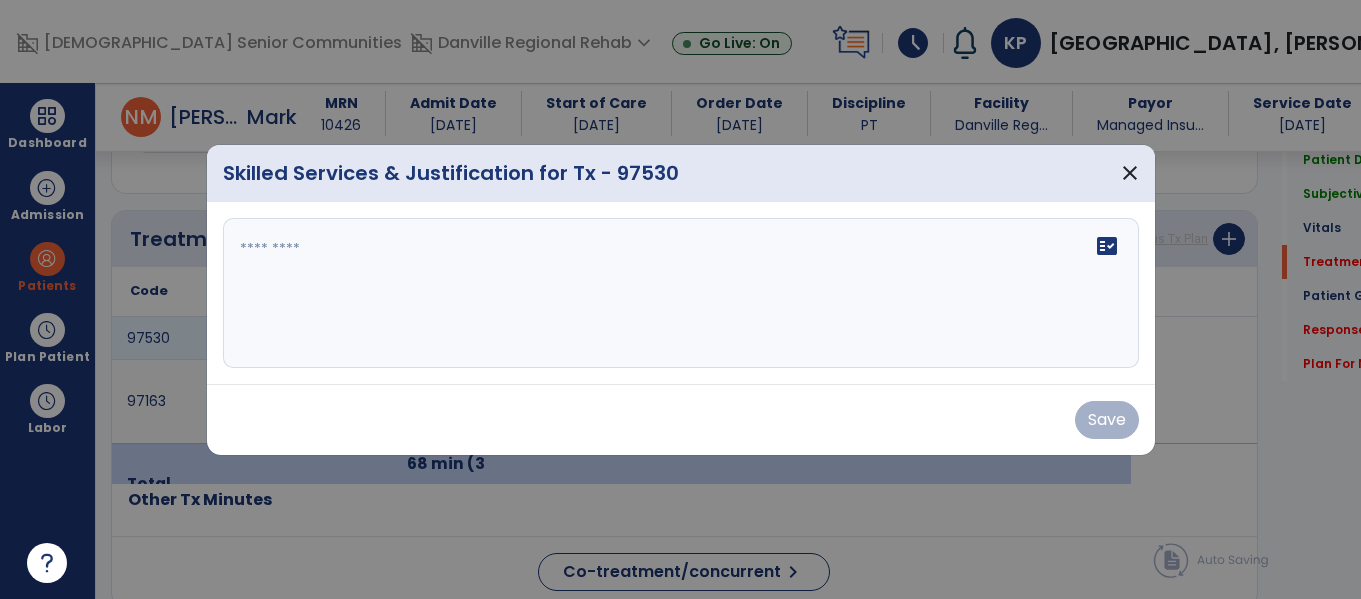 click on "fact_check" at bounding box center (681, 293) 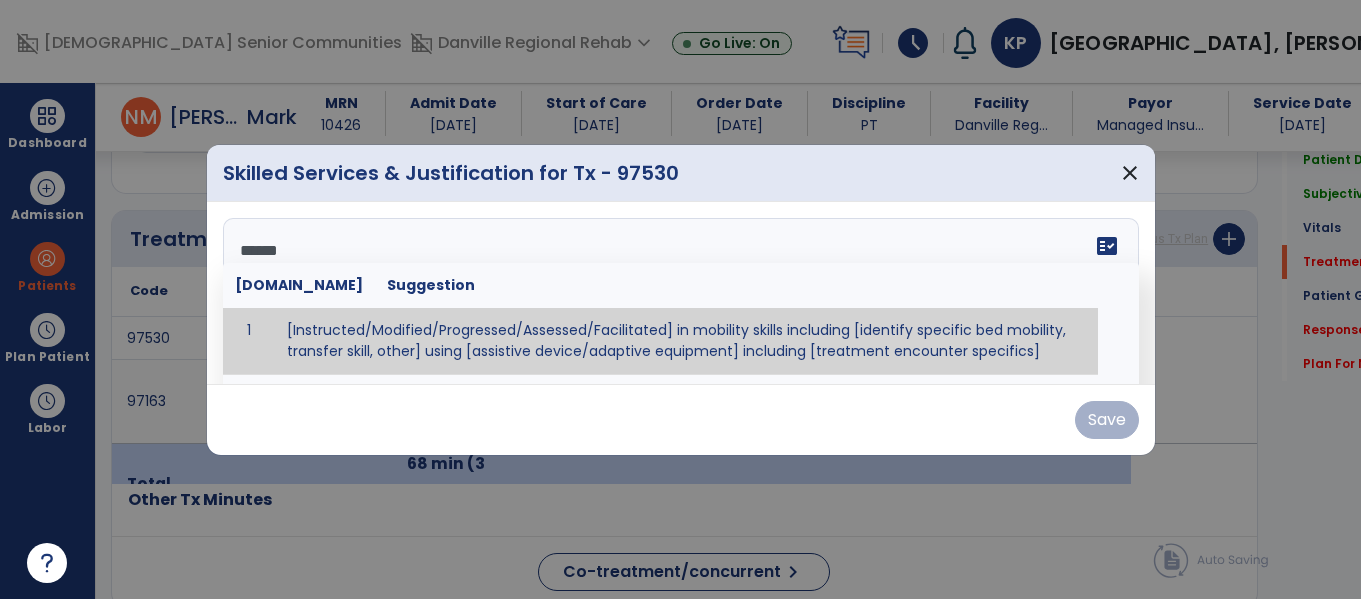 type on "*******" 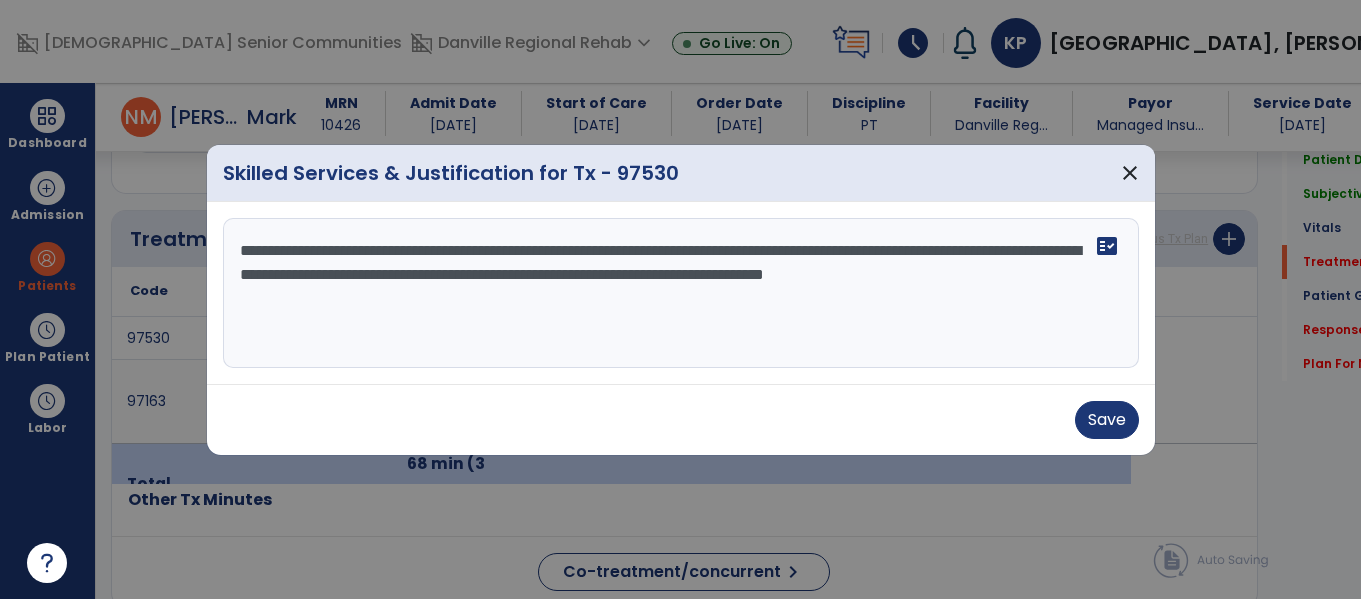click on "**********" at bounding box center (681, 293) 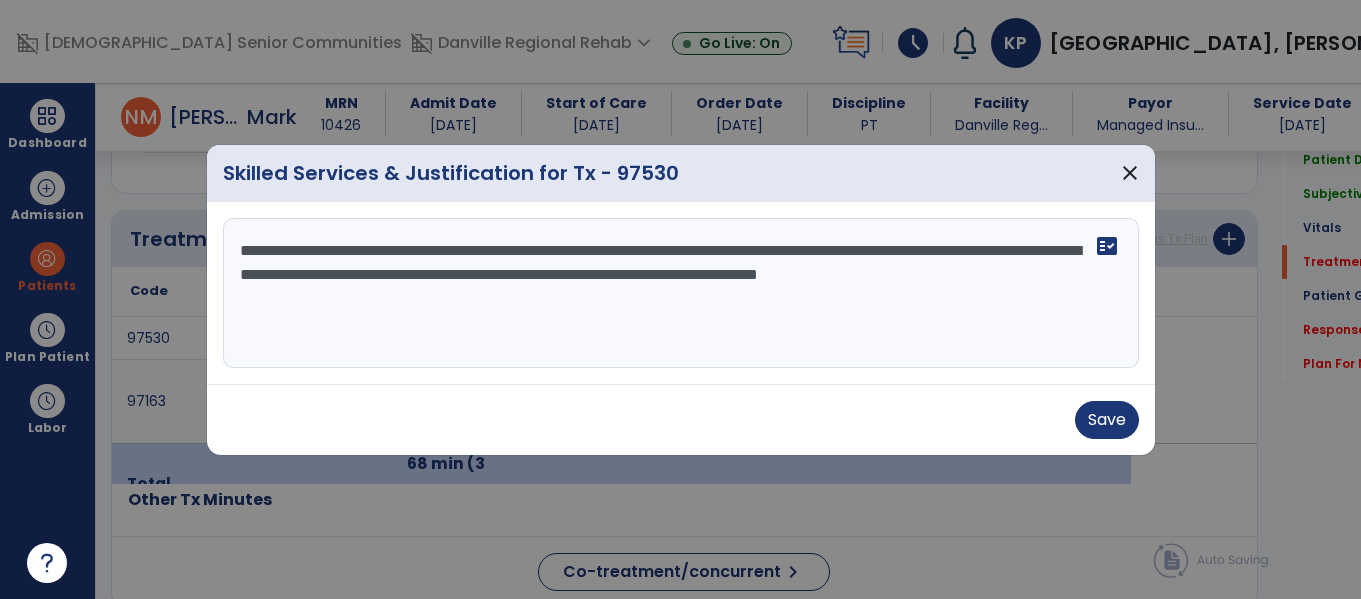 click on "**********" at bounding box center (681, 293) 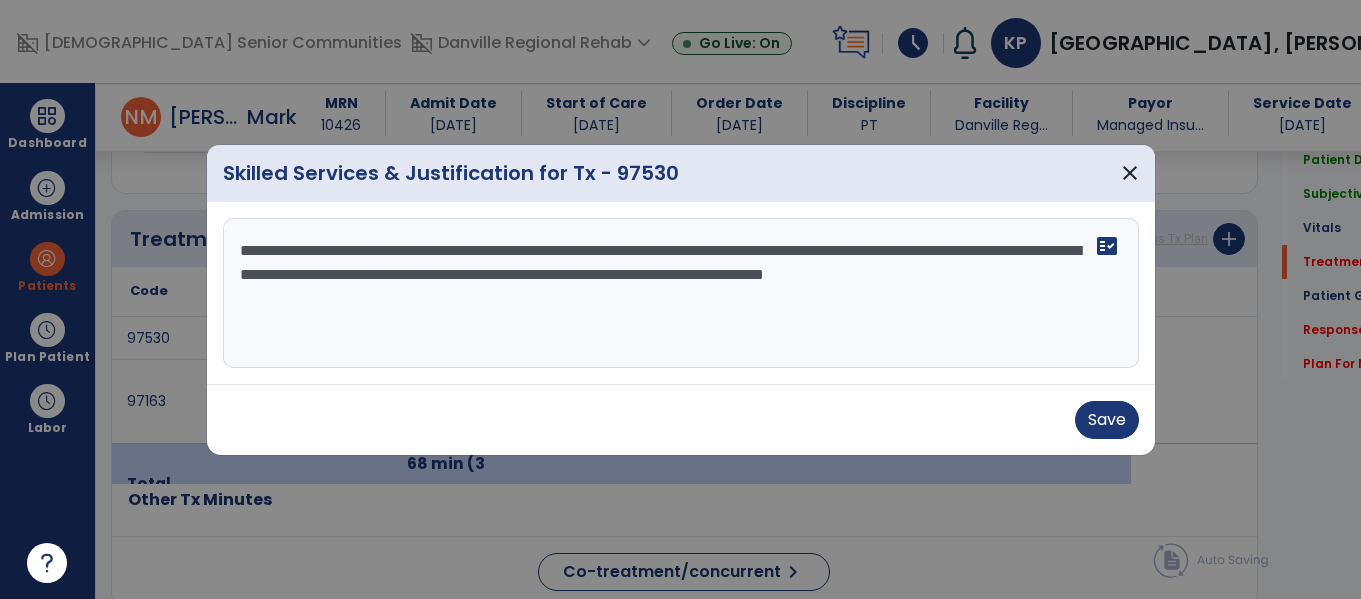 click on "**********" at bounding box center (681, 293) 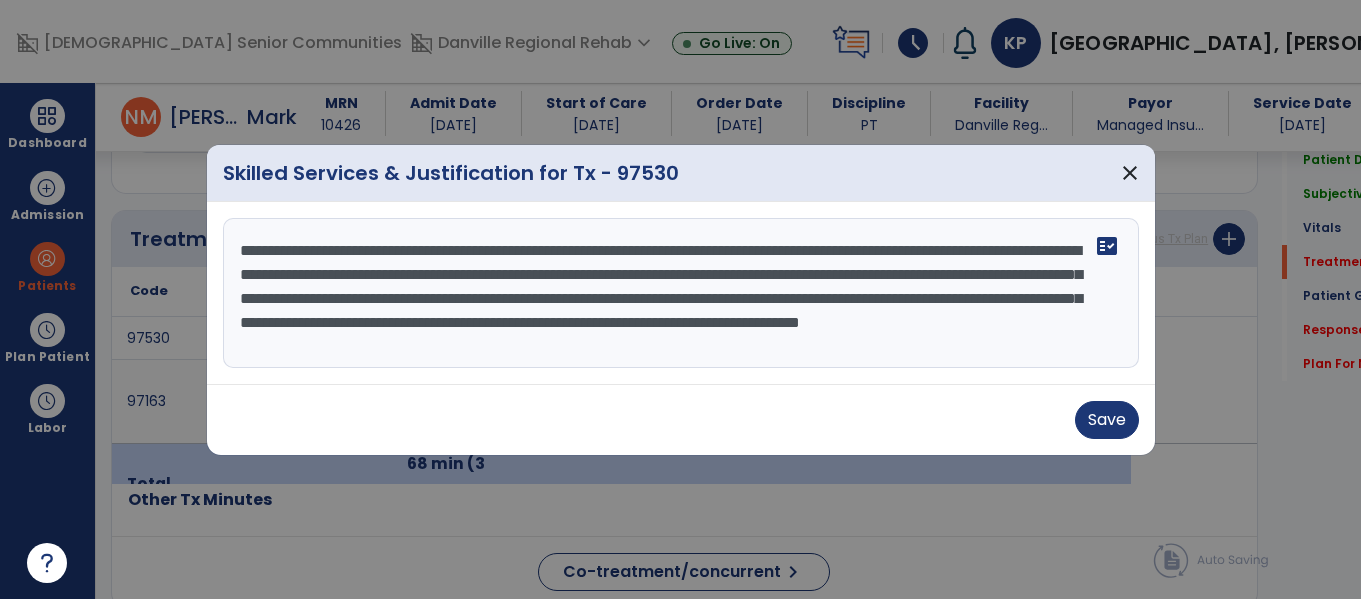 scroll, scrollTop: 16, scrollLeft: 0, axis: vertical 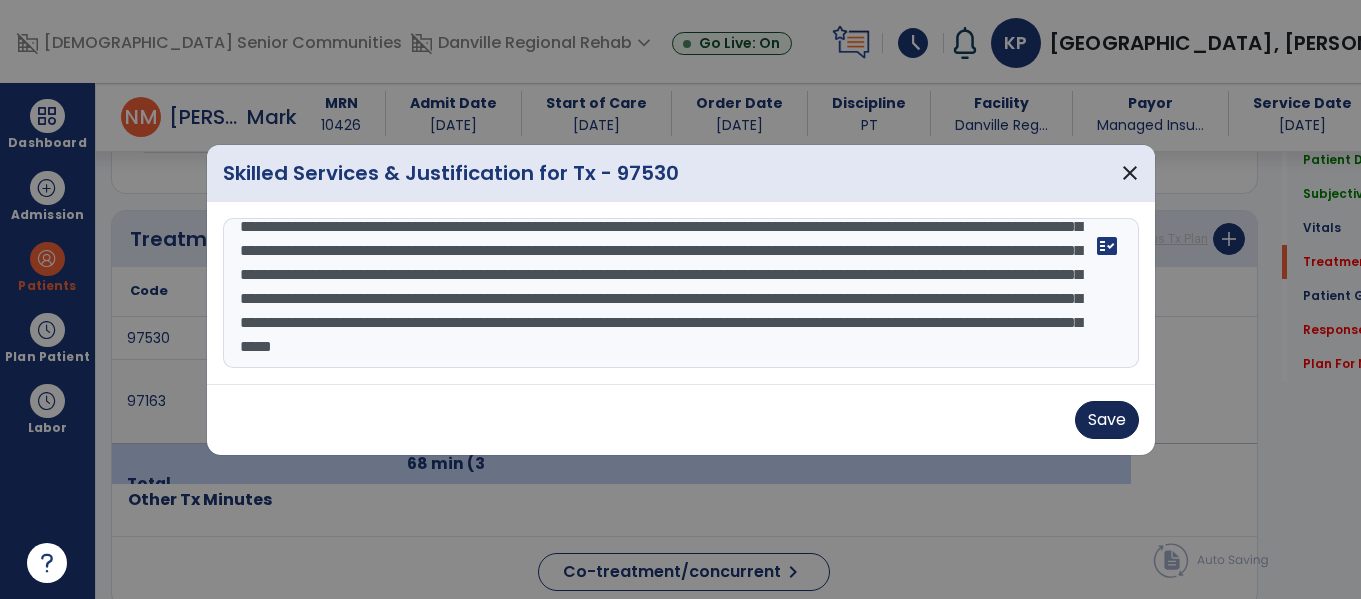 type on "**********" 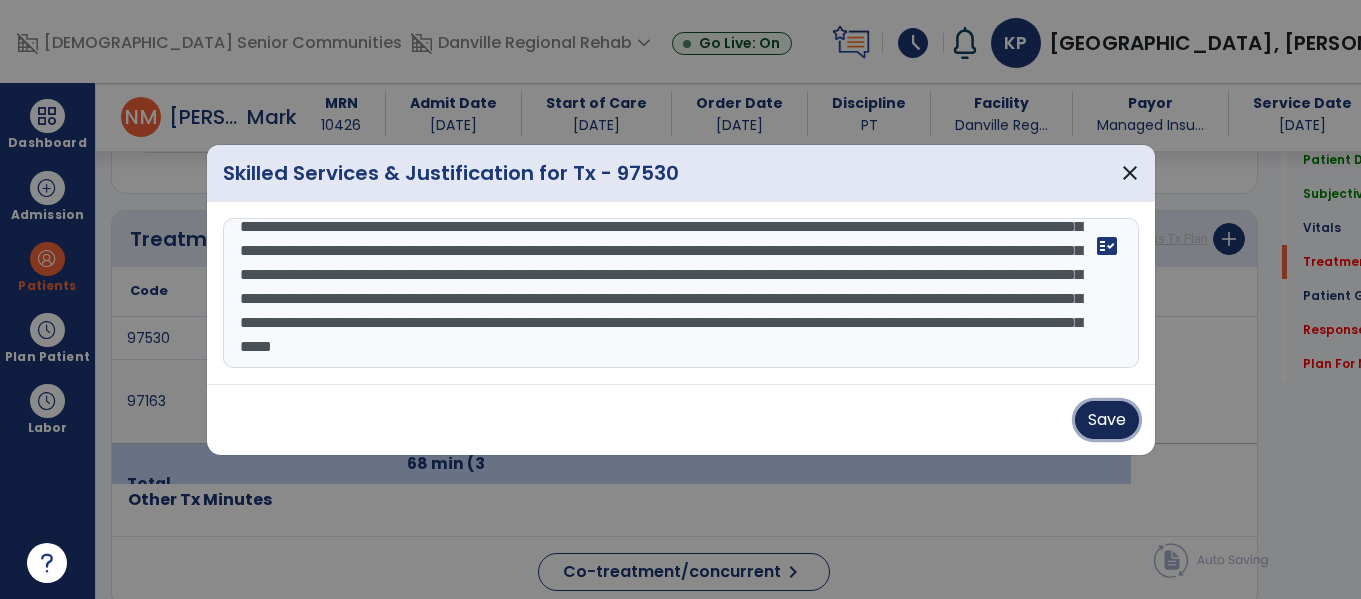 click on "Save" at bounding box center [1107, 420] 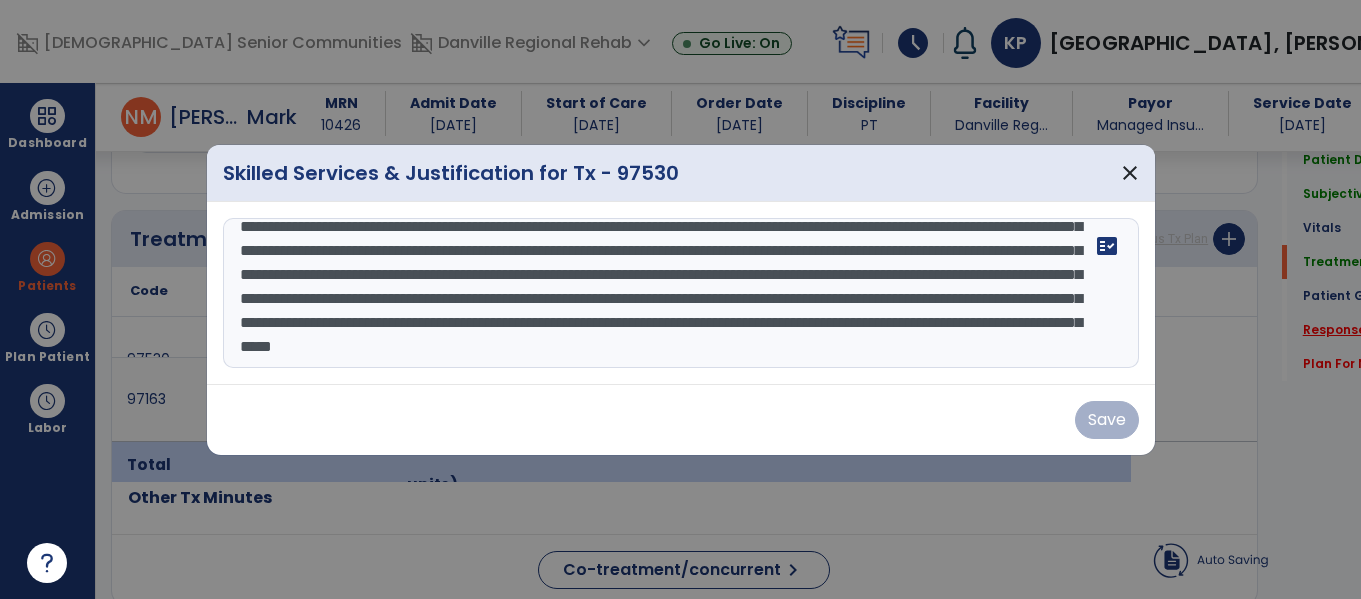 click on "Response To Treatment   *" 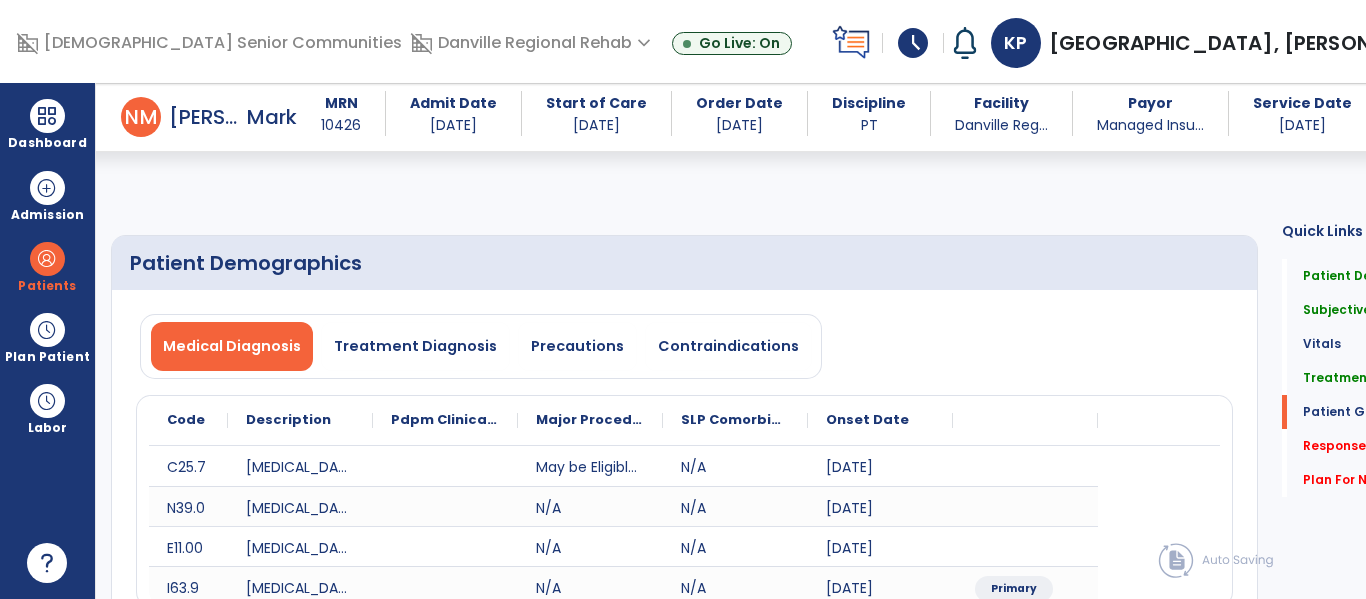 select on "*" 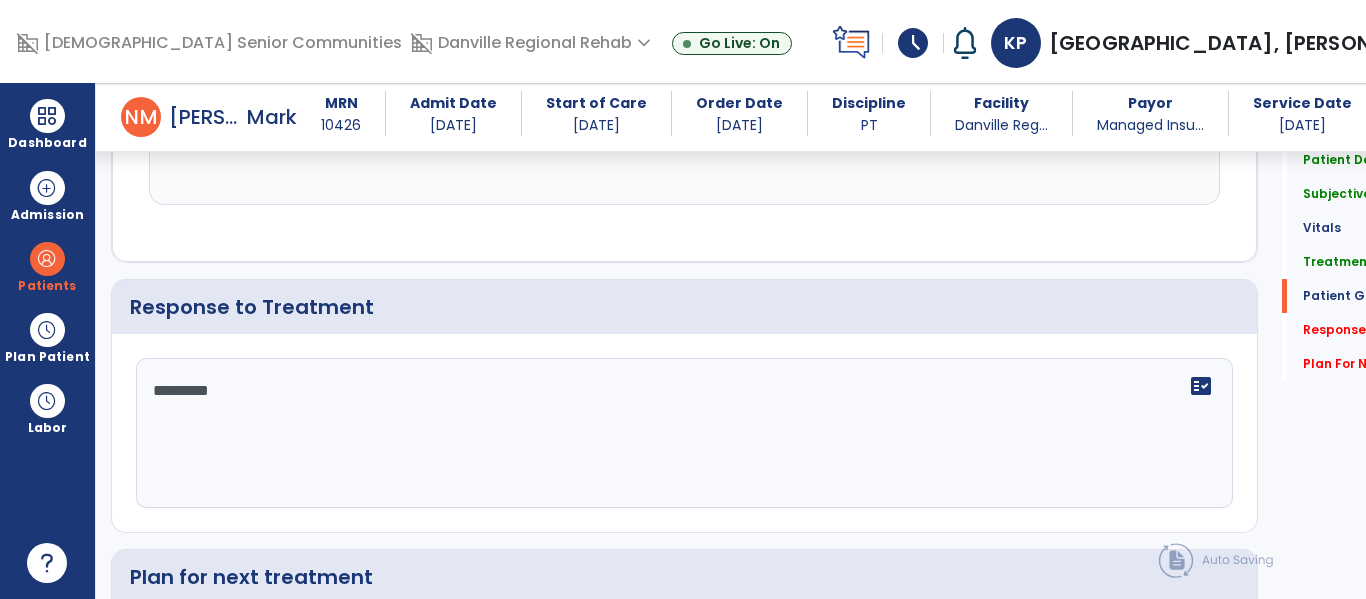 type on "**********" 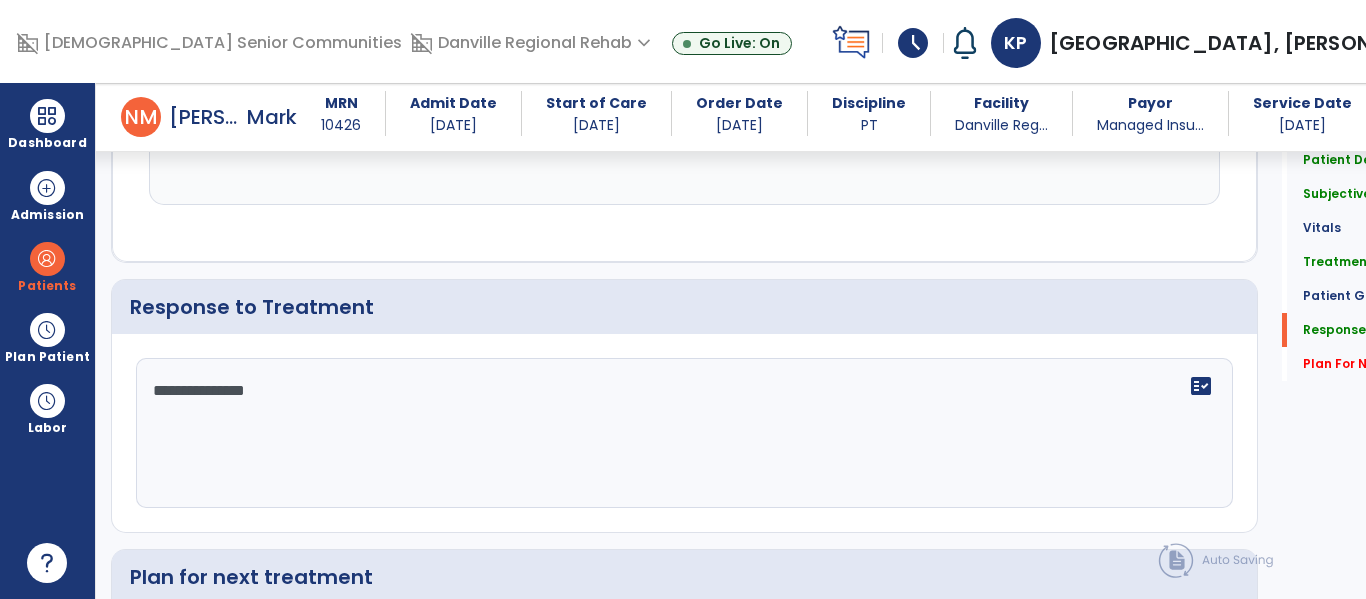 scroll, scrollTop: 2977, scrollLeft: 0, axis: vertical 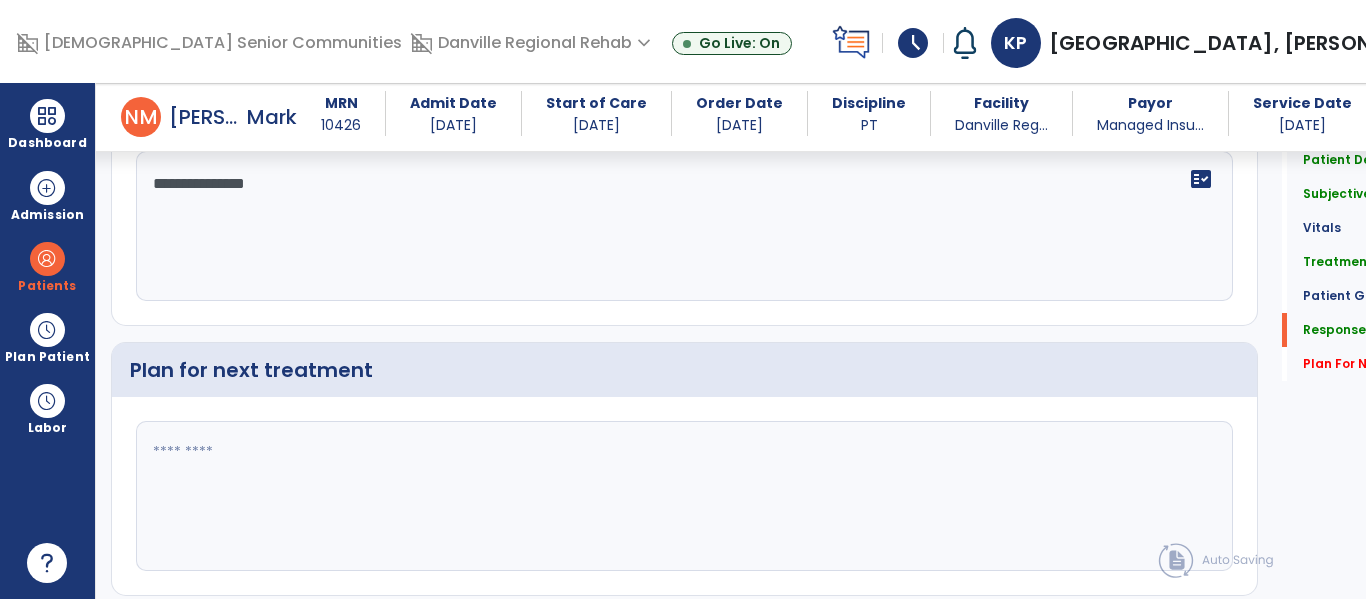 type on "**********" 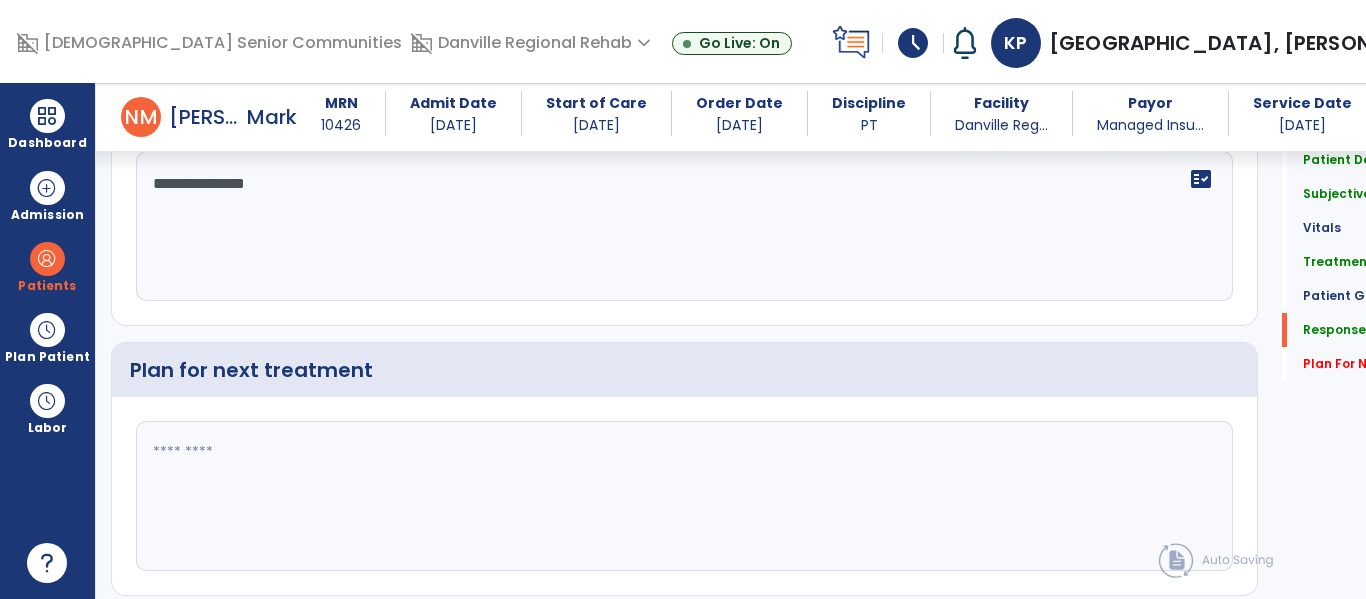 click 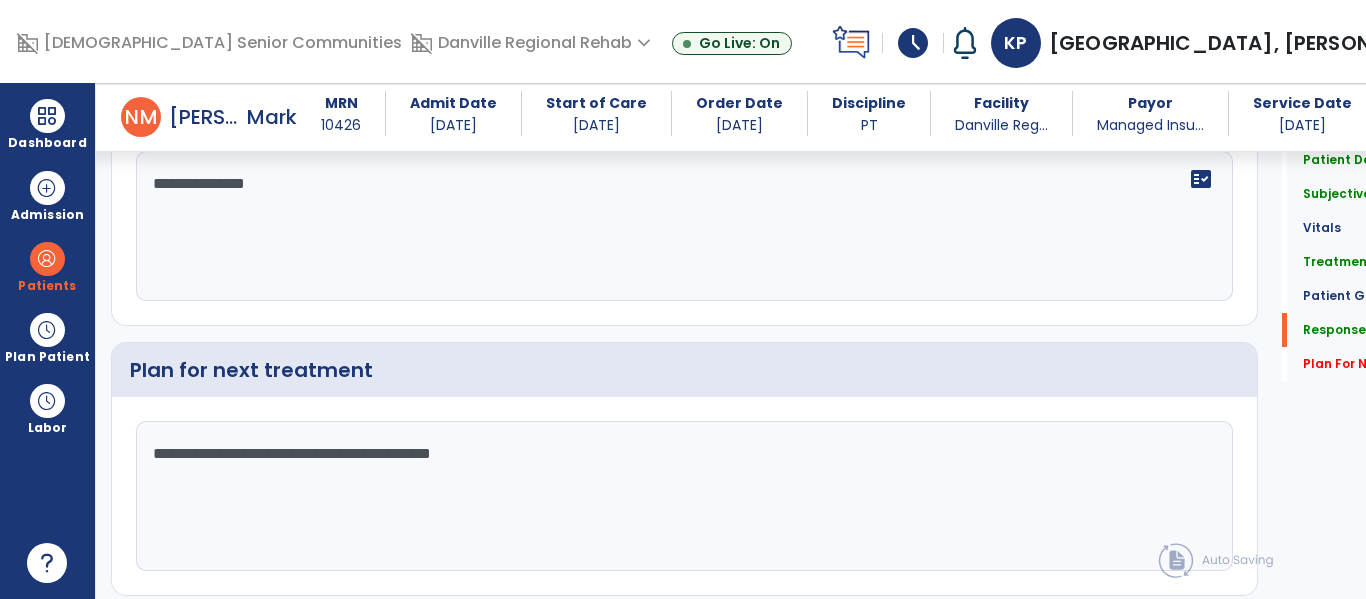 scroll, scrollTop: 3063, scrollLeft: 0, axis: vertical 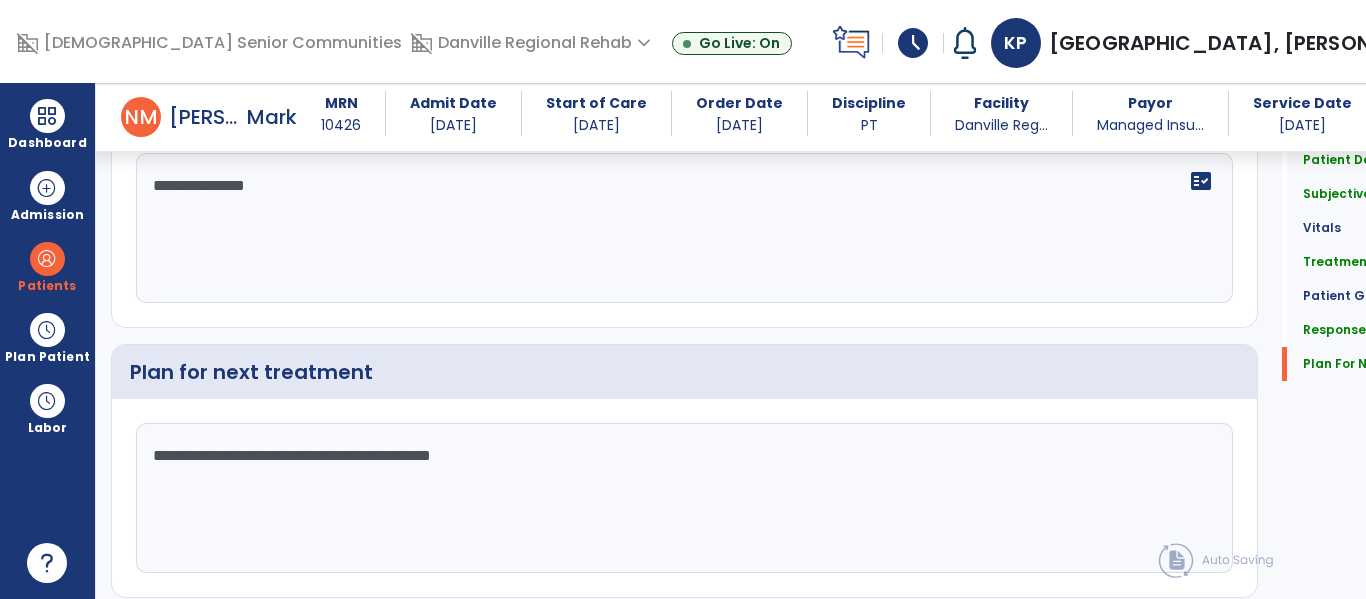 type on "**********" 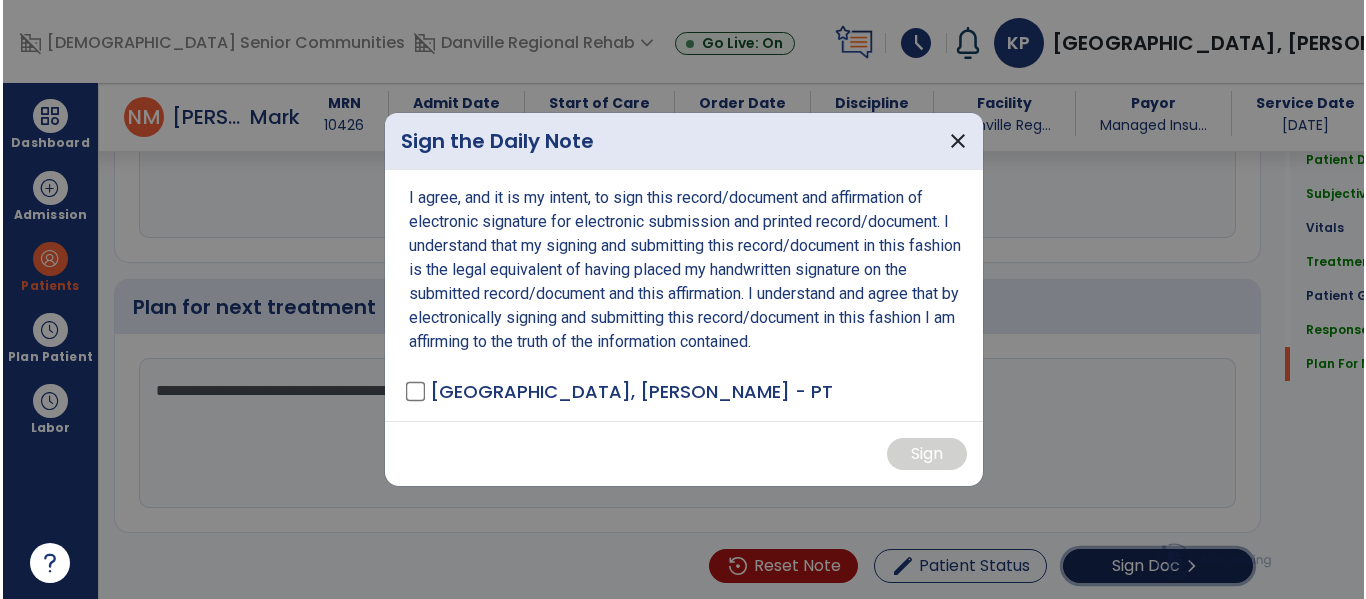 scroll, scrollTop: 3063, scrollLeft: 0, axis: vertical 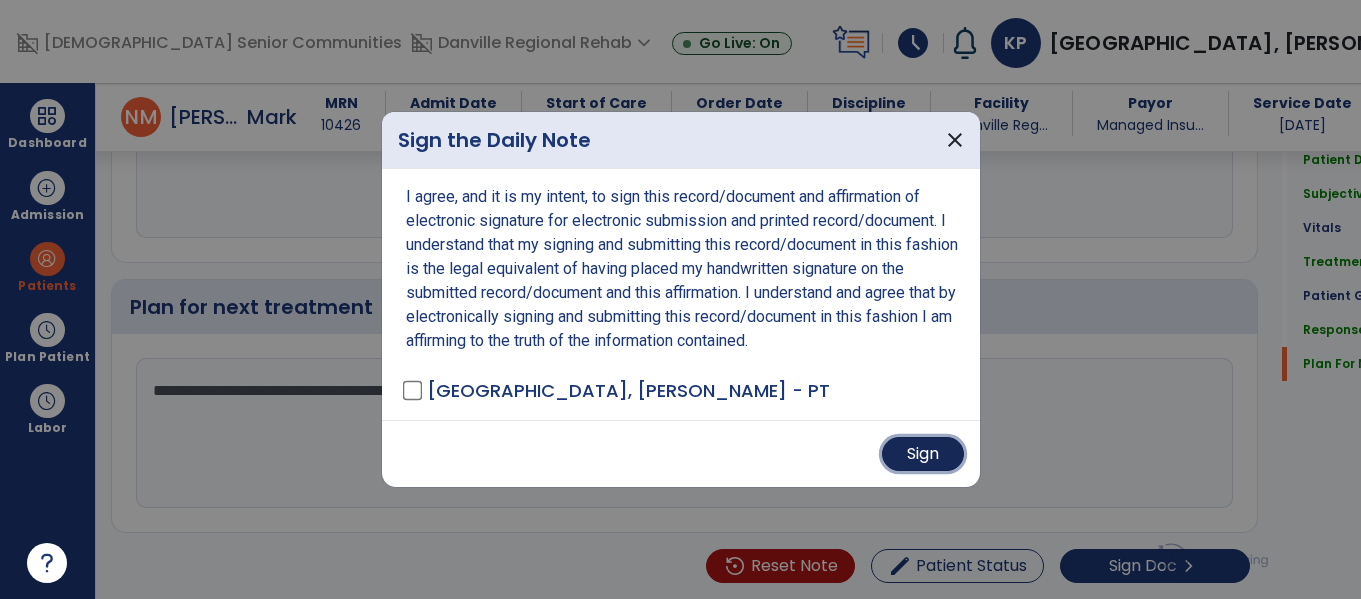 click on "Sign" at bounding box center (923, 454) 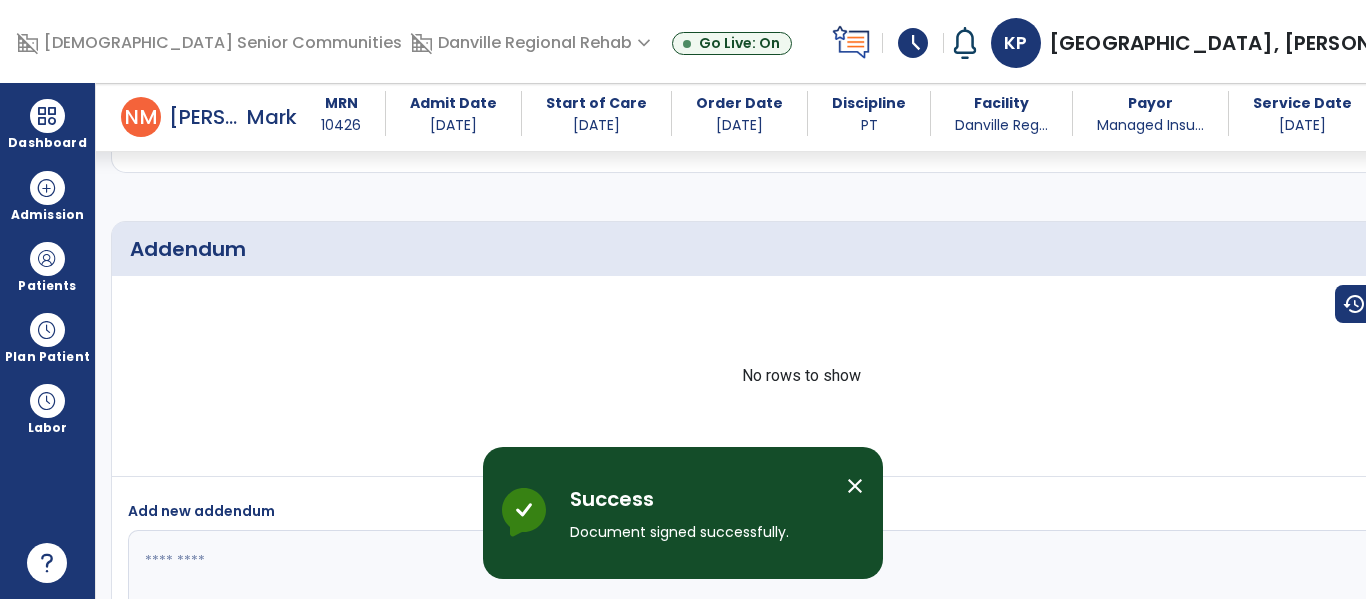 scroll, scrollTop: 0, scrollLeft: 0, axis: both 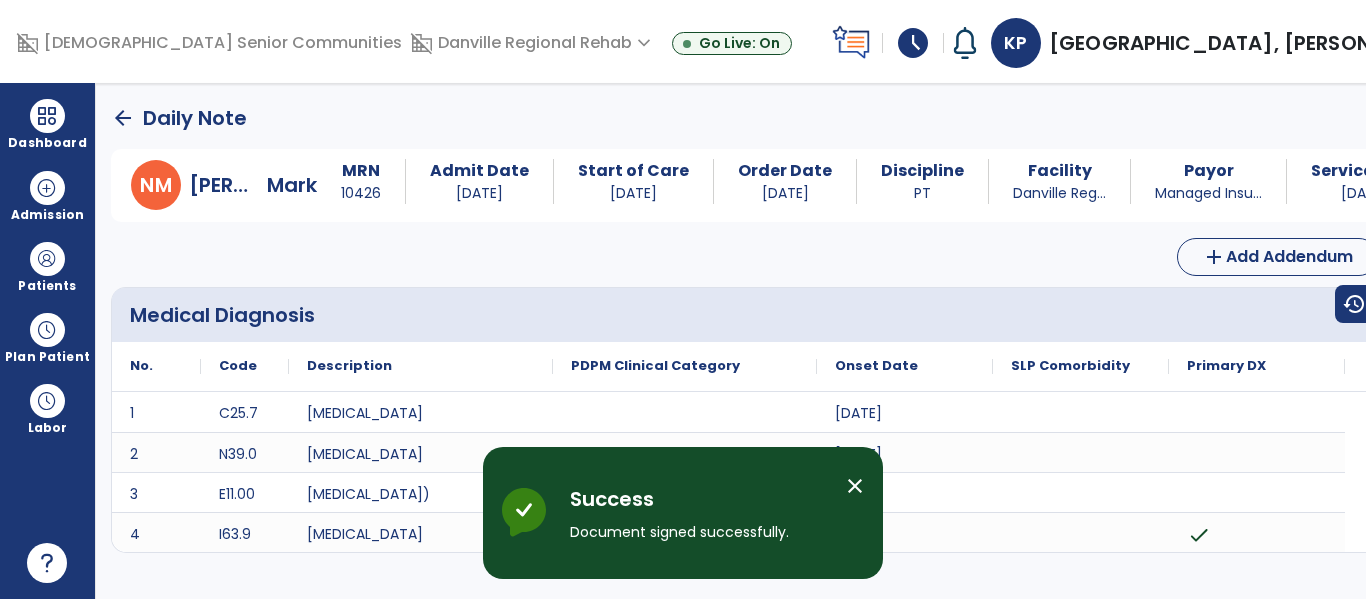 click on "arrow_back" 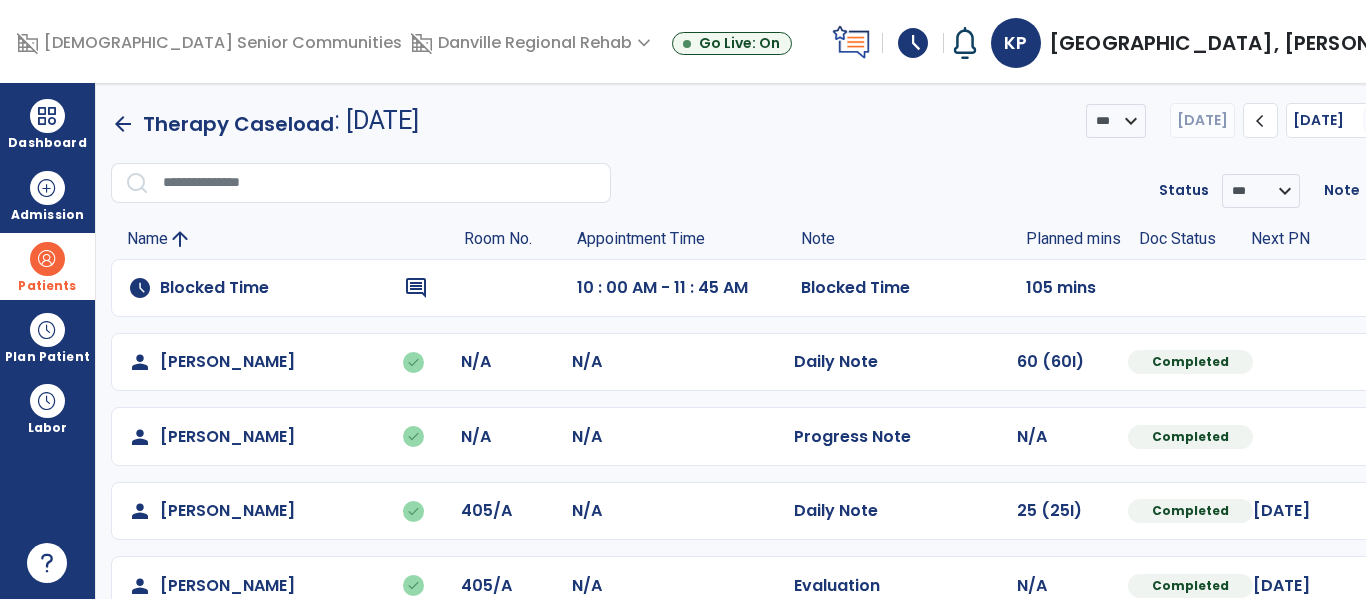click at bounding box center (47, 259) 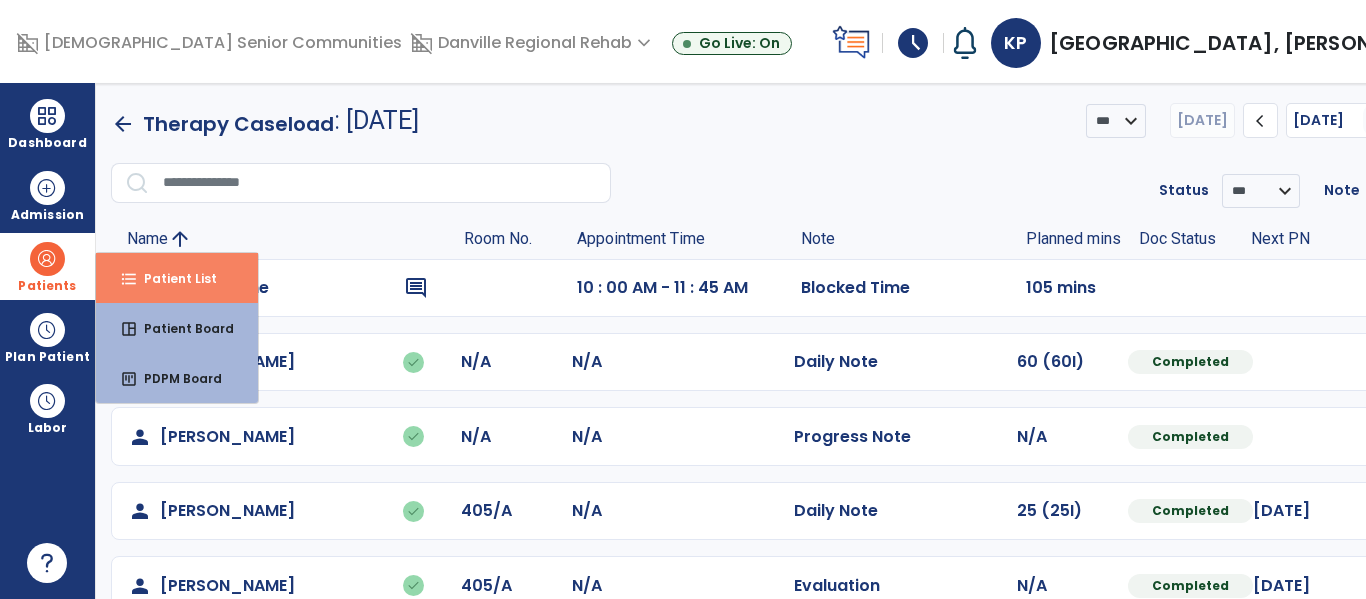 click on "Patient List" at bounding box center [172, 278] 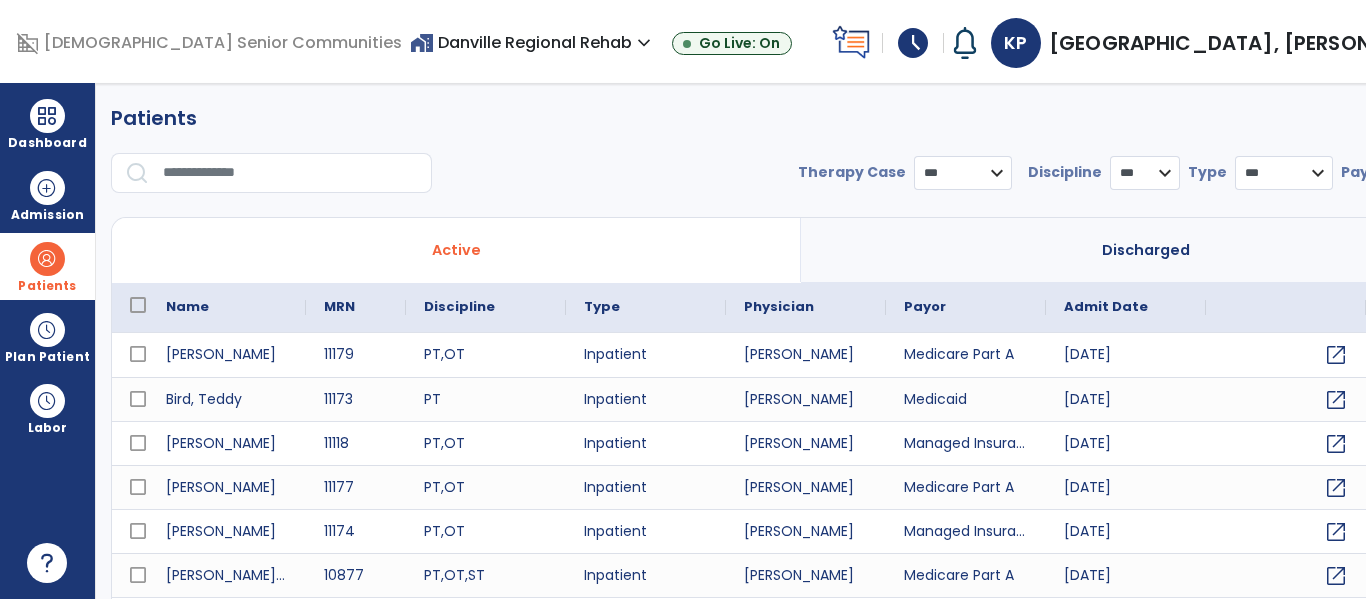 select on "***" 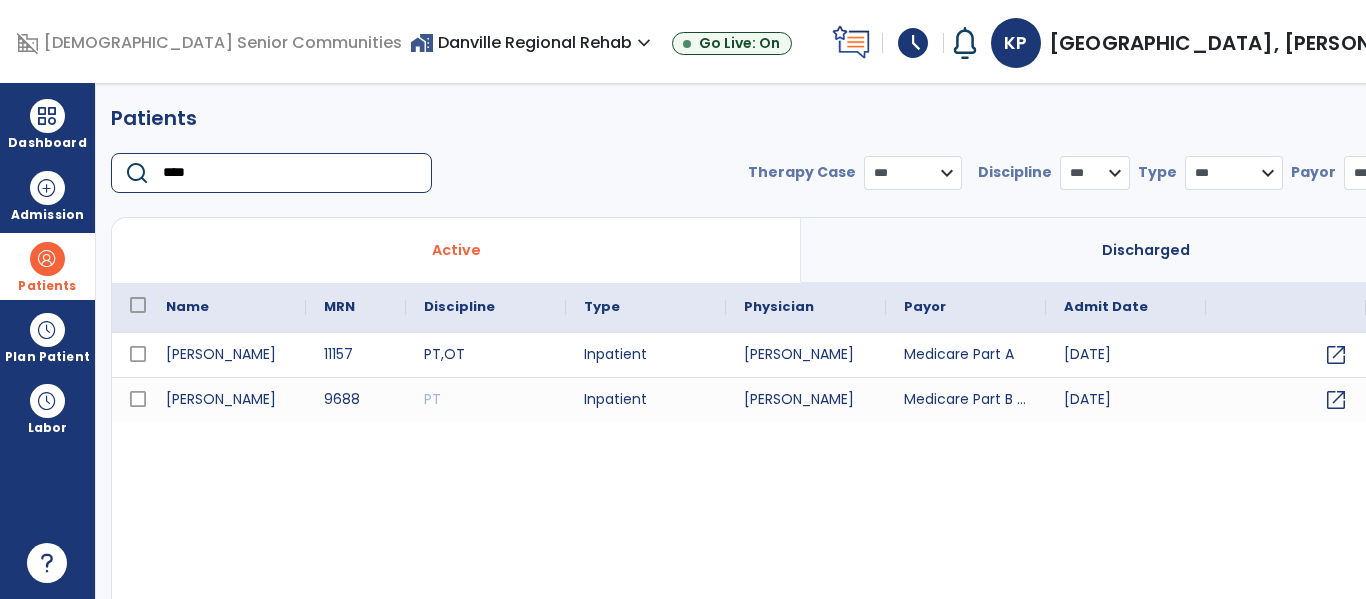 type on "****" 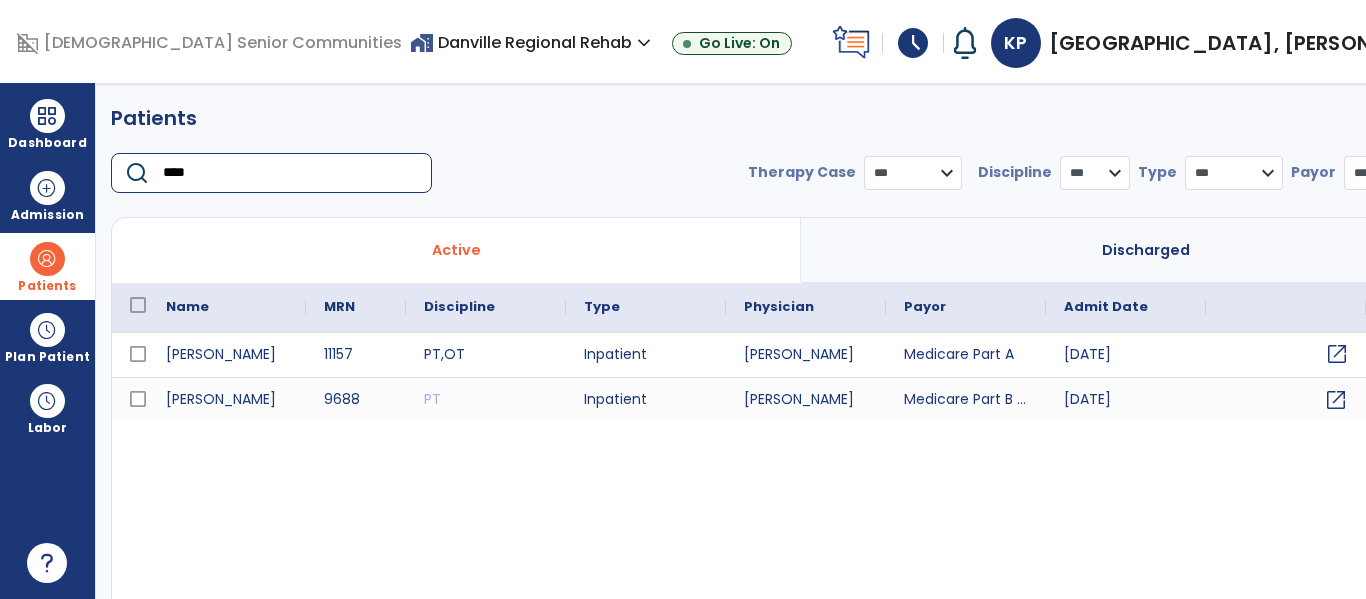click on "open_in_new" at bounding box center [1337, 354] 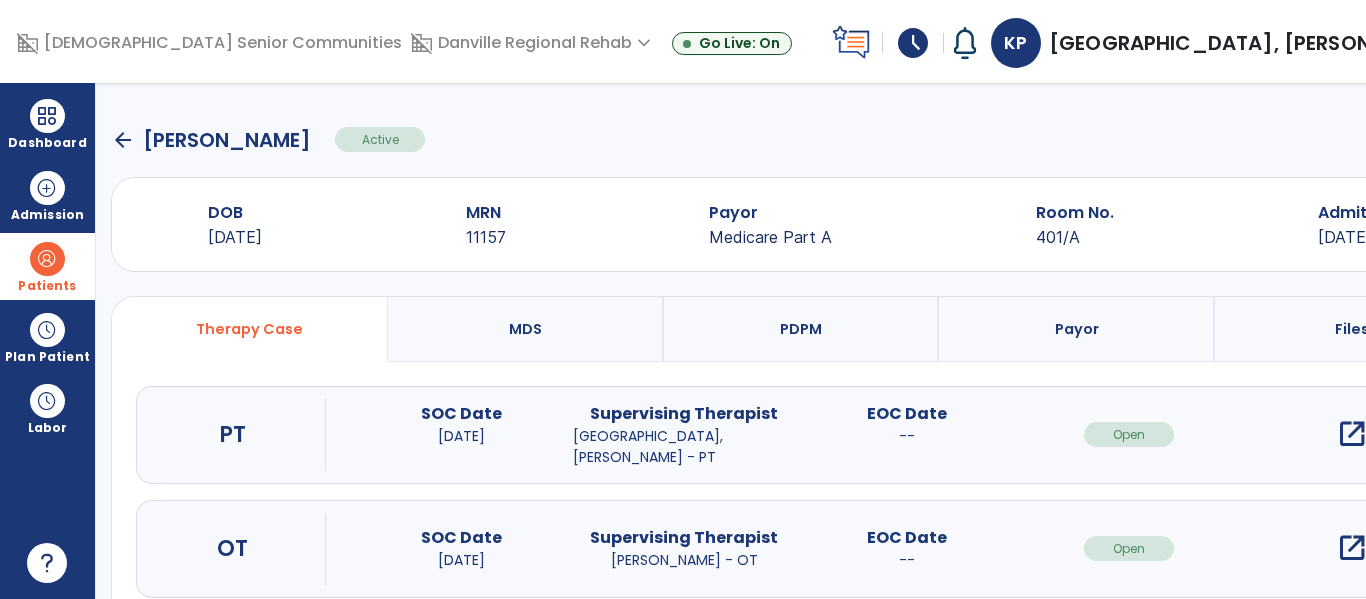 click on "open_in_new" at bounding box center [1352, 434] 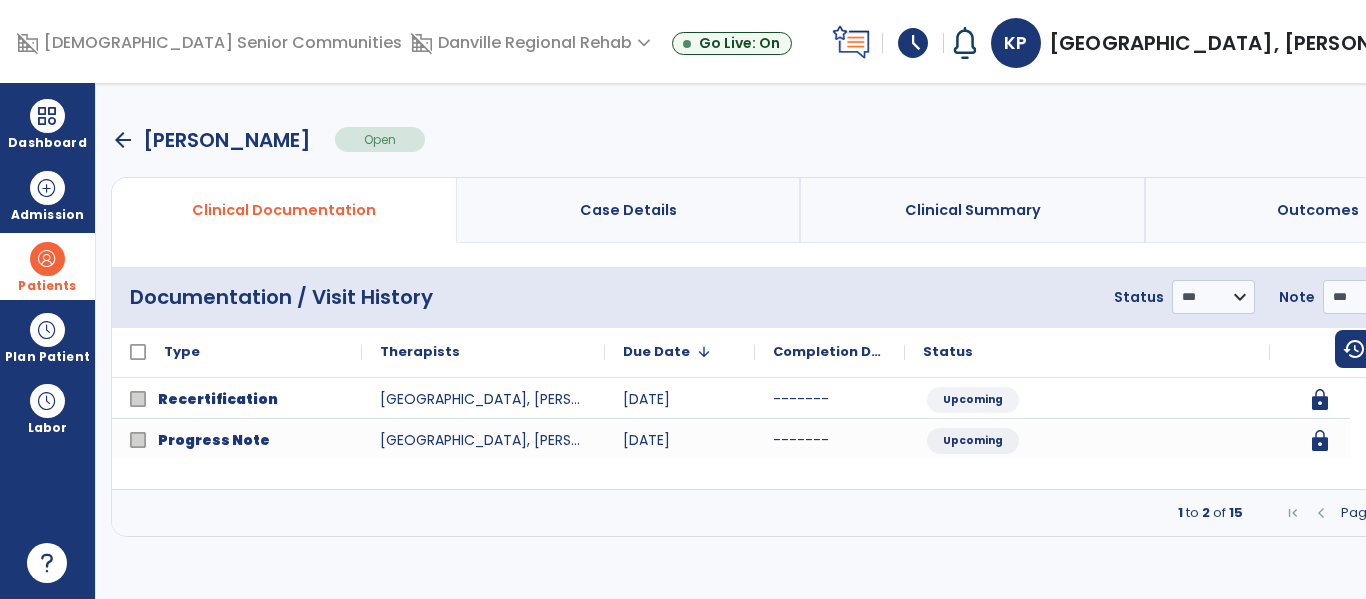 click at bounding box center [1431, 513] 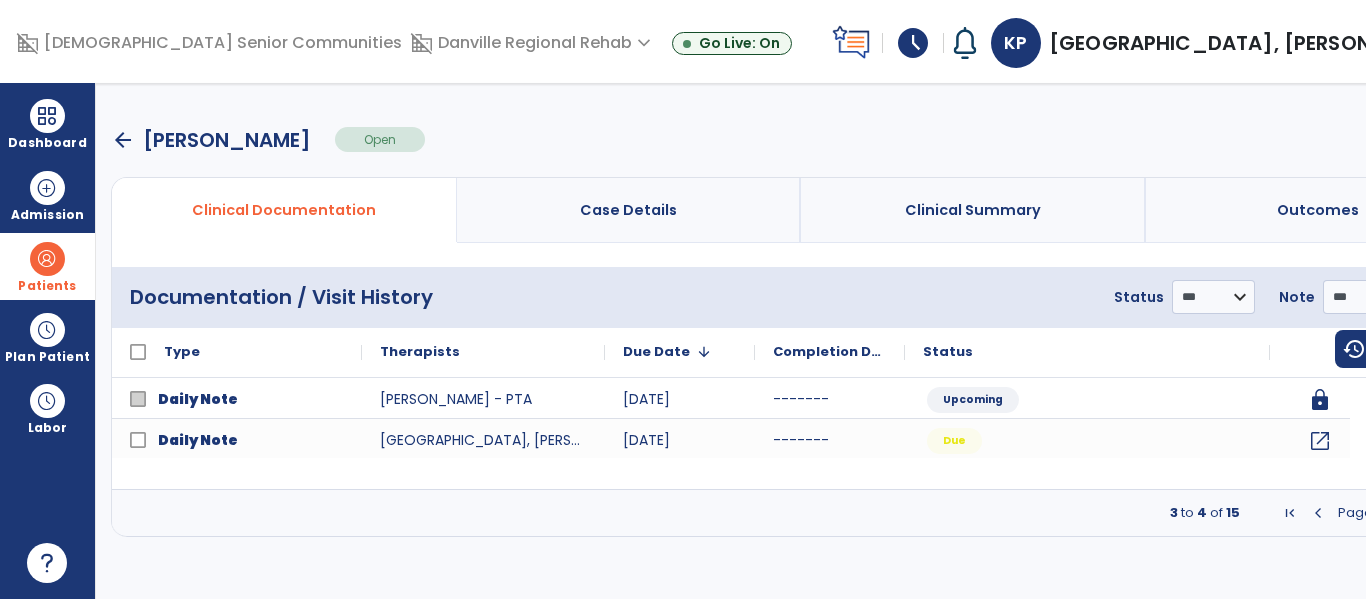 click at bounding box center (1431, 513) 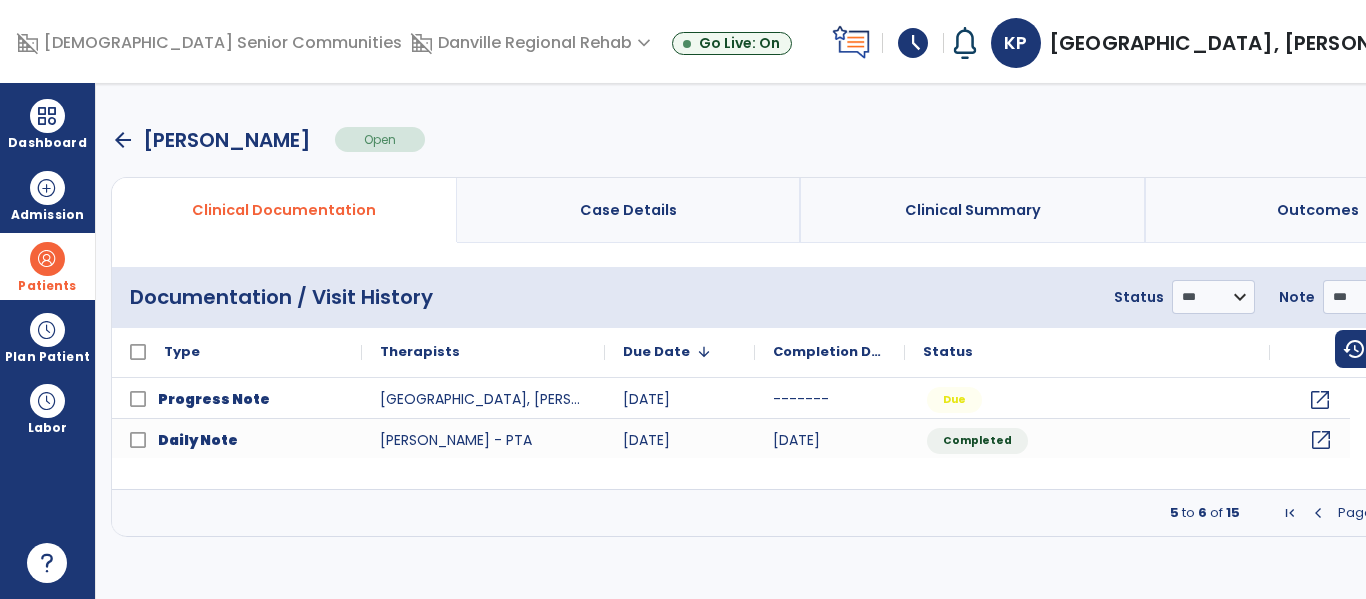 click on "open_in_new" 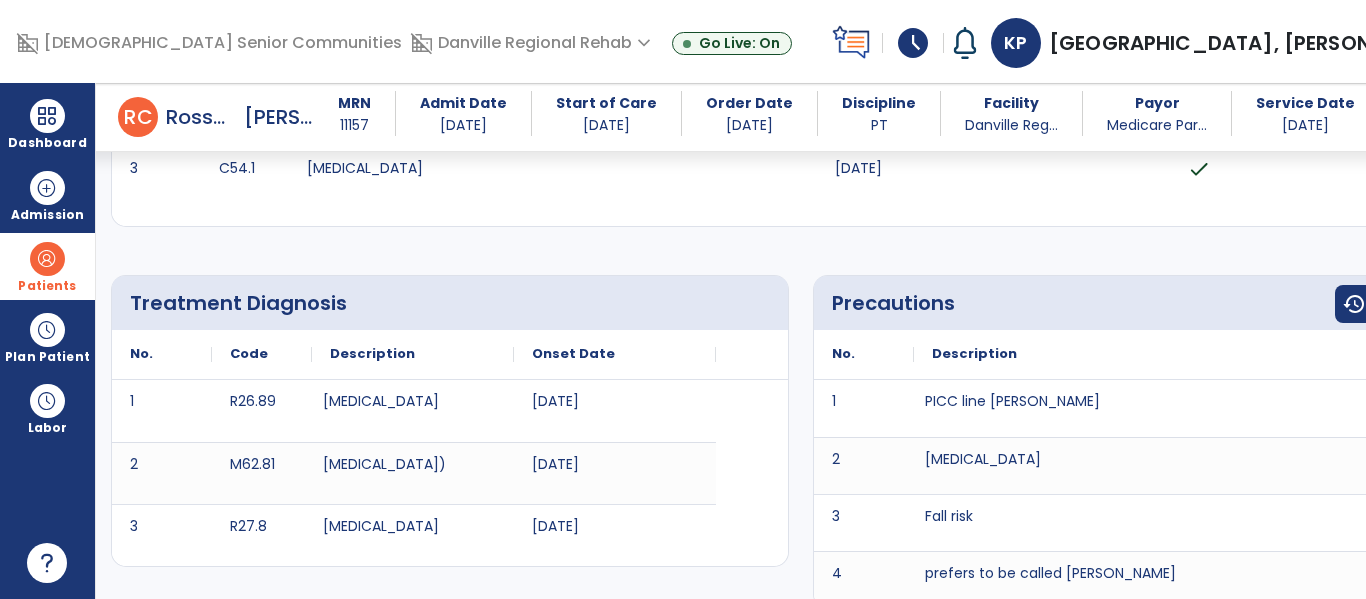 scroll, scrollTop: 0, scrollLeft: 0, axis: both 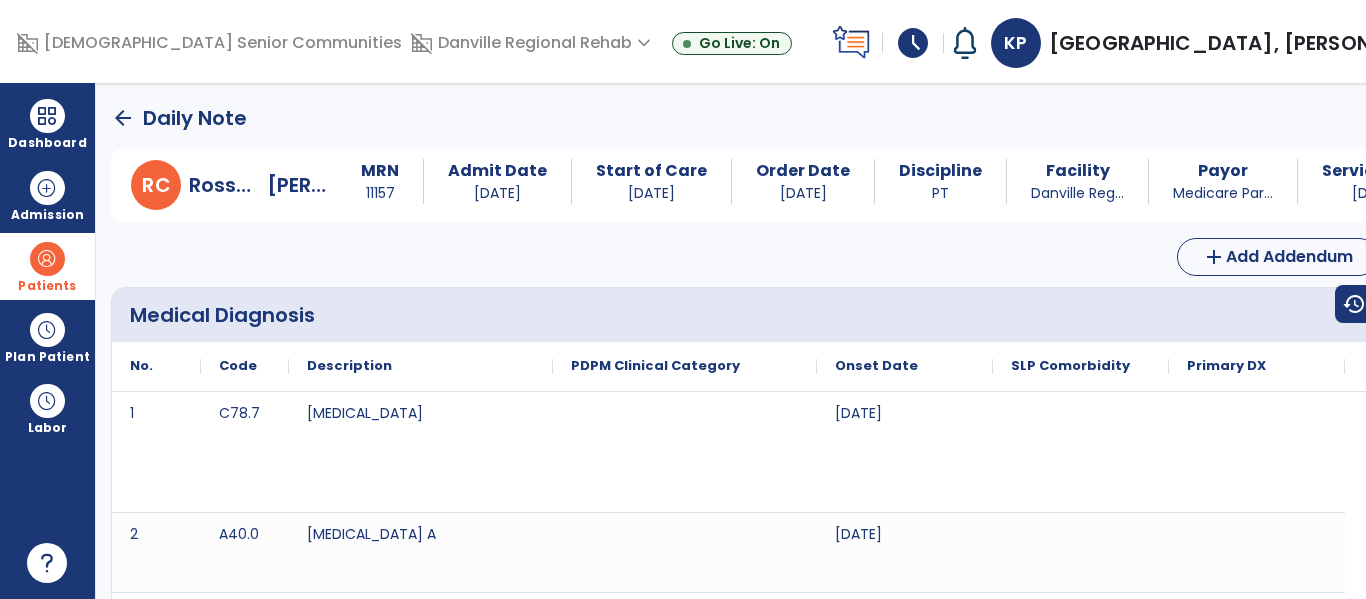click on "arrow_back" 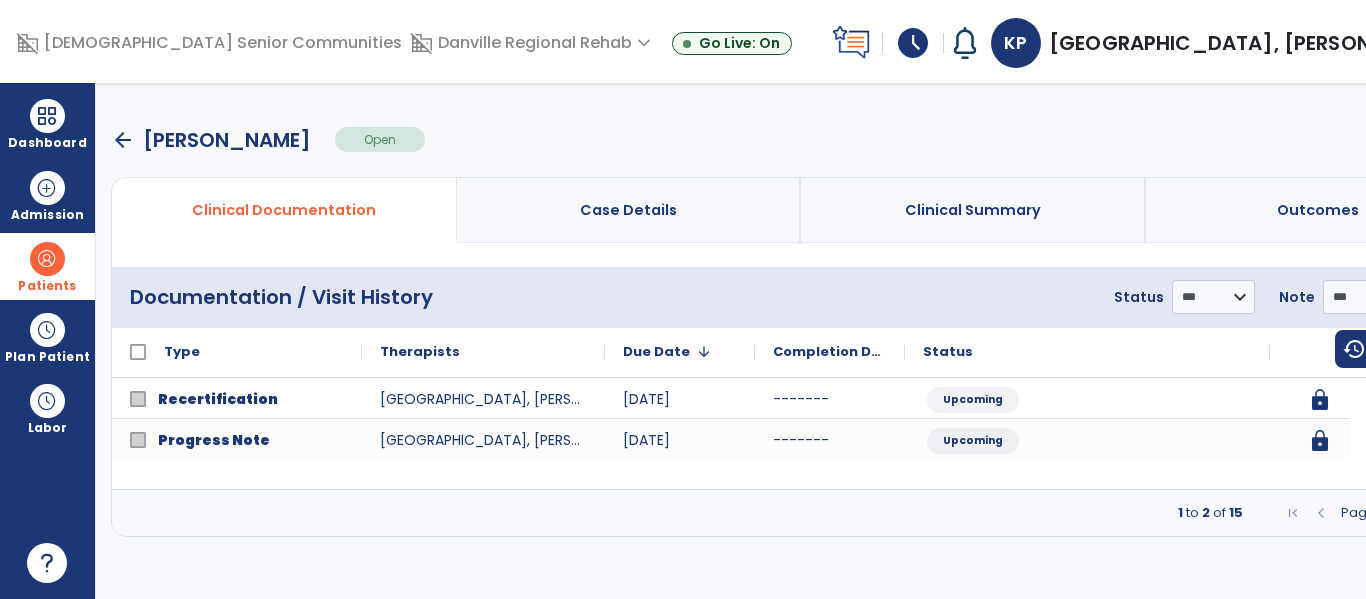 click at bounding box center [1431, 513] 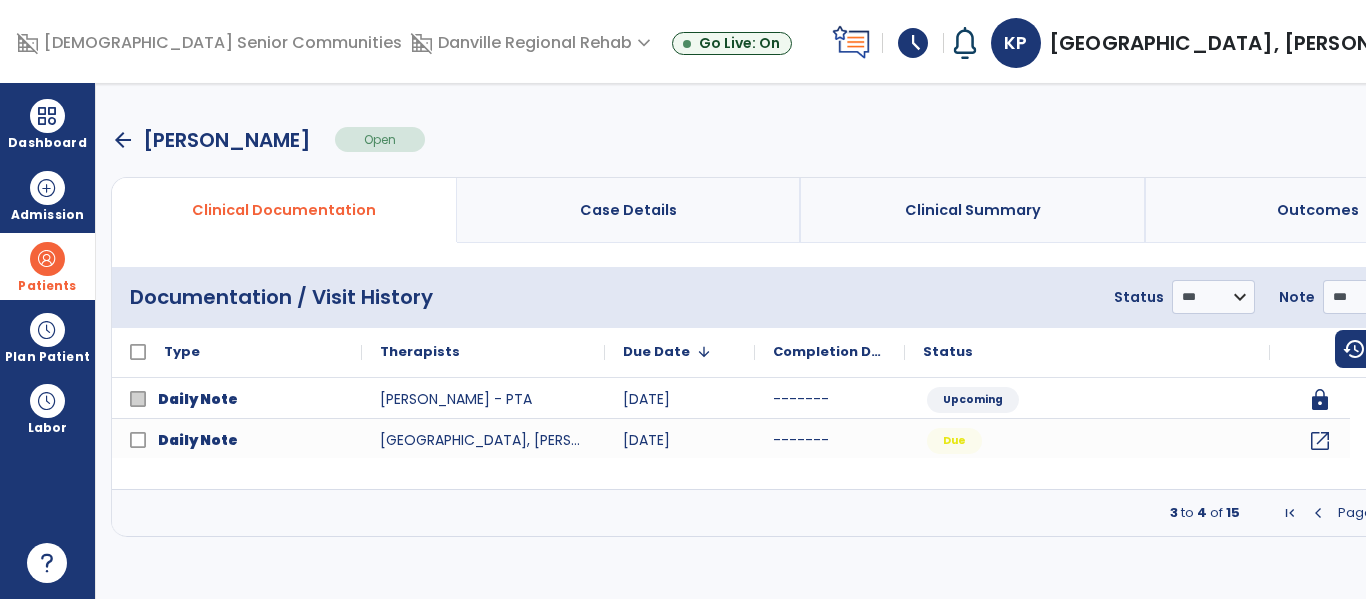click at bounding box center [1431, 513] 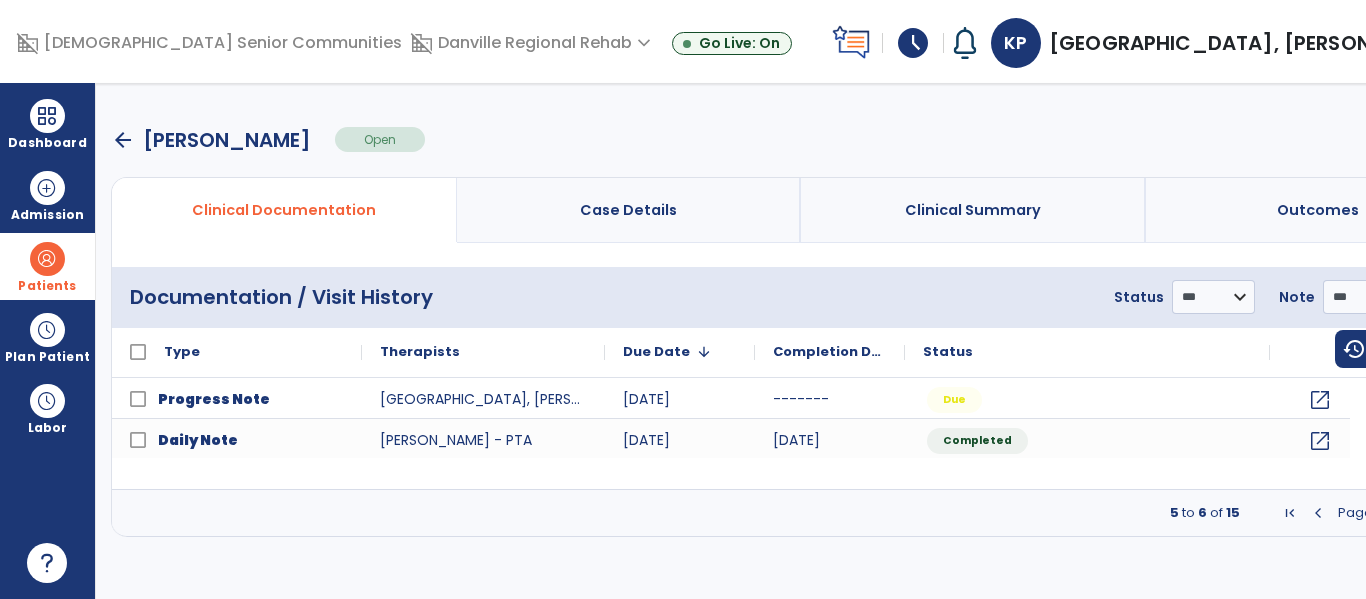 click at bounding box center [1431, 513] 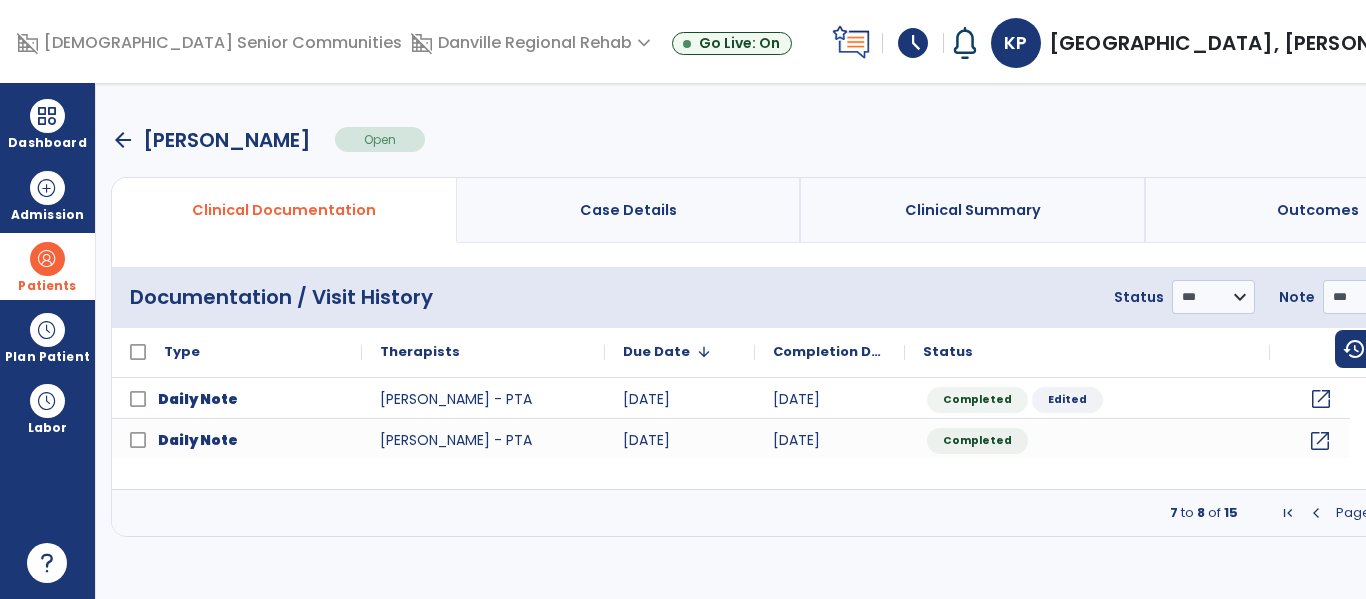 click on "open_in_new" 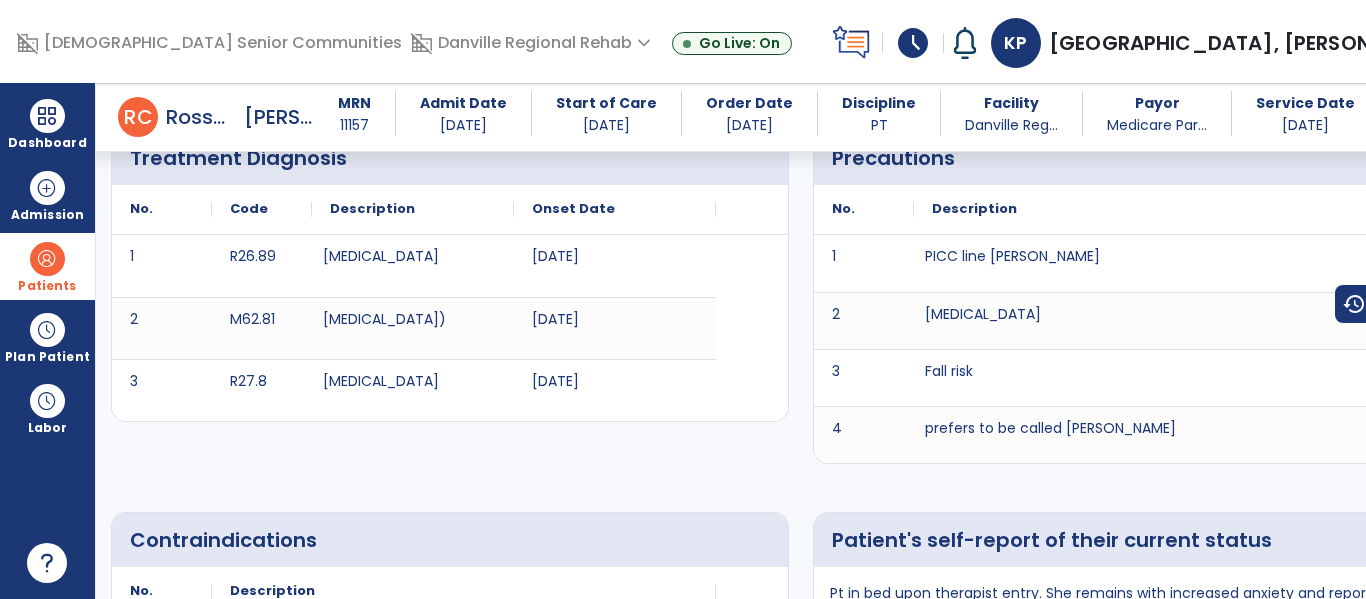 scroll, scrollTop: 0, scrollLeft: 0, axis: both 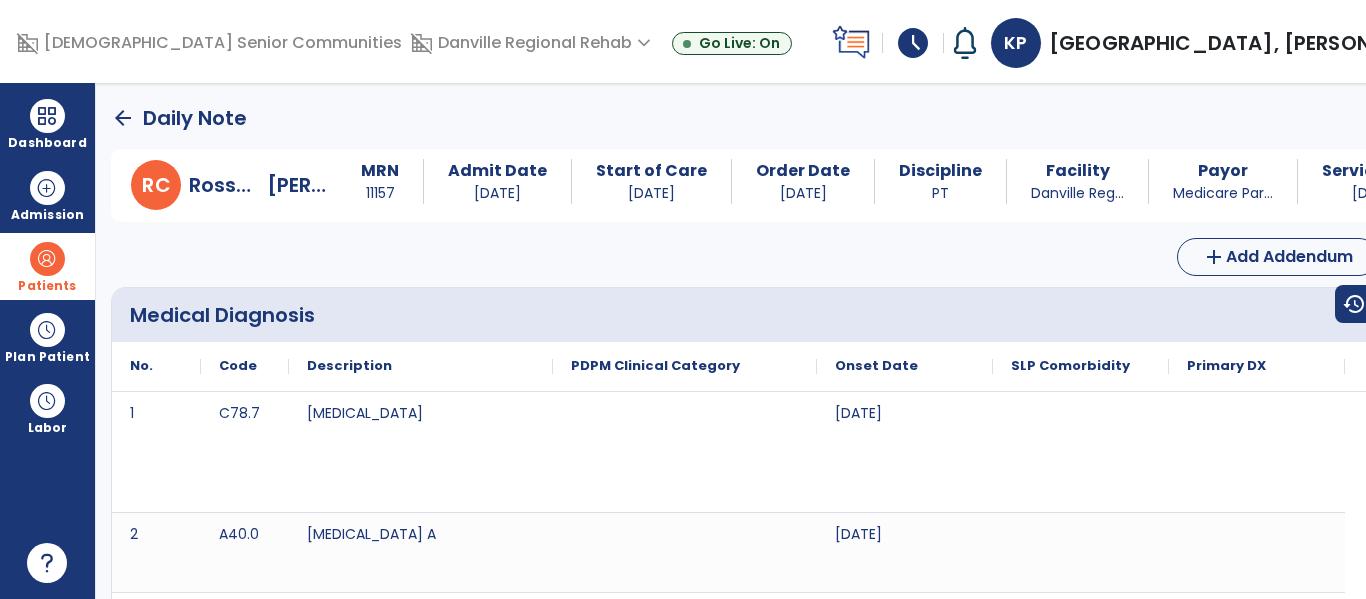 click on "arrow_back" 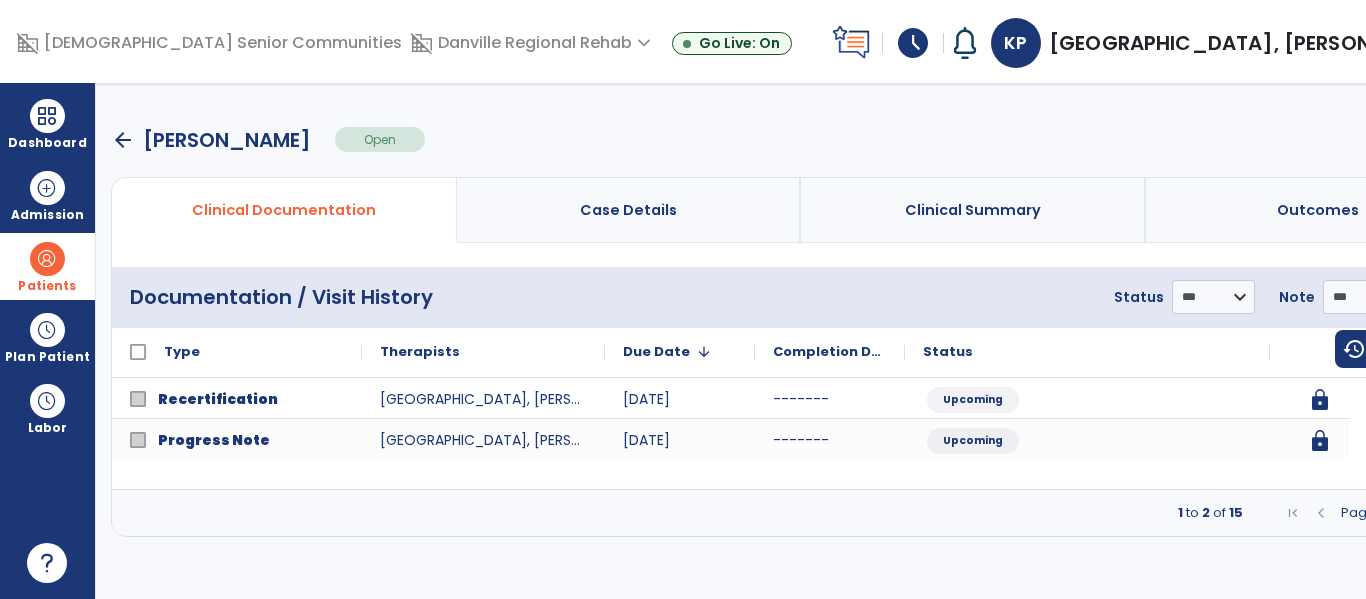 click at bounding box center [1431, 513] 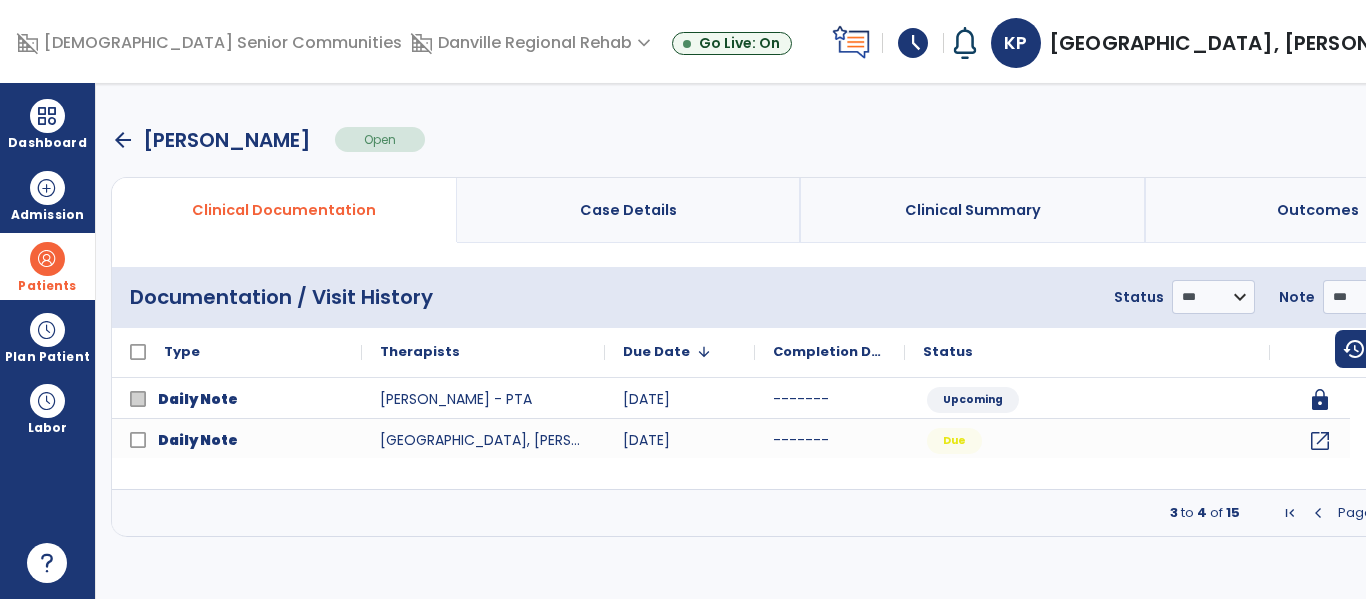 click at bounding box center [1431, 513] 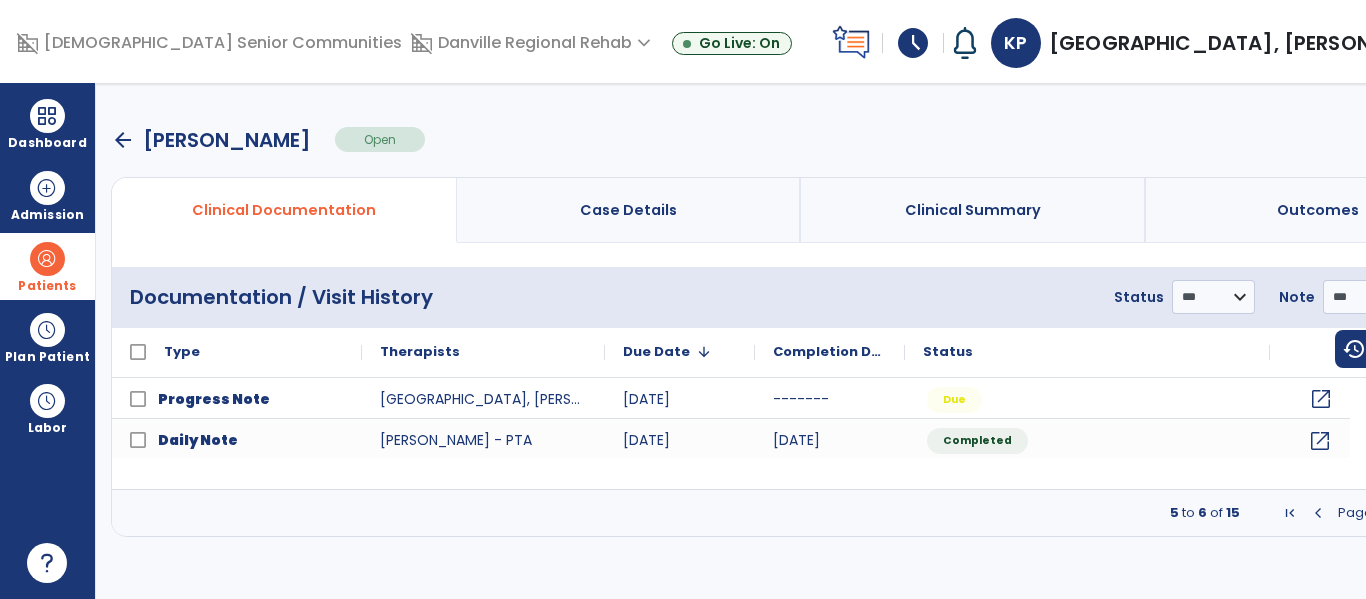 click on "open_in_new" 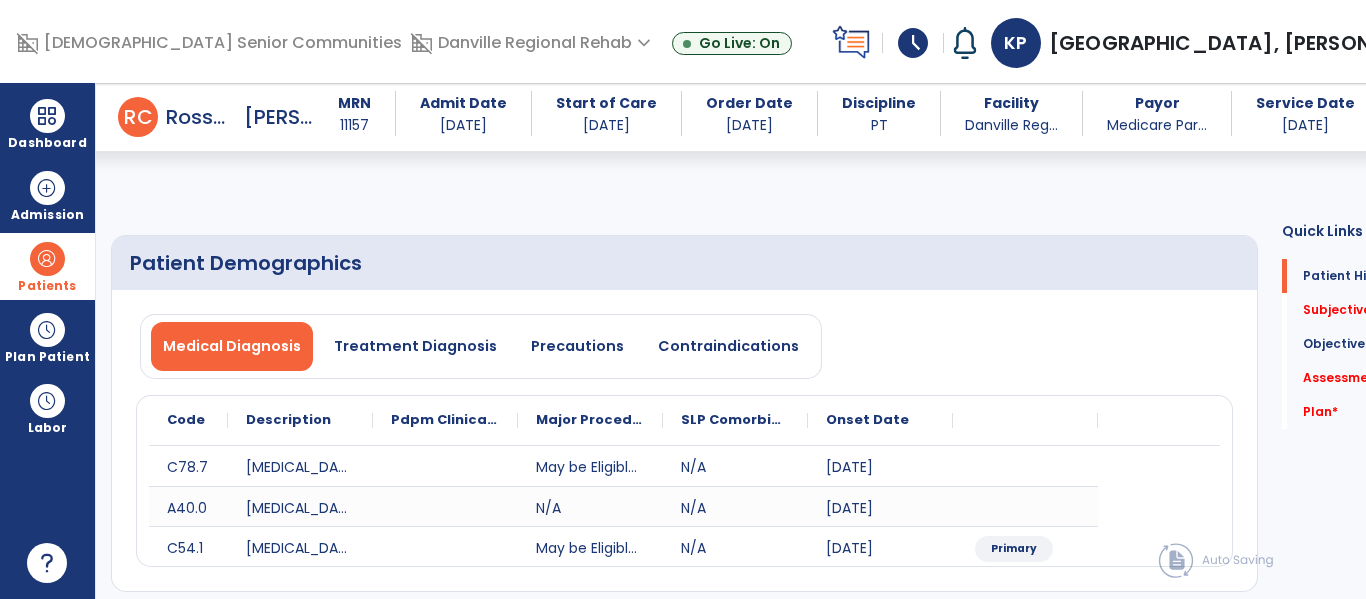 scroll, scrollTop: 465, scrollLeft: 0, axis: vertical 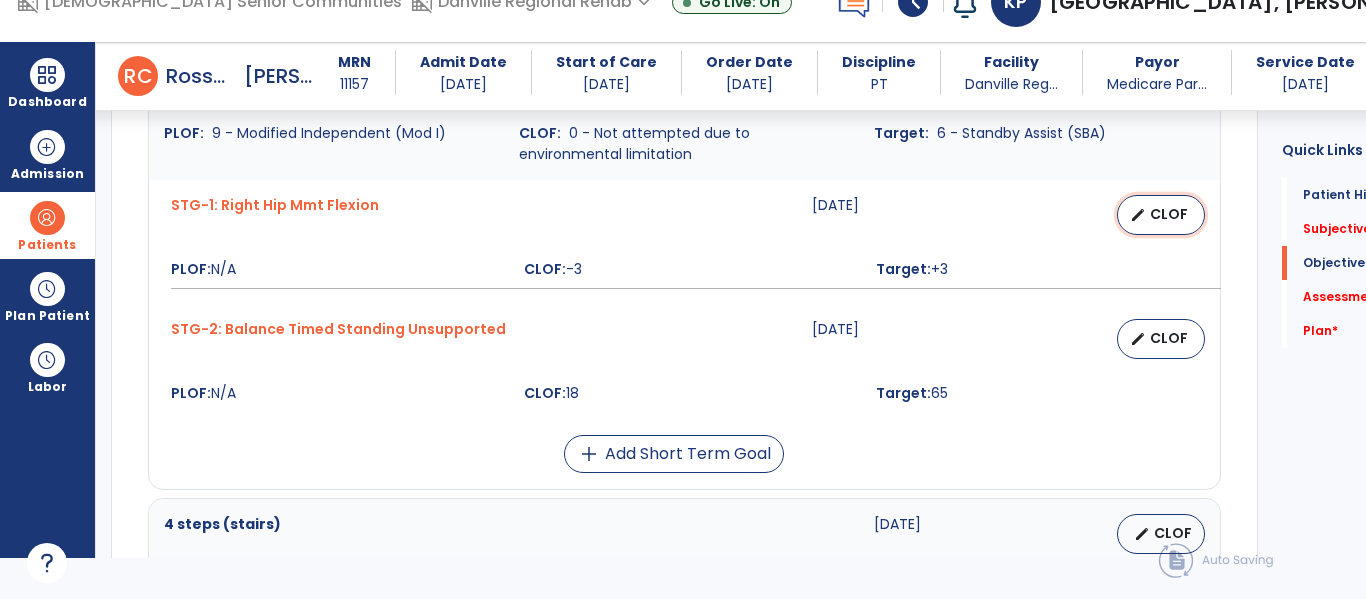 click on "edit   CLOF" at bounding box center (1161, 215) 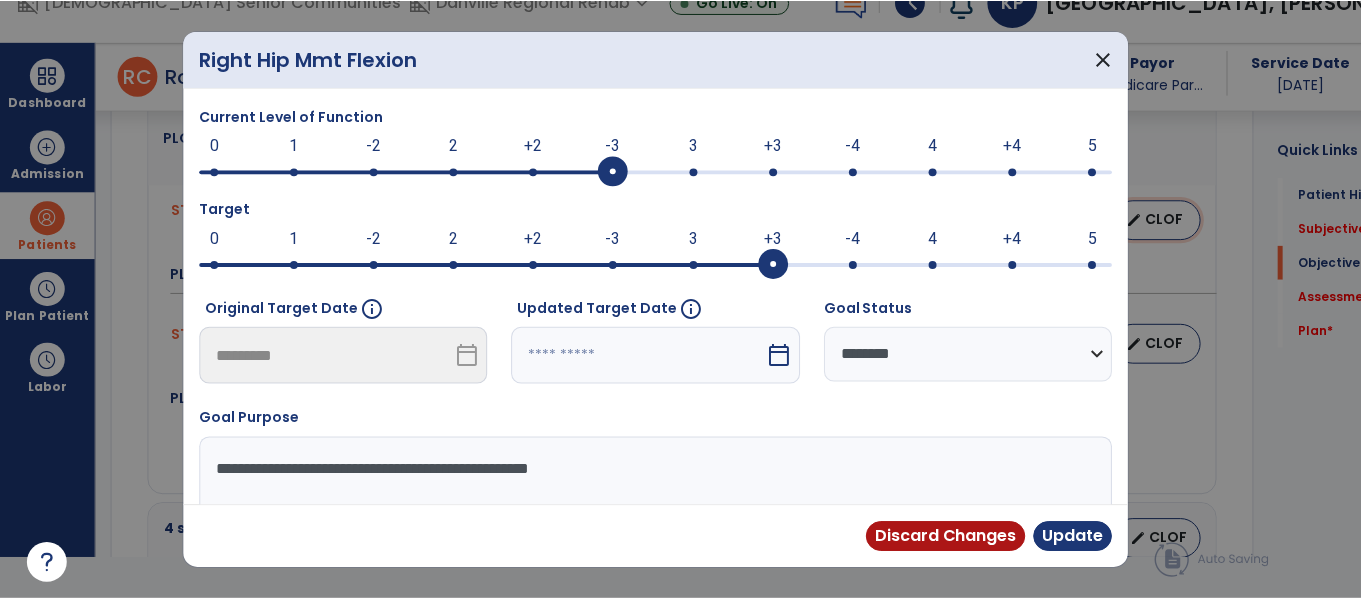 scroll, scrollTop: 0, scrollLeft: 0, axis: both 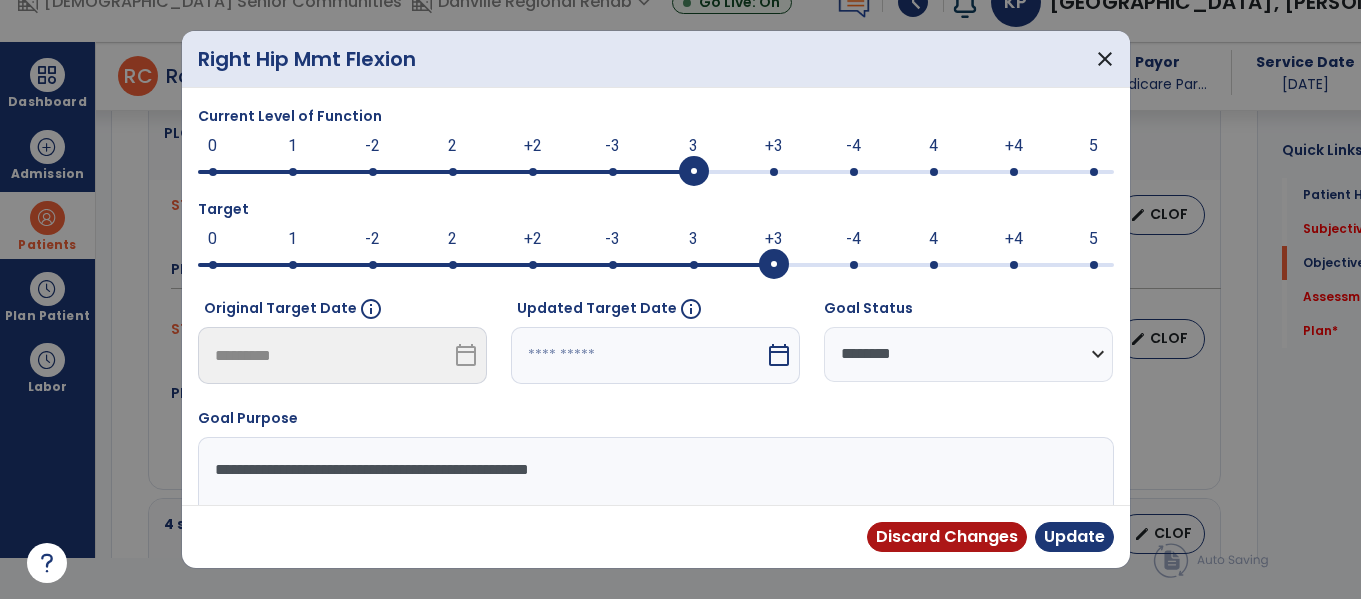 click at bounding box center [694, 172] 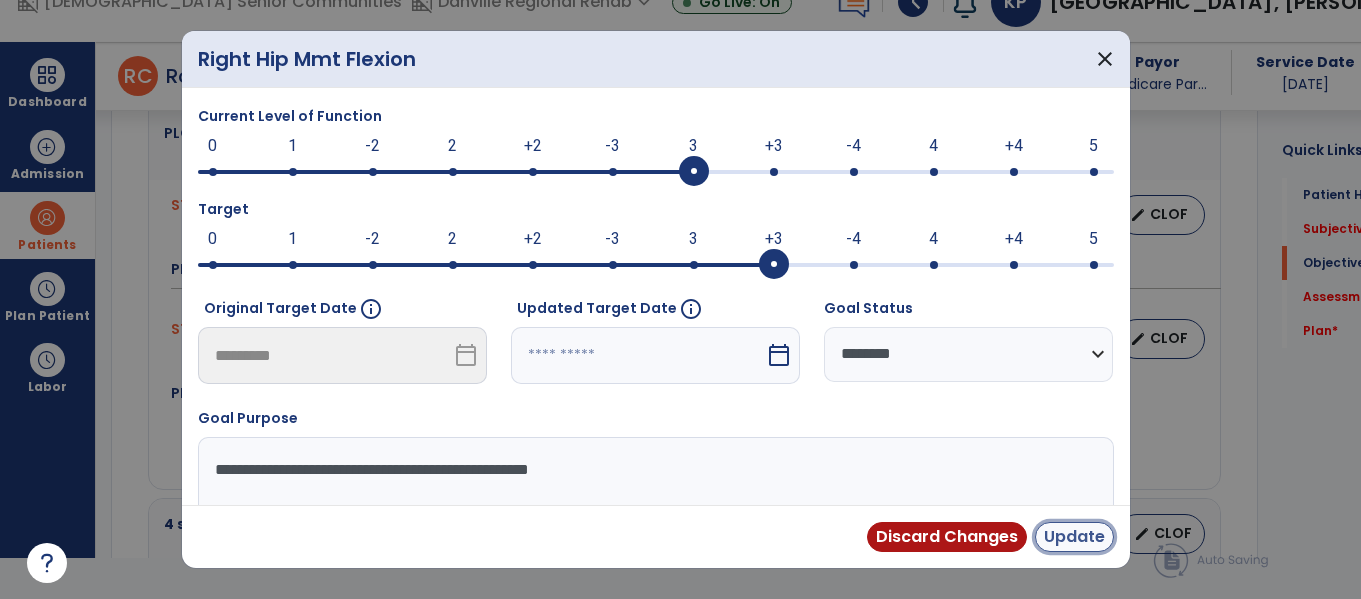 click on "Update" at bounding box center (1074, 537) 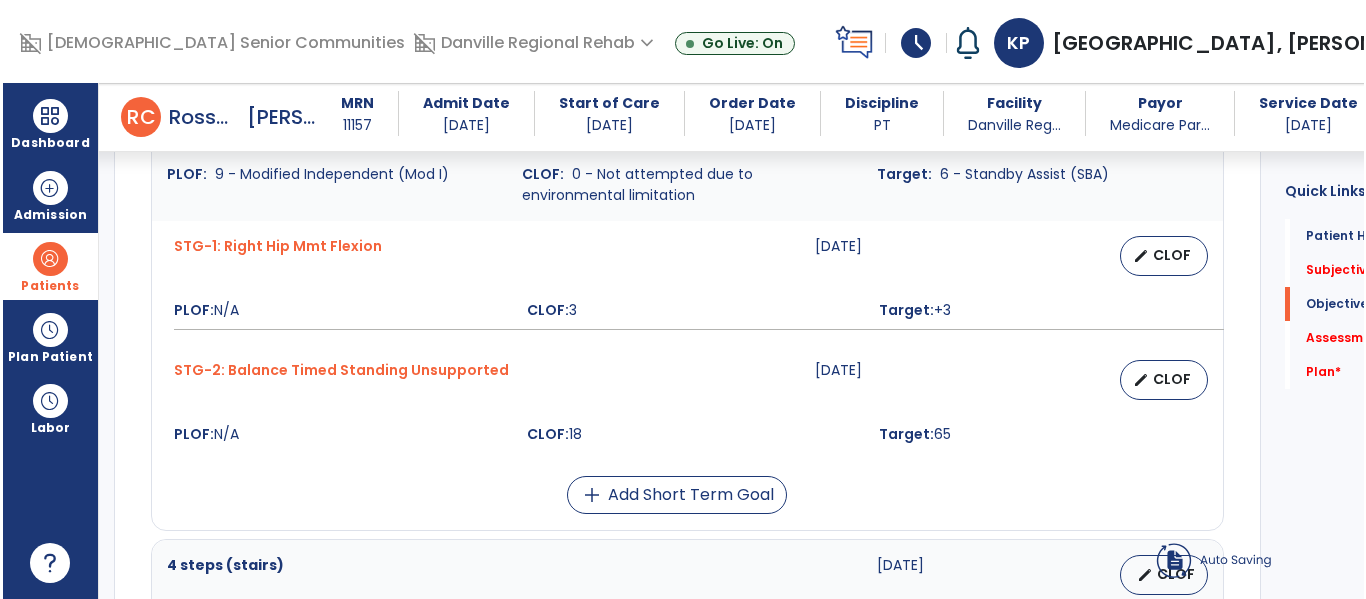 scroll, scrollTop: 41, scrollLeft: 0, axis: vertical 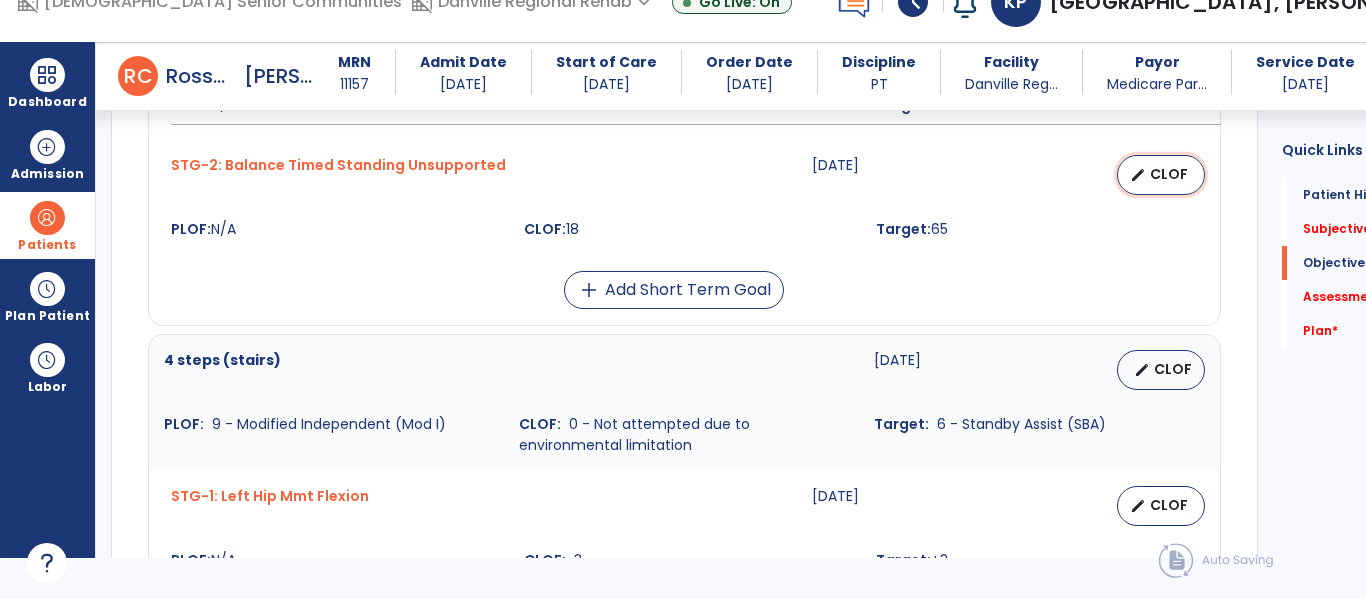 click on "CLOF" at bounding box center [1169, 174] 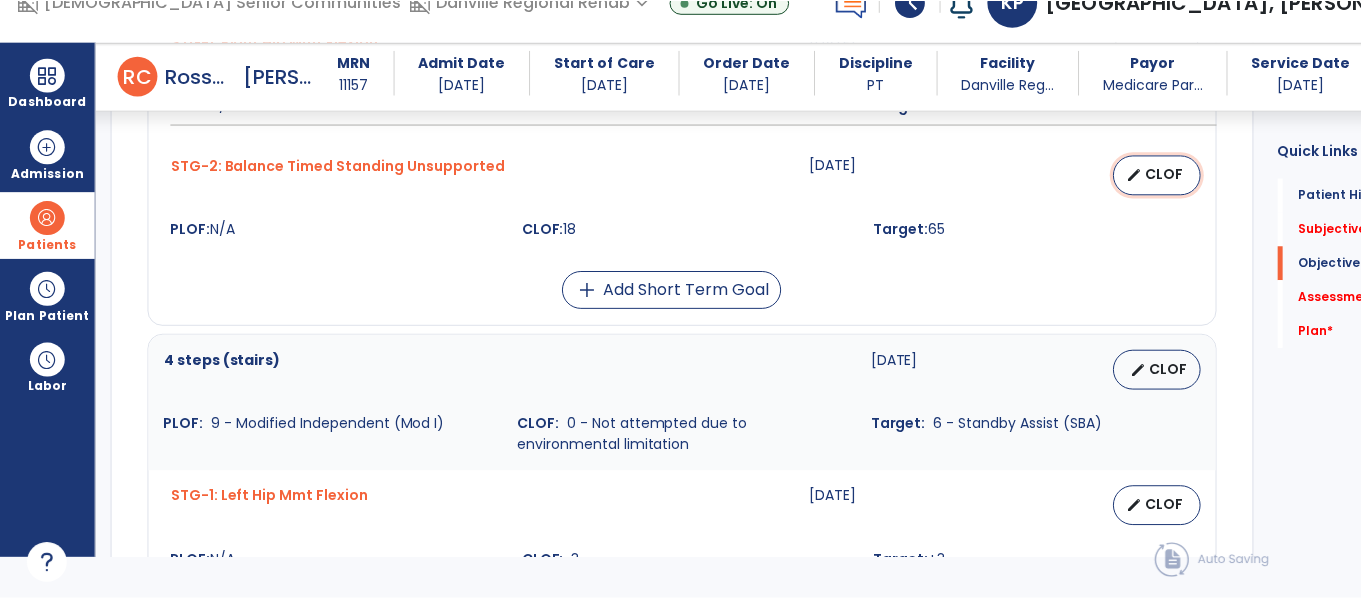 scroll, scrollTop: 0, scrollLeft: 0, axis: both 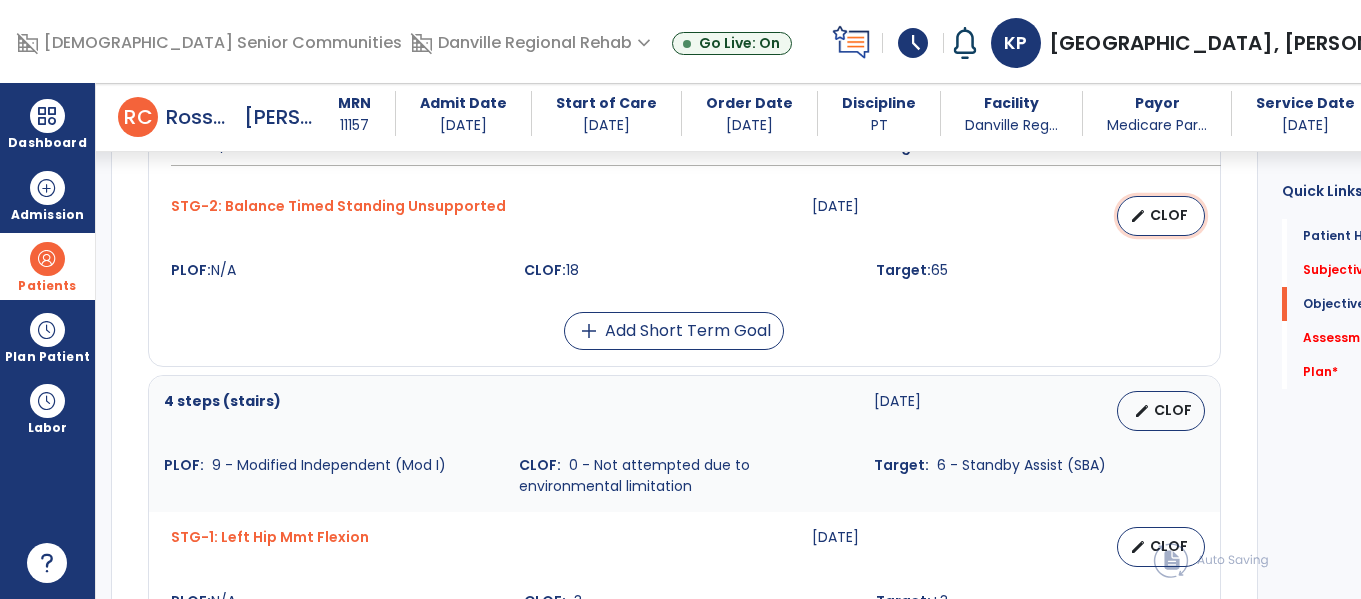 select on "********" 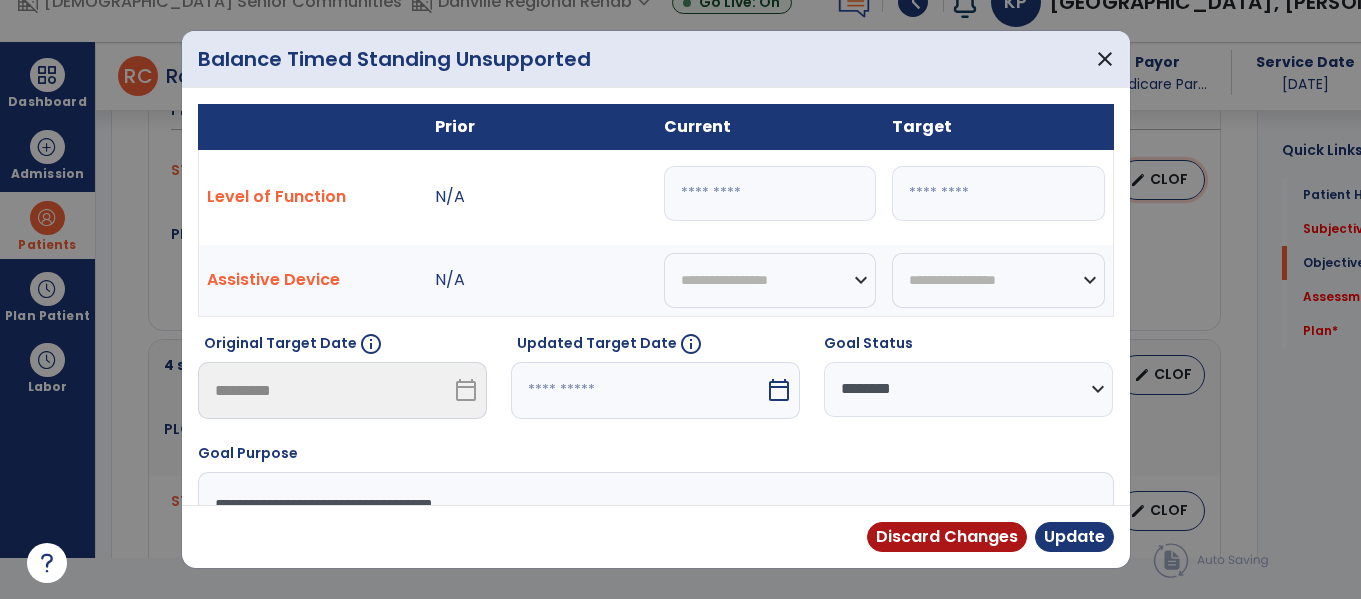 scroll, scrollTop: 1090, scrollLeft: 0, axis: vertical 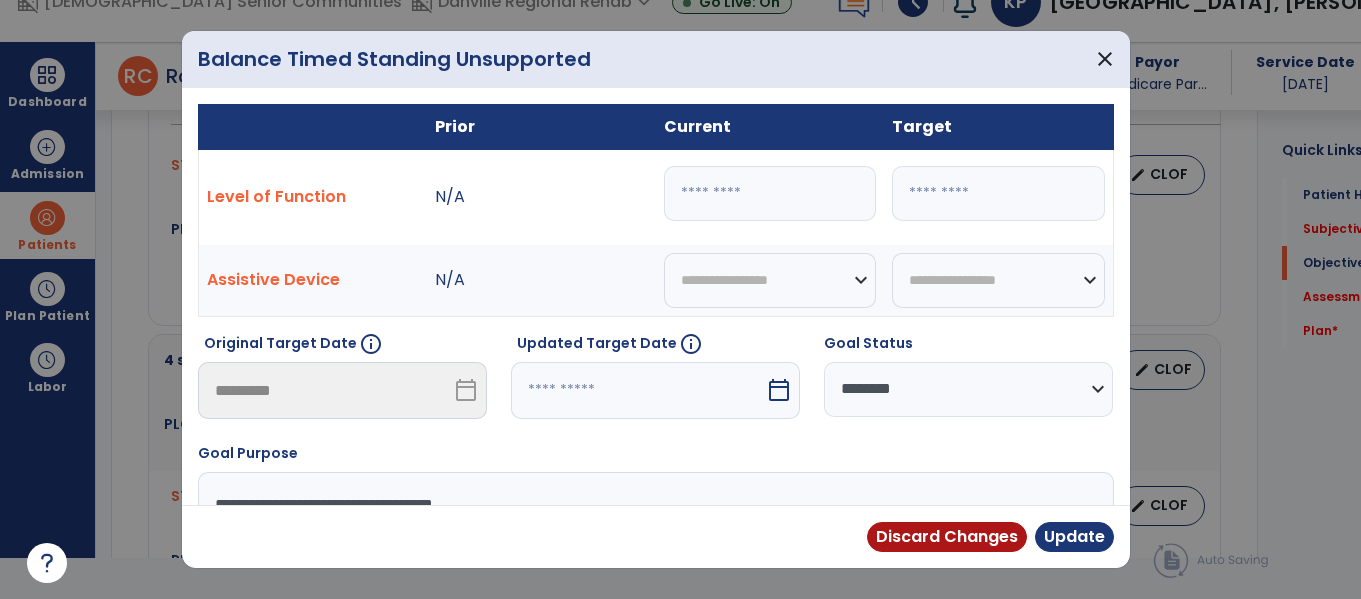 click on "**" at bounding box center (770, 193) 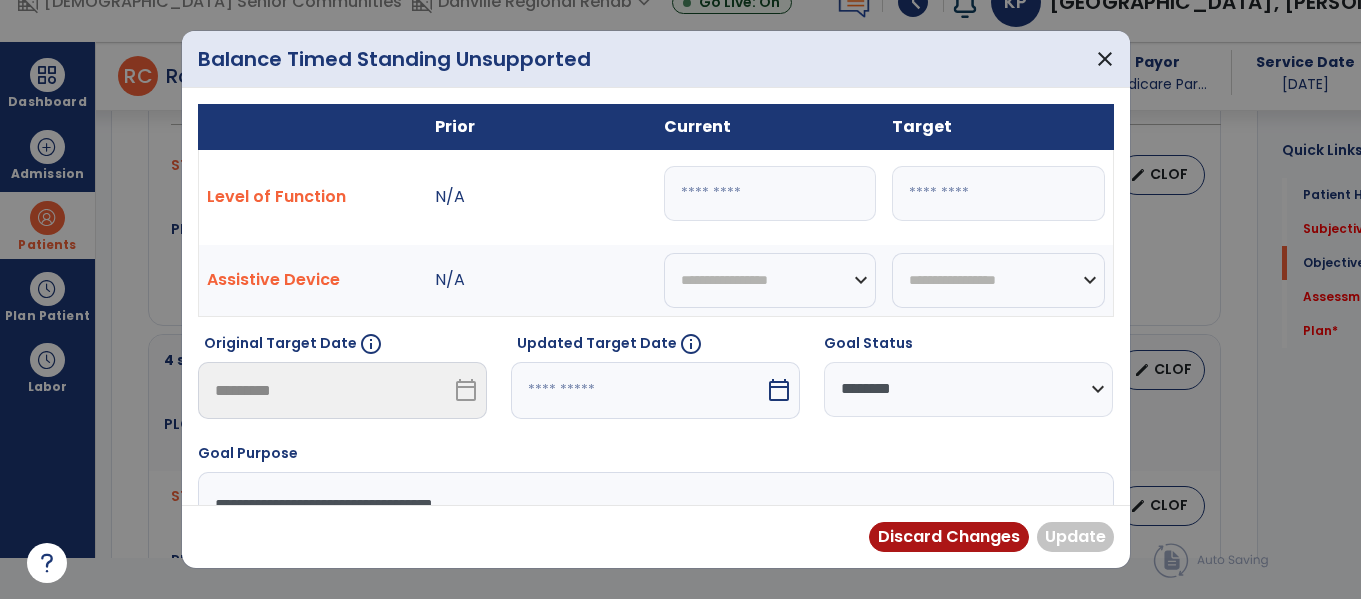type on "**" 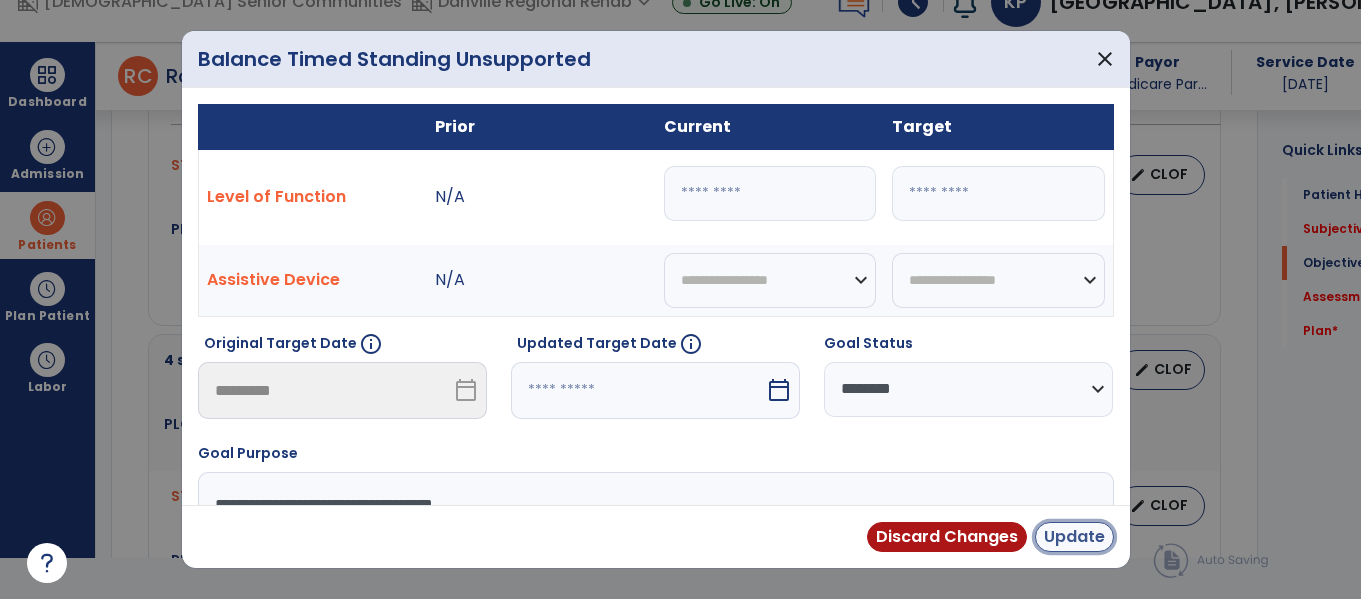 click on "Update" at bounding box center (1074, 537) 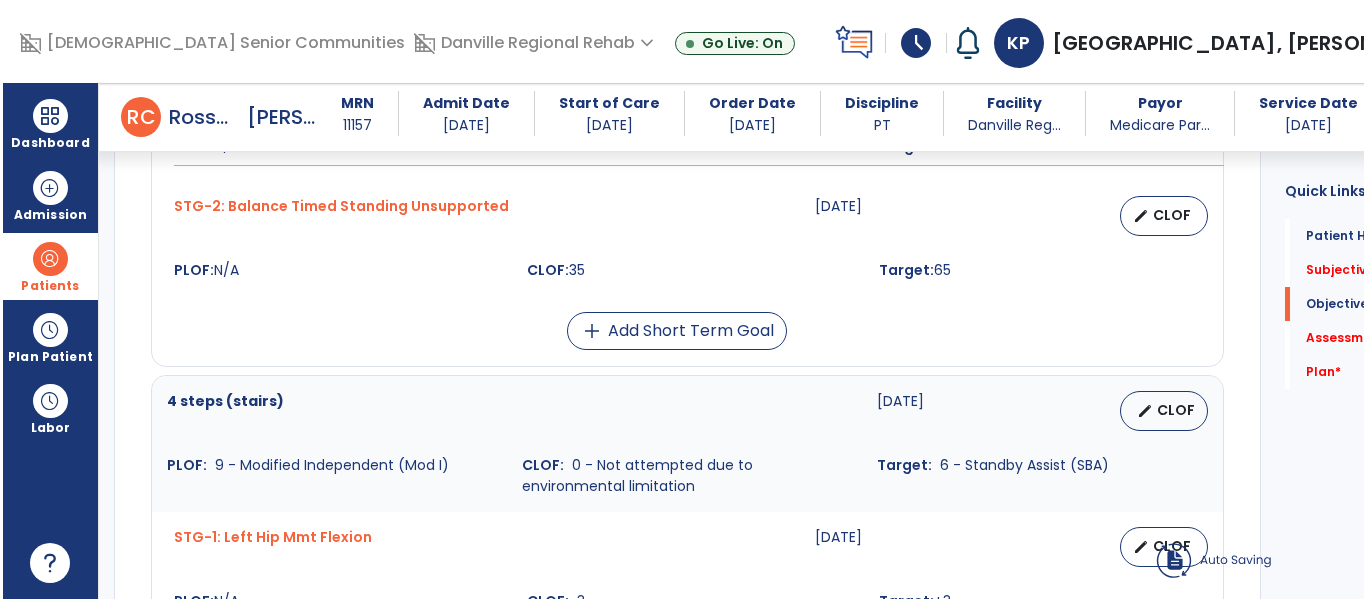 scroll, scrollTop: 41, scrollLeft: 0, axis: vertical 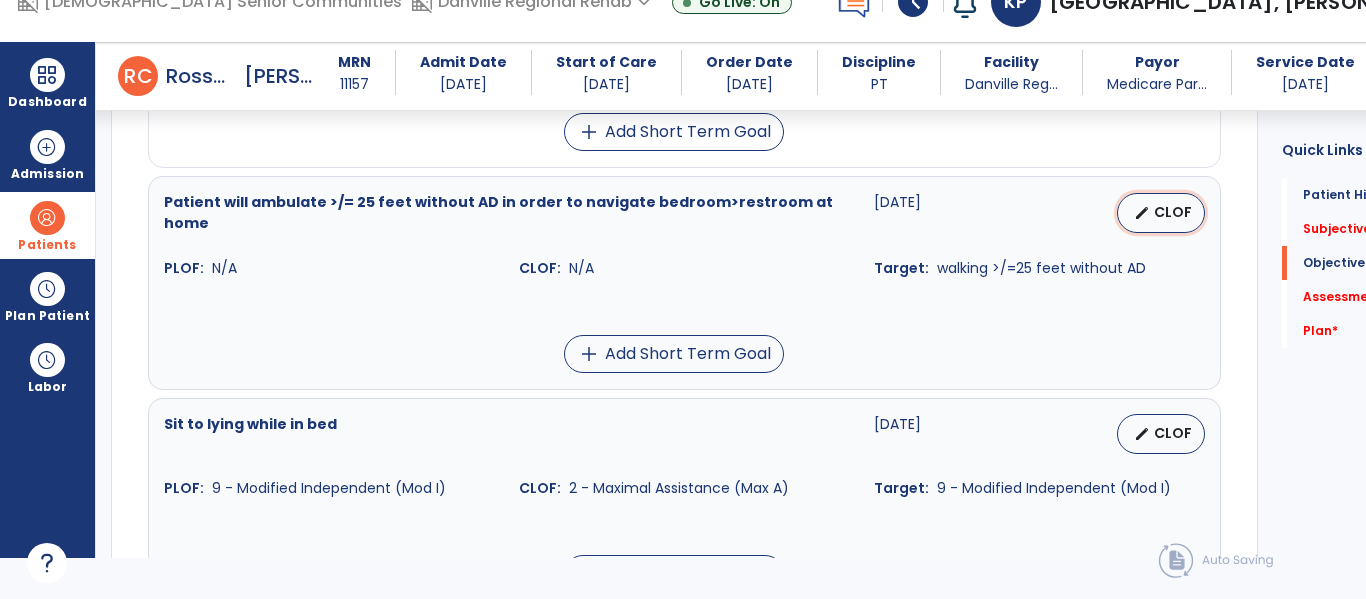 click on "CLOF" at bounding box center [1173, 212] 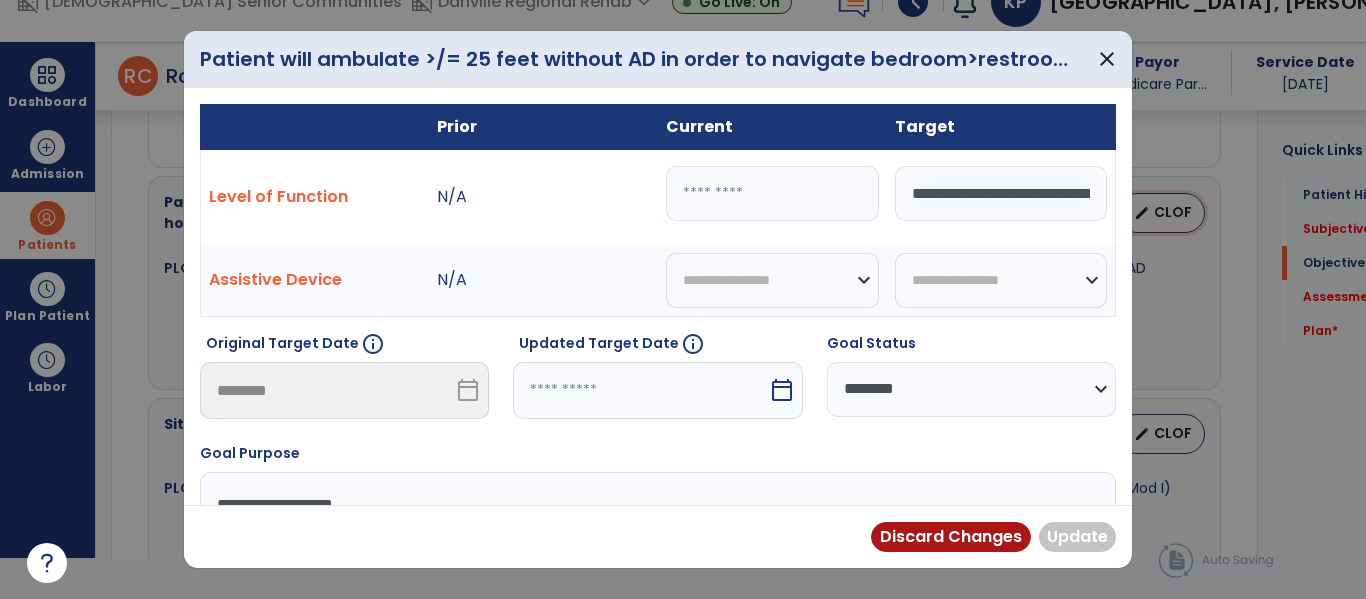 scroll, scrollTop: 1609, scrollLeft: 0, axis: vertical 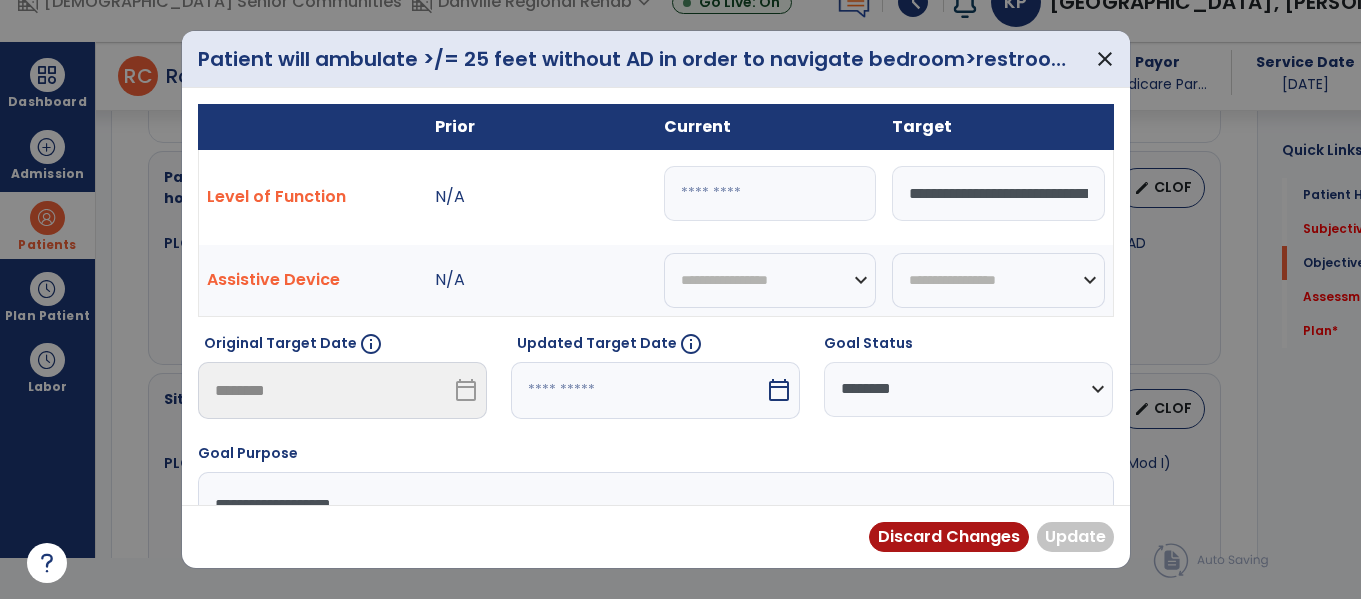 click at bounding box center [770, 193] 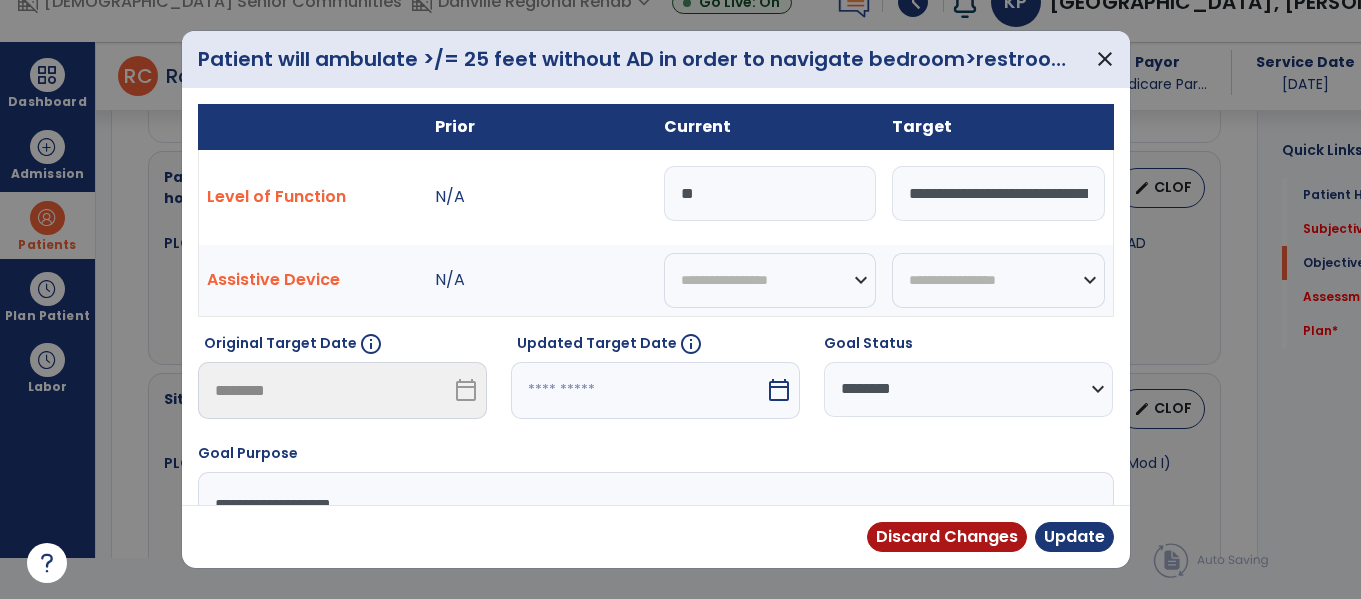 type on "***" 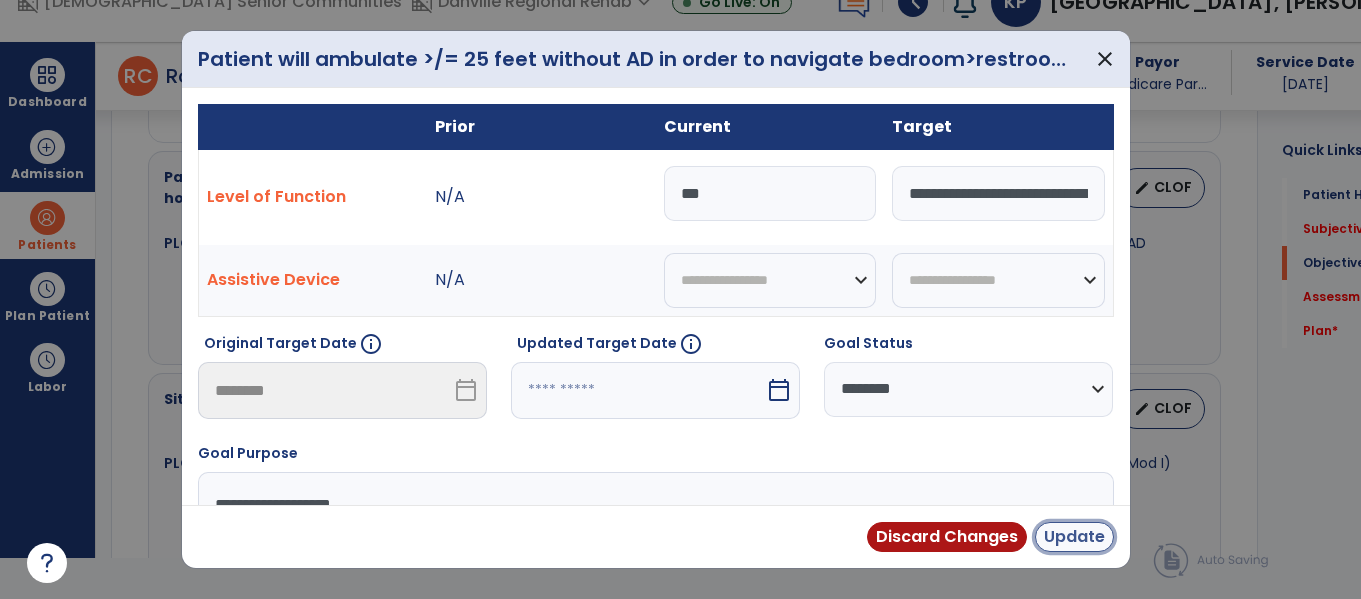 click on "Update" at bounding box center [1074, 537] 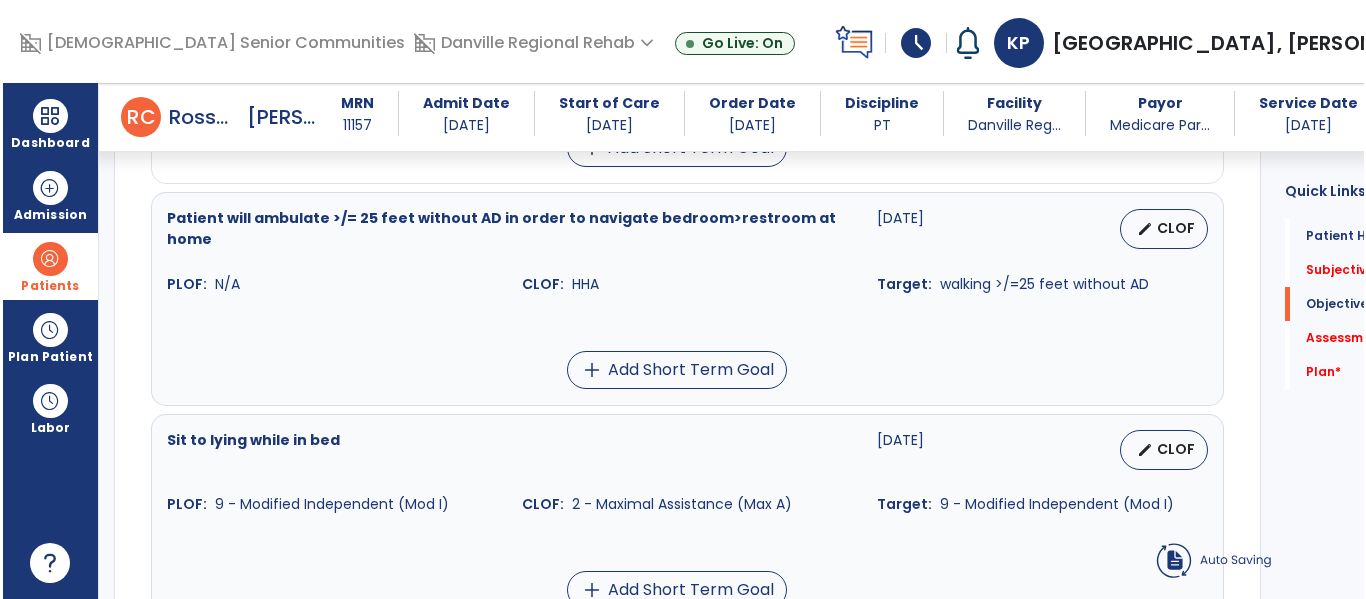 scroll, scrollTop: 41, scrollLeft: 0, axis: vertical 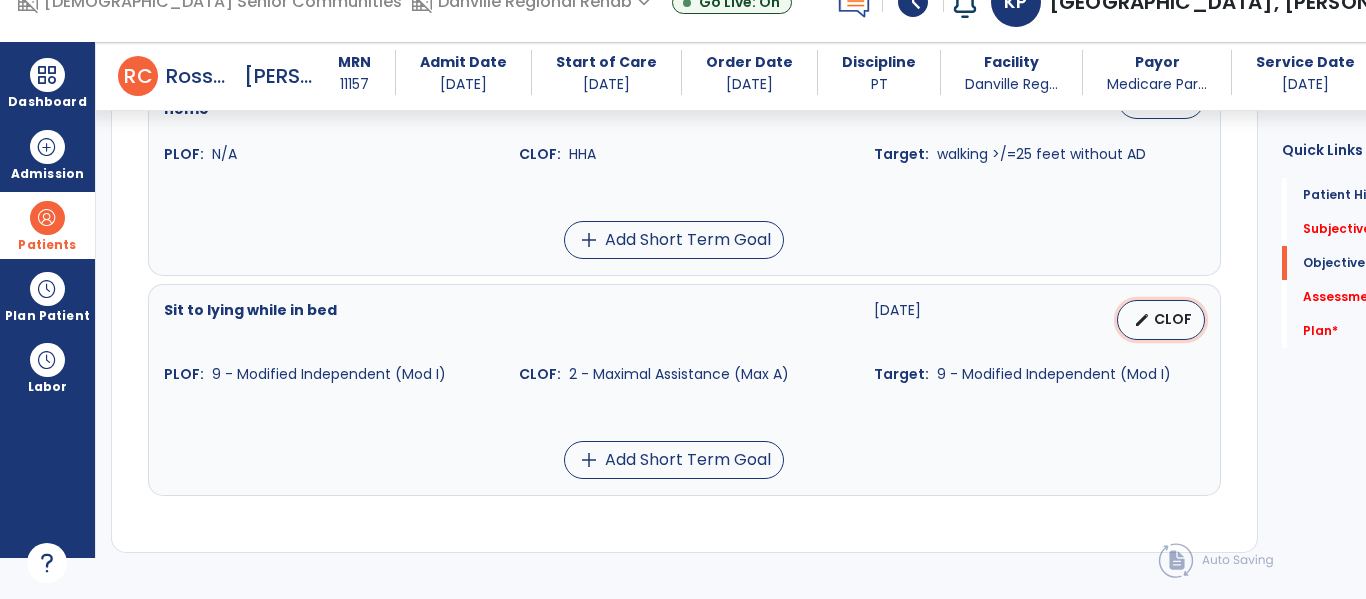 click on "CLOF" at bounding box center (1173, 319) 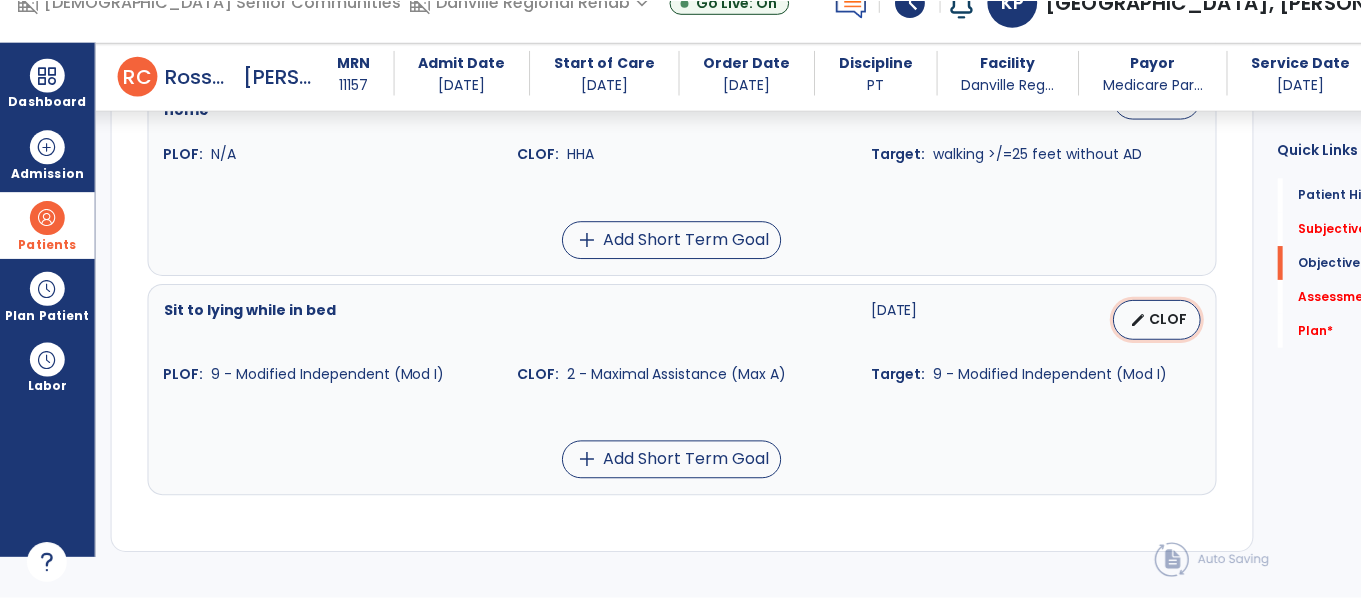 scroll, scrollTop: 0, scrollLeft: 0, axis: both 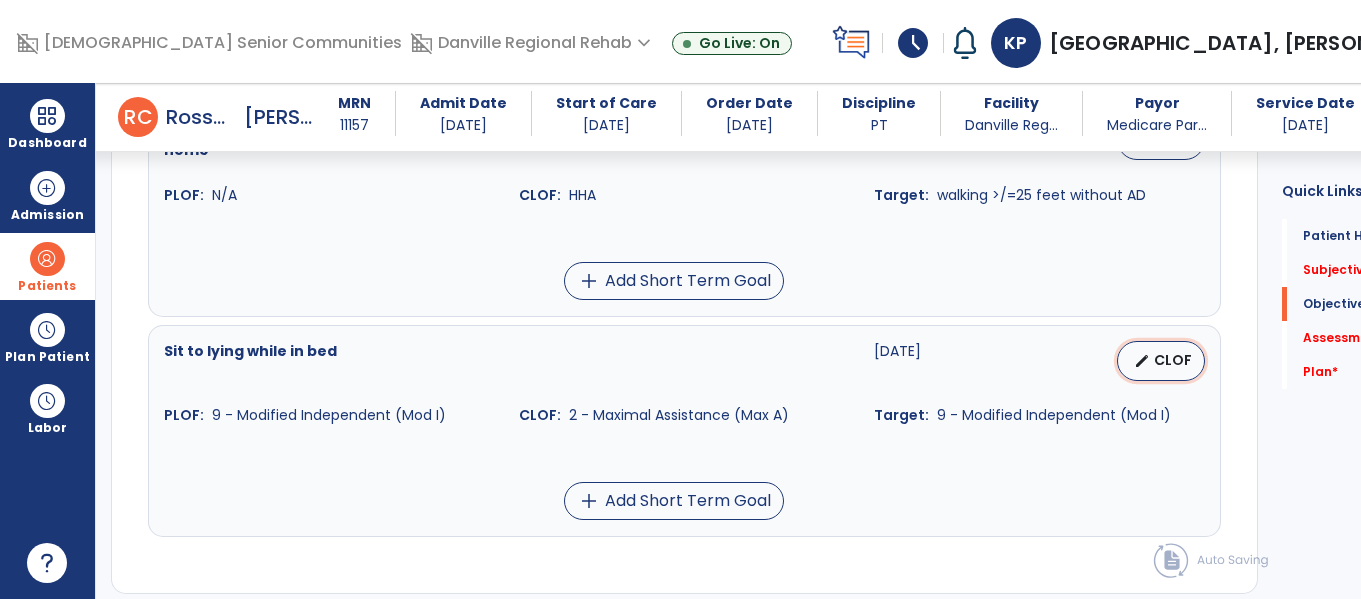 select on "********" 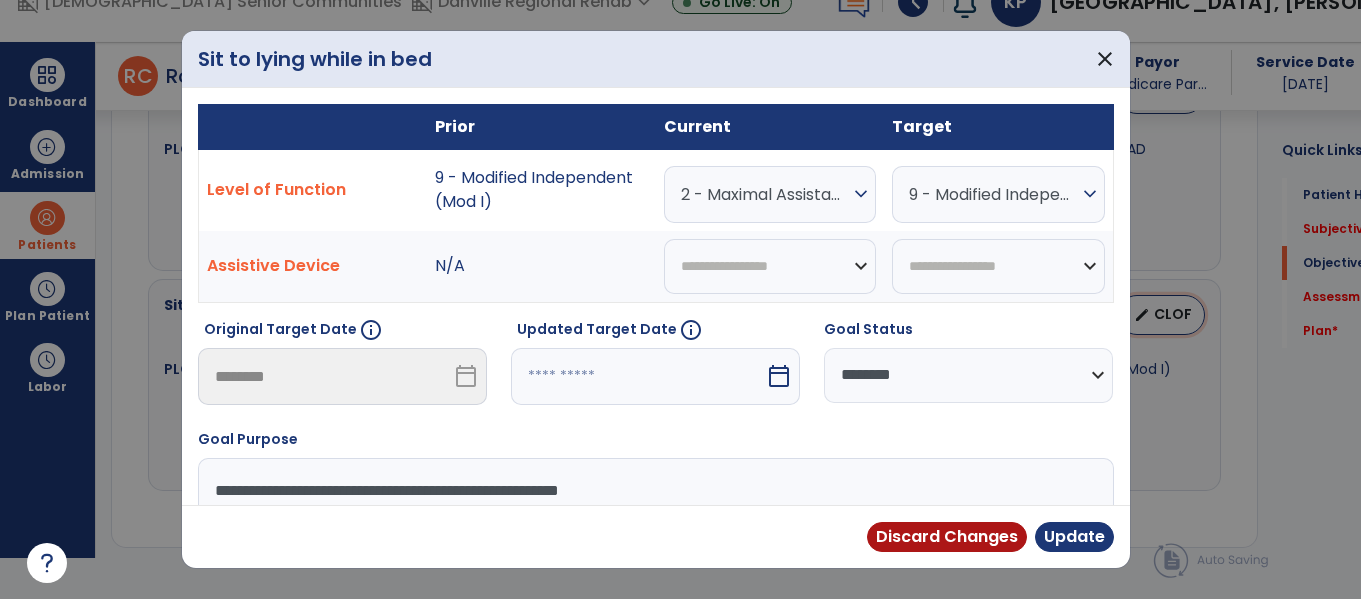 scroll, scrollTop: 1693, scrollLeft: 0, axis: vertical 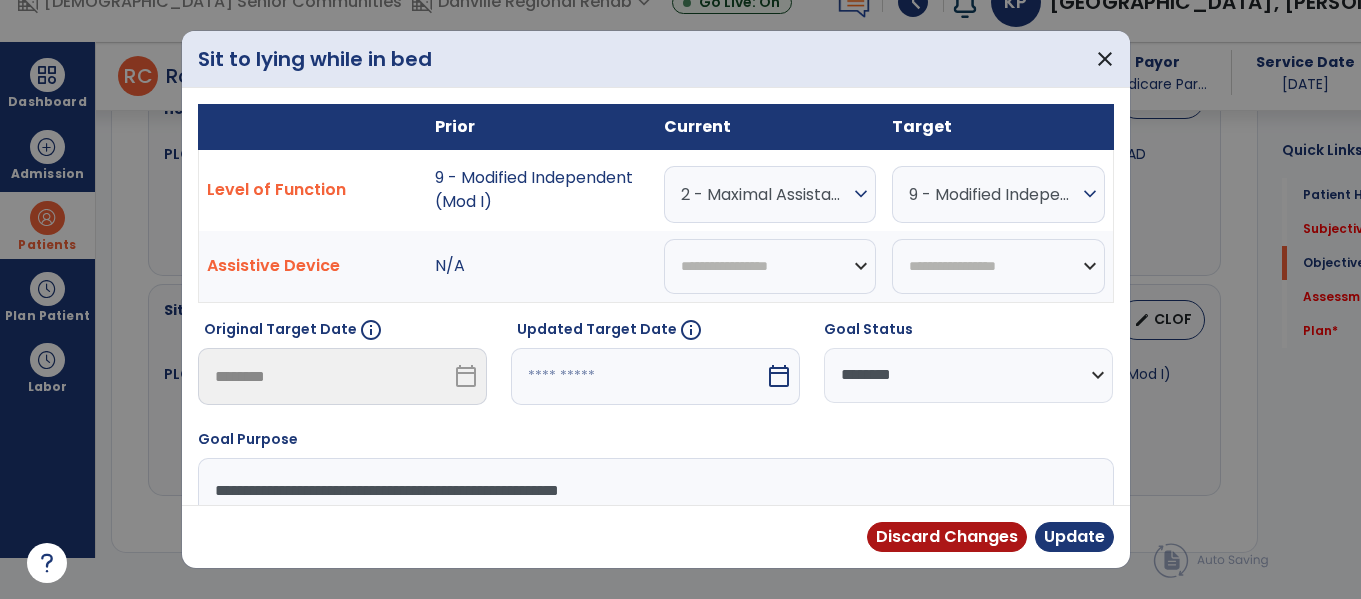 click on "2 - Maximal Assistance (Max A)" at bounding box center (765, 194) 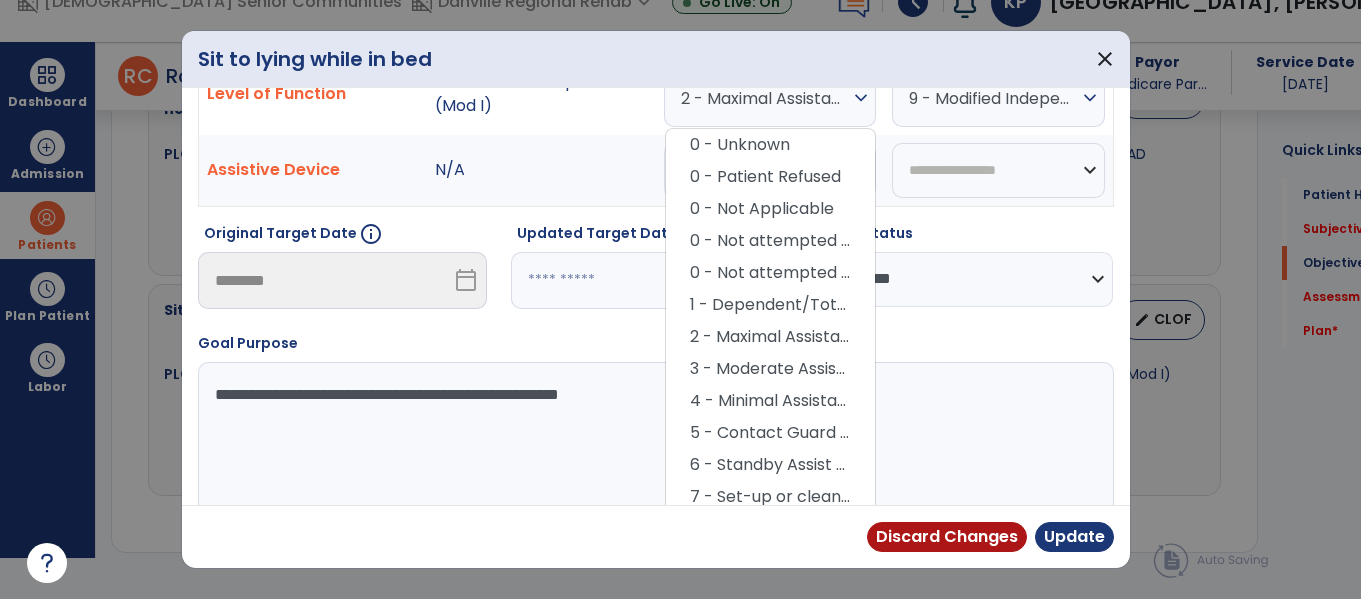 scroll, scrollTop: 100, scrollLeft: 0, axis: vertical 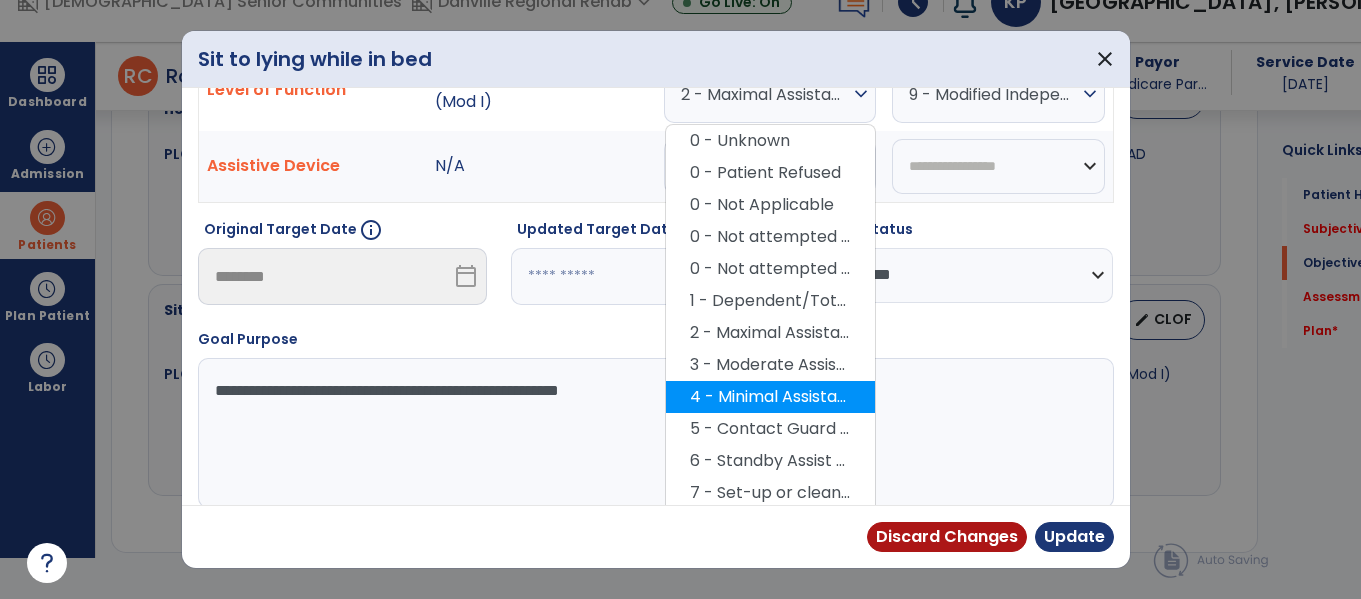 click on "4 - Minimal Assistance (Min A)" at bounding box center (770, 397) 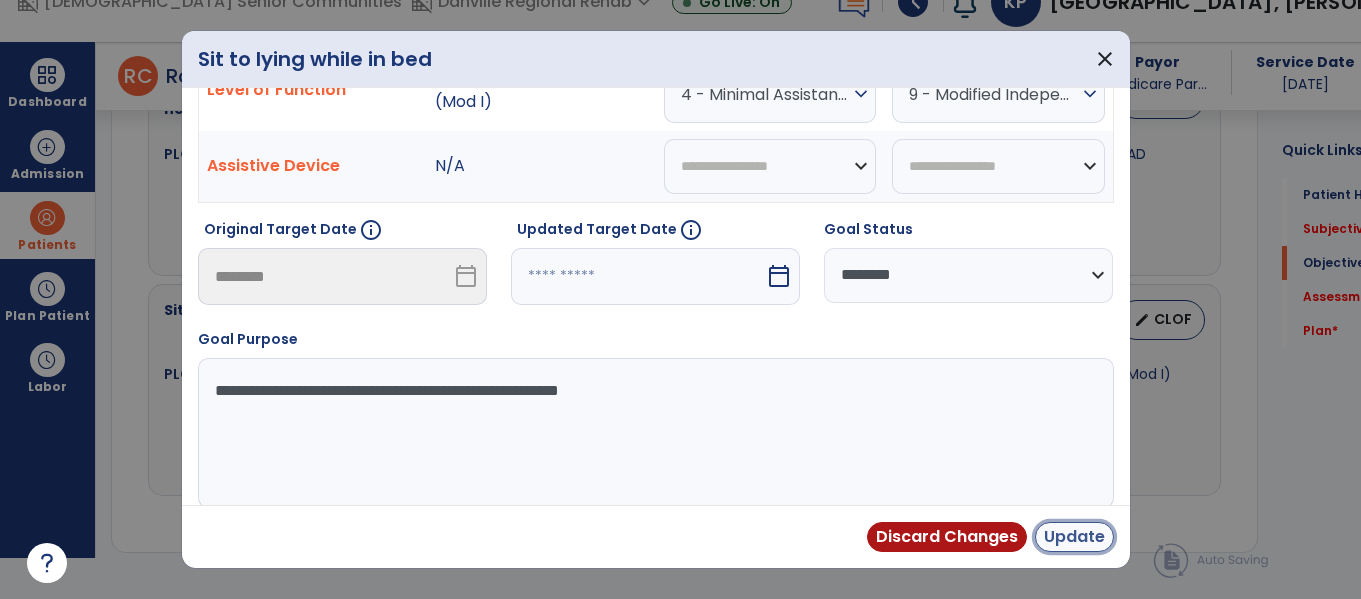 click on "Update" at bounding box center (1074, 537) 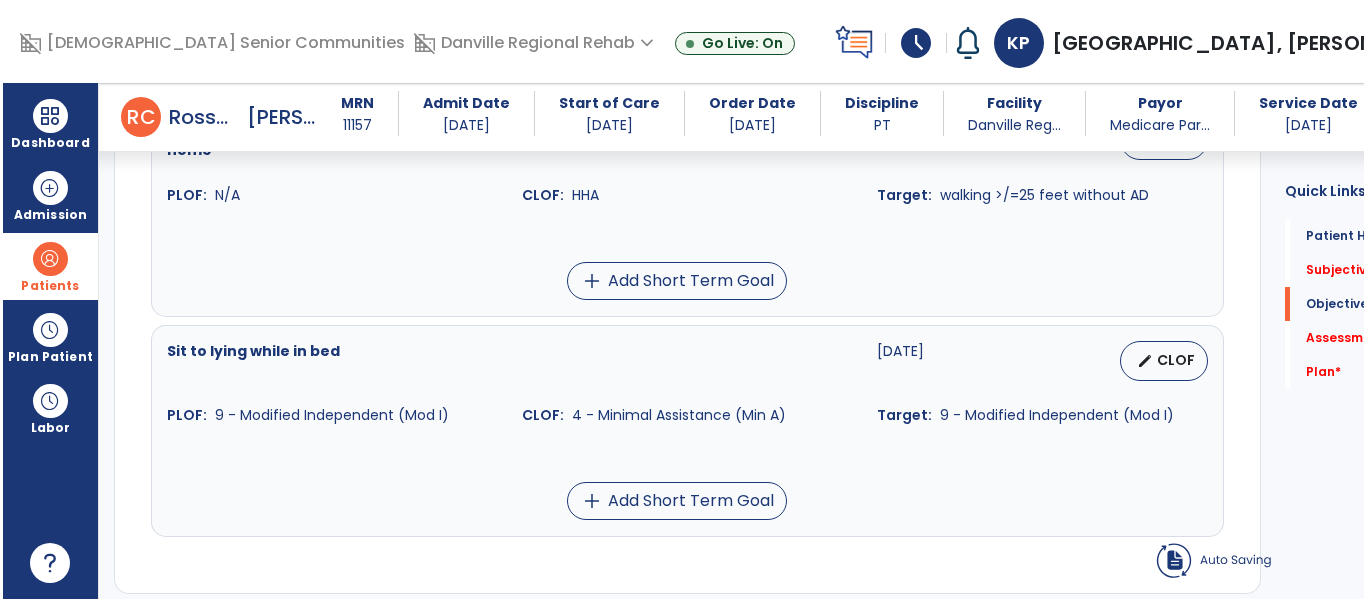 scroll, scrollTop: 41, scrollLeft: 0, axis: vertical 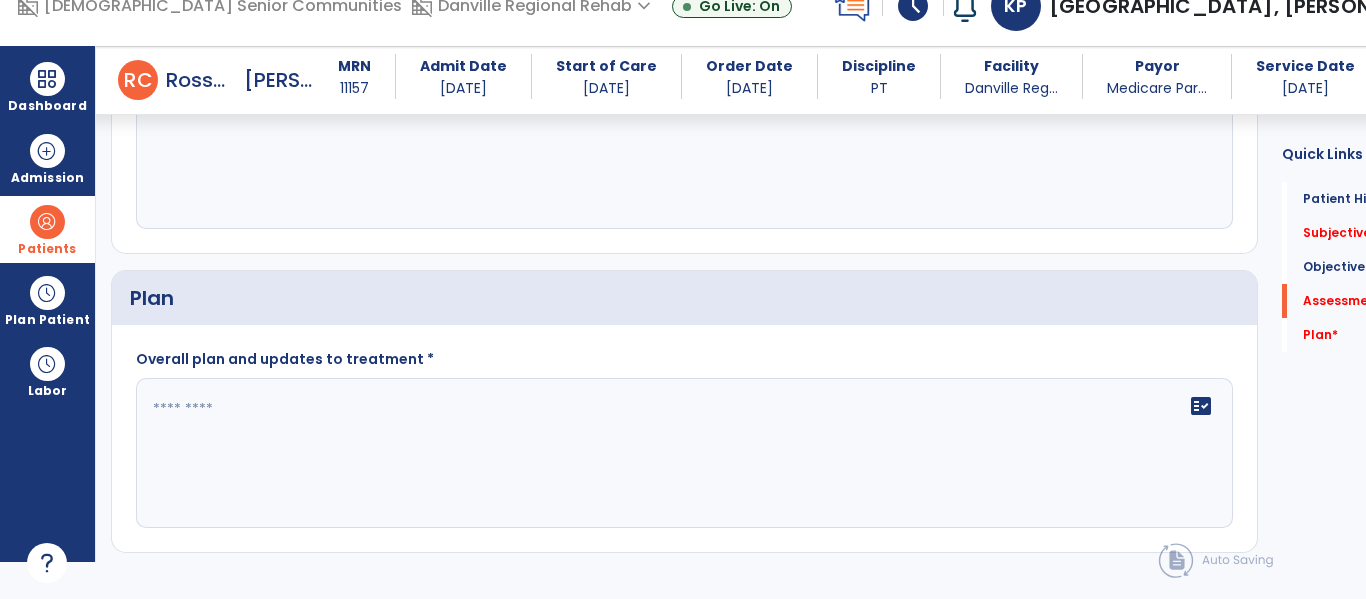 click on "fact_check" 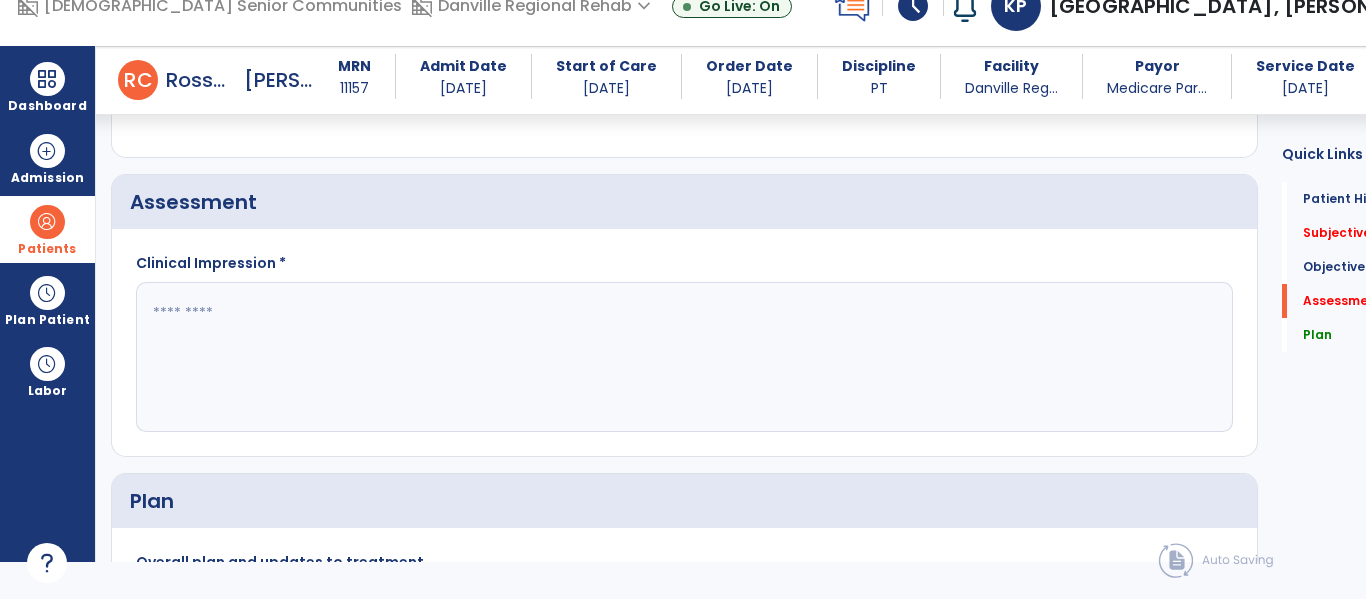 scroll, scrollTop: 2093, scrollLeft: 0, axis: vertical 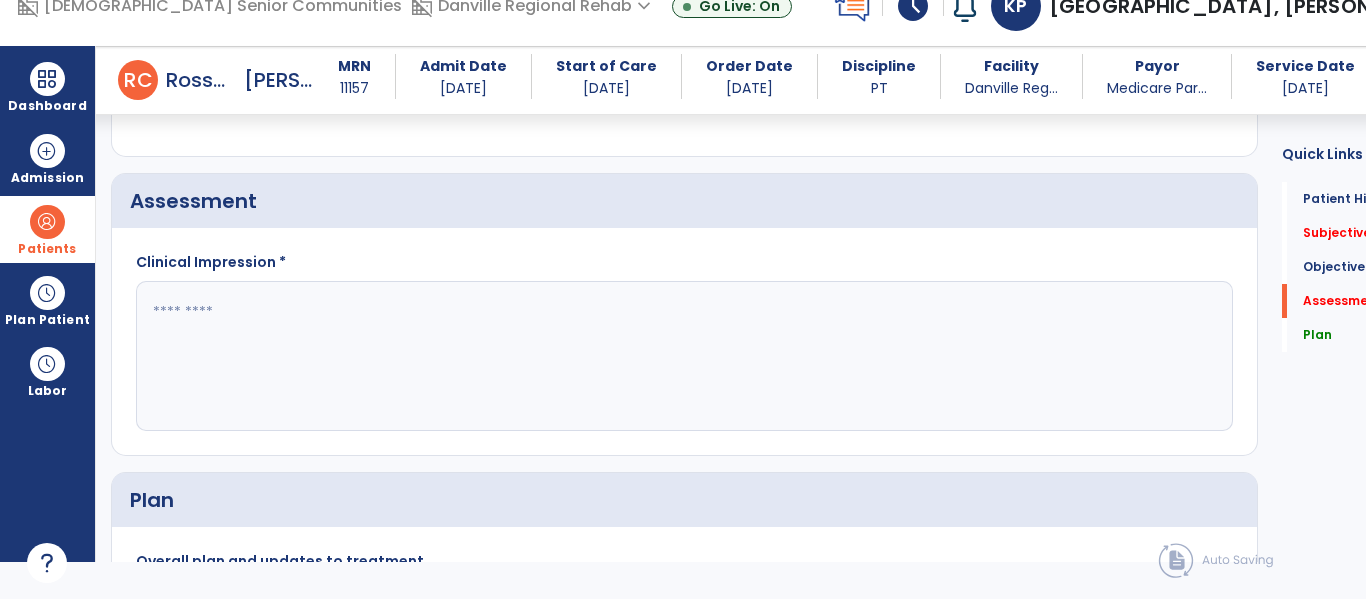 type on "**********" 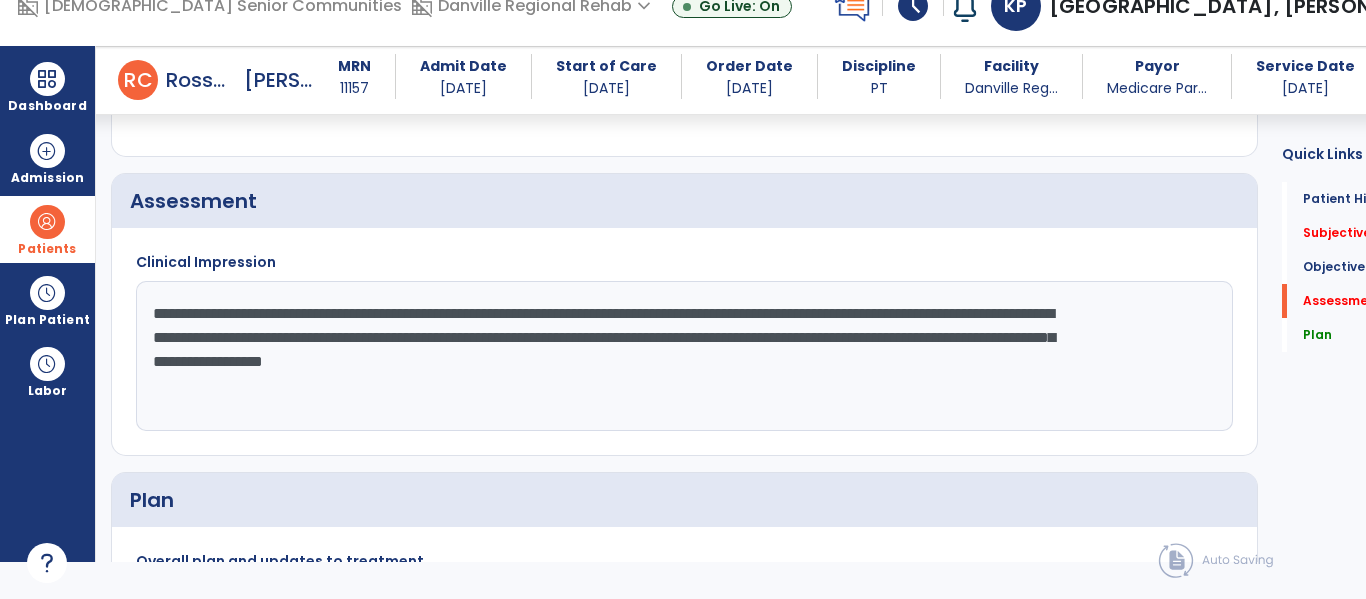 type on "**********" 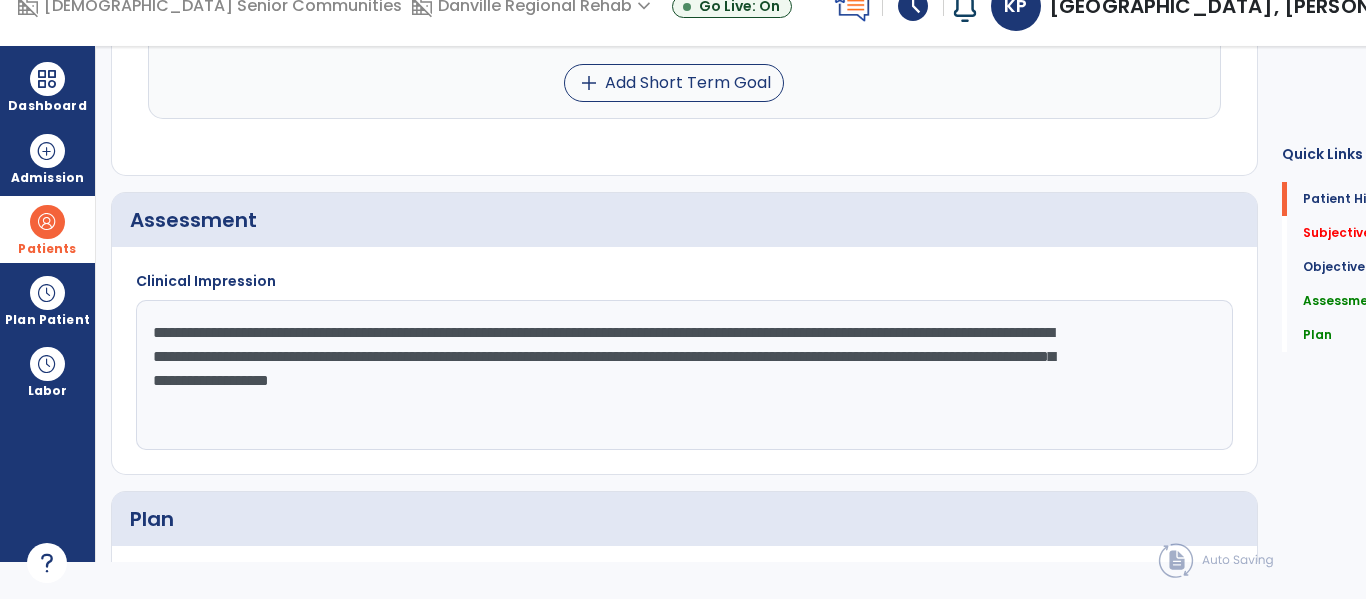 scroll, scrollTop: 0, scrollLeft: 0, axis: both 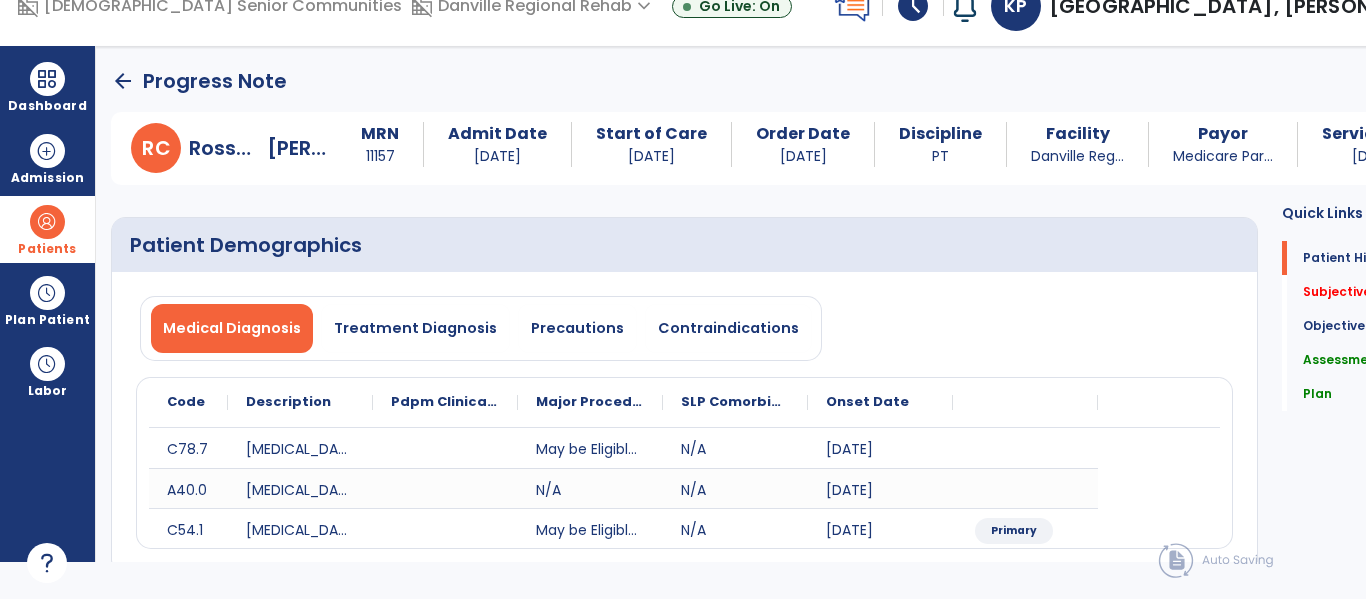 click on "arrow_back" 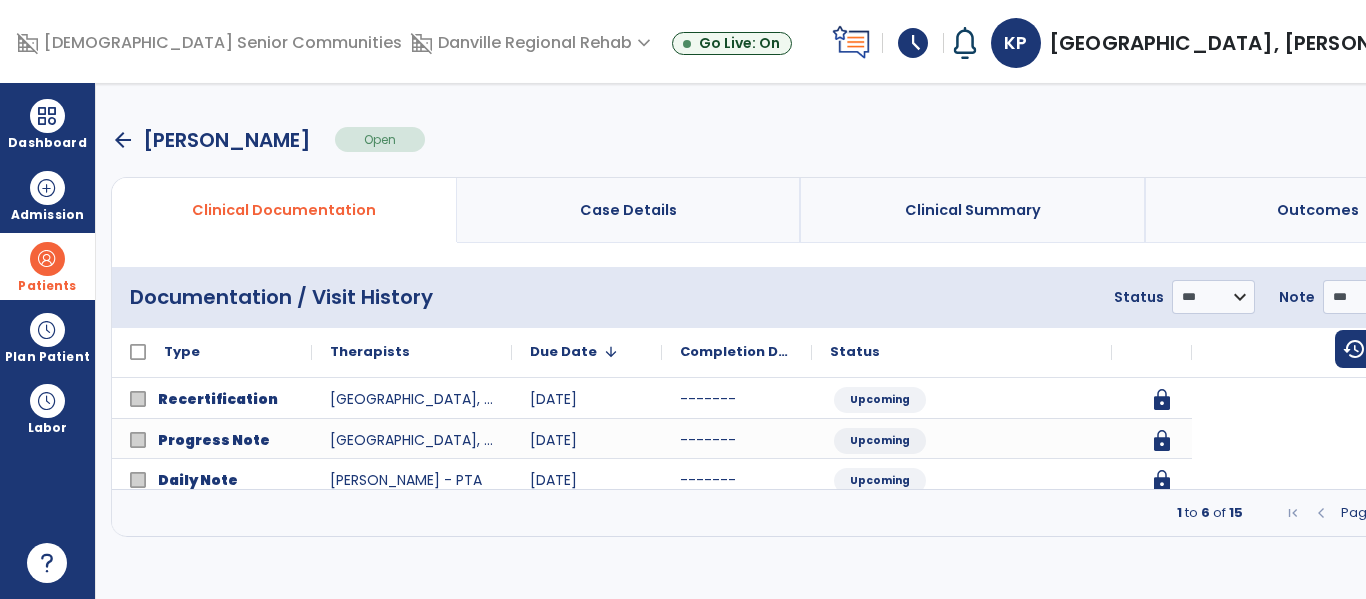scroll, scrollTop: 0, scrollLeft: 0, axis: both 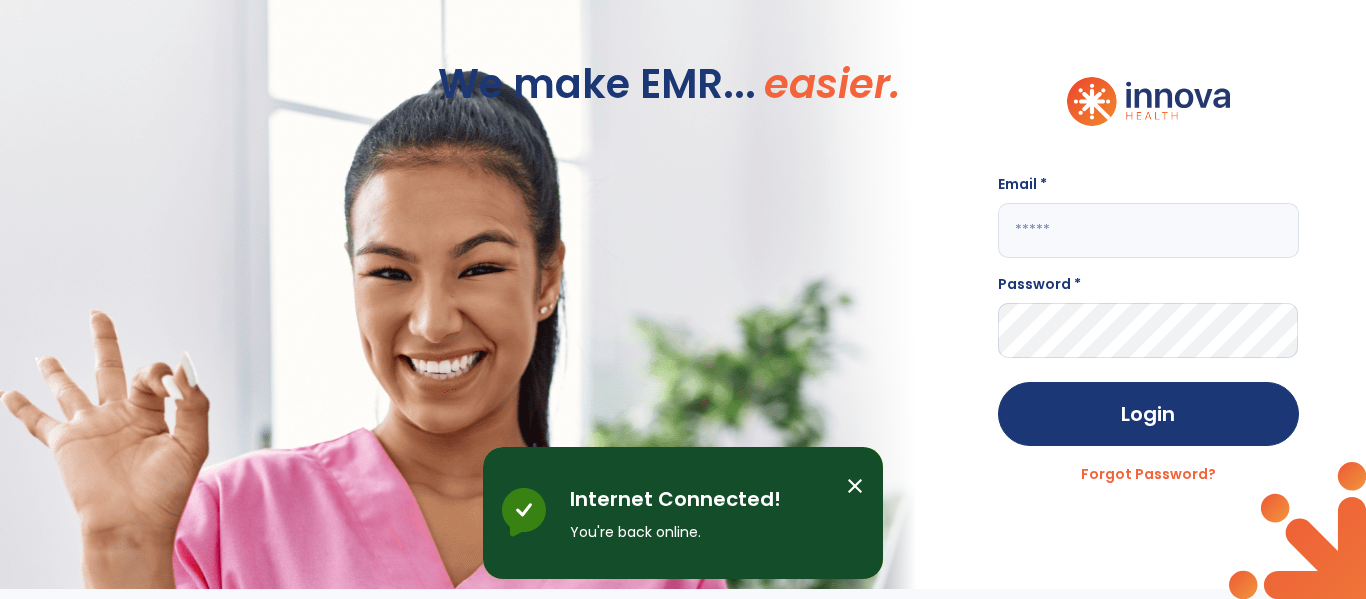 click 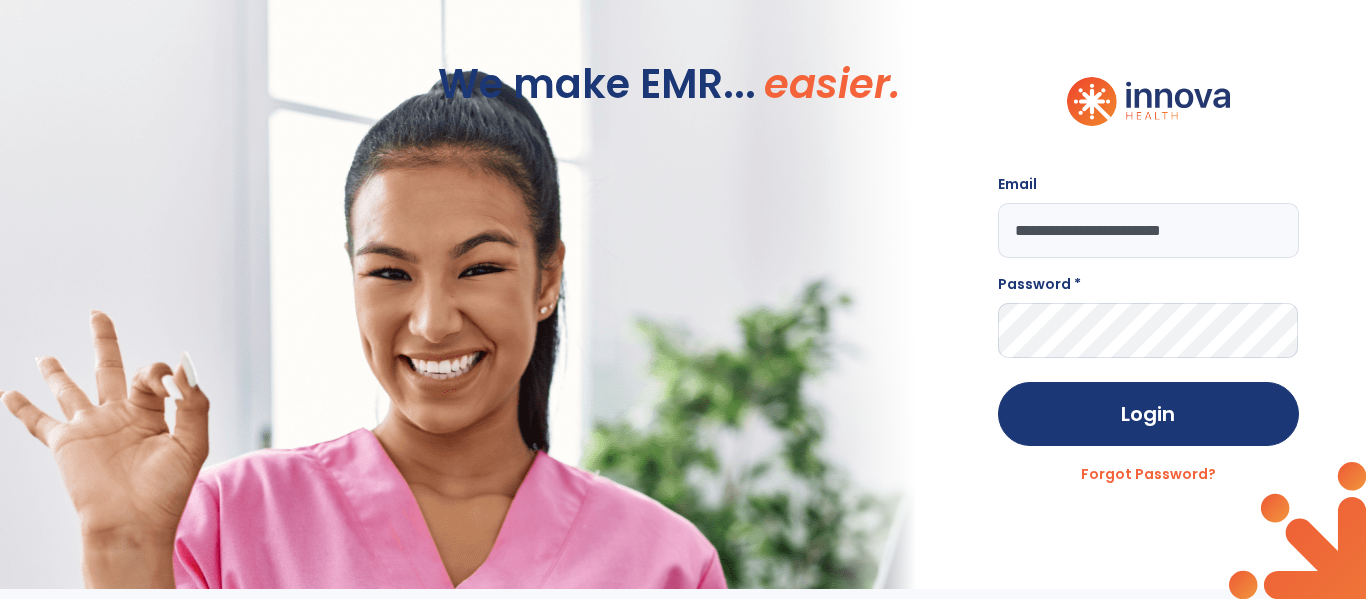 type on "**********" 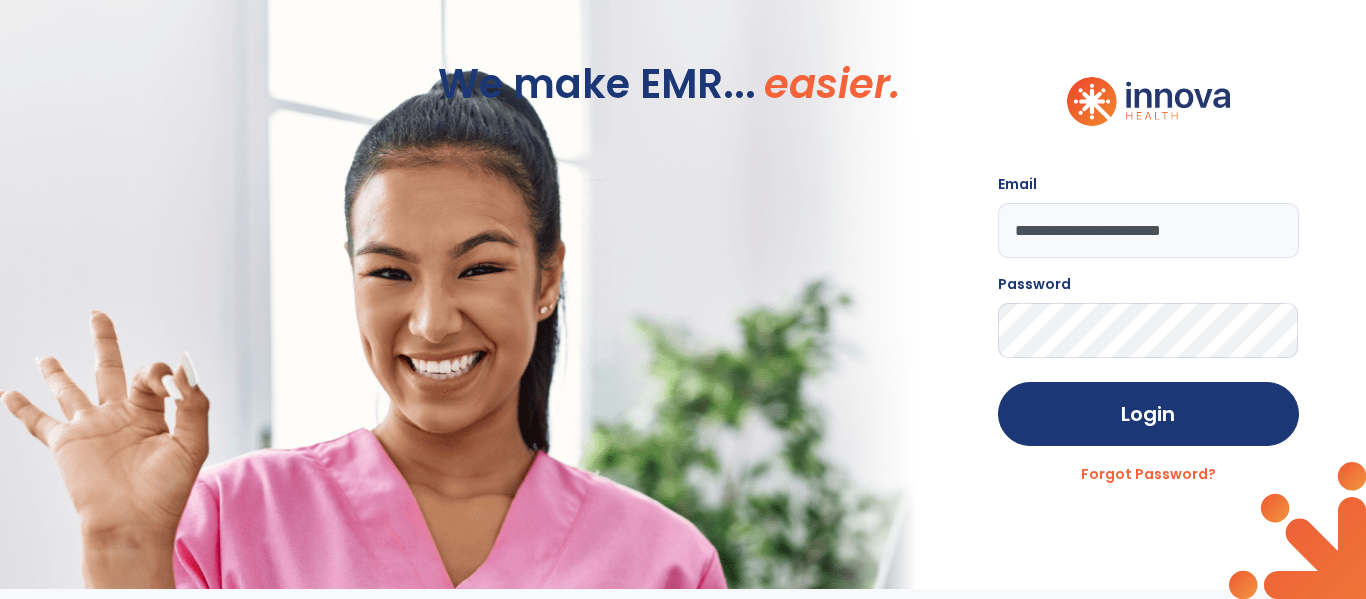 click on "Login" 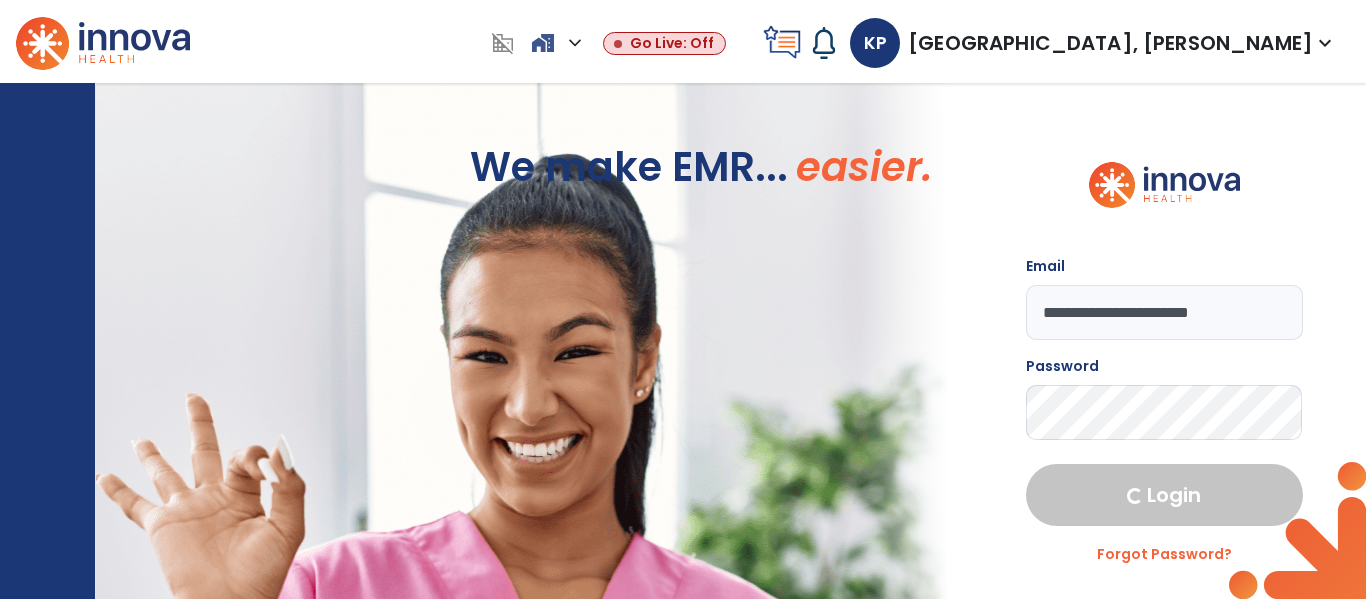select on "****" 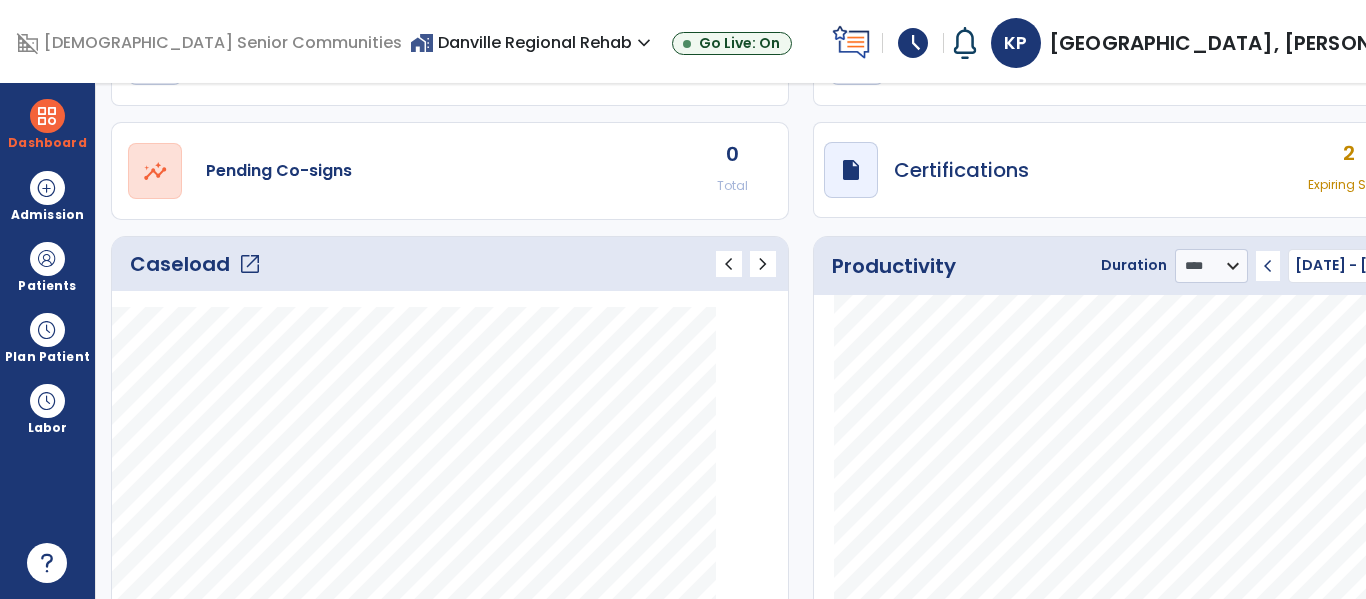 click on "open_in_new" 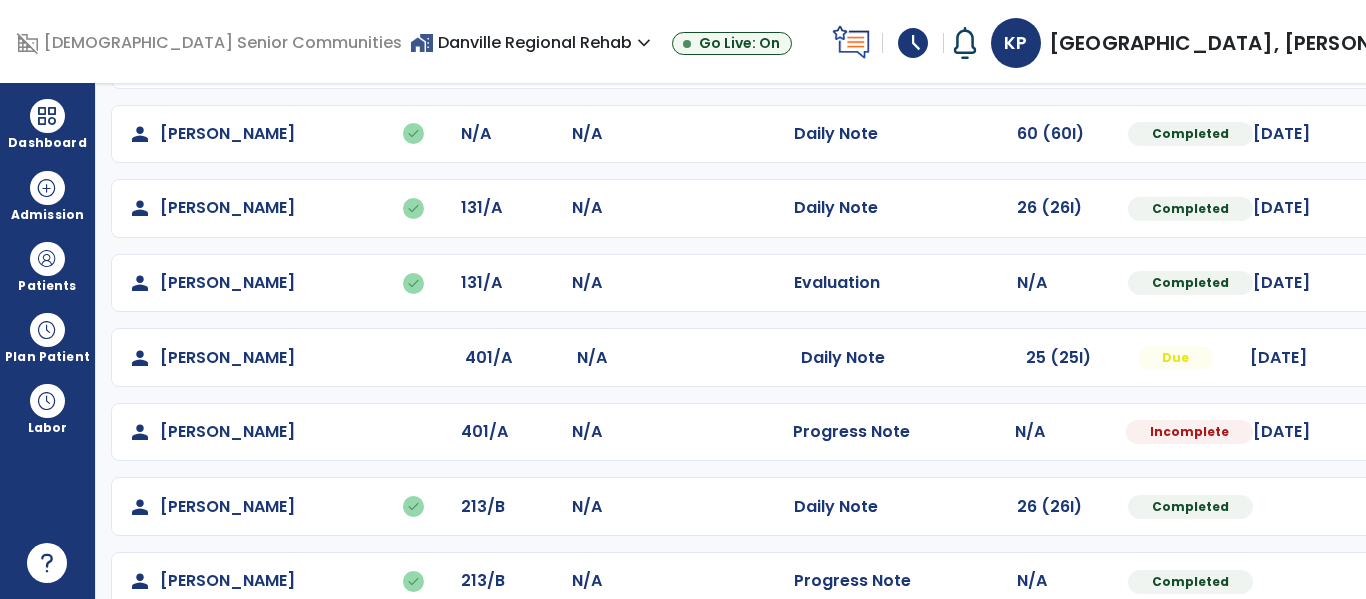 scroll, scrollTop: 637, scrollLeft: 0, axis: vertical 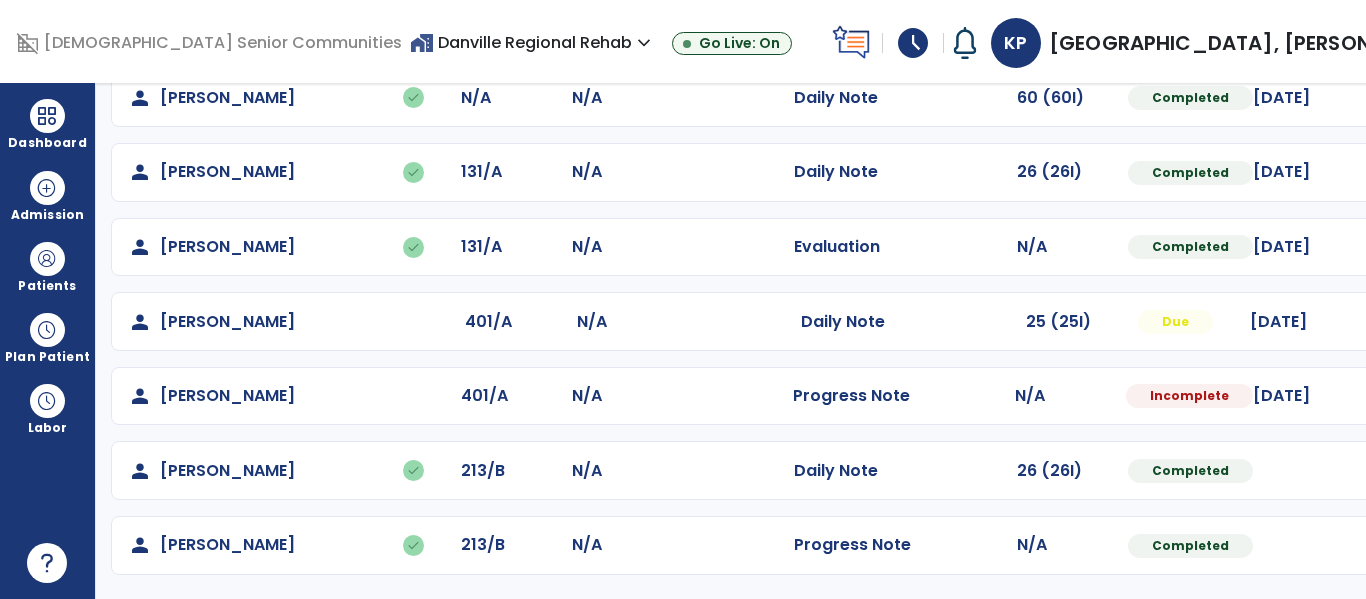 click at bounding box center (1427, -275) 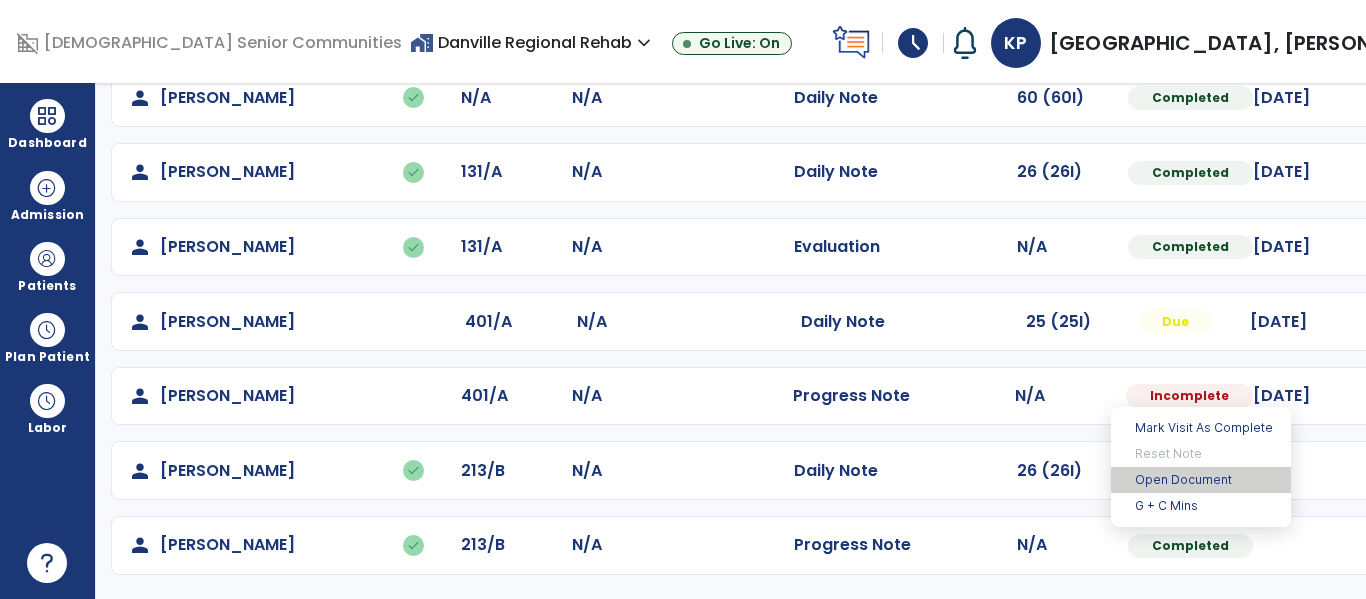 click on "Open Document" at bounding box center [1201, 480] 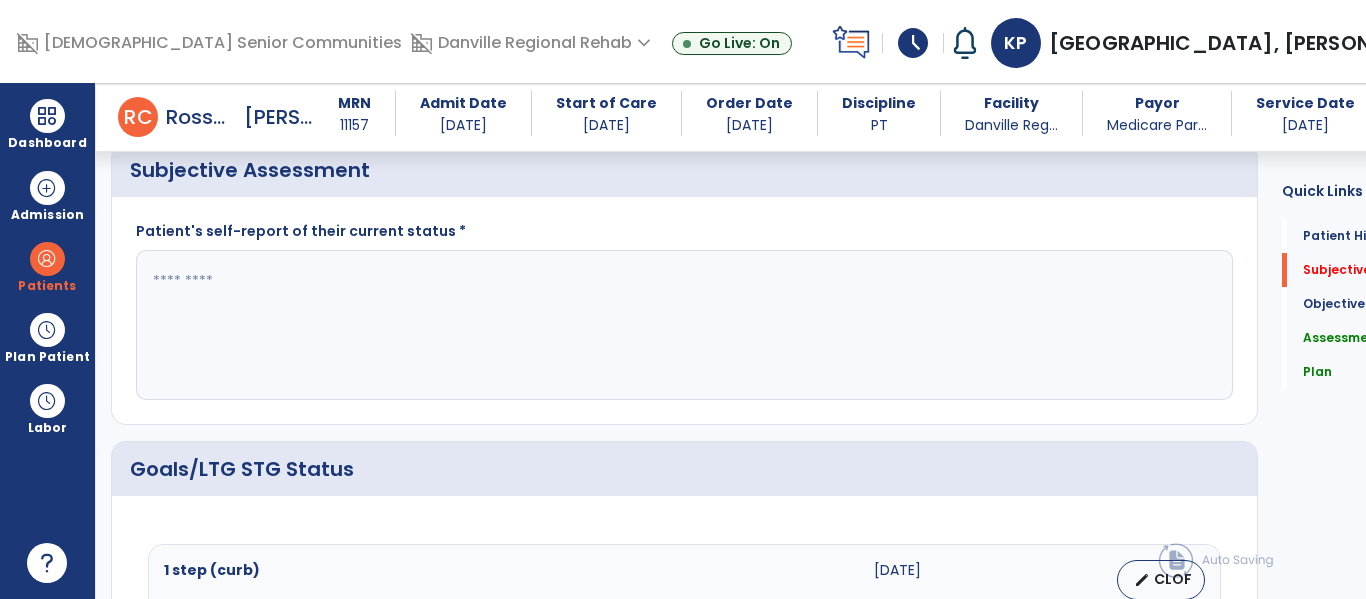 scroll, scrollTop: 455, scrollLeft: 0, axis: vertical 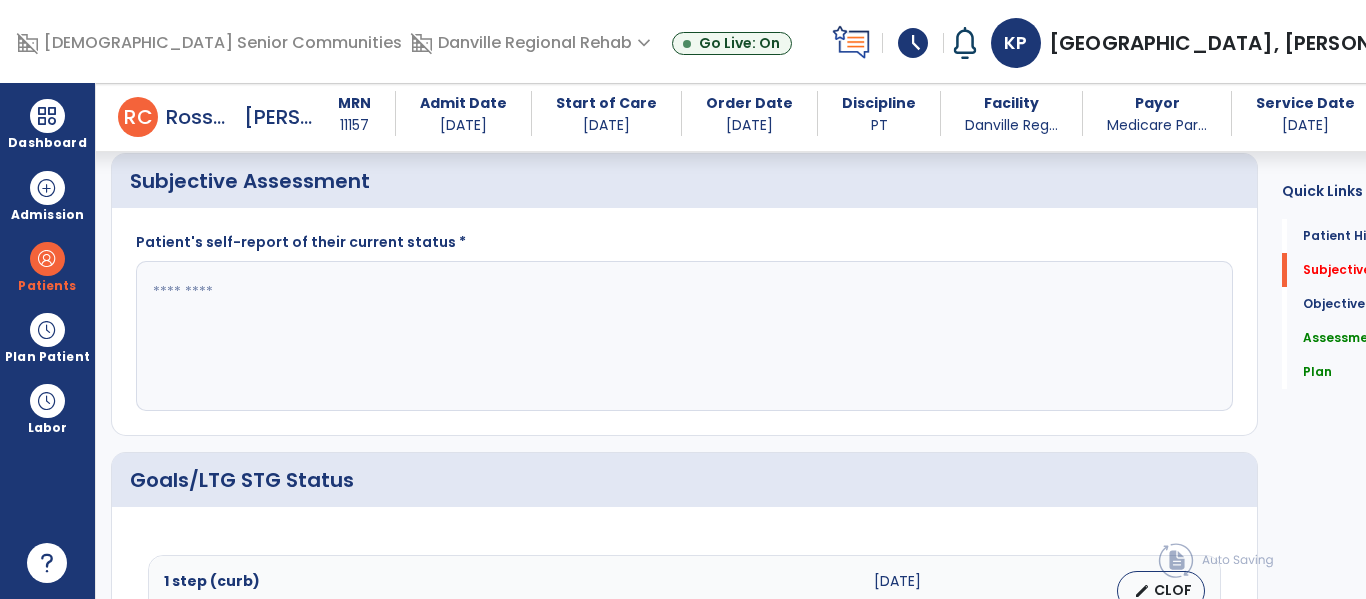 click 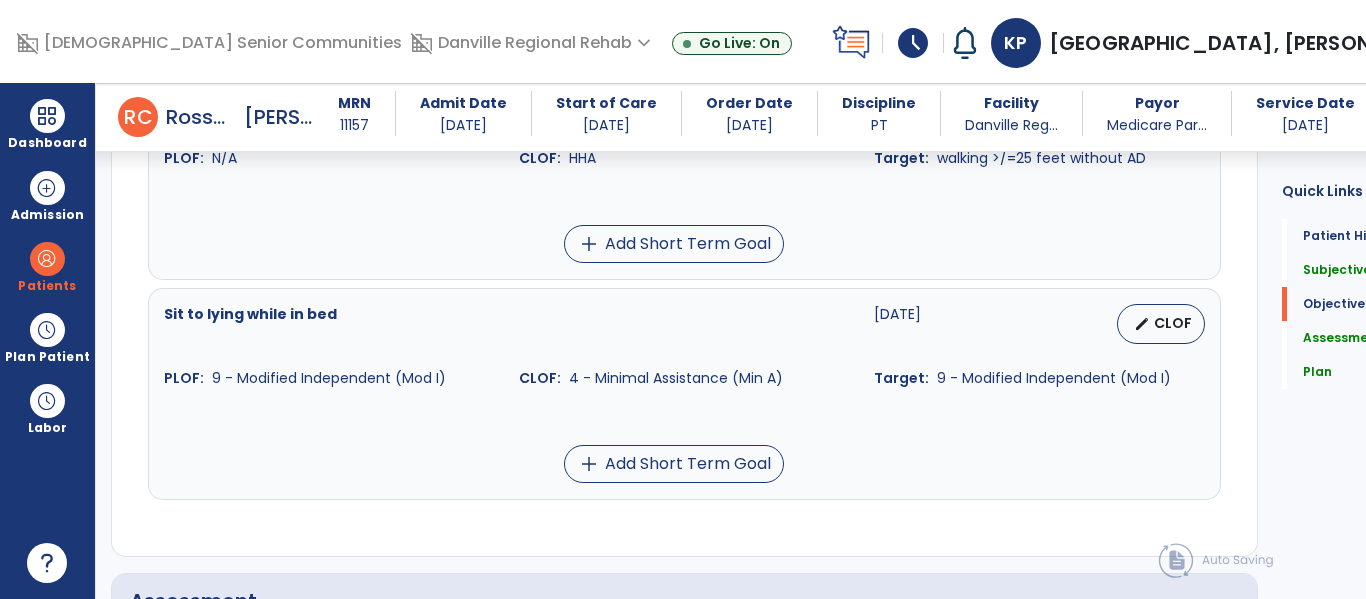 scroll, scrollTop: 1731, scrollLeft: 0, axis: vertical 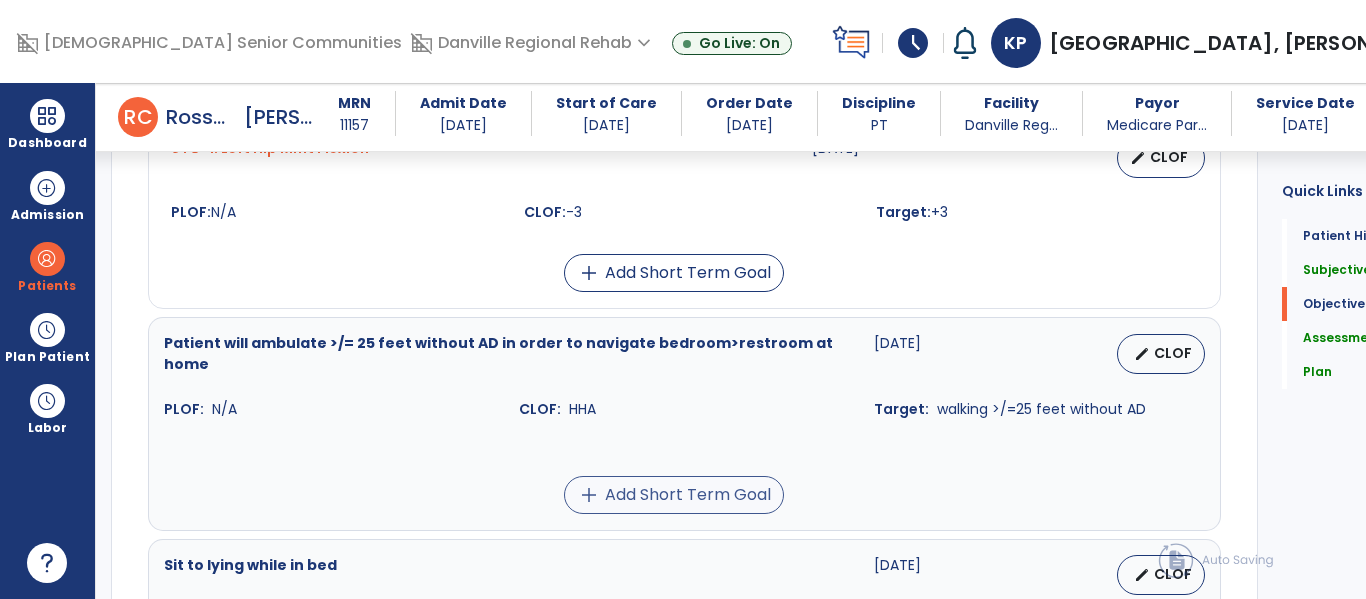 type on "**********" 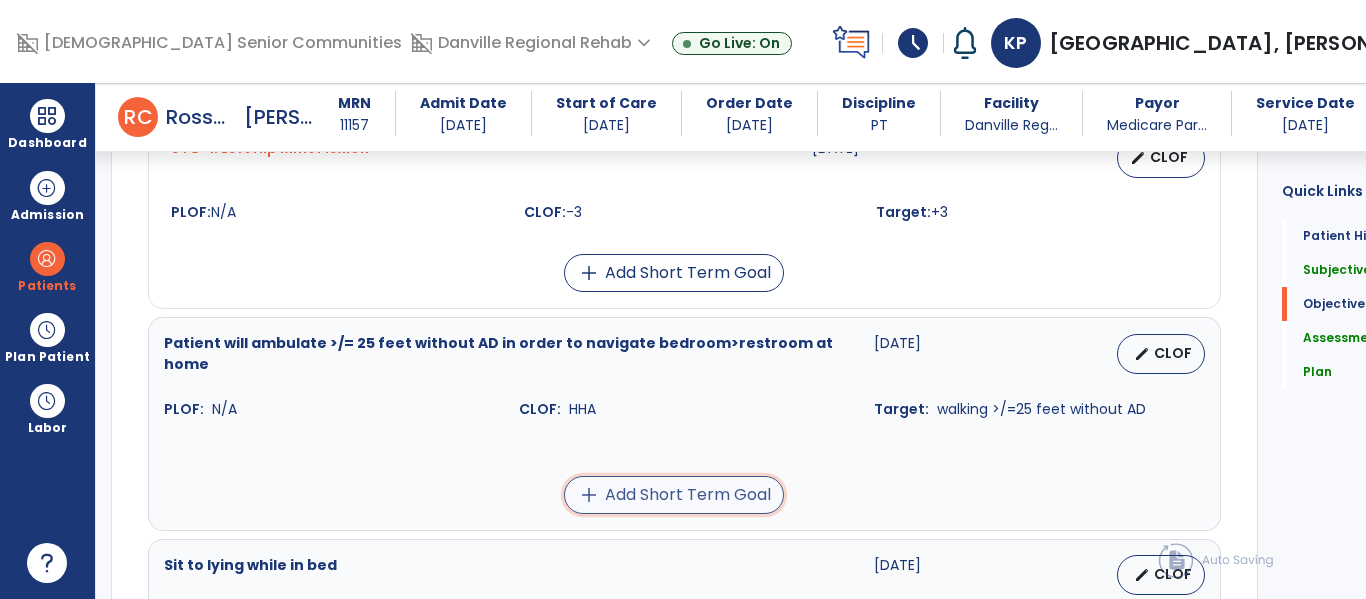 click on "add  Add Short Term Goal" at bounding box center (674, 495) 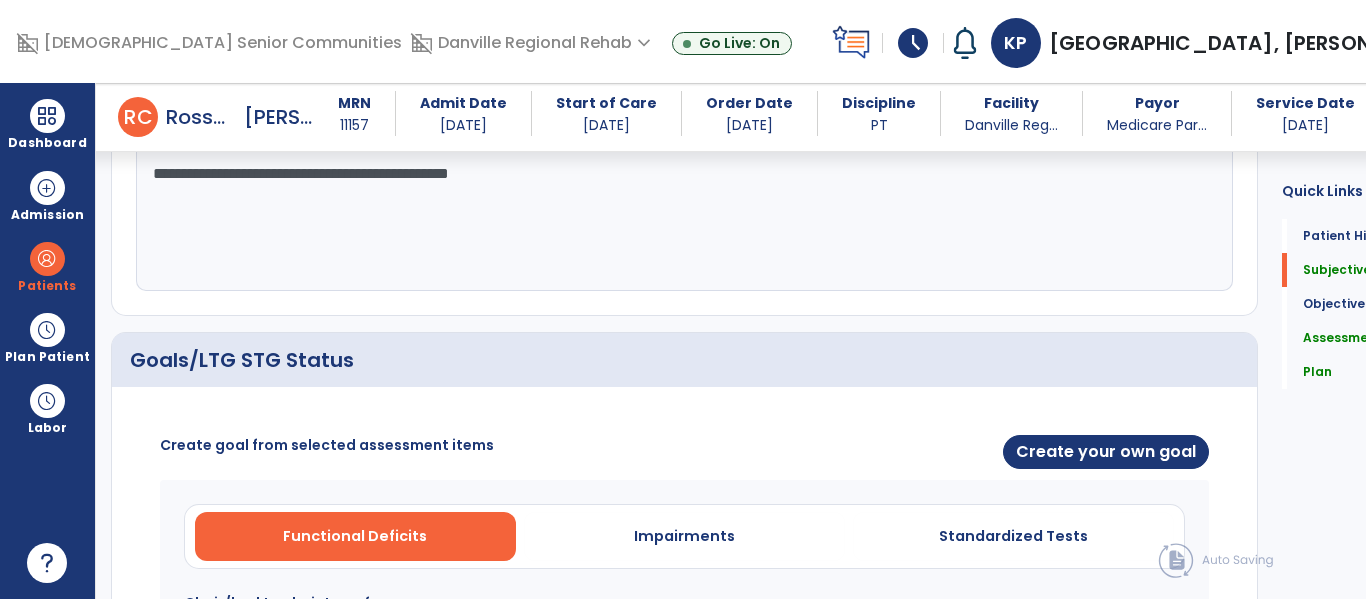 scroll, scrollTop: 565, scrollLeft: 0, axis: vertical 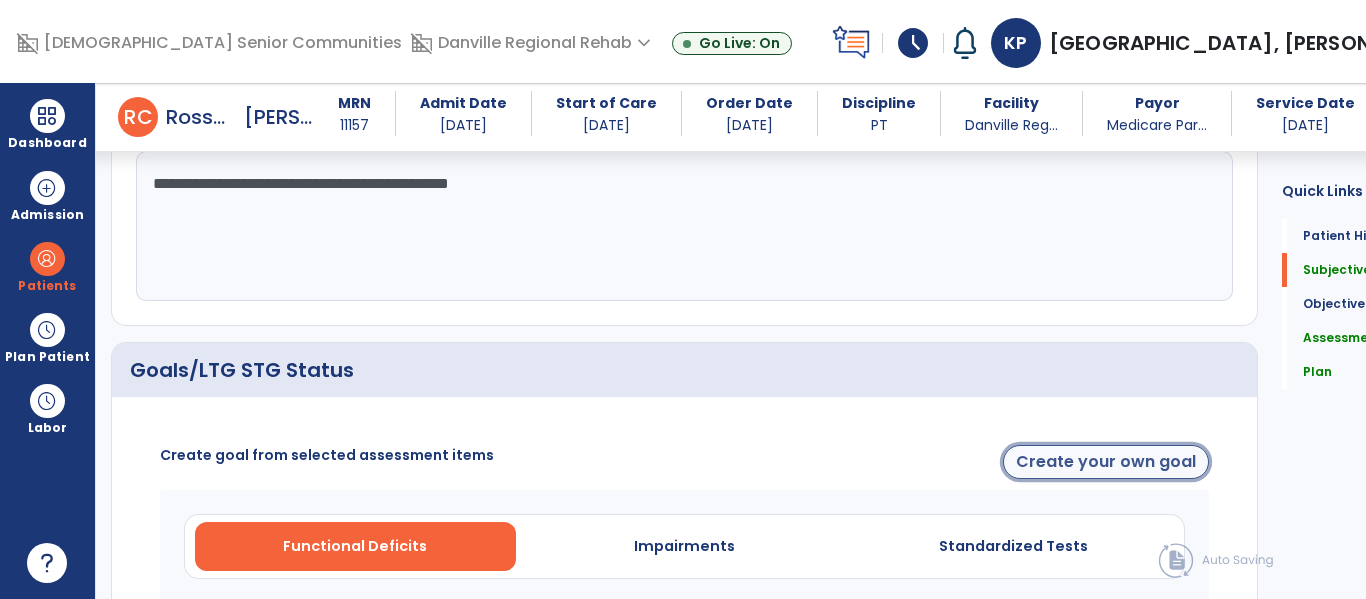 click on "Create your own goal" 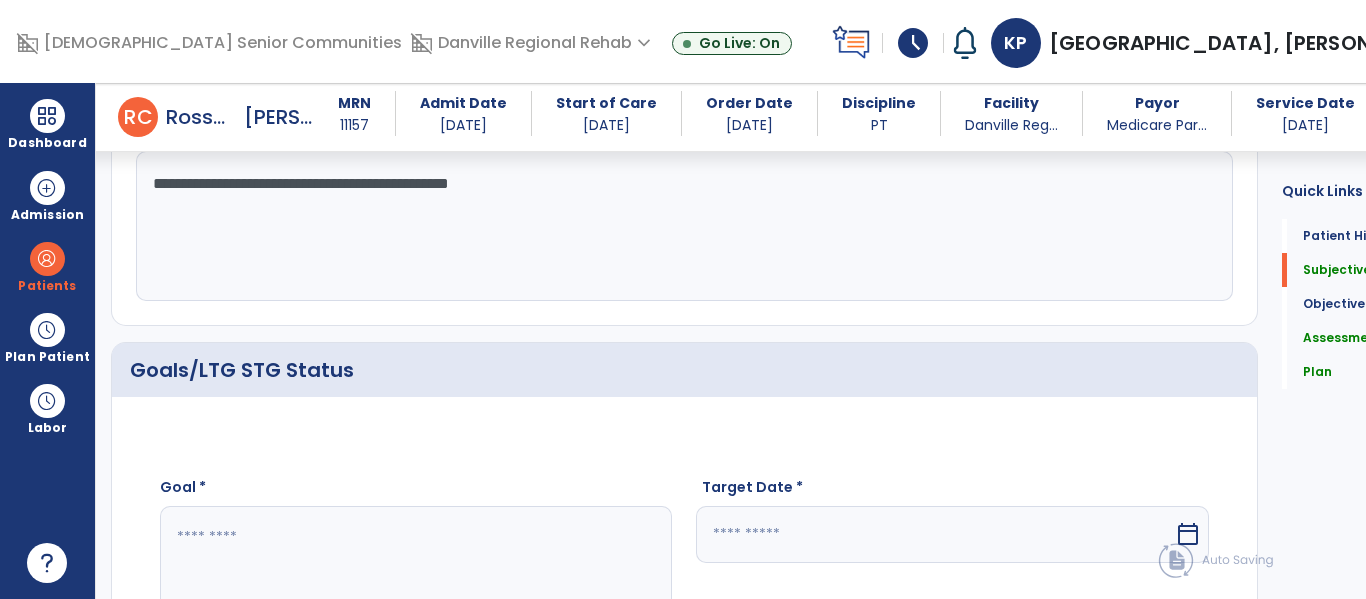 click 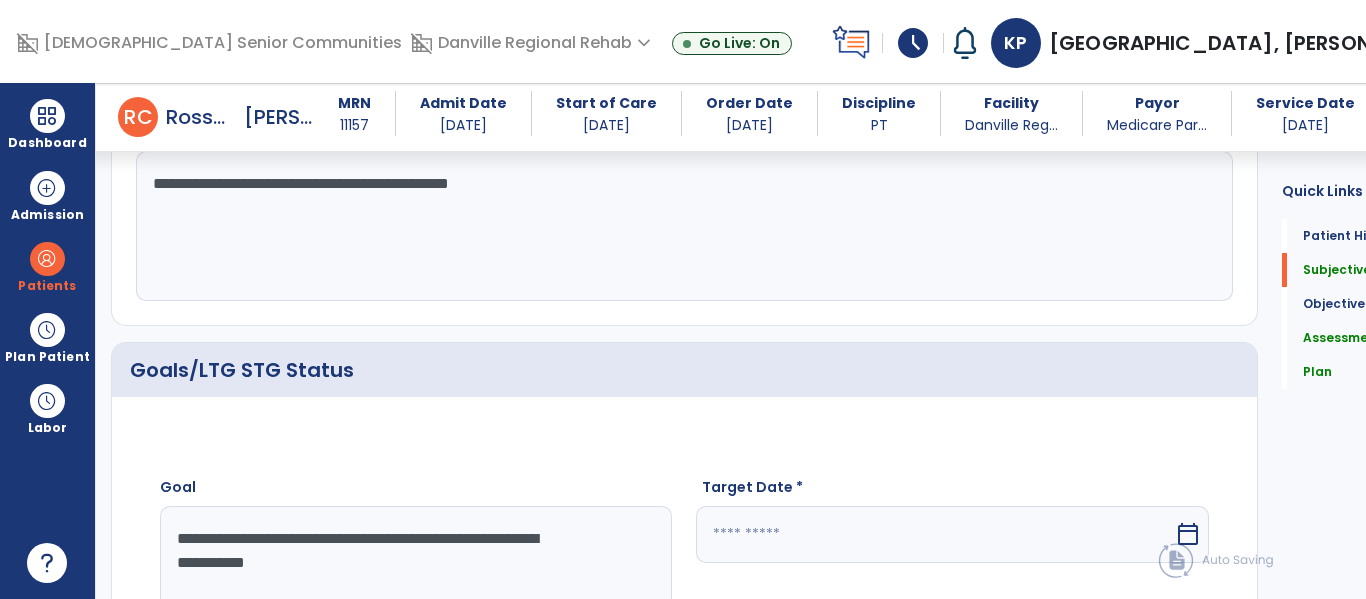 type on "**********" 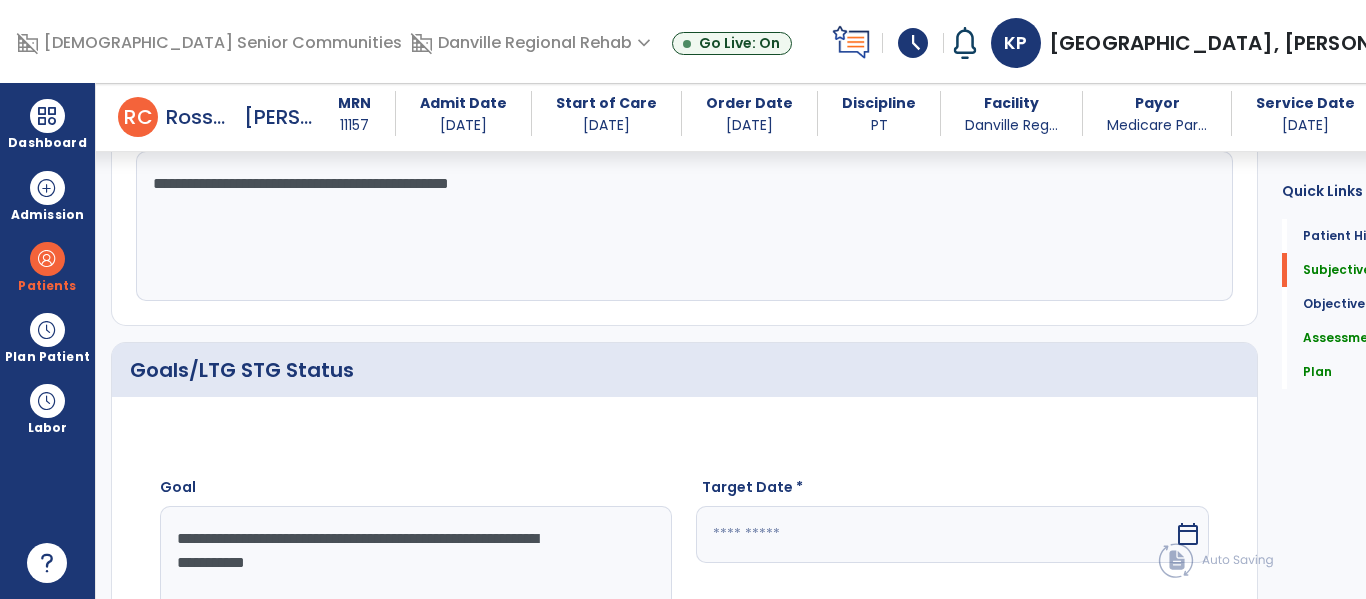 click at bounding box center [934, 534] 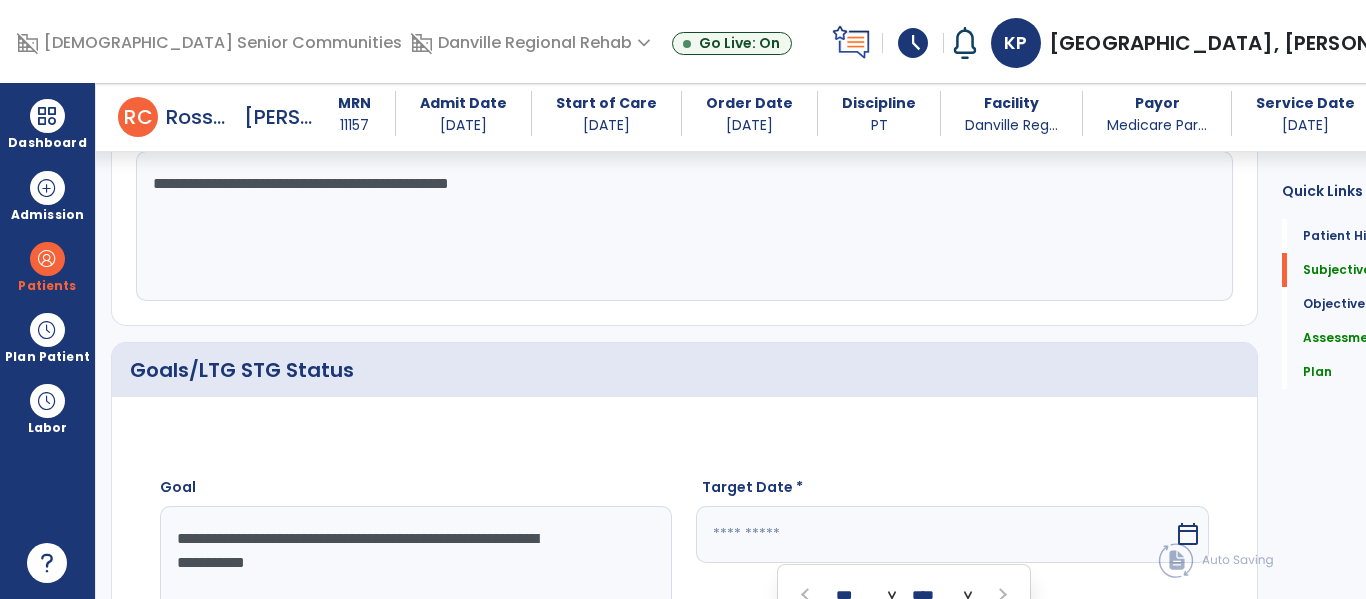 click on "calendar_today" at bounding box center (1190, 534) 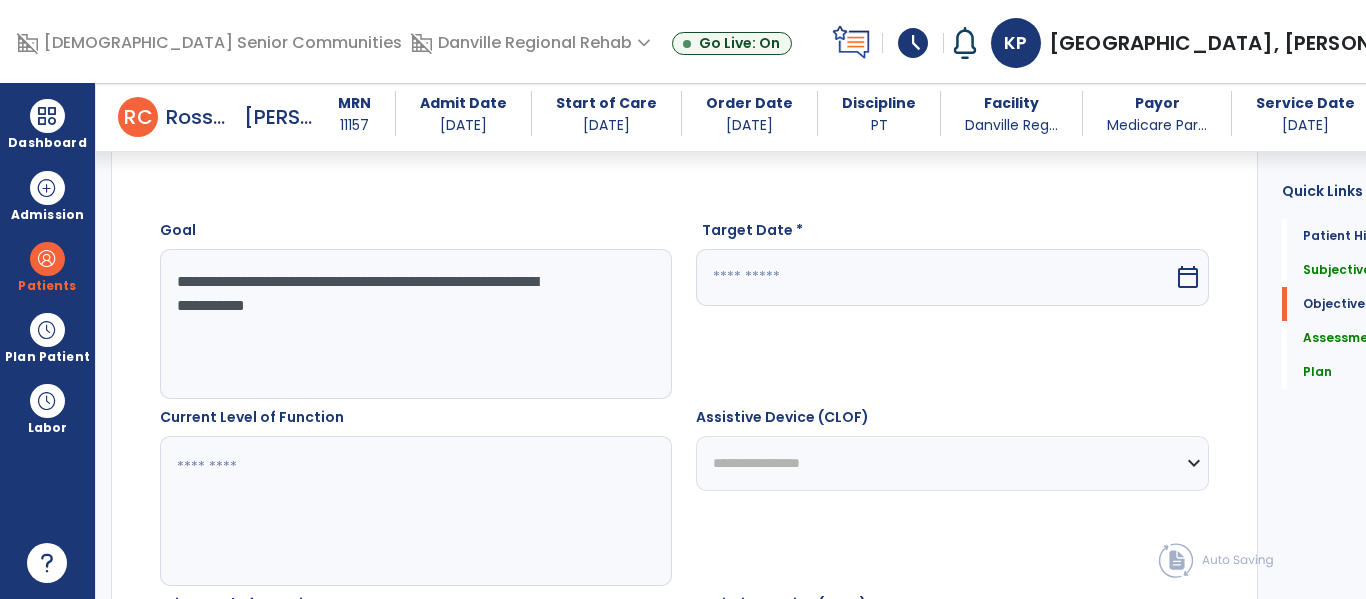 click on "calendar_today" at bounding box center (1188, 277) 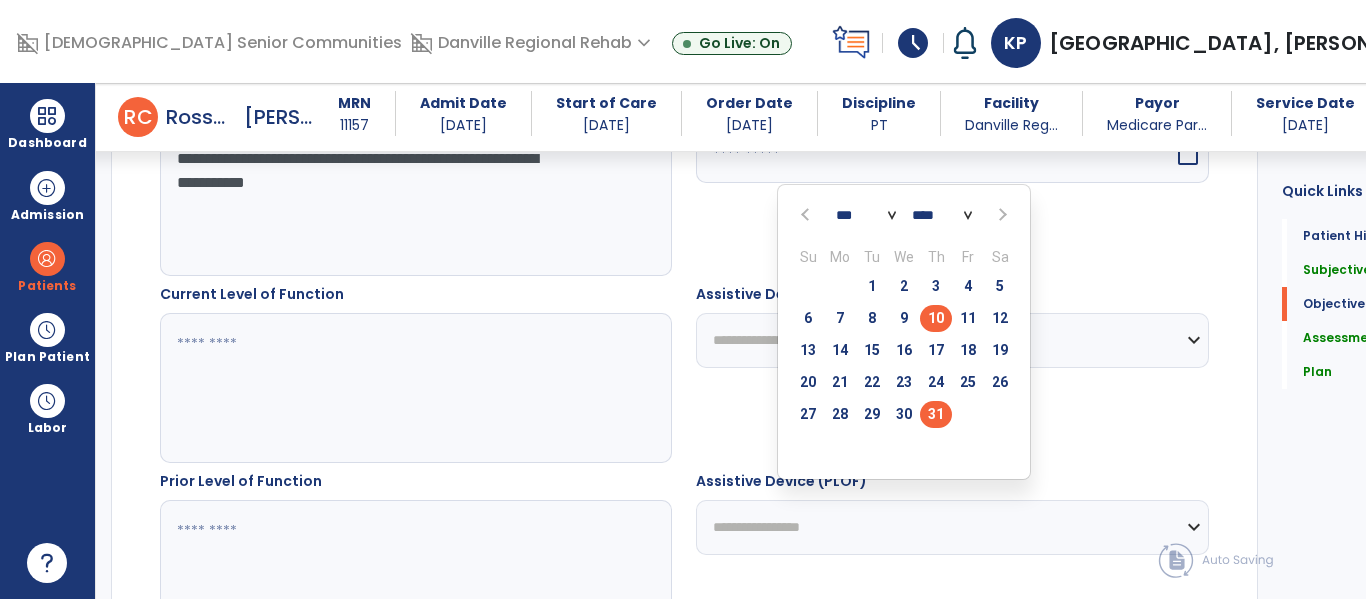 click on "31" at bounding box center [936, 414] 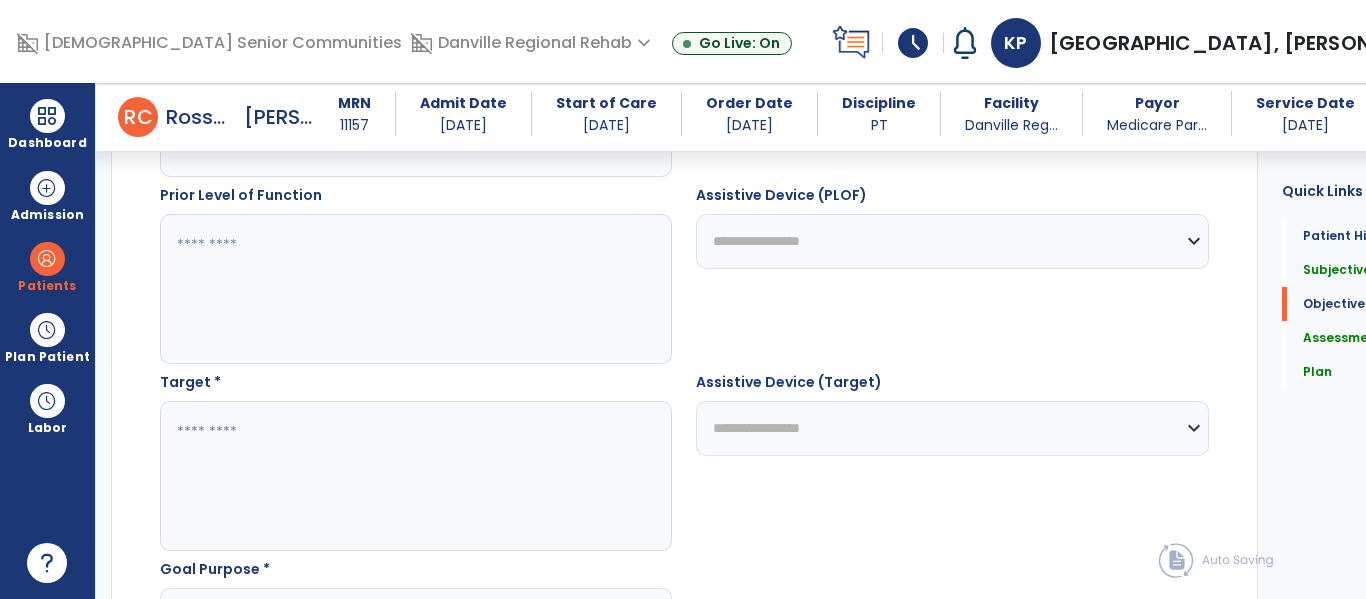 scroll, scrollTop: 1235, scrollLeft: 0, axis: vertical 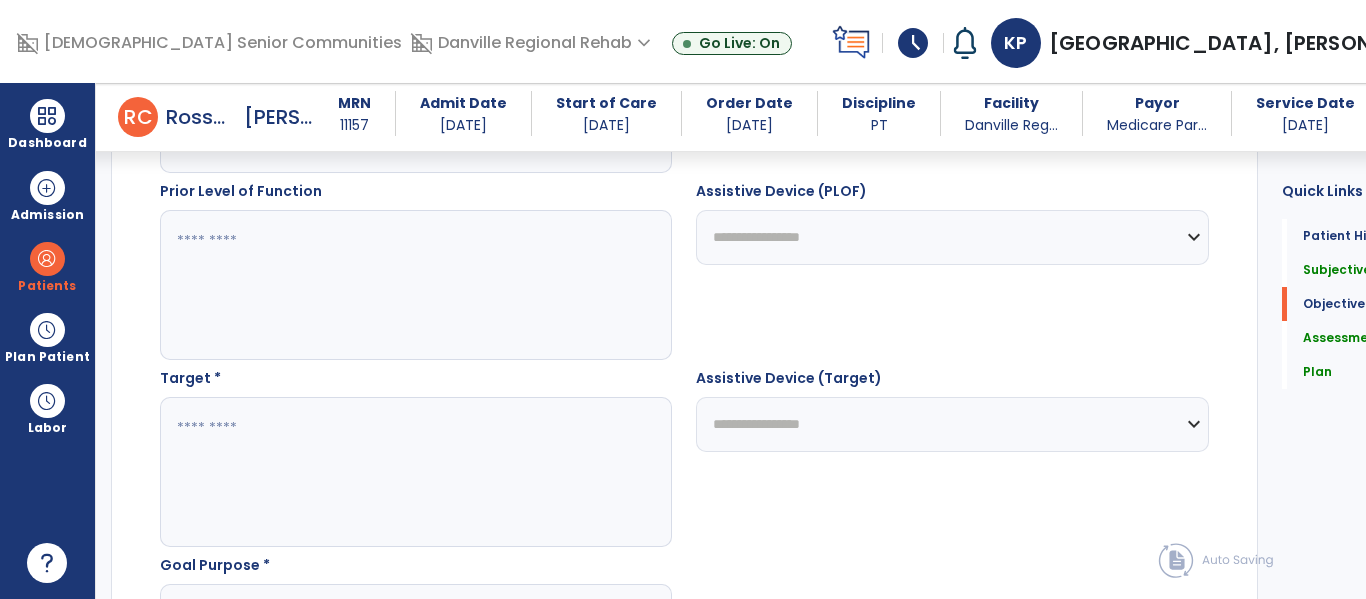 click 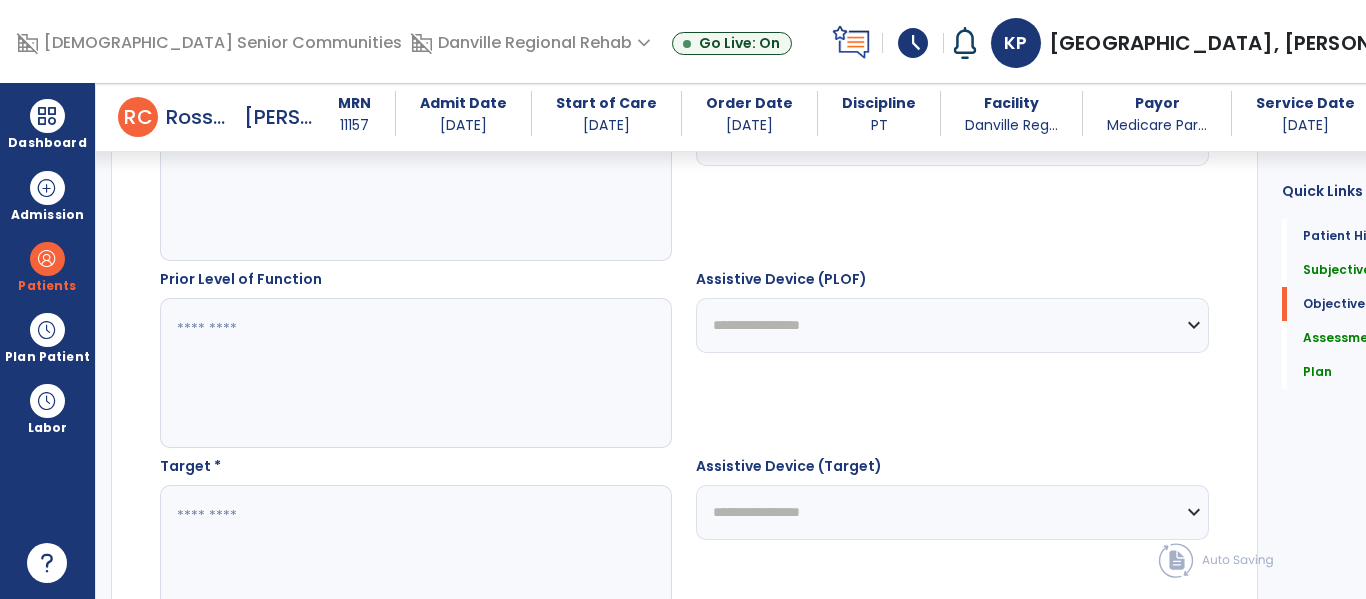 scroll, scrollTop: 1157, scrollLeft: 0, axis: vertical 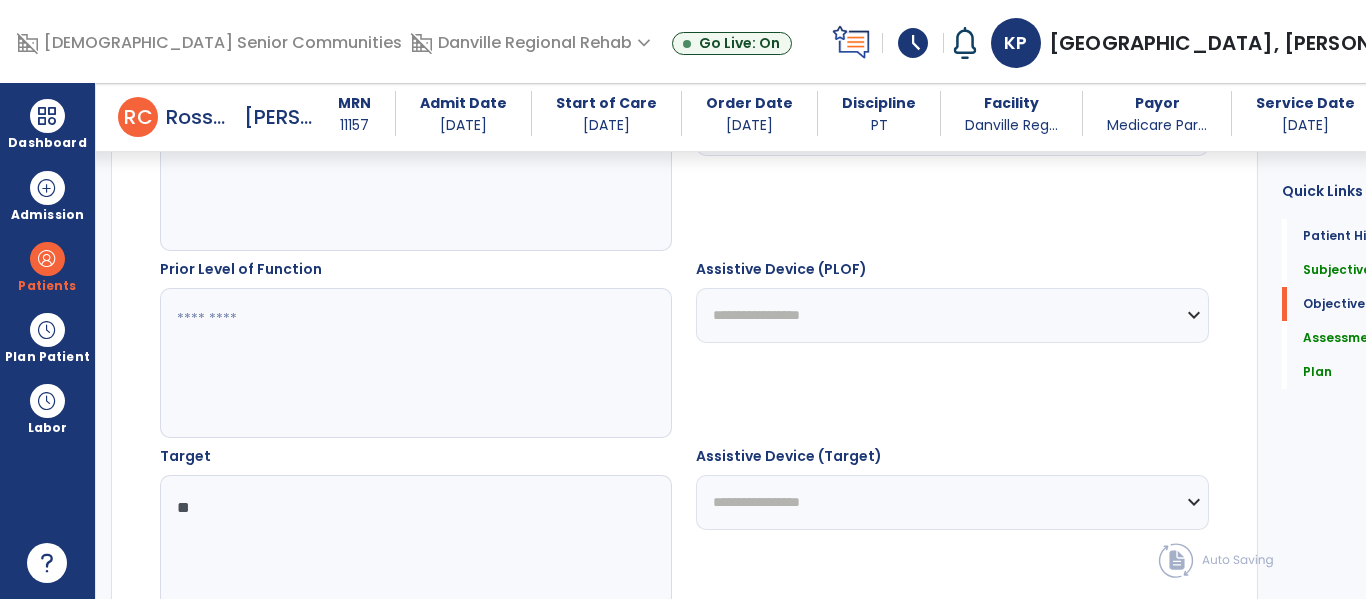 type on "*" 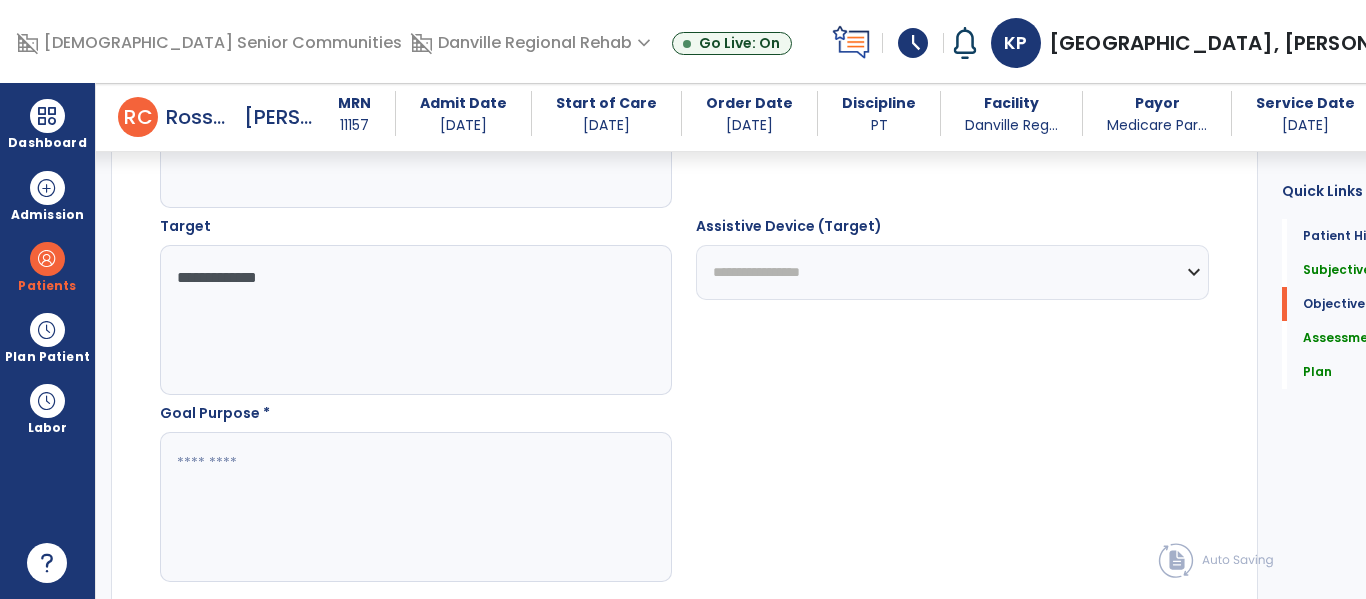 scroll, scrollTop: 1414, scrollLeft: 0, axis: vertical 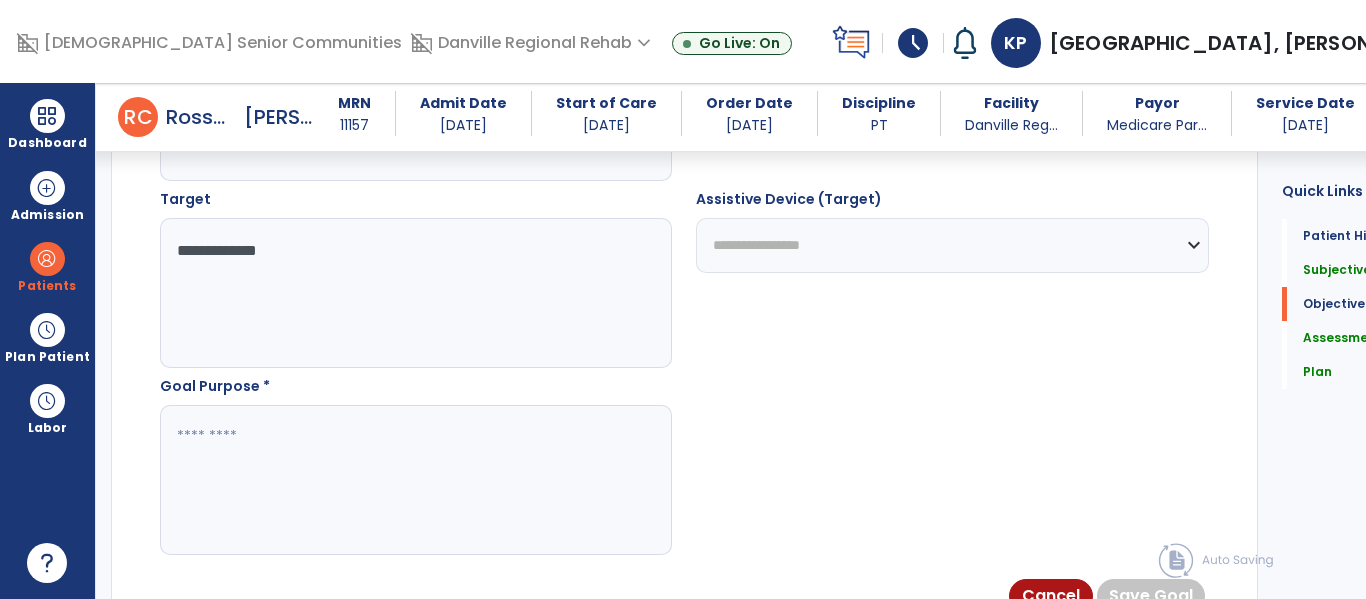 type on "**********" 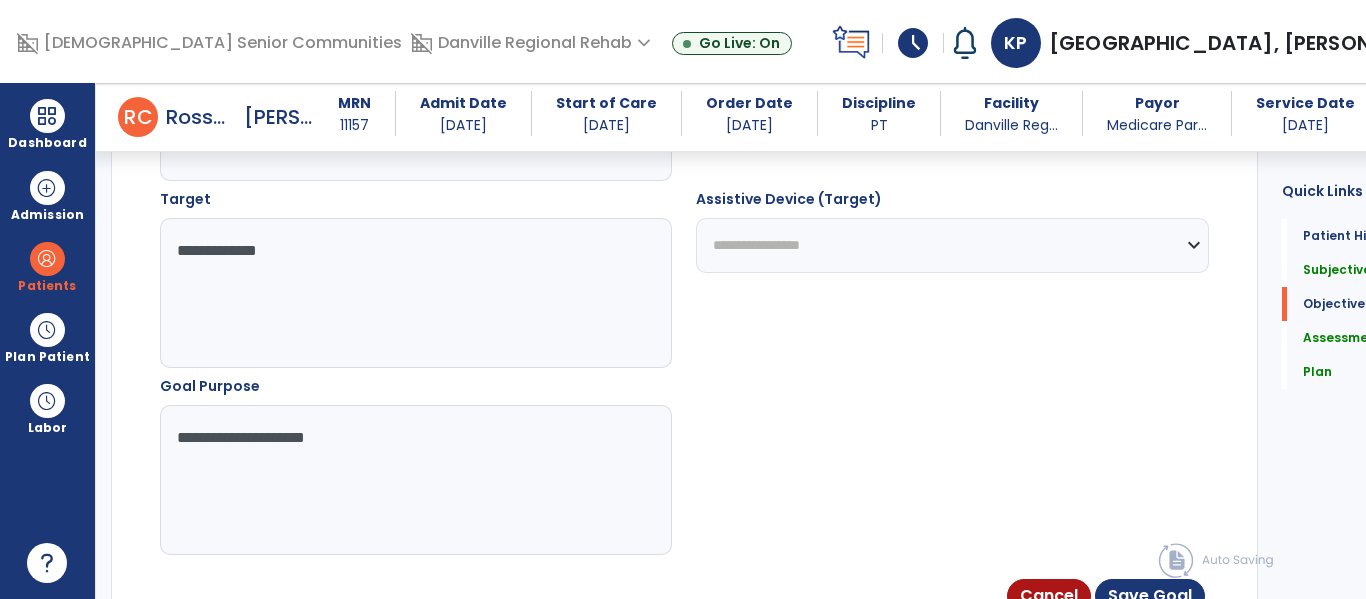type on "**********" 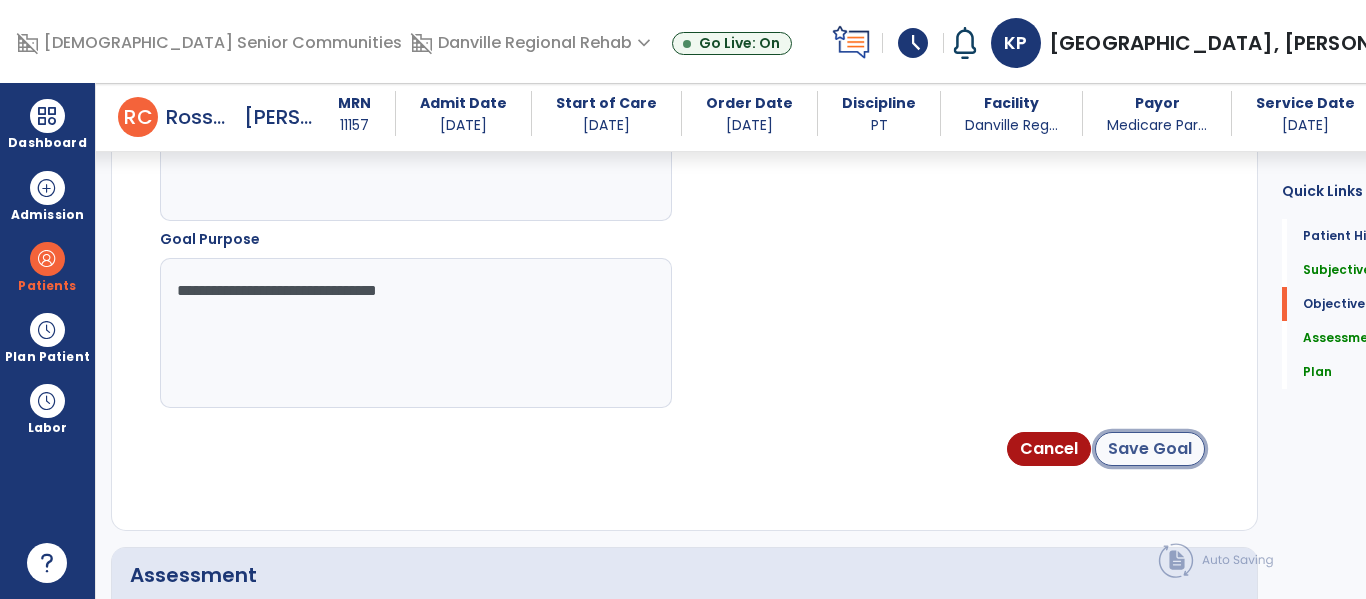 click on "Save Goal" 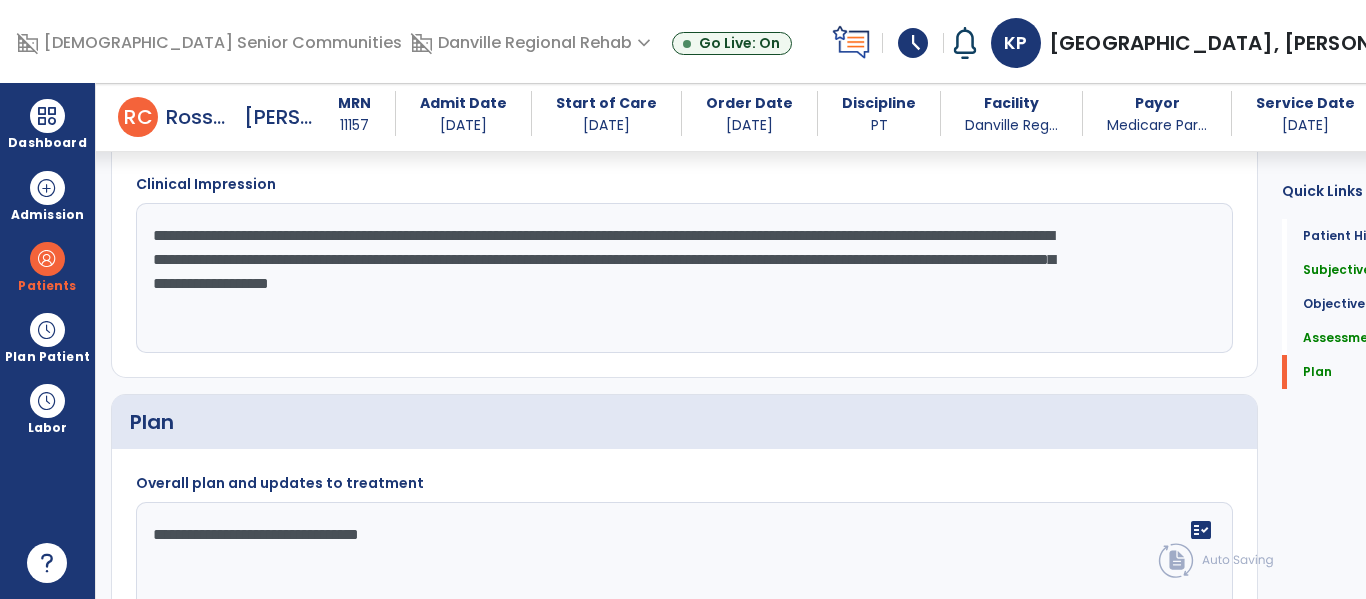 scroll, scrollTop: 2278, scrollLeft: 0, axis: vertical 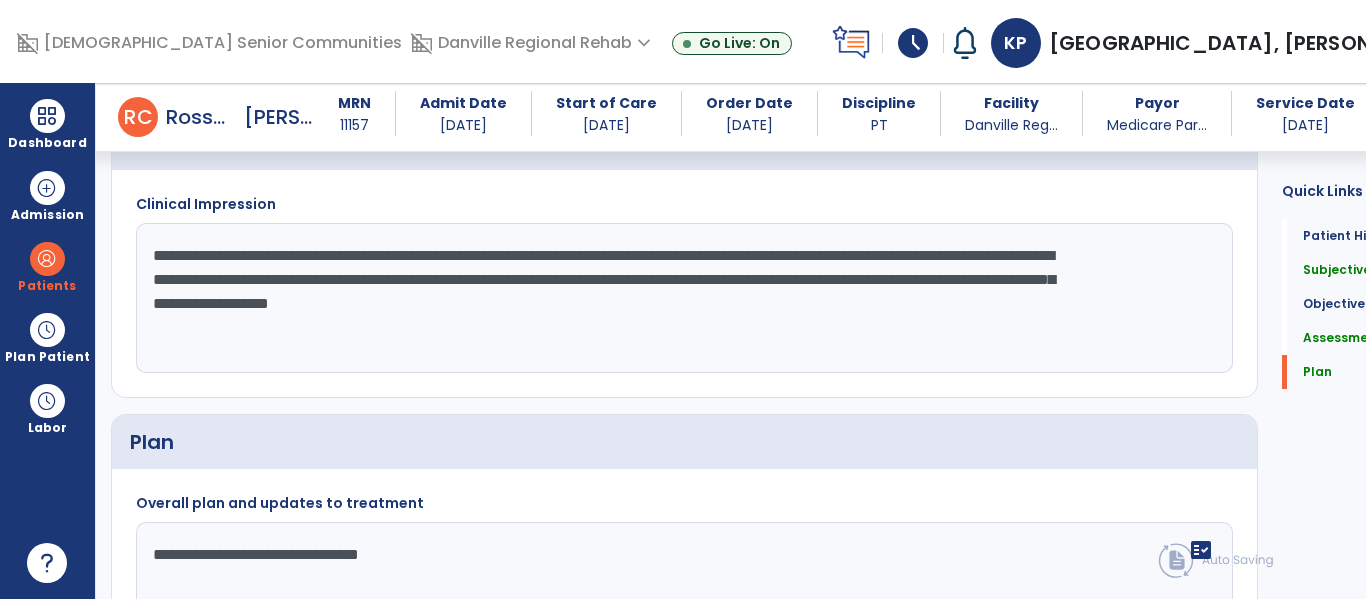 click on "**********" 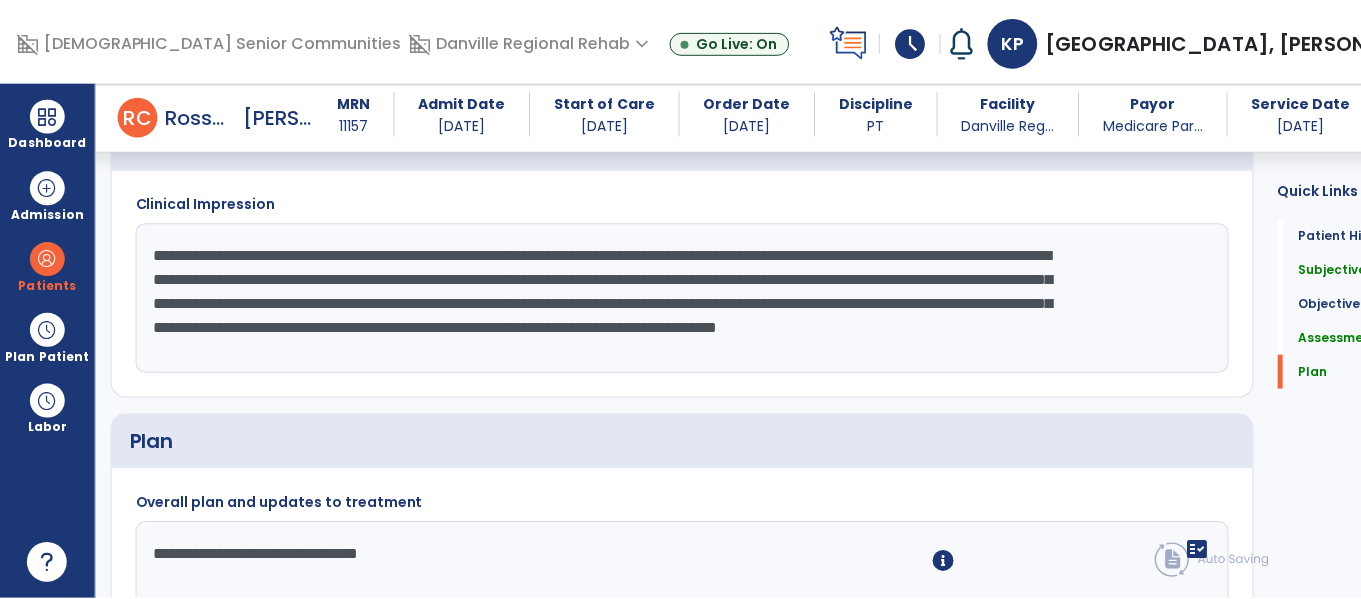 scroll, scrollTop: 2452, scrollLeft: 0, axis: vertical 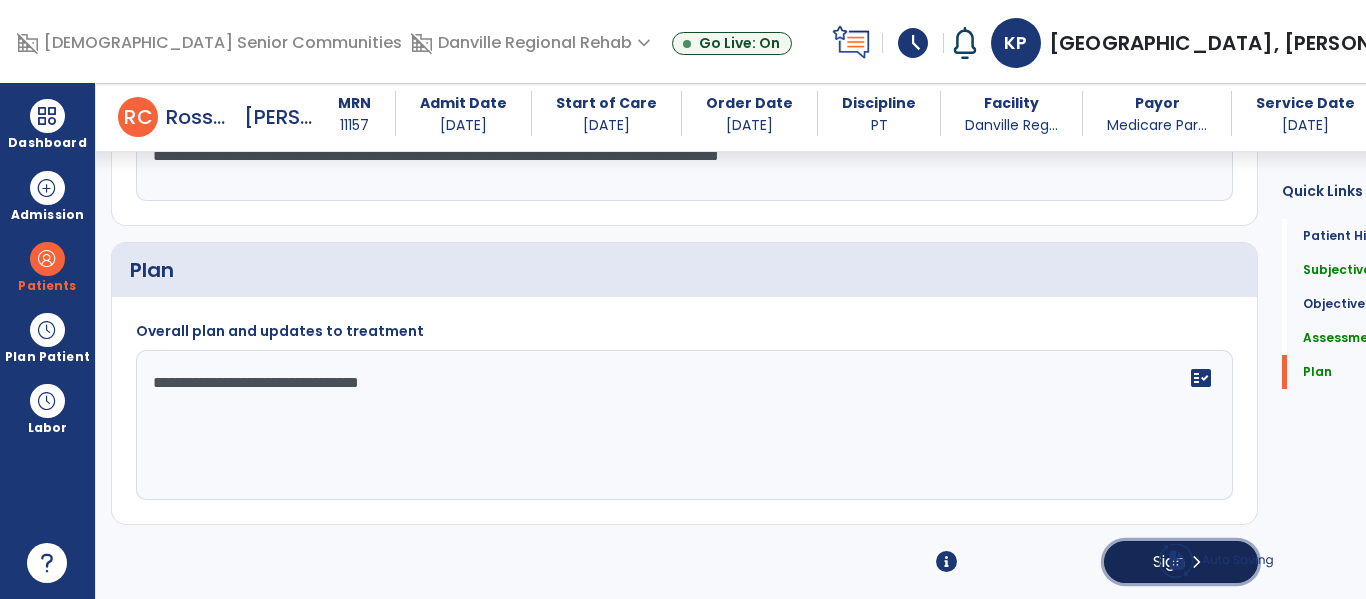 click on "chevron_right" 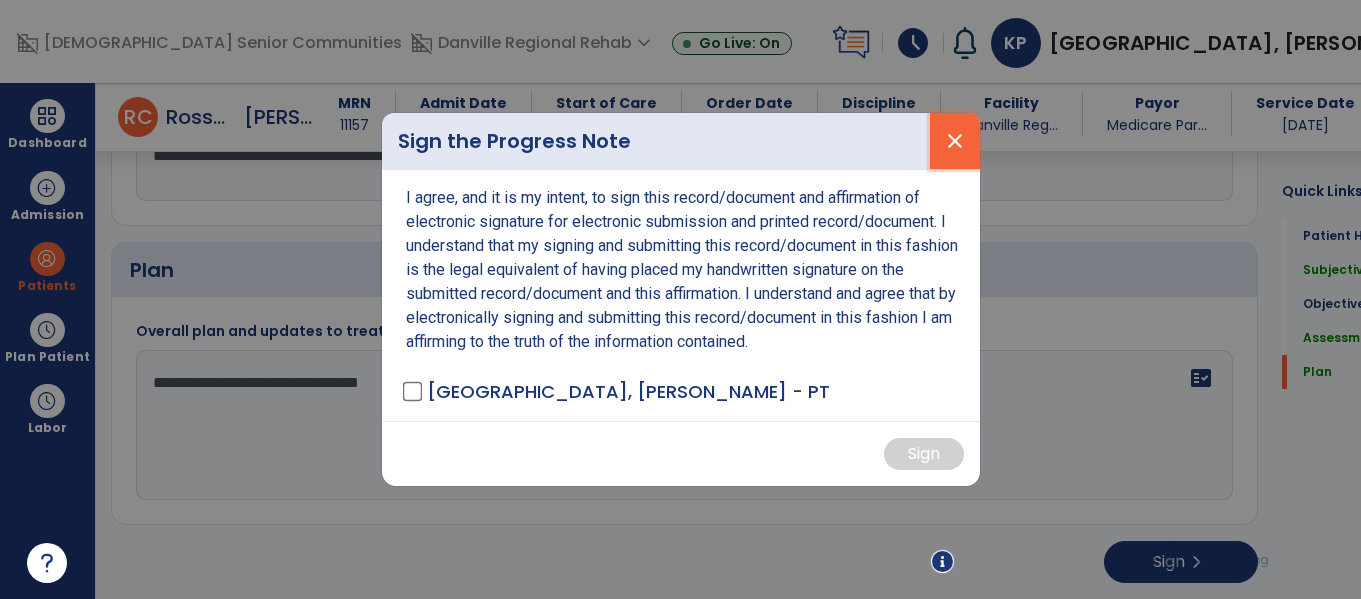 click on "close" at bounding box center (955, 141) 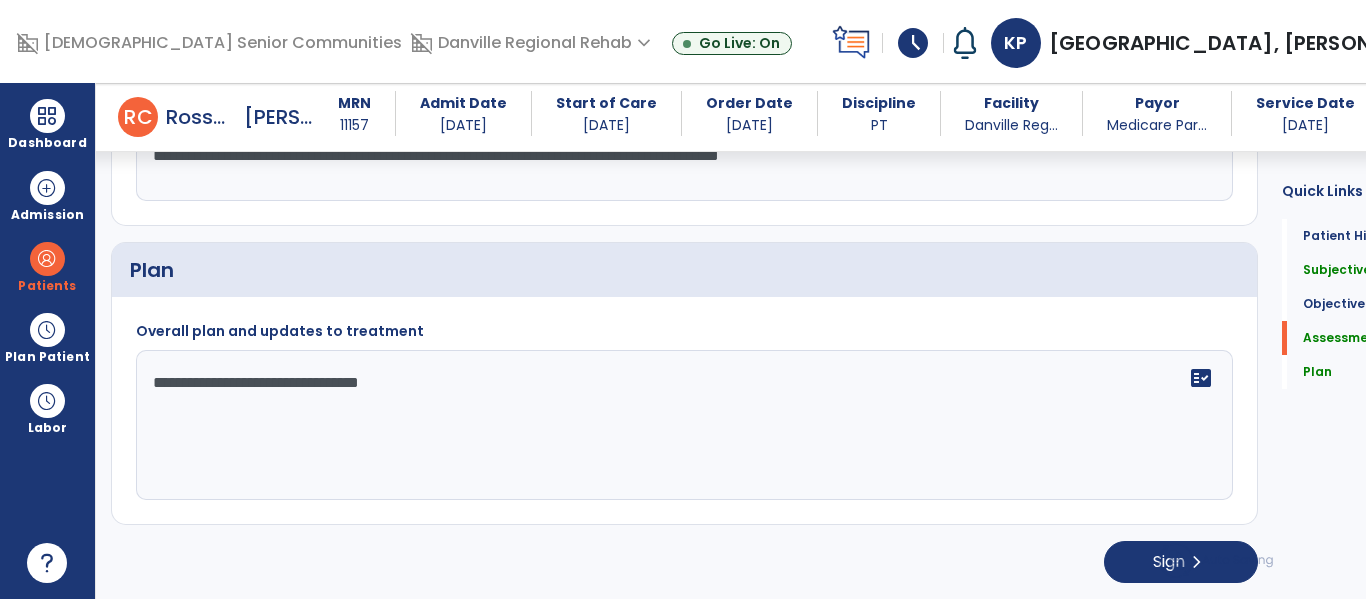 scroll, scrollTop: 2335, scrollLeft: 0, axis: vertical 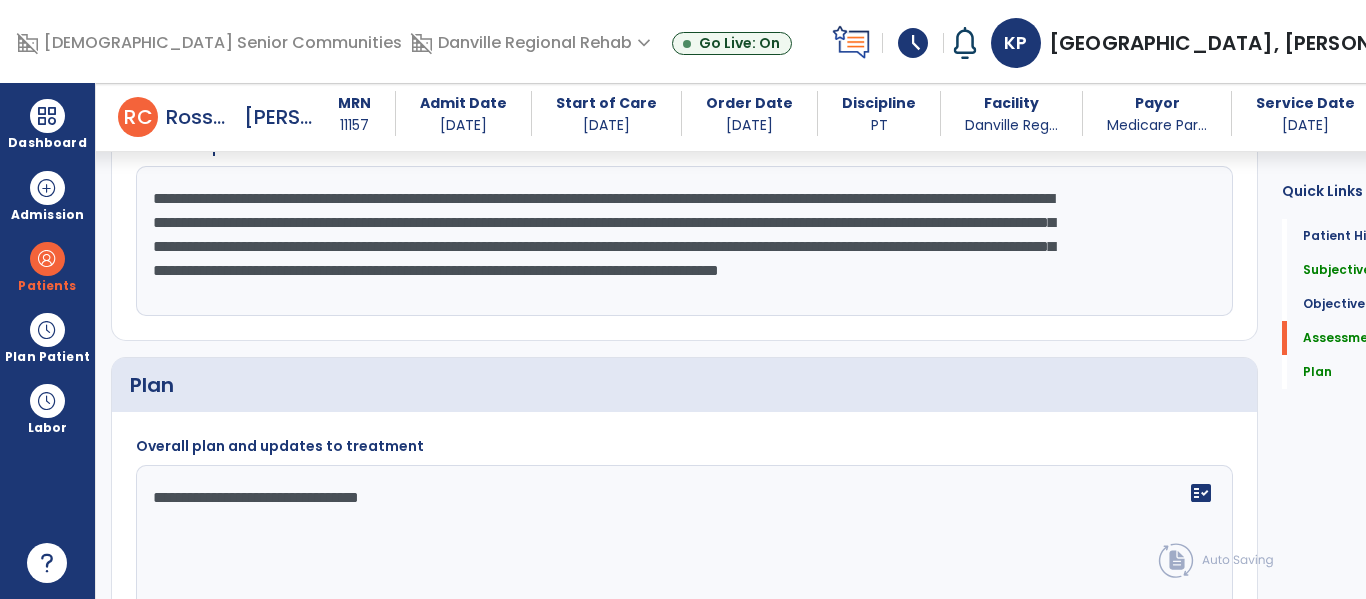 click on "**********" 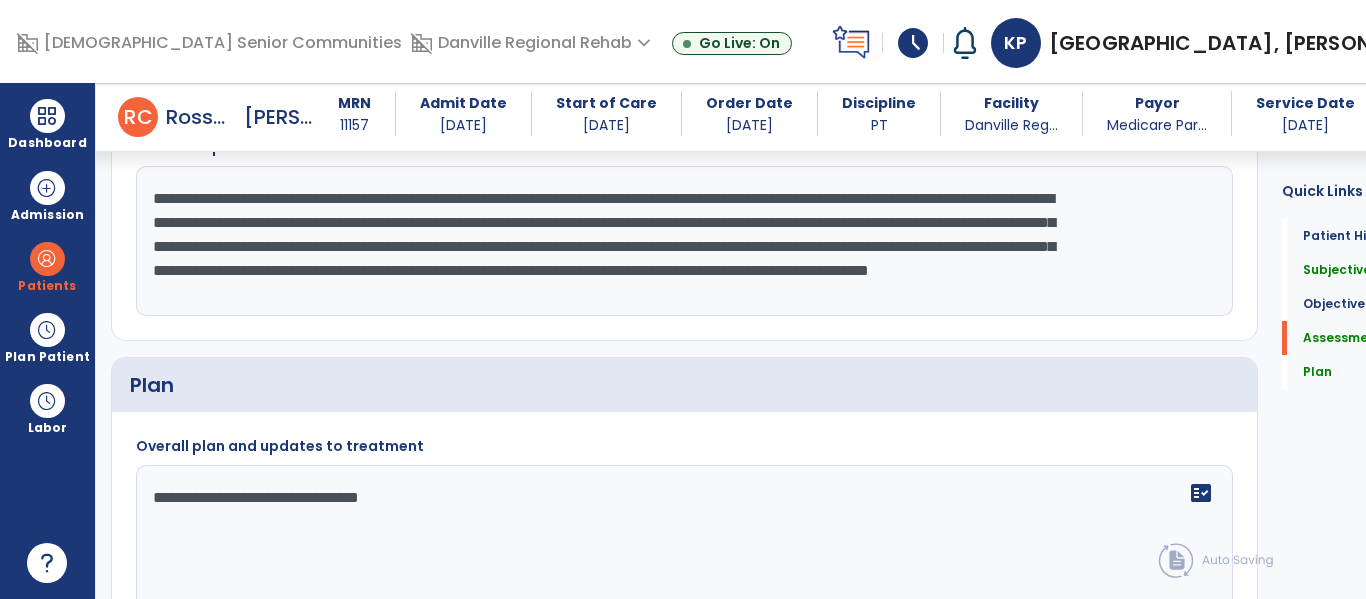 scroll, scrollTop: 15, scrollLeft: 0, axis: vertical 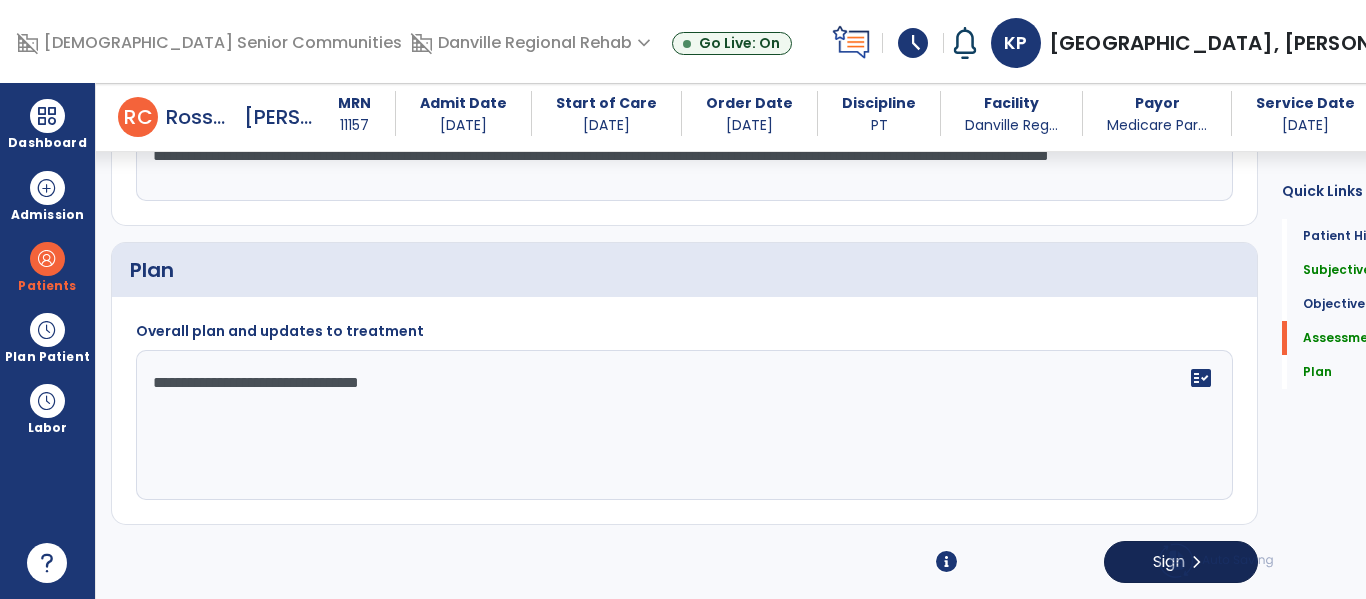 type on "**********" 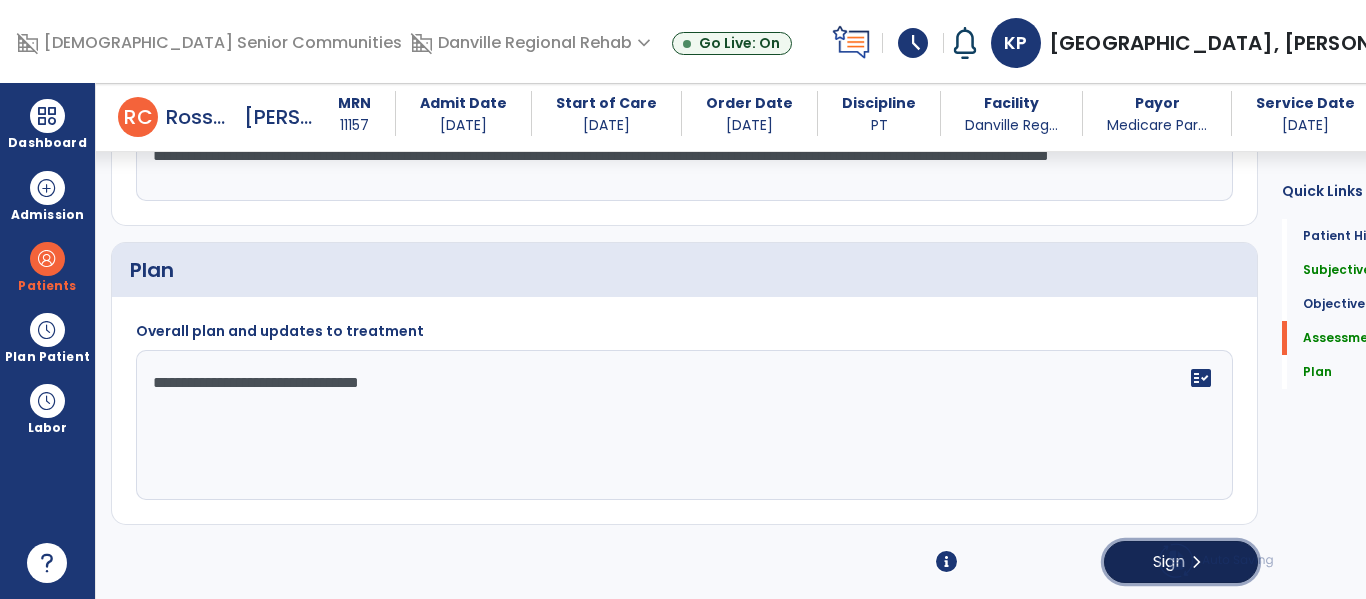 click on "chevron_right" 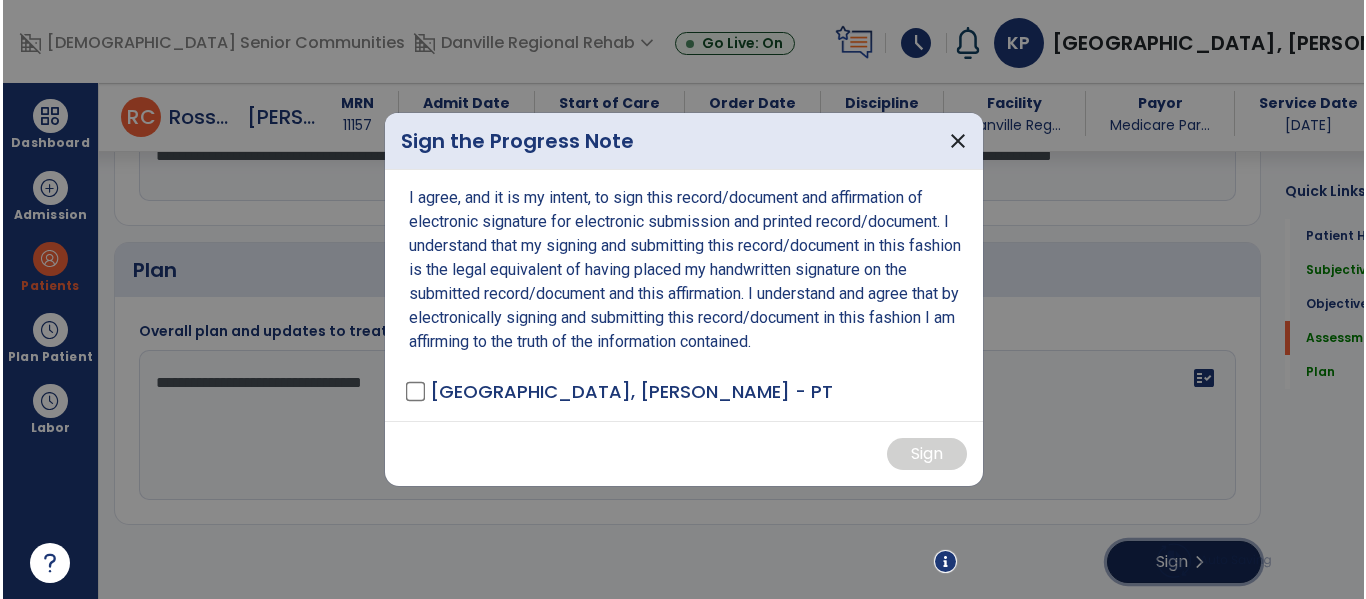 scroll, scrollTop: 2473, scrollLeft: 0, axis: vertical 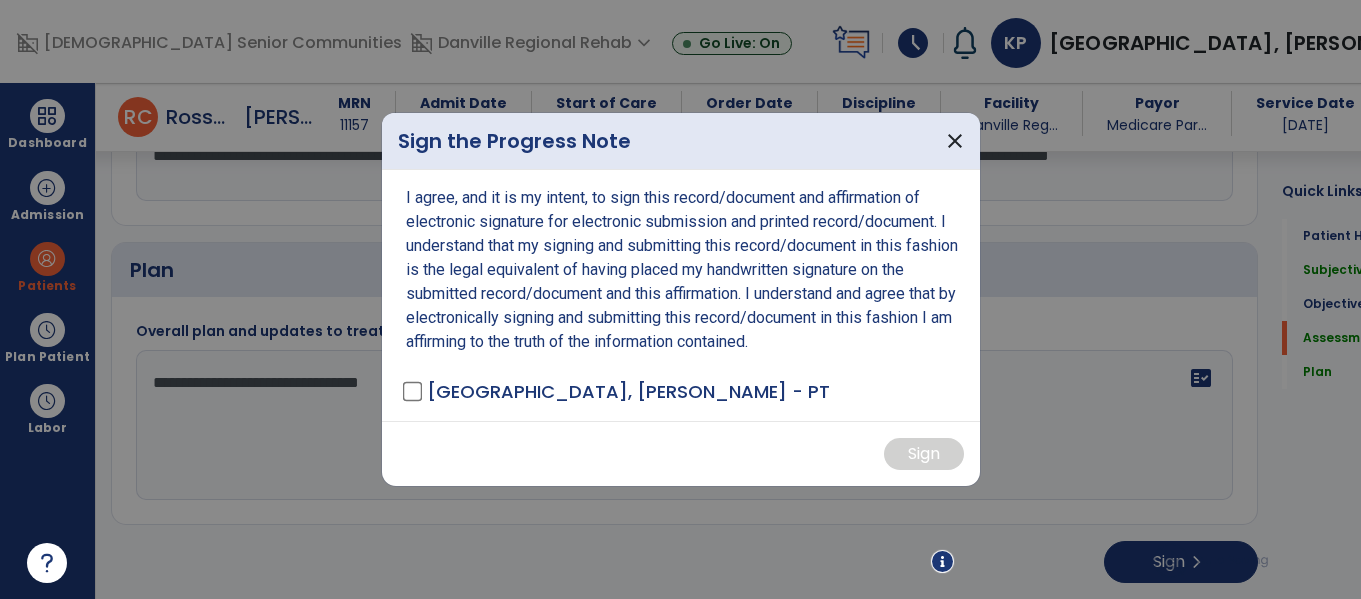 click on "[GEOGRAPHIC_DATA], [PERSON_NAME]  - PT" at bounding box center (628, 391) 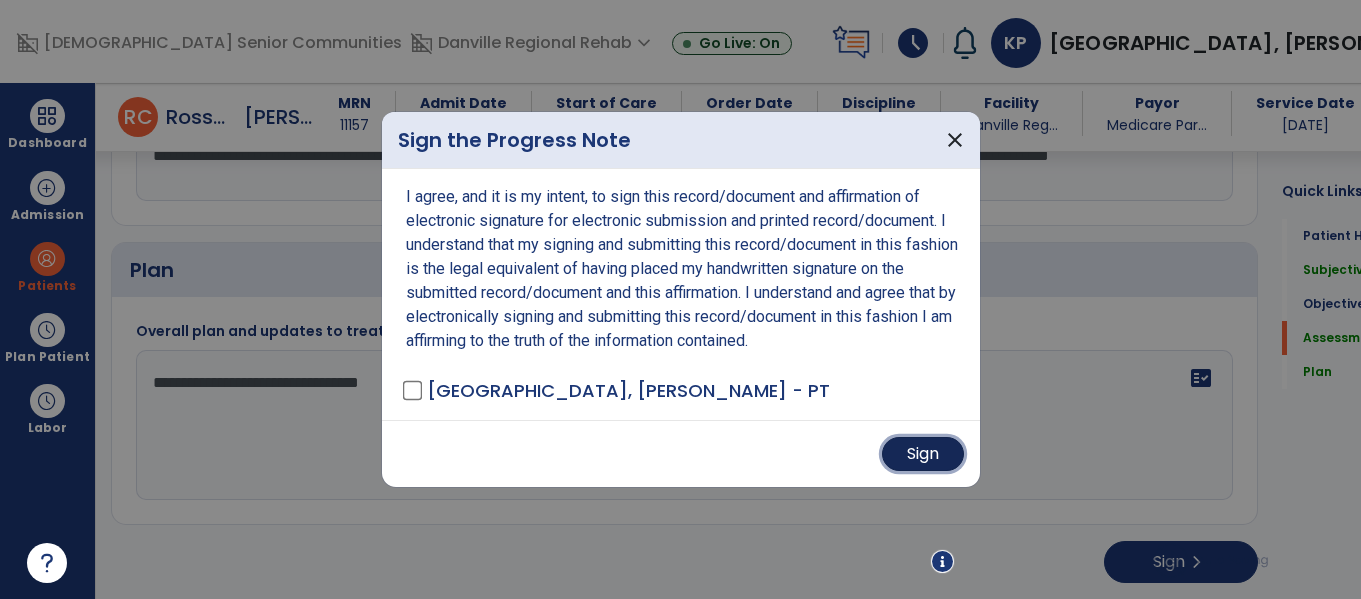 click on "Sign" at bounding box center [923, 454] 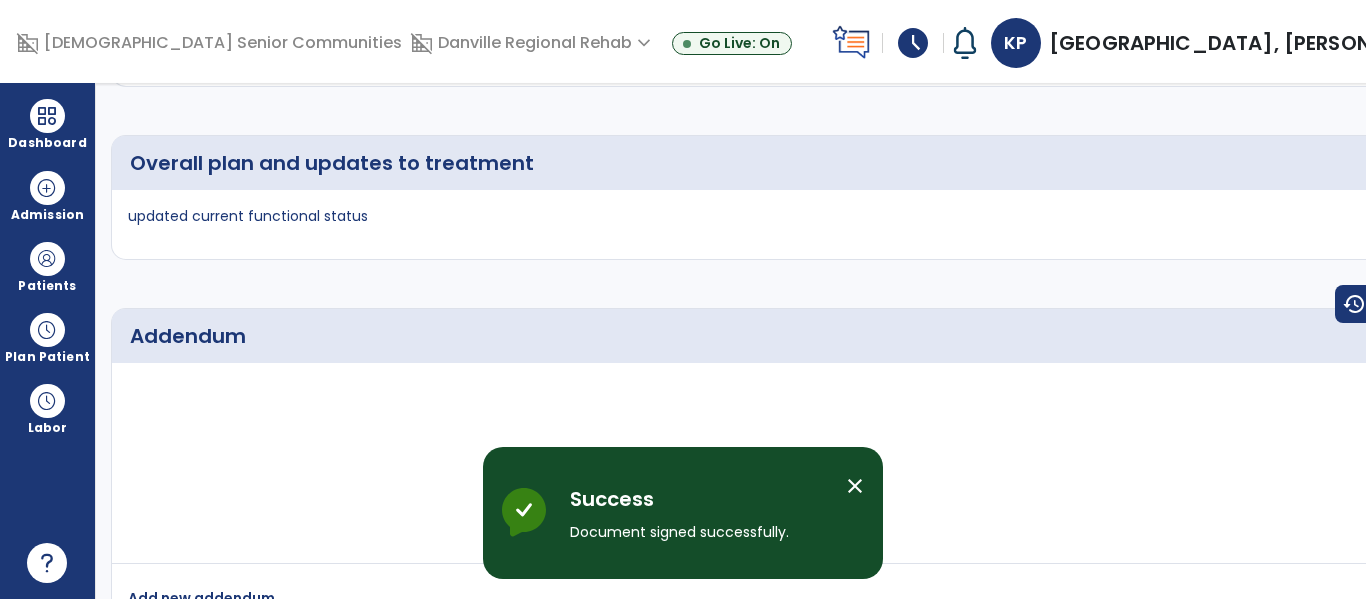 scroll, scrollTop: 0, scrollLeft: 0, axis: both 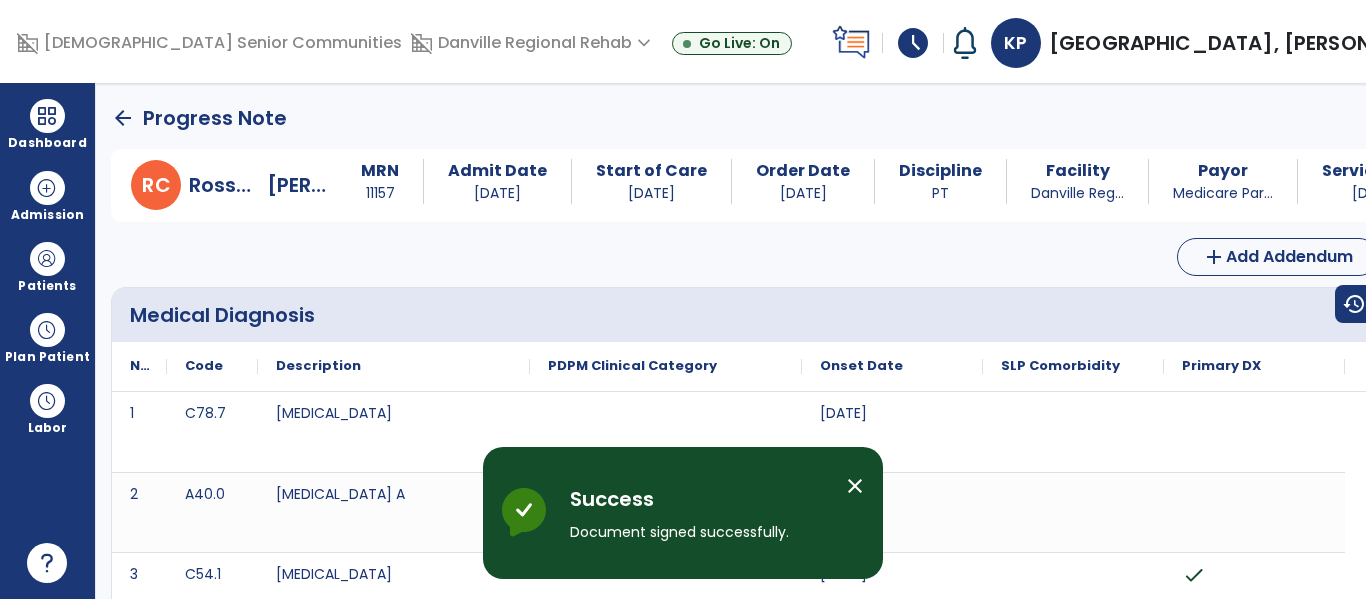 click on "arrow_back" 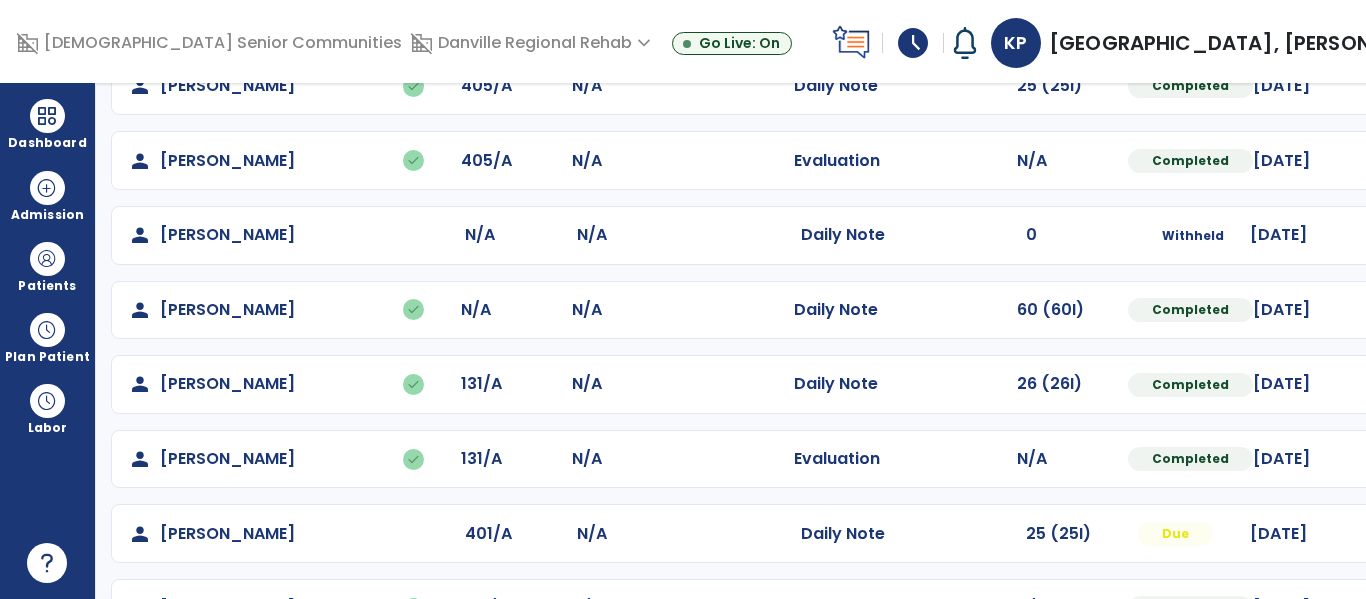 scroll, scrollTop: 637, scrollLeft: 0, axis: vertical 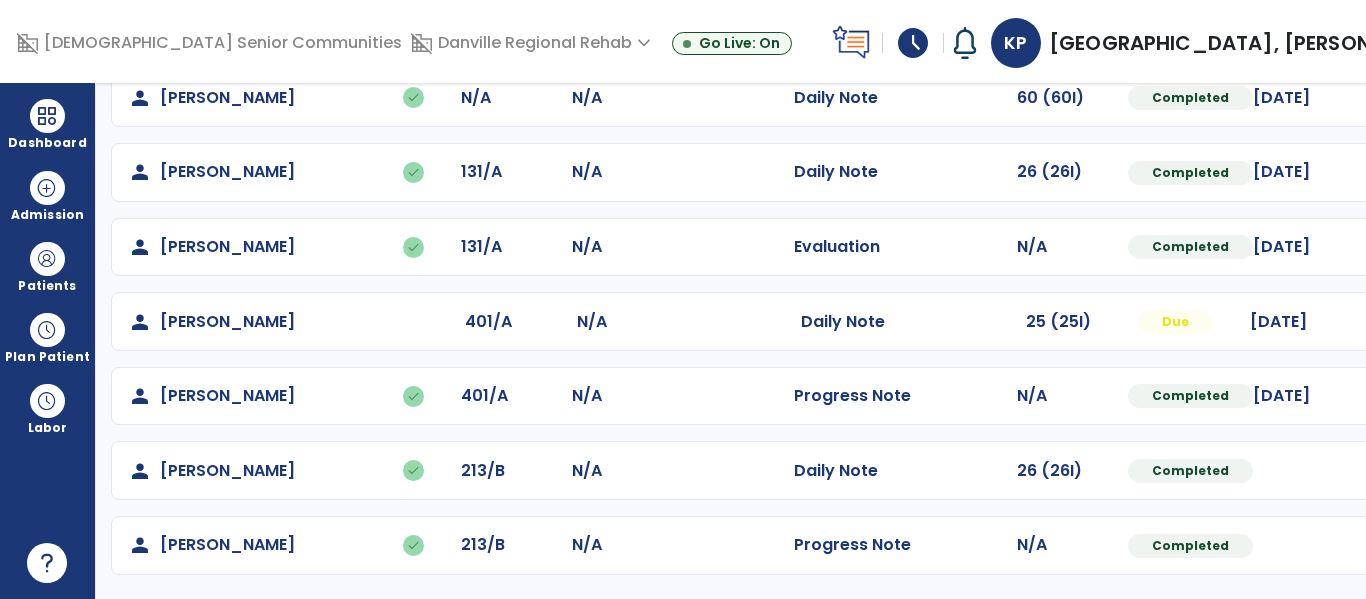 click at bounding box center (1427, -275) 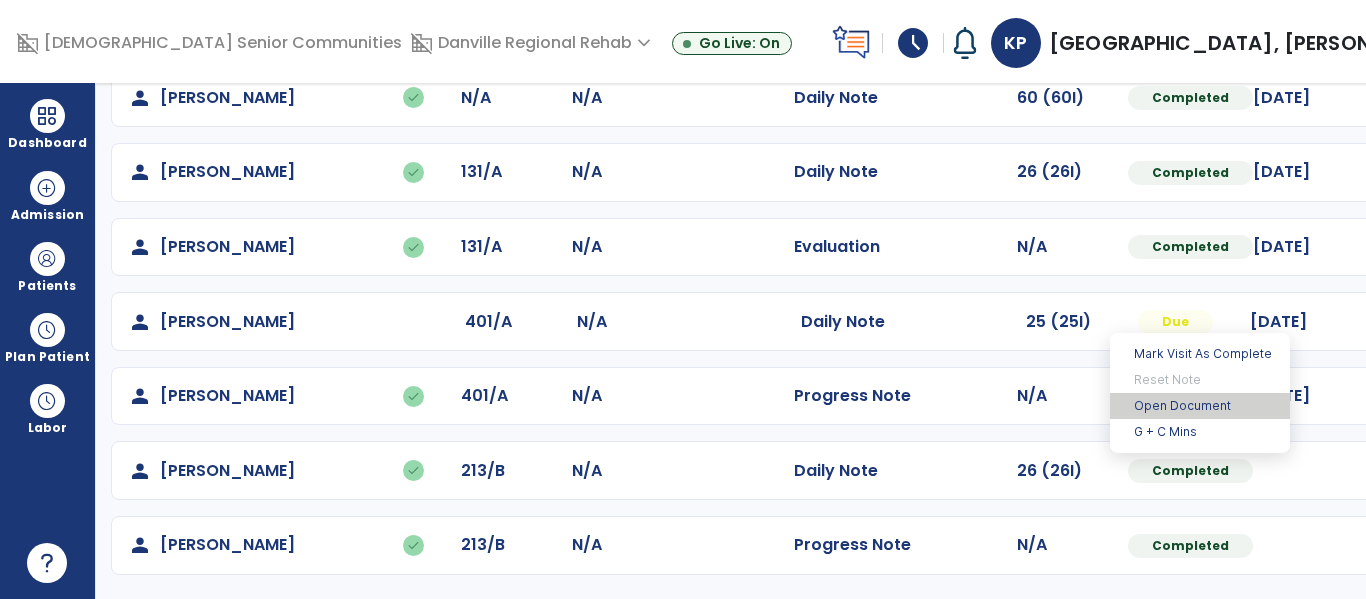 click on "Open Document" at bounding box center (1200, 406) 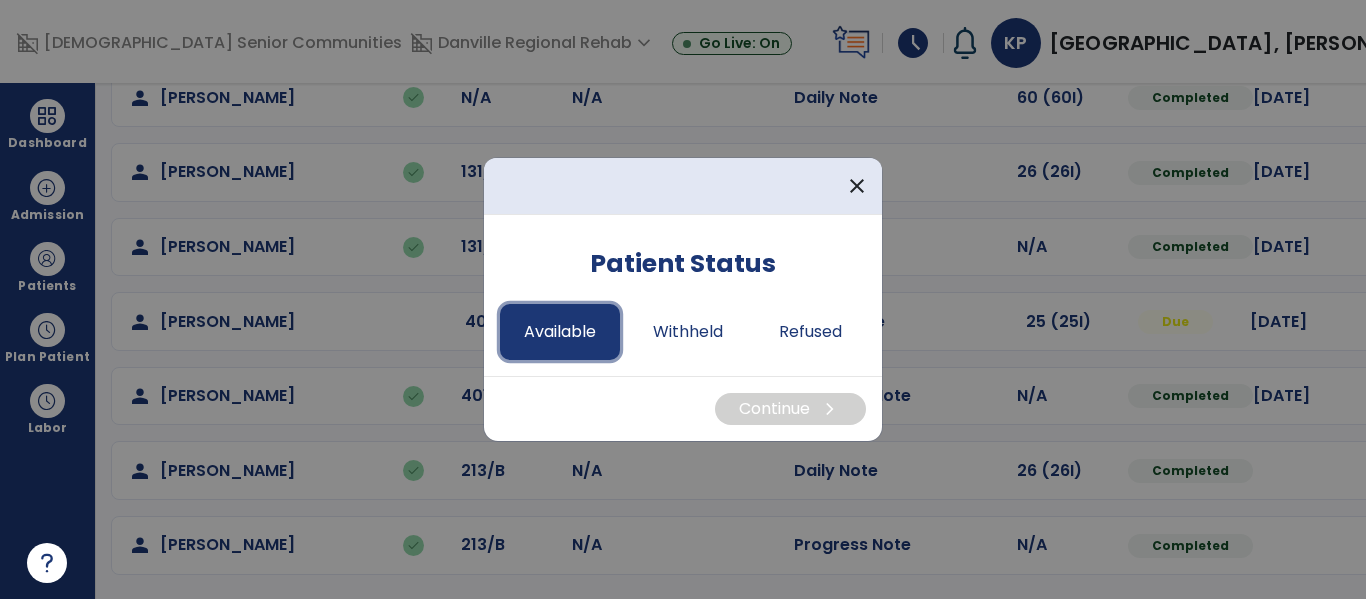 click on "Available" at bounding box center (560, 332) 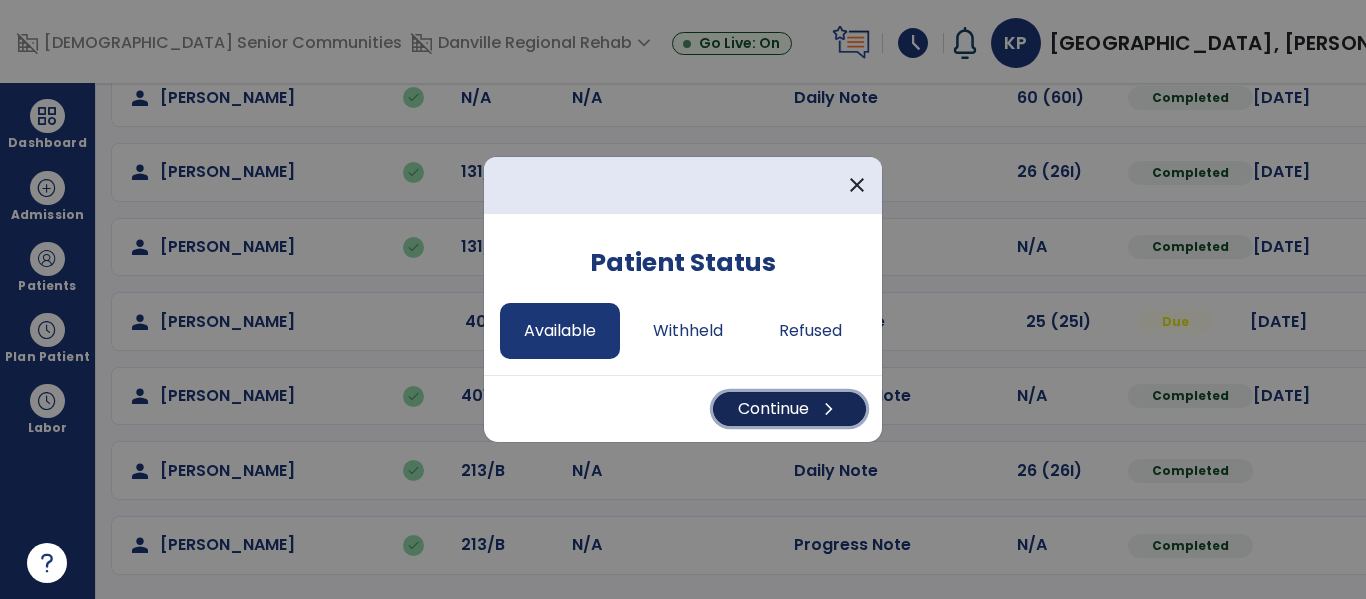 click on "Continue   chevron_right" at bounding box center (789, 409) 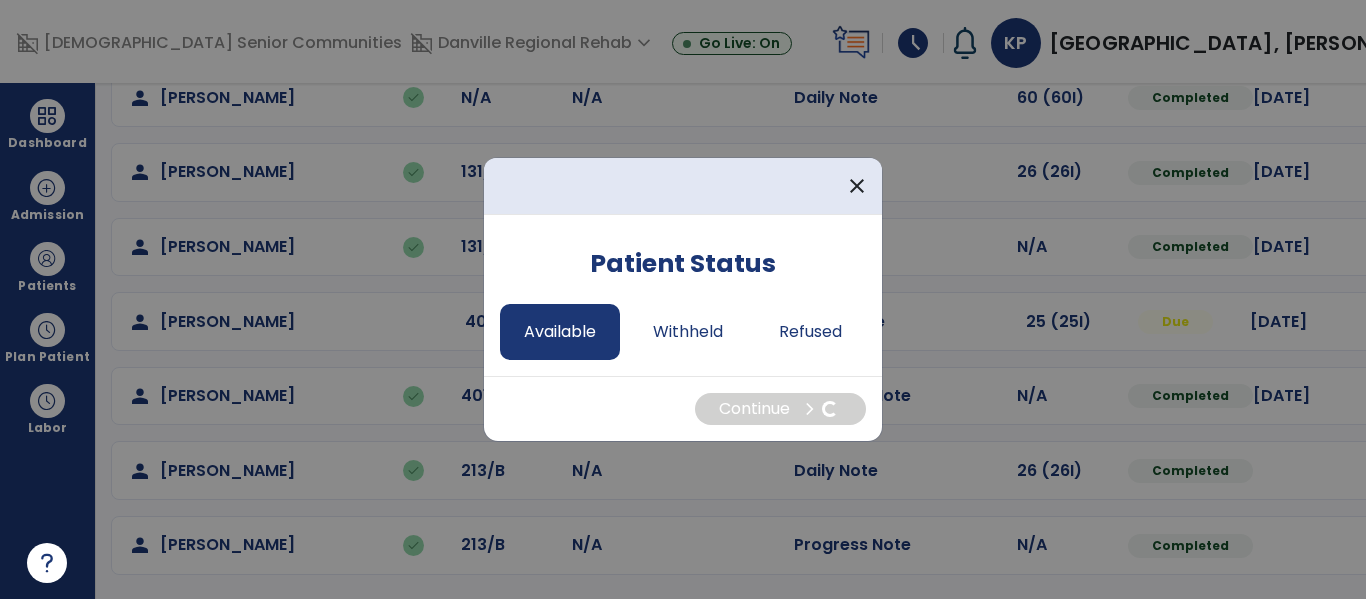 select on "*" 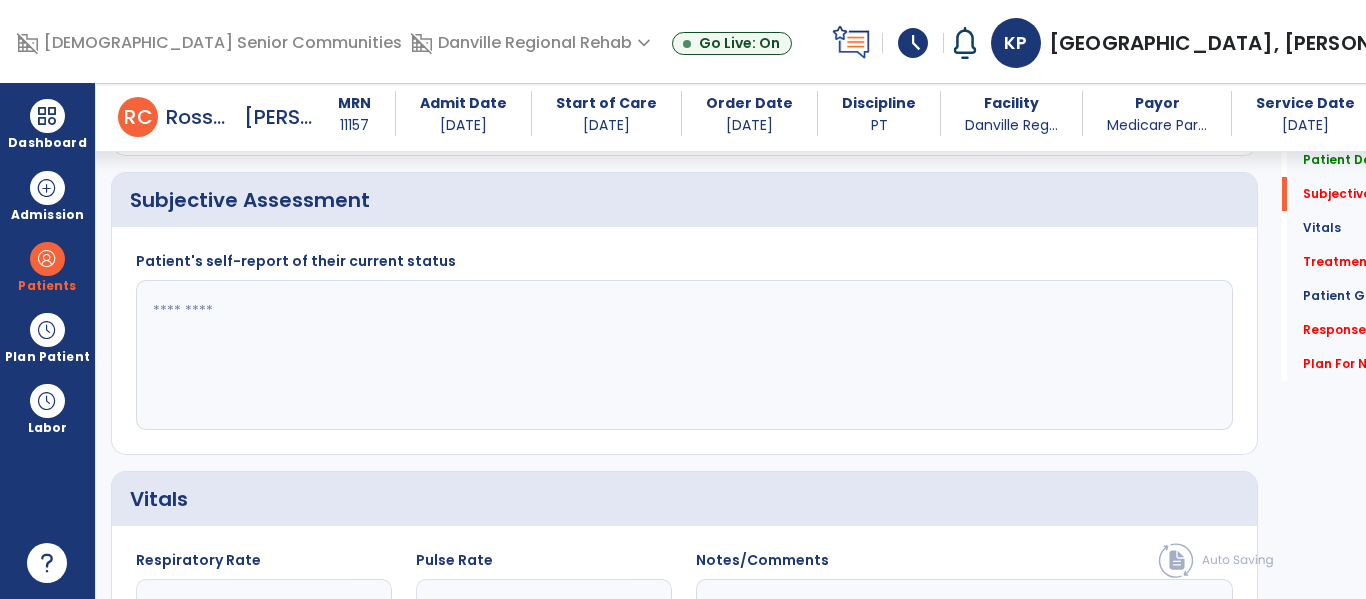scroll, scrollTop: 442, scrollLeft: 0, axis: vertical 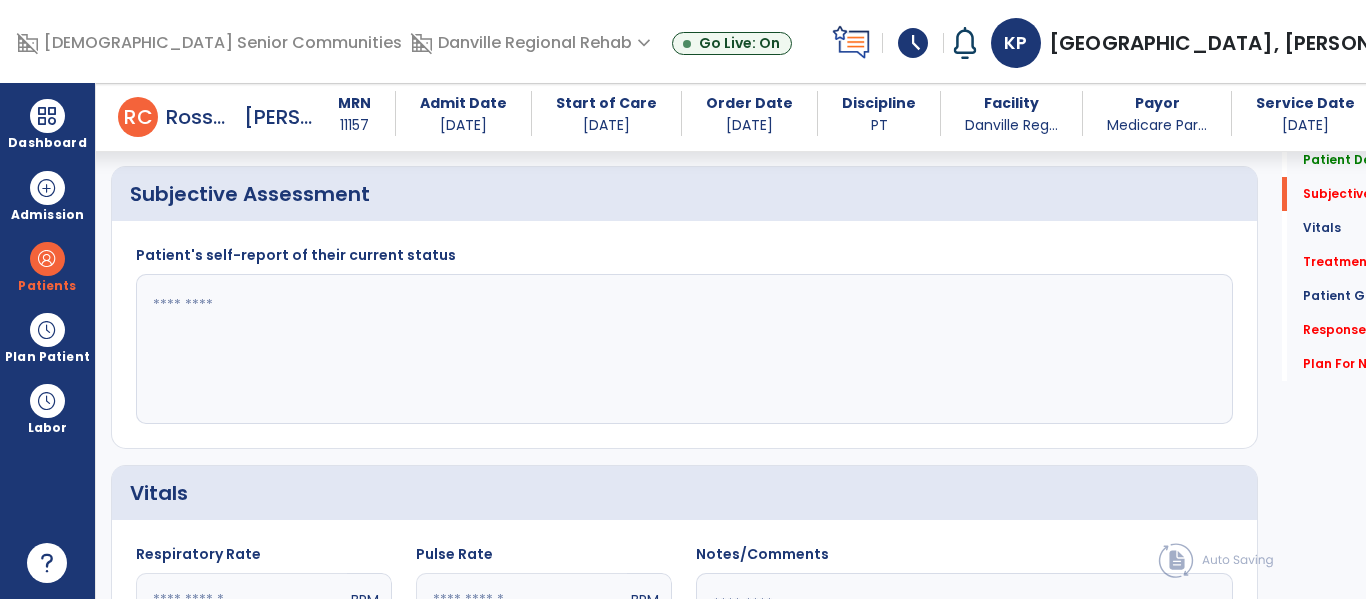 click 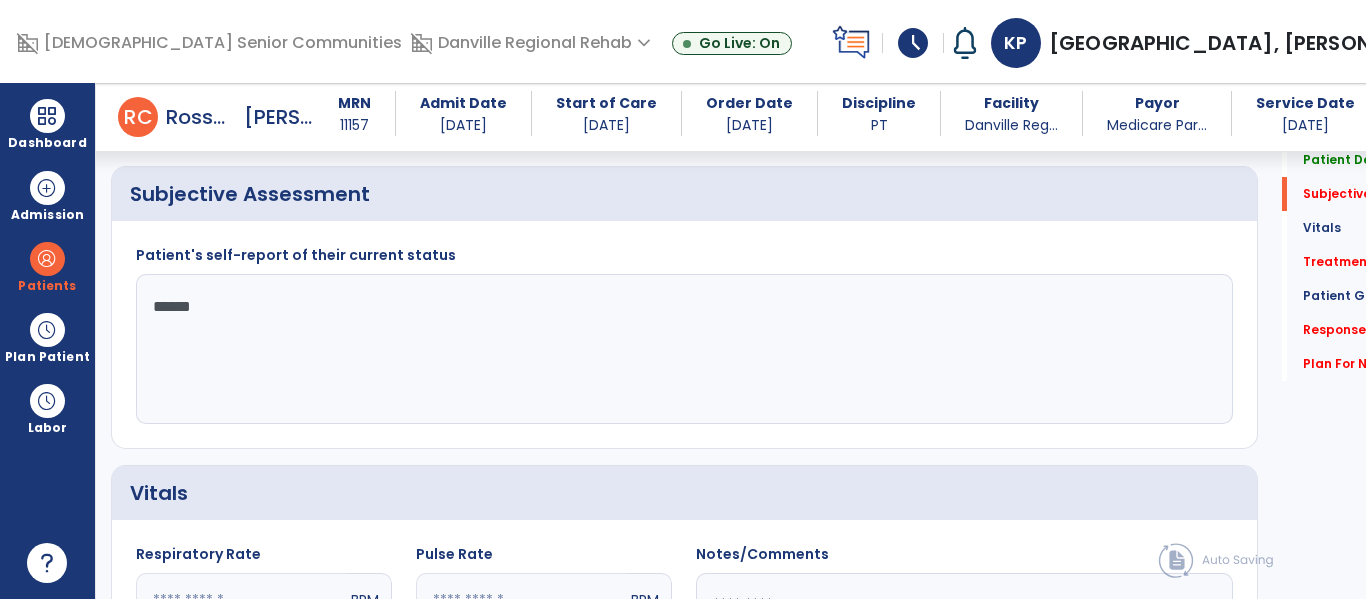 type on "*******" 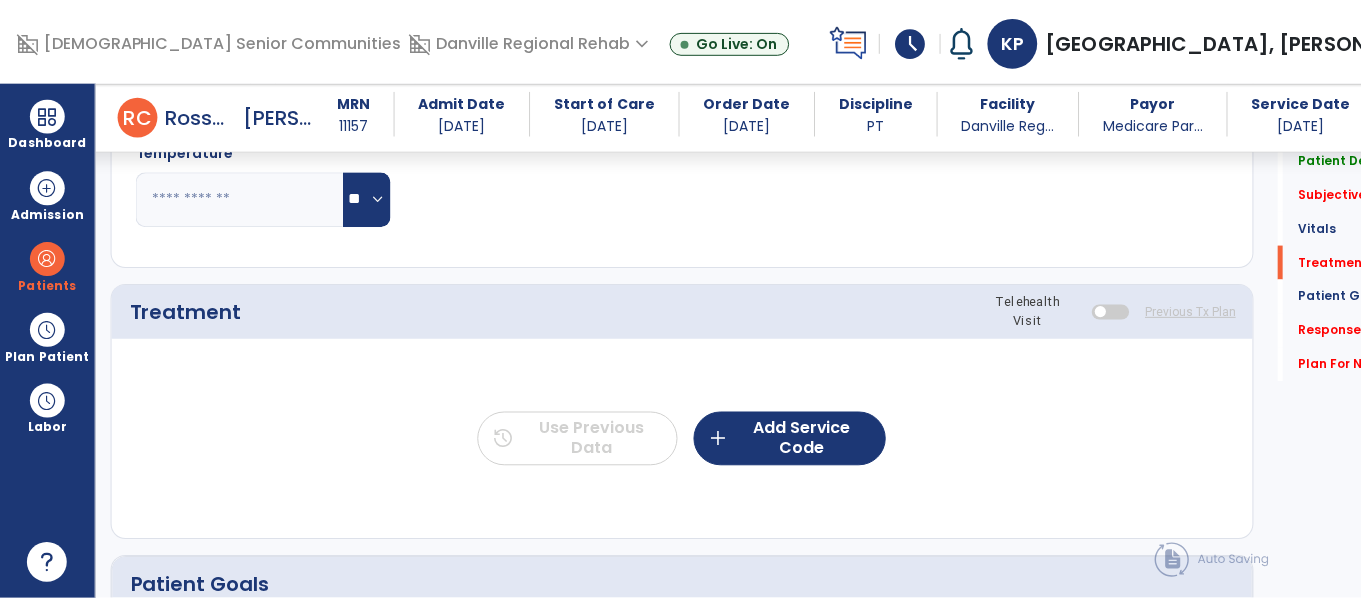 scroll, scrollTop: 1125, scrollLeft: 0, axis: vertical 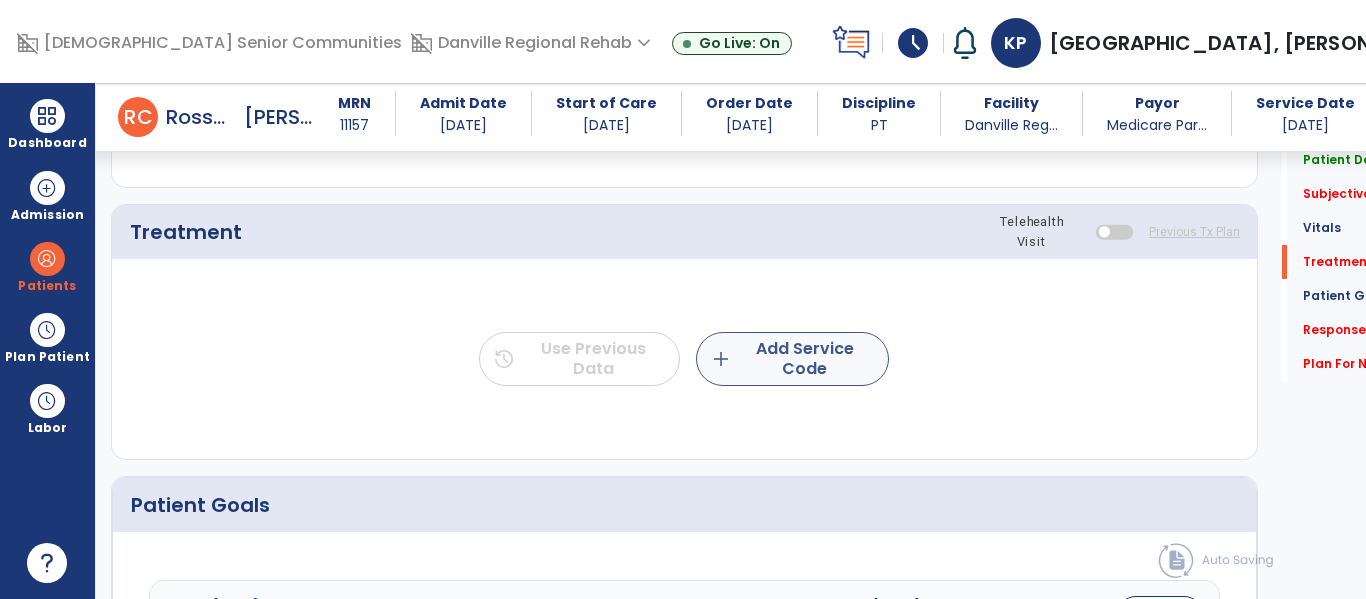 type on "**********" 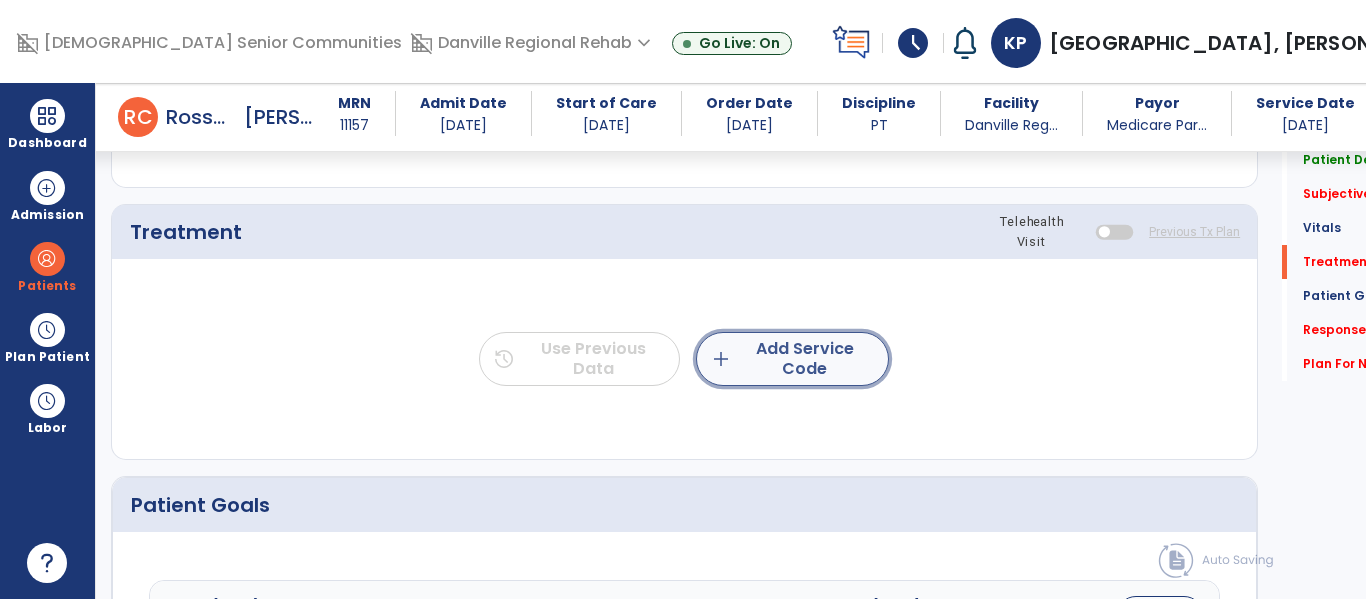 click on "add  Add Service Code" 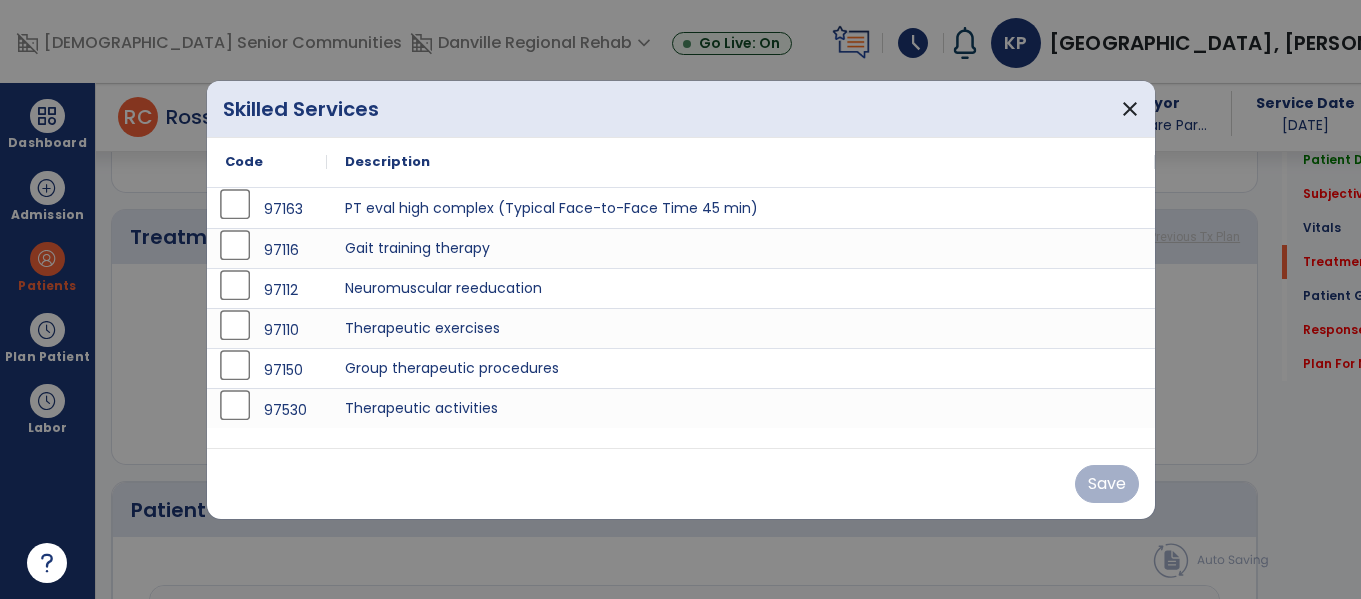scroll, scrollTop: 1125, scrollLeft: 0, axis: vertical 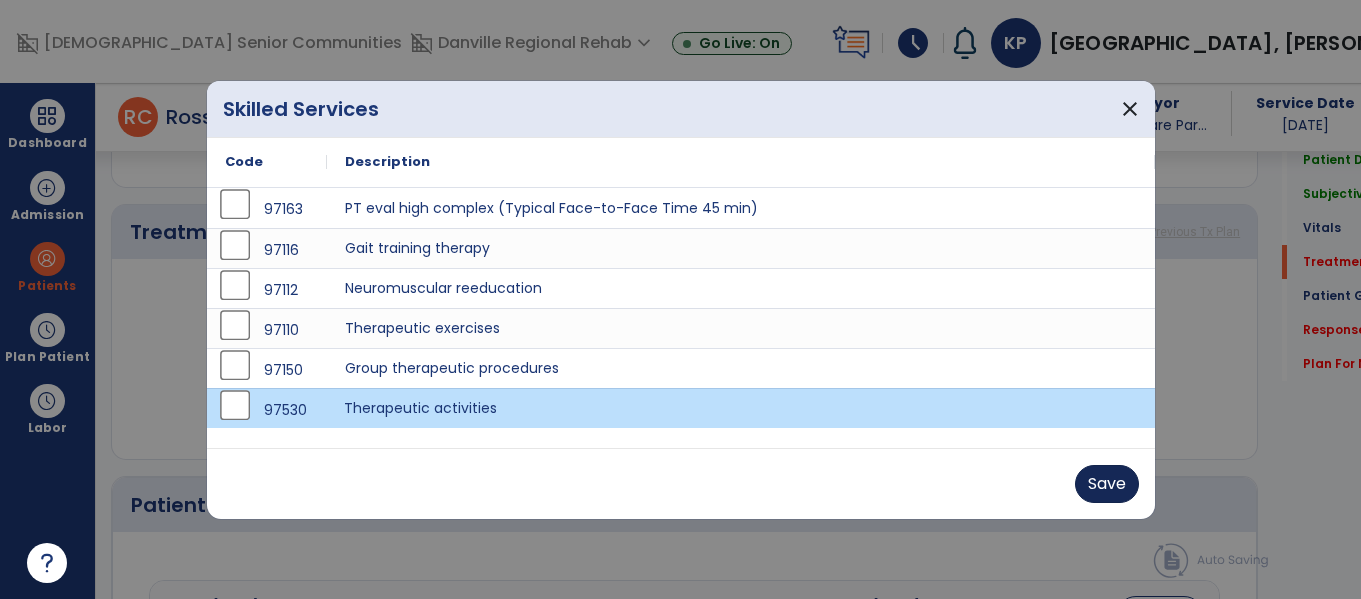 click on "Save" at bounding box center [1107, 484] 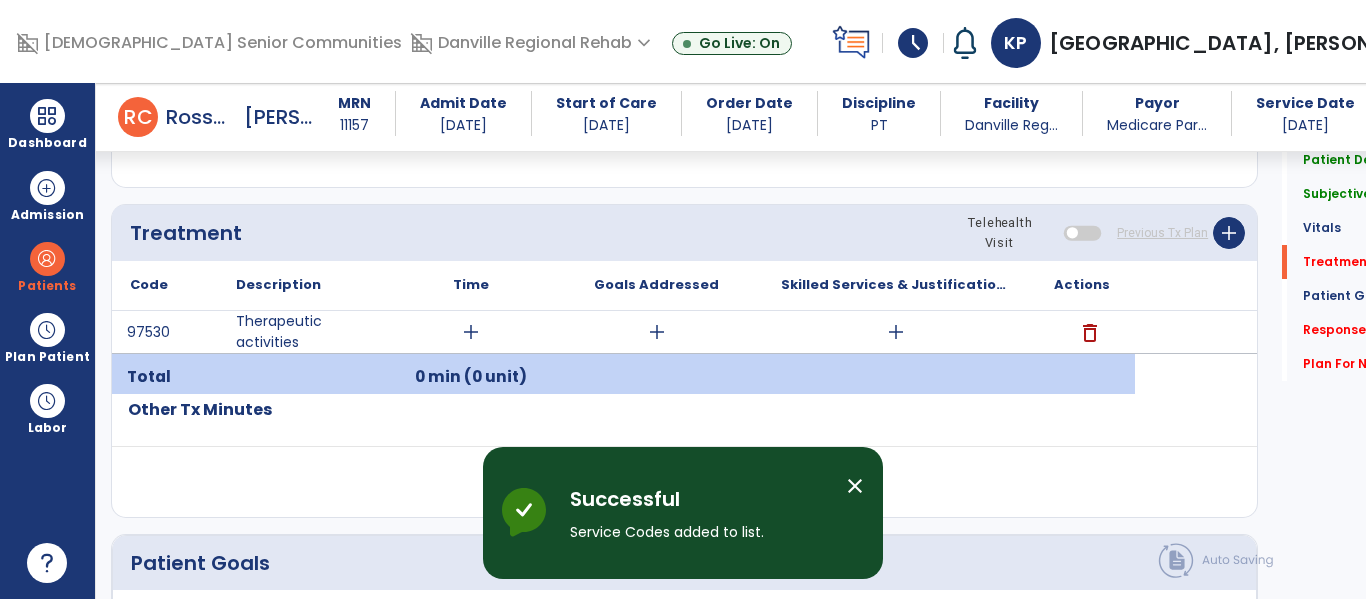 click on "add" at bounding box center [471, 332] 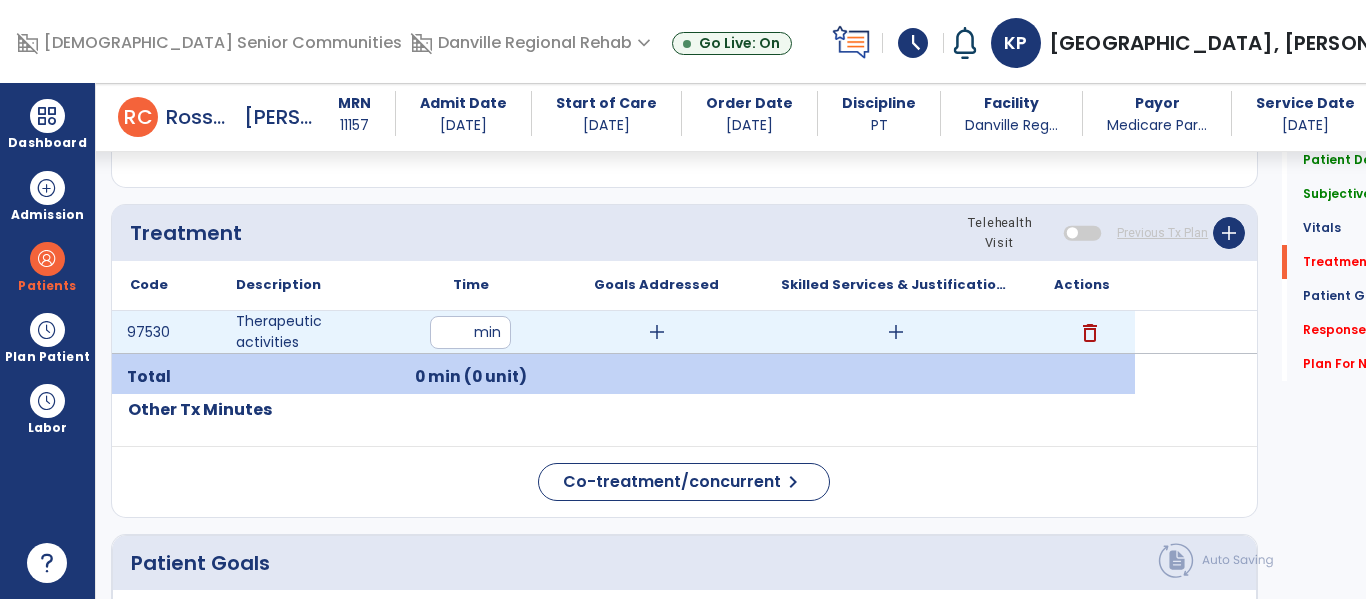type on "**" 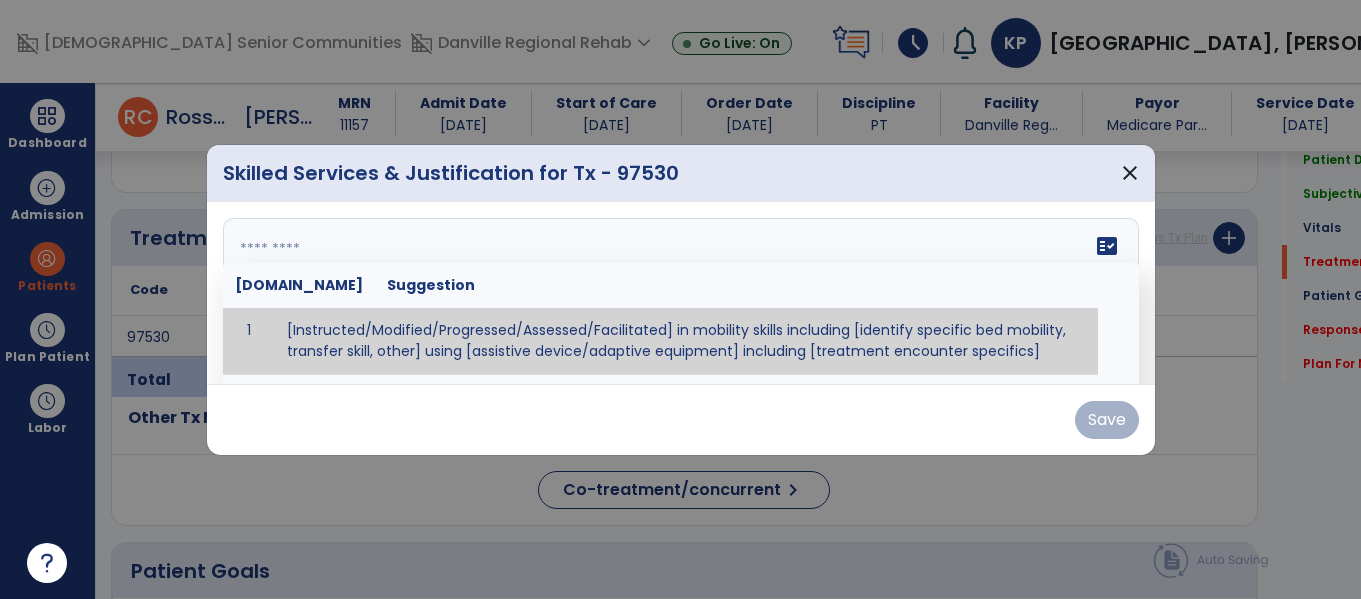 click at bounding box center [678, 293] 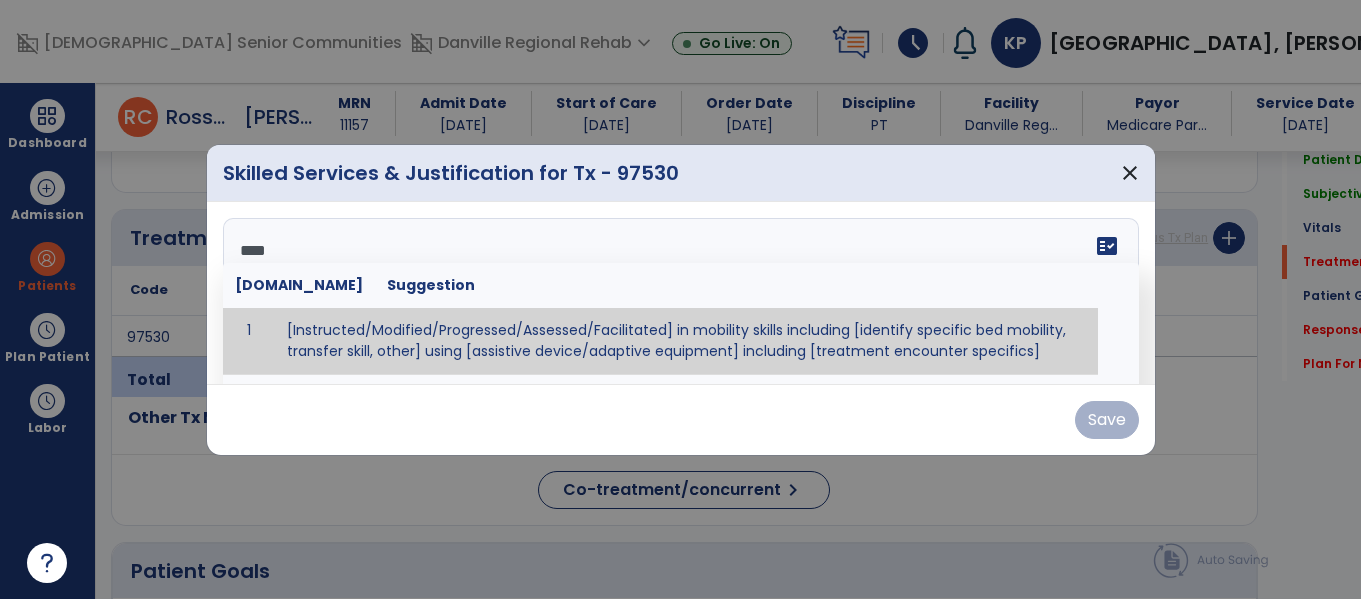 type on "*****" 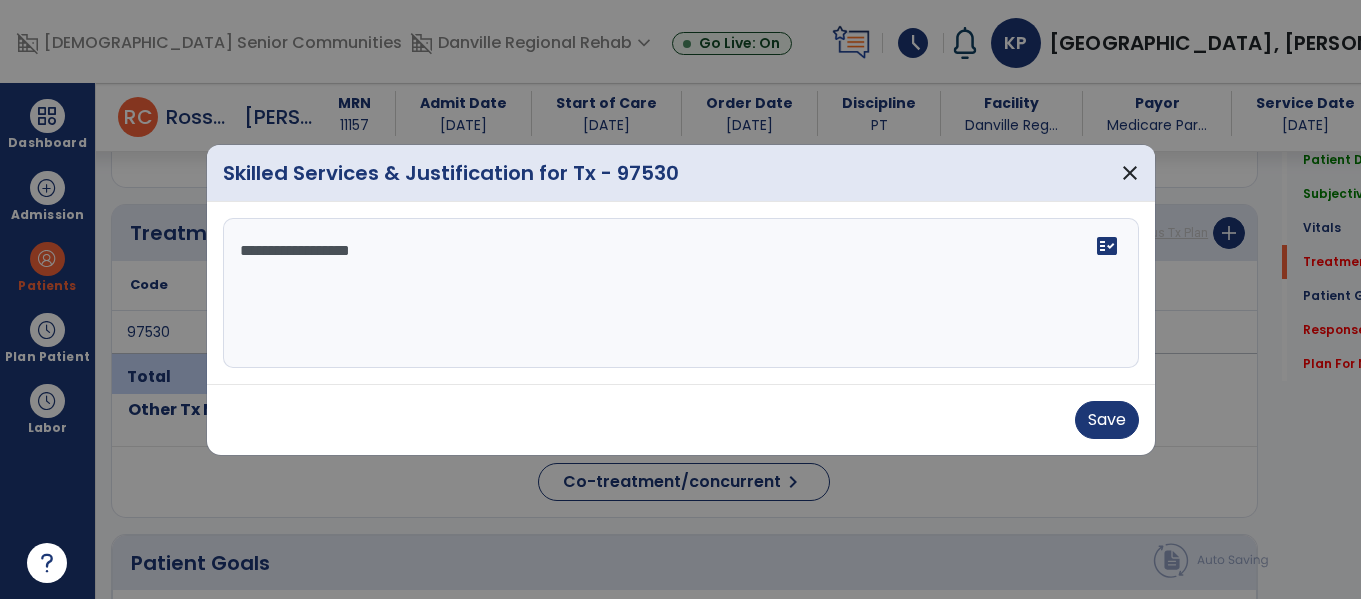 scroll, scrollTop: 1125, scrollLeft: 0, axis: vertical 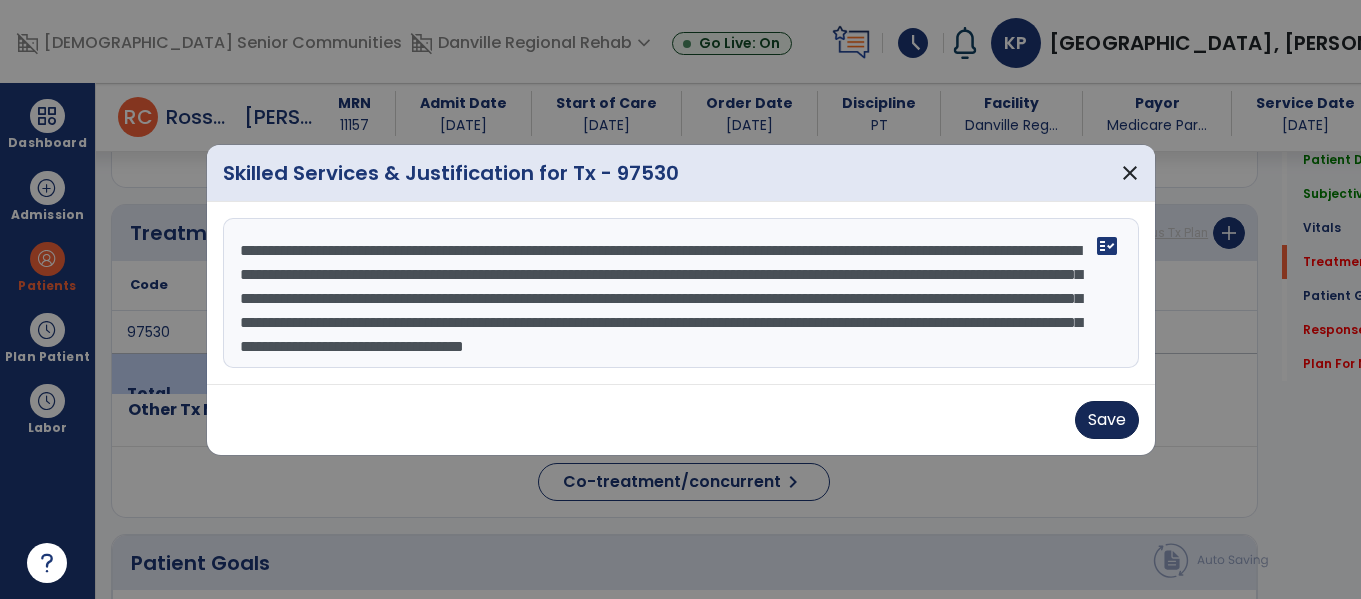 type on "**********" 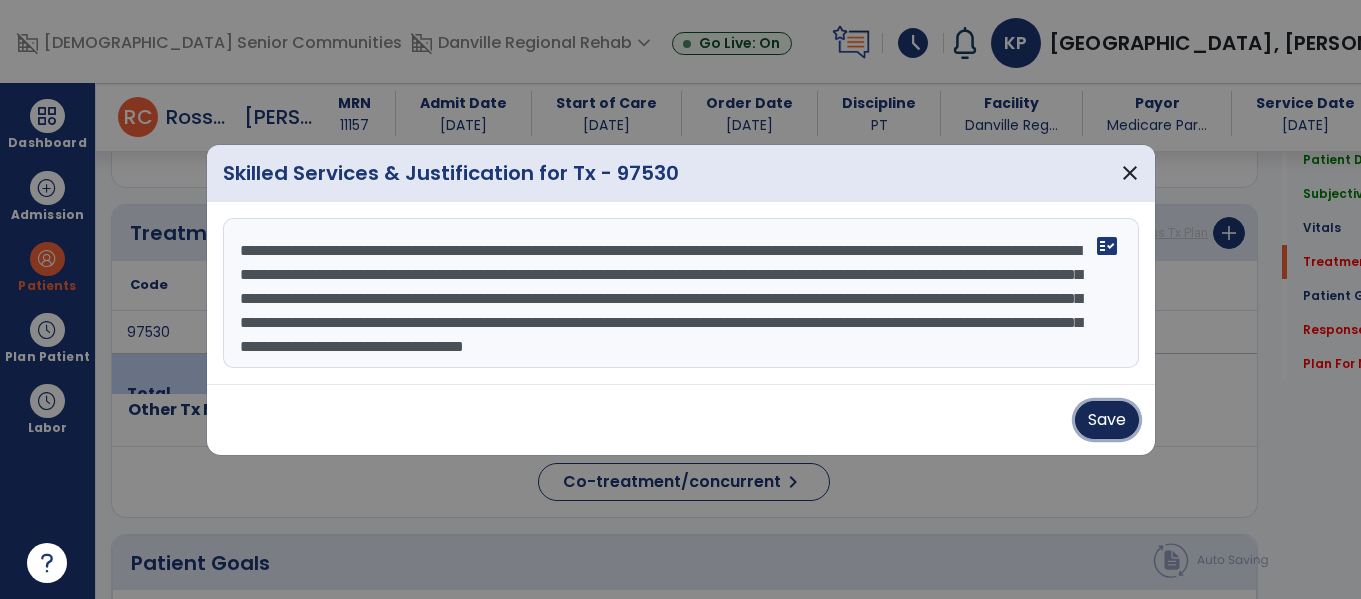 click on "Save" at bounding box center (1107, 420) 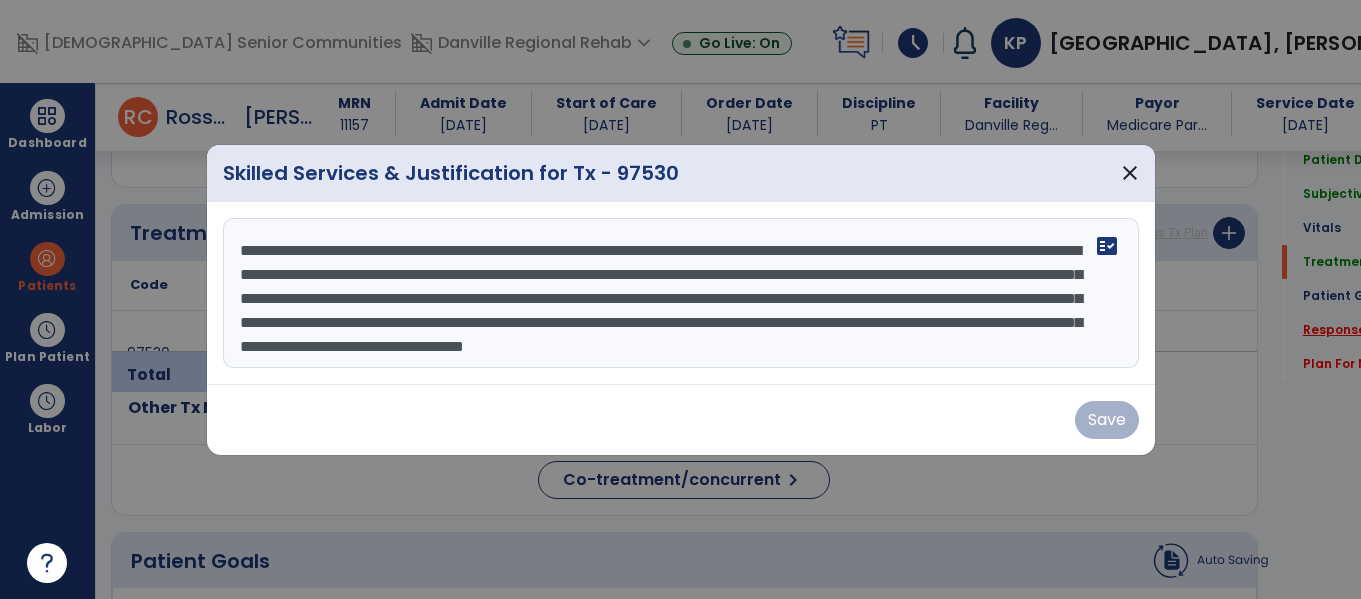 click on "Response To Treatment   *" 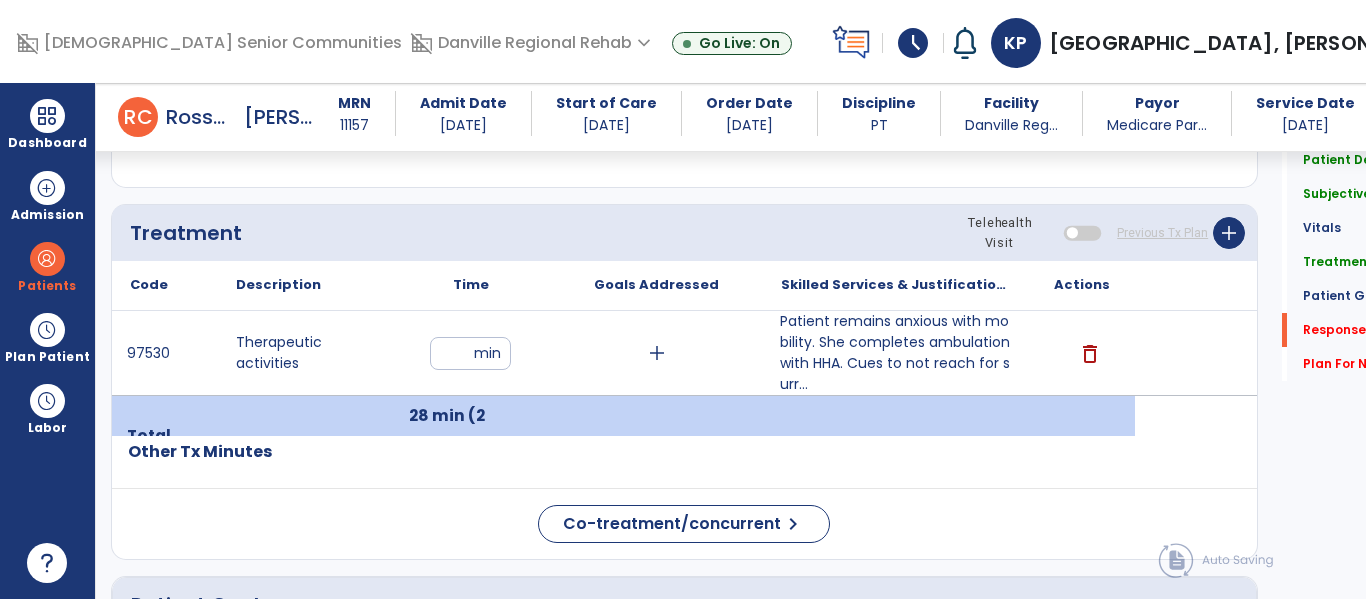 click on "fact_check" 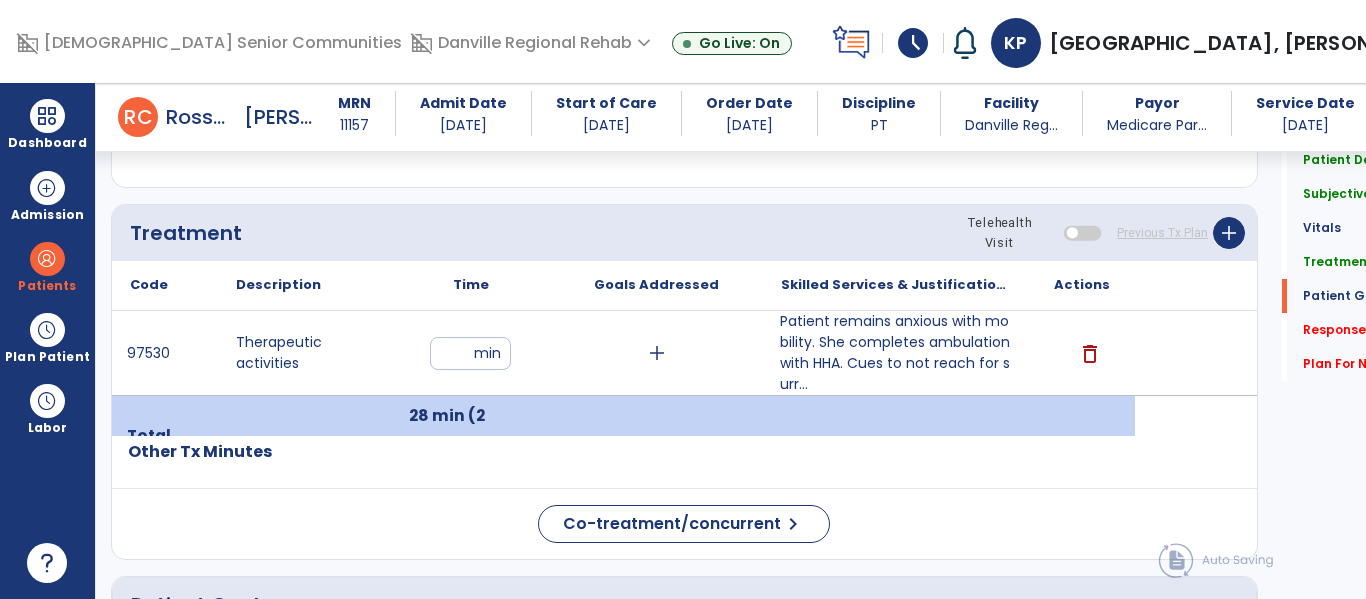 scroll, scrollTop: 2802, scrollLeft: 0, axis: vertical 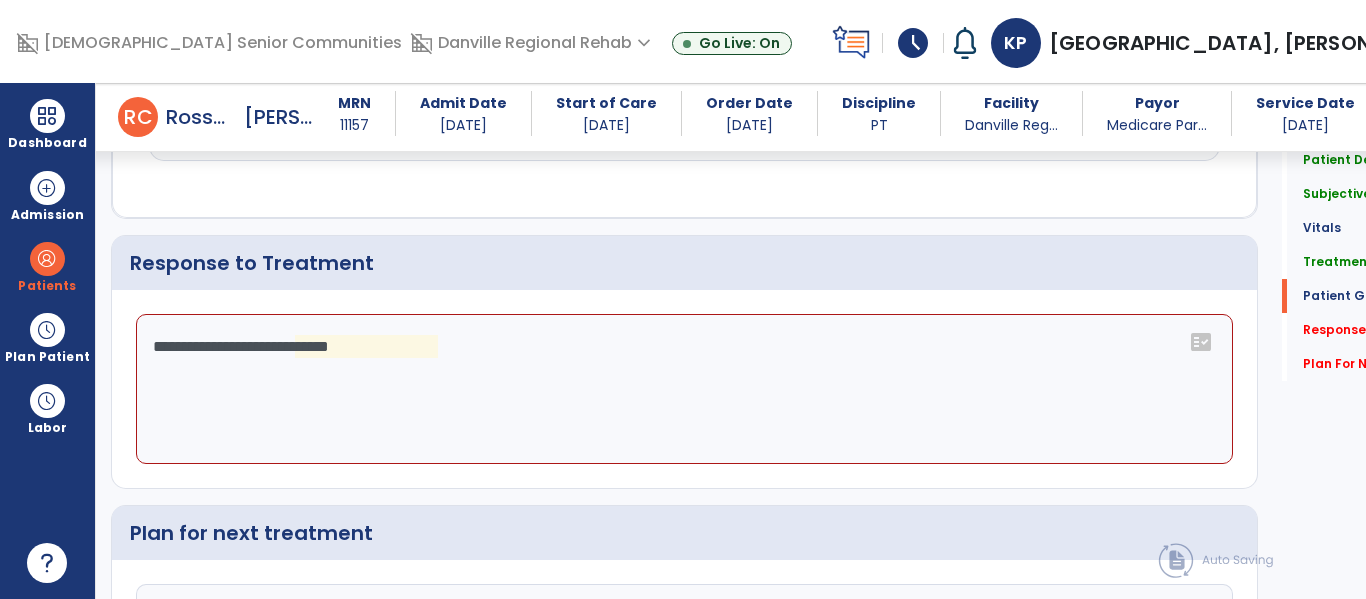 click on "**********" 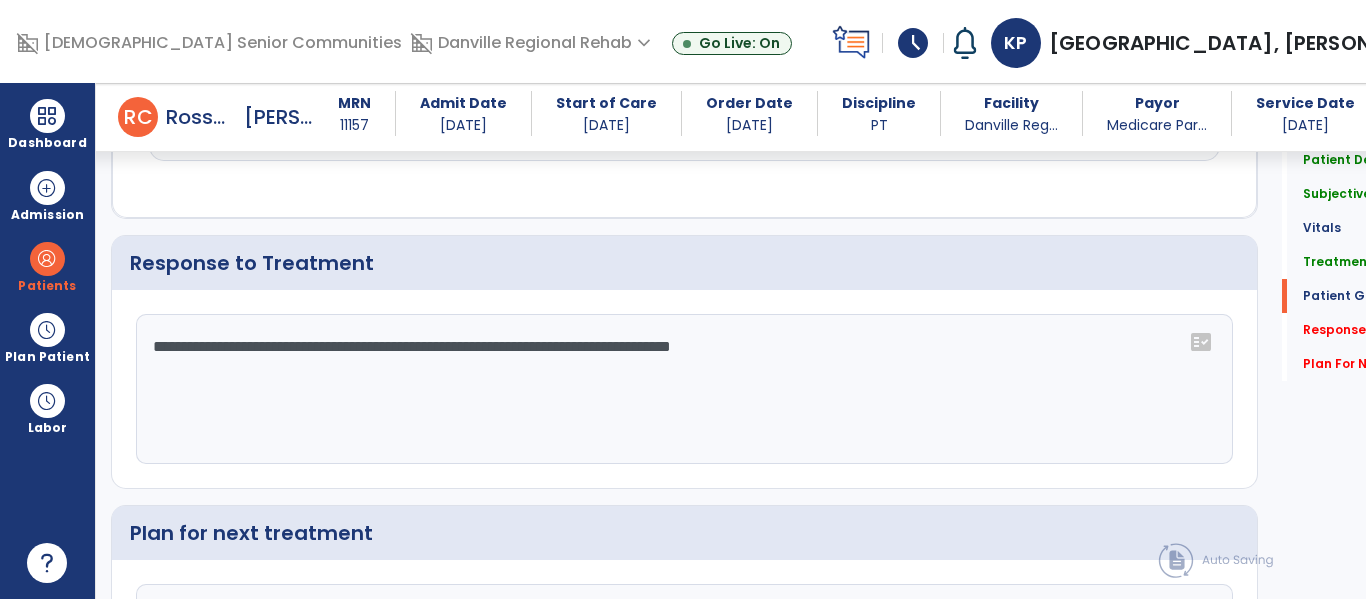 click on "**********" 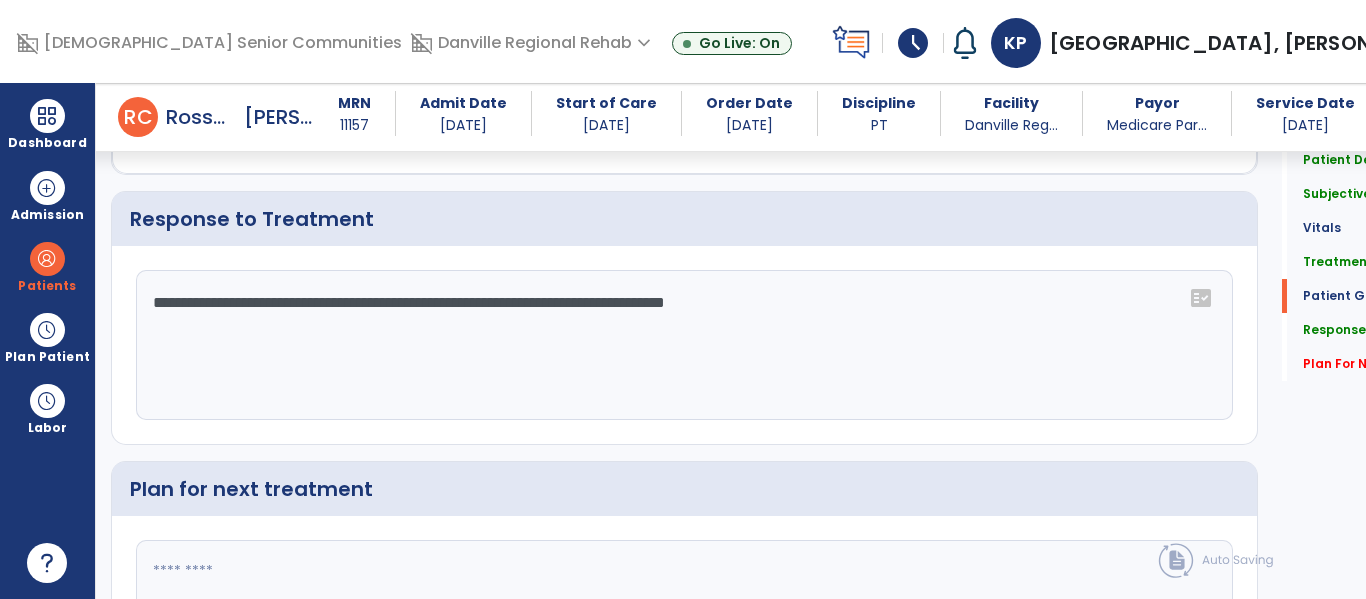 click on "**********" 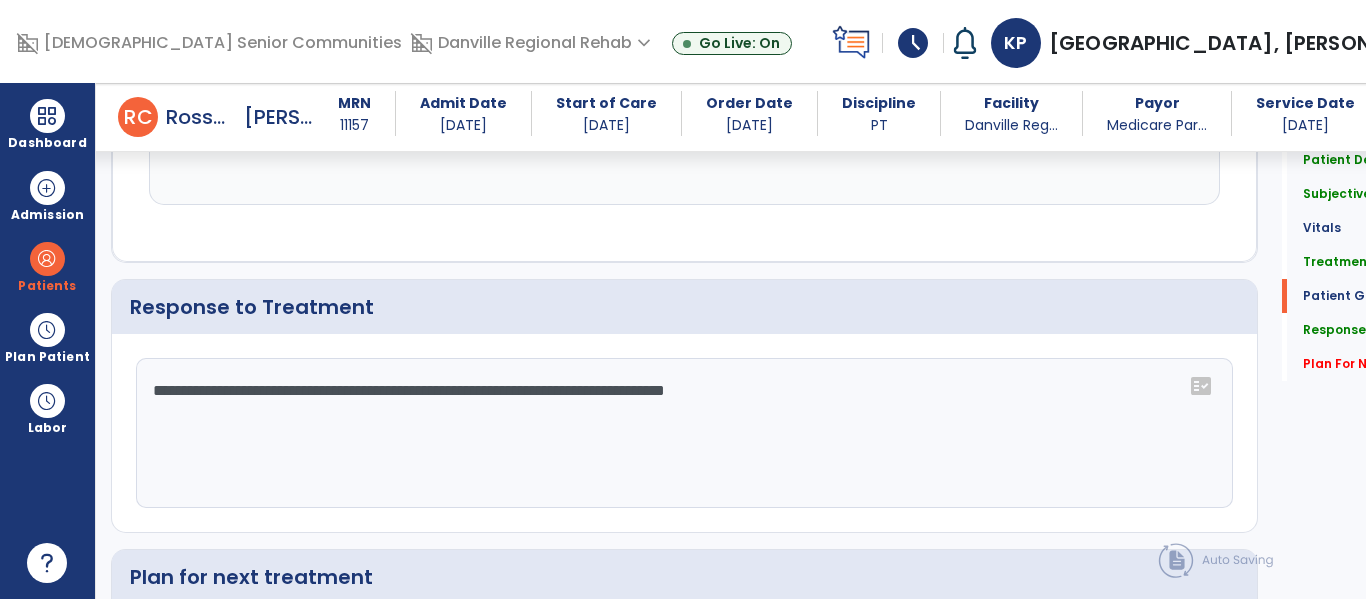 scroll, scrollTop: 2802, scrollLeft: 0, axis: vertical 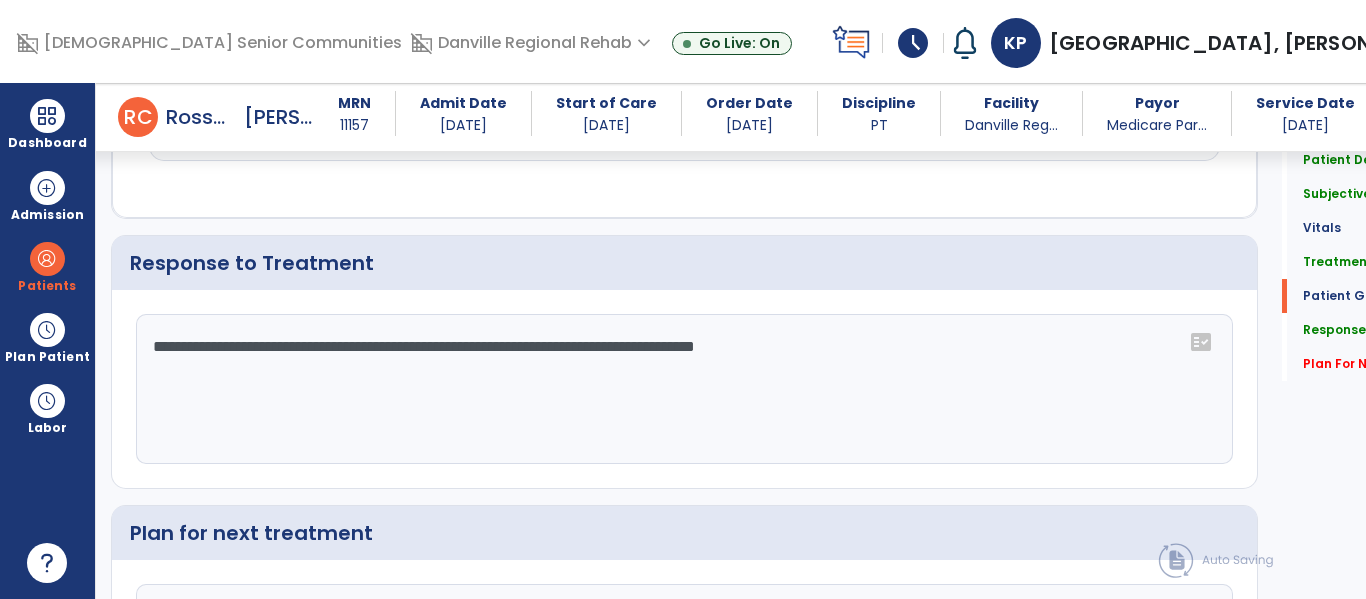 click on "**********" 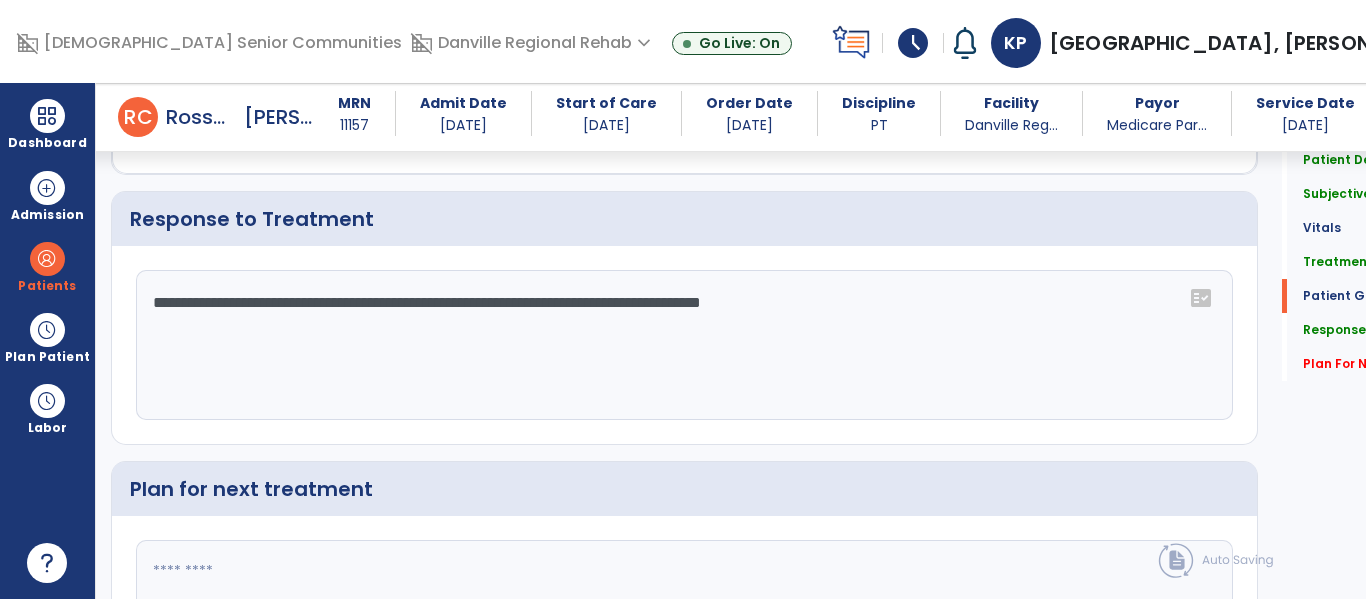 scroll, scrollTop: 2881, scrollLeft: 0, axis: vertical 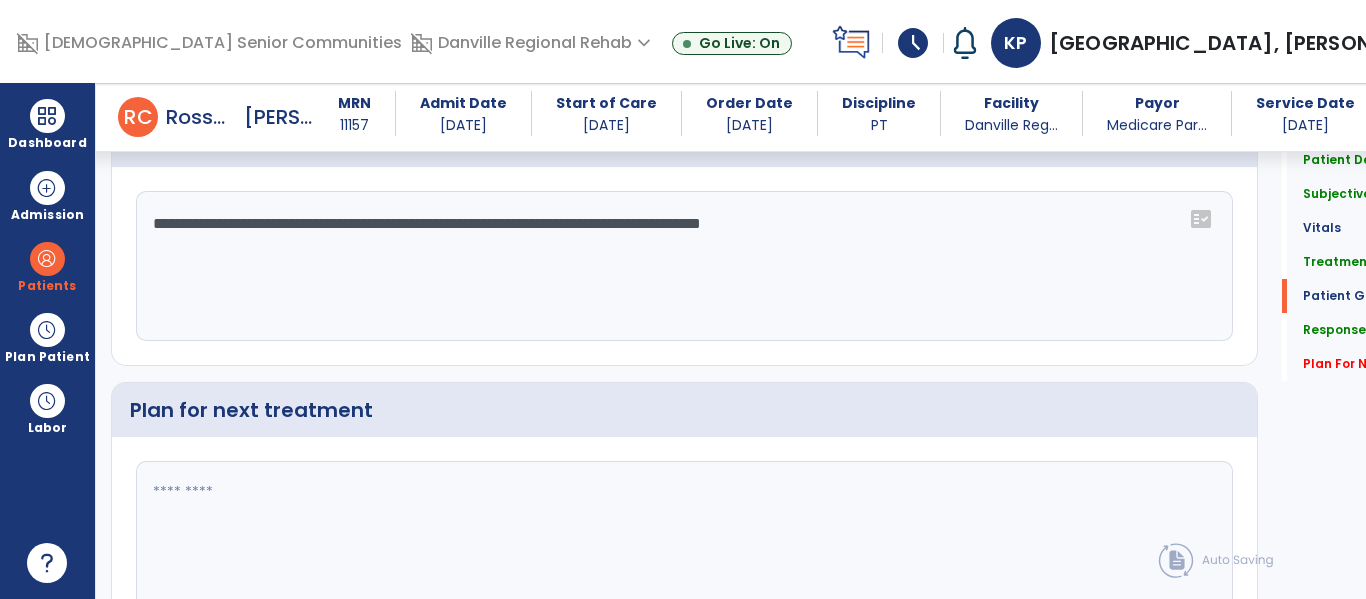 type on "**********" 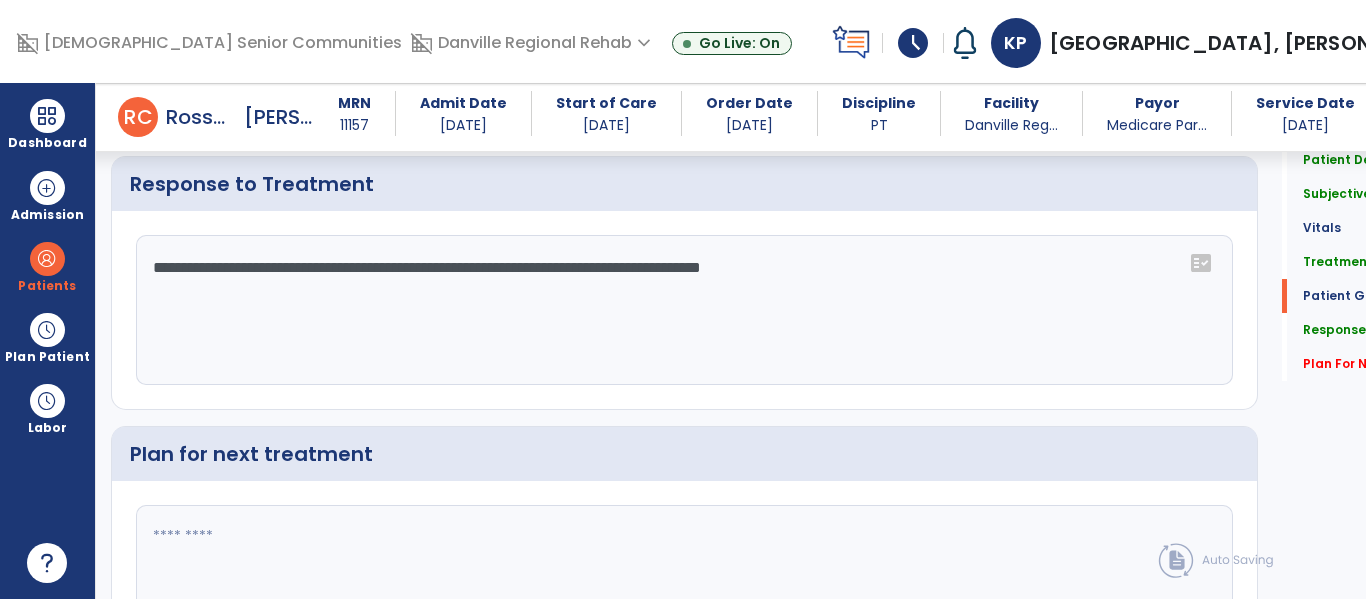 click 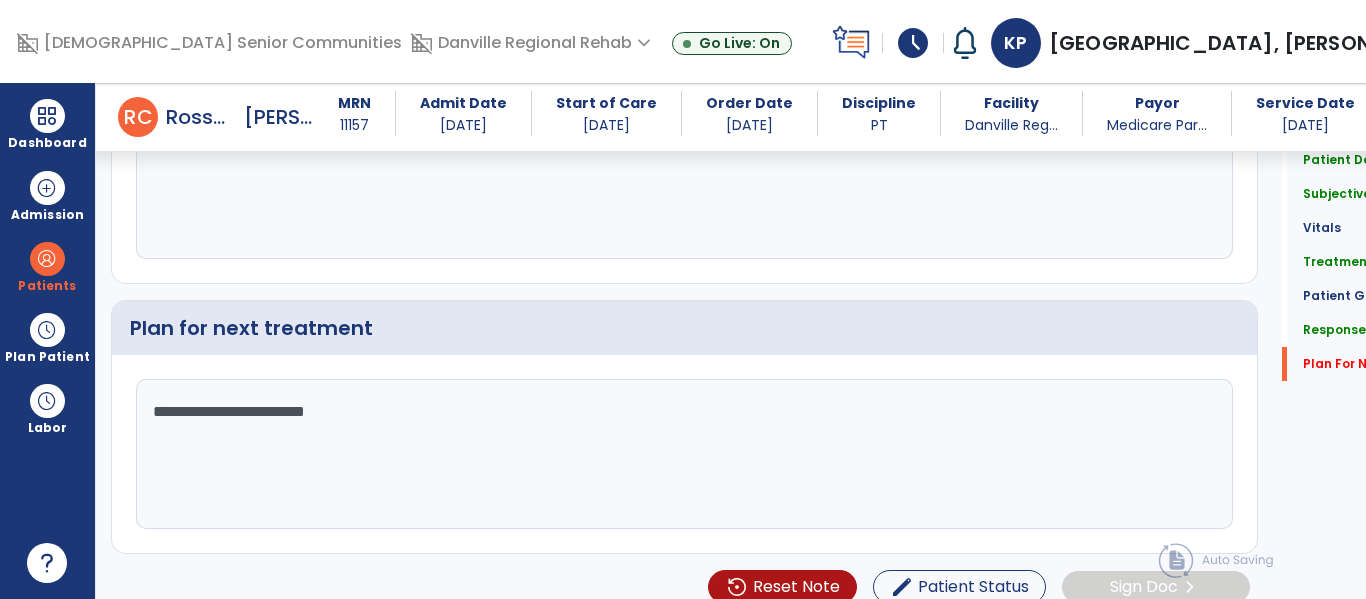 scroll, scrollTop: 3051, scrollLeft: 0, axis: vertical 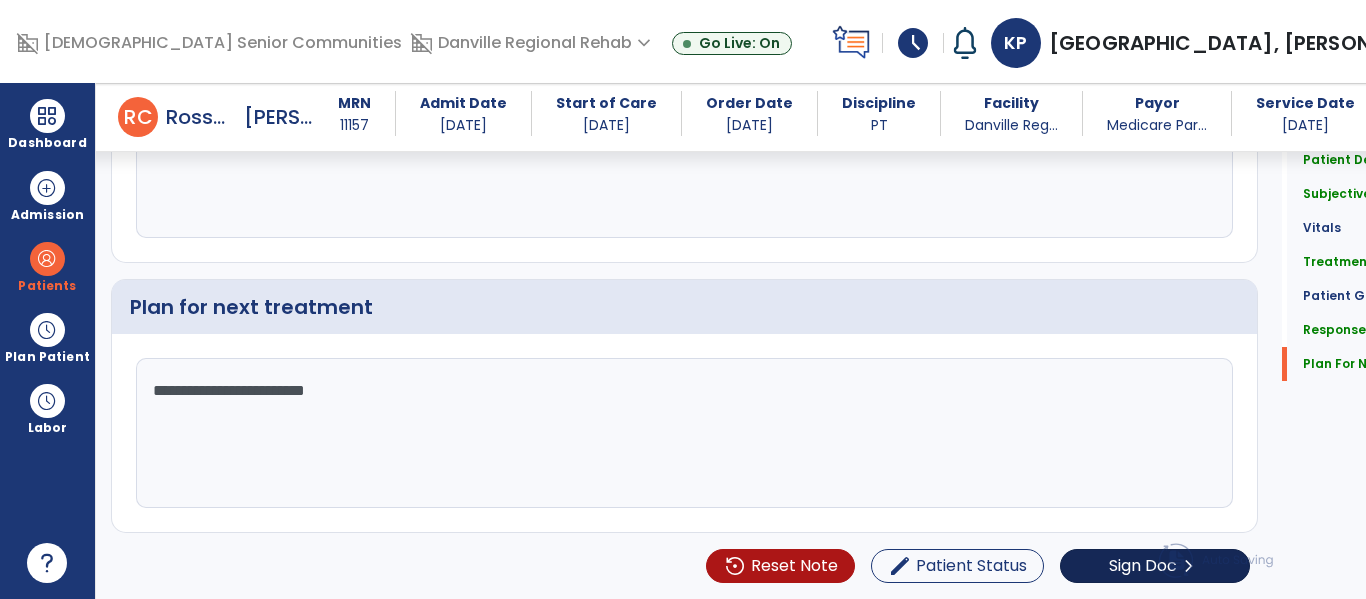 type on "**********" 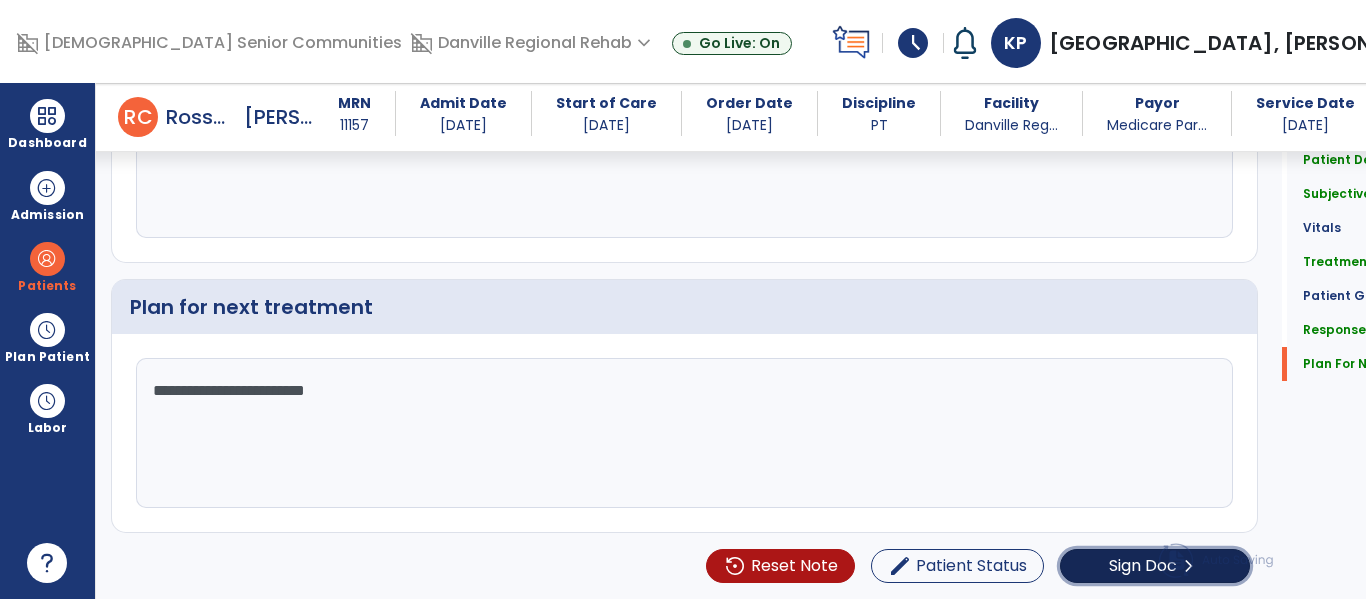 click on "Sign Doc" 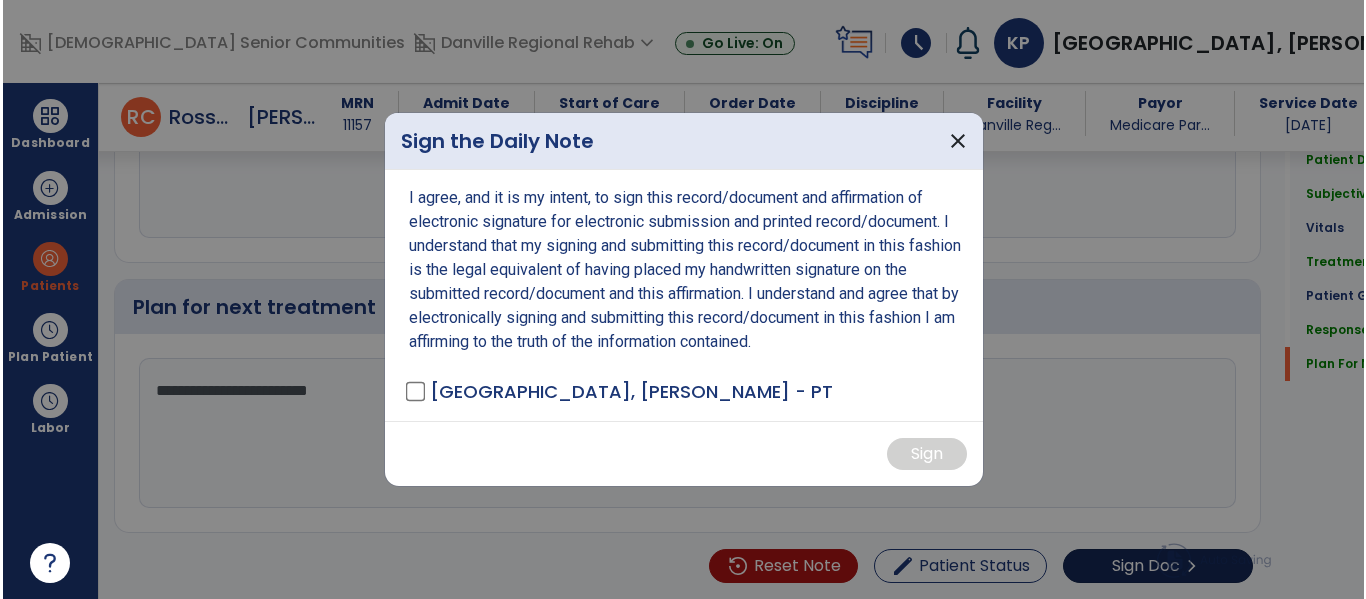 scroll, scrollTop: 3051, scrollLeft: 0, axis: vertical 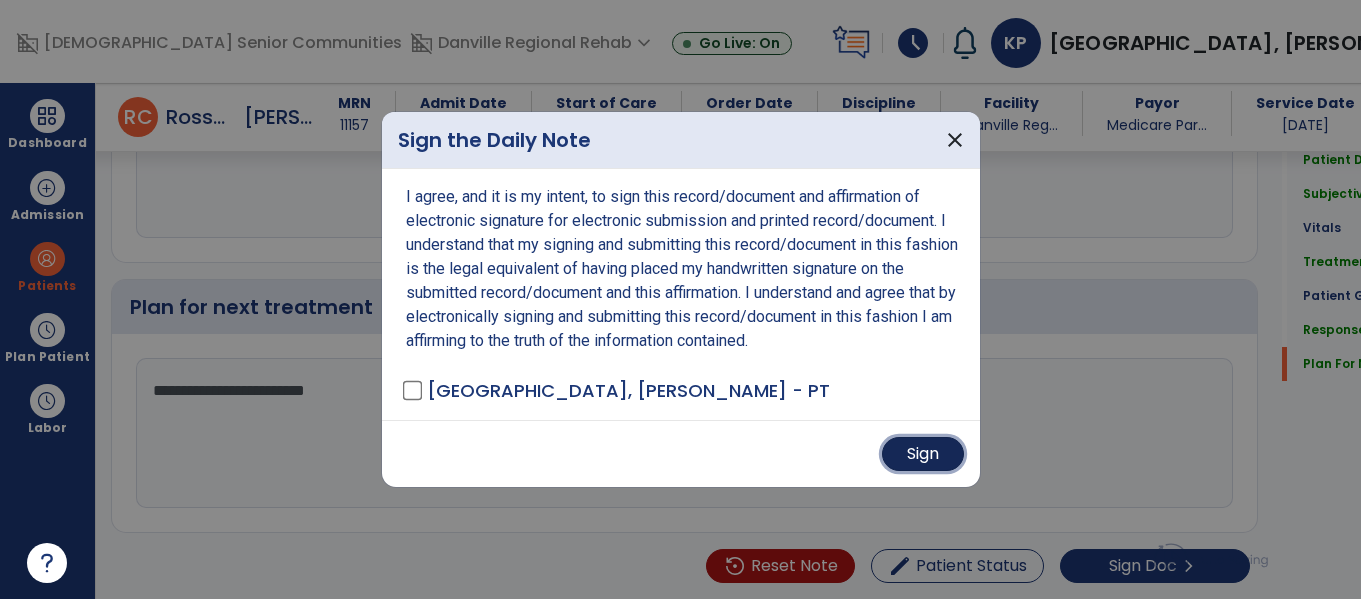 click on "Sign" at bounding box center [923, 454] 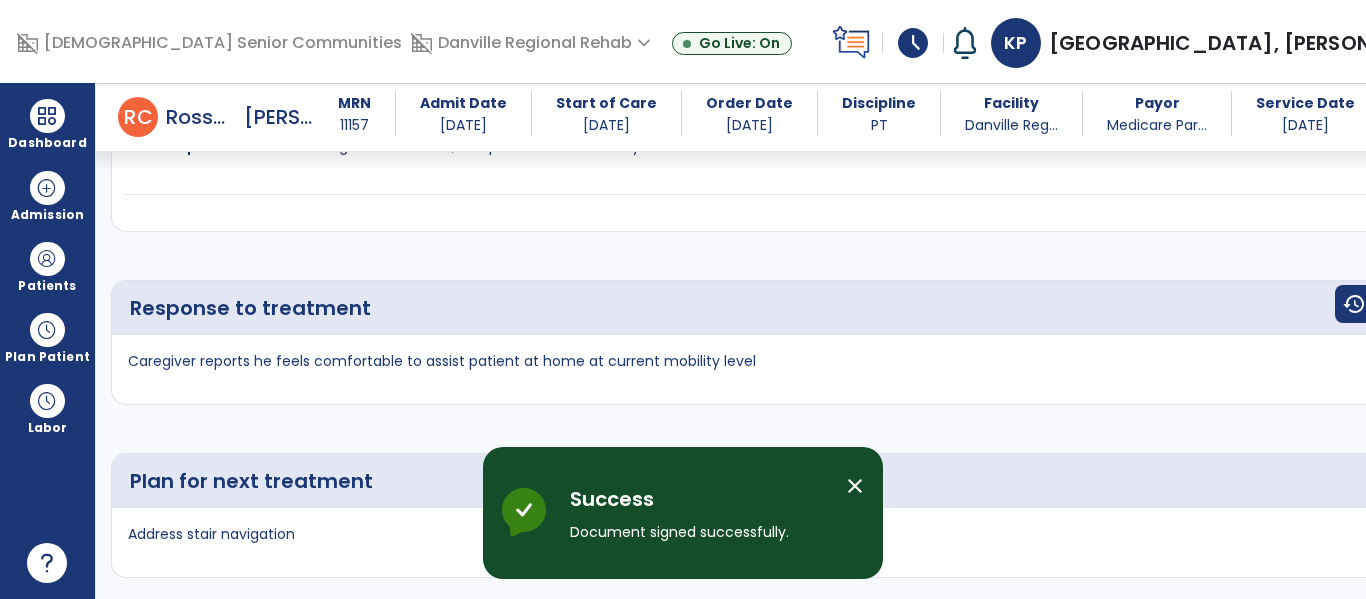 scroll, scrollTop: 0, scrollLeft: 0, axis: both 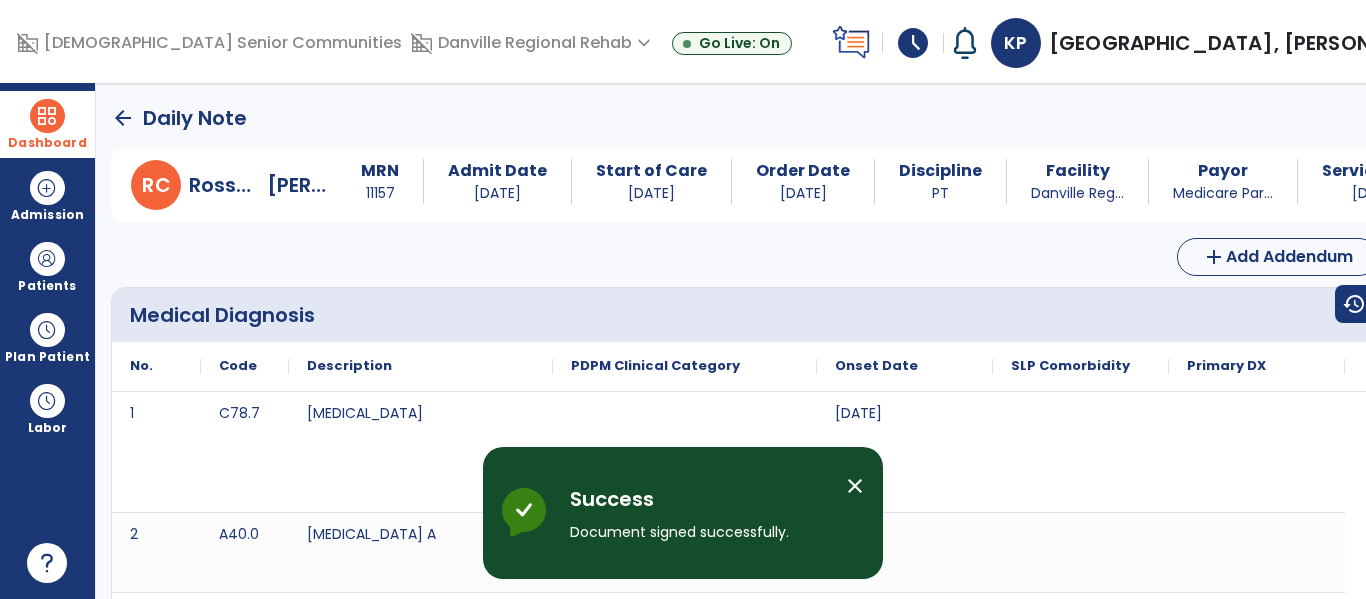 click at bounding box center (47, 116) 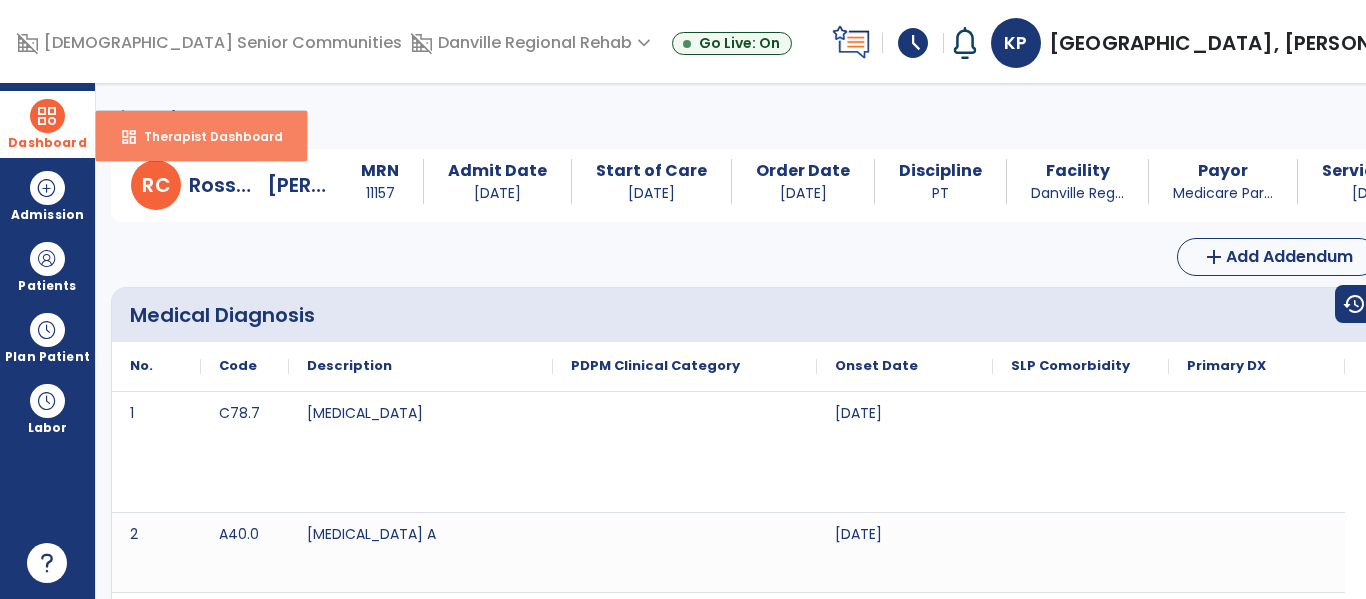 click on "dashboard  Therapist Dashboard" at bounding box center (201, 136) 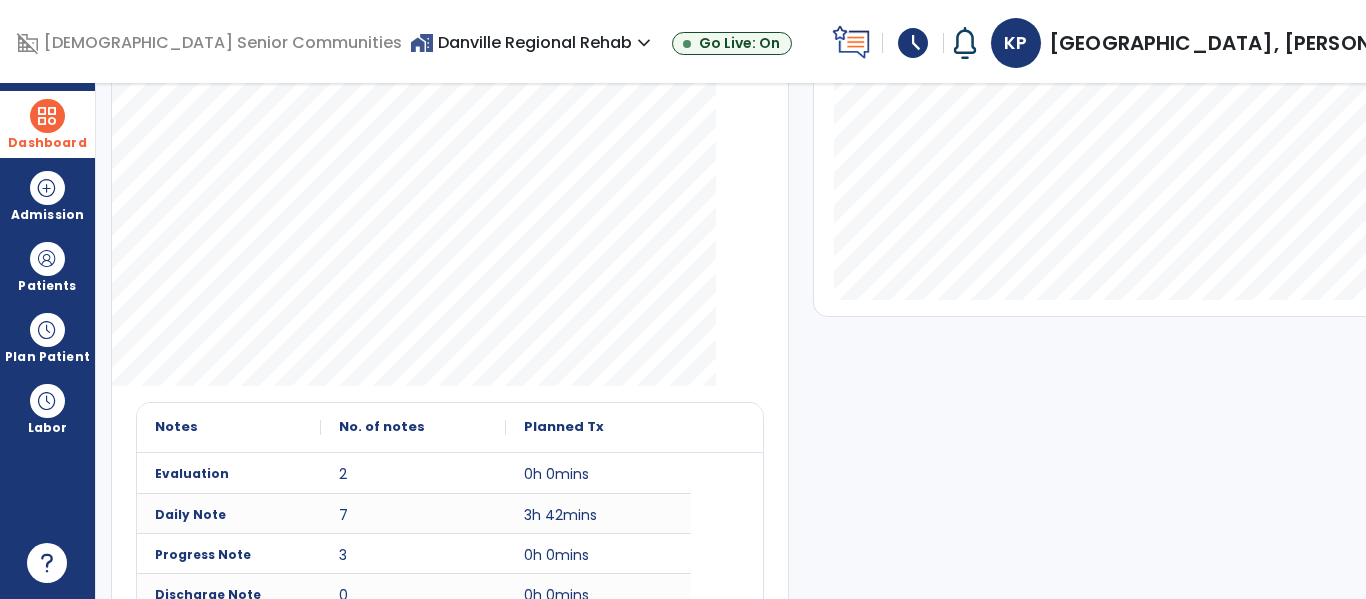scroll, scrollTop: 0, scrollLeft: 0, axis: both 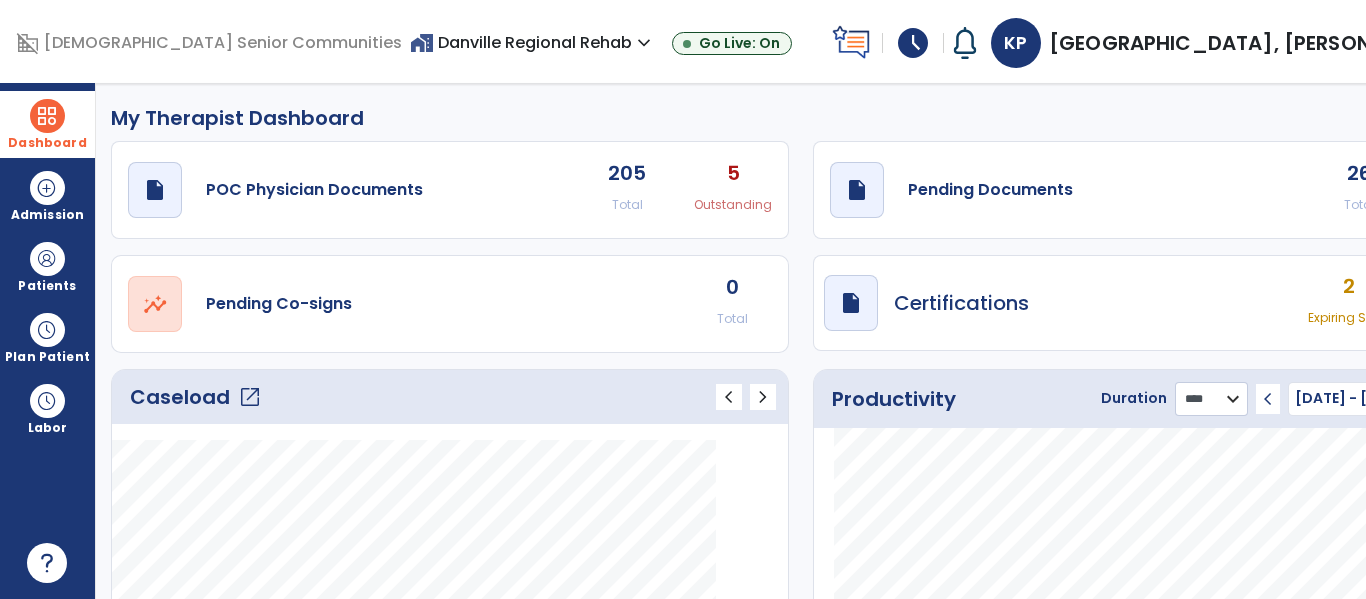 click on "******** **** ***" 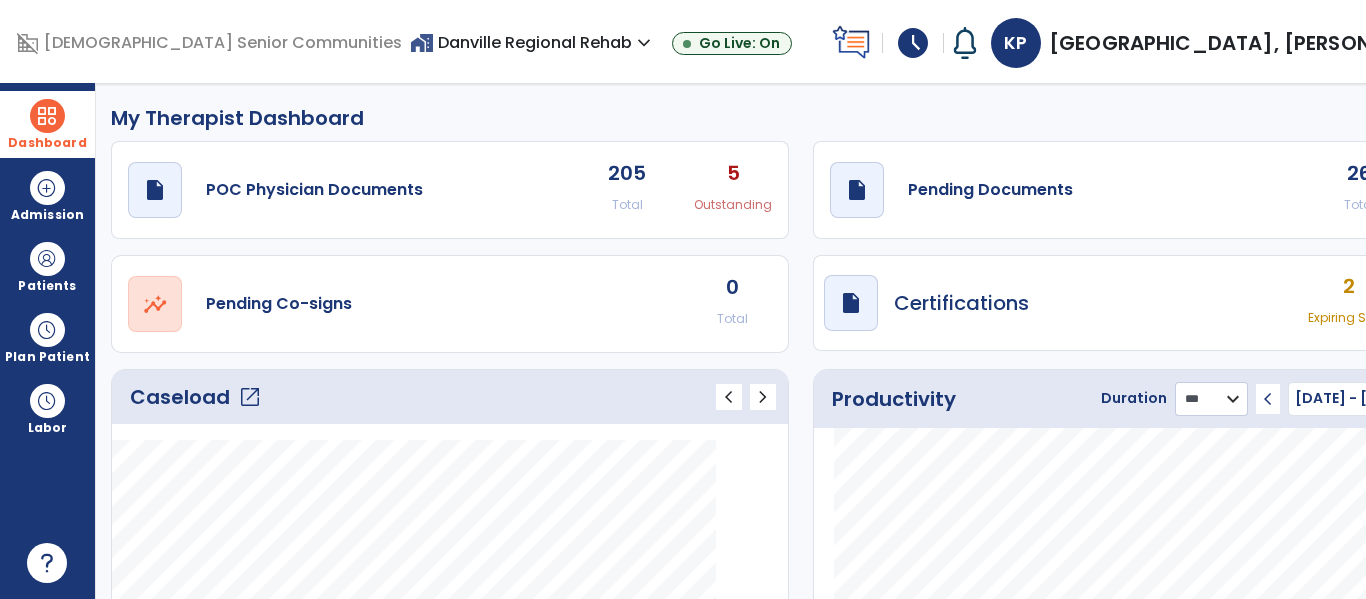 click on "******** **** ***" 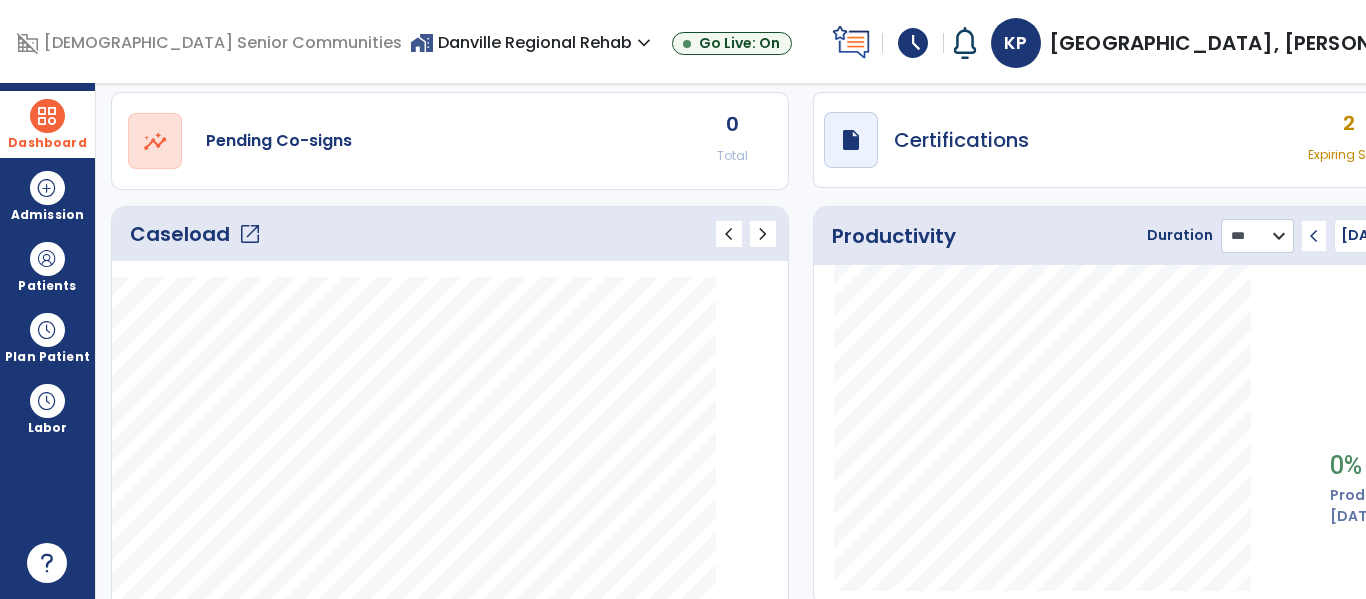 scroll, scrollTop: 0, scrollLeft: 0, axis: both 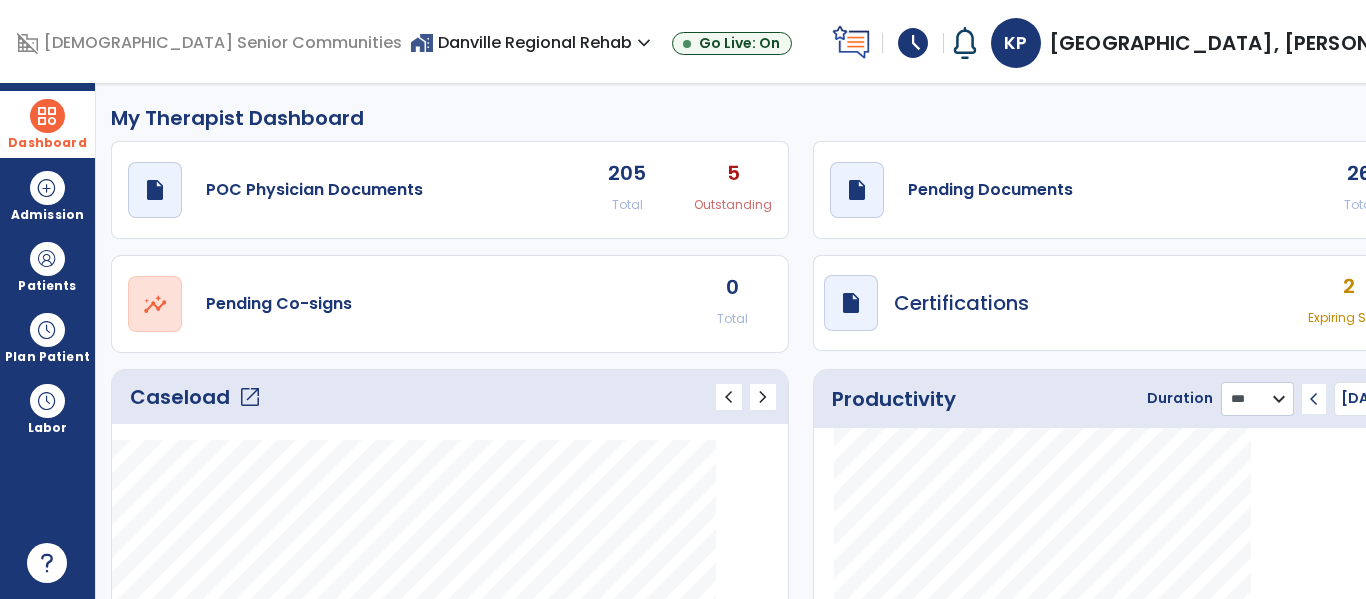 click on "******** **** ***" 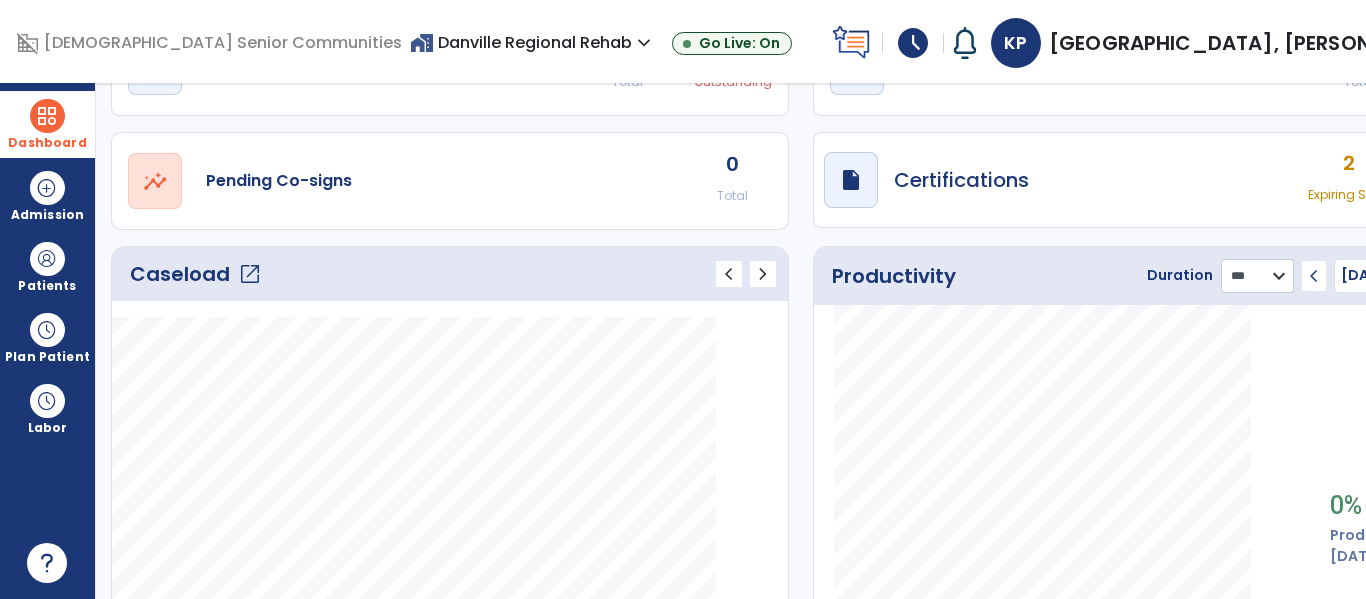scroll, scrollTop: 187, scrollLeft: 0, axis: vertical 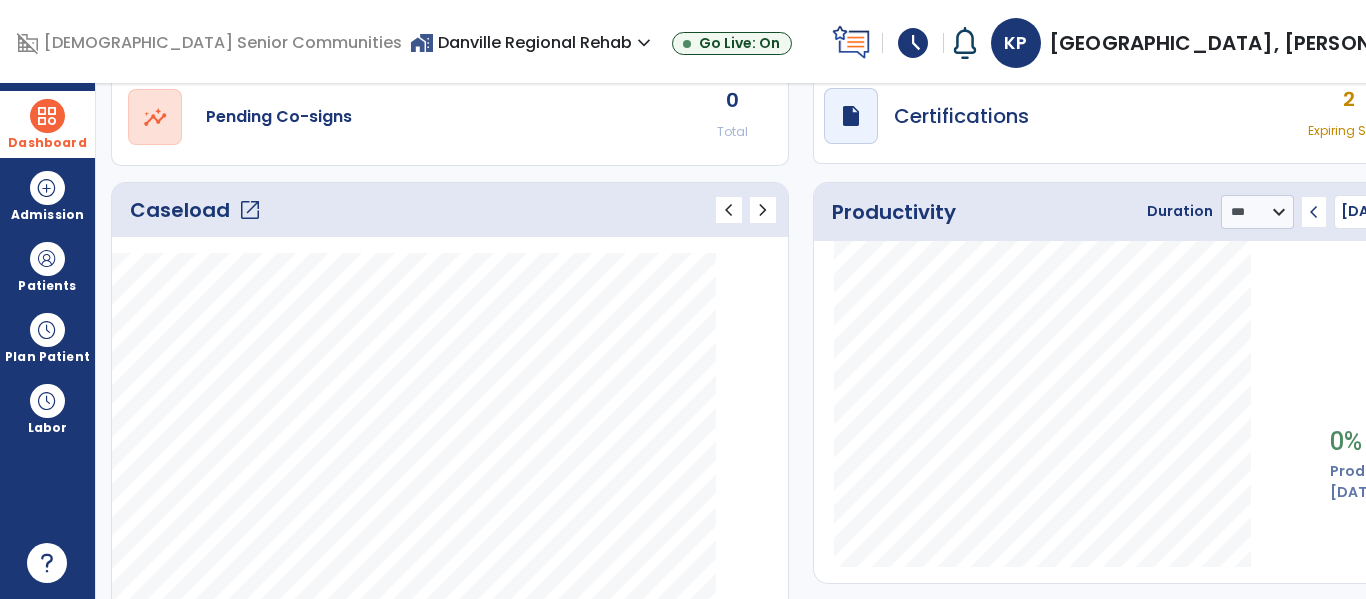 click on "chevron_left" 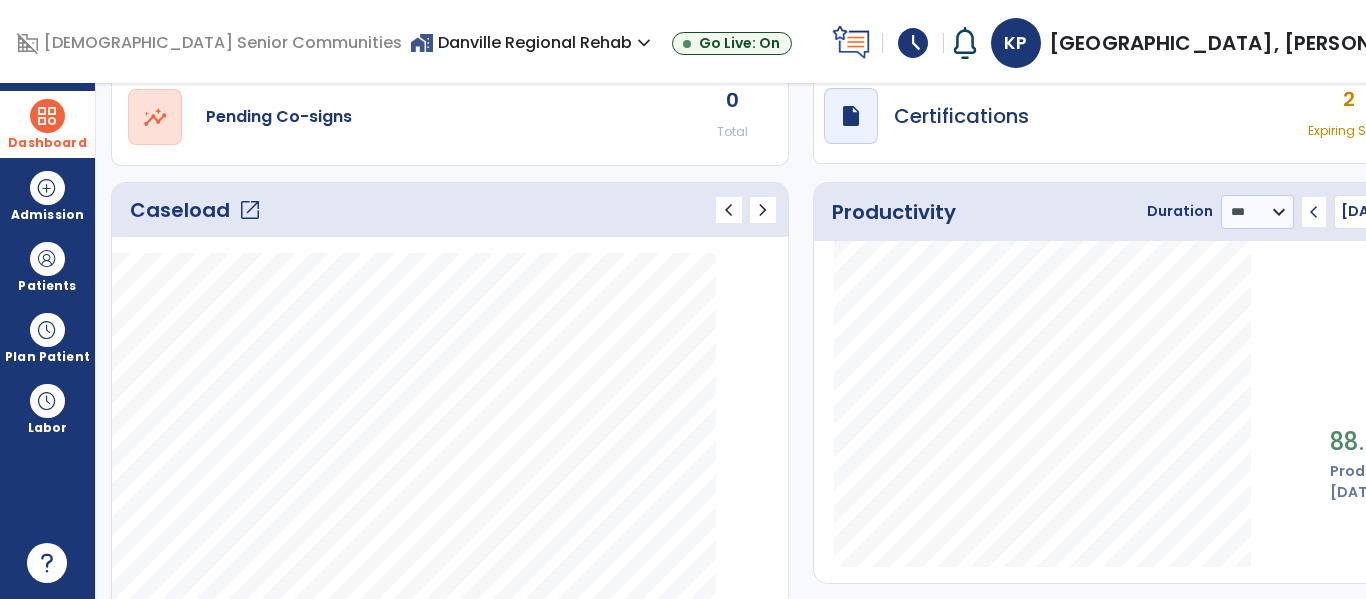 click on "calendar_today" at bounding box center [1428, 212] 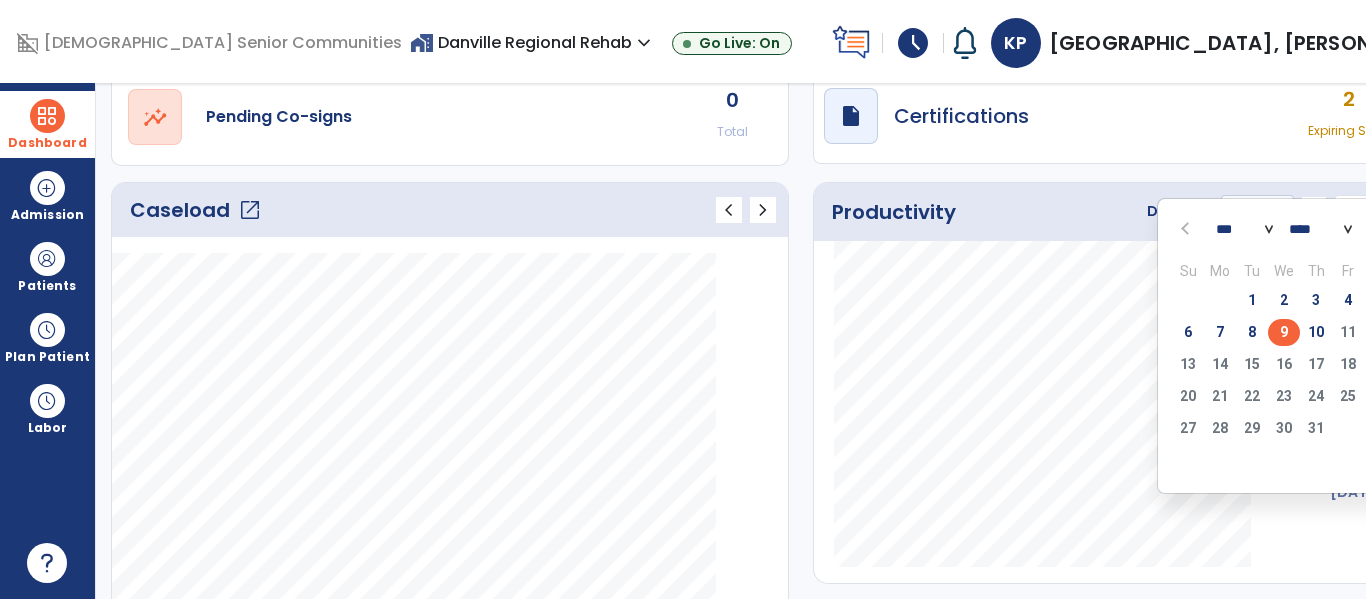 click on "88.50% Productivity on Wed Jul 09" 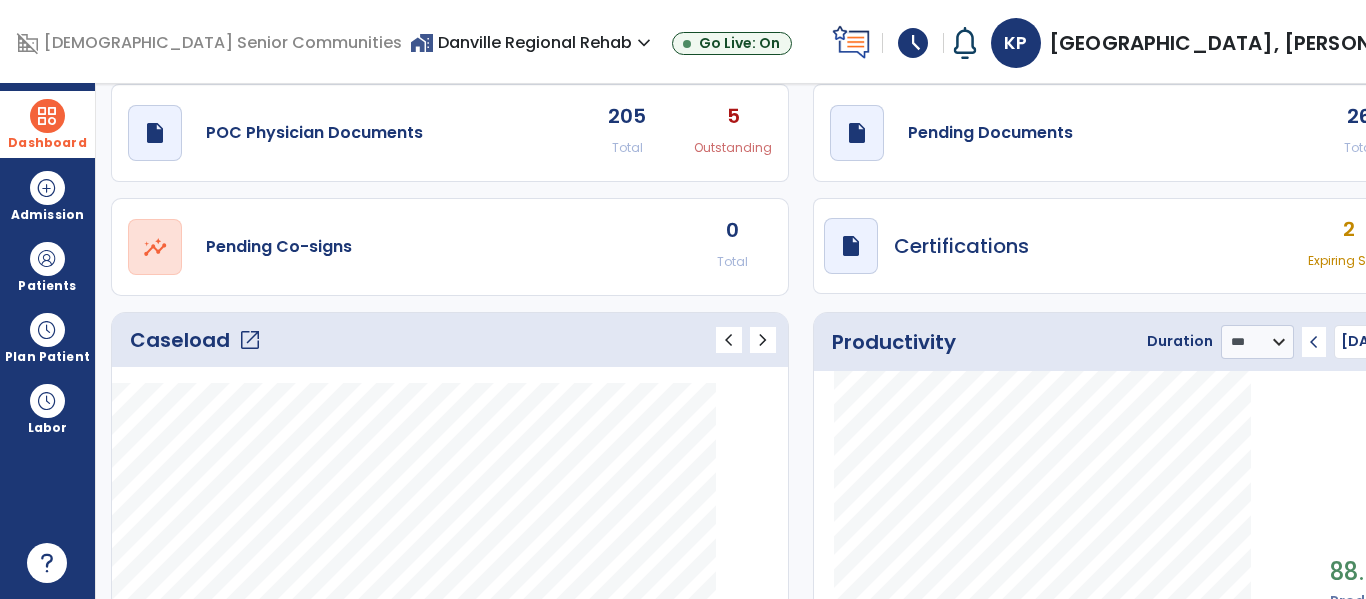 scroll, scrollTop: 0, scrollLeft: 0, axis: both 